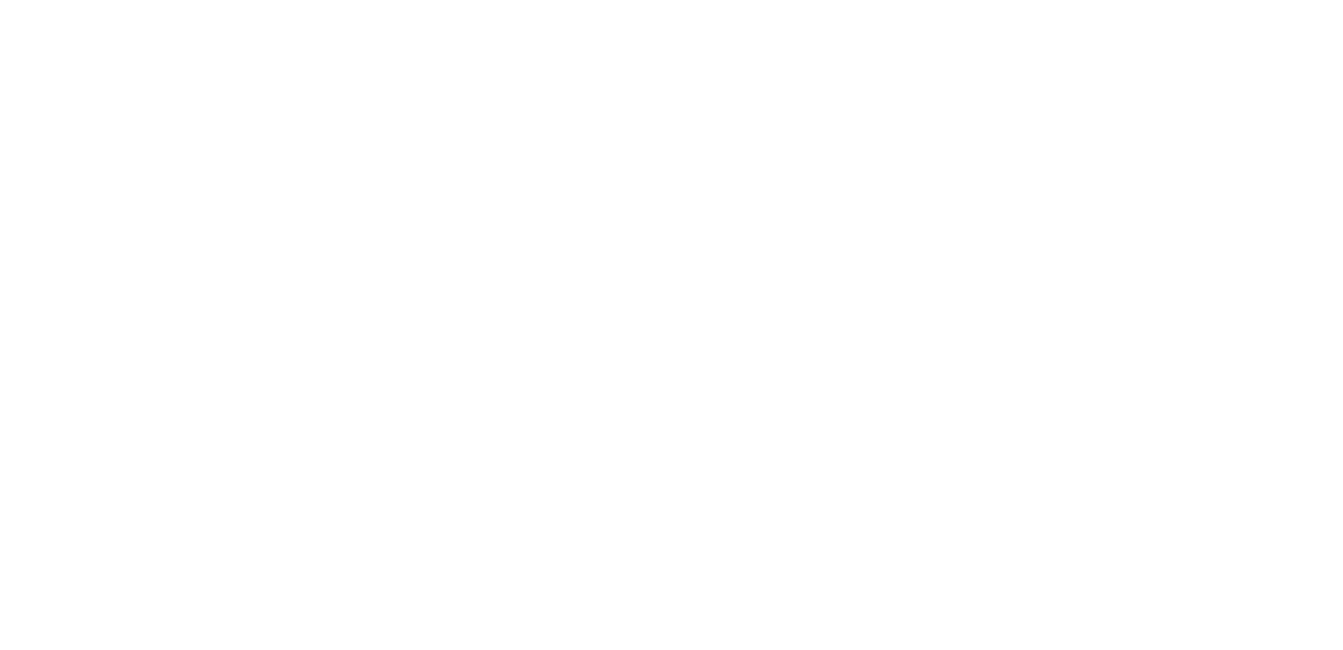 scroll, scrollTop: 0, scrollLeft: 0, axis: both 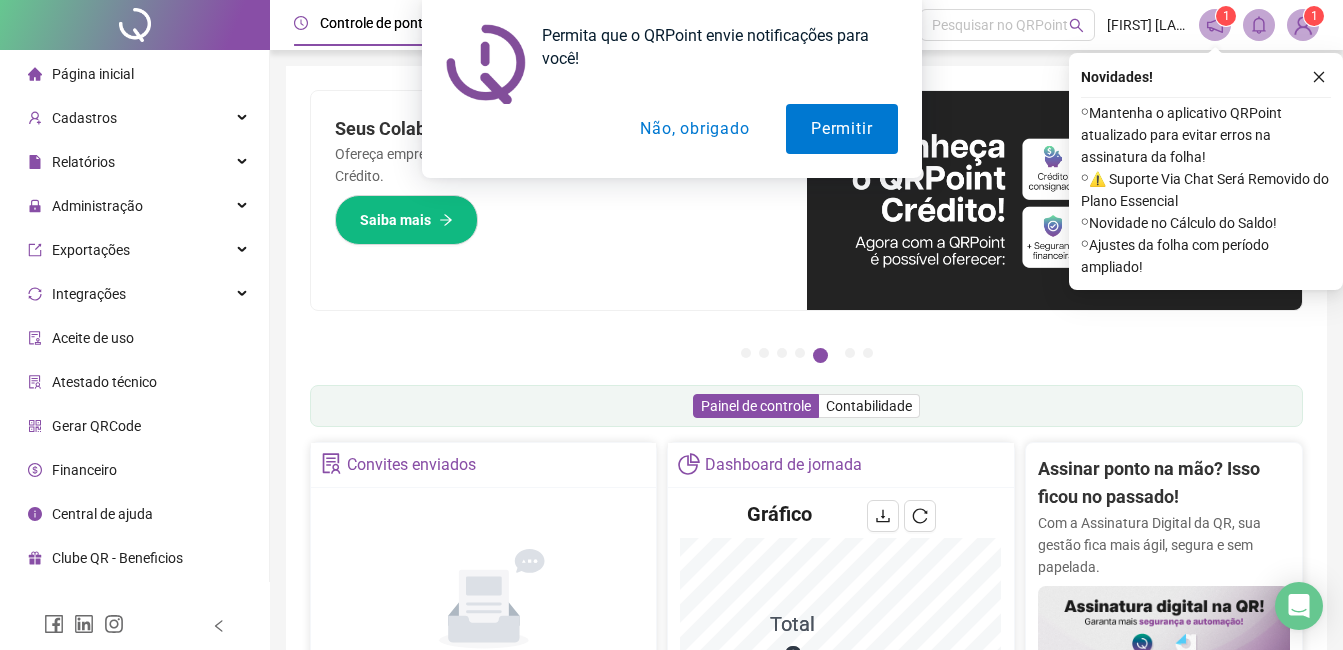 click on "Não, obrigado" at bounding box center [694, 129] 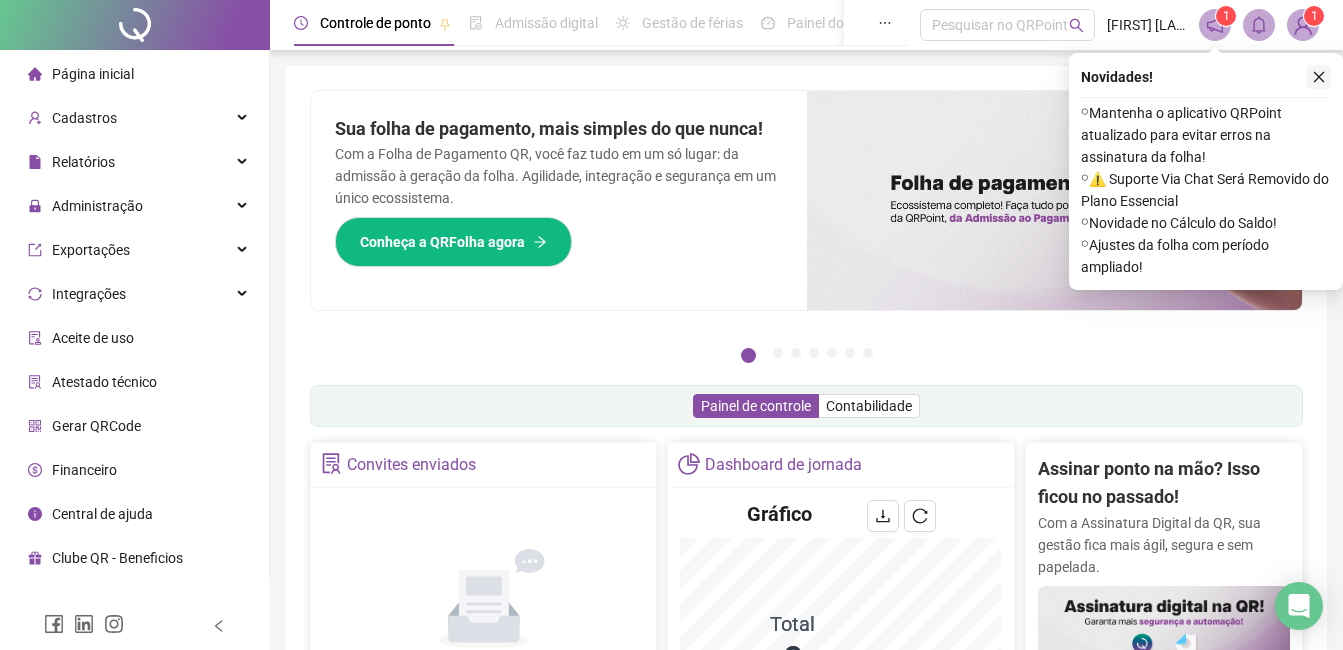 click 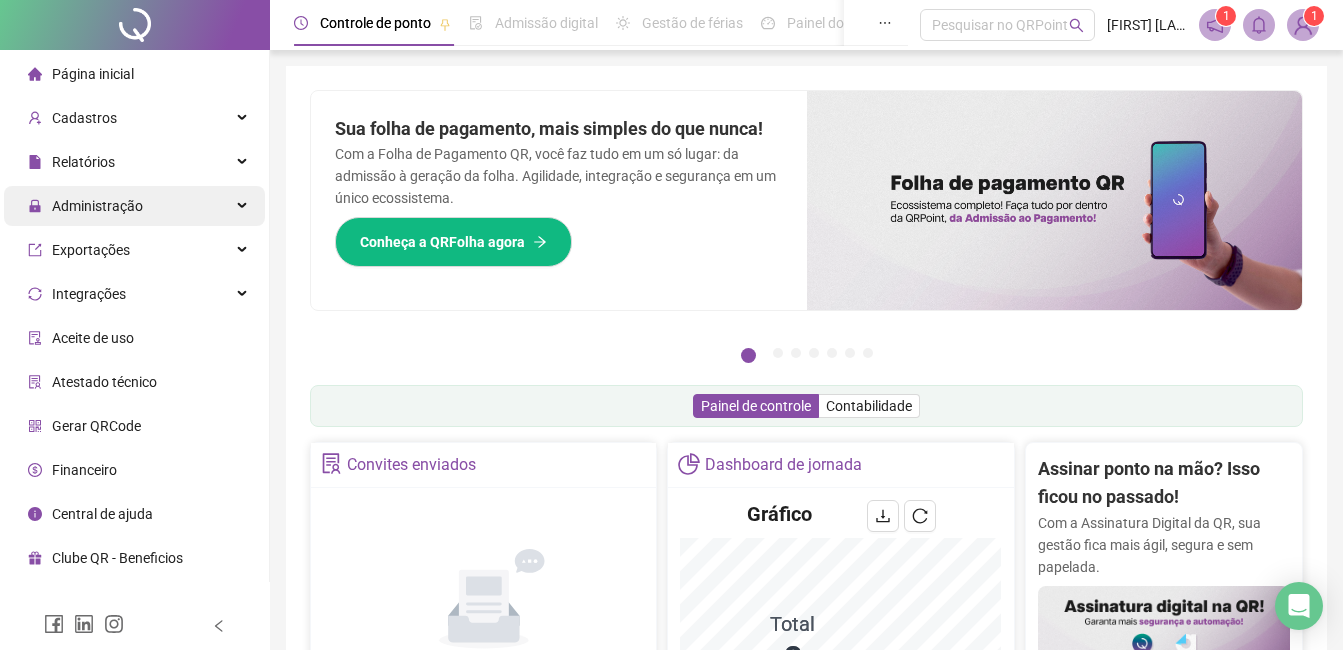 click on "Administração" at bounding box center [134, 206] 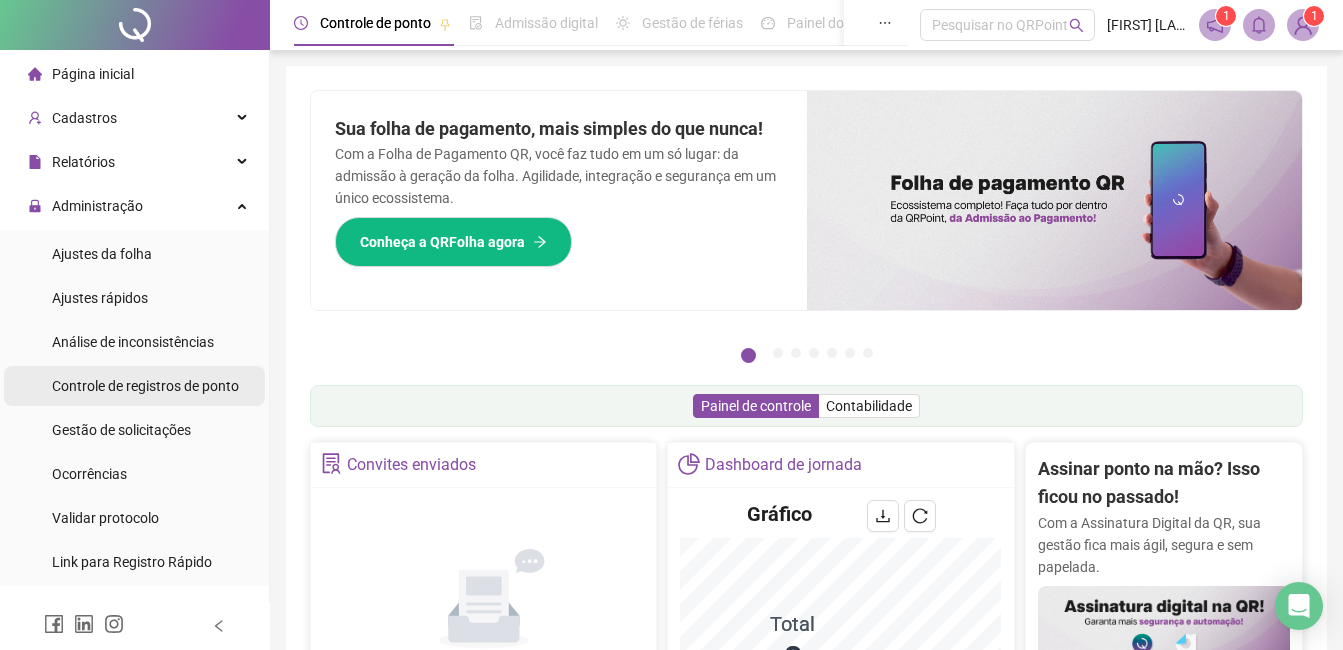 click on "Controle de registros de ponto" at bounding box center (145, 386) 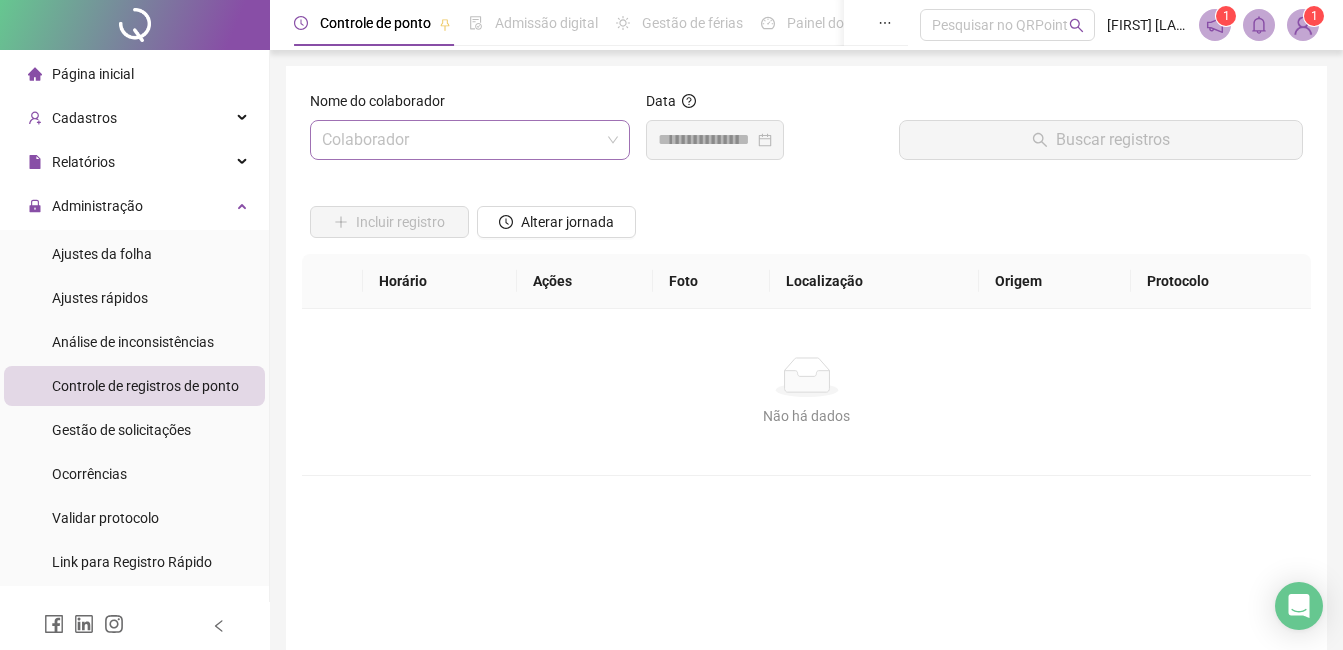click at bounding box center (461, 140) 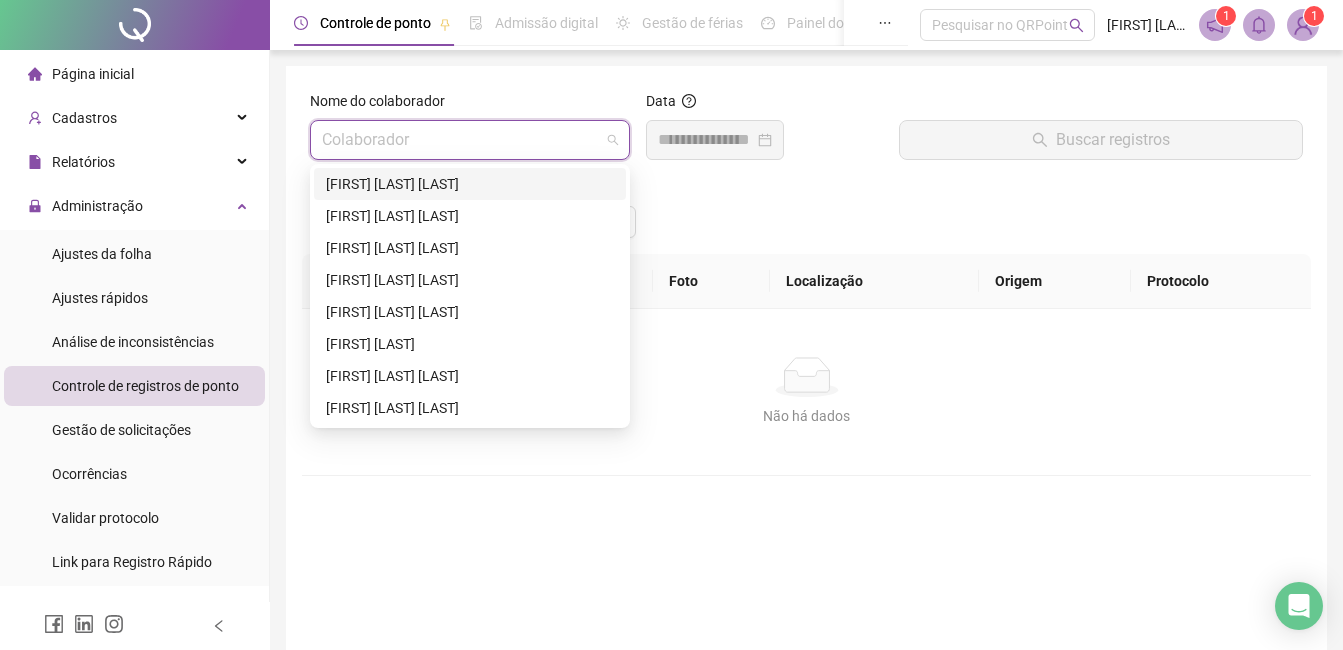 click on "[FIRST] [LAST] [LAST]" at bounding box center (470, 184) 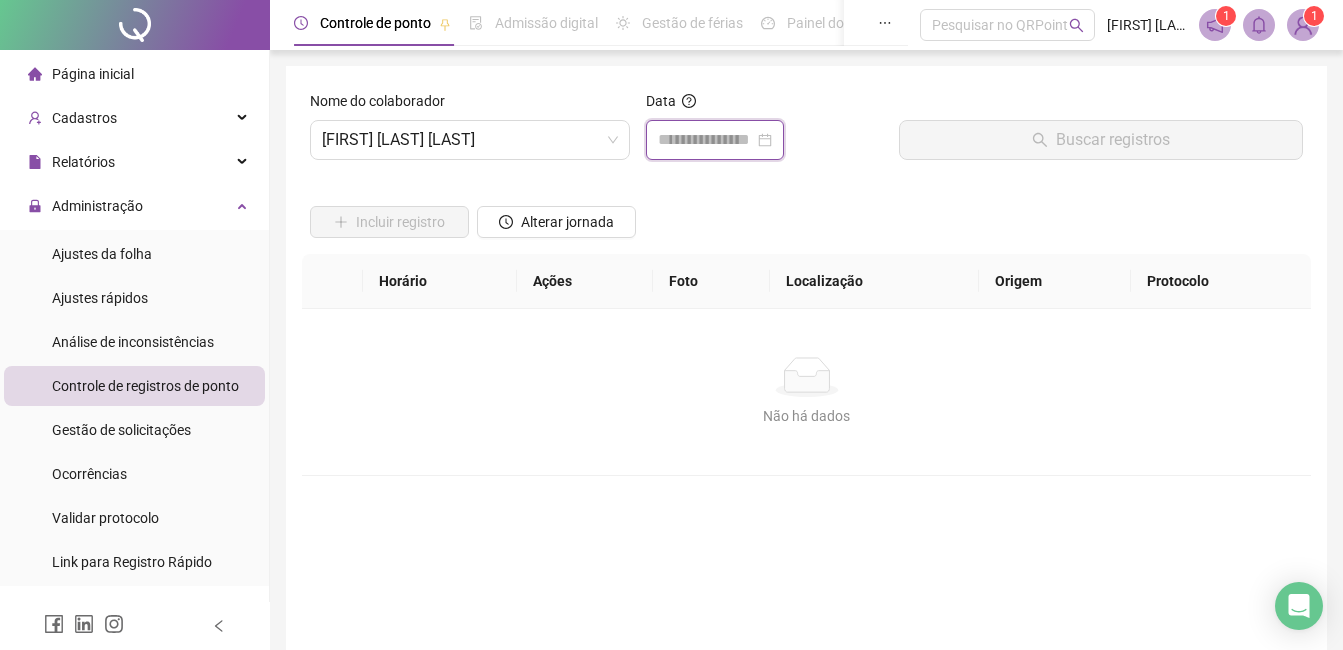 click at bounding box center (706, 140) 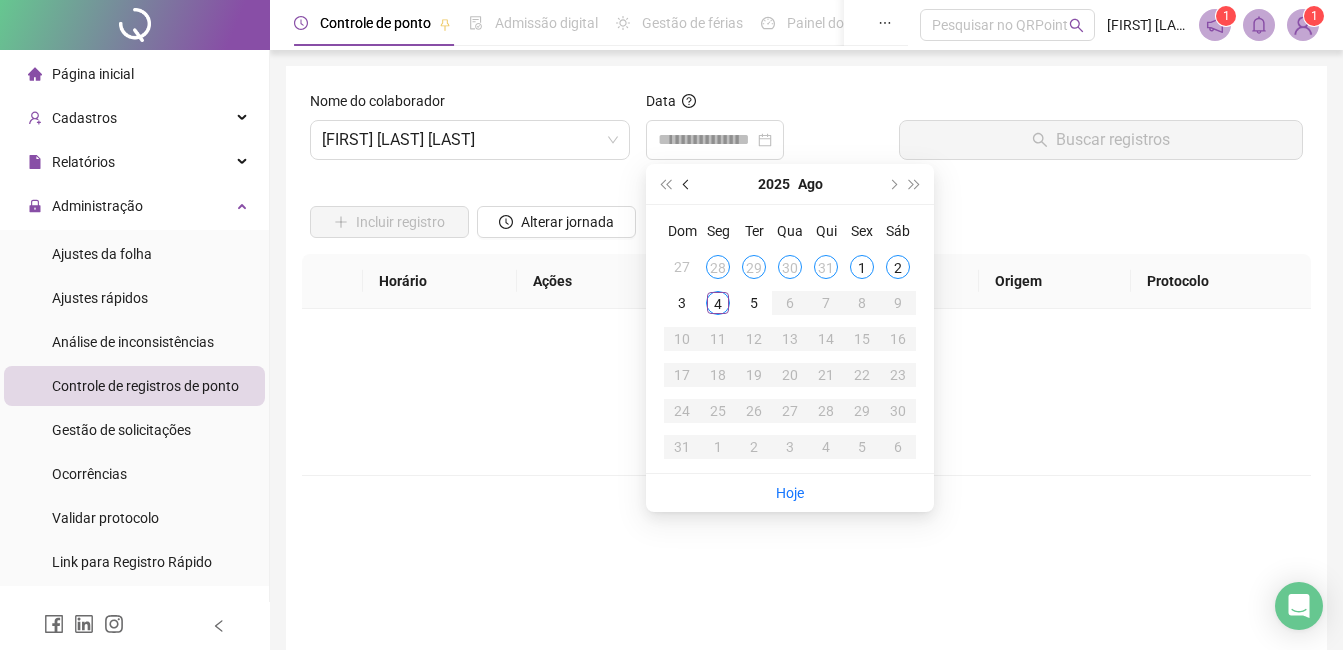 click at bounding box center (687, 184) 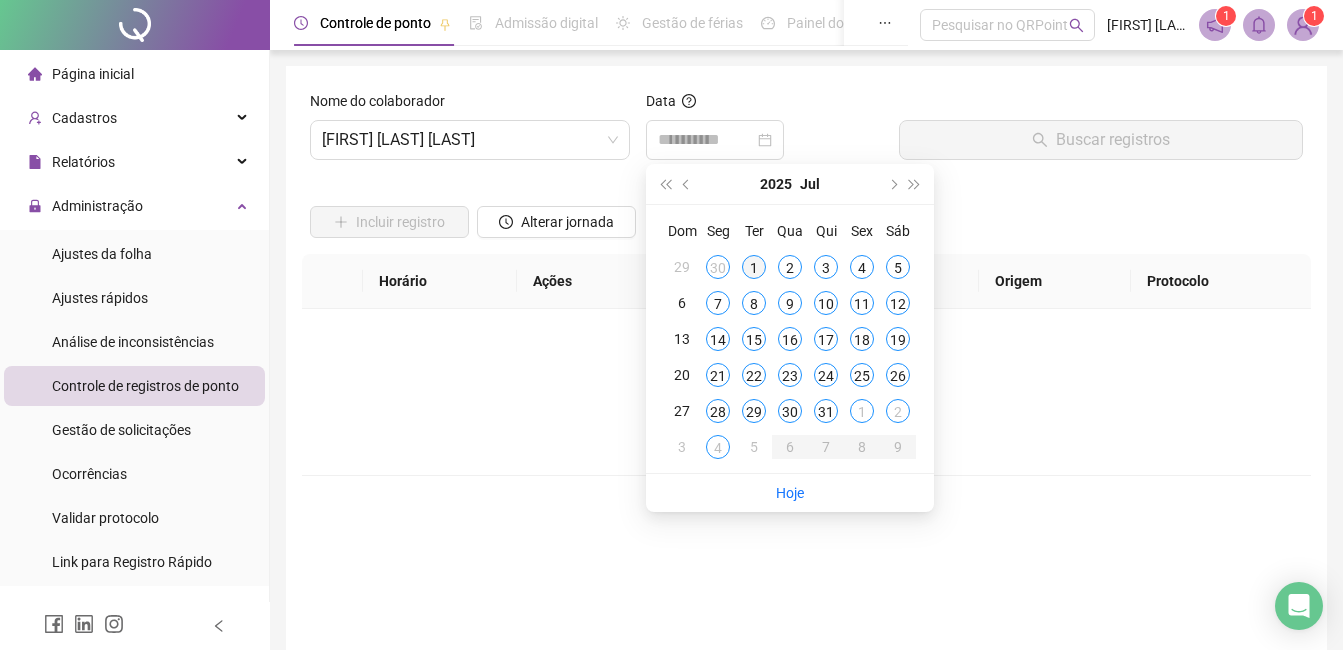 click on "1" at bounding box center (754, 267) 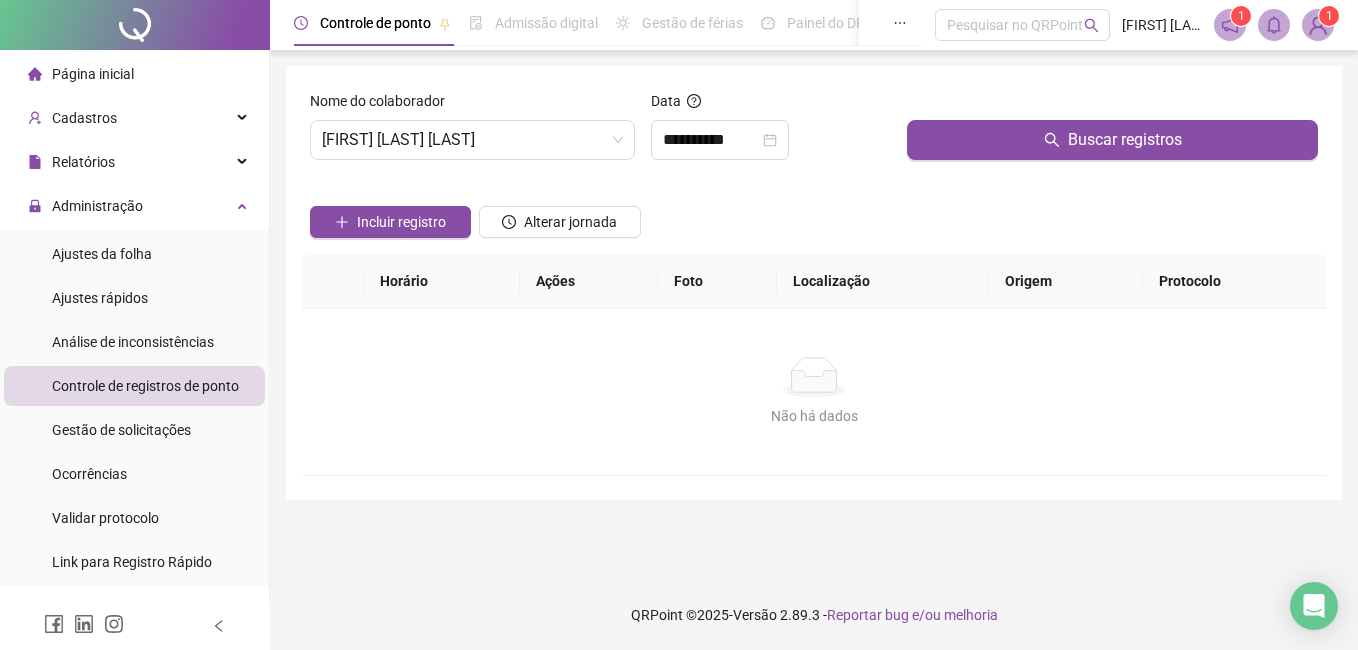 click on "Buscar registros" at bounding box center [1112, 133] 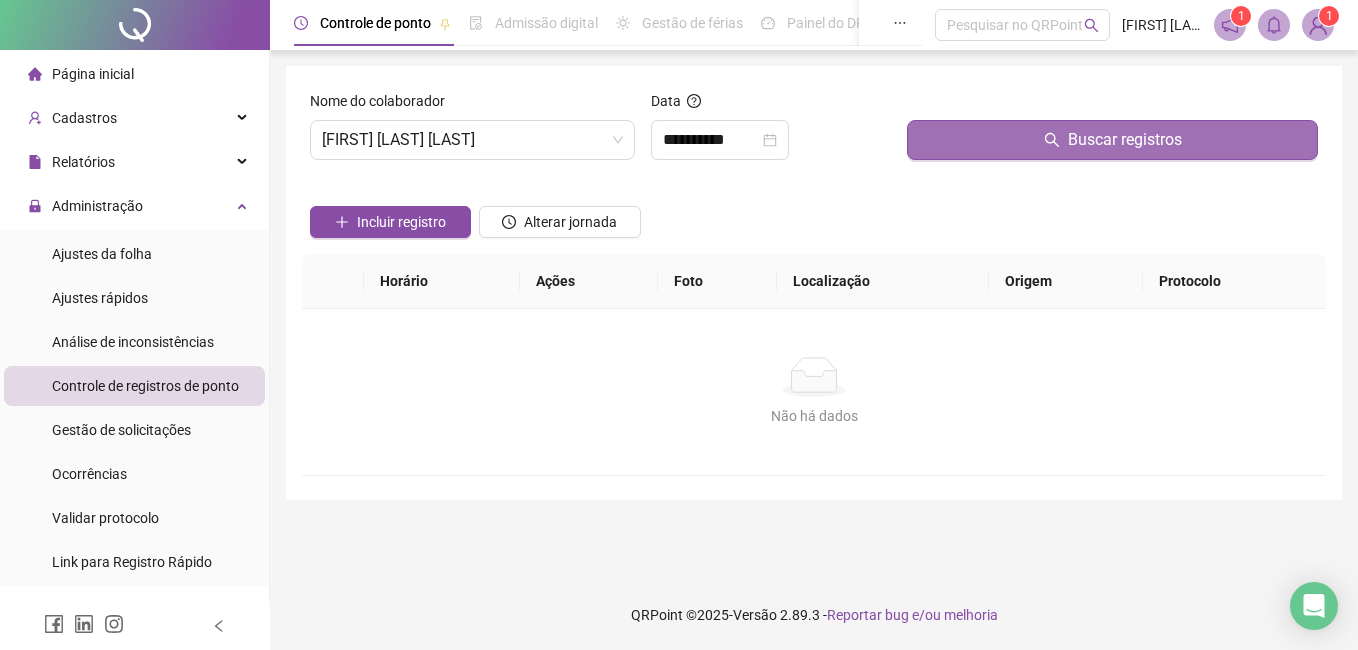 click on "Buscar registros" at bounding box center (1112, 140) 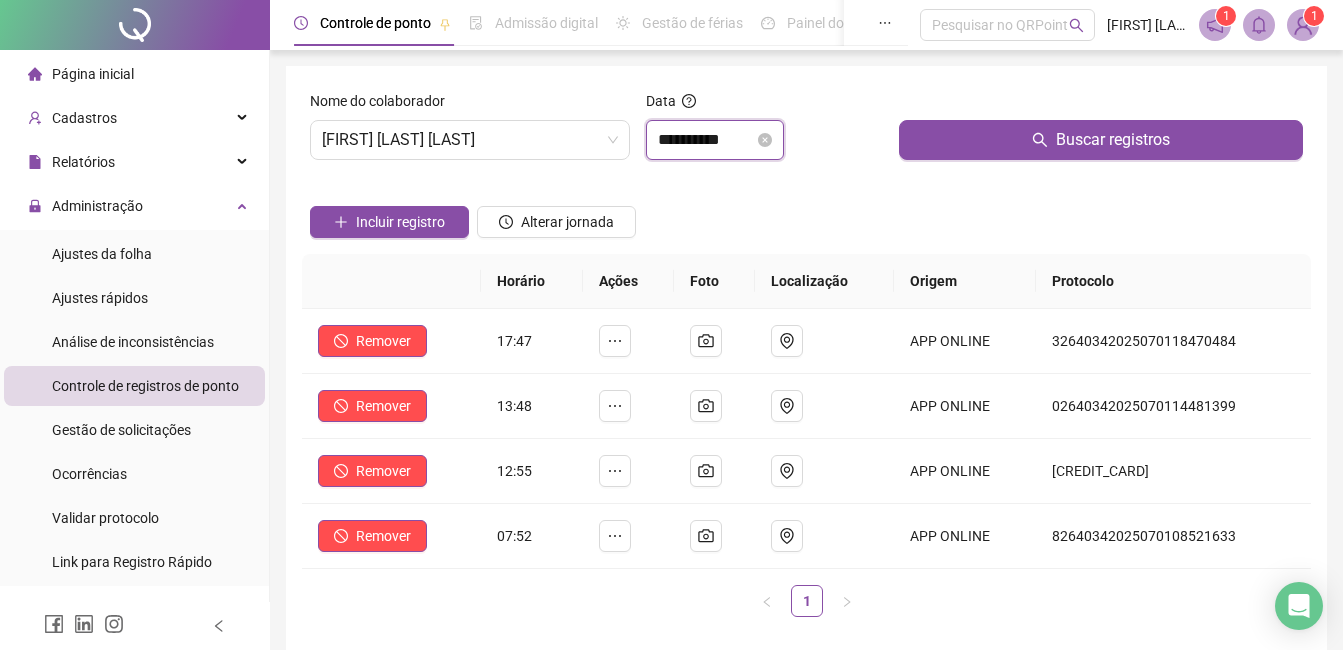 click on "**********" at bounding box center [706, 140] 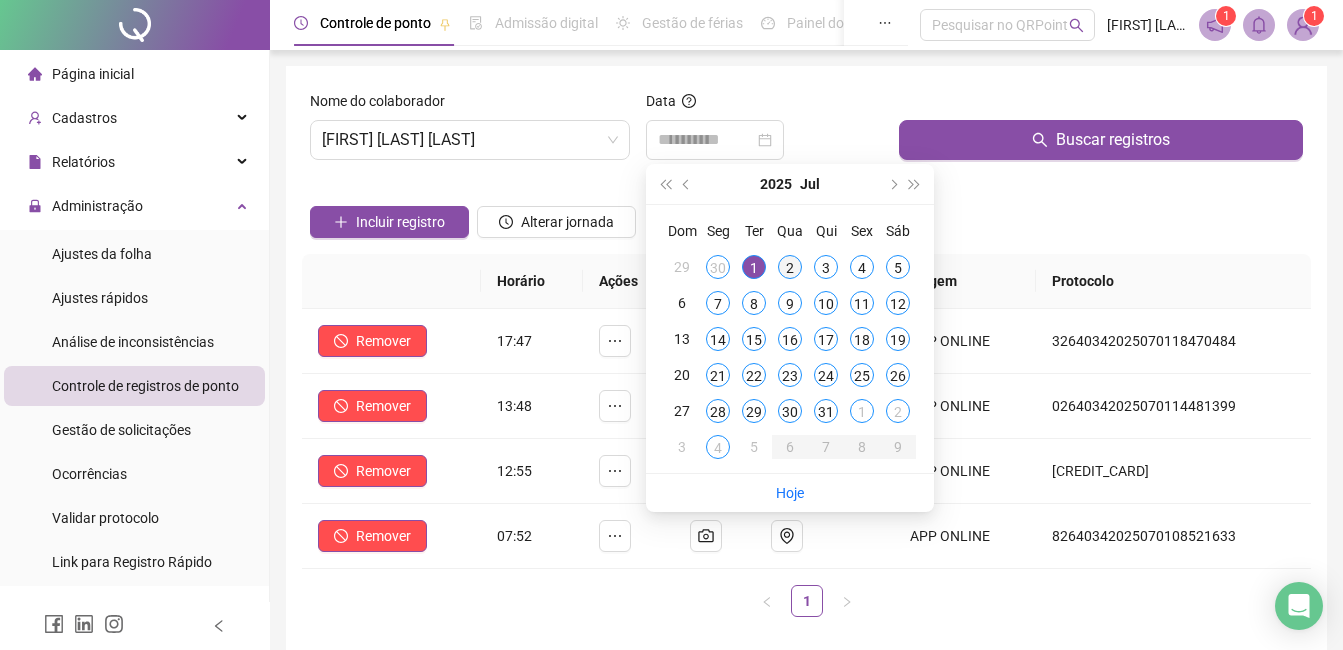 click on "2" at bounding box center (790, 267) 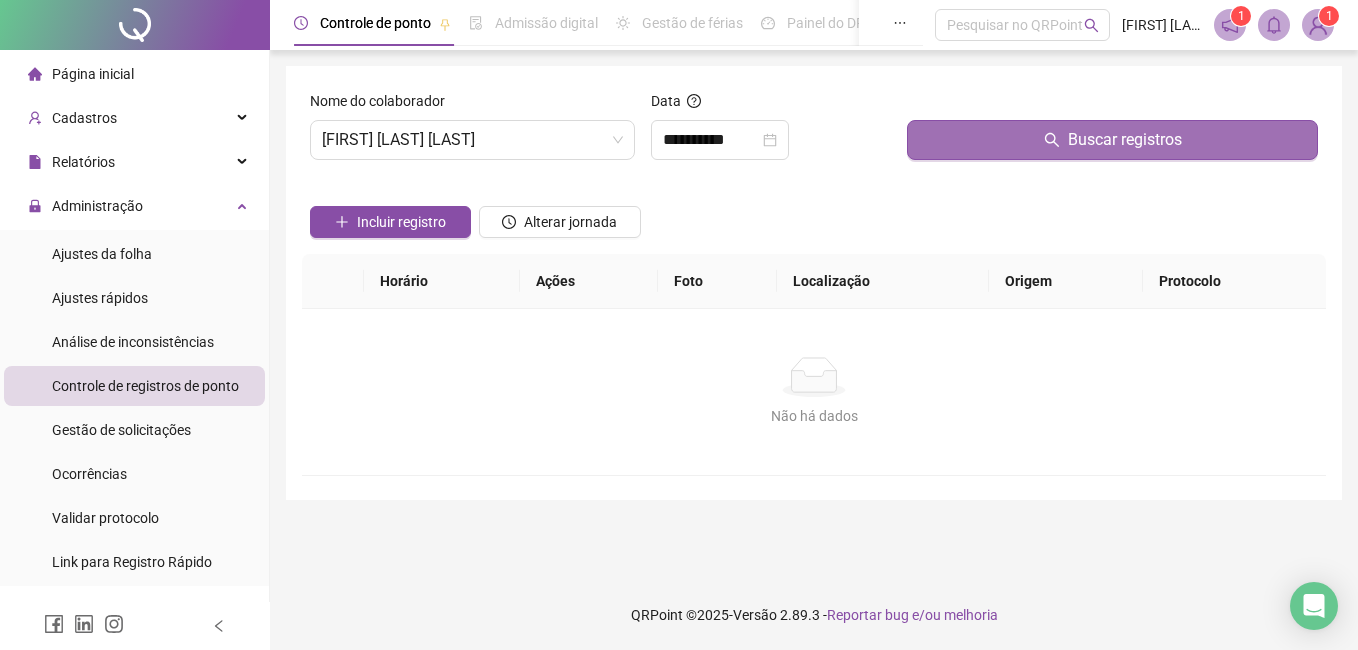click on "Buscar registros" at bounding box center (1112, 140) 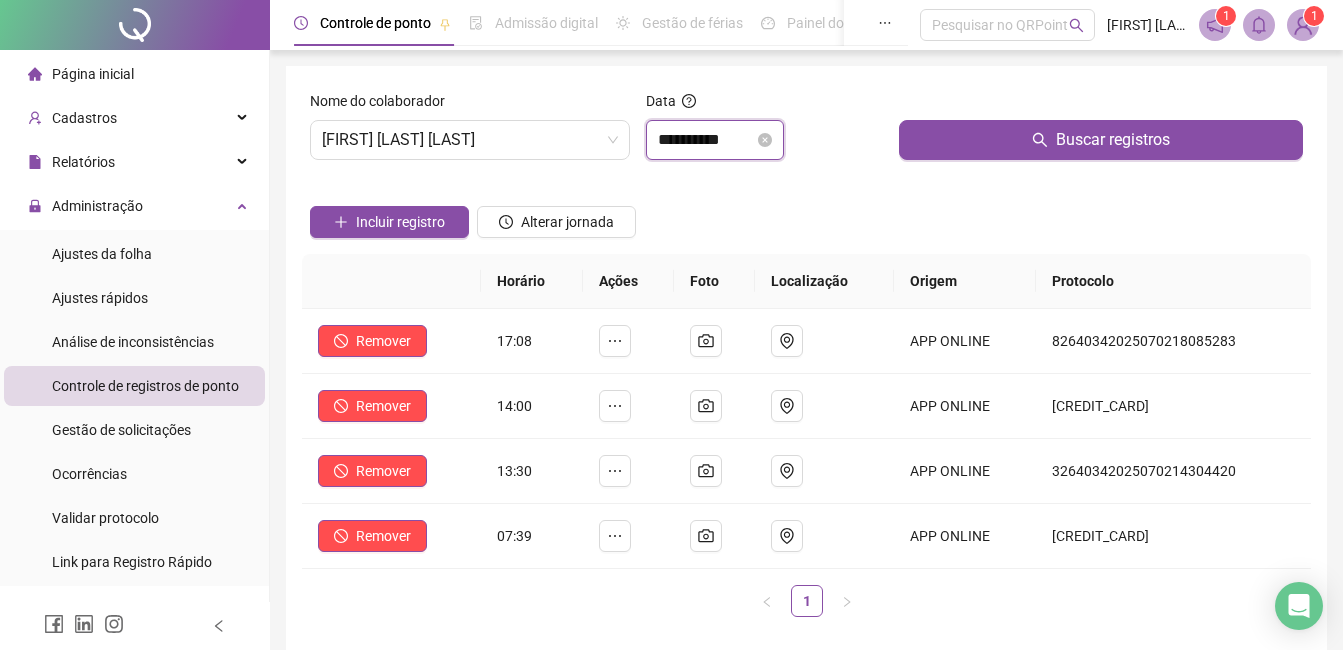 click on "**********" at bounding box center (706, 140) 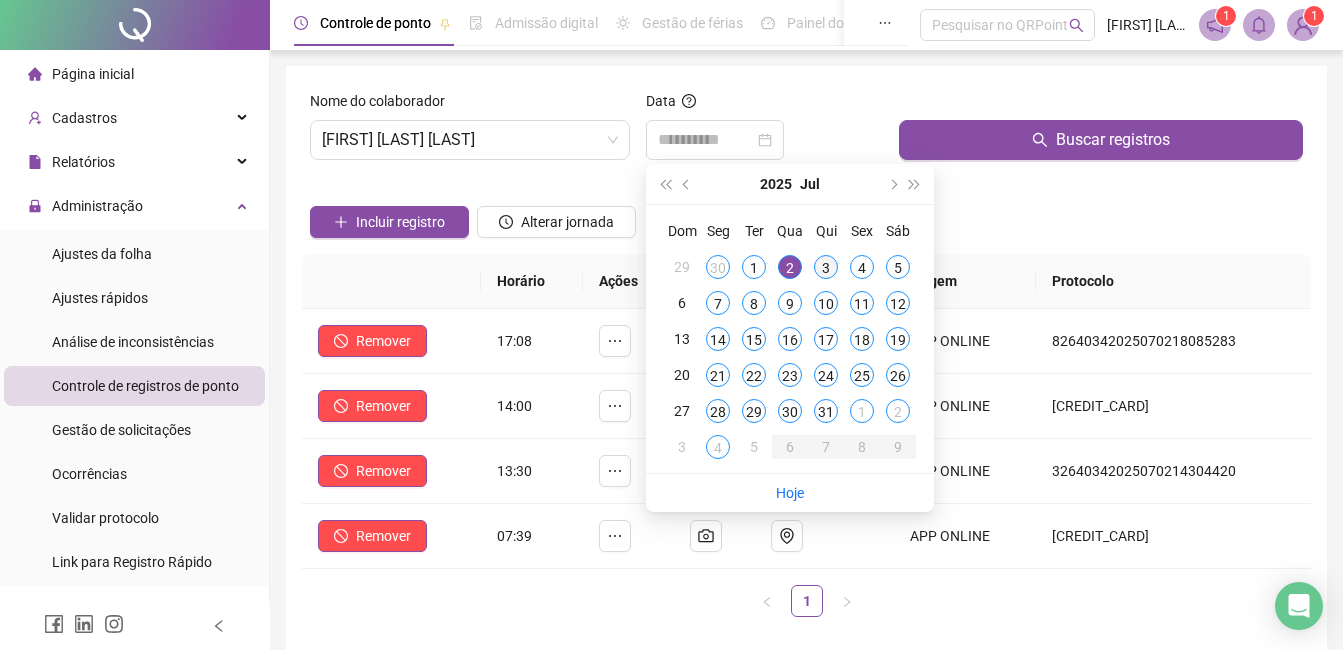 click on "3" at bounding box center [826, 267] 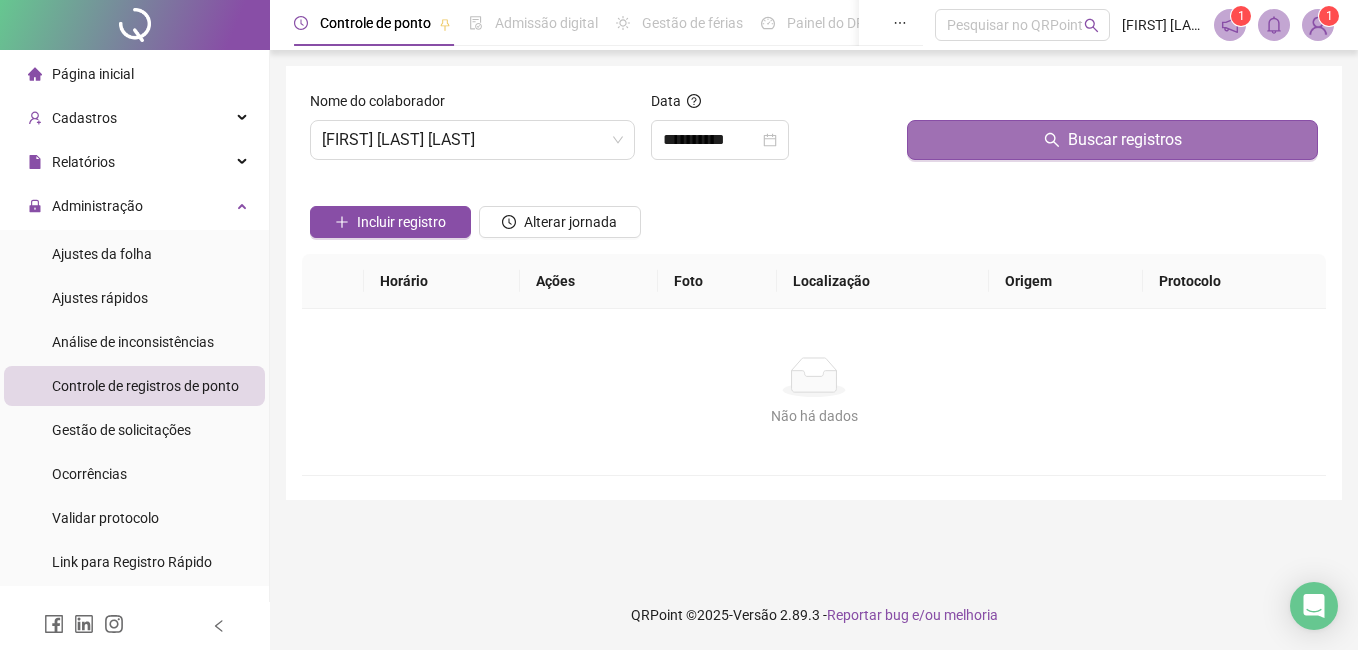 click on "Buscar registros" at bounding box center [1112, 140] 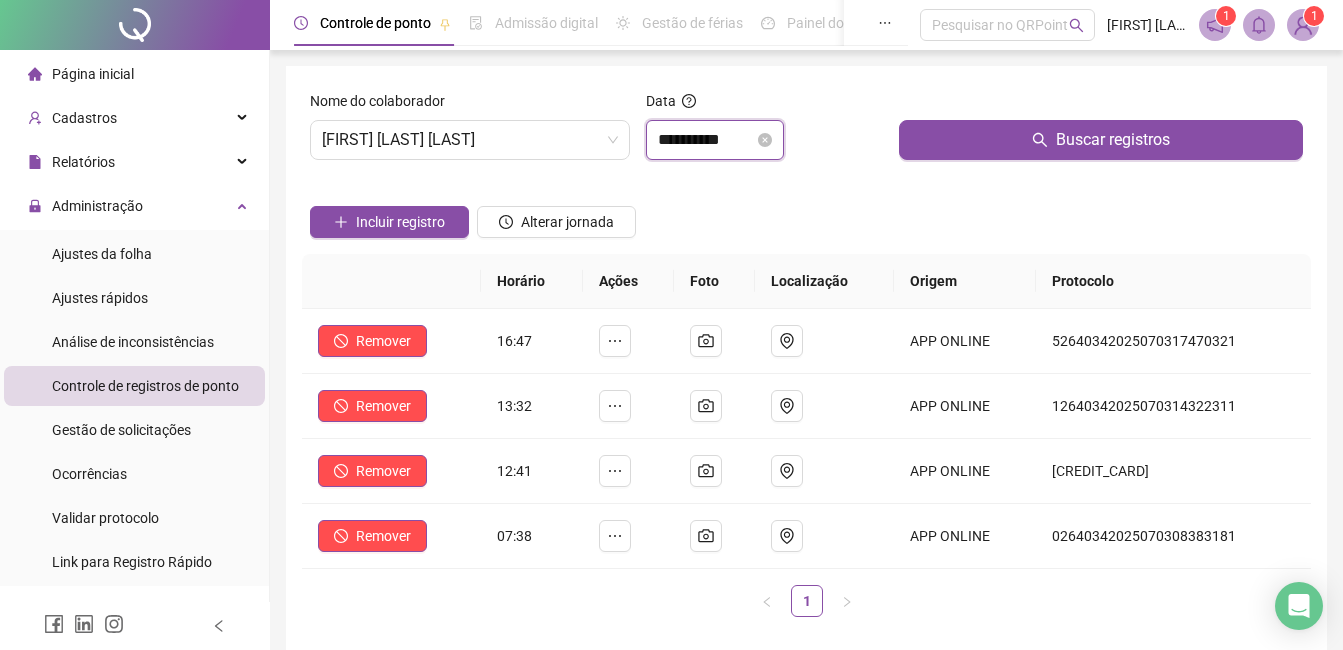 click on "**********" at bounding box center (706, 140) 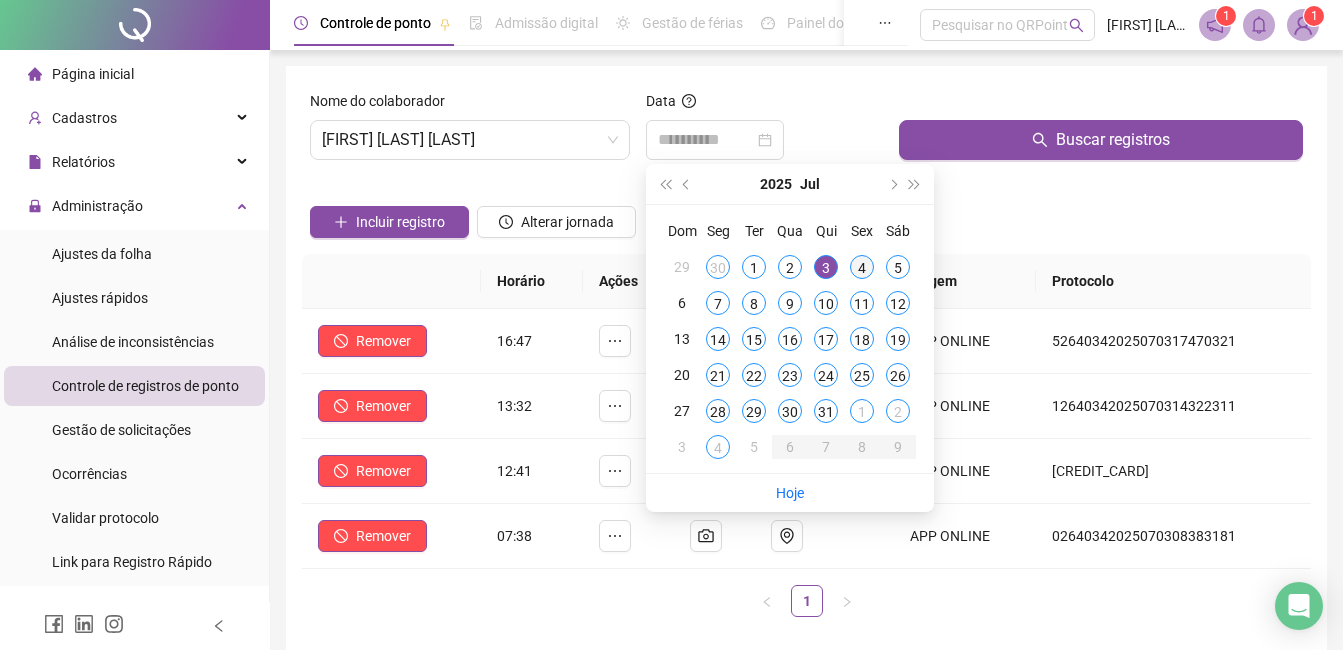 click on "4" at bounding box center (862, 267) 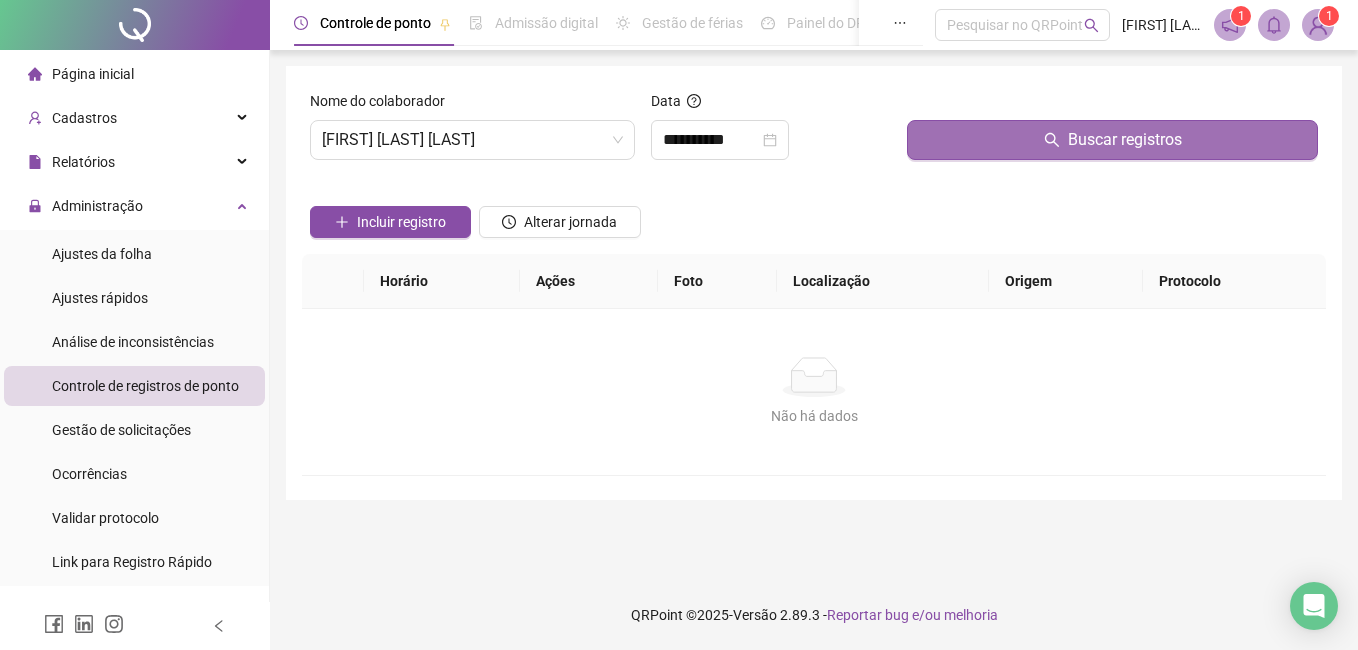 drag, startPoint x: 995, startPoint y: 168, endPoint x: 1014, endPoint y: 141, distance: 33.01515 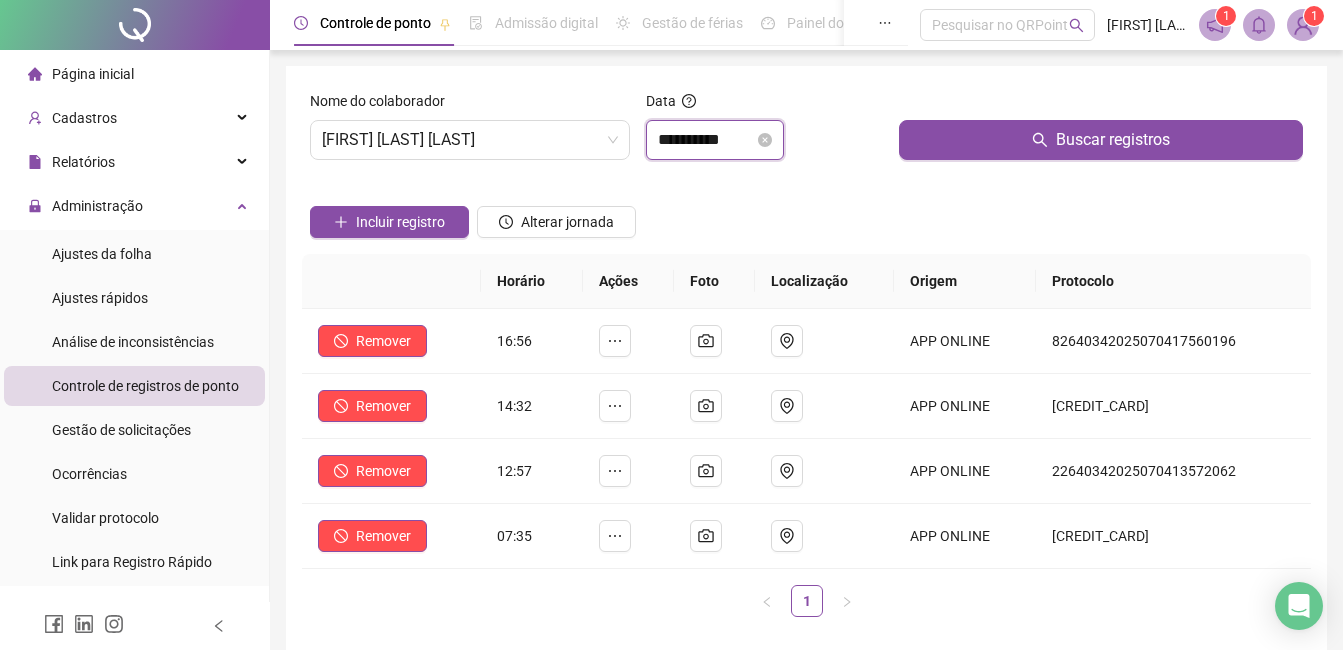 click on "**********" at bounding box center [706, 140] 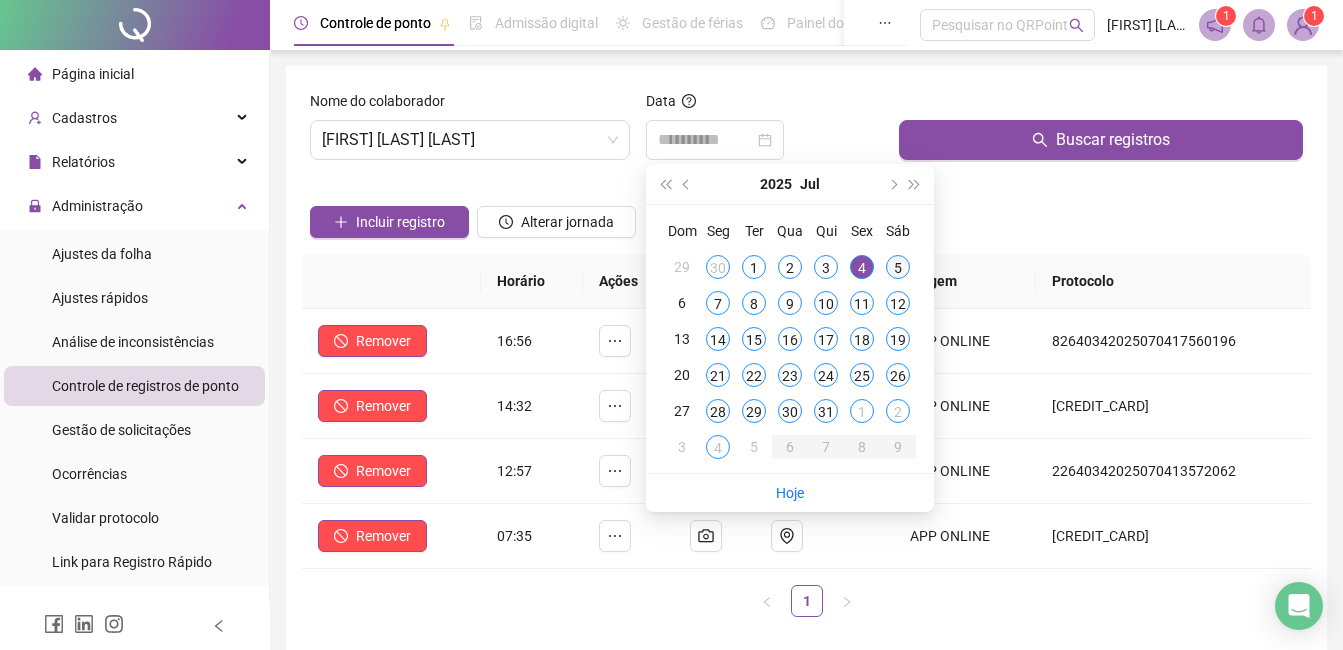 click on "5" at bounding box center (898, 267) 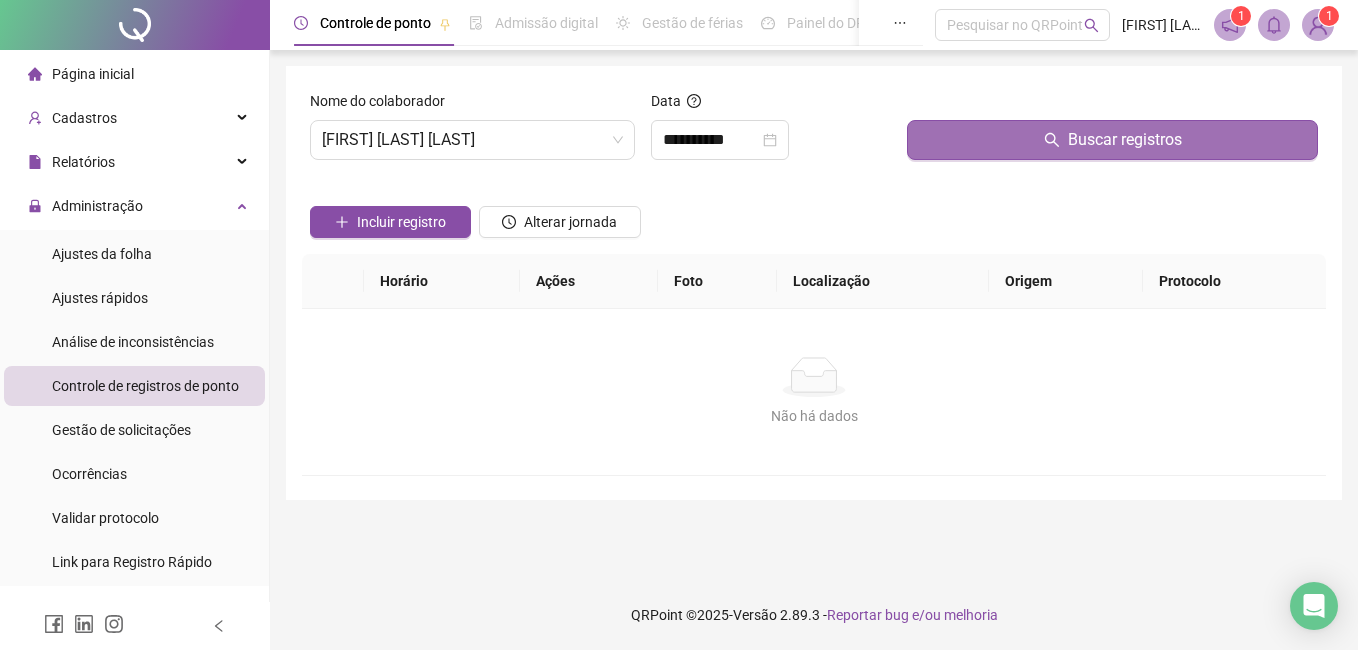 click on "Buscar registros" at bounding box center [1112, 140] 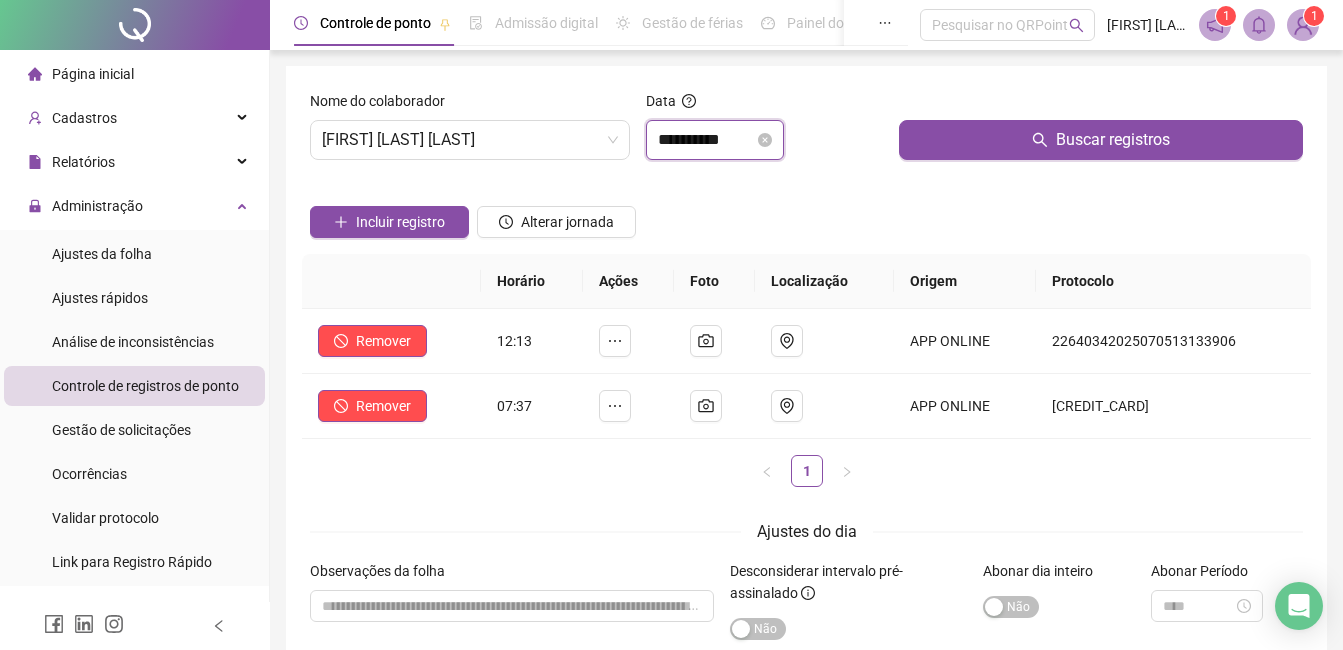 click on "**********" at bounding box center [706, 140] 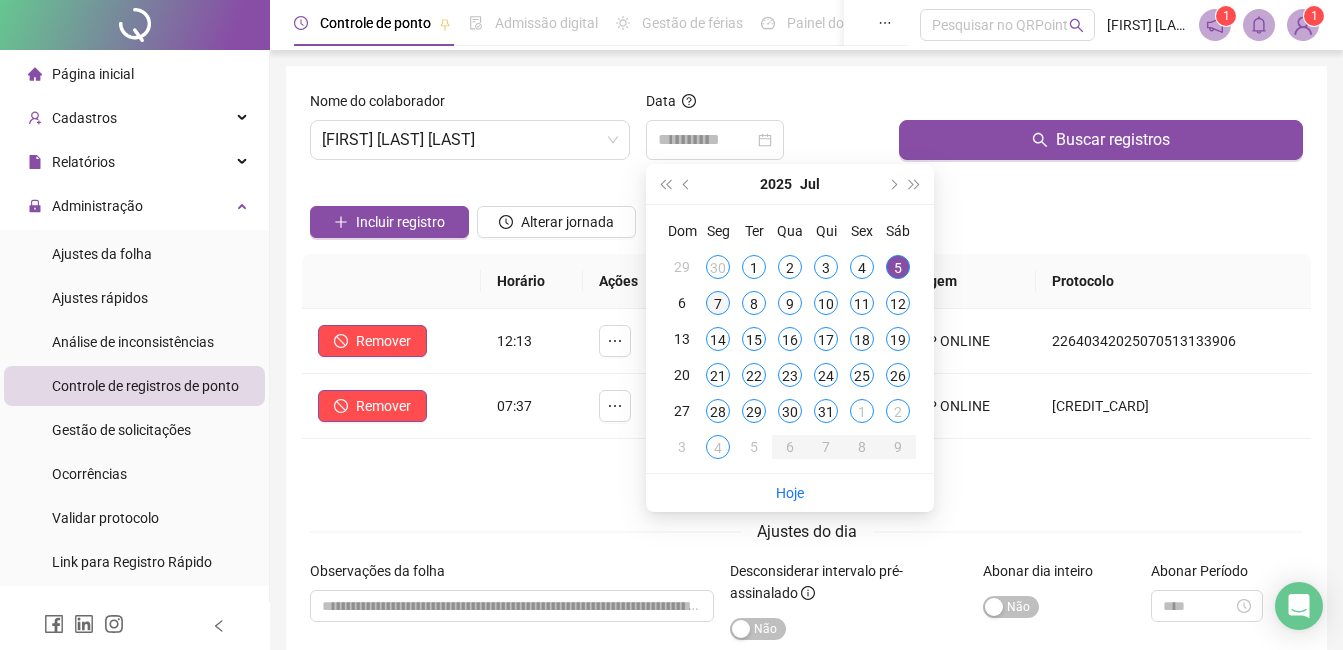 click on "7" at bounding box center (718, 303) 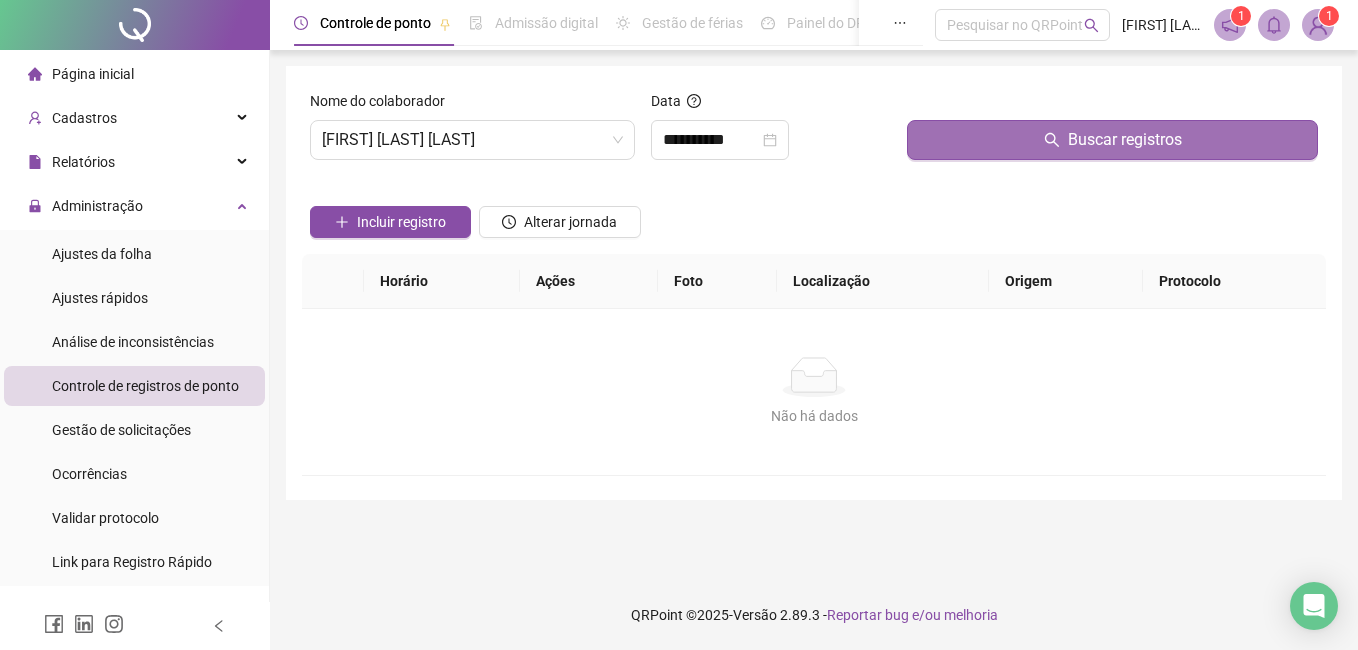 click on "Buscar registros" at bounding box center (1112, 140) 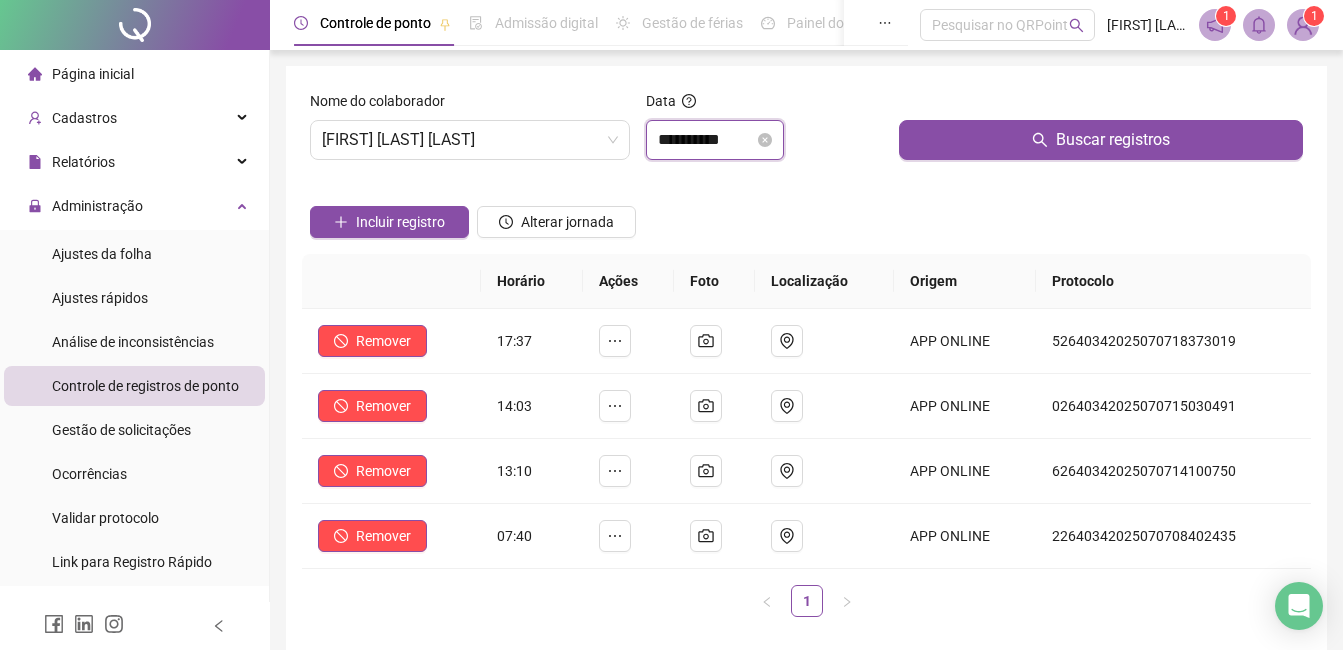 click on "**********" at bounding box center [706, 140] 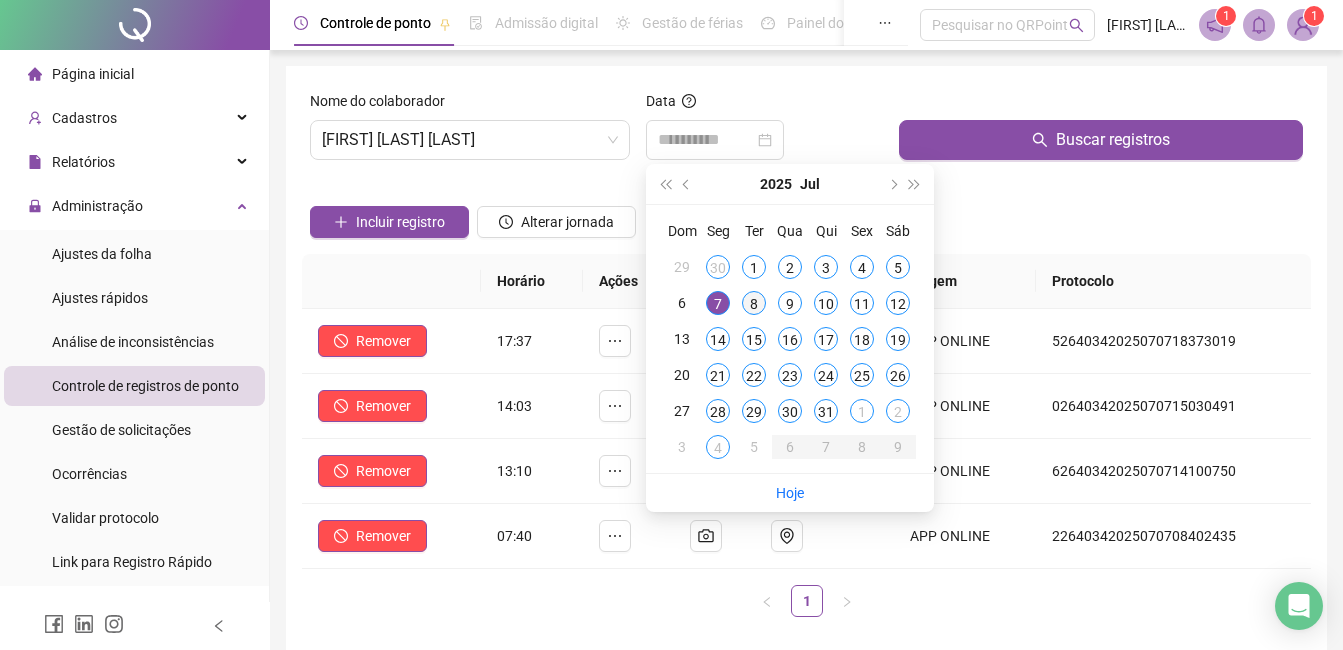 click on "8" at bounding box center (754, 303) 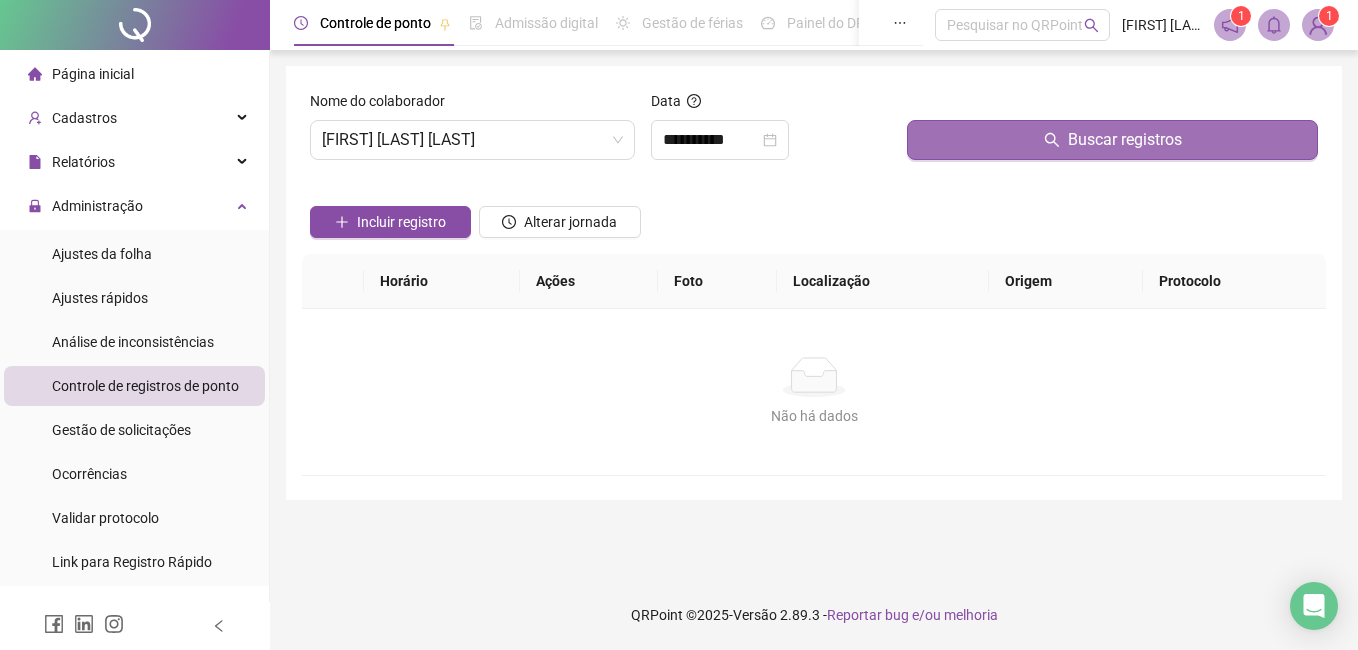 click on "Buscar registros" at bounding box center [1112, 140] 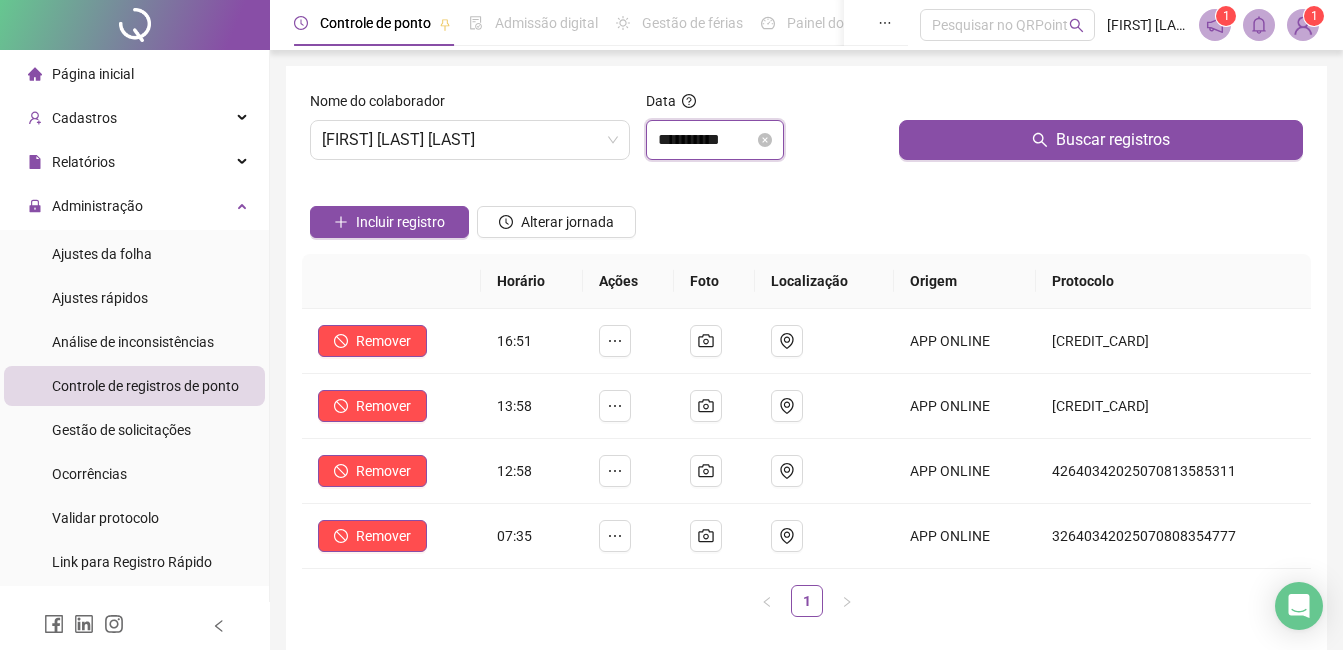 click on "**********" at bounding box center (706, 140) 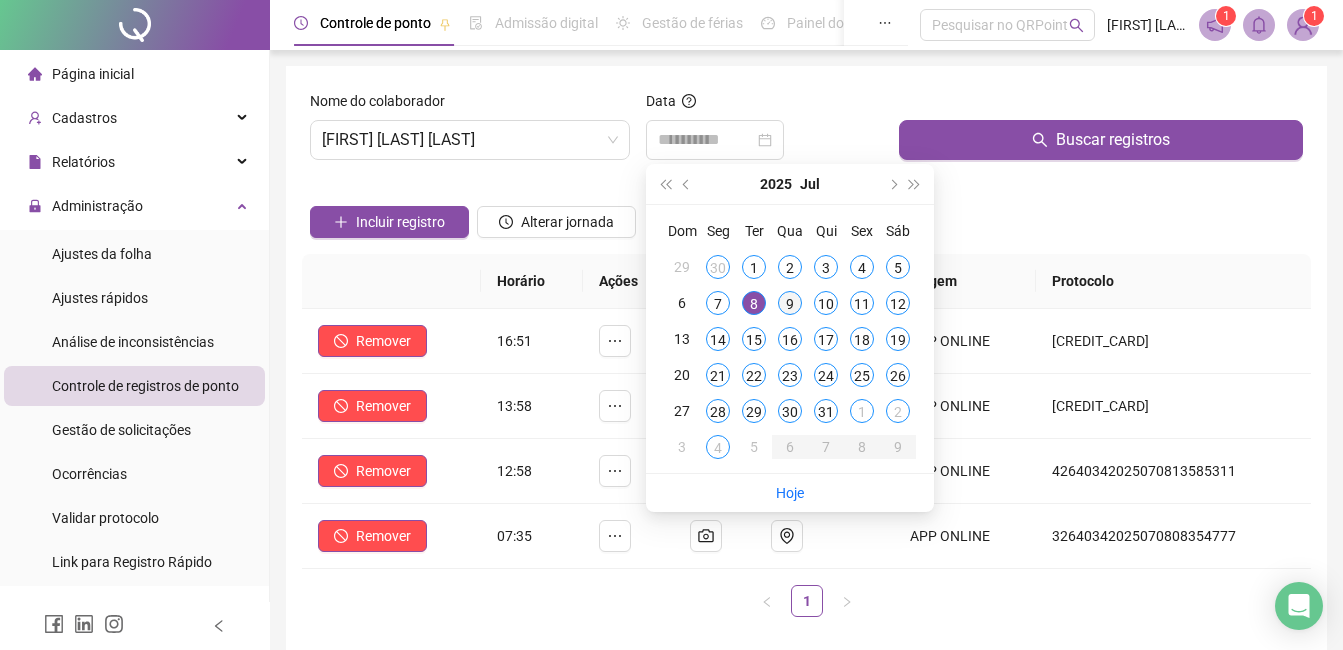click on "9" at bounding box center (790, 303) 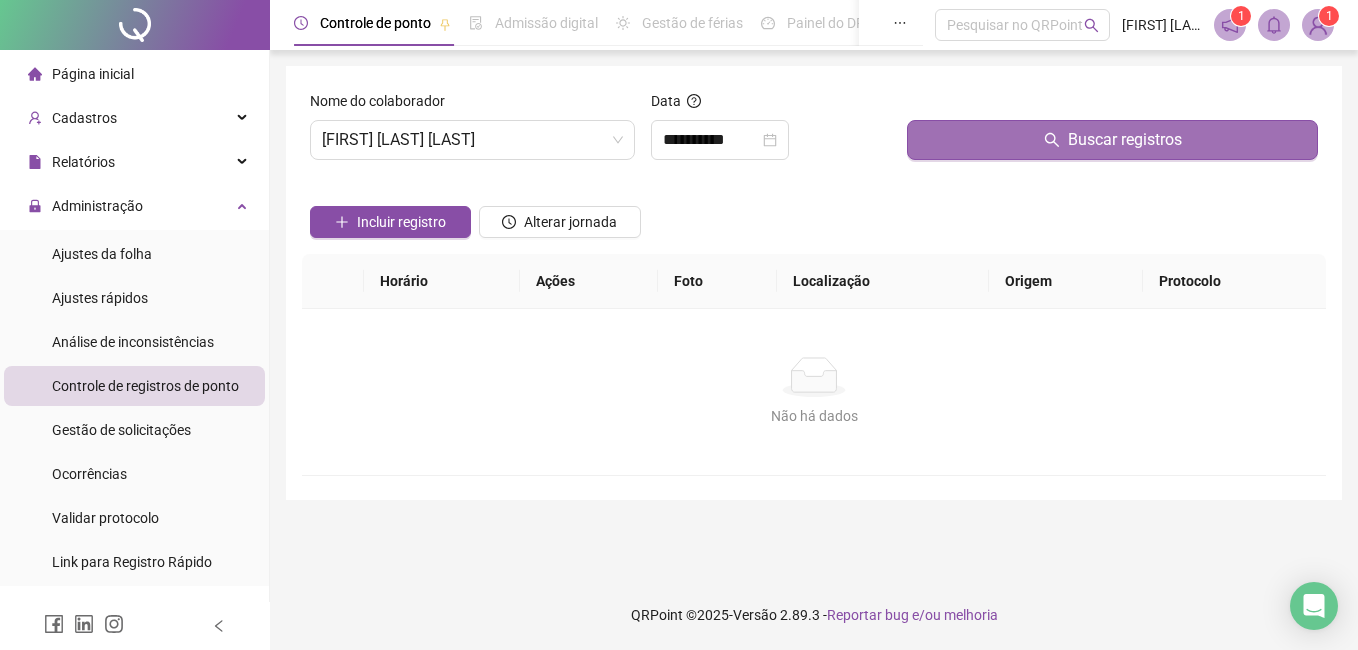 click on "Buscar registros" at bounding box center (1112, 140) 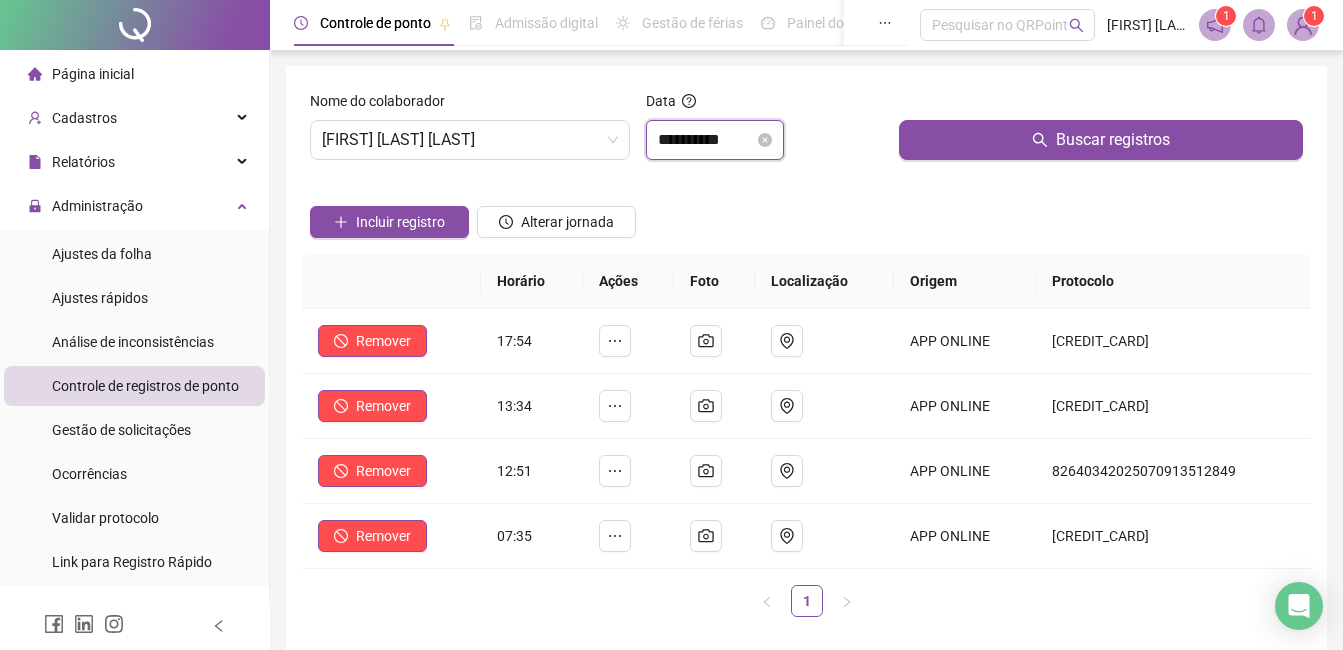 click on "**********" at bounding box center (706, 140) 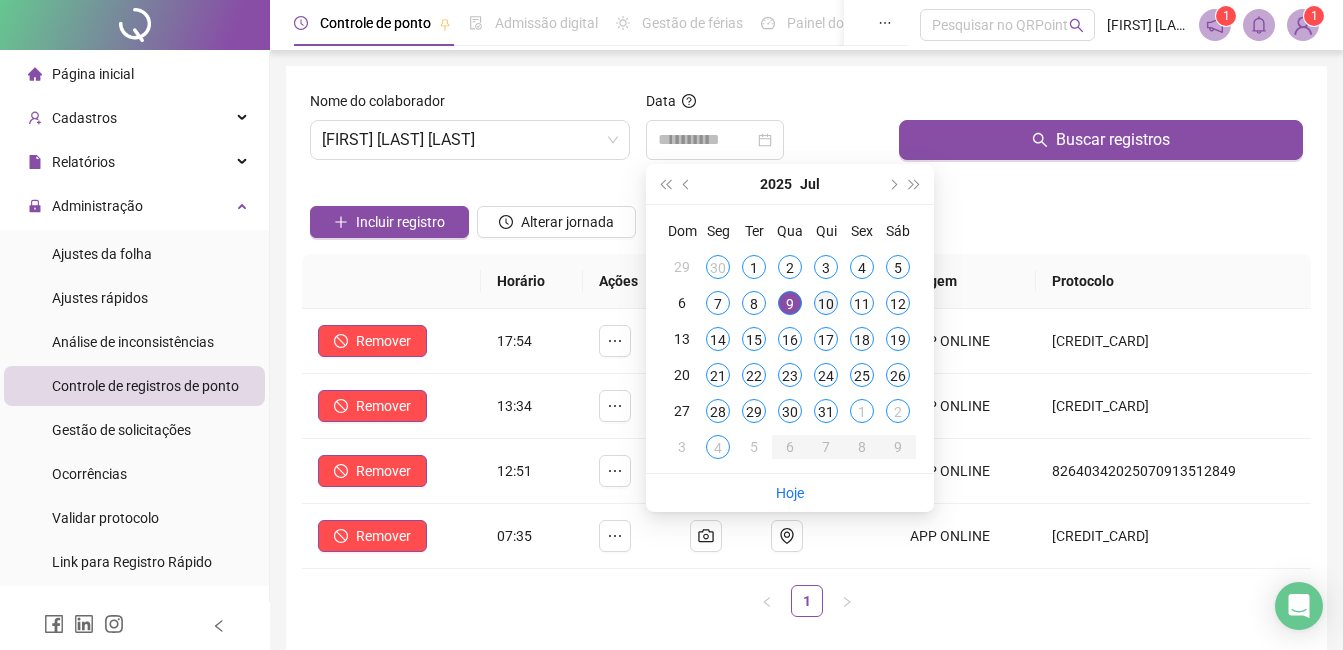 click on "10" at bounding box center [826, 303] 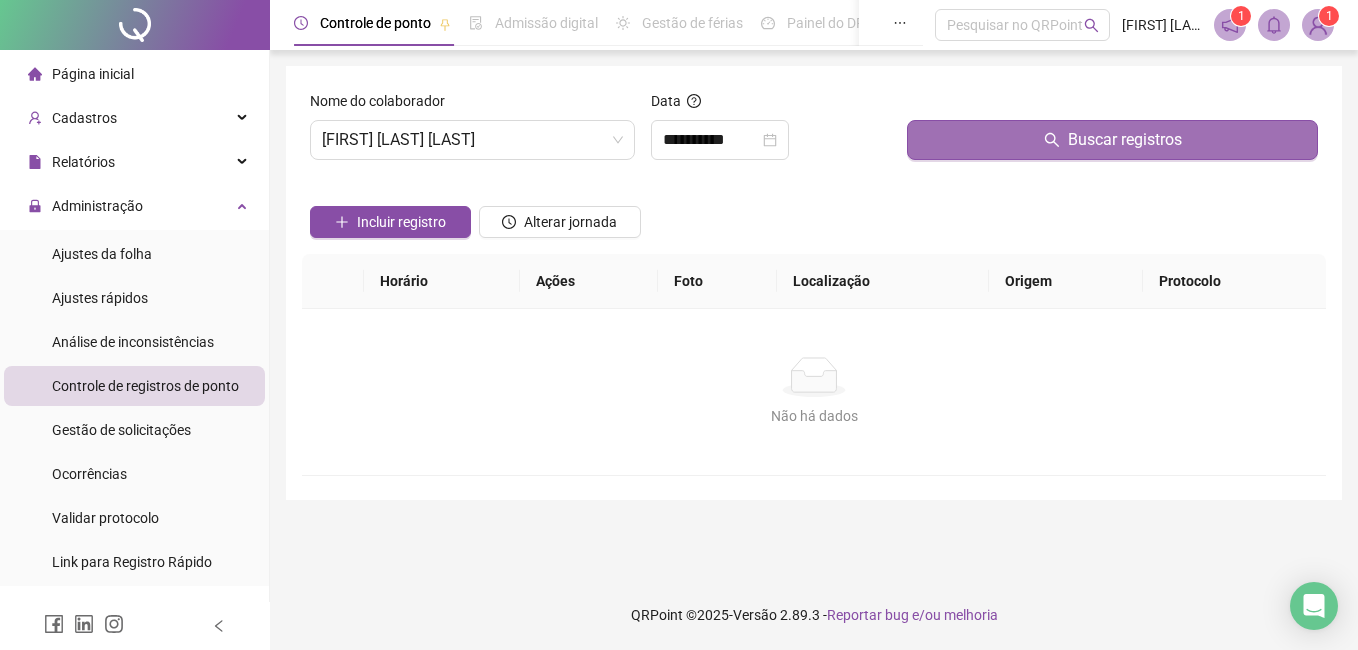 click on "Buscar registros" at bounding box center (1112, 140) 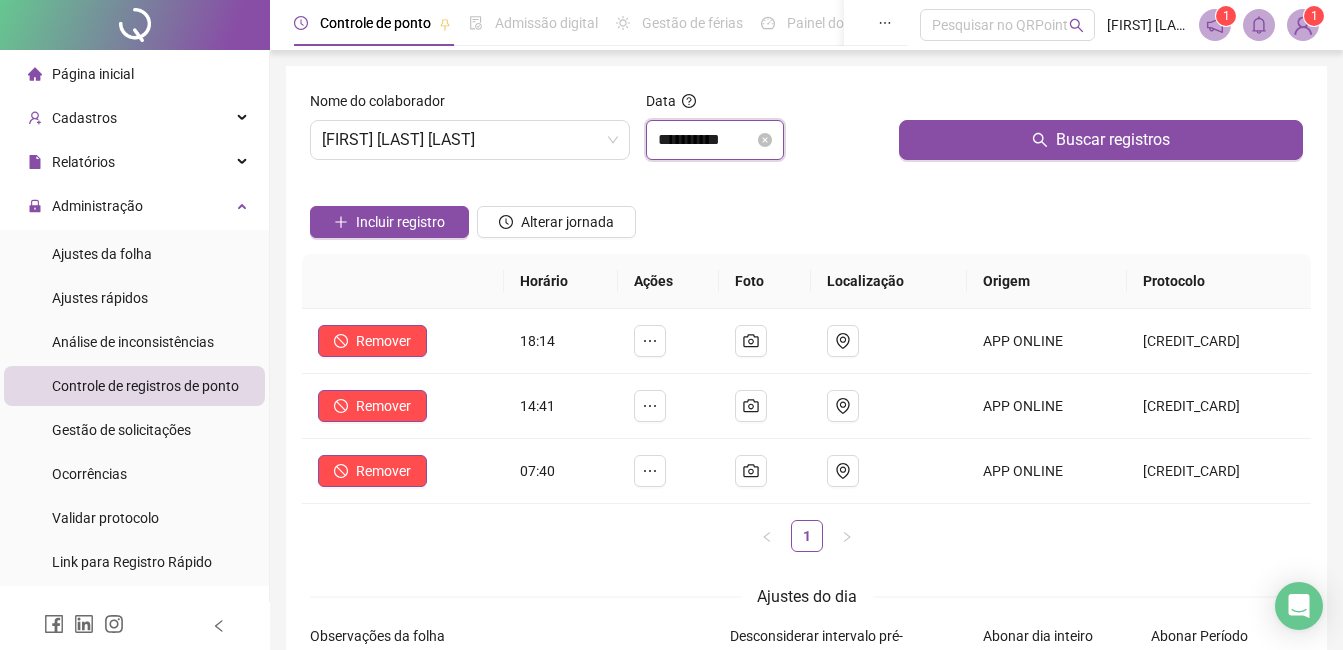 click on "**********" at bounding box center (706, 140) 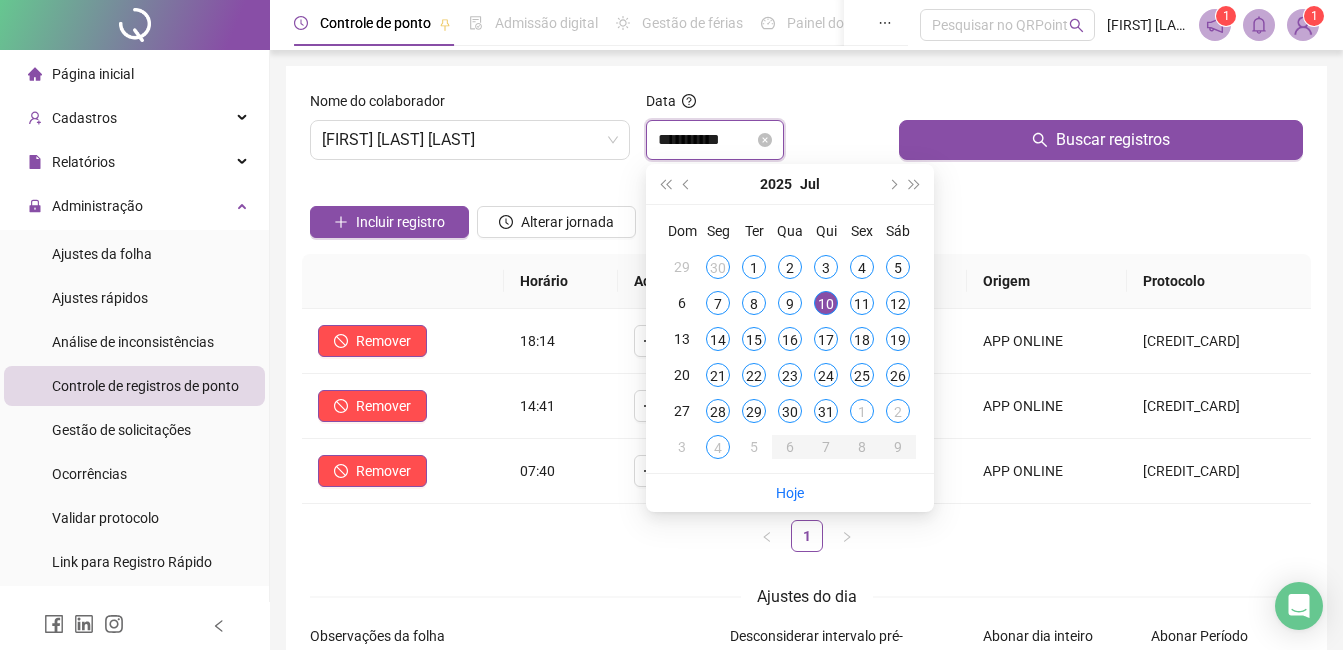 click on "**********" at bounding box center (706, 140) 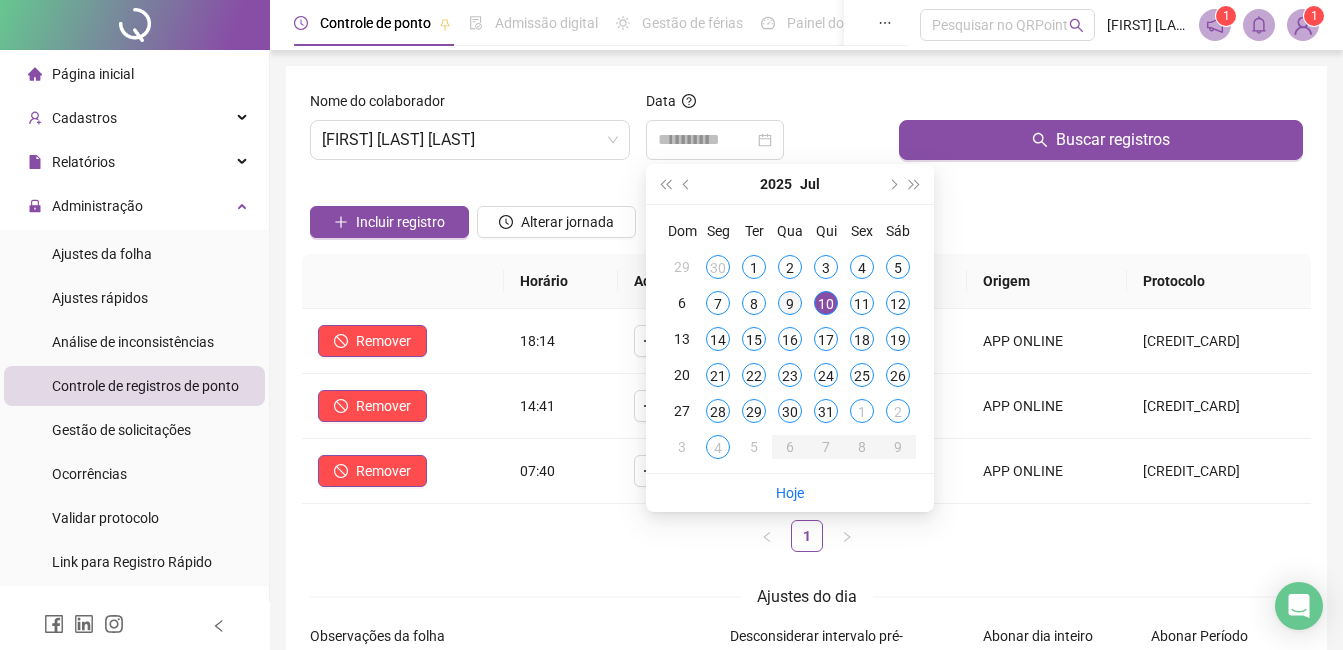 click on "9" at bounding box center [790, 303] 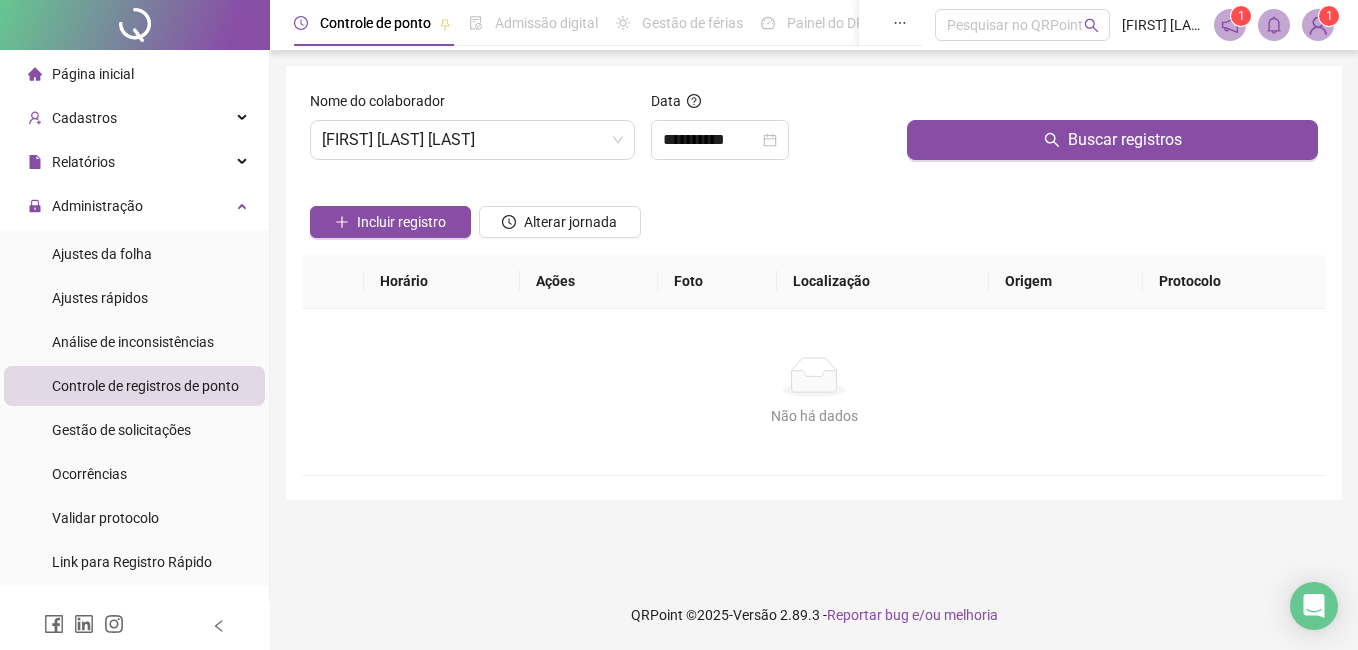 click on "Buscar registros" at bounding box center (1112, 133) 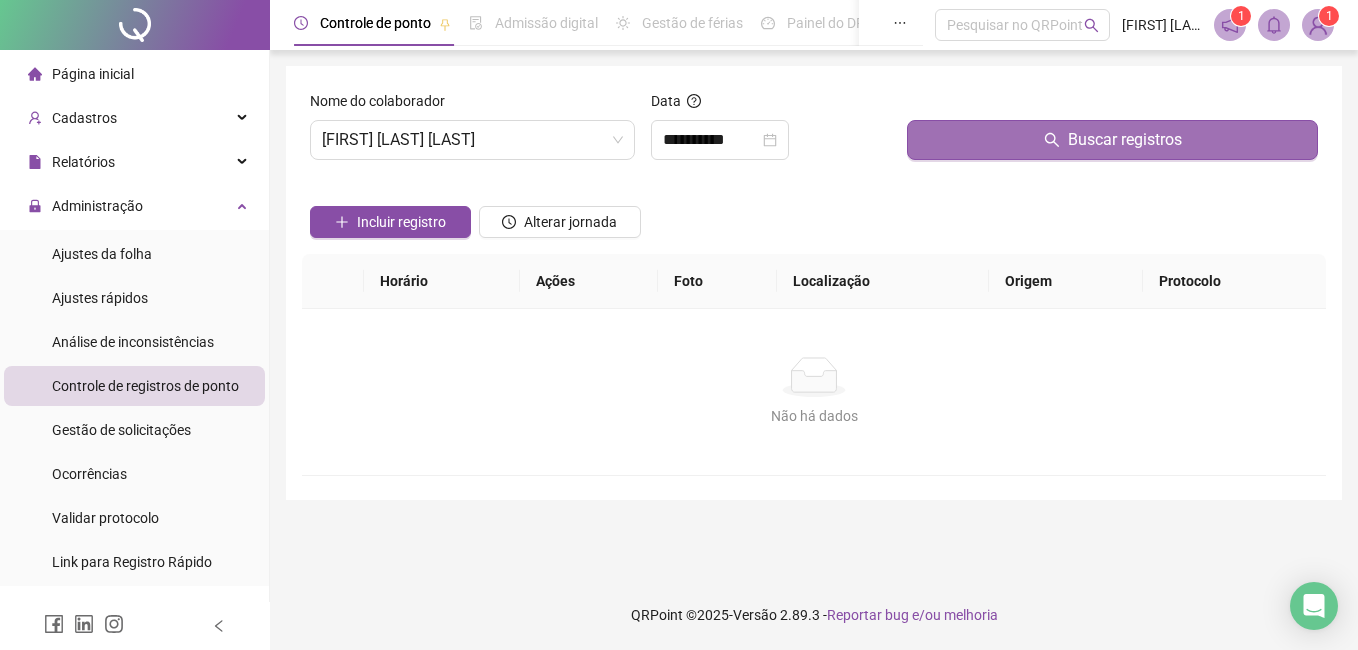 click on "Buscar registros" at bounding box center (1112, 140) 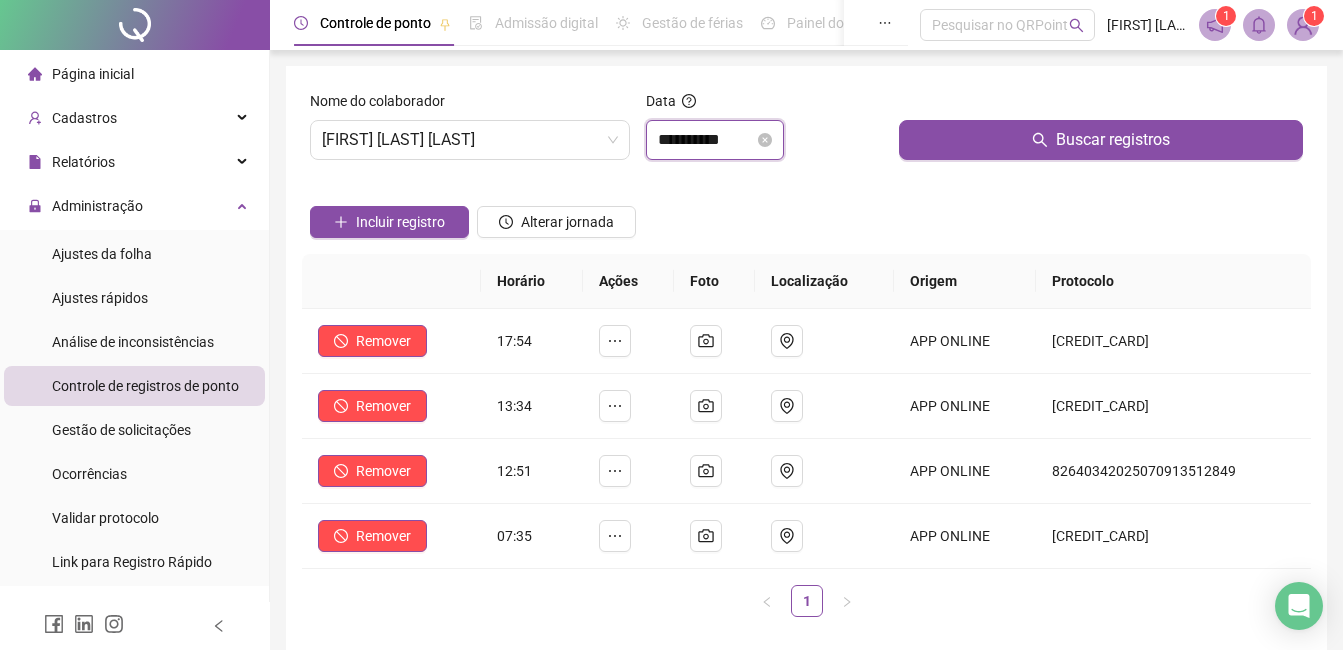 click on "**********" at bounding box center (706, 140) 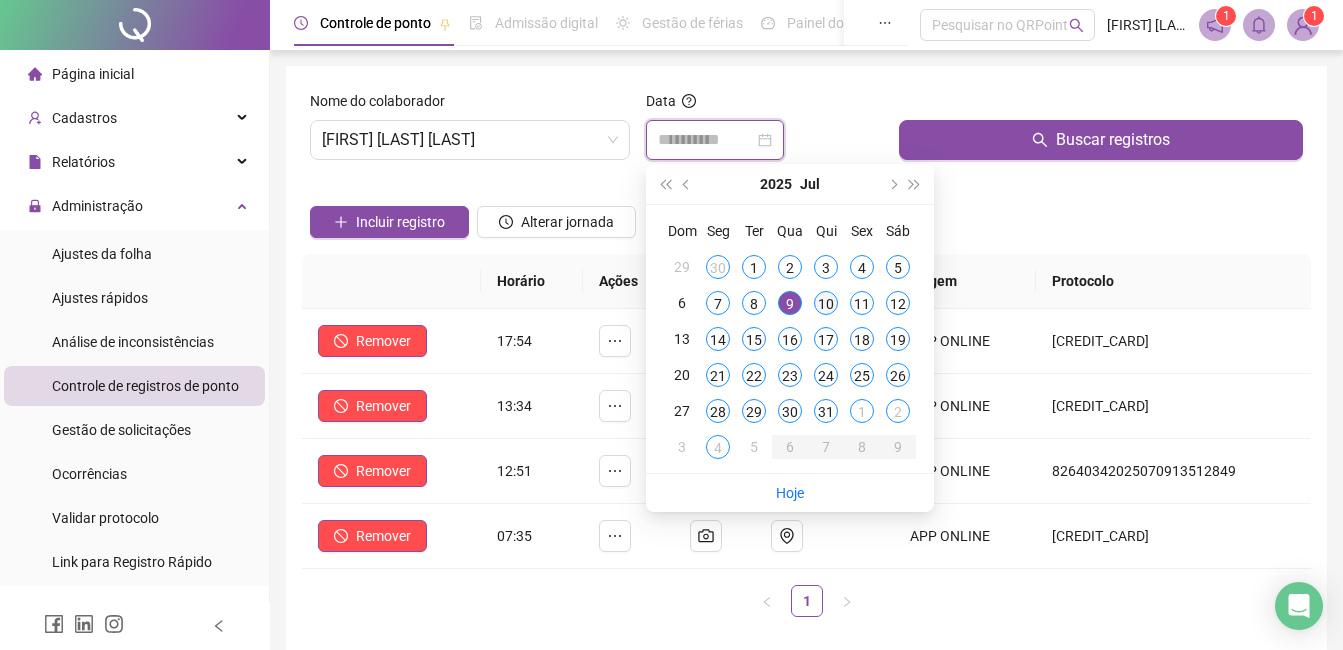 type on "**********" 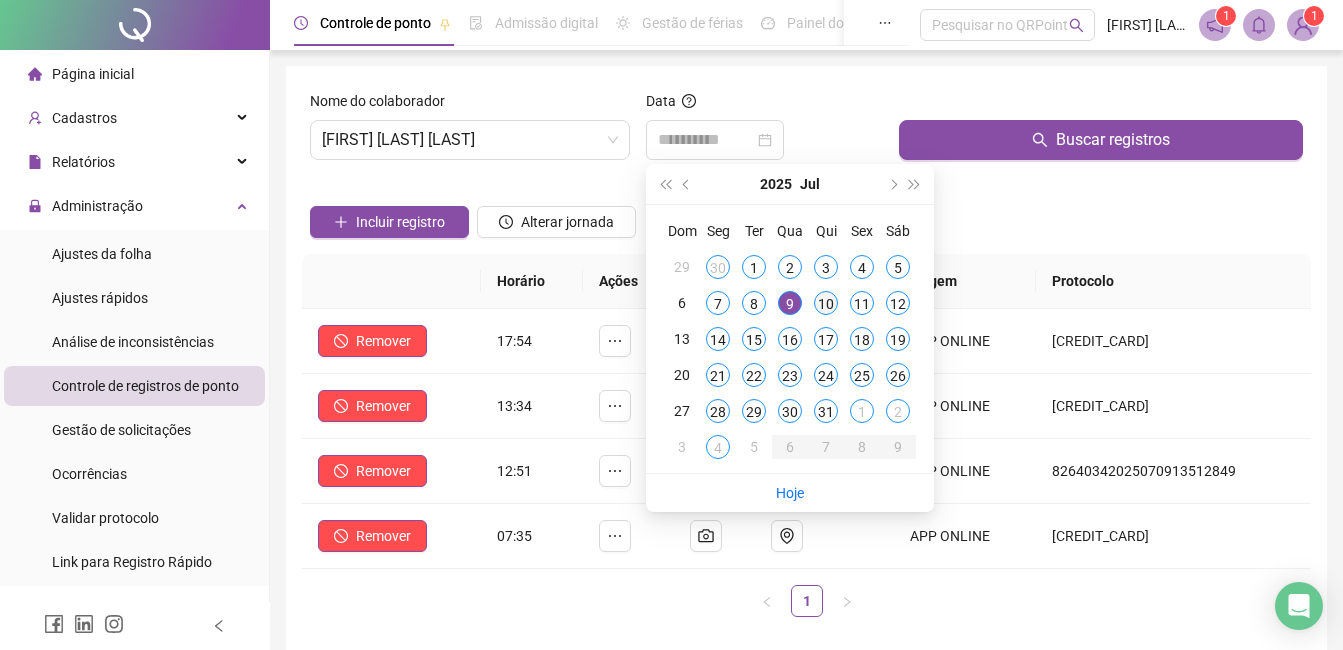 click on "10" at bounding box center [826, 303] 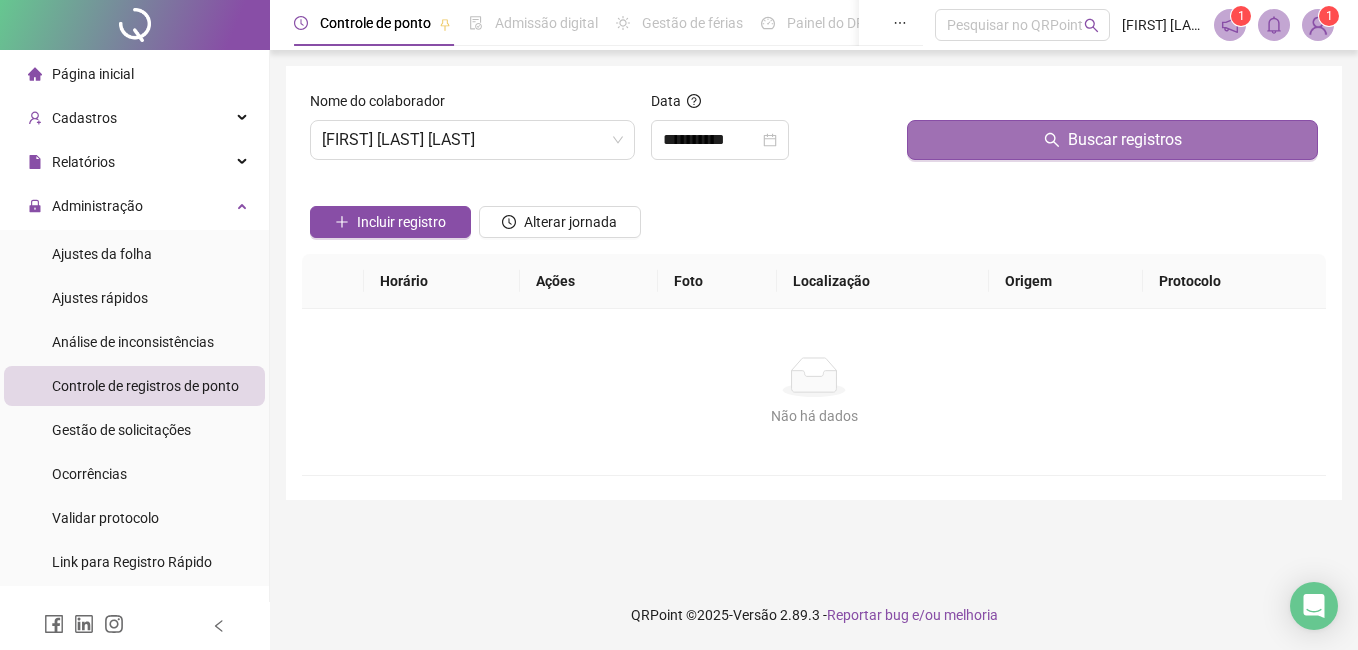 click on "Buscar registros" at bounding box center (1112, 140) 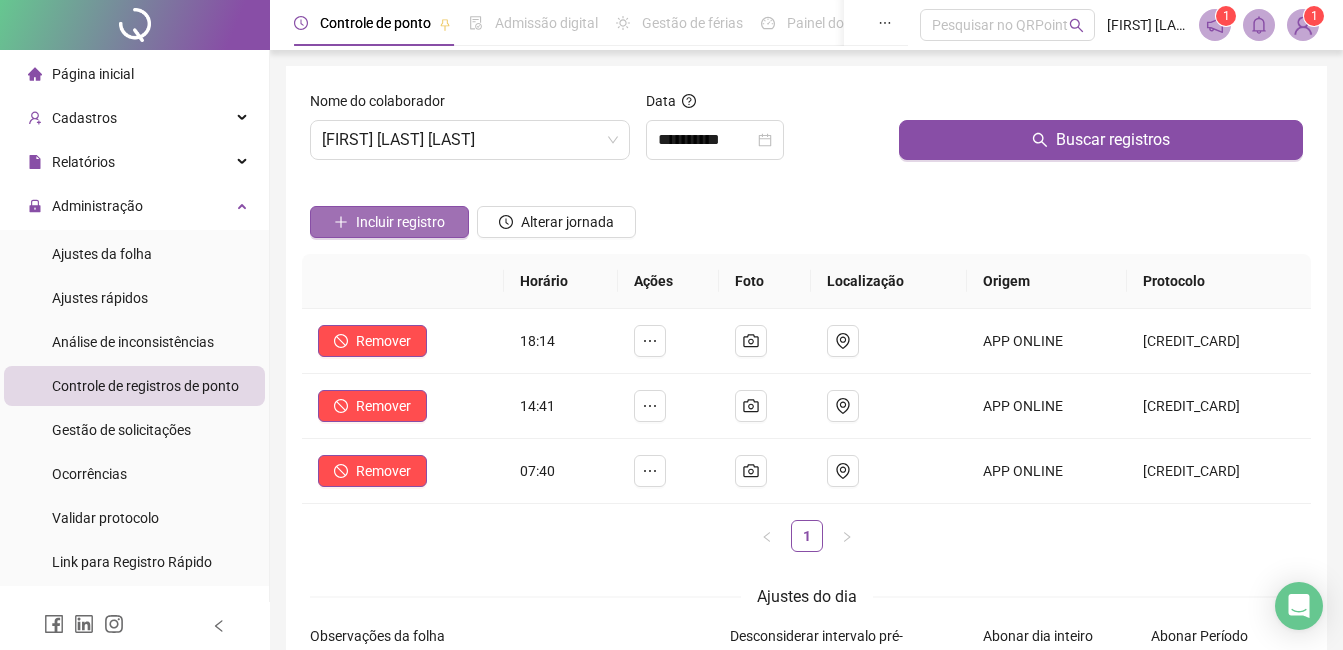 click on "Incluir registro" at bounding box center (400, 222) 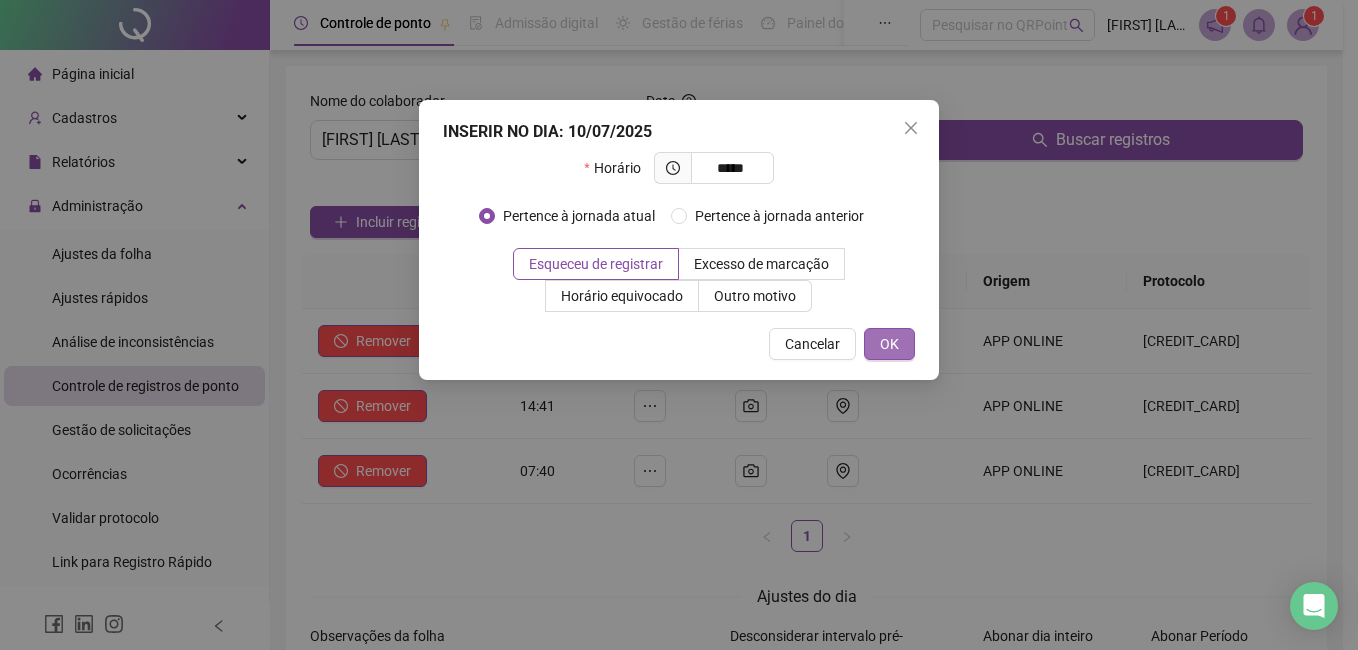 type on "*****" 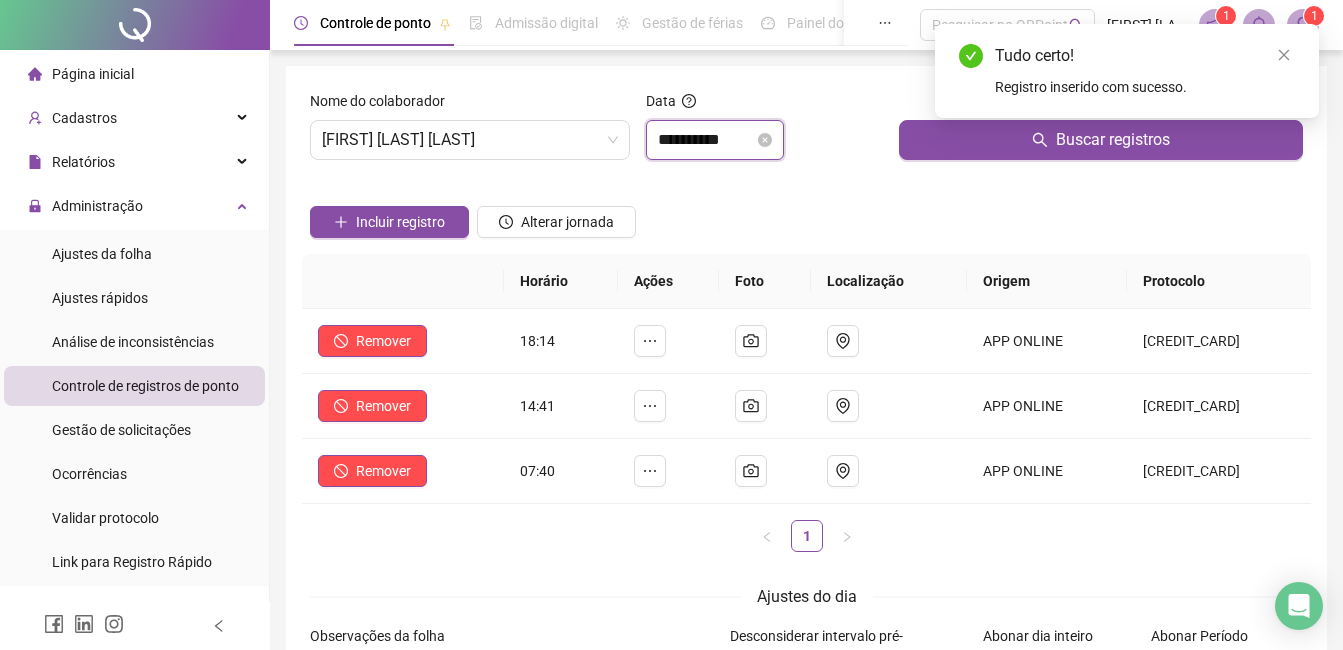 click on "**********" at bounding box center (706, 140) 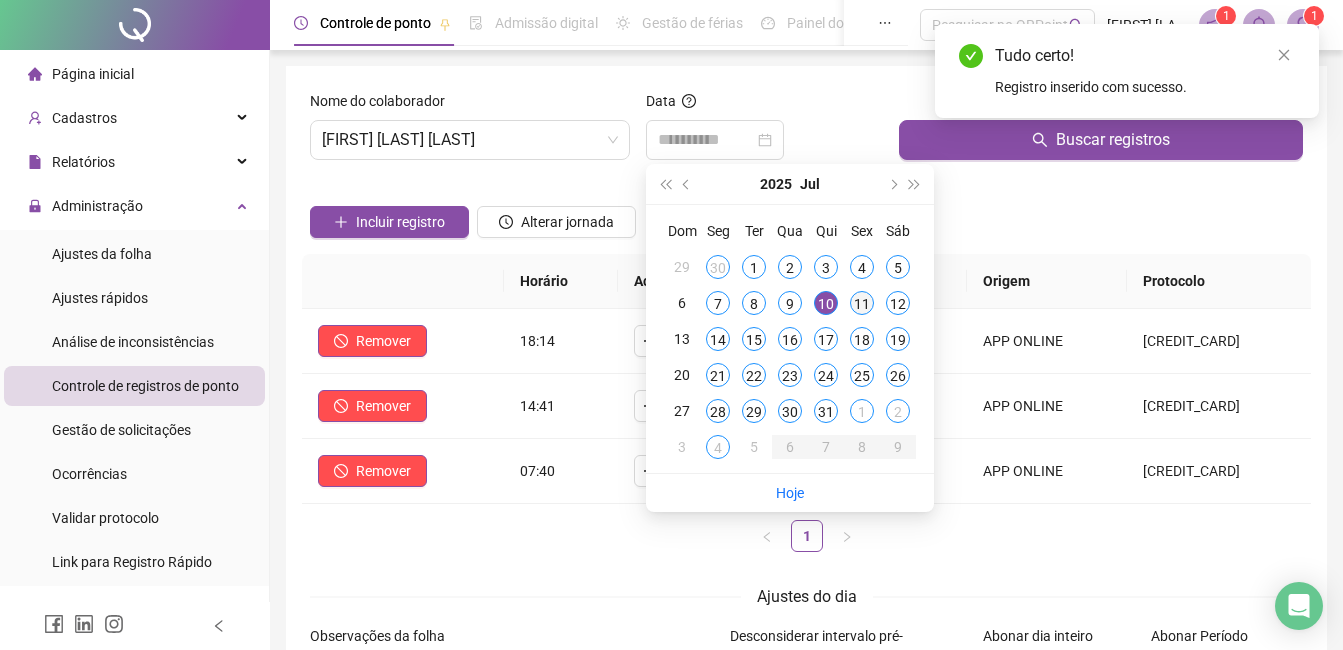 click on "11" at bounding box center (862, 303) 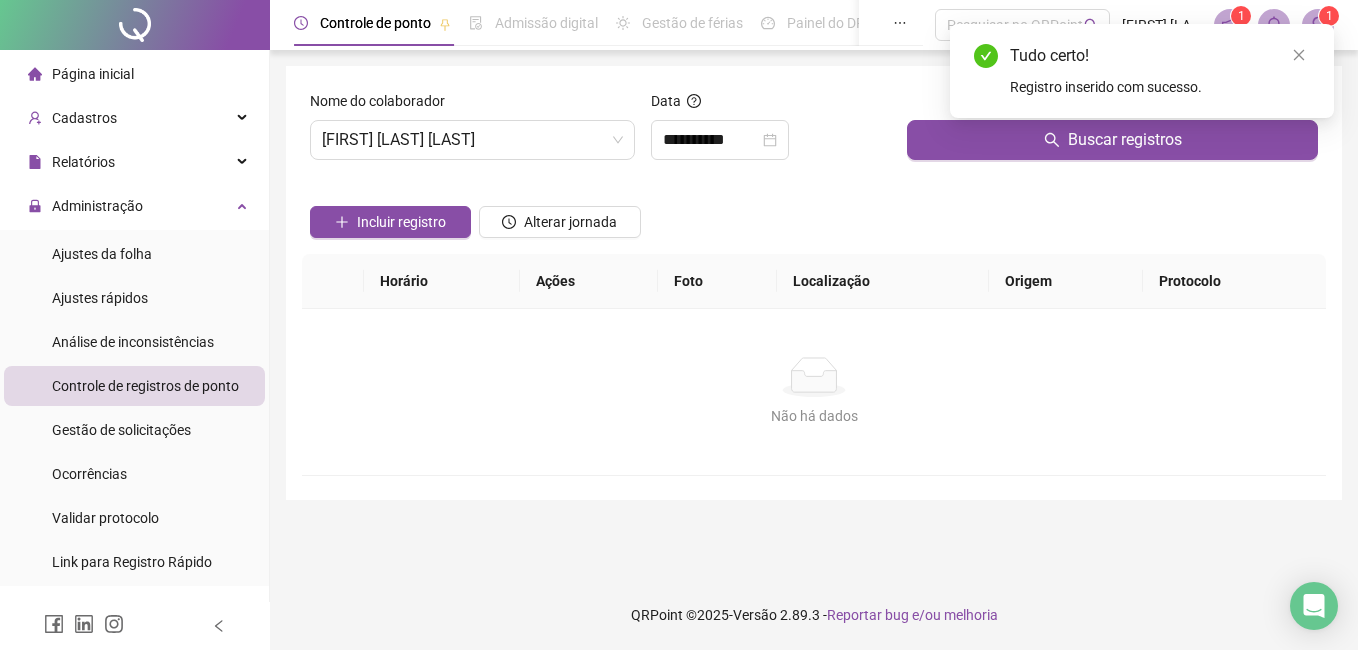 click on "Buscar registros" at bounding box center (1112, 133) 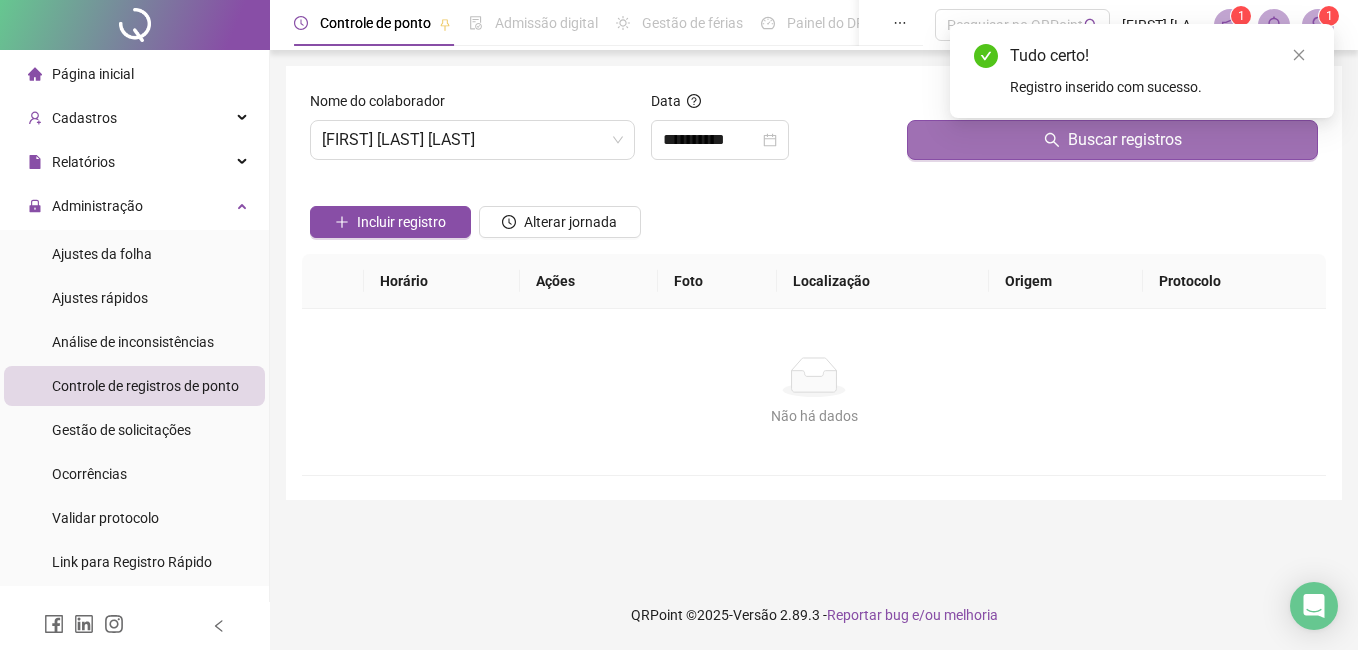 click on "Buscar registros" at bounding box center (1112, 140) 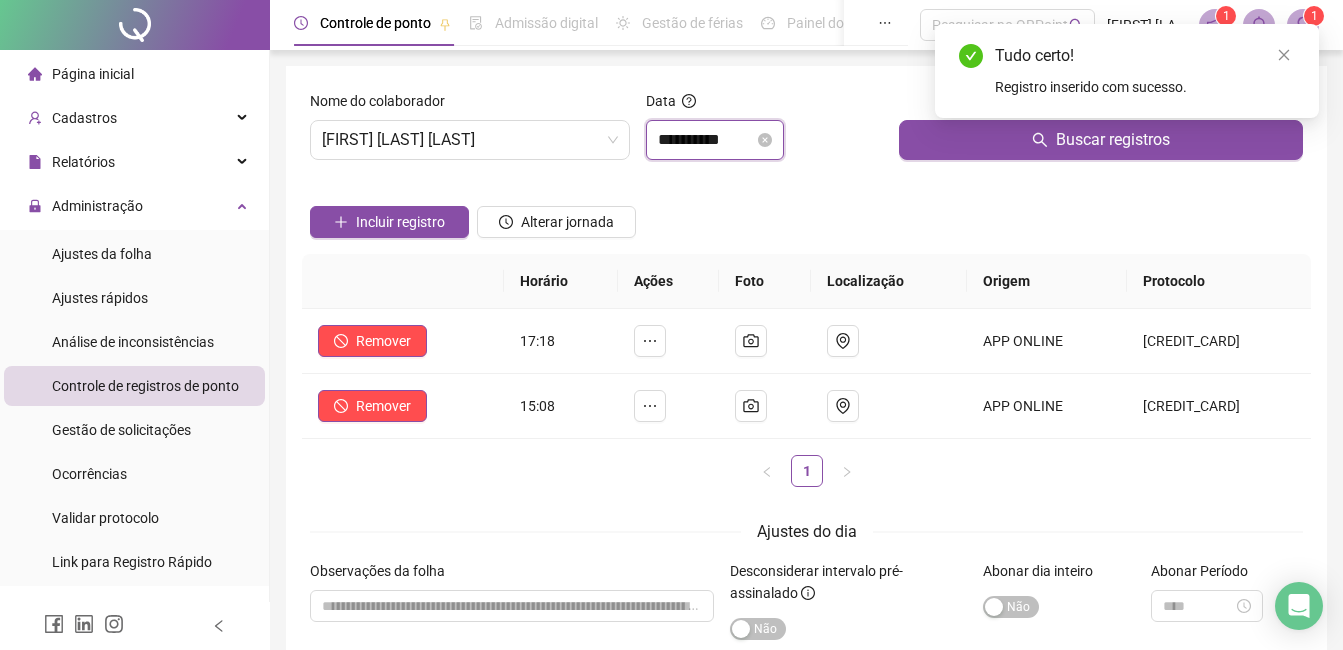 click on "**********" at bounding box center (706, 140) 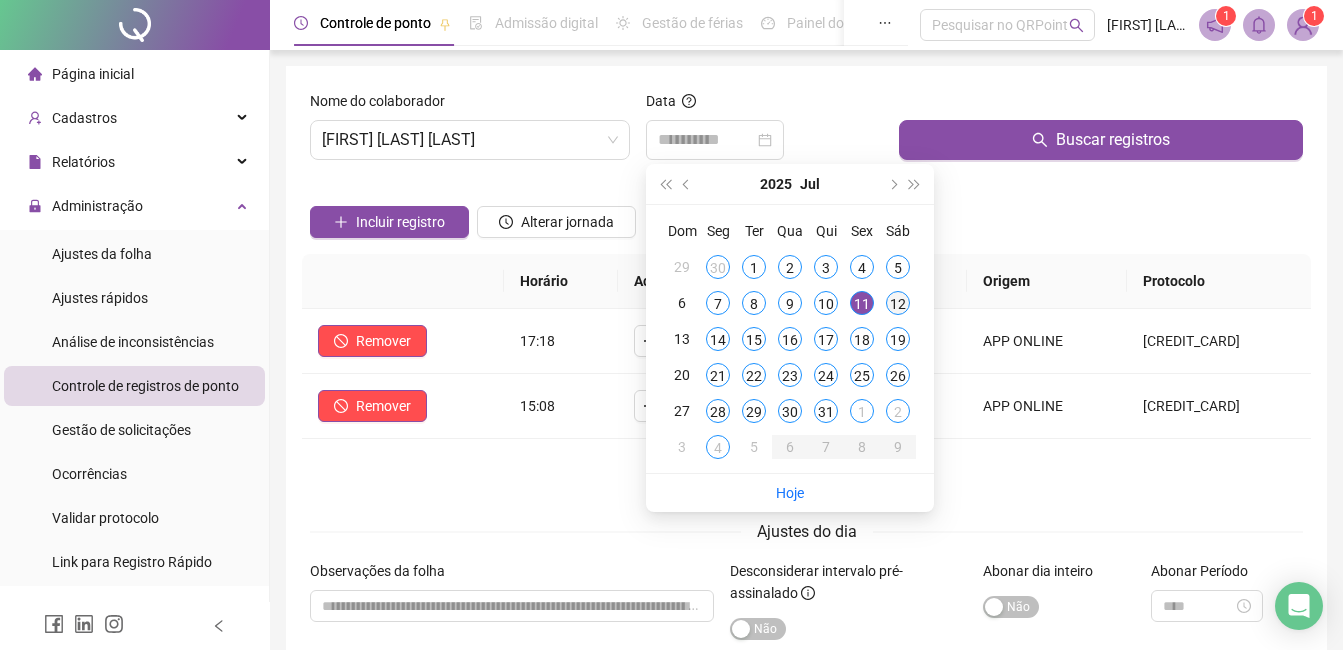 click on "12" at bounding box center [898, 303] 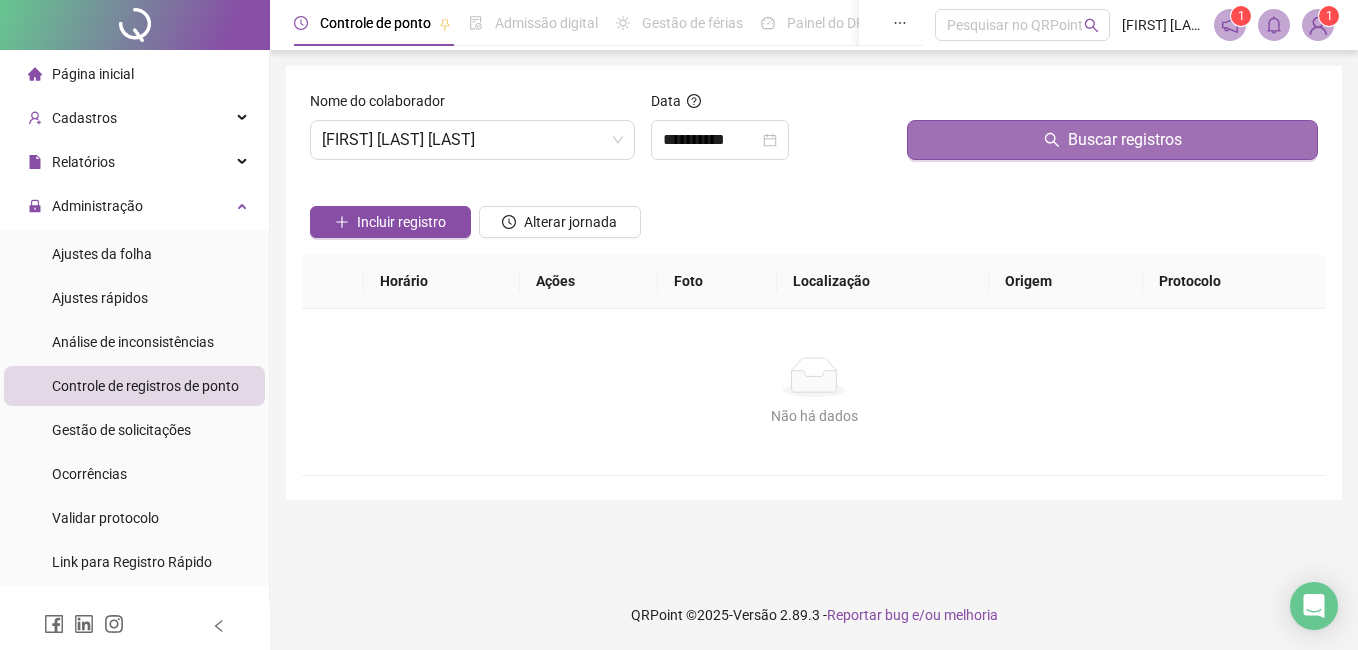 click on "Buscar registros" at bounding box center [1112, 140] 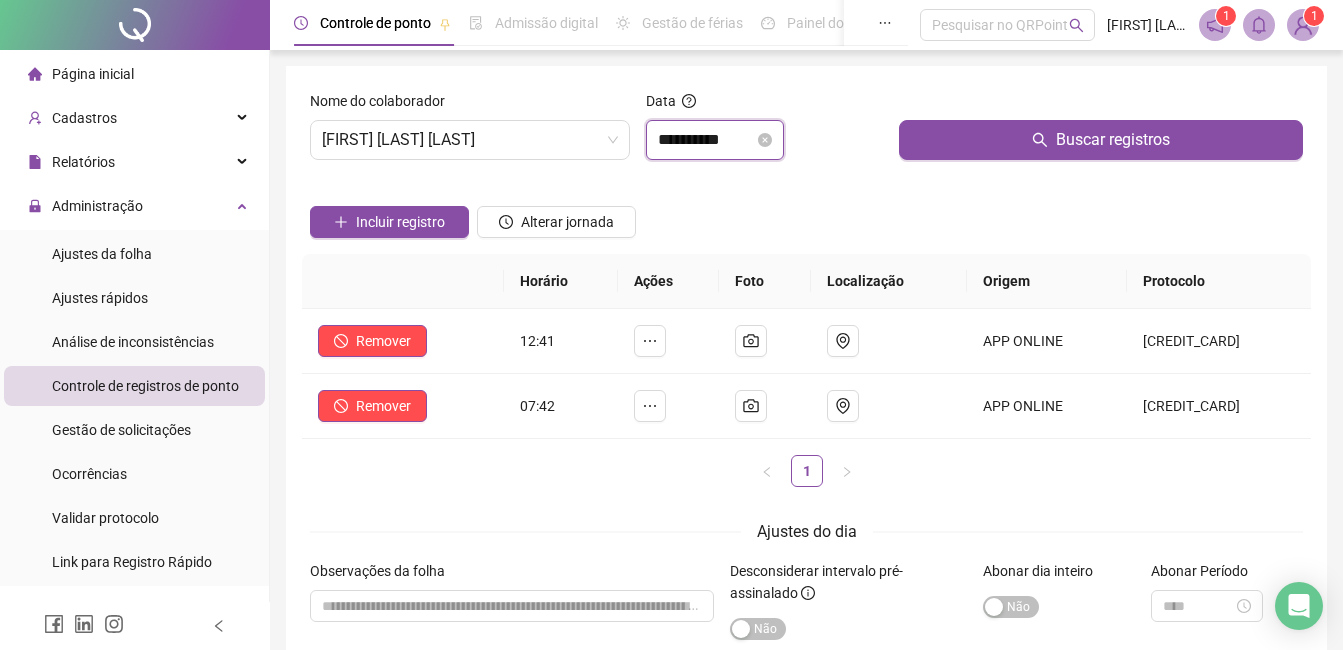 click on "**********" at bounding box center [706, 140] 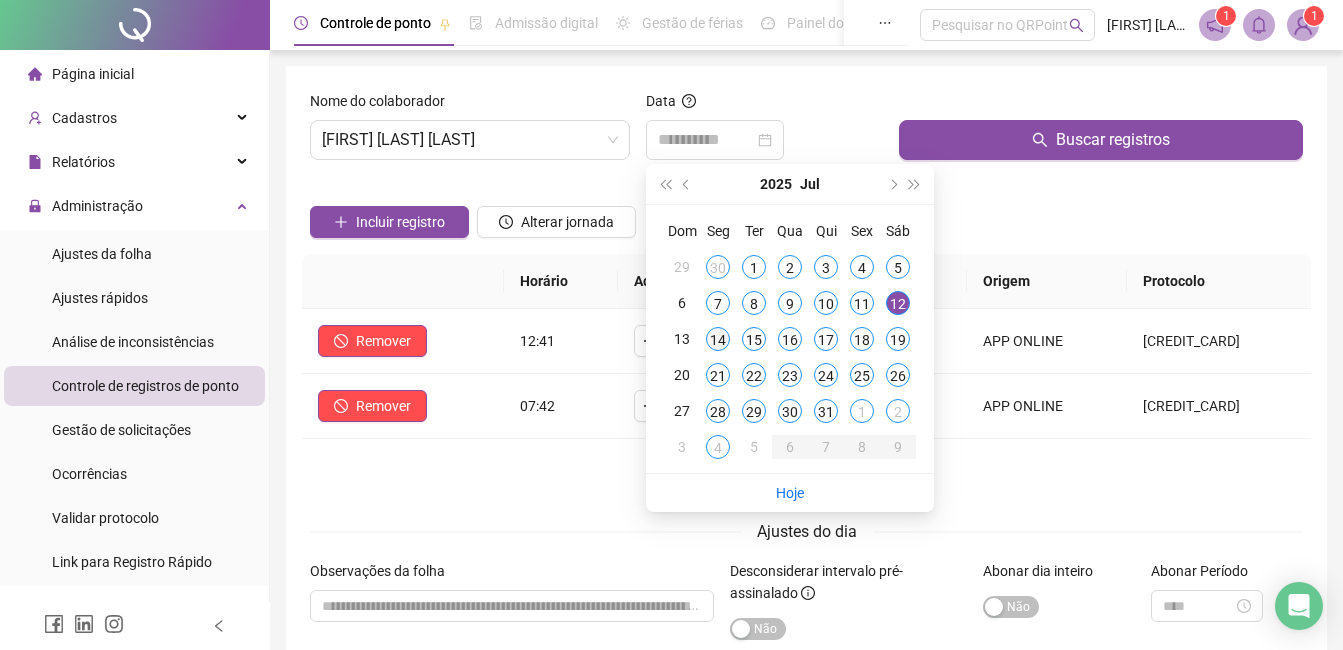 click on "14" at bounding box center (718, 339) 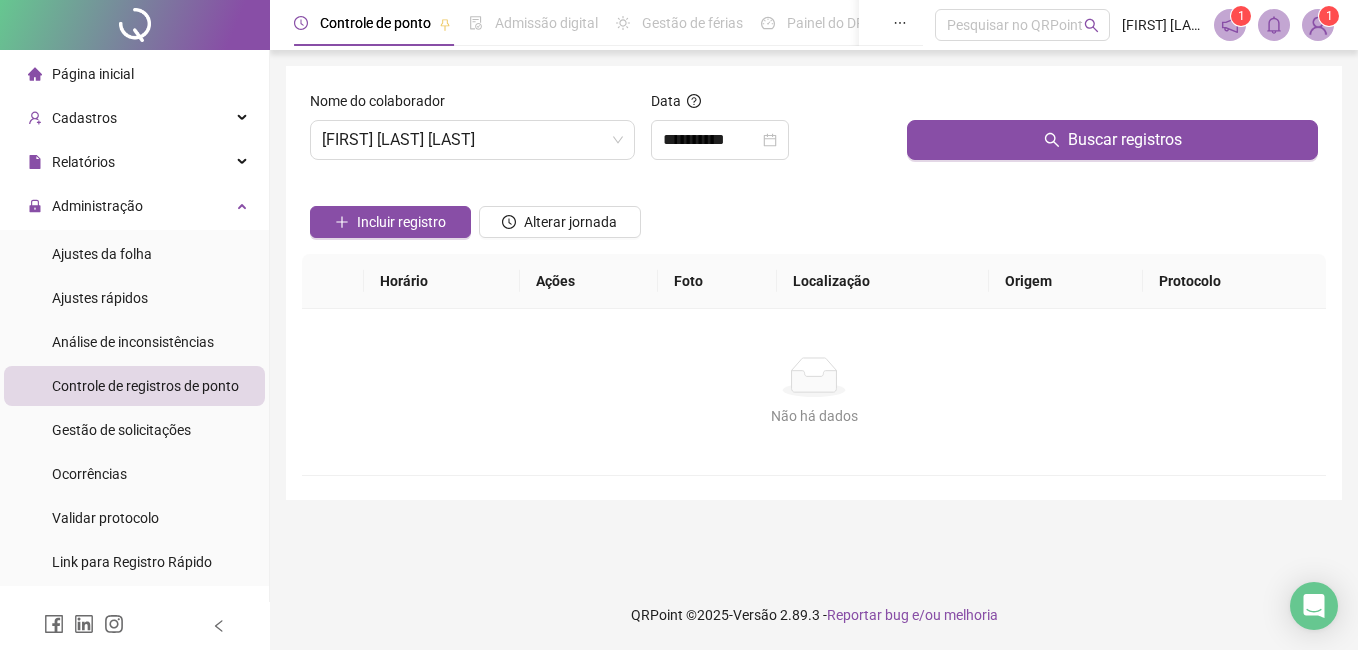 click on "Buscar registros" at bounding box center [1112, 133] 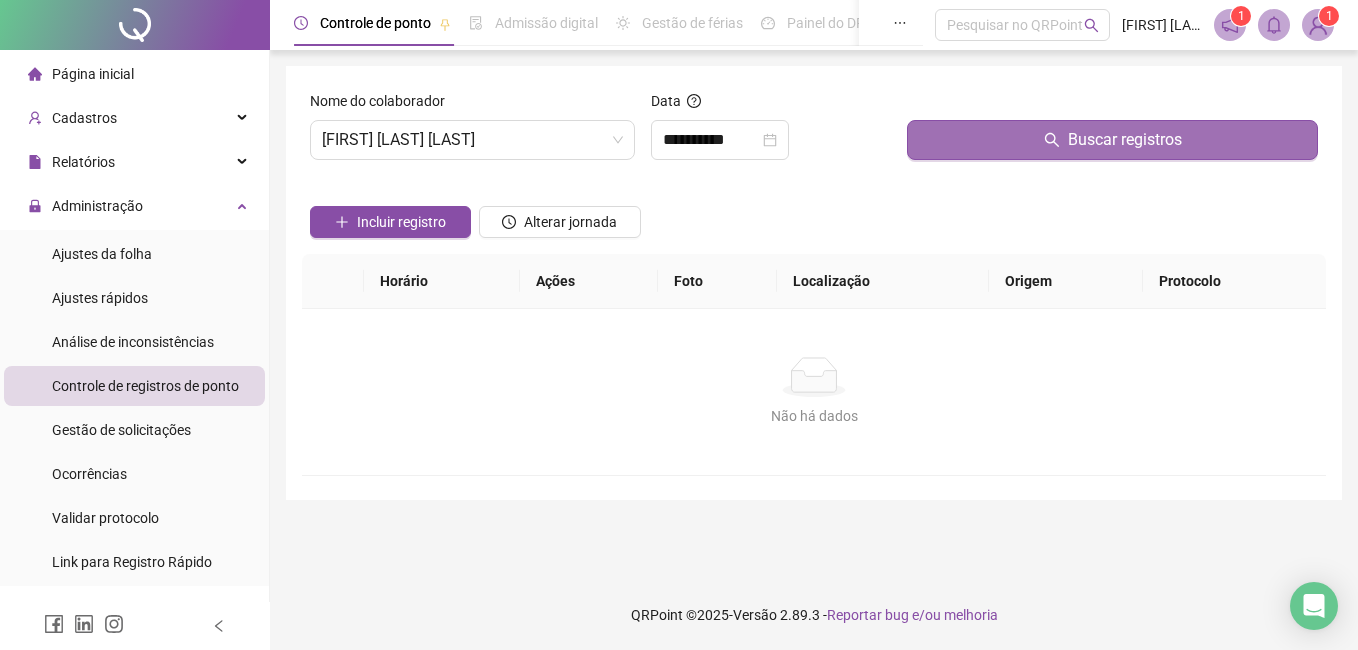 click on "Buscar registros" at bounding box center [1112, 140] 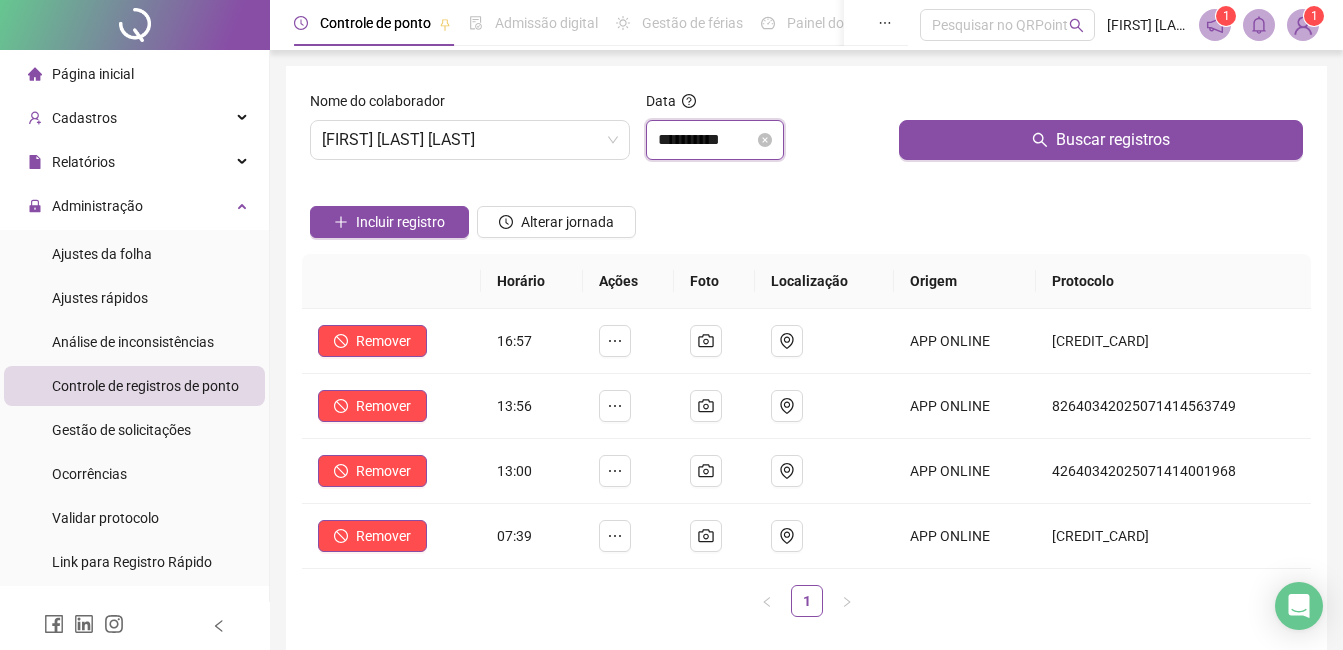 click on "**********" at bounding box center (706, 140) 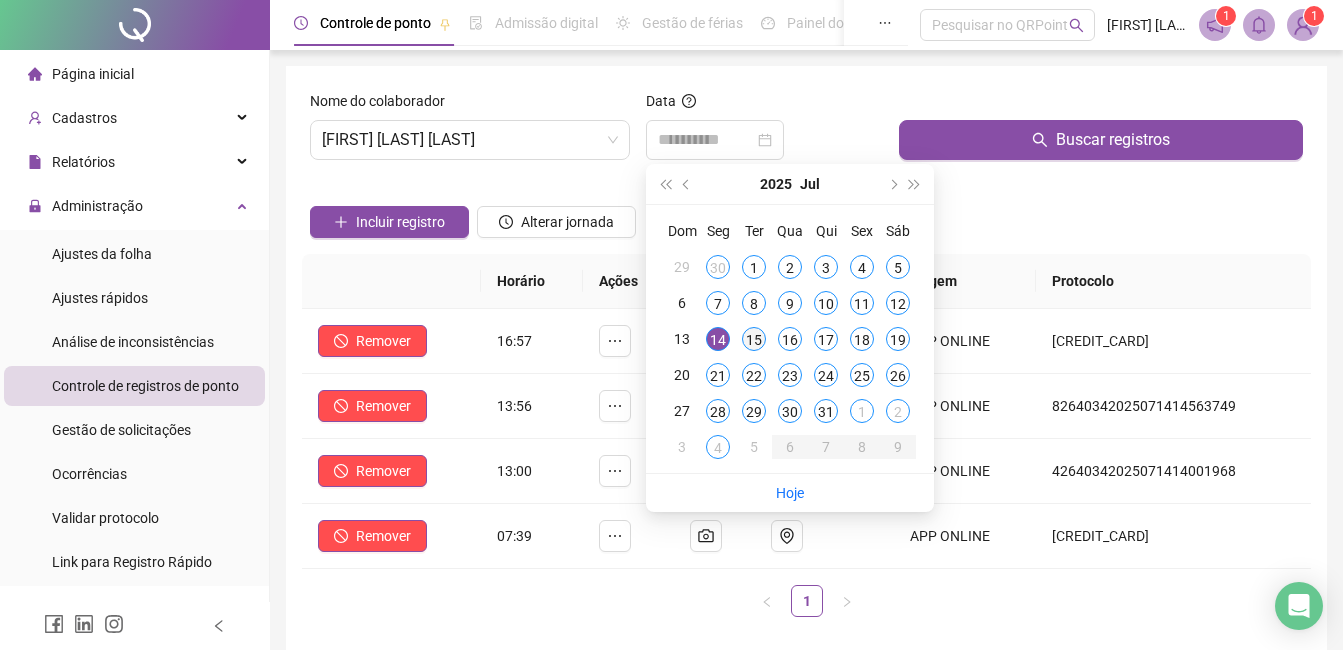click on "15" at bounding box center [754, 339] 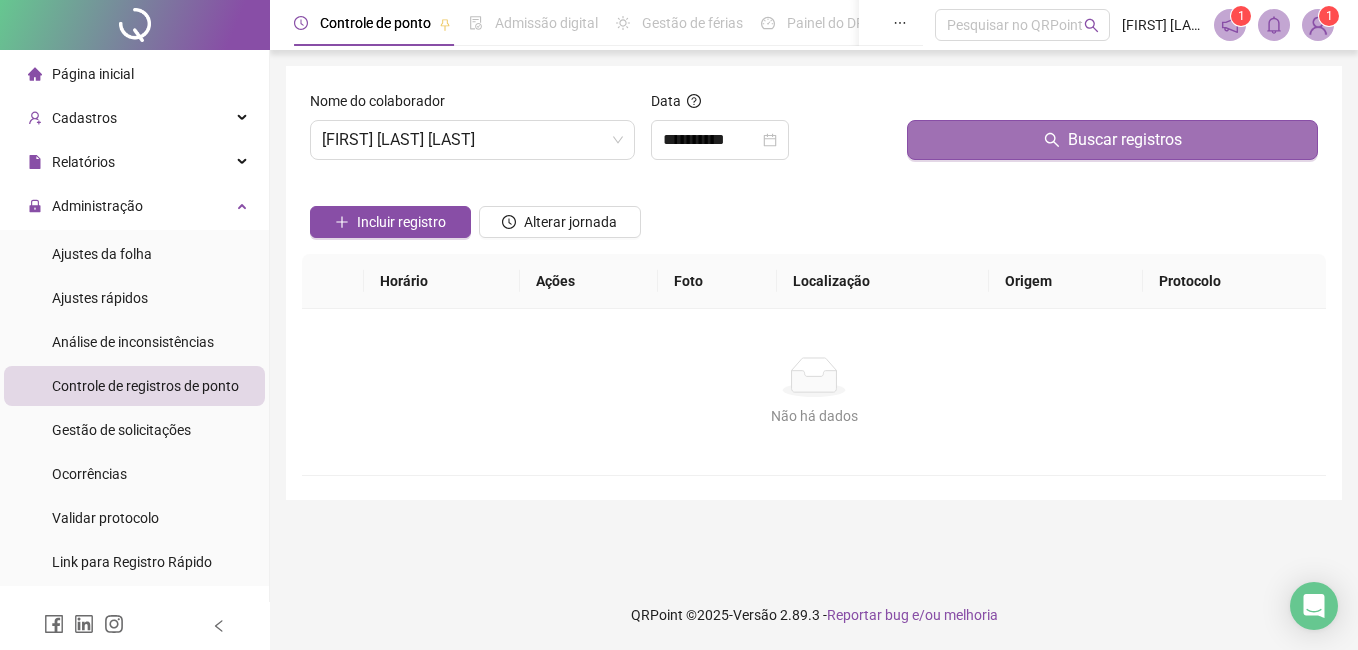 click on "Buscar registros" at bounding box center (1112, 140) 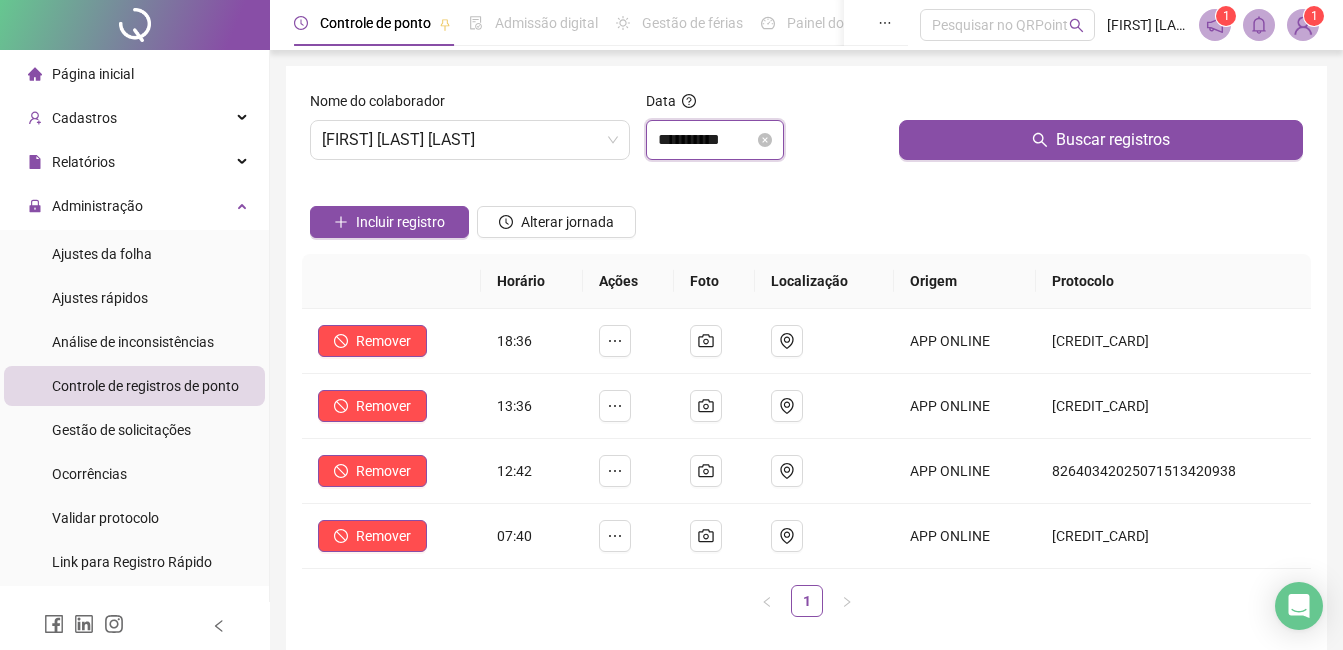 click on "**********" at bounding box center (706, 140) 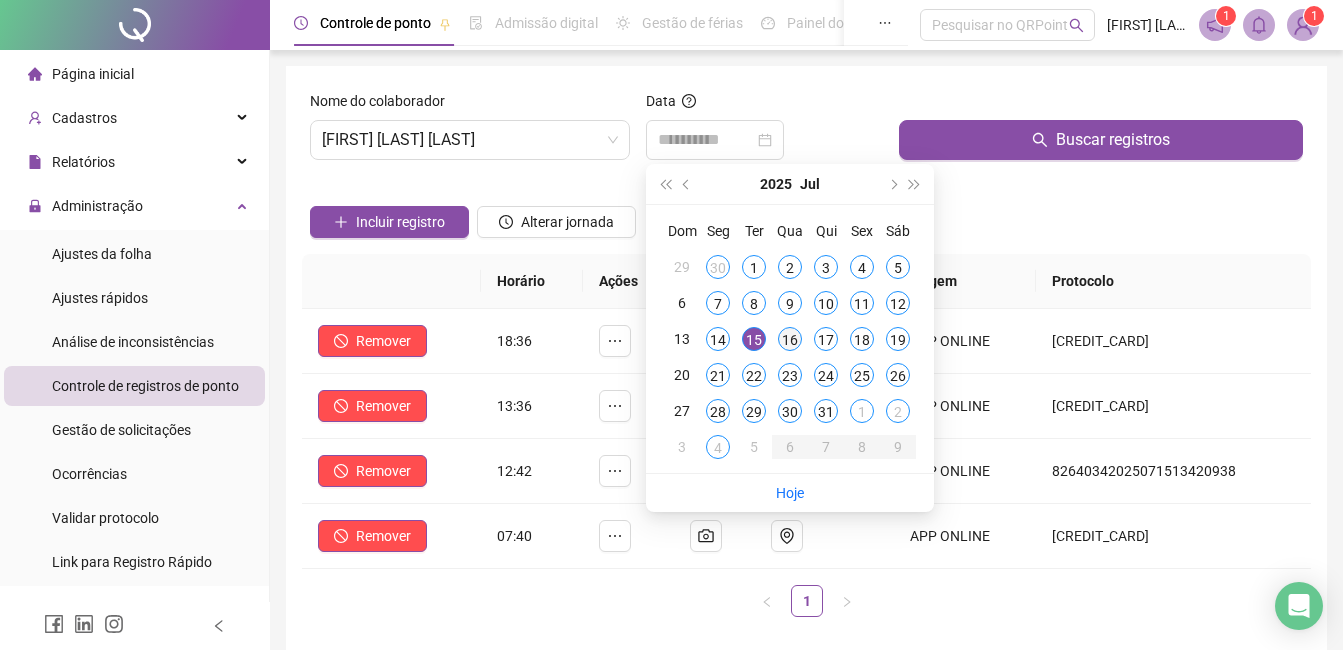 click on "16" at bounding box center (790, 339) 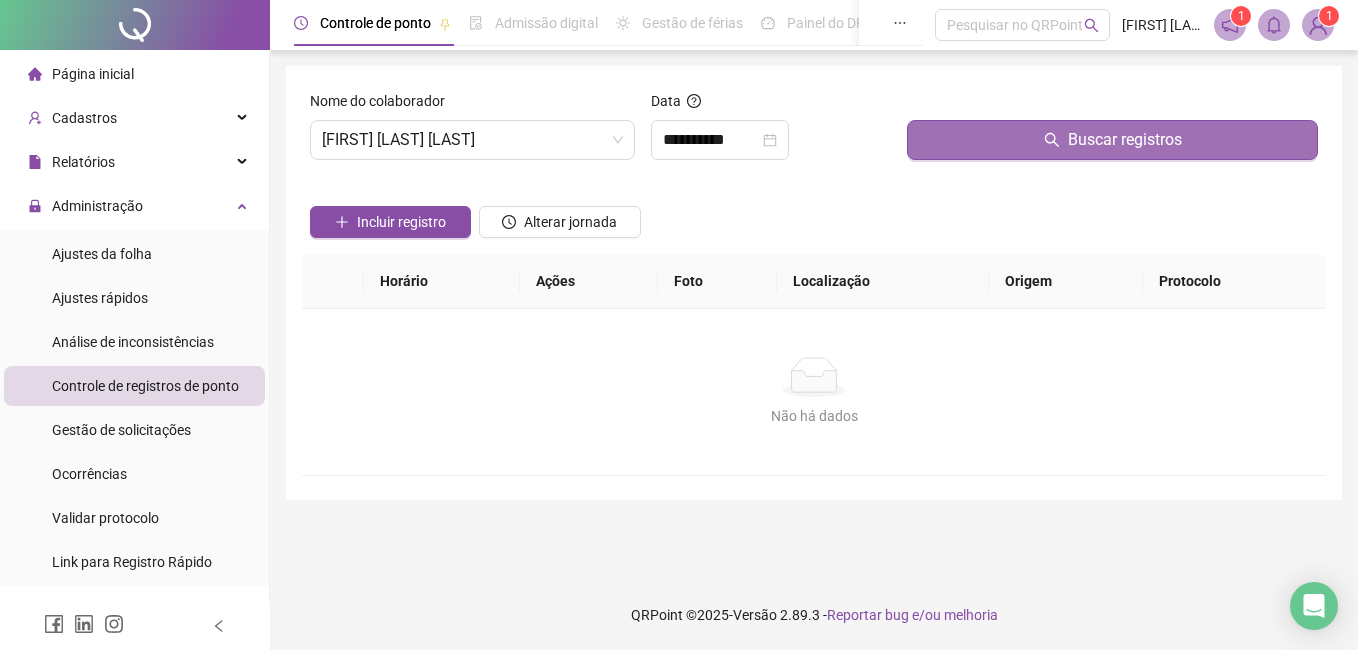 click on "Buscar registros" at bounding box center (1112, 140) 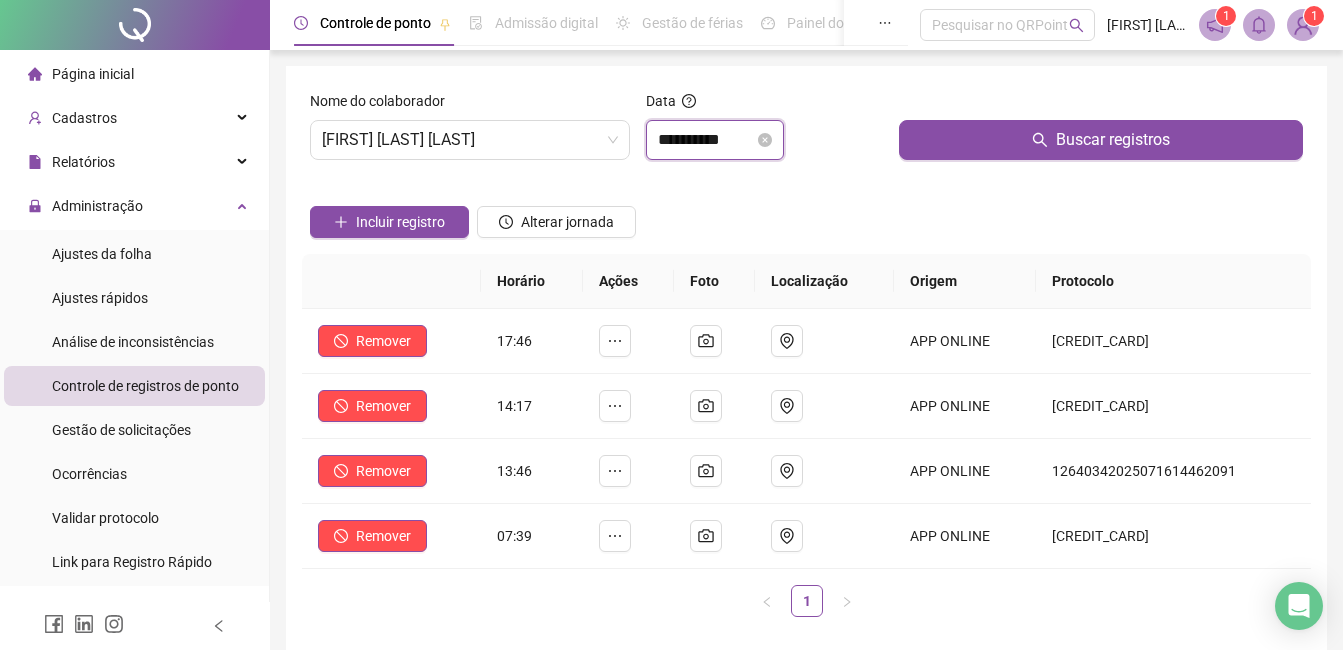 click on "**********" at bounding box center (706, 140) 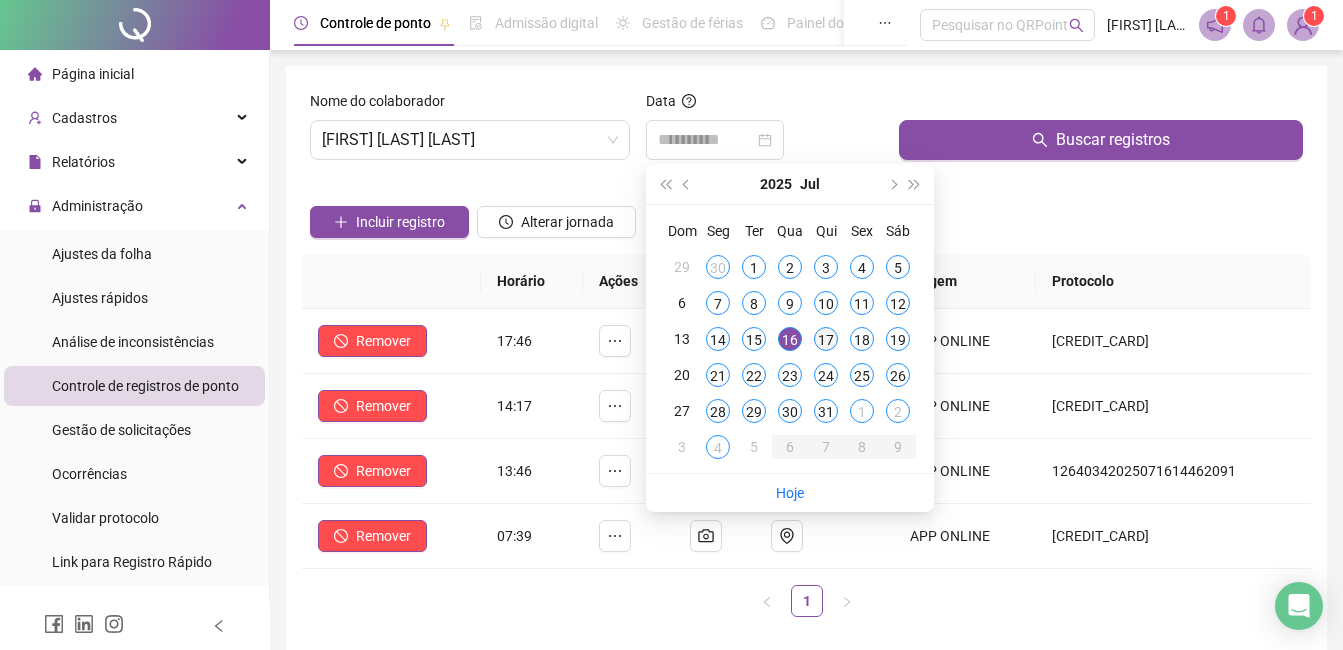 click on "17" at bounding box center [826, 339] 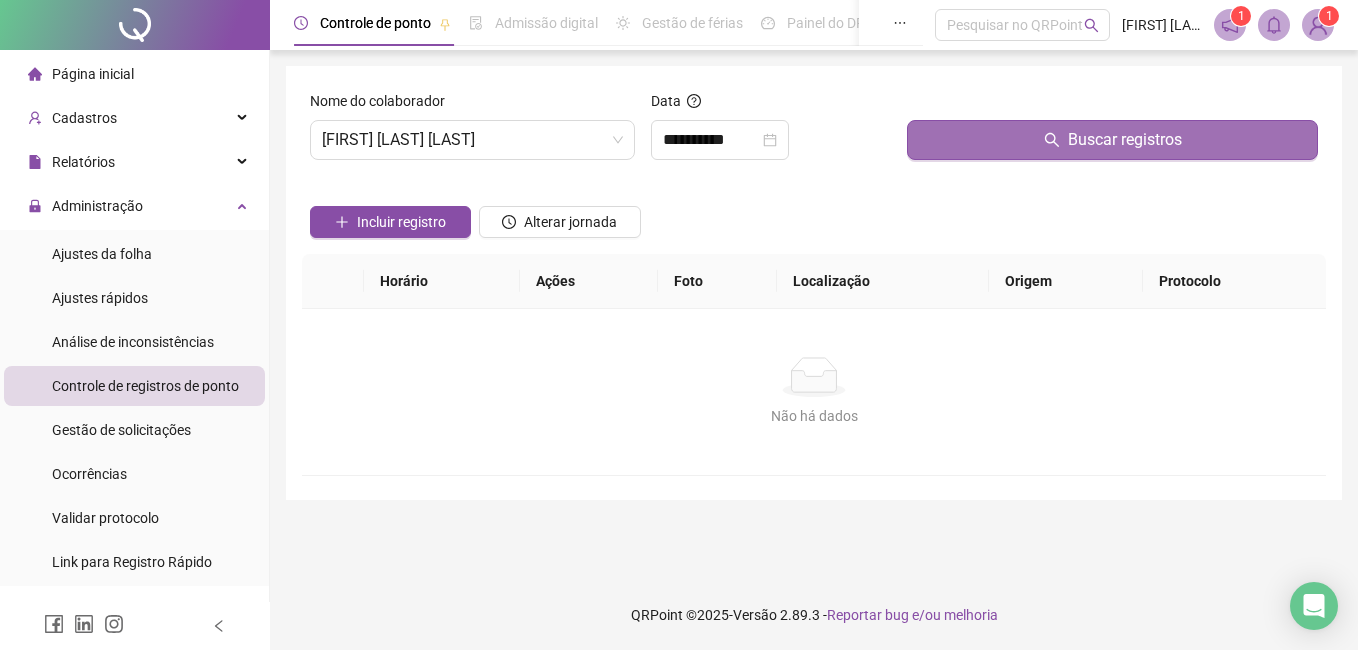 click on "Buscar registros" at bounding box center (1112, 140) 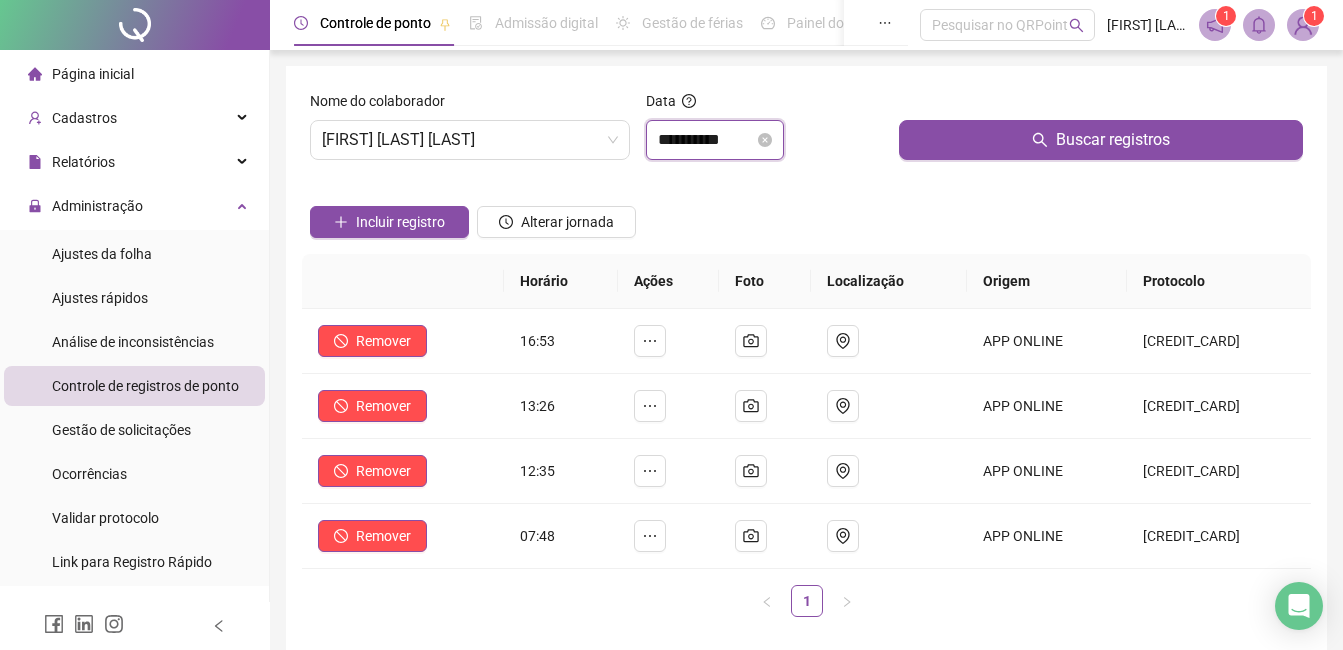 click on "**********" at bounding box center (706, 140) 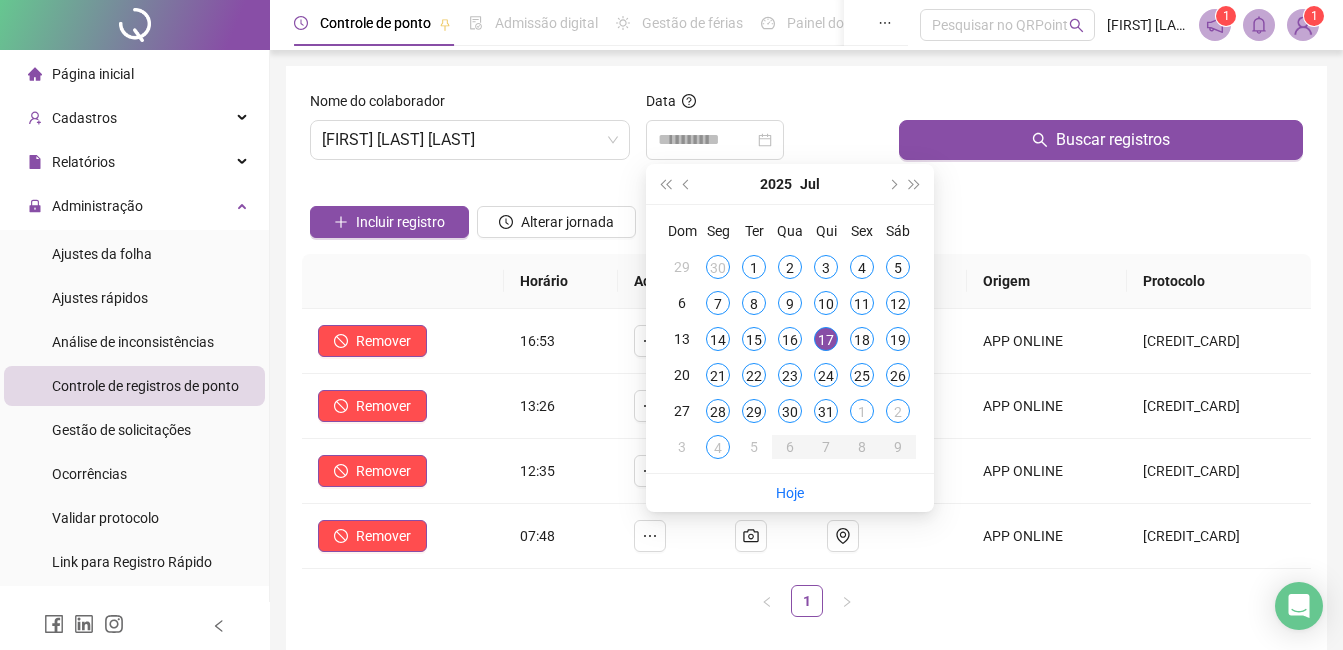 drag, startPoint x: 860, startPoint y: 332, endPoint x: 944, endPoint y: 243, distance: 122.380554 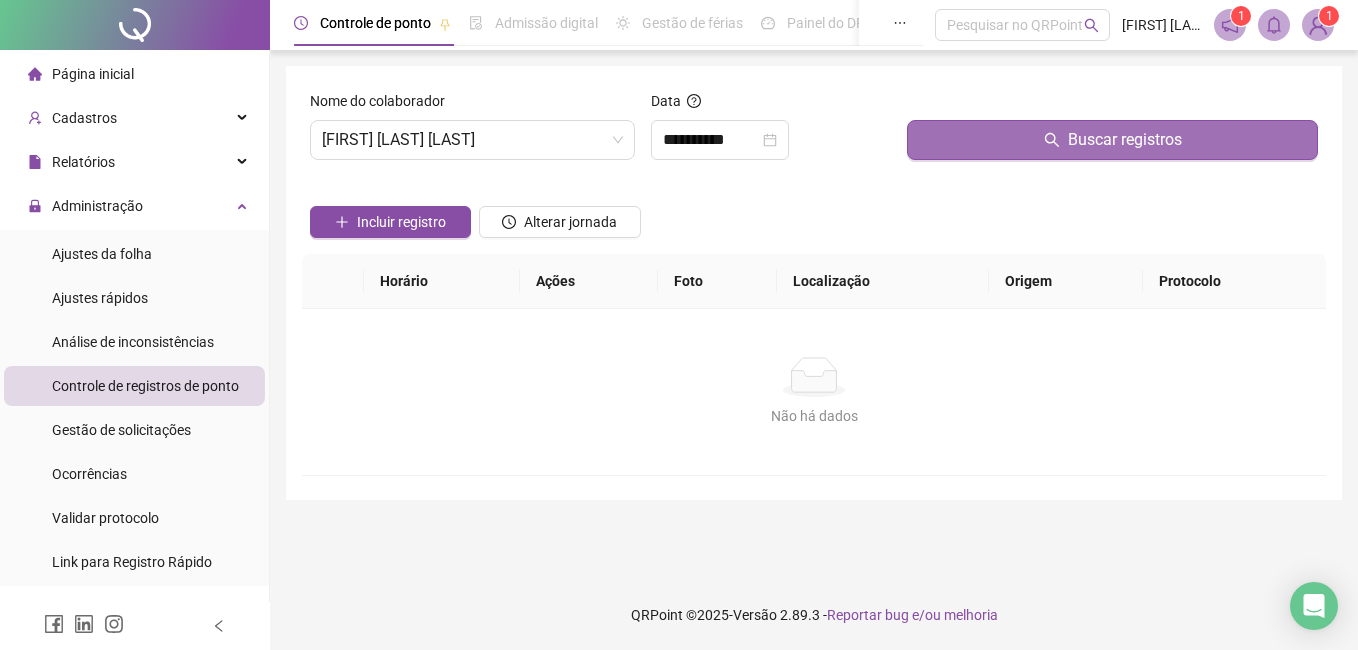 click on "Buscar registros" at bounding box center [1112, 140] 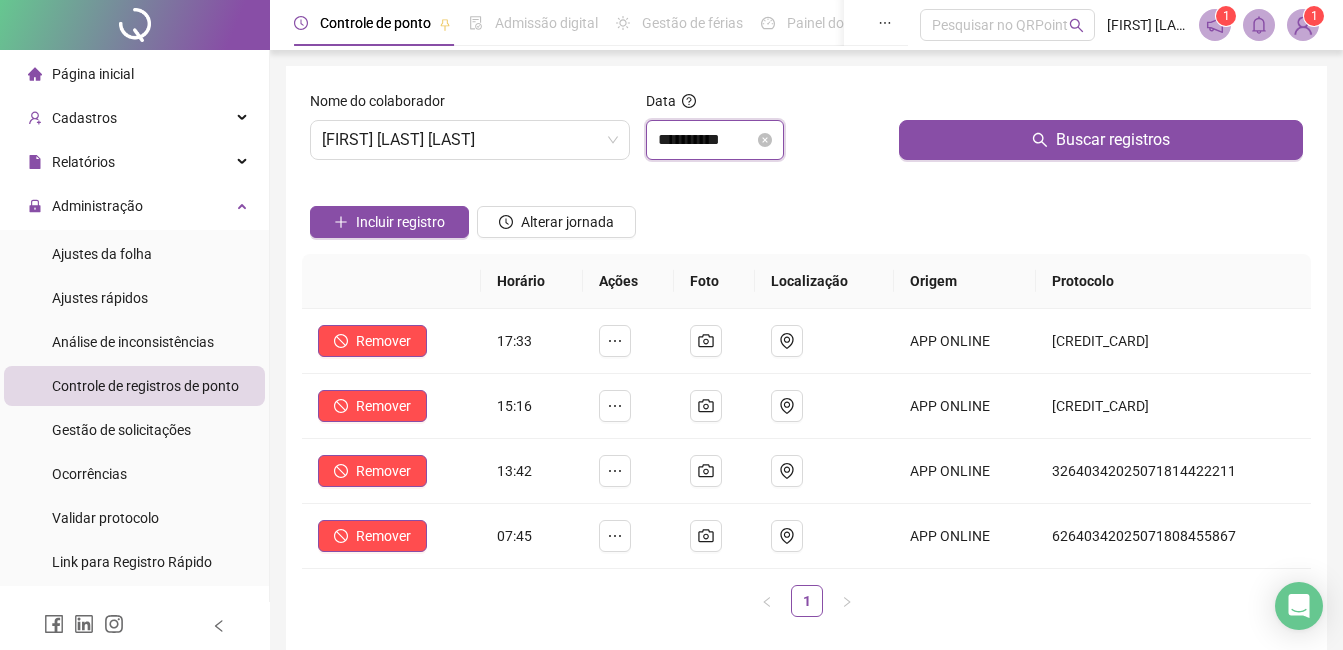 click on "**********" at bounding box center [706, 140] 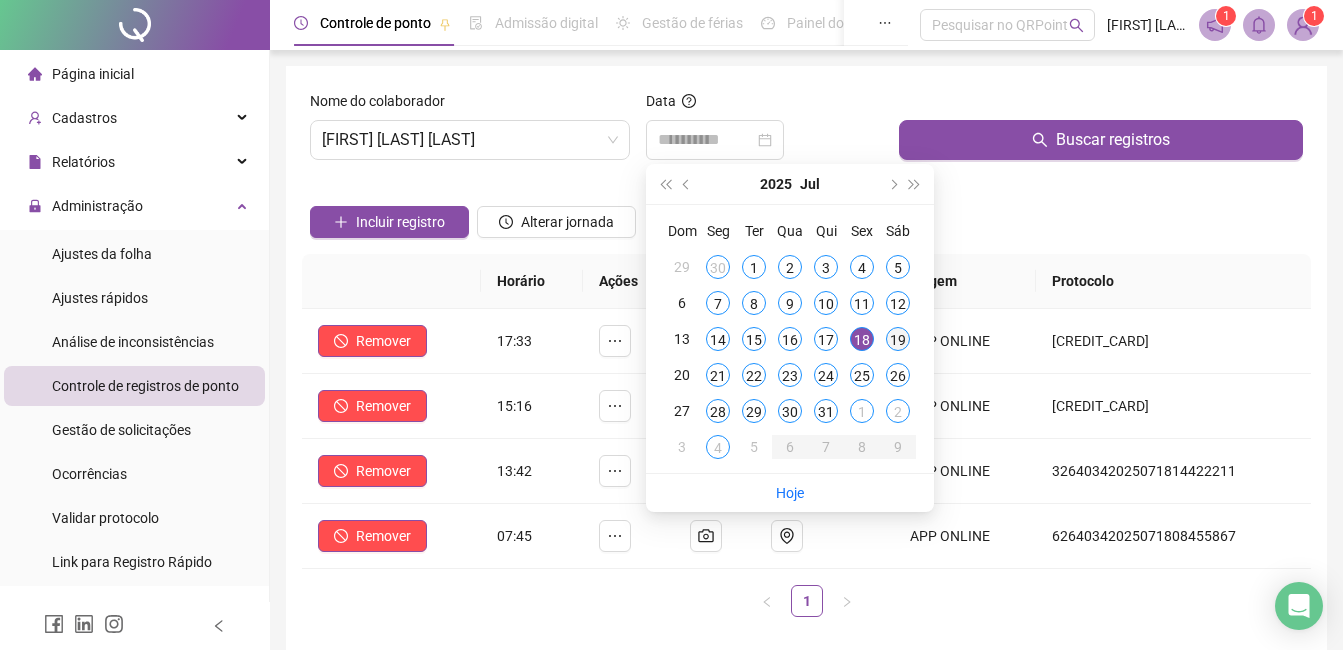 click on "19" at bounding box center (898, 339) 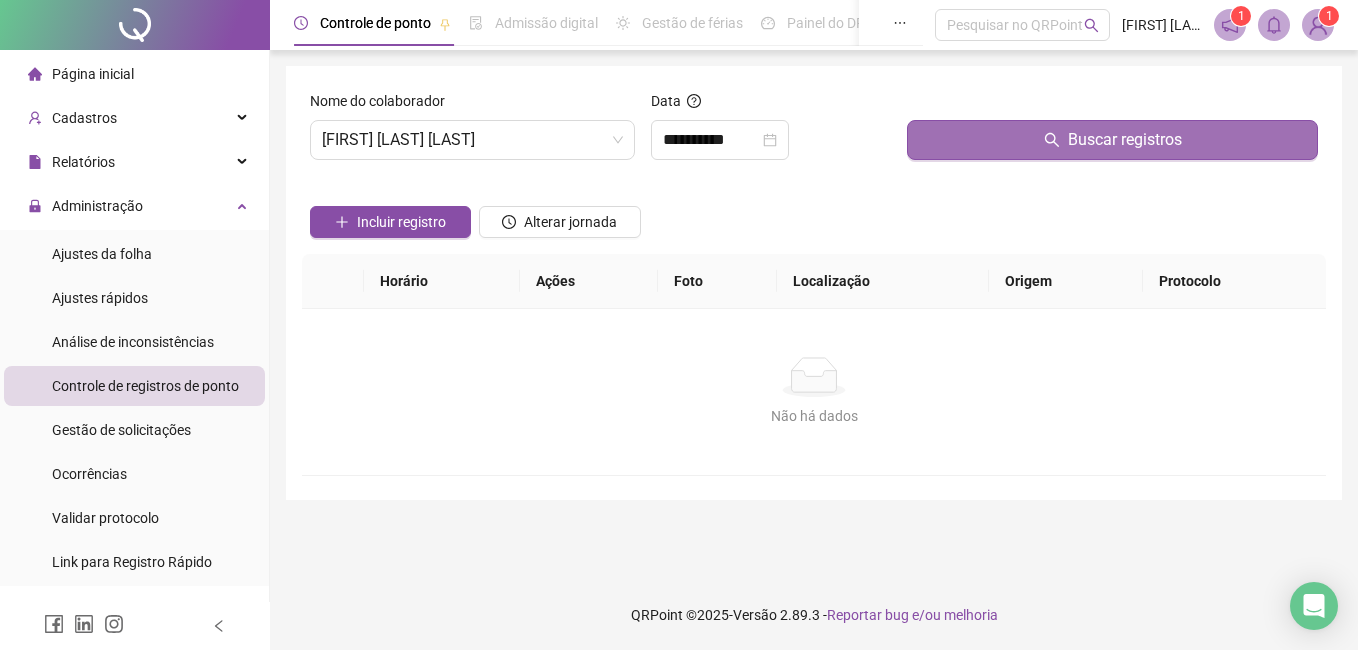 click on "Buscar registros" at bounding box center [1112, 140] 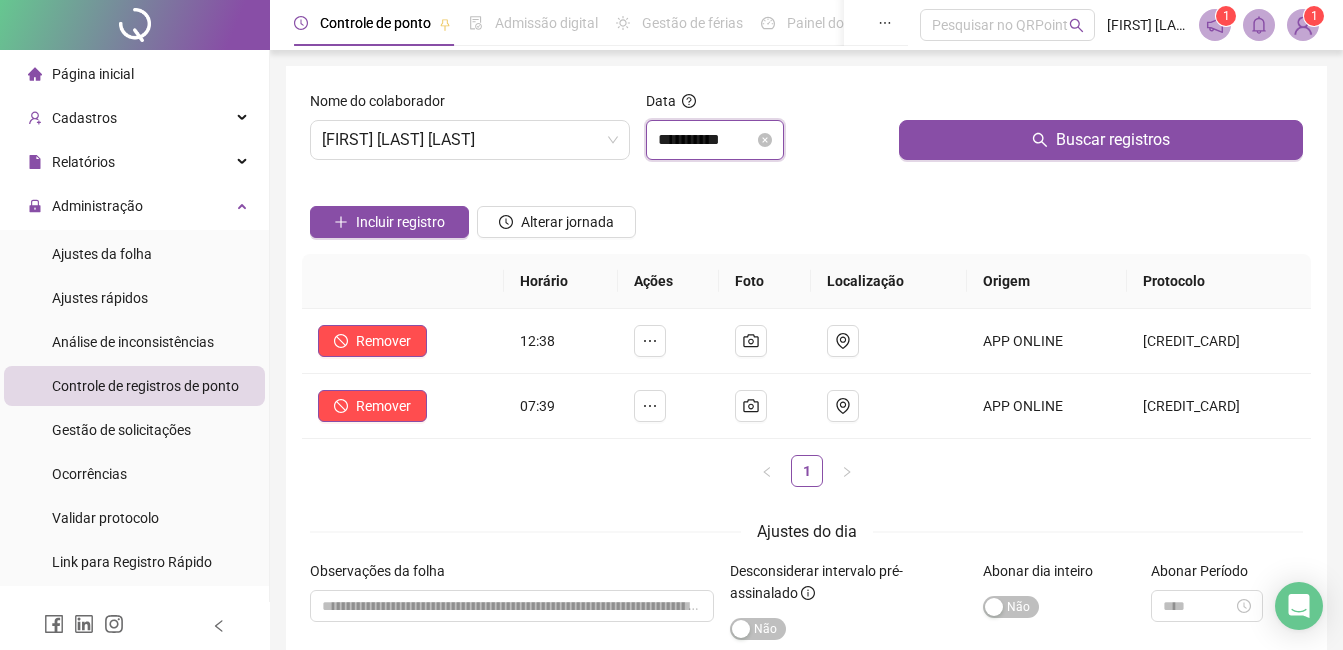 click on "**********" at bounding box center [706, 140] 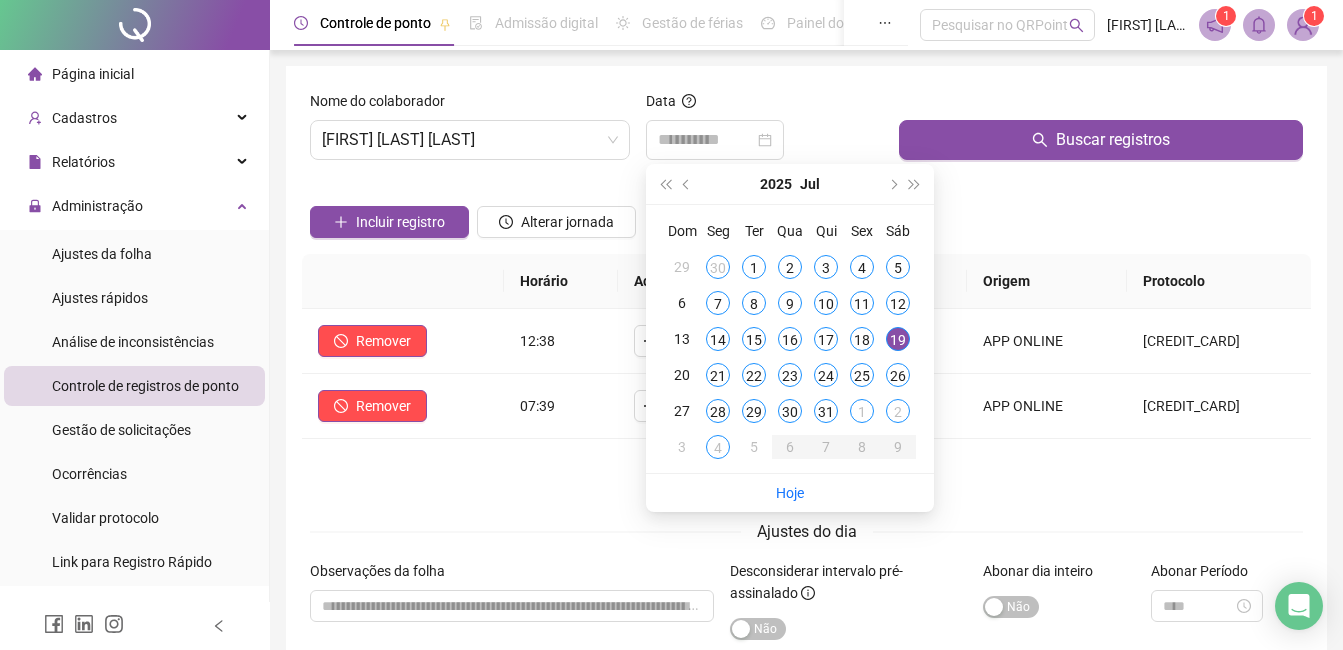 drag, startPoint x: 723, startPoint y: 375, endPoint x: 1017, endPoint y: 170, distance: 358.41455 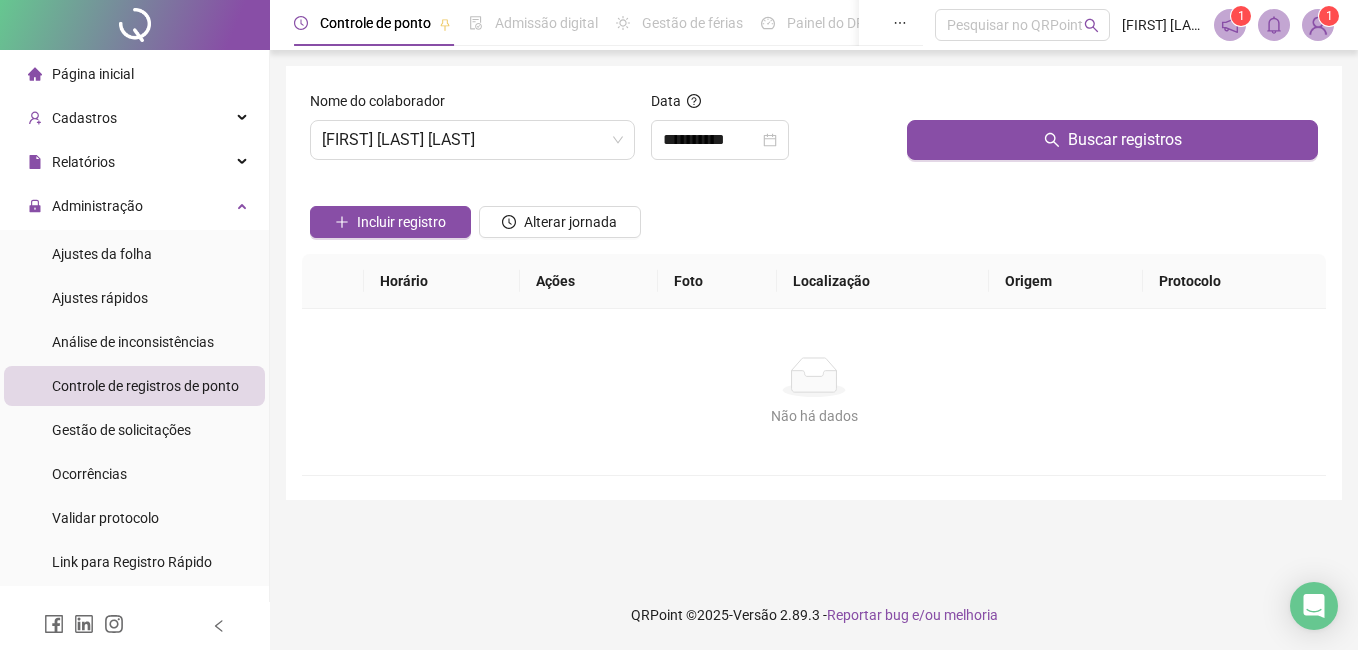 click at bounding box center (1112, 105) 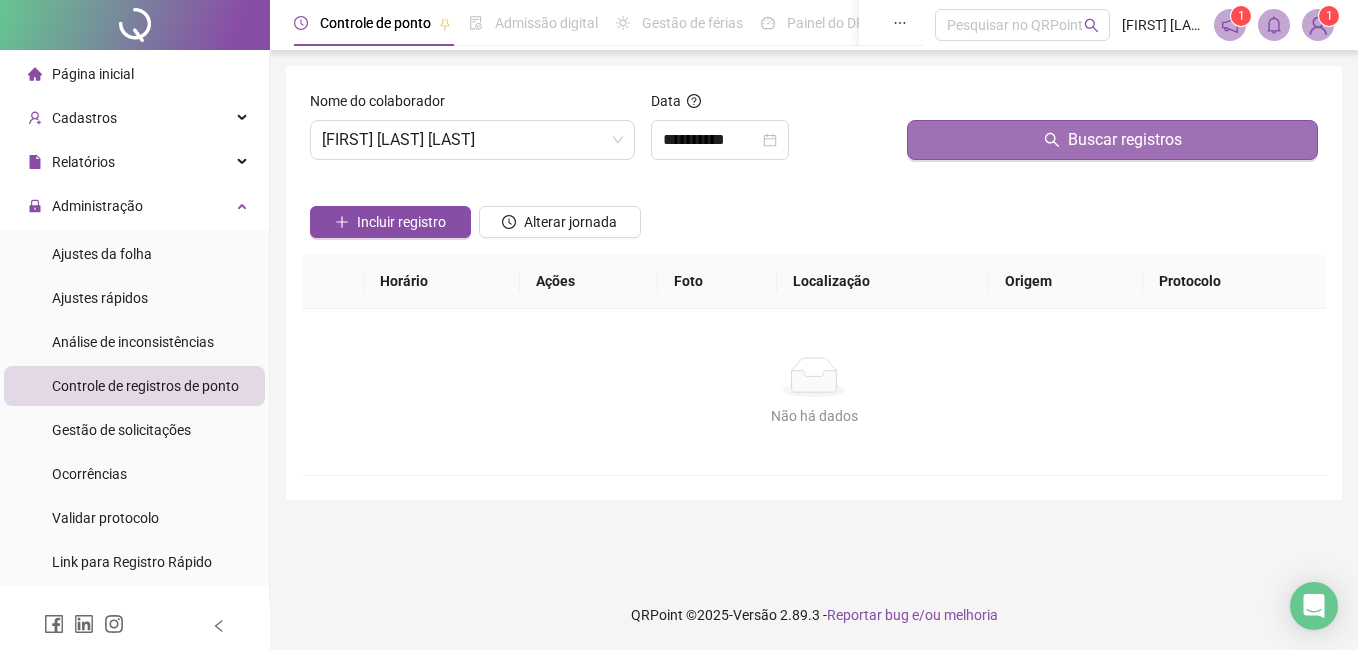 click 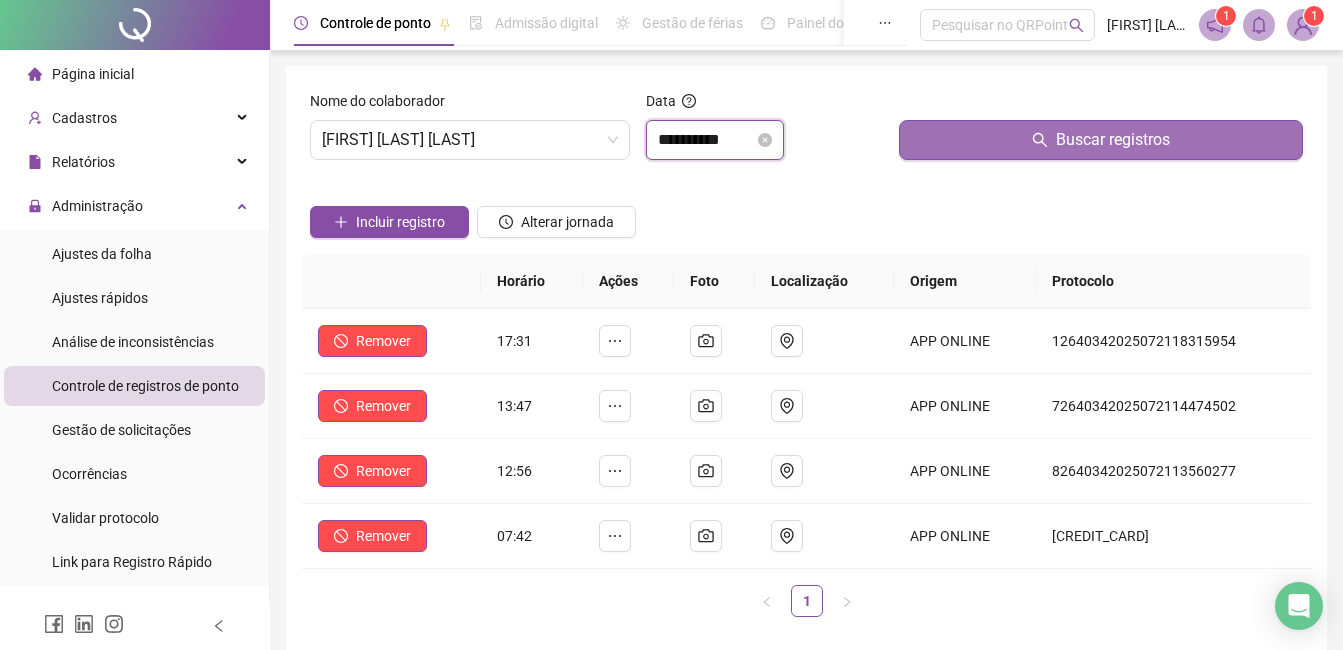 click on "**********" at bounding box center (706, 140) 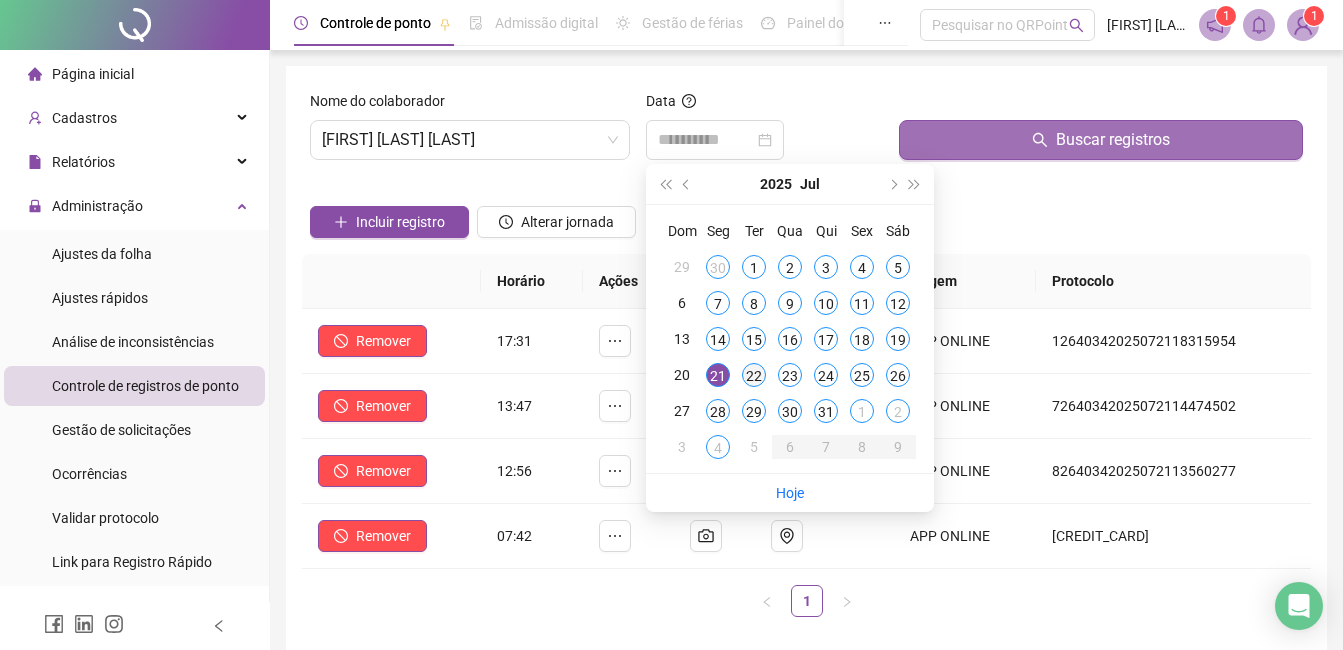 click on "22" at bounding box center (754, 375) 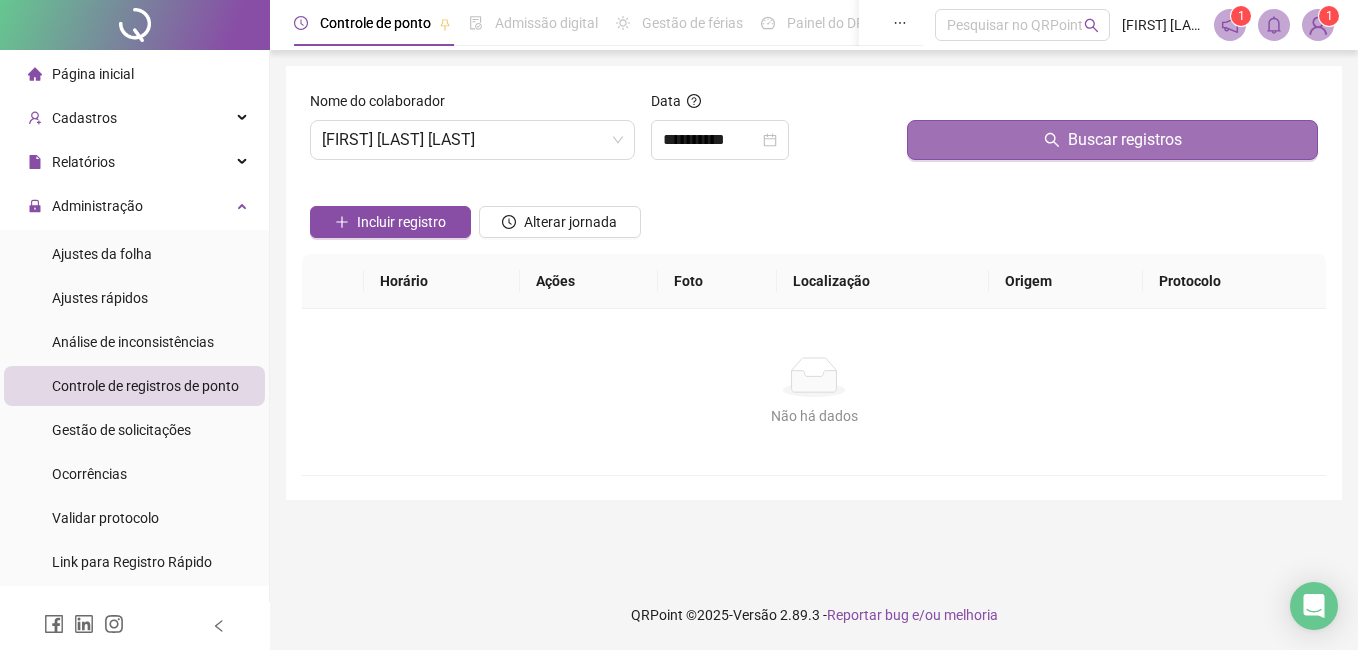 click at bounding box center [1112, 105] 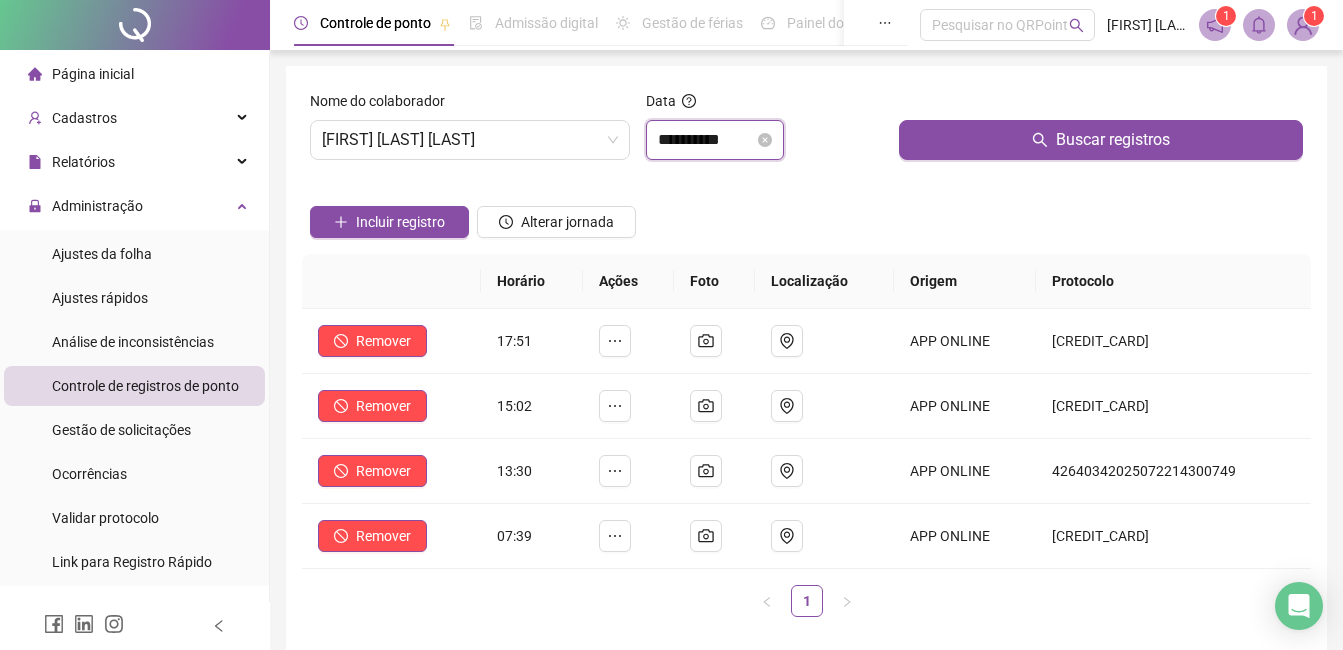 click on "**********" at bounding box center (706, 140) 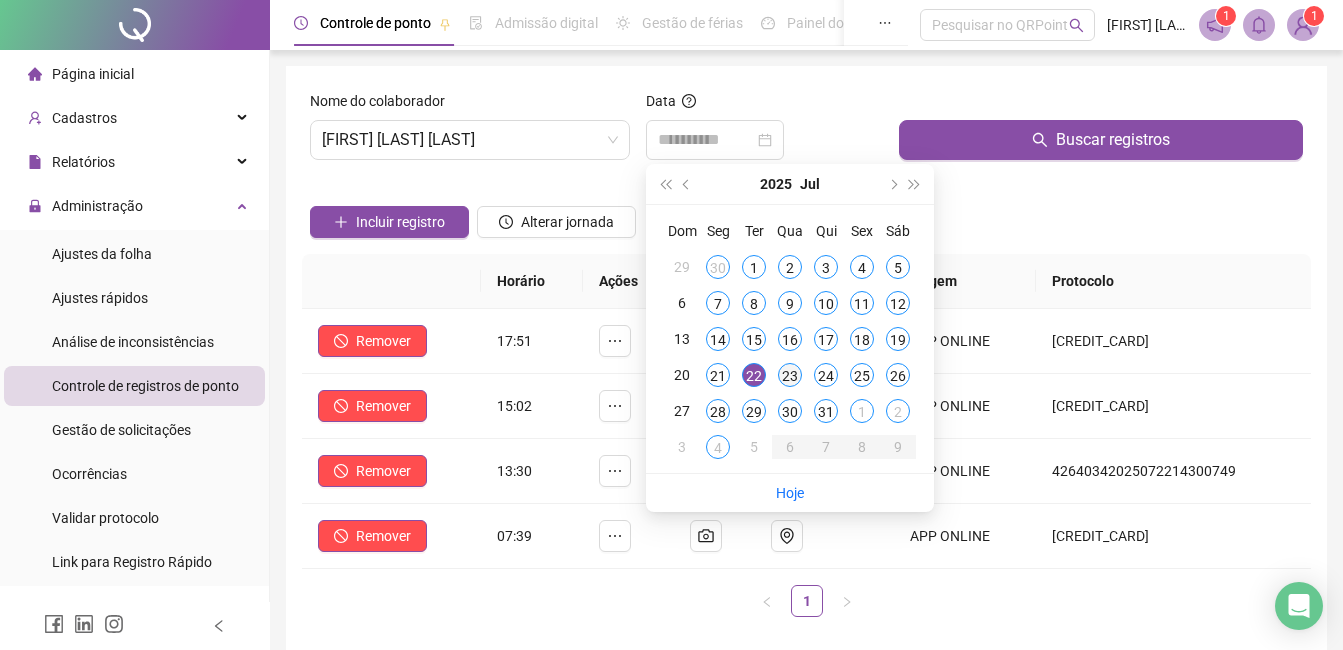 click on "23" at bounding box center (790, 375) 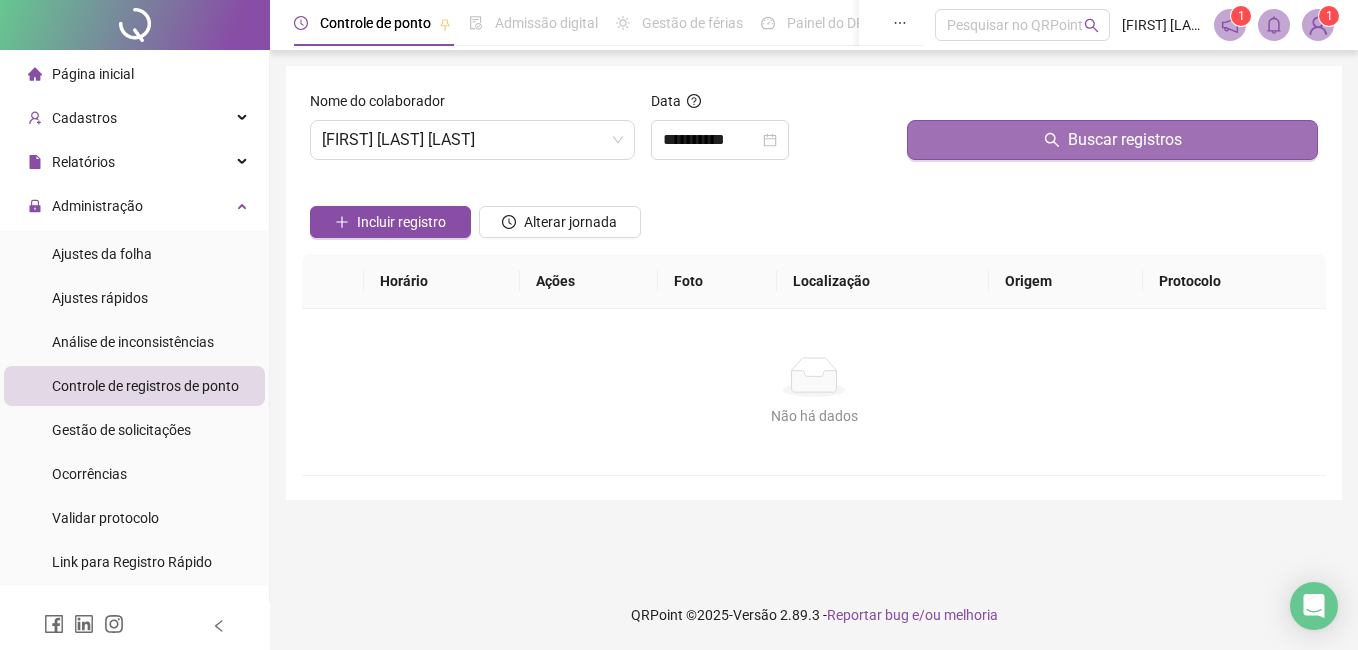 drag, startPoint x: 994, startPoint y: 156, endPoint x: 885, endPoint y: 152, distance: 109.07337 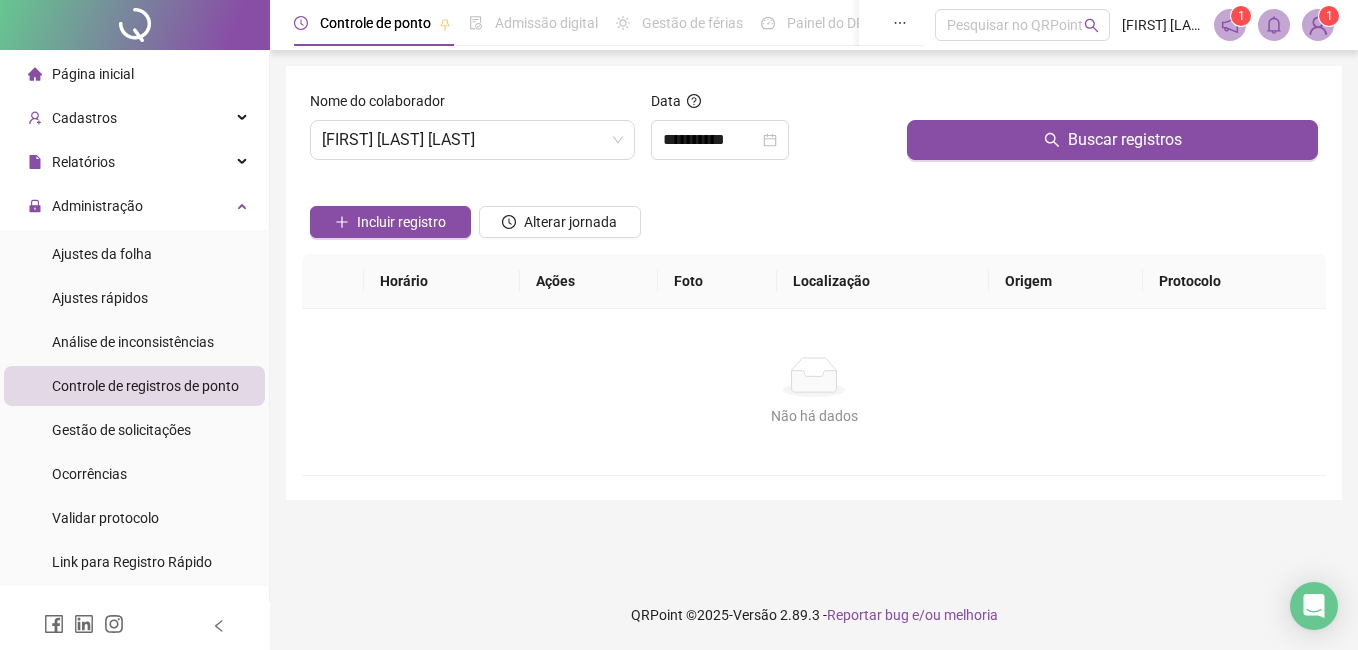 click on "Buscar registros" at bounding box center [1112, 133] 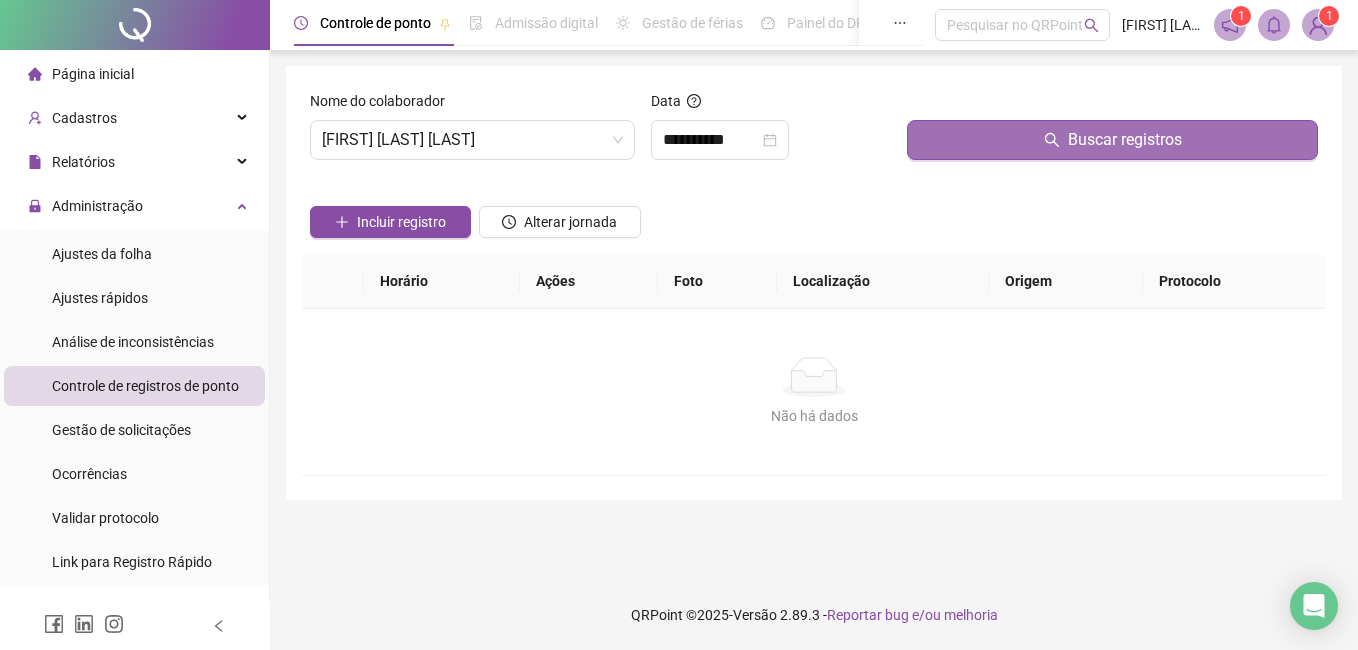 click on "Buscar registros" at bounding box center (1112, 140) 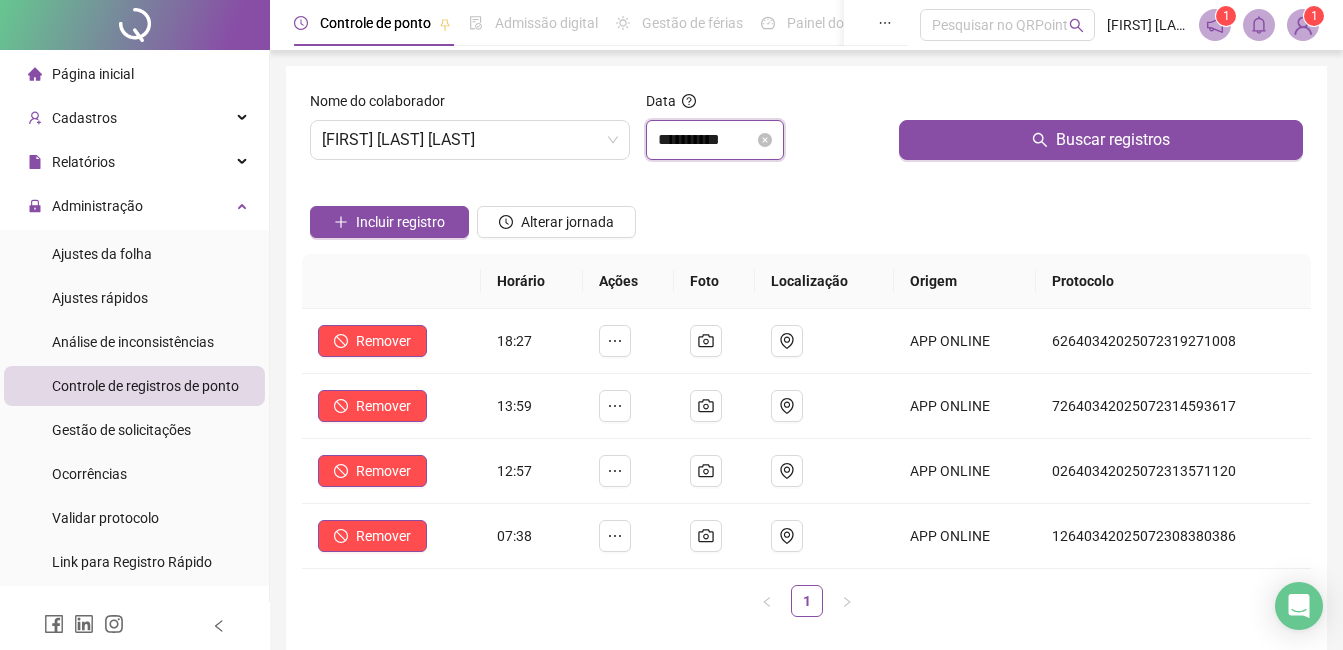 click on "**********" at bounding box center [706, 140] 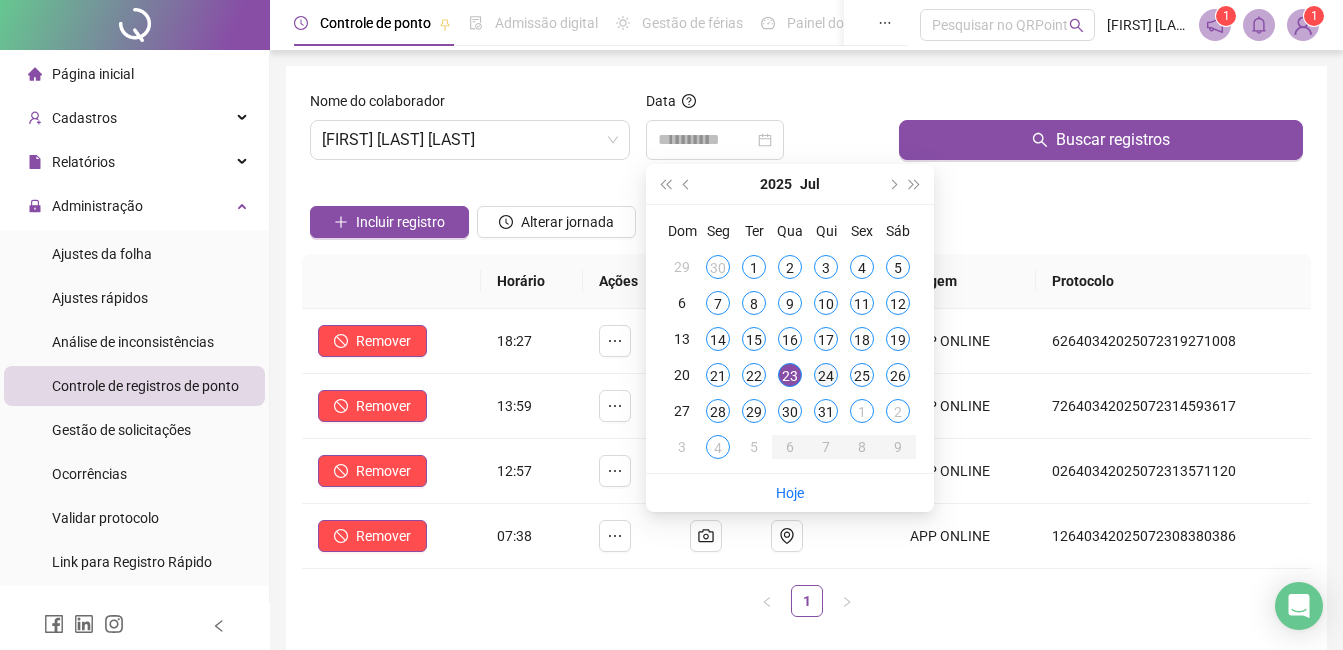 click on "24" at bounding box center (826, 375) 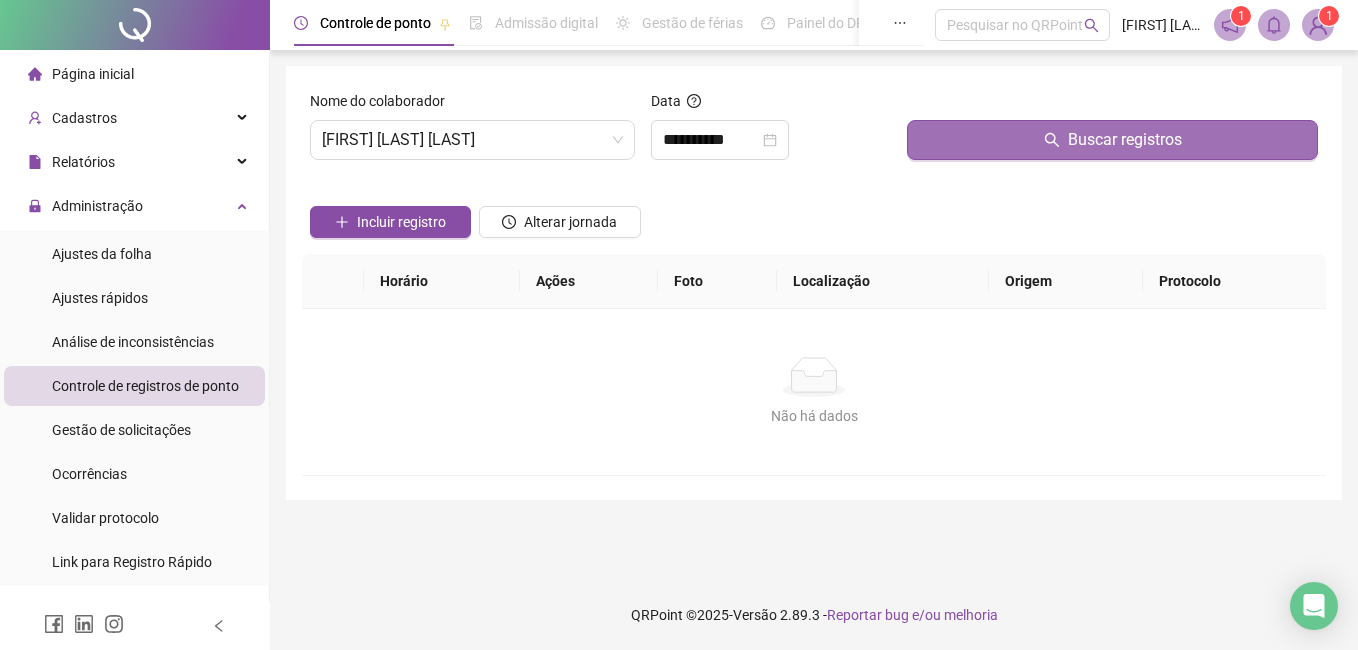 click on "Buscar registros" at bounding box center (1112, 140) 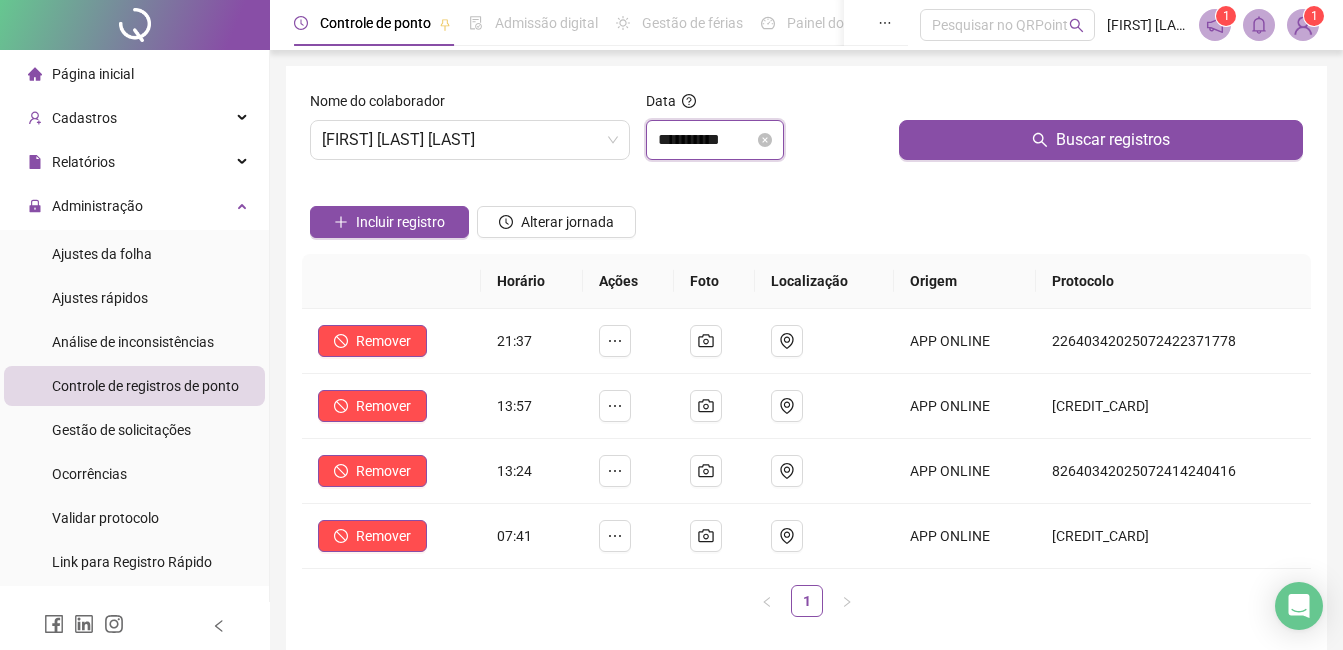 click on "**********" at bounding box center [706, 140] 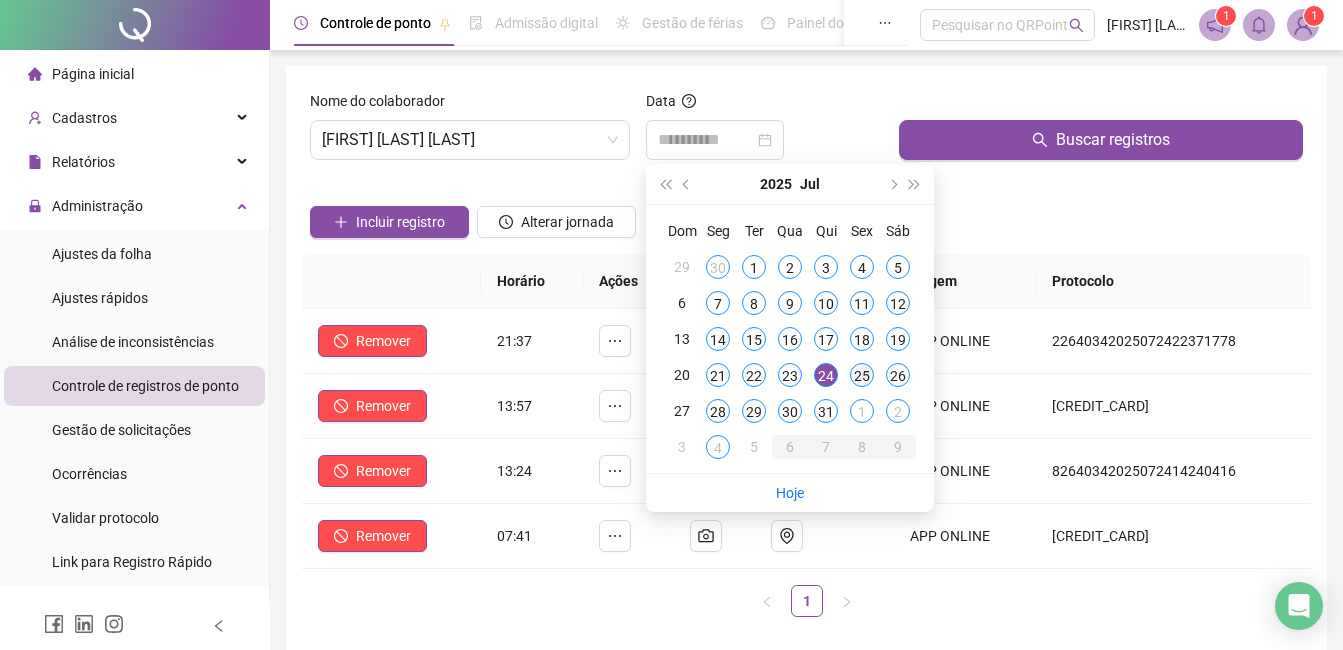 click on "25" at bounding box center [862, 375] 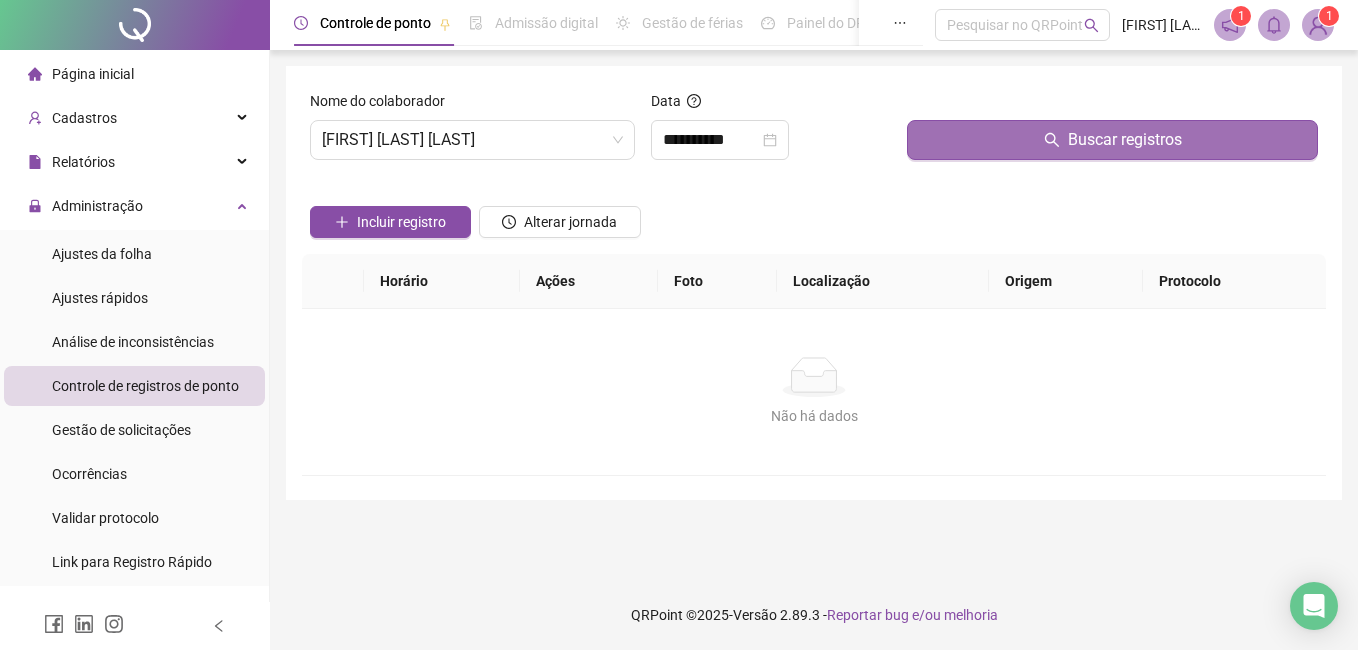 click on "Buscar registros" at bounding box center [1112, 140] 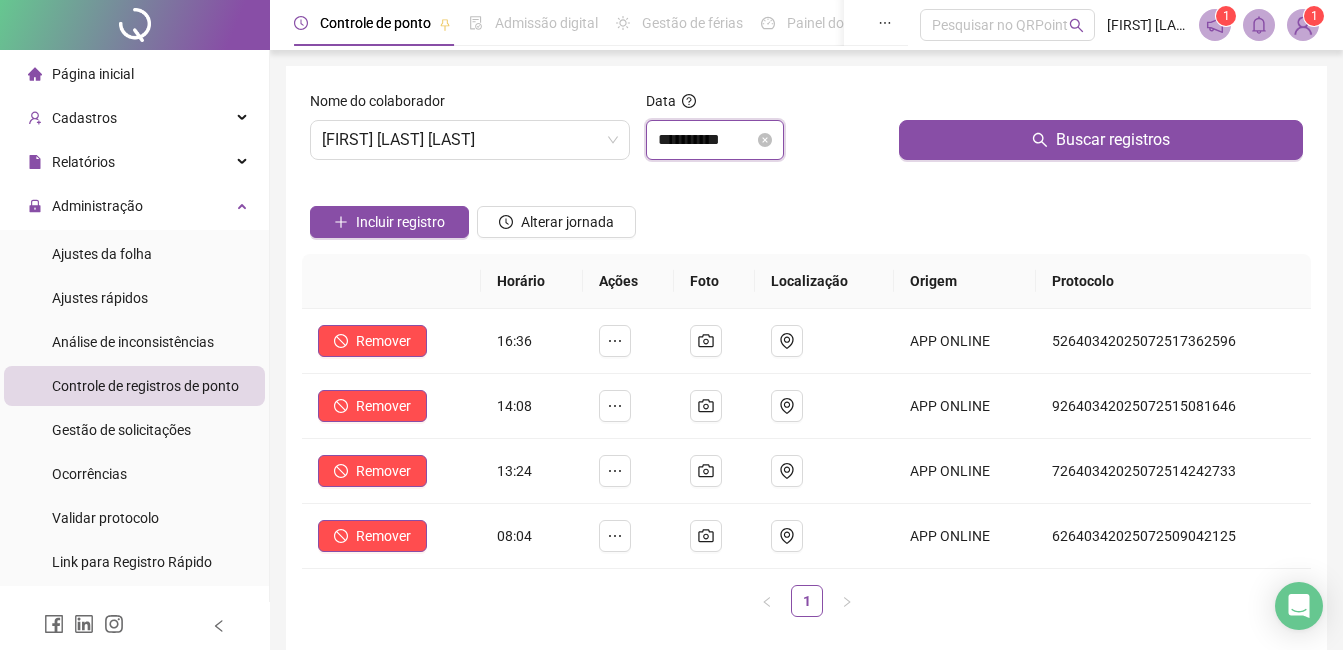 click on "**********" at bounding box center [706, 140] 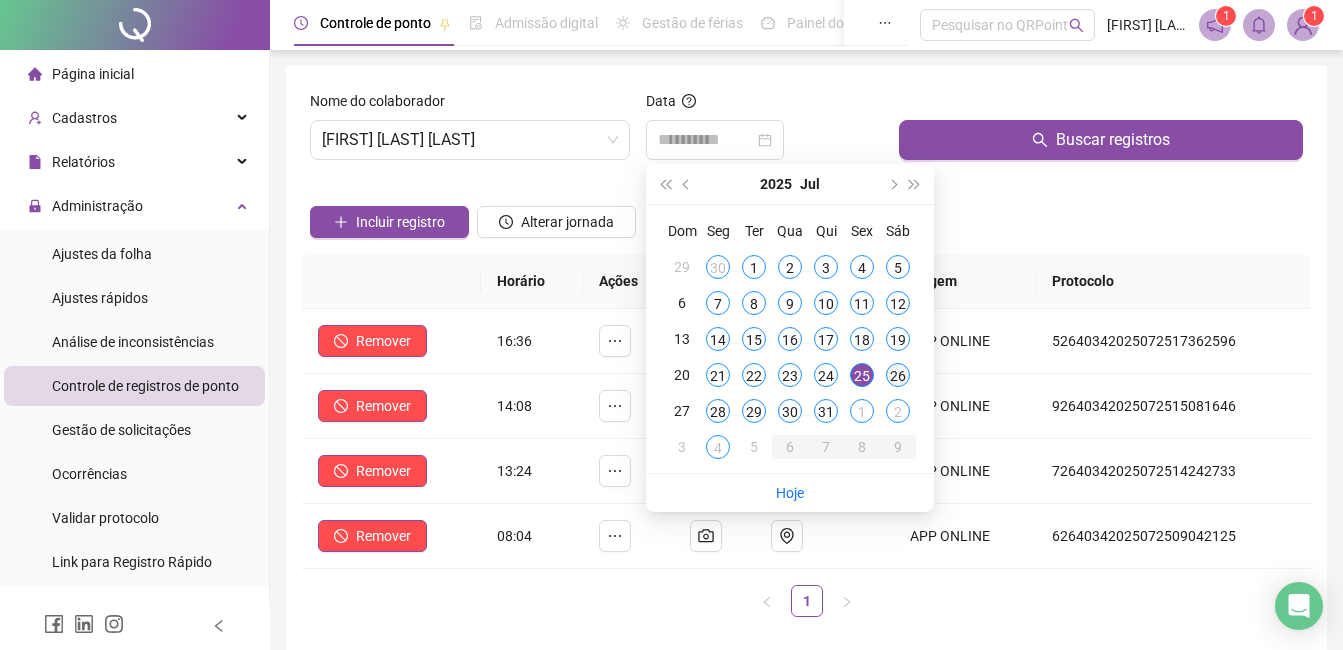 click on "26" at bounding box center [898, 375] 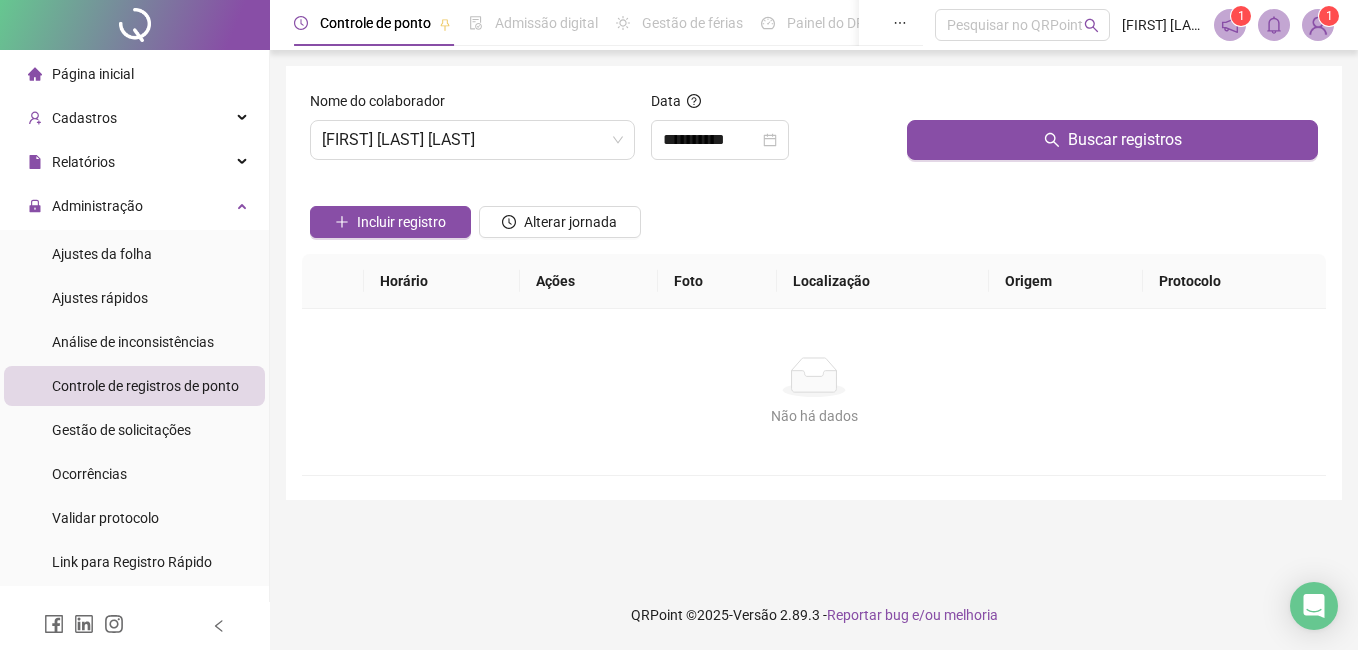 click at bounding box center [1112, 105] 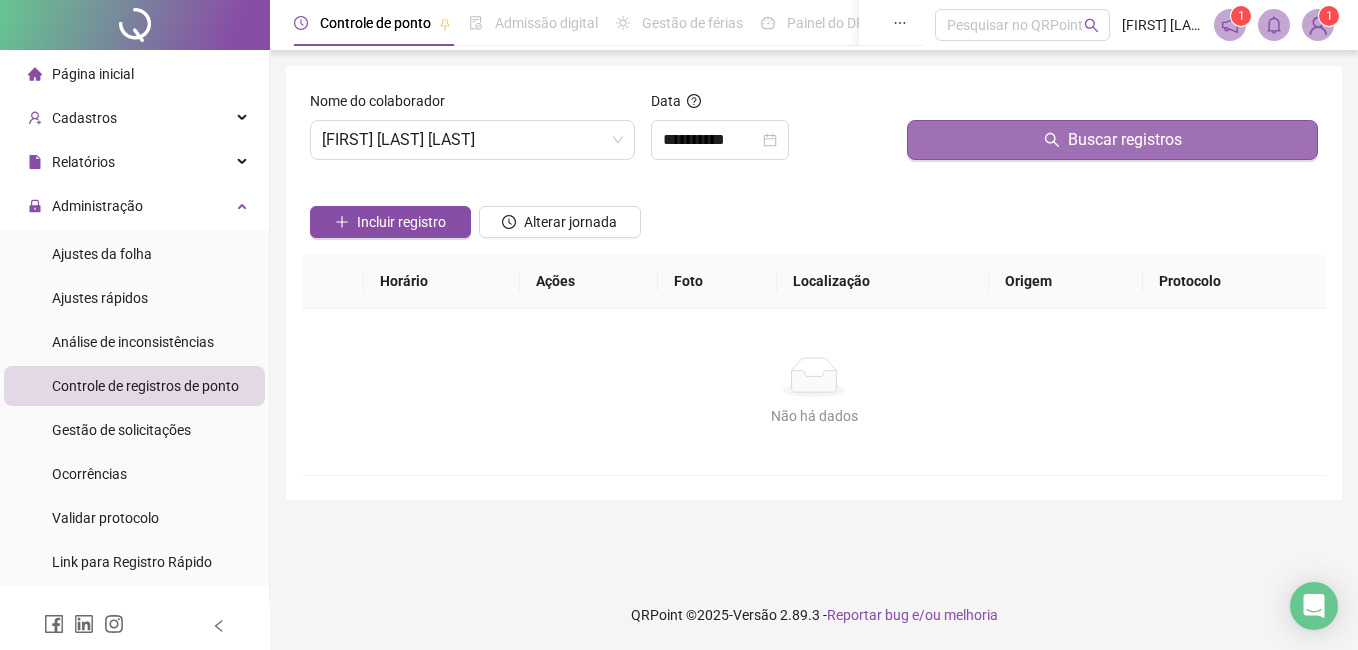 click on "Buscar registros" at bounding box center (1112, 140) 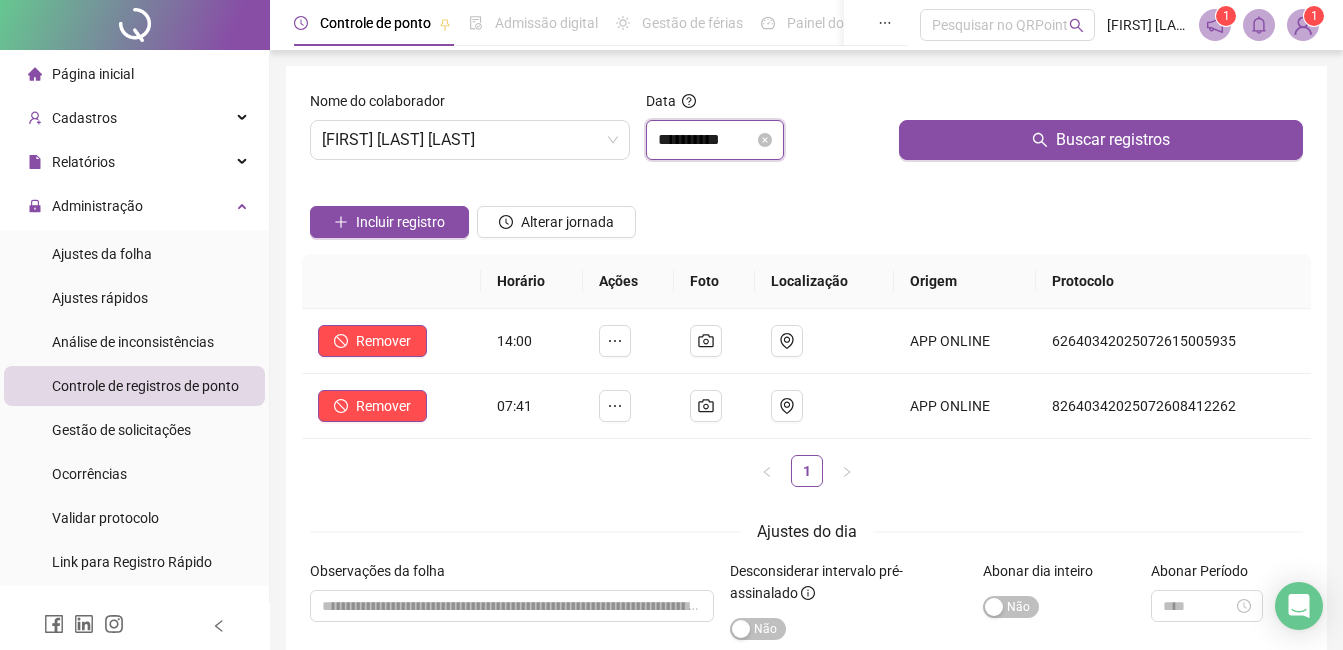 click on "**********" at bounding box center (706, 140) 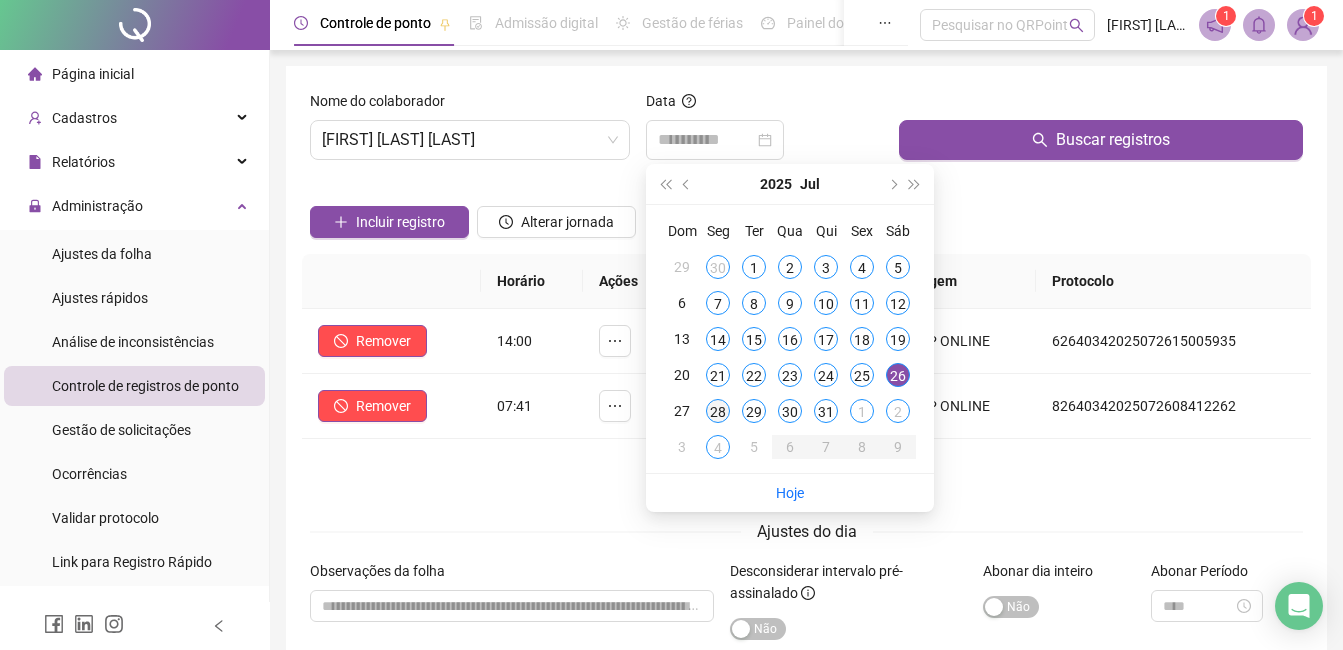 click on "28" at bounding box center (718, 411) 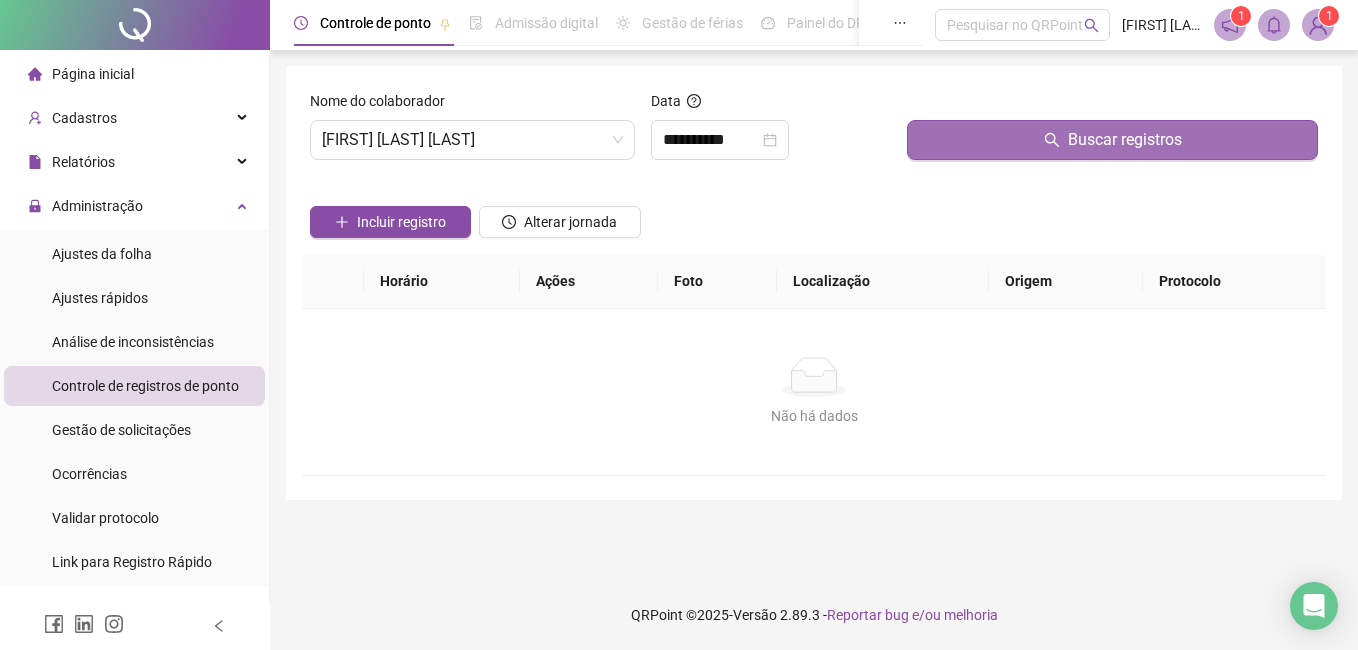 click on "Buscar registros" at bounding box center [1112, 140] 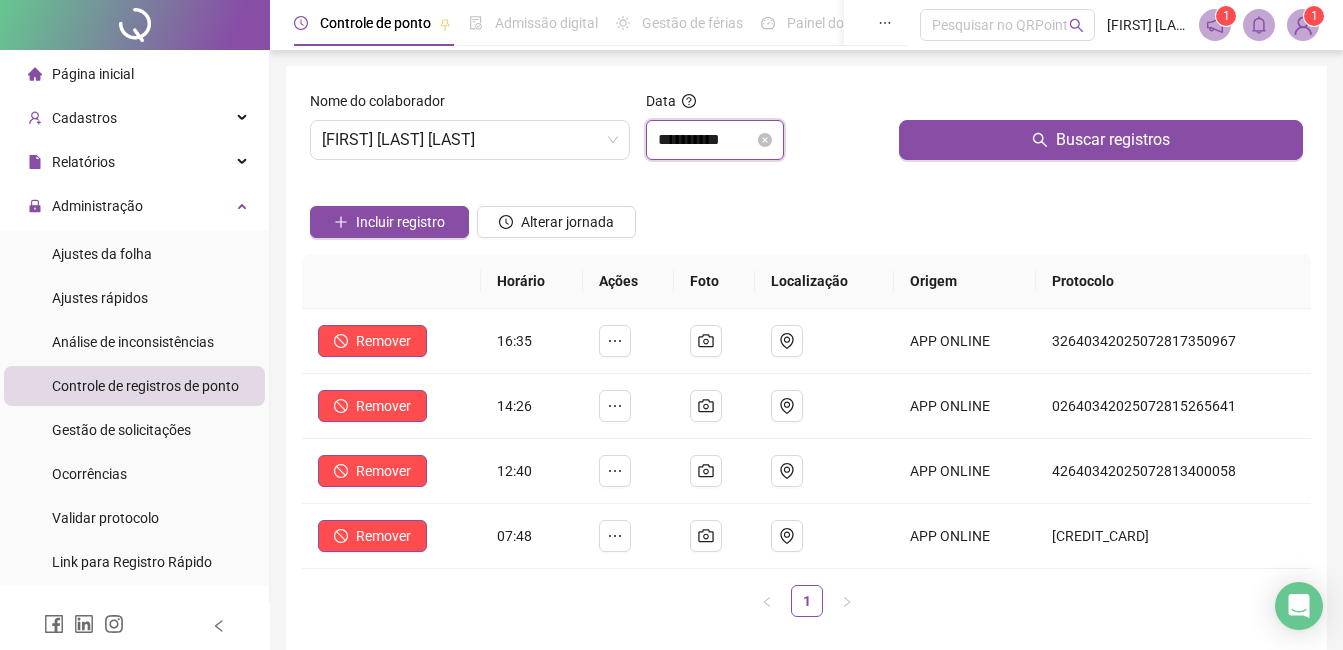 click on "**********" at bounding box center (706, 140) 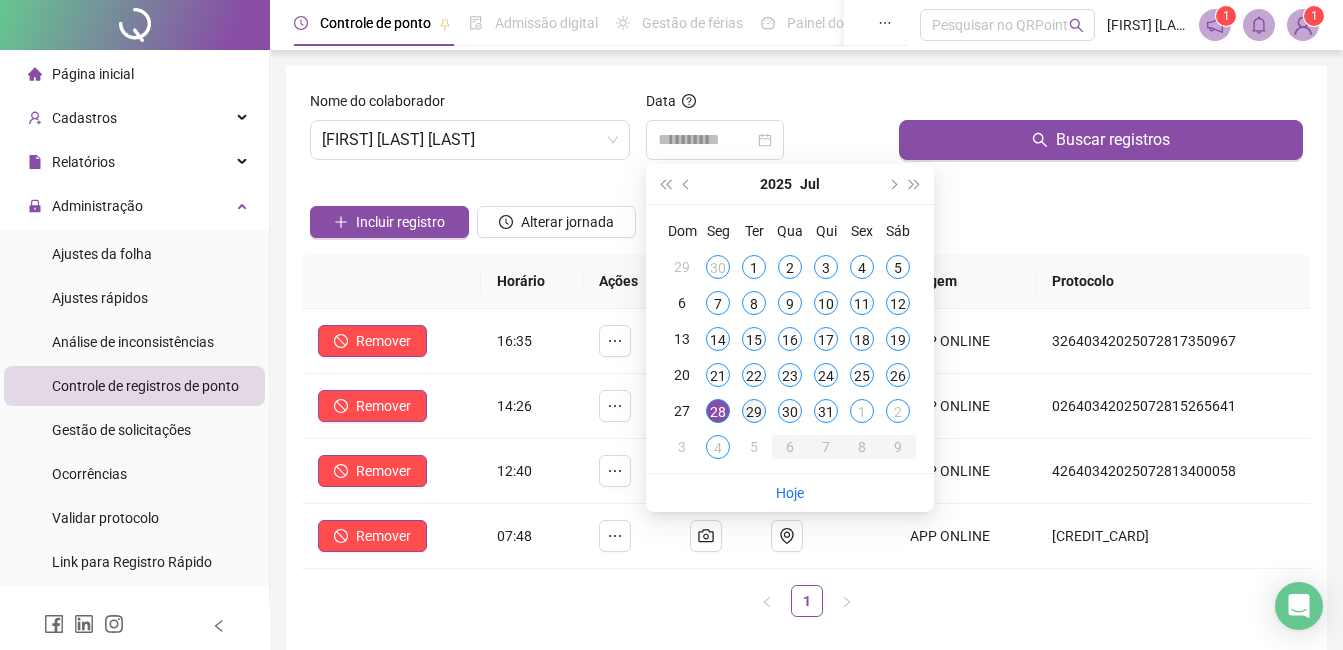 click on "29" at bounding box center (754, 411) 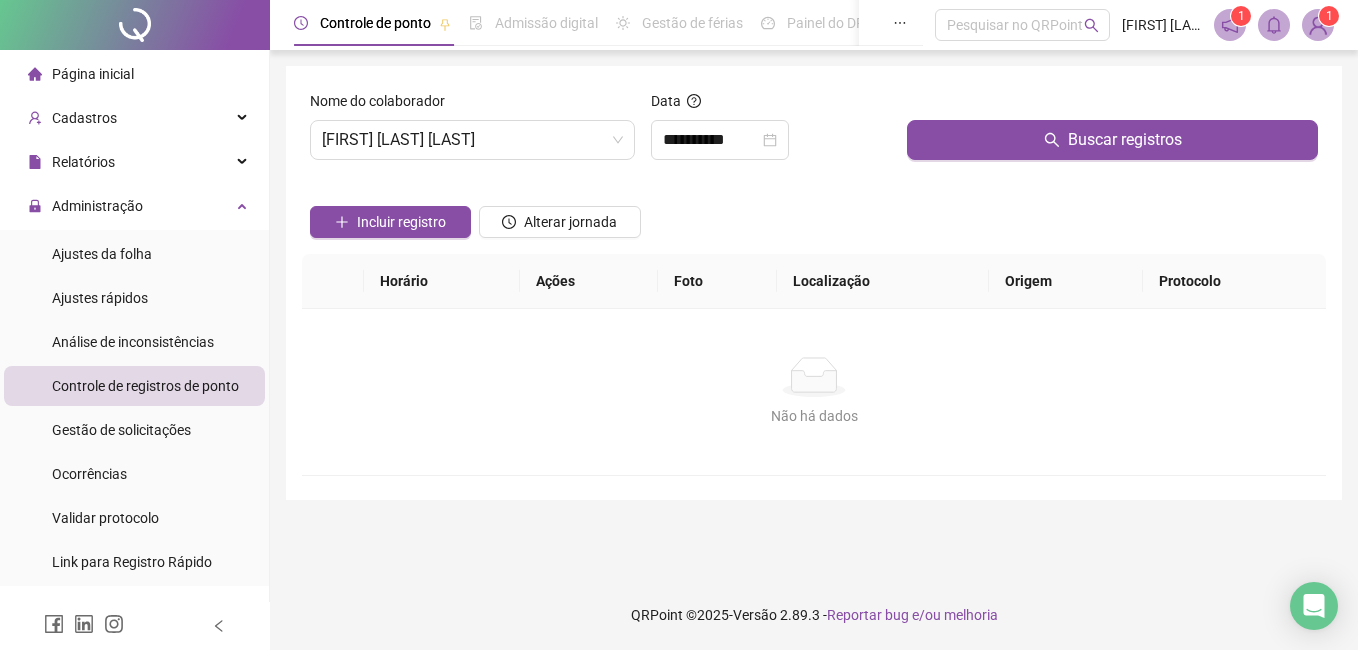 click at bounding box center [1112, 105] 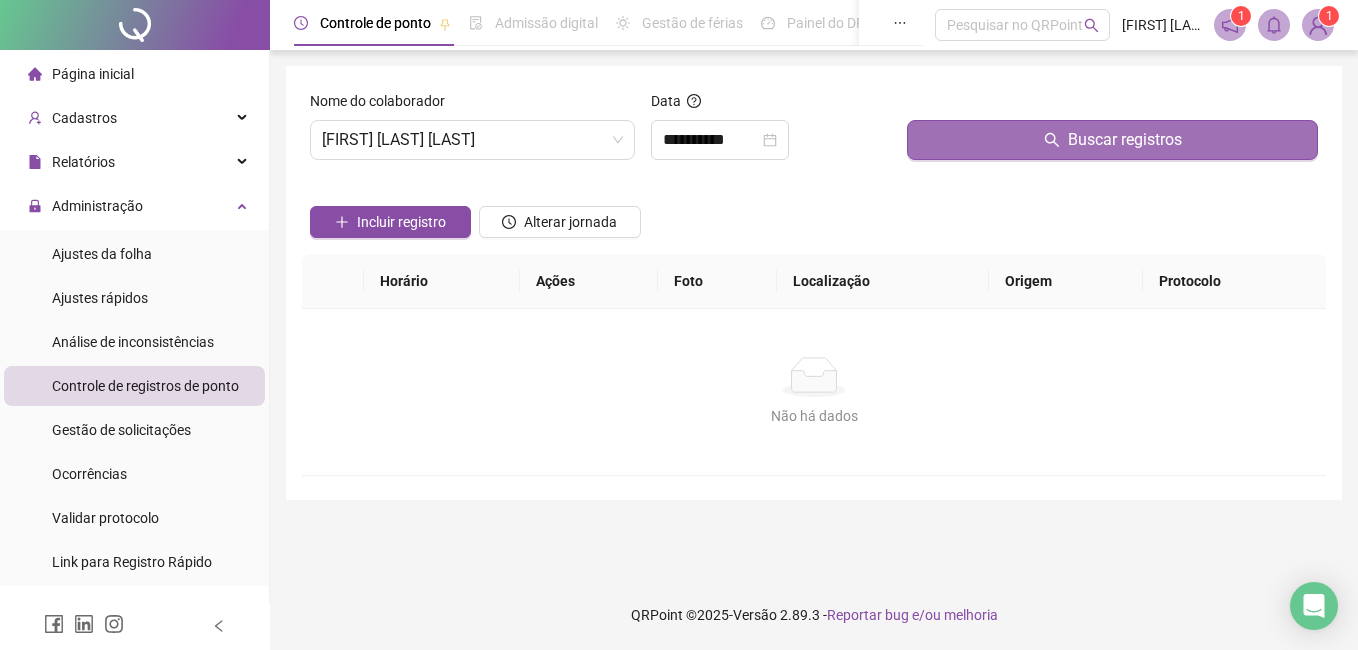 click on "Buscar registros" at bounding box center (1112, 140) 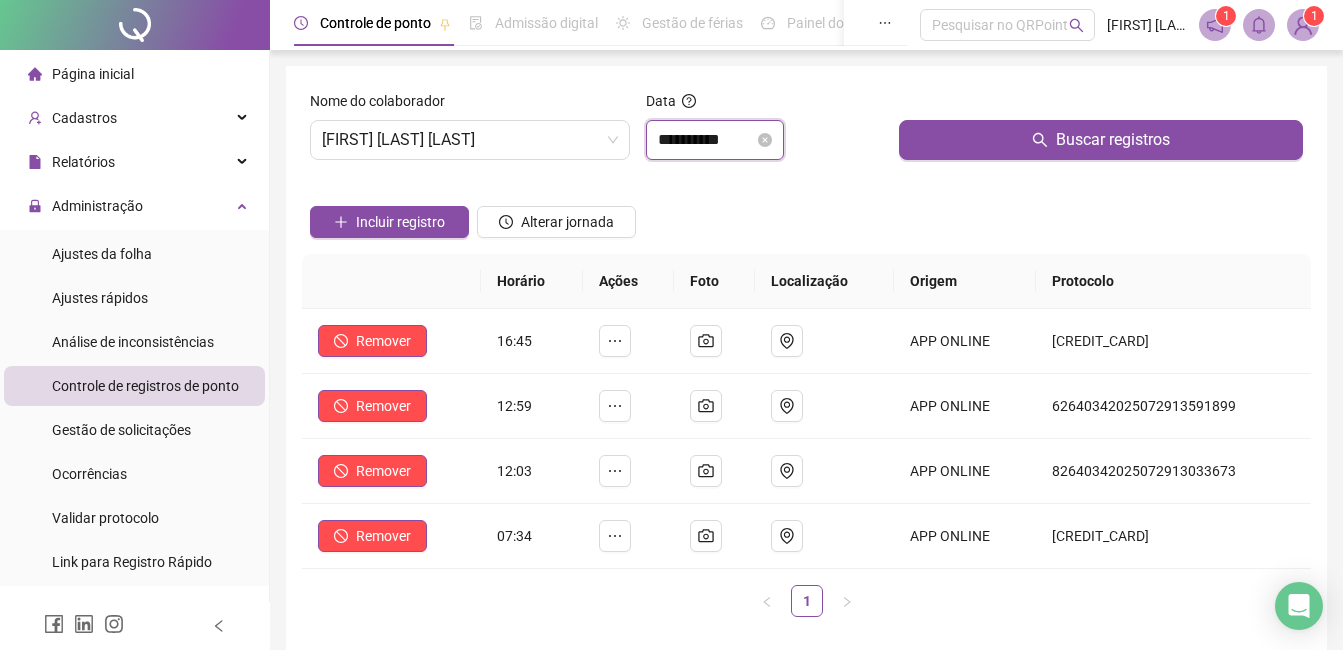 click on "**********" at bounding box center (706, 140) 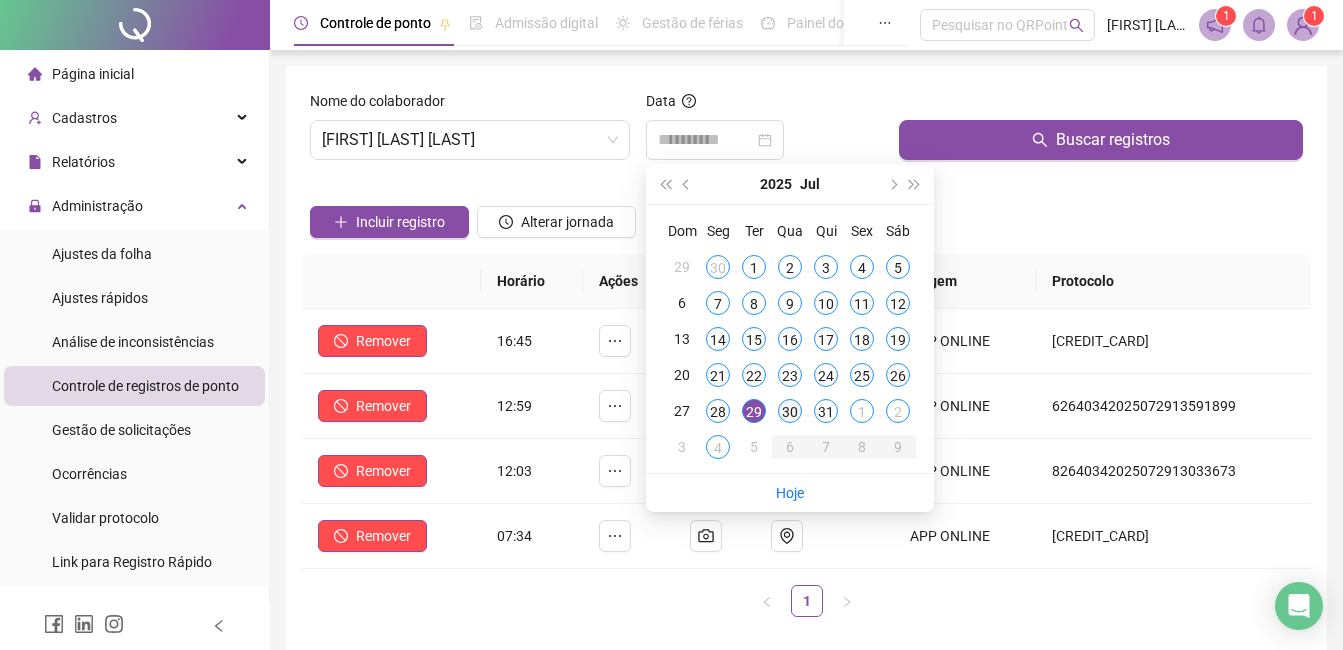 click on "30" at bounding box center [790, 411] 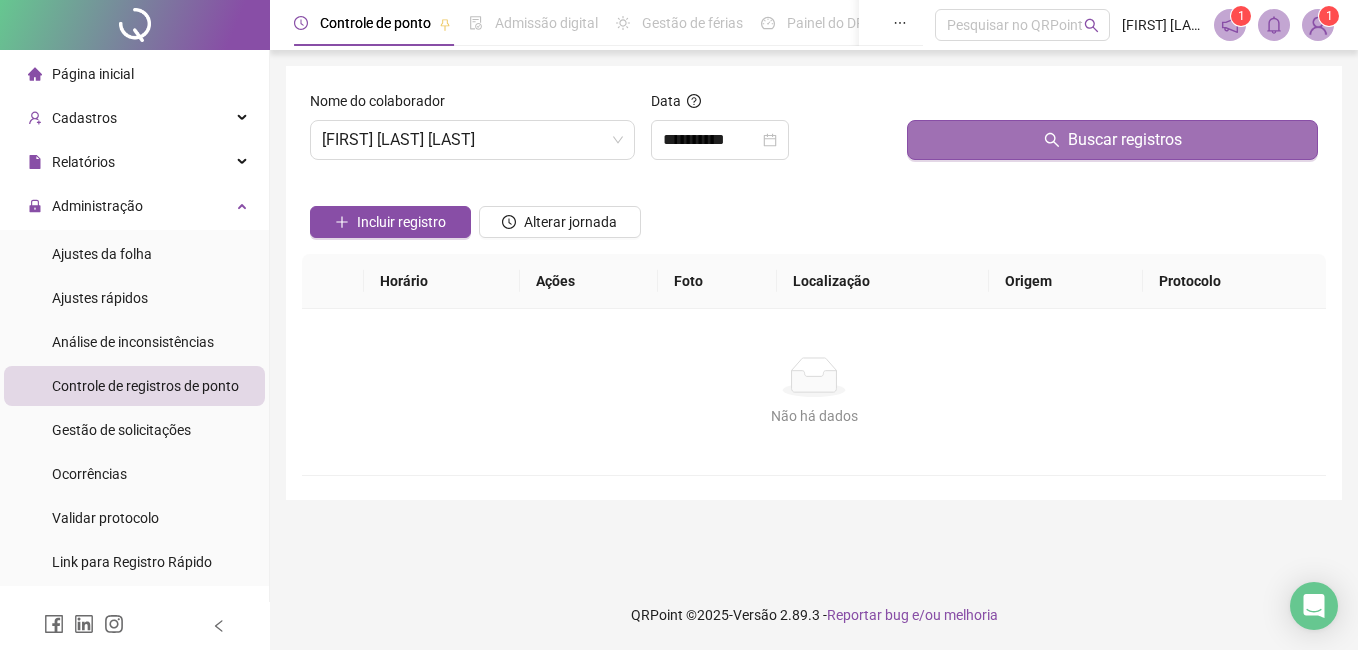 click on "Buscar registros" at bounding box center [1112, 140] 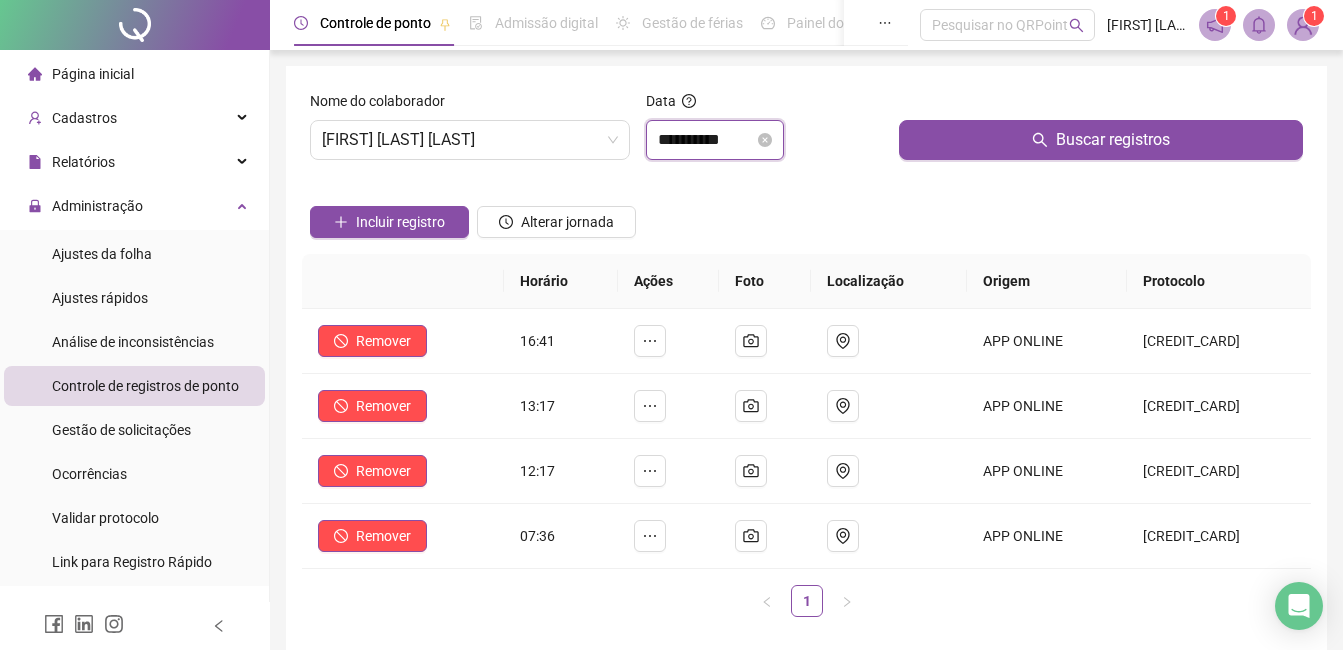 click on "**********" at bounding box center (706, 140) 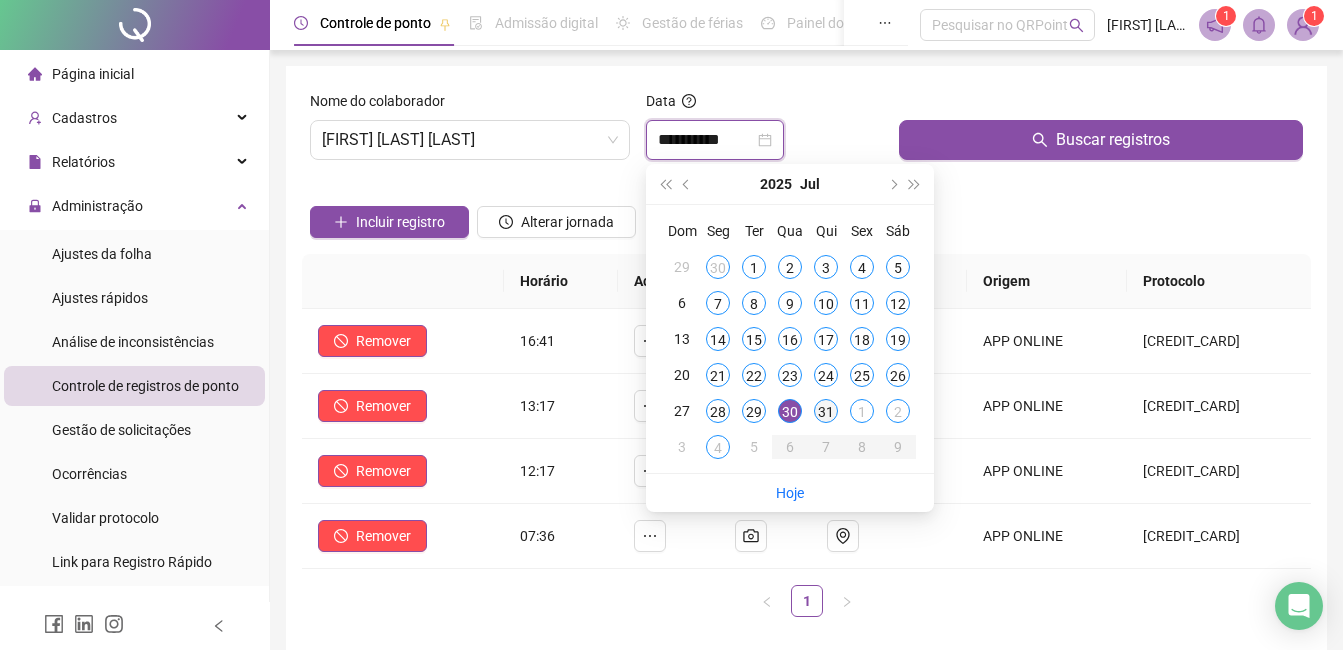 type on "**********" 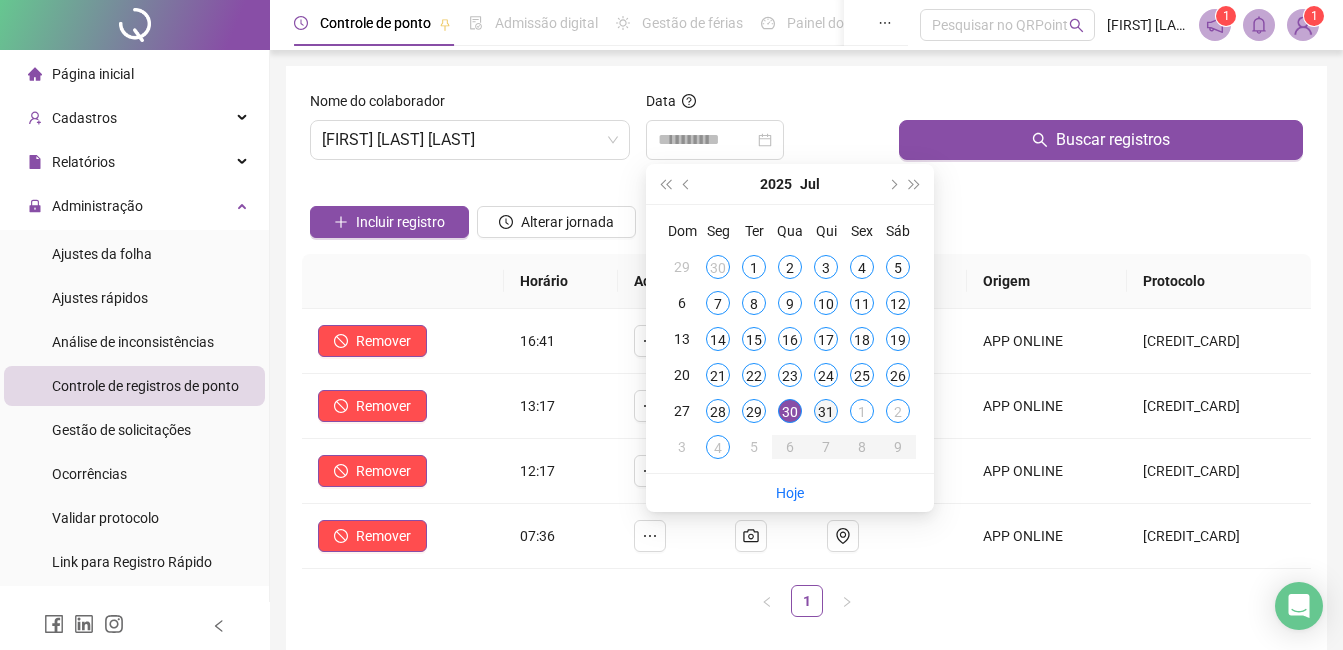 click on "31" at bounding box center [826, 411] 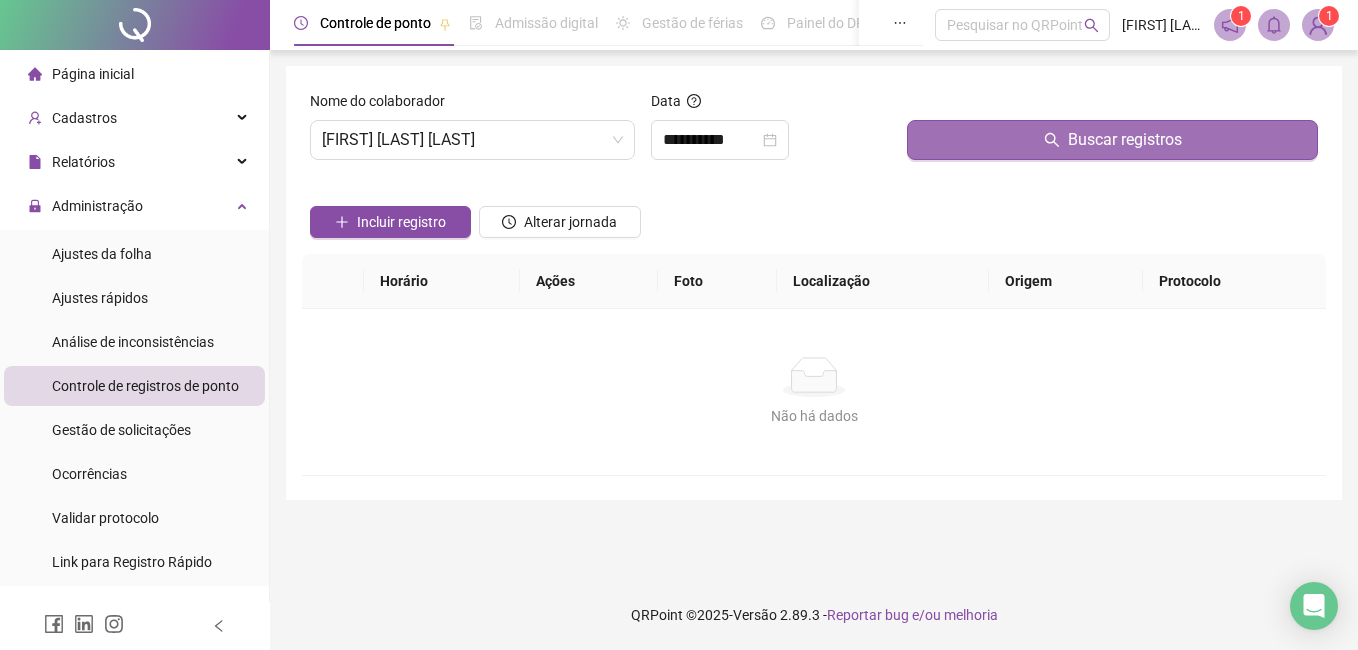 click on "Buscar registros" at bounding box center (1112, 140) 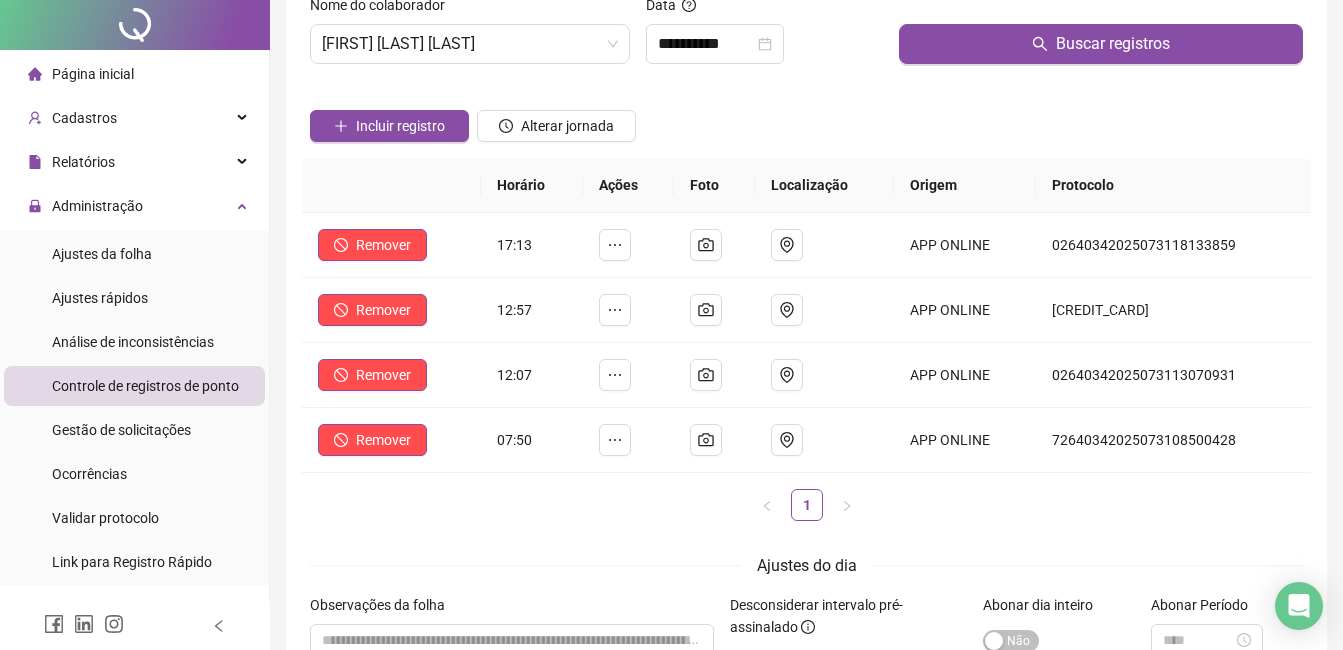 scroll, scrollTop: 0, scrollLeft: 0, axis: both 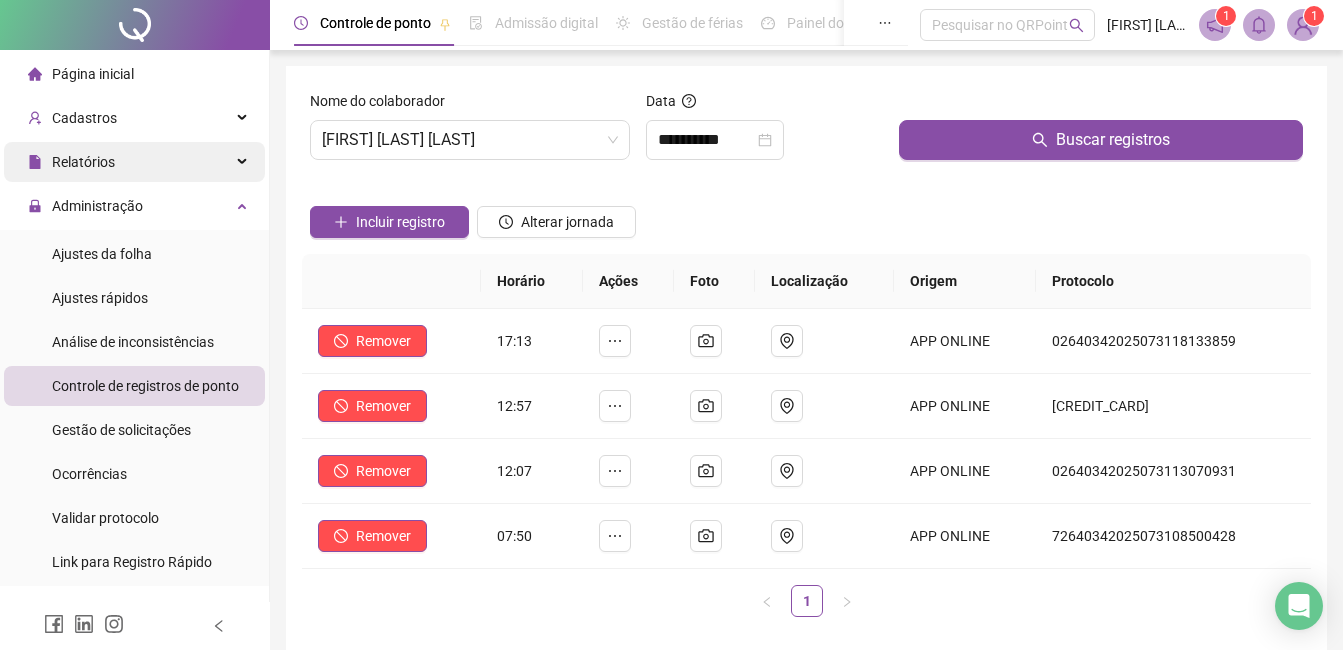 click on "Relatórios" at bounding box center (134, 162) 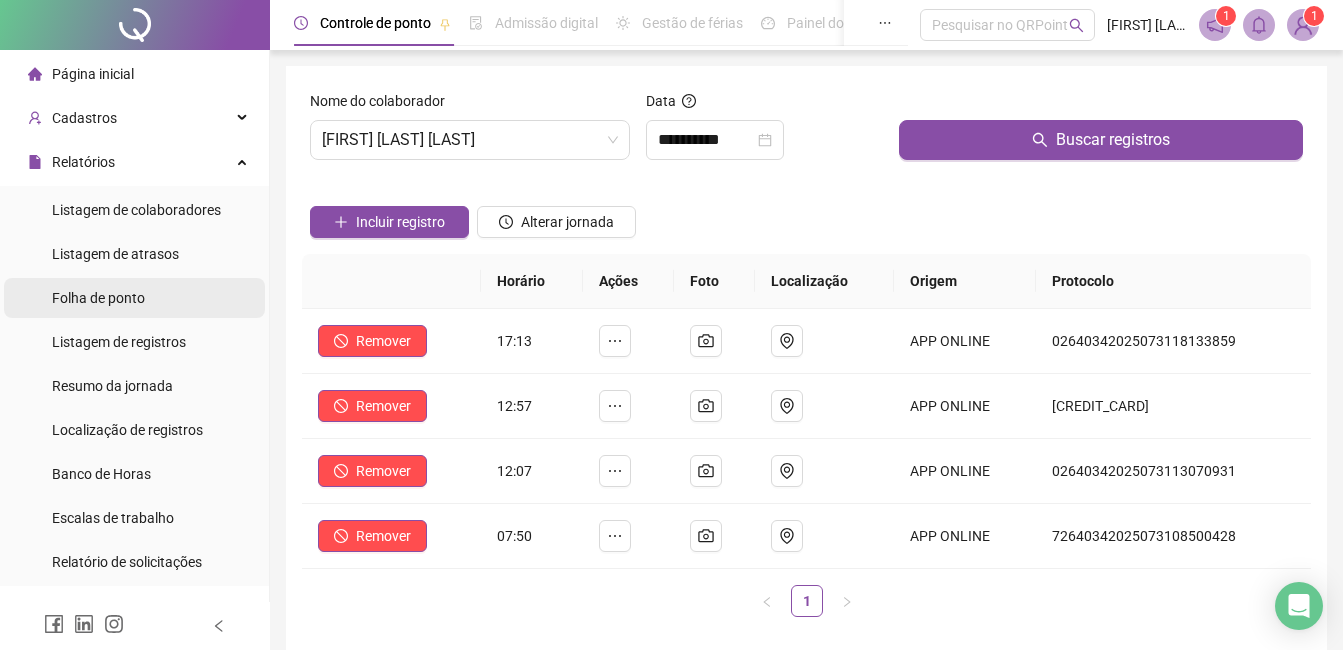 click on "Folha de ponto" at bounding box center [134, 298] 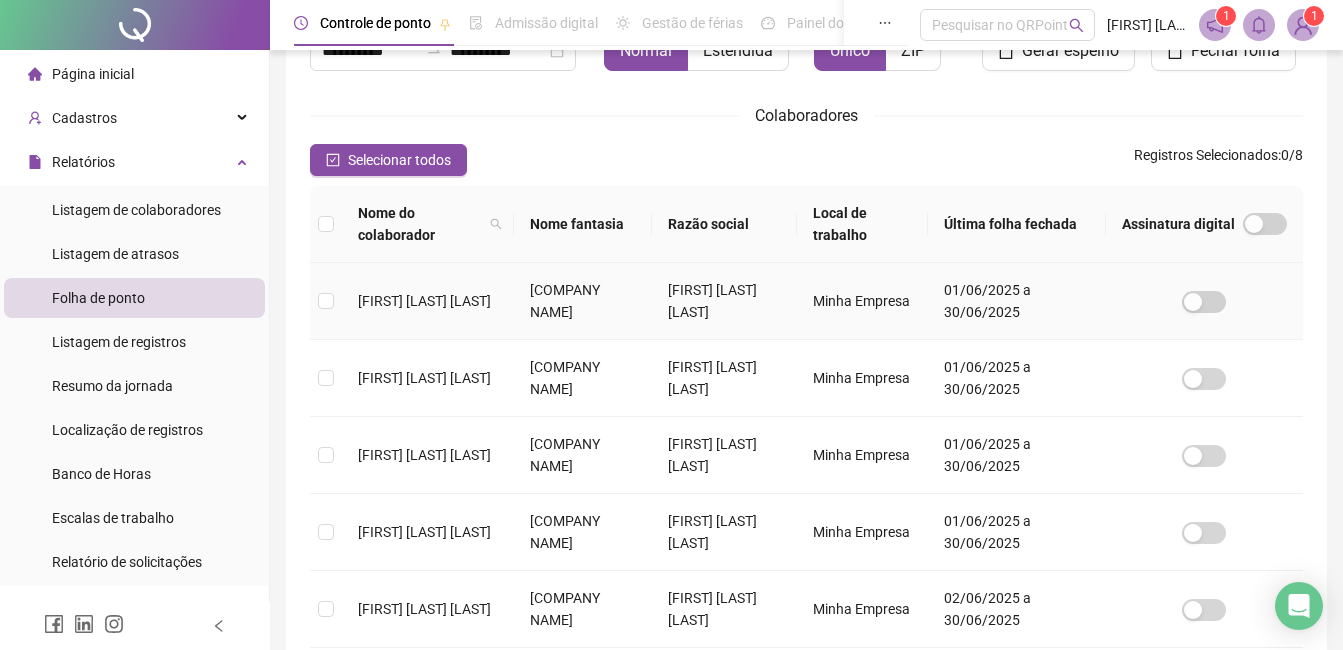 click on "[FIRST] [LAST] [LAST]" at bounding box center (424, 301) 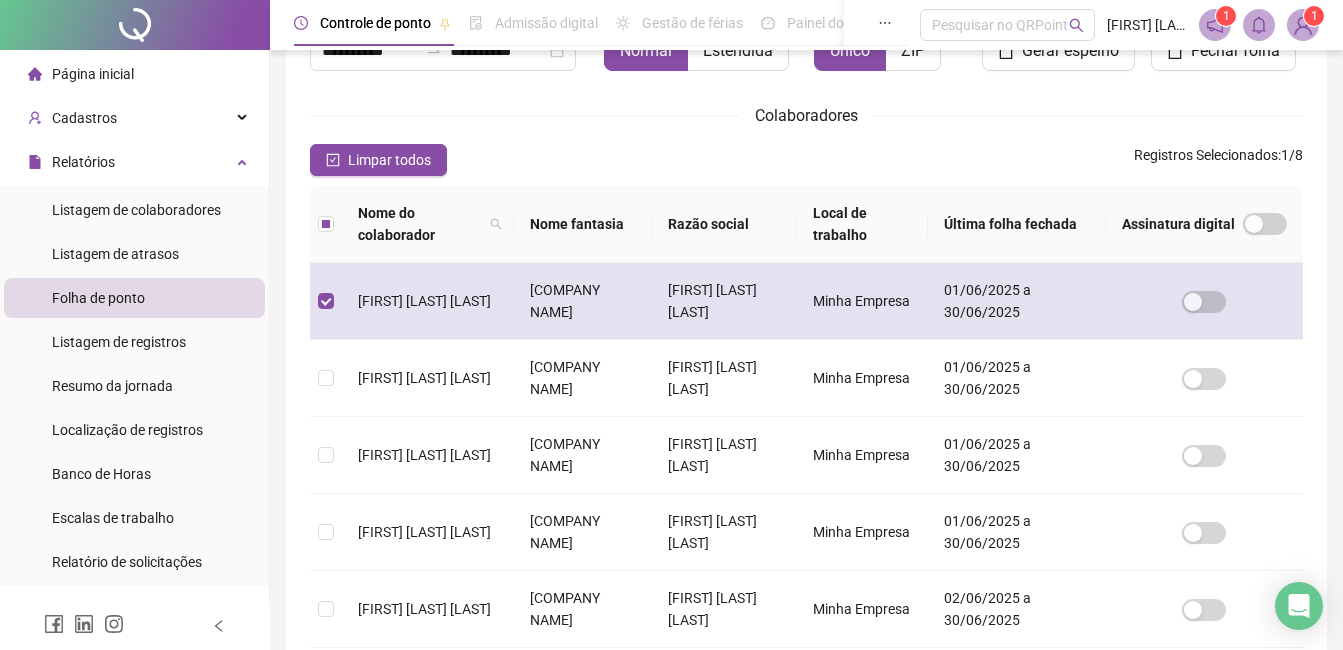scroll, scrollTop: 85, scrollLeft: 0, axis: vertical 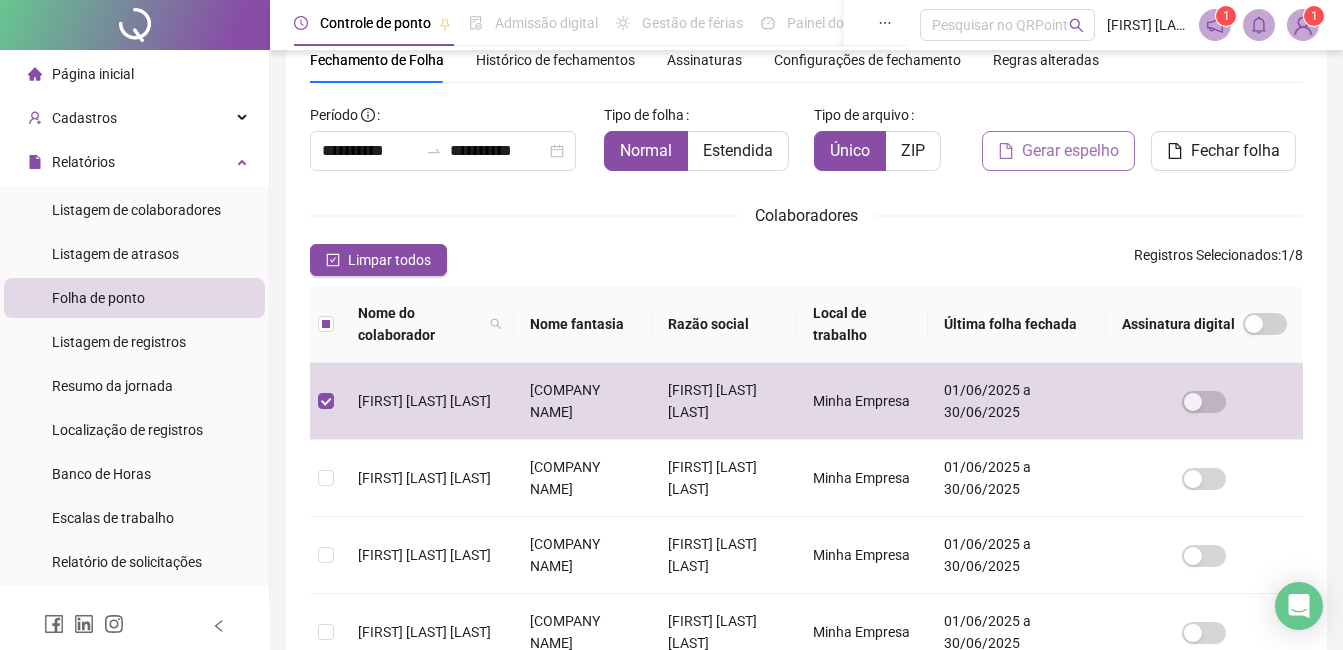 click on "Gerar espelho" at bounding box center [1070, 151] 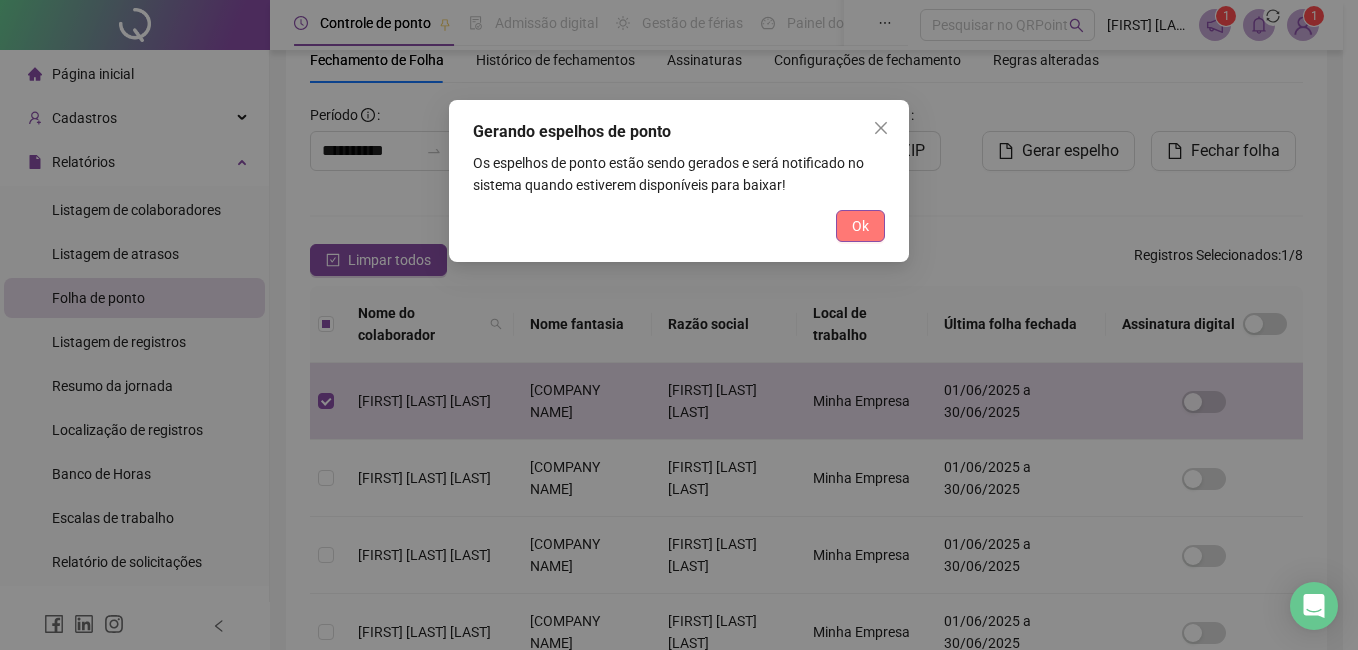 click on "Ok" at bounding box center [860, 226] 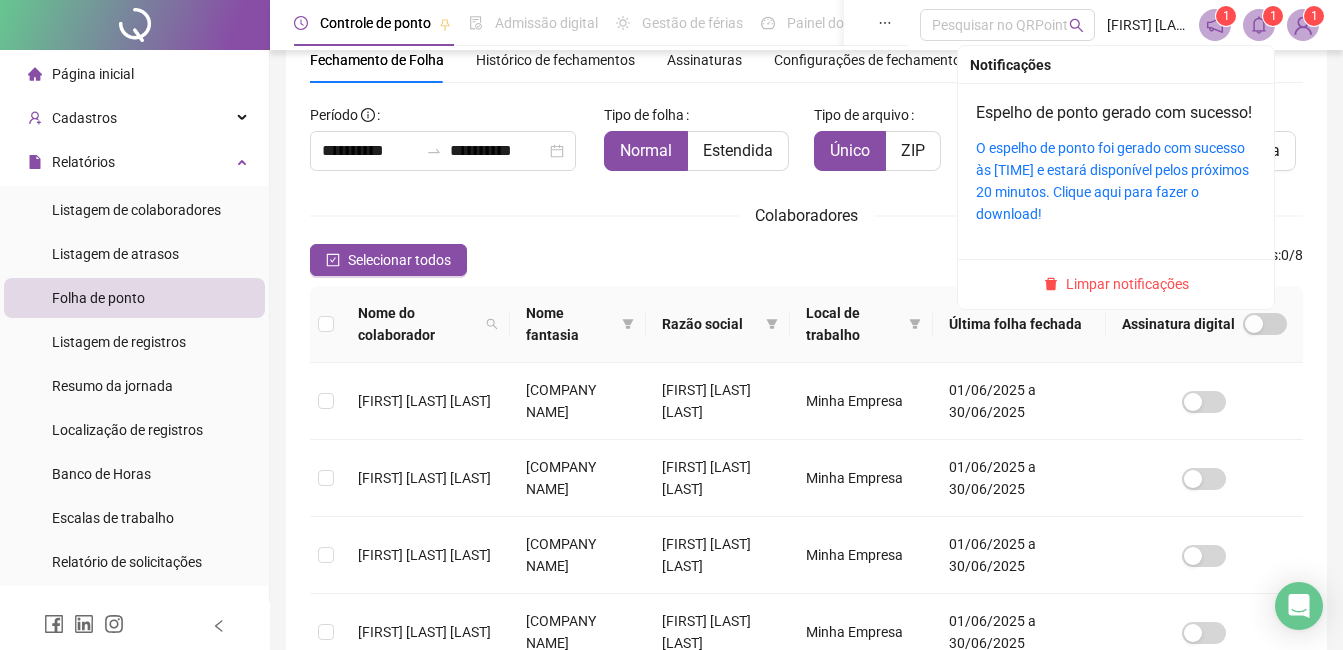click on "1" at bounding box center (1273, 16) 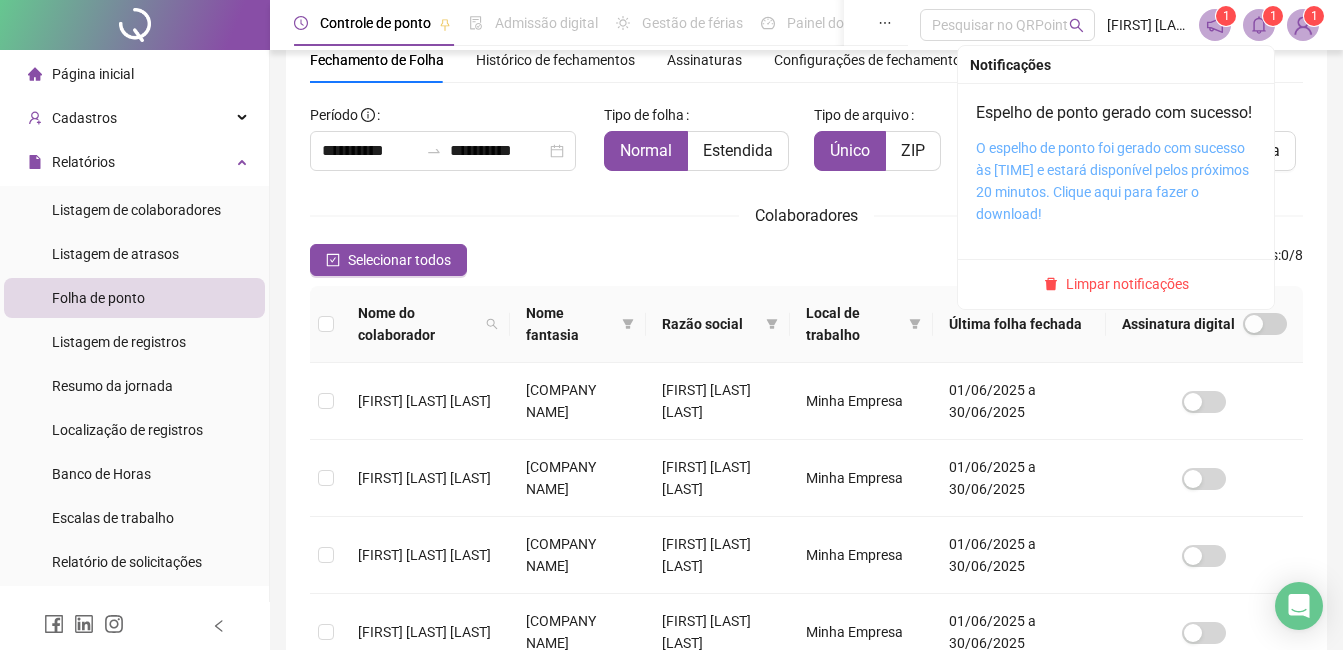 click on "O espelho de ponto foi gerado com sucesso às [TIME] e estará disponível pelos próximos 20 minutos.
Clique aqui para fazer o download!" at bounding box center [1112, 181] 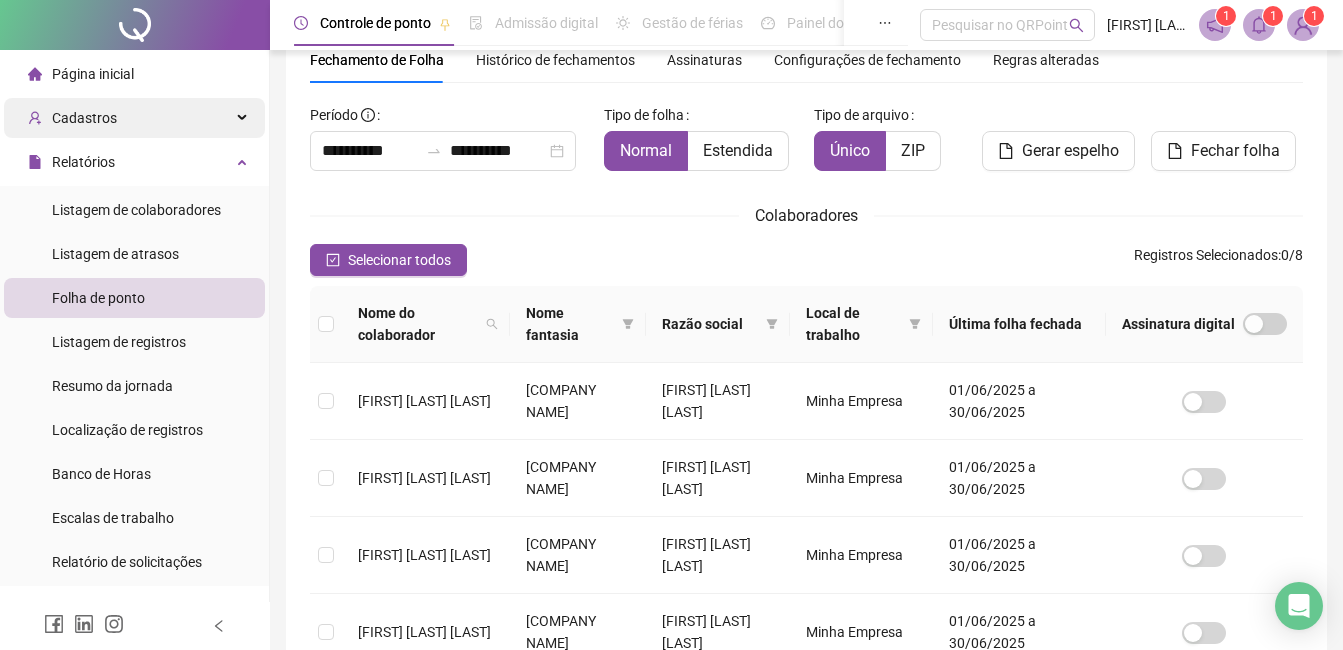 click on "Cadastros" at bounding box center (72, 118) 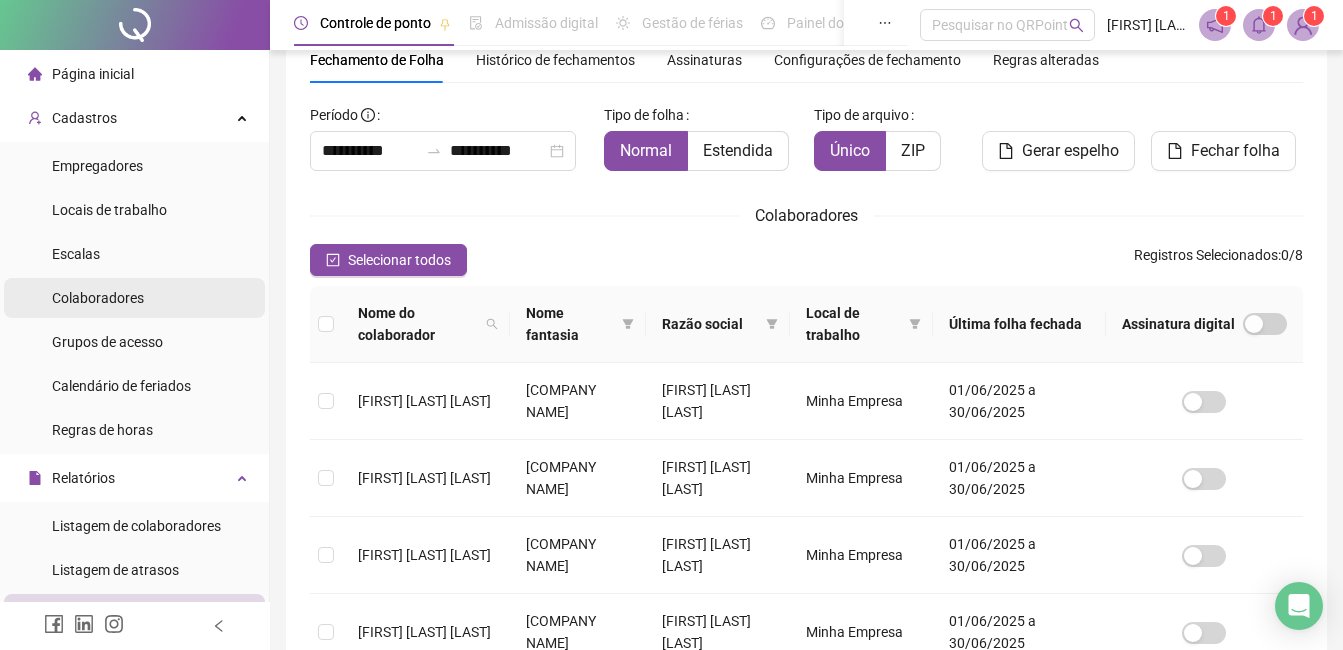 click on "Colaboradores" at bounding box center [98, 298] 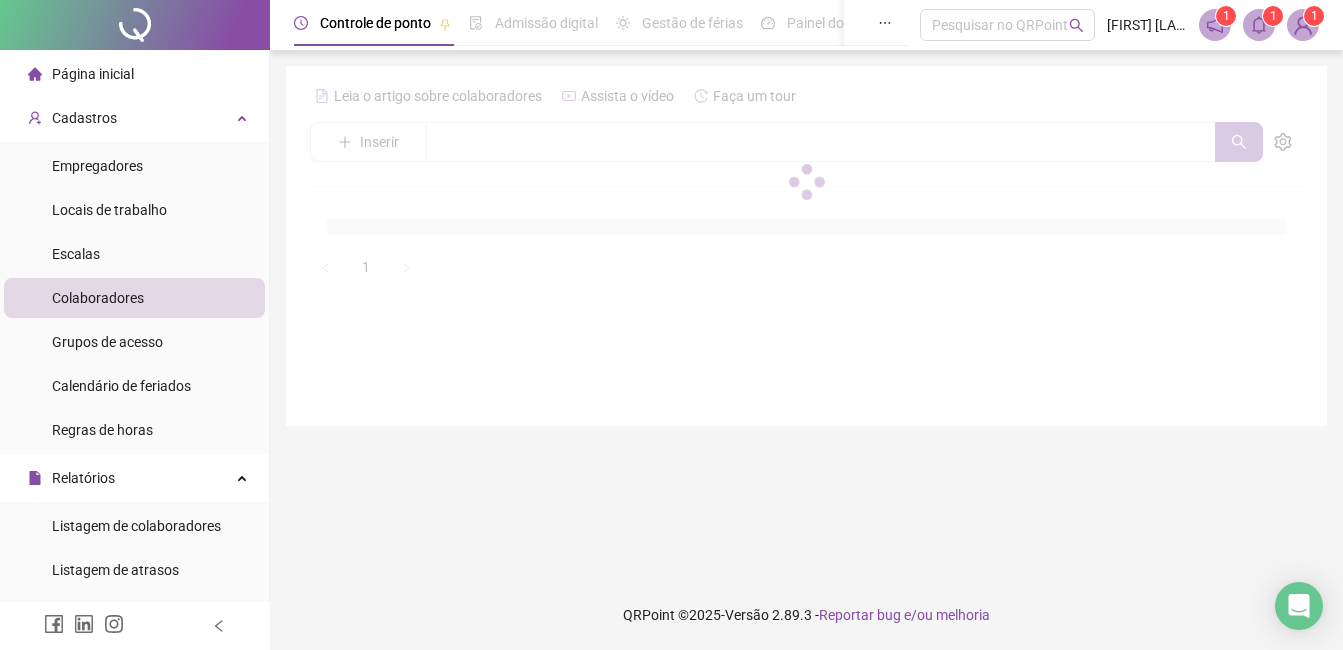 scroll, scrollTop: 0, scrollLeft: 0, axis: both 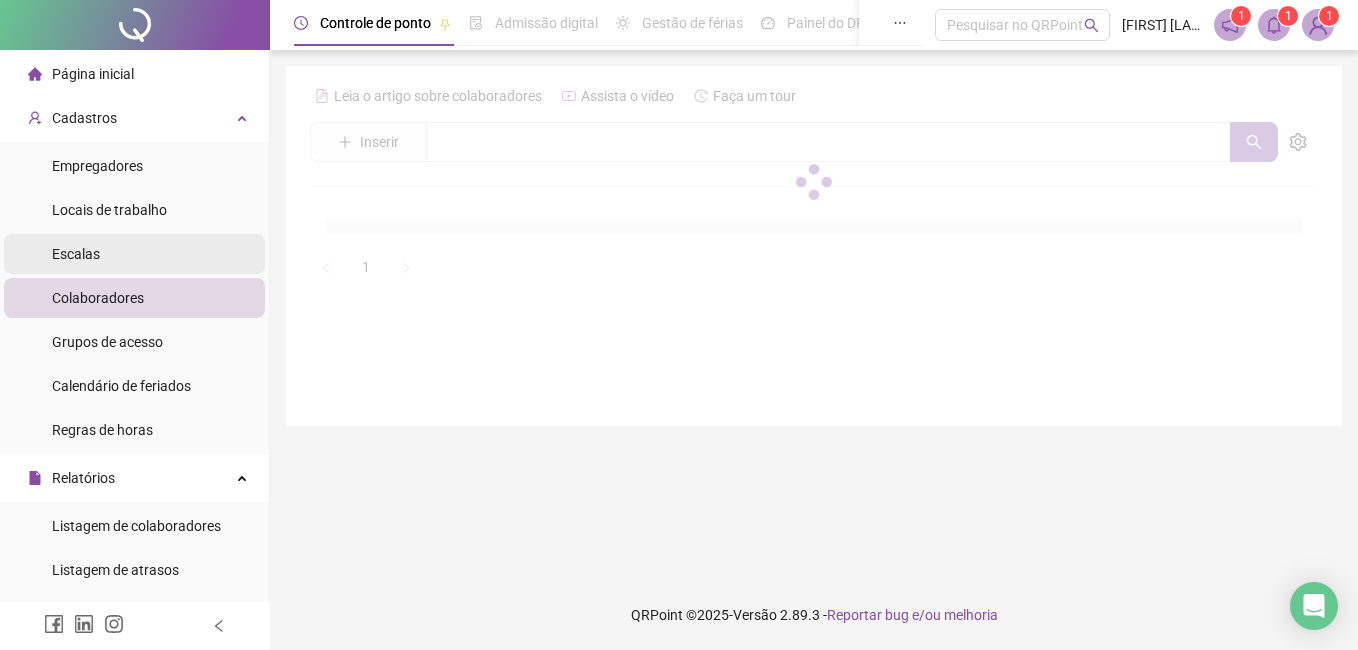 click on "Escalas" at bounding box center [76, 254] 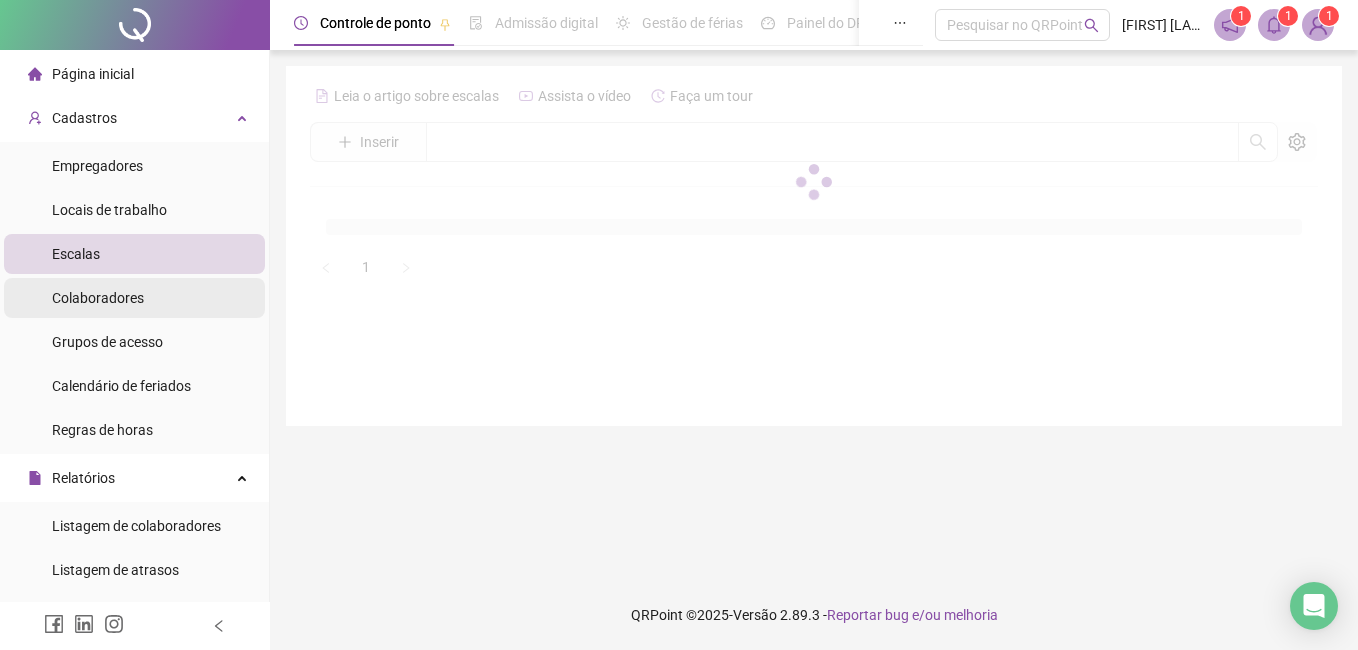 click on "Colaboradores" at bounding box center [98, 298] 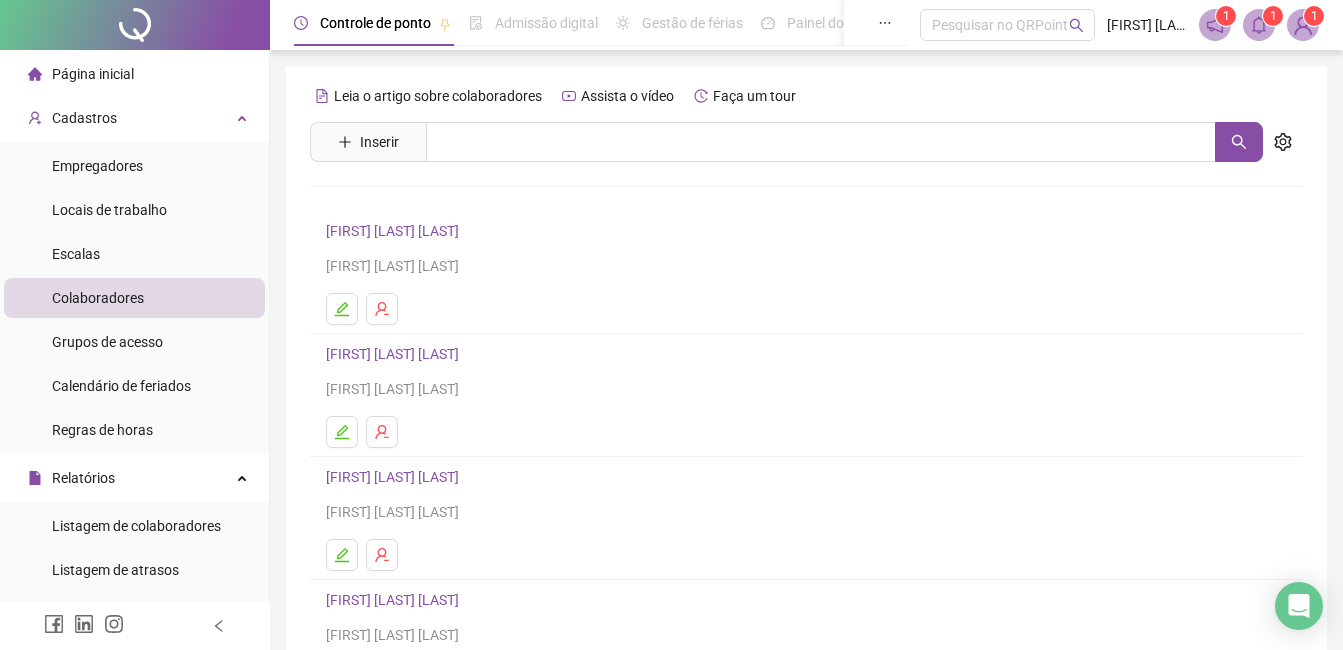 click on "[FIRST] [LAST] [LAST]" at bounding box center (806, 512) 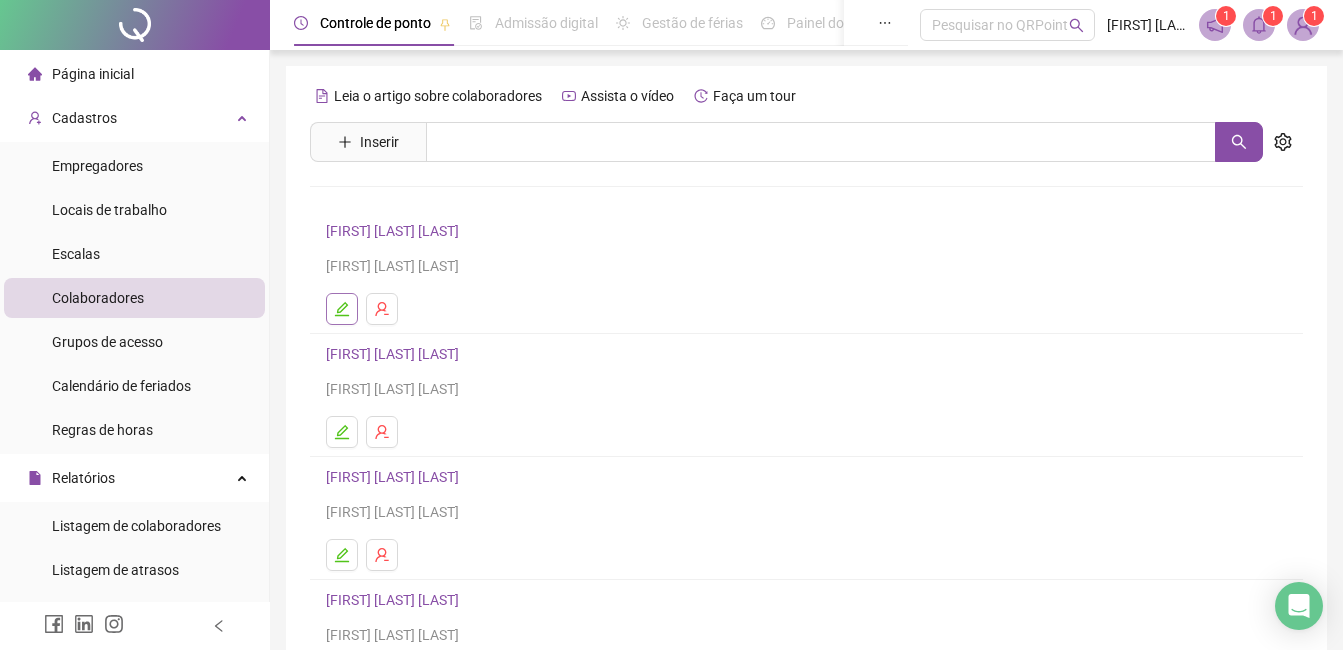 click 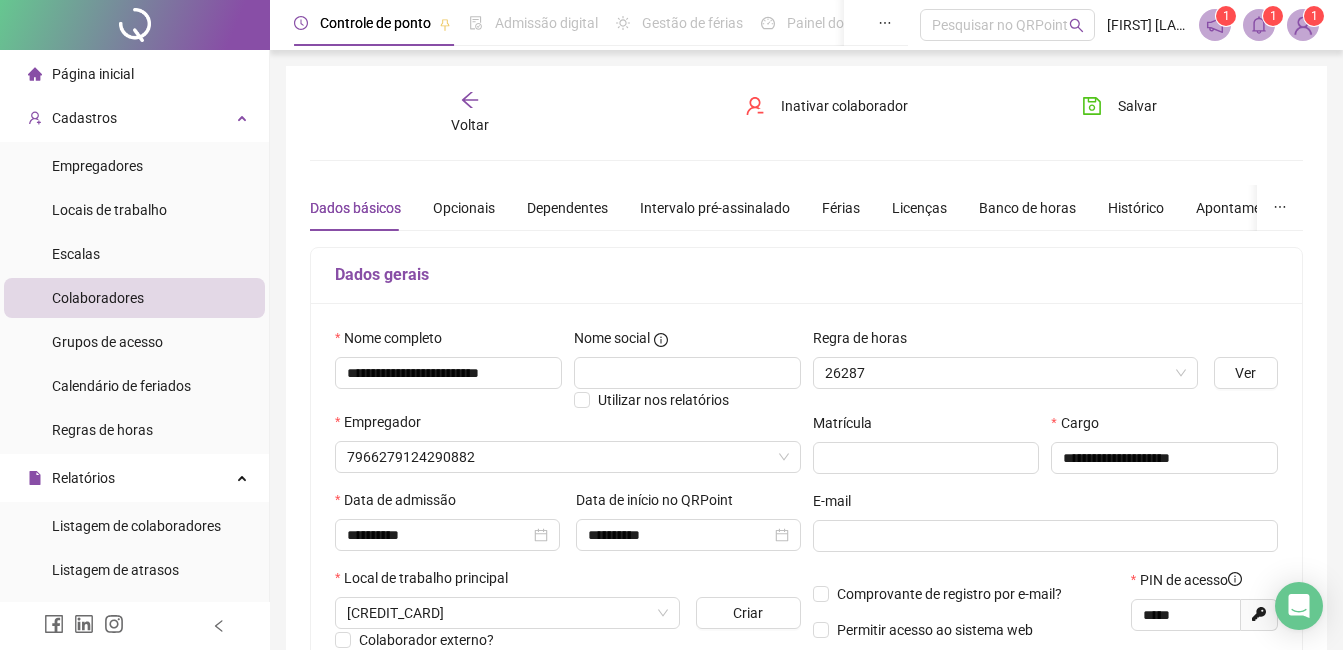 type on "**********" 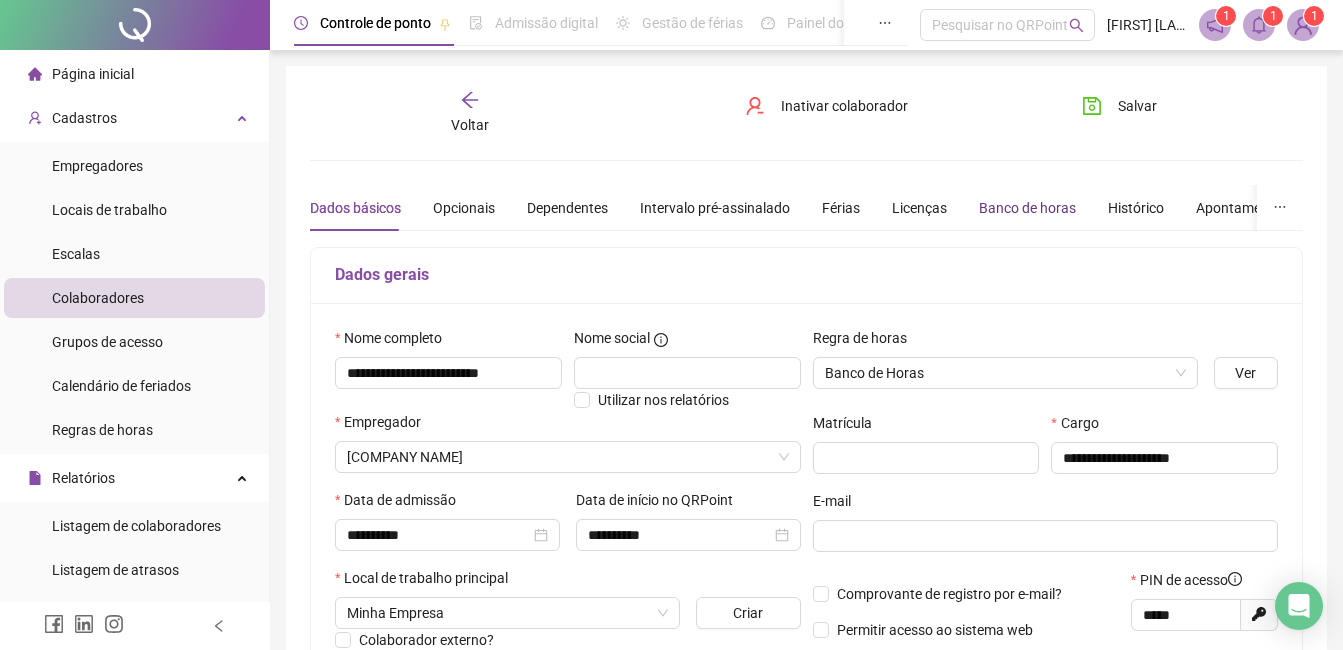 click on "Banco de horas" at bounding box center (1027, 208) 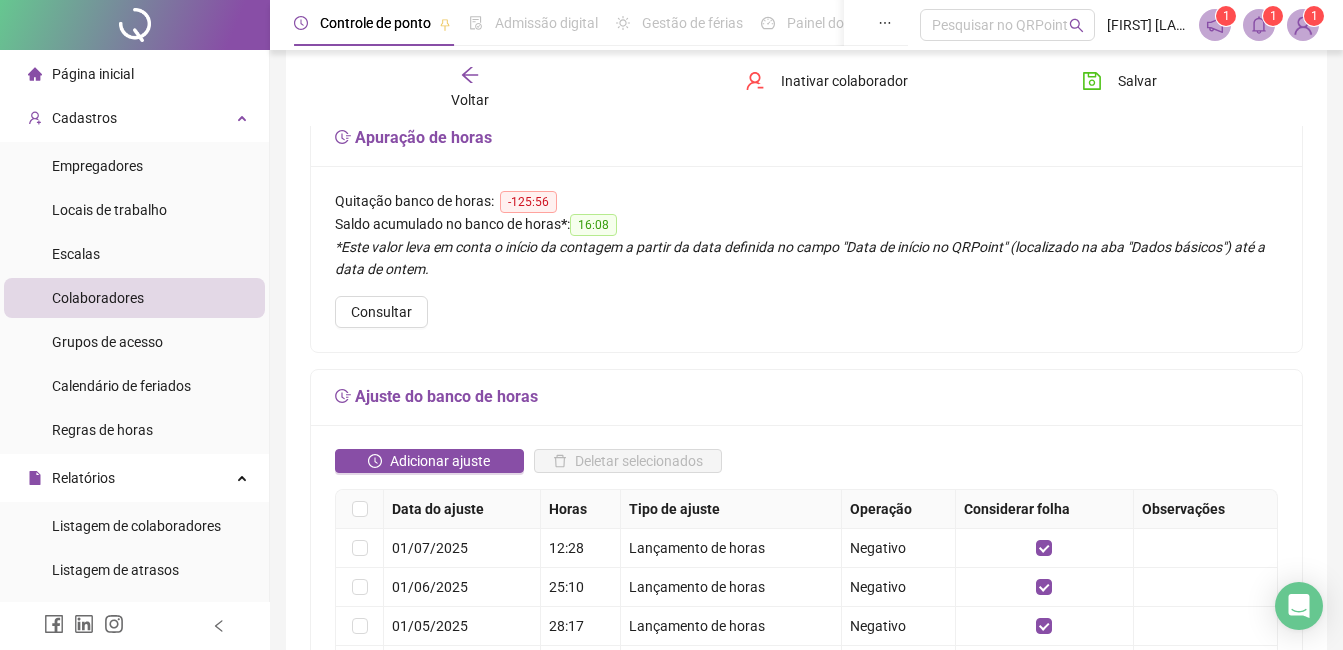 scroll, scrollTop: 200, scrollLeft: 0, axis: vertical 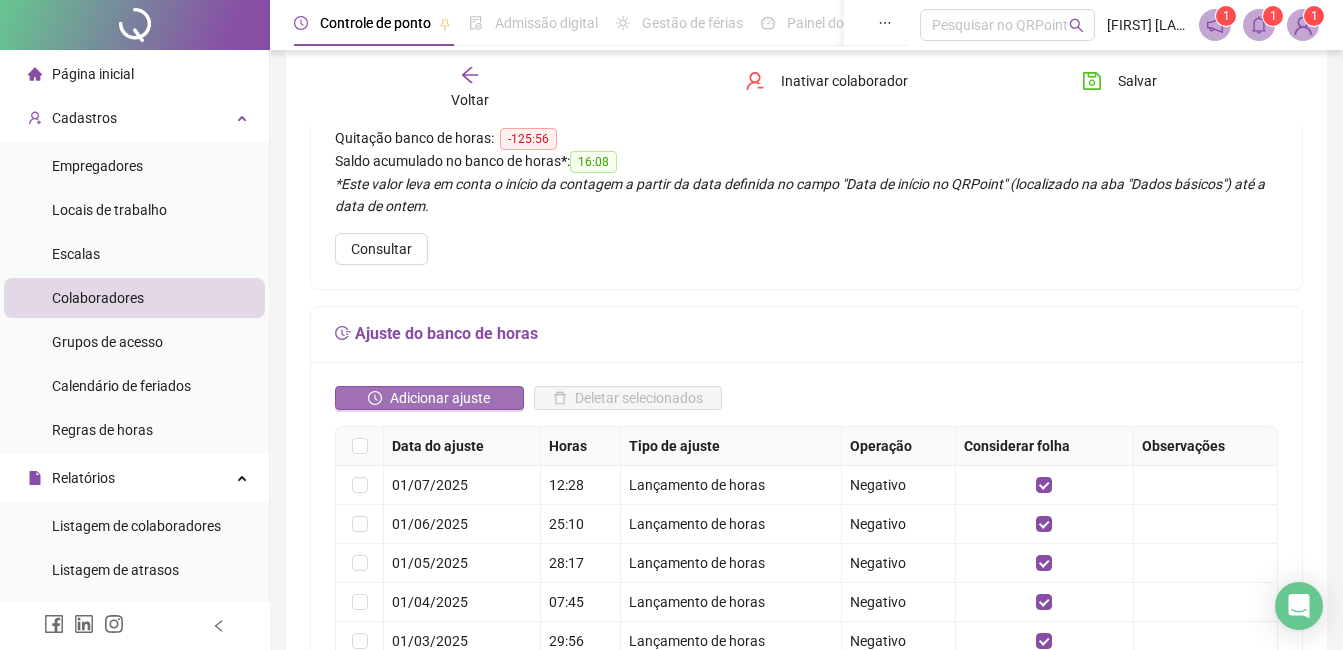 click on "Adicionar ajuste" at bounding box center [440, 398] 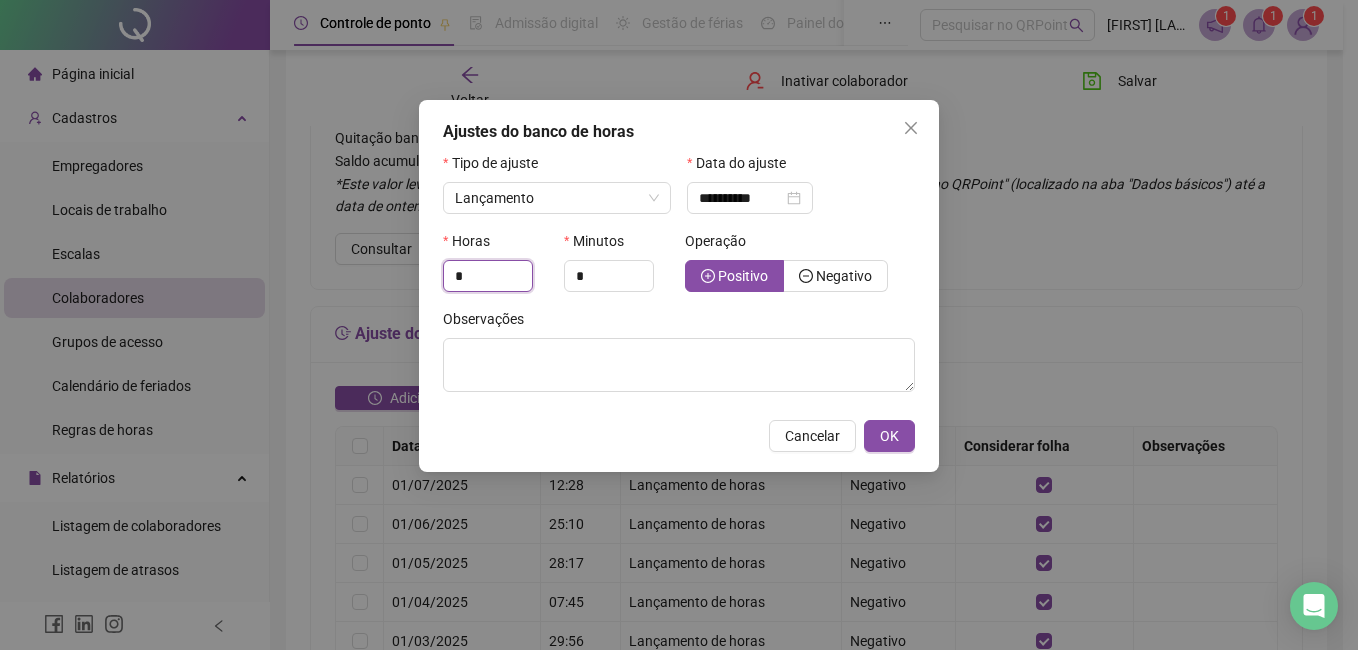 drag, startPoint x: 501, startPoint y: 276, endPoint x: 270, endPoint y: 276, distance: 231 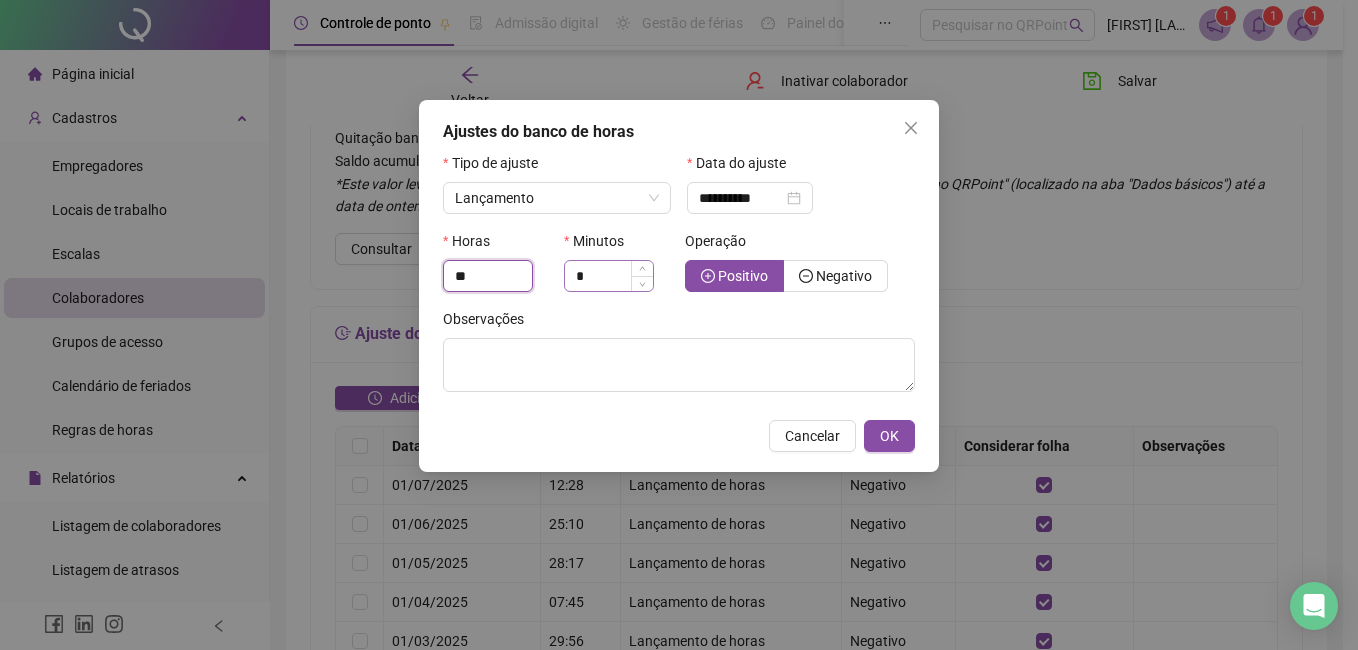 type on "**" 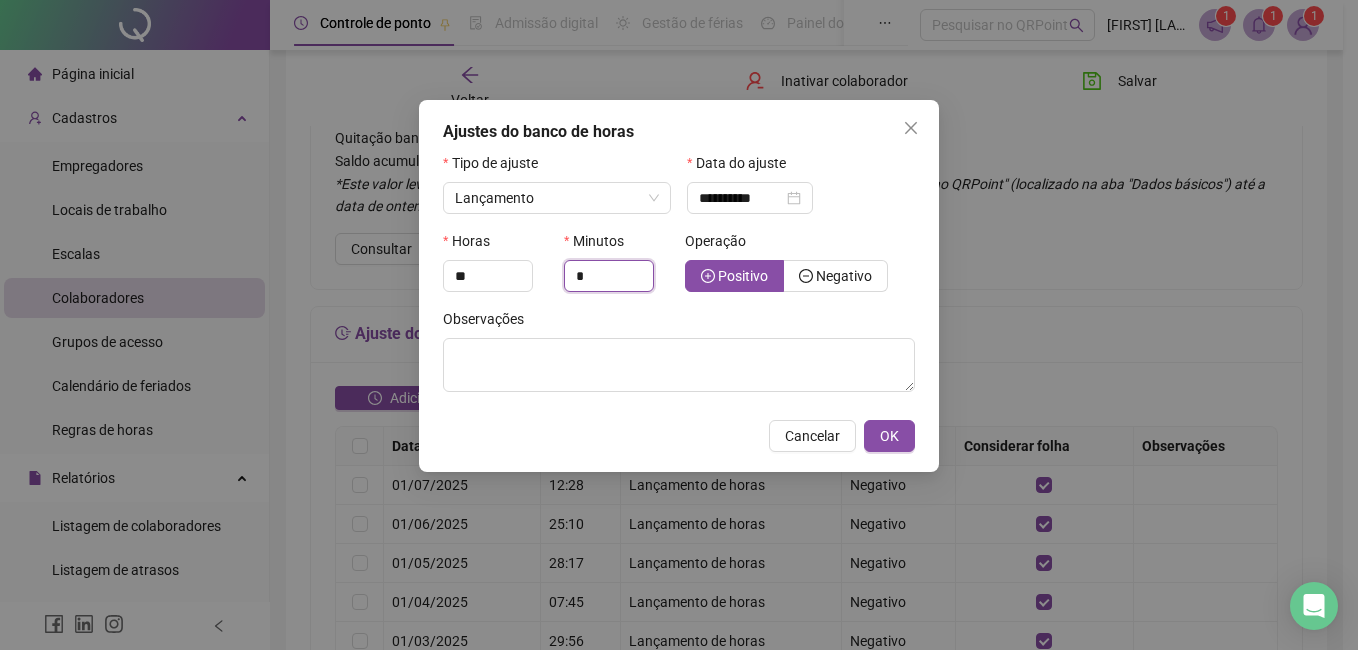 drag, startPoint x: 639, startPoint y: 275, endPoint x: 424, endPoint y: 259, distance: 215.59453 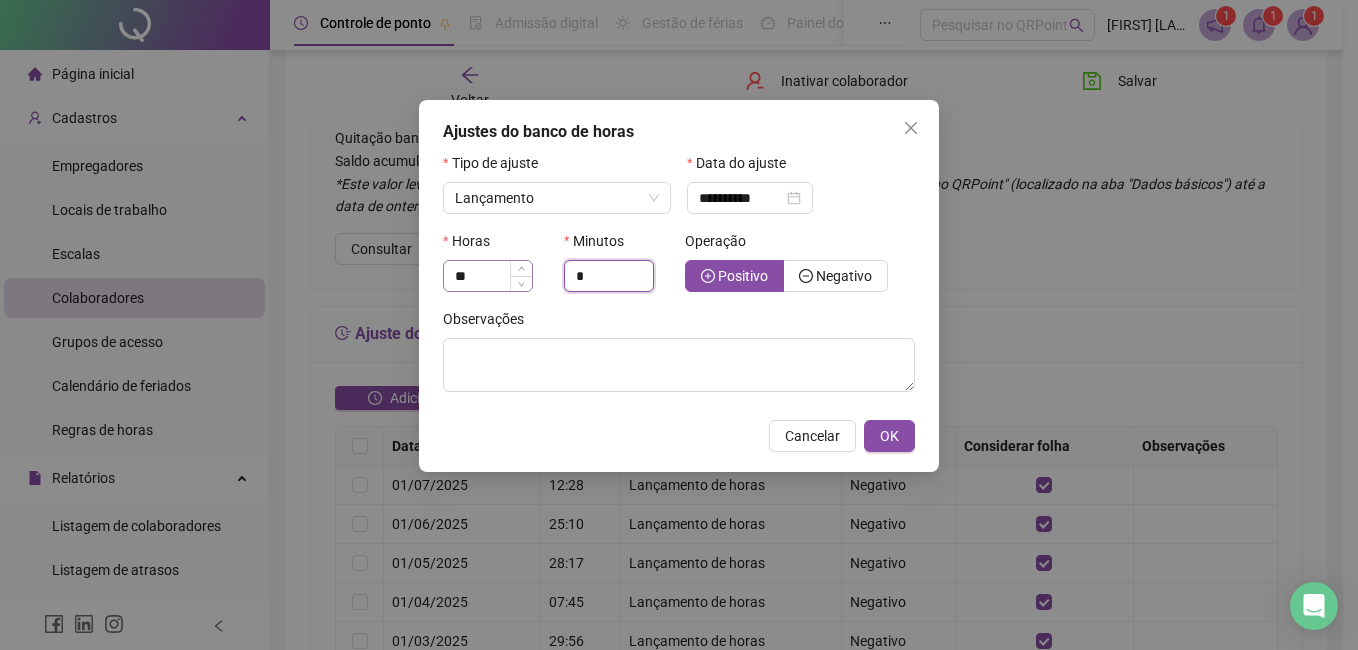 drag, startPoint x: 604, startPoint y: 268, endPoint x: 474, endPoint y: 268, distance: 130 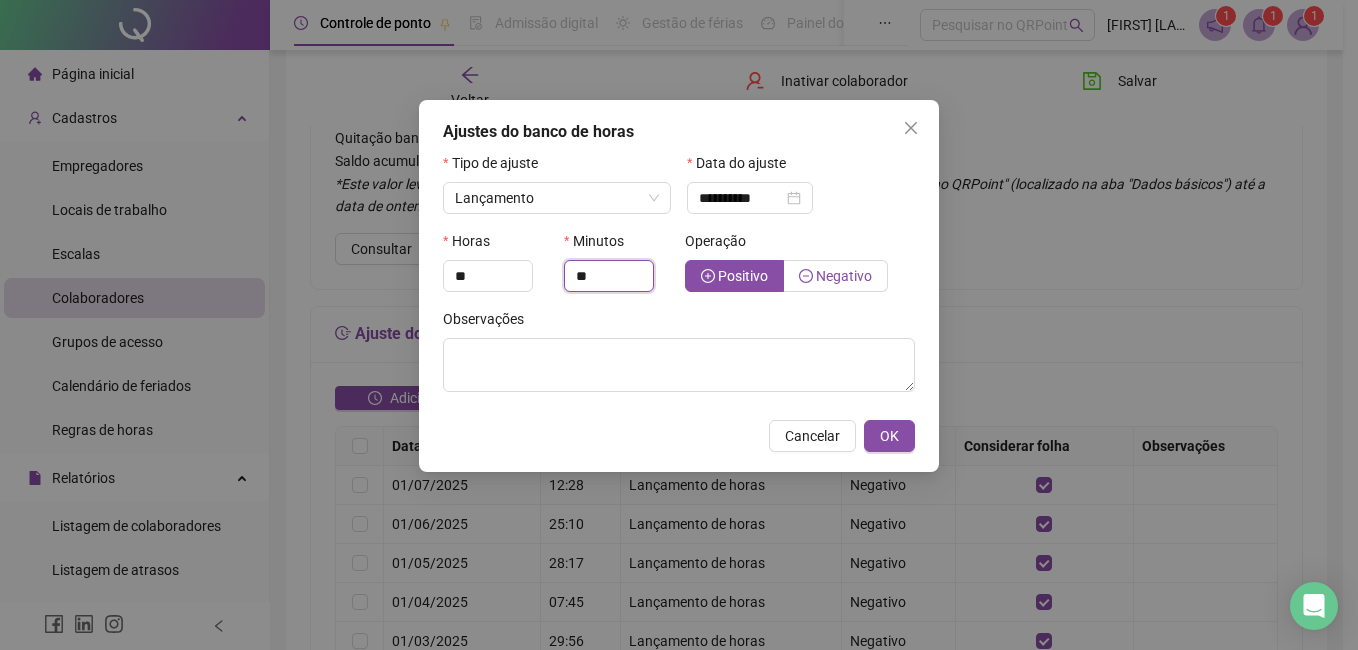 type on "**" 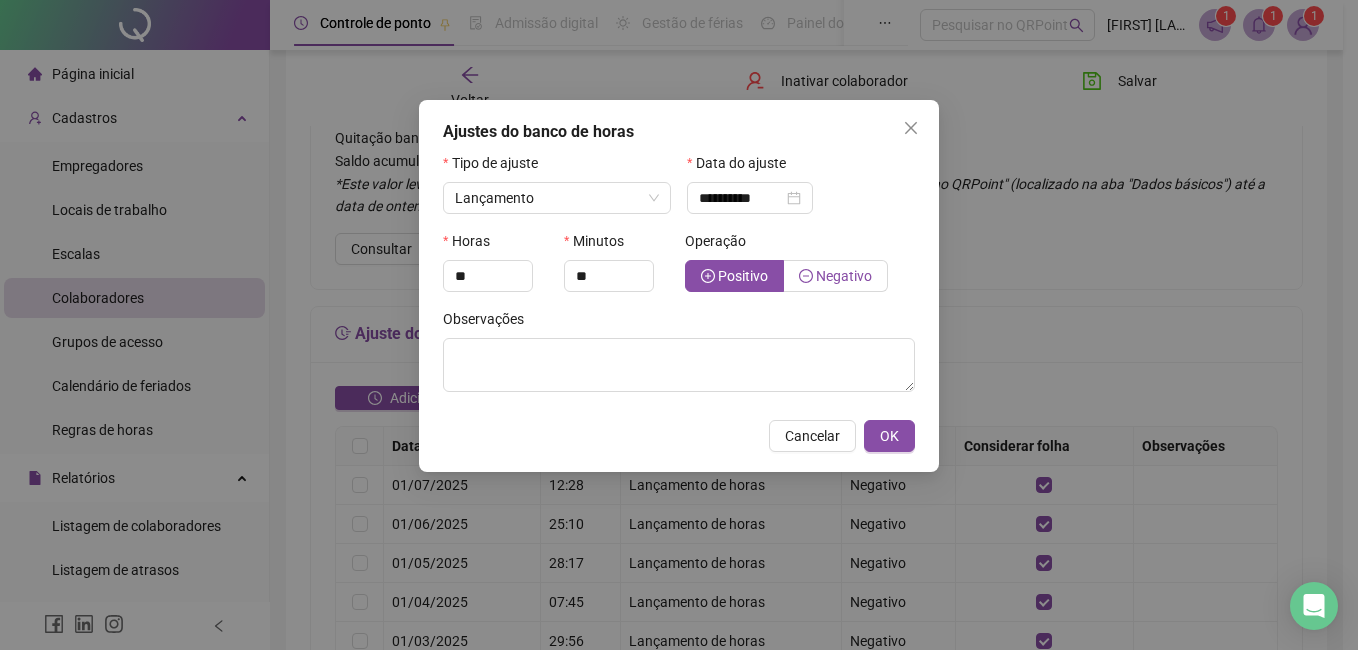 click on "Negativo" at bounding box center (844, 276) 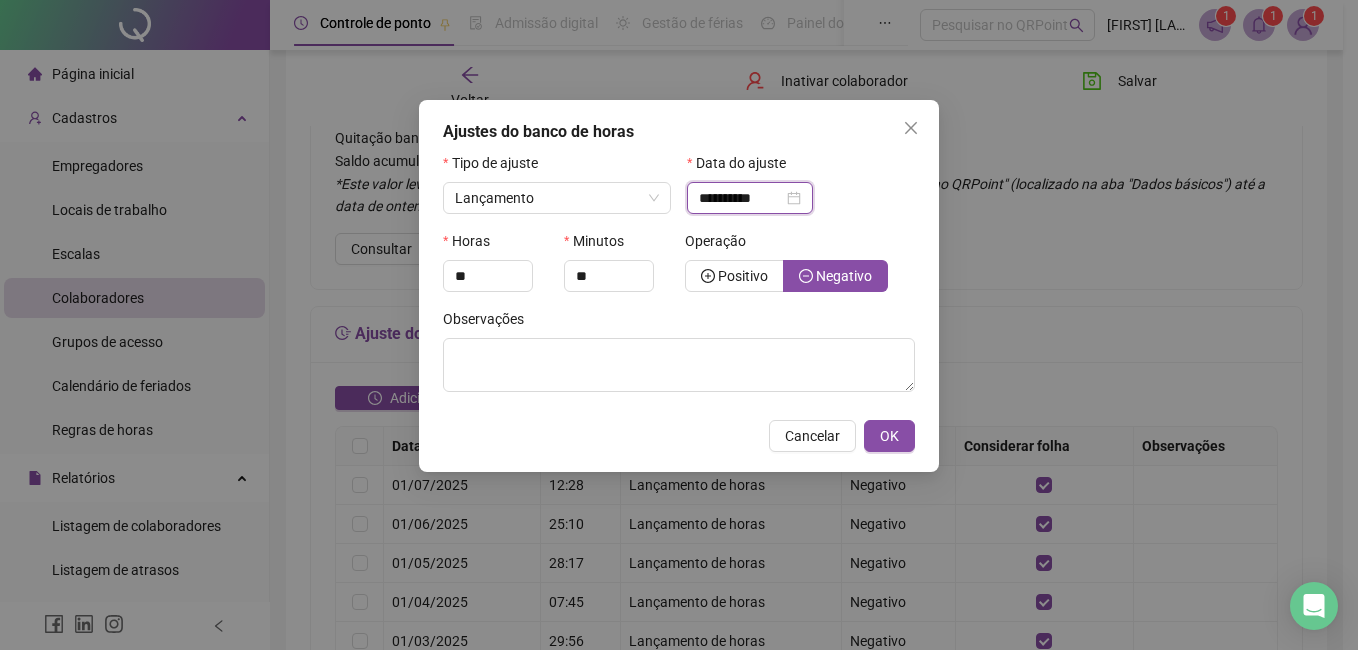 click on "**********" at bounding box center (741, 198) 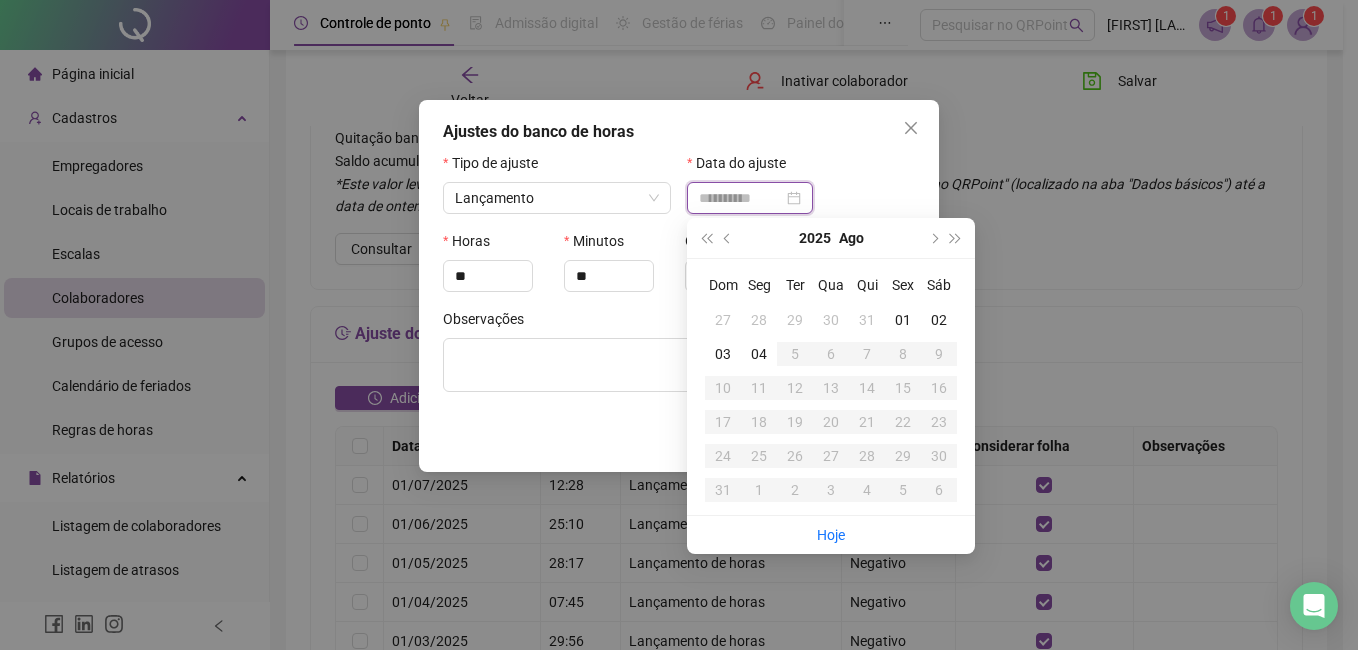 type on "**********" 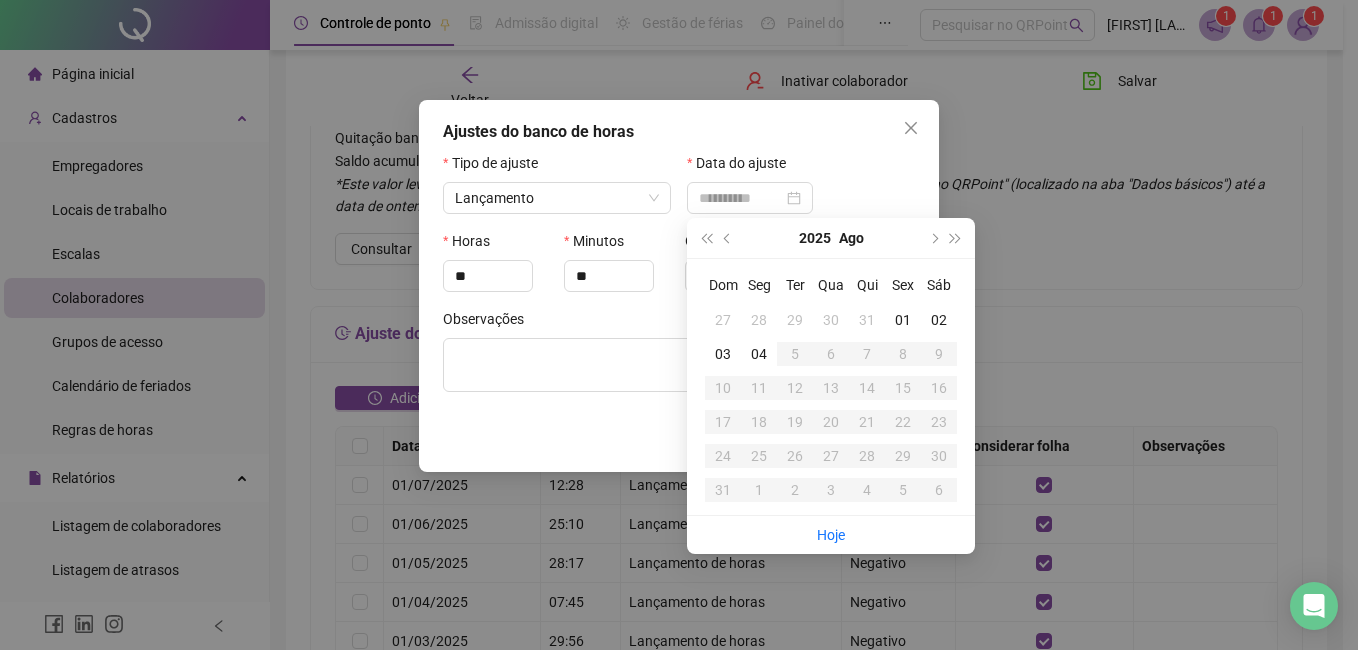 click on "01" at bounding box center [903, 320] 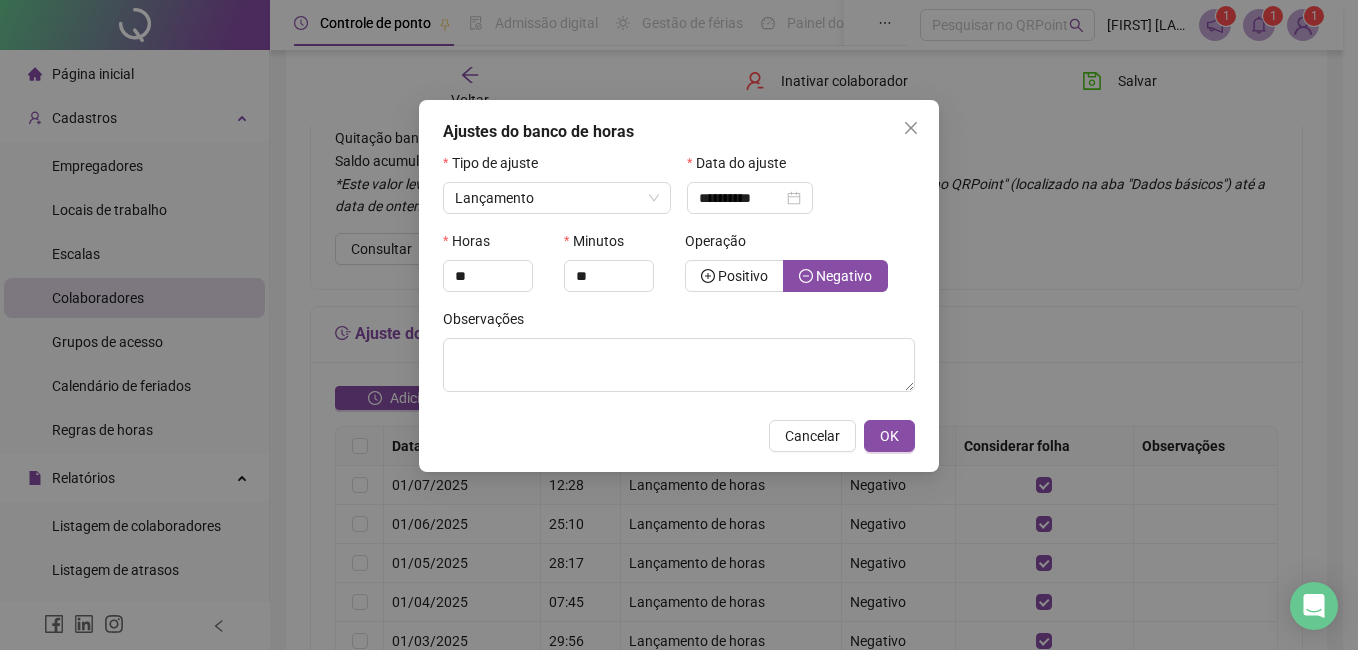 click on "**********" at bounding box center (679, 286) 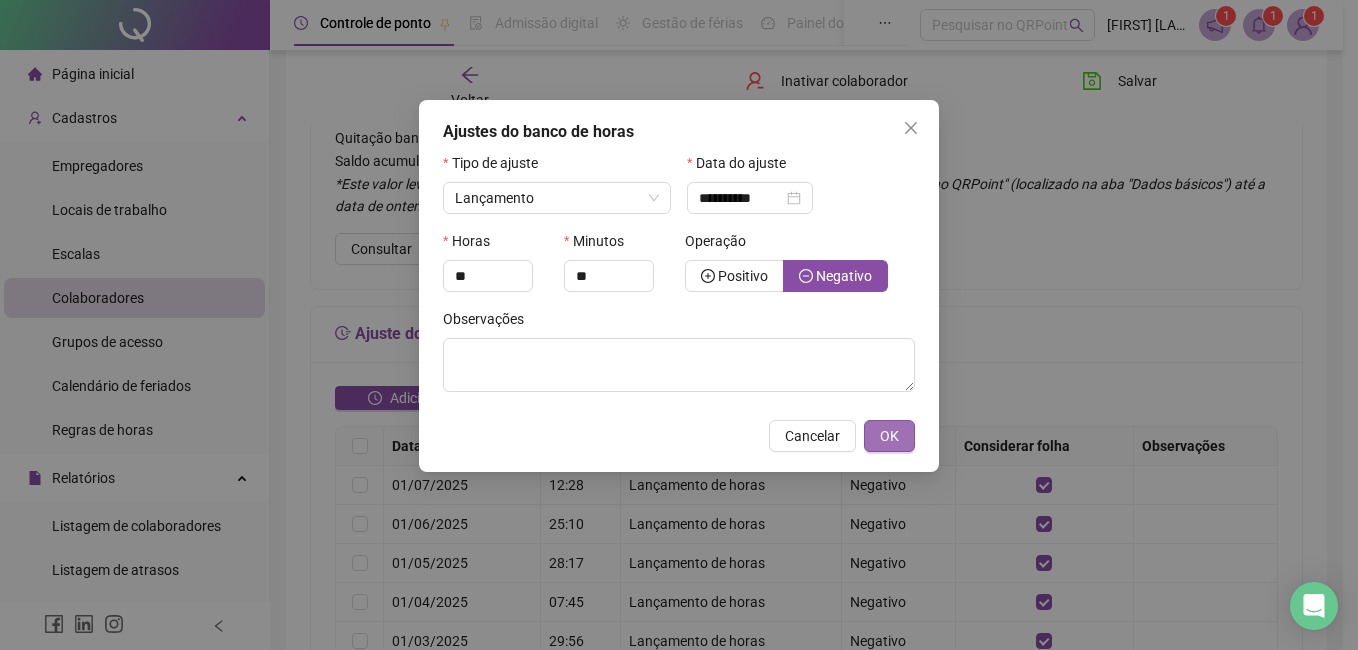 click on "OK" at bounding box center [889, 436] 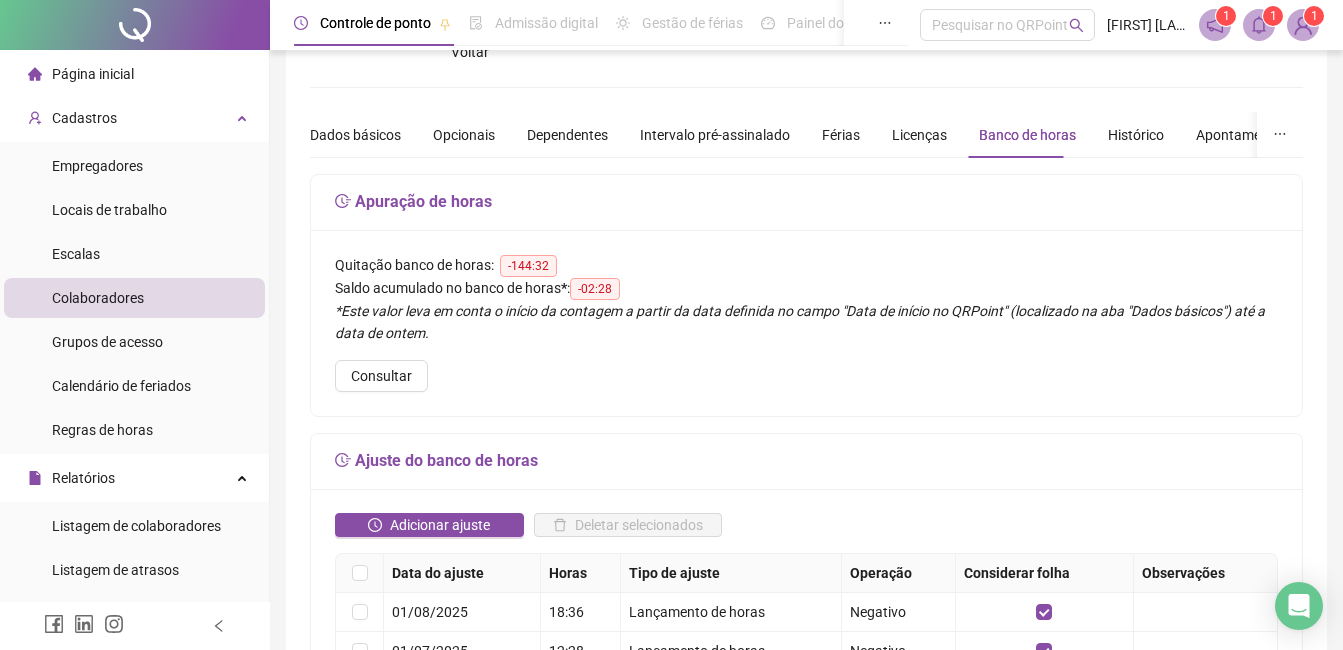 scroll, scrollTop: 0, scrollLeft: 0, axis: both 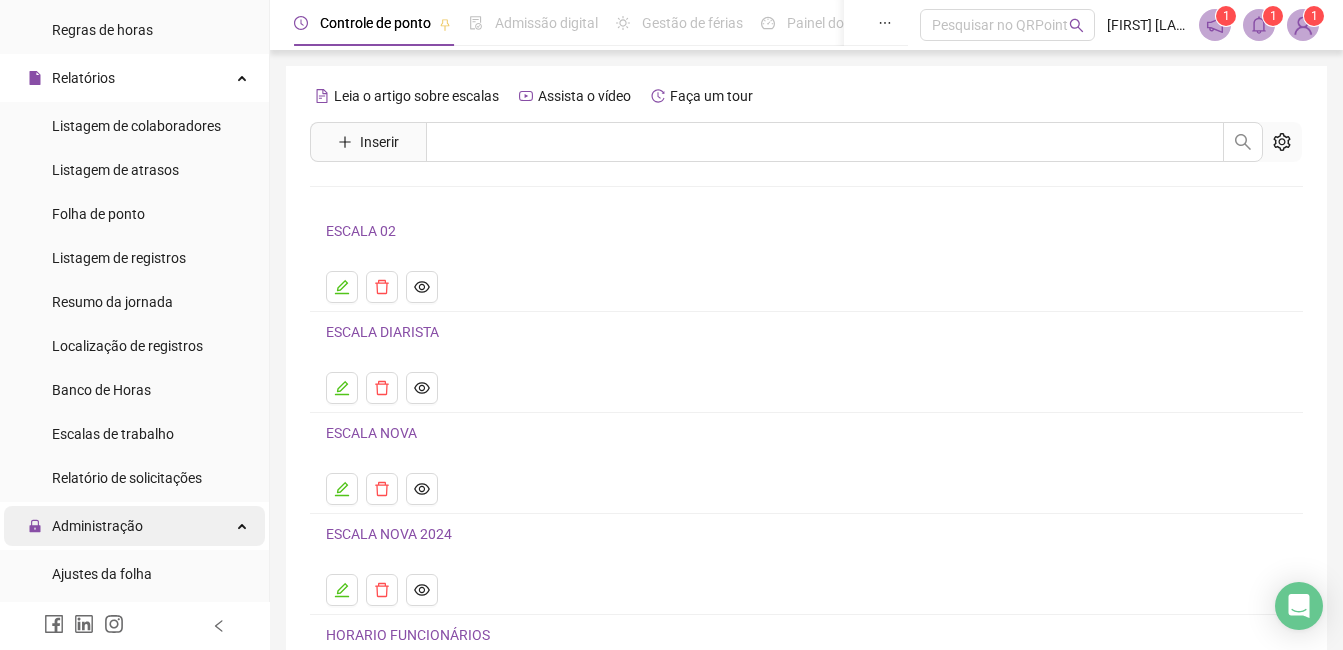 click on "Administração" at bounding box center (134, 526) 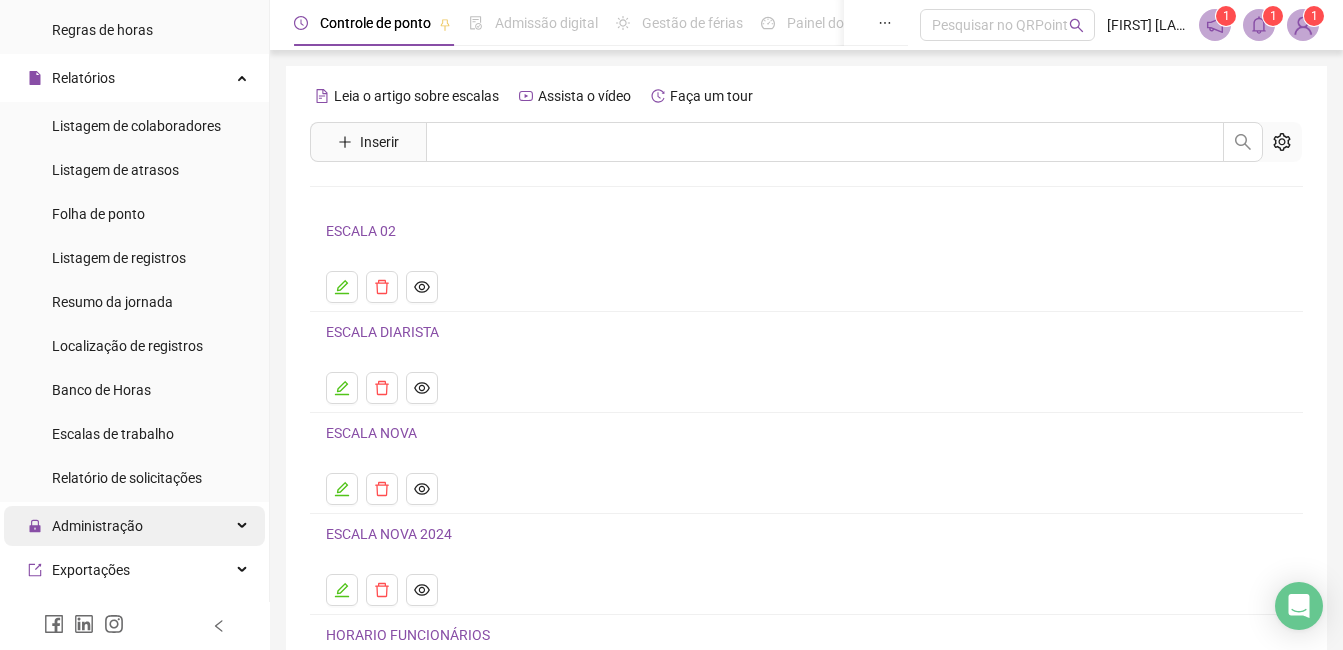 click on "Administração" at bounding box center (134, 526) 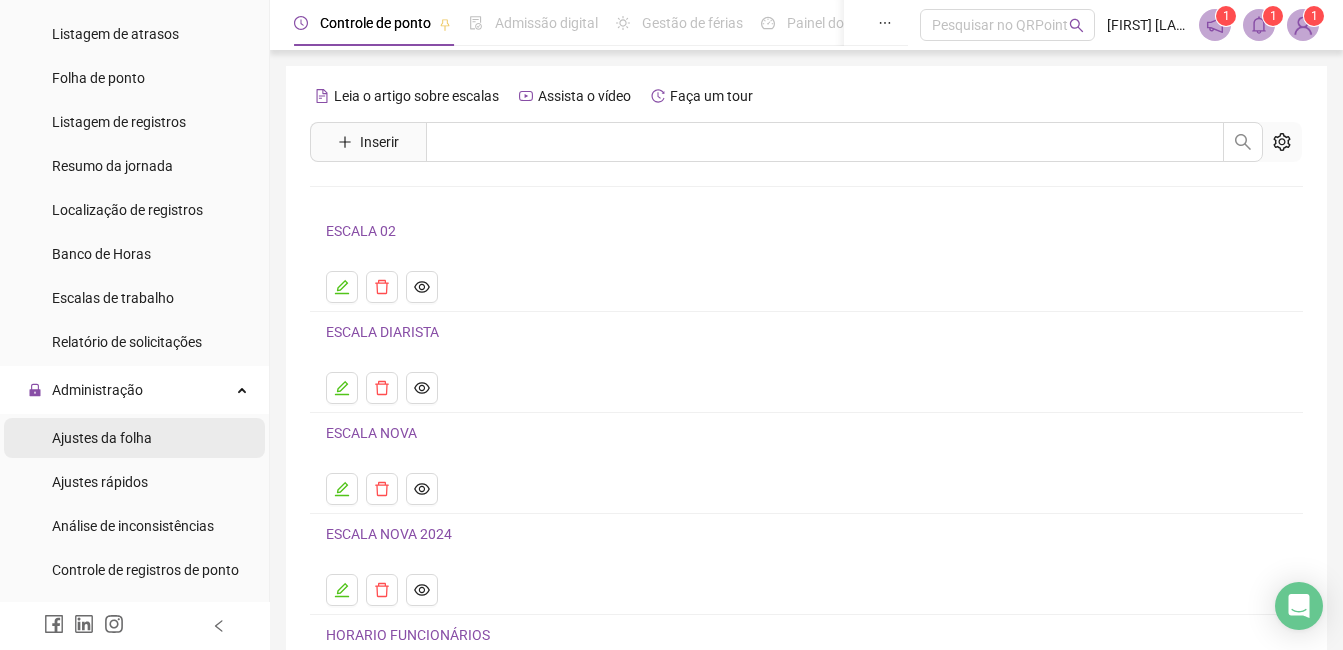 scroll, scrollTop: 700, scrollLeft: 0, axis: vertical 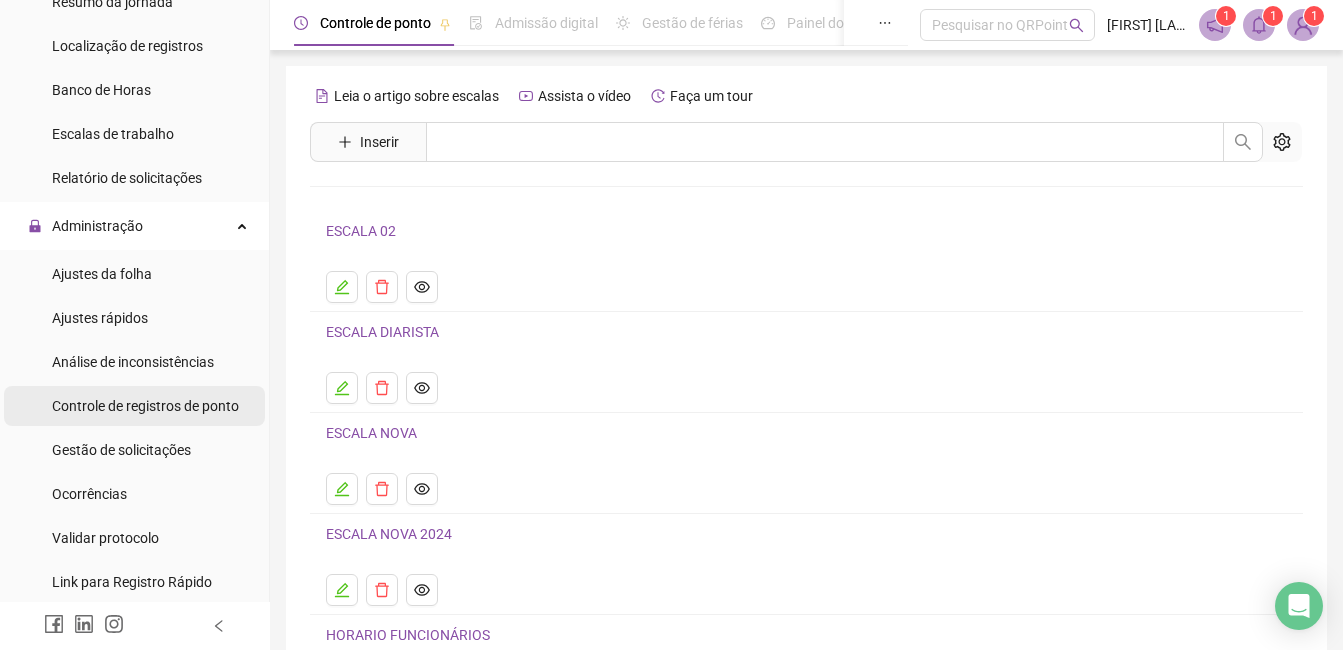 click on "Controle de registros de ponto" at bounding box center (145, 406) 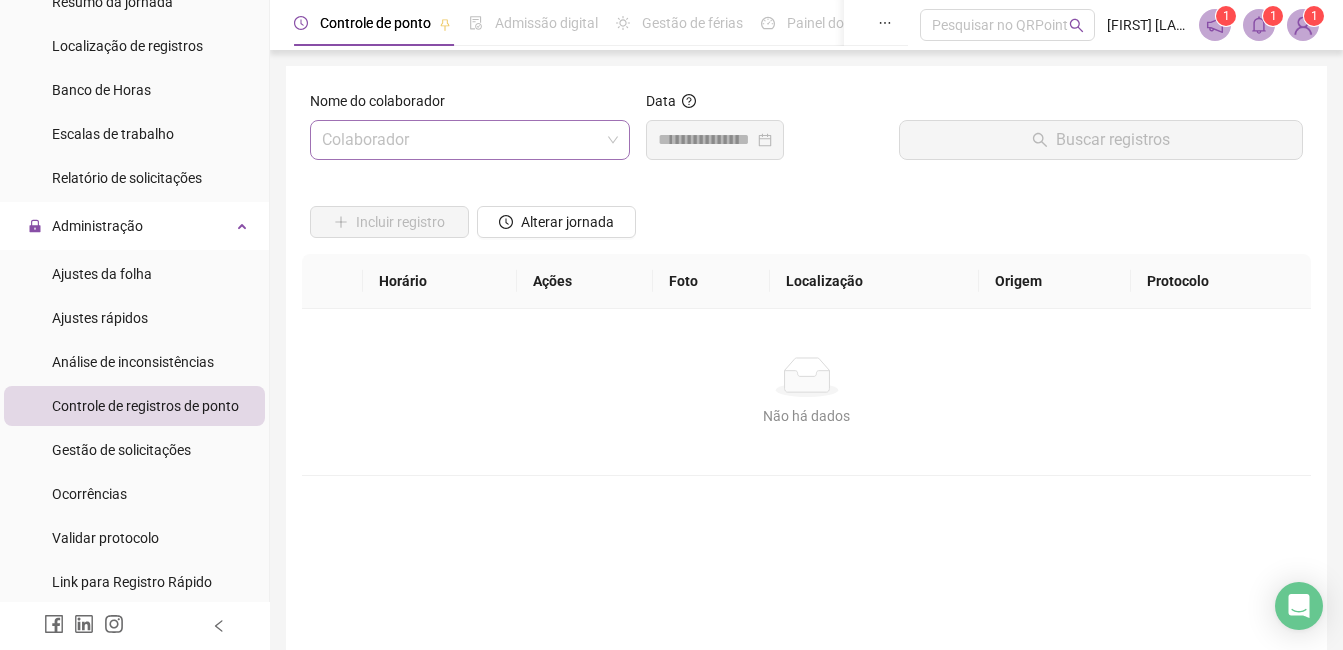 click at bounding box center [461, 140] 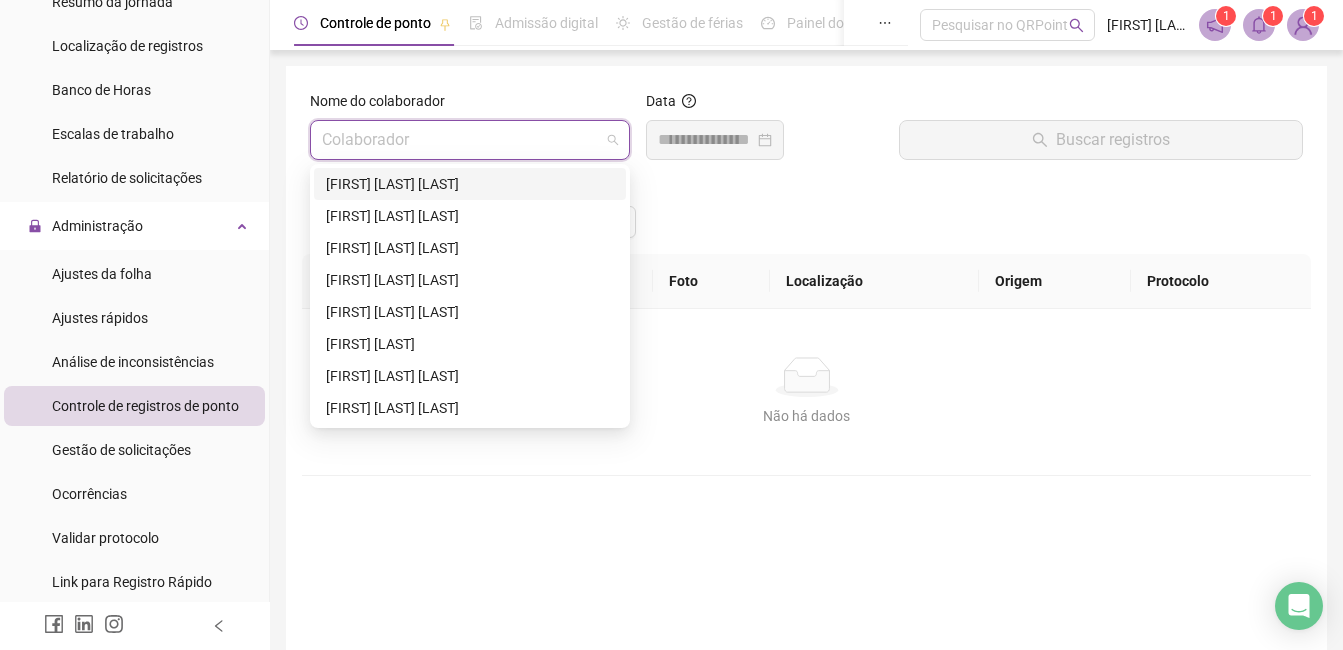 click on "[FIRST] [LAST] [LAST]" at bounding box center [470, 184] 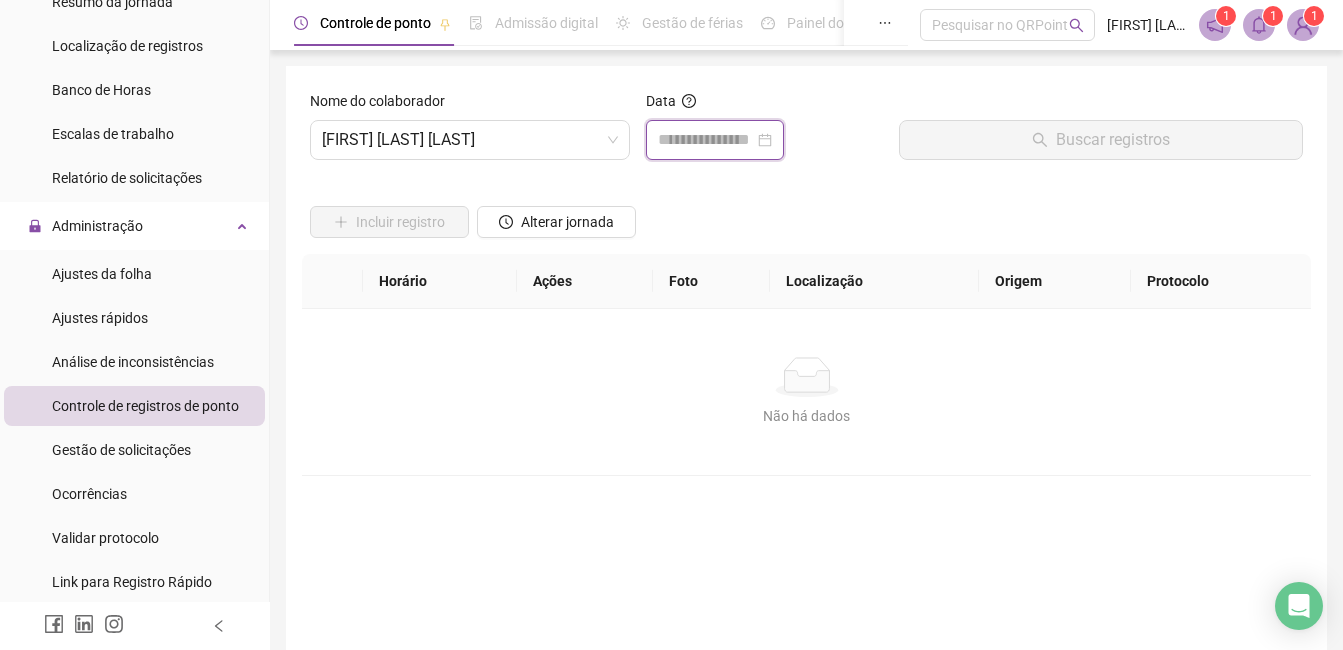 click at bounding box center (706, 140) 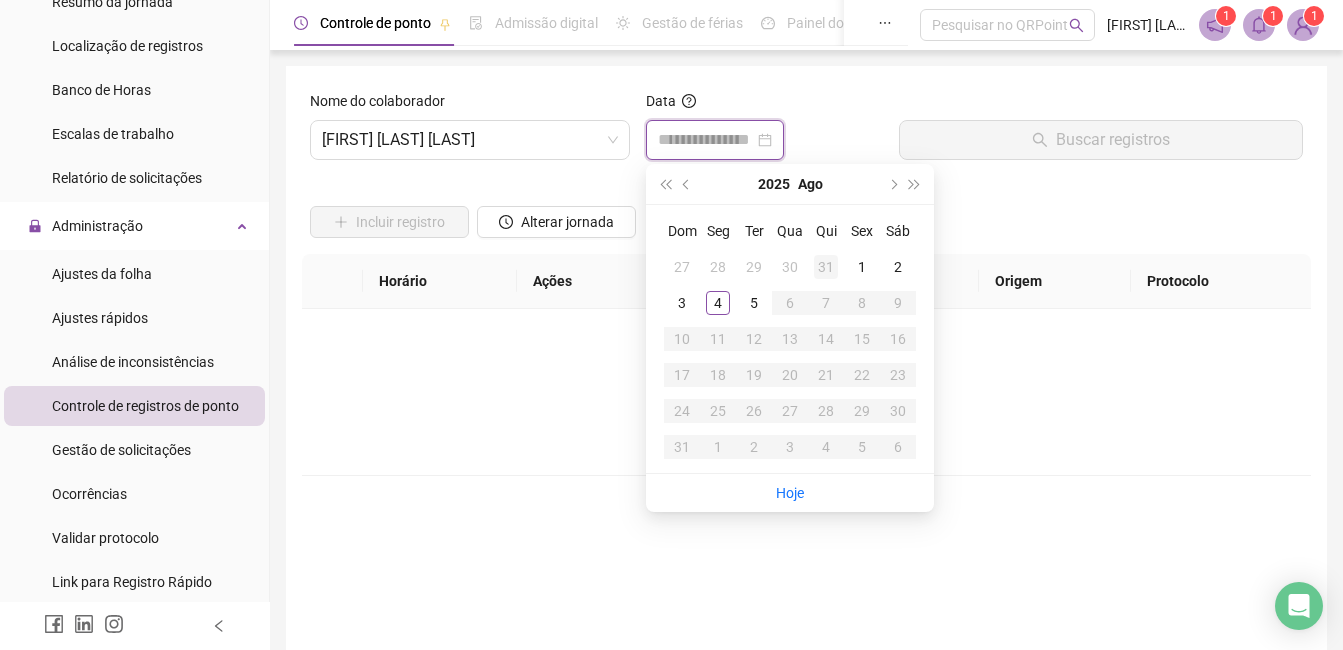 type on "**********" 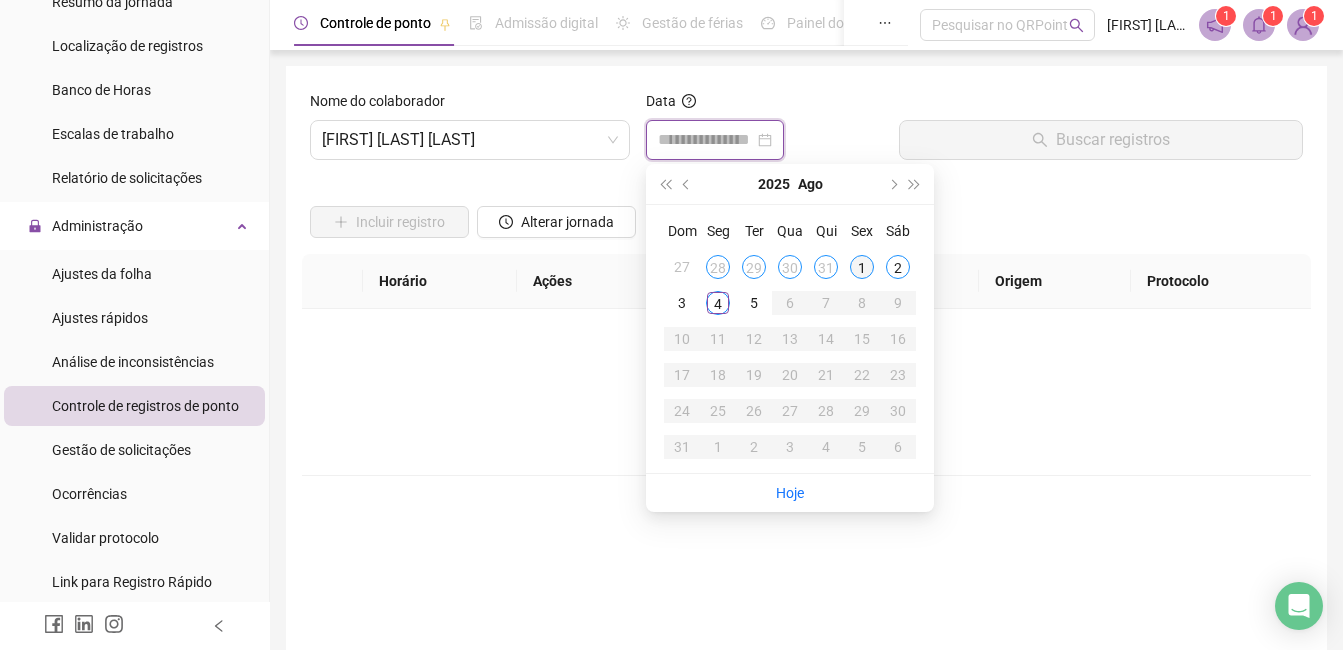 type on "**********" 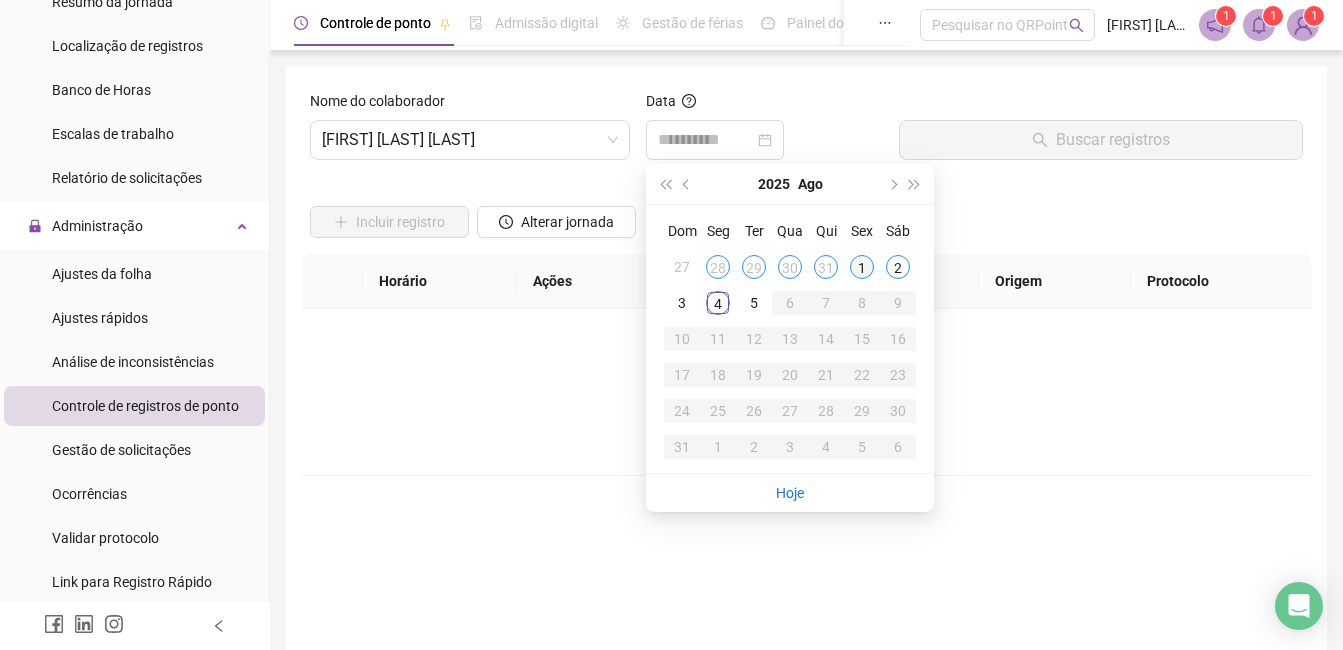 click on "1" at bounding box center (862, 267) 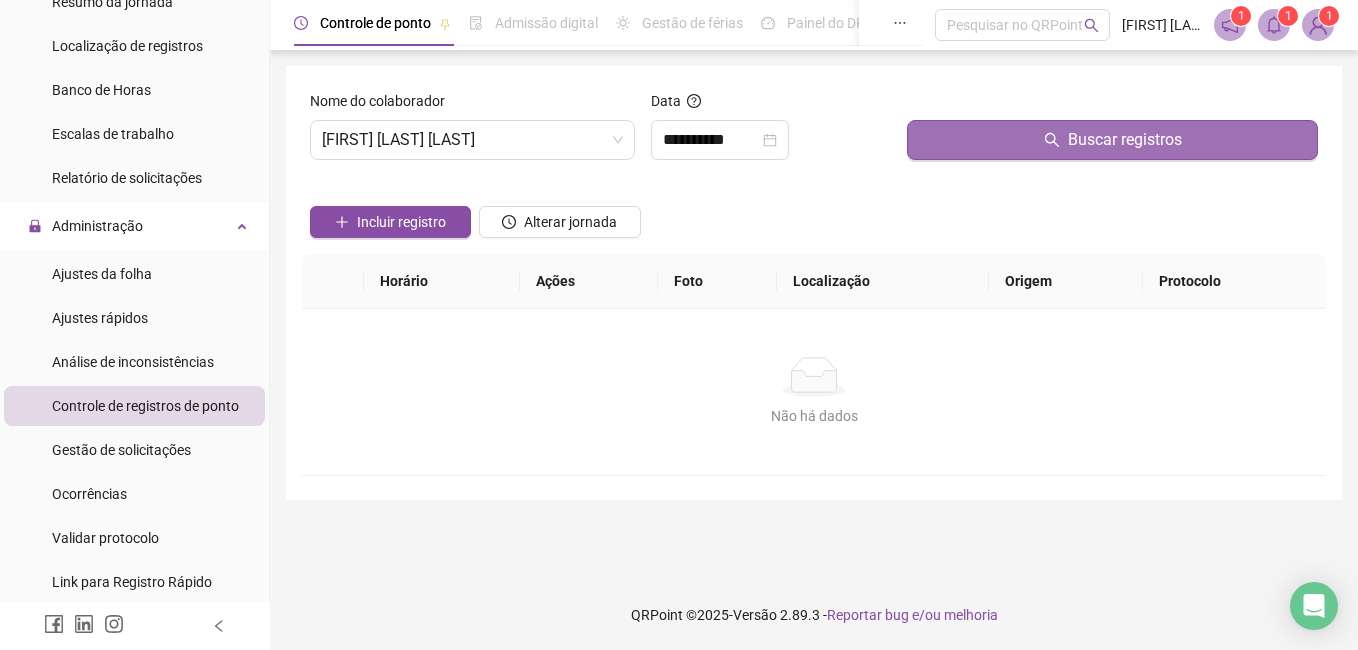 click on "Buscar registros" at bounding box center (1112, 140) 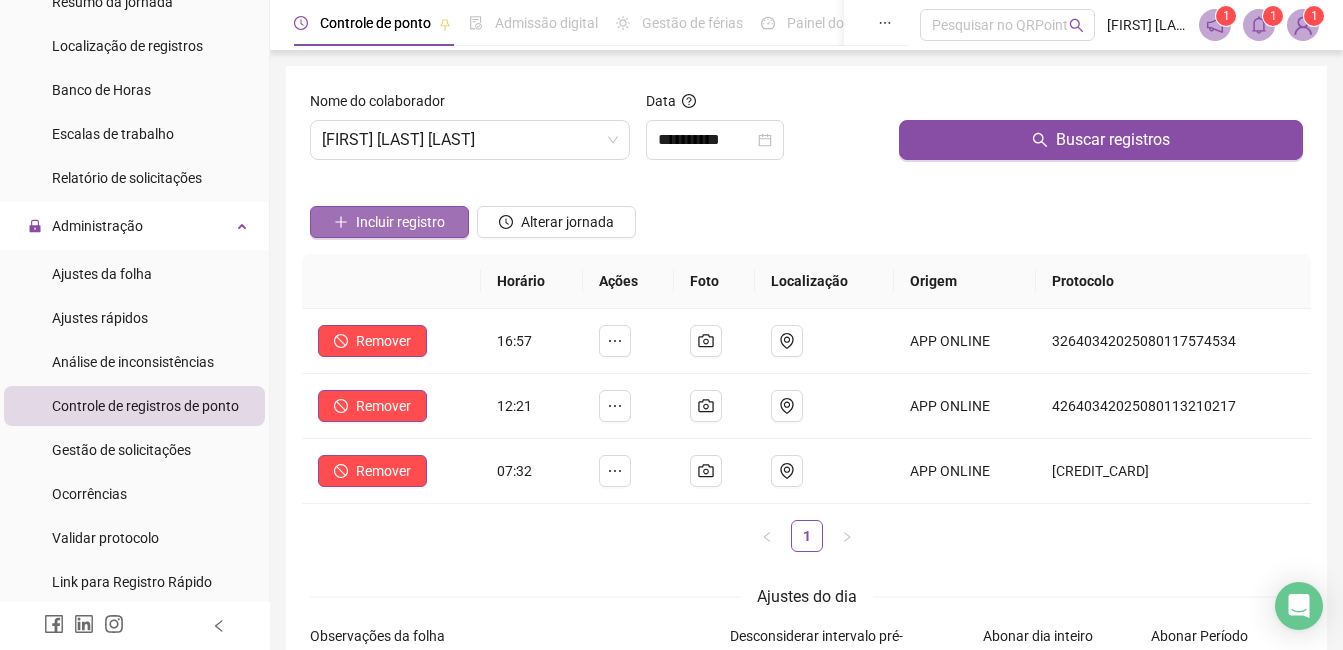 click on "Incluir registro" at bounding box center (400, 222) 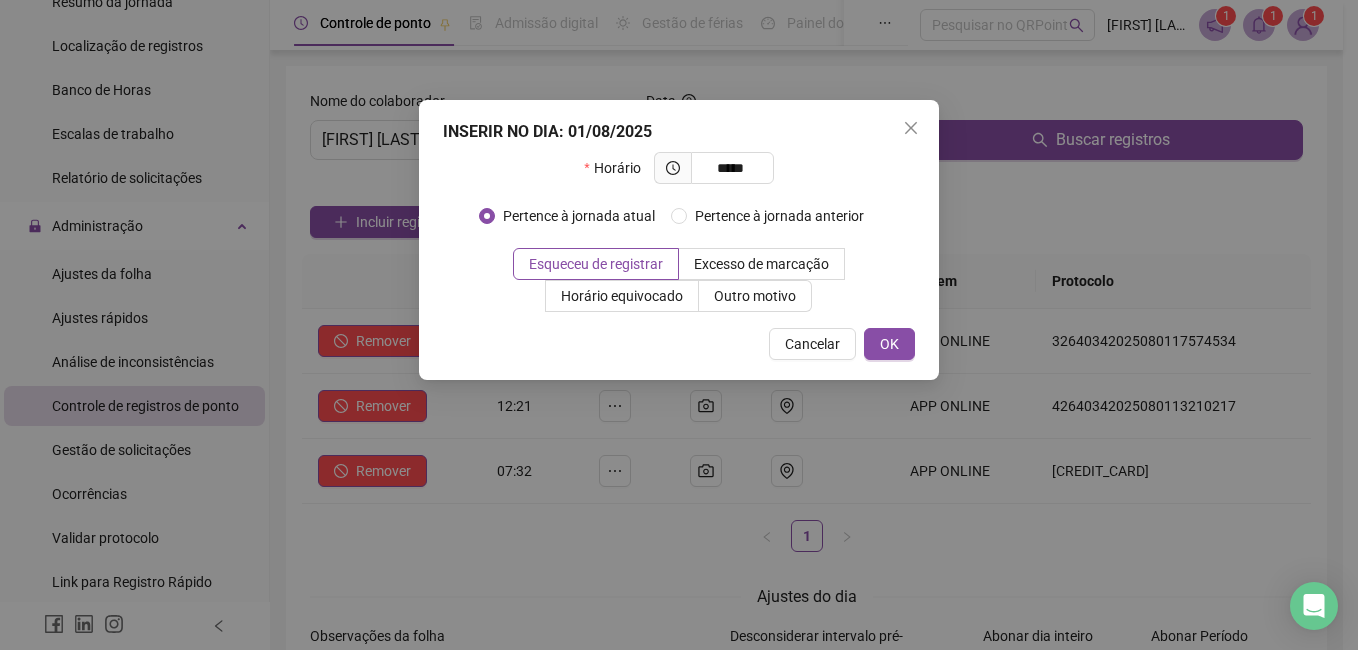 type on "*****" 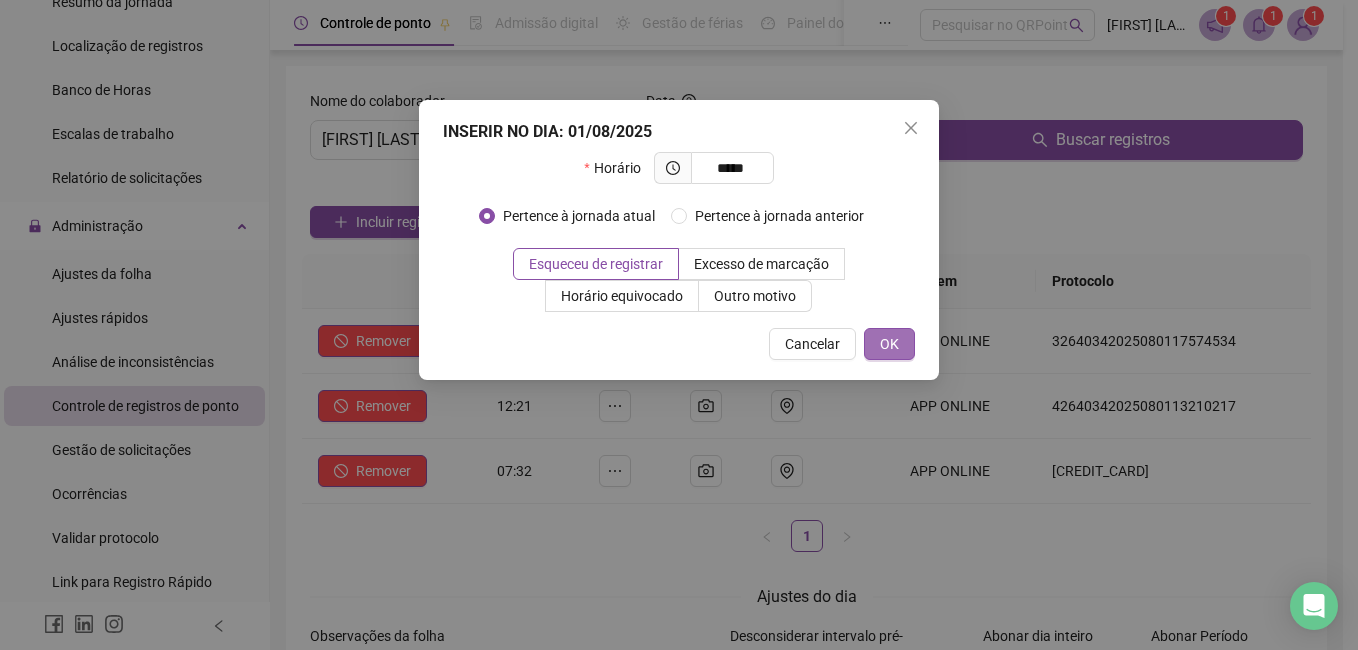 click on "OK" at bounding box center [889, 344] 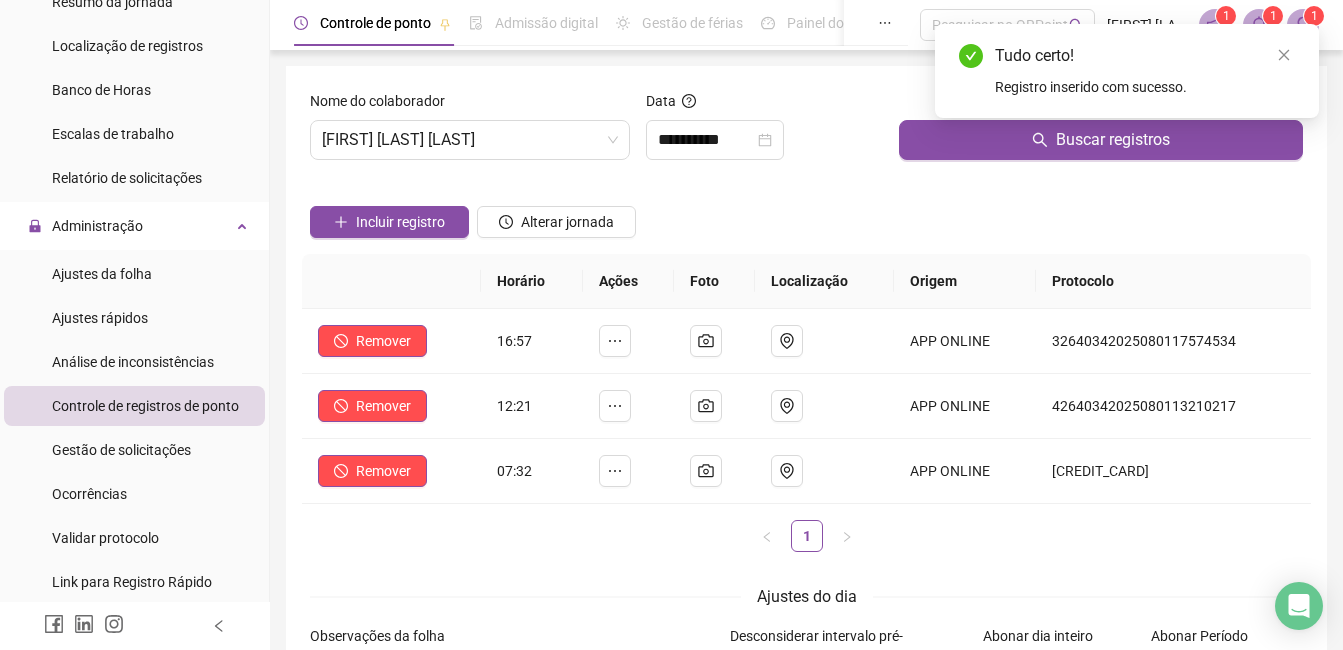 click on "Tudo certo! Registro inserido com sucesso." at bounding box center (1127, 71) 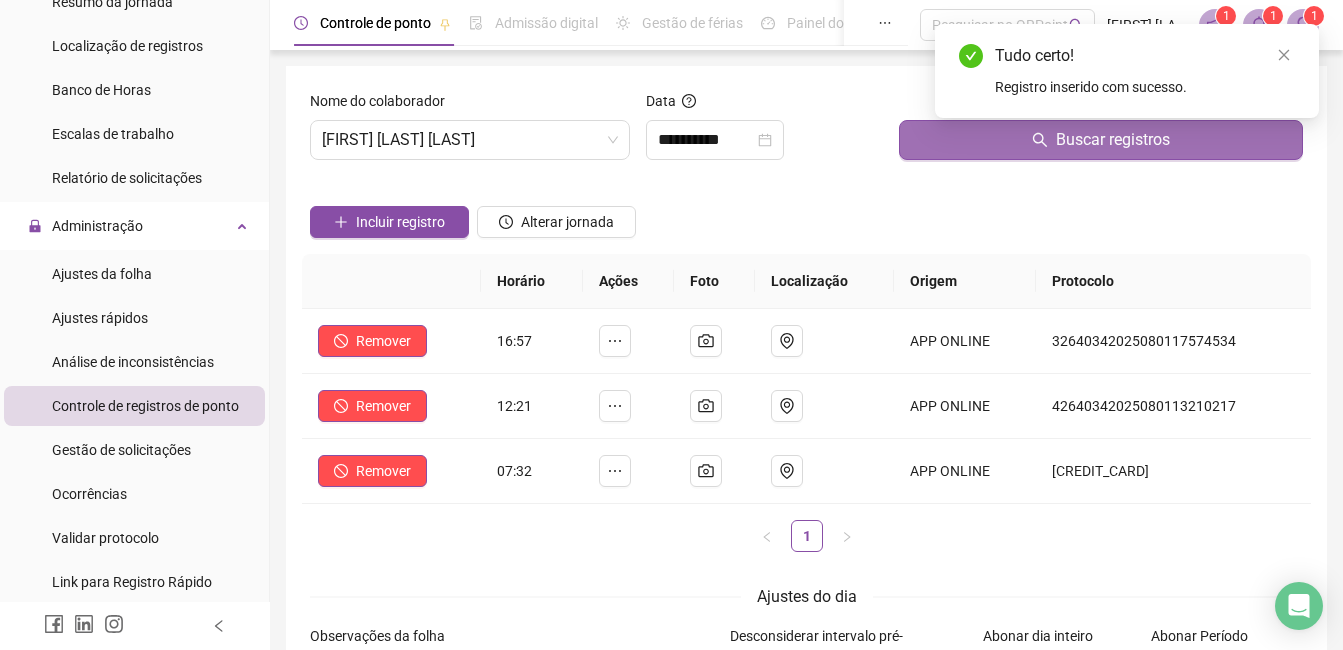 click 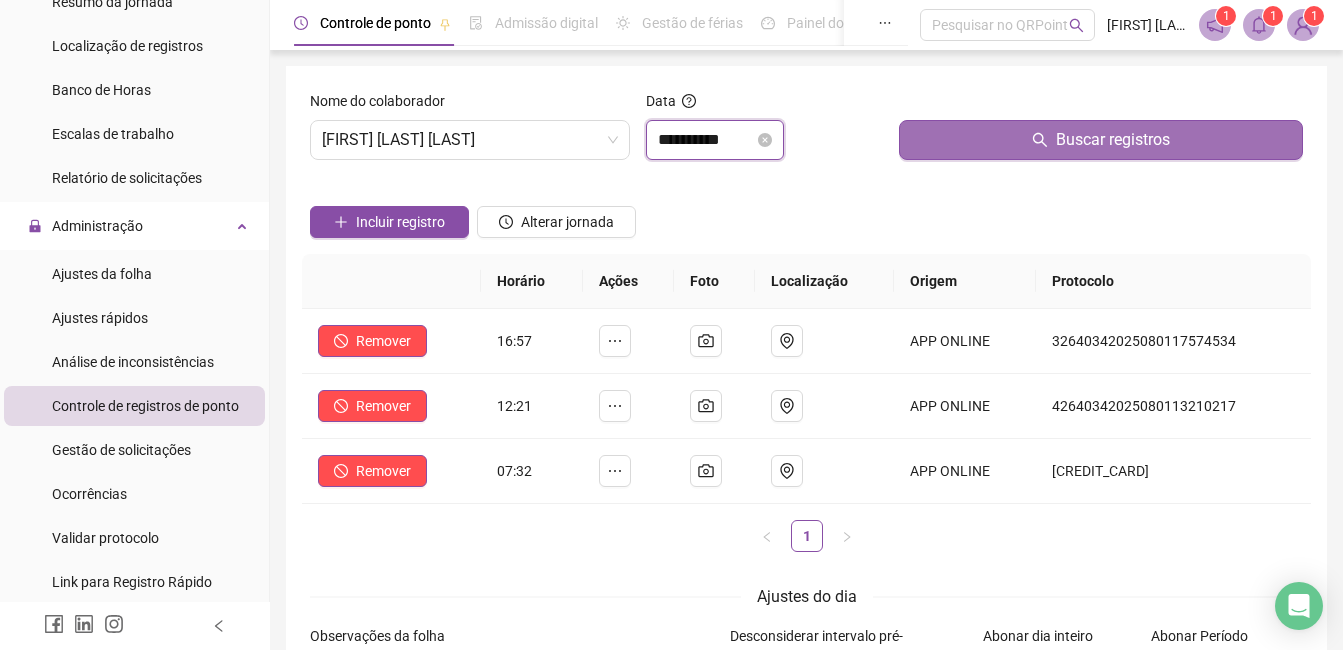 click on "**********" at bounding box center [706, 140] 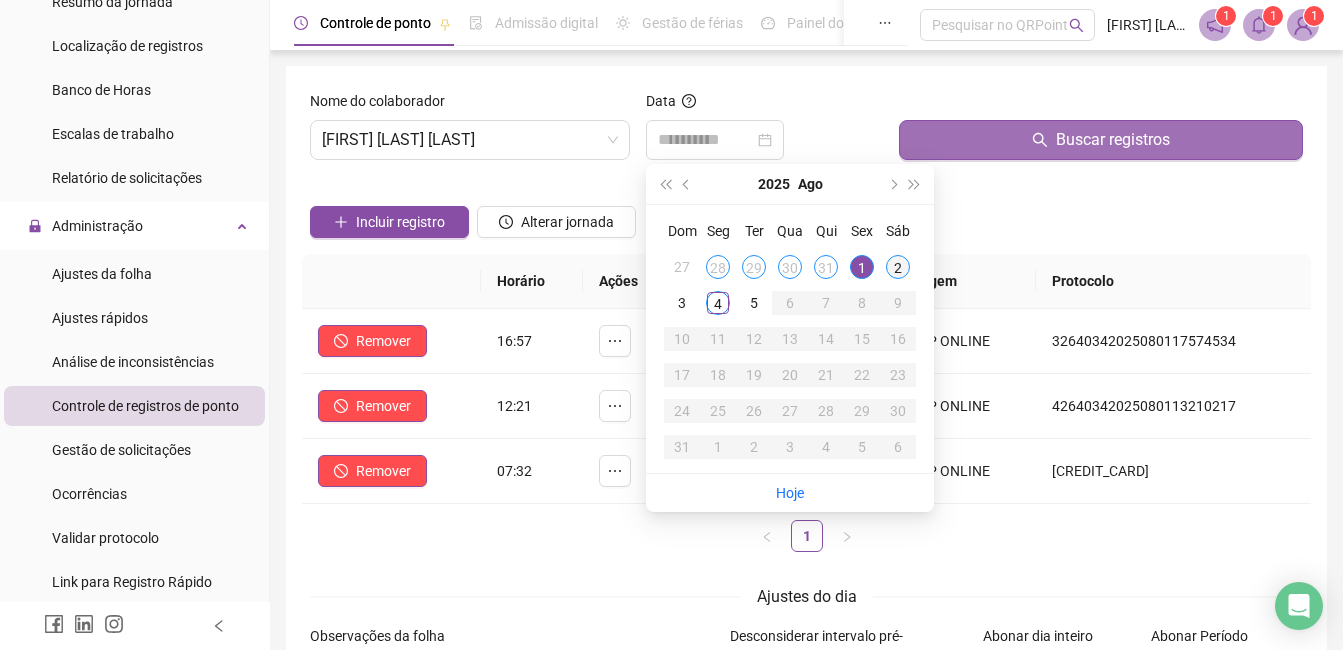 click on "2" at bounding box center [898, 267] 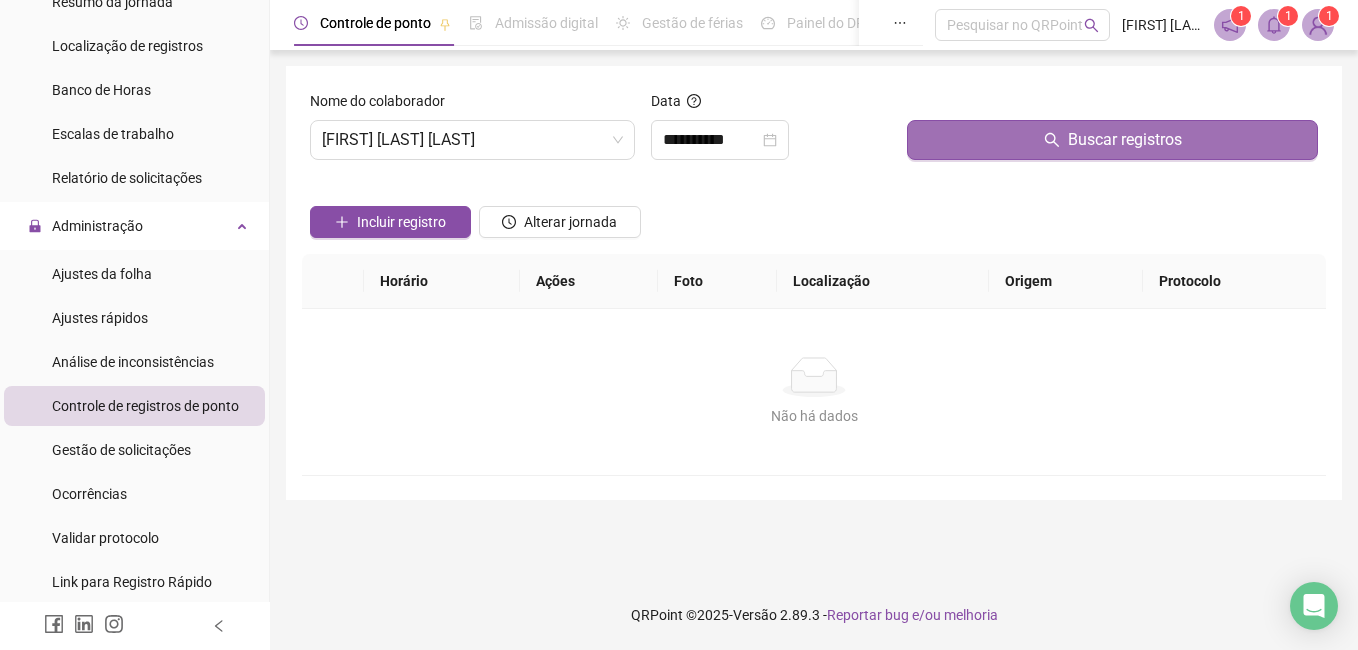 click on "Buscar registros" at bounding box center [1112, 140] 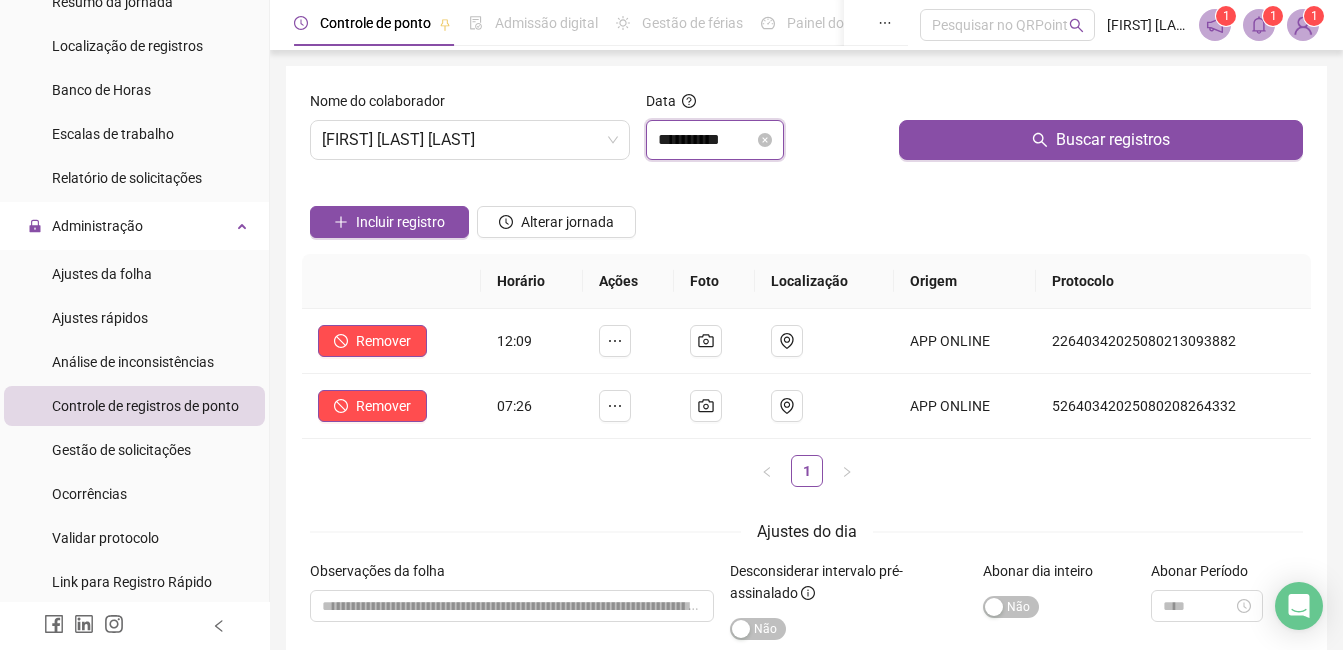 click on "**********" at bounding box center (706, 140) 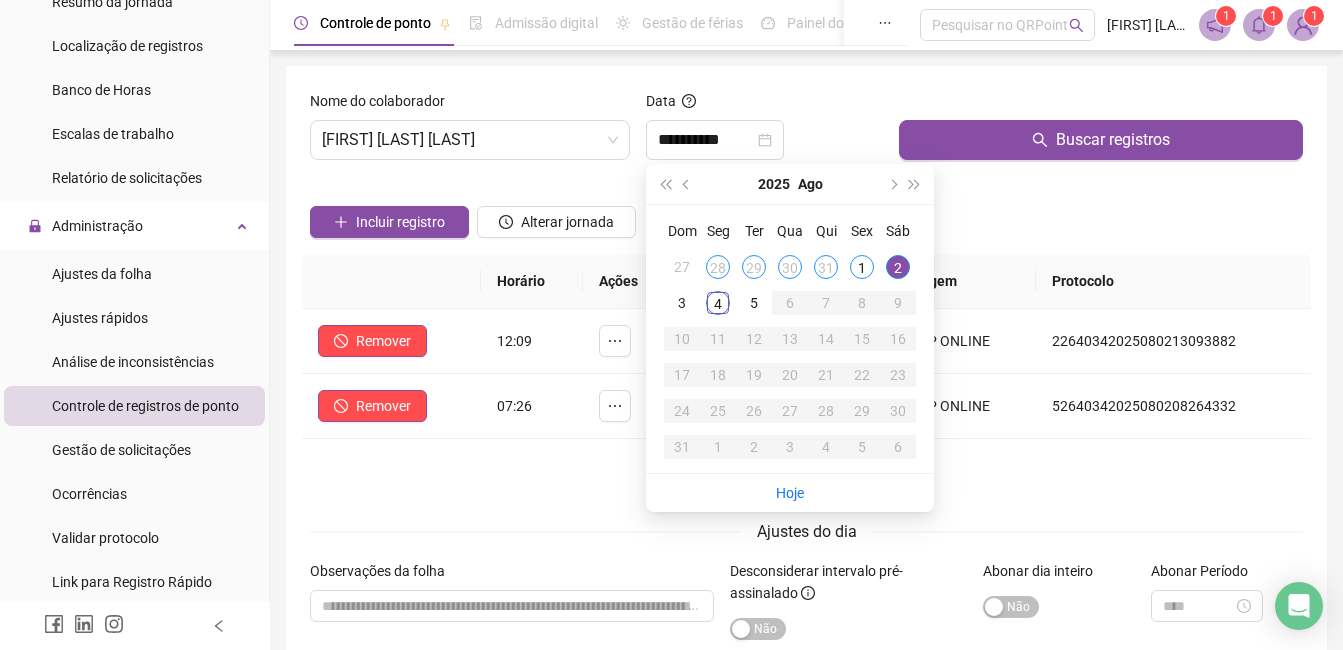 click on "4" at bounding box center [718, 303] 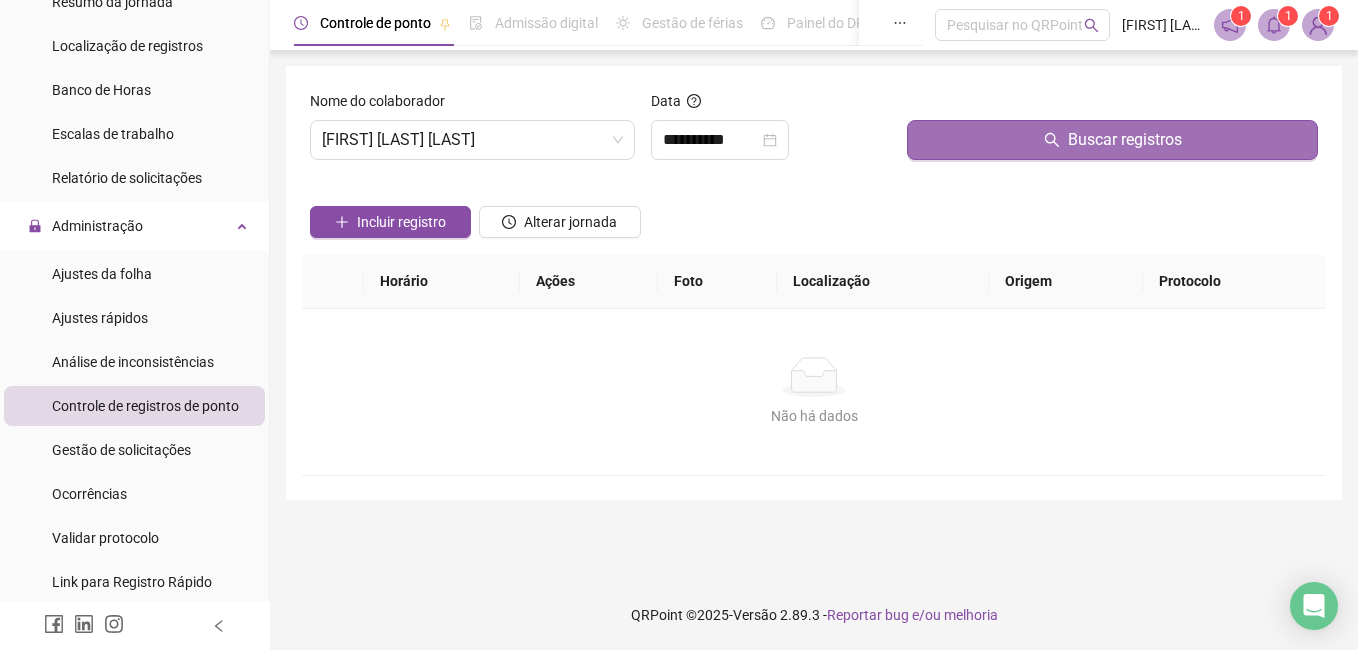 click on "Buscar registros" at bounding box center [1112, 140] 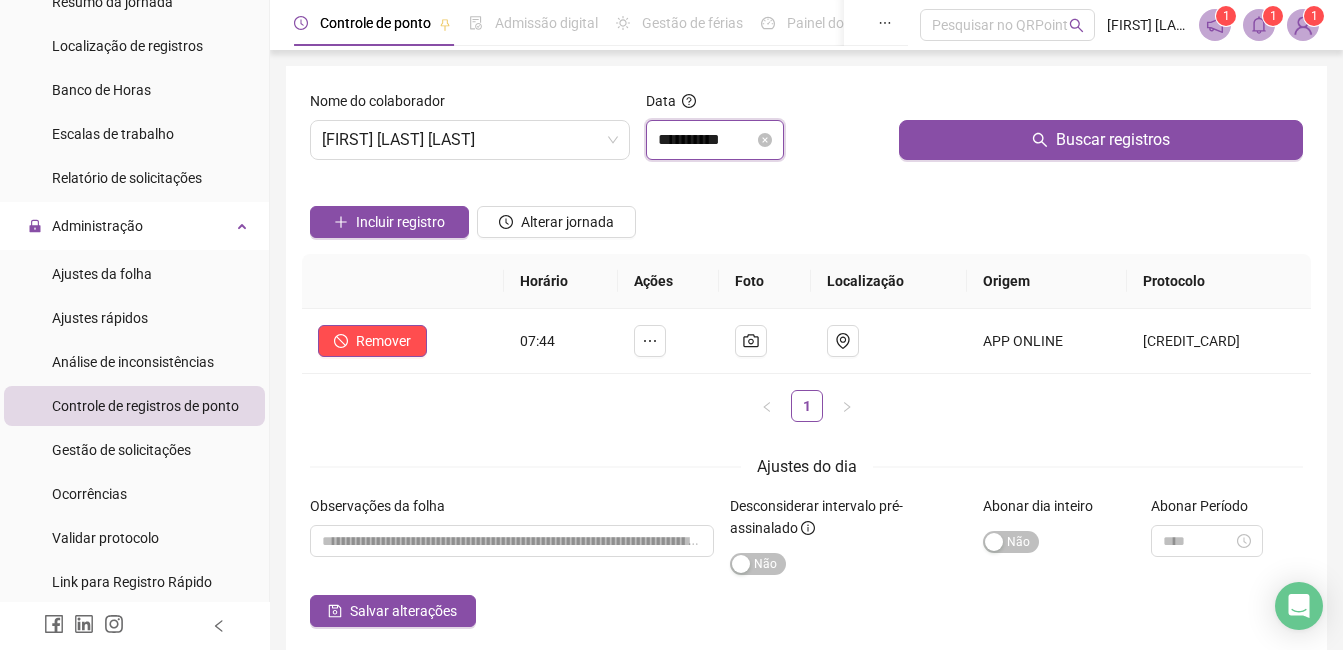 click on "**********" at bounding box center (706, 140) 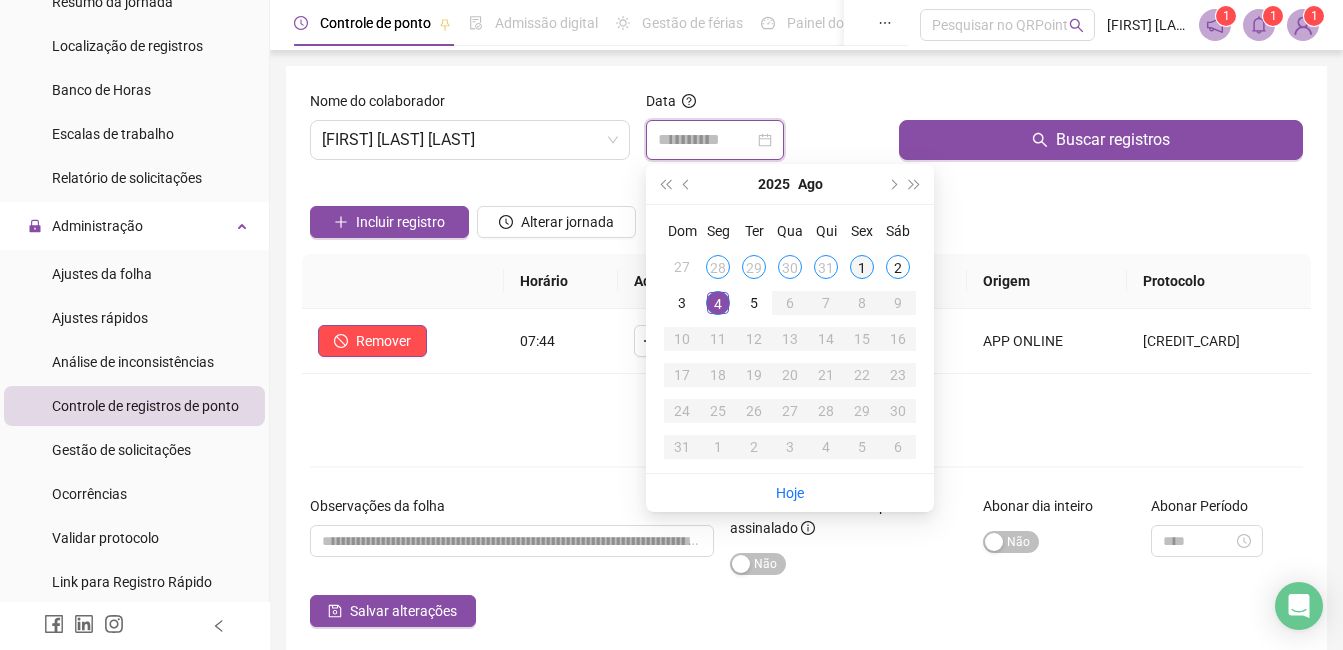 type on "**********" 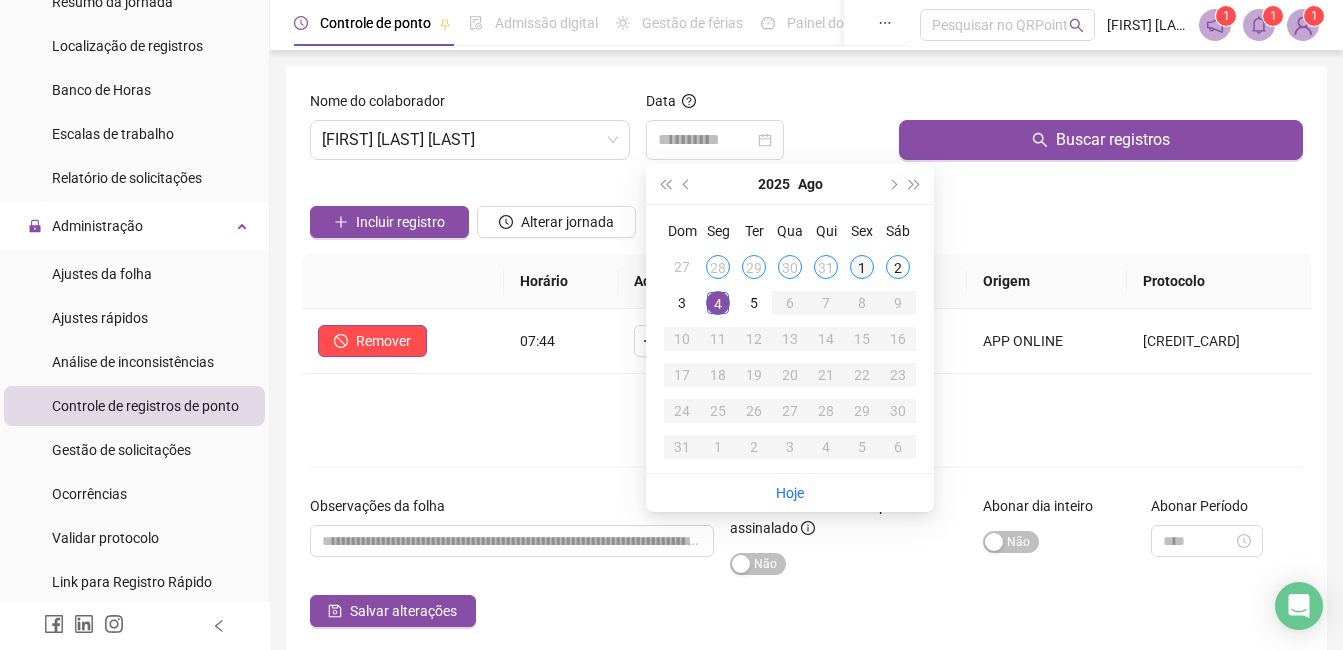 click on "1" at bounding box center (862, 267) 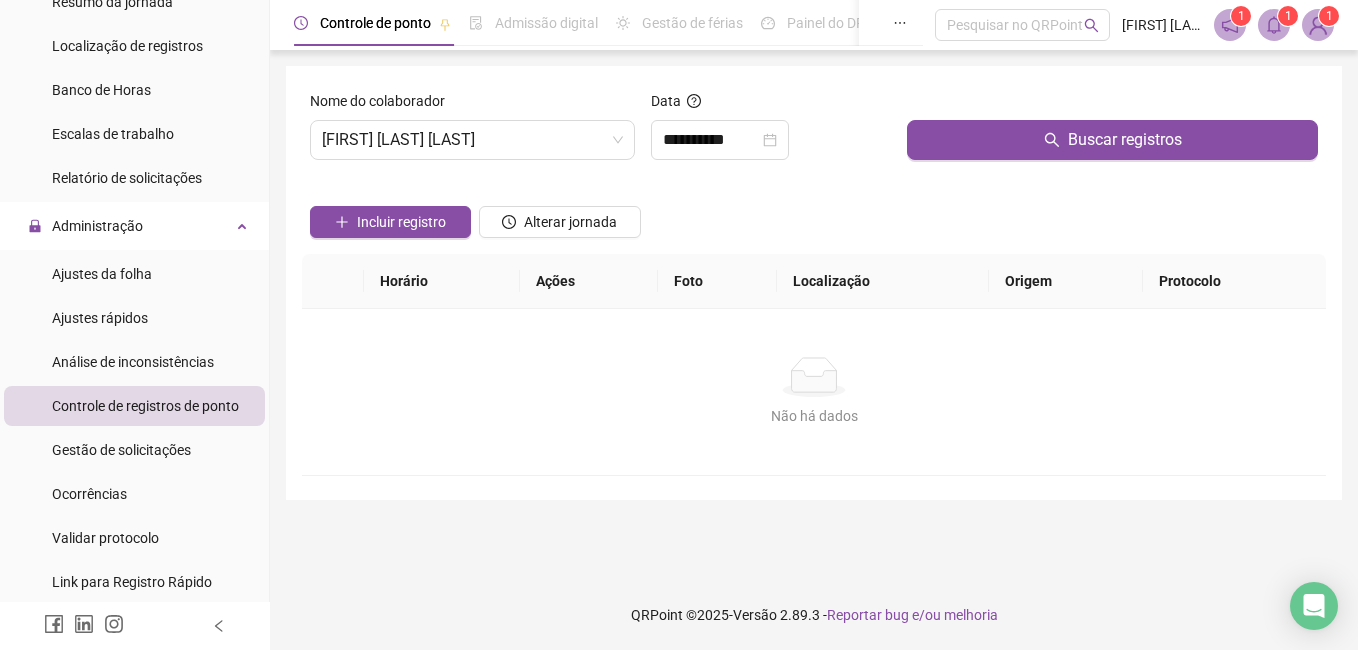 click at bounding box center [1112, 105] 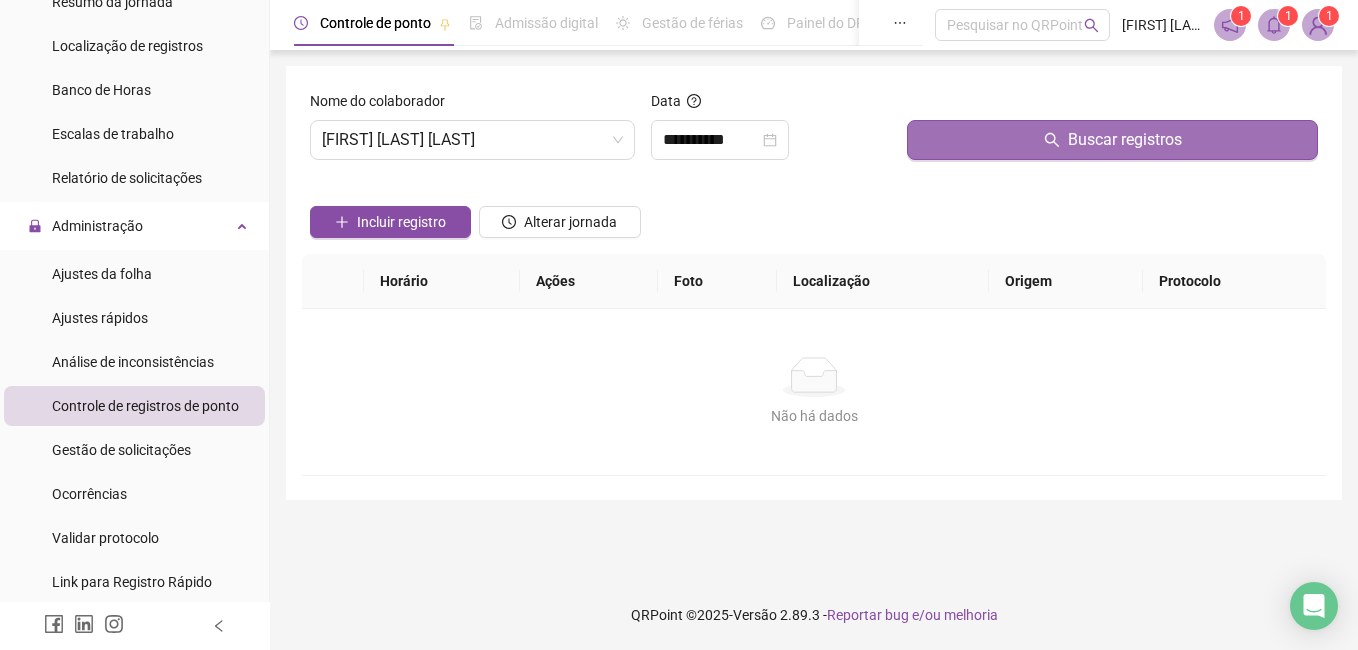click on "Buscar registros" at bounding box center (1125, 140) 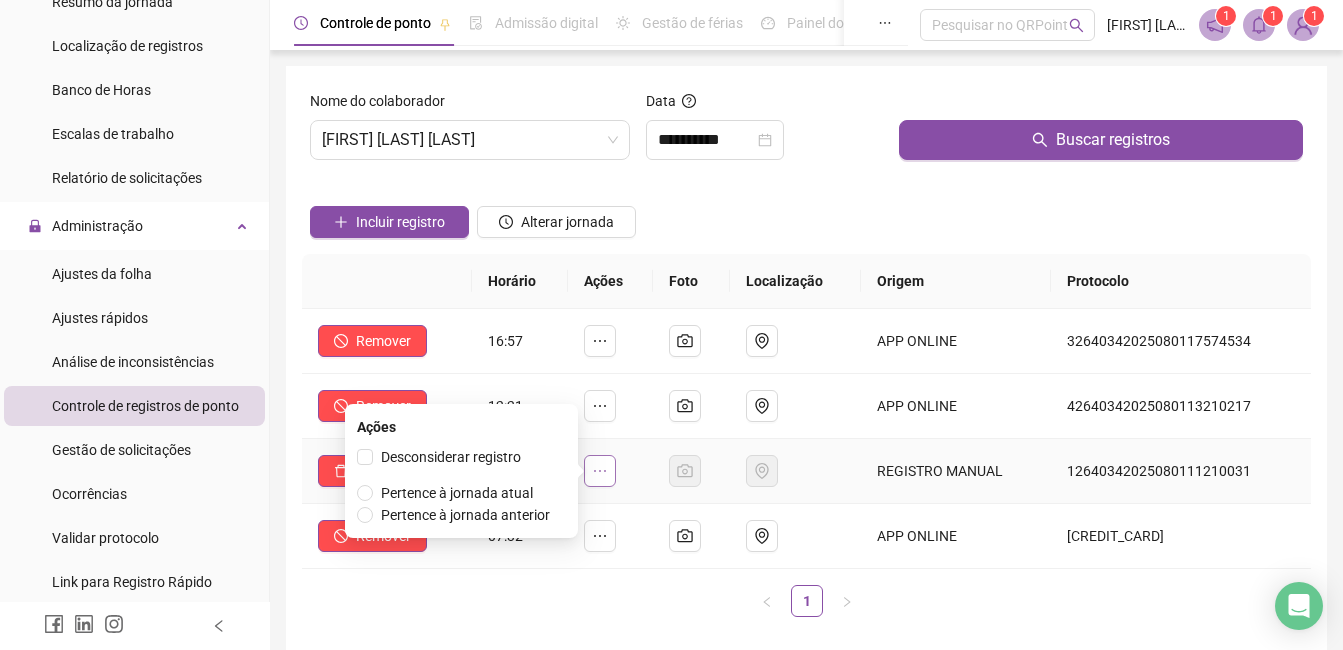 click at bounding box center (600, 471) 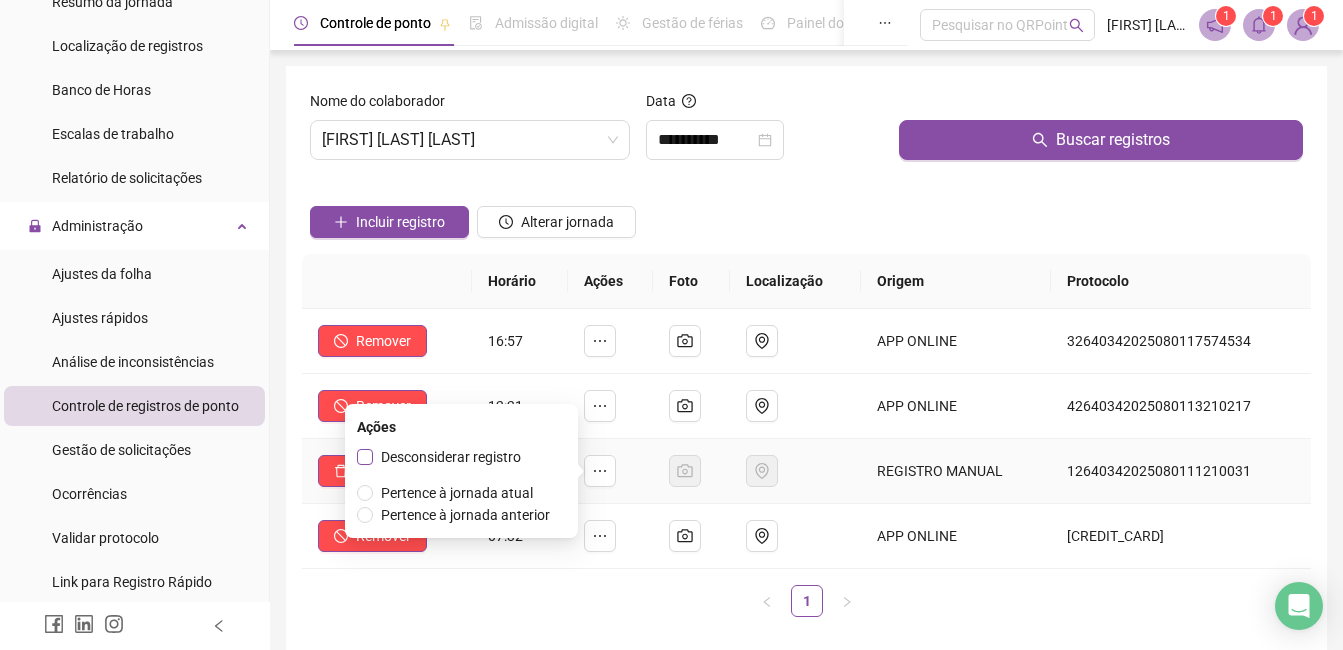 click on "Desconsiderar registro" at bounding box center [451, 457] 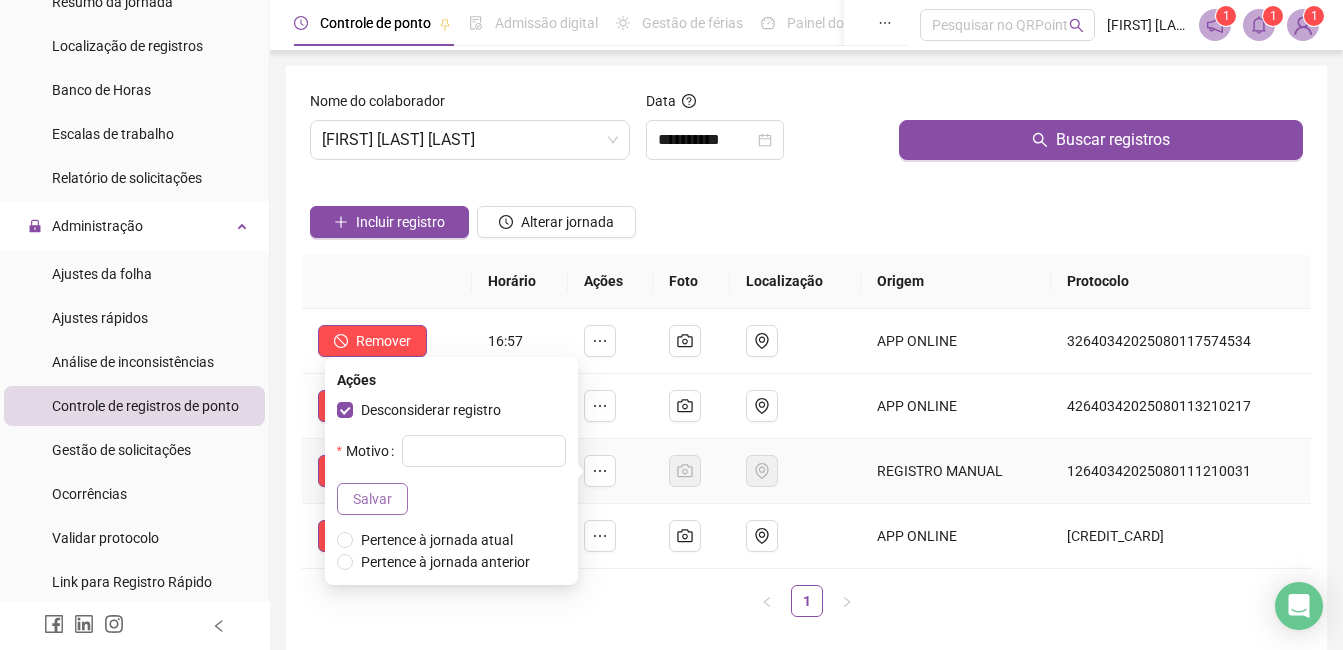 click on "Salvar" at bounding box center (372, 499) 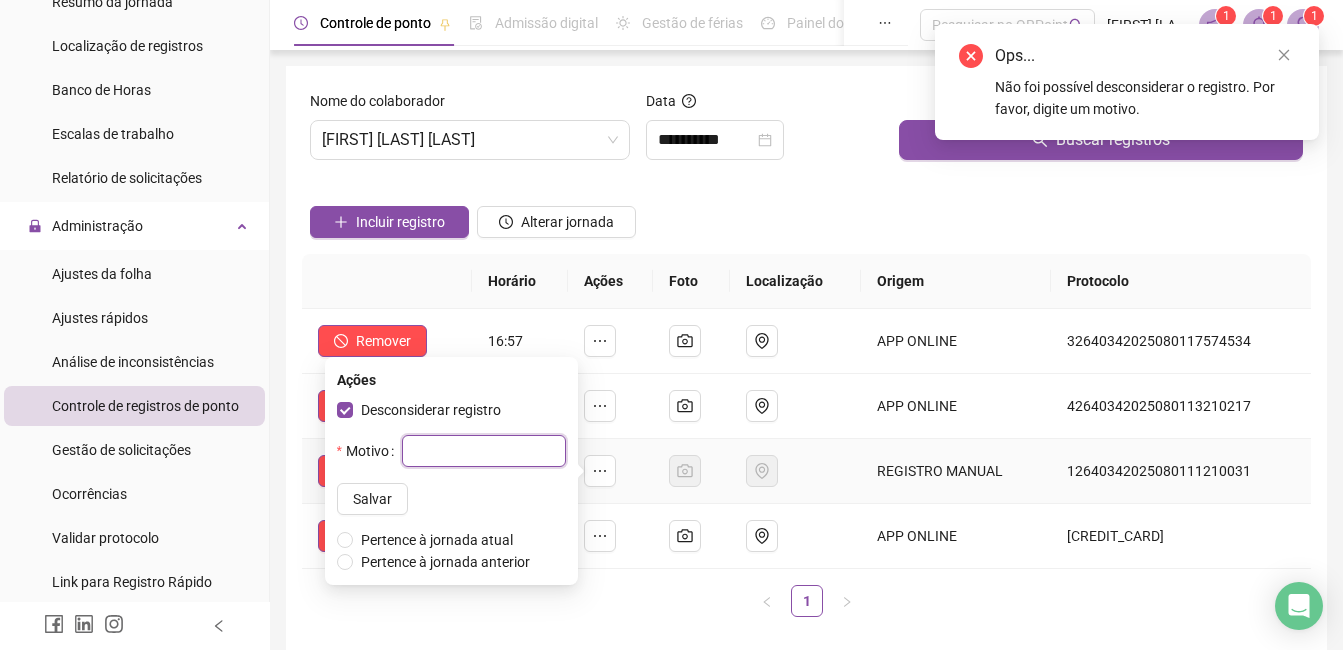 click at bounding box center [484, 451] 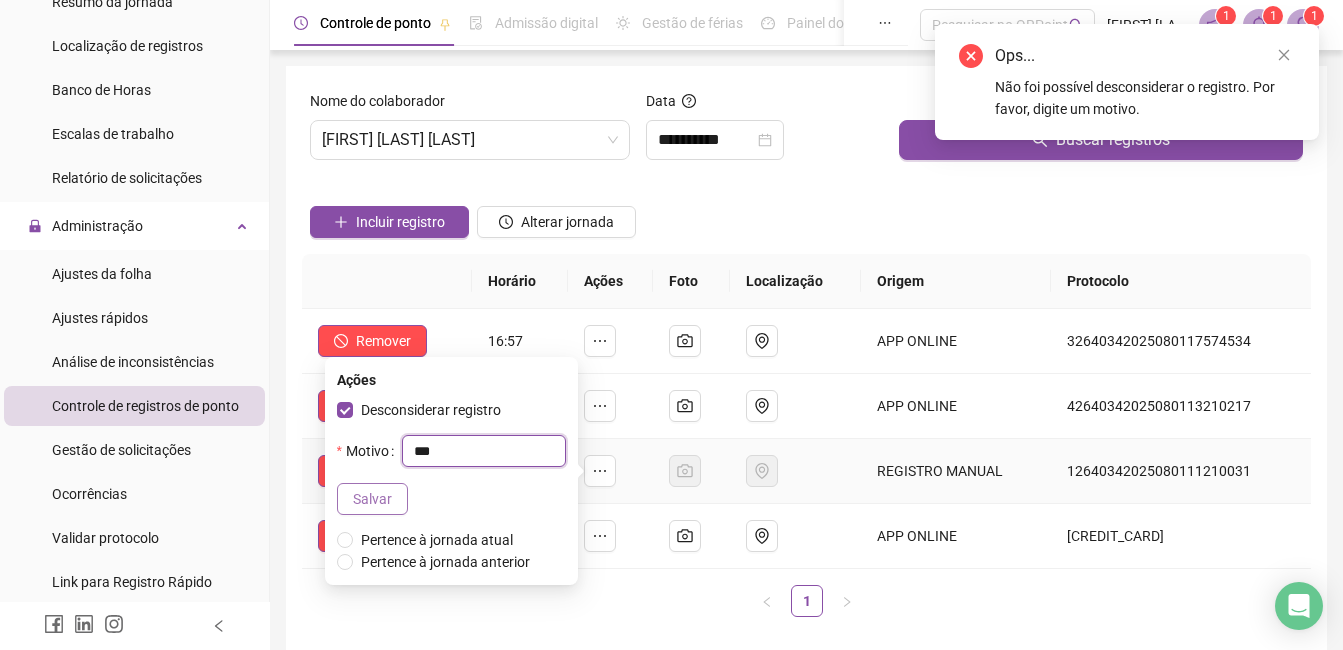 type on "***" 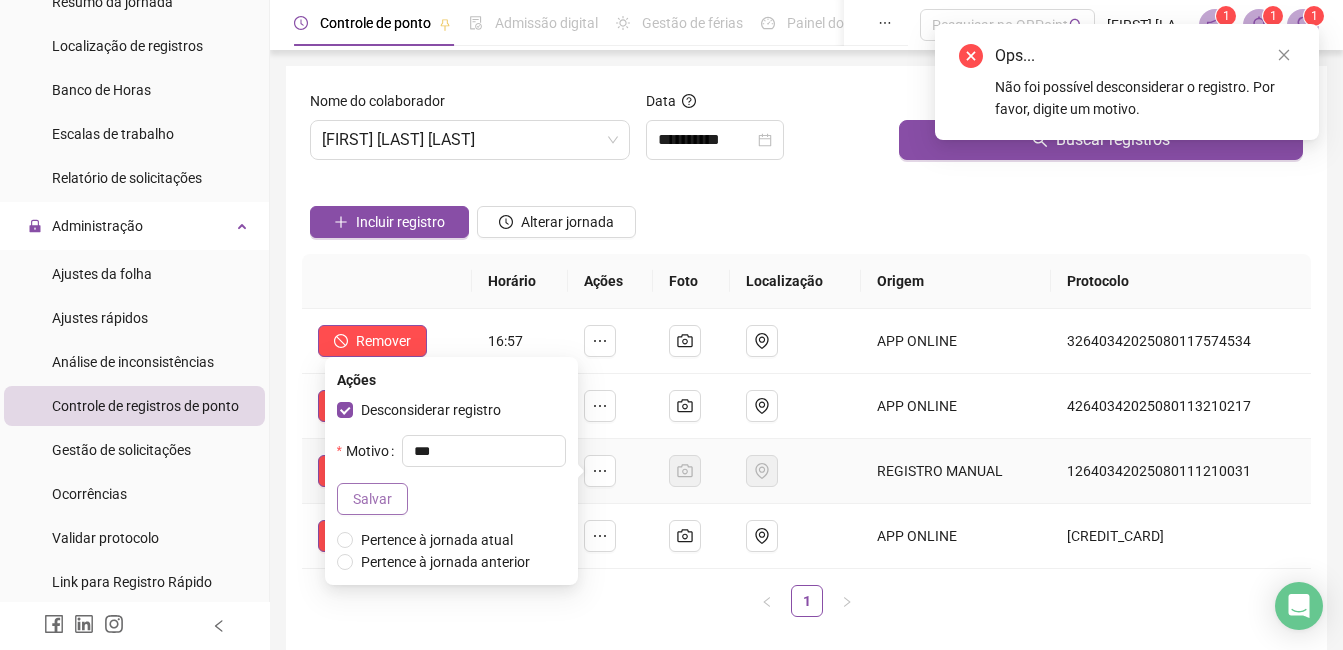 click on "Salvar" at bounding box center [372, 499] 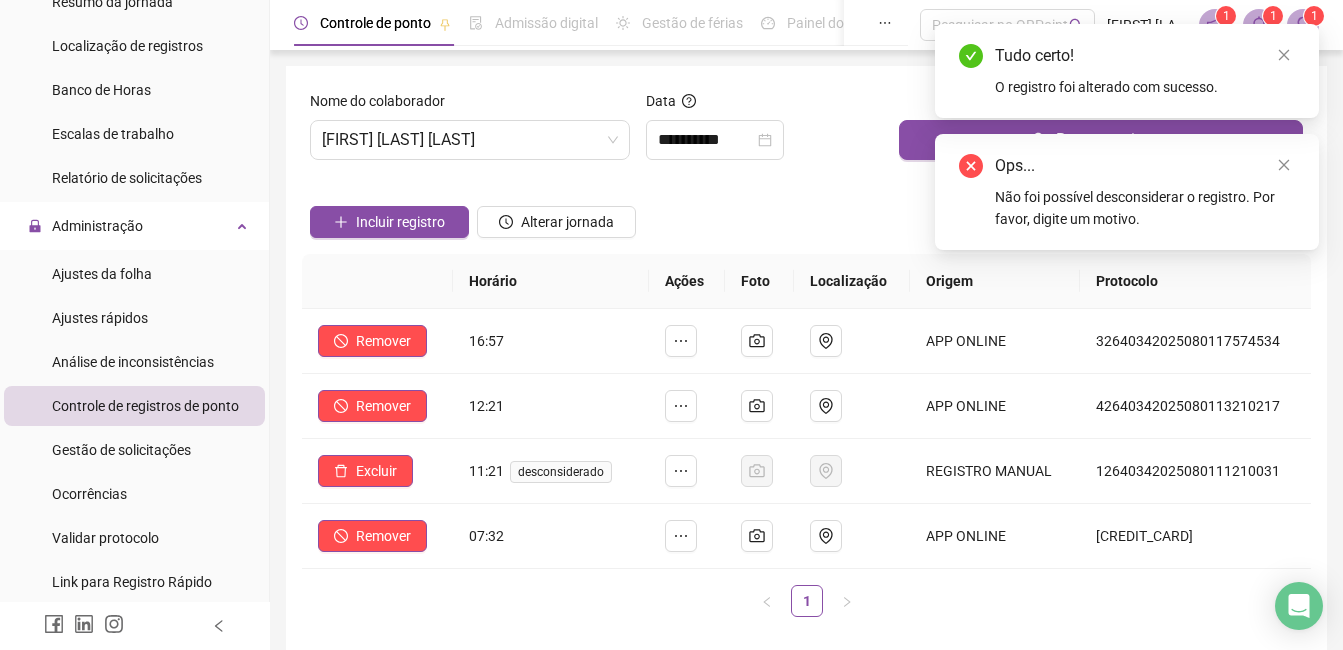 click on "Alterar jornada" at bounding box center [556, 215] 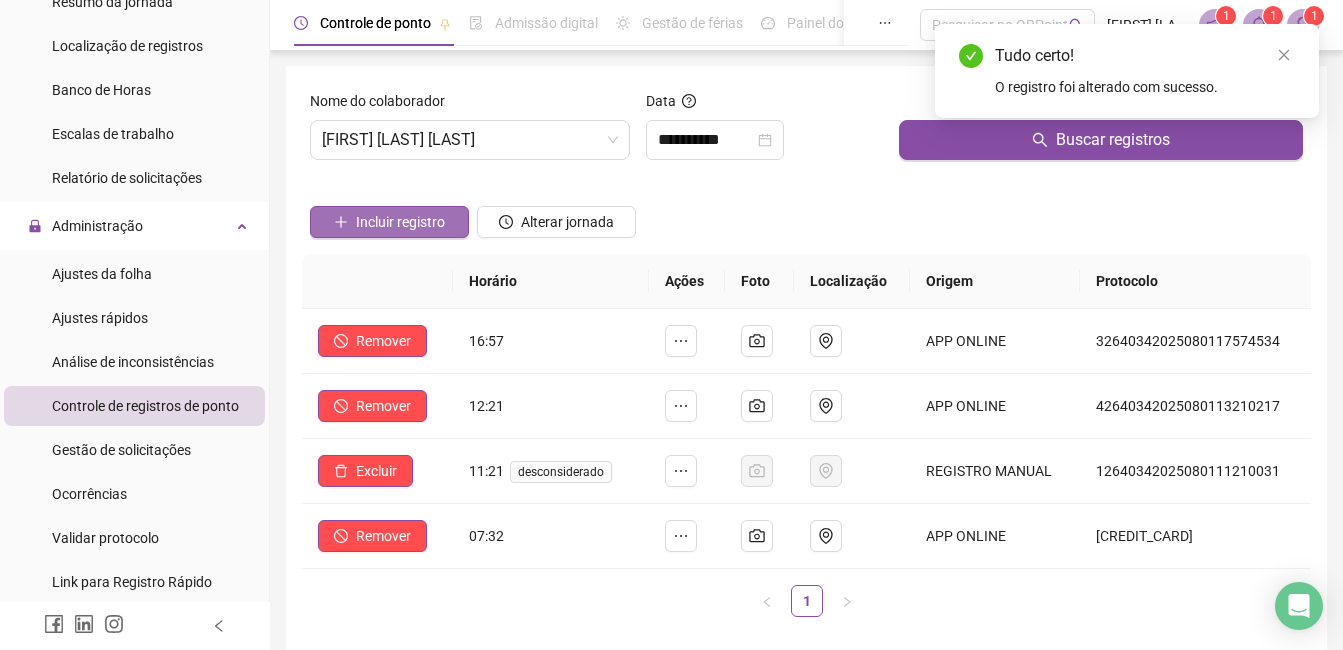 click on "Incluir registro" at bounding box center (400, 222) 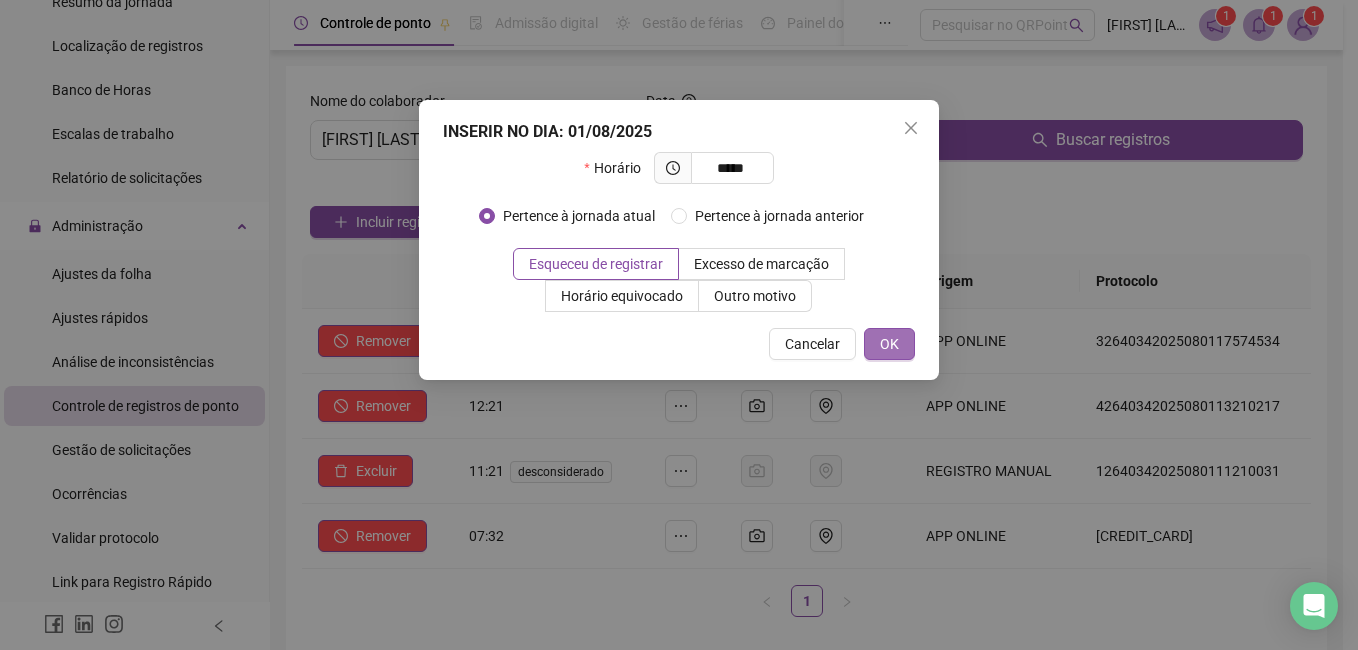 type on "*****" 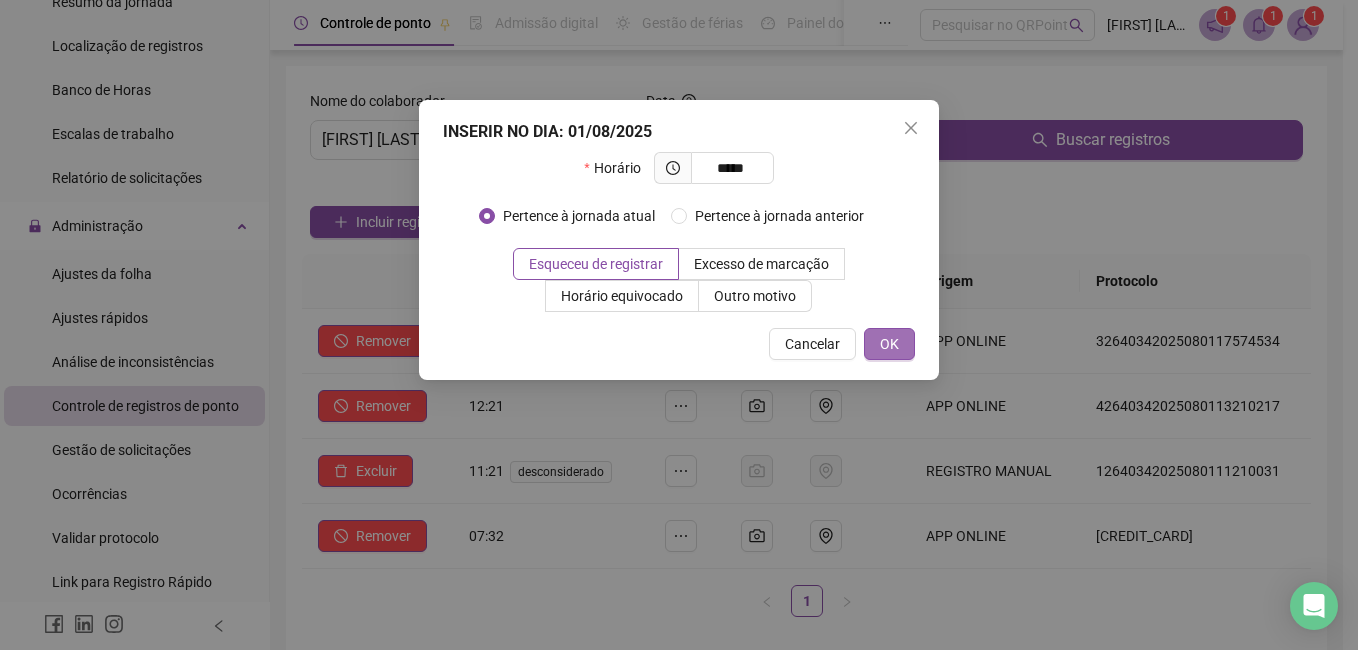 click on "OK" at bounding box center (889, 344) 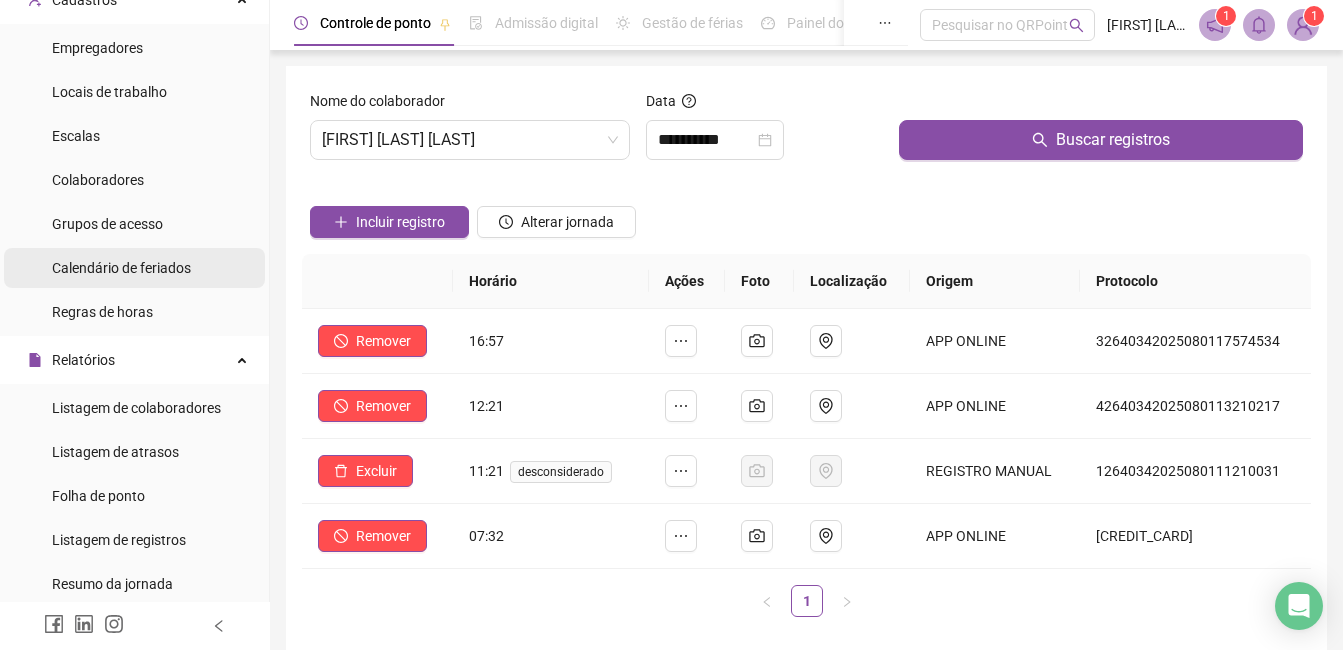 scroll, scrollTop: 100, scrollLeft: 0, axis: vertical 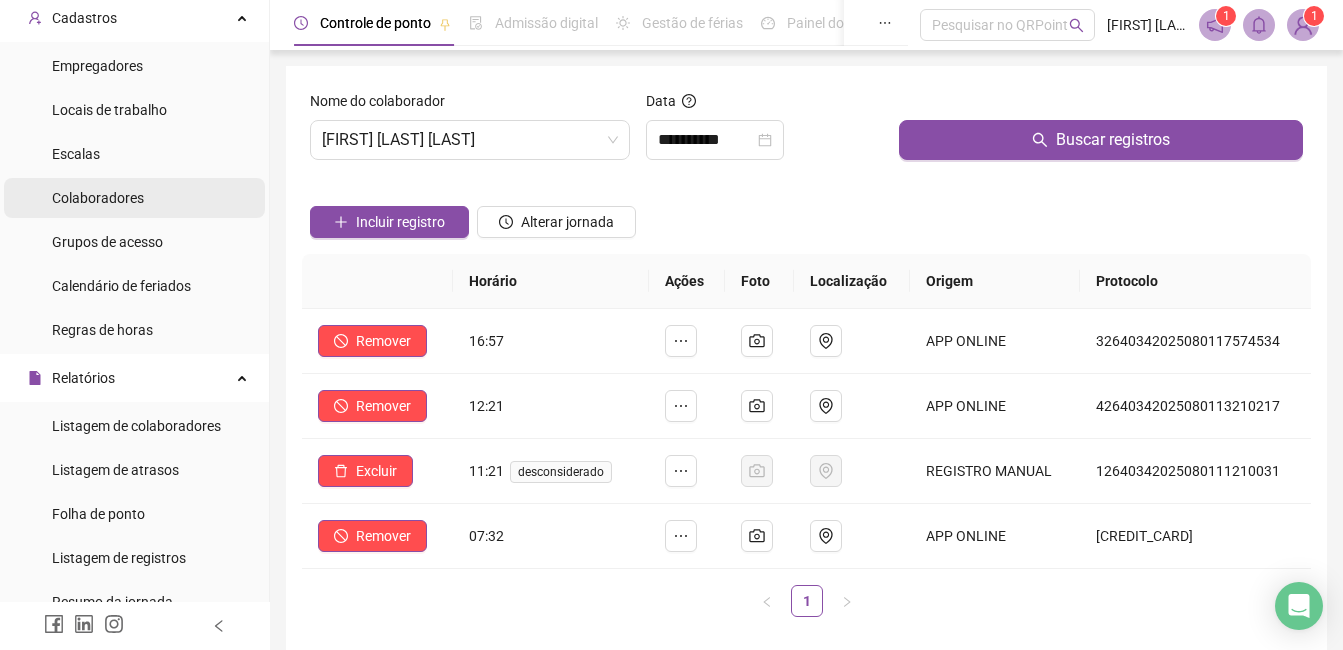 click on "Colaboradores" at bounding box center [98, 198] 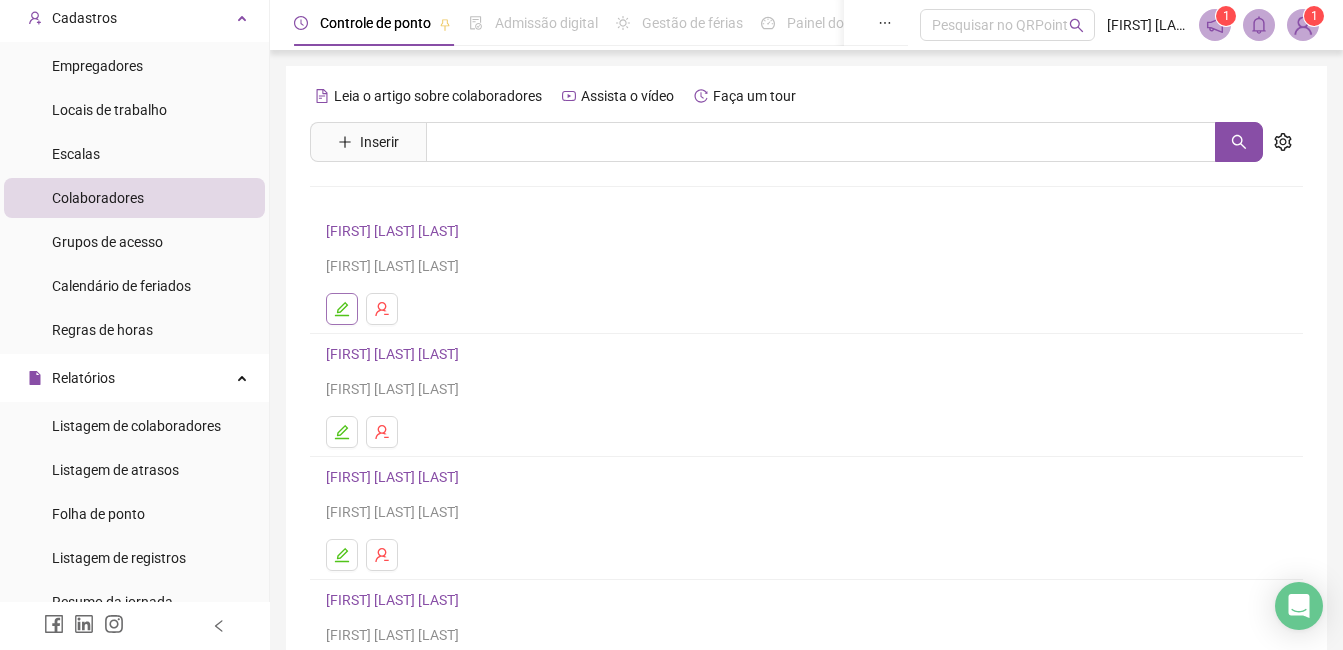 click 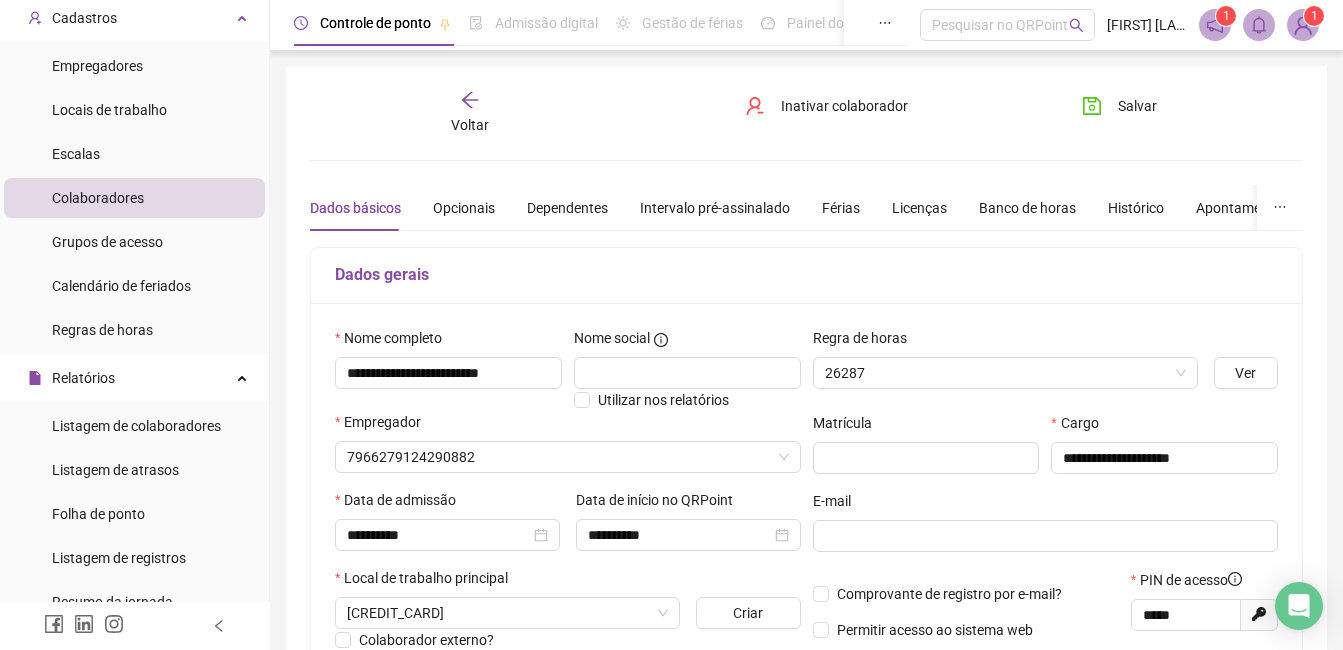 type on "**********" 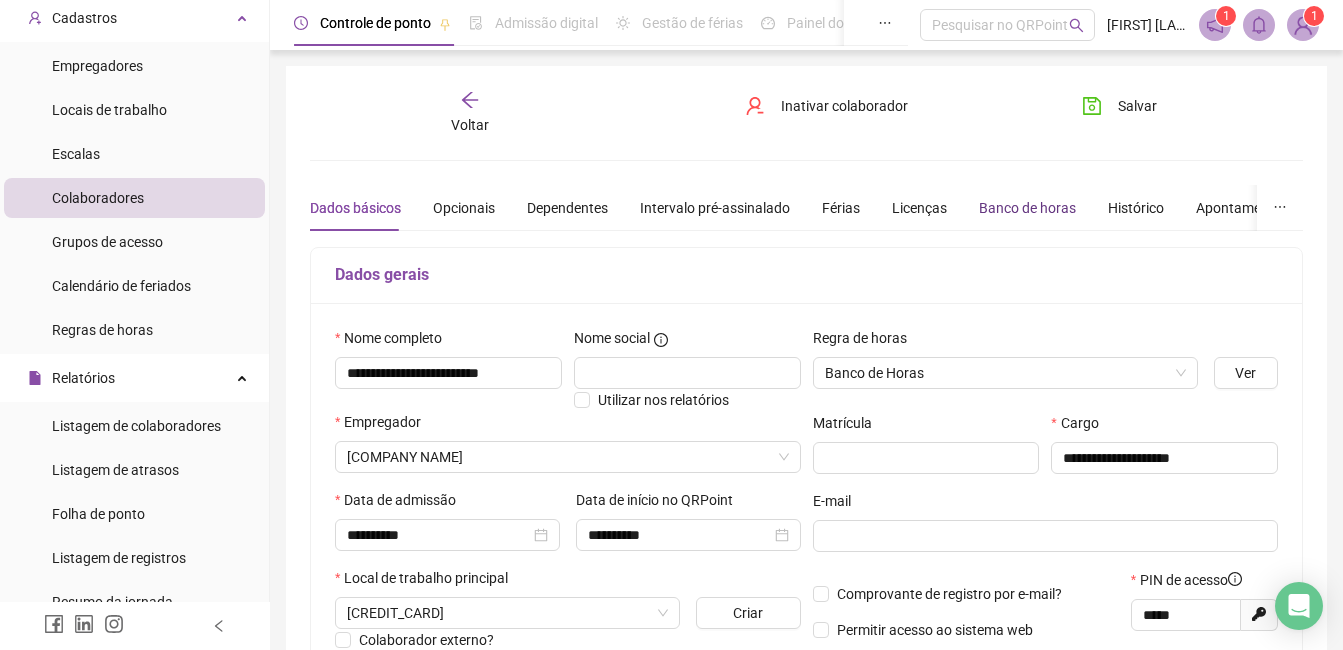 click on "Banco de horas" at bounding box center [1027, 208] 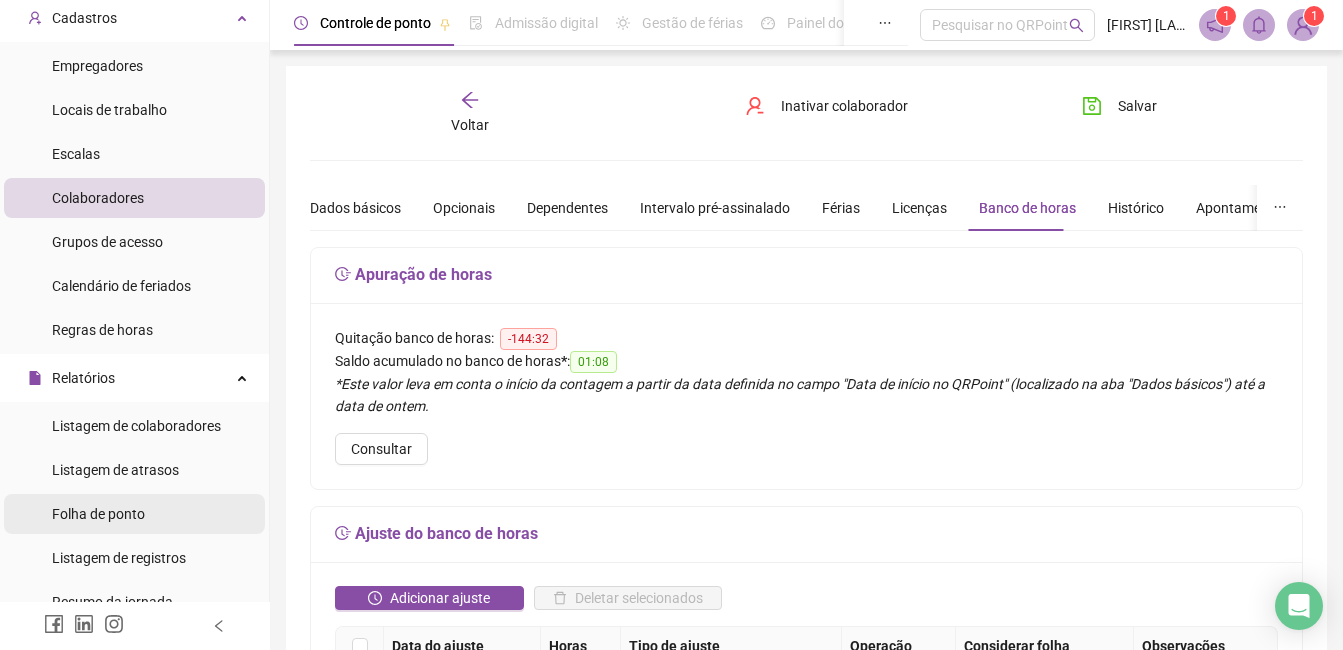 click on "Folha de ponto" at bounding box center [98, 514] 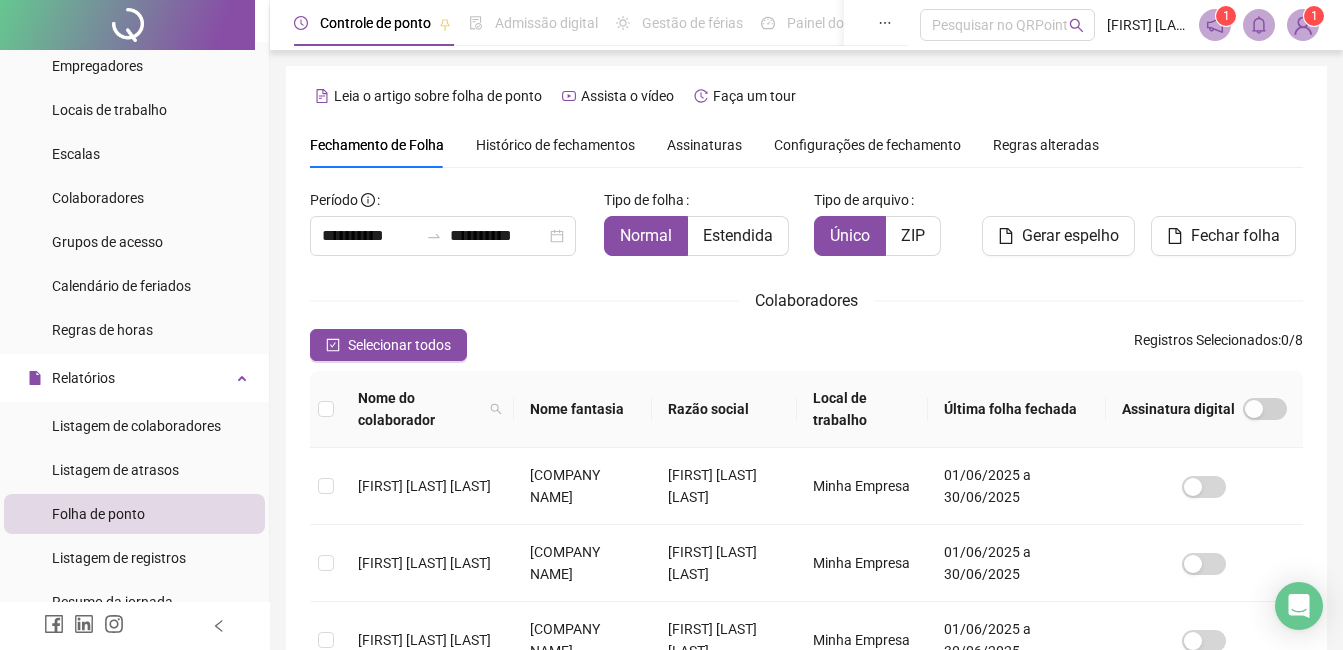 scroll, scrollTop: 85, scrollLeft: 0, axis: vertical 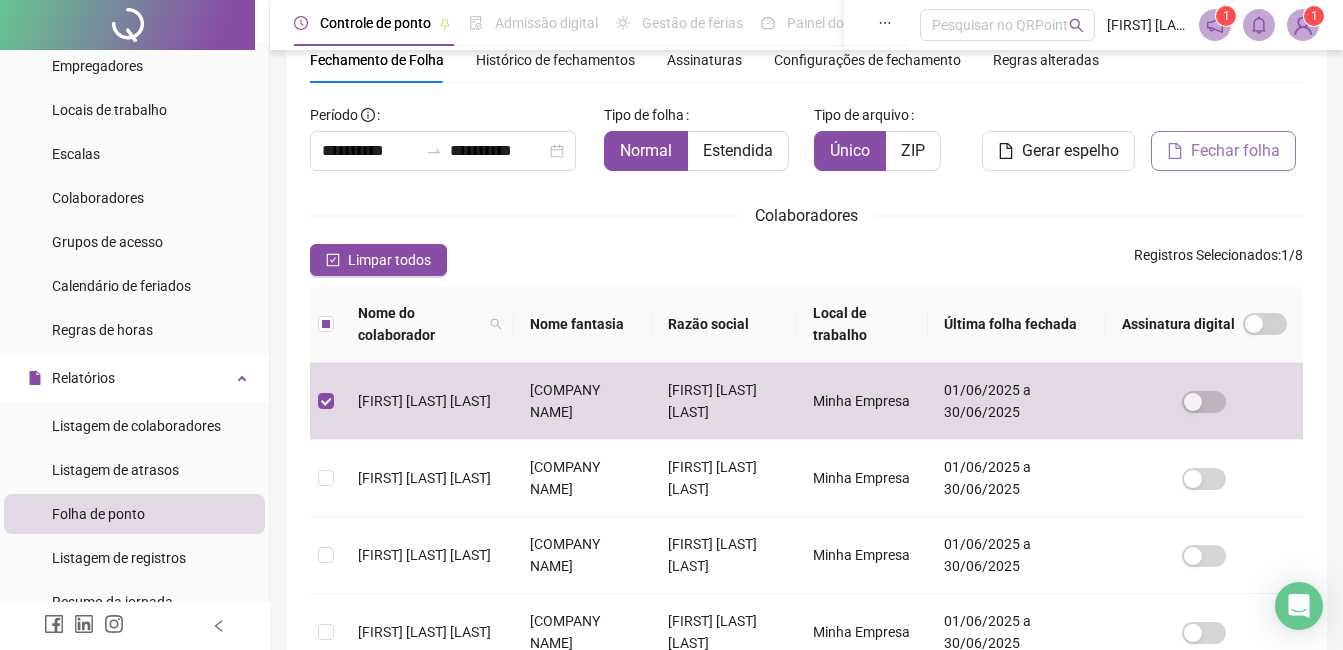 click on "Fechar folha" at bounding box center [1235, 151] 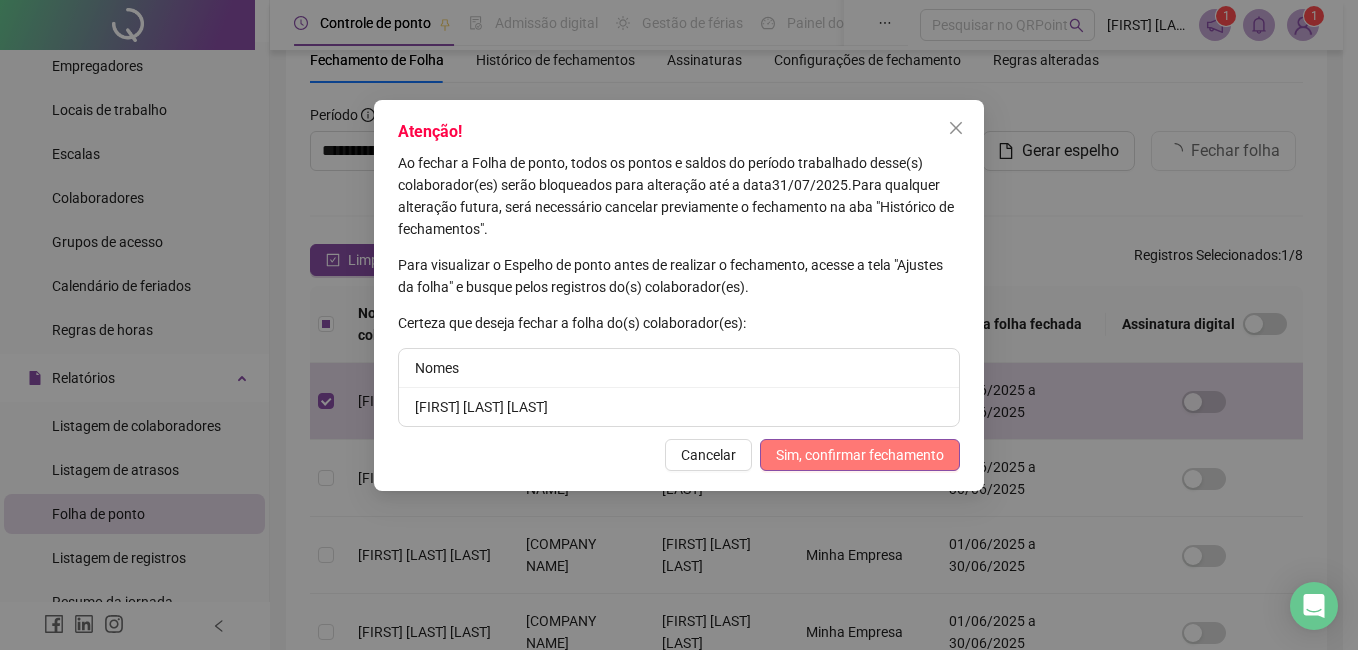 click on "Sim, confirmar fechamento" at bounding box center (860, 455) 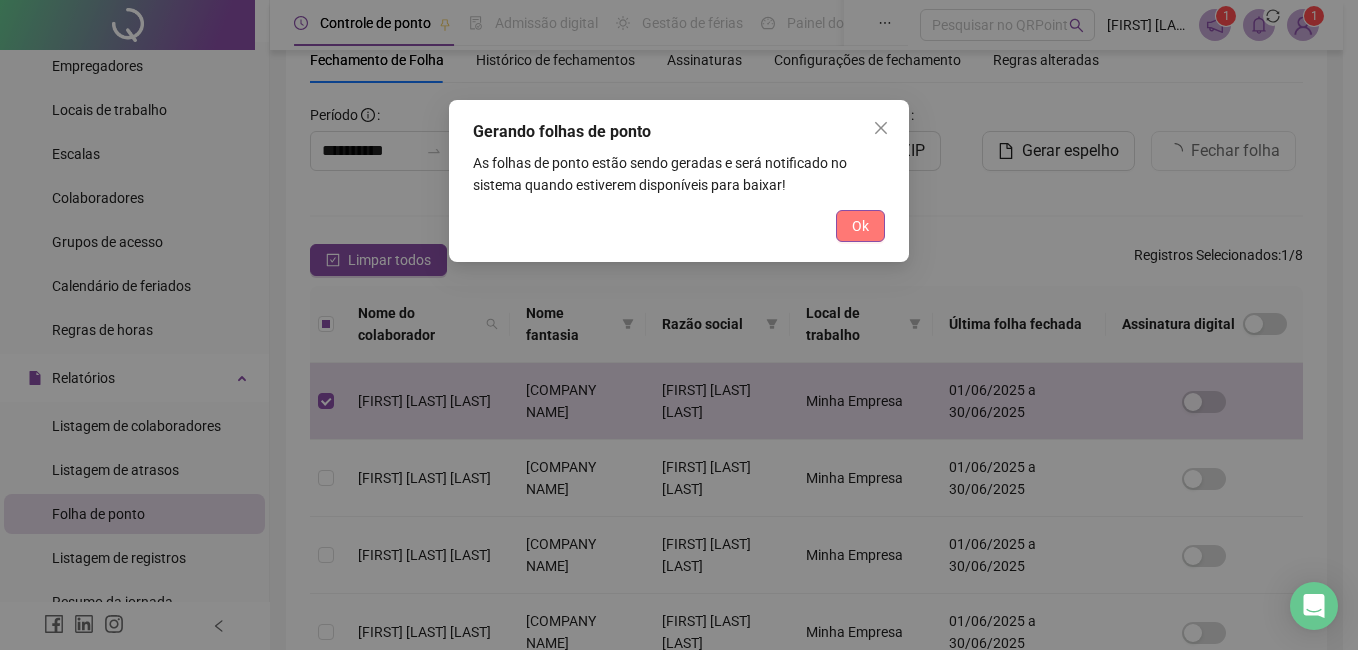 click on "Ok" at bounding box center [860, 226] 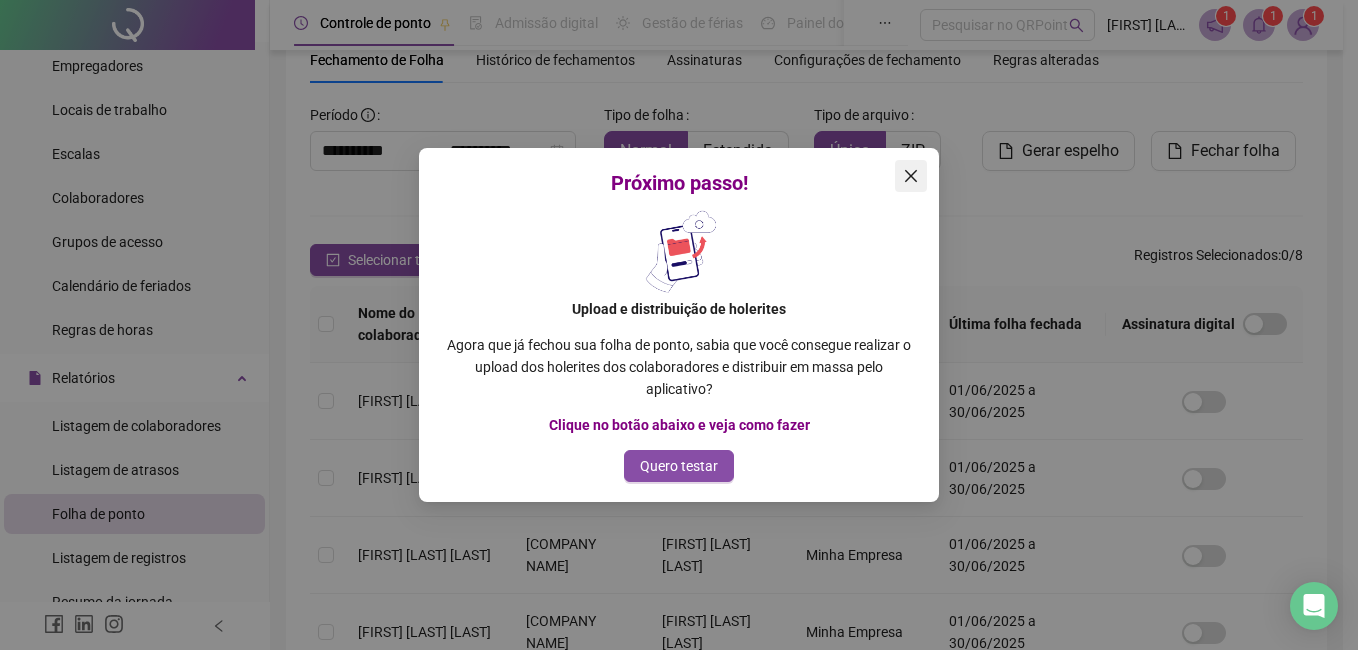click 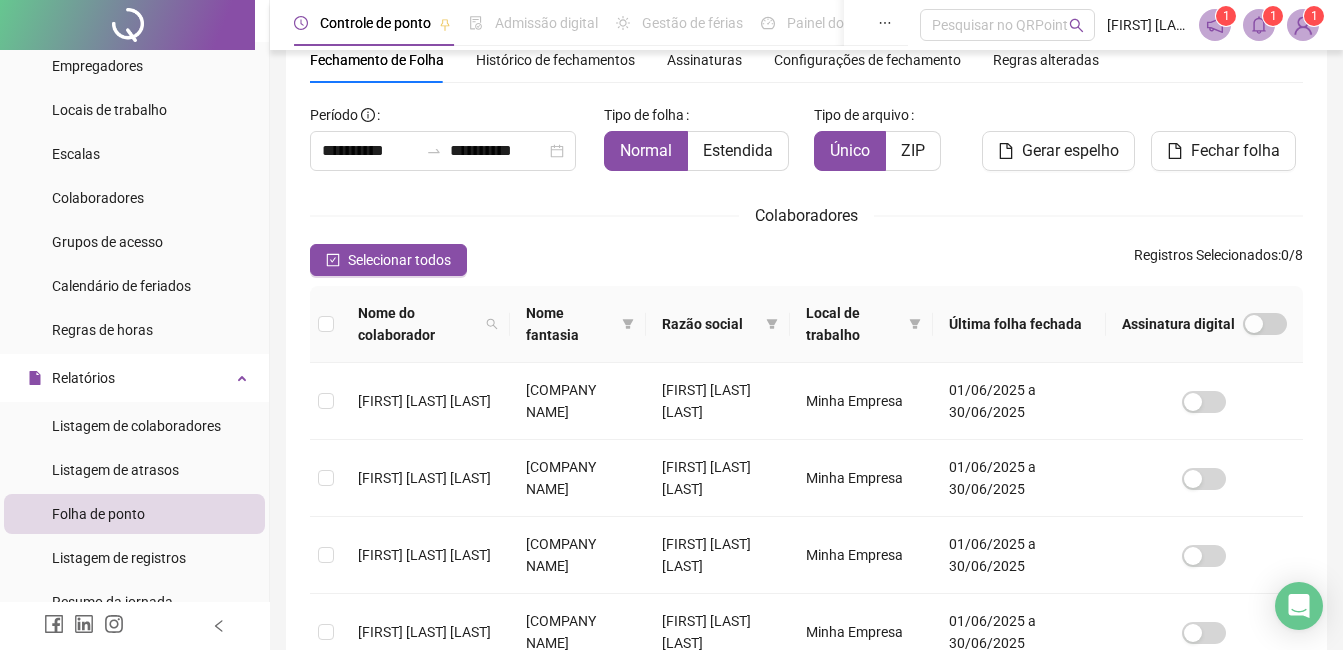 click 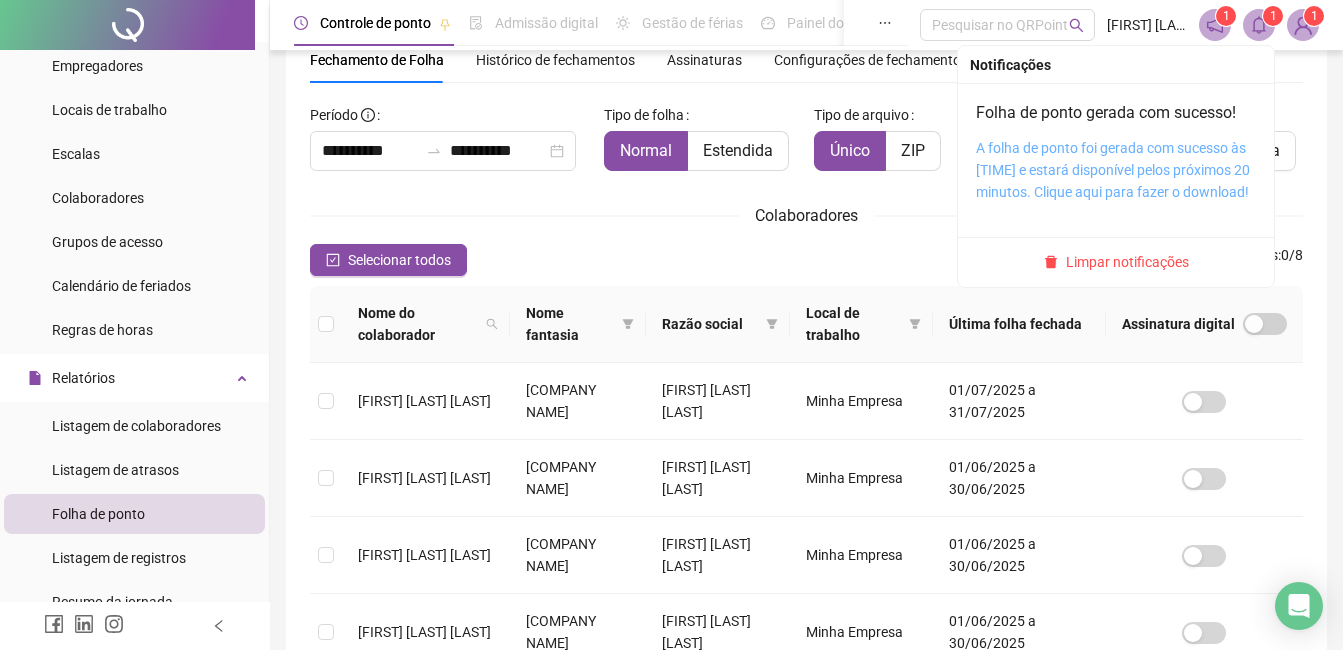 click on "A folha de ponto foi gerada com sucesso às [TIME] e estará disponível pelos próximos 20 minutos.
Clique aqui para fazer o download!" at bounding box center [1113, 170] 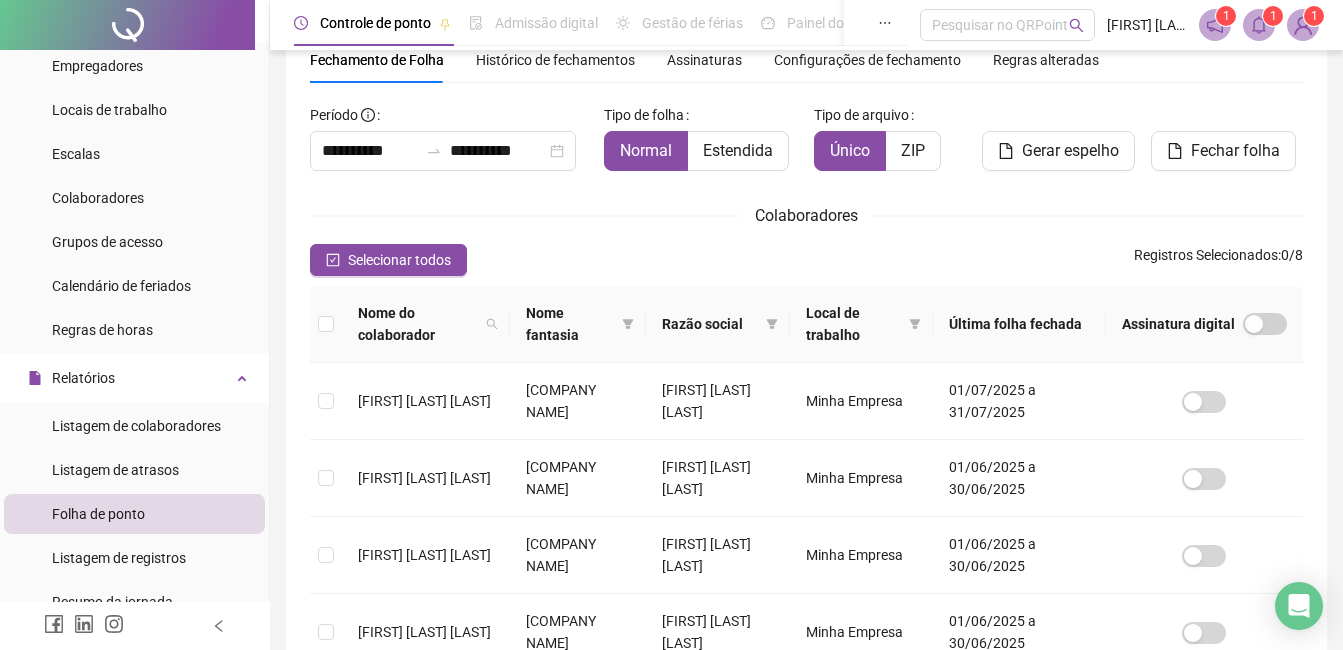 click on "Colaboradores" at bounding box center [806, 215] 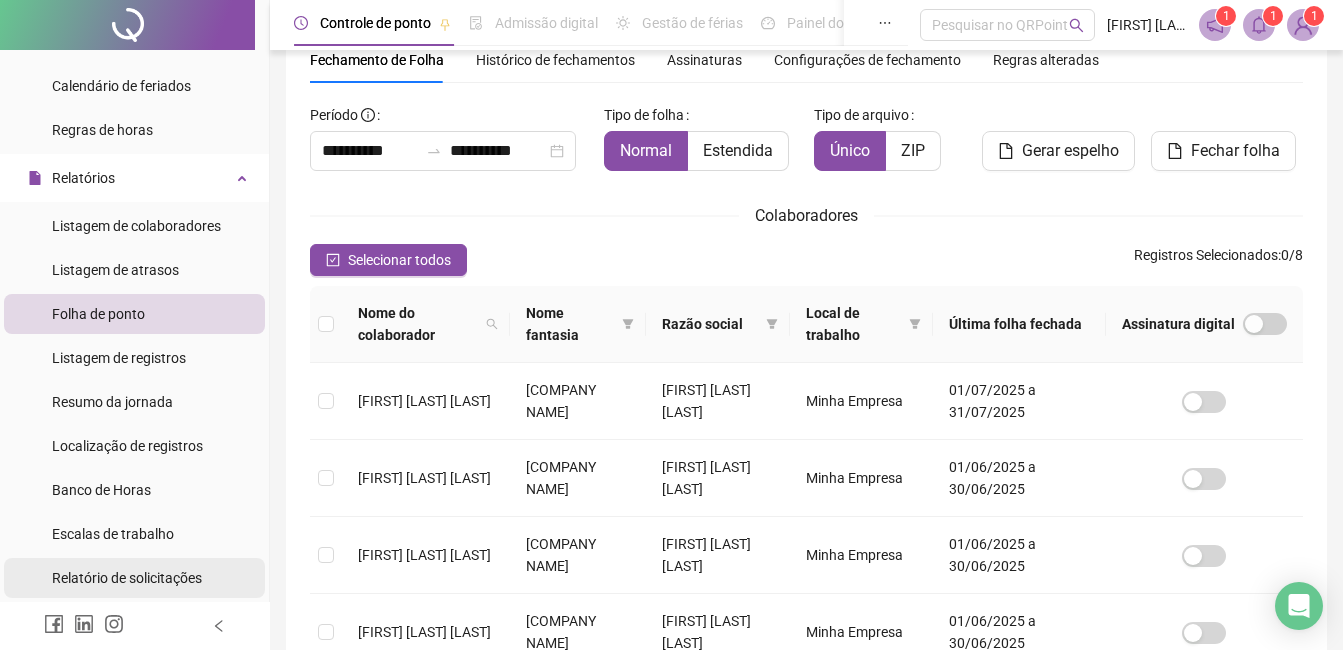 scroll, scrollTop: 700, scrollLeft: 0, axis: vertical 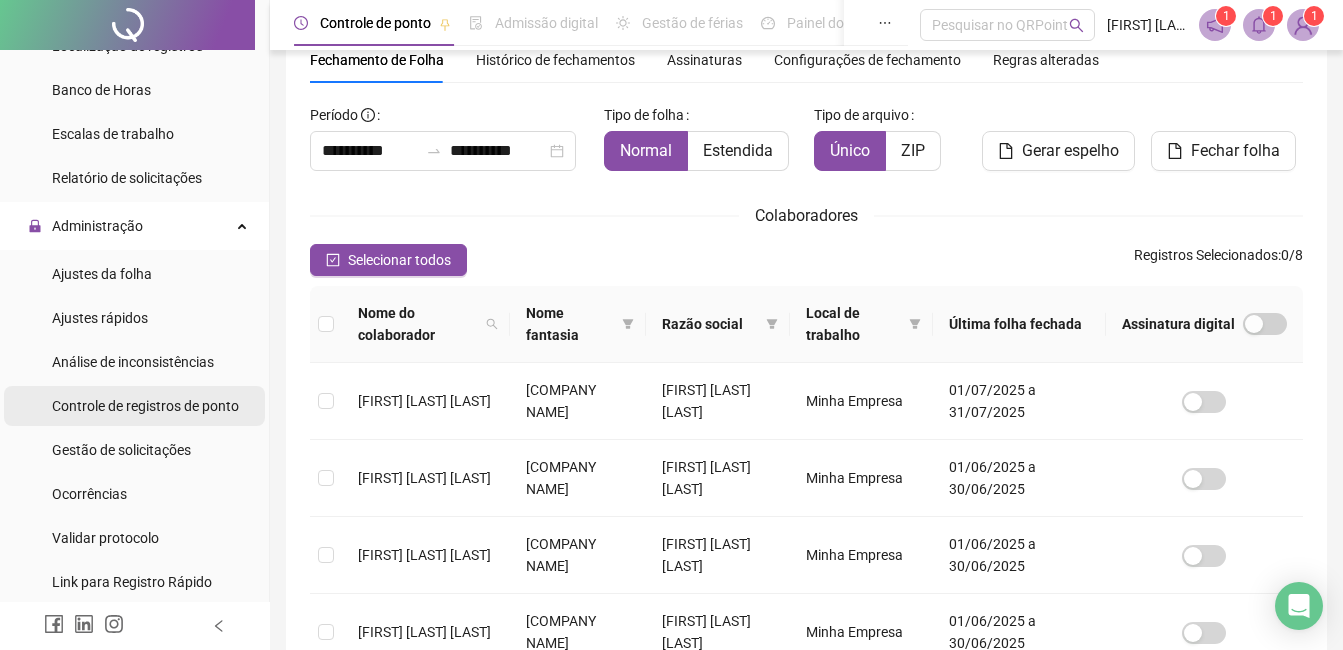 click on "Controle de registros de ponto" at bounding box center [145, 406] 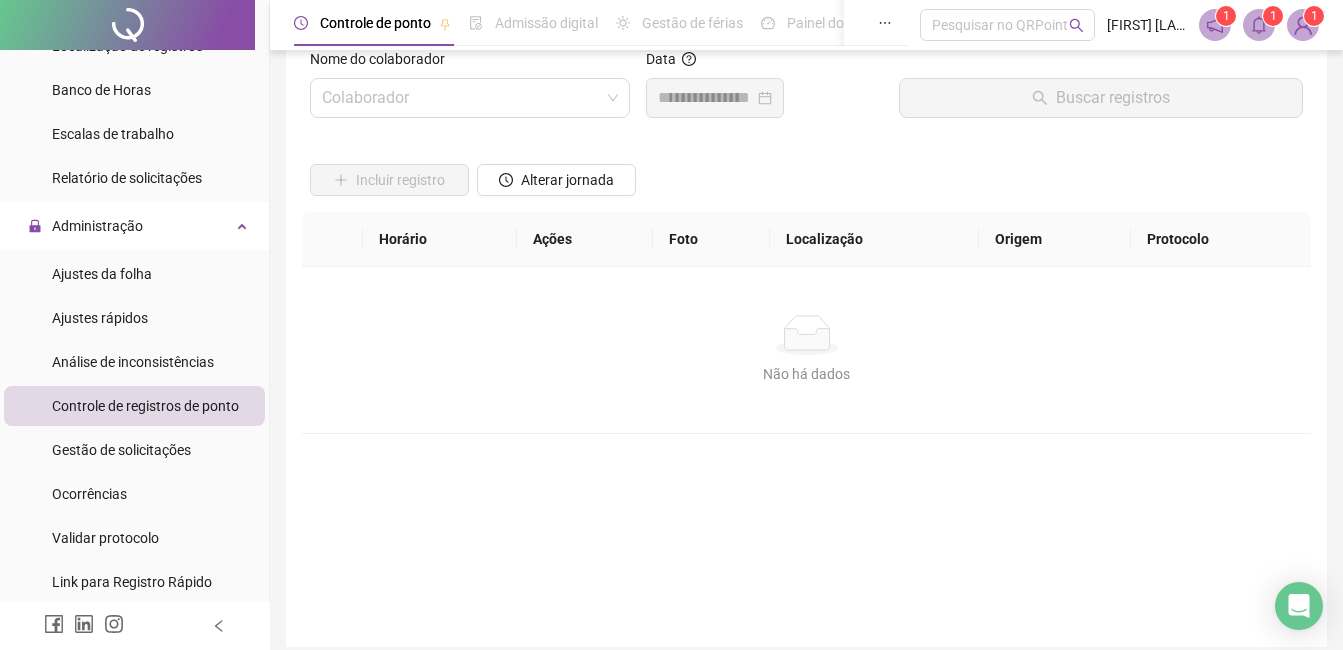scroll, scrollTop: 0, scrollLeft: 0, axis: both 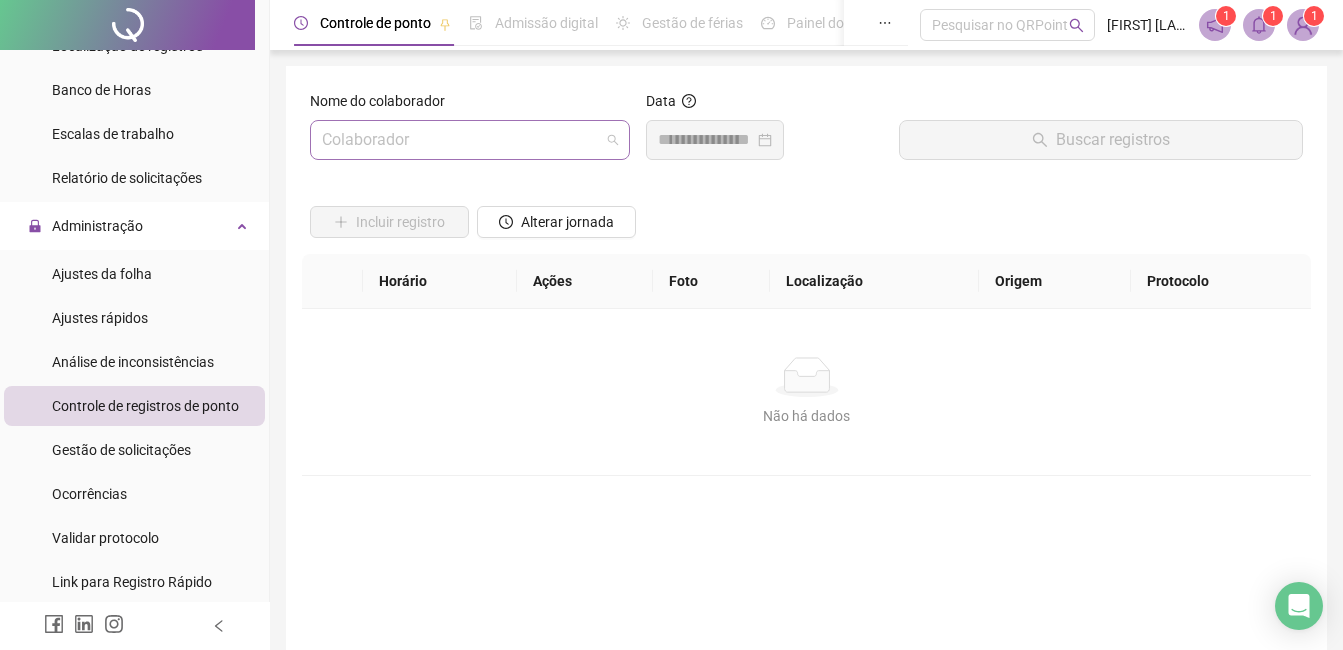 click at bounding box center (461, 140) 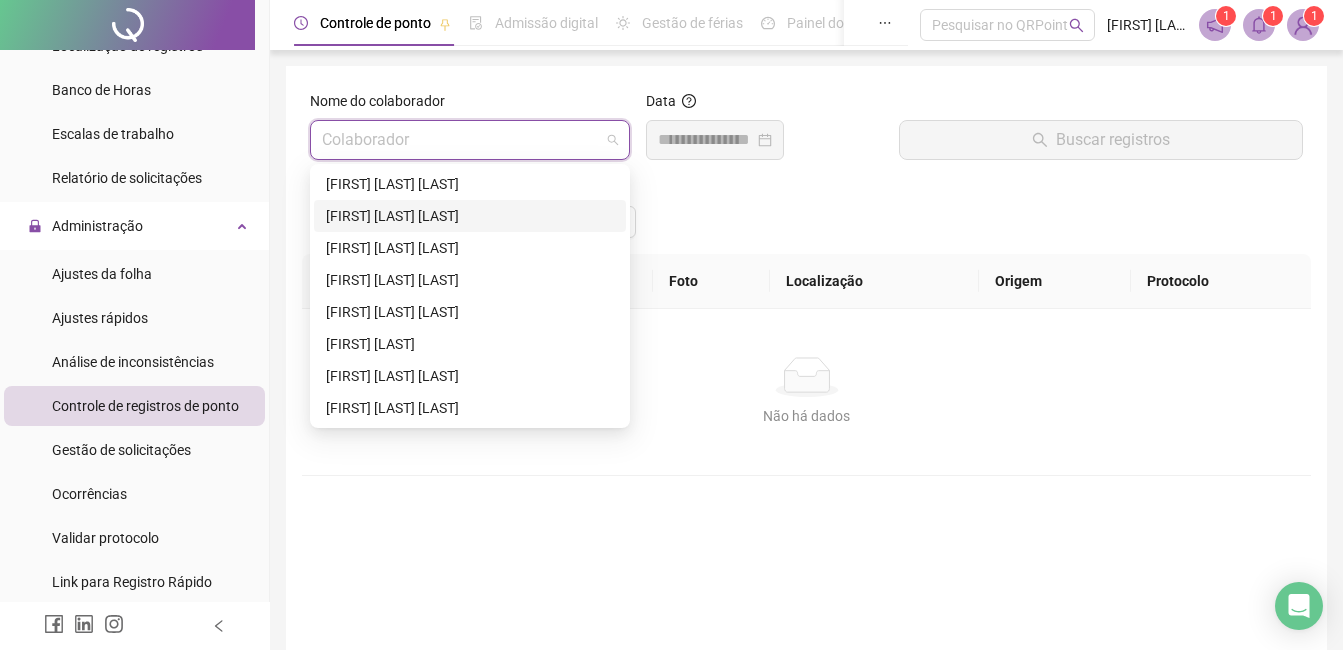 click on "[FIRST] [LAST] [LAST]" at bounding box center [470, 216] 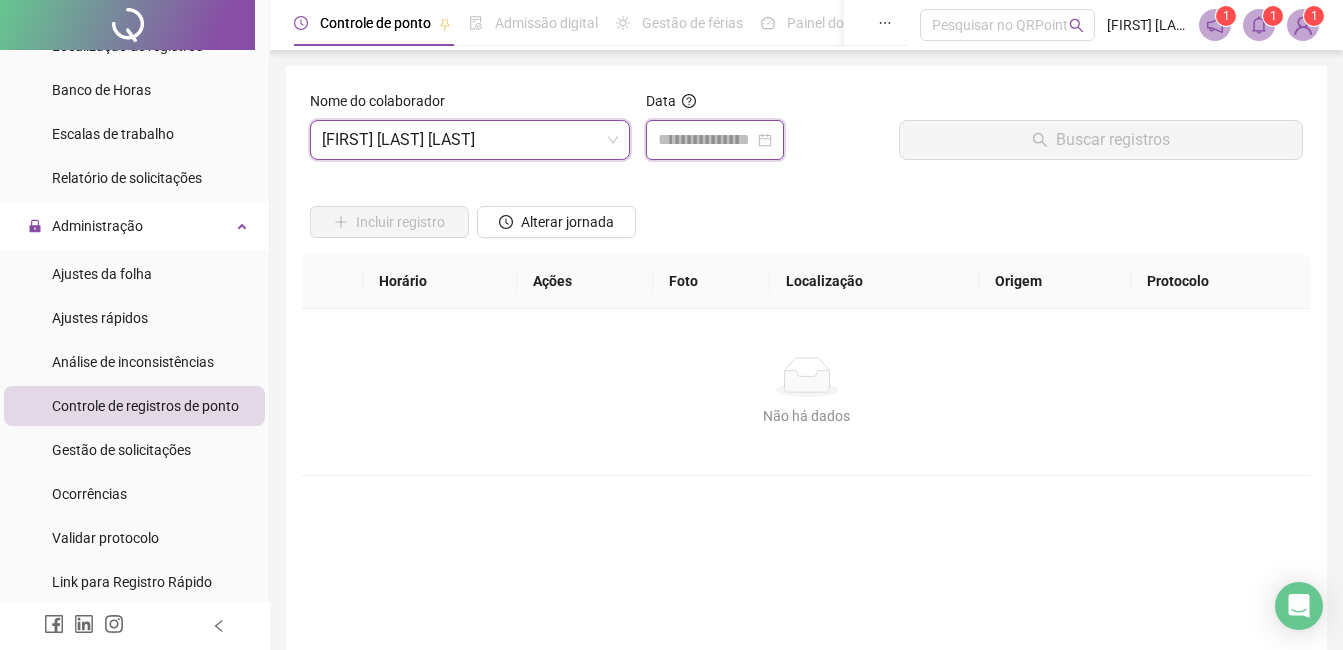 click at bounding box center (706, 140) 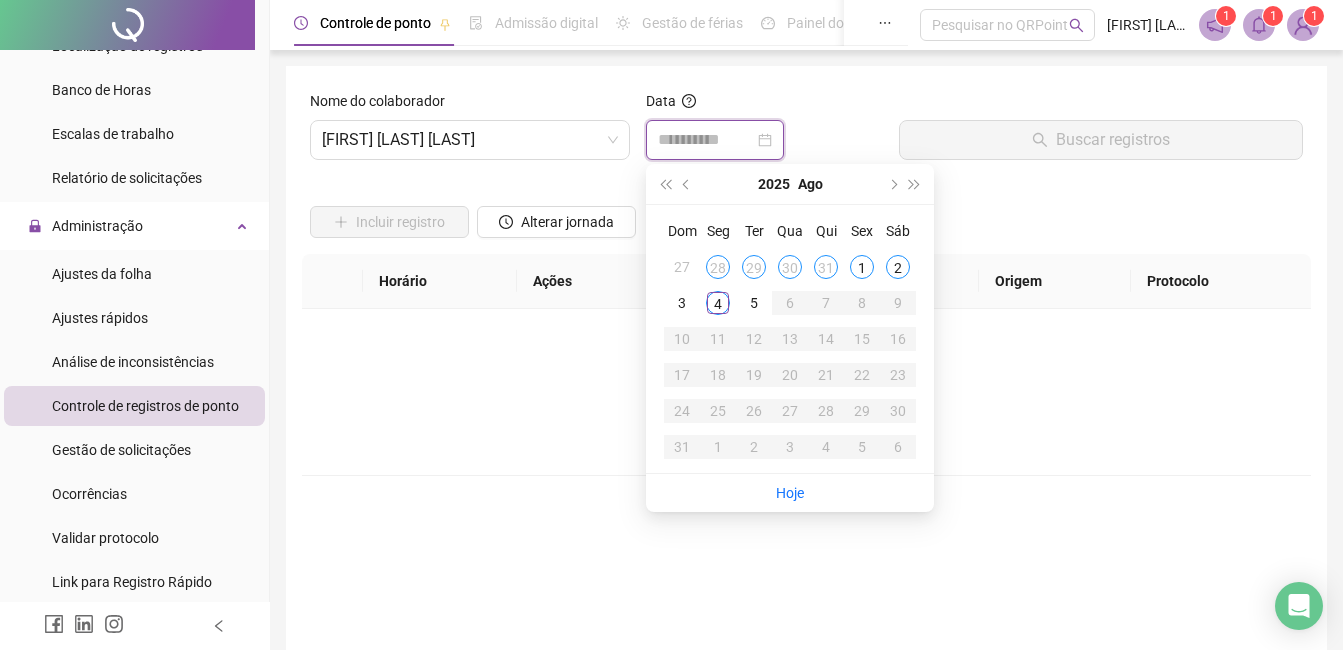 type on "**********" 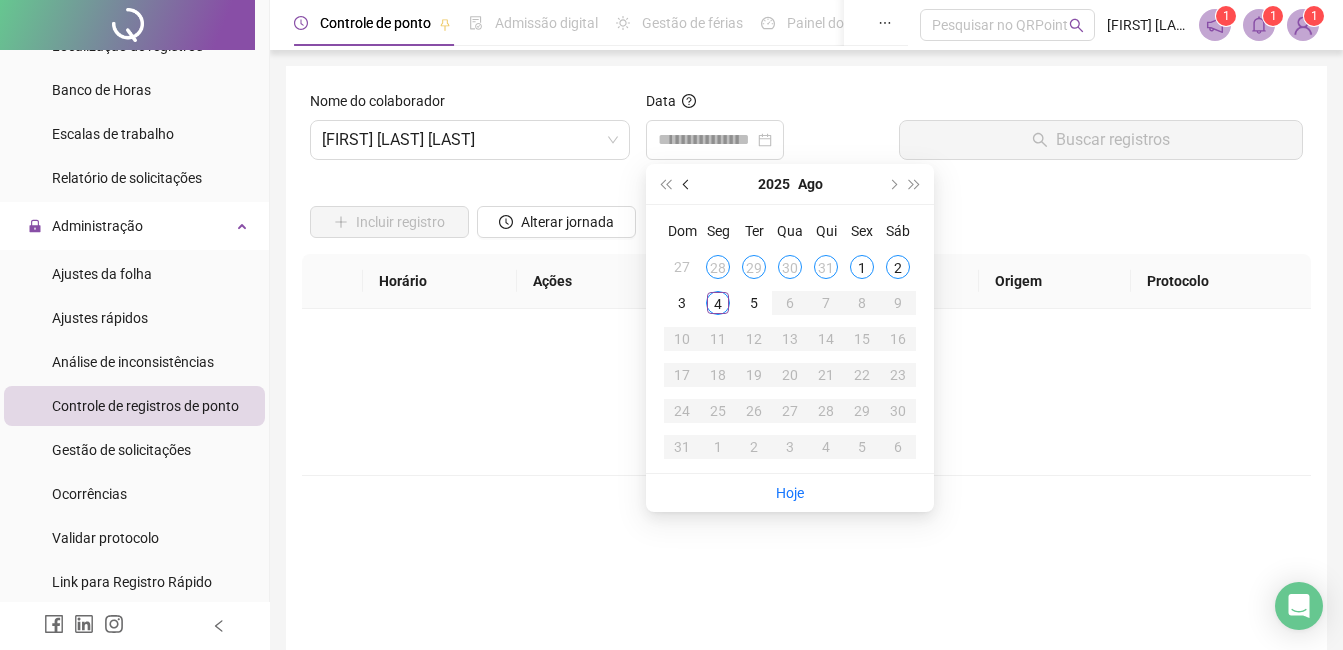 click at bounding box center (687, 184) 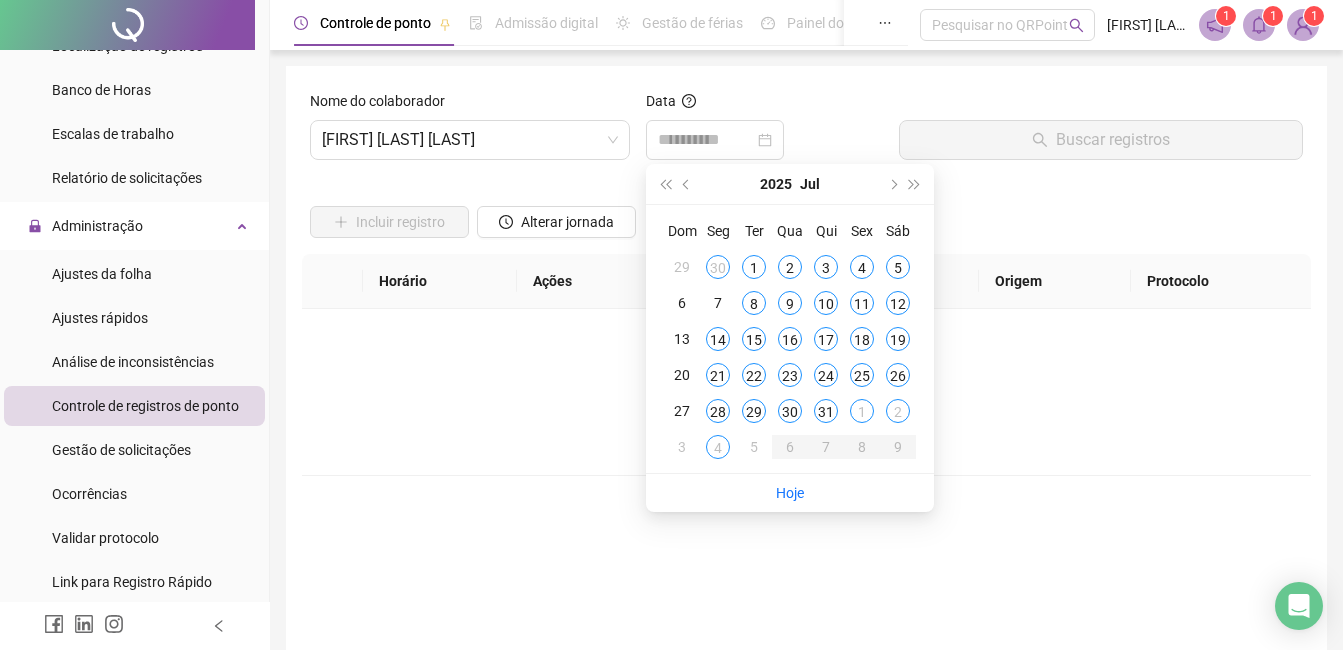 type on "**********" 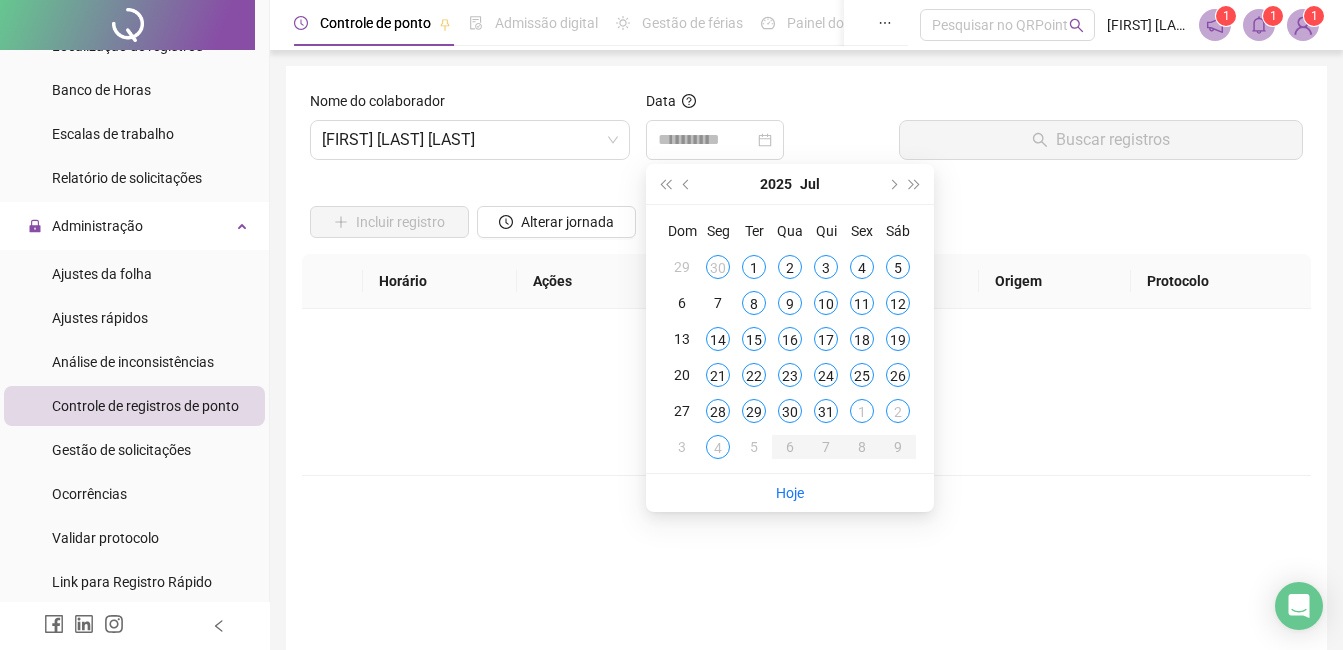 drag, startPoint x: 754, startPoint y: 269, endPoint x: 770, endPoint y: 269, distance: 16 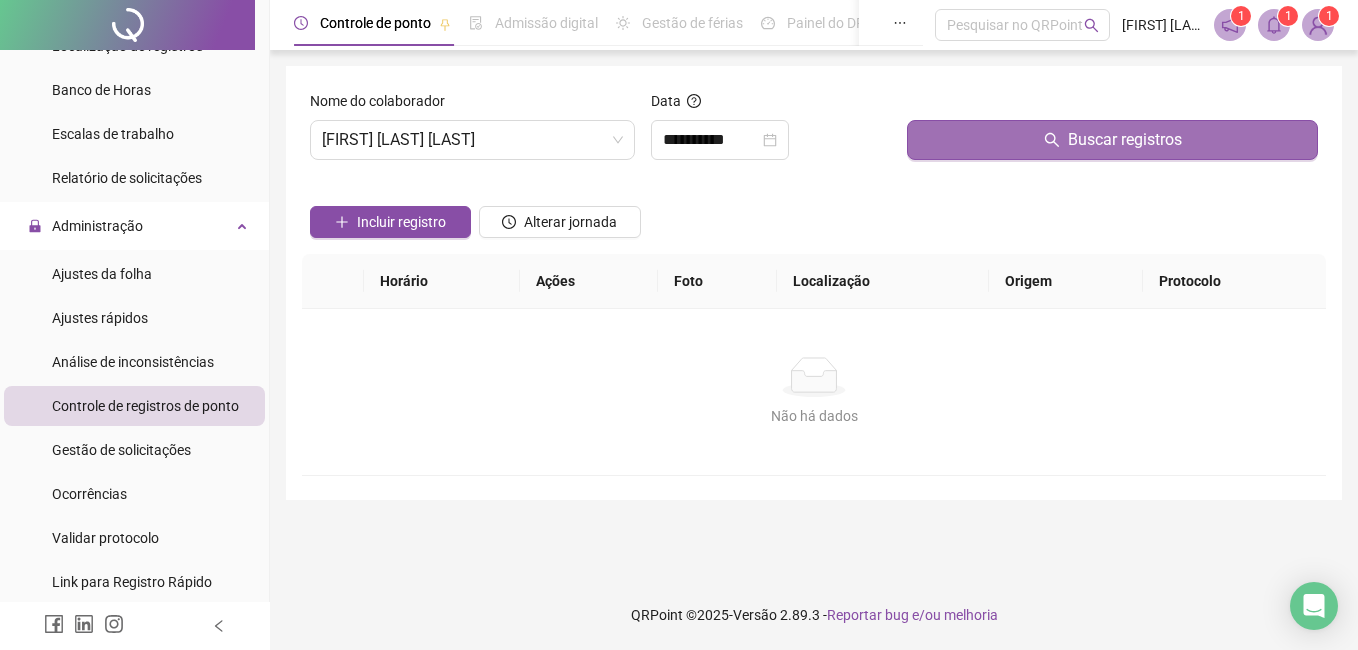 click 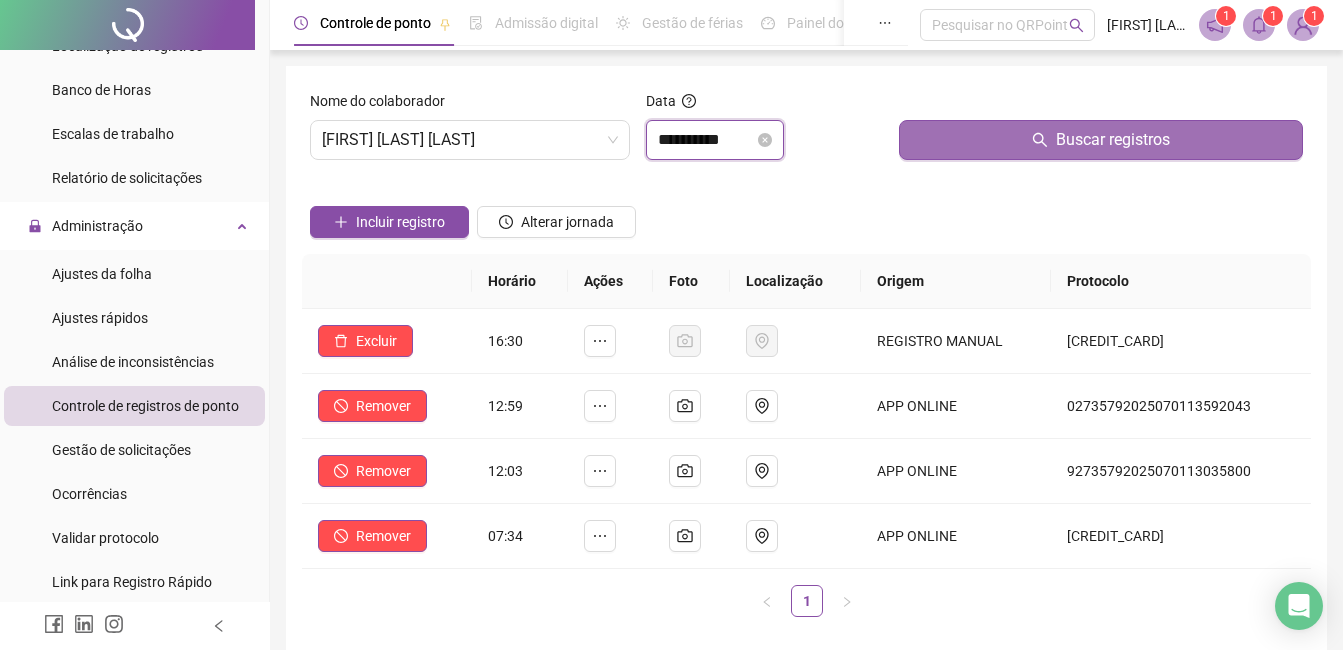 click on "**********" at bounding box center (706, 140) 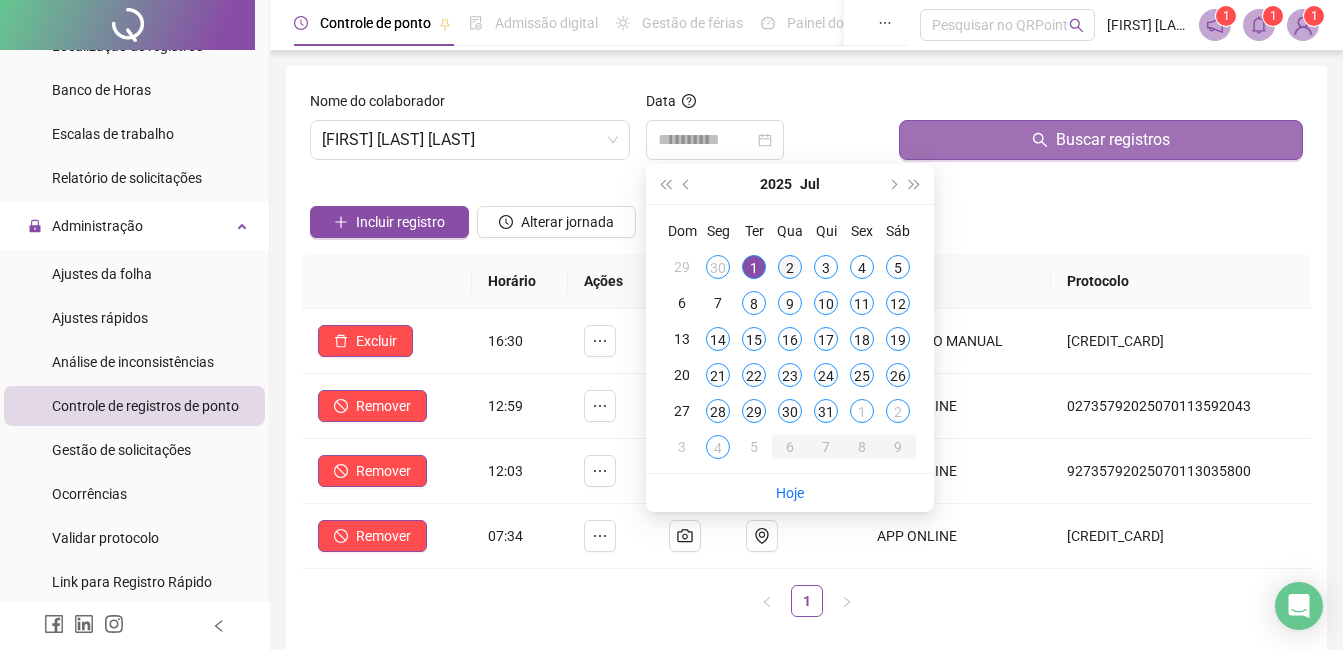 click on "2" at bounding box center (790, 267) 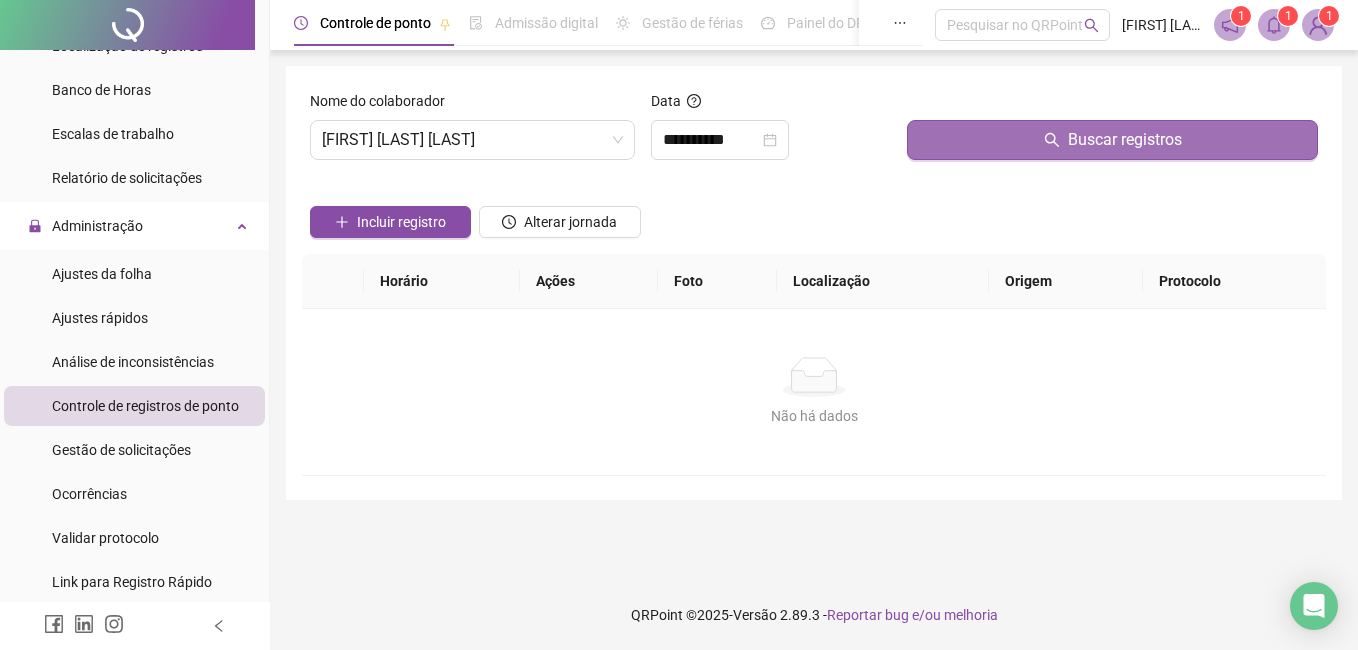 click on "Buscar registros" at bounding box center [1112, 140] 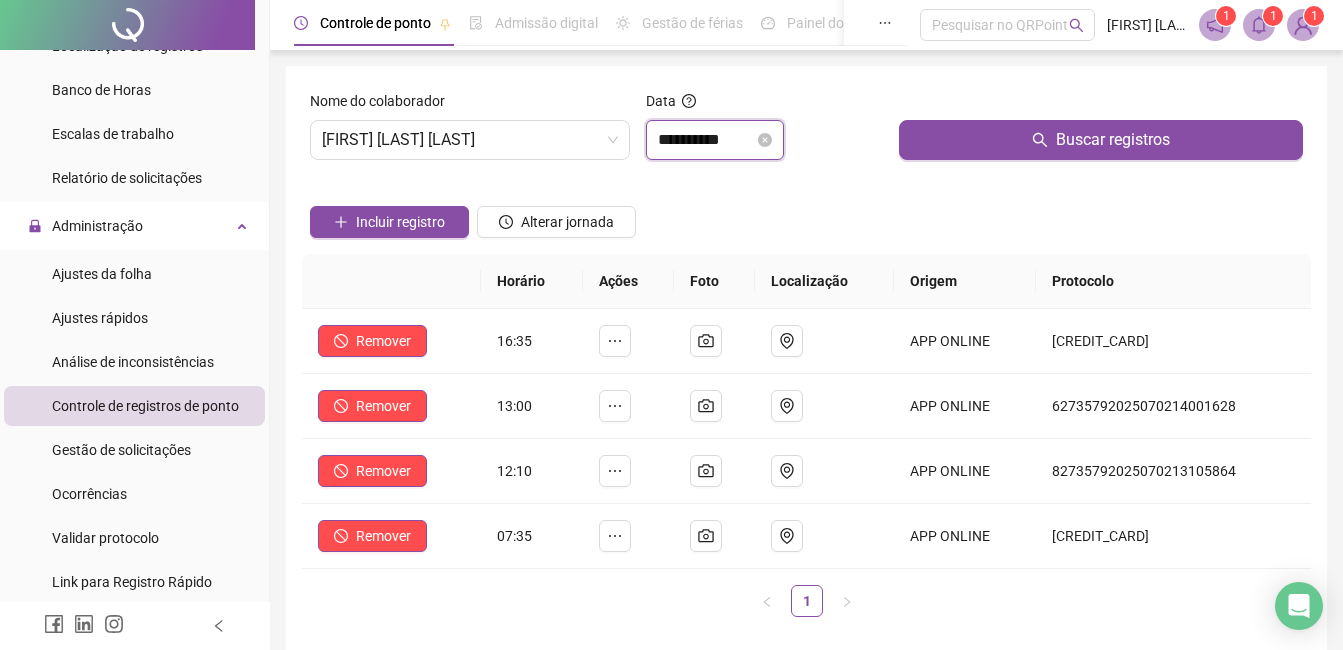 click on "**********" at bounding box center (706, 140) 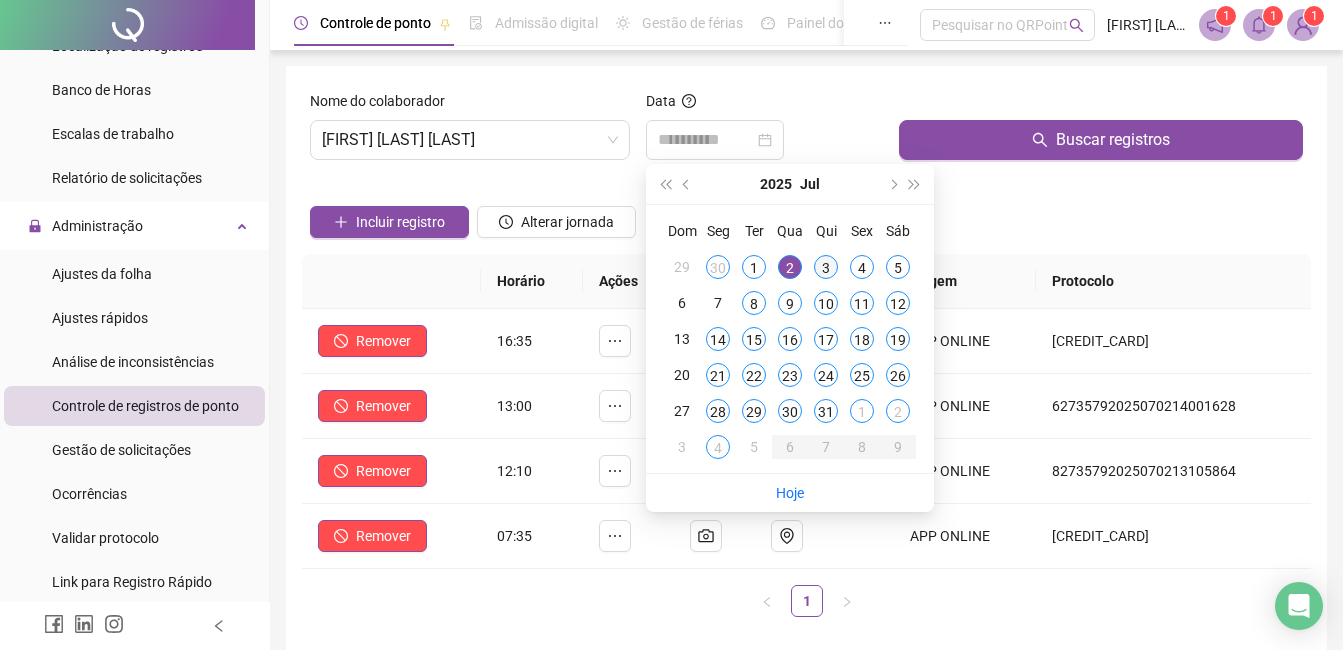 click on "3" at bounding box center (826, 267) 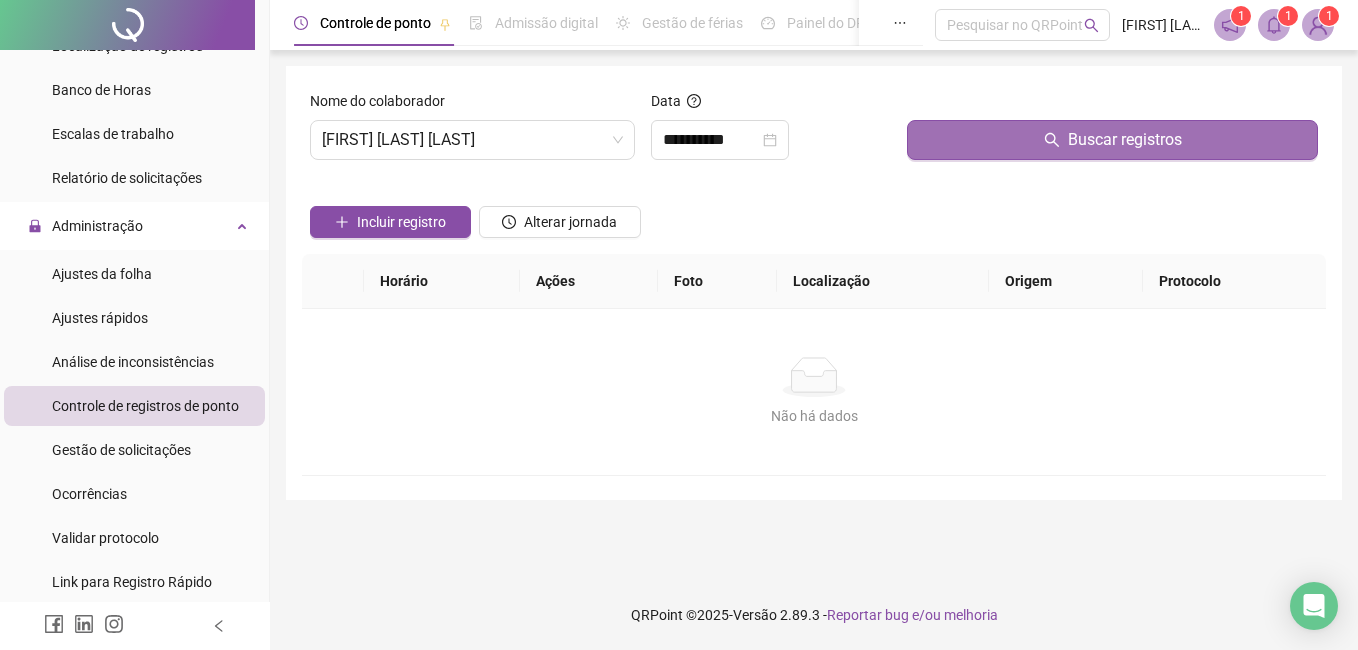 click on "Buscar registros" at bounding box center [1112, 140] 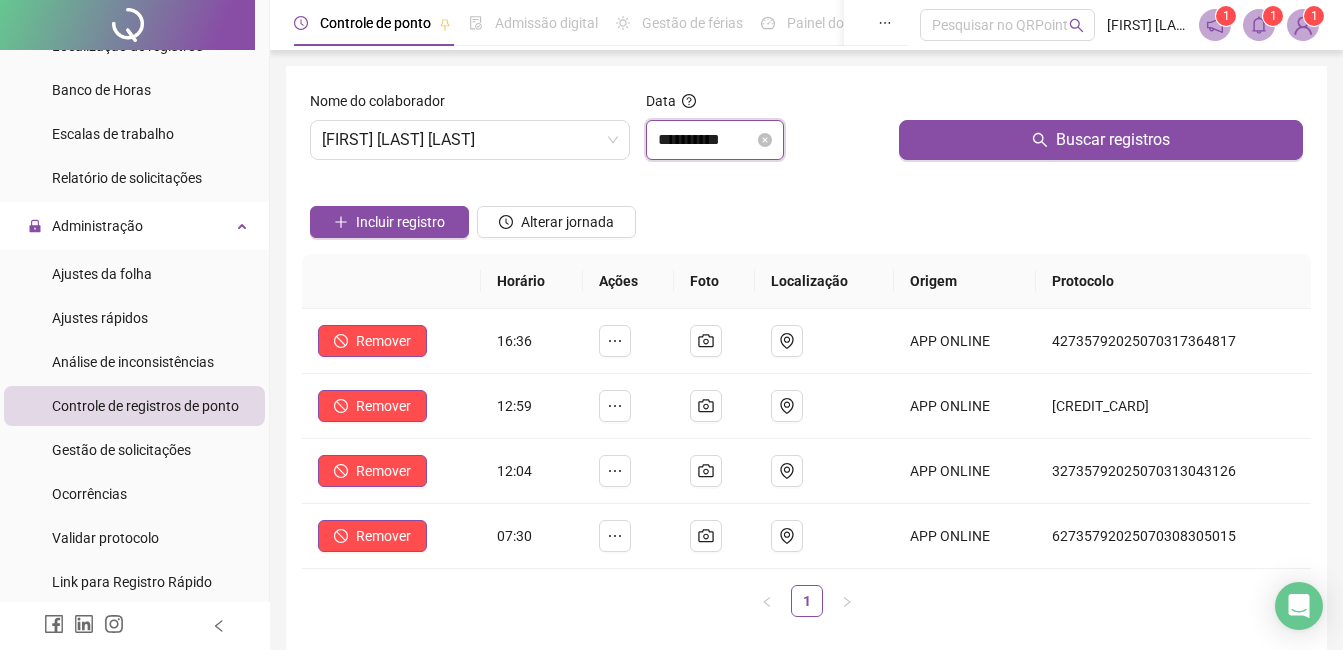 click on "**********" at bounding box center (706, 140) 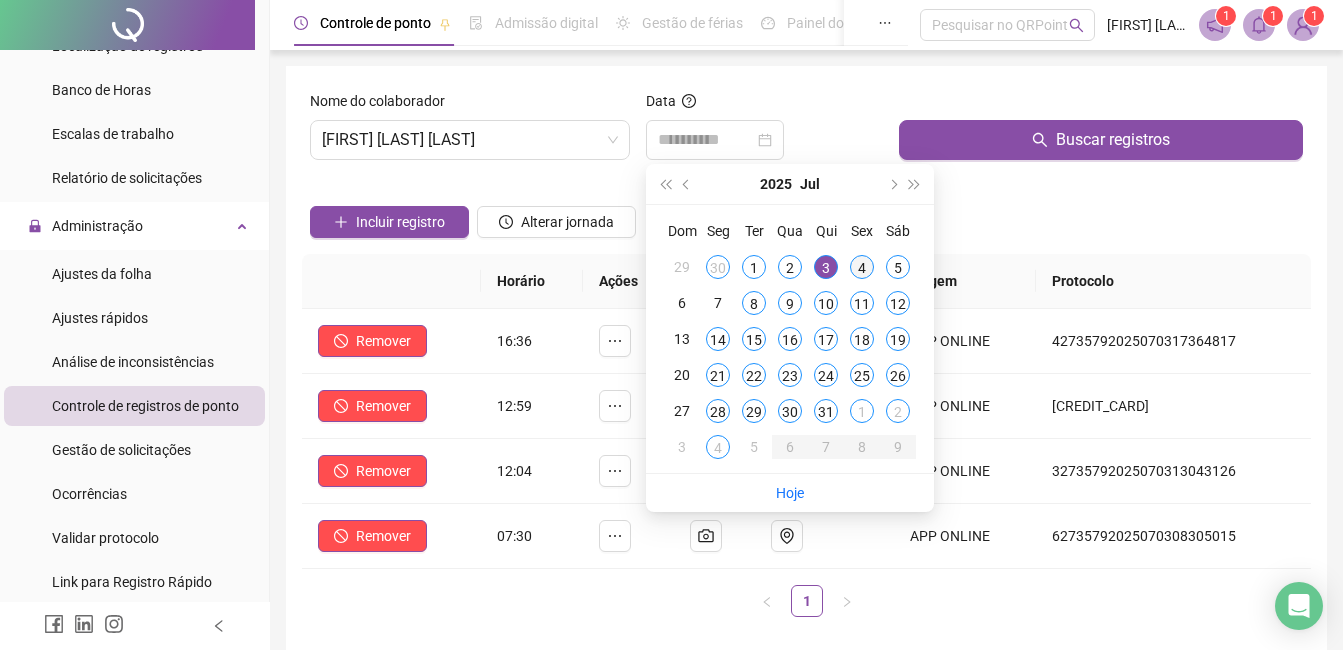click on "4" at bounding box center (862, 267) 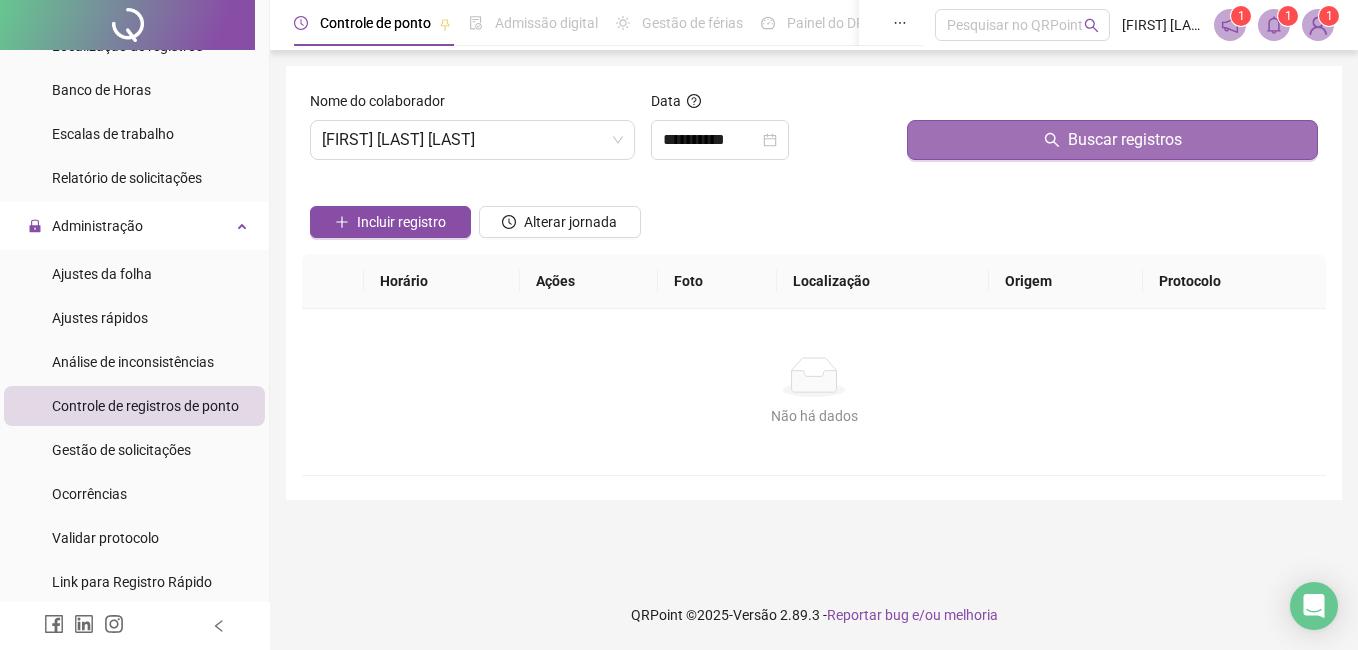 click on "Buscar registros" at bounding box center [1112, 140] 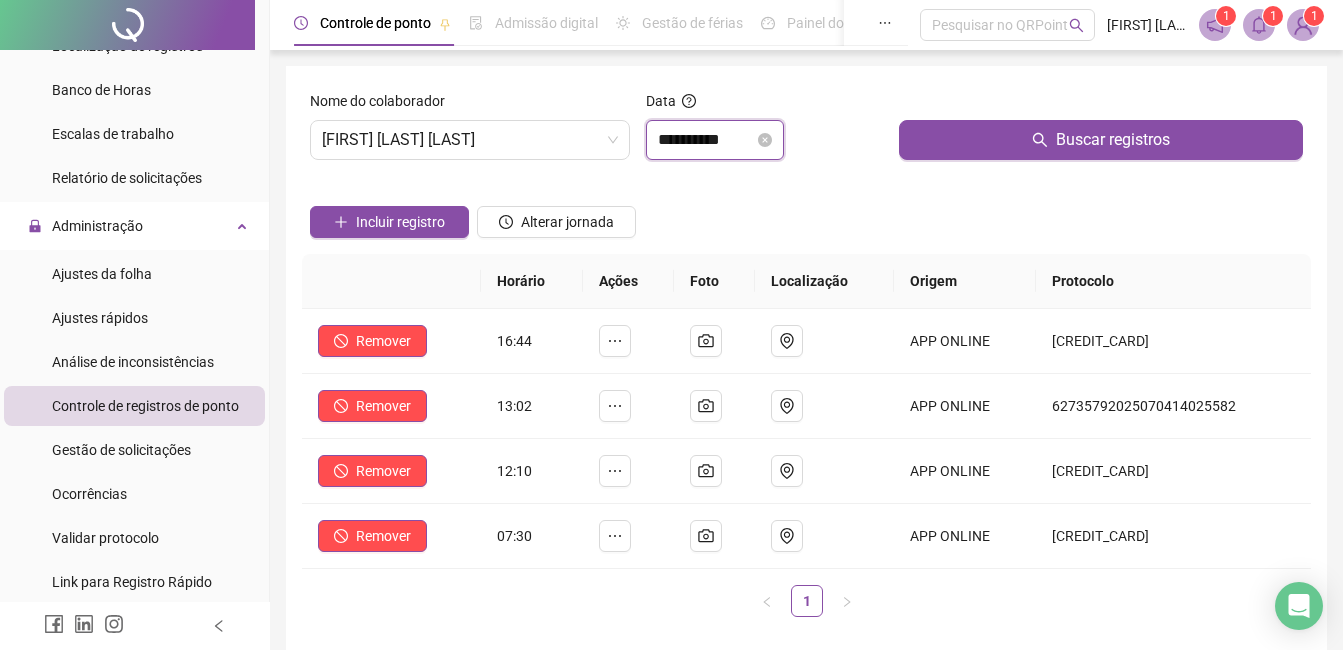 click on "**********" at bounding box center (706, 140) 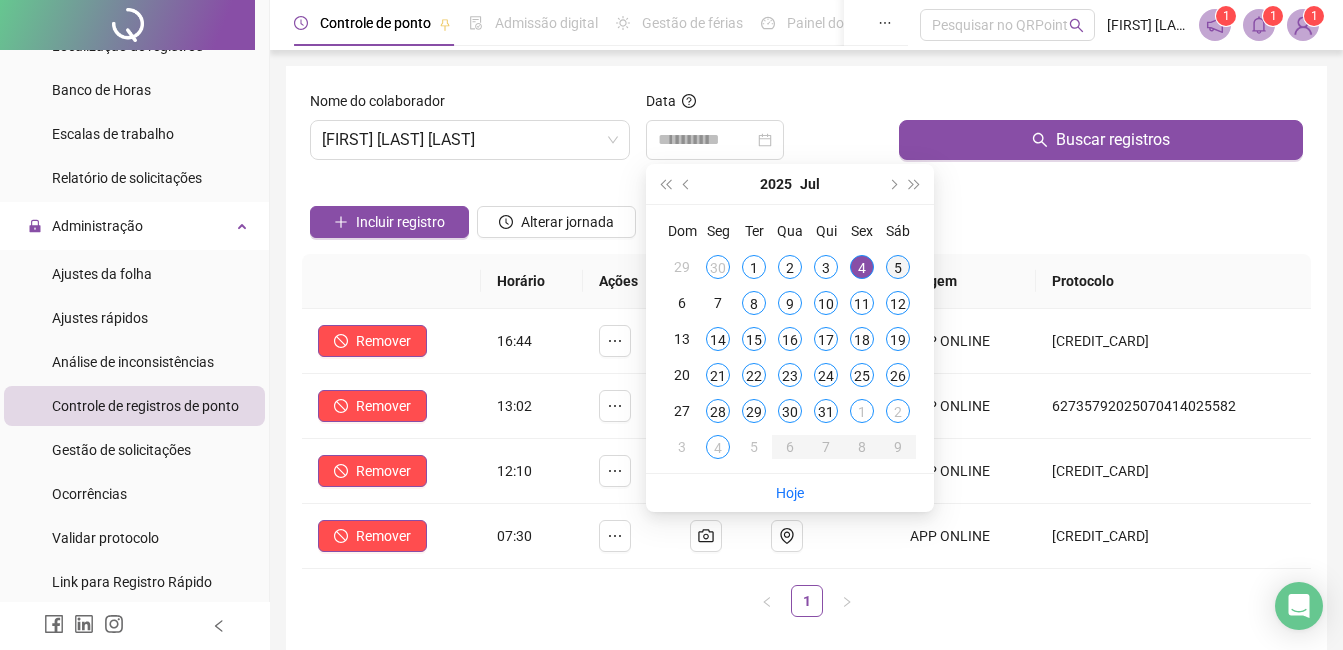 click on "5" at bounding box center [898, 267] 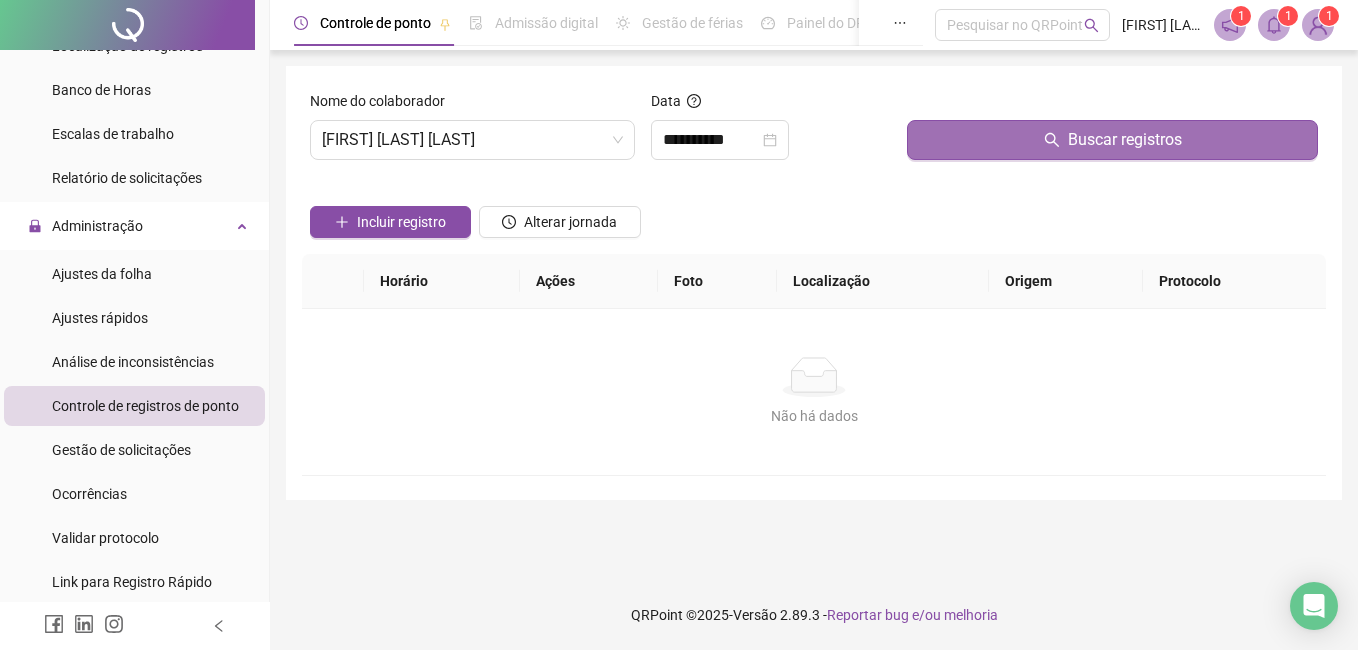 click on "Buscar registros" at bounding box center [1112, 140] 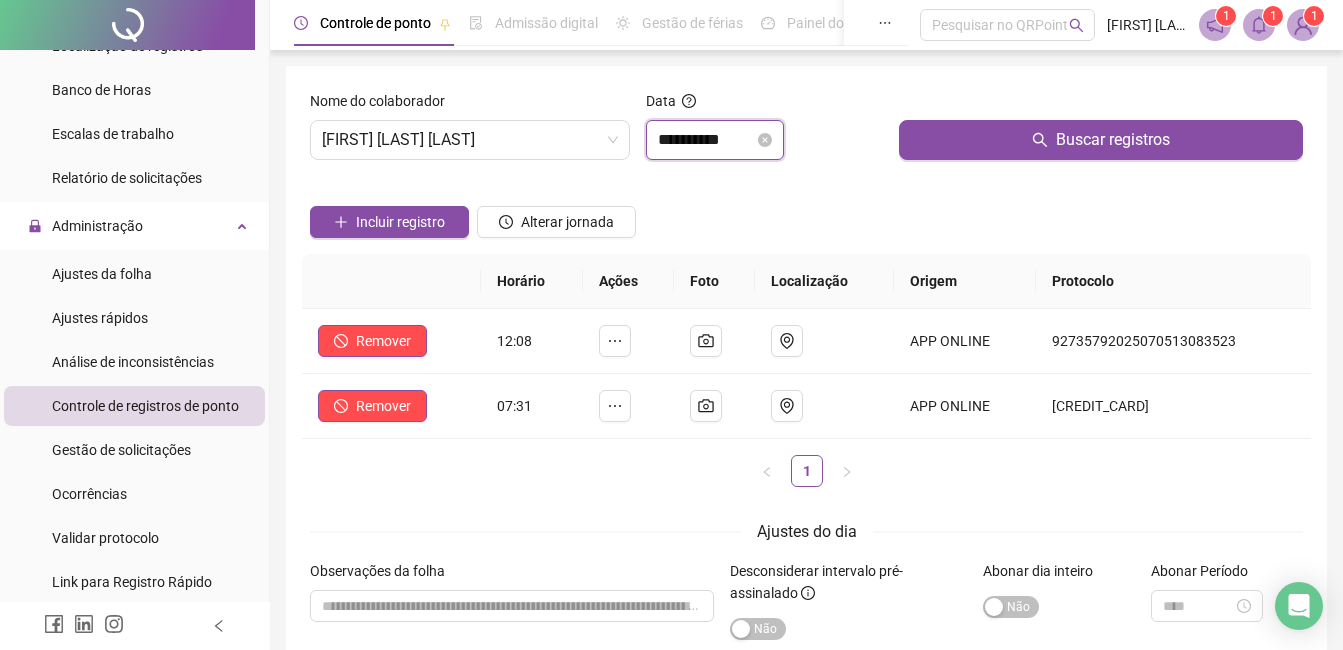 click on "**********" at bounding box center (706, 140) 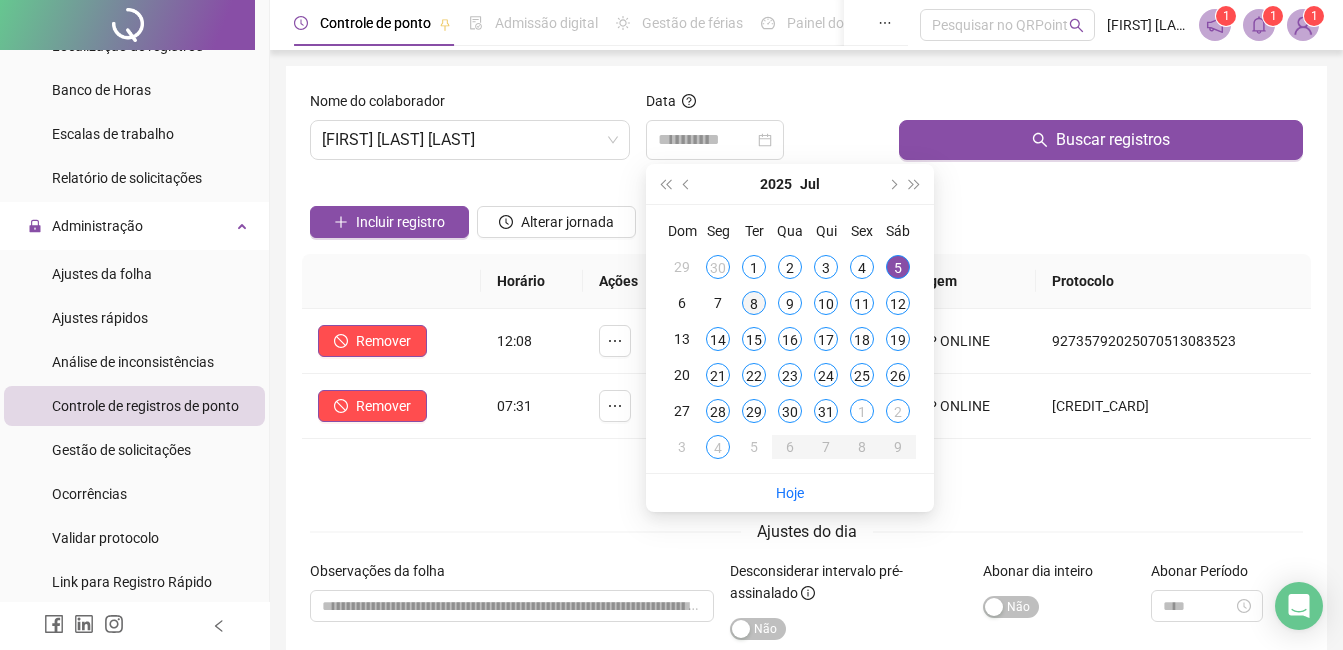 click on "8" at bounding box center (754, 303) 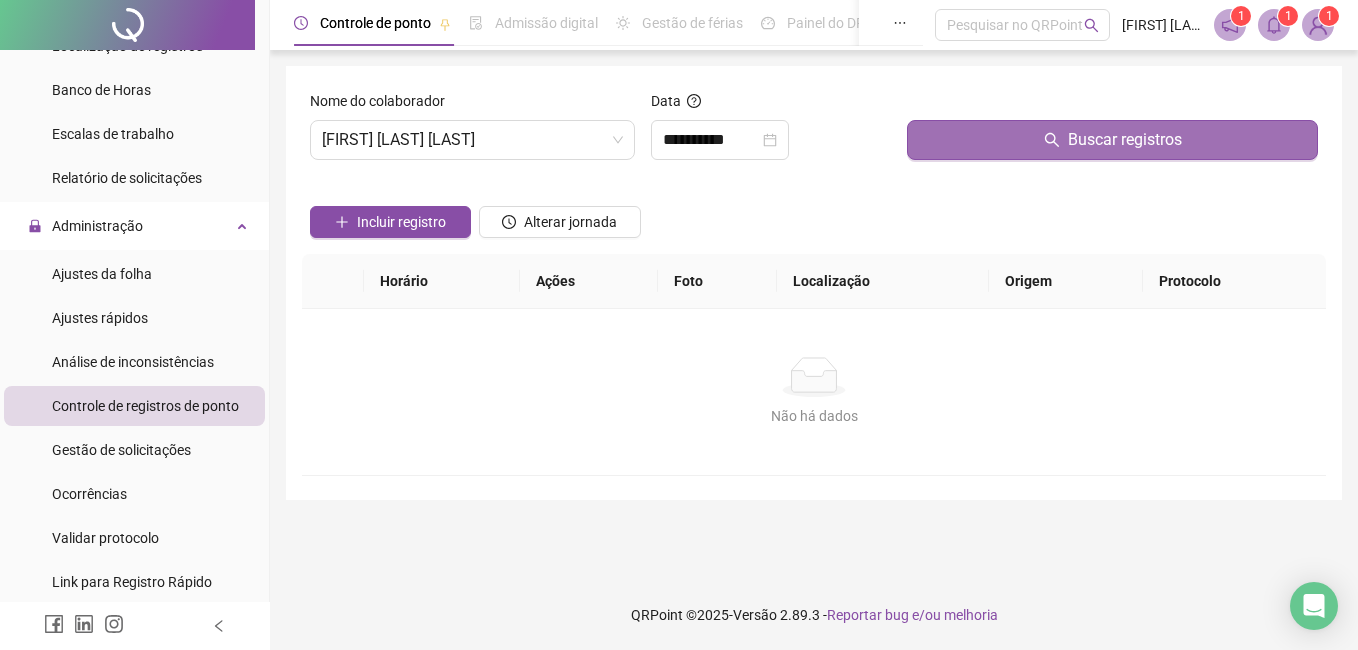 click on "Buscar registros" at bounding box center (1112, 140) 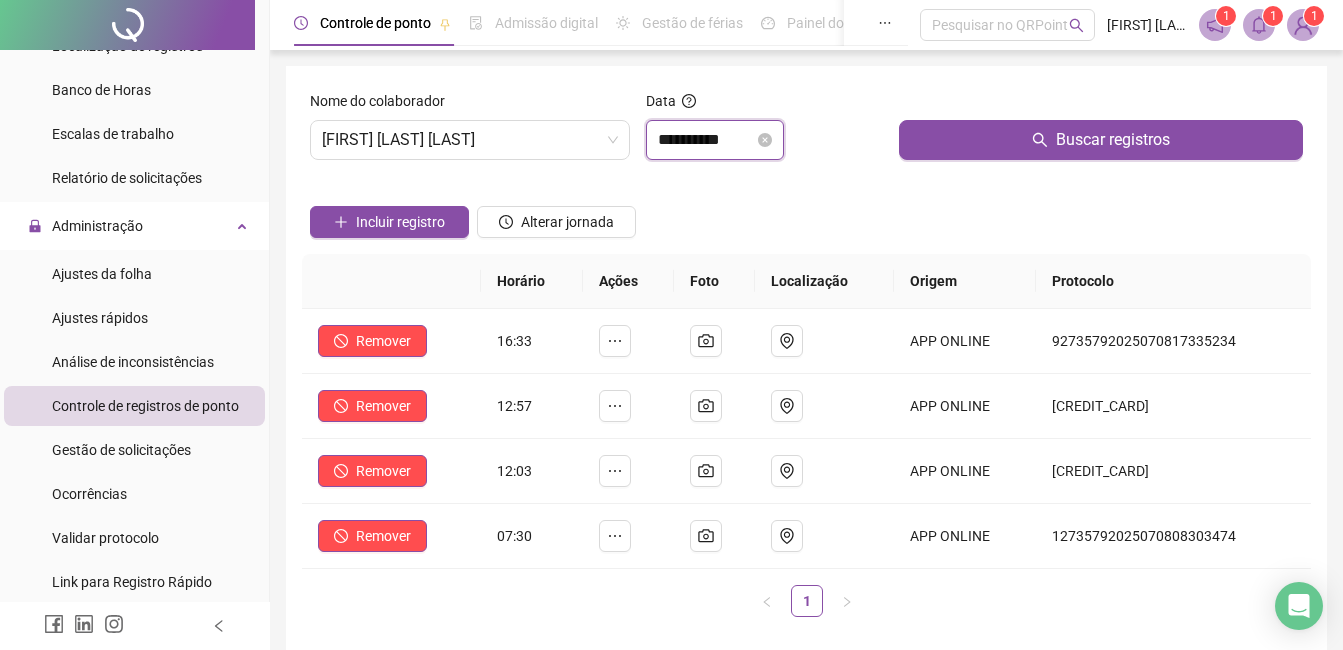 click on "**********" at bounding box center [706, 140] 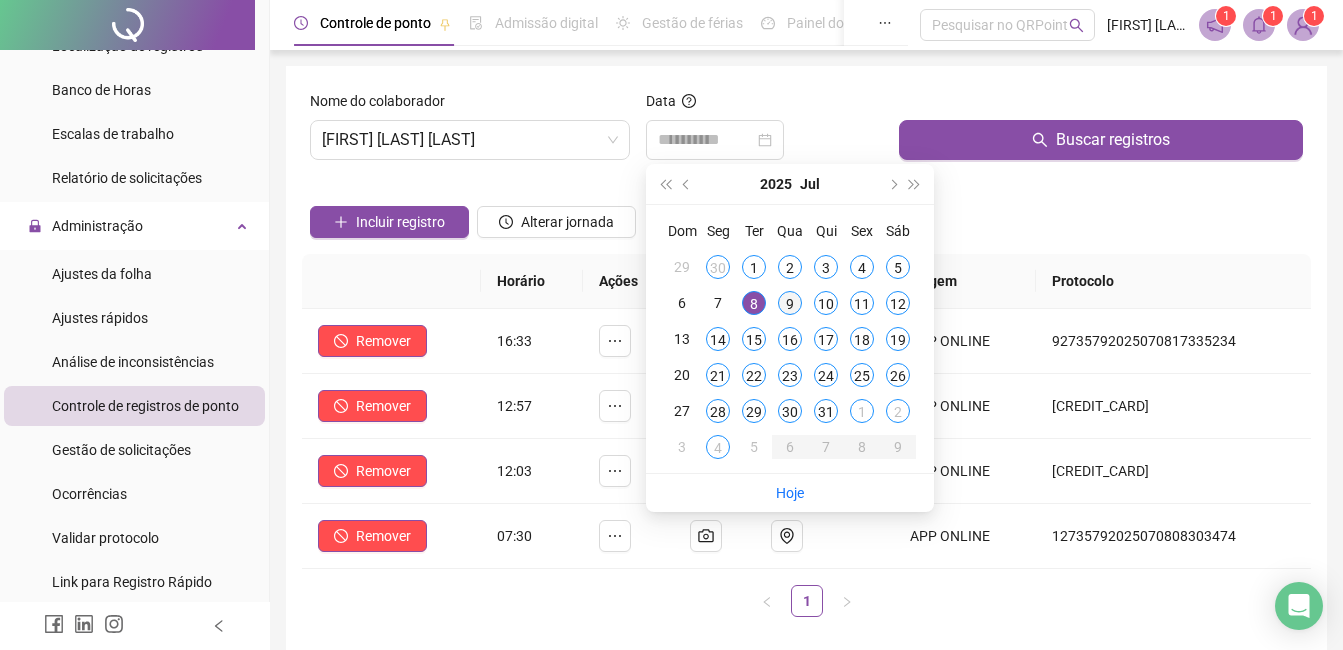 click on "9" at bounding box center (790, 303) 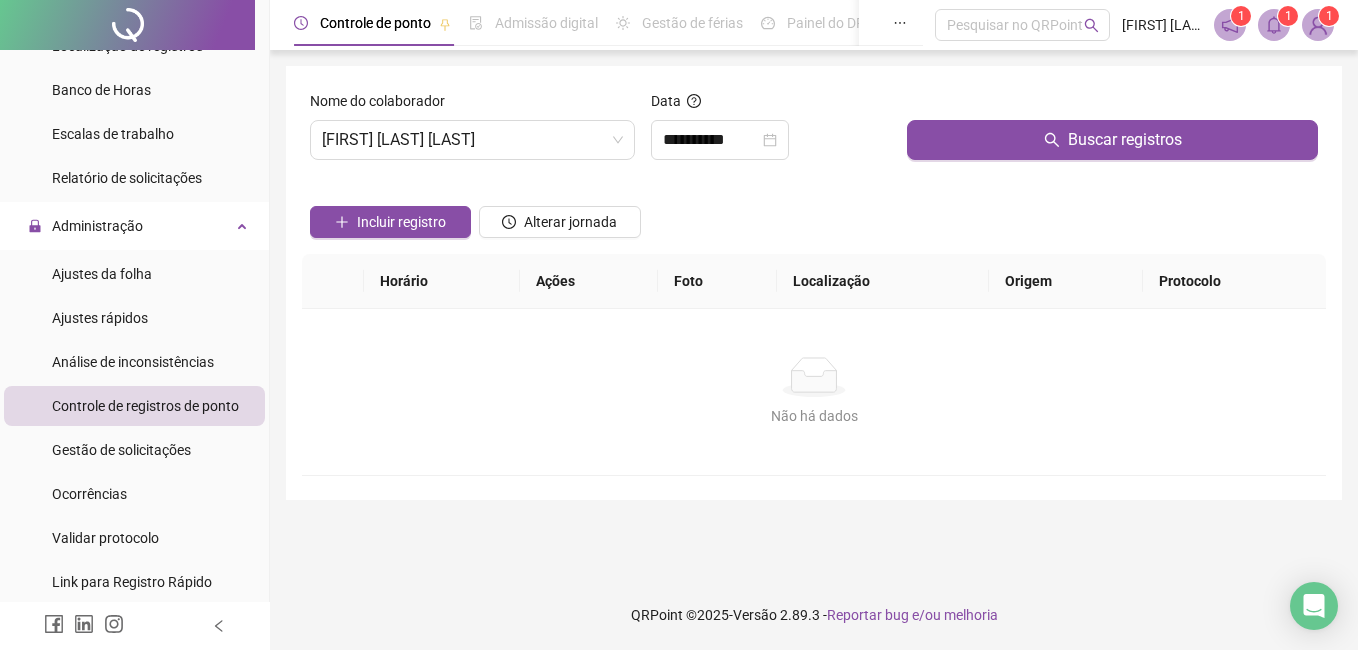 click on "**********" at bounding box center [814, 283] 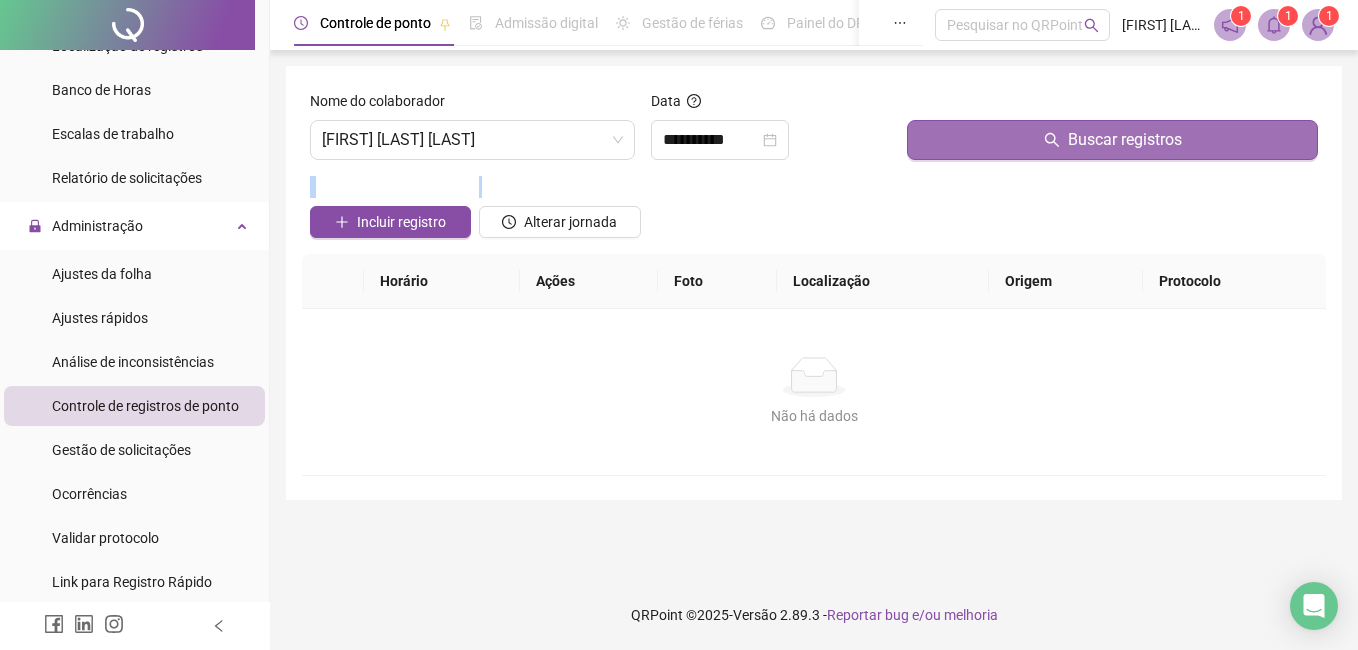 drag, startPoint x: 1014, startPoint y: 131, endPoint x: 967, endPoint y: 124, distance: 47.518417 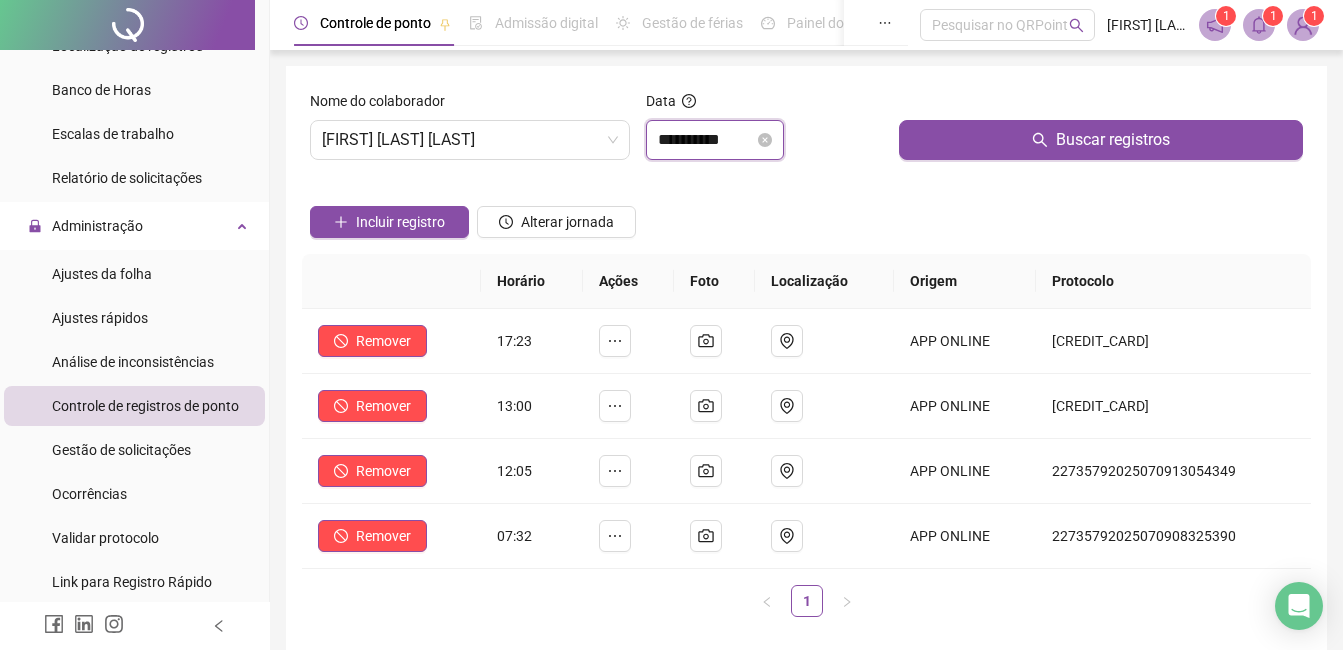 click on "**********" at bounding box center (706, 140) 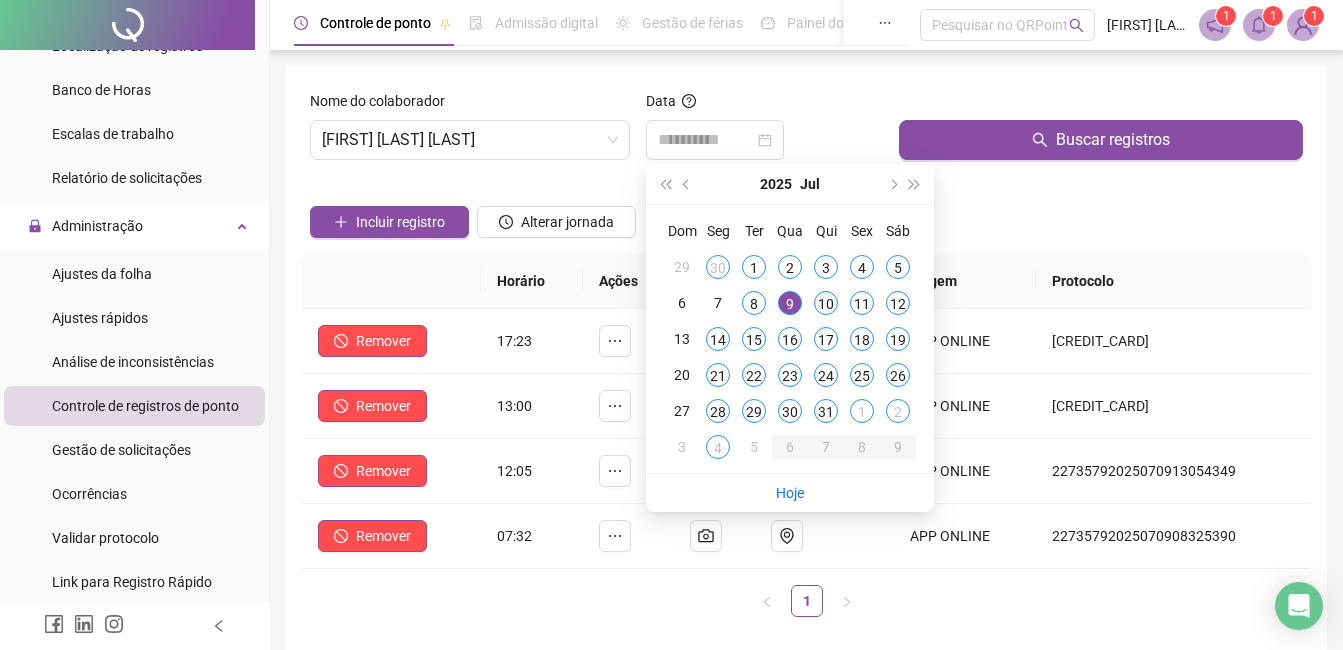 click on "10" at bounding box center (826, 303) 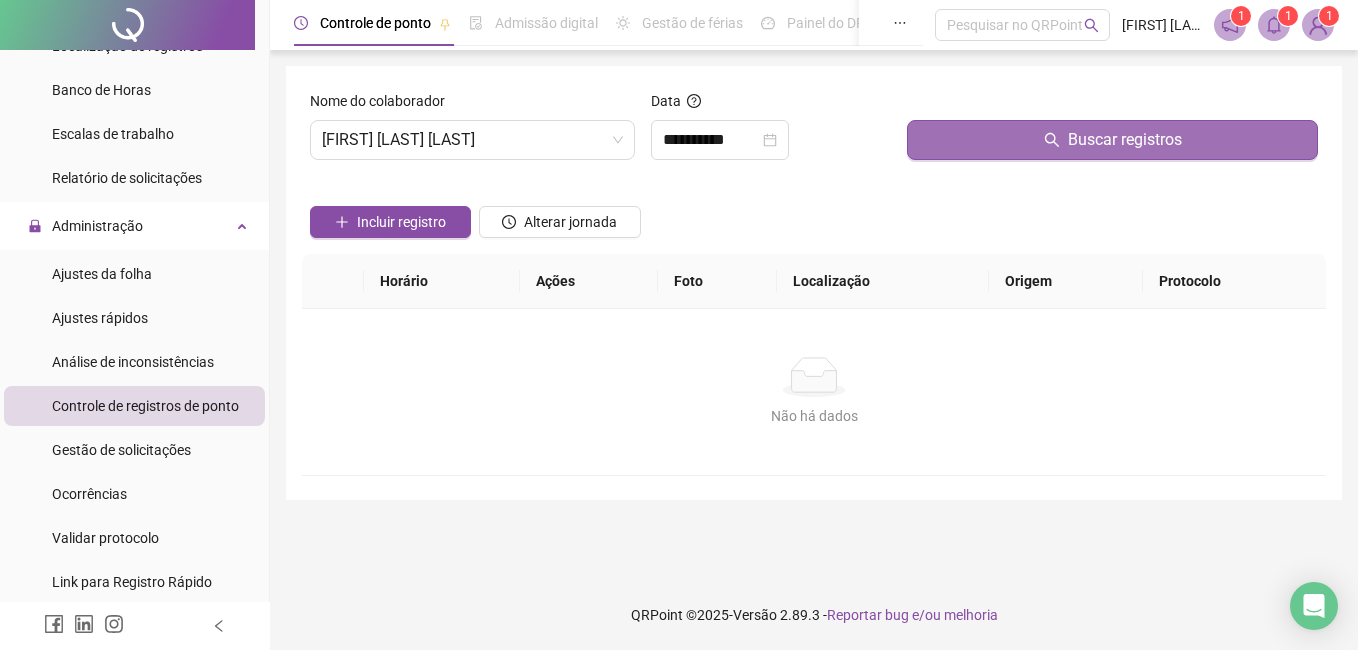 click on "Buscar registros" at bounding box center [1112, 140] 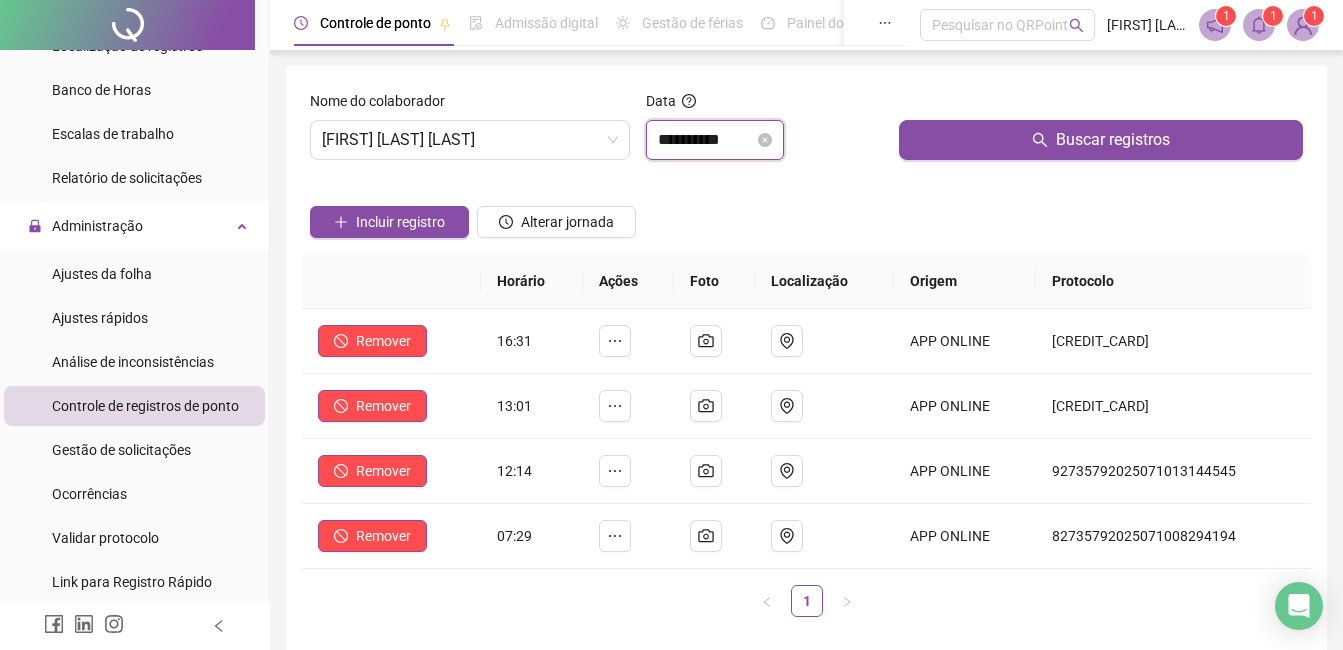 click on "**********" at bounding box center (706, 140) 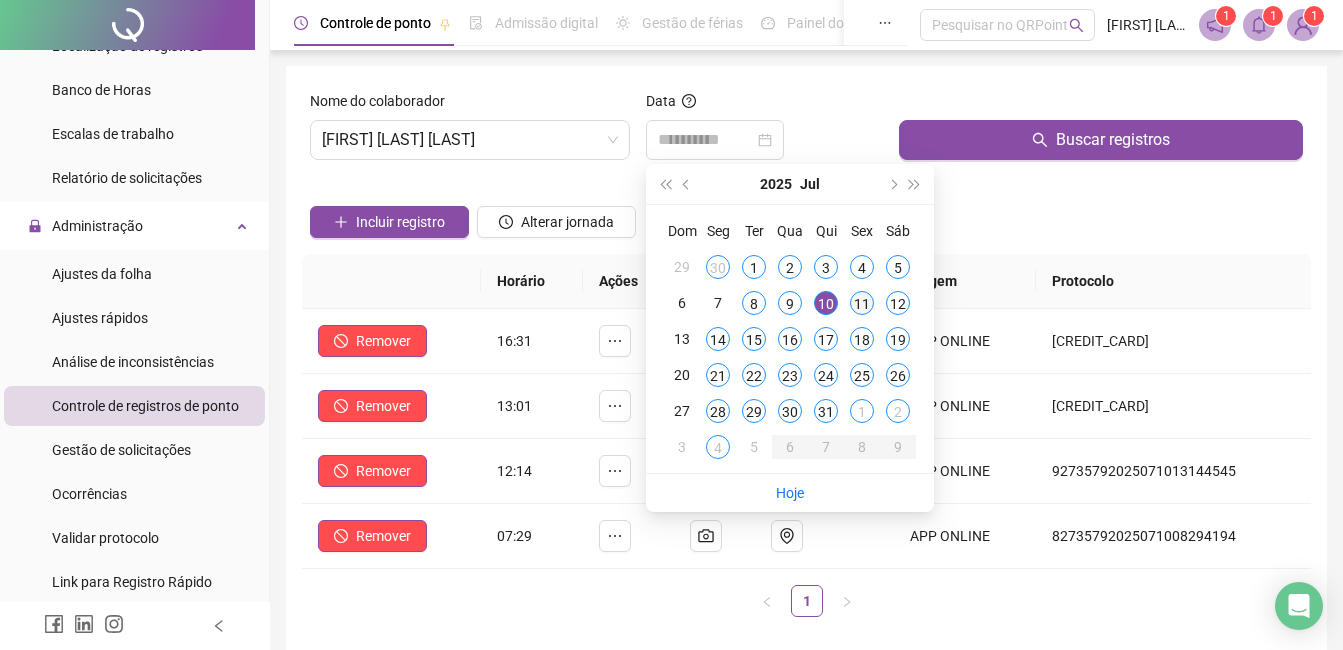 click on "11" at bounding box center [862, 303] 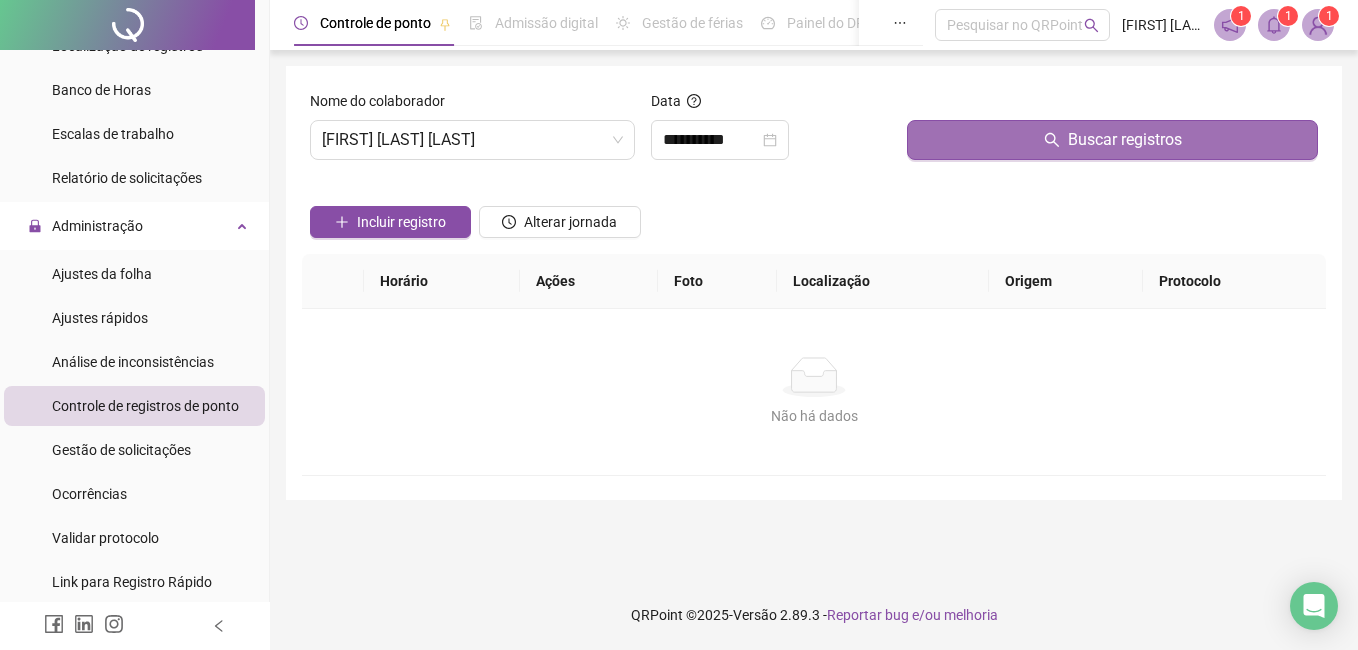 click on "Buscar registros" at bounding box center (1112, 140) 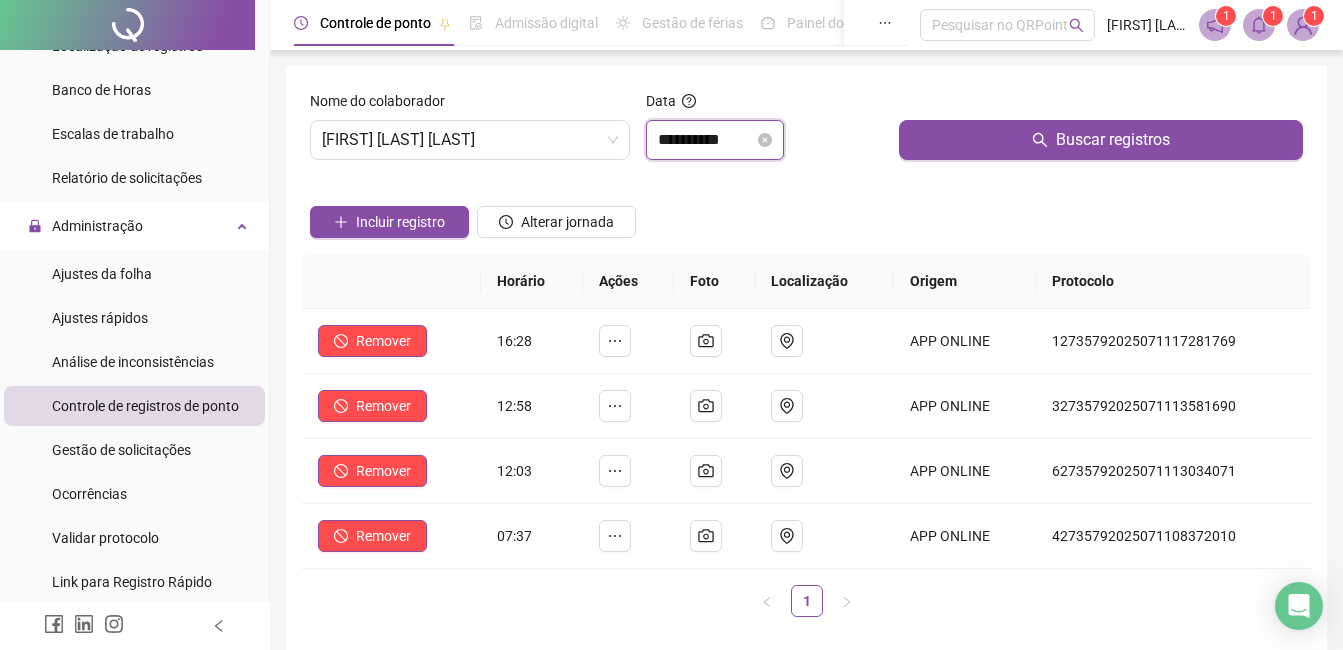 click on "**********" at bounding box center (706, 140) 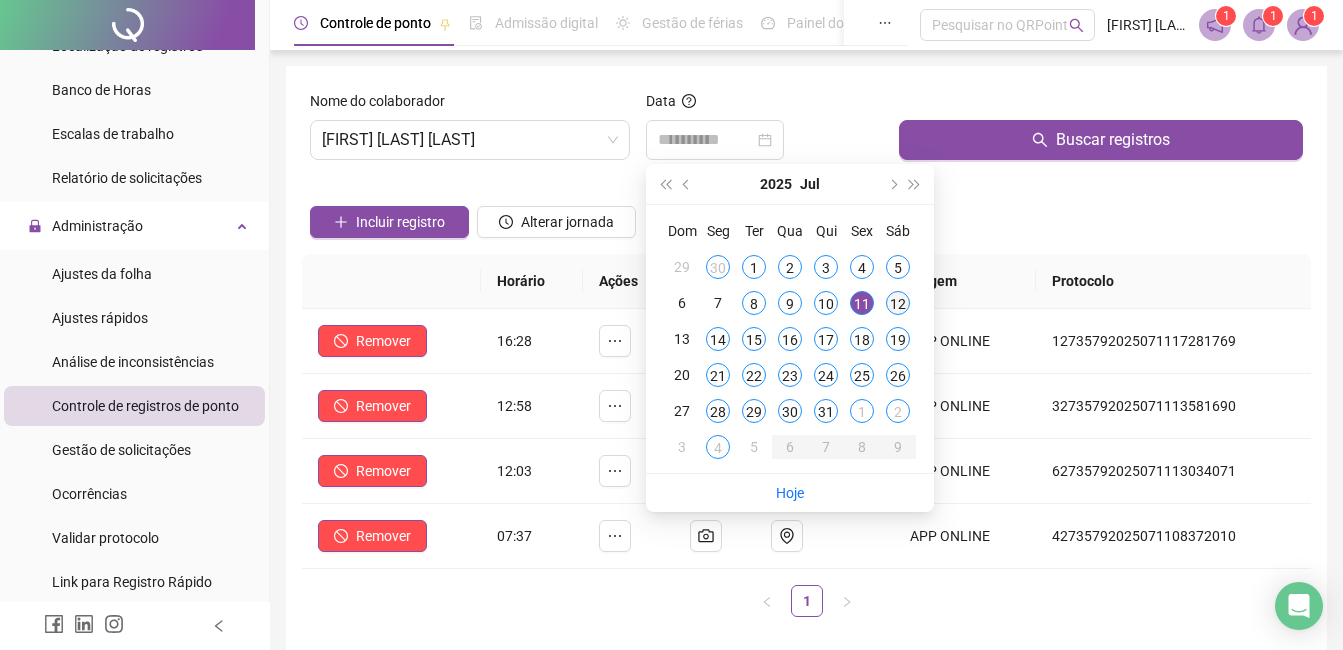 click on "12" at bounding box center [898, 303] 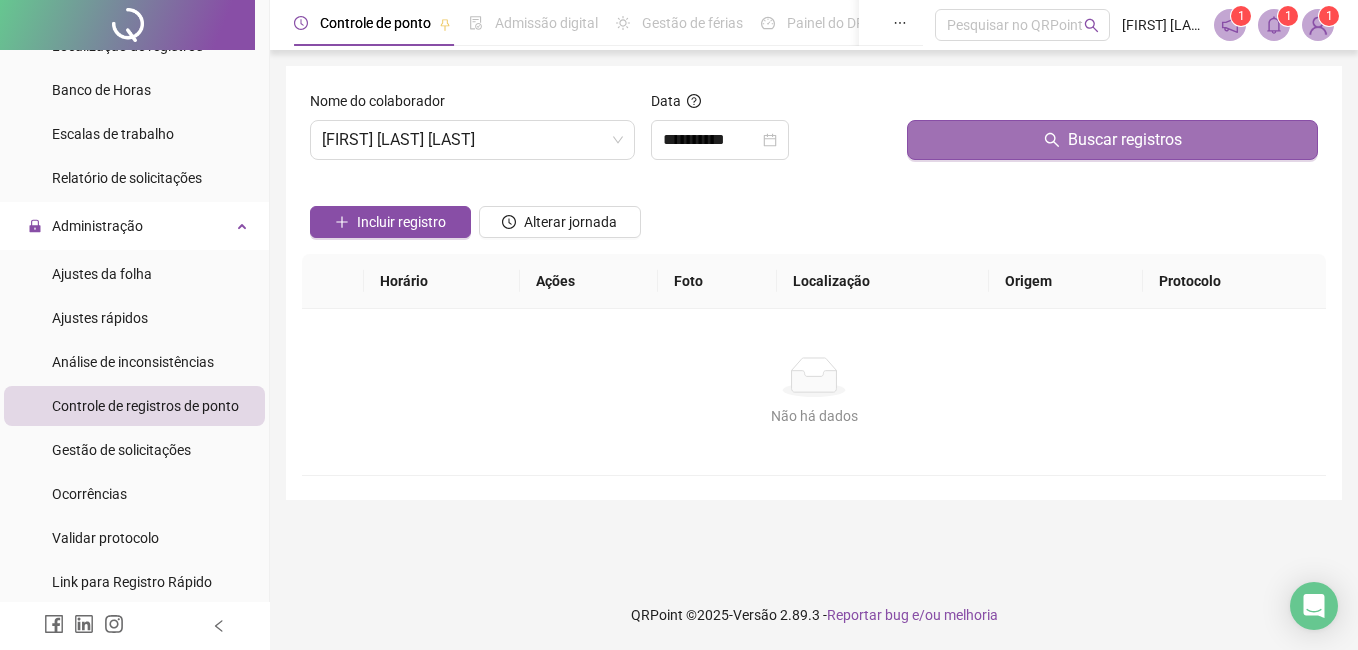 click on "Buscar registros" at bounding box center [1112, 140] 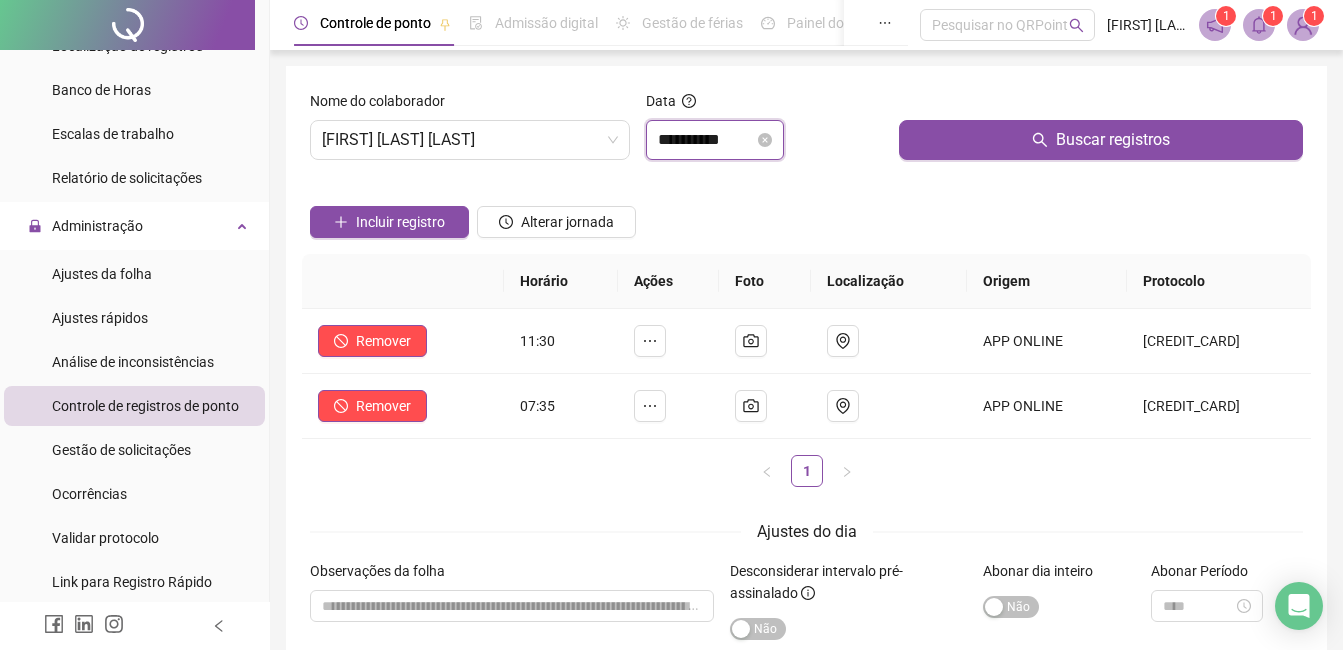 click on "**********" at bounding box center [706, 140] 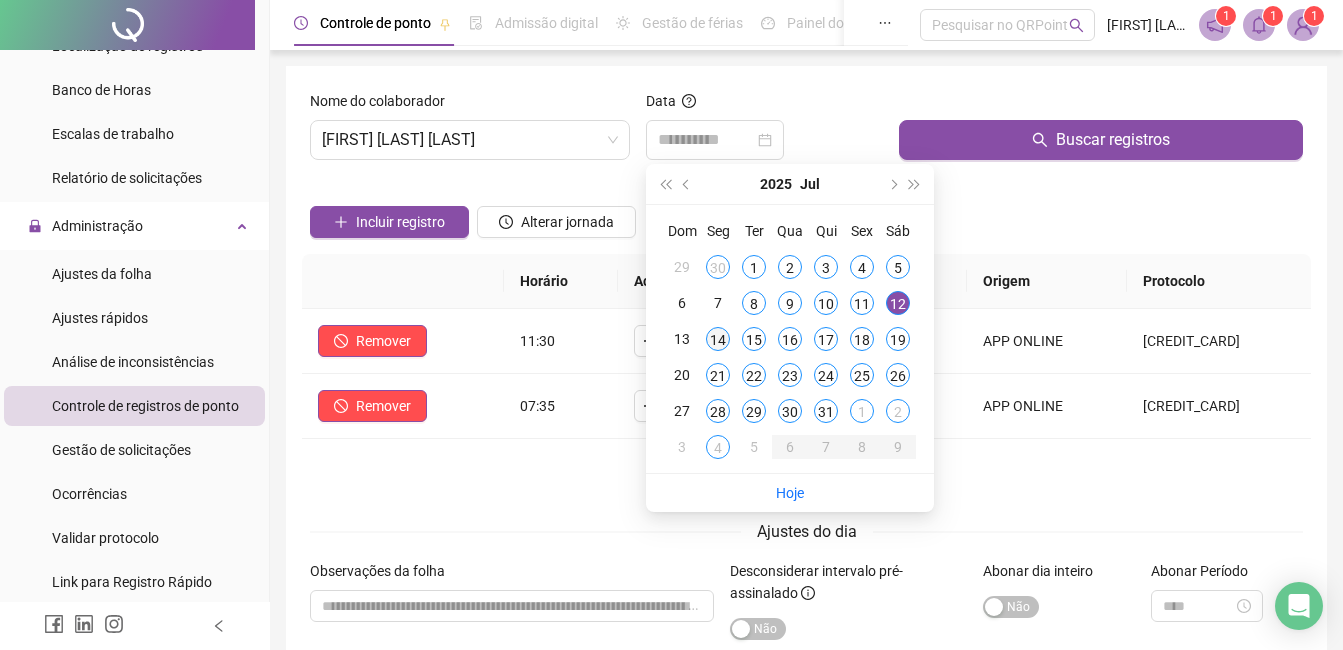 click on "14" at bounding box center (718, 339) 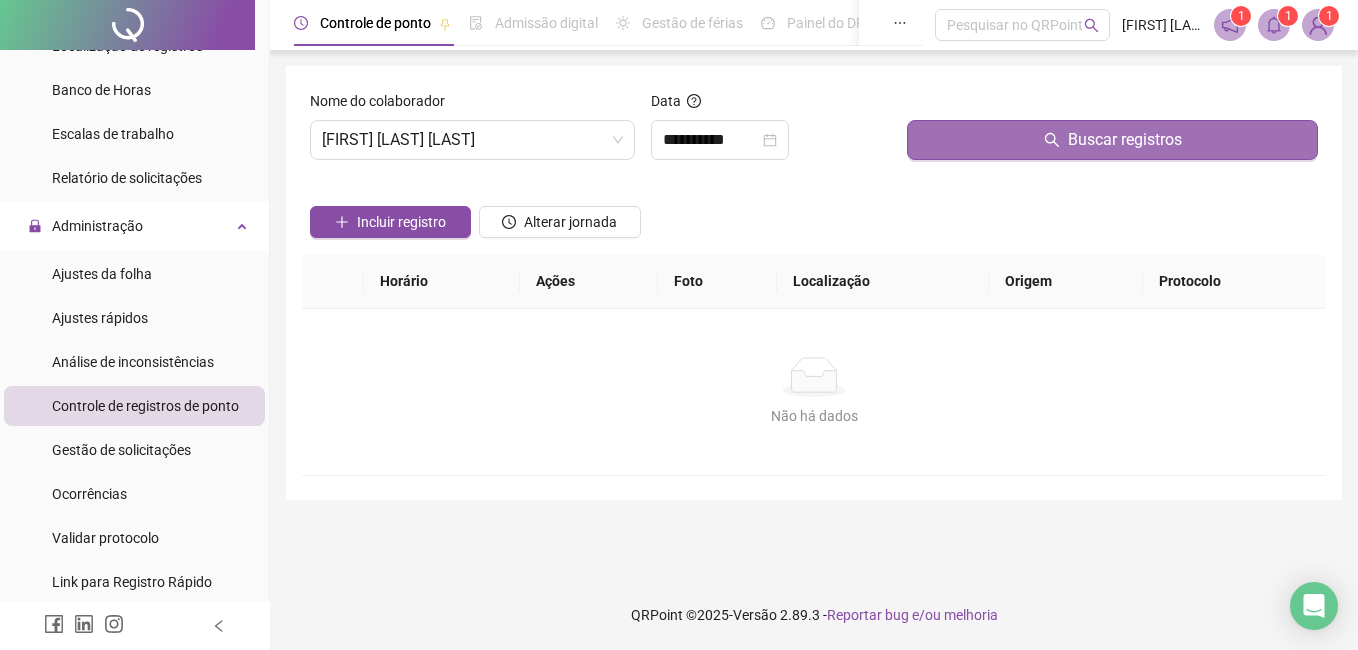click on "Buscar registros" at bounding box center (1112, 140) 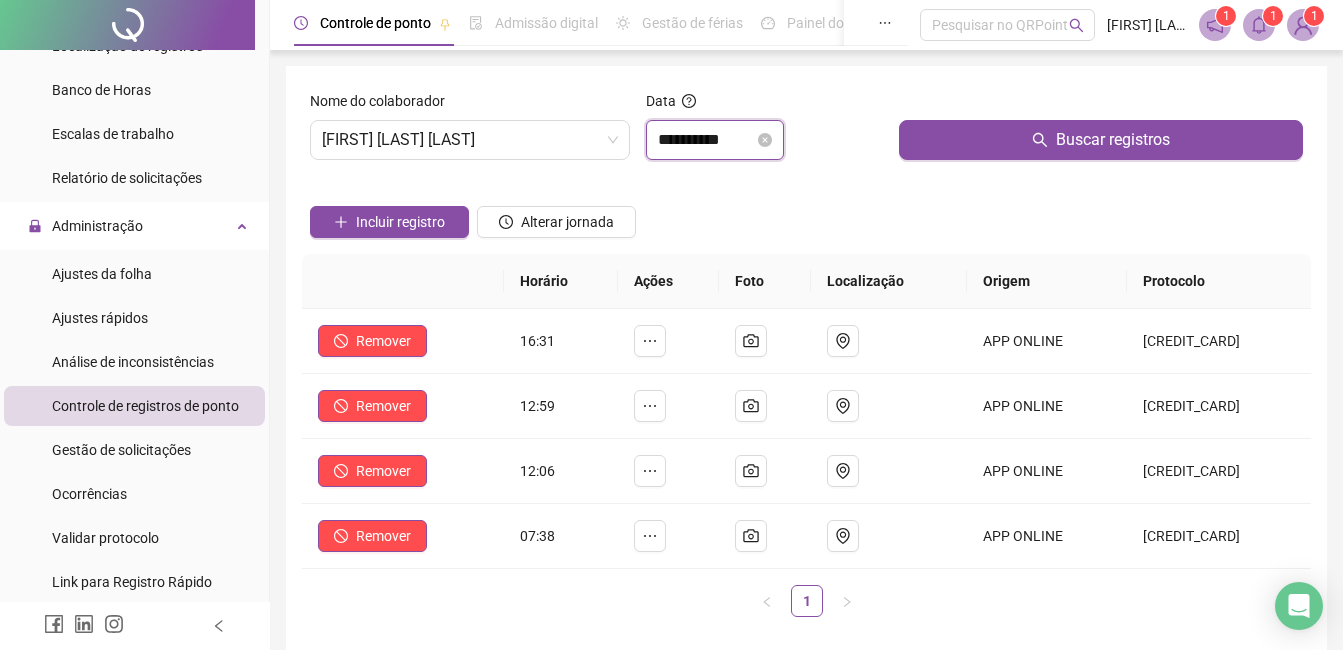 click on "**********" at bounding box center (706, 140) 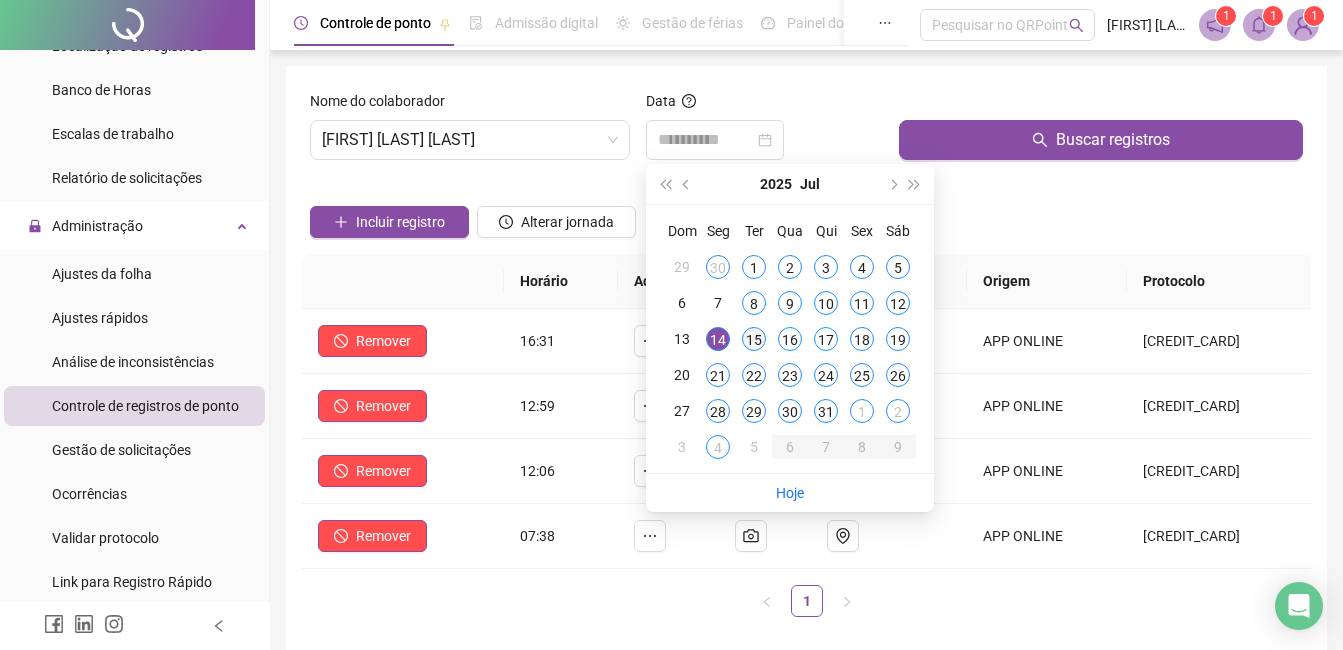 click on "15" at bounding box center (754, 339) 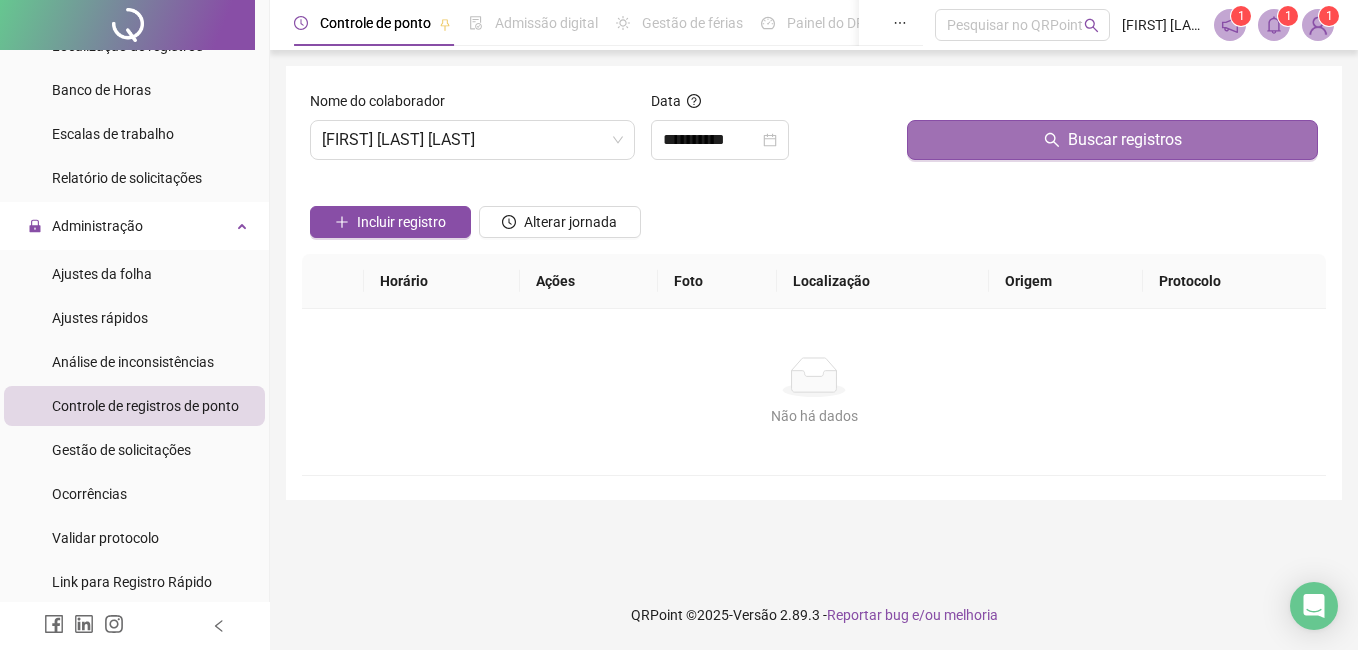 click on "Buscar registros" at bounding box center [1112, 140] 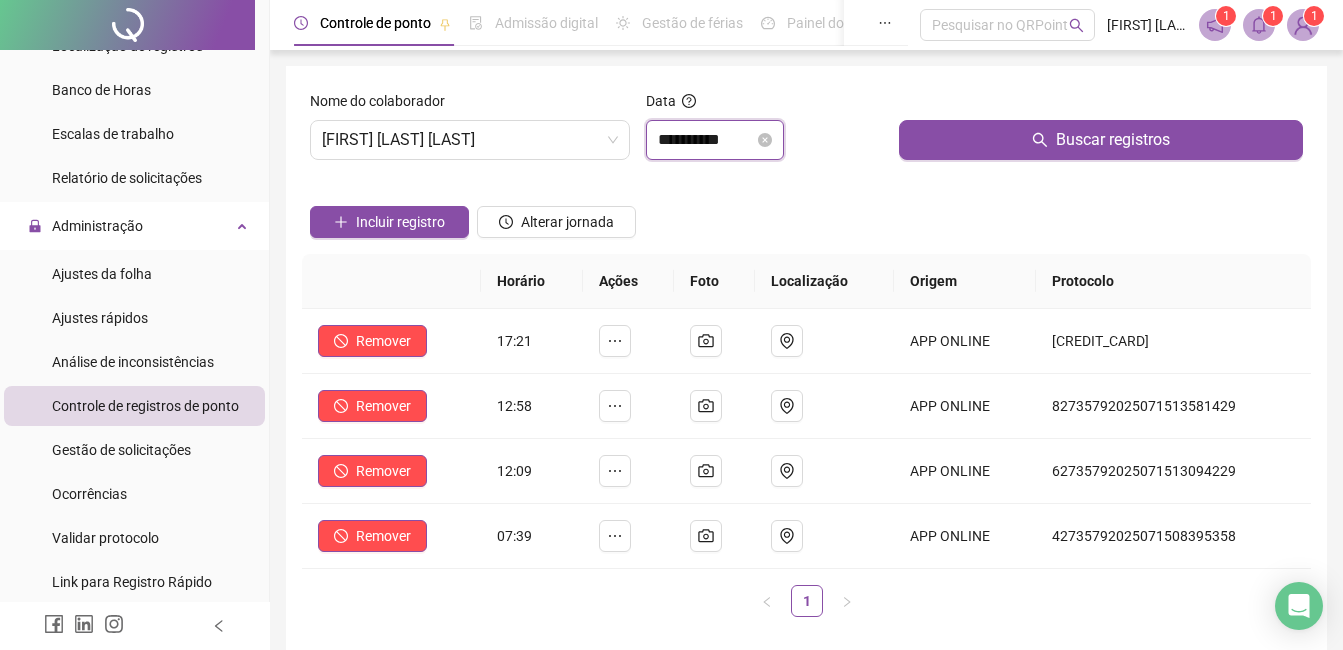 click on "**********" at bounding box center (706, 140) 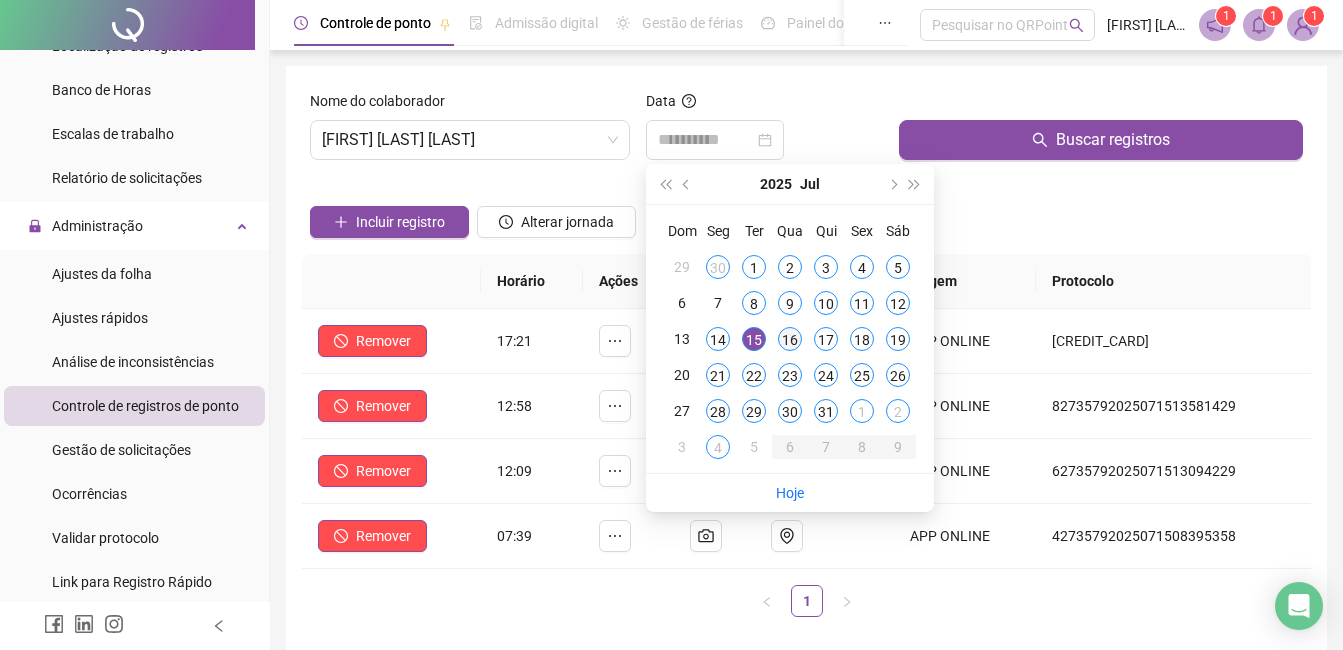 click on "16" at bounding box center (790, 339) 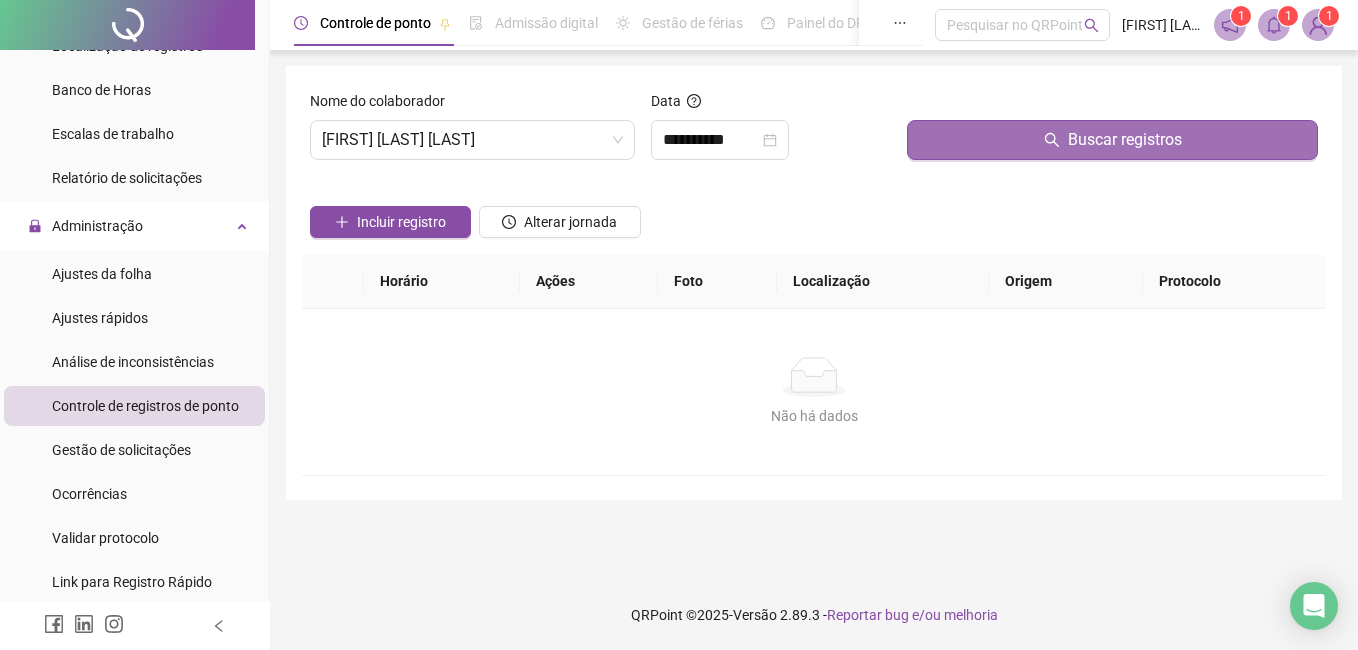 drag, startPoint x: 983, startPoint y: 142, endPoint x: 918, endPoint y: 140, distance: 65.03076 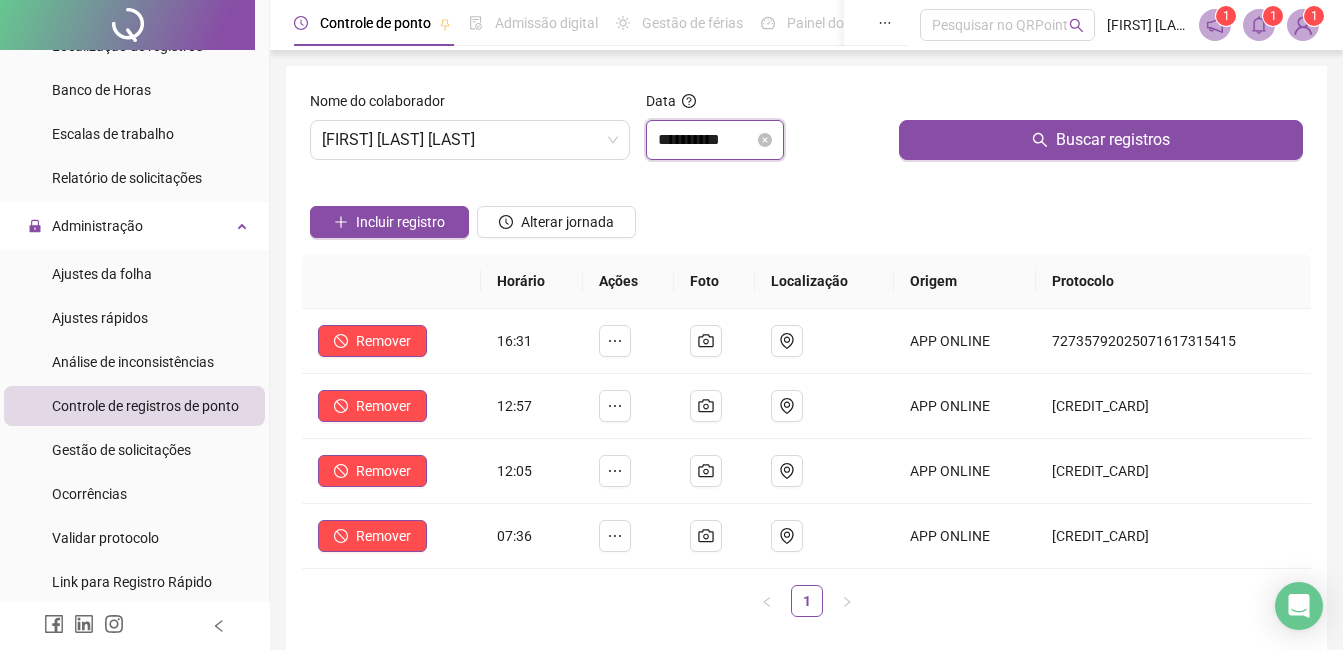 click on "**********" at bounding box center (706, 140) 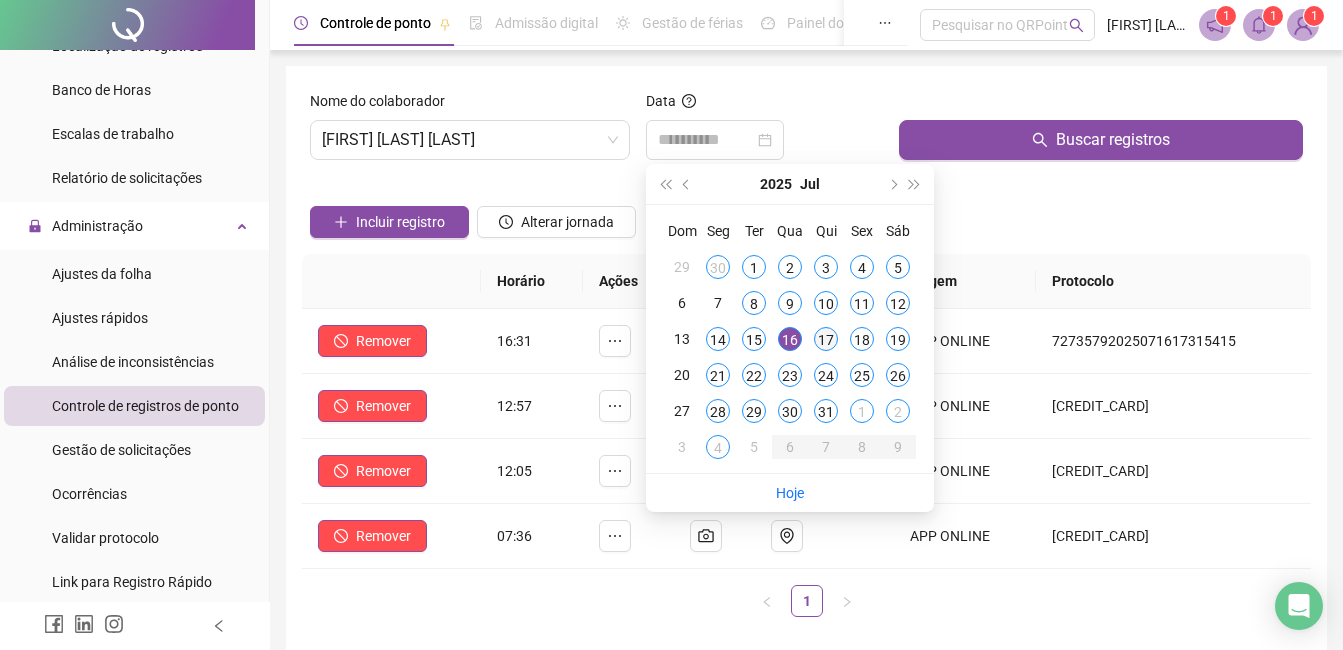 click on "17" at bounding box center [826, 339] 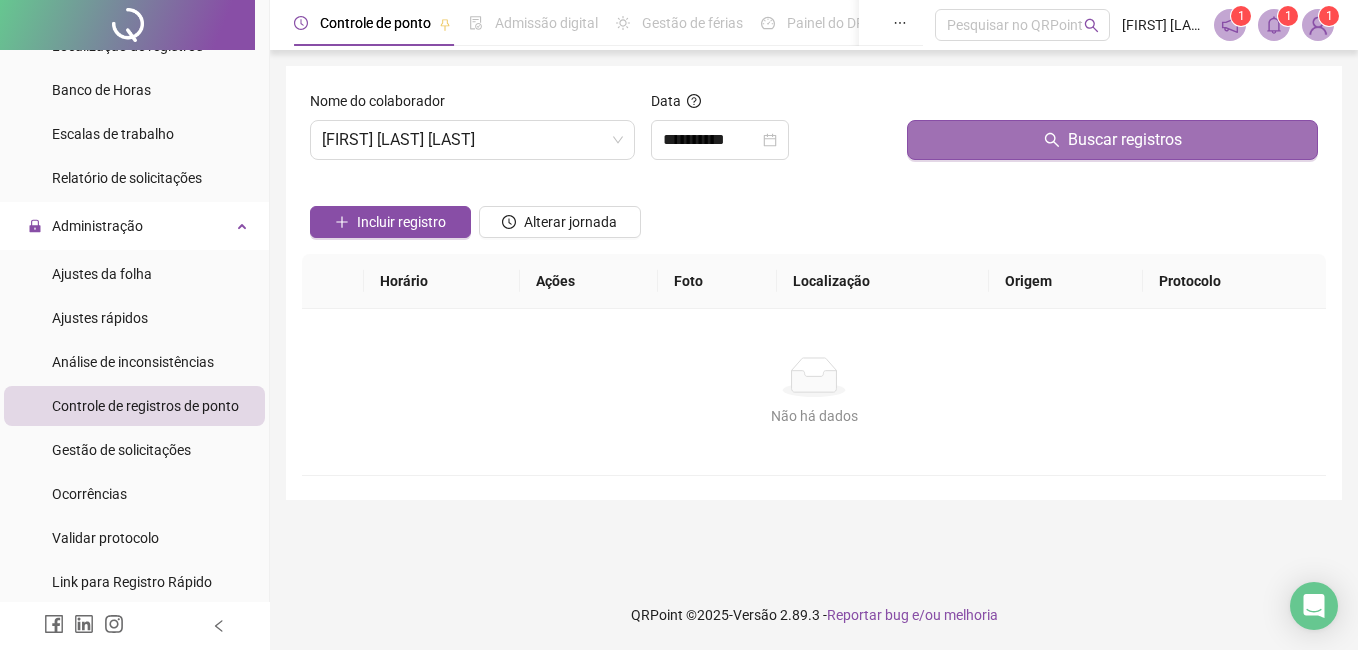 click on "Buscar registros" at bounding box center [1112, 140] 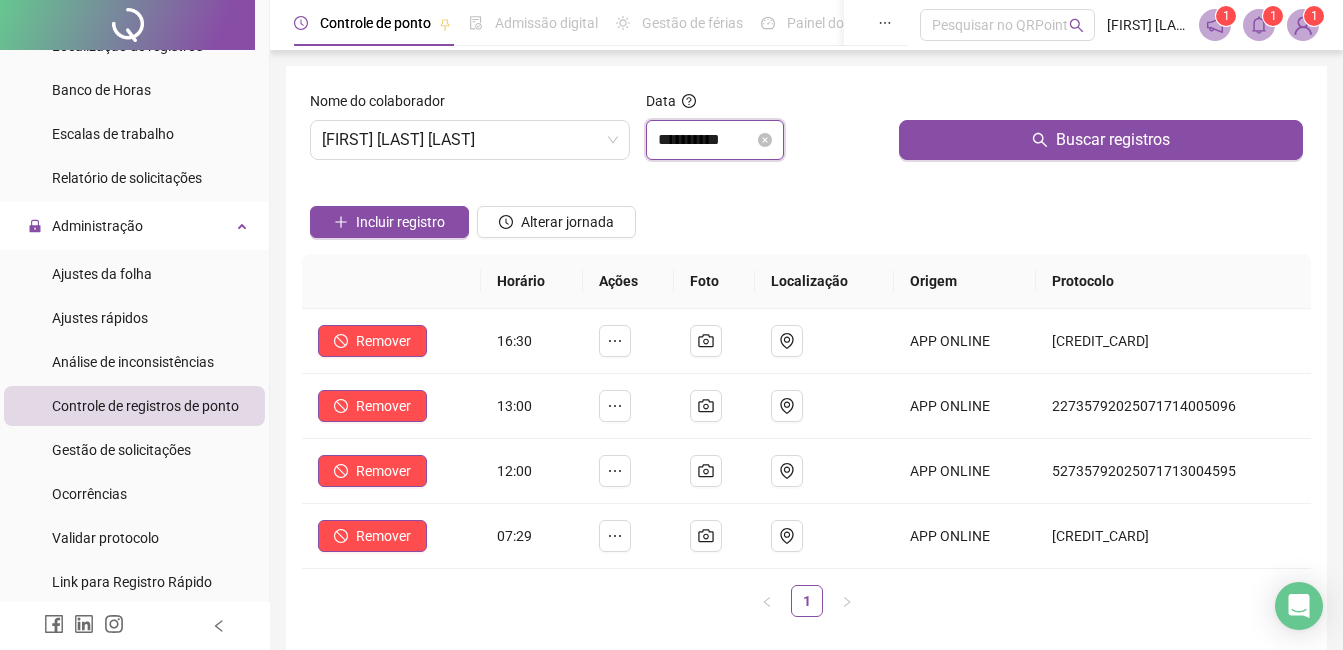 click on "**********" at bounding box center (706, 140) 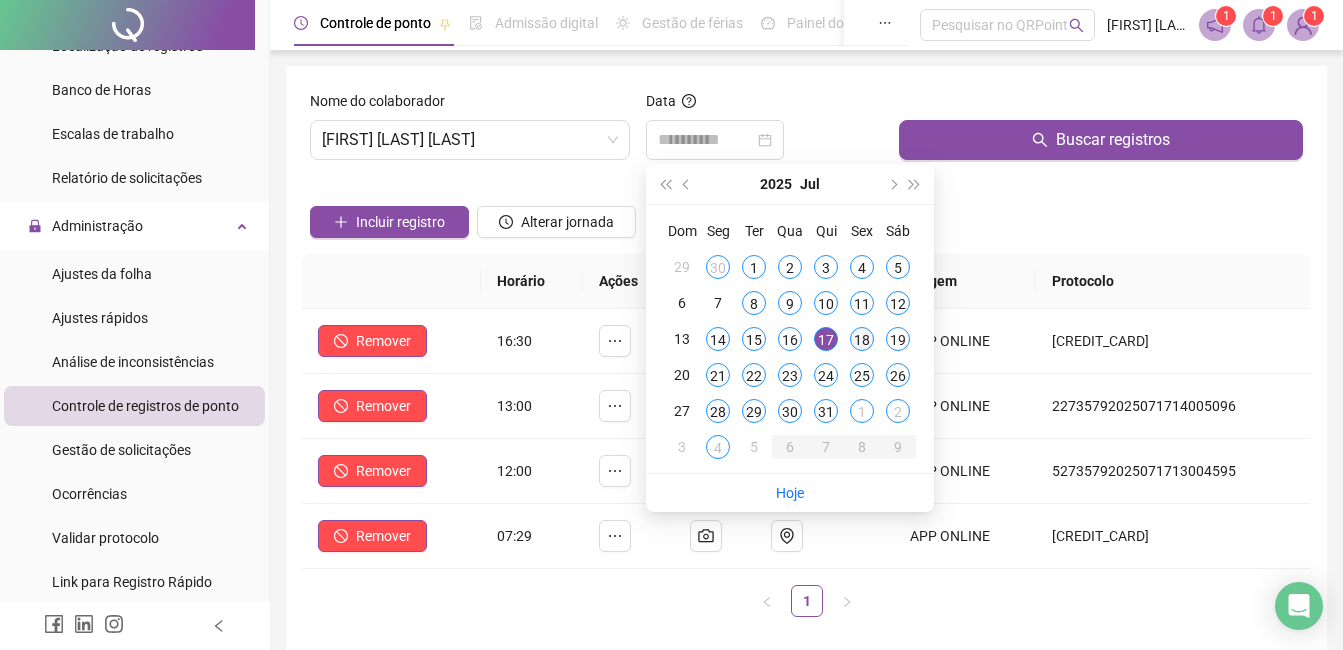click on "18" at bounding box center [862, 339] 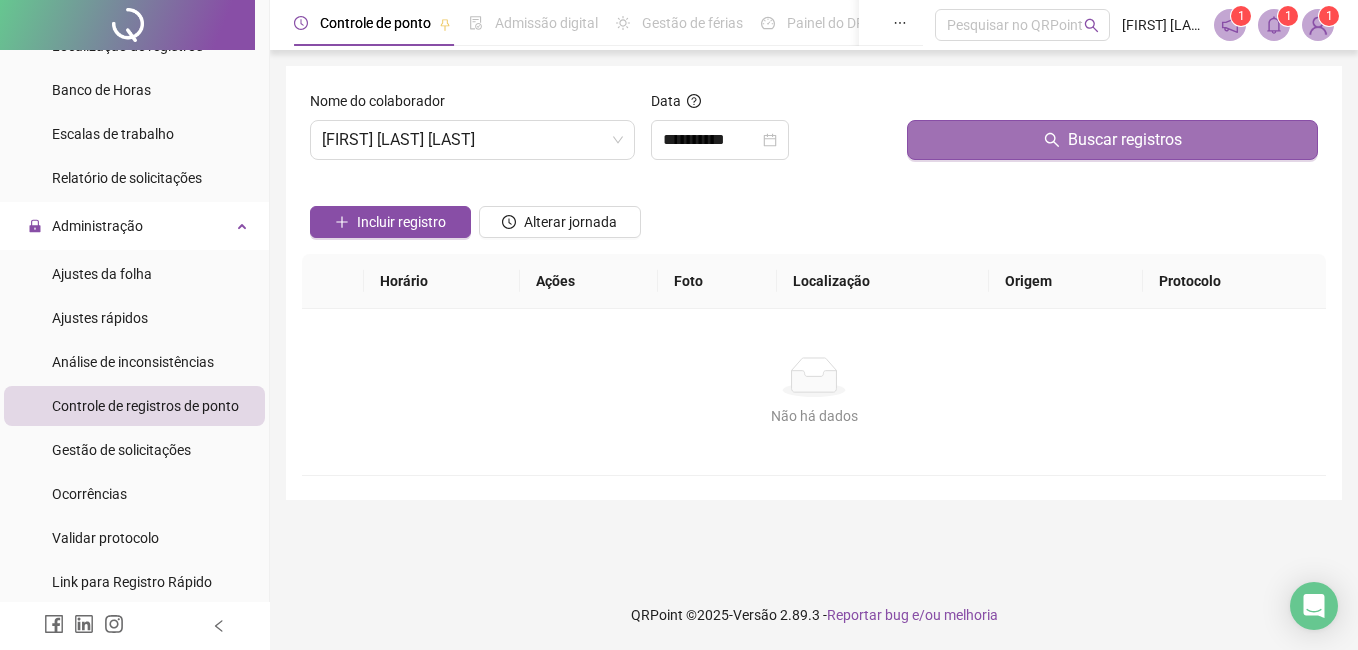 click on "Buscar registros" at bounding box center [1112, 140] 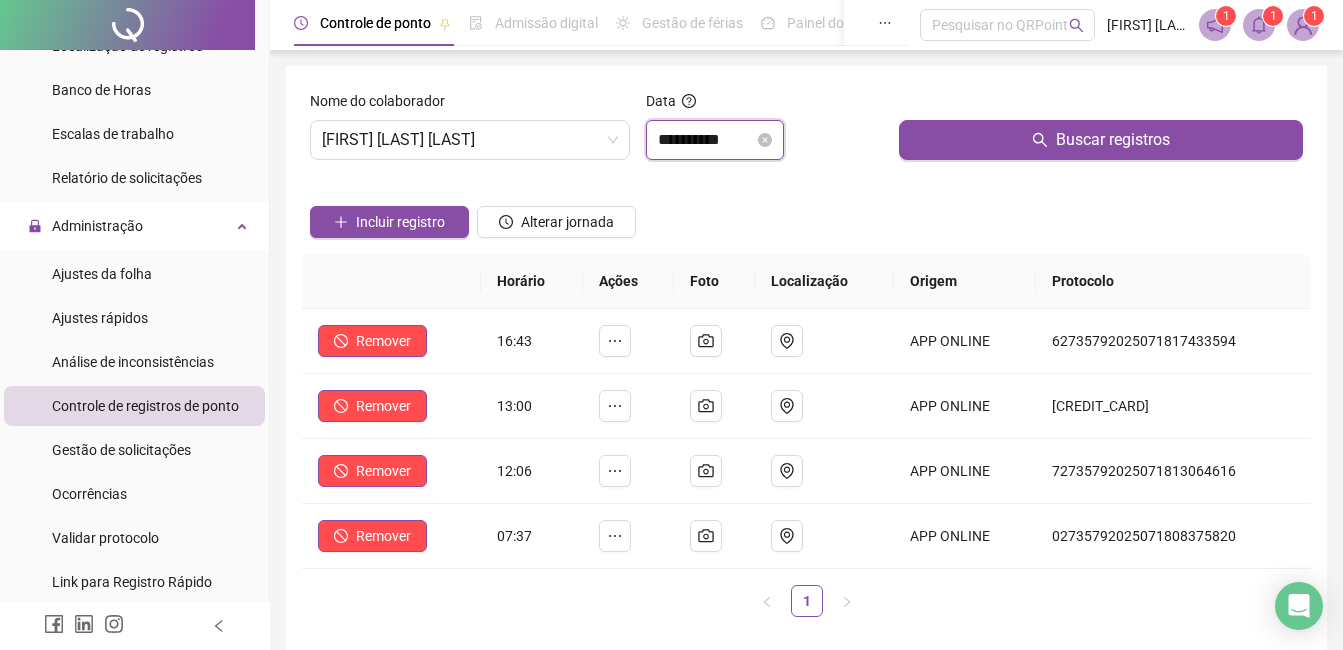 click on "**********" at bounding box center (706, 140) 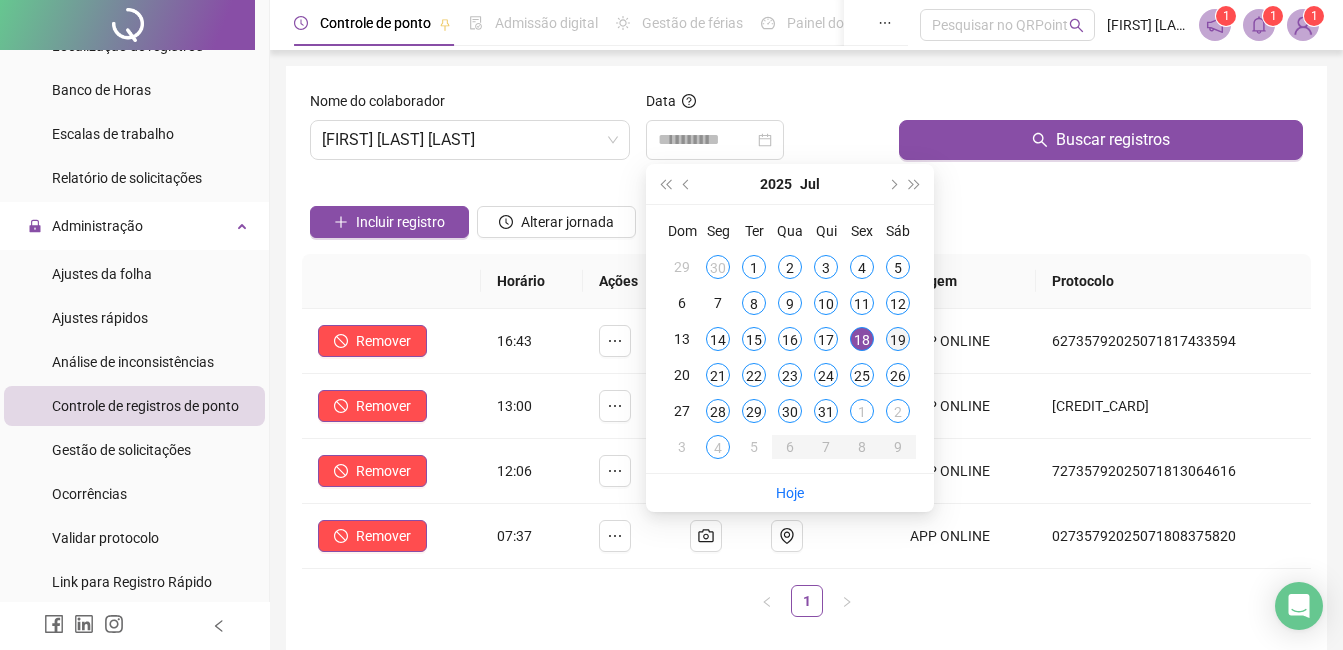 click on "19" at bounding box center [898, 339] 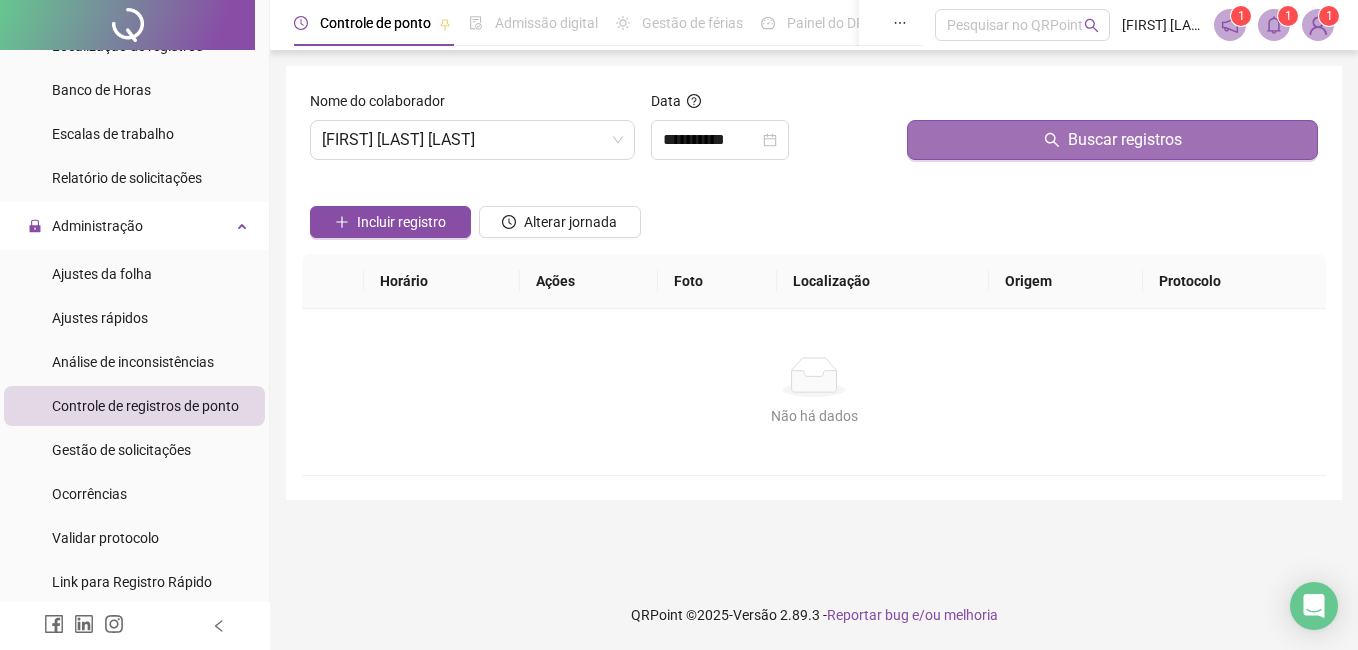 drag, startPoint x: 984, startPoint y: 90, endPoint x: 982, endPoint y: 140, distance: 50.039986 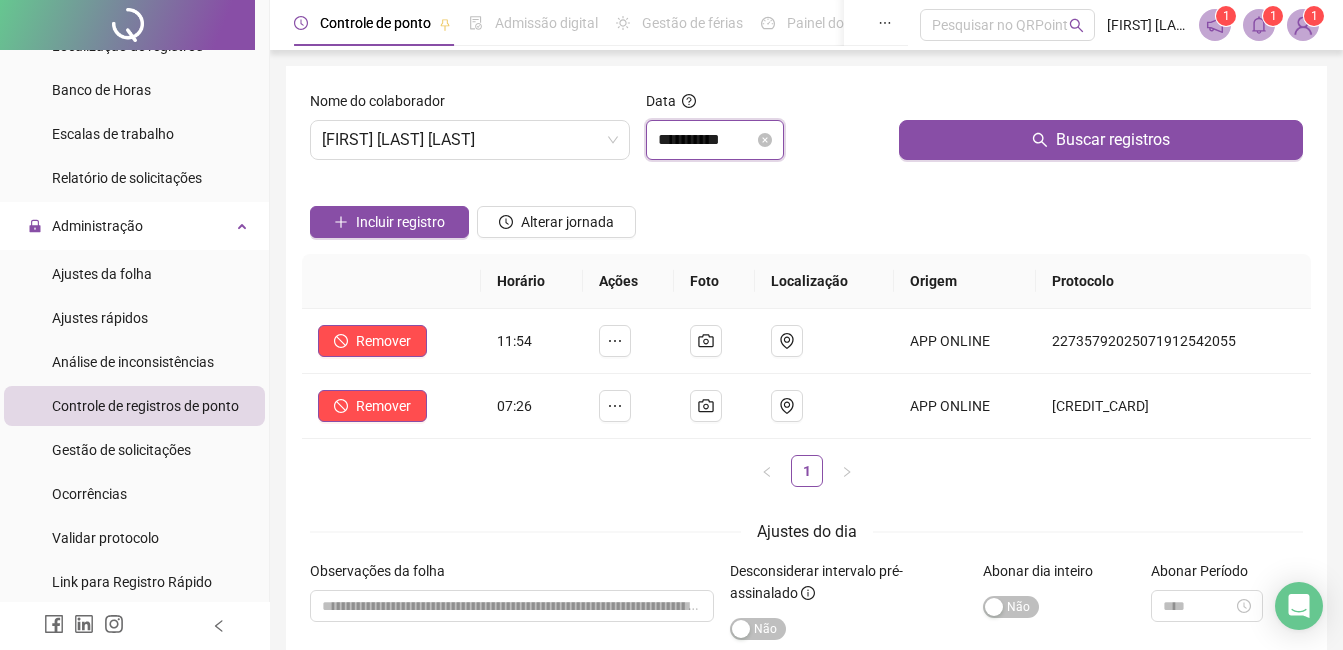 click on "**********" at bounding box center (706, 140) 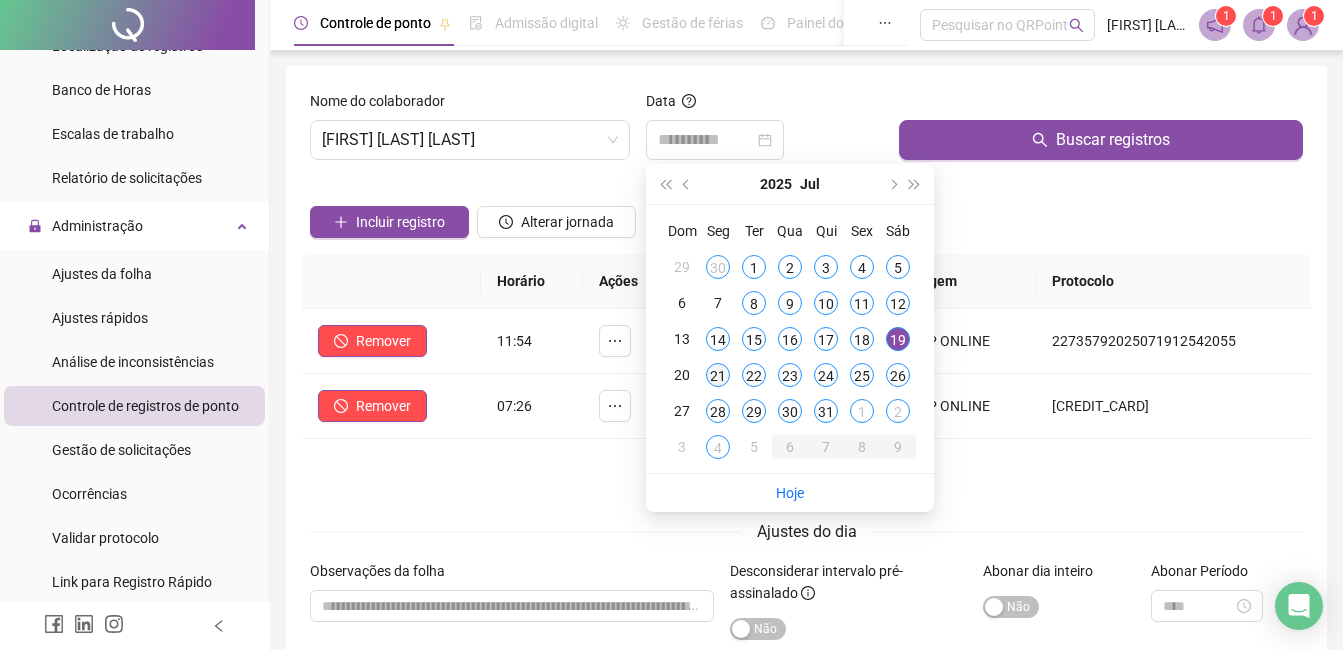 click on "21" at bounding box center (718, 375) 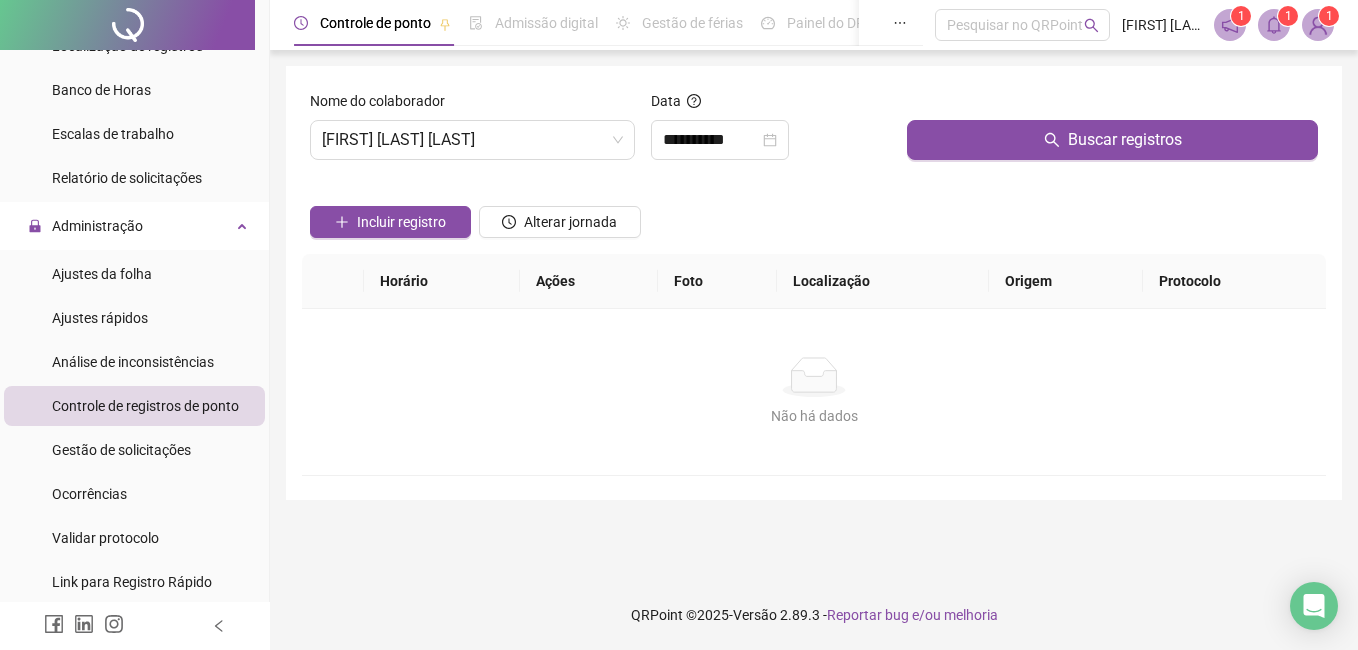 click on "Buscar registros" at bounding box center (1112, 133) 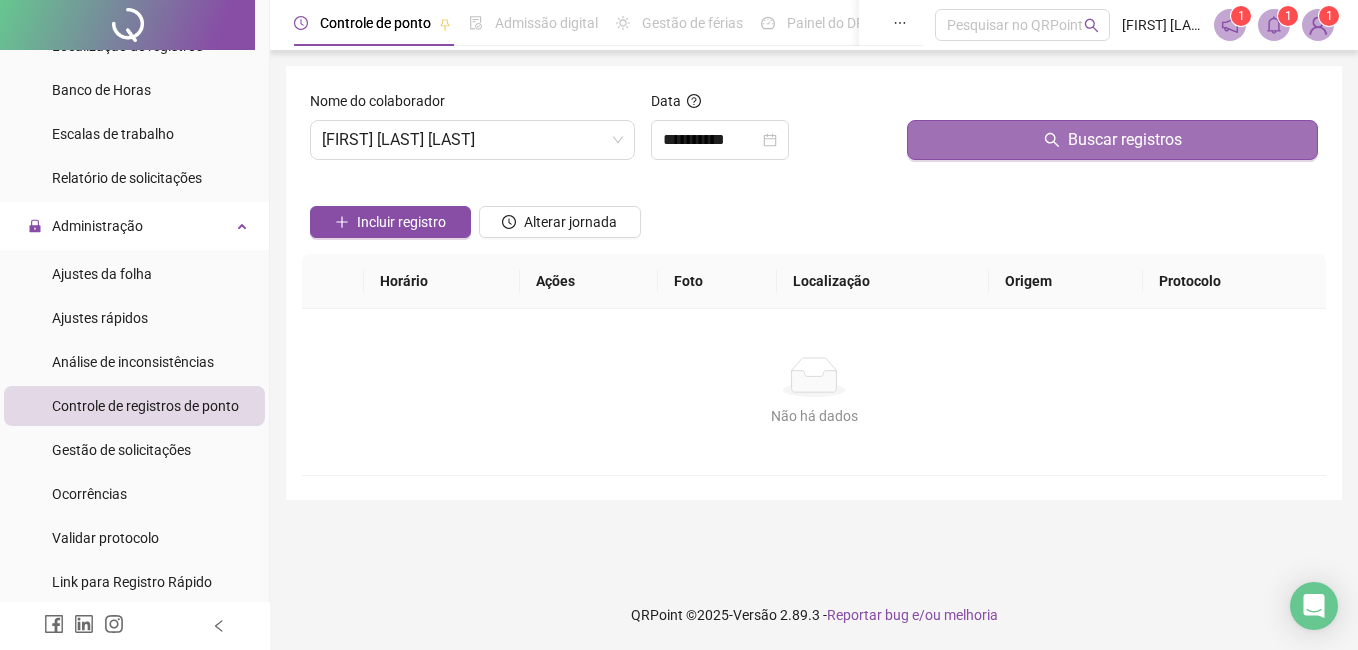 click on "Buscar registros" at bounding box center (1112, 140) 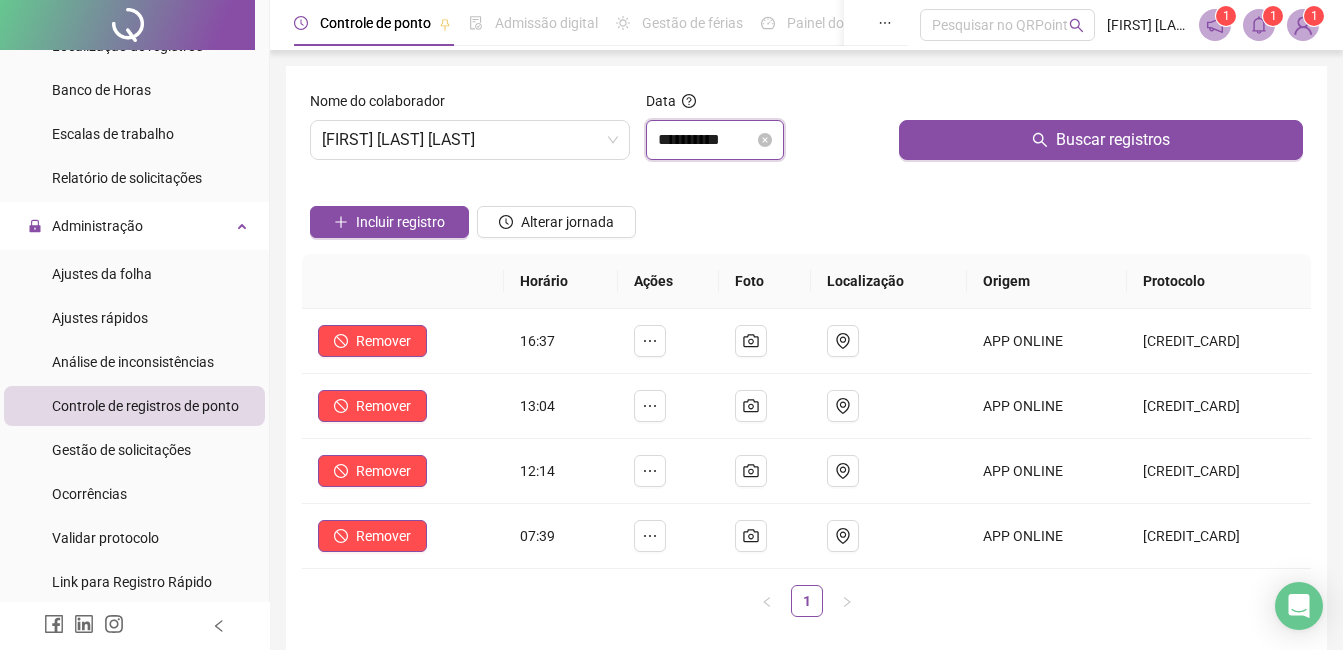 click on "**********" at bounding box center (706, 140) 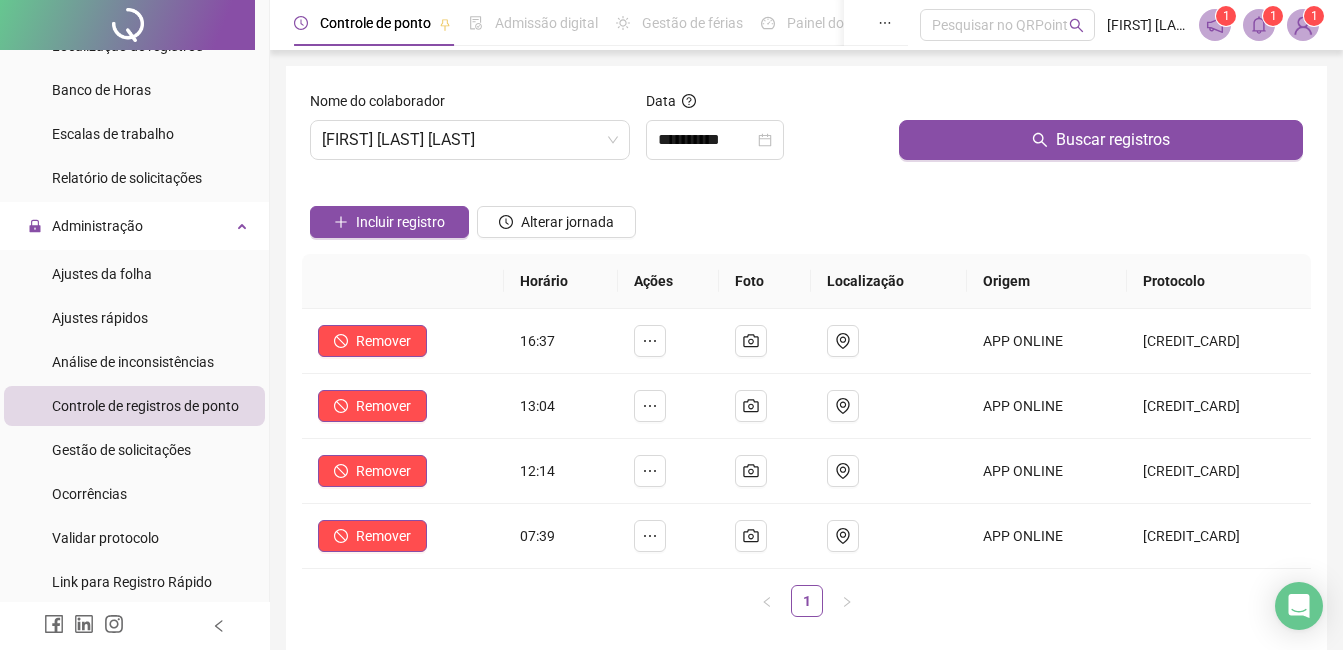 click on "**********" at bounding box center (764, 133) 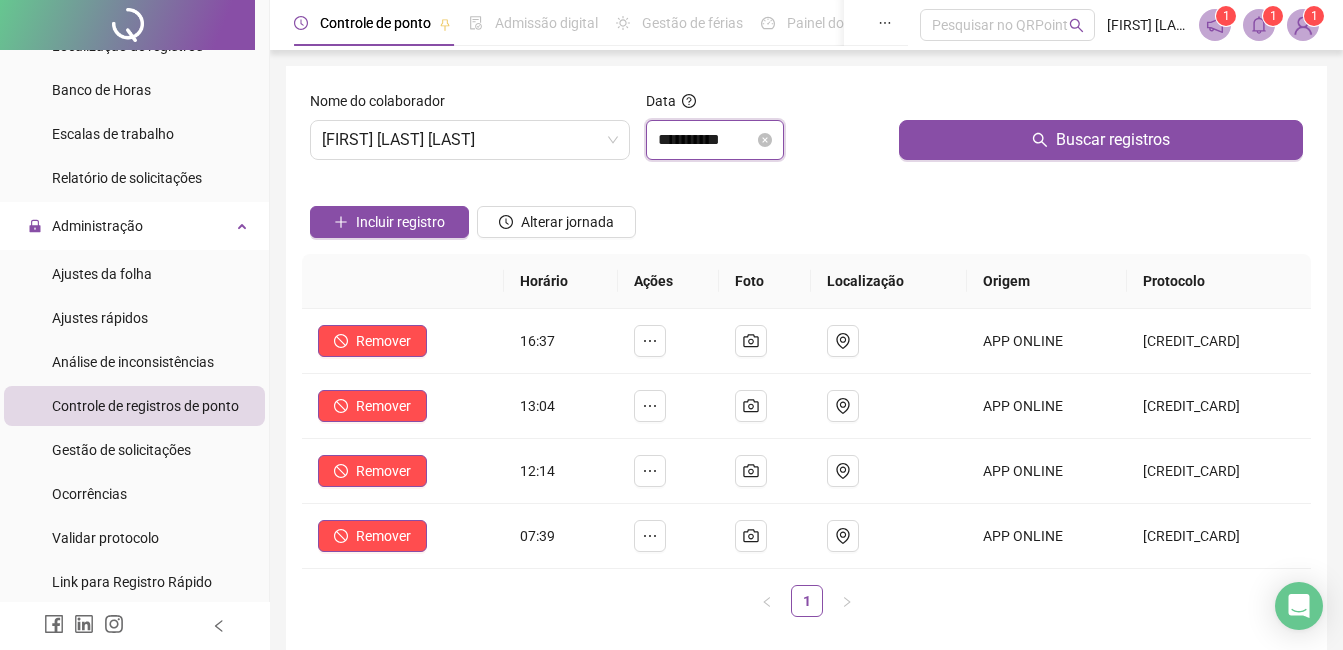 click on "**********" at bounding box center (706, 140) 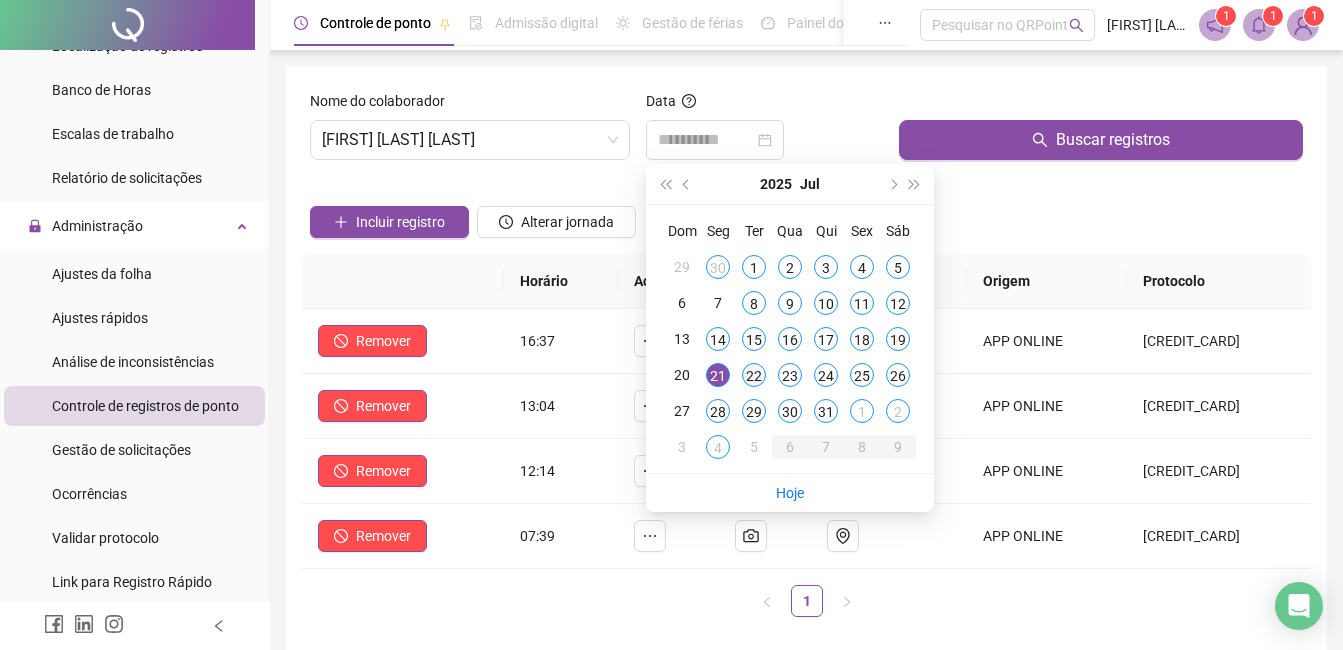 click on "22" at bounding box center [754, 375] 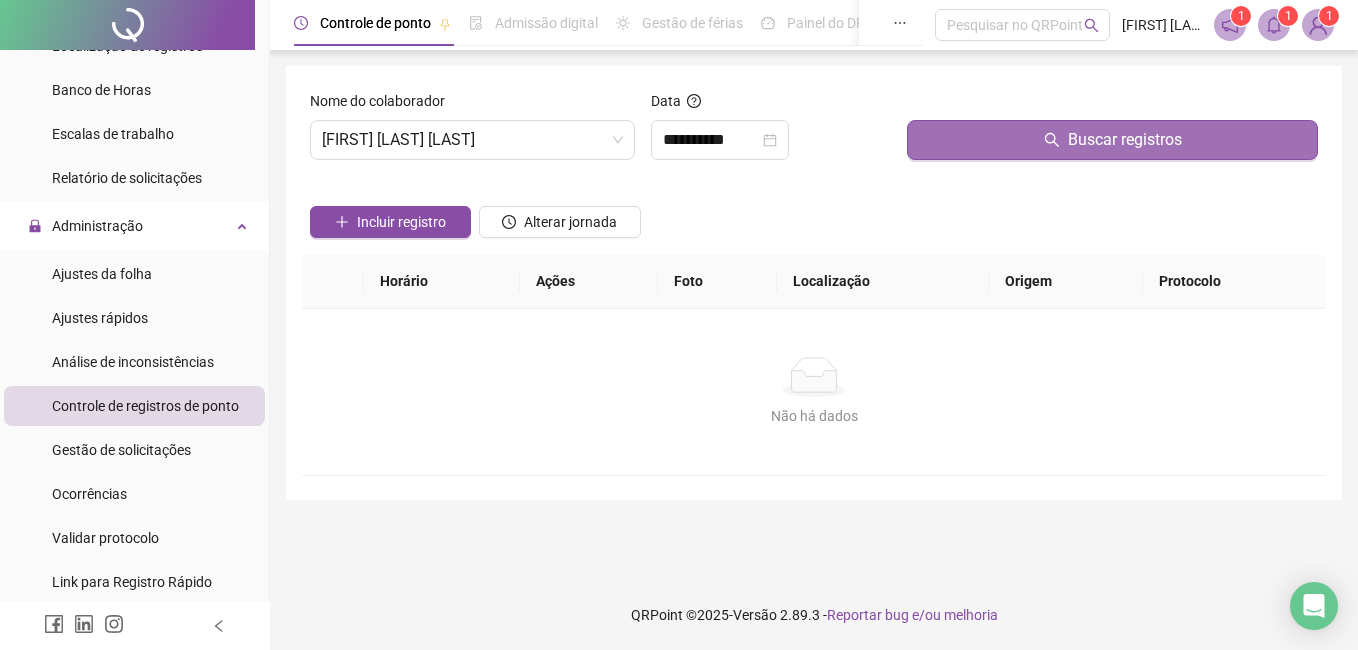 click on "Buscar registros" at bounding box center [1112, 140] 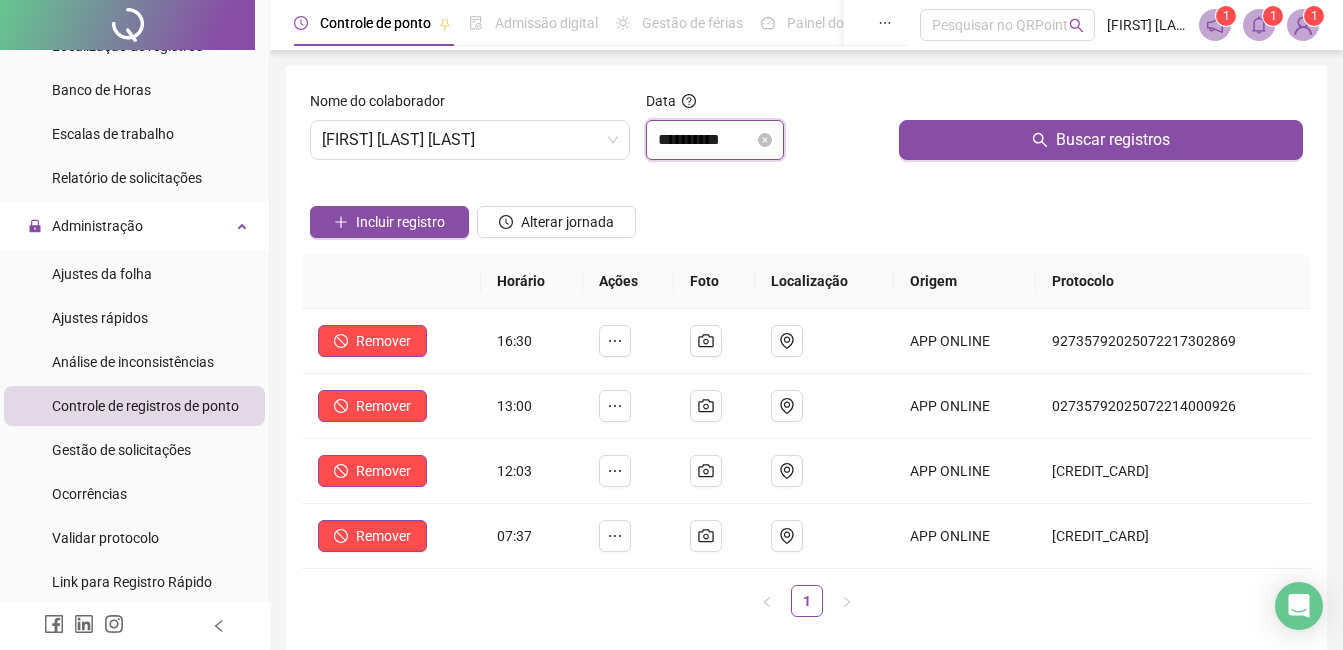 click on "**********" at bounding box center [706, 140] 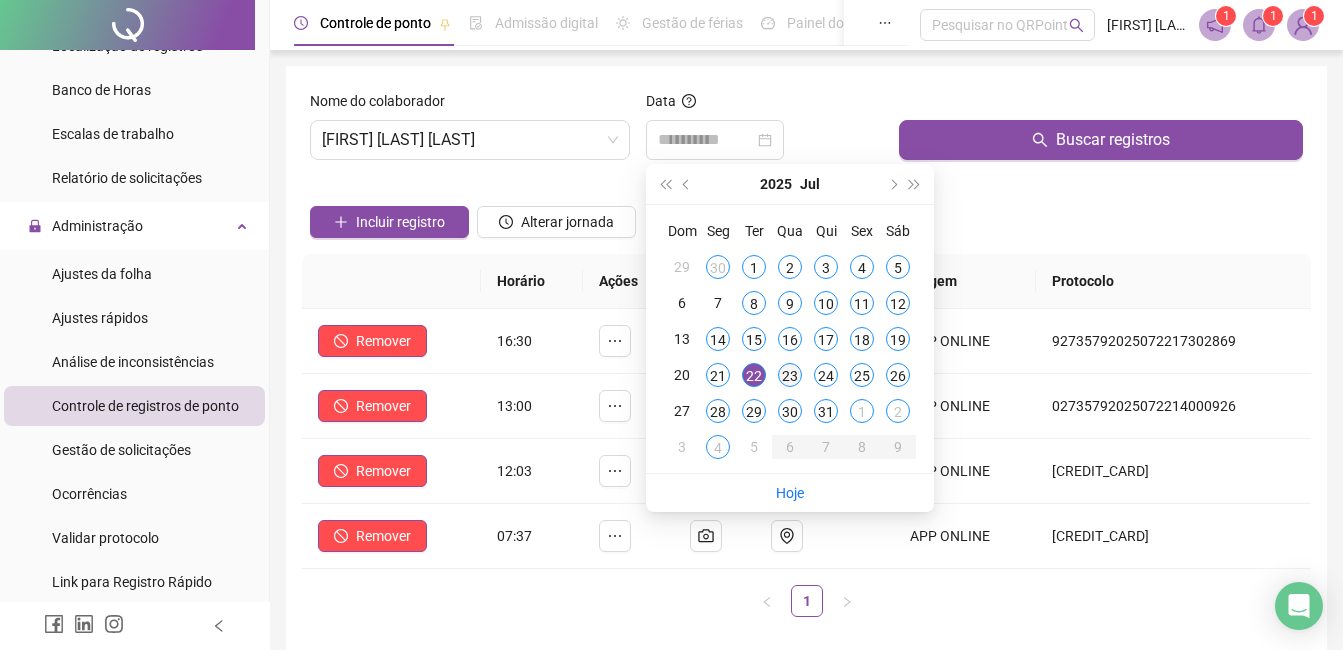click on "23" at bounding box center [790, 375] 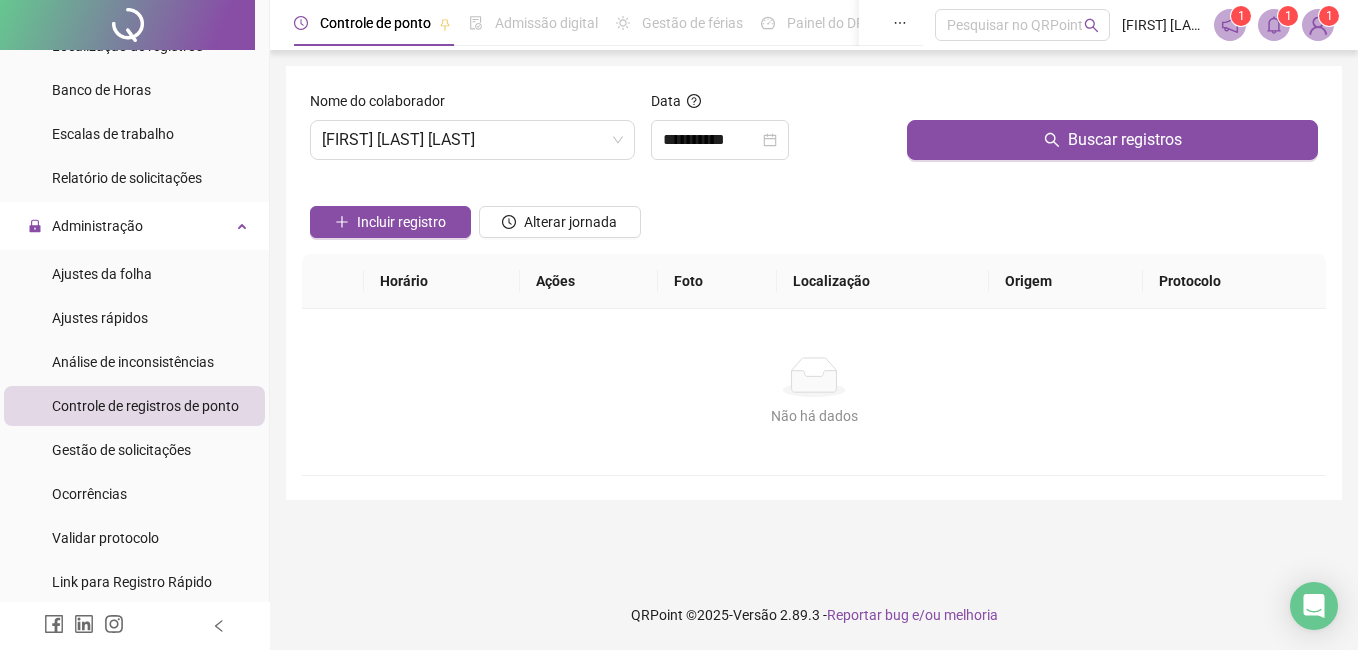 drag, startPoint x: 911, startPoint y: 208, endPoint x: 962, endPoint y: 175, distance: 60.74537 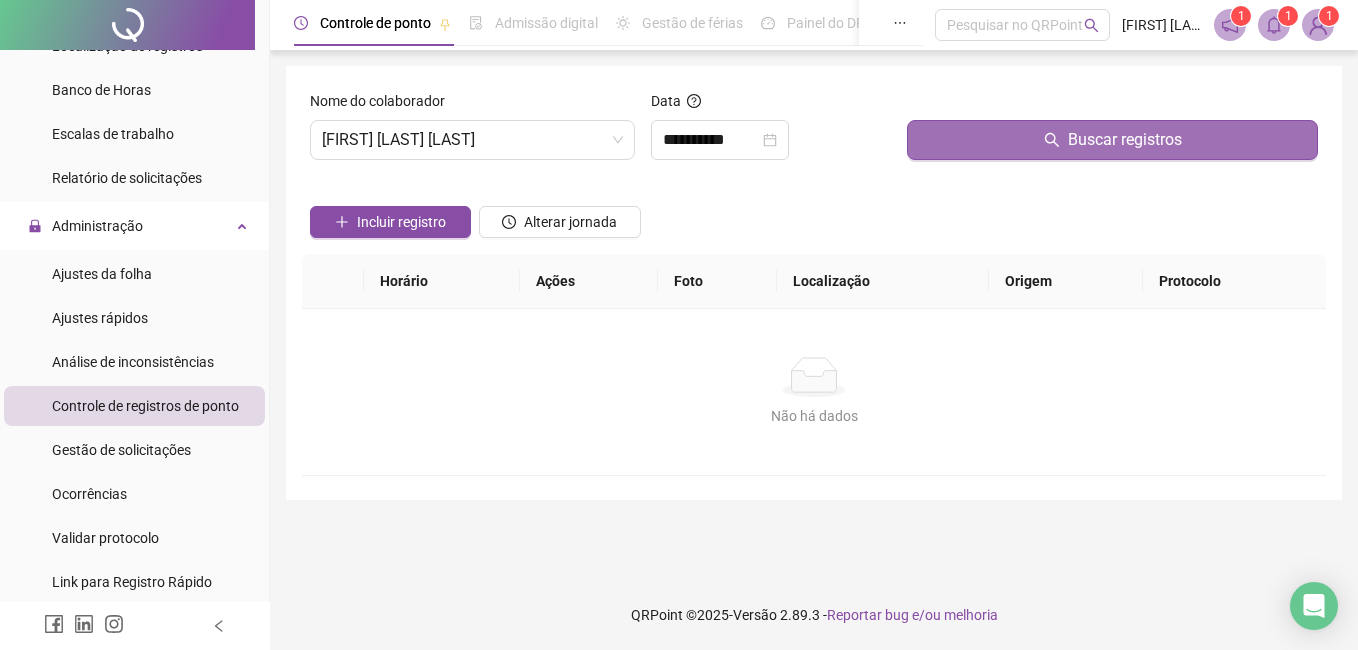 click on "Buscar registros" at bounding box center (1112, 140) 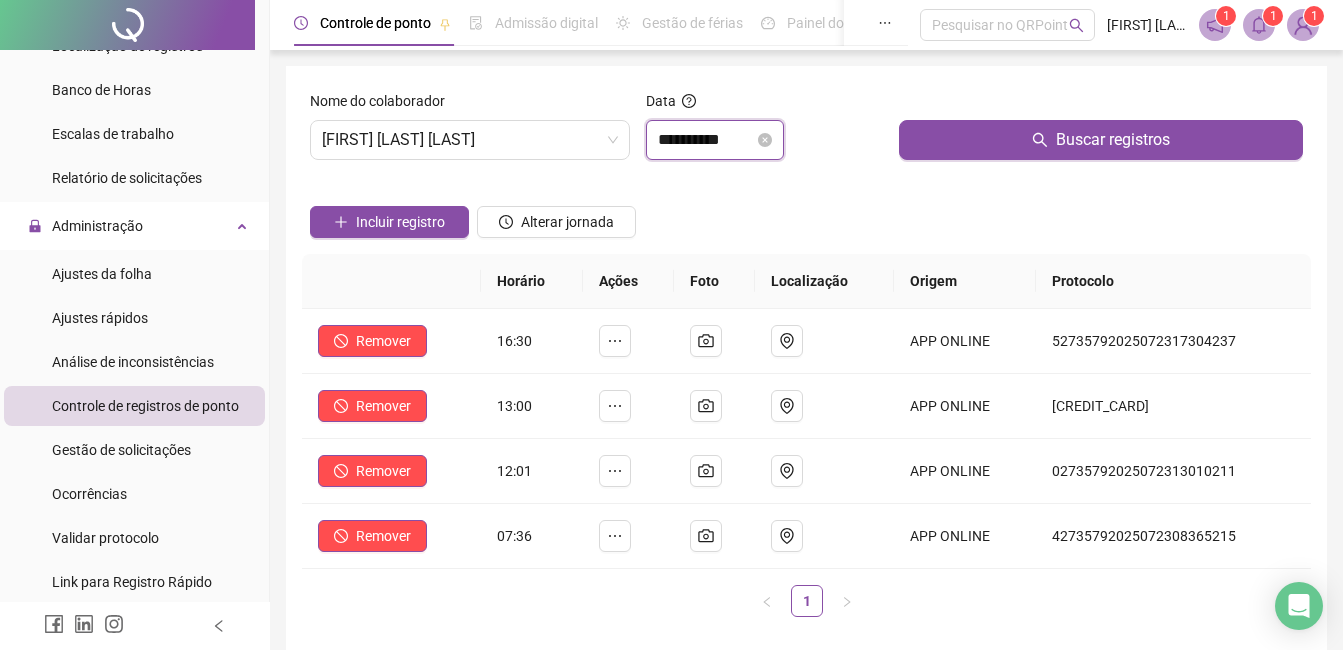 click on "**********" at bounding box center [706, 140] 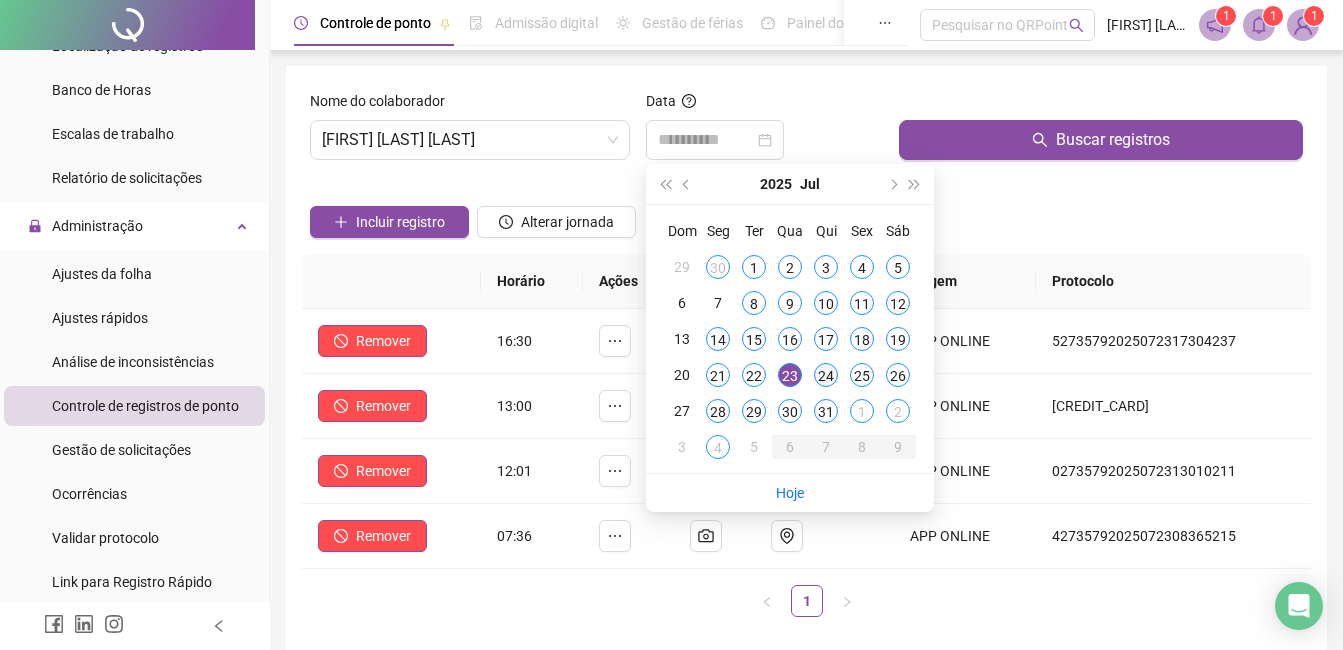 click on "24" at bounding box center (826, 375) 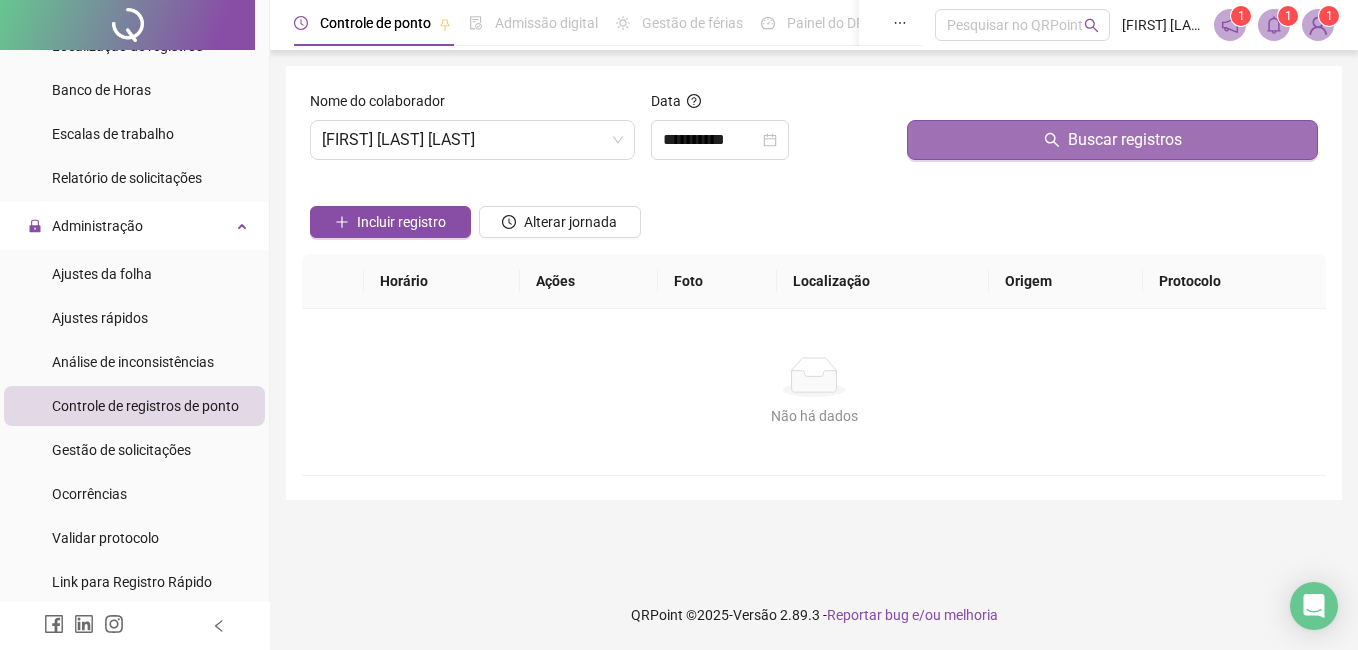 click on "Buscar registros" at bounding box center [1112, 140] 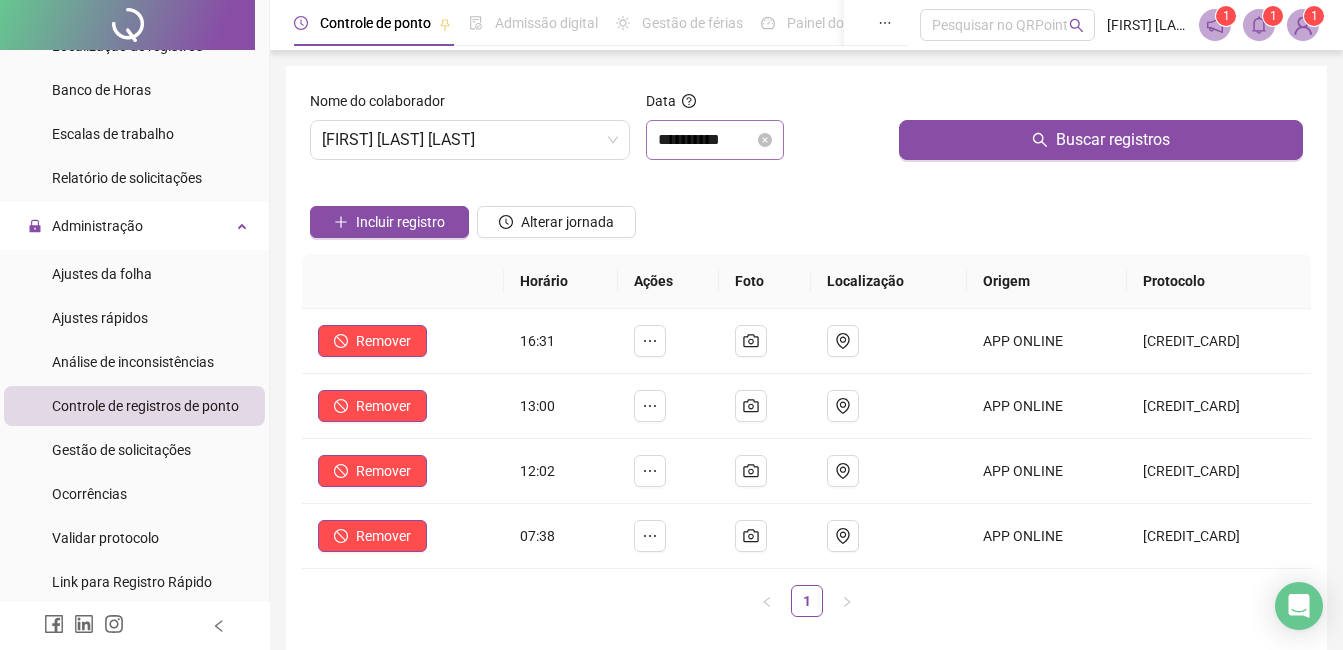 click on "**********" at bounding box center (764, 133) 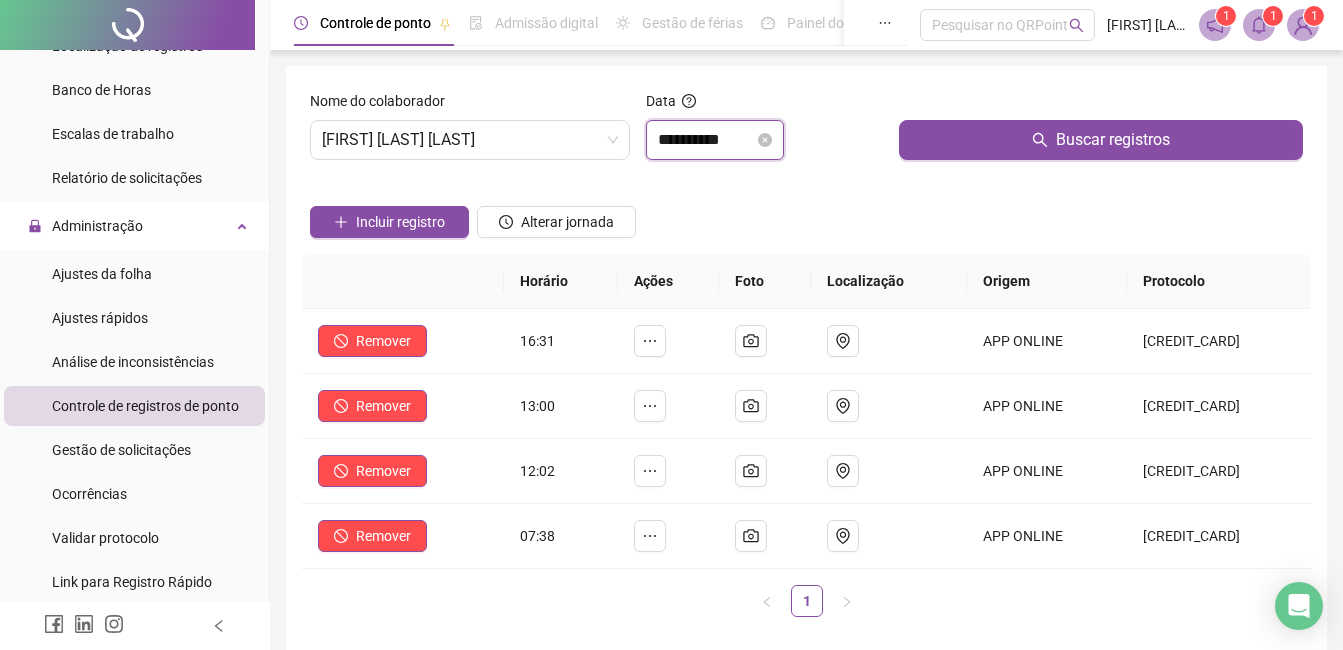 click on "**********" at bounding box center [706, 140] 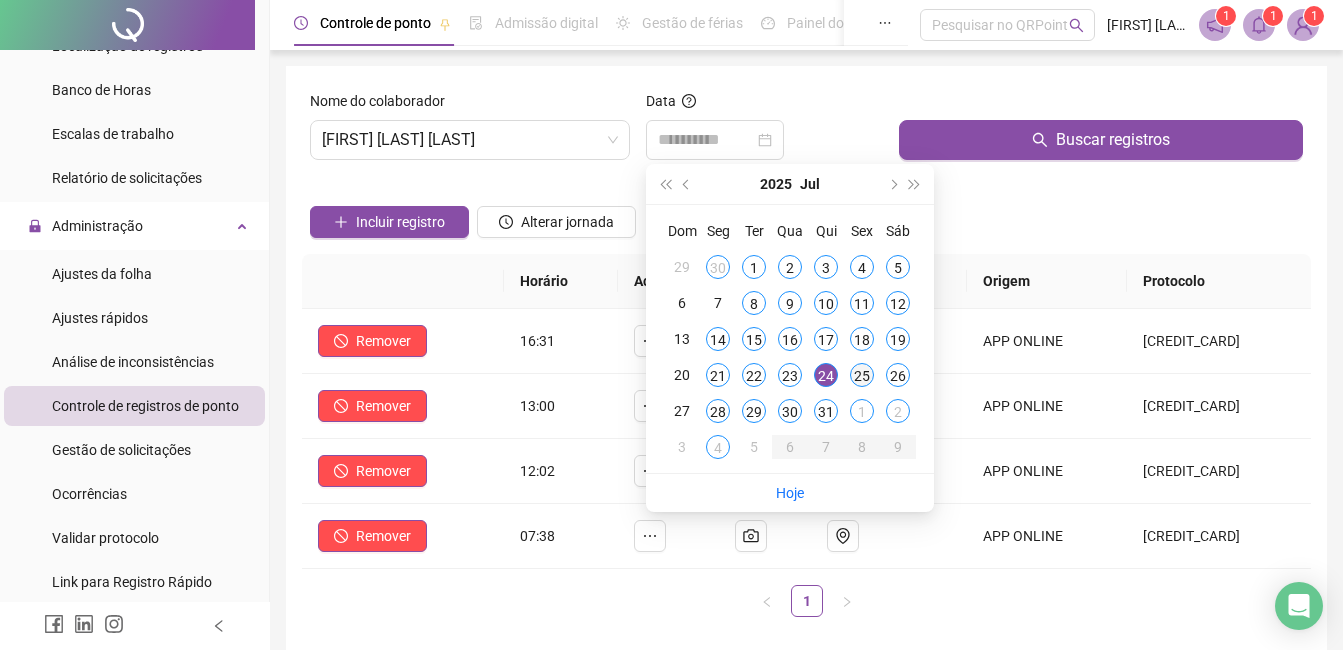 click on "25" at bounding box center (862, 375) 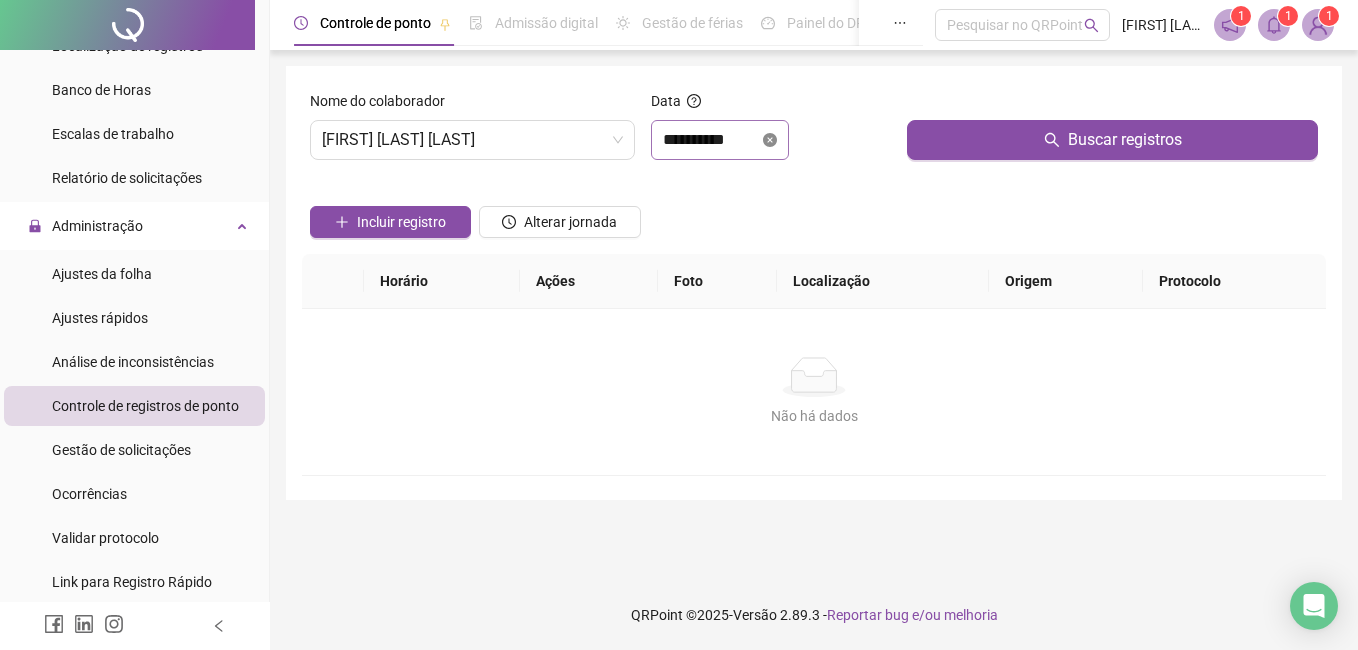 drag, startPoint x: 1058, startPoint y: 138, endPoint x: 796, endPoint y: 138, distance: 262 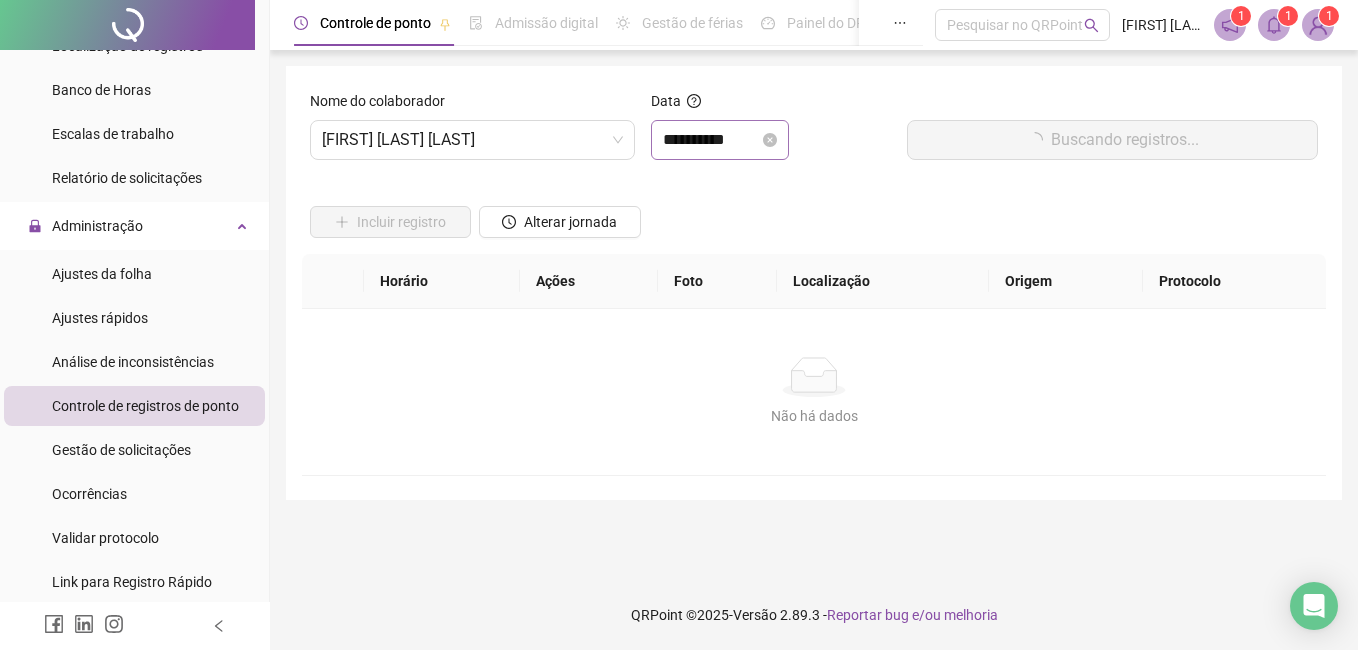 click on "**********" at bounding box center (720, 140) 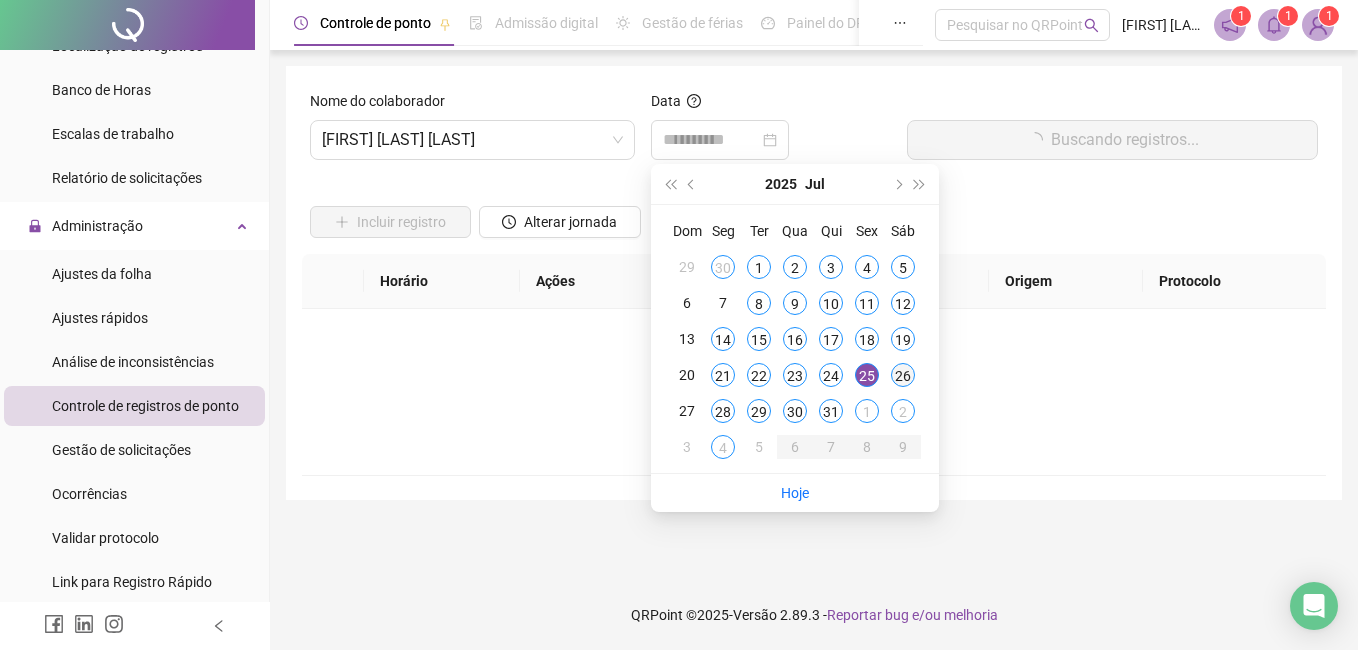 click on "26" at bounding box center (903, 375) 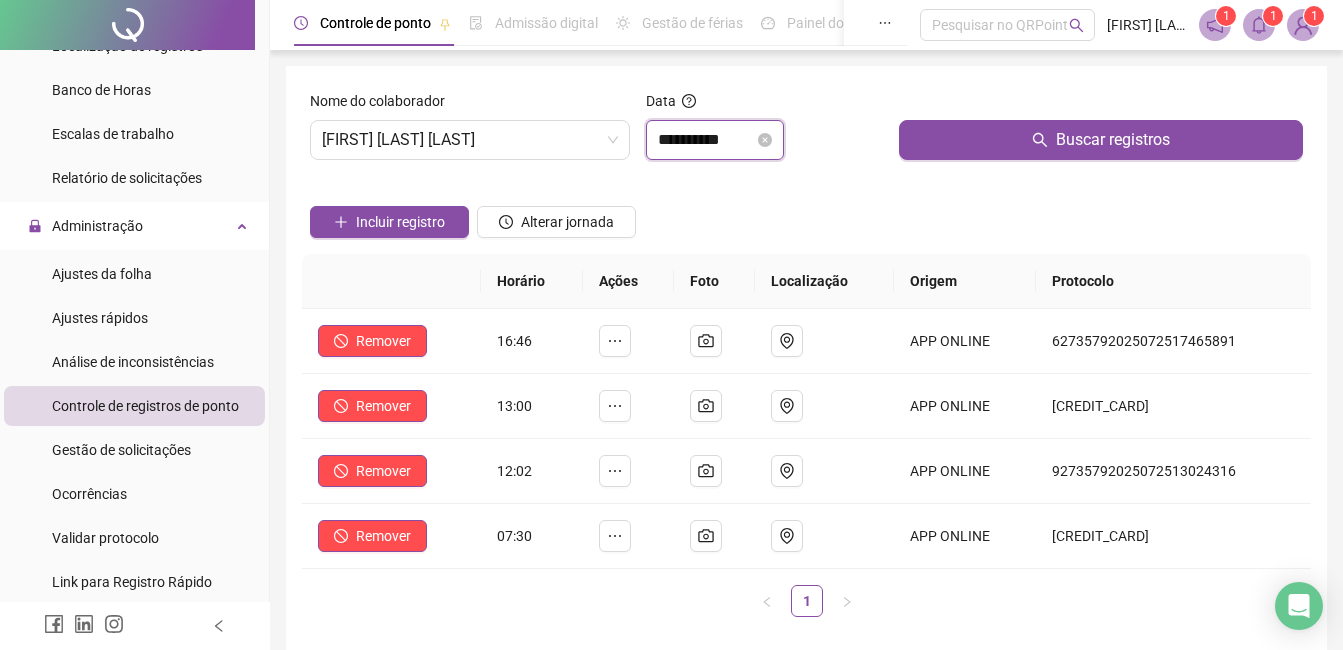 click on "**********" at bounding box center (706, 140) 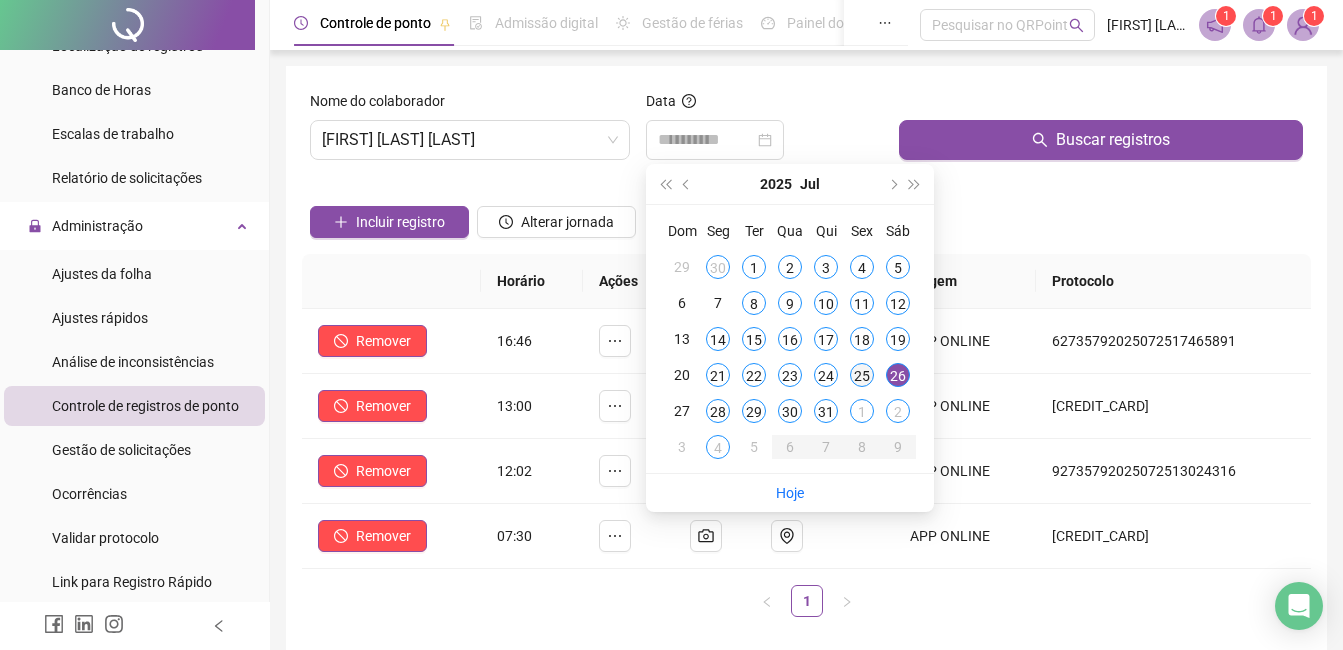 click on "25" at bounding box center (862, 375) 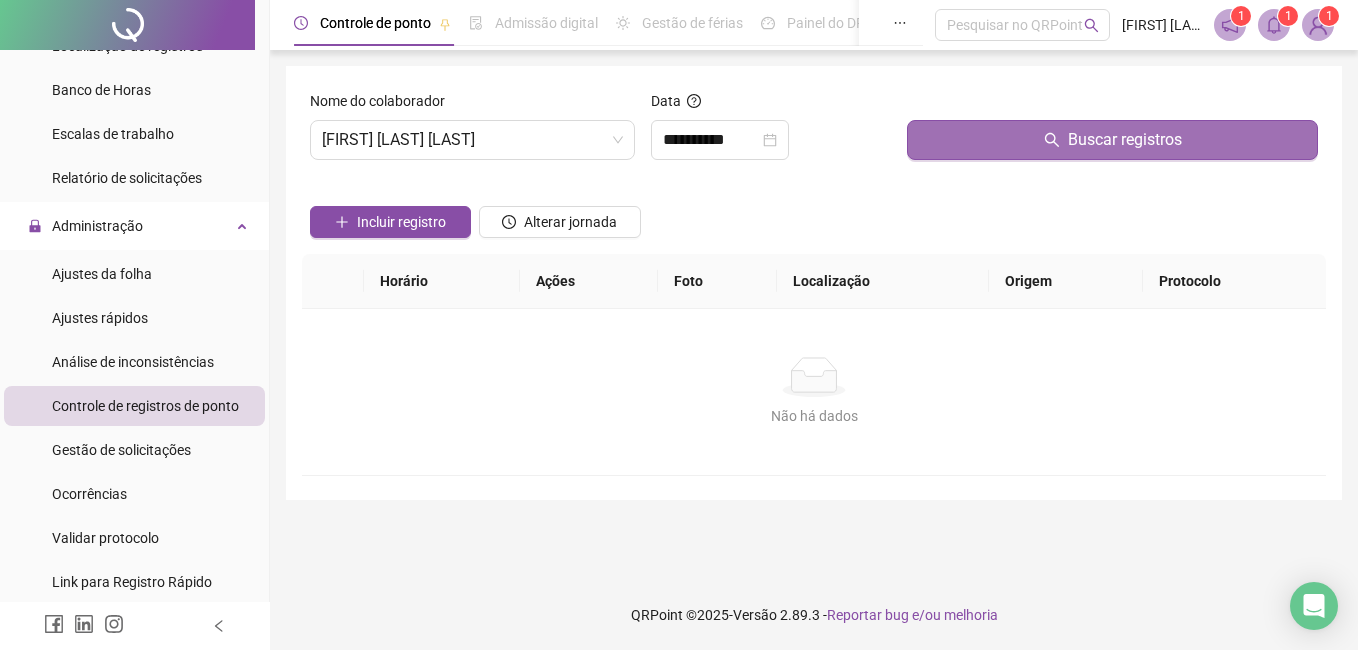 click on "Buscar registros" at bounding box center [1112, 140] 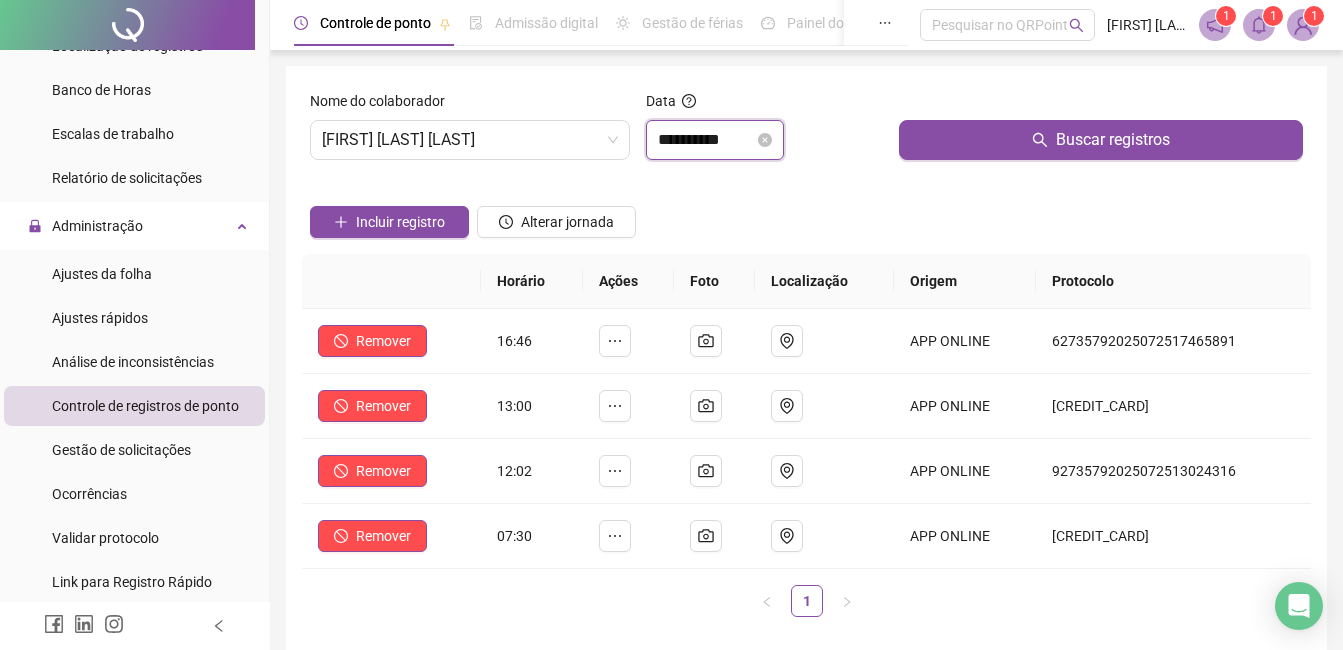 click on "**********" at bounding box center [706, 140] 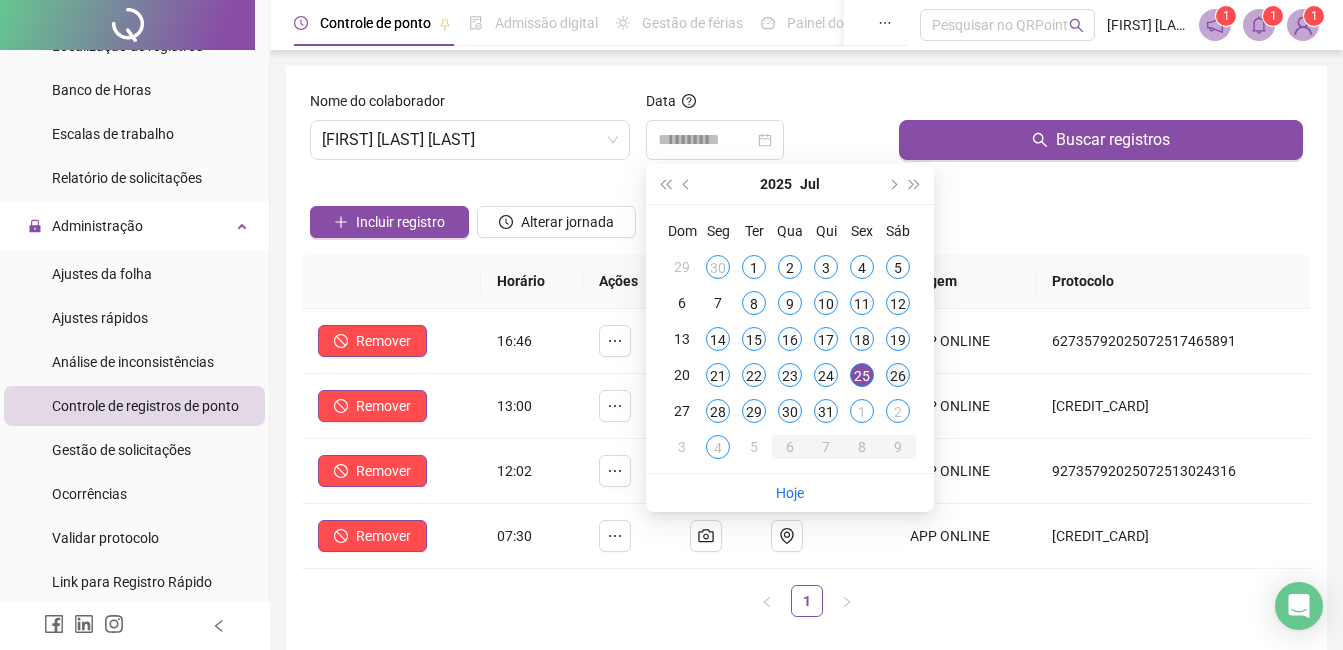 click on "26" at bounding box center (898, 375) 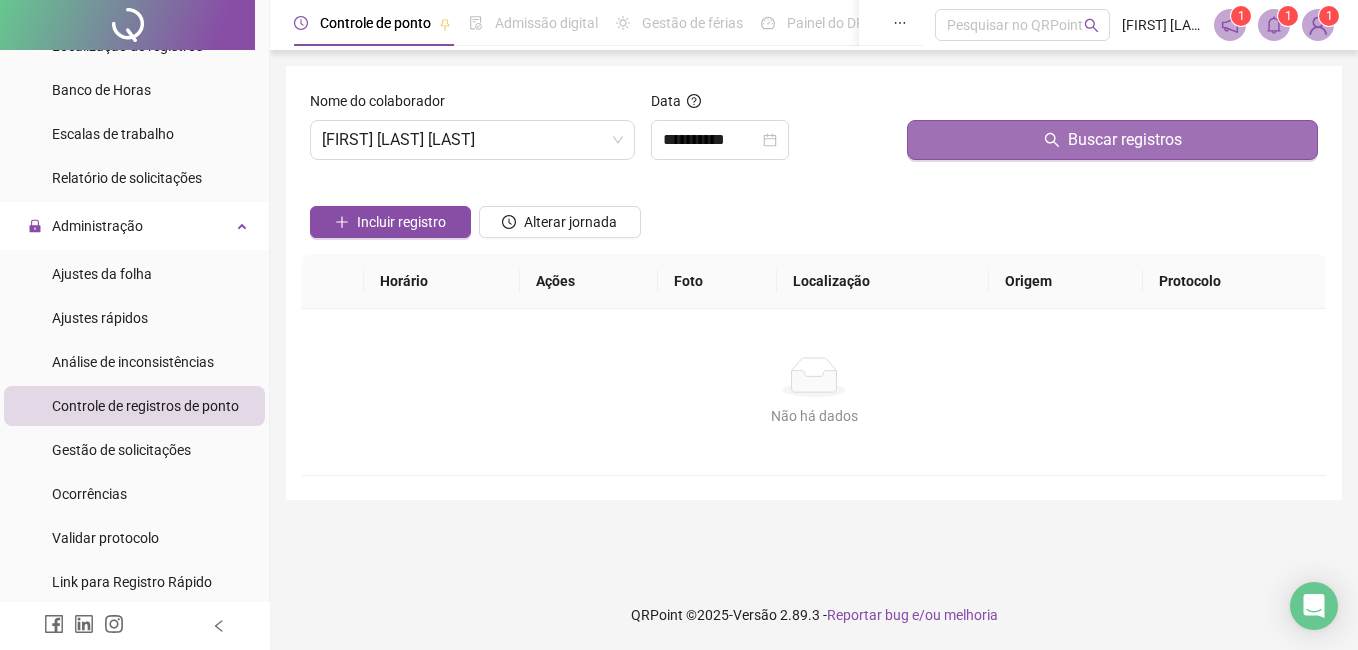 click on "Buscar registros" at bounding box center (1112, 140) 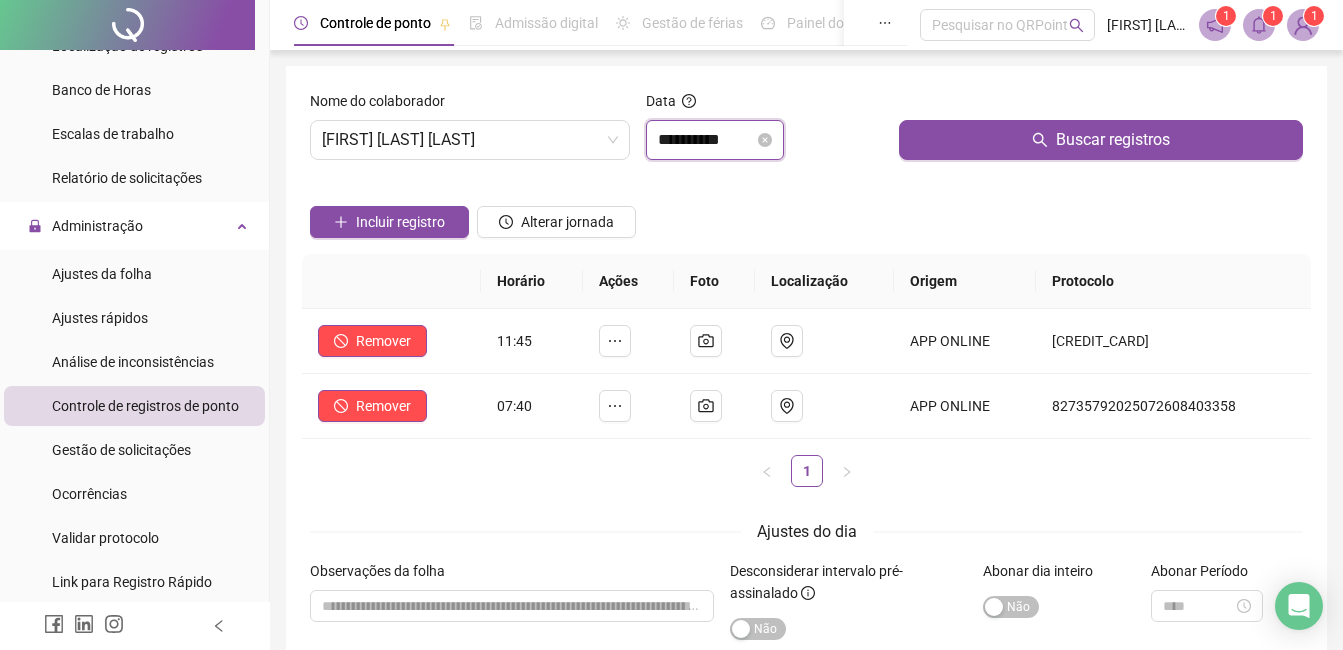 click on "**********" at bounding box center (706, 140) 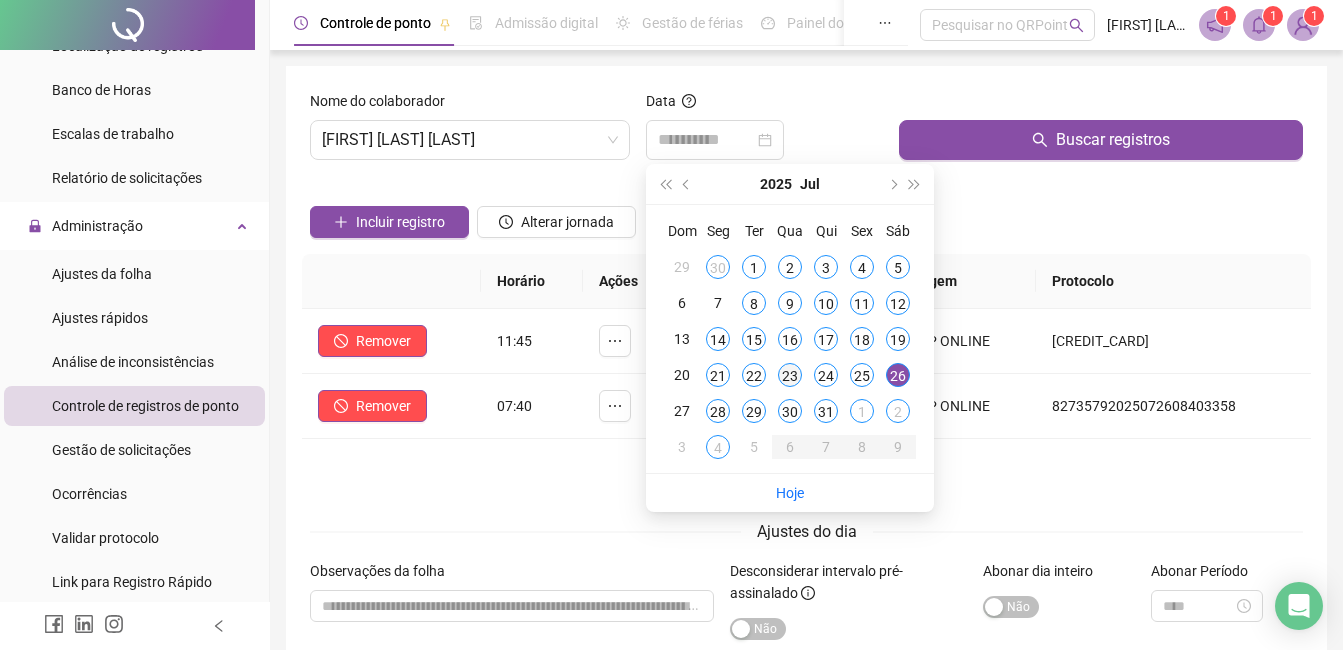 click on "23" at bounding box center [790, 375] 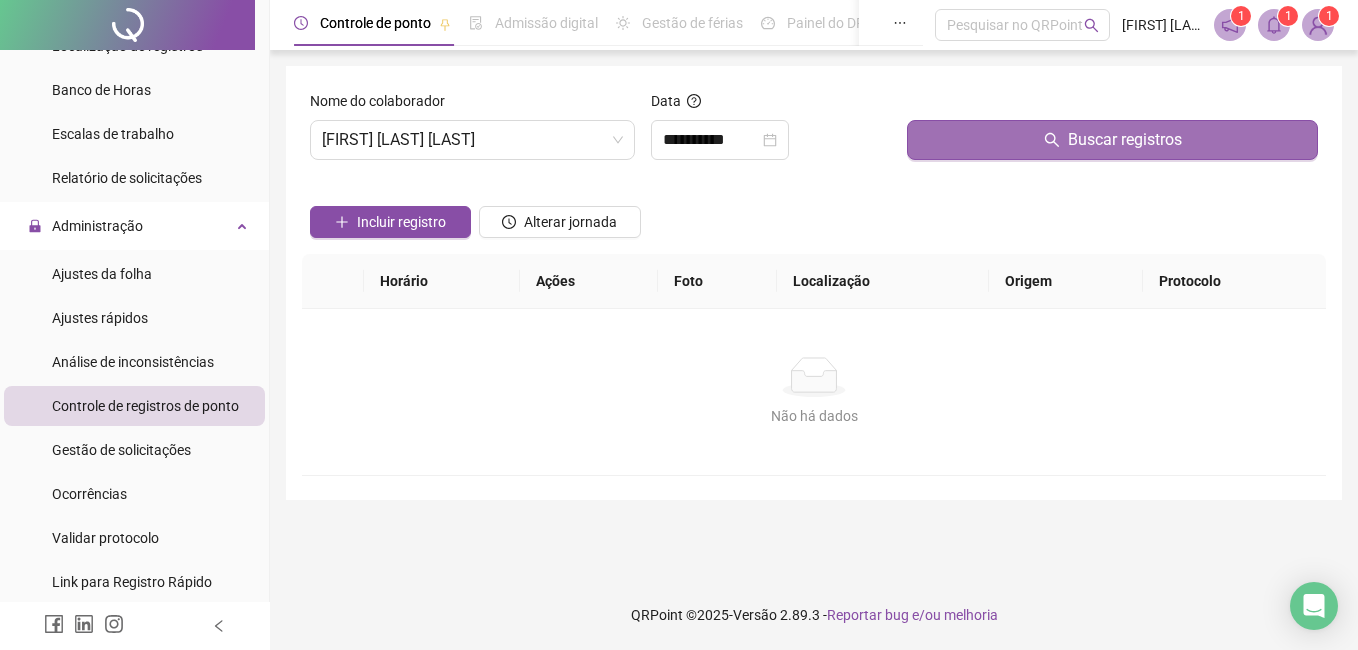 click on "Buscar registros" at bounding box center (1112, 140) 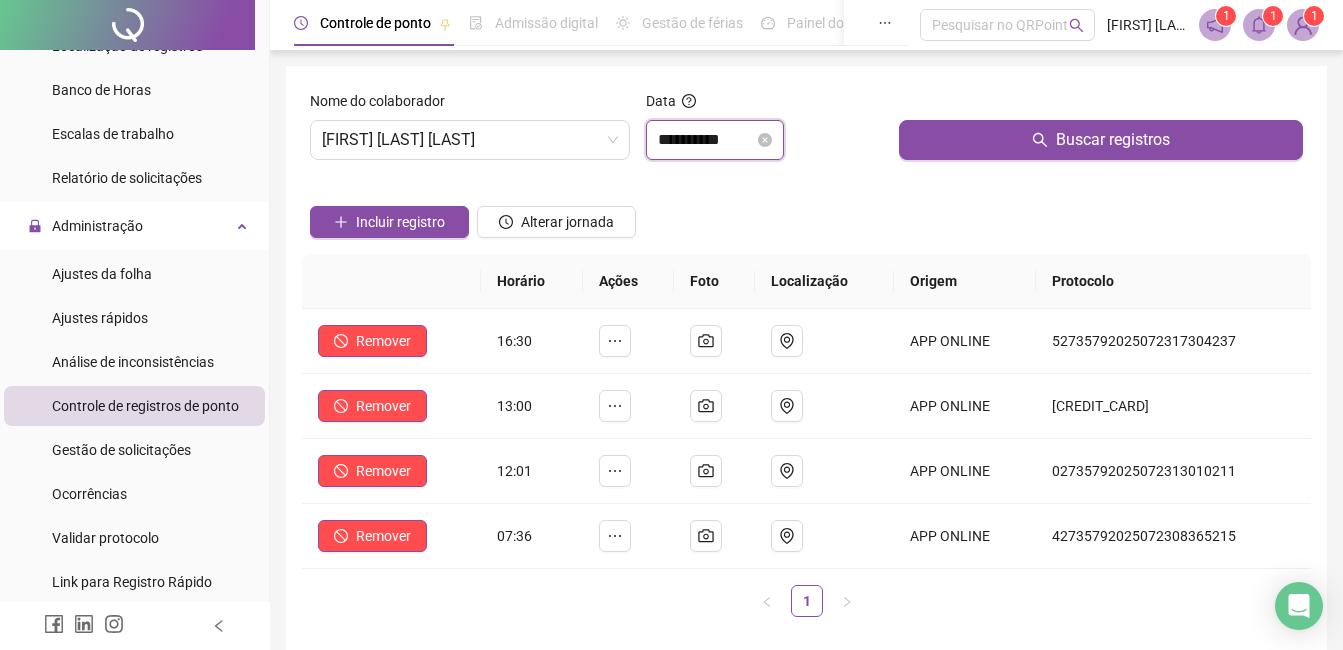 click on "**********" at bounding box center (706, 140) 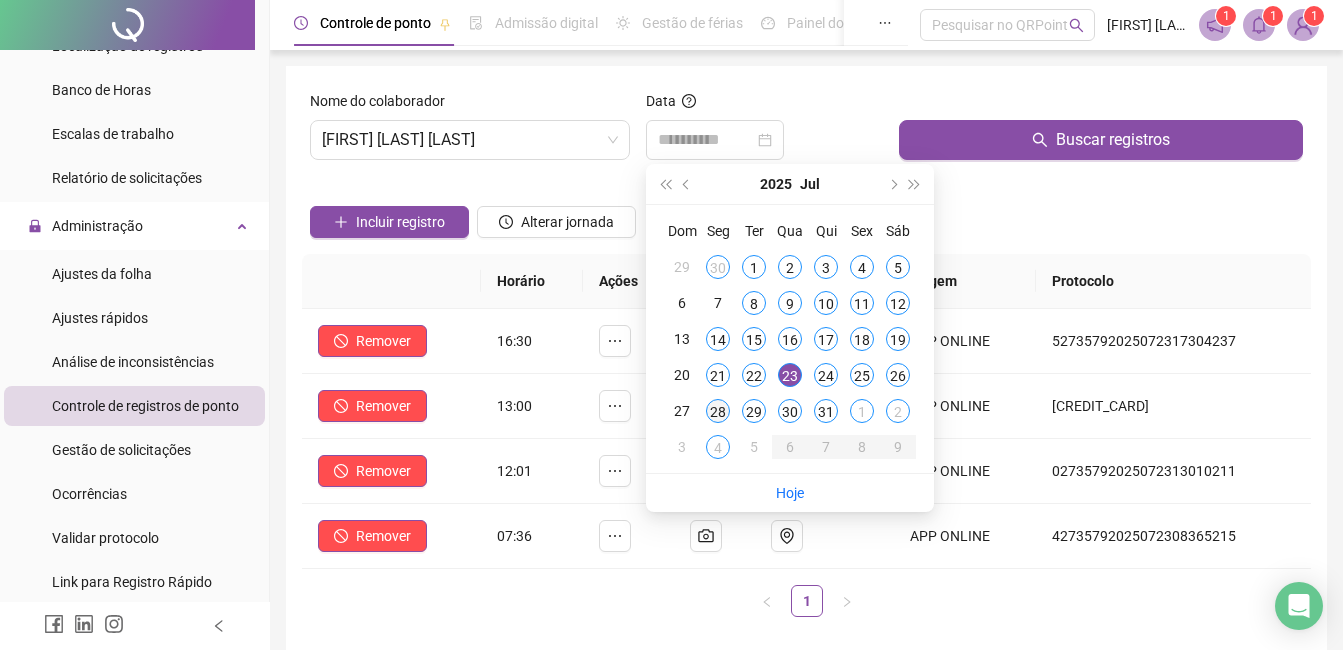 click on "28" at bounding box center (718, 411) 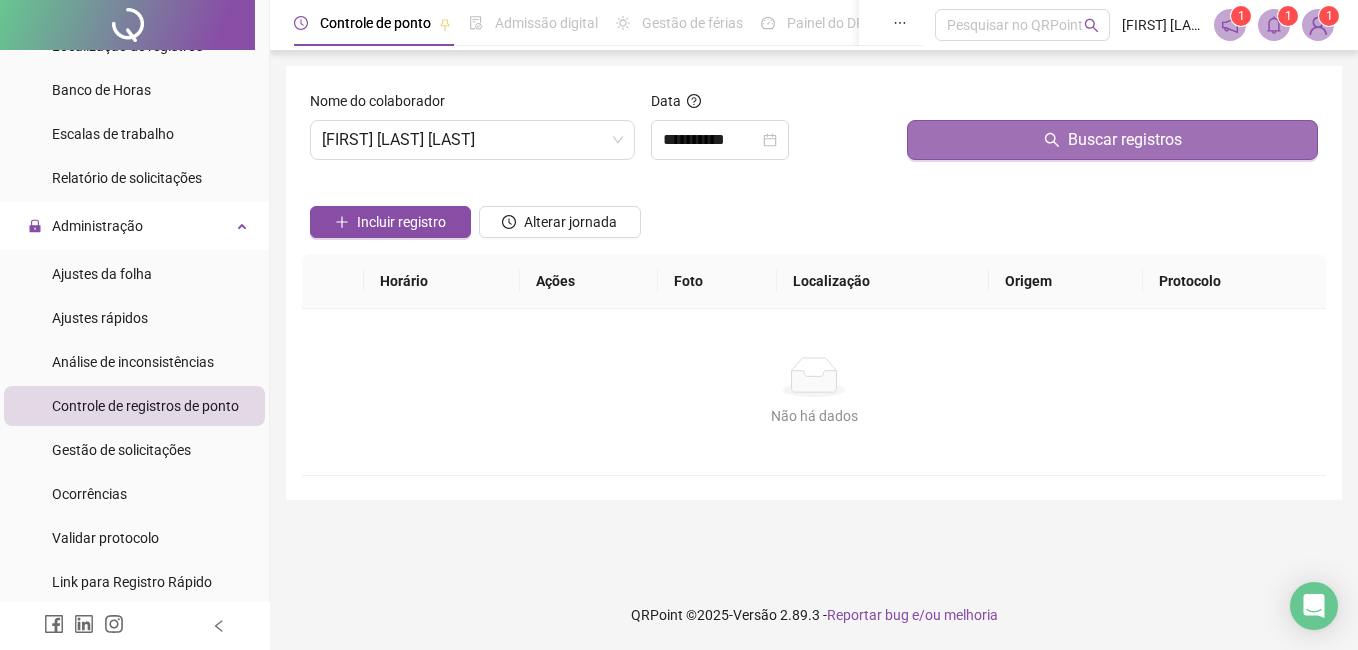 click on "Buscar registros" at bounding box center (1112, 140) 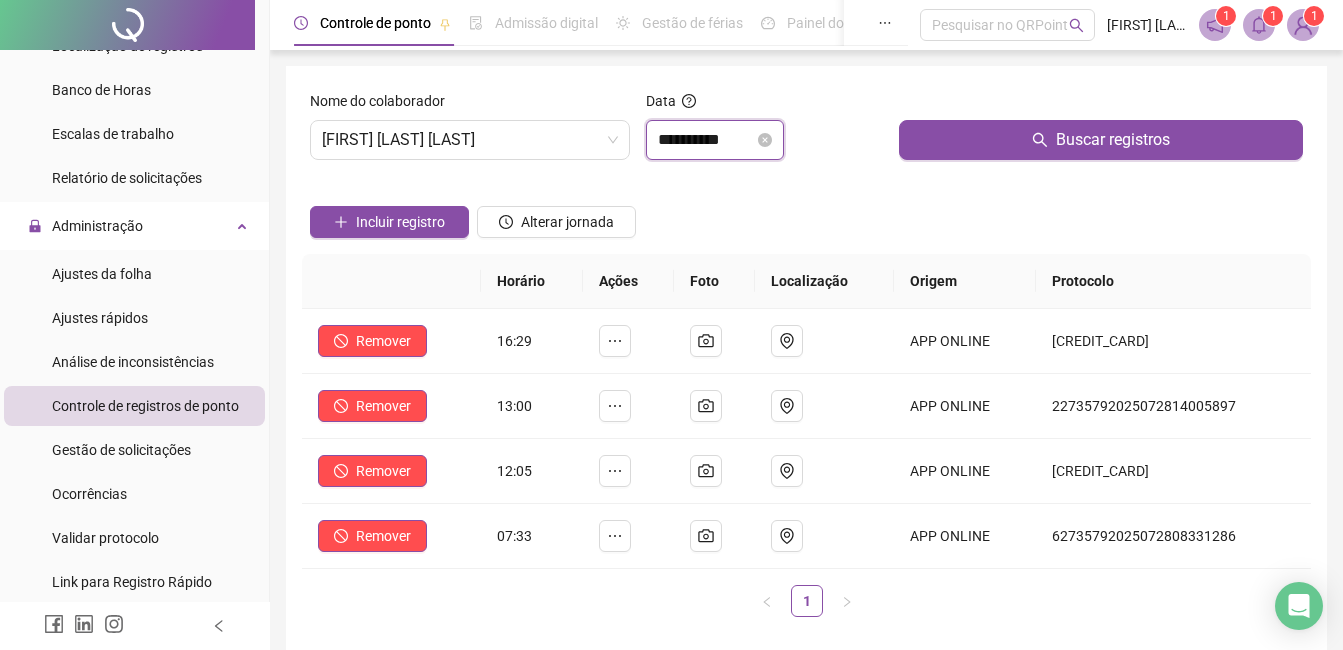 click on "**********" at bounding box center [706, 140] 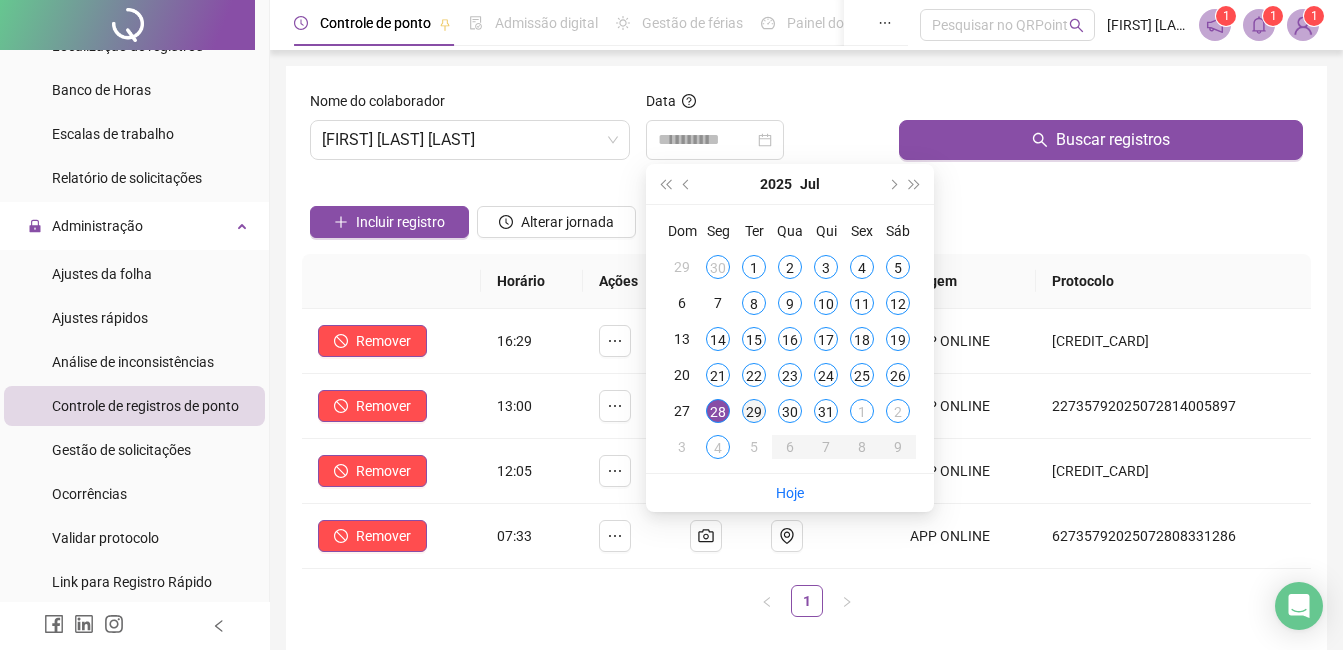 click on "29" at bounding box center (754, 411) 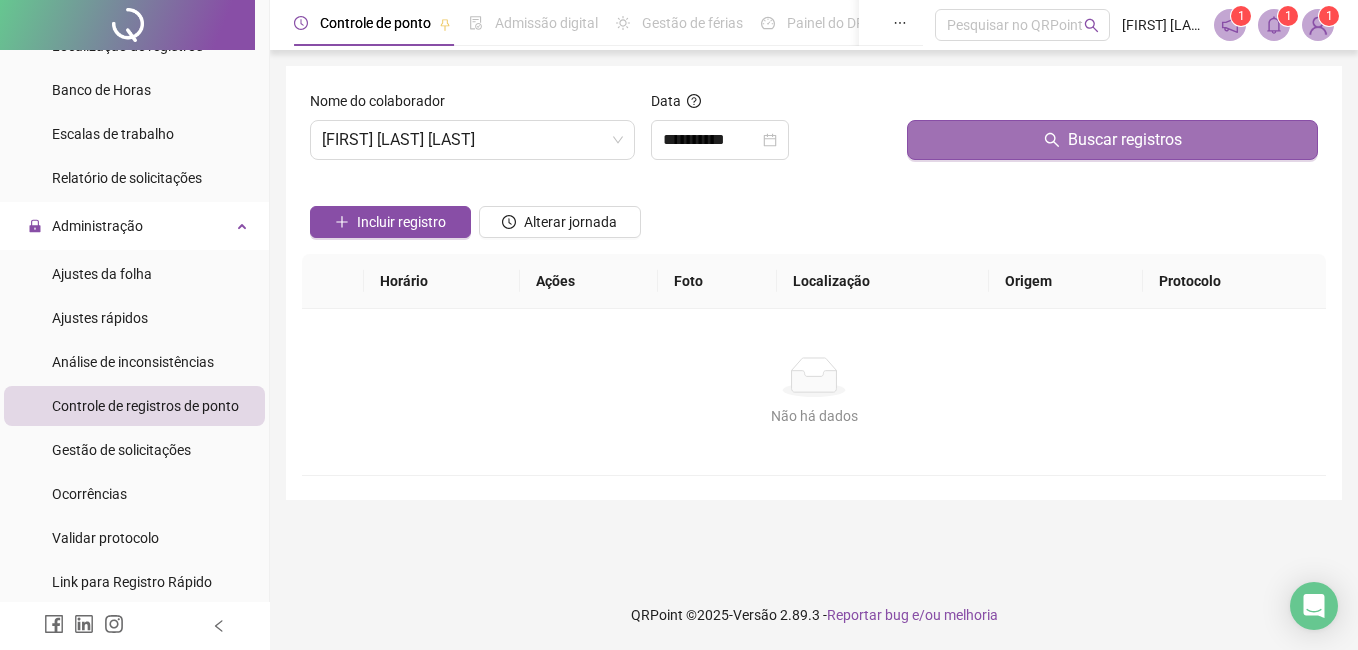 click on "Buscar registros" at bounding box center [1112, 140] 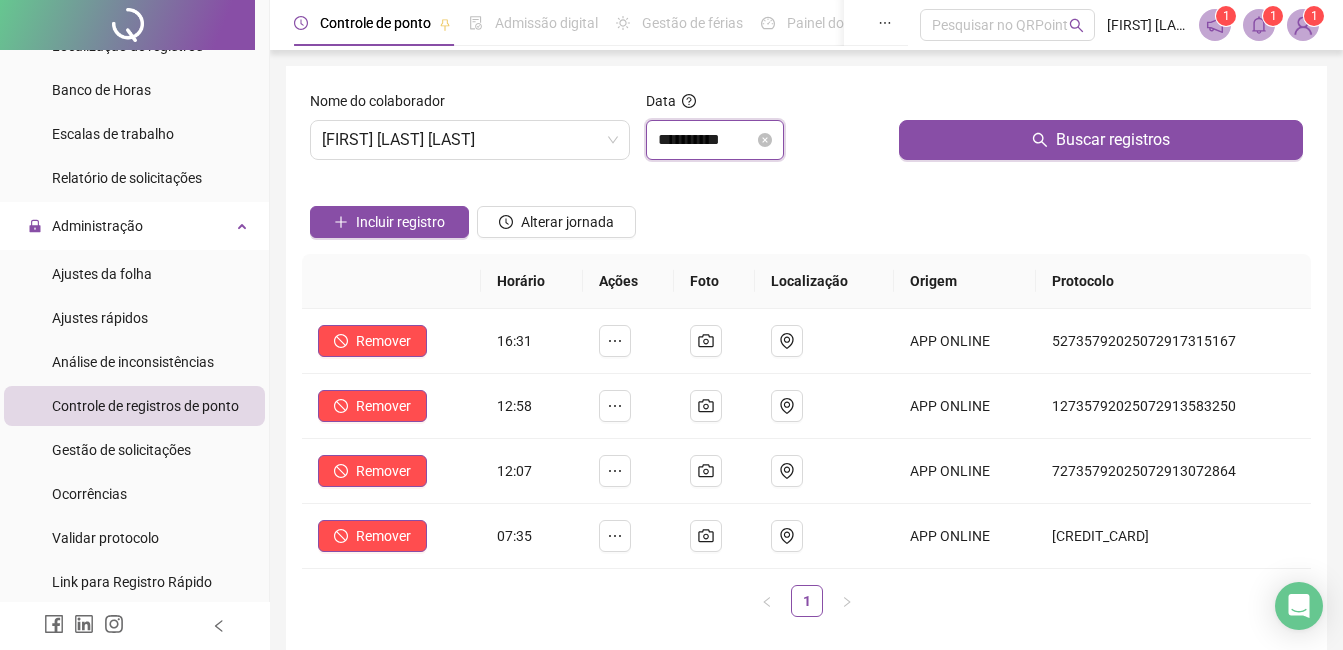 click on "**********" at bounding box center (706, 140) 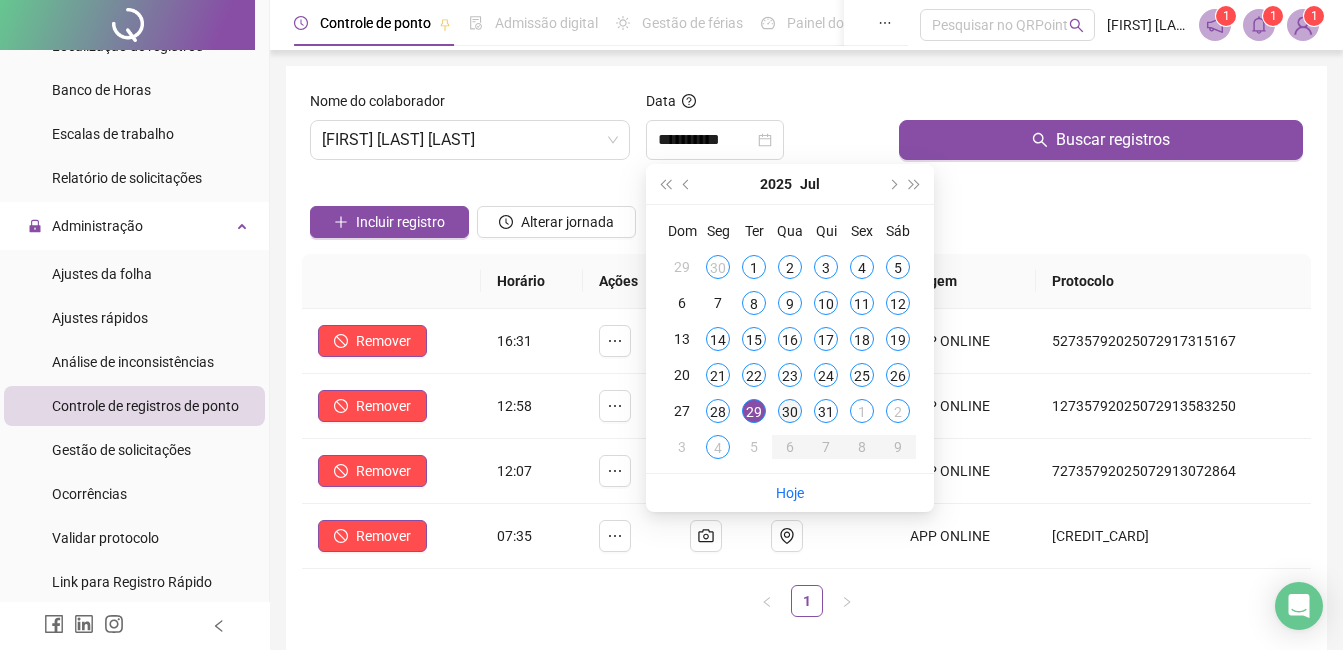 click on "30" at bounding box center (790, 411) 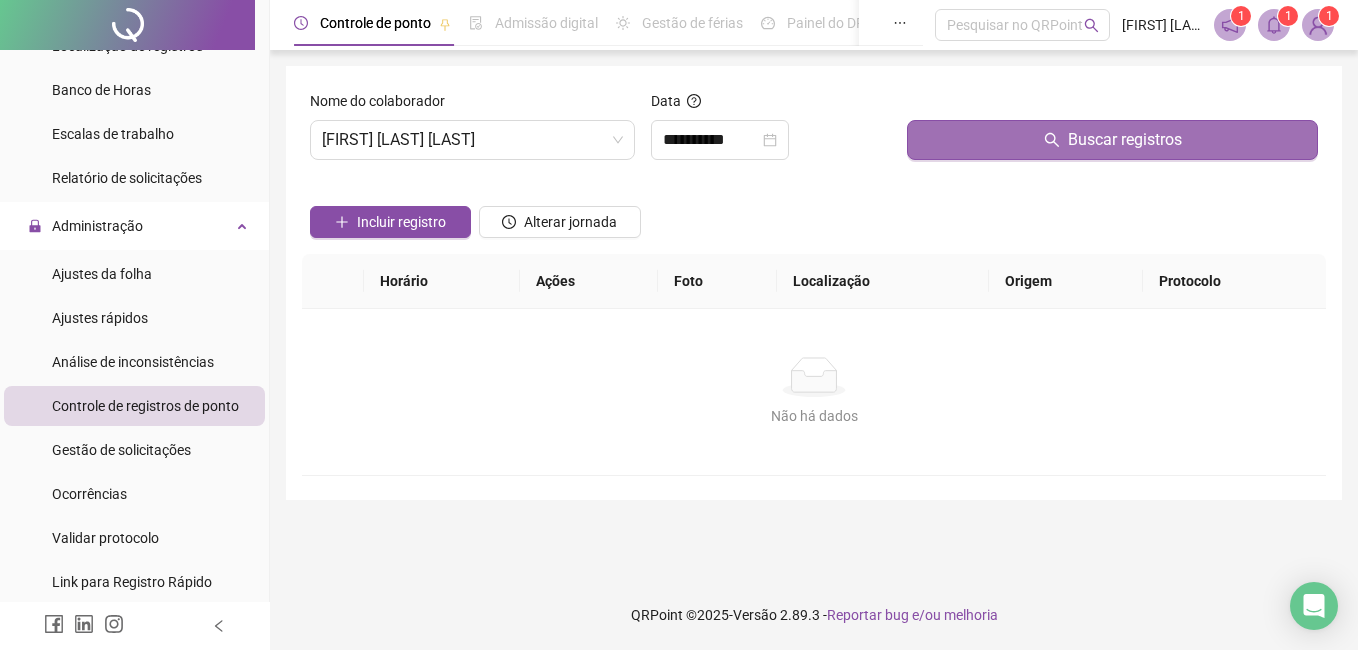 click on "Buscar registros" at bounding box center [1112, 140] 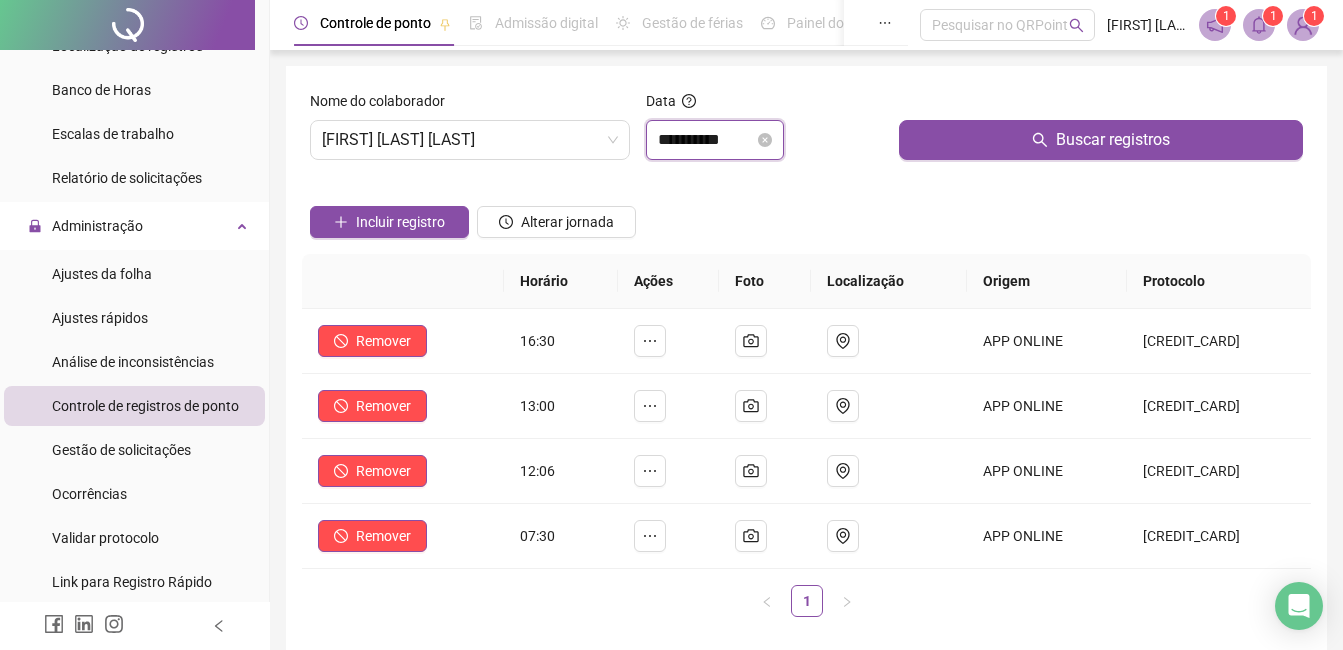 click on "**********" at bounding box center (706, 140) 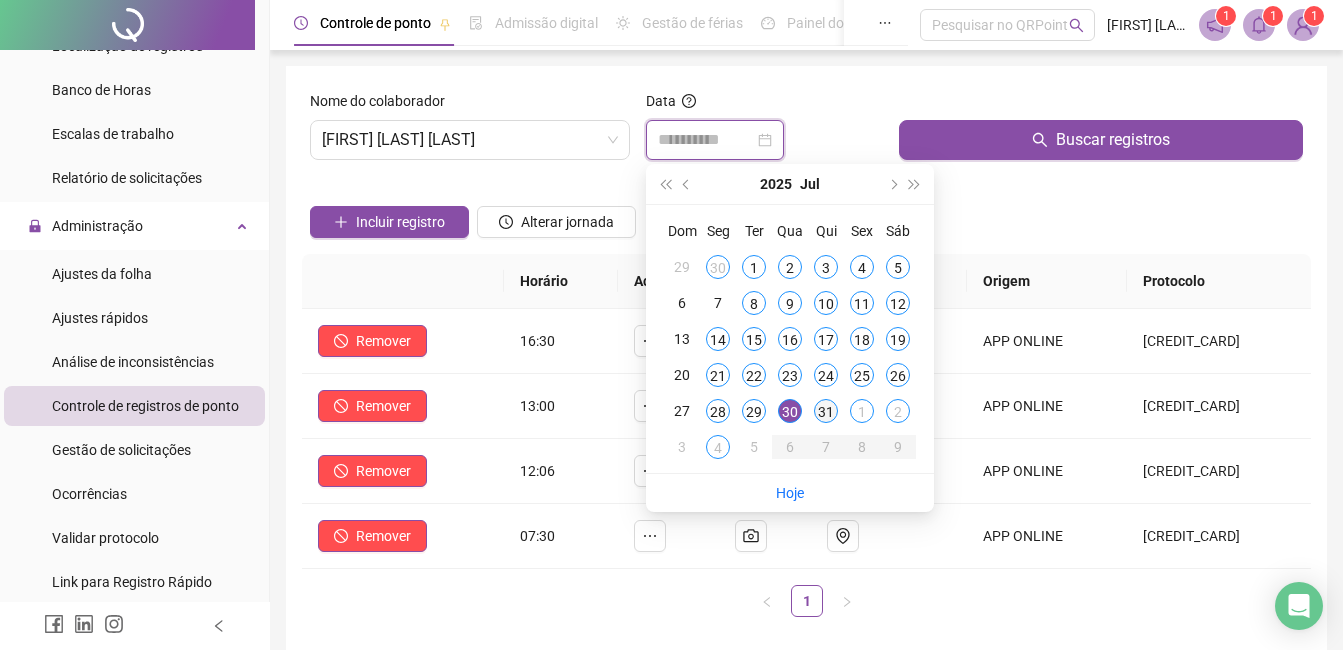 type on "**********" 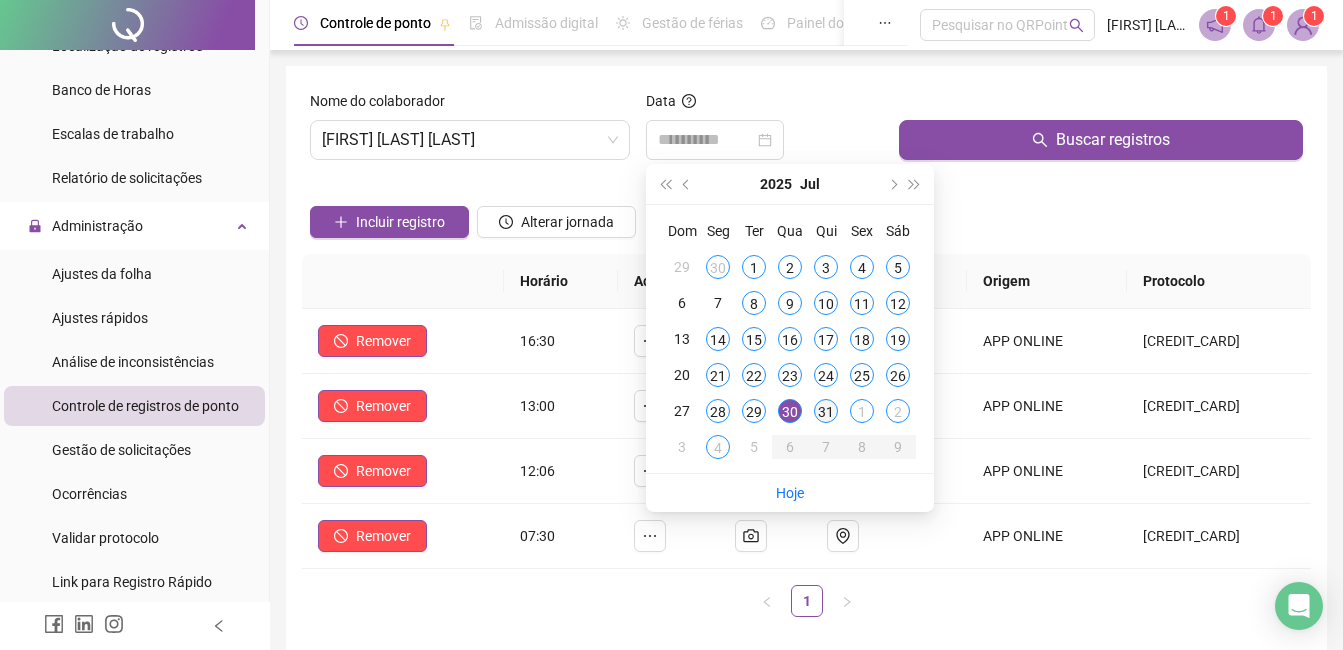 click on "31" at bounding box center [826, 411] 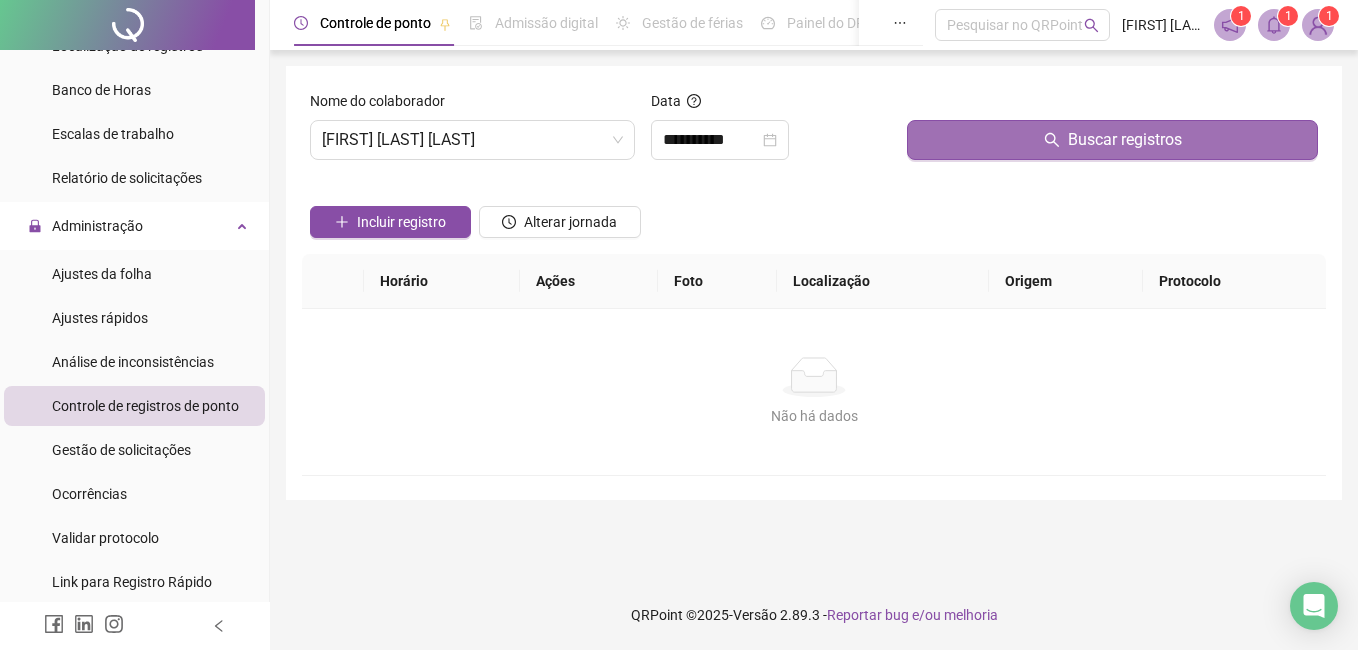 click on "Buscar registros" at bounding box center [1112, 140] 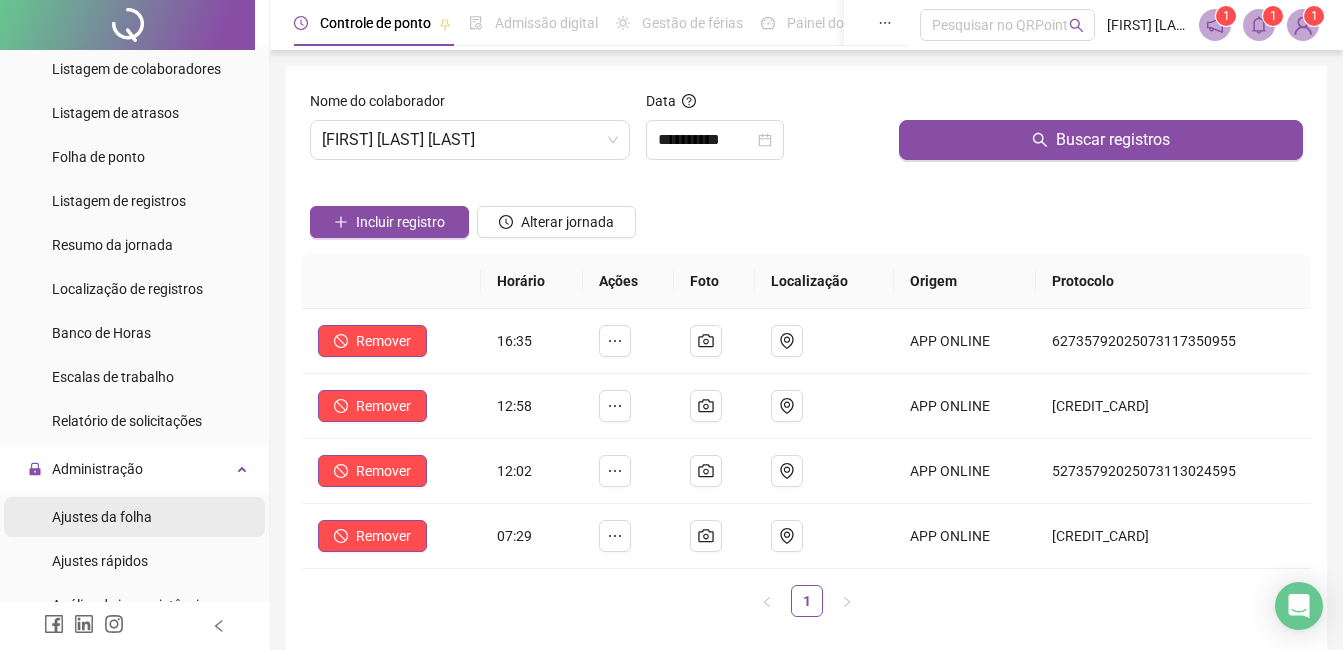 scroll, scrollTop: 300, scrollLeft: 0, axis: vertical 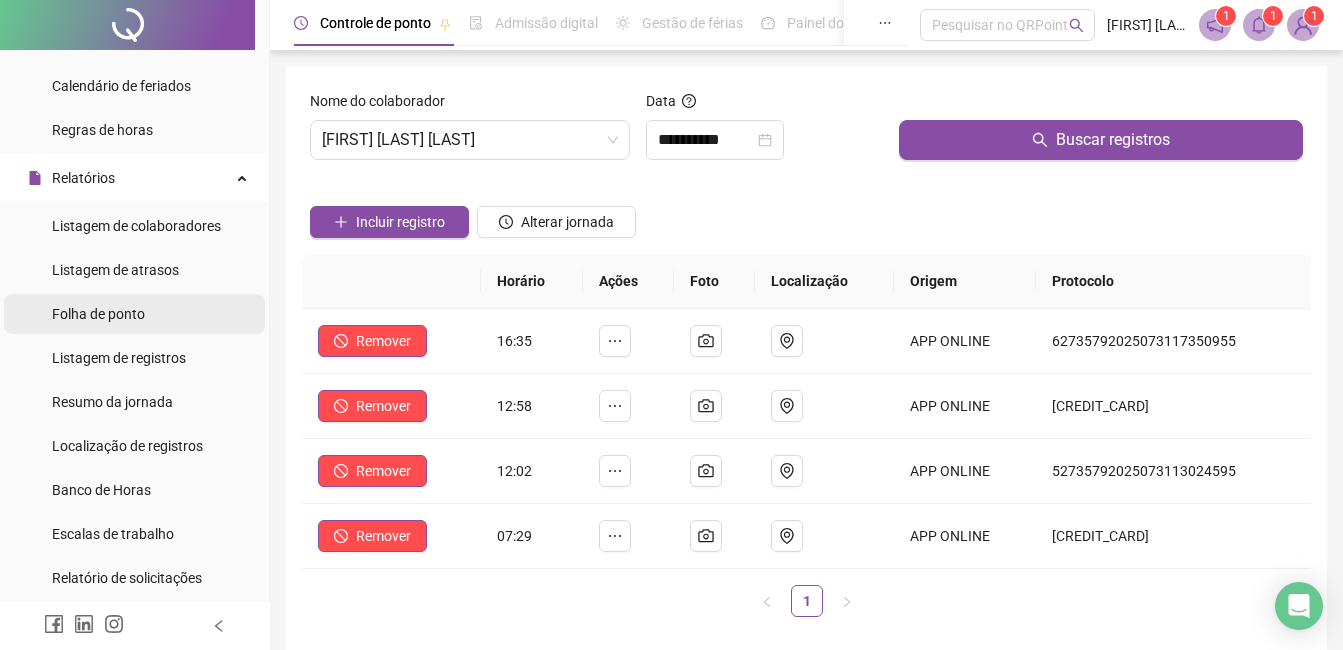 click on "Folha de ponto" at bounding box center (98, 314) 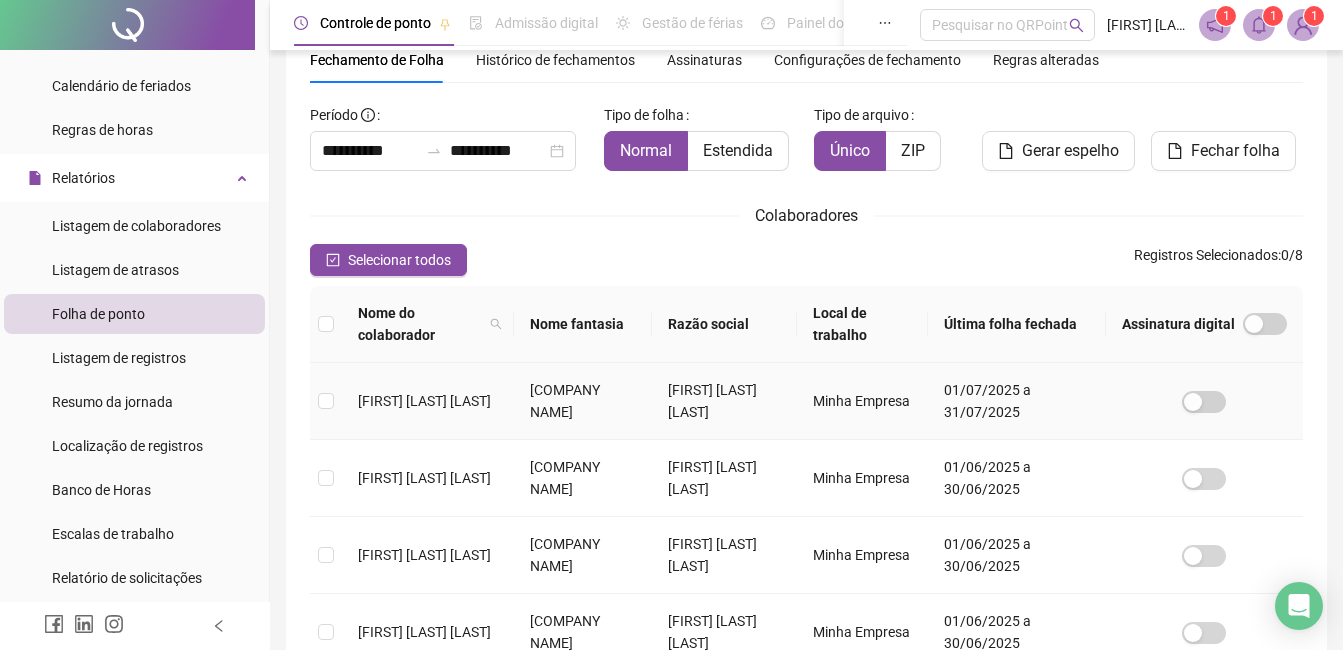scroll, scrollTop: 285, scrollLeft: 0, axis: vertical 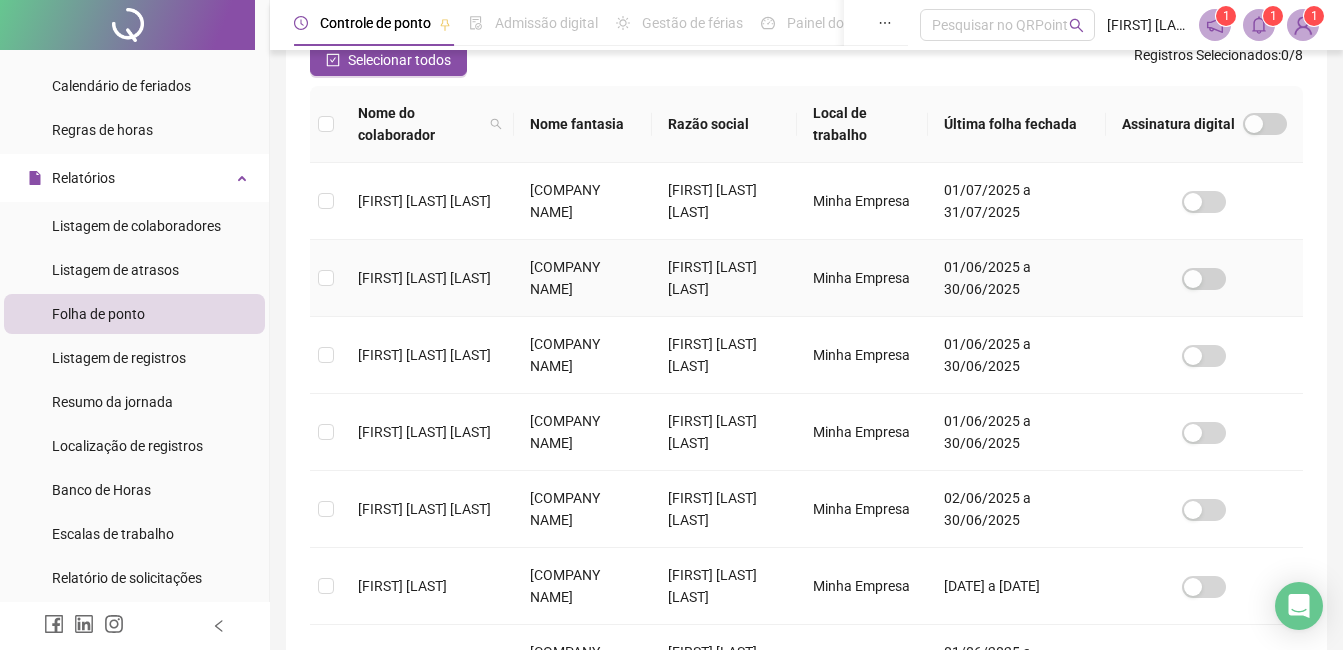 click on "[FIRST] [LAST] [LAST]" at bounding box center (428, 278) 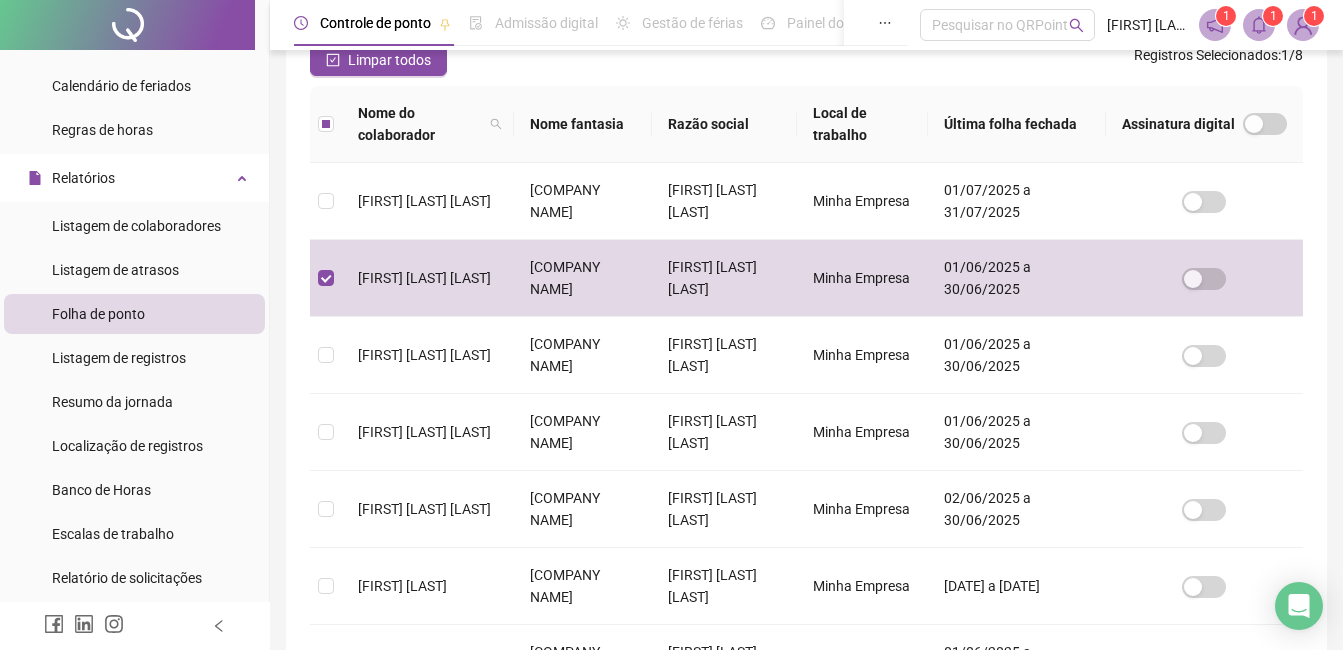 scroll, scrollTop: 85, scrollLeft: 0, axis: vertical 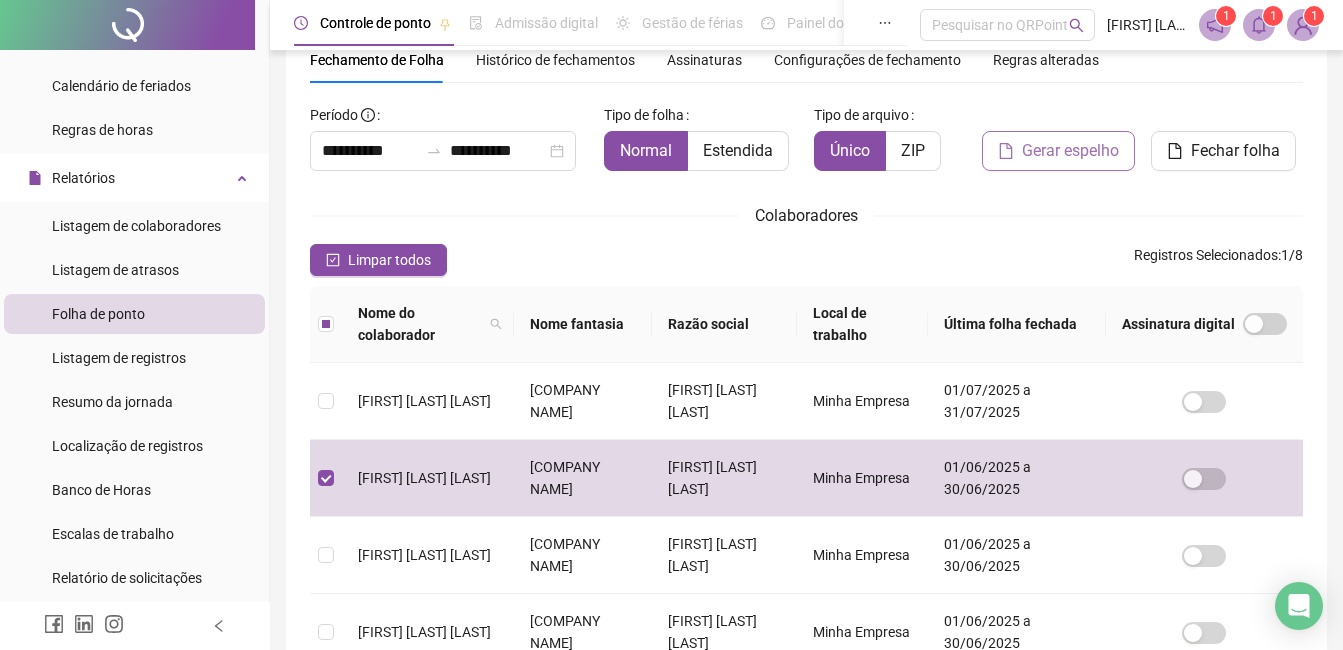 click on "Gerar espelho" at bounding box center (1070, 151) 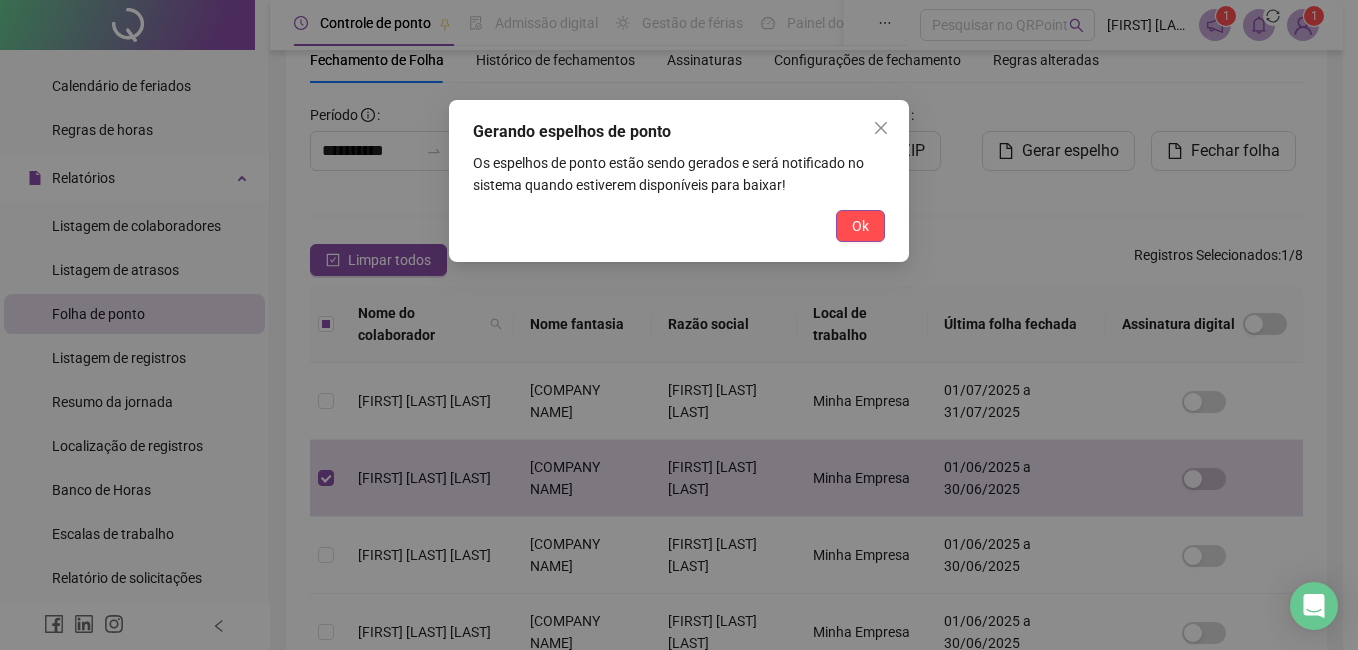 click on "Ok" at bounding box center (860, 226) 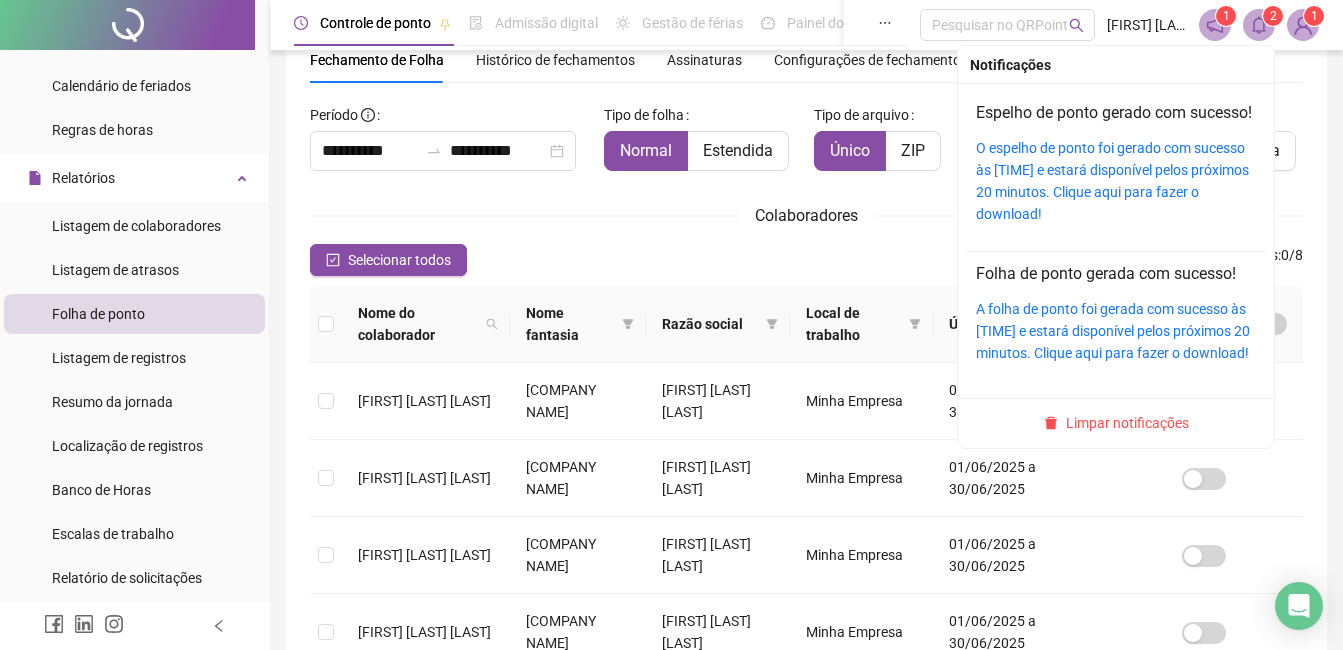 click on "2" at bounding box center (1273, 16) 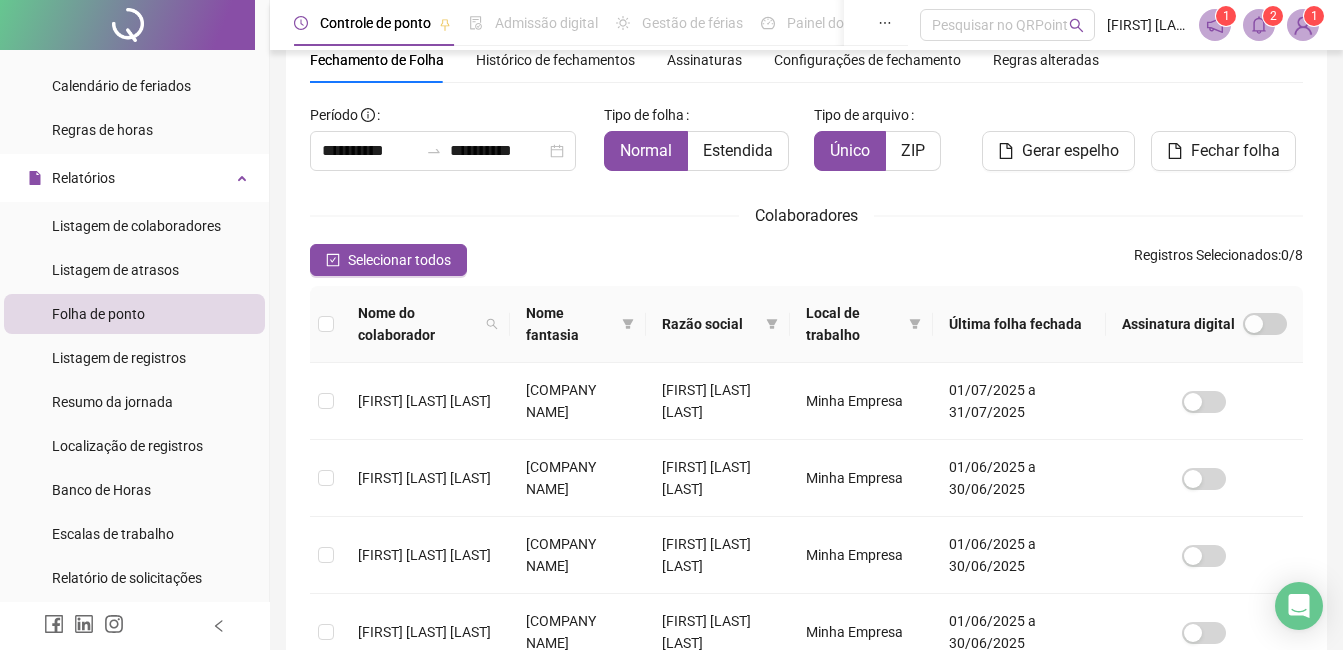 click 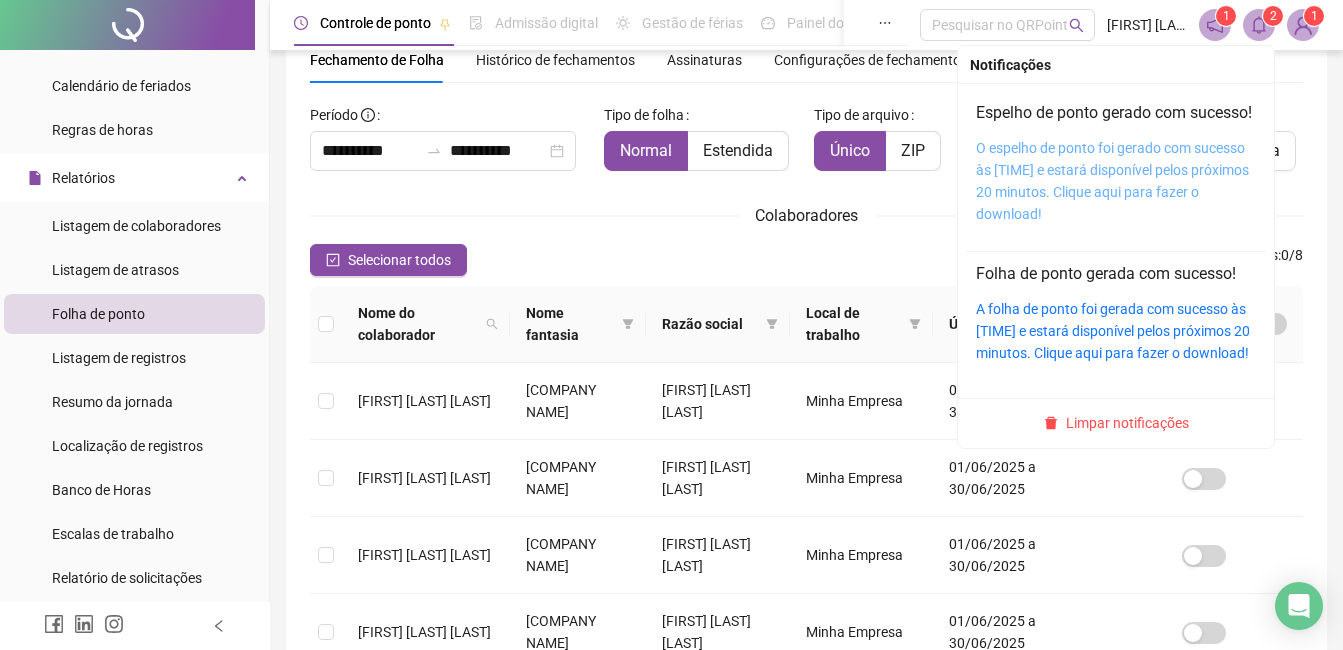 click on "O espelho de ponto foi gerado com sucesso às [TIME] e estará disponível pelos próximos 20 minutos.
Clique aqui para fazer o download!" at bounding box center (1112, 181) 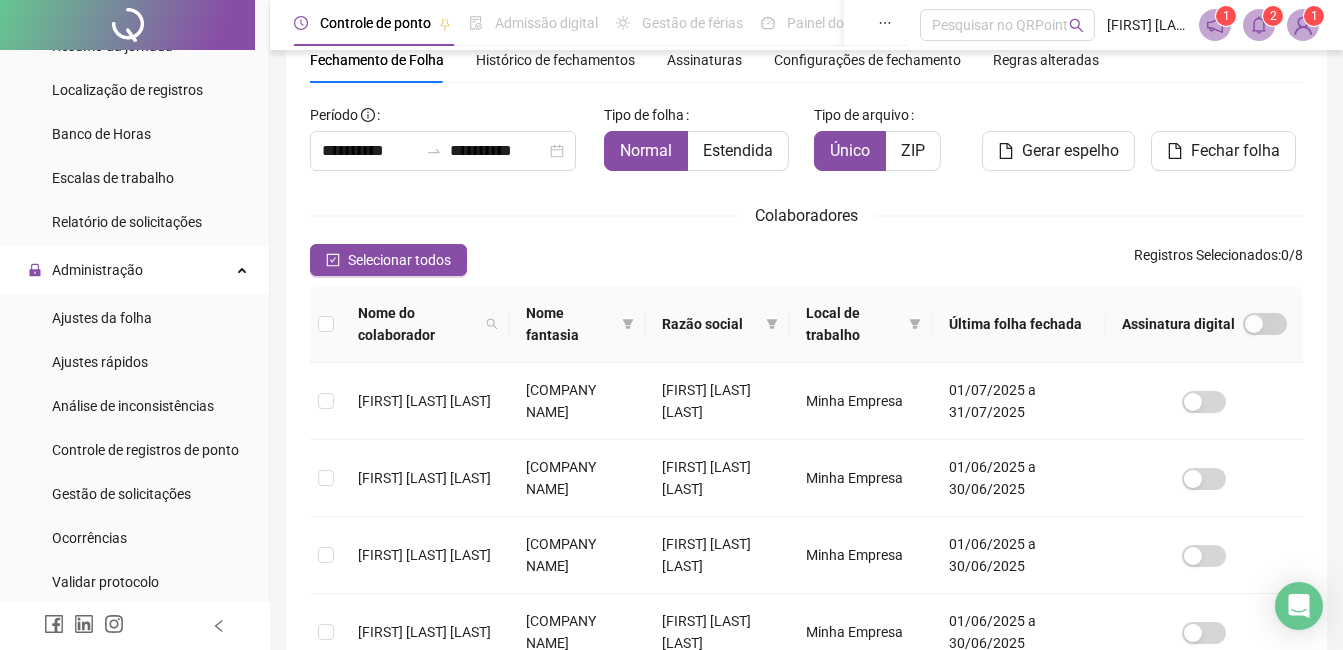 scroll, scrollTop: 700, scrollLeft: 0, axis: vertical 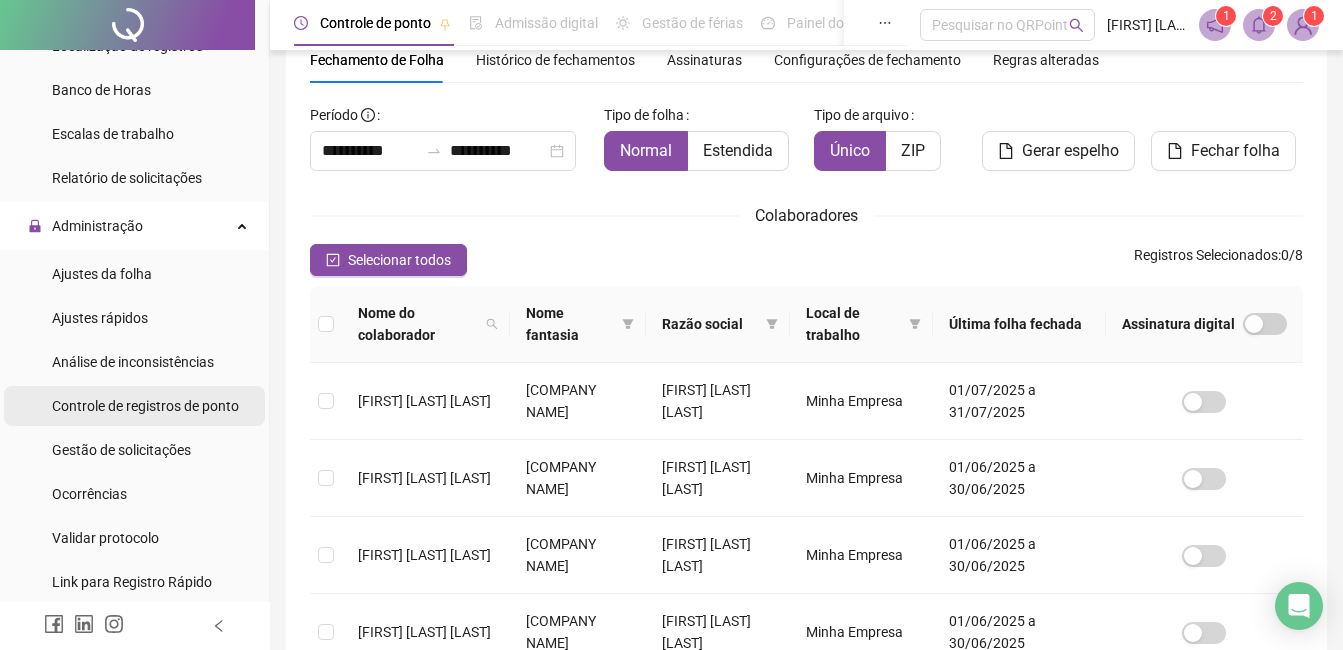 click on "Controle de registros de ponto" at bounding box center [145, 406] 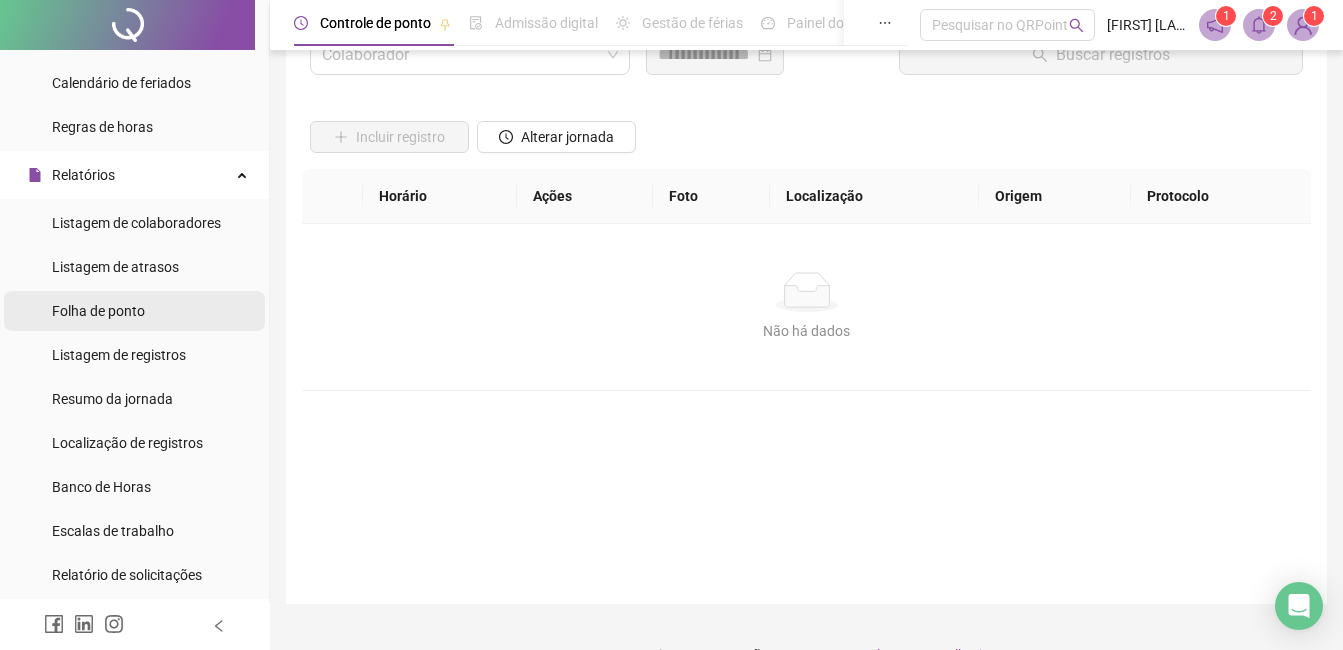 scroll, scrollTop: 300, scrollLeft: 0, axis: vertical 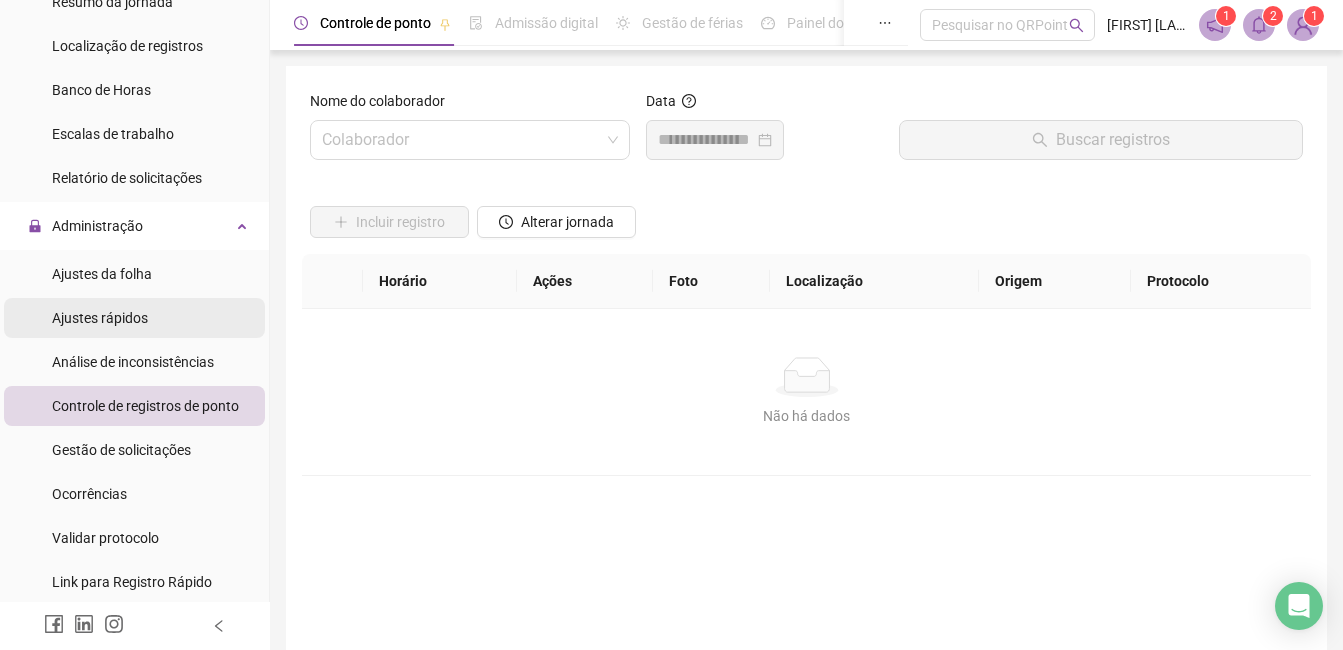 click on "Ajustes rápidos" at bounding box center [100, 318] 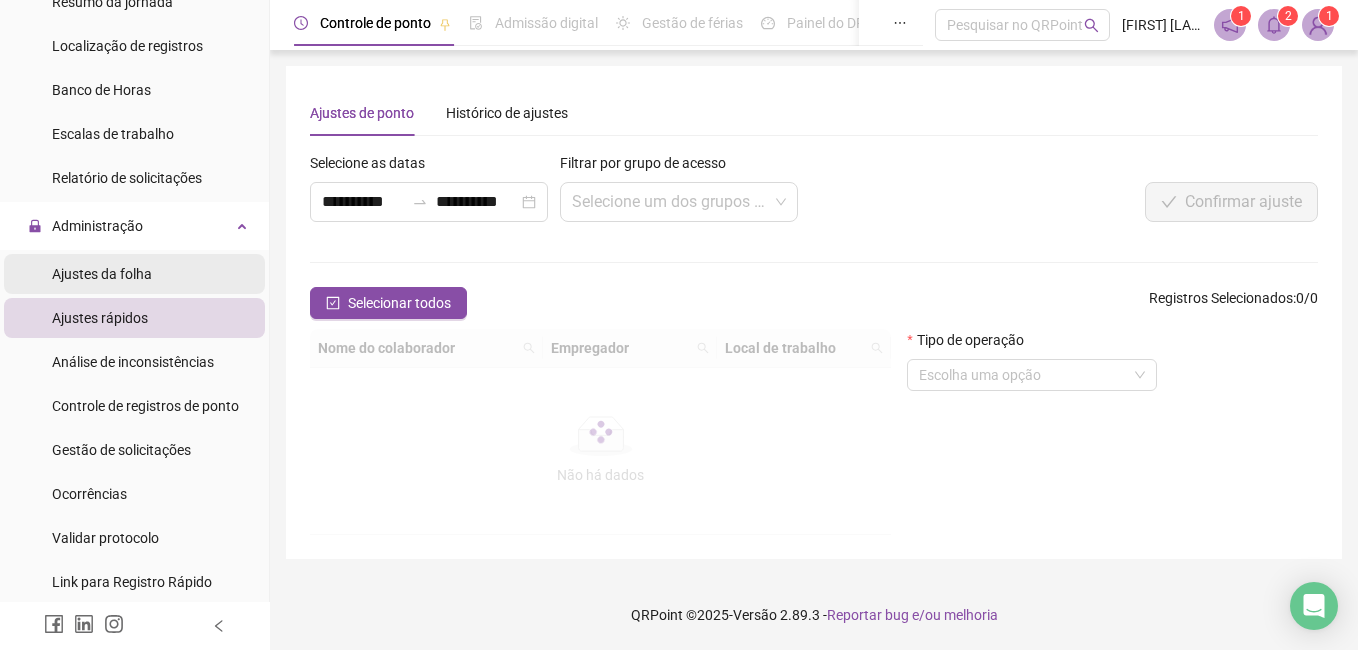 click on "Ajustes da folha" at bounding box center (102, 274) 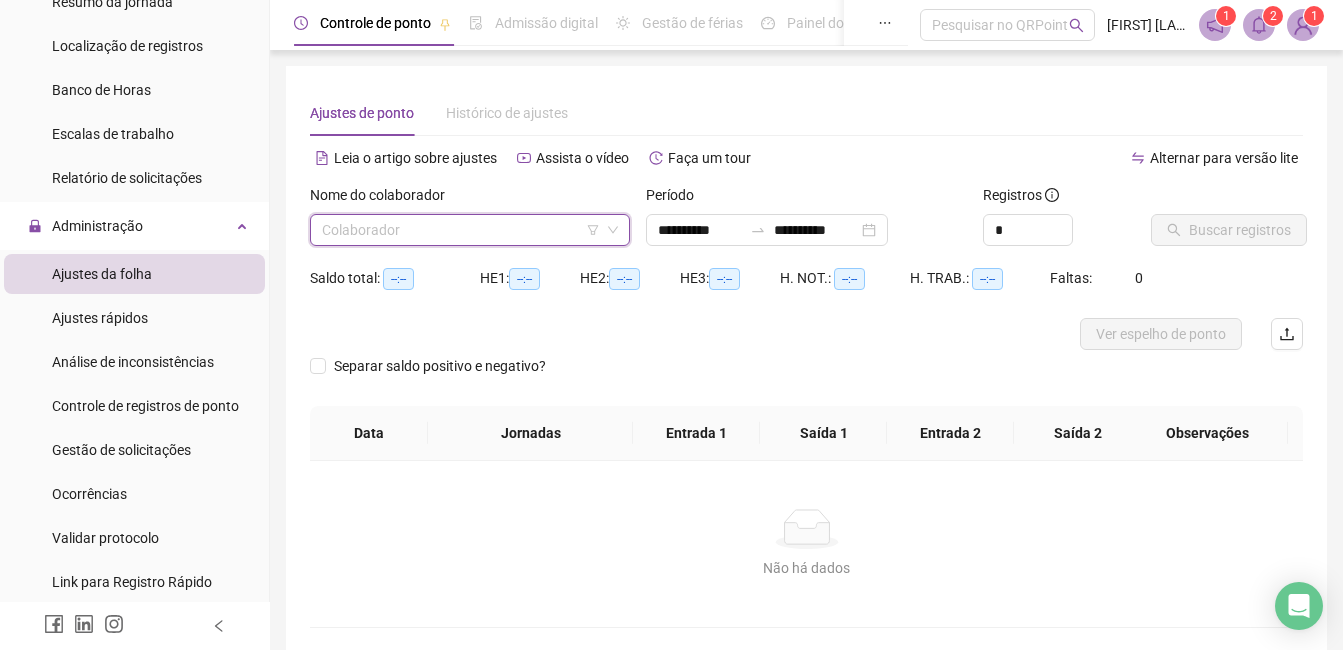 click on "Colaborador" at bounding box center [470, 230] 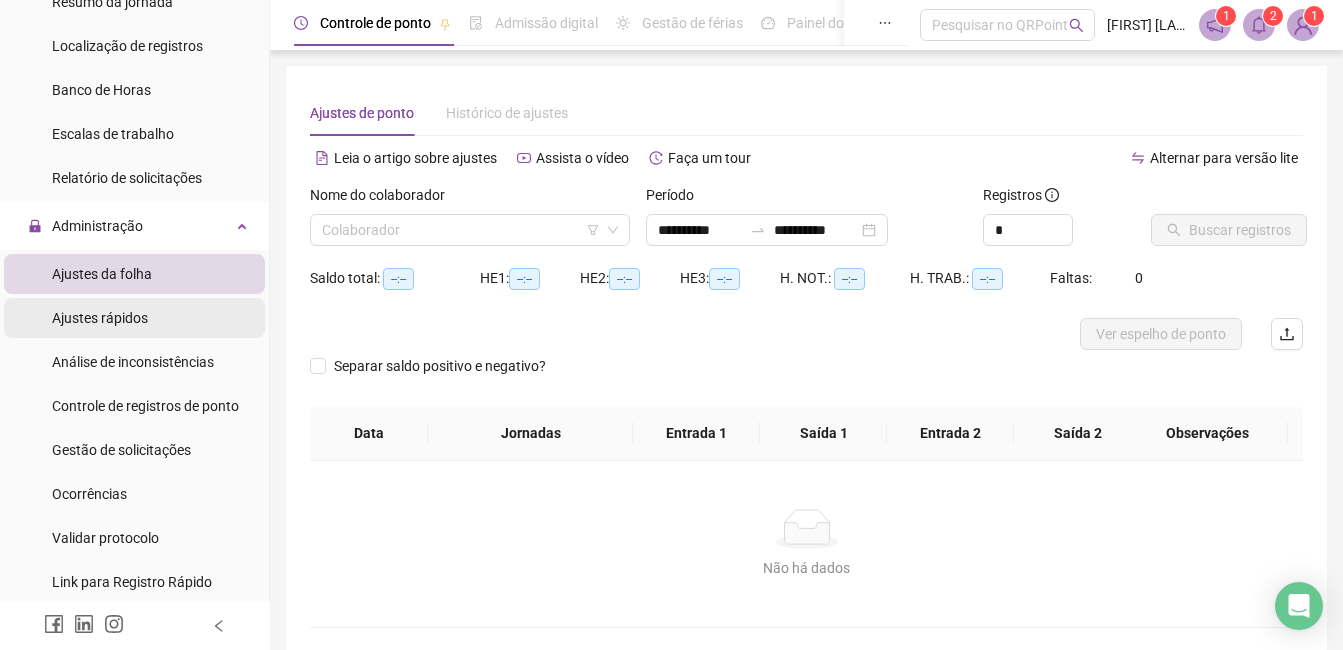 click on "Ajustes rápidos" at bounding box center [134, 318] 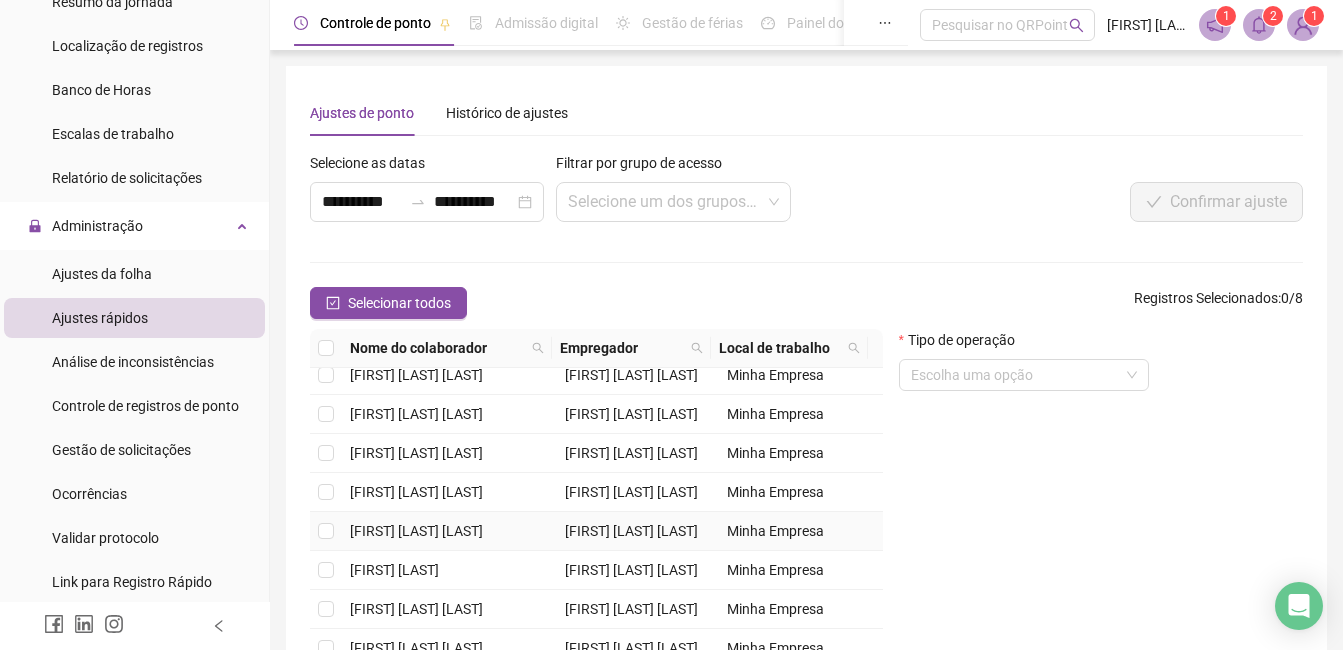 scroll, scrollTop: 0, scrollLeft: 0, axis: both 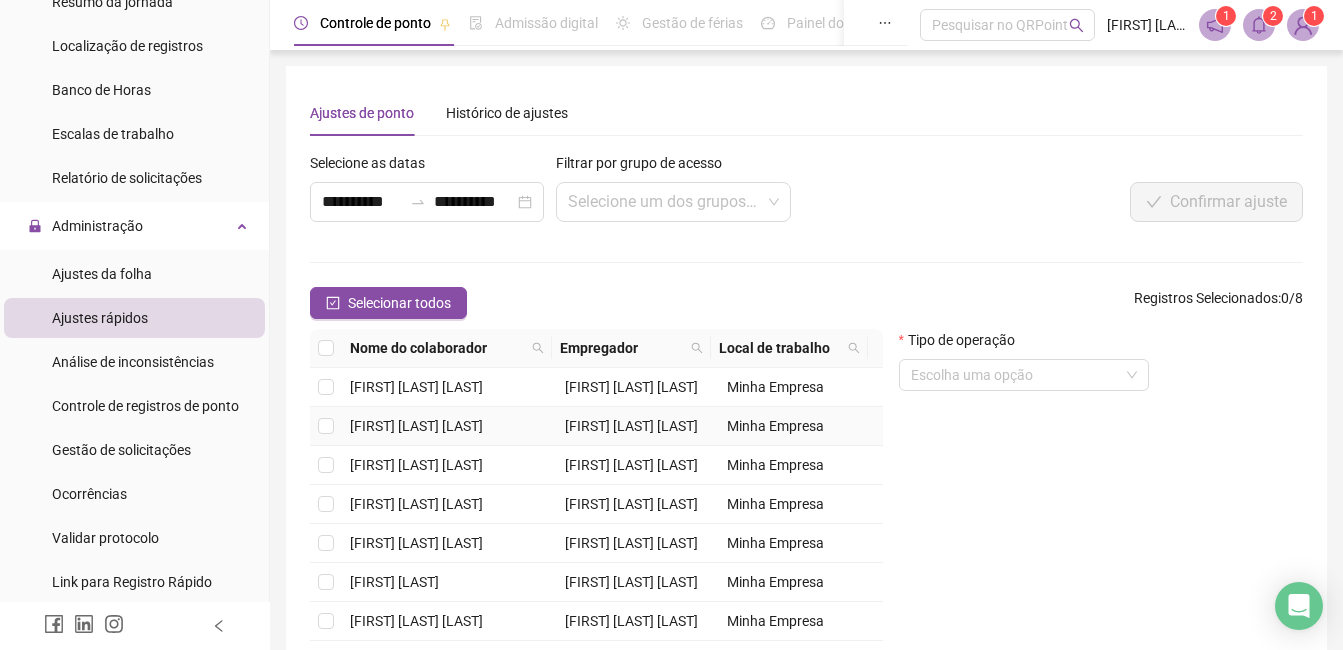 click on "[FIRST] [LAST] [LAST]" at bounding box center (416, 426) 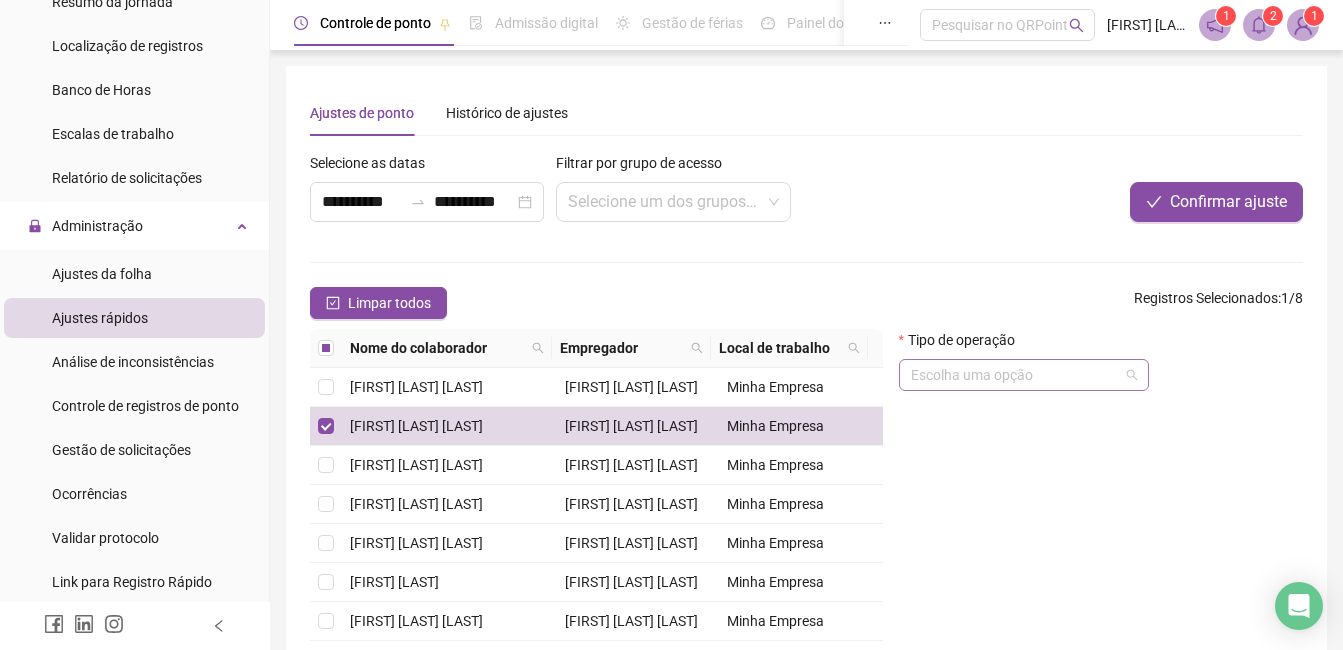 click at bounding box center (1015, 375) 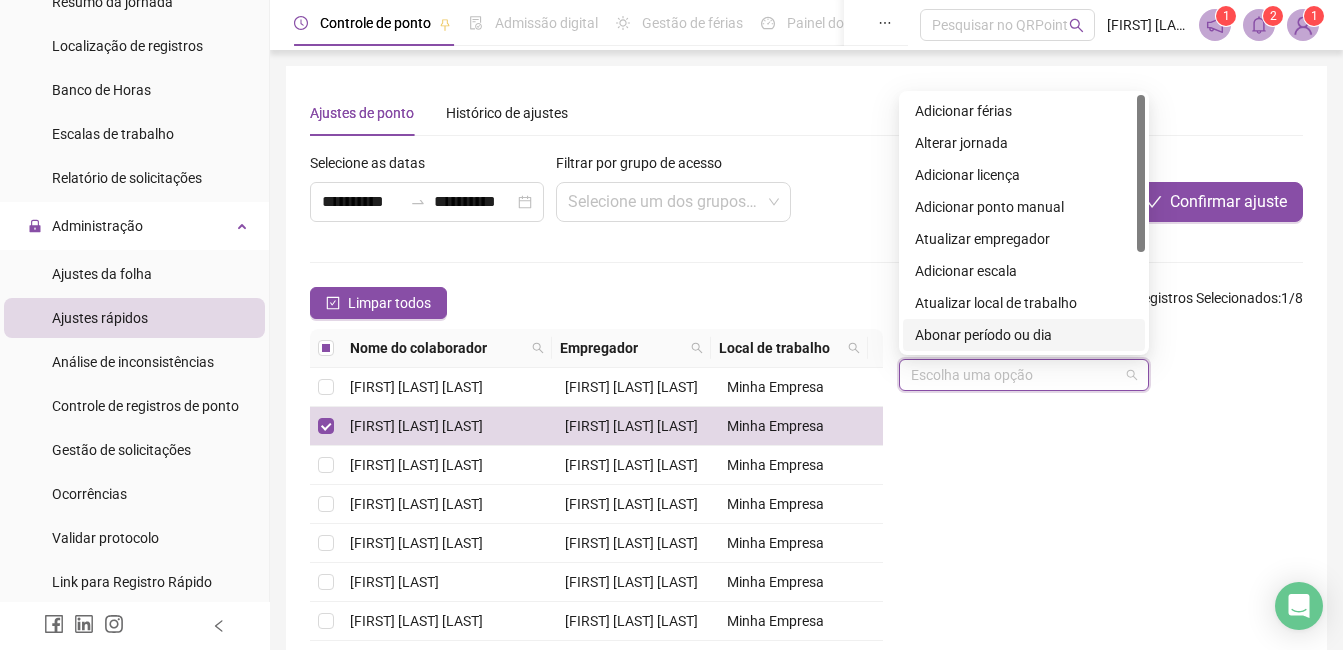 click on "Abonar período ou dia" at bounding box center (1024, 335) 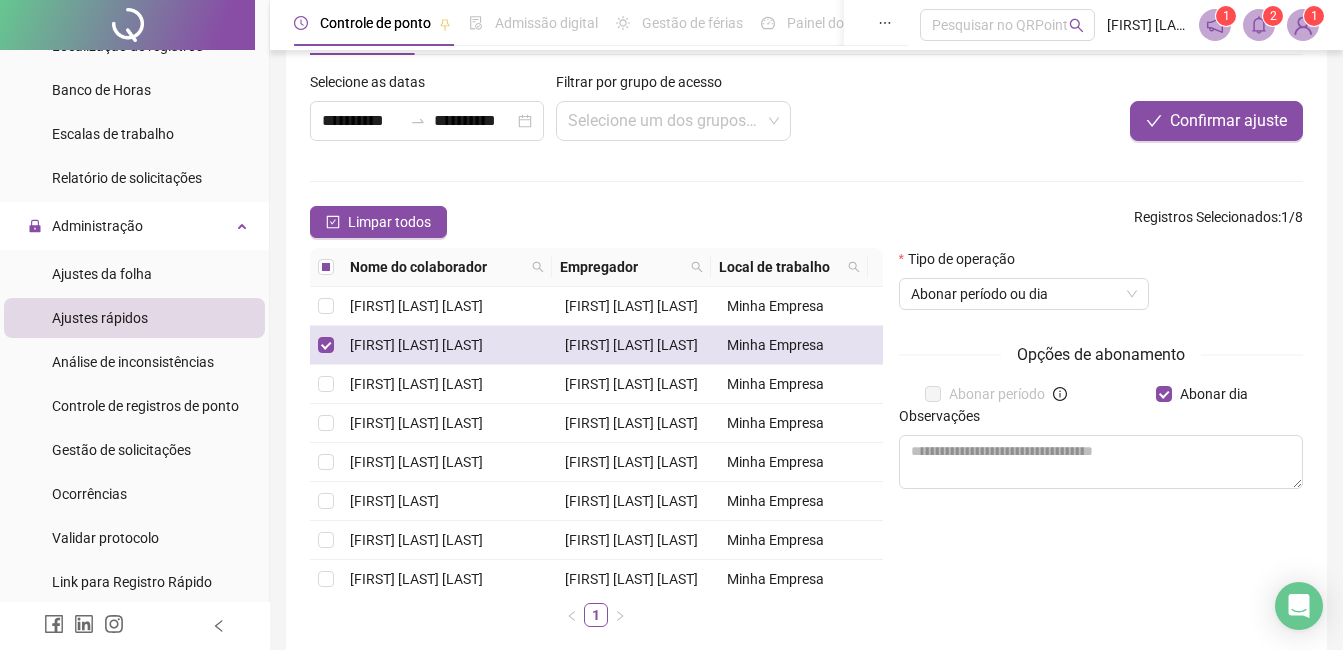 scroll, scrollTop: 0, scrollLeft: 0, axis: both 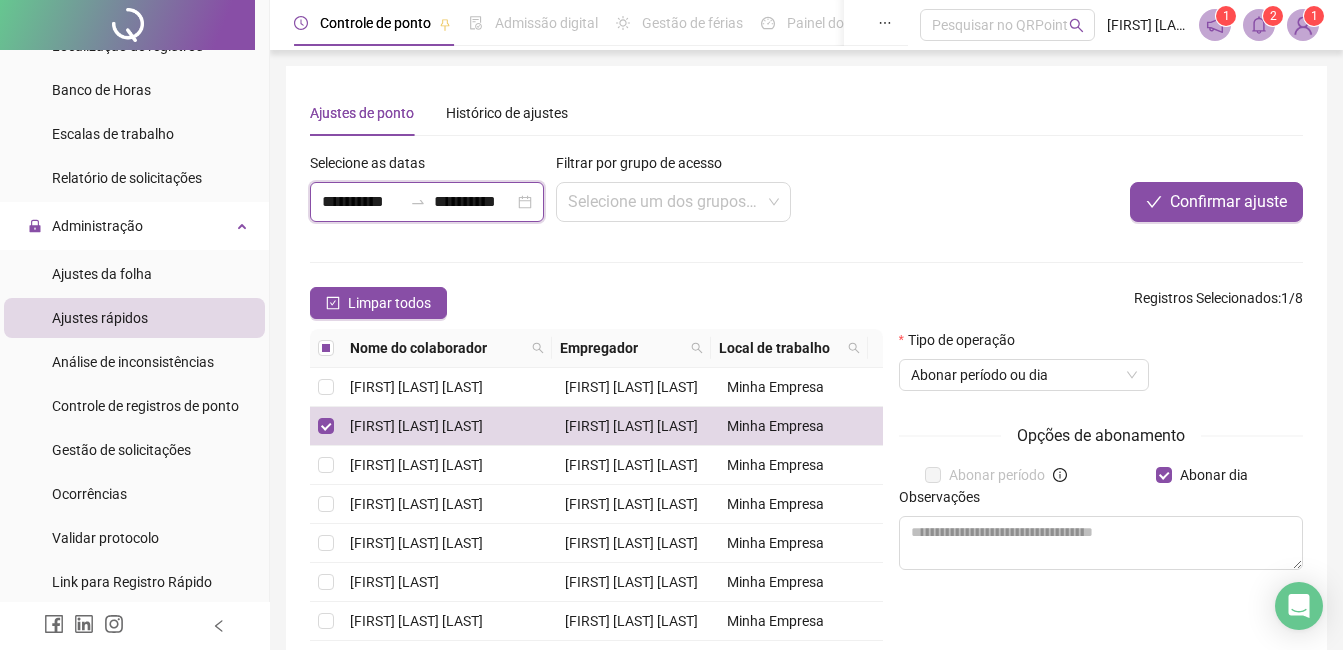 click on "**********" at bounding box center [362, 202] 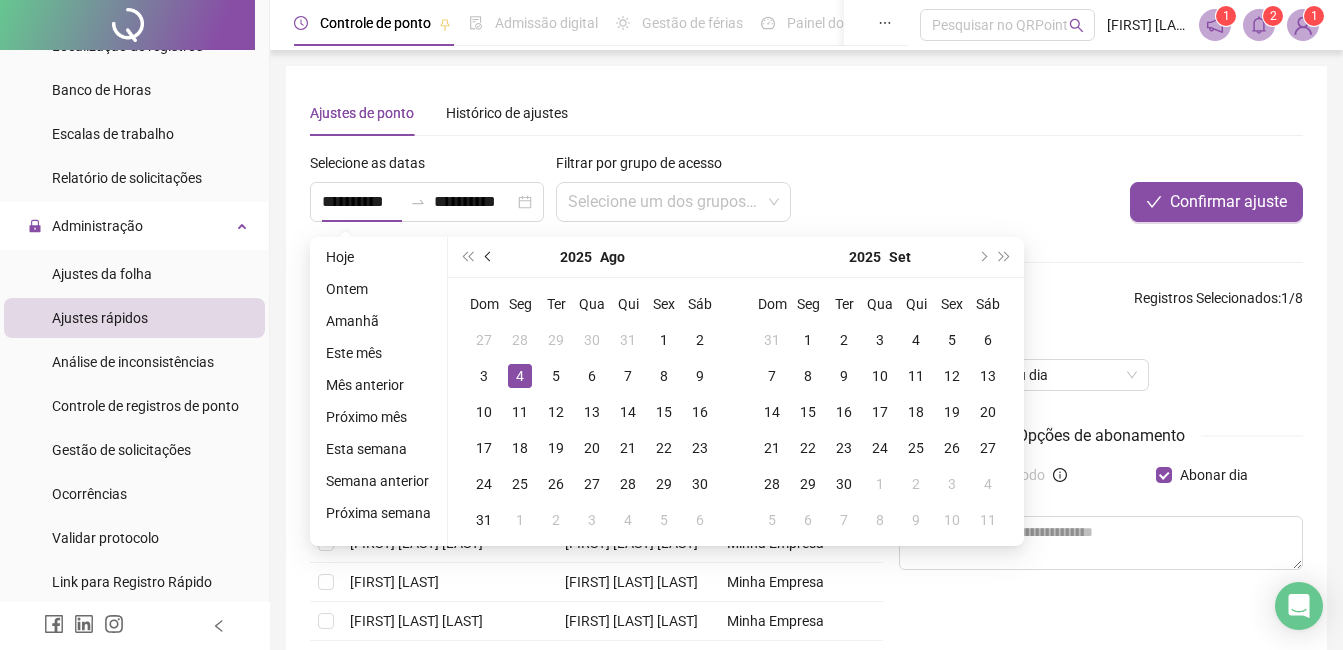 click at bounding box center [490, 257] 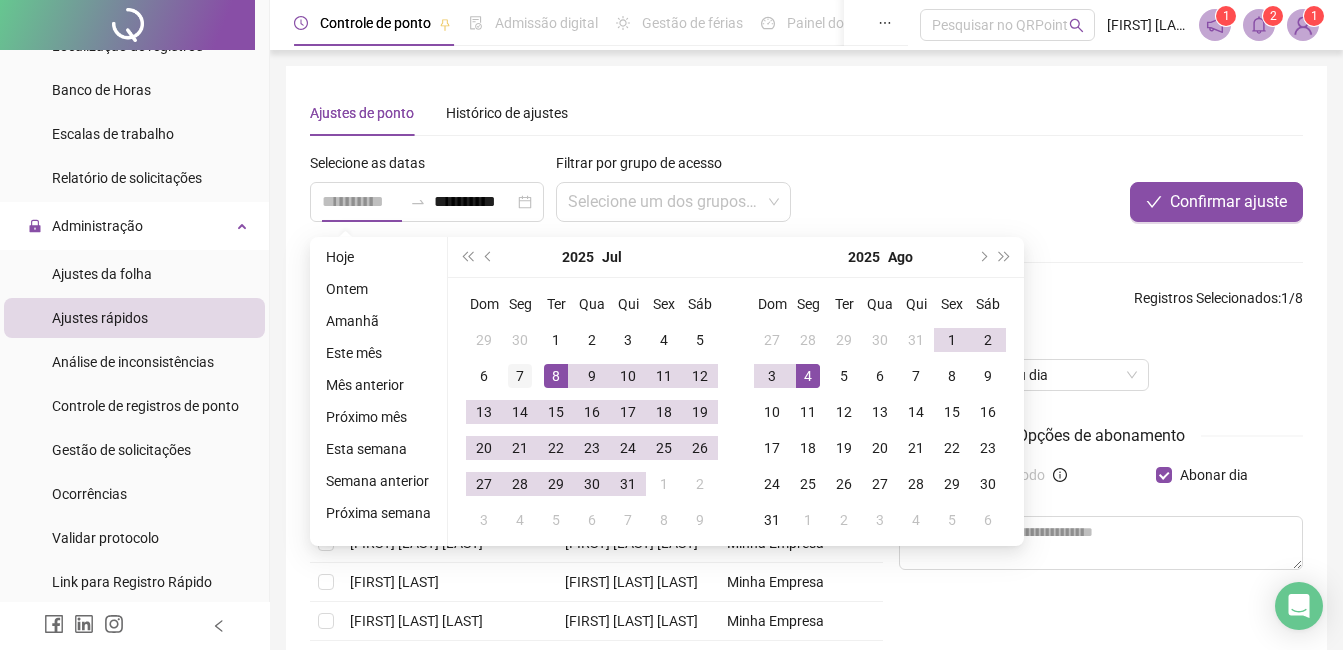 type on "**********" 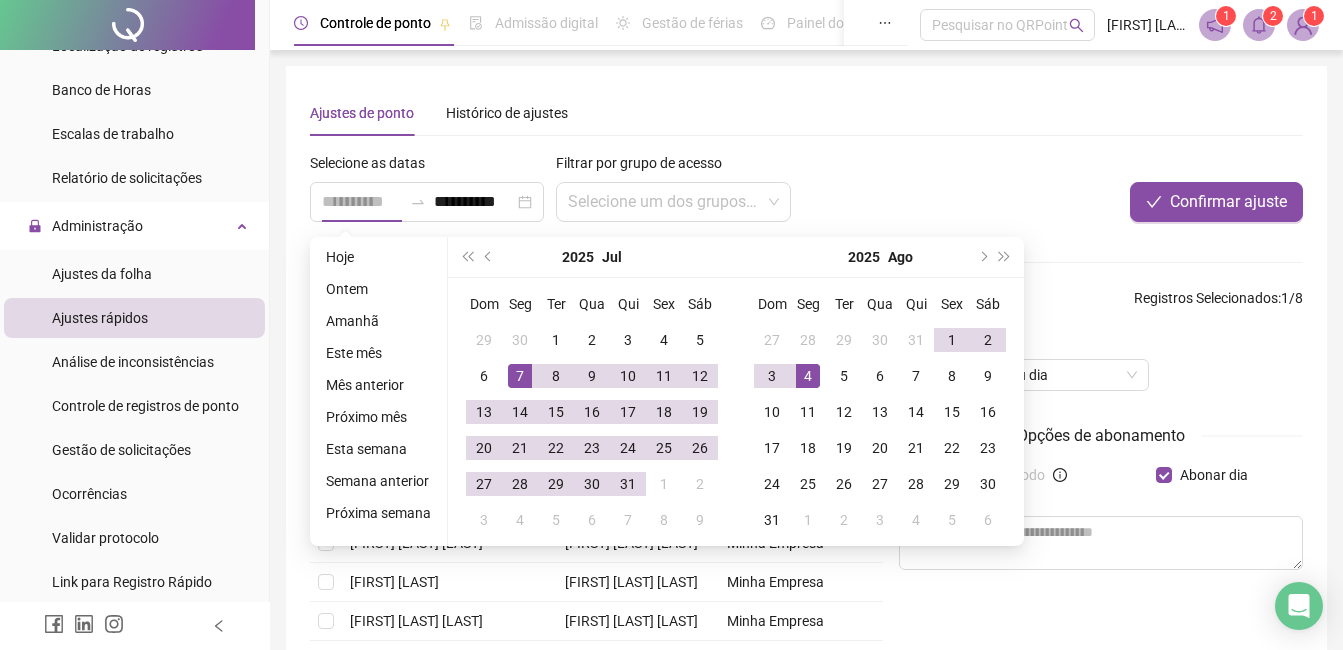 click on "7" at bounding box center [520, 376] 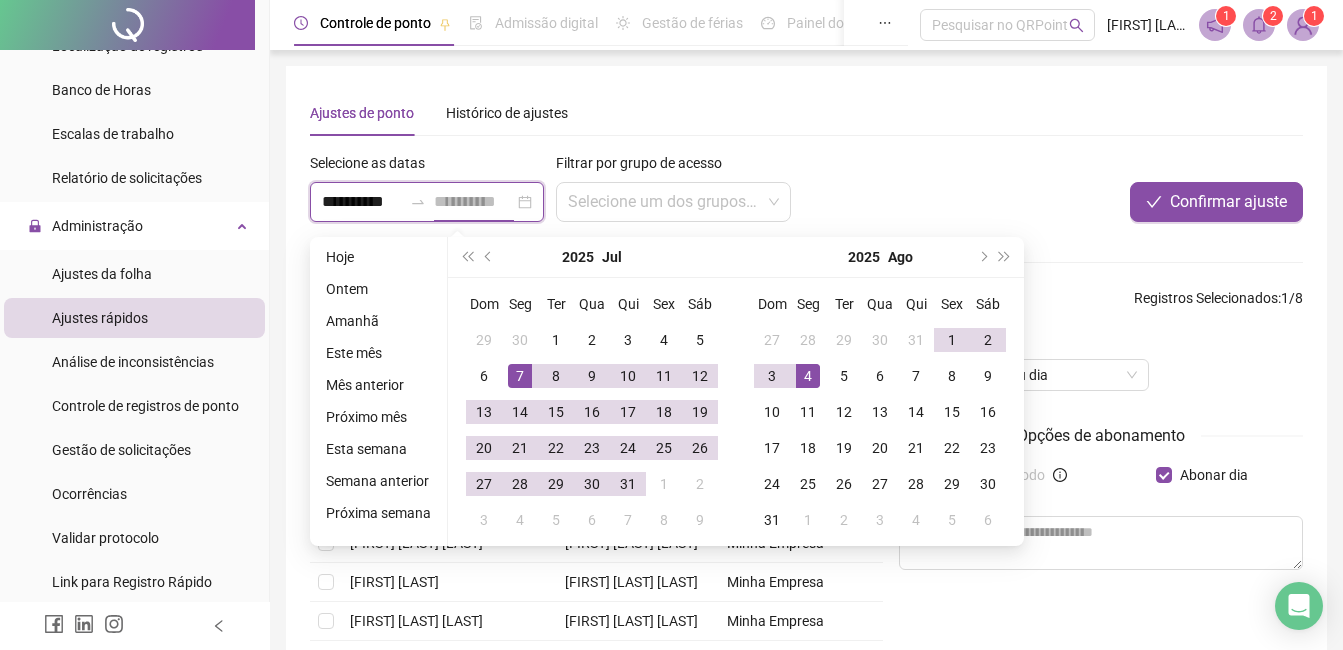 scroll, scrollTop: 0, scrollLeft: 1, axis: horizontal 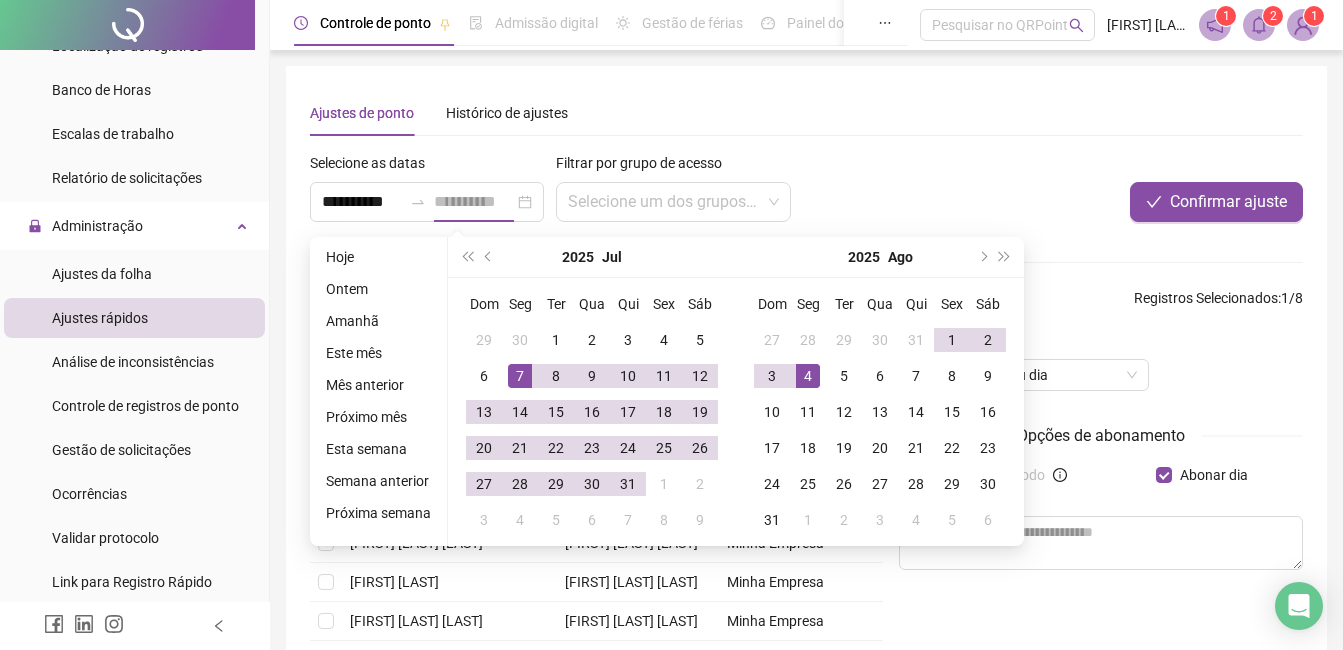 click on "7" at bounding box center (520, 376) 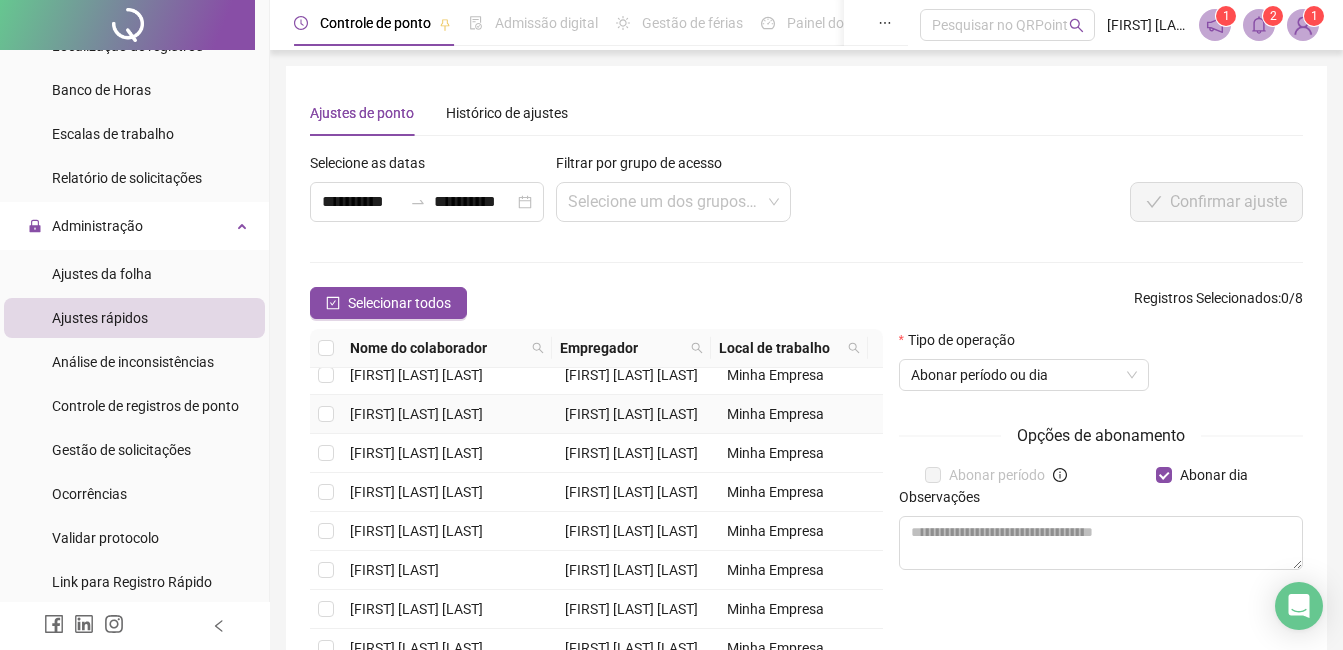 scroll, scrollTop: 188, scrollLeft: 0, axis: vertical 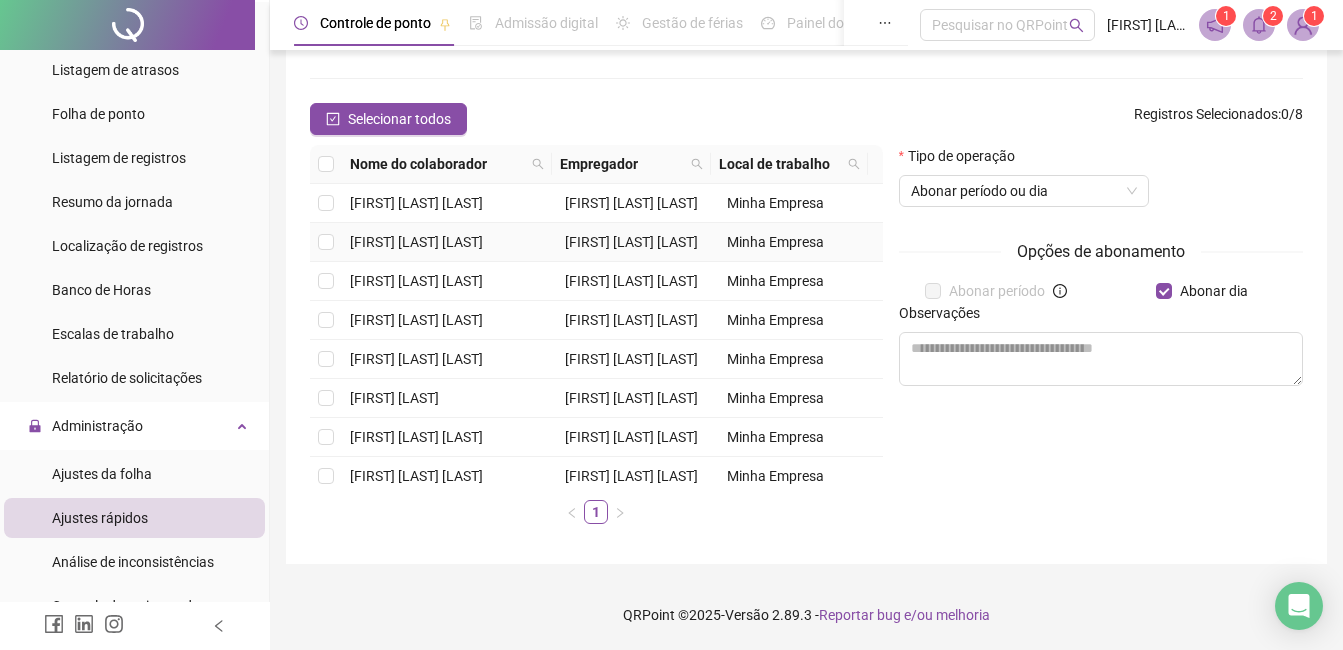 click on "[FIRST] [LAST] [LAST]" at bounding box center (416, 242) 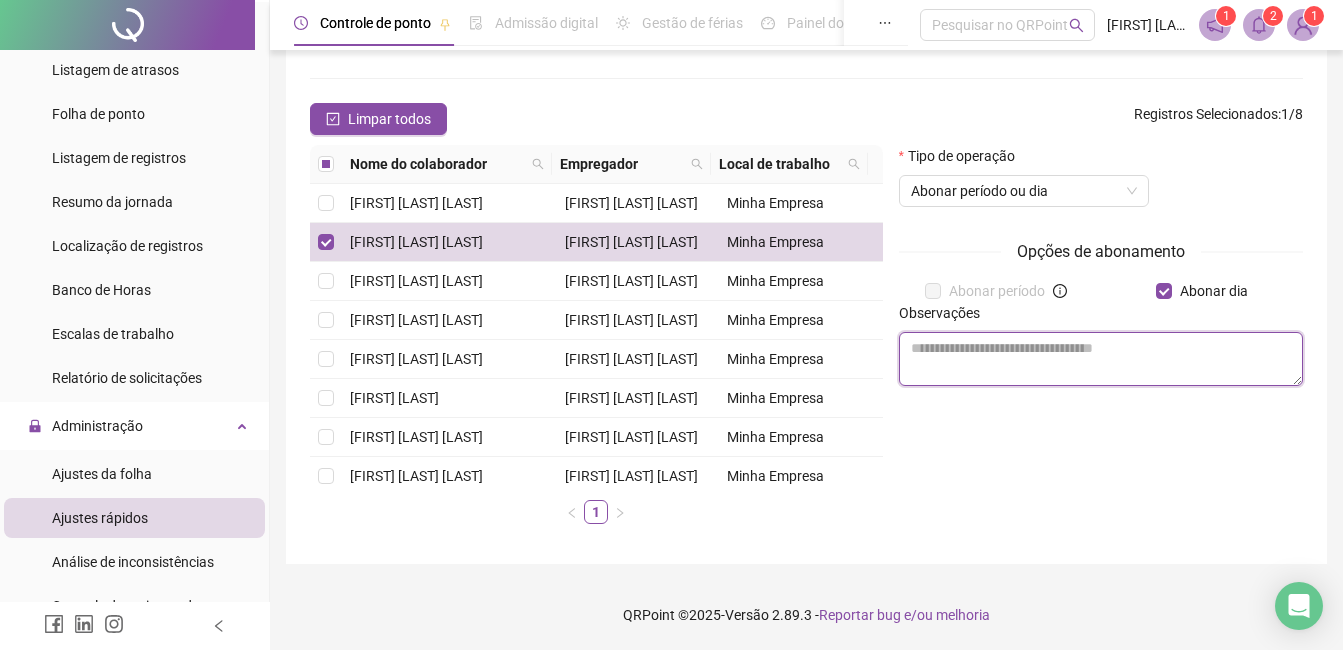 click at bounding box center (1101, 359) 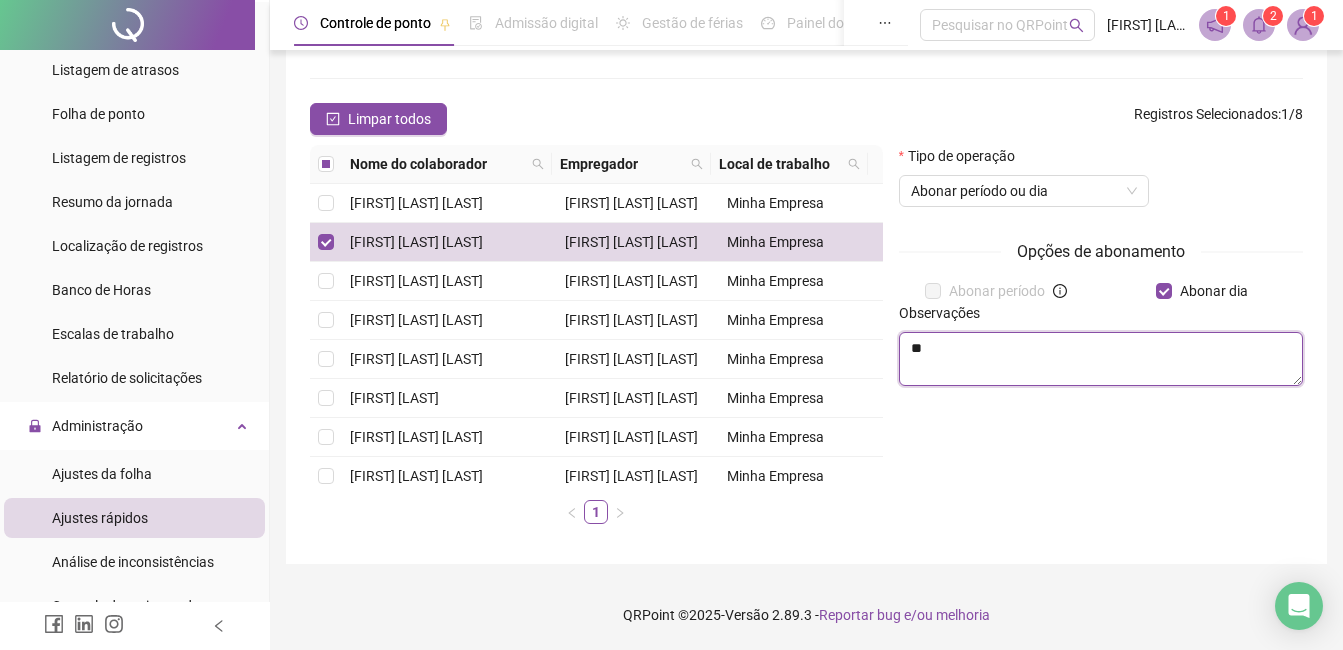 type on "*" 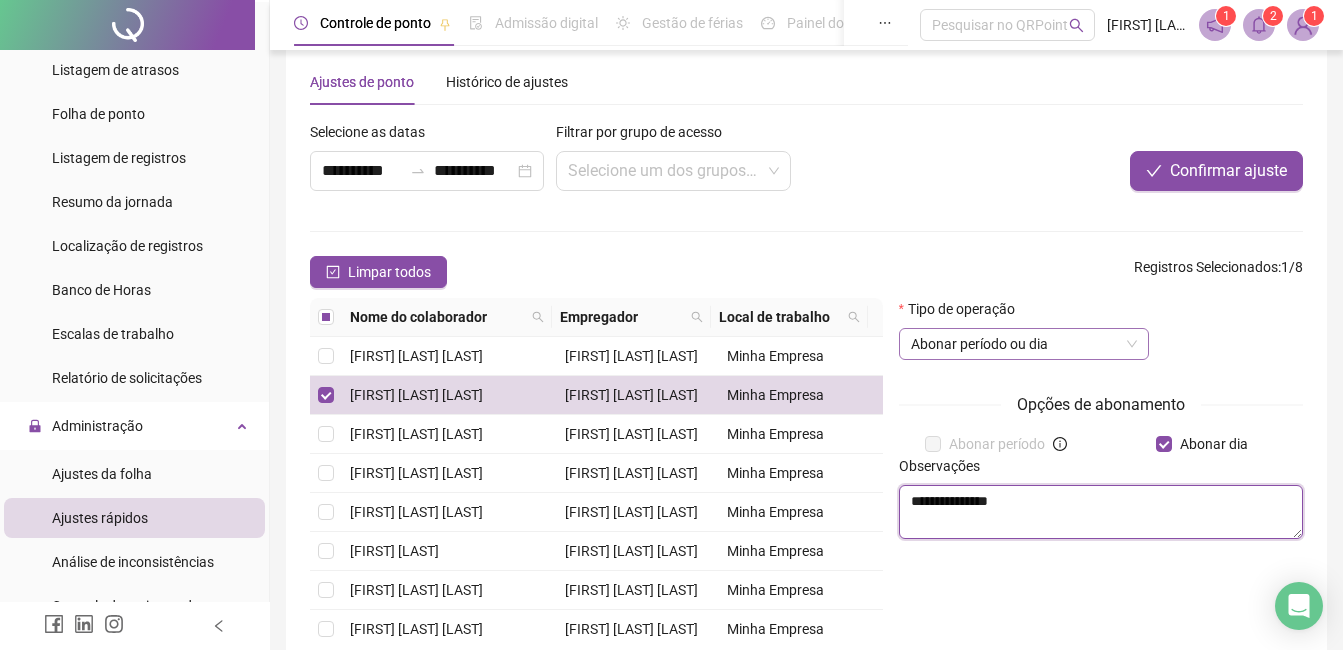 scroll, scrollTop: 0, scrollLeft: 0, axis: both 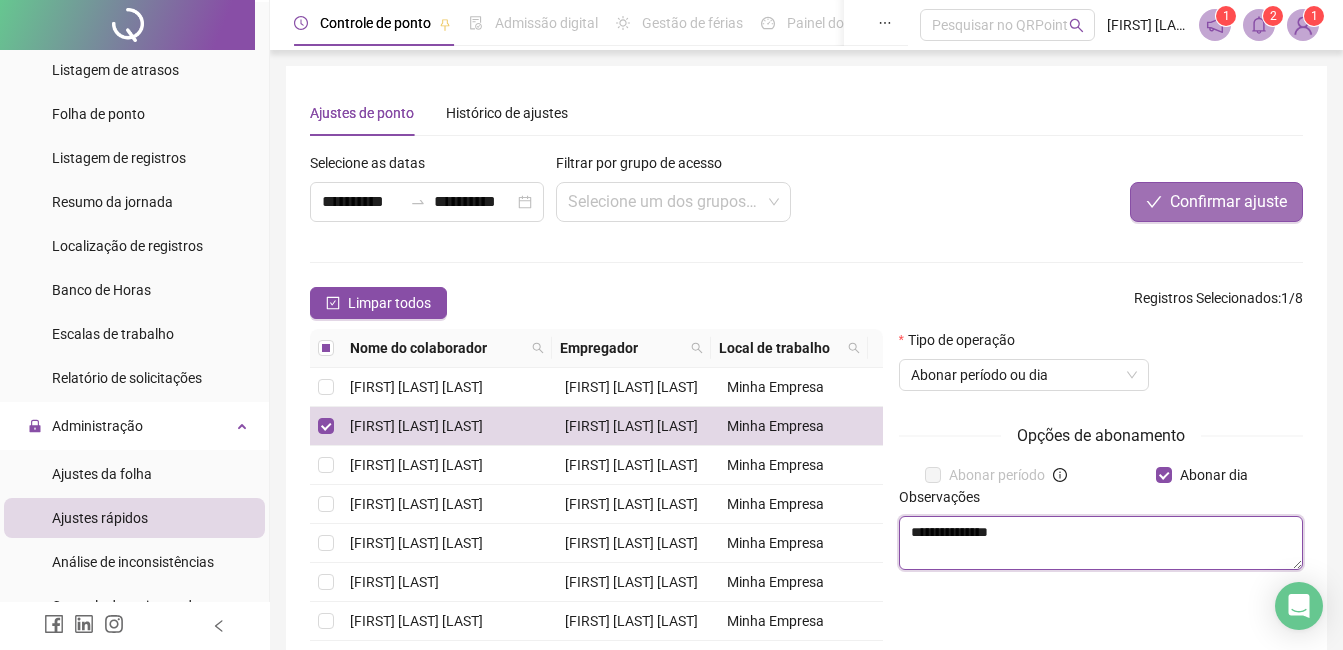type on "**********" 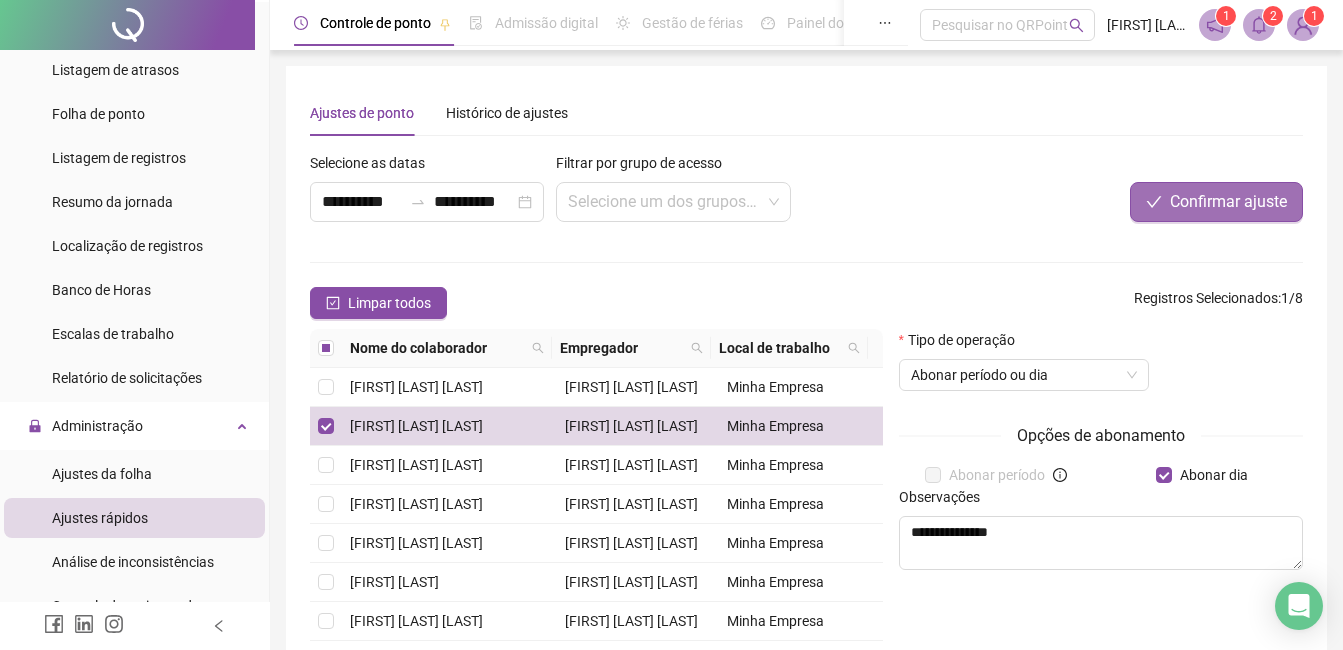 click on "Confirmar ajuste" at bounding box center (1228, 202) 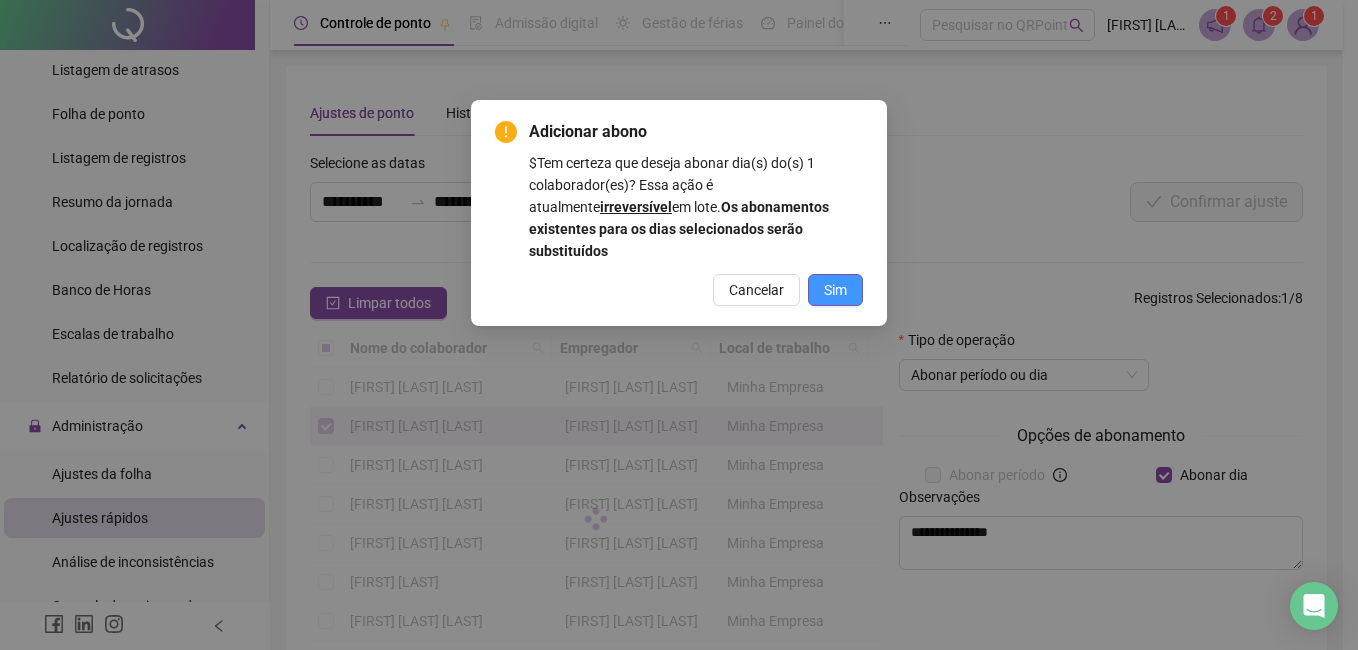 click on "Sim" at bounding box center (835, 290) 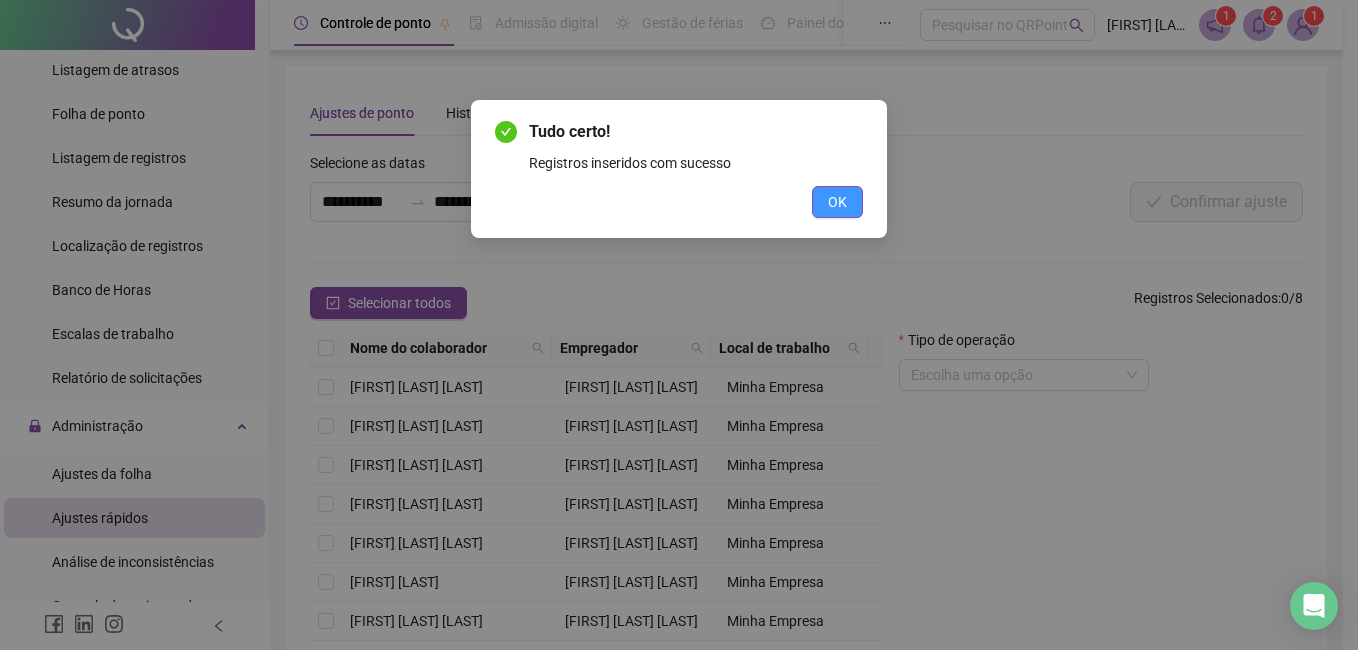 click on "OK" at bounding box center [837, 202] 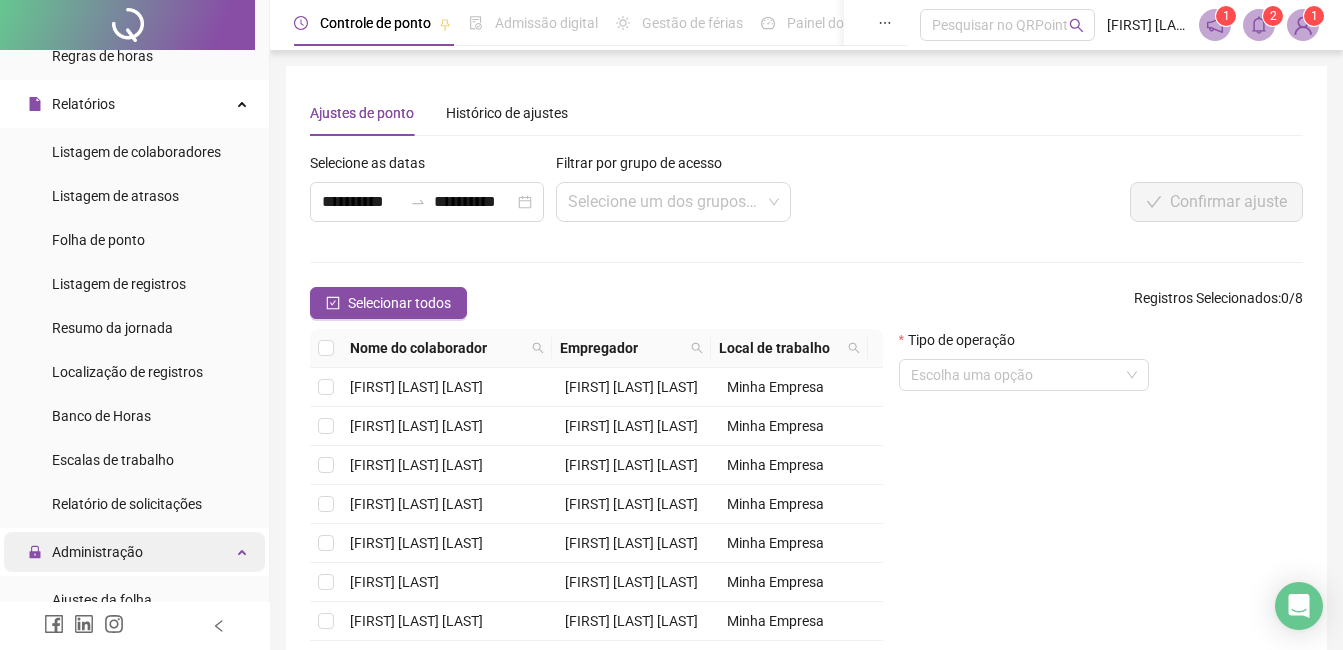 scroll, scrollTop: 200, scrollLeft: 0, axis: vertical 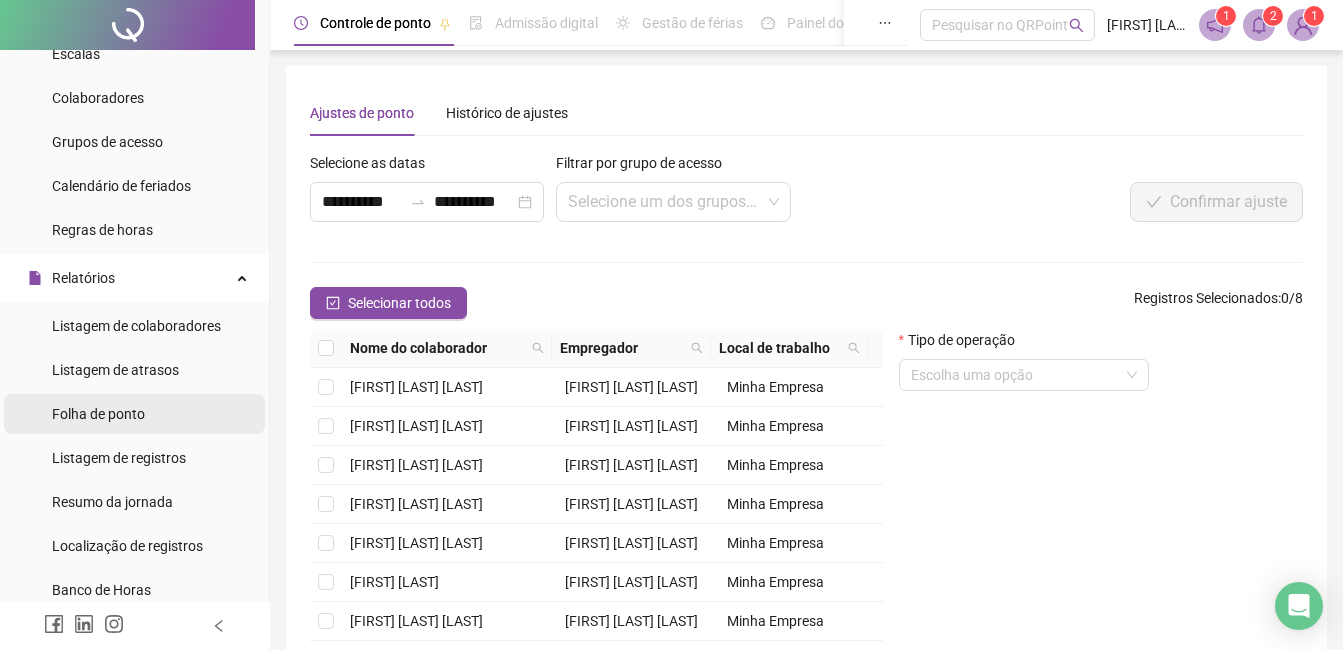 click on "Folha de ponto" at bounding box center [98, 414] 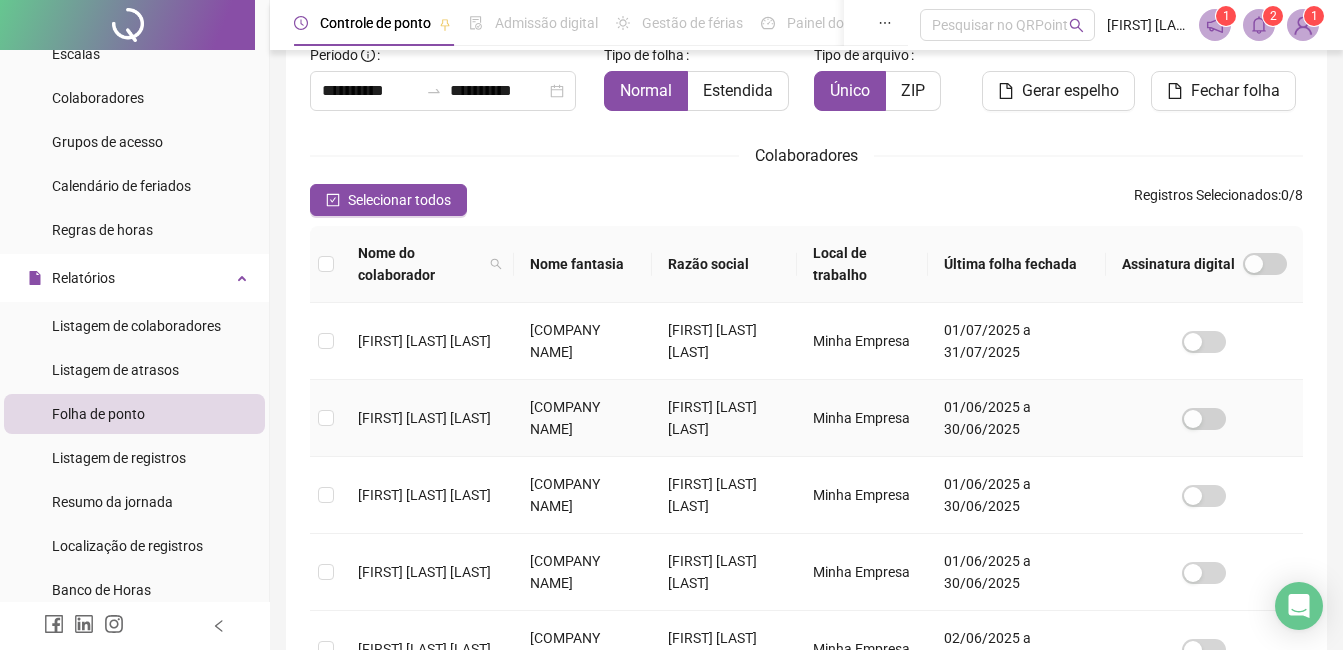 scroll, scrollTop: 285, scrollLeft: 0, axis: vertical 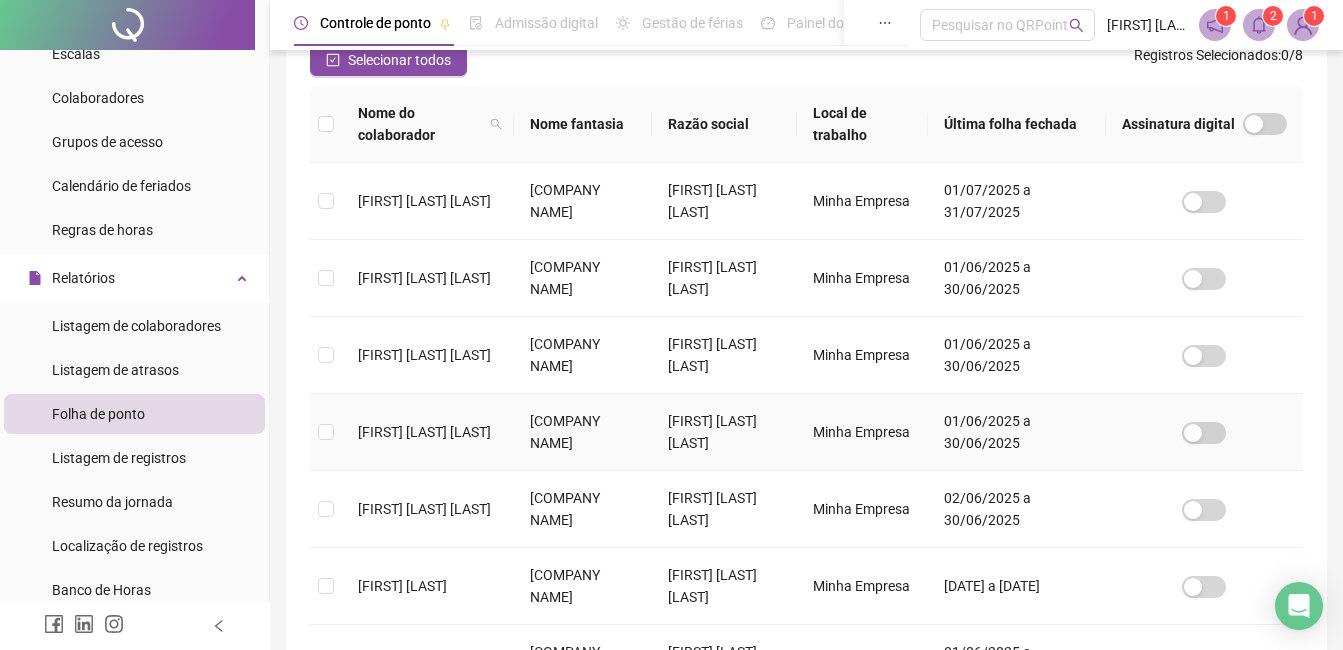 click on "[FIRST] [LAST] [LAST]" at bounding box center [424, 432] 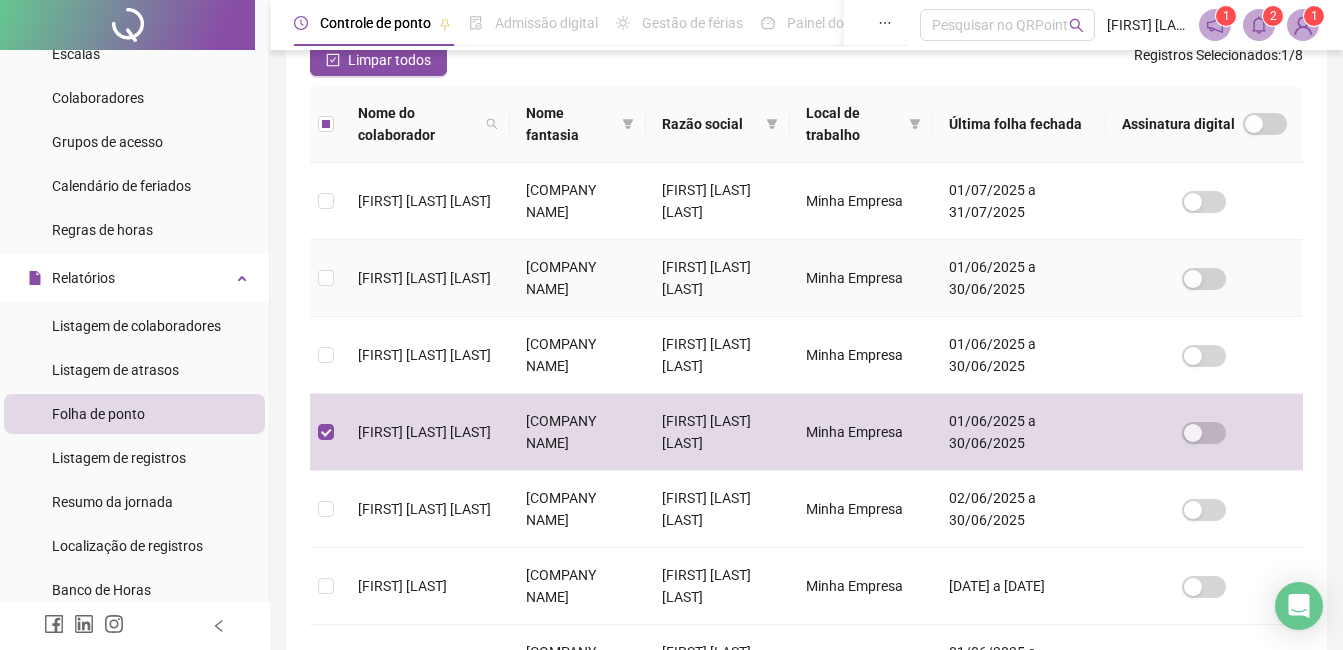 scroll, scrollTop: 85, scrollLeft: 0, axis: vertical 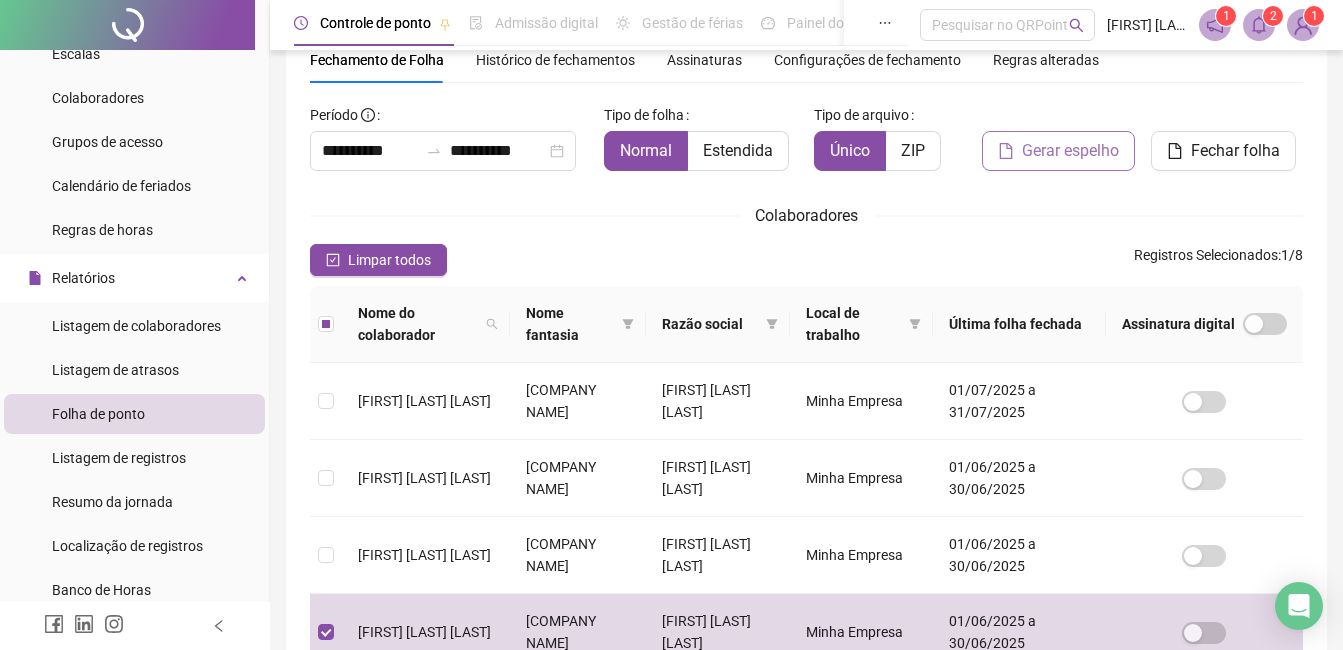 click on "Gerar espelho" at bounding box center (1058, 151) 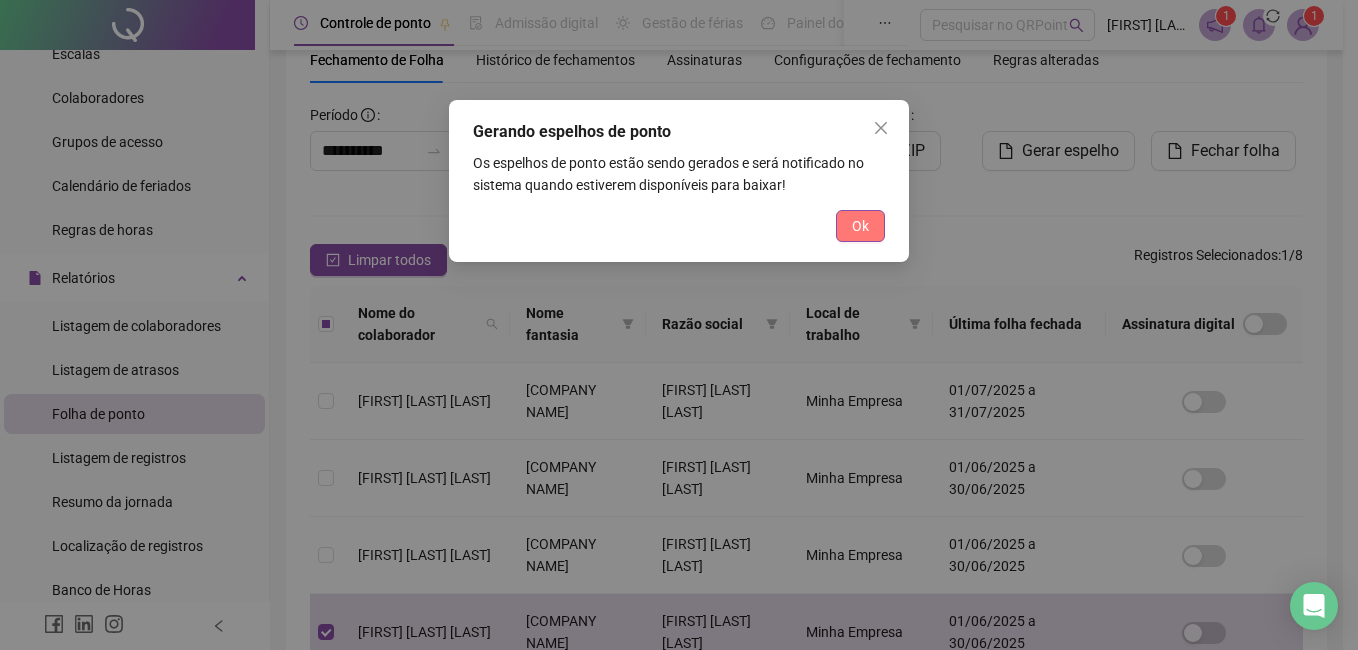 click on "Ok" at bounding box center (860, 226) 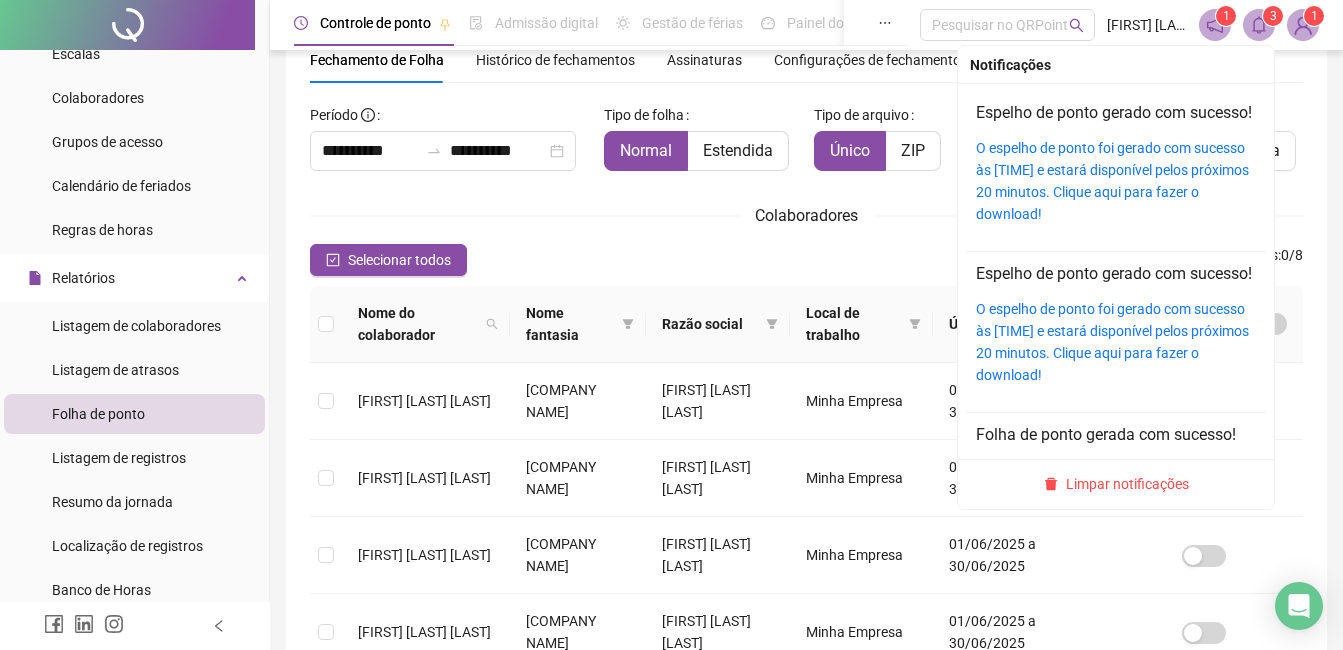 click at bounding box center (1259, 25) 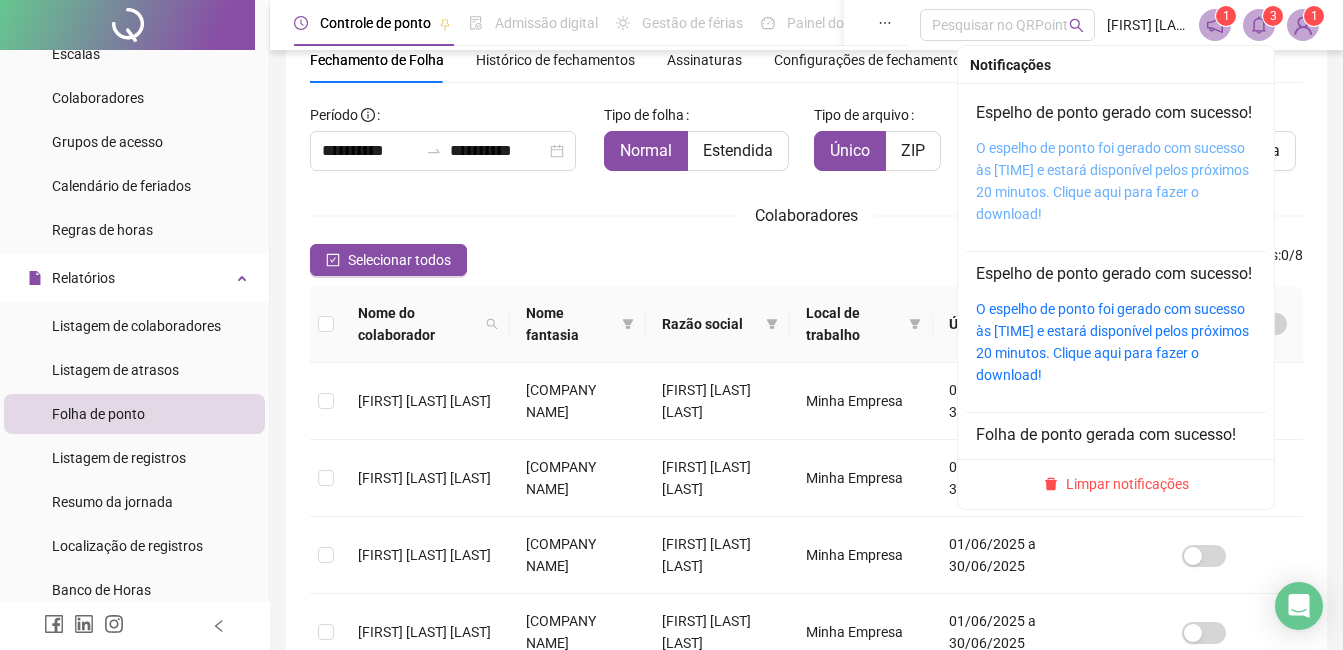 click on "O espelho de ponto foi gerado com sucesso às [TIME] e estará disponível pelos próximos 20 minutos.
Clique aqui para fazer o download!" at bounding box center (1112, 181) 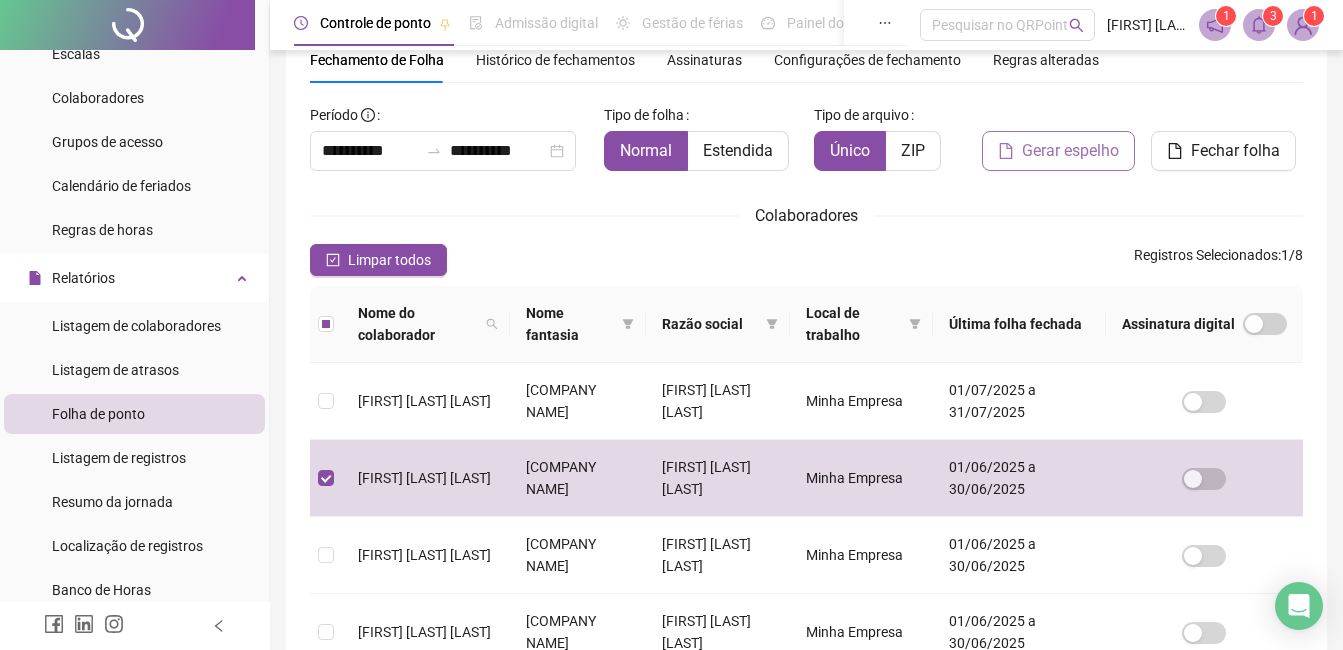 click on "Gerar espelho" at bounding box center [1070, 151] 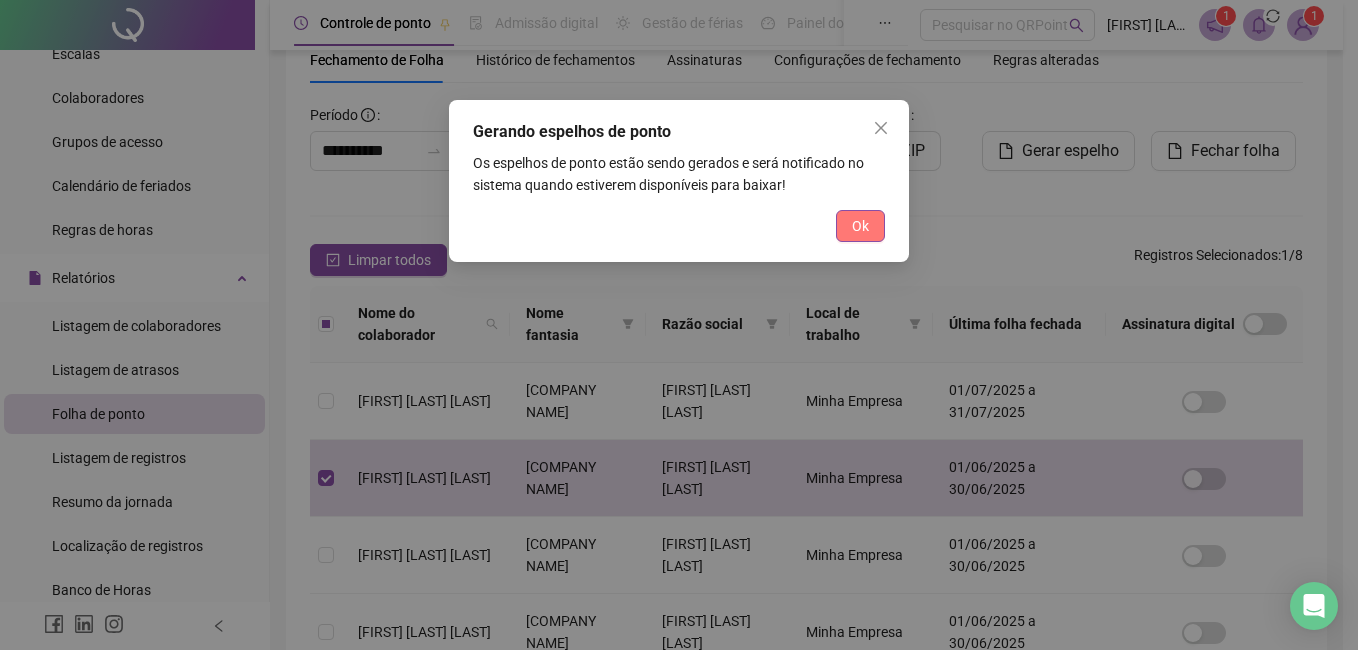 click on "Ok" at bounding box center [860, 226] 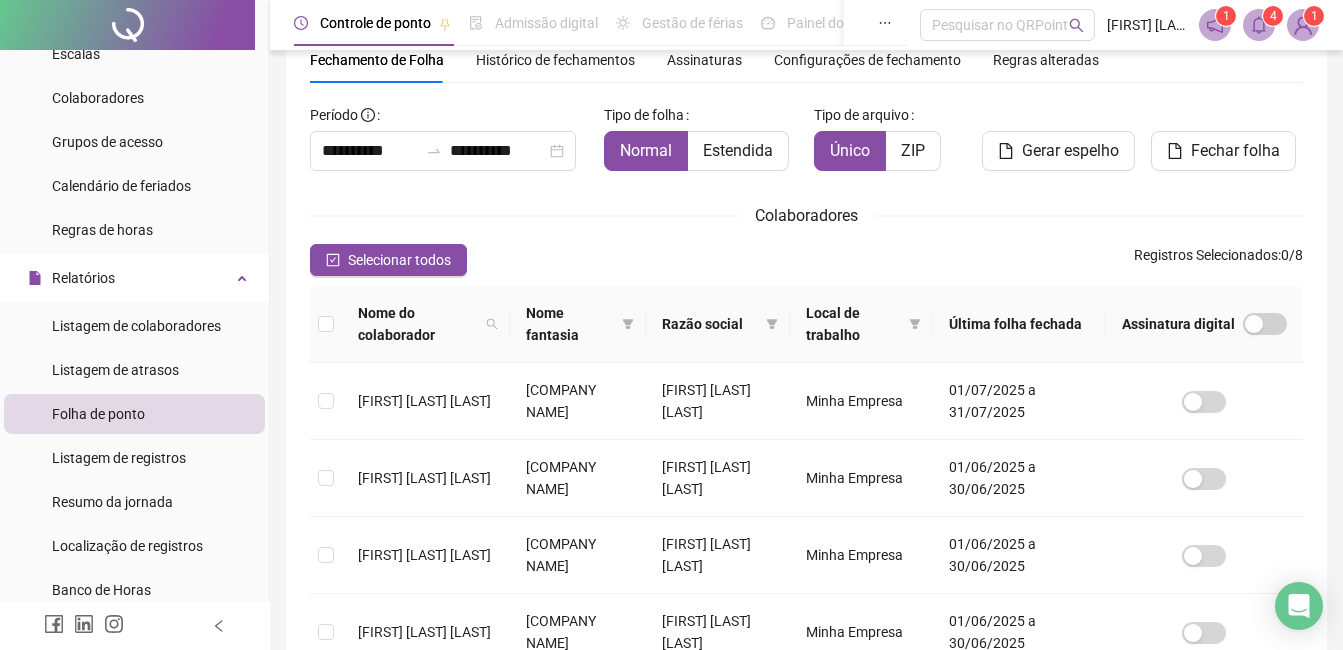 click on "**********" at bounding box center (806, 571) 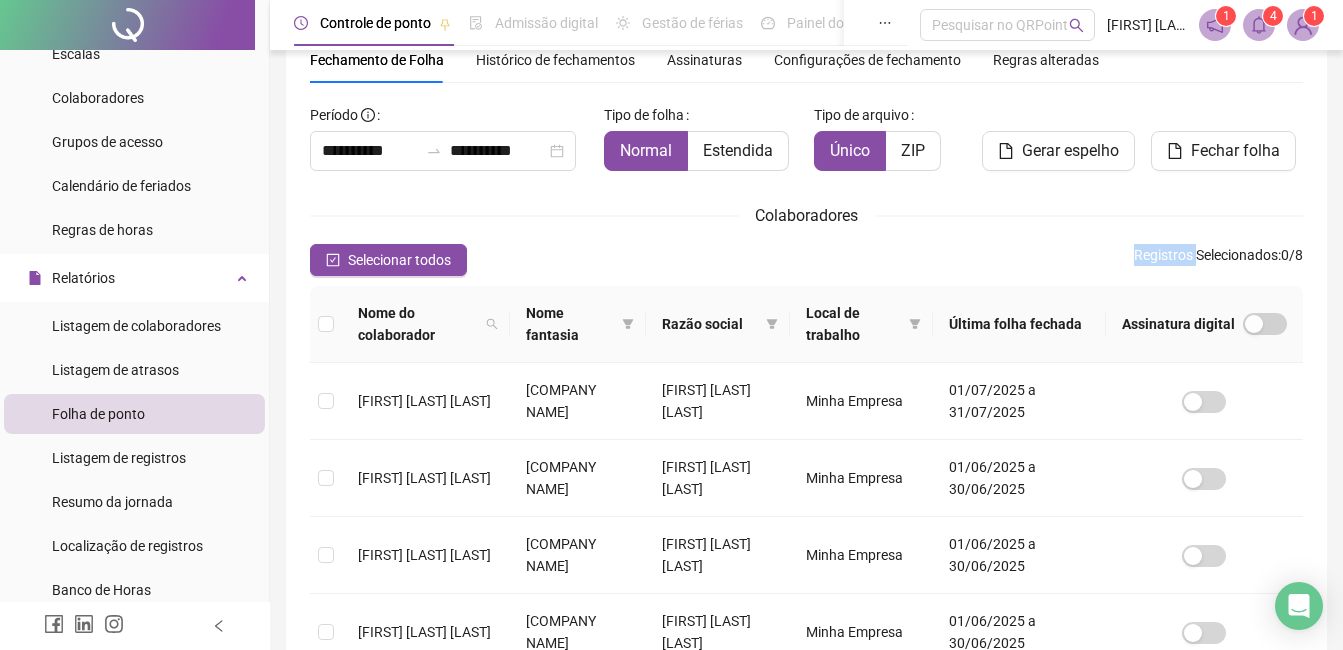 click on "**********" at bounding box center (806, 571) 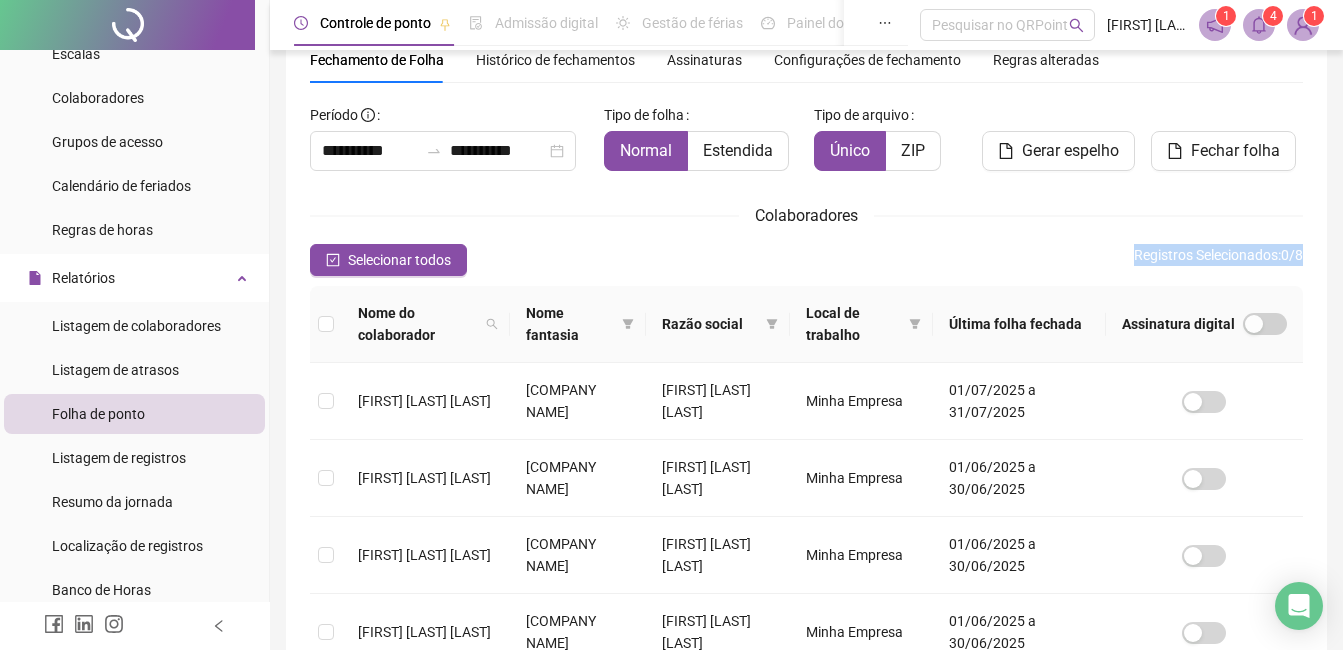 click on "**********" at bounding box center (806, 571) 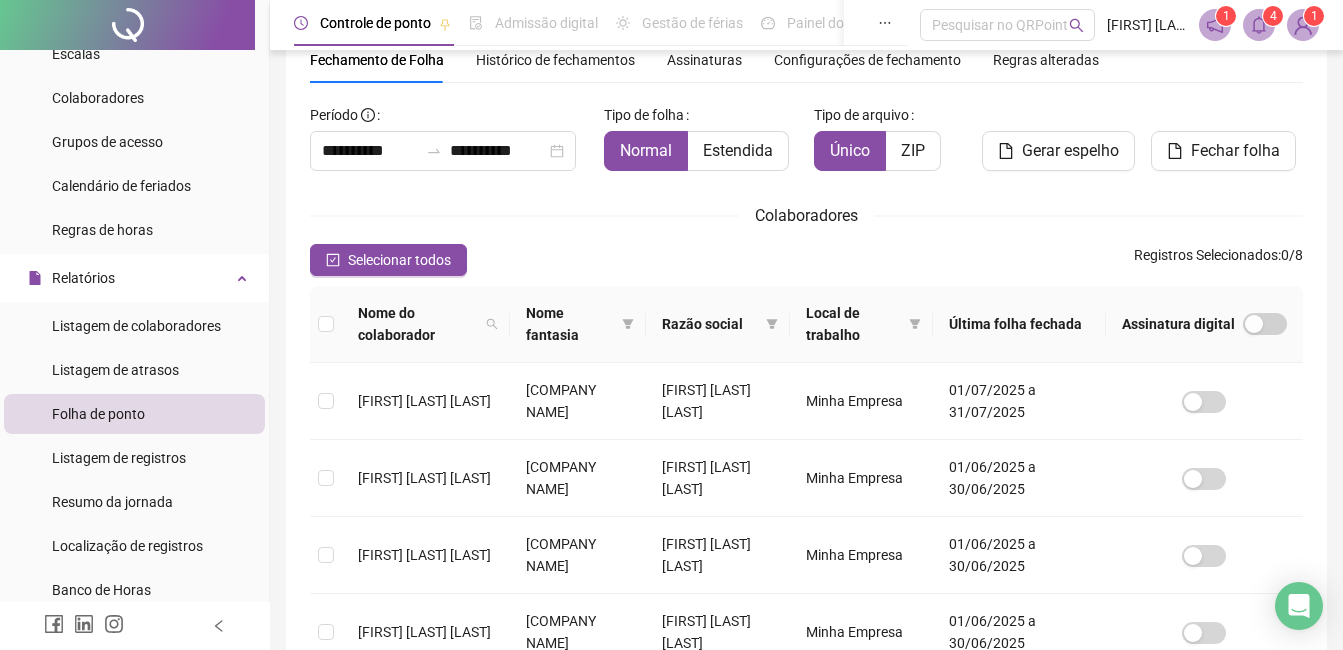 click on "Selecionar todos Registros Selecionados :  0 / 8" at bounding box center [806, 260] 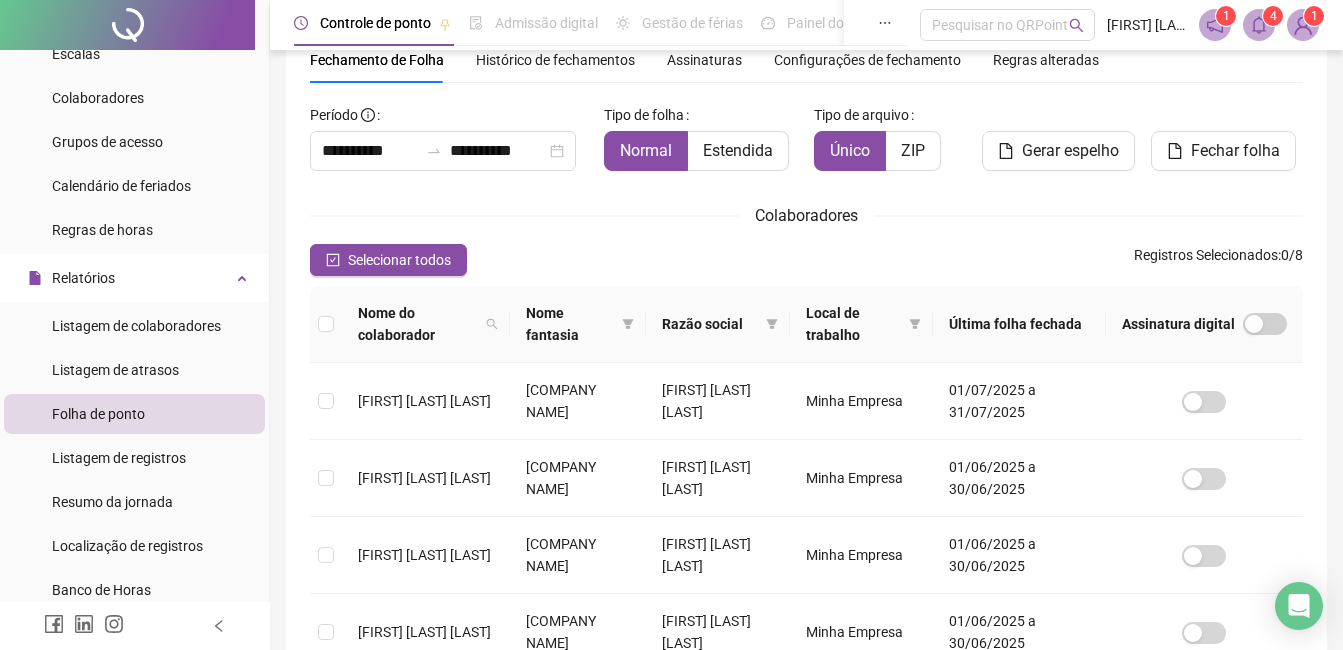 click on "4" at bounding box center [1273, 16] 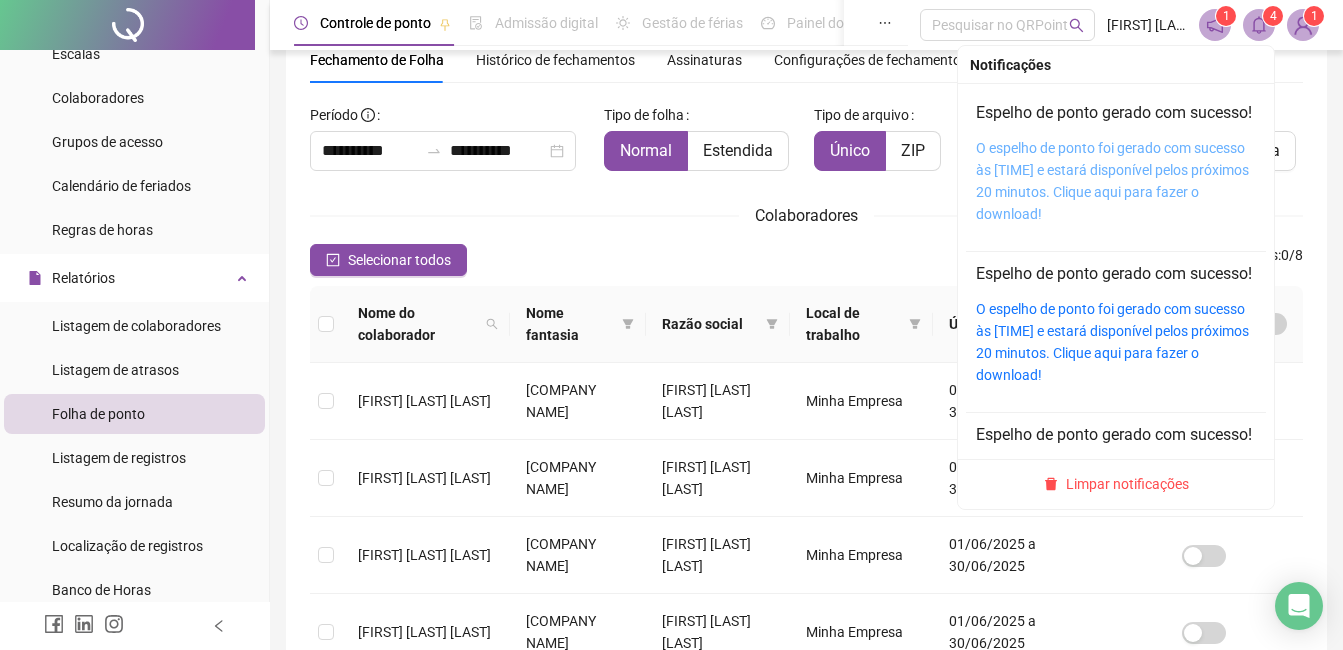 click on "O espelho de ponto foi gerado com sucesso às [TIME] e estará disponível pelos próximos 20 minutos.
Clique aqui para fazer o download!" at bounding box center [1112, 181] 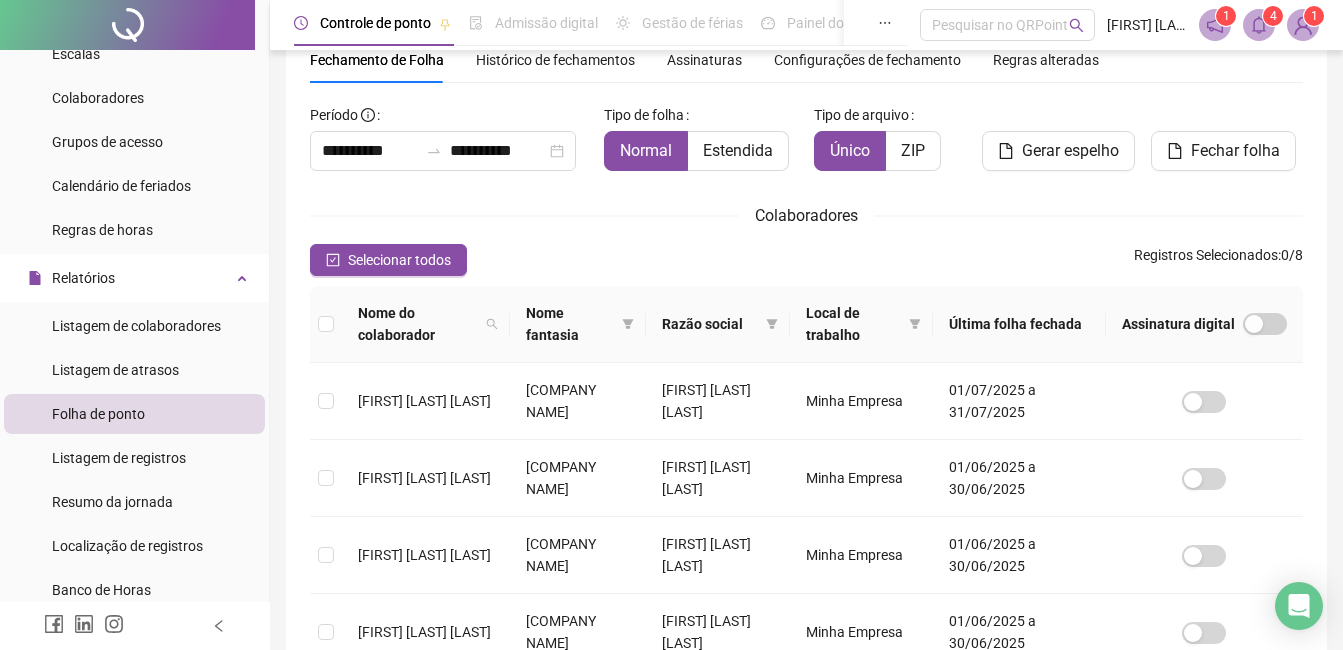 click 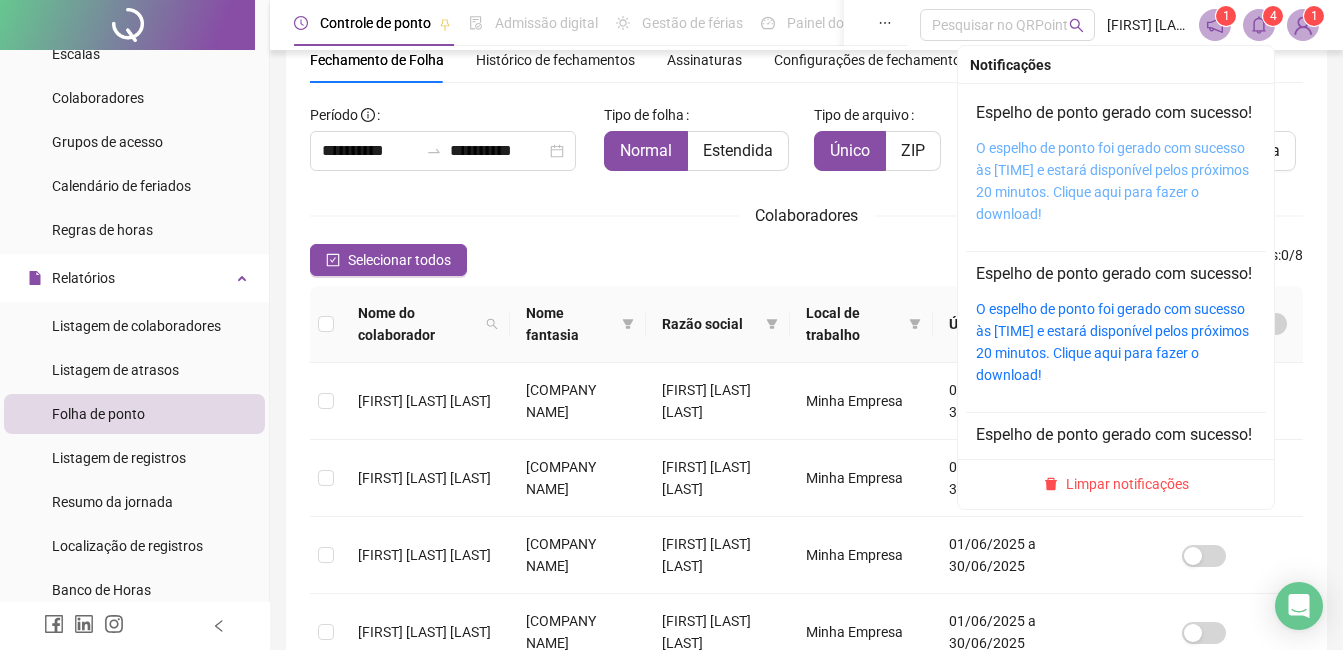 click on "O espelho de ponto foi gerado com sucesso às [TIME] e estará disponível pelos próximos 20 minutos.
Clique aqui para fazer o download!" at bounding box center (1112, 181) 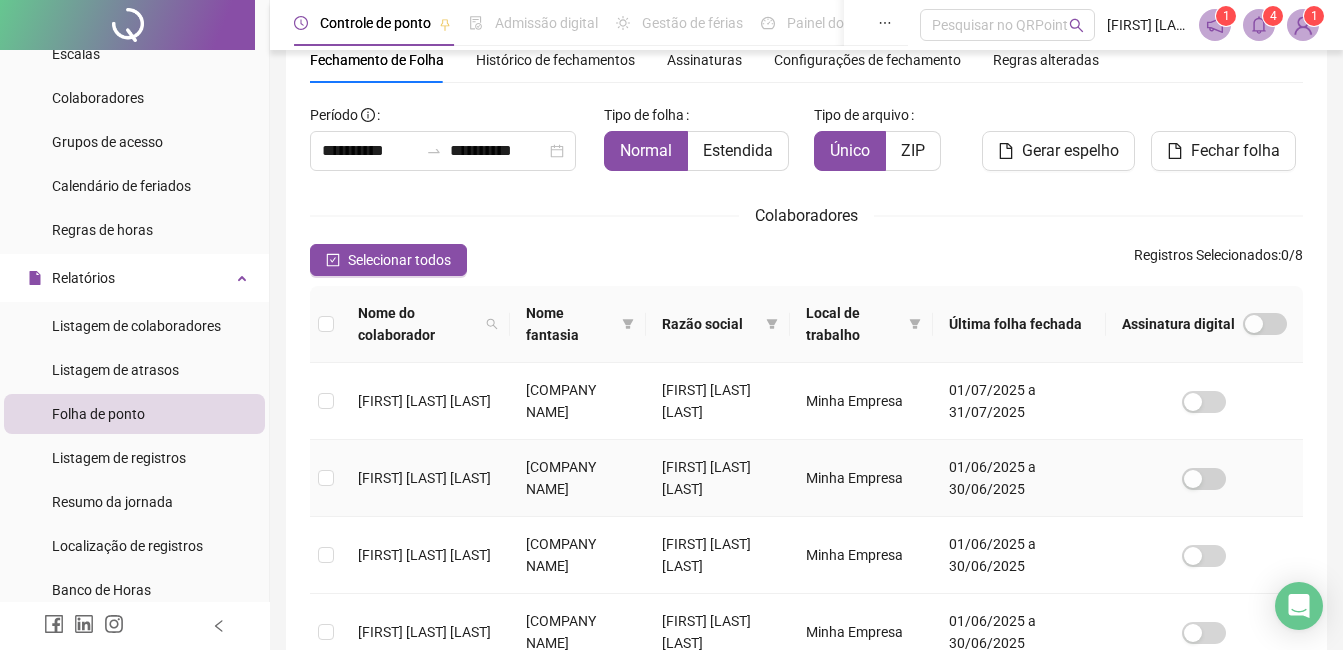 click at bounding box center [326, 478] 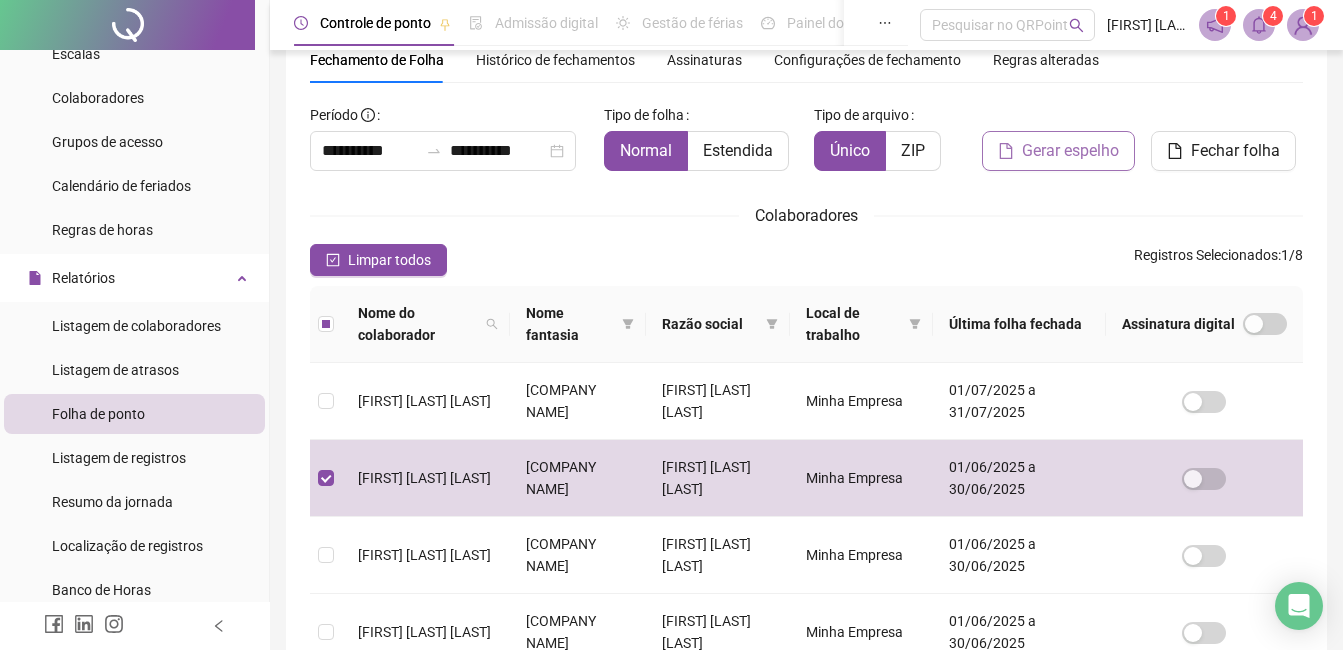 click on "Gerar espelho" at bounding box center (1070, 151) 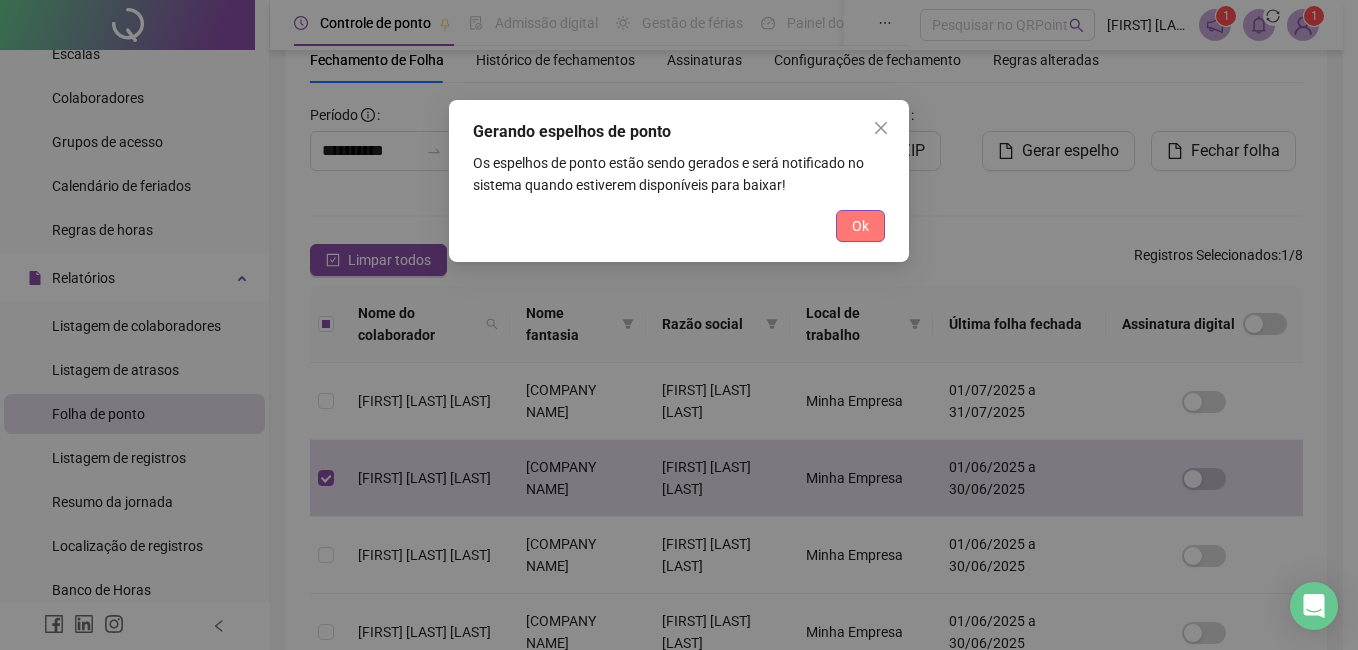 click on "Ok" at bounding box center [860, 226] 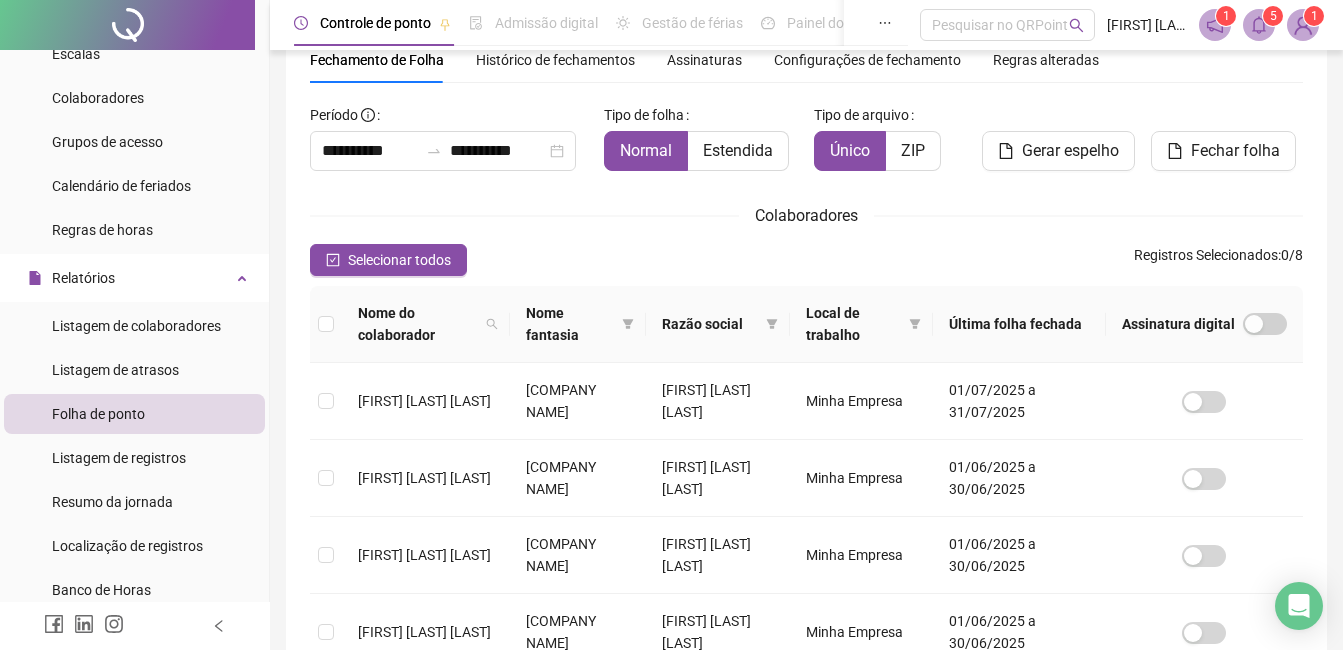click on "Selecionar todos Registros Selecionados :  0 / 8" at bounding box center (806, 260) 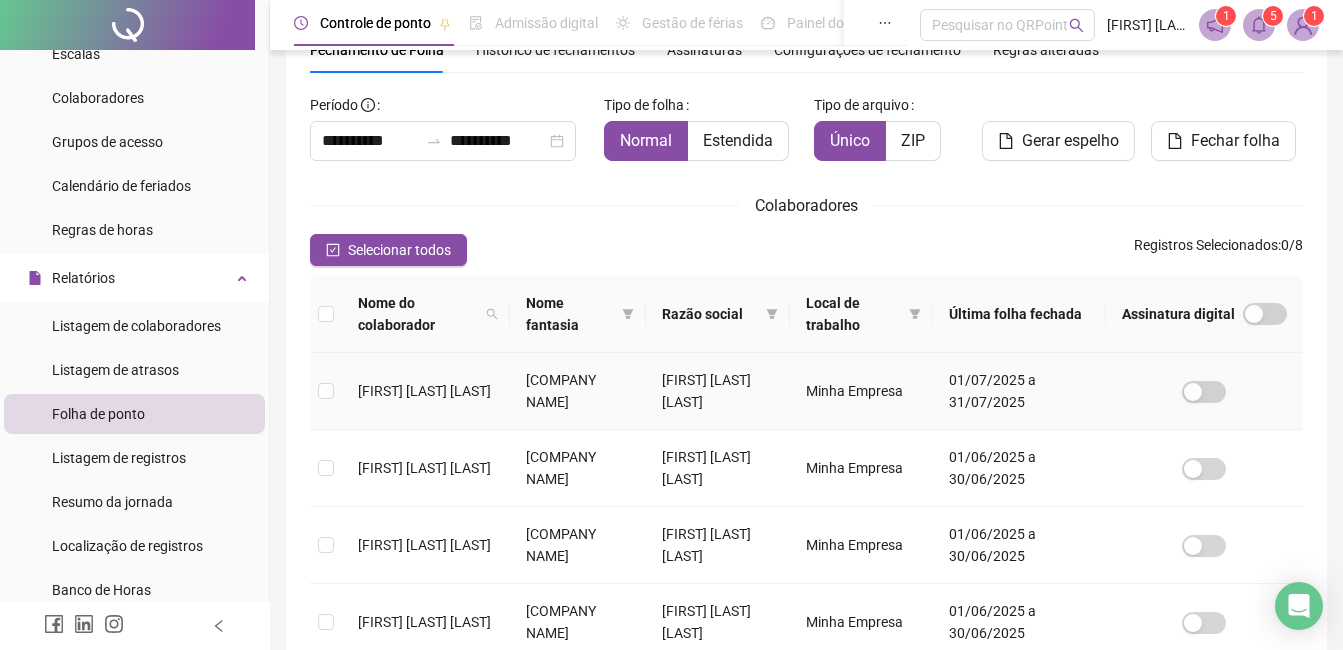 scroll, scrollTop: 200, scrollLeft: 0, axis: vertical 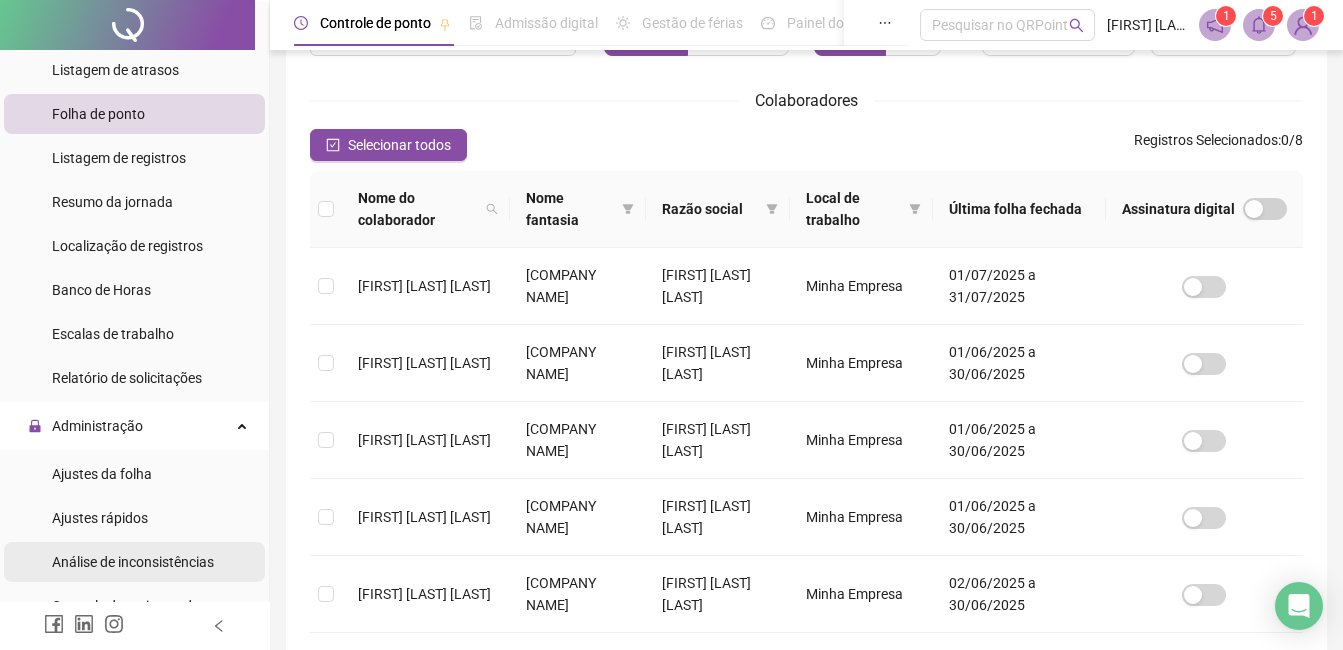 click on "Análise de inconsistências" at bounding box center (133, 562) 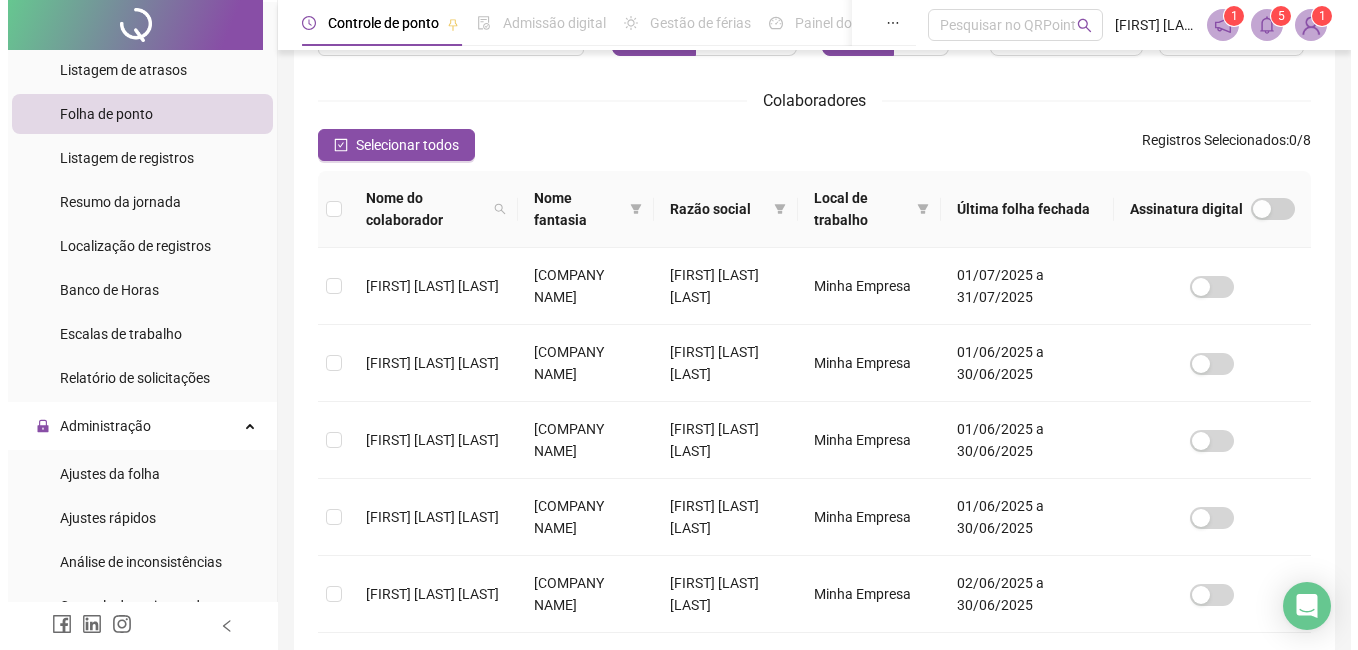 scroll, scrollTop: 0, scrollLeft: 0, axis: both 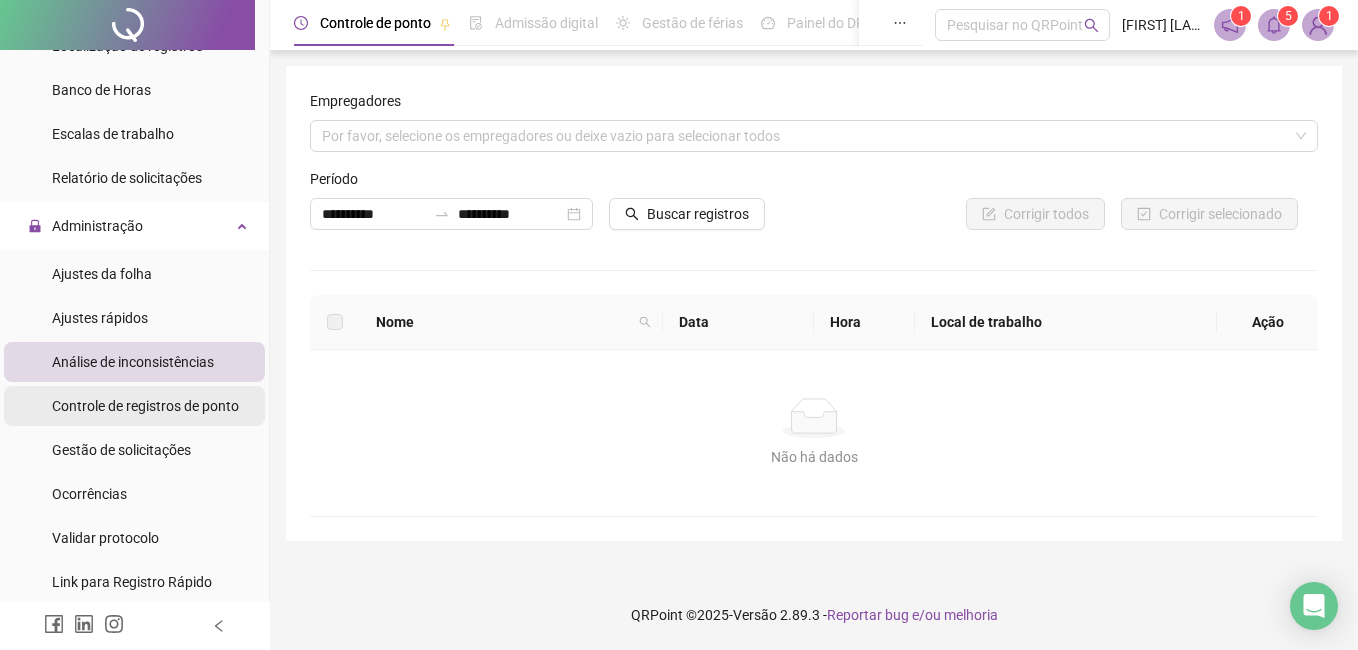 click on "Controle de registros de ponto" at bounding box center [145, 406] 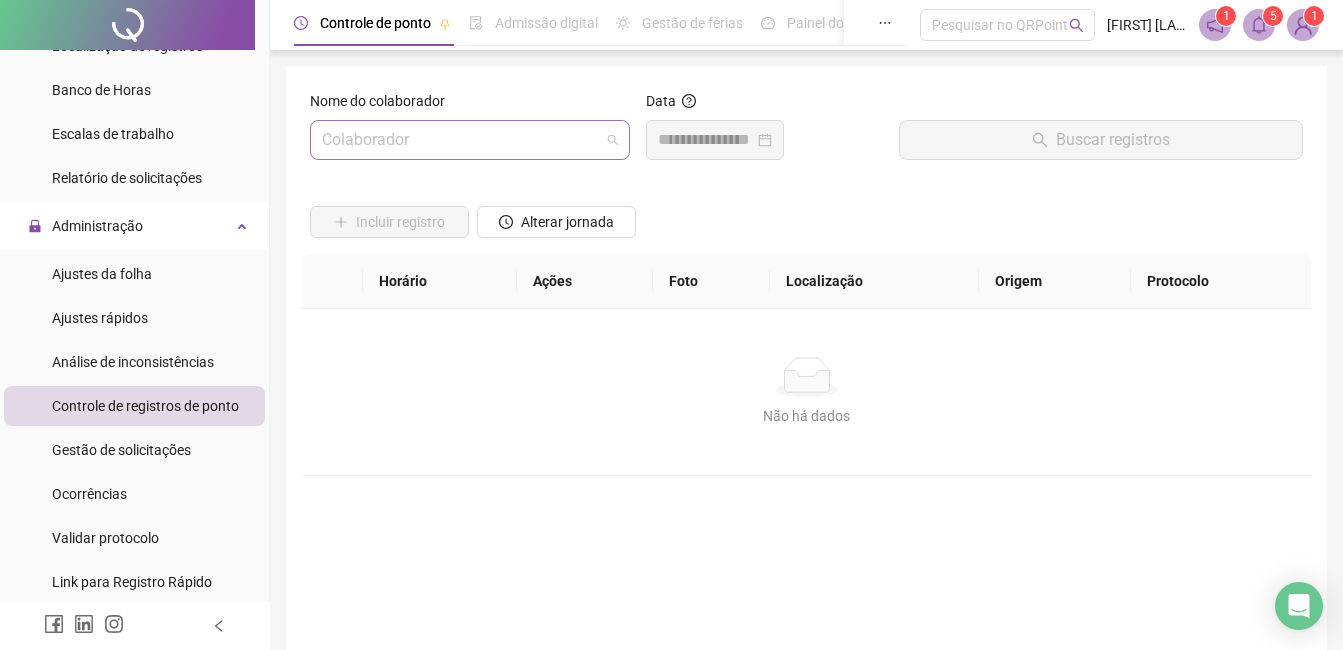 click at bounding box center [461, 140] 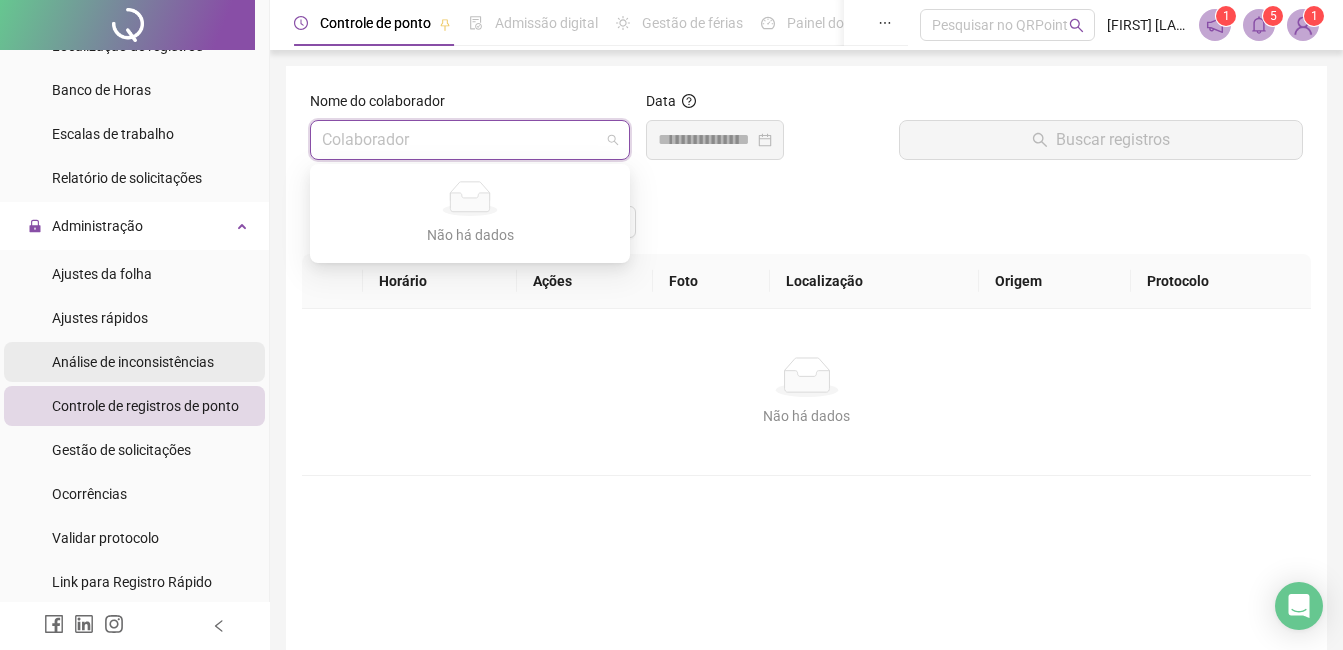 click on "Análise de inconsistências" at bounding box center [133, 362] 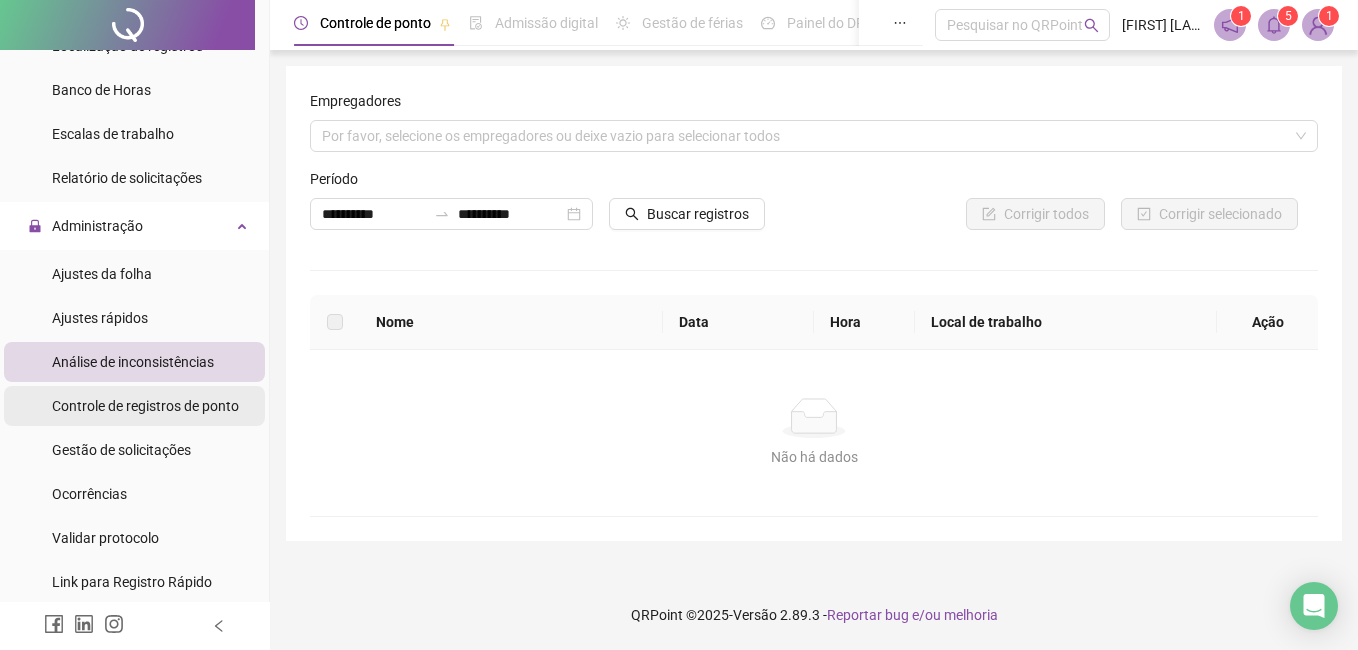 click on "Controle de registros de ponto" at bounding box center [145, 406] 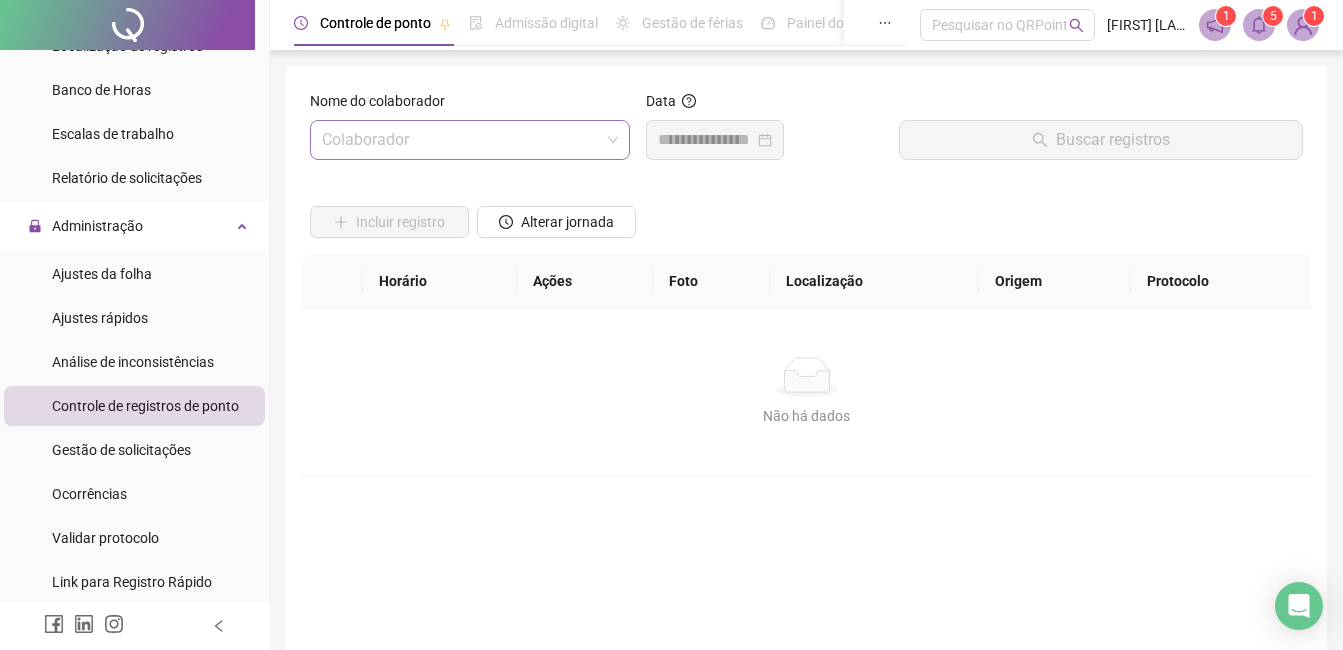 click at bounding box center [461, 140] 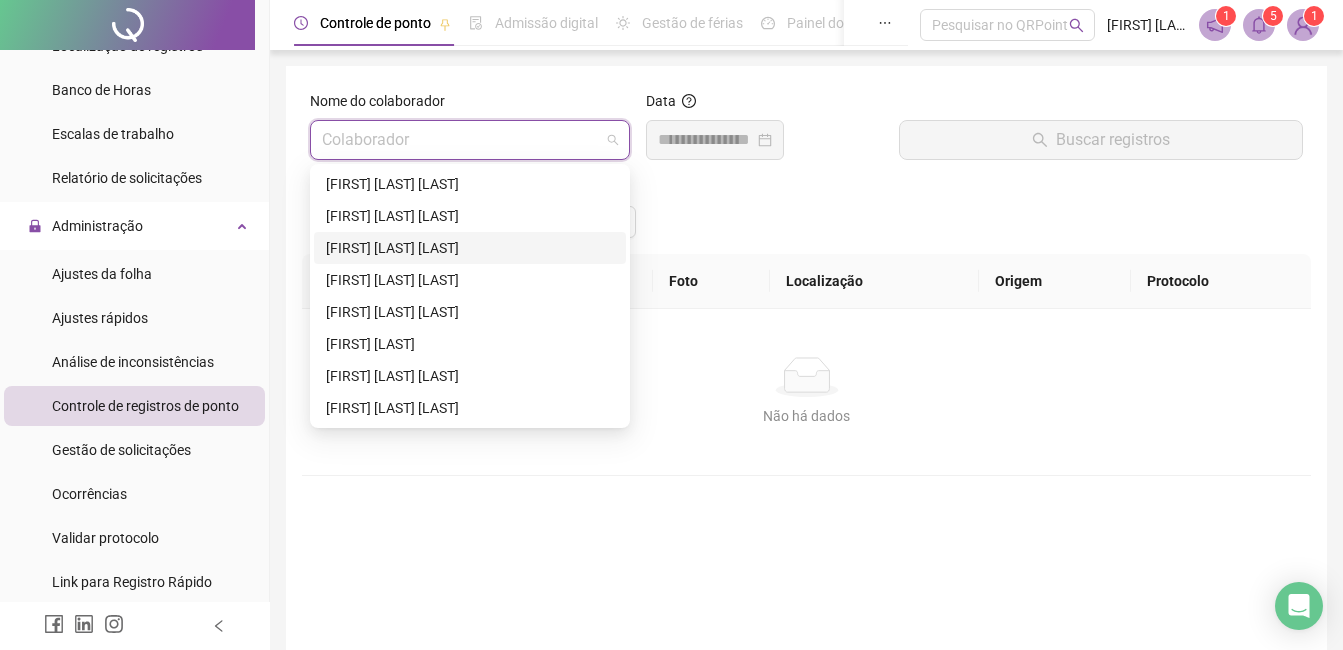 click on "[FIRST] [LAST] [LAST]" at bounding box center (470, 248) 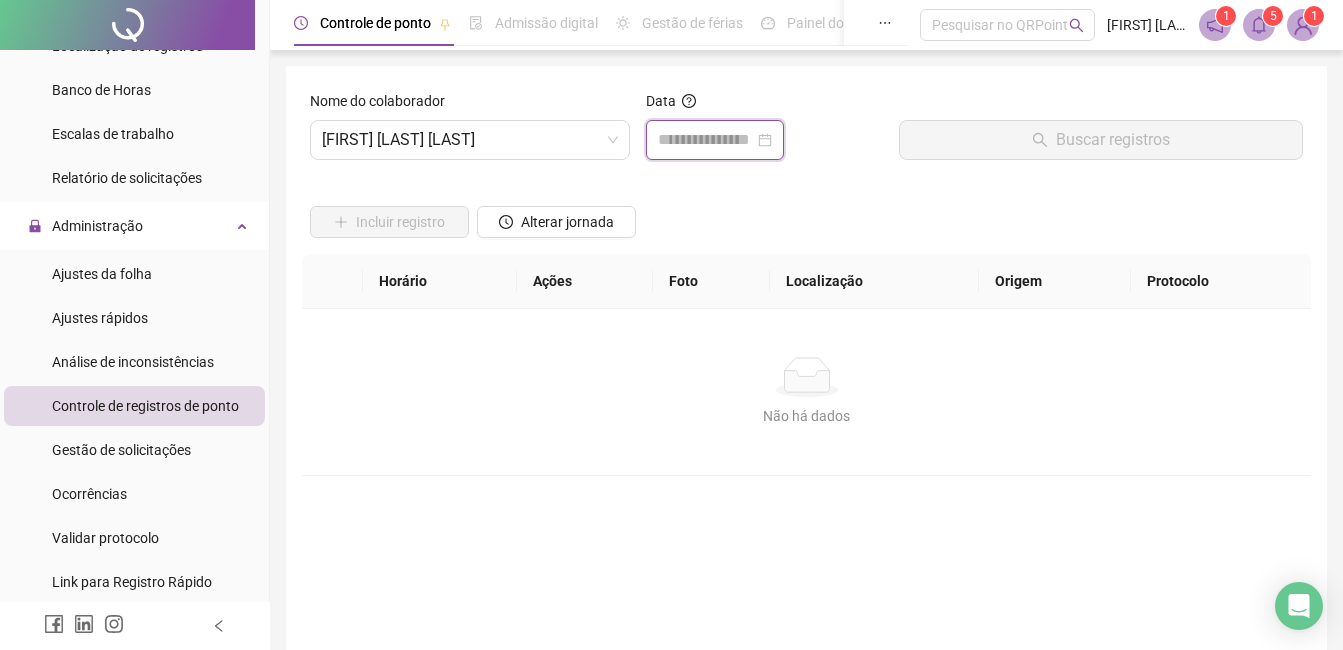 click at bounding box center (706, 140) 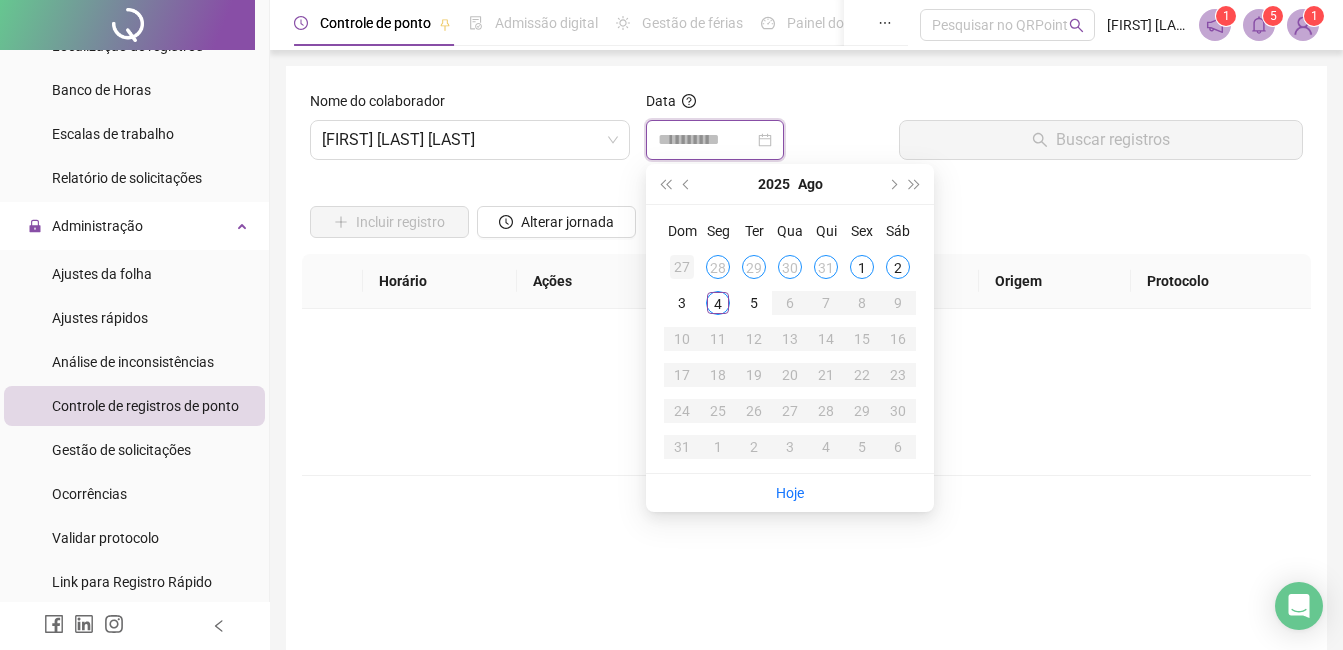 type on "**********" 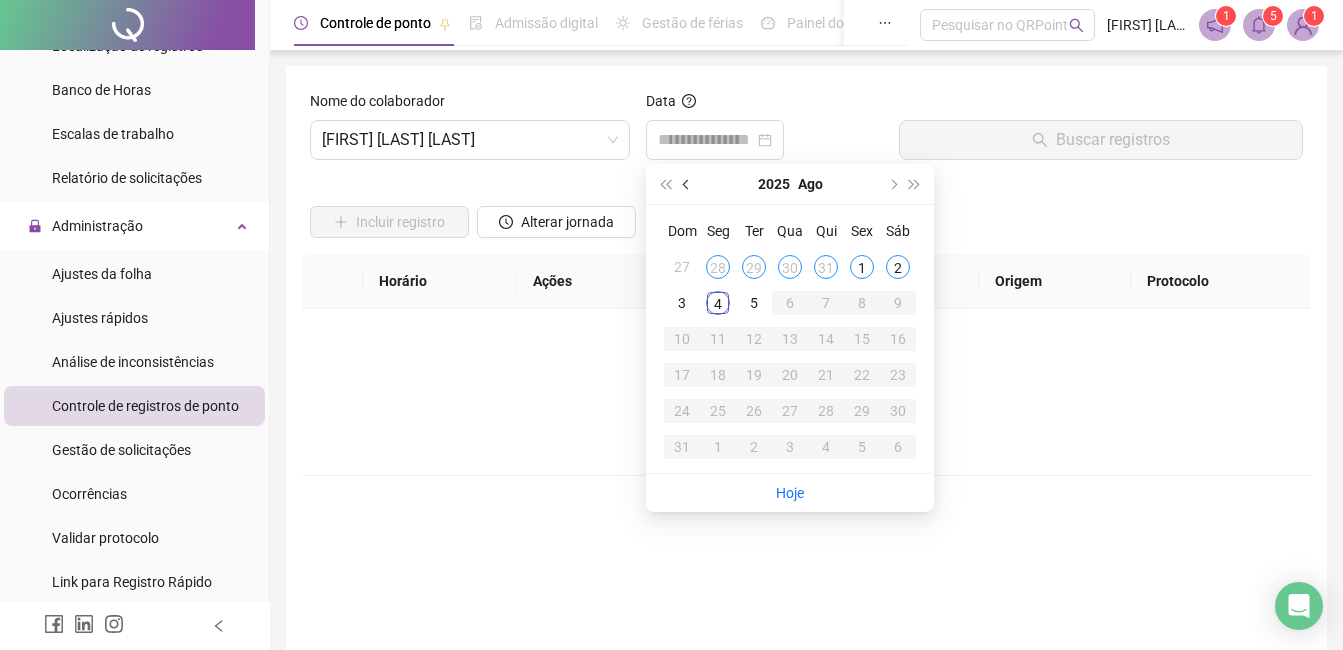 click at bounding box center (687, 184) 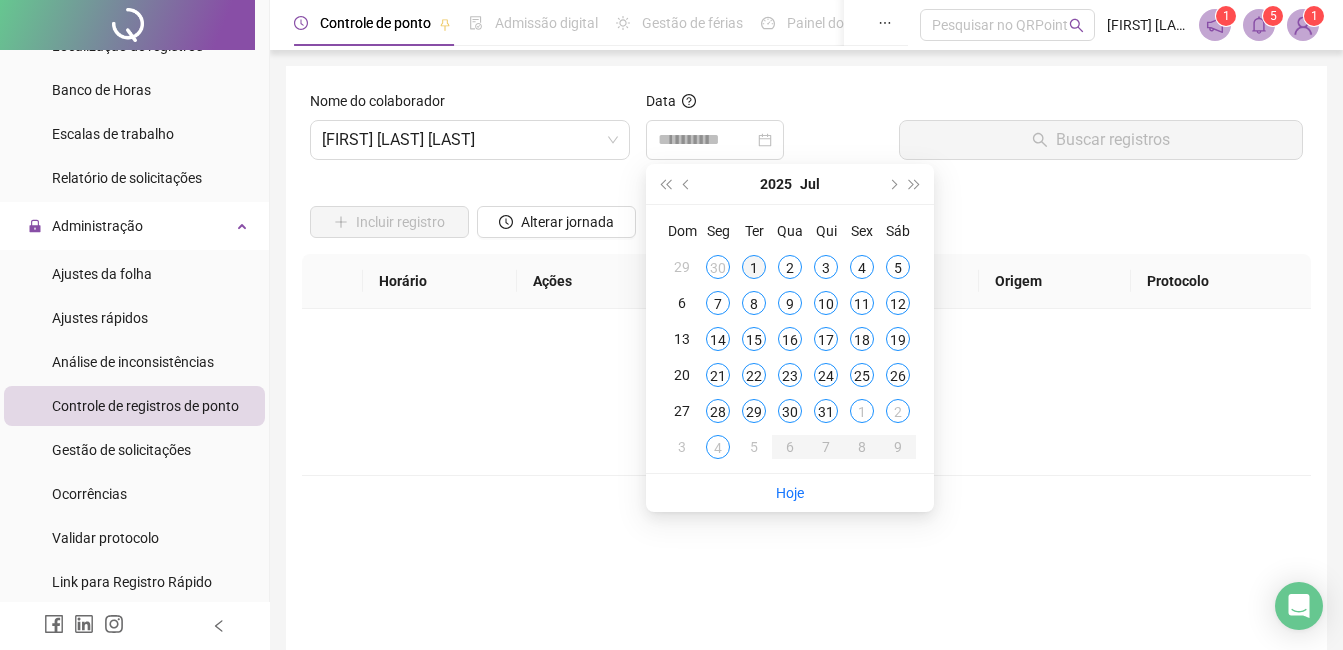 click on "1" at bounding box center [754, 267] 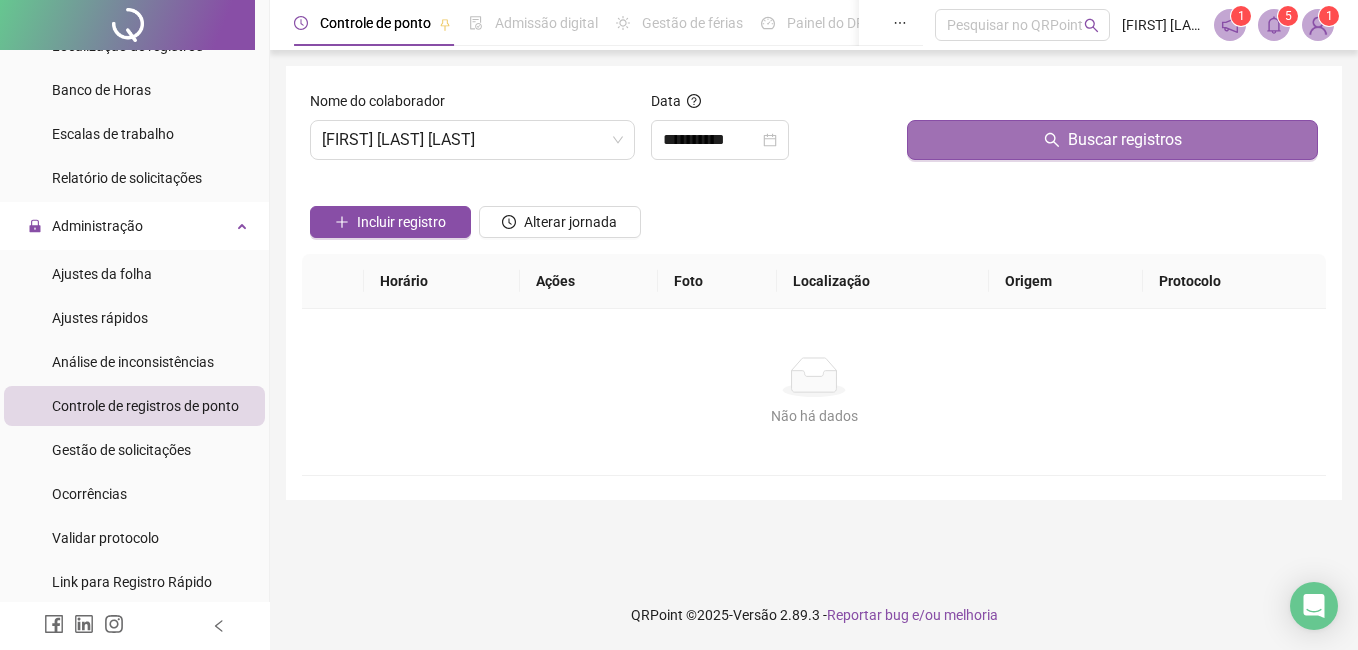 click on "Buscar registros" at bounding box center (1112, 140) 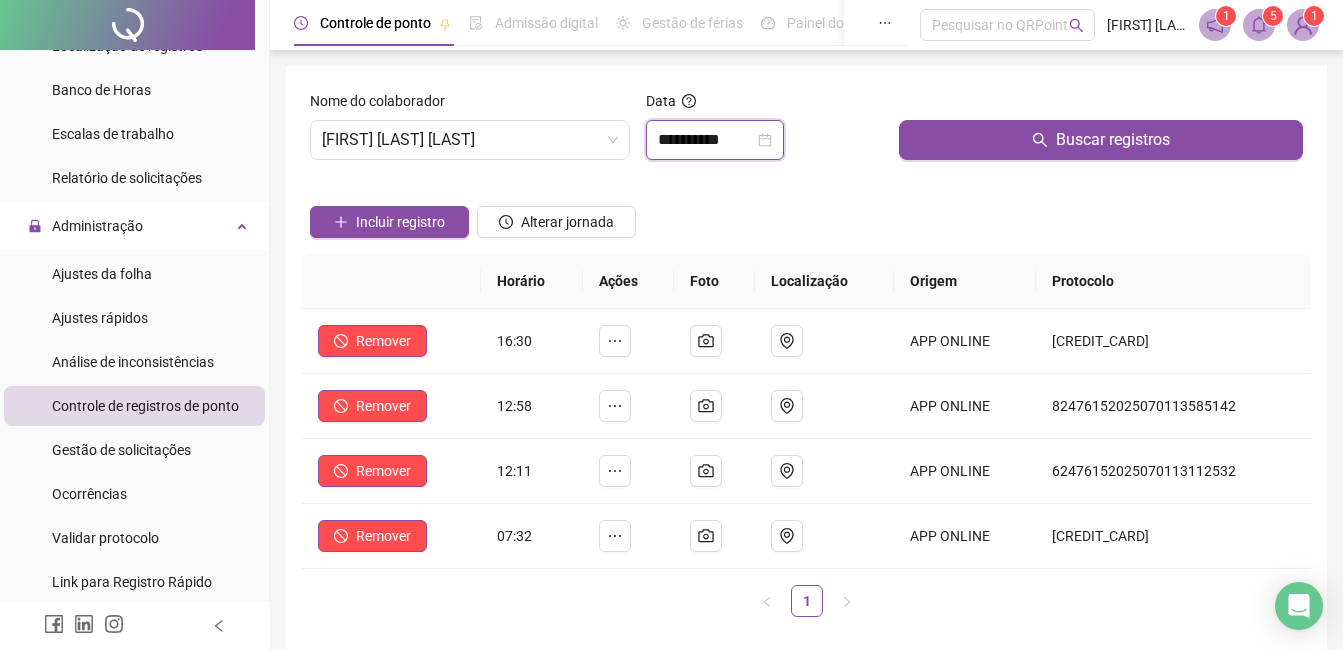click on "**********" at bounding box center [706, 140] 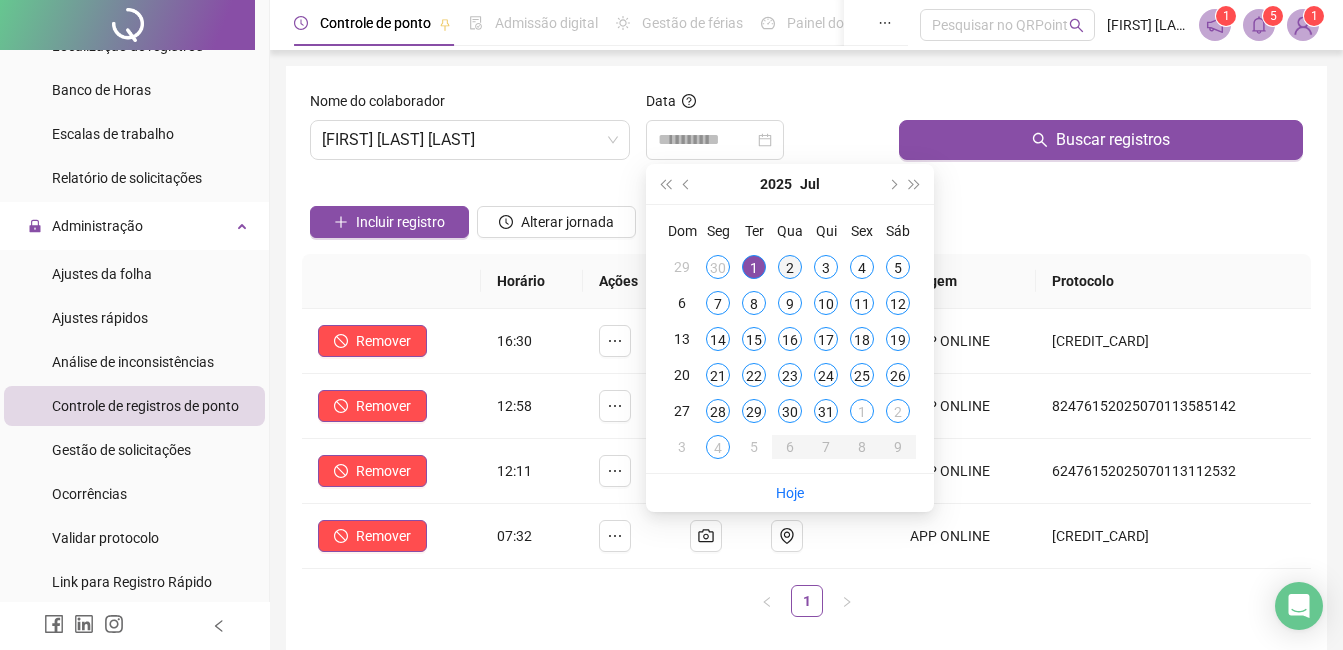 click on "2" at bounding box center [790, 267] 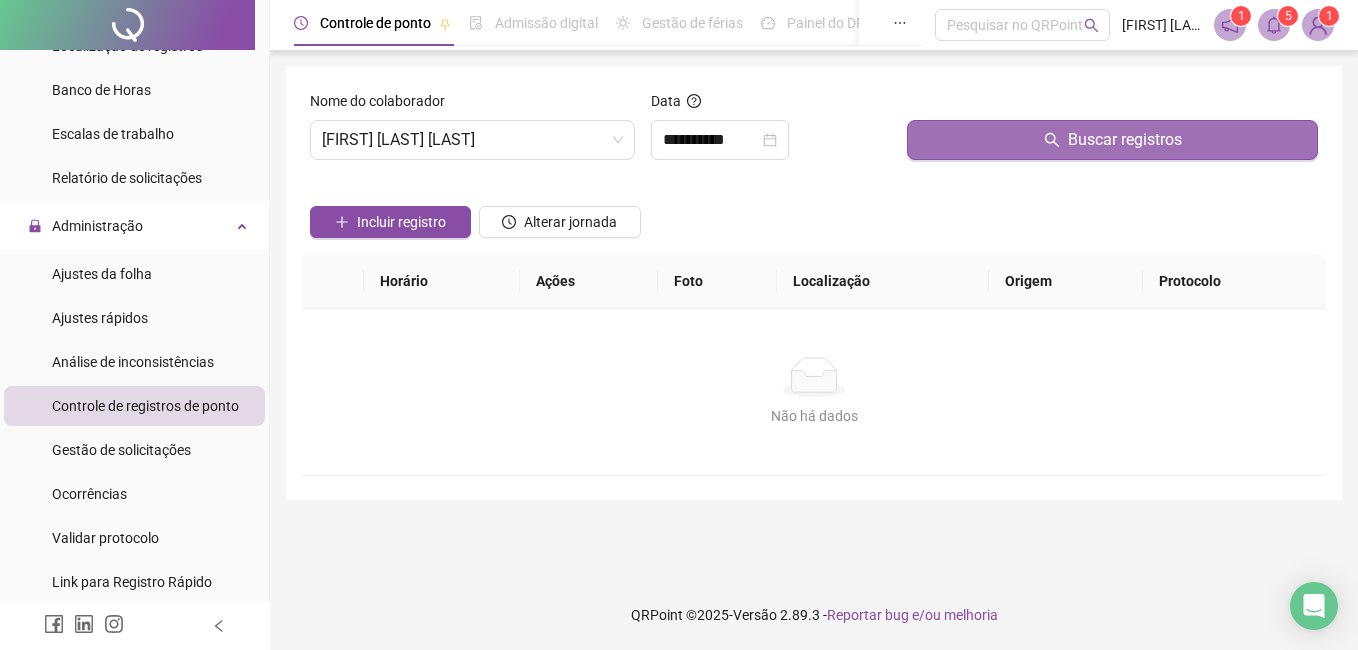 click on "Buscar registros" at bounding box center [1112, 140] 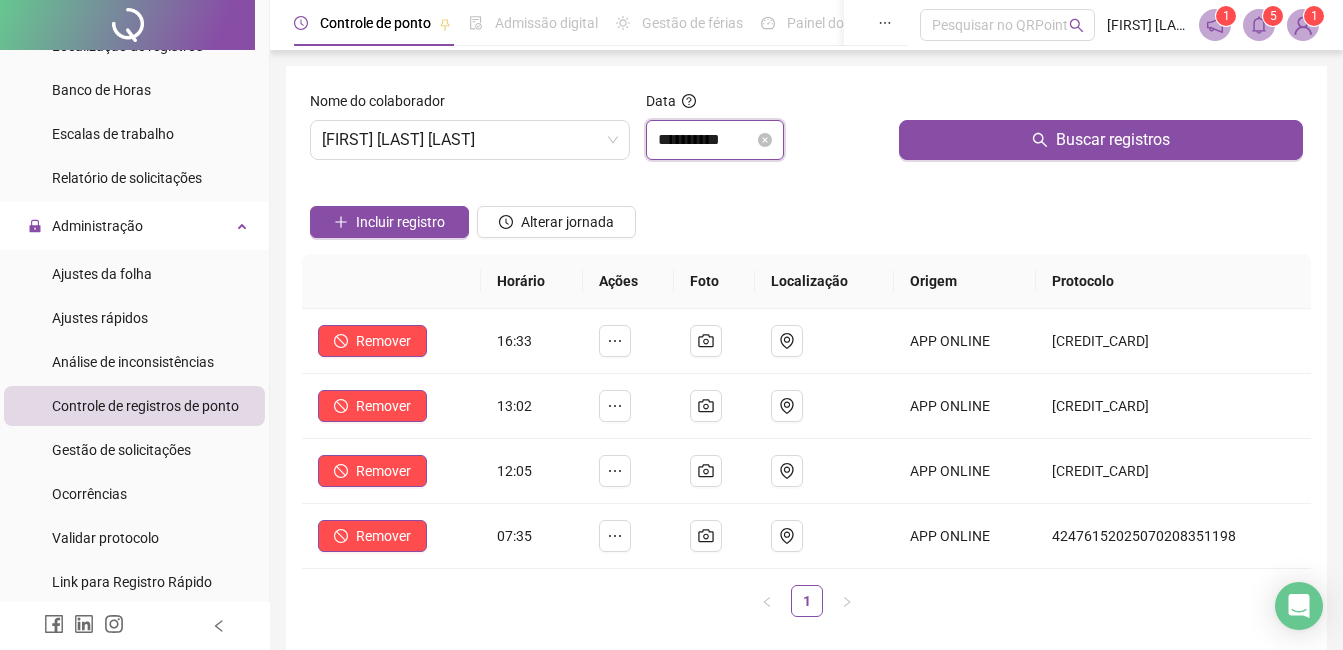 click on "**********" at bounding box center (706, 140) 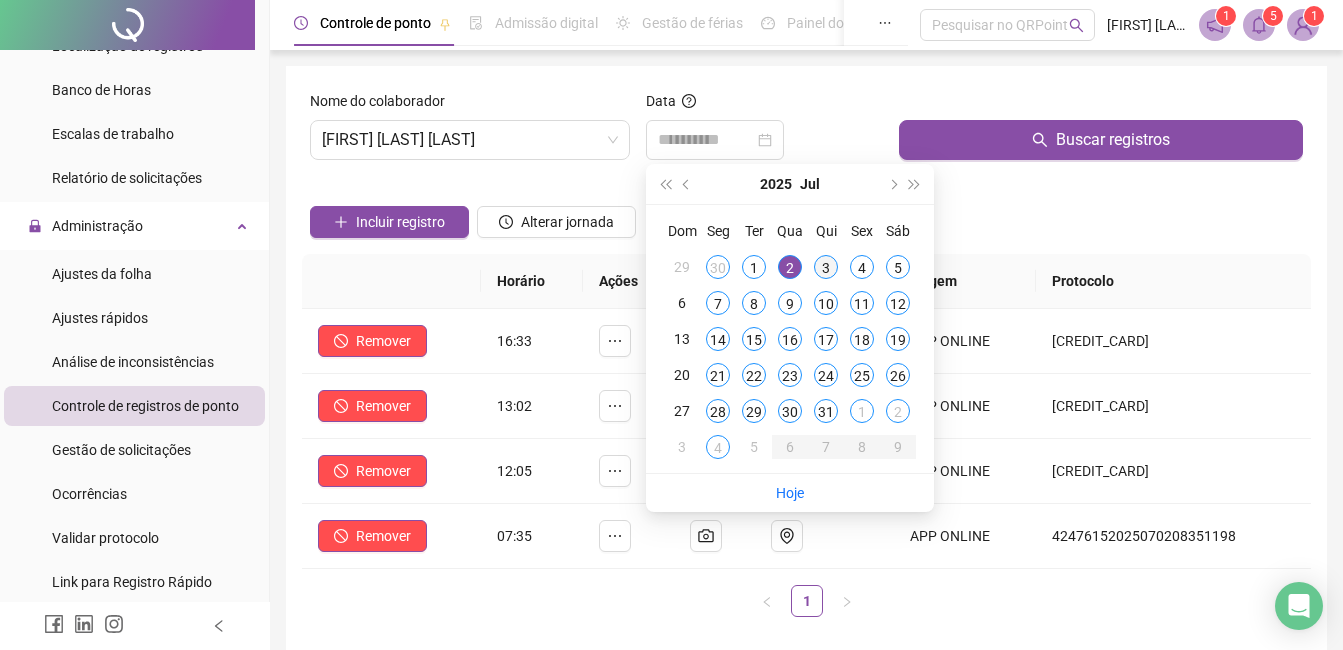 click on "3" at bounding box center [826, 267] 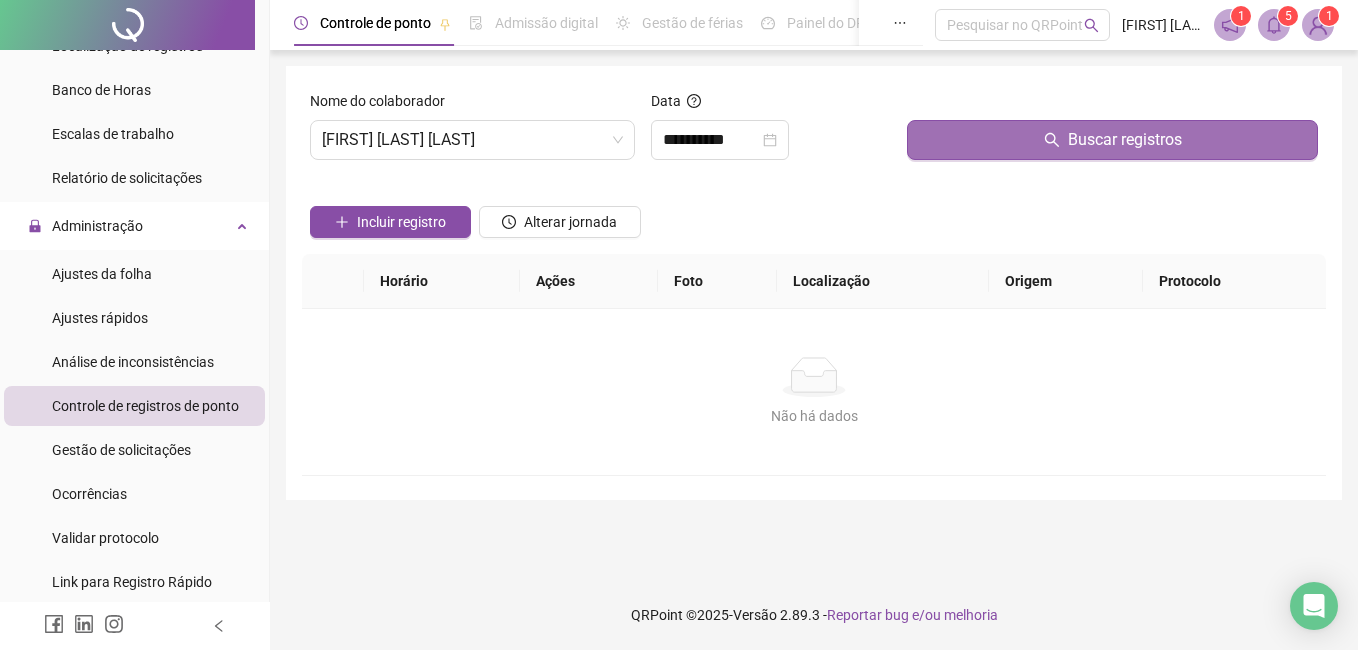 click on "Buscar registros" at bounding box center (1112, 140) 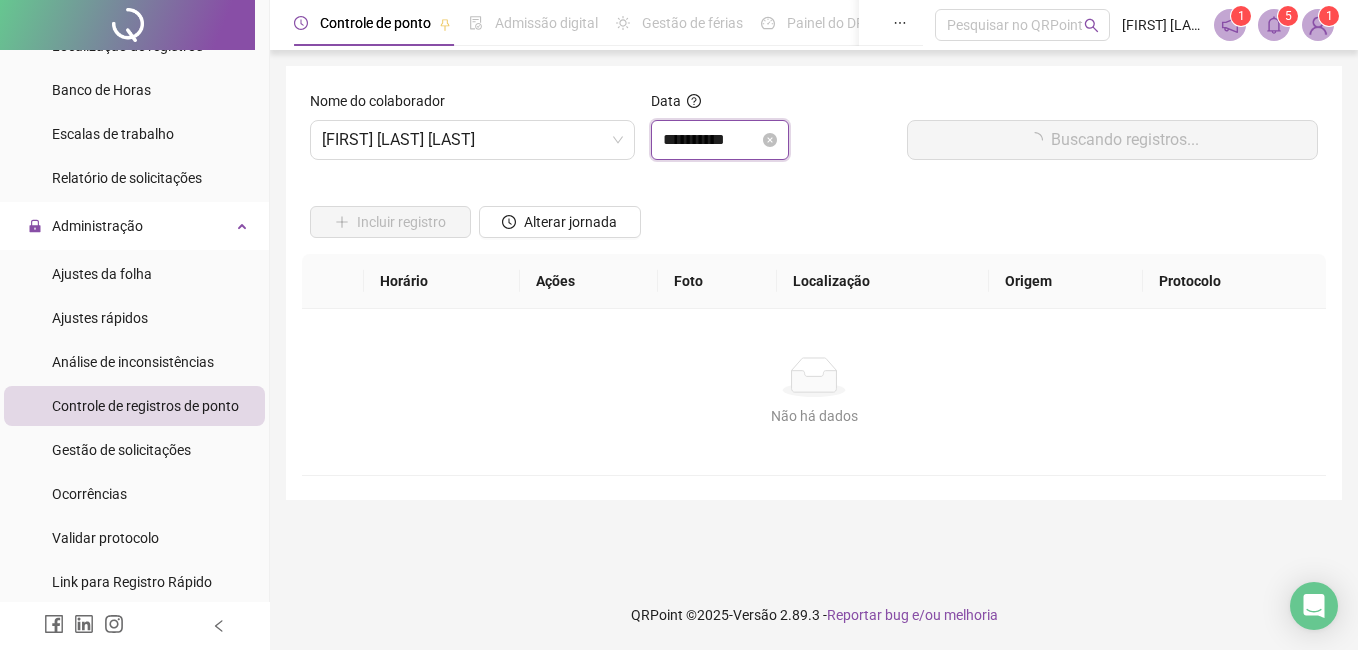 click on "**********" at bounding box center (711, 140) 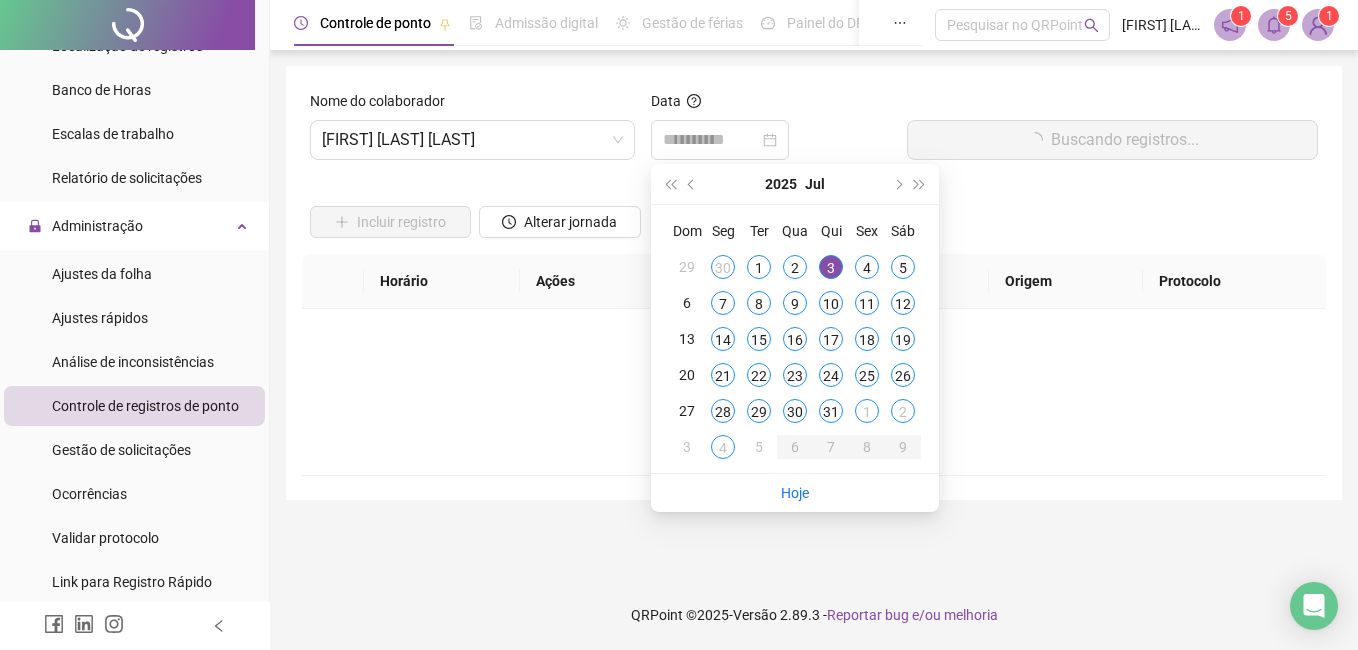 click on "4" at bounding box center (867, 267) 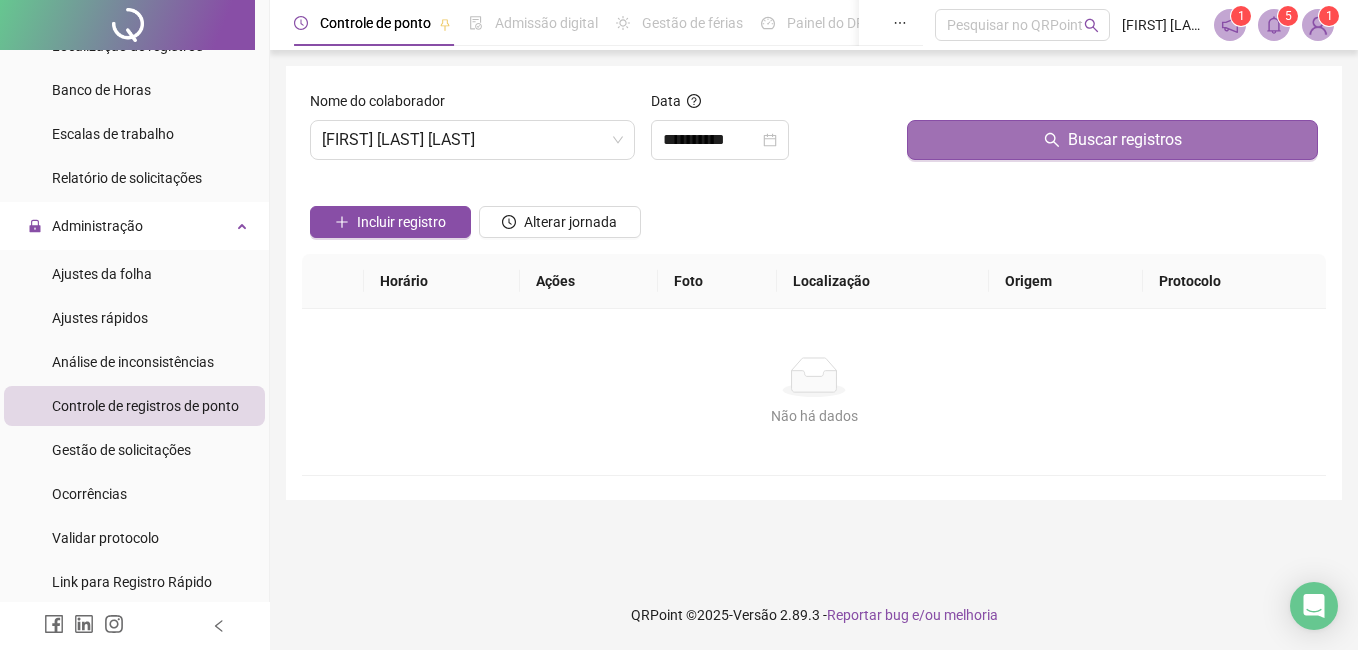 click on "Buscar registros" at bounding box center [1112, 140] 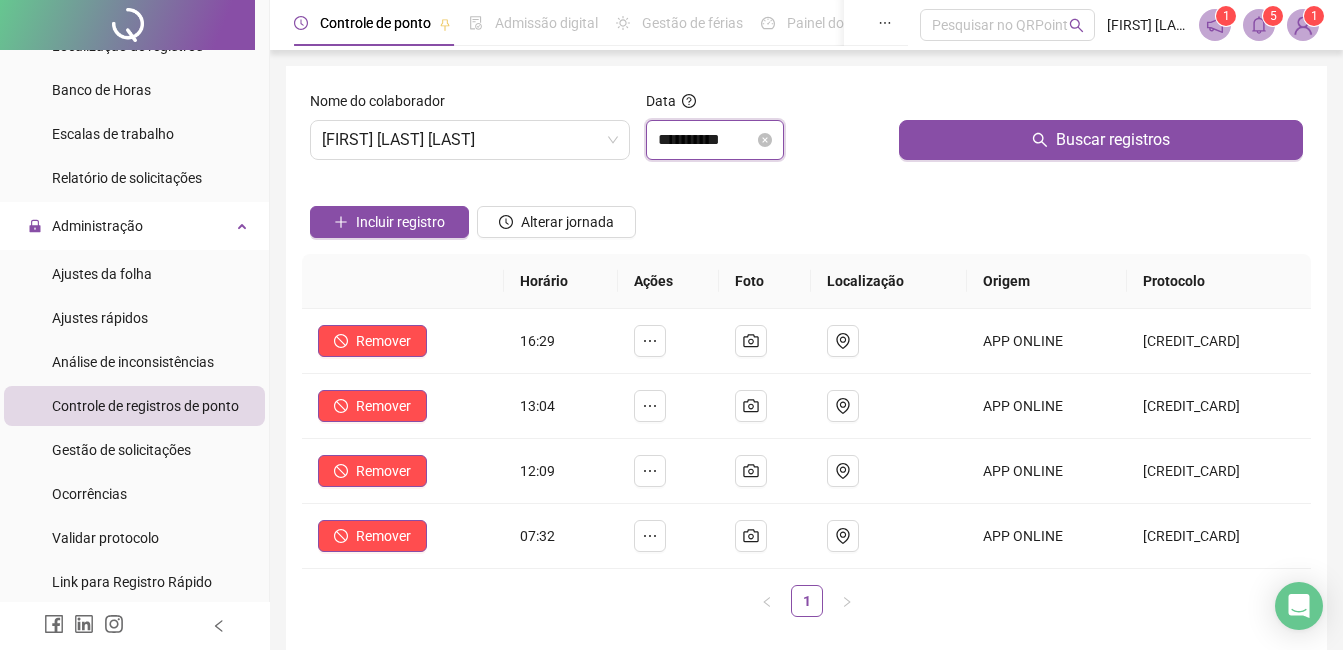 click on "**********" at bounding box center [706, 140] 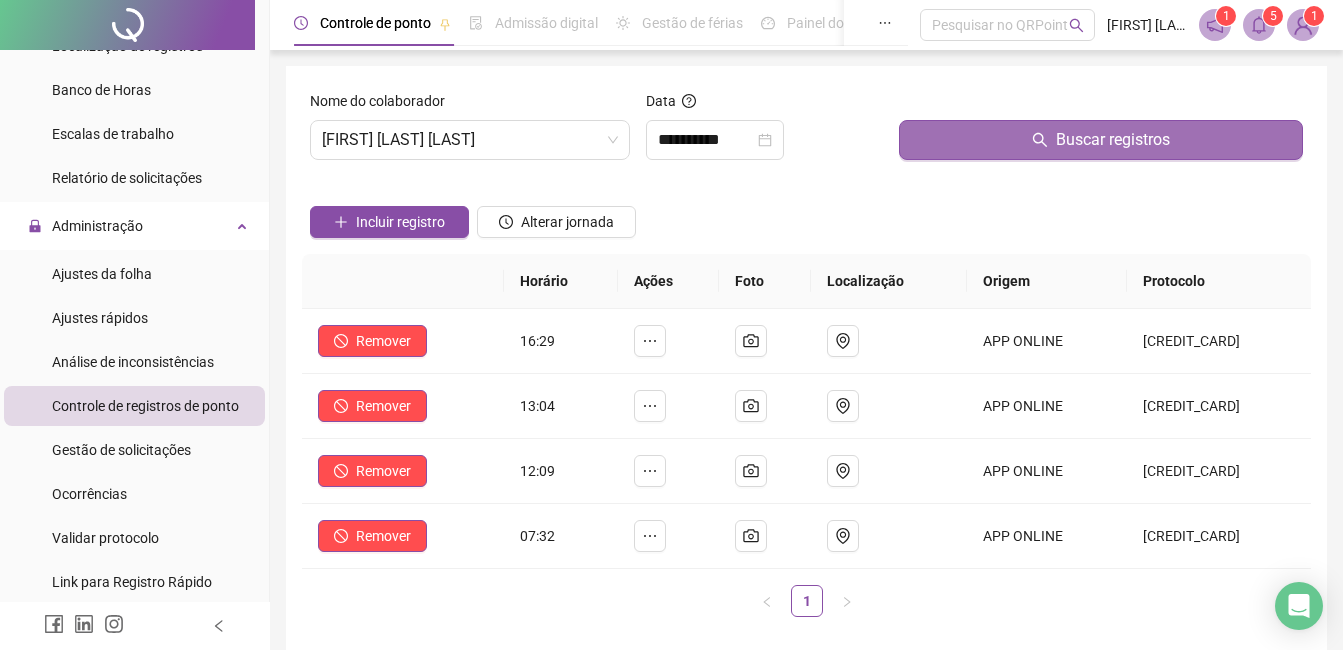 click on "Buscar registros" at bounding box center [1101, 140] 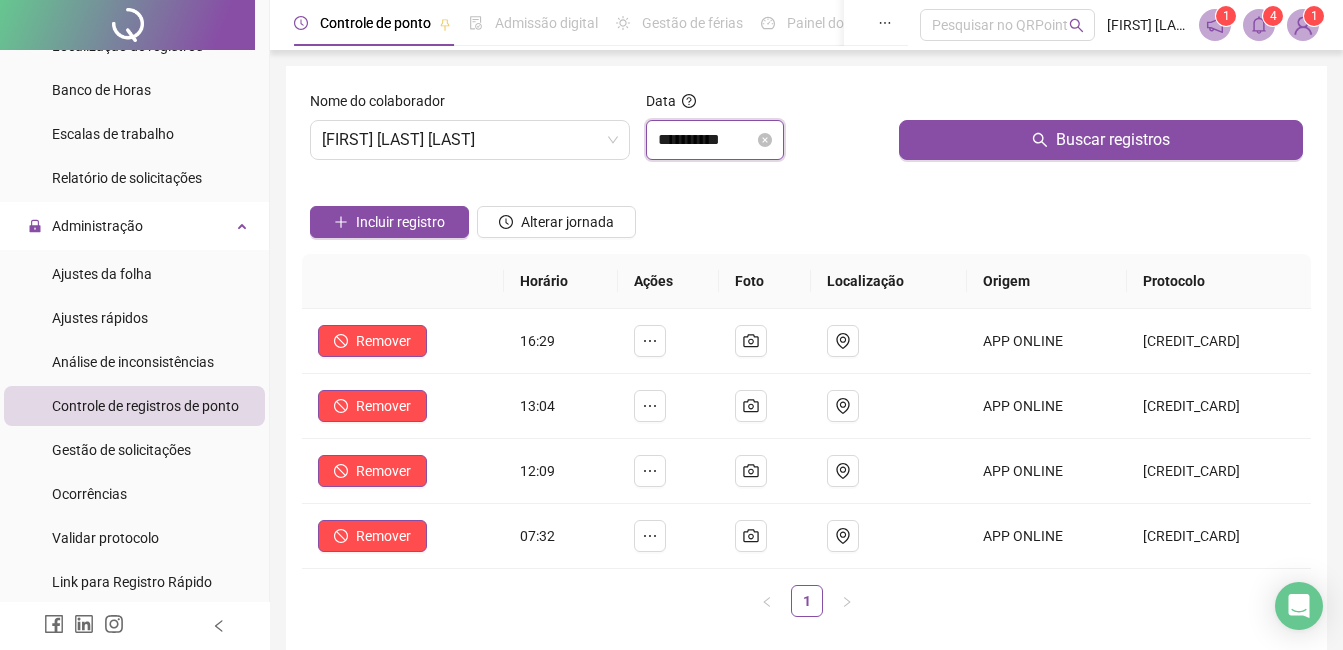 click on "**********" at bounding box center (706, 140) 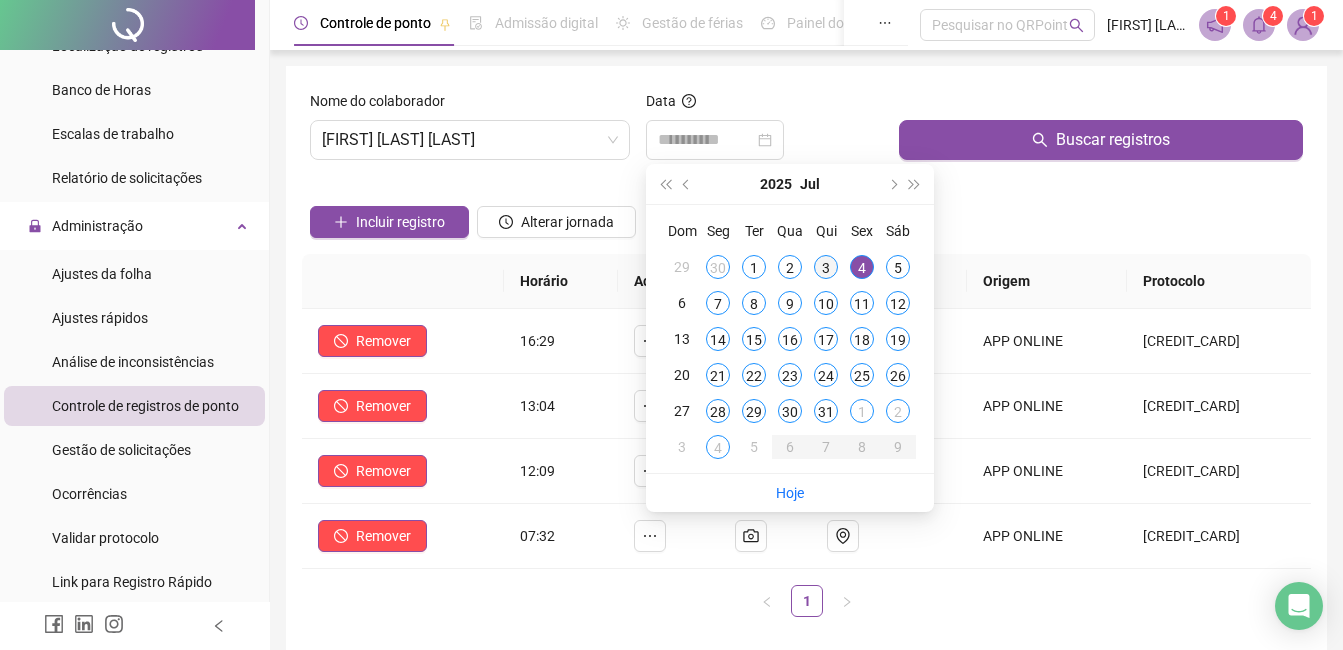 click on "3" at bounding box center (826, 267) 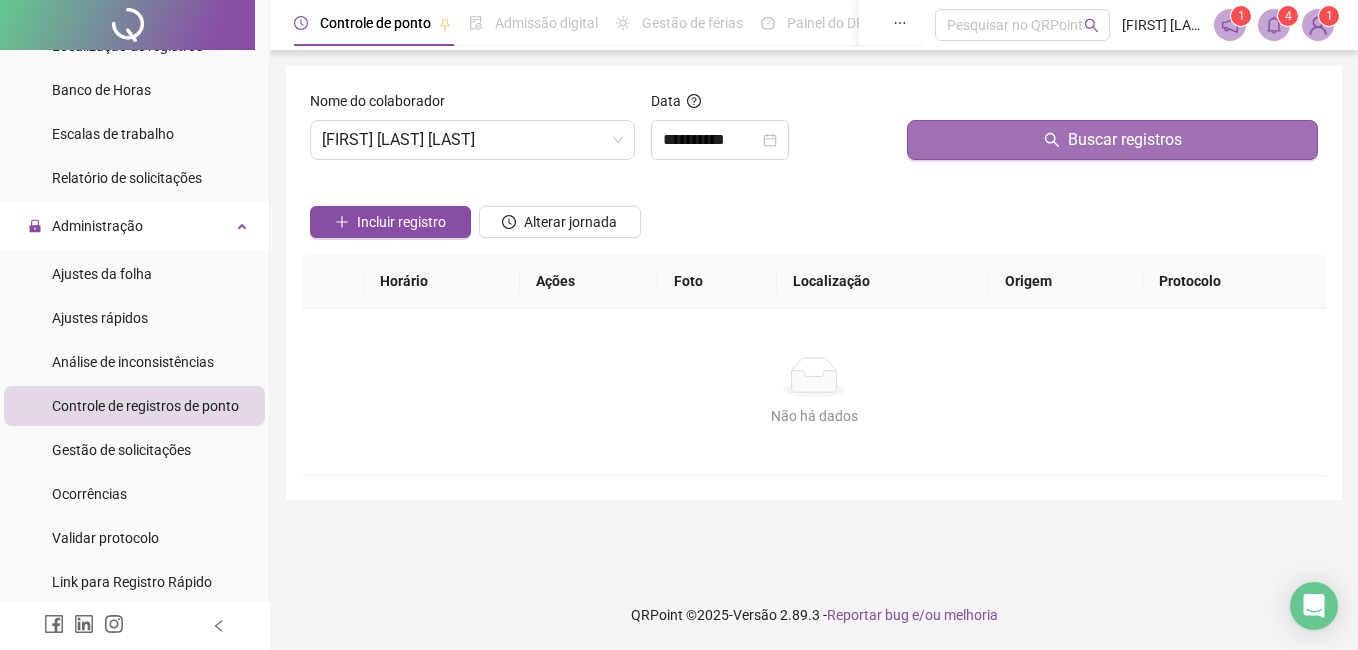 click on "Buscar registros" at bounding box center [1112, 140] 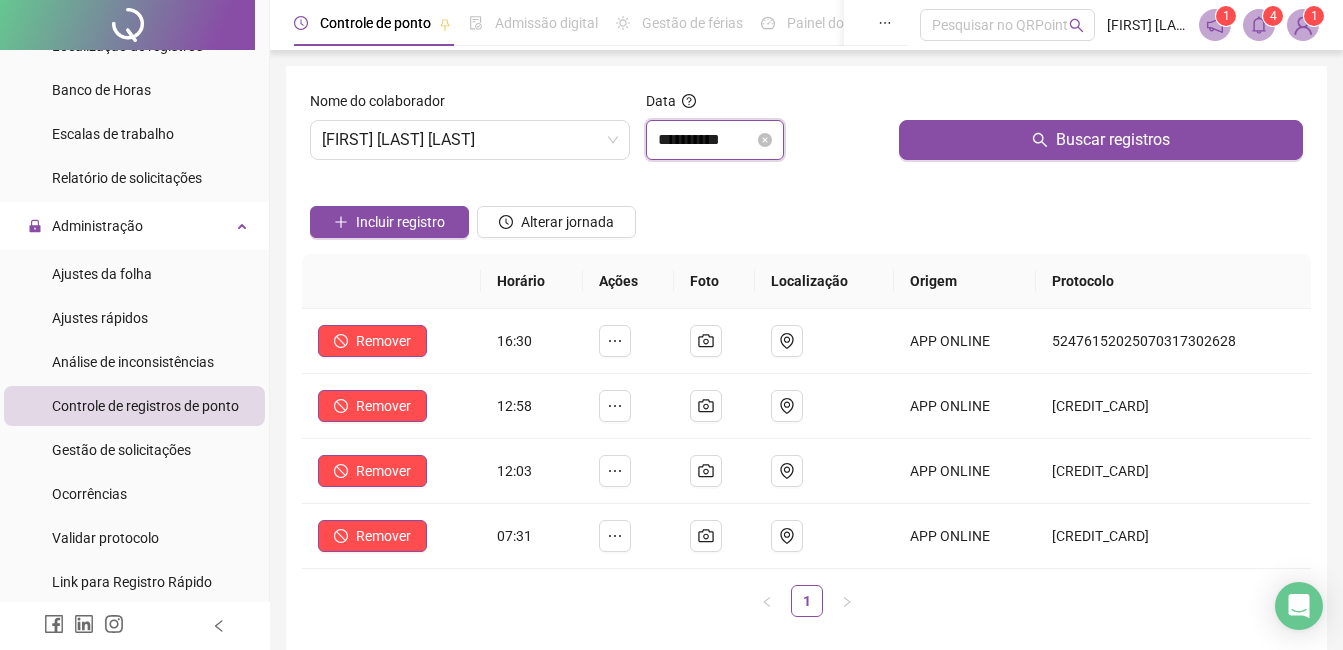 click on "**********" at bounding box center (706, 140) 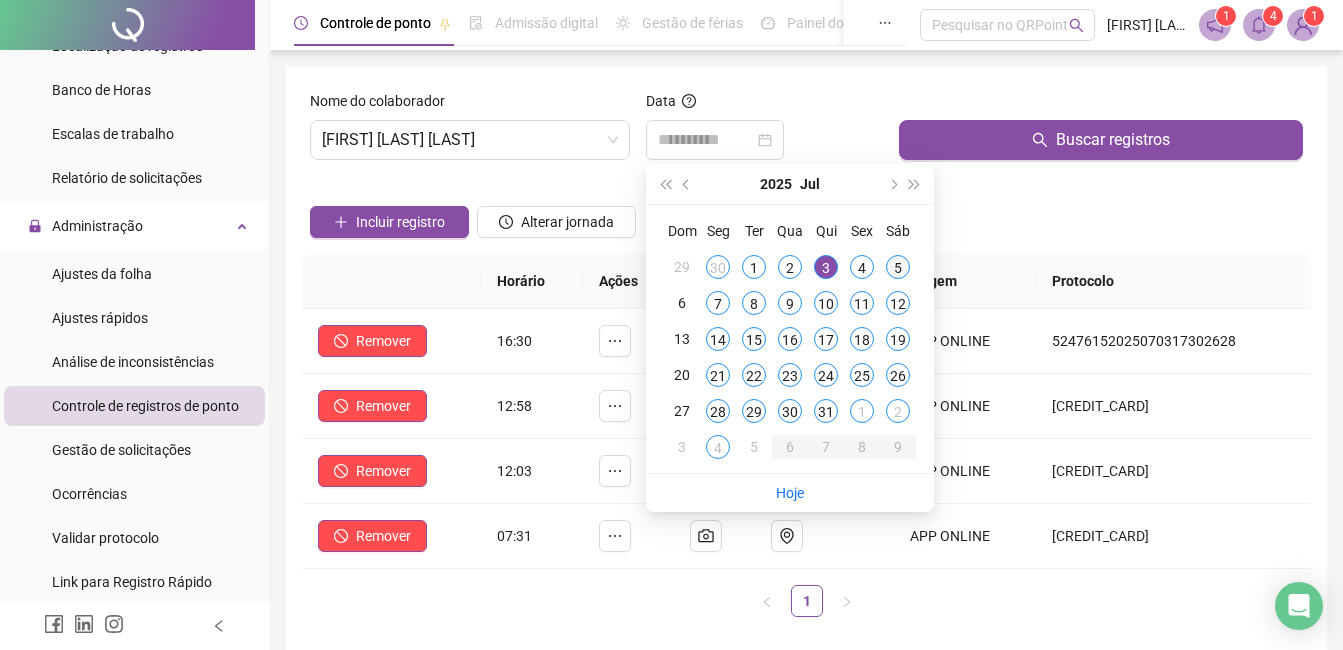 click on "5" at bounding box center (898, 267) 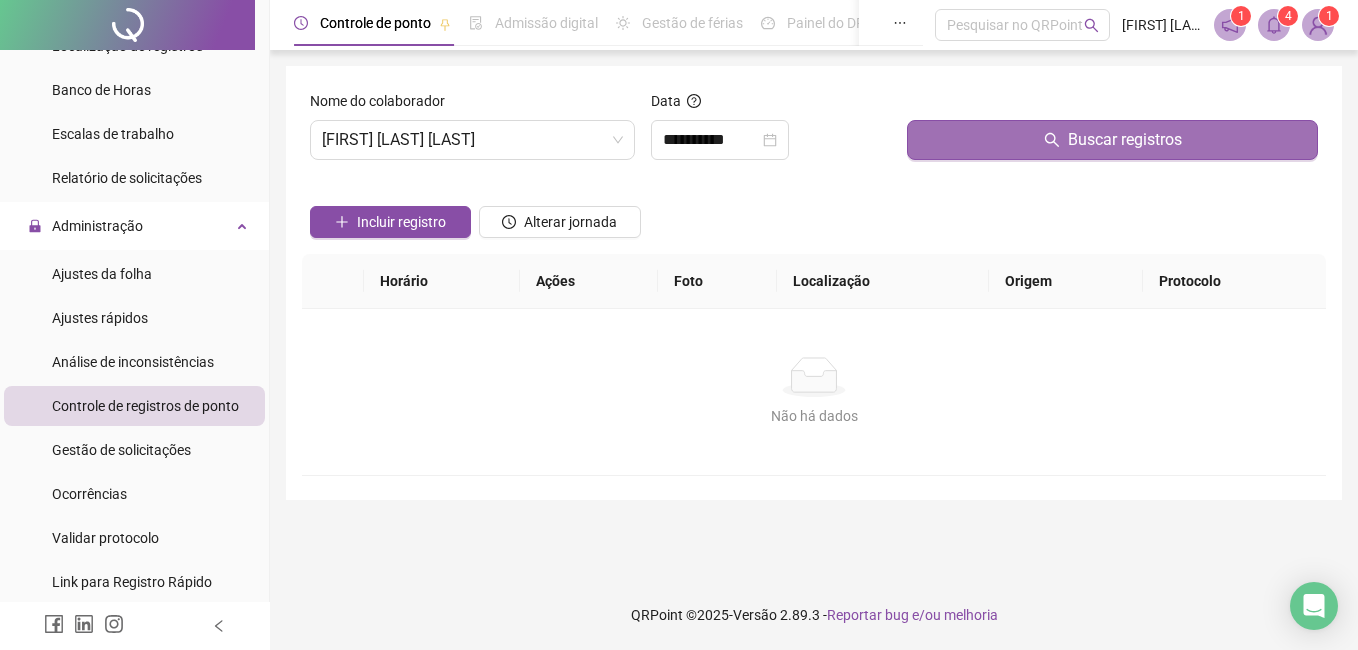 click on "Buscar registros" at bounding box center (1112, 140) 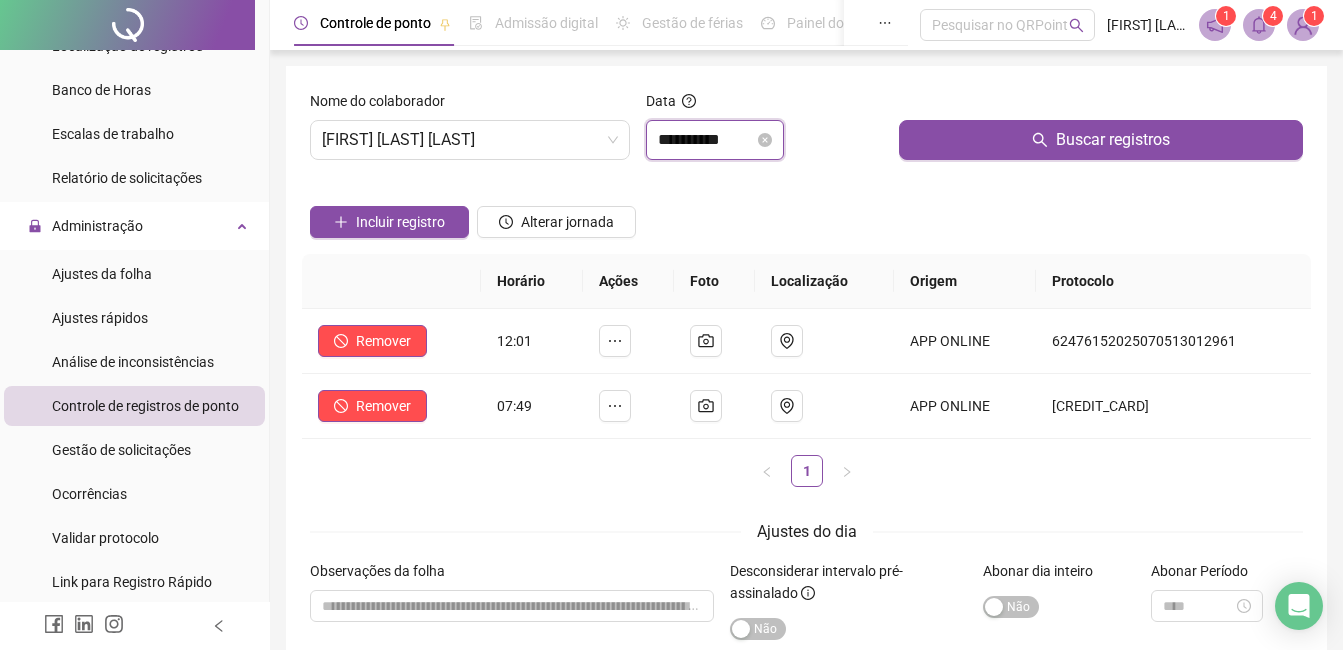 click on "**********" at bounding box center [706, 140] 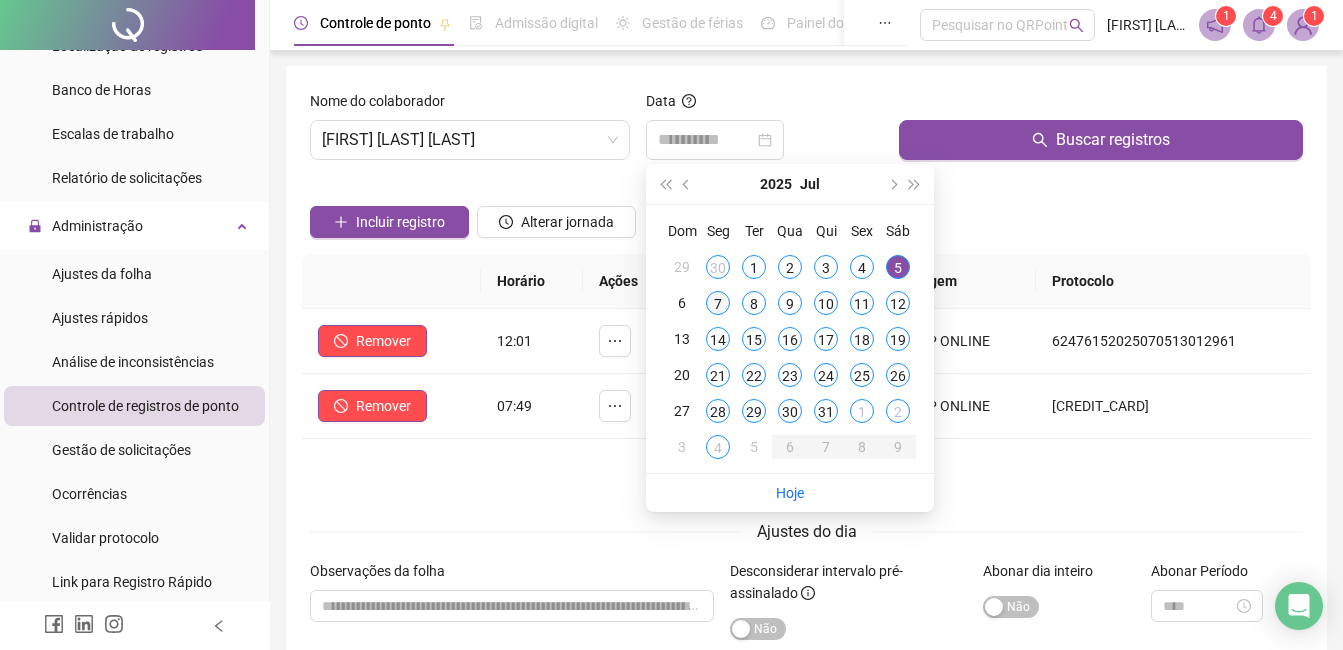 click on "7" at bounding box center (718, 303) 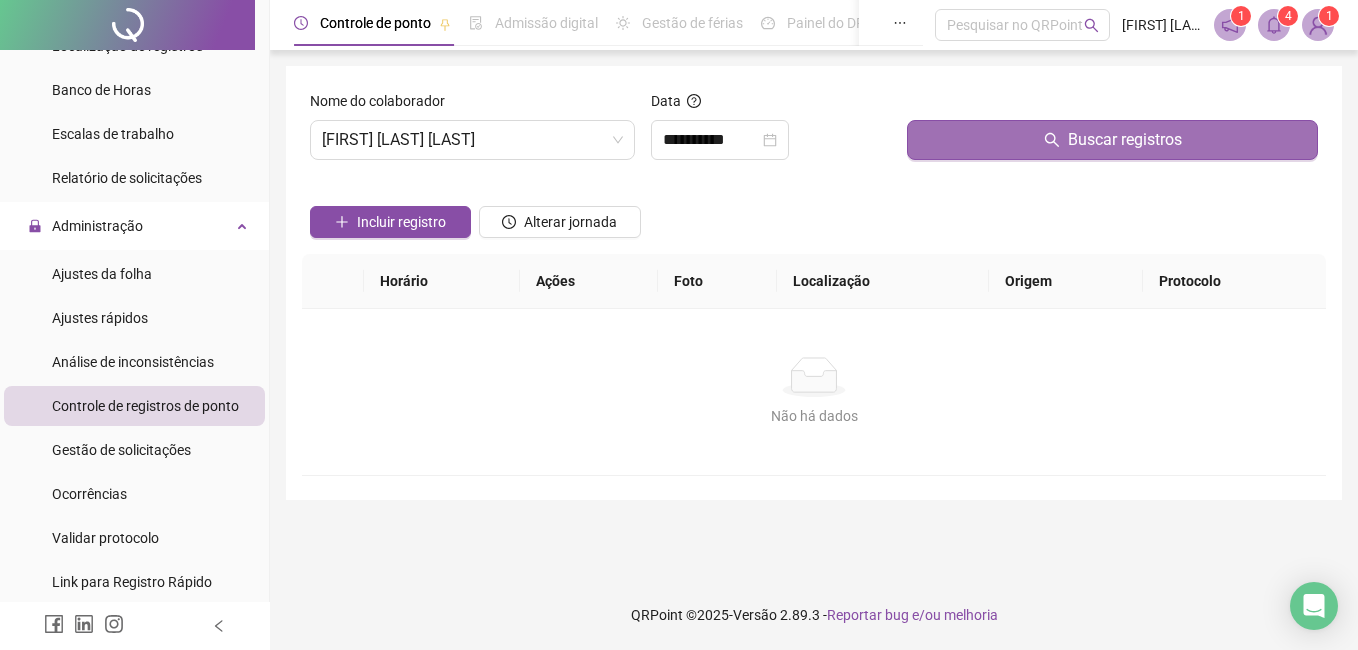 click on "Buscar registros" at bounding box center (1112, 140) 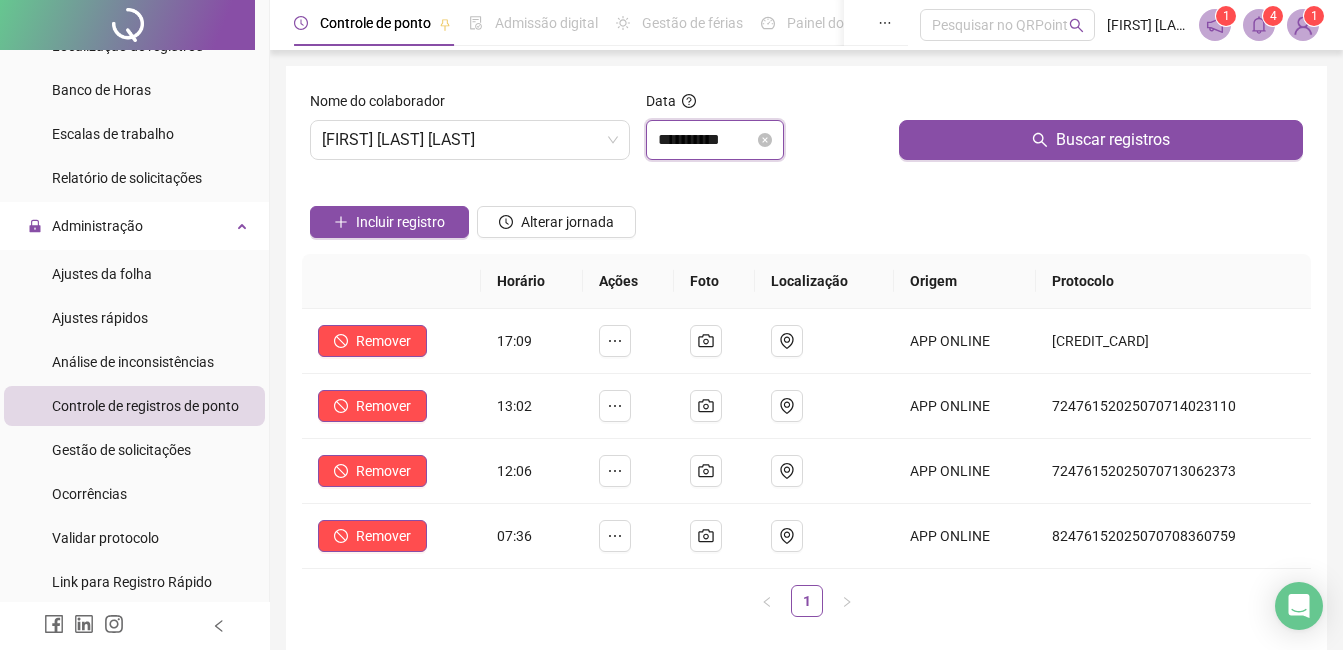 click on "**********" at bounding box center [706, 140] 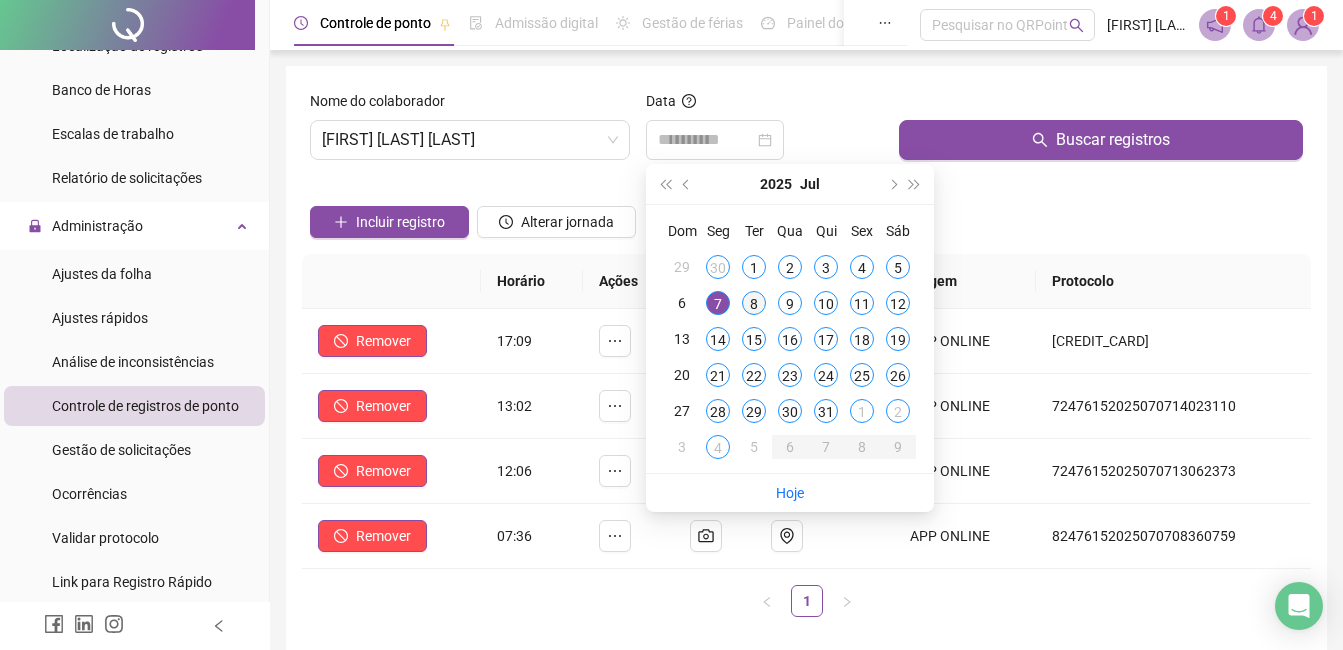click on "8" at bounding box center [754, 303] 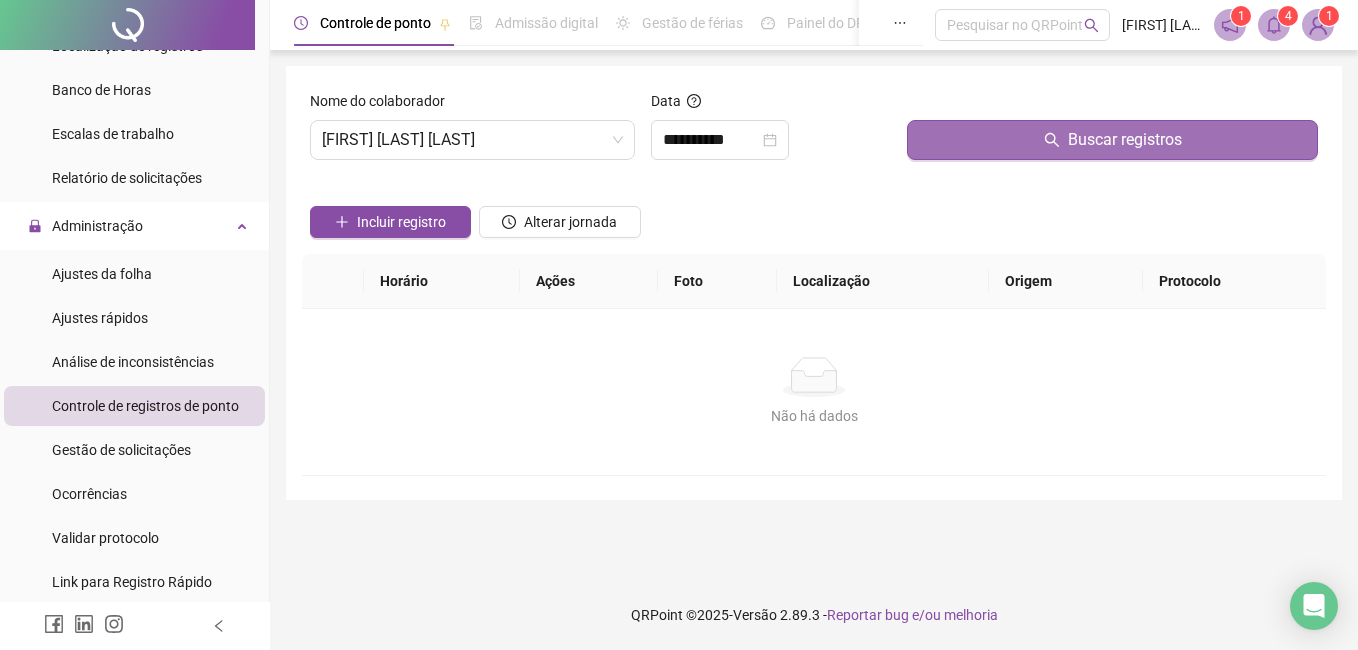click on "Buscar registros" at bounding box center (1112, 140) 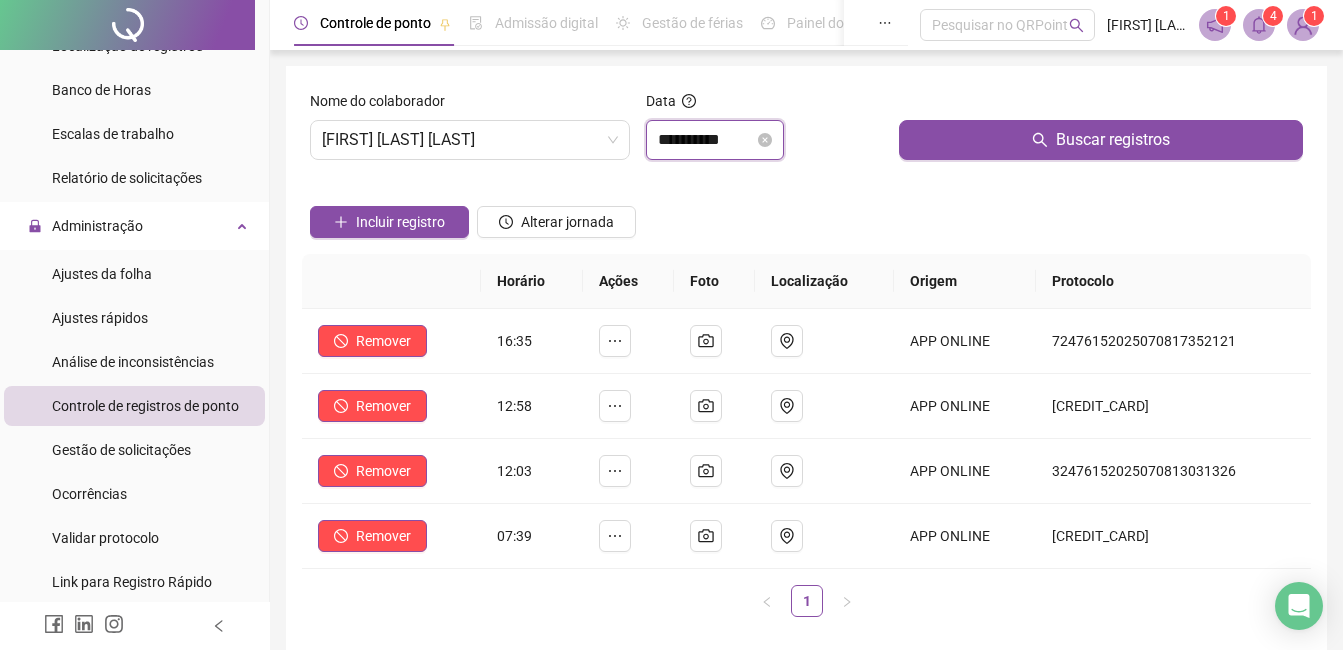 click on "**********" at bounding box center [706, 140] 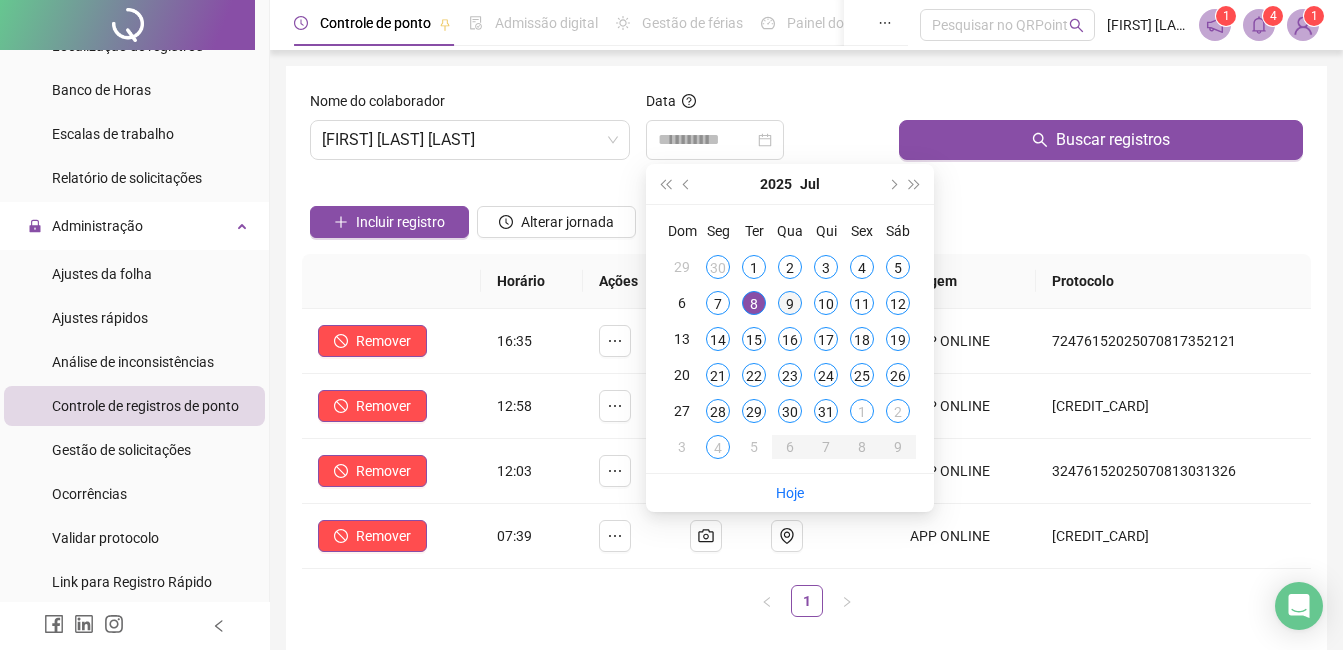 click on "9" at bounding box center (790, 303) 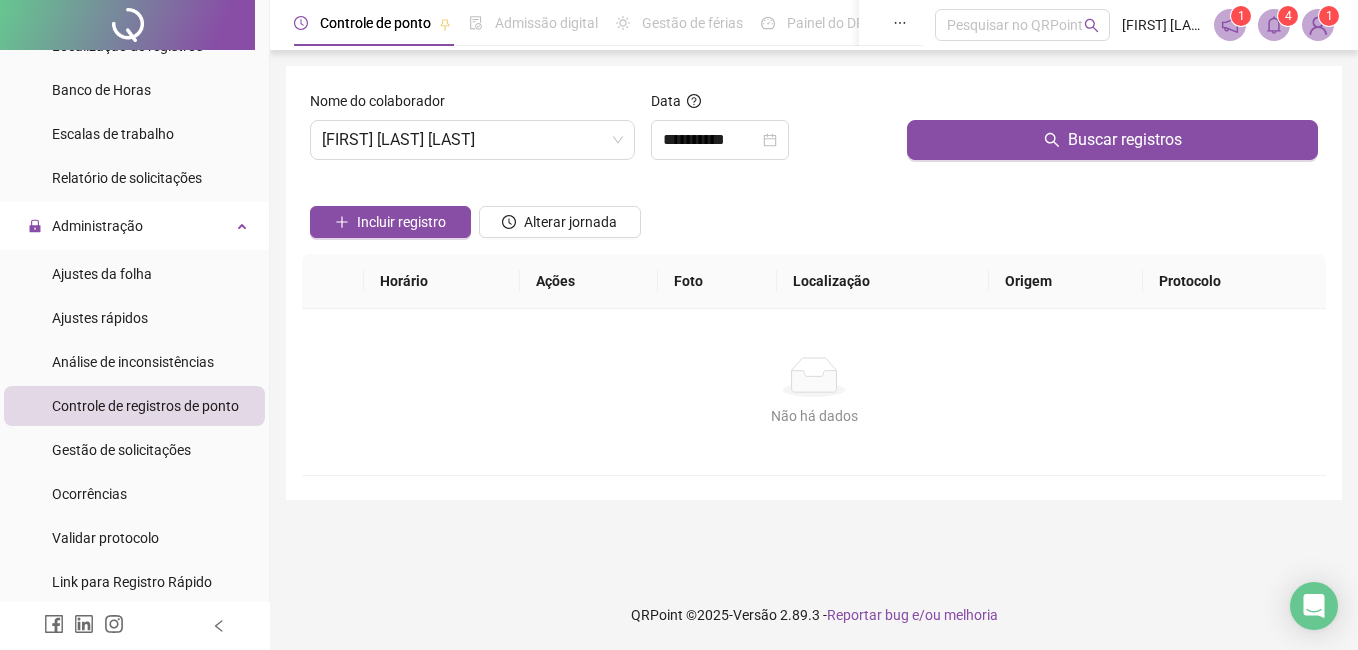 click at bounding box center [1112, 105] 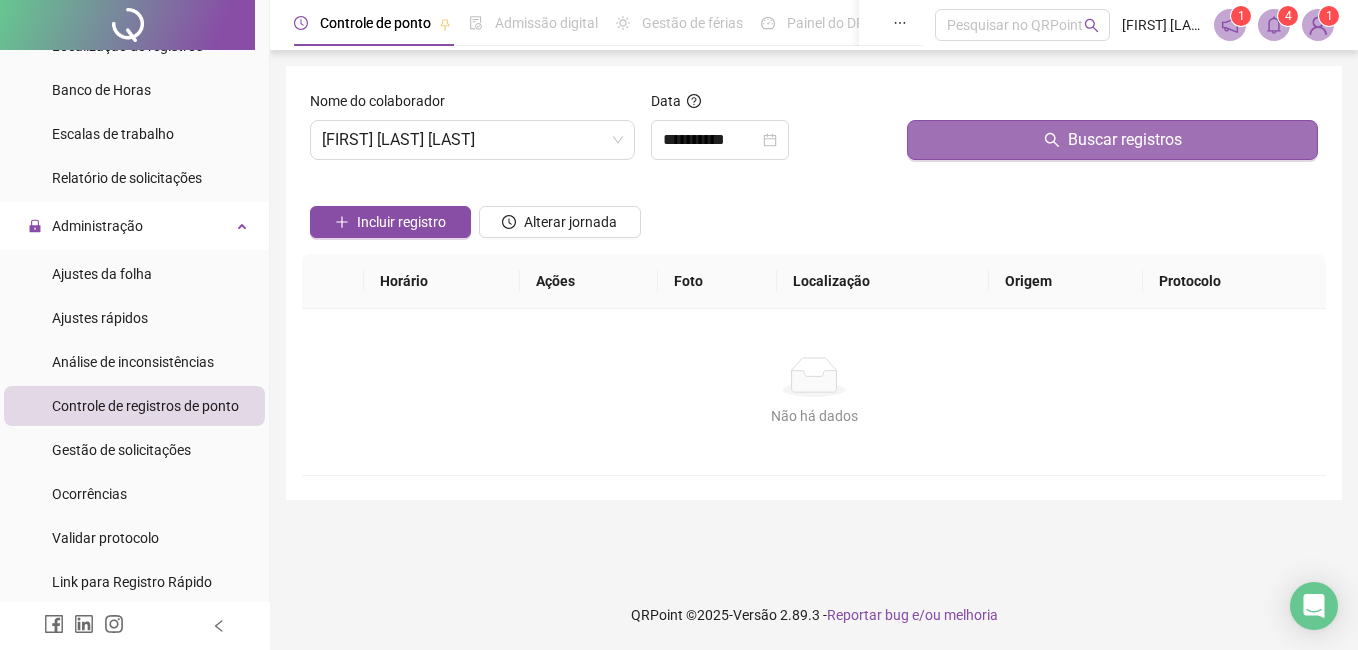 click on "Buscar registros" at bounding box center [1112, 140] 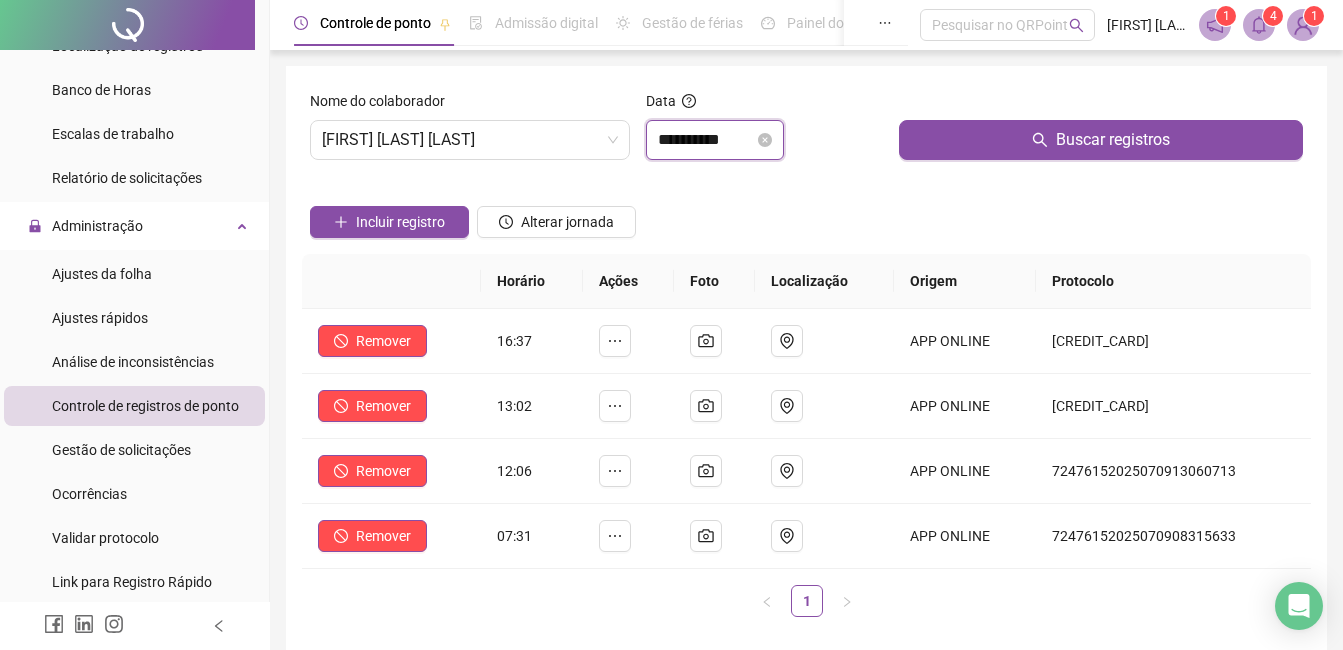 click on "**********" at bounding box center [706, 140] 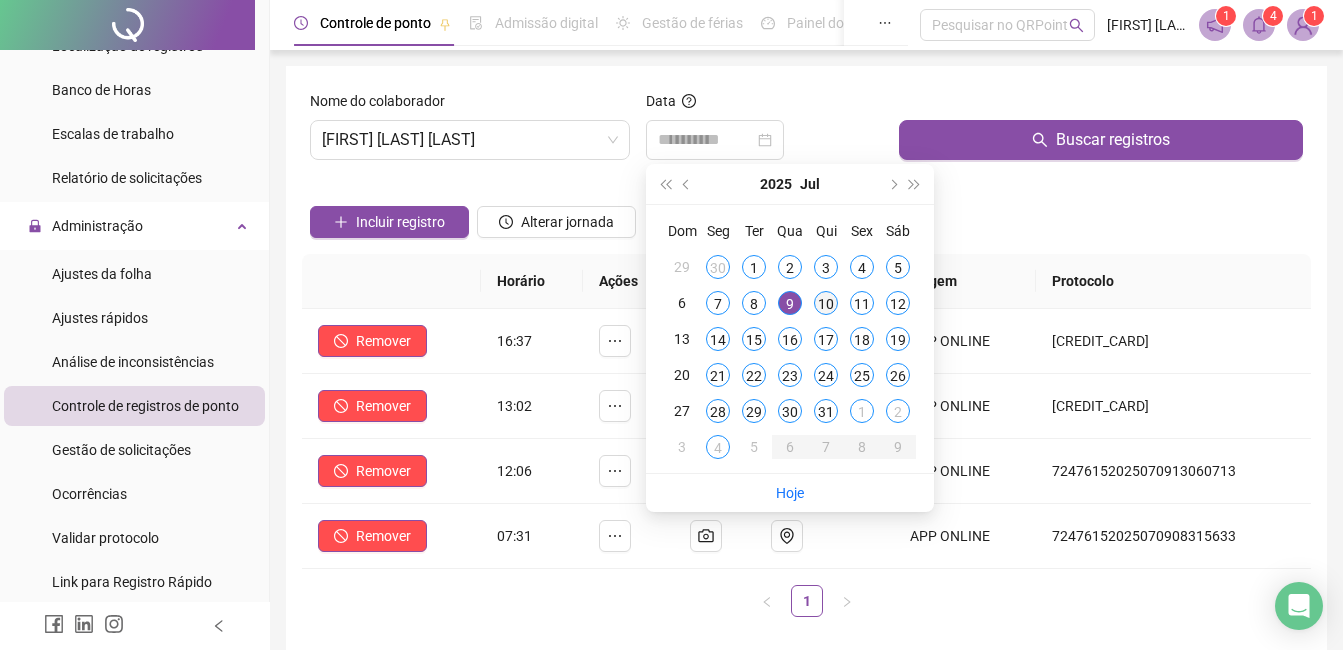 click on "10" at bounding box center (826, 303) 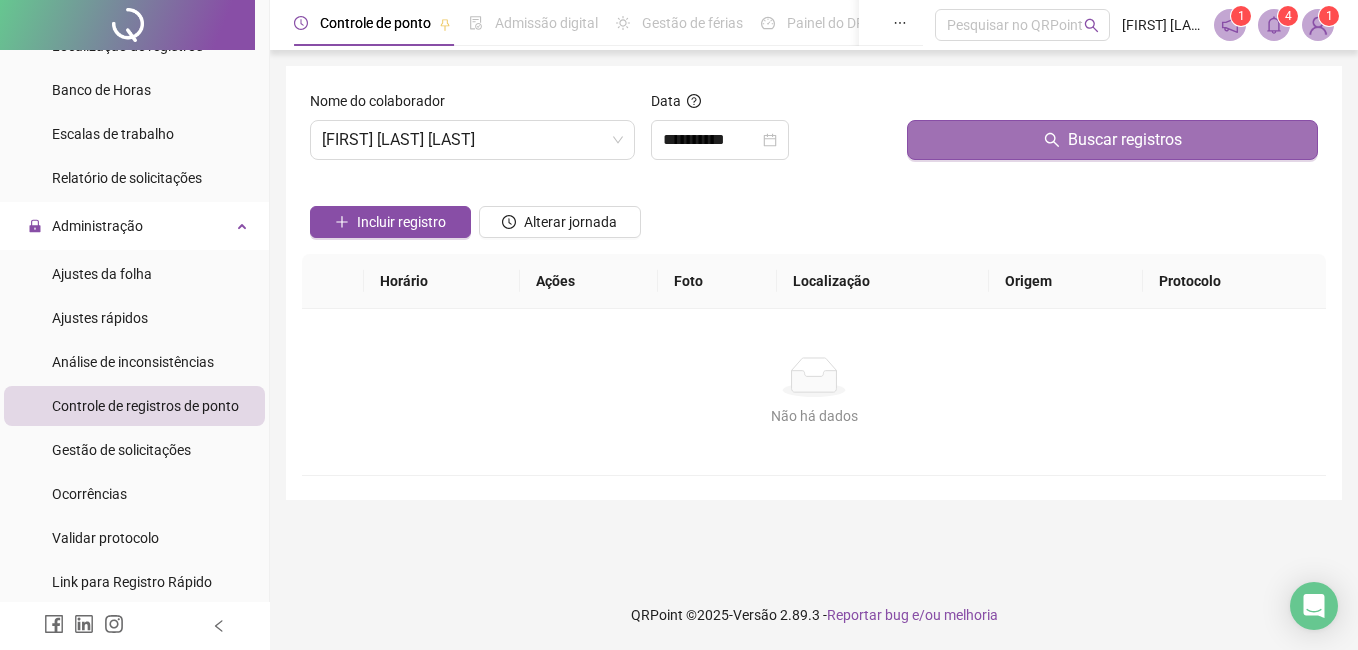 click on "Buscar registros" at bounding box center (1112, 140) 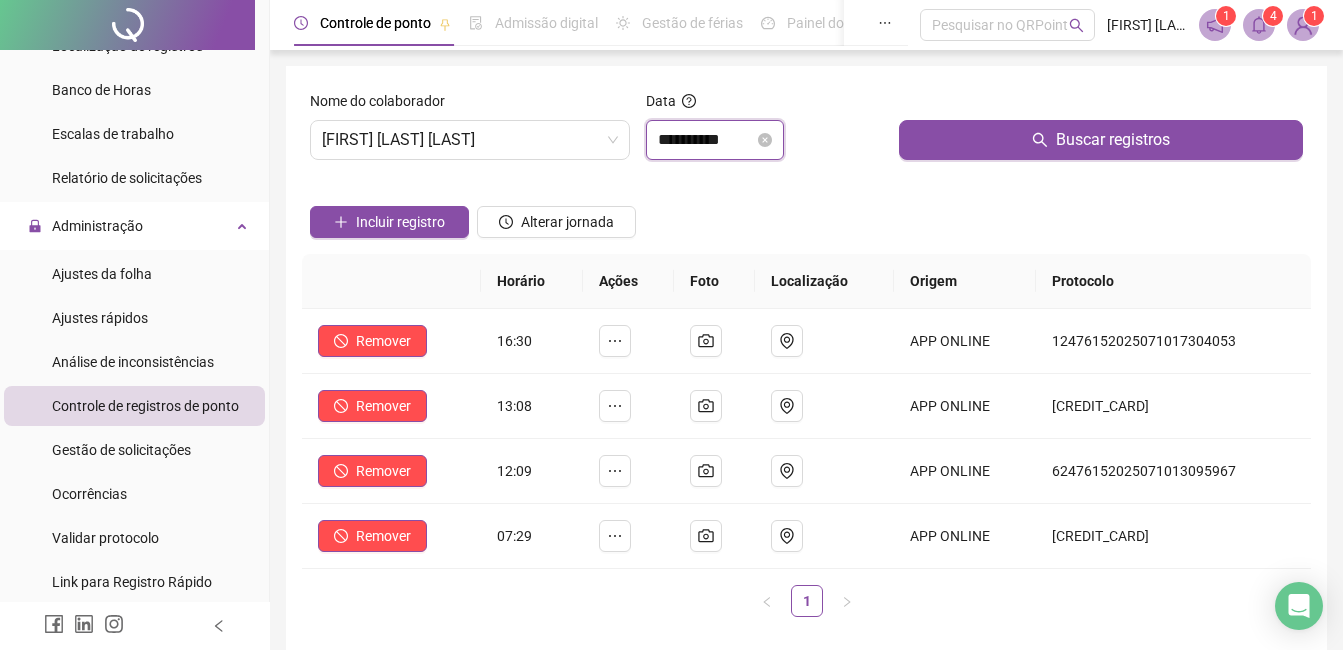 click on "**********" at bounding box center (706, 140) 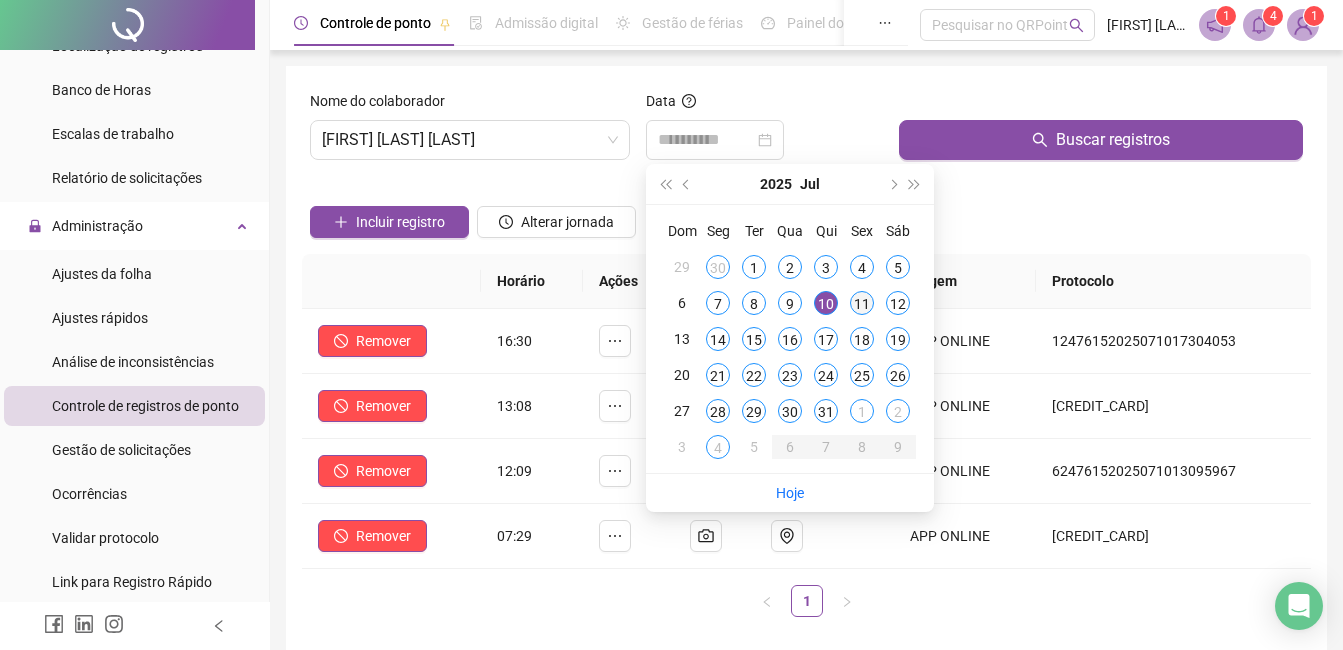 click on "11" at bounding box center (862, 303) 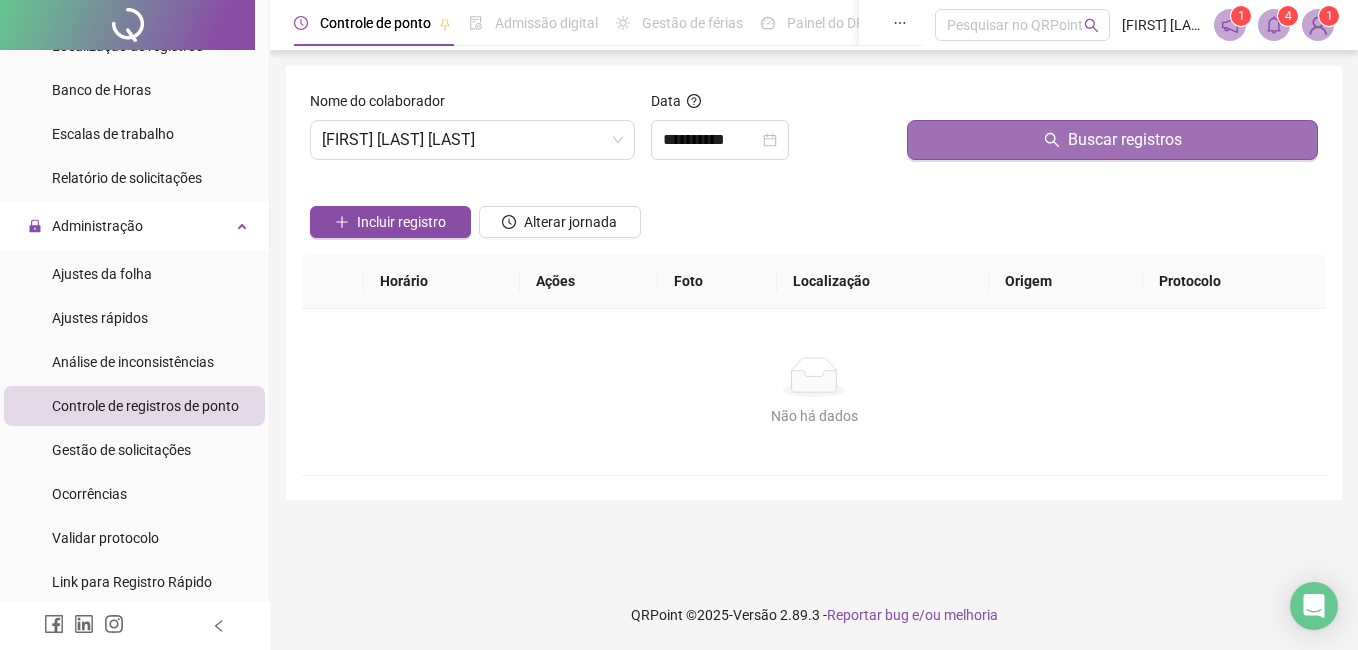 click on "Buscar registros" at bounding box center [1112, 140] 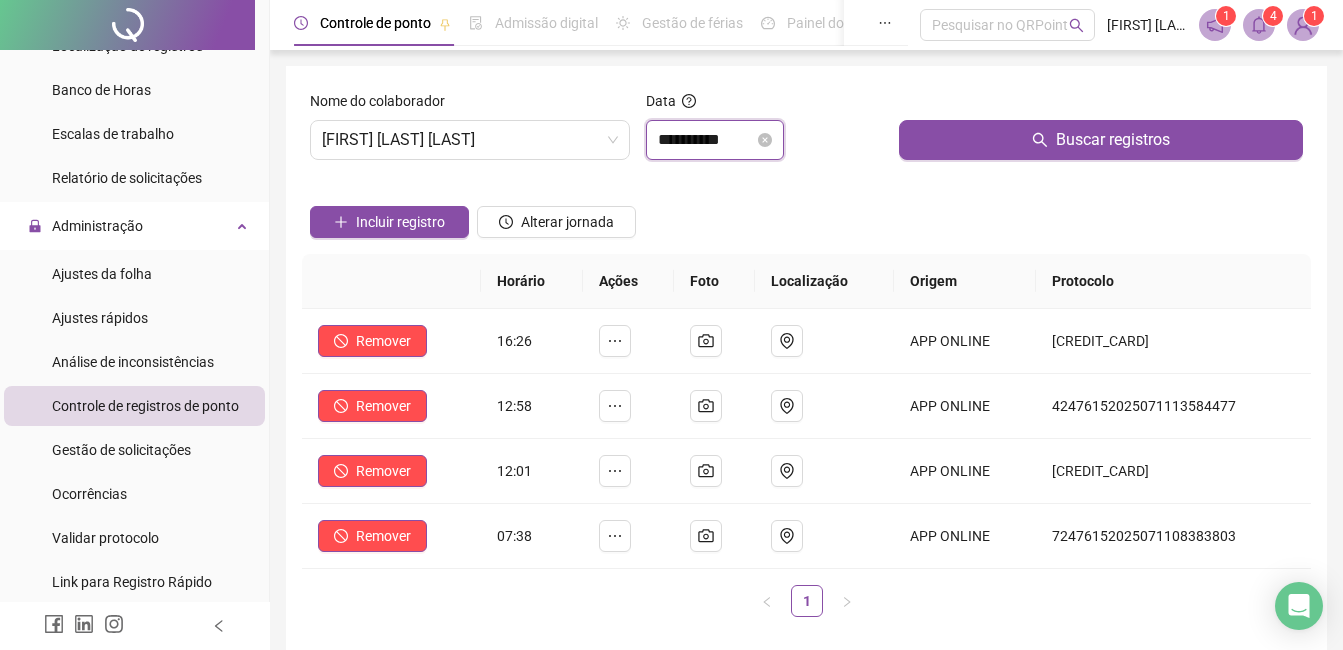 click on "**********" at bounding box center (706, 140) 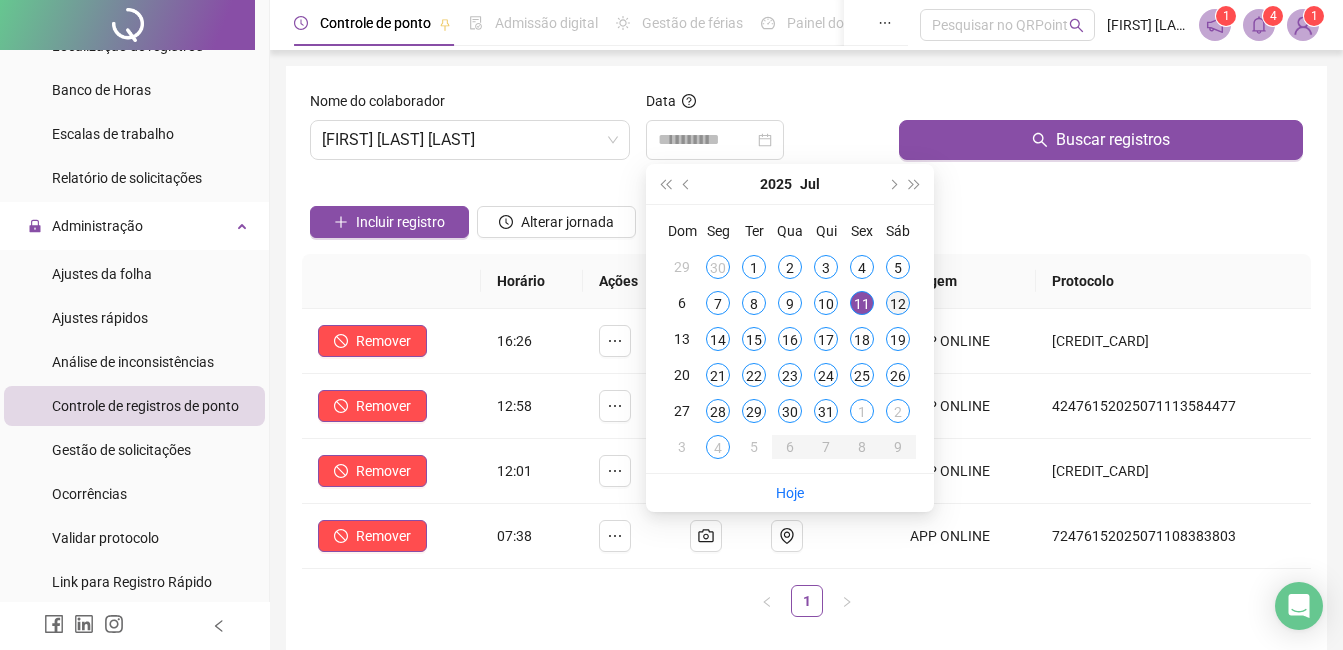 click on "12" at bounding box center (898, 303) 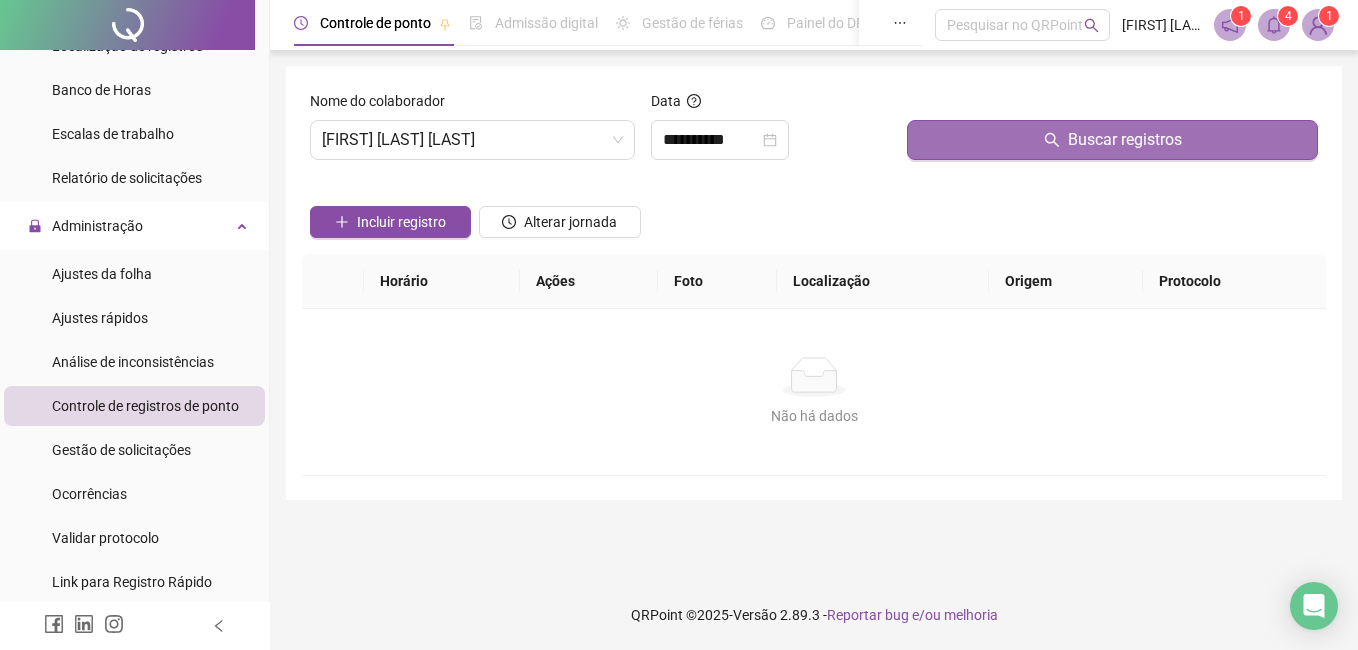 click on "Buscar registros" at bounding box center (1112, 140) 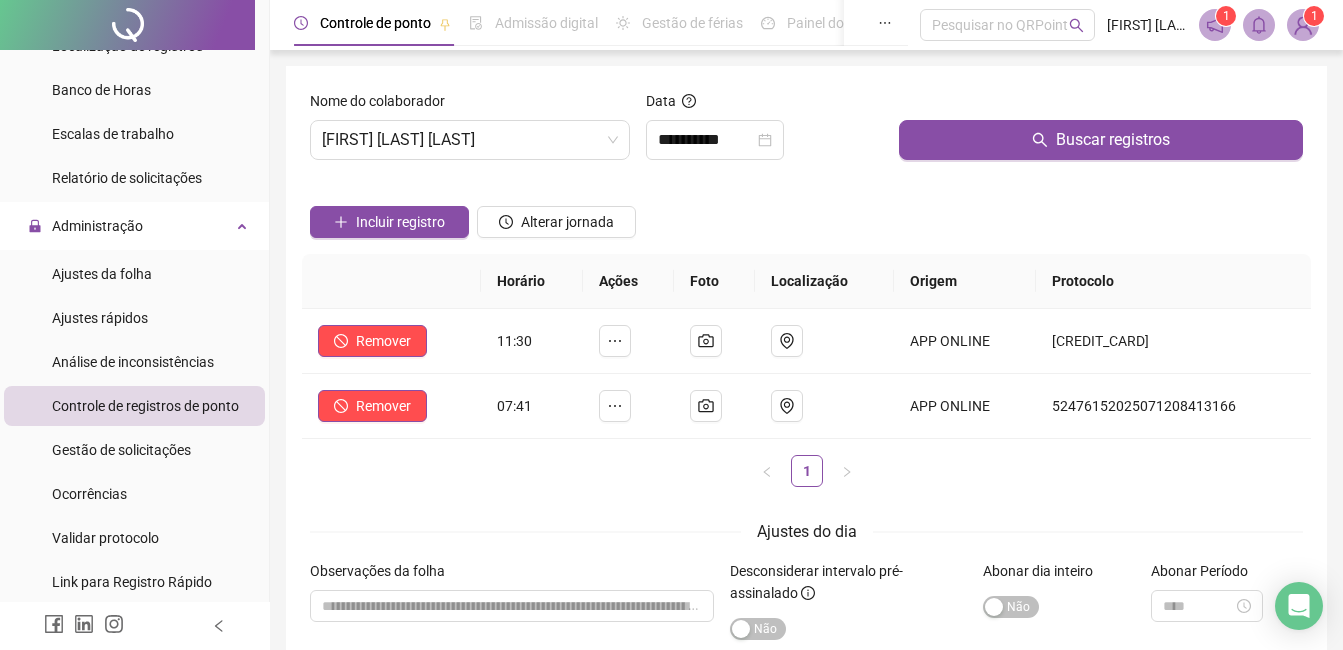 drag, startPoint x: 751, startPoint y: 639, endPoint x: 749, endPoint y: 649, distance: 10.198039 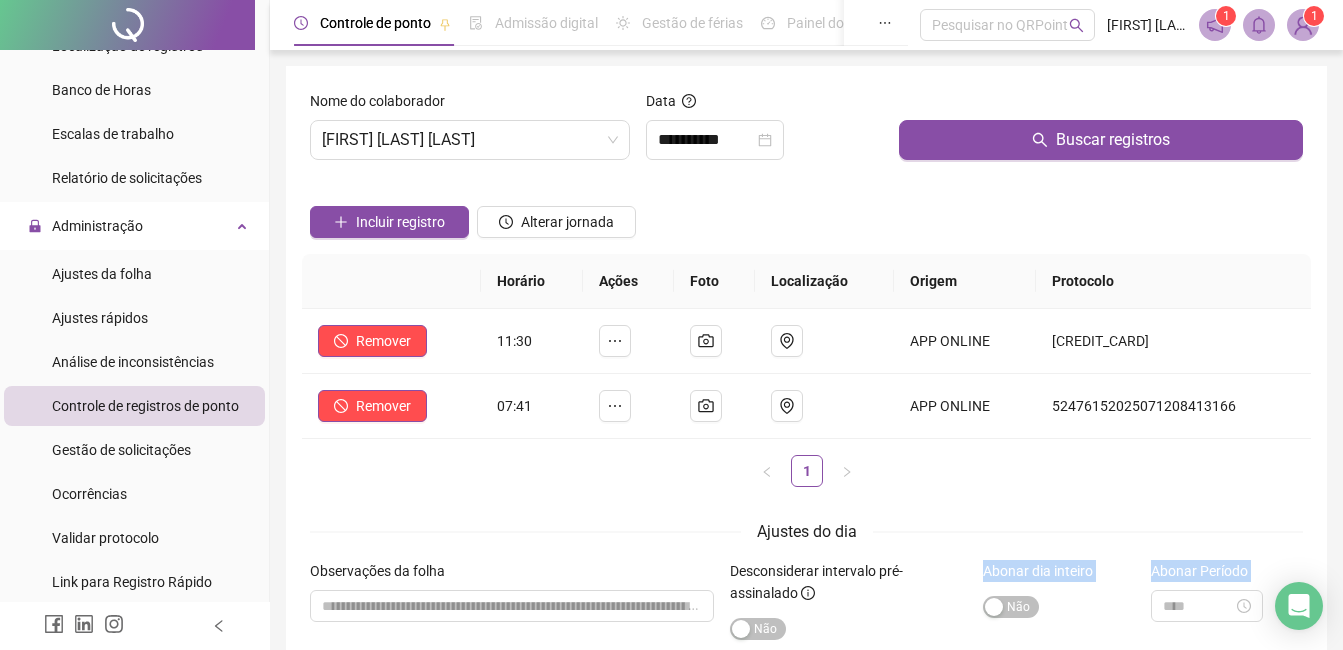 scroll, scrollTop: 19, scrollLeft: 0, axis: vertical 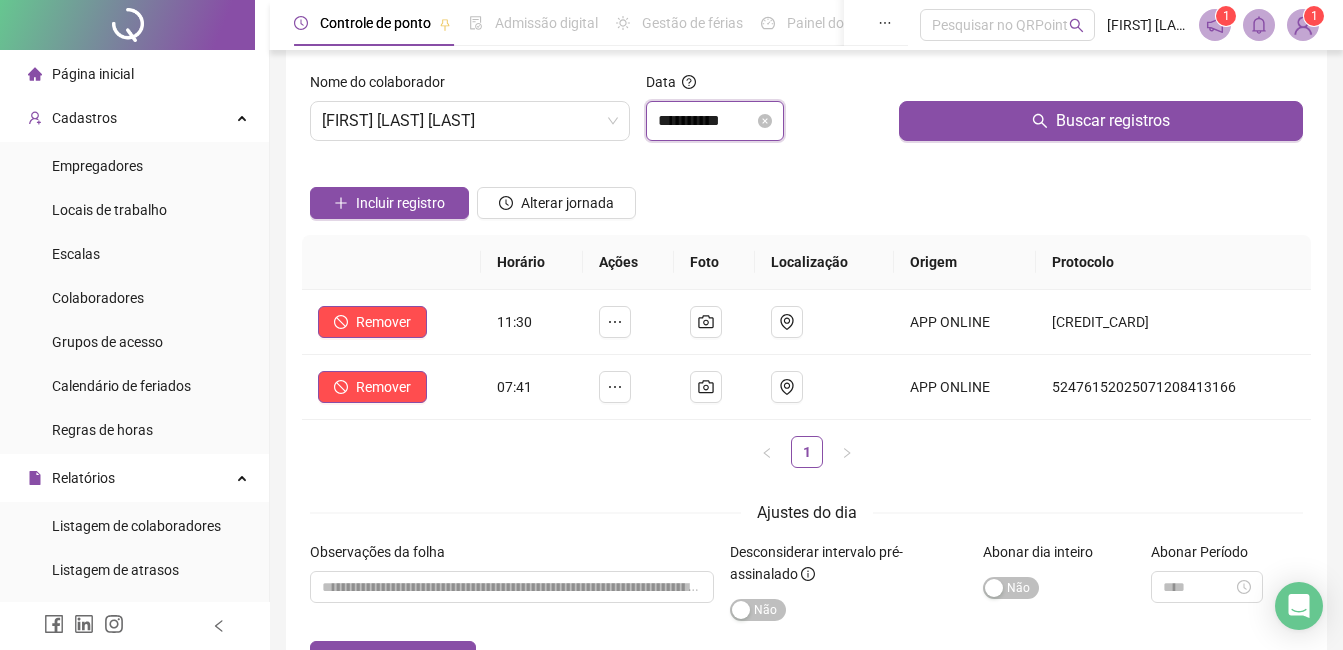 click on "**********" at bounding box center [706, 121] 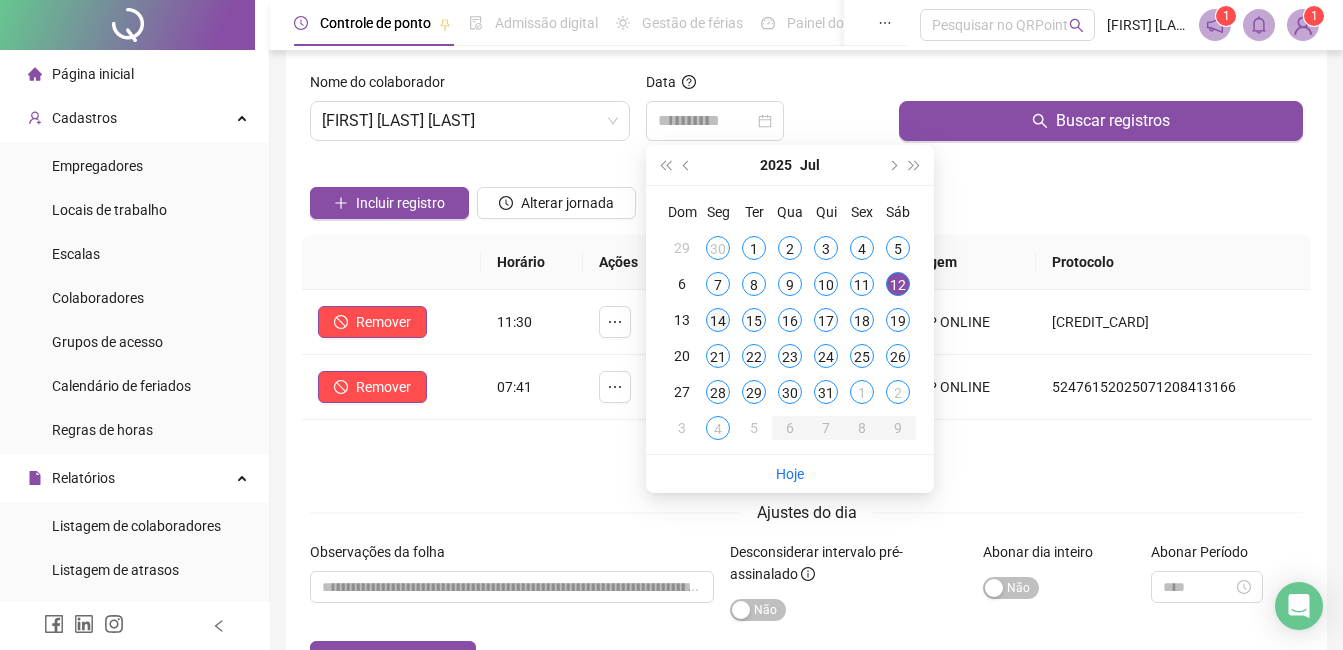 click on "14" at bounding box center [718, 320] 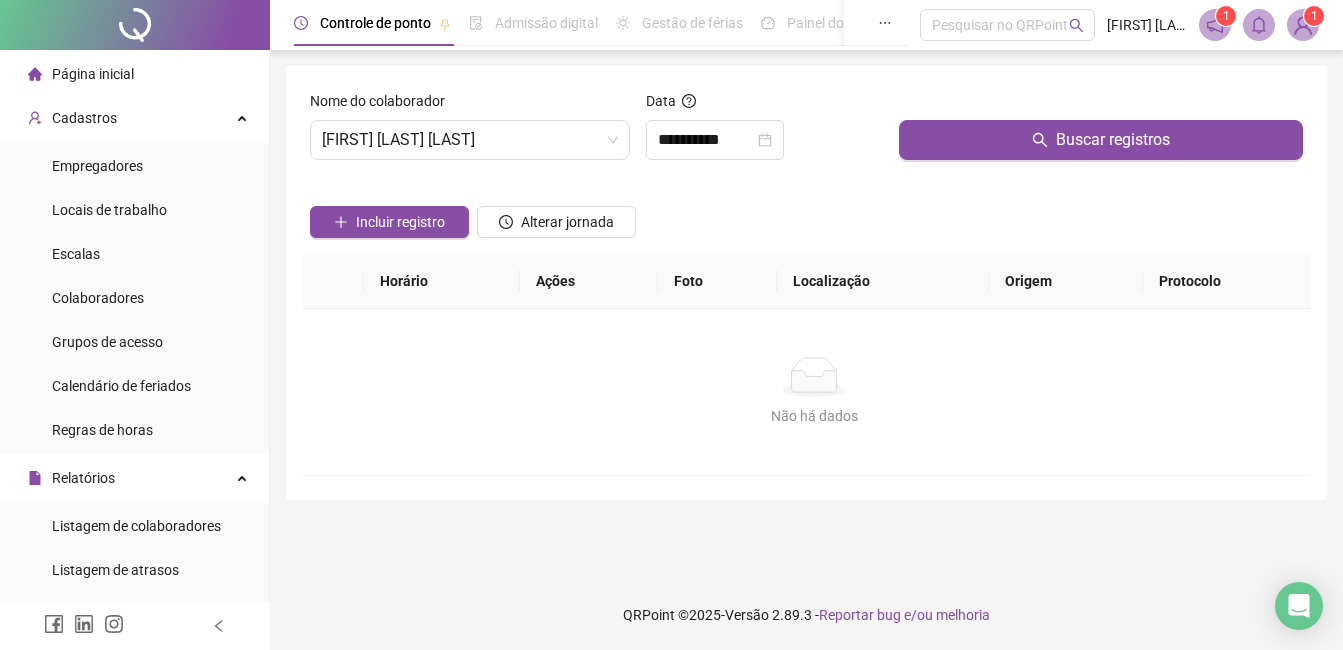 scroll, scrollTop: 0, scrollLeft: 0, axis: both 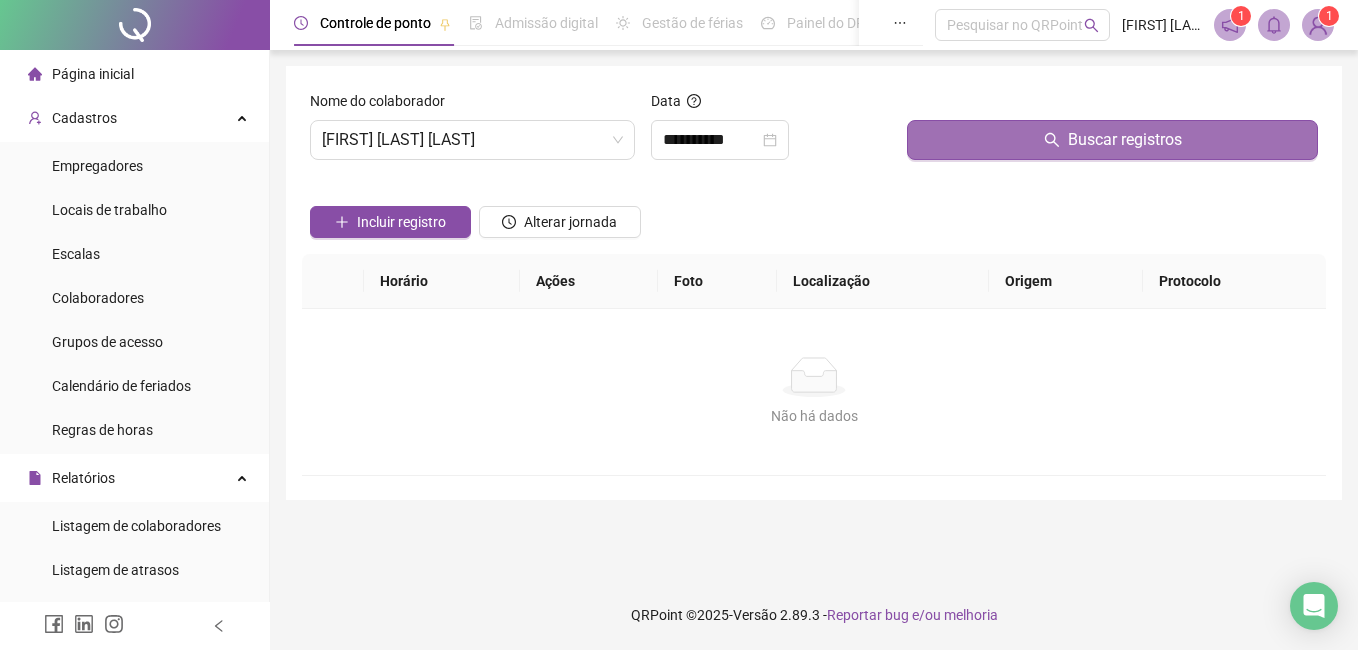 click on "Buscar registros" at bounding box center [1112, 140] 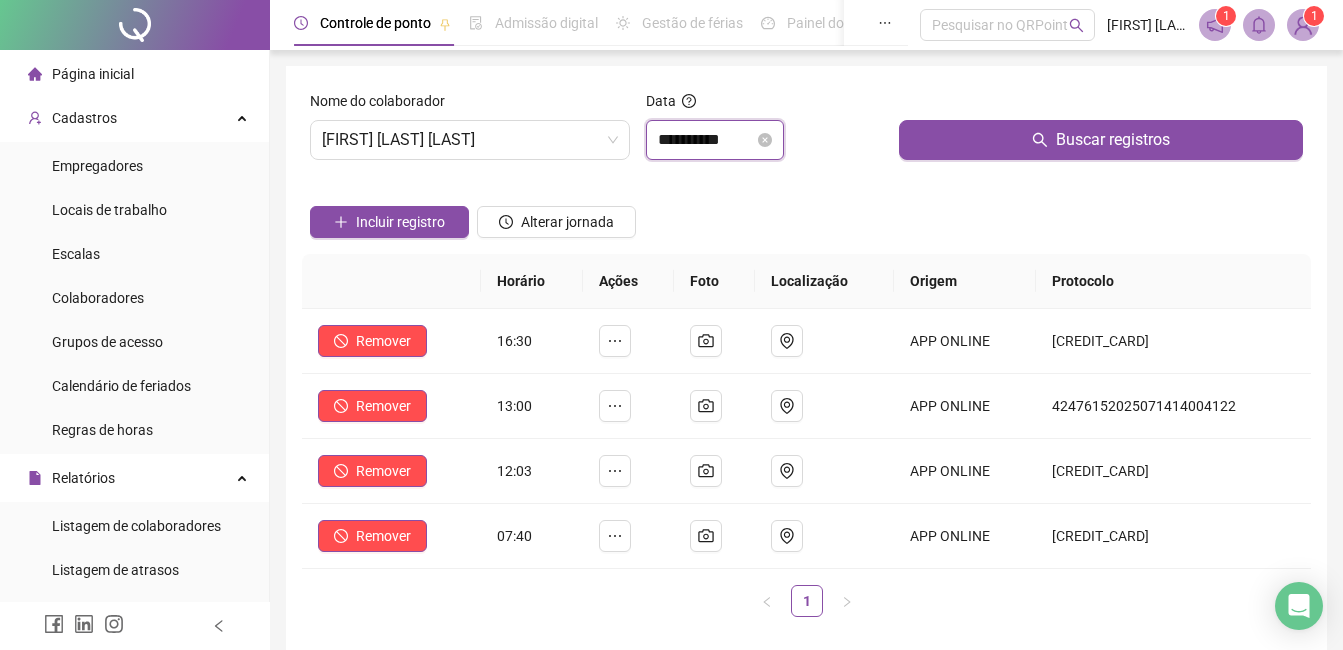click on "**********" at bounding box center (706, 140) 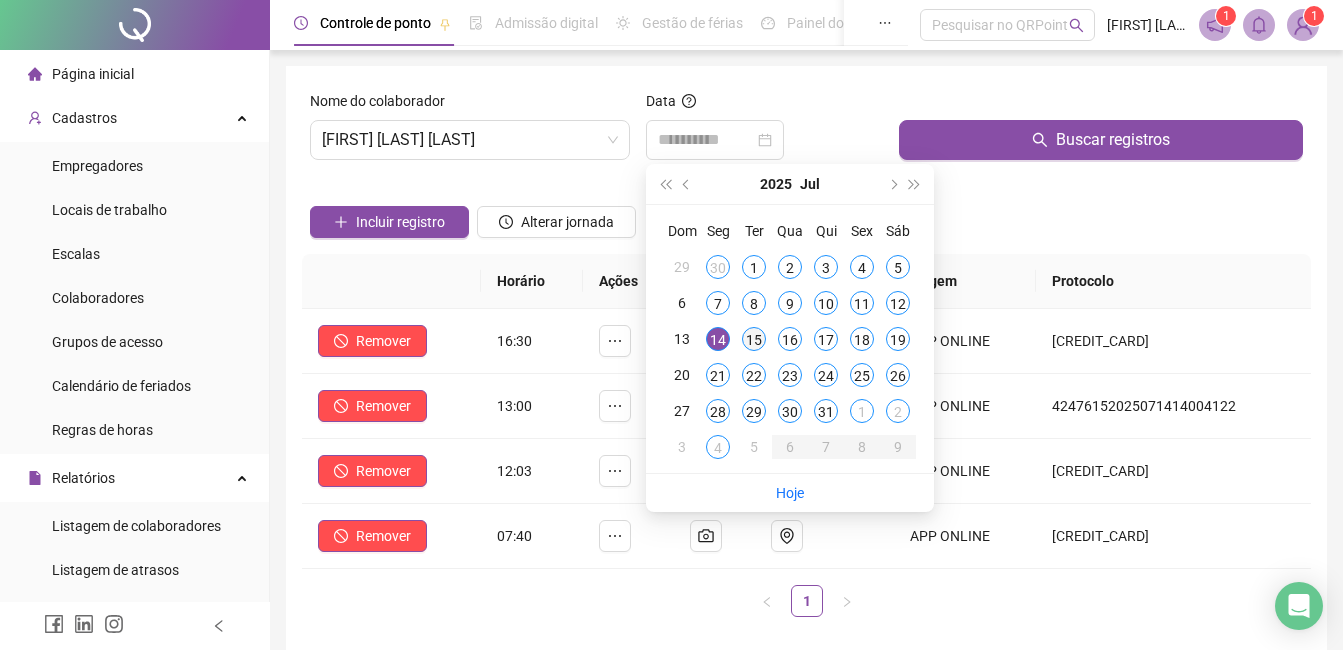 click on "15" at bounding box center [754, 339] 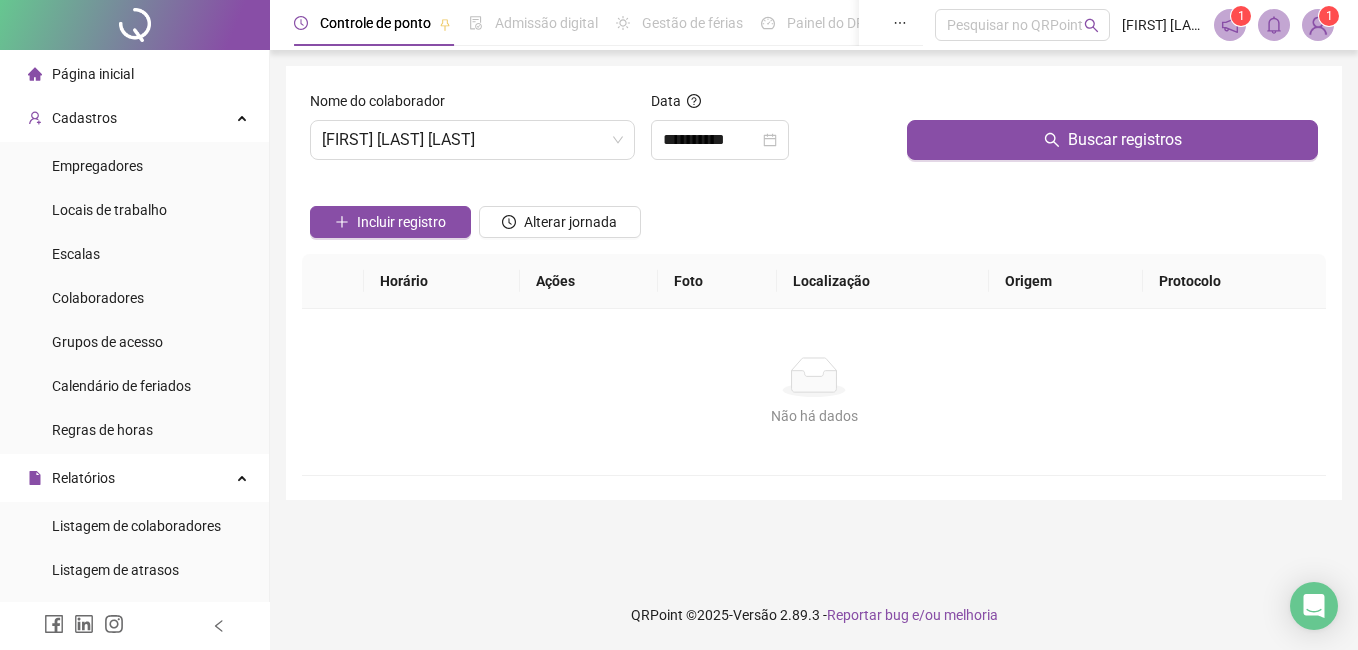 click on "Buscar registros" at bounding box center (1112, 133) 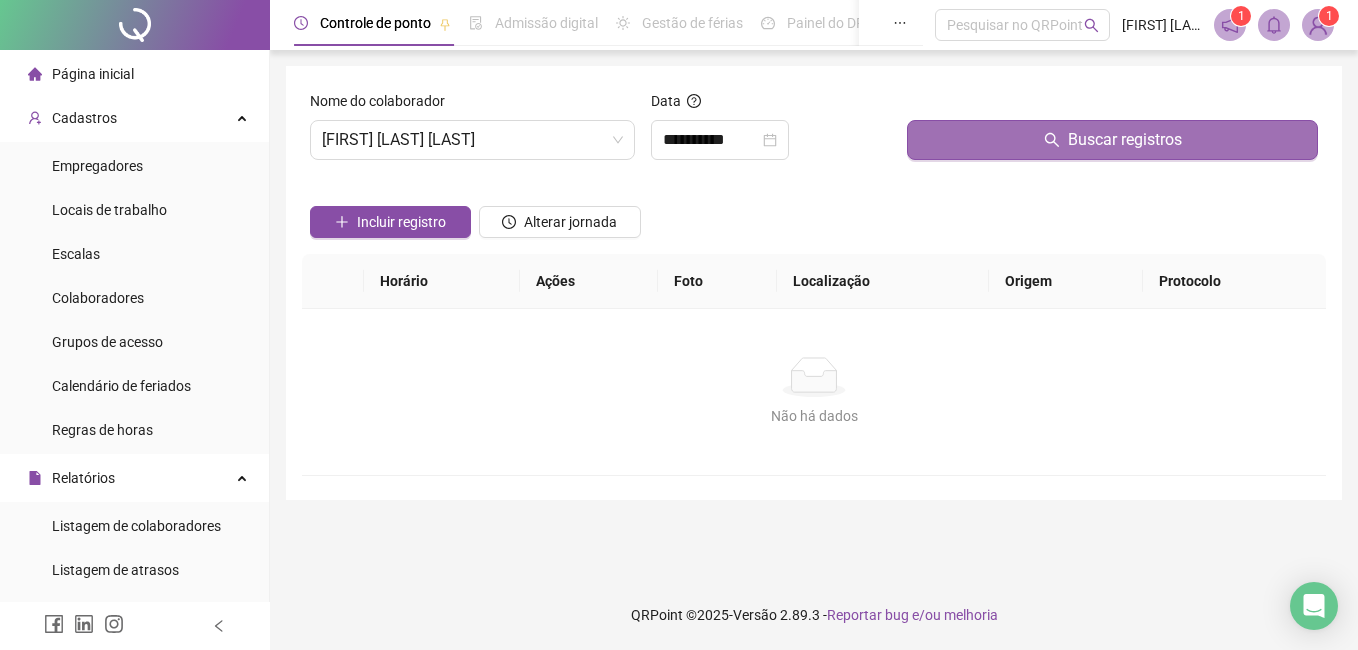 click on "Buscar registros" at bounding box center (1112, 140) 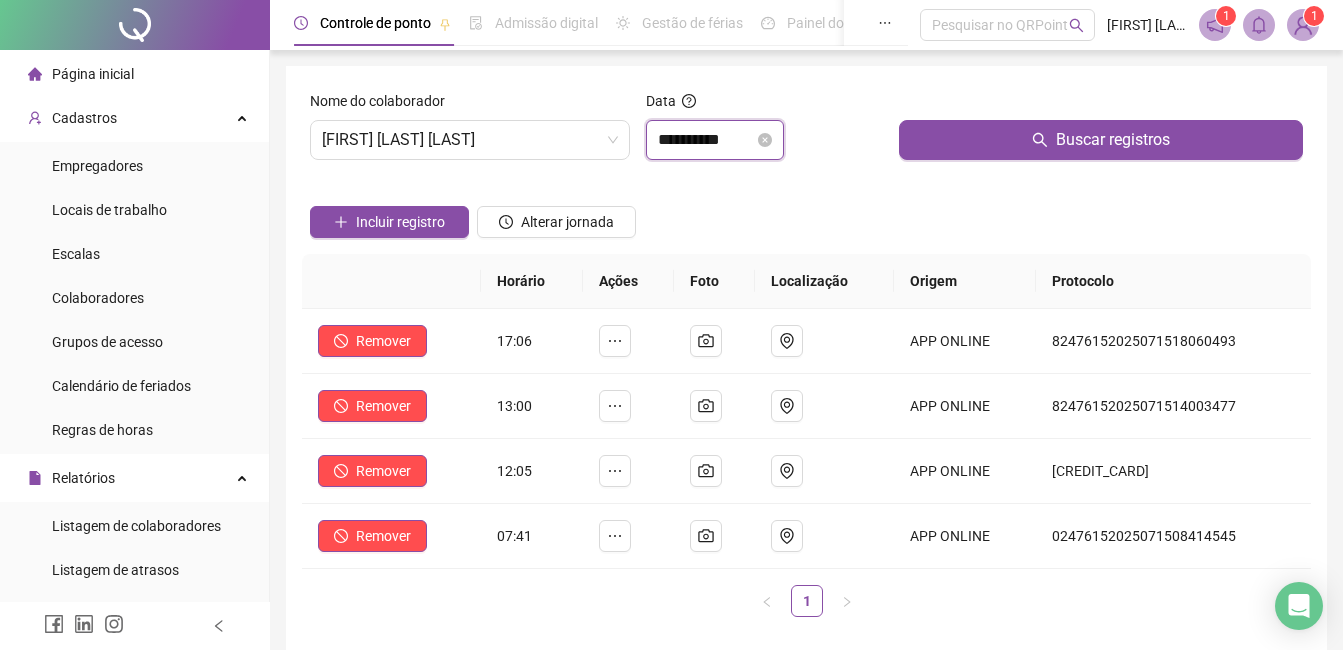 click on "**********" at bounding box center [706, 140] 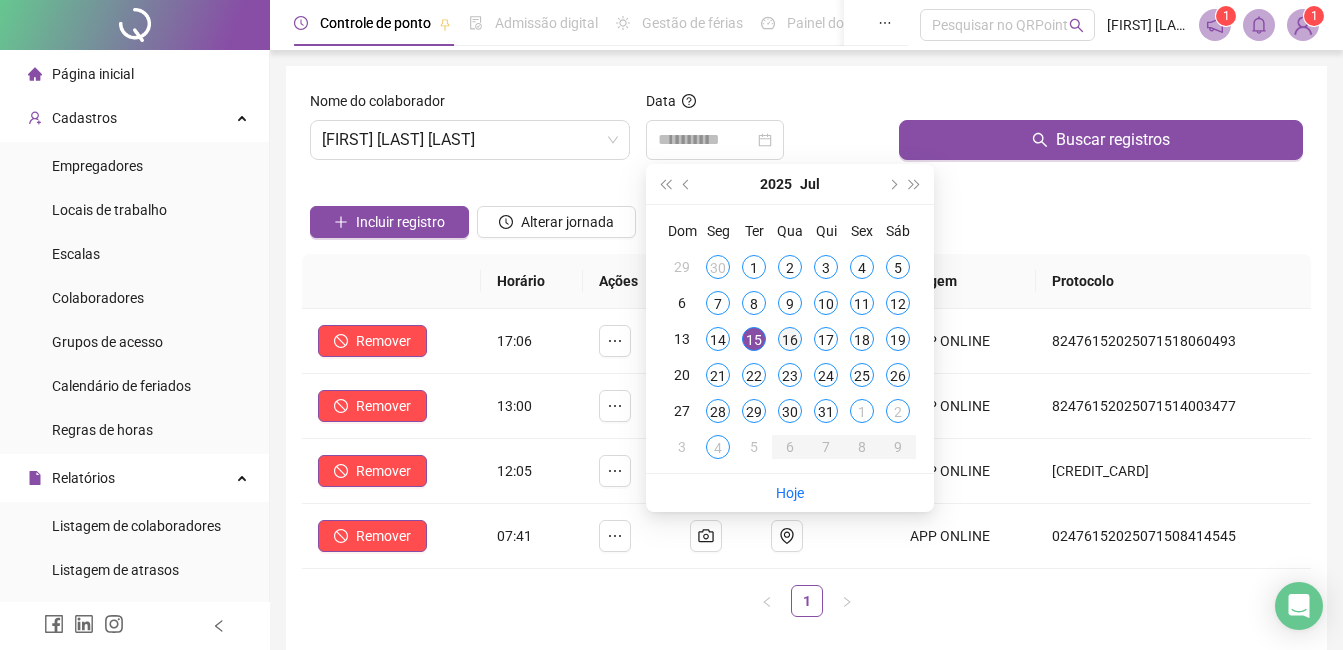 click on "16" at bounding box center [790, 339] 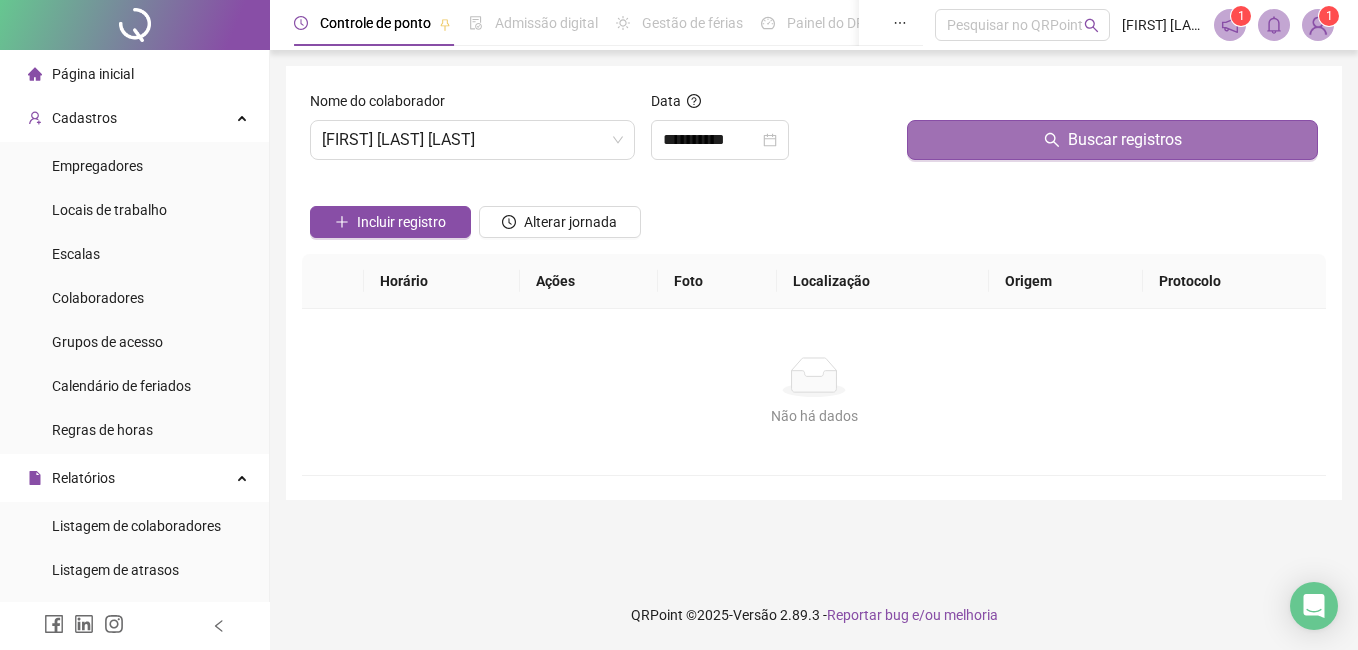 click on "Buscar registros" at bounding box center (1112, 140) 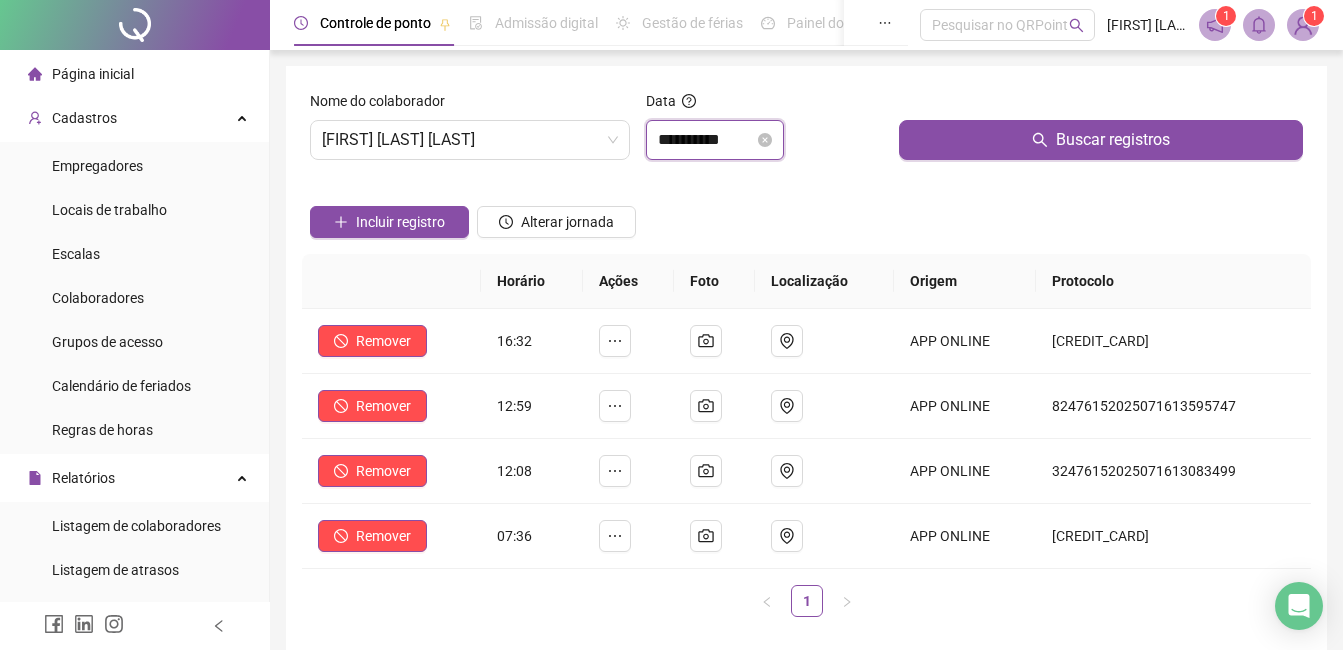 click on "**********" at bounding box center [706, 140] 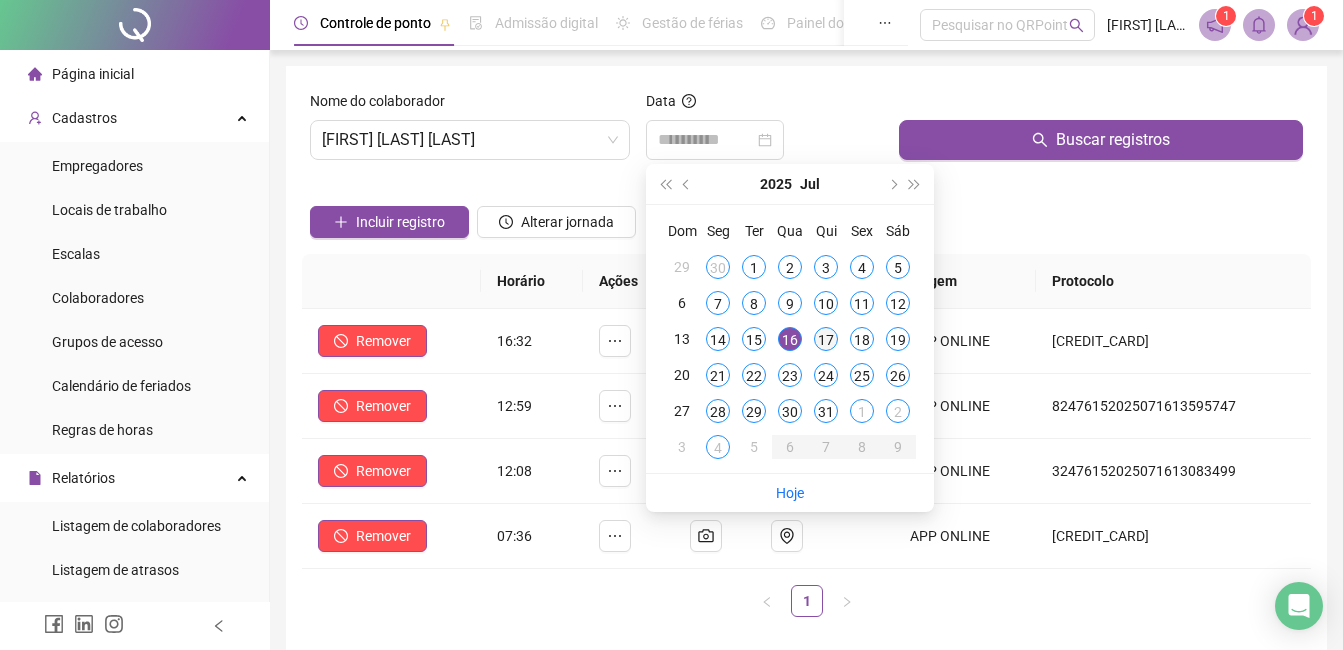 click on "17" at bounding box center [826, 339] 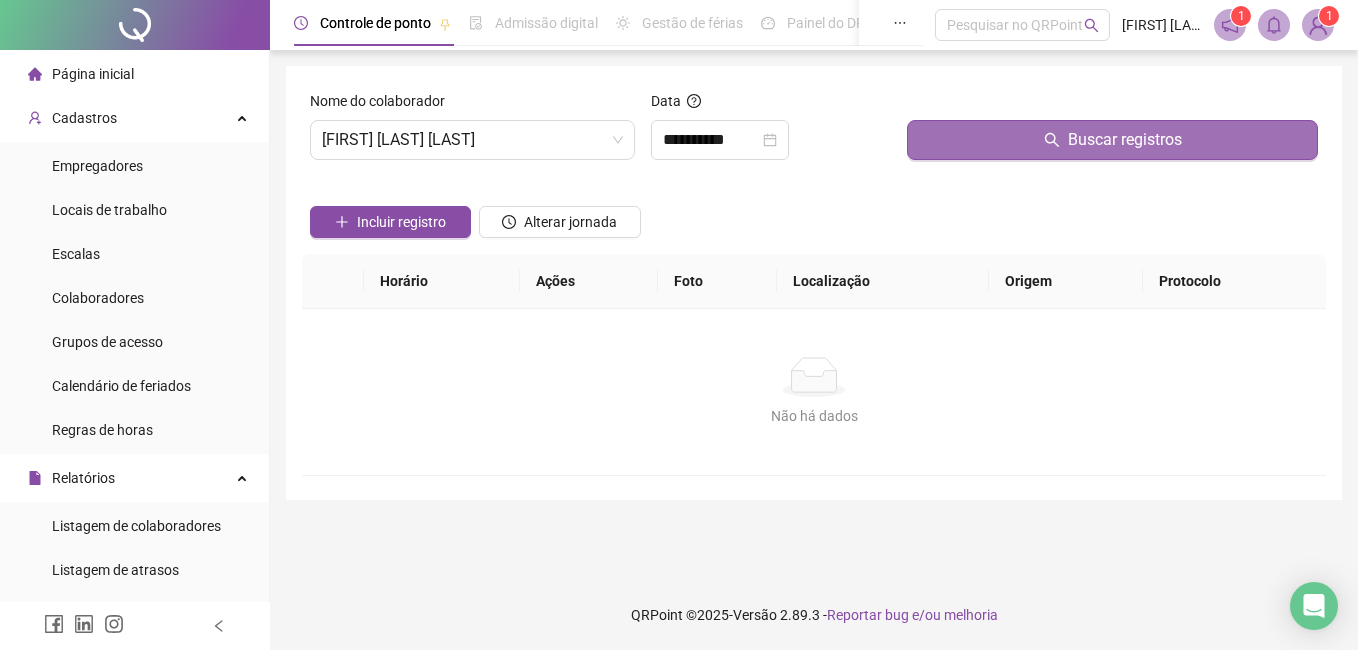 click on "Buscar registros" at bounding box center (1112, 140) 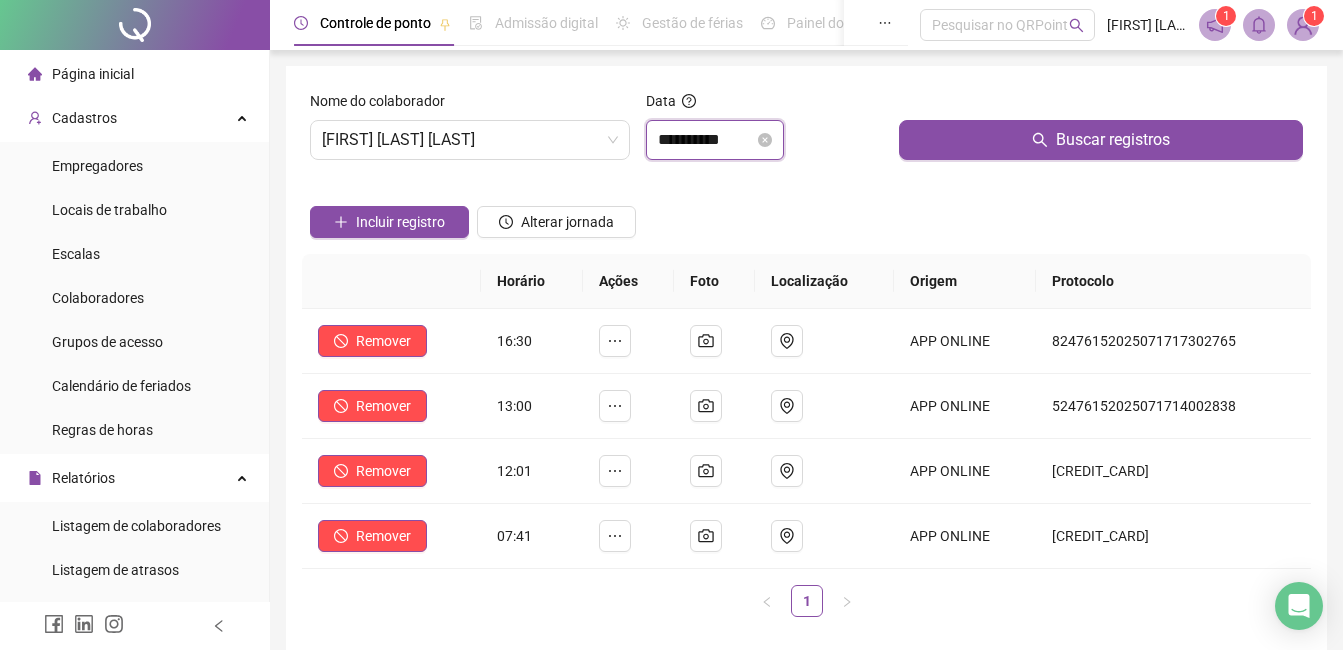 click on "**********" at bounding box center [706, 140] 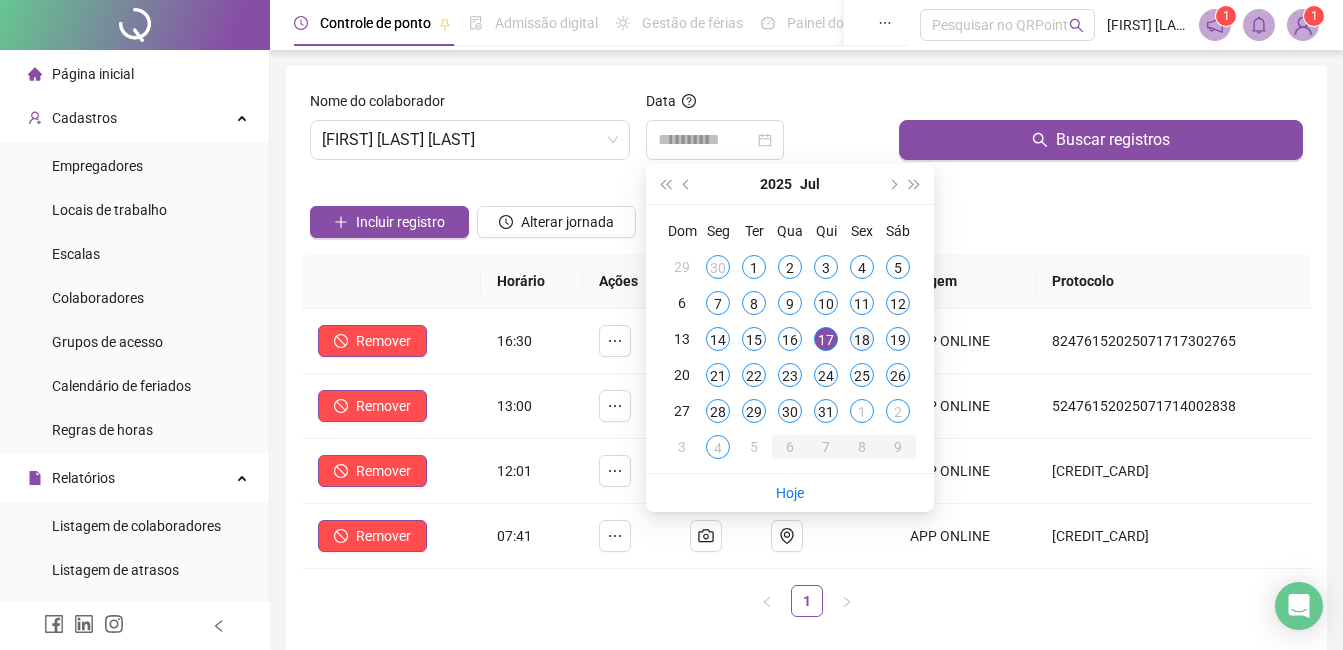 click on "18" at bounding box center [862, 339] 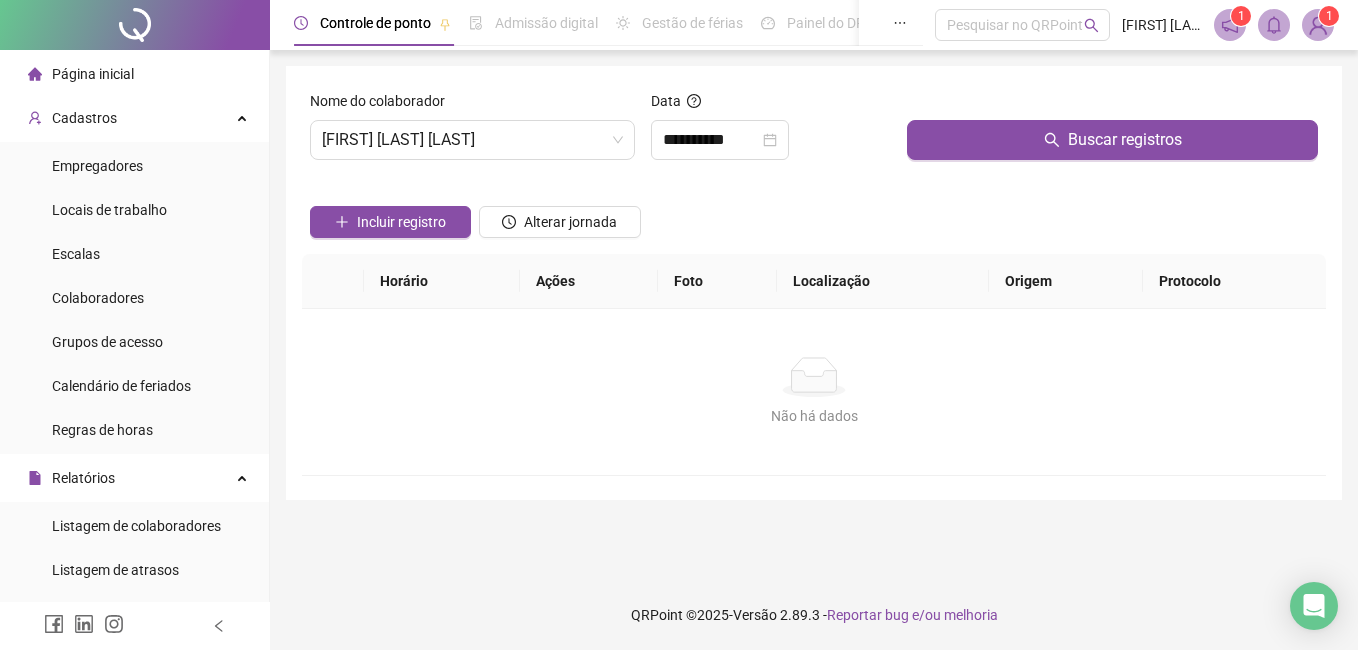 click on "Buscar registros" at bounding box center [1112, 133] 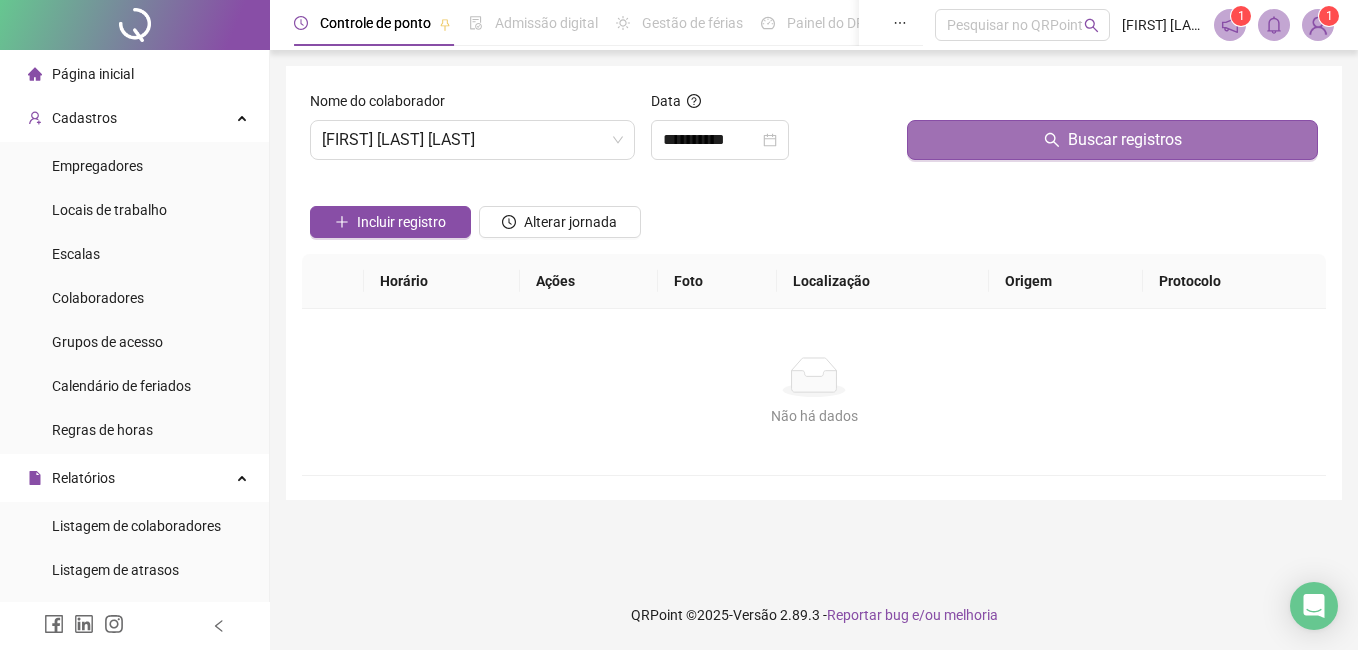 click on "Buscar registros" at bounding box center [1112, 140] 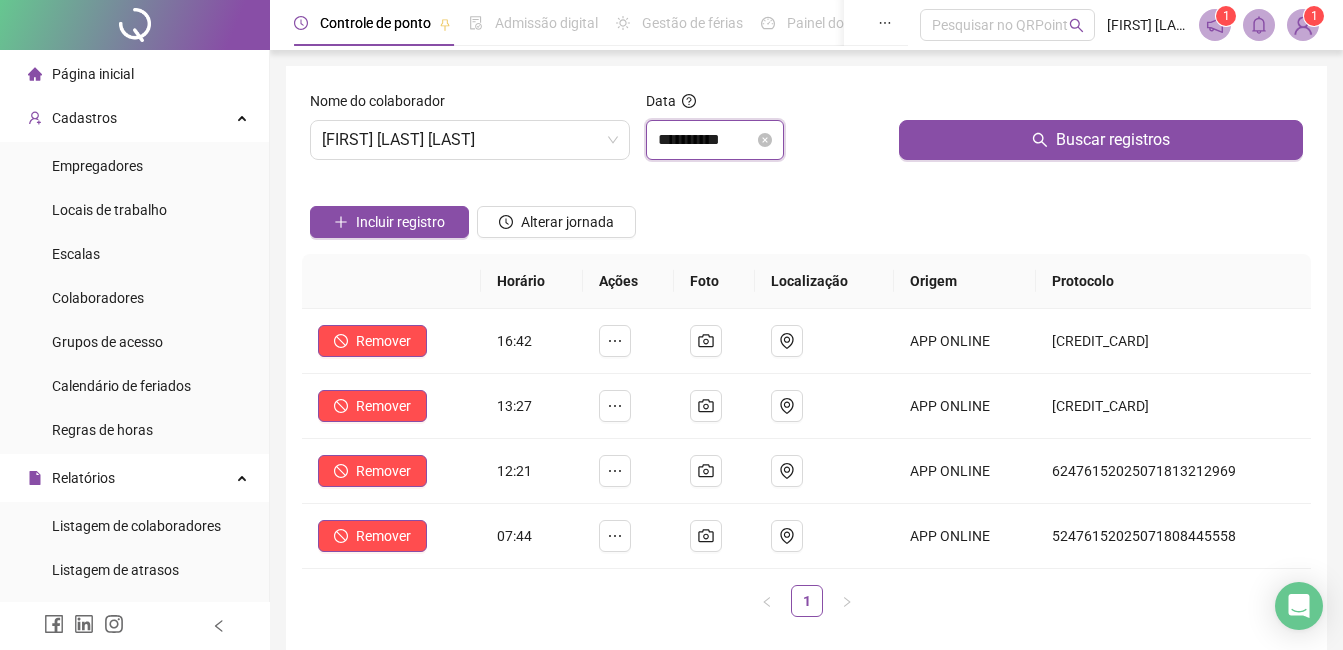 click on "**********" at bounding box center (706, 140) 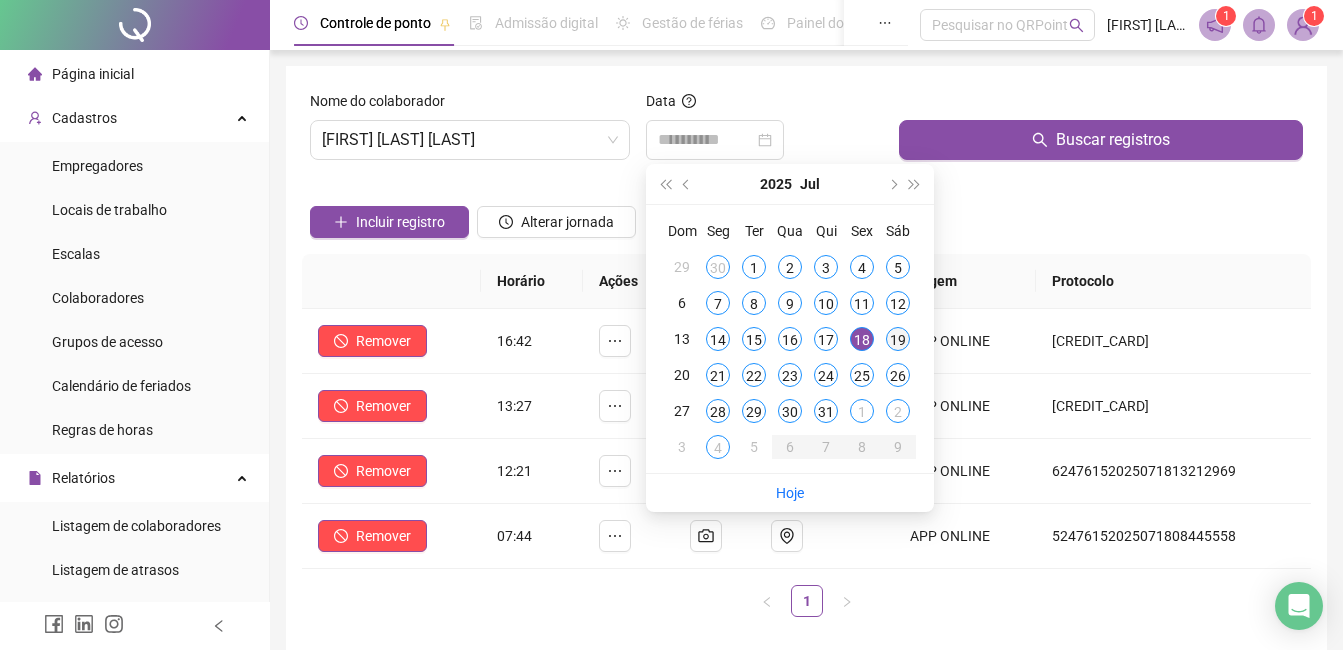 click on "19" at bounding box center (898, 339) 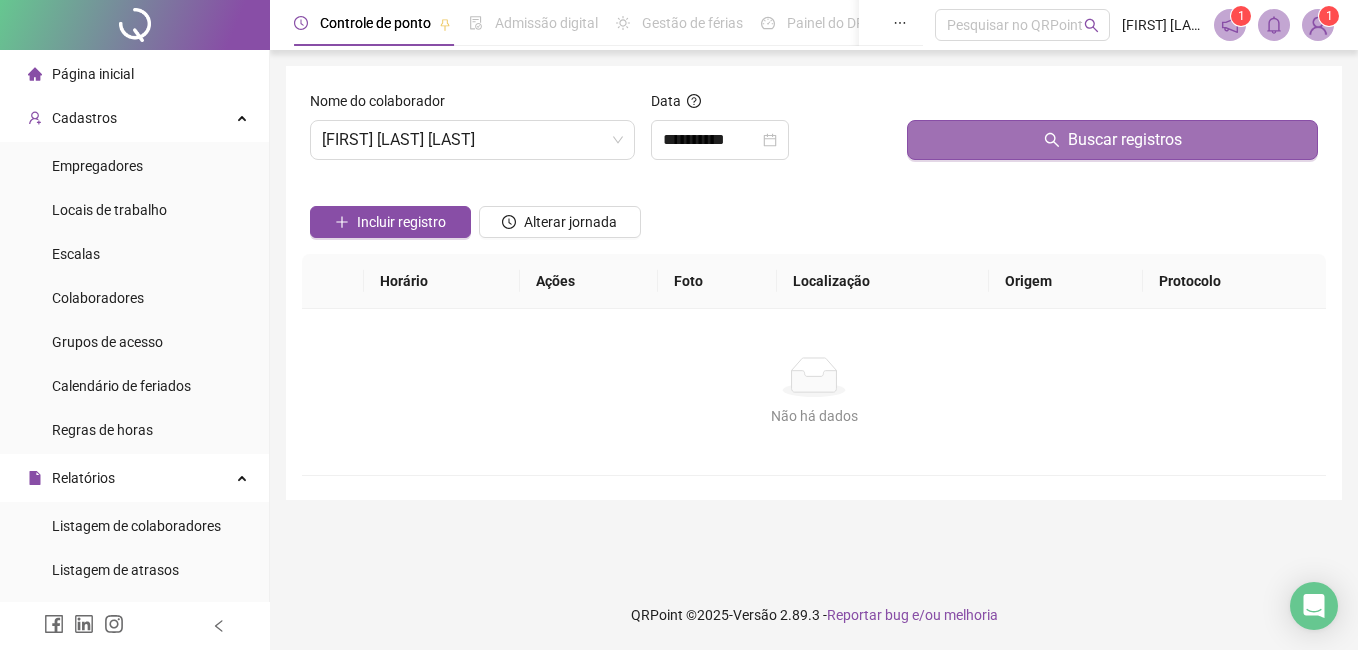 click on "Buscar registros" at bounding box center [1112, 140] 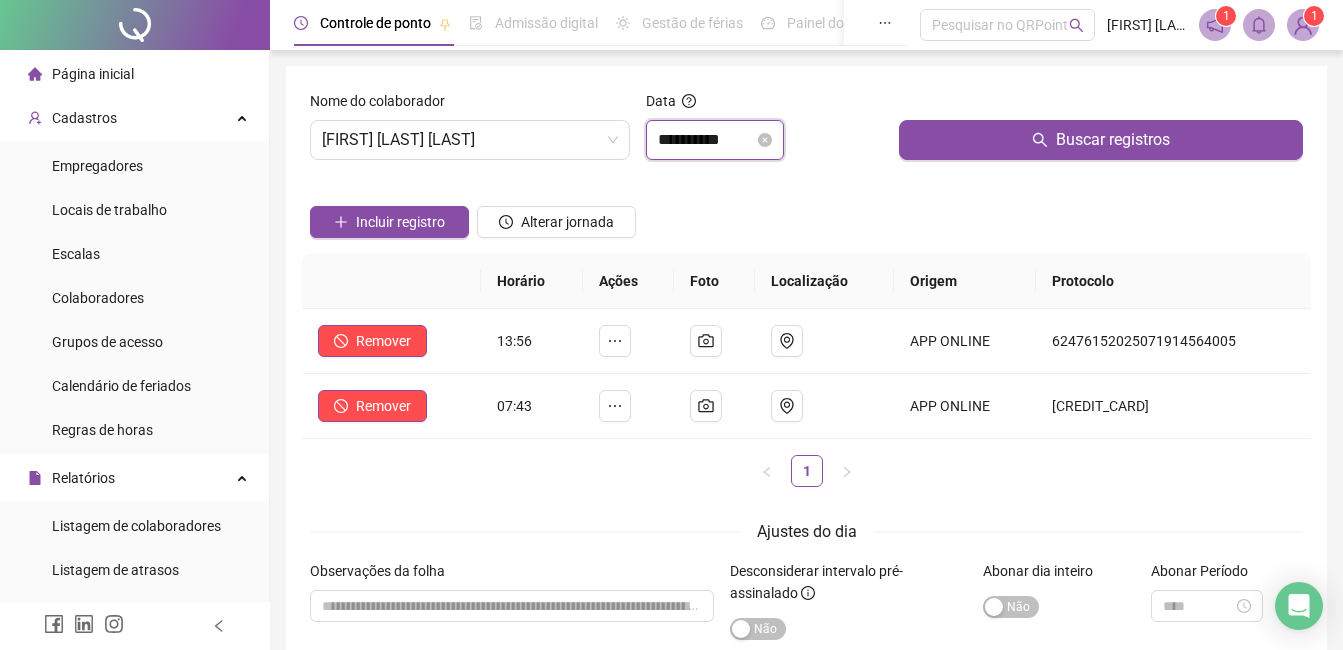 click on "**********" at bounding box center [706, 140] 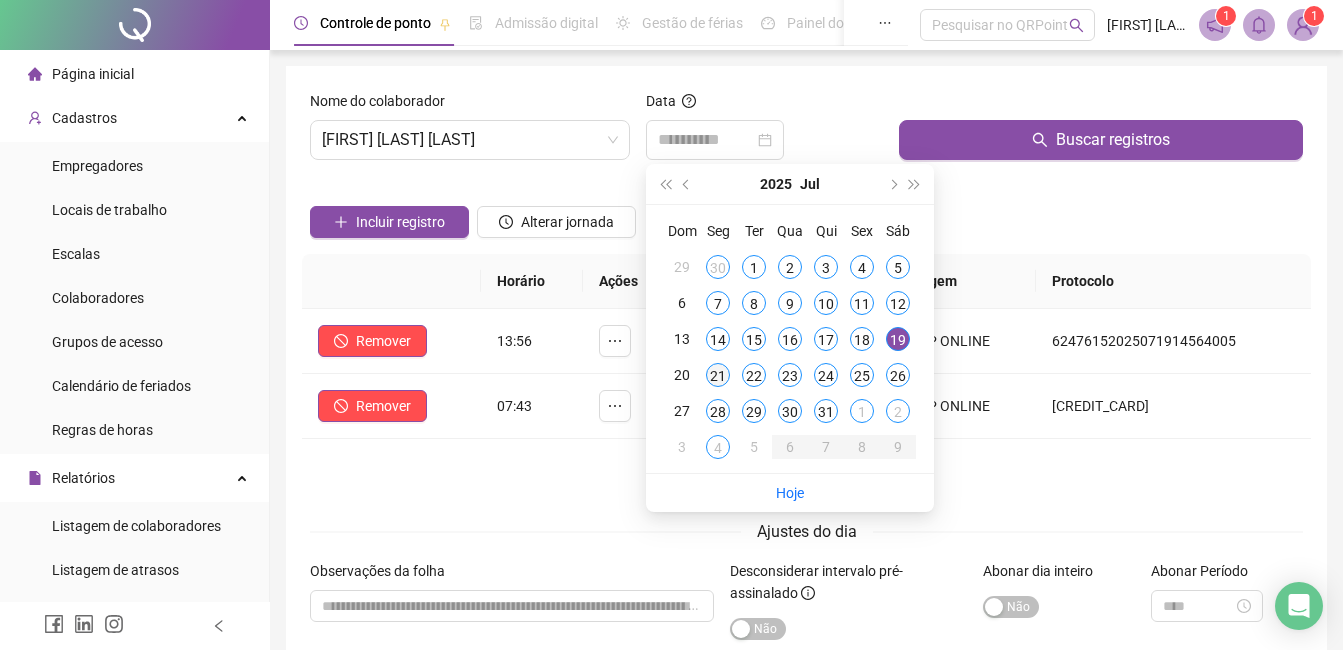 click on "21" at bounding box center [718, 375] 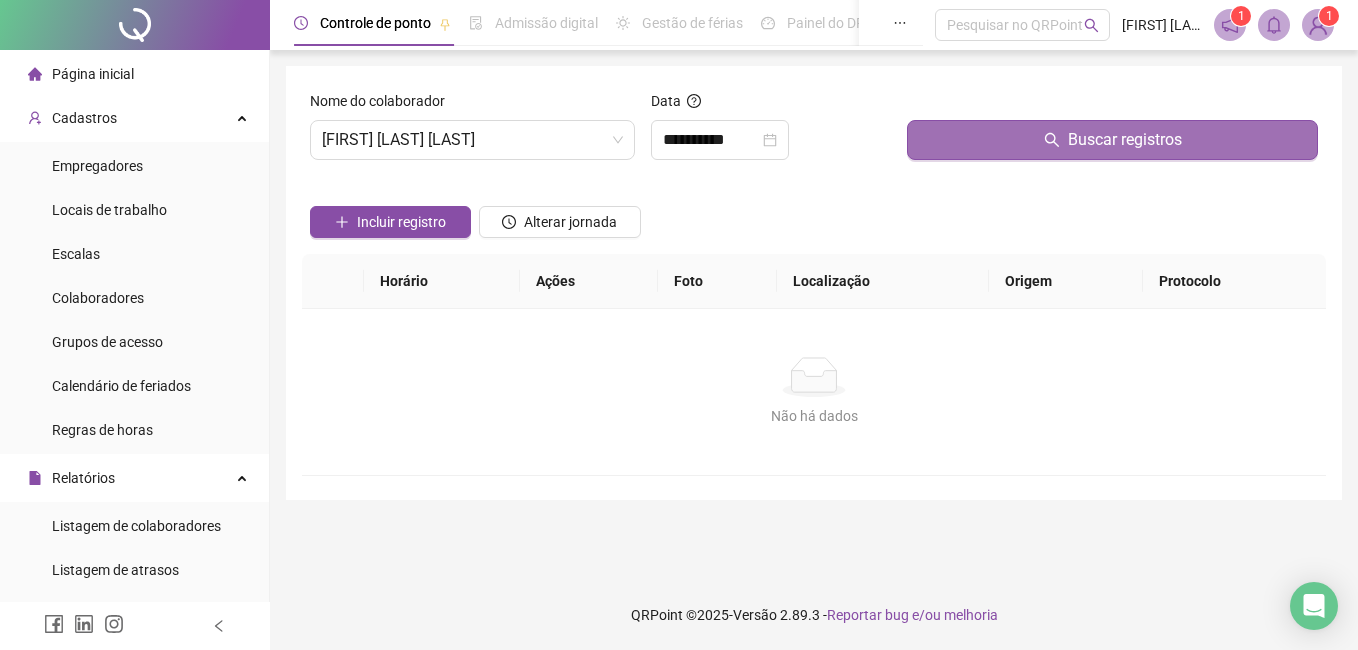 click on "Buscar registros" at bounding box center [1112, 140] 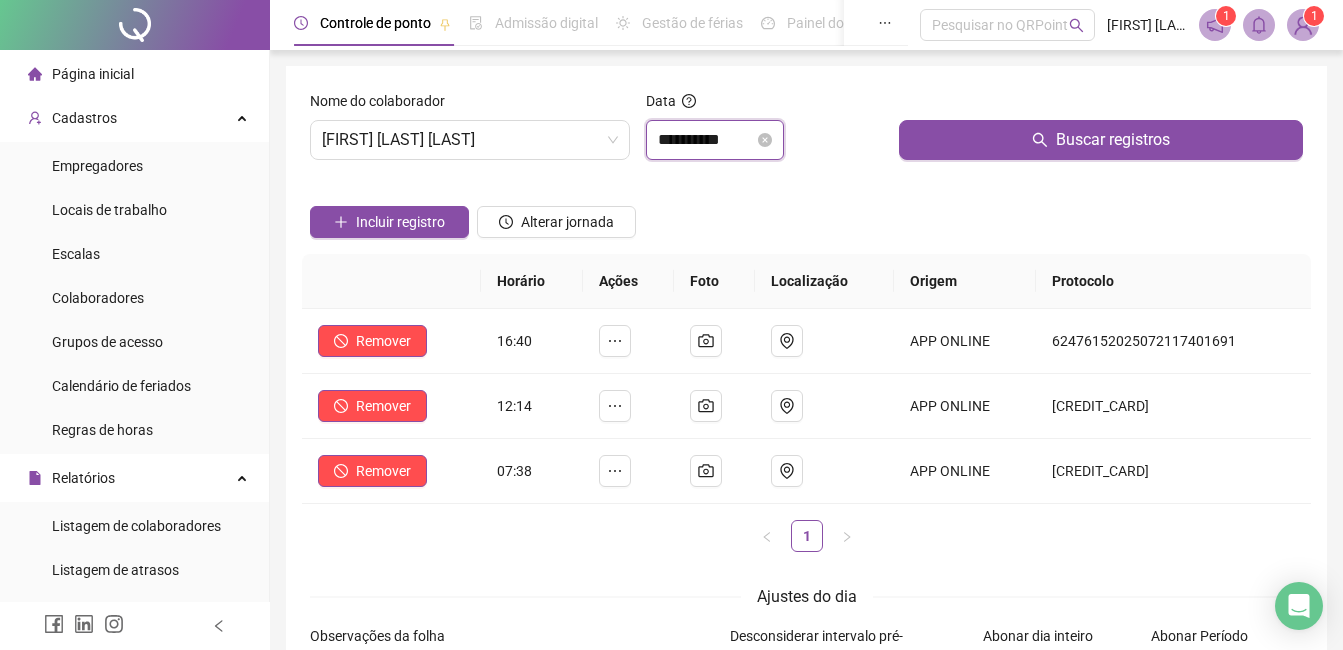 click on "**********" at bounding box center [706, 140] 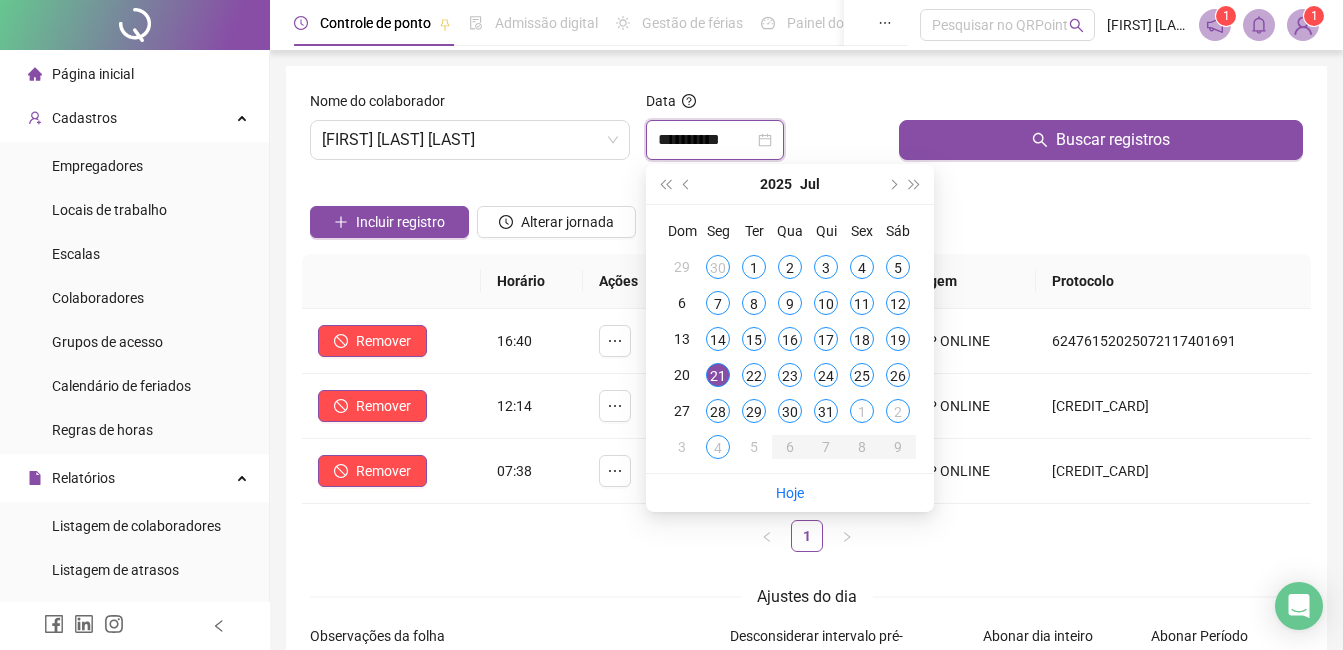 type on "**********" 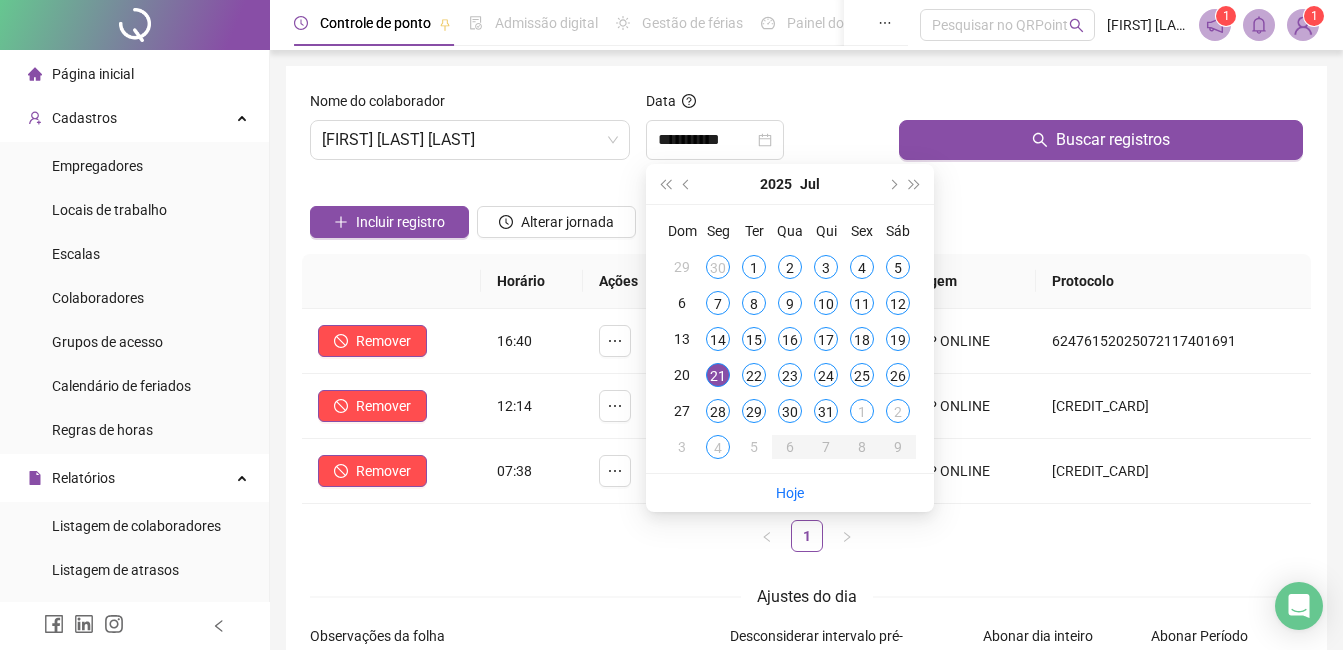 click on "Horário Ações Foto Localização Origem Protocolo               Remover 16:40 APP ONLINE [CREDIT_CARD] Remover 12:14 APP ONLINE [CREDIT_CARD] Remover 07:38 APP ONLINE [CREDIT_CARD] 1" at bounding box center (806, 411) 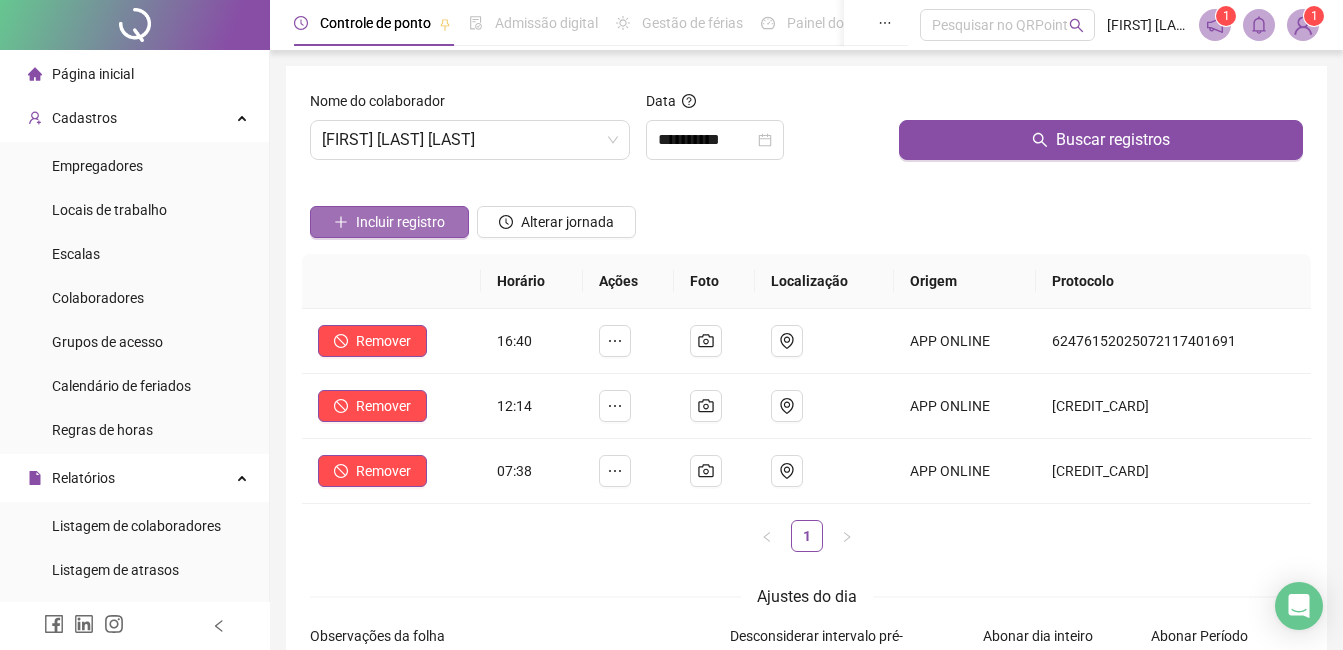 click on "Incluir registro" at bounding box center (400, 222) 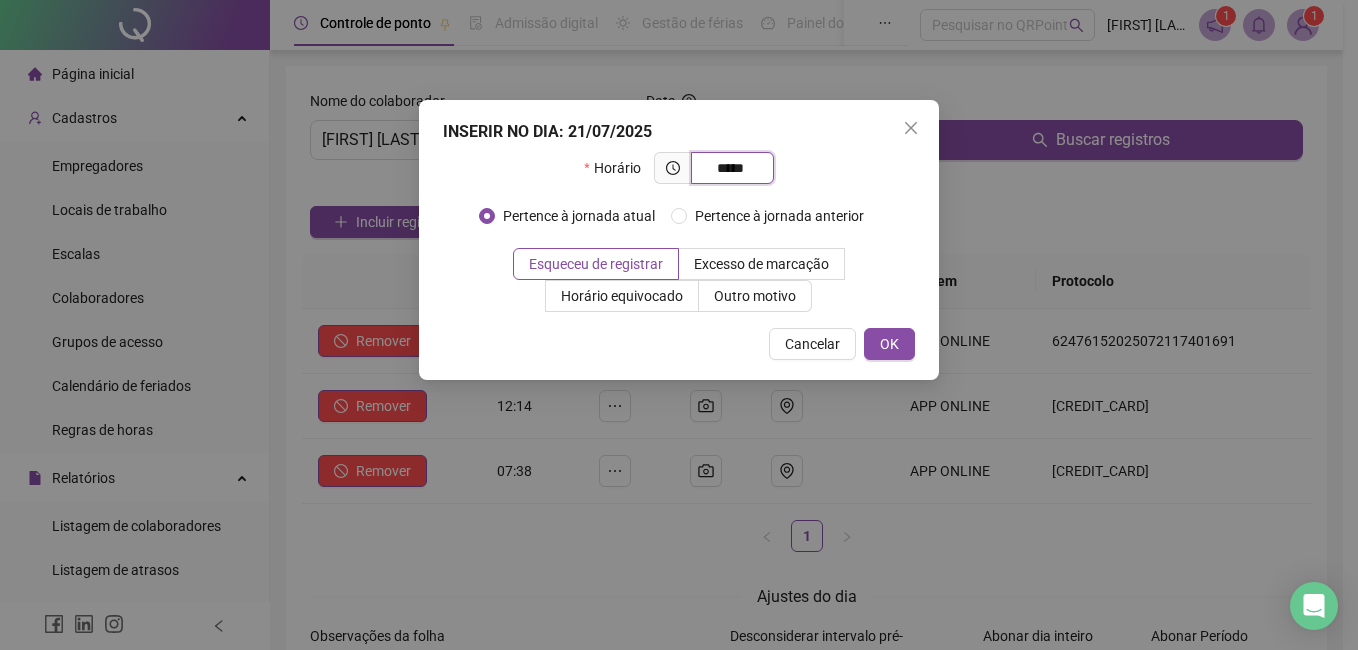 type on "*****" 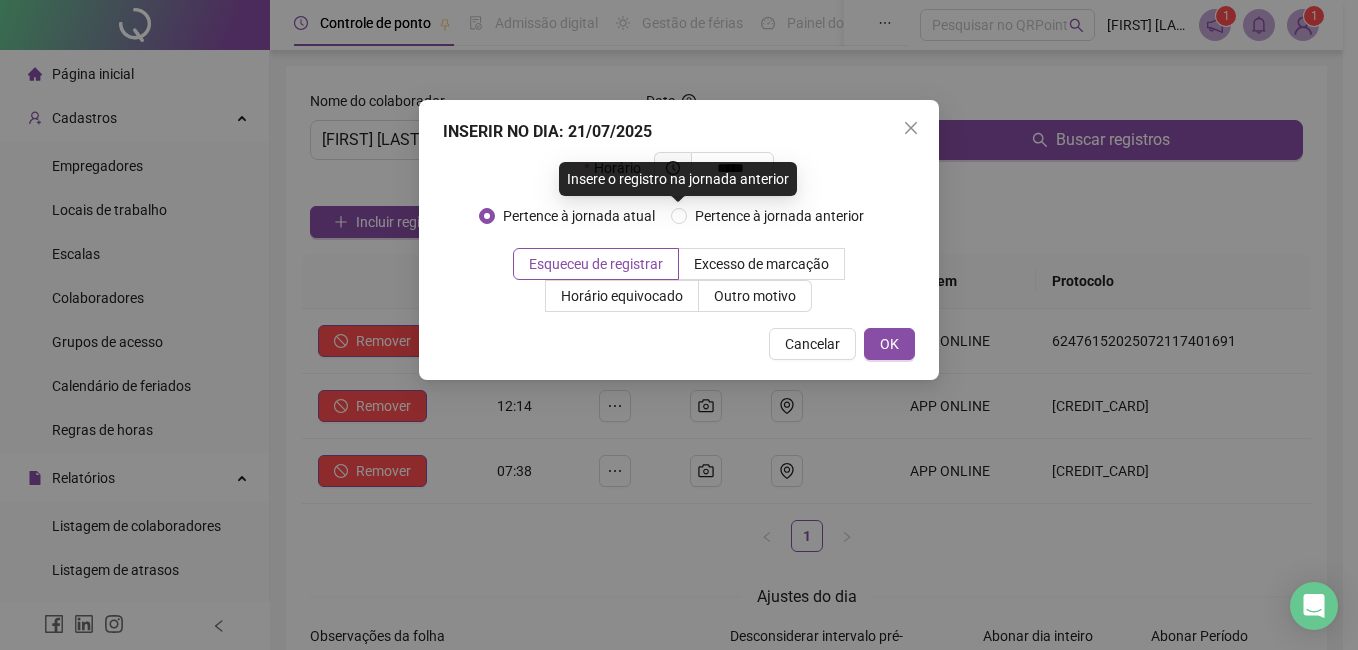 click on "Insere o registro na jornada anterior" at bounding box center [678, 179] 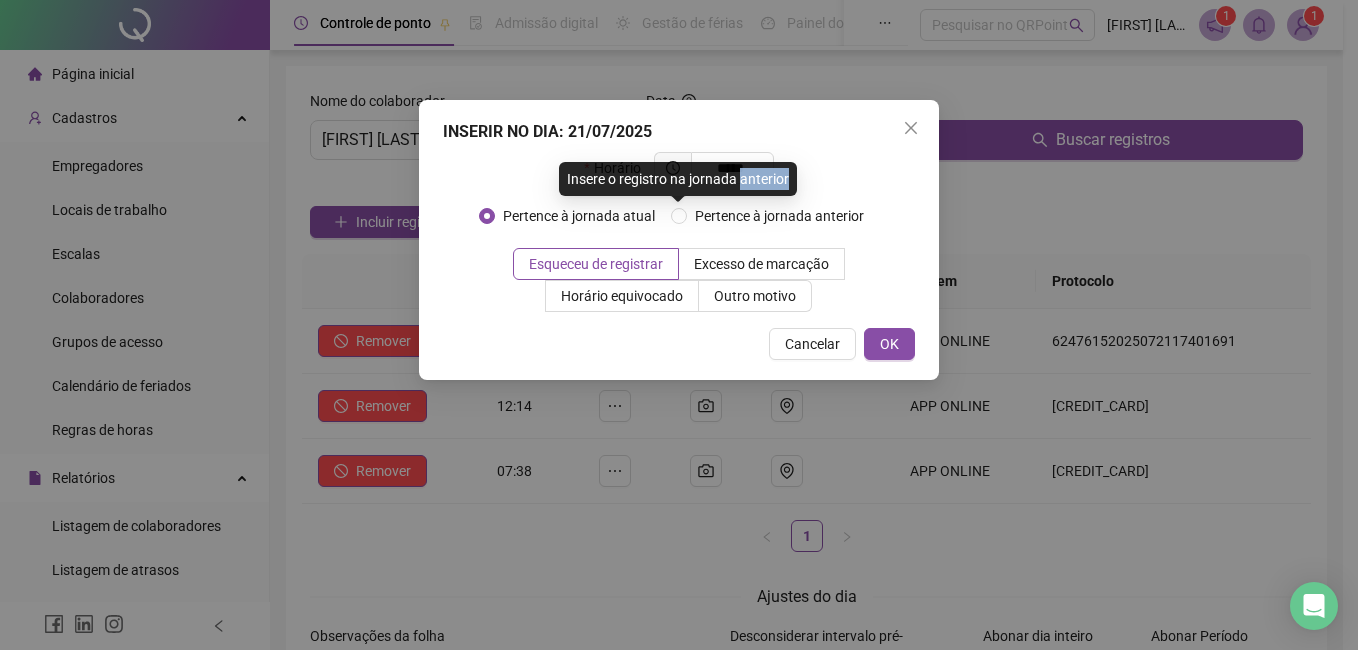 click on "Insere o registro na jornada anterior" at bounding box center (678, 179) 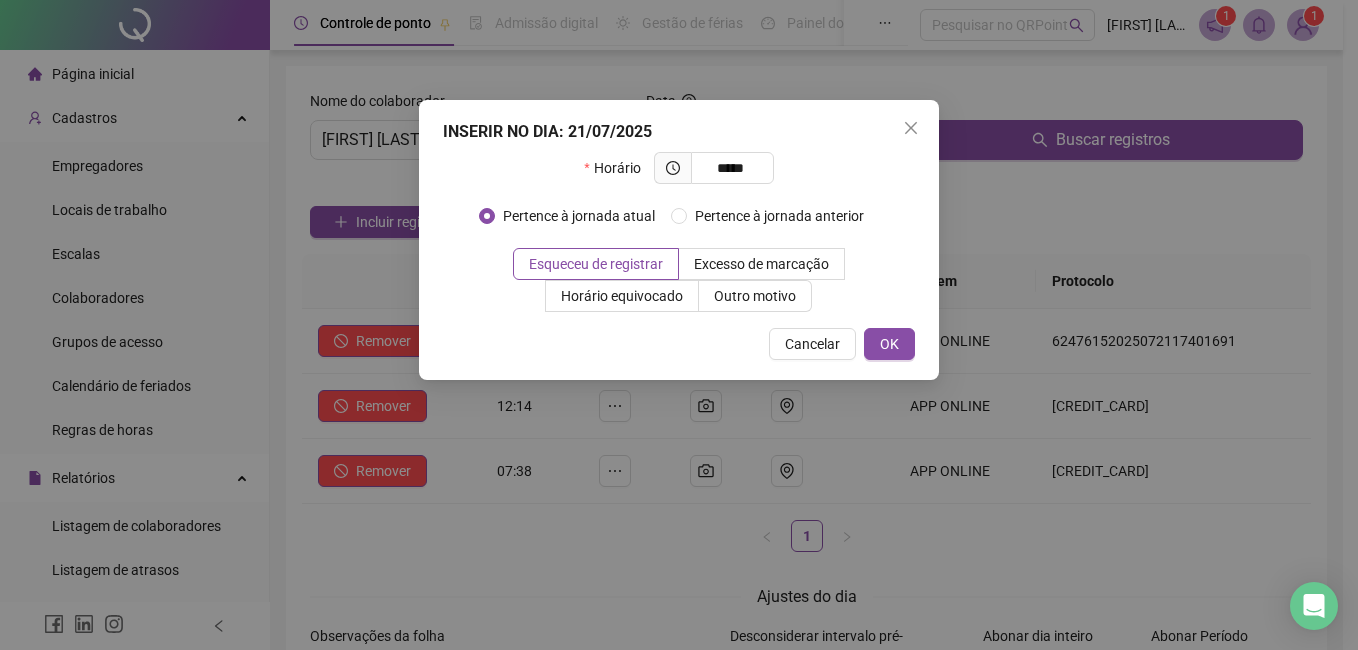 drag, startPoint x: 1033, startPoint y: 216, endPoint x: 906, endPoint y: 198, distance: 128.26924 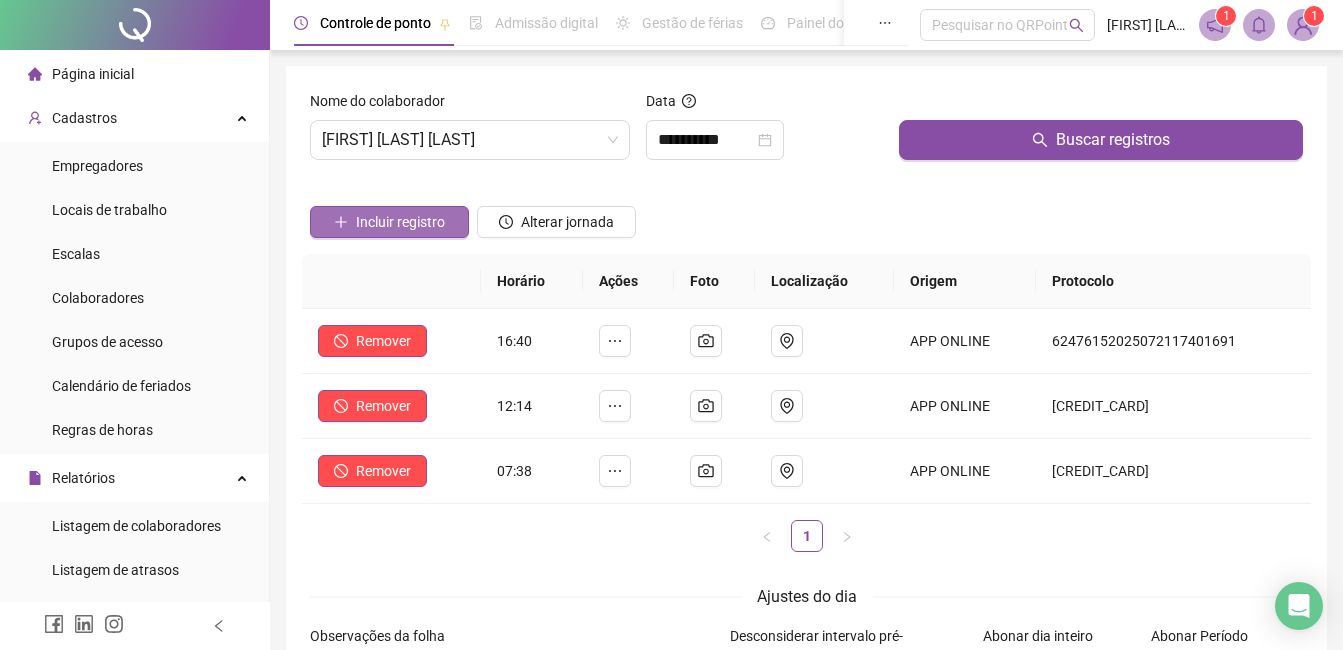 click on "Incluir registro" at bounding box center [389, 222] 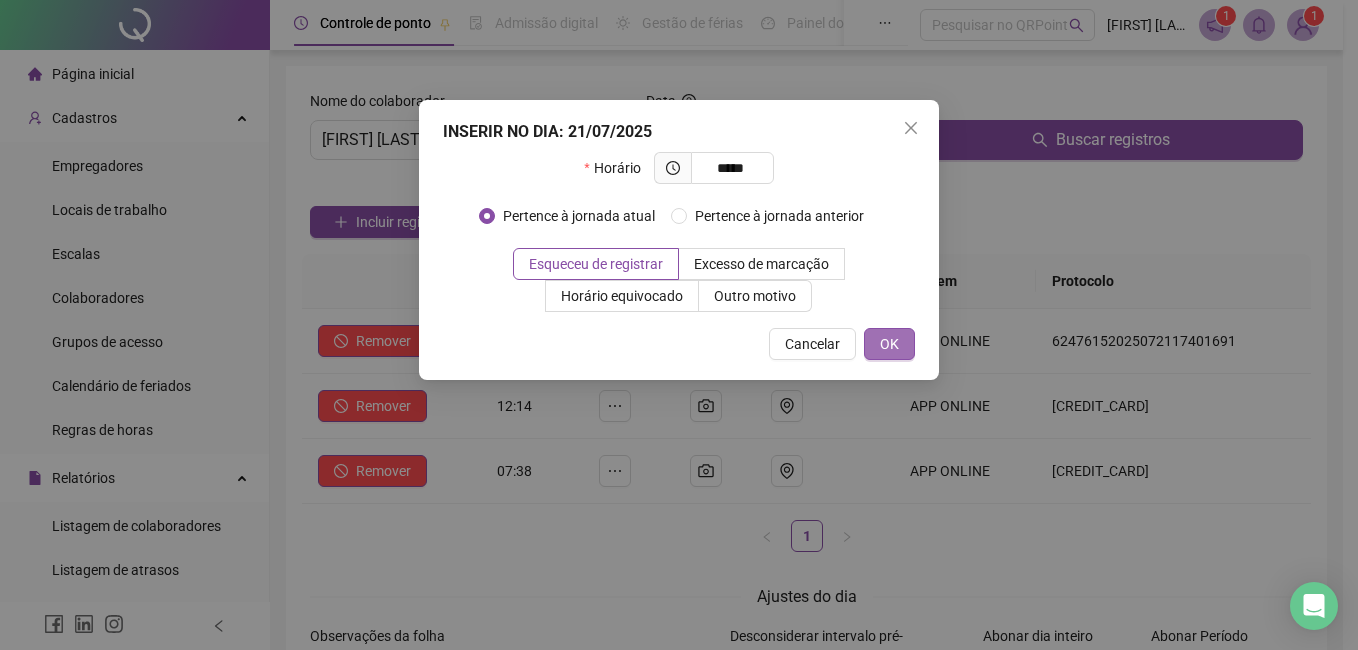 type on "*****" 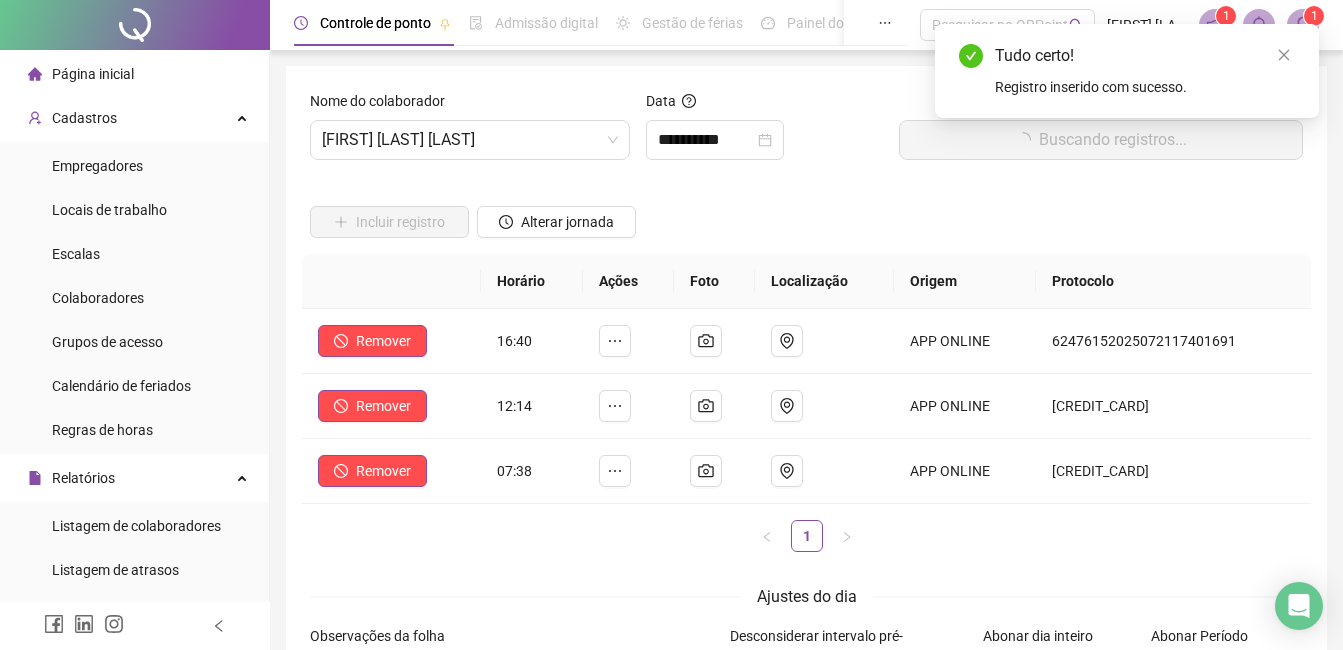 click on "Data" at bounding box center (764, 105) 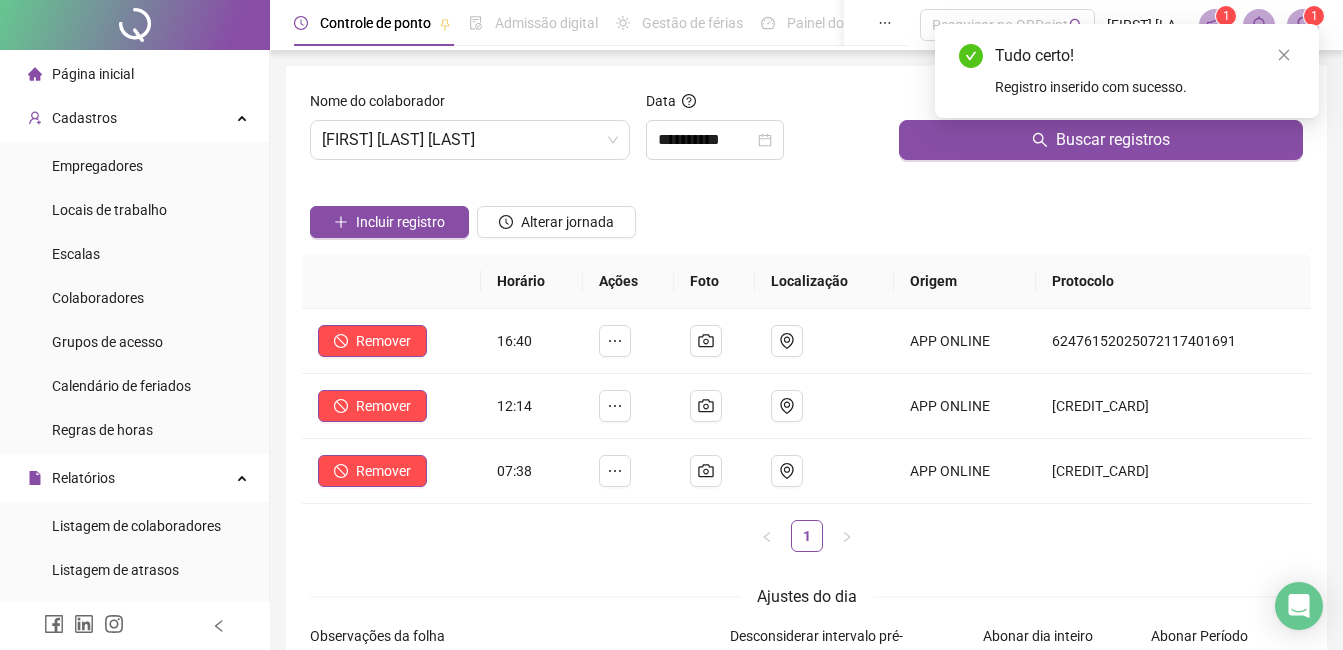 drag, startPoint x: 742, startPoint y: 124, endPoint x: 826, endPoint y: 197, distance: 111.28792 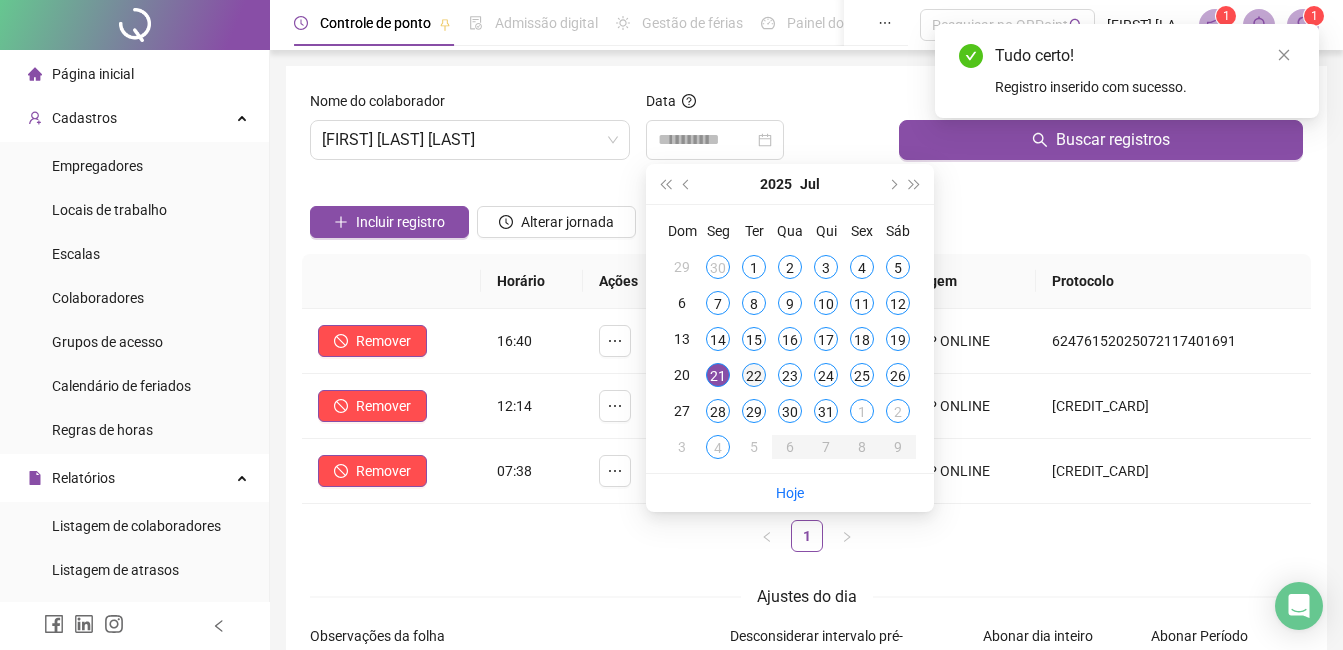 click on "22" at bounding box center [754, 375] 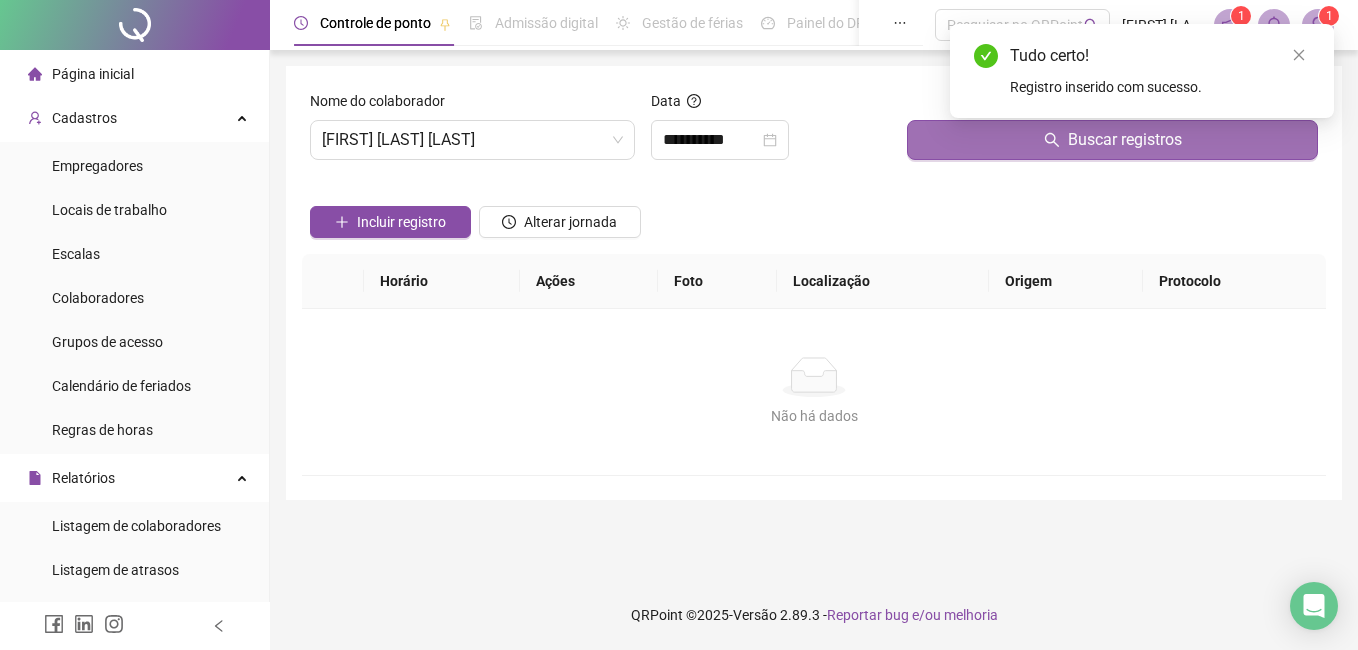 click on "Buscar registros" at bounding box center [1112, 140] 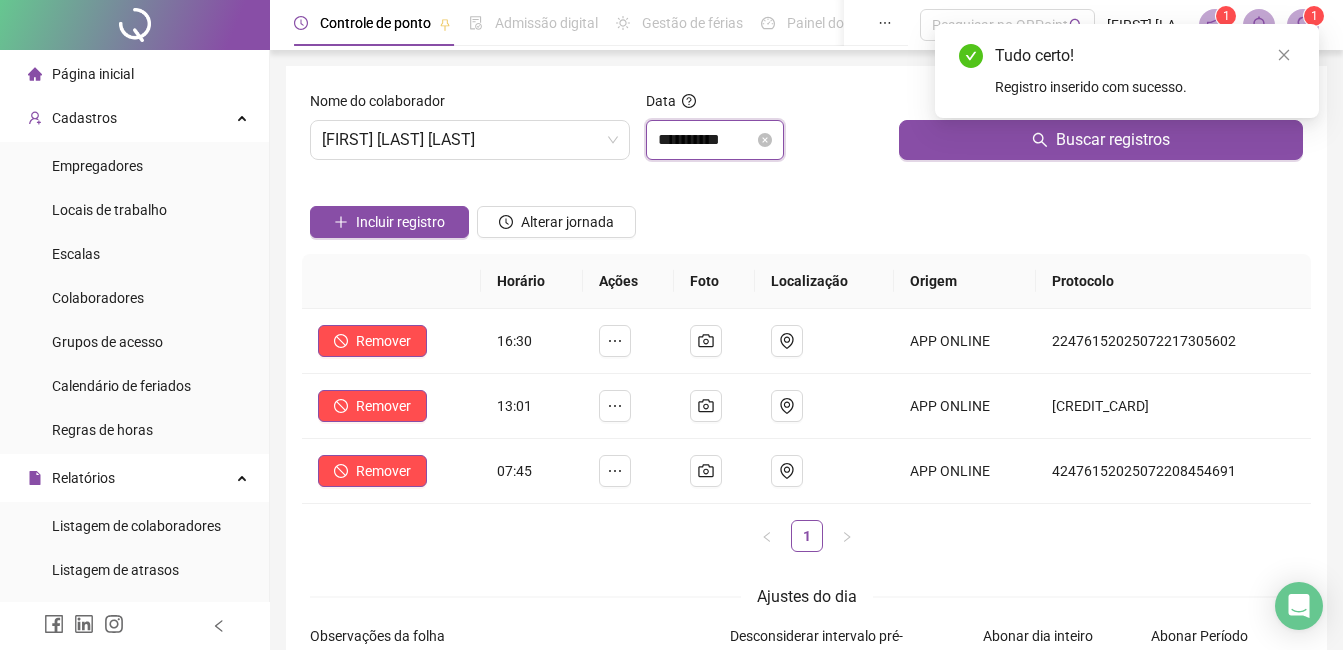 click on "**********" at bounding box center [706, 140] 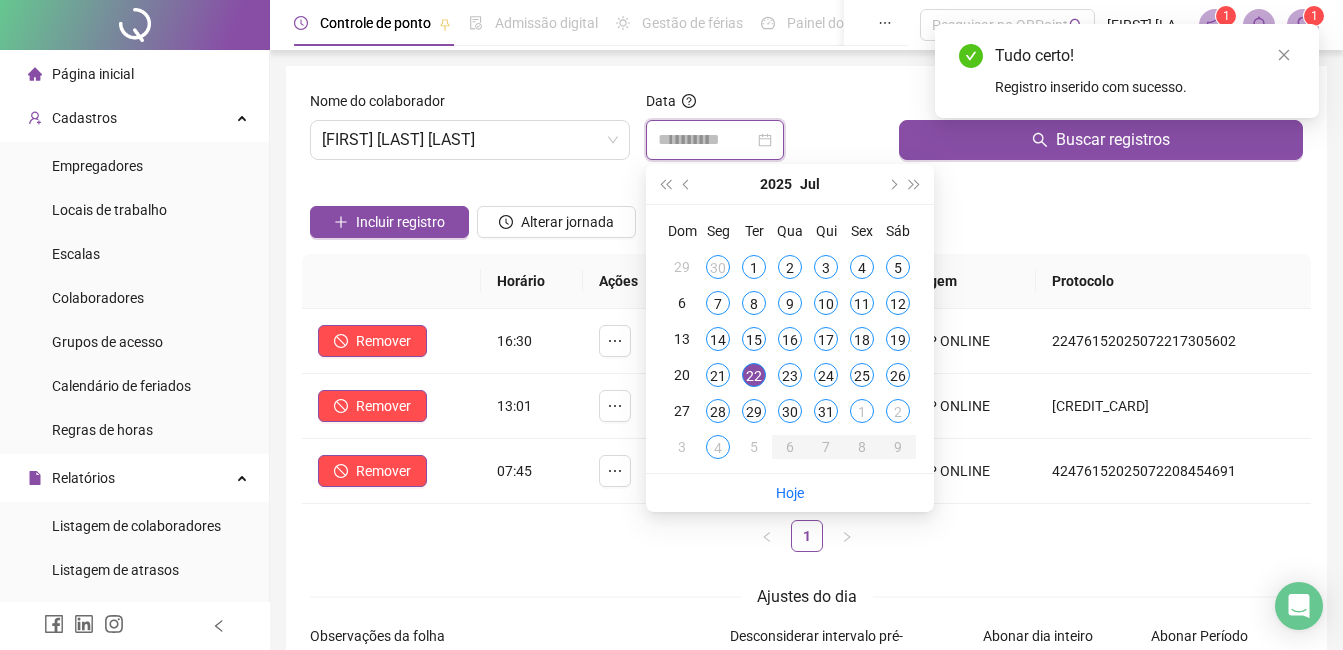 type on "**********" 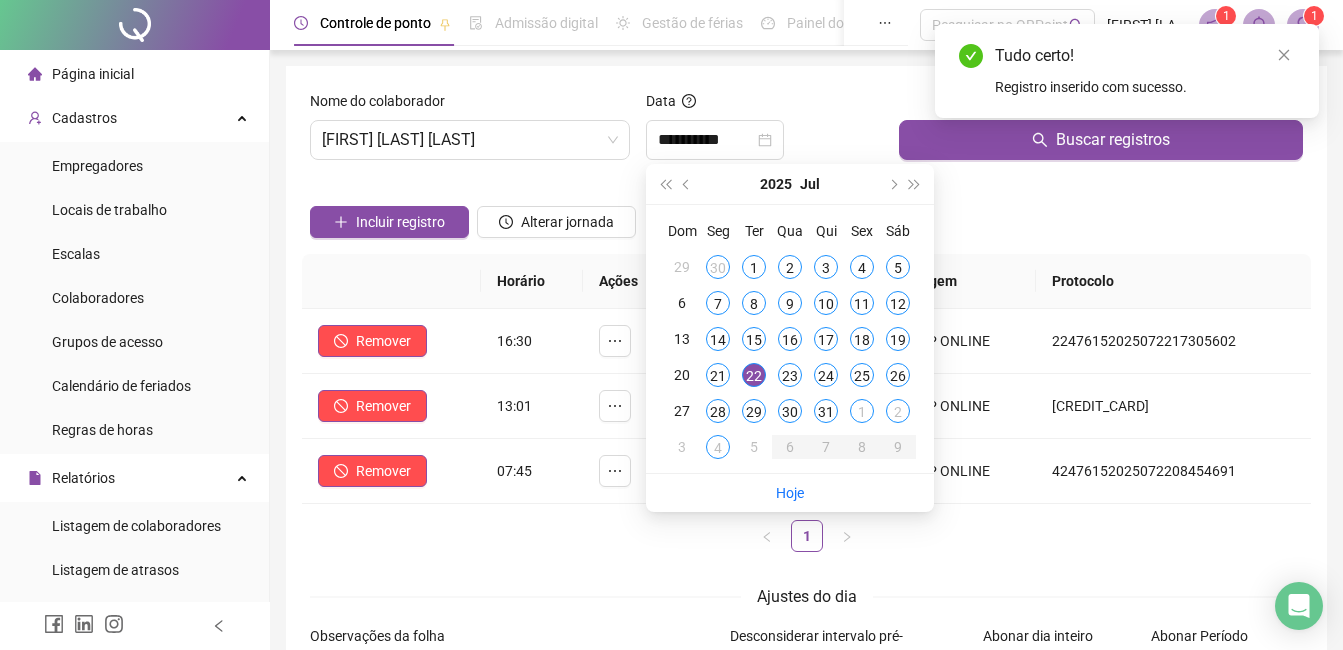 click on "Observações da folha" at bounding box center (512, 640) 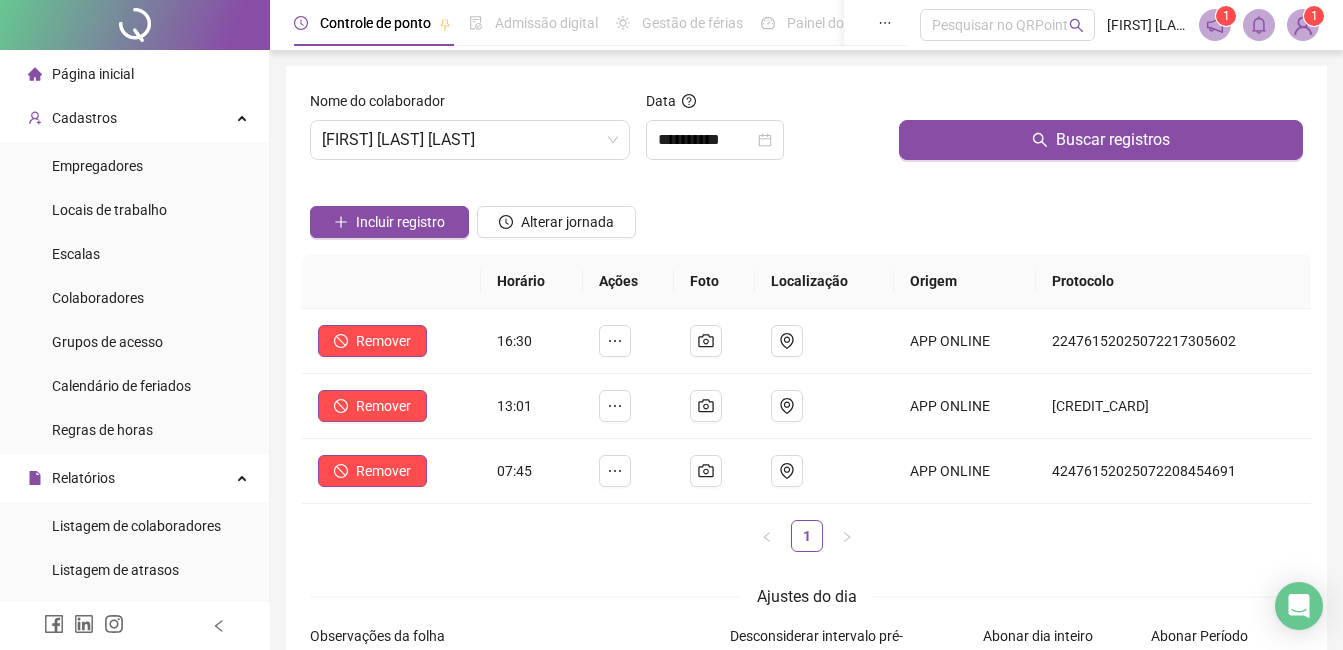 click on "Ajustes do dia Observações da folha Desconsiderar intervalo pré-assinalado   Sim Não Abonar dia inteiro Sim Não Abonar Período Salvar alterações" at bounding box center [806, 670] 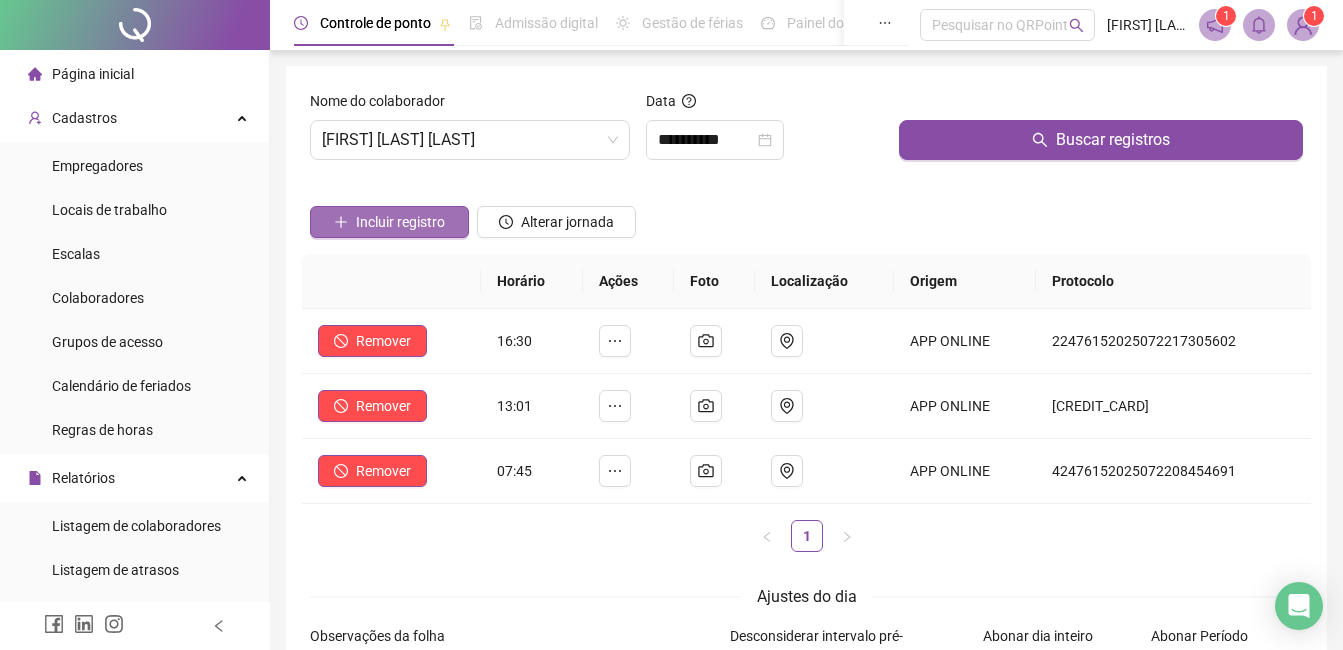 click on "Incluir registro" at bounding box center (400, 222) 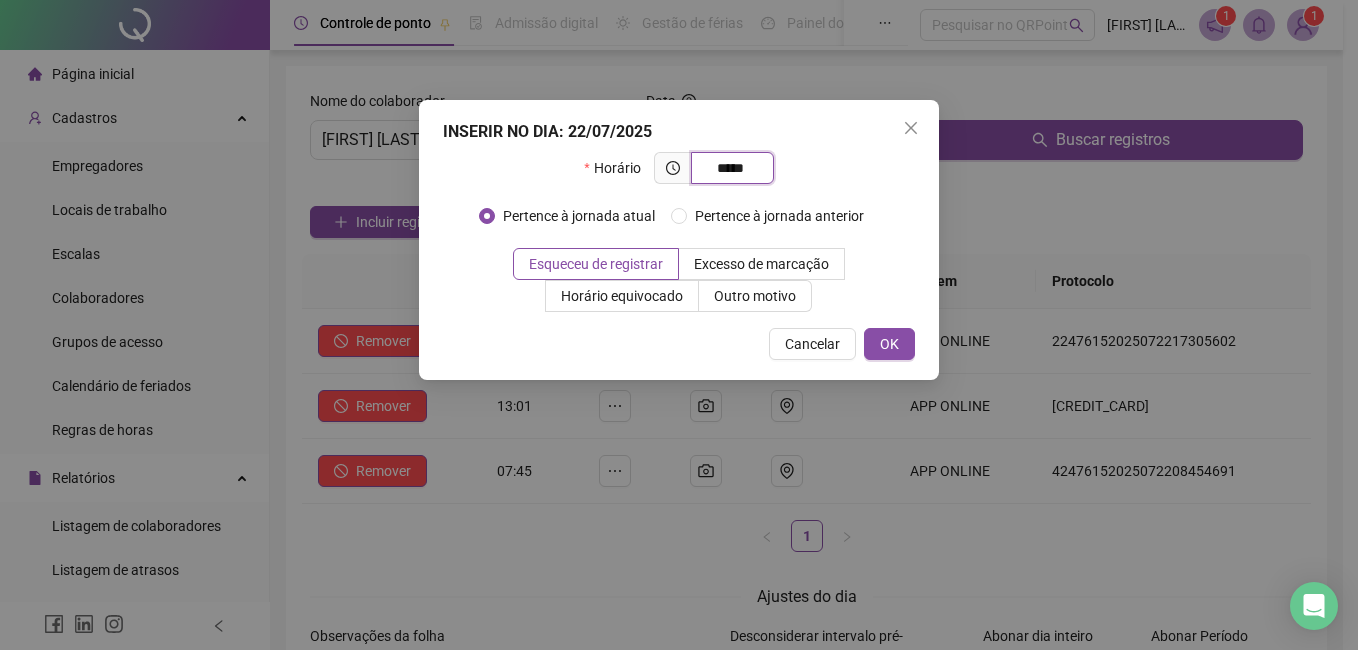 type on "*****" 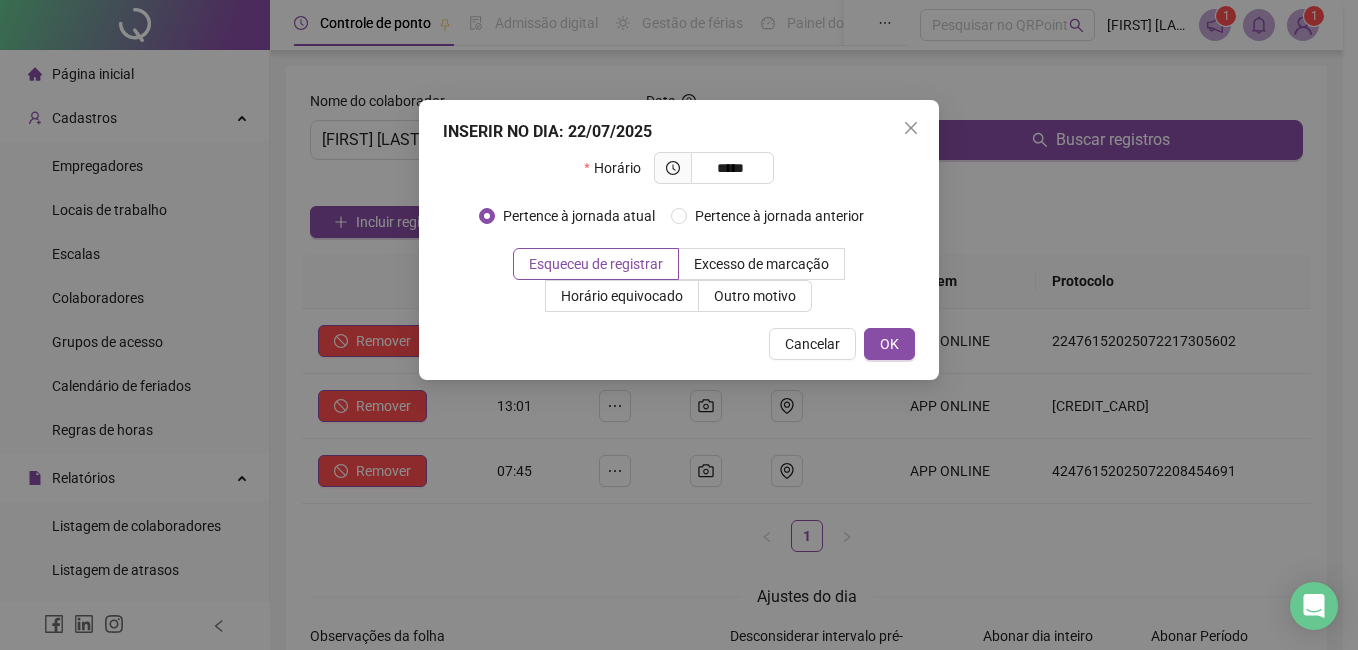 click on "Cancelar OK" at bounding box center [679, 344] 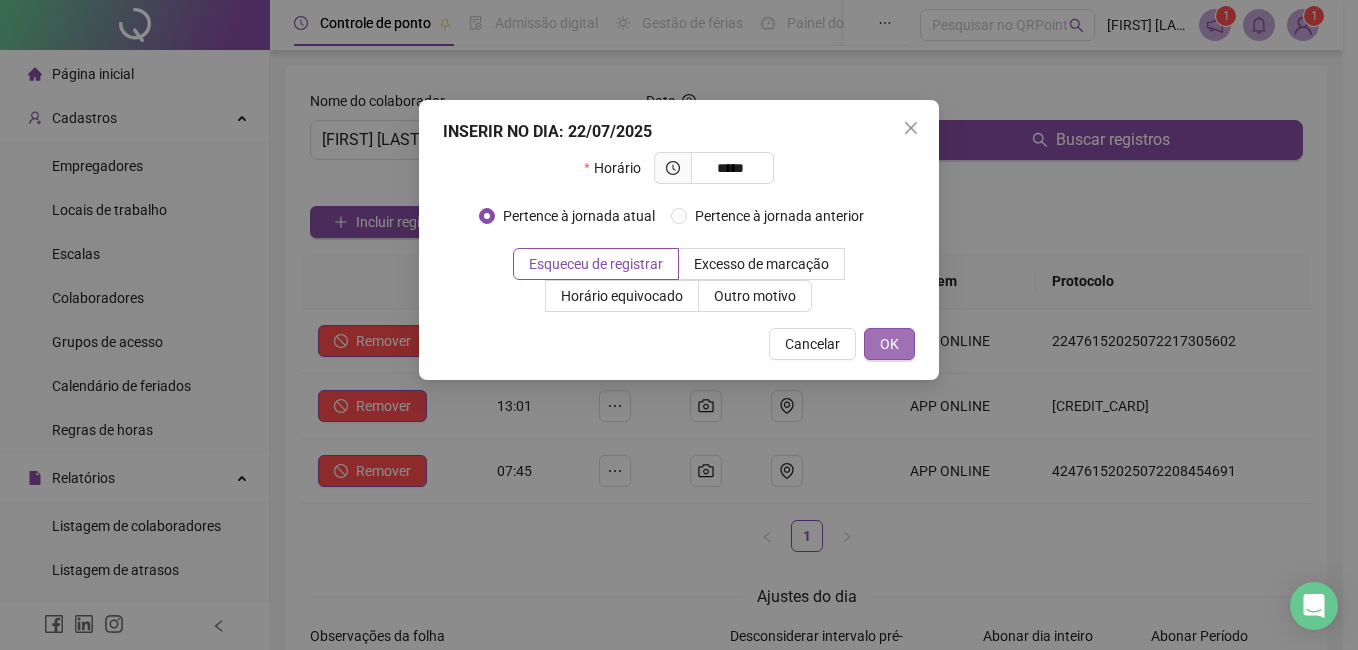 click on "OK" at bounding box center (889, 344) 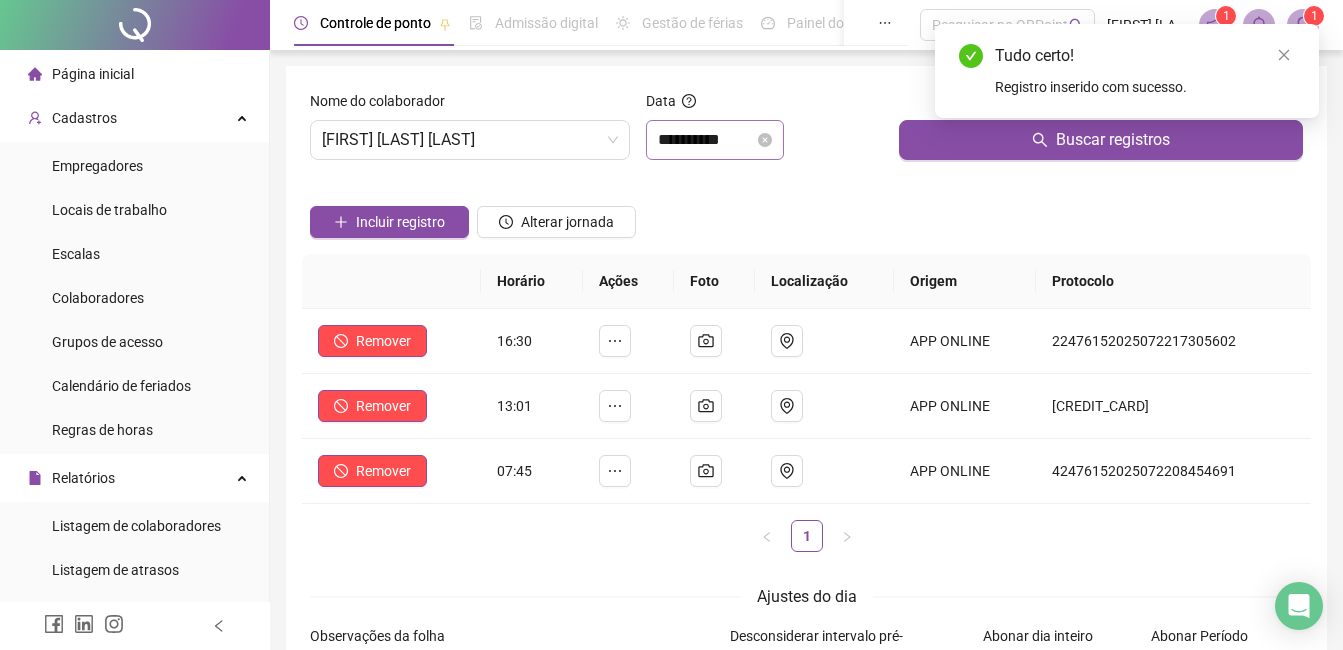 click on "**********" at bounding box center [715, 140] 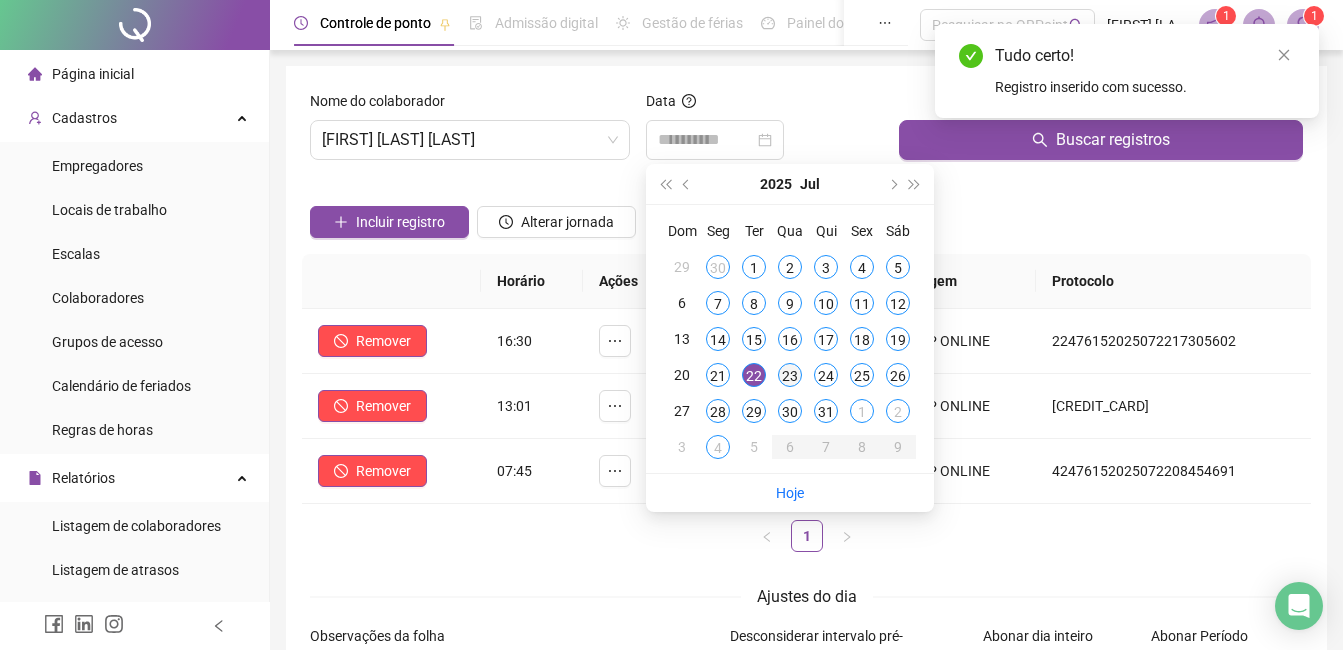click on "23" at bounding box center [790, 375] 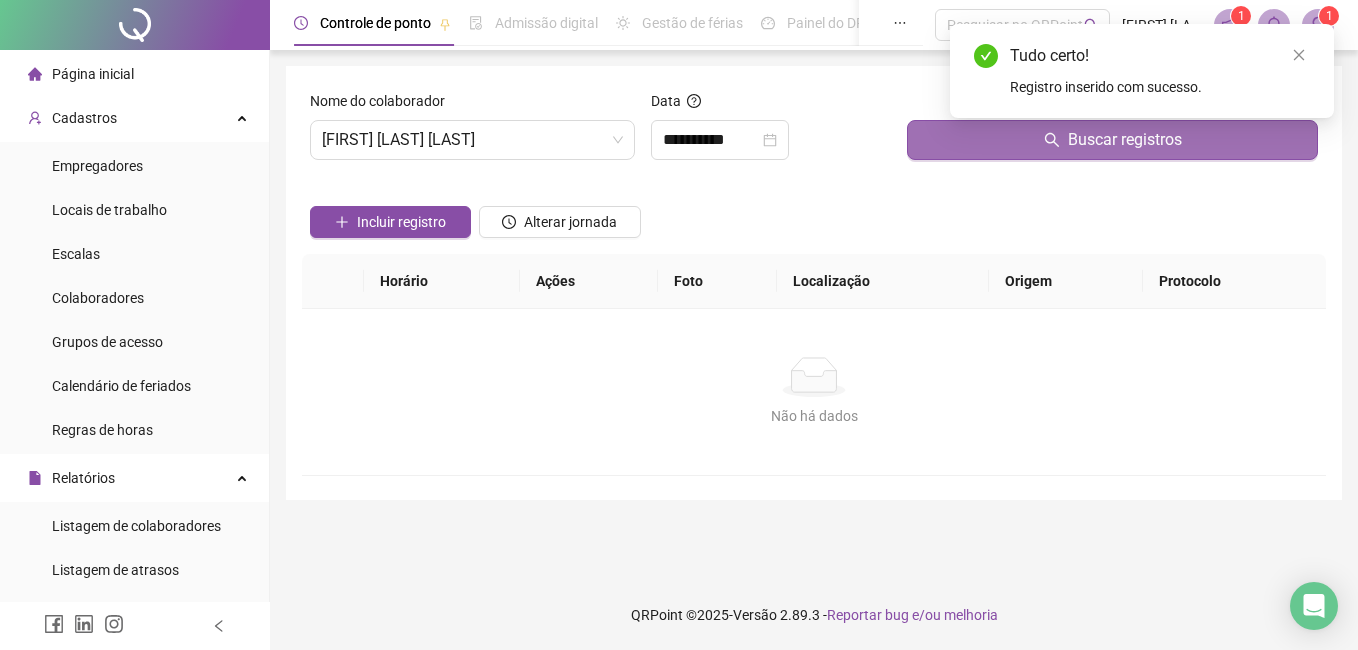 click on "Buscar registros" at bounding box center [1112, 140] 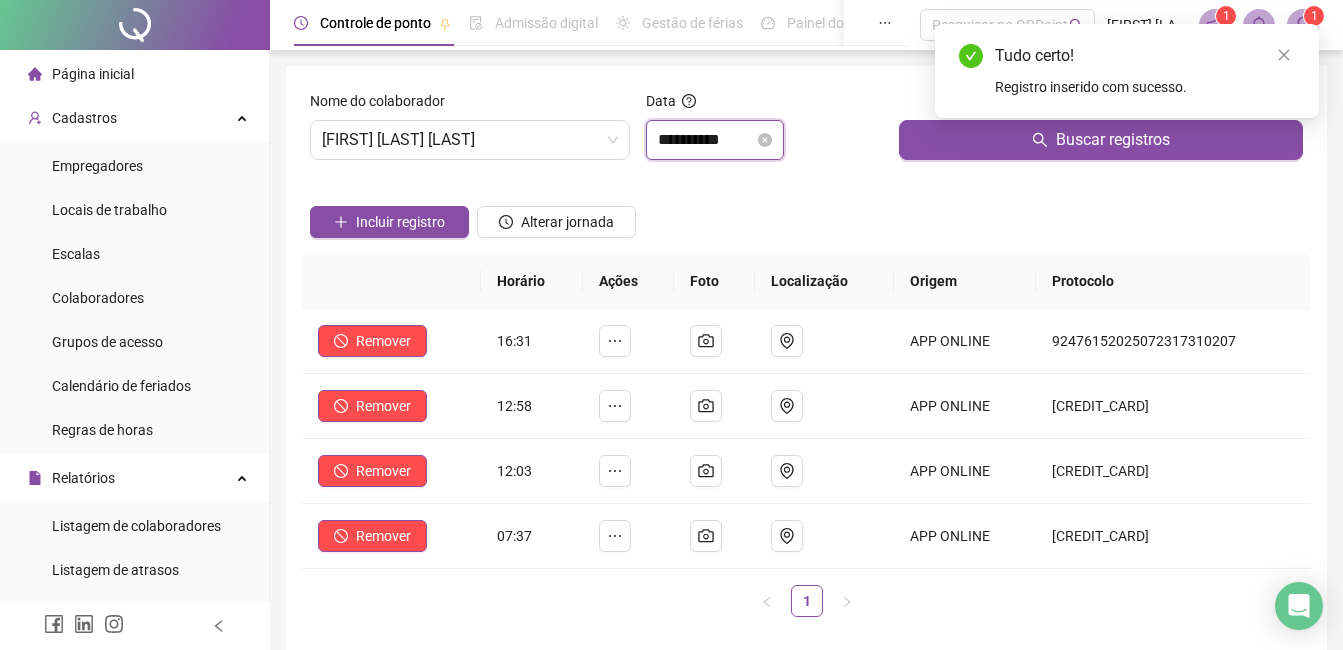 click on "**********" at bounding box center (706, 140) 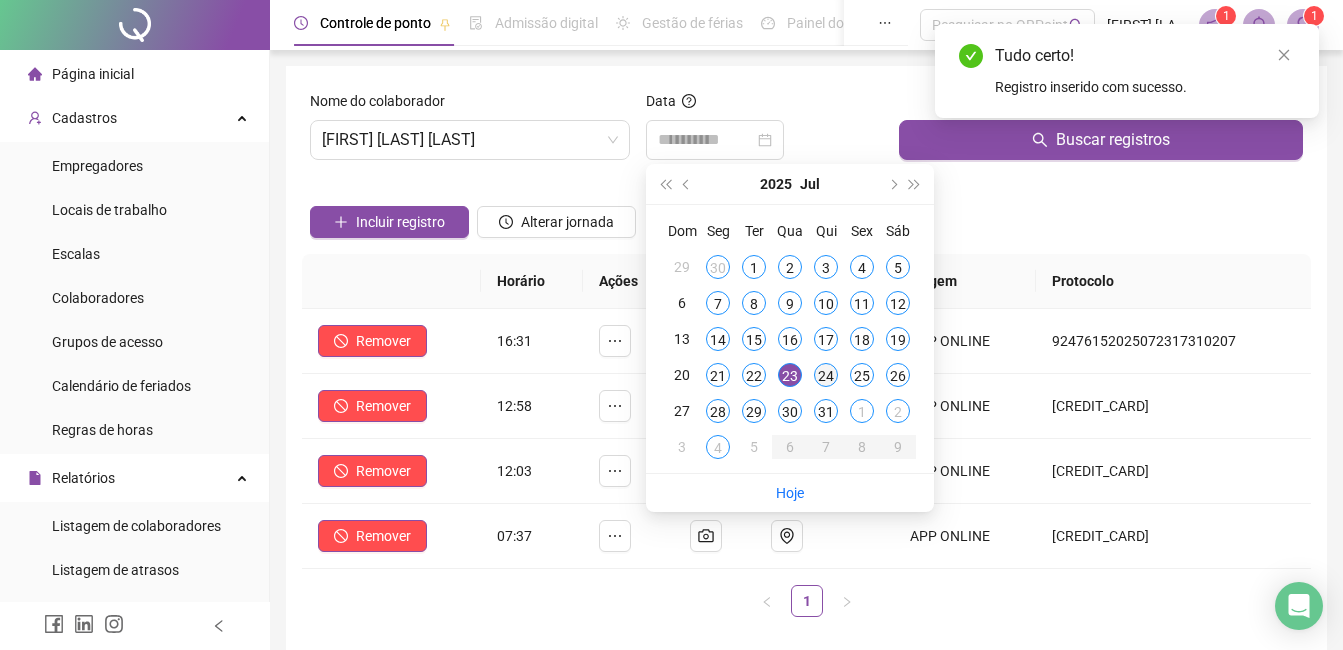 click on "24" at bounding box center [826, 375] 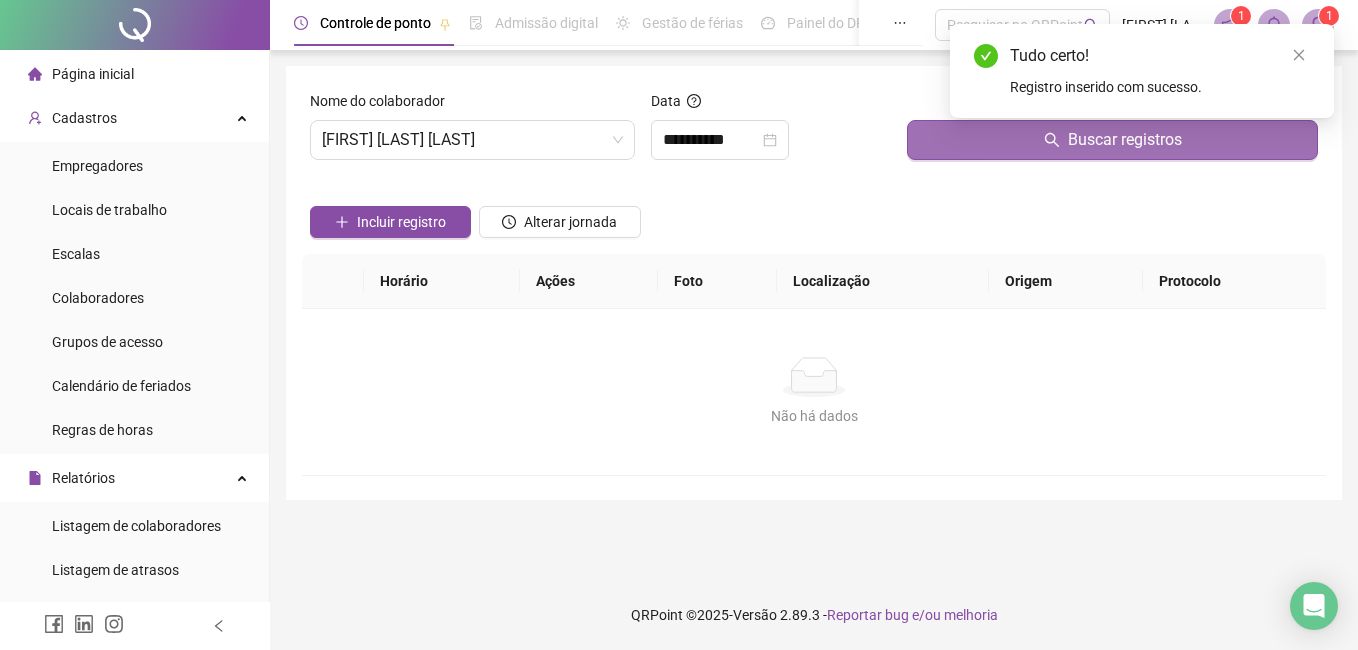 click on "Buscar registros" at bounding box center [1112, 140] 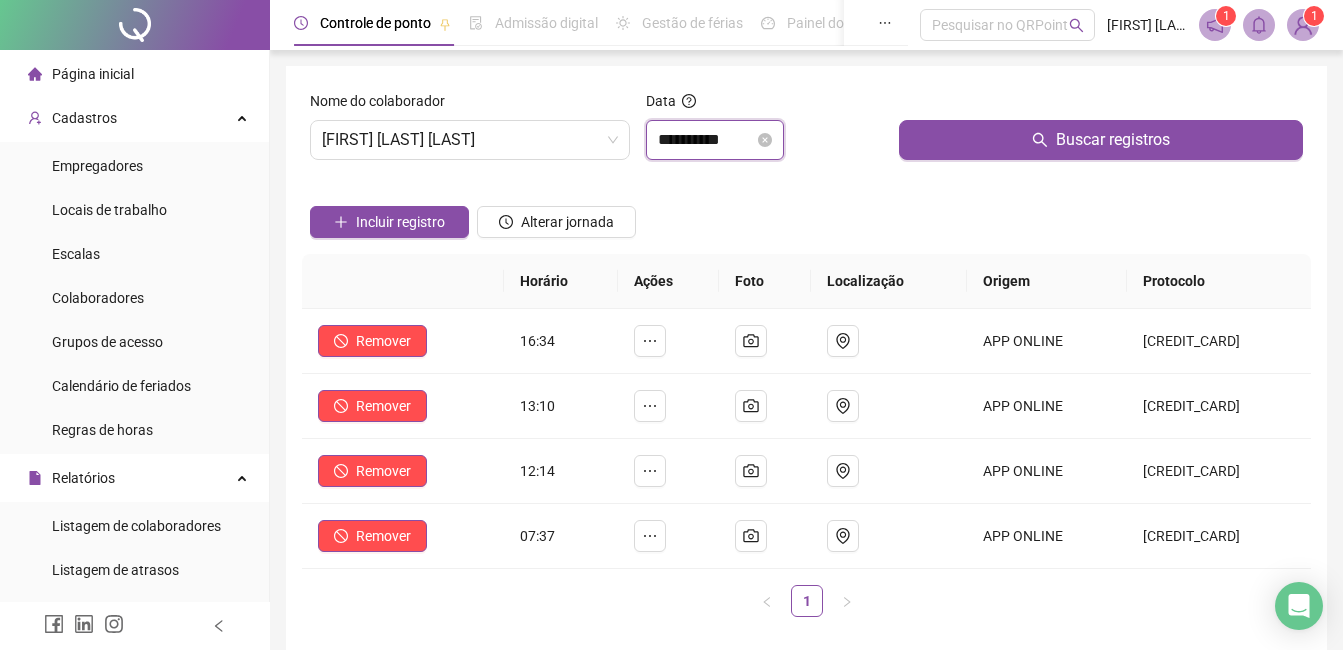 click on "**********" at bounding box center (706, 140) 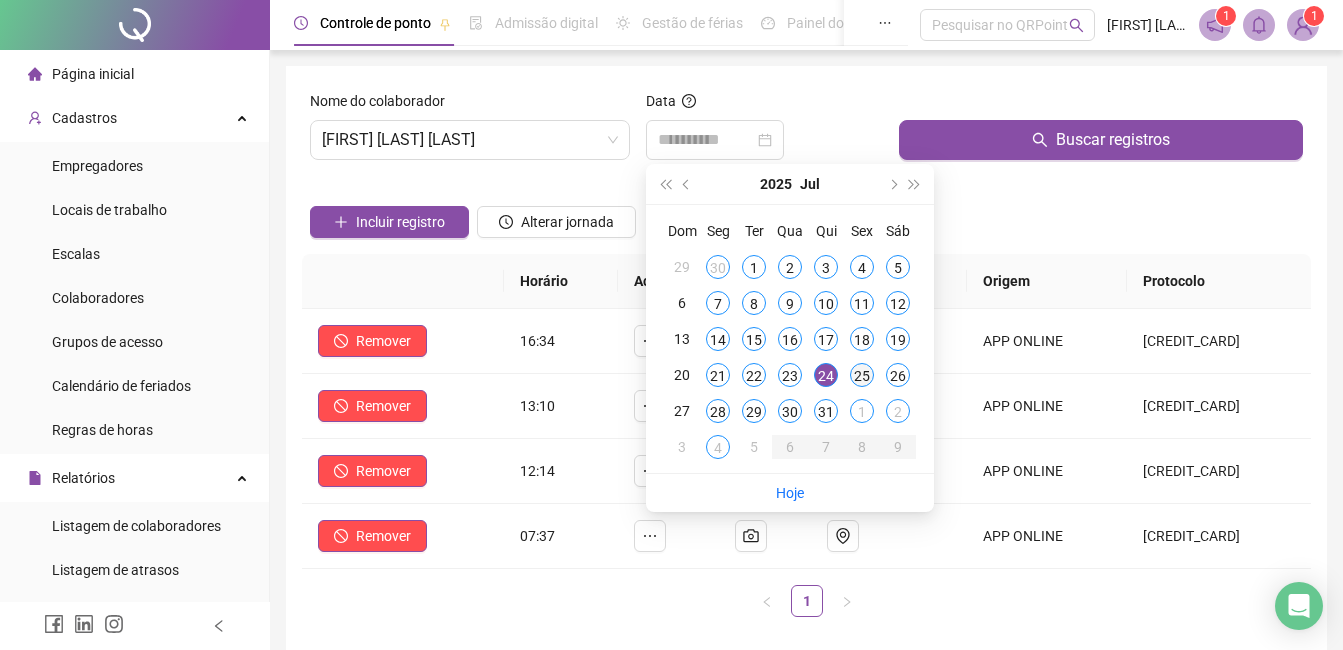 click on "25" at bounding box center [862, 375] 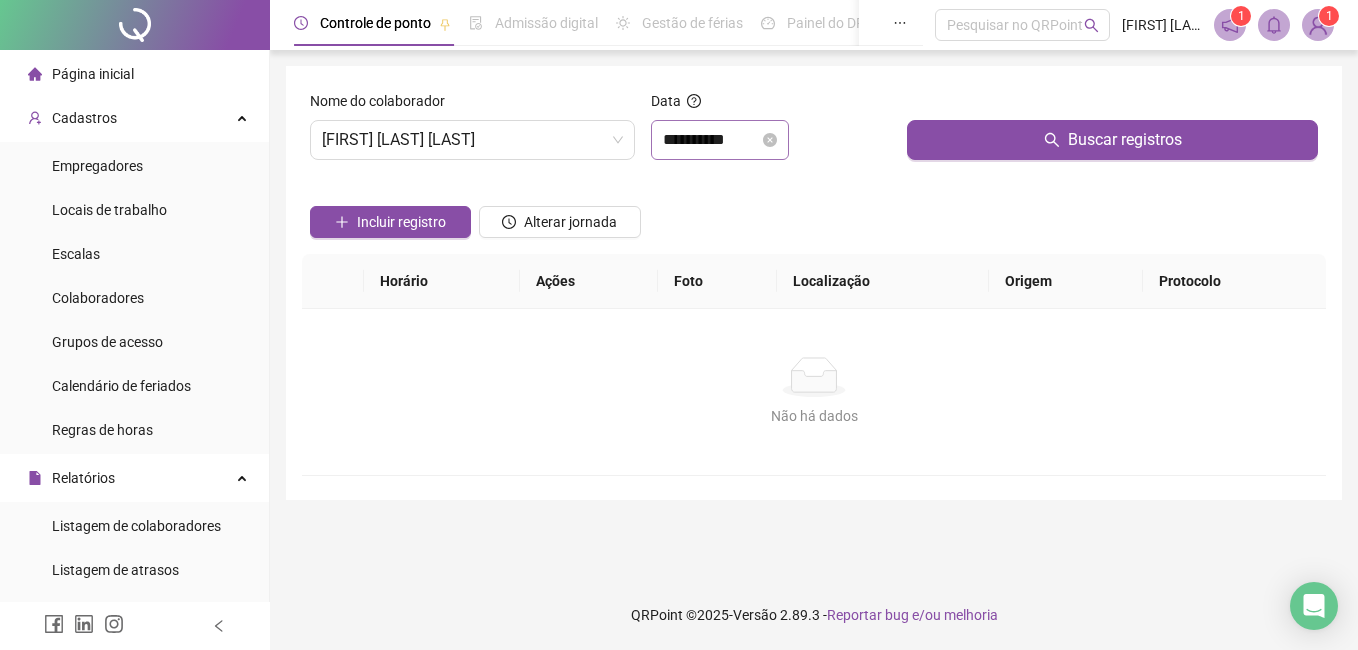 drag, startPoint x: 1007, startPoint y: 133, endPoint x: 697, endPoint y: 154, distance: 310.71048 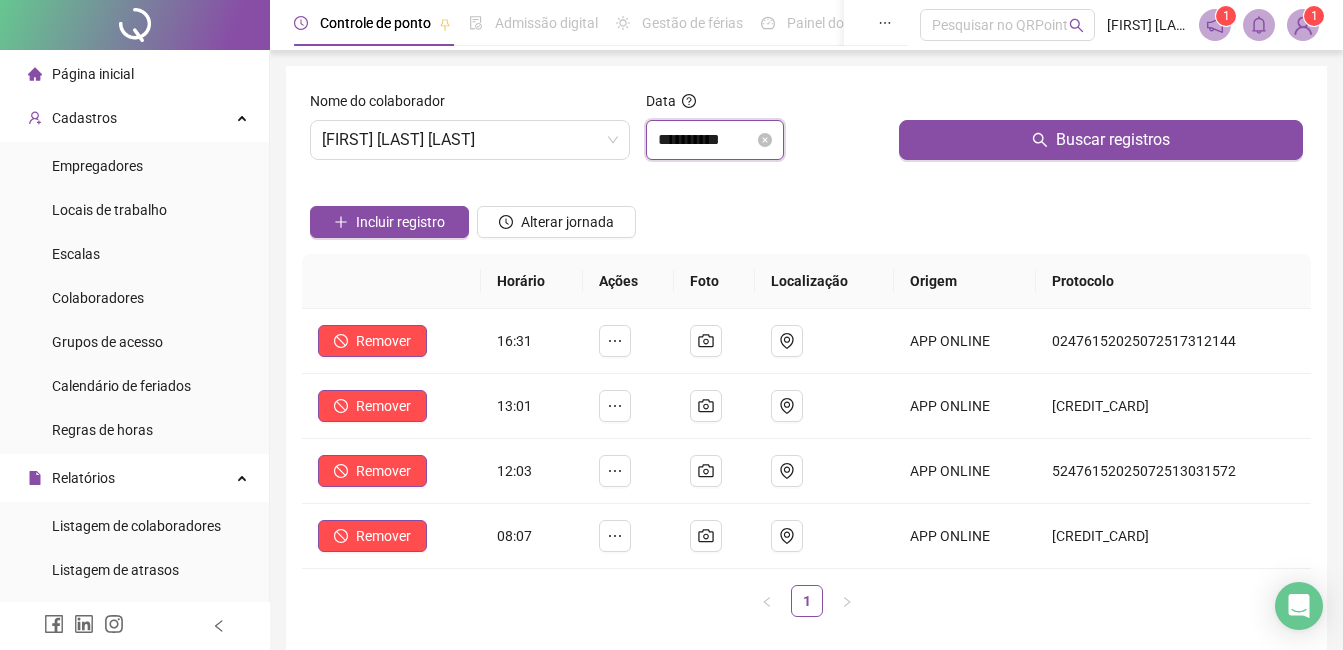 click on "**********" at bounding box center (706, 140) 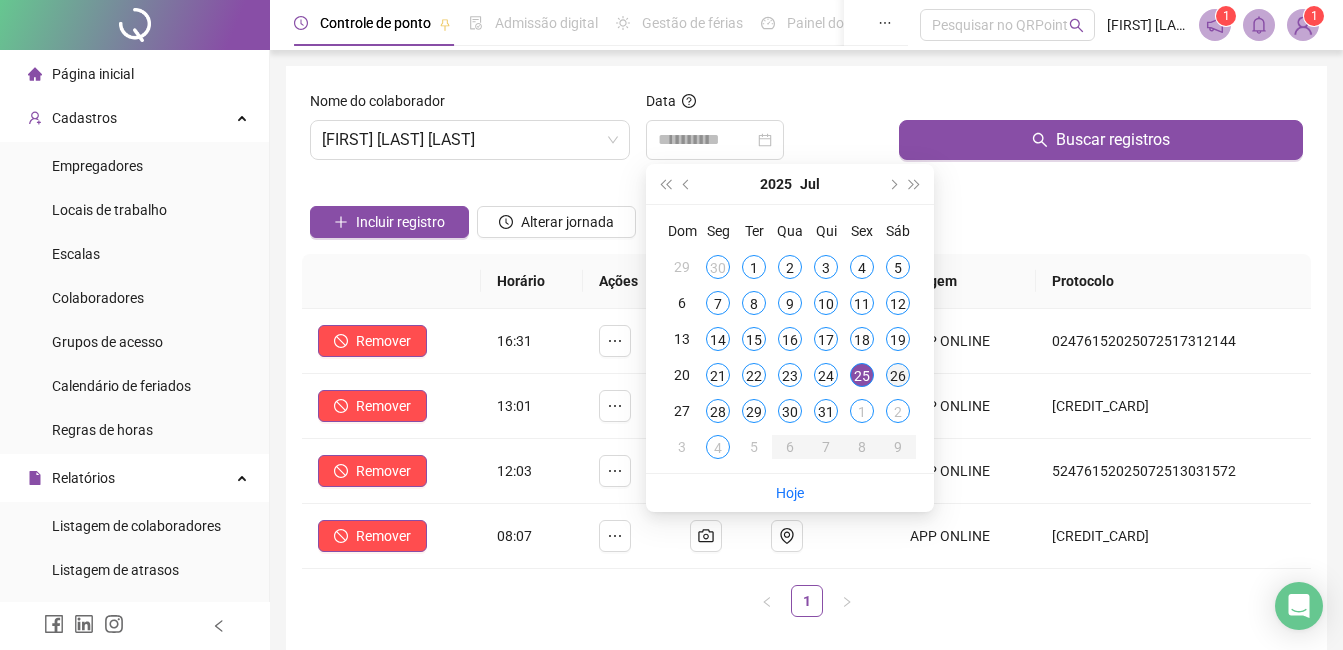click on "26" at bounding box center [898, 375] 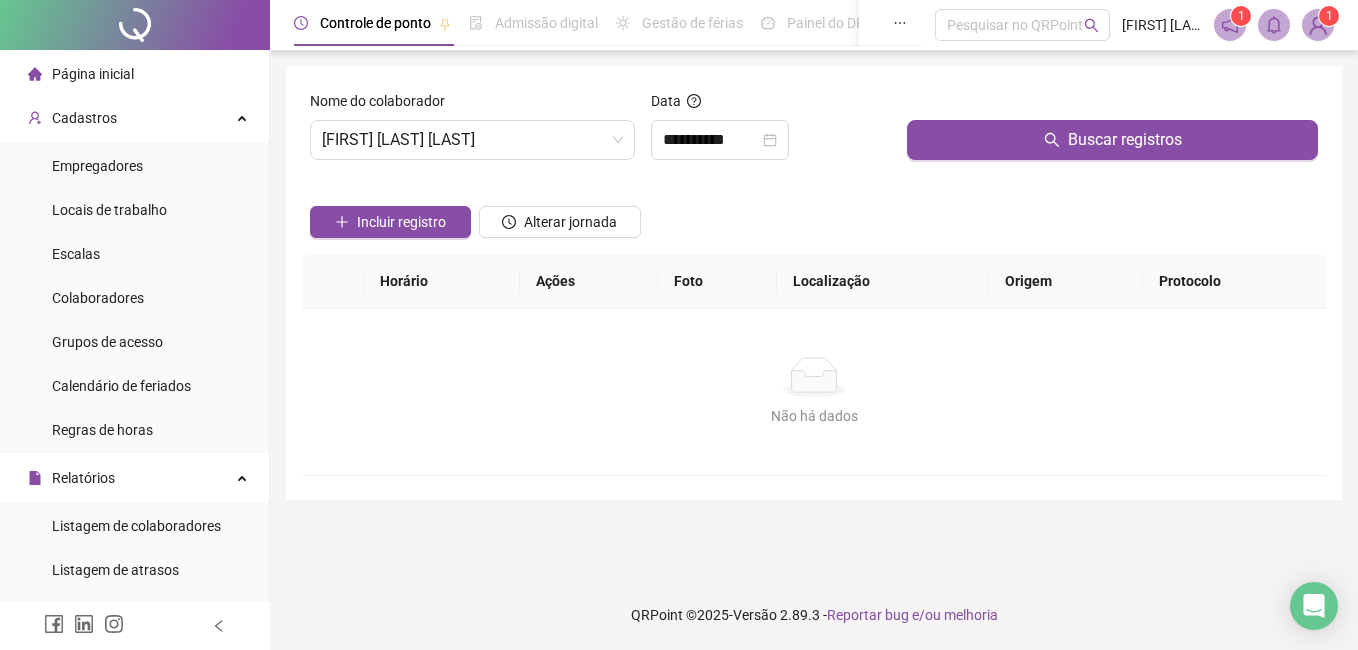 click at bounding box center (1112, 105) 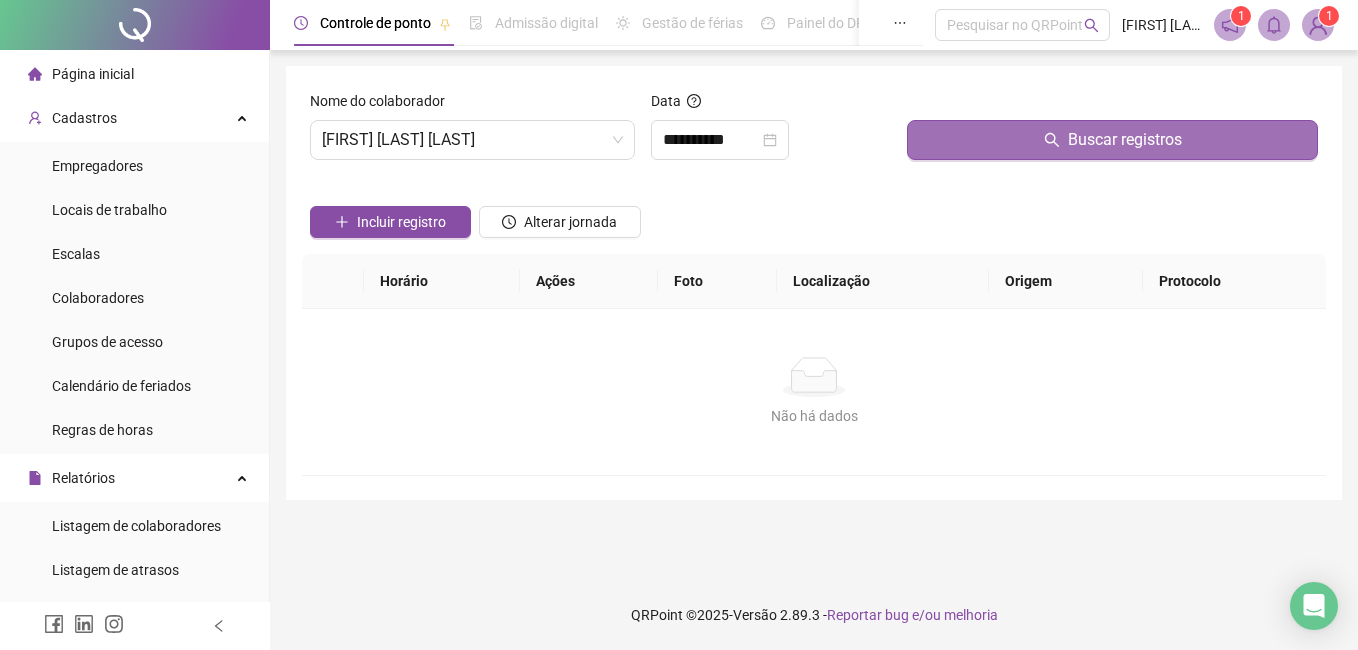 click on "Buscar registros" at bounding box center [1112, 140] 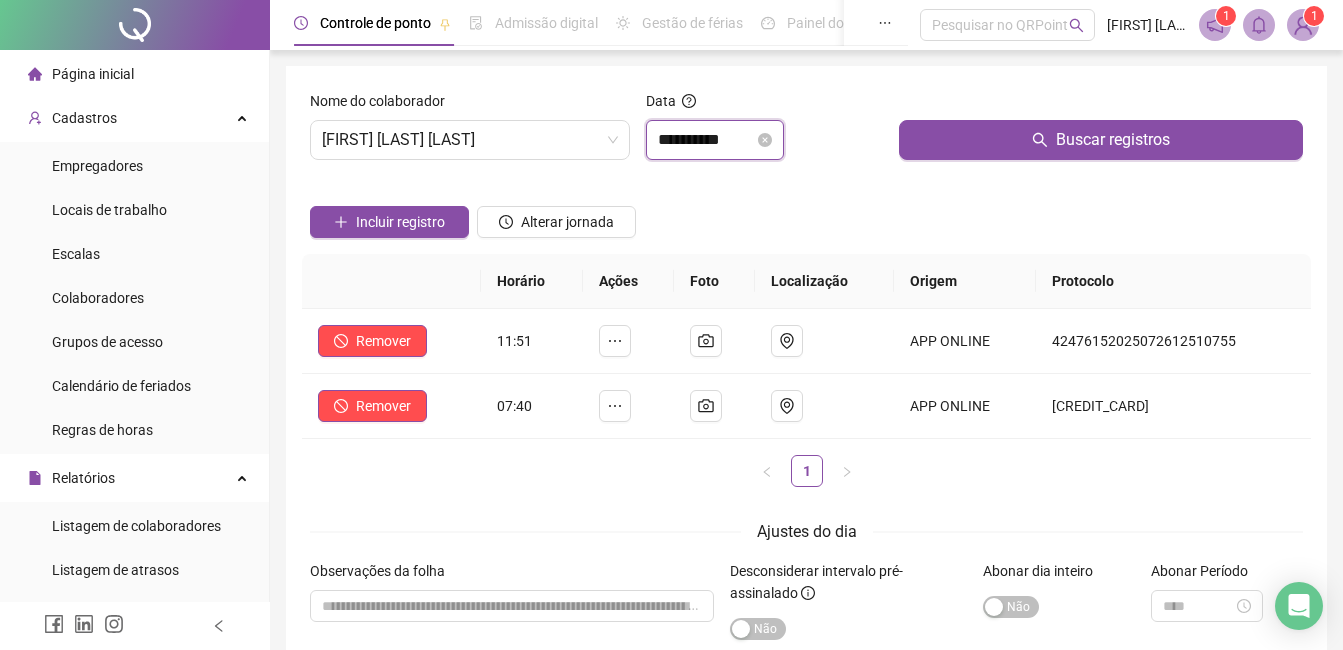 click on "**********" at bounding box center [706, 140] 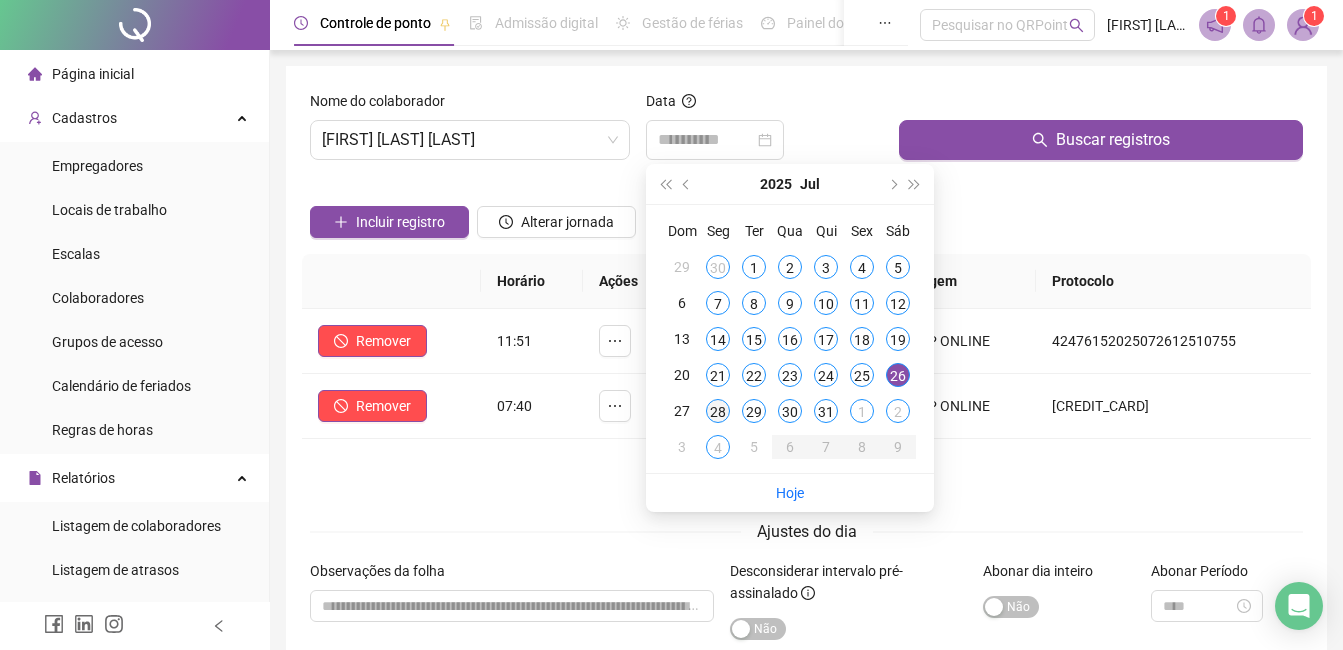 click on "28" at bounding box center (718, 411) 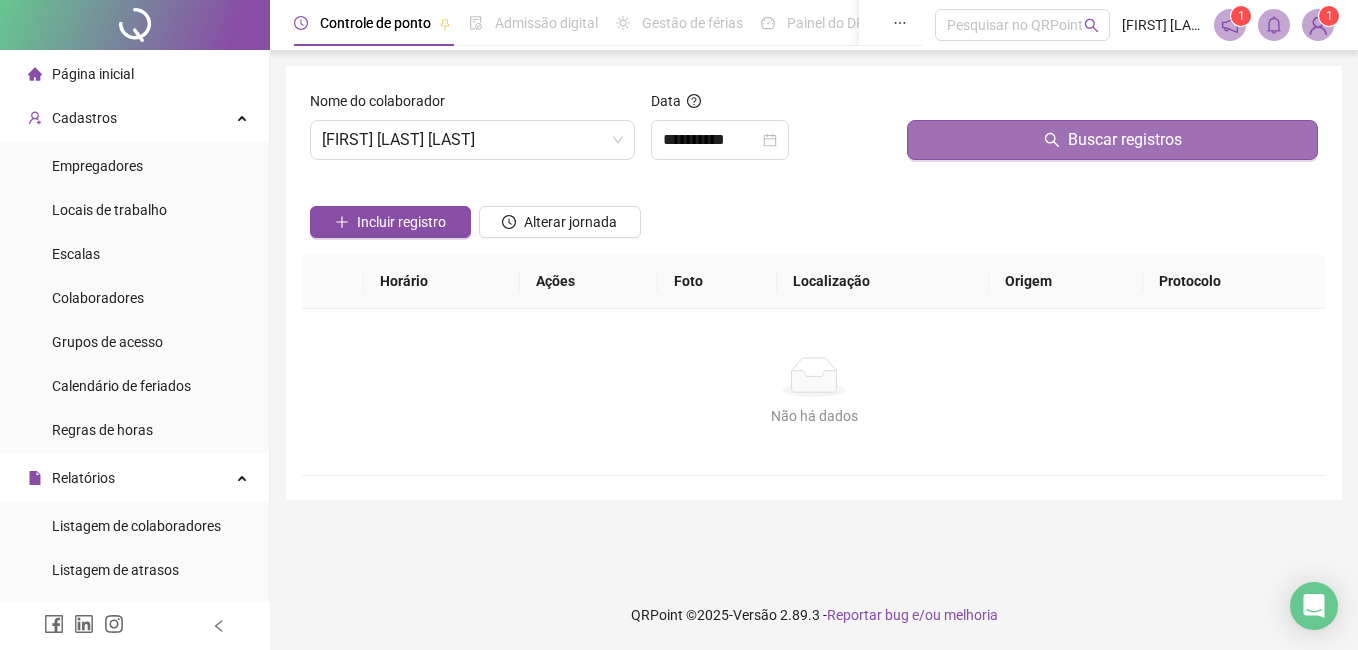 click on "Buscar registros" at bounding box center [1112, 140] 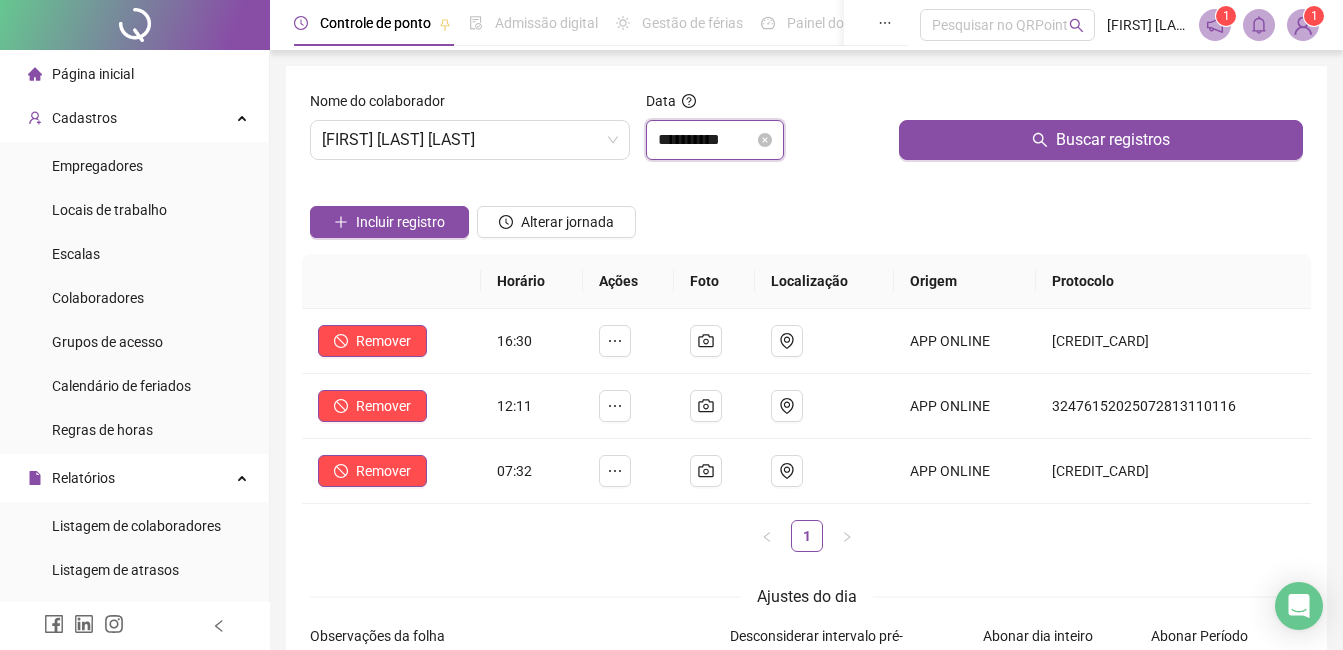 click on "**********" at bounding box center [706, 140] 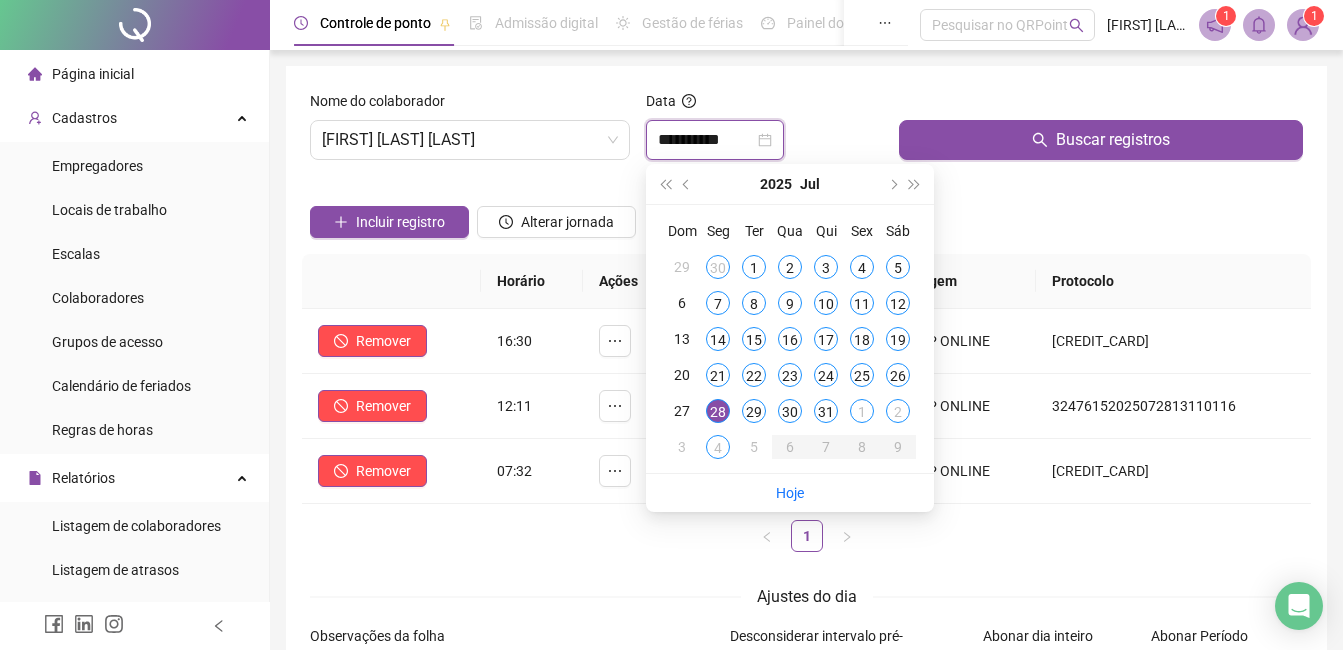 type on "**********" 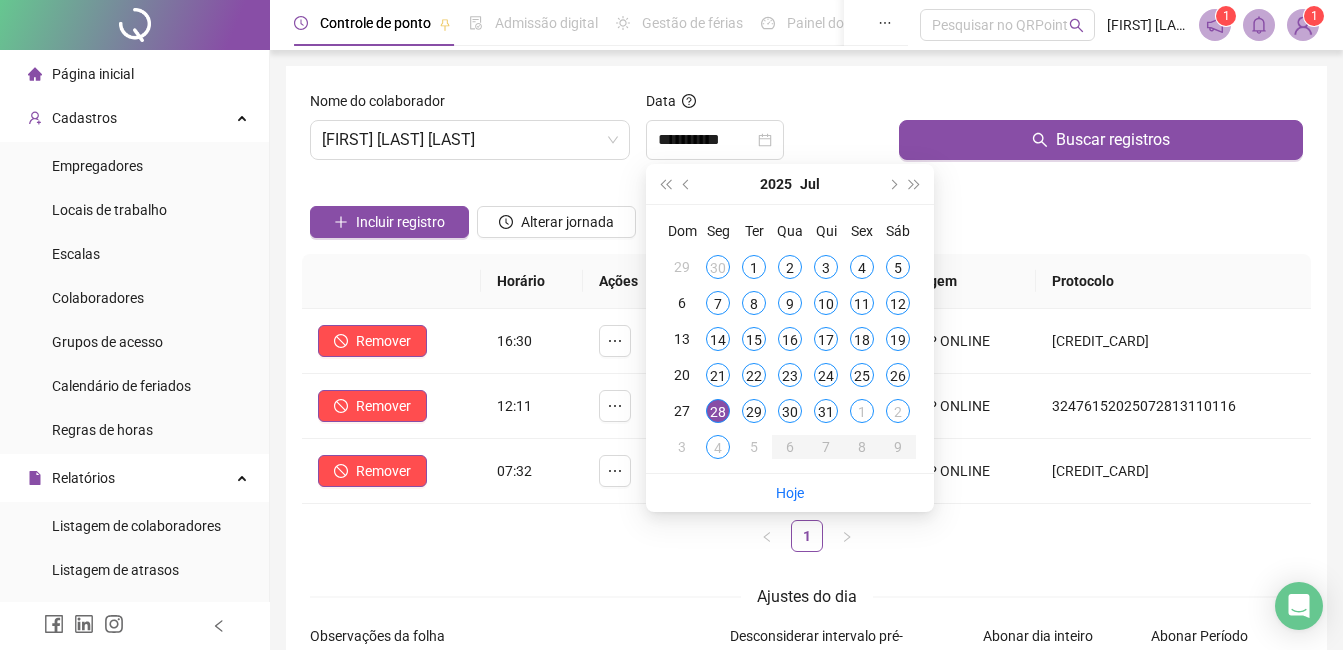 click on "1" at bounding box center (806, 536) 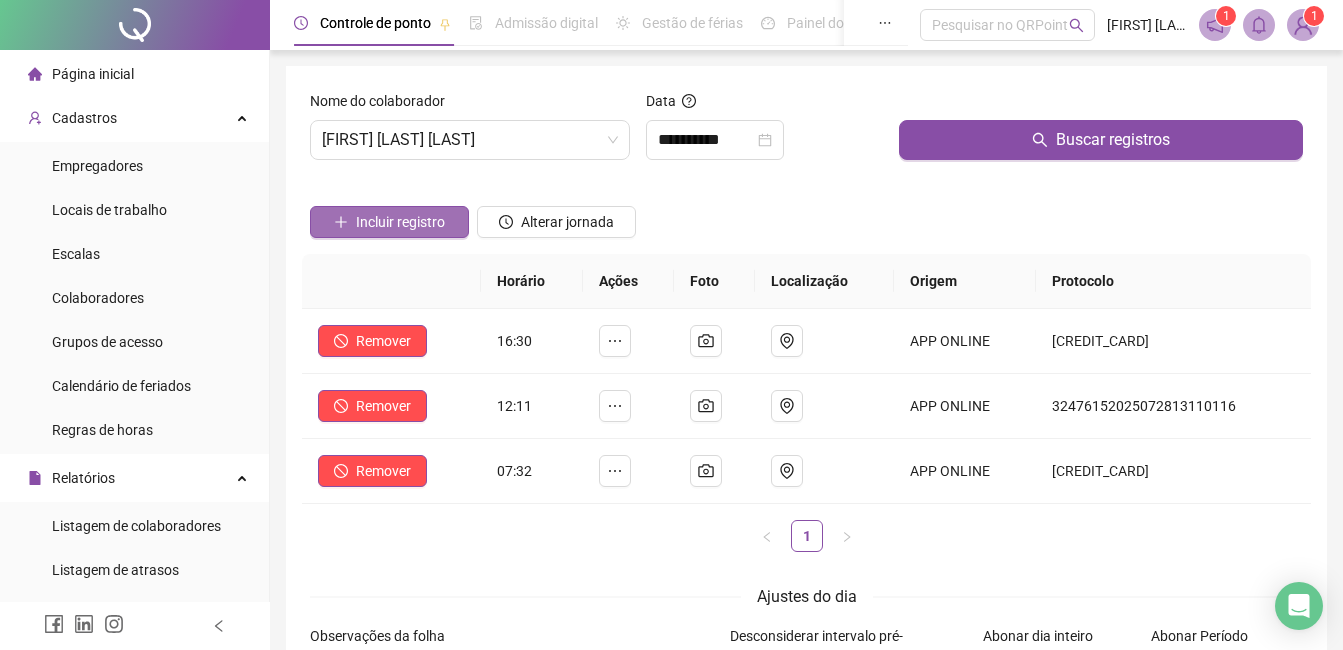 click on "Incluir registro" at bounding box center (400, 222) 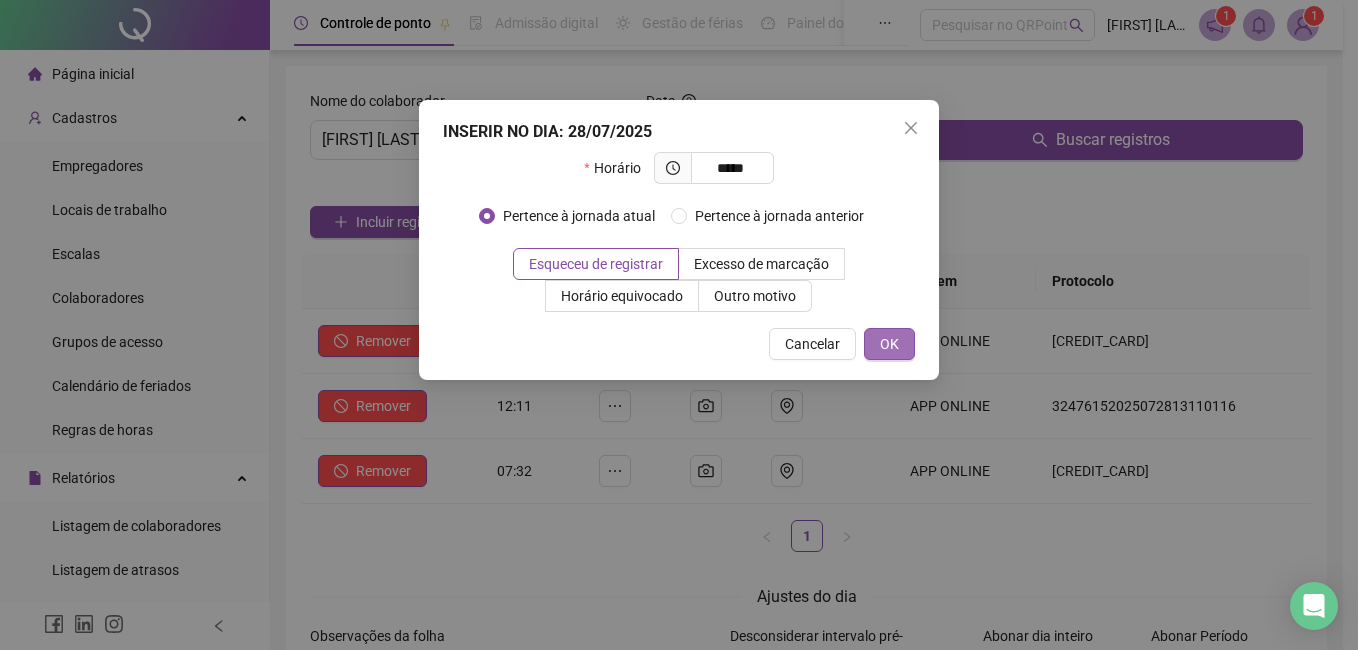 type on "*****" 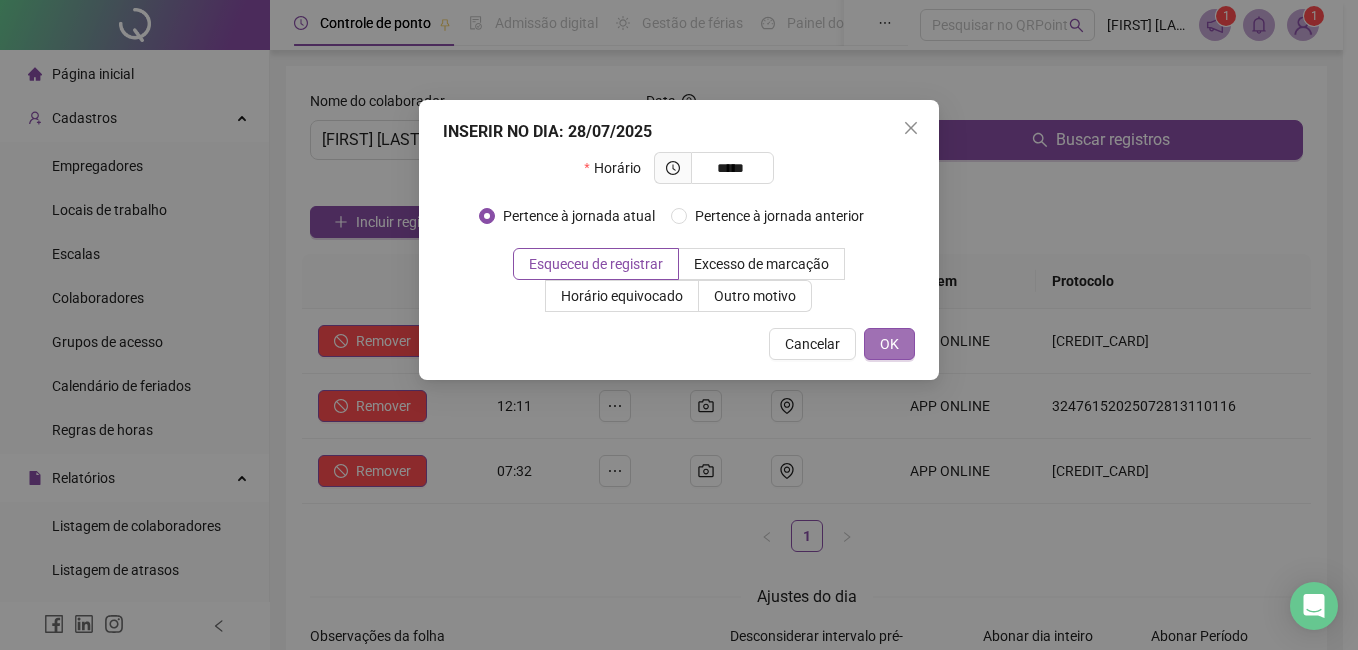 click on "OK" at bounding box center [889, 344] 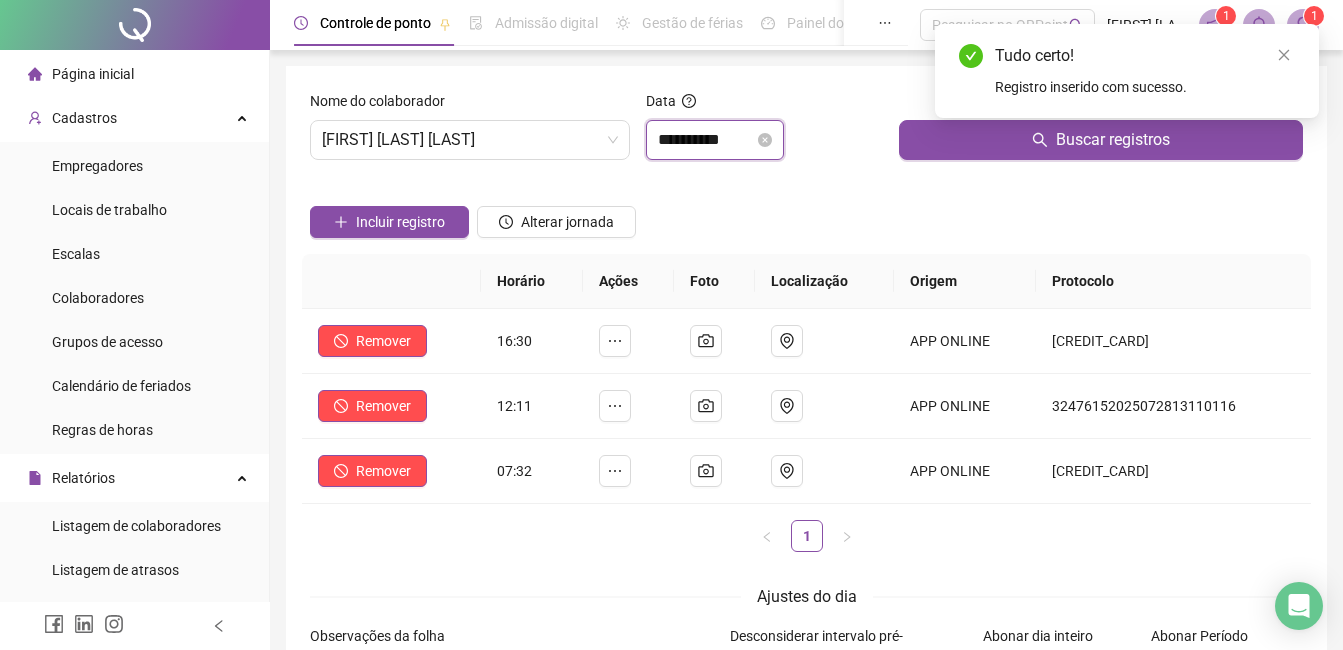 click on "**********" at bounding box center [706, 140] 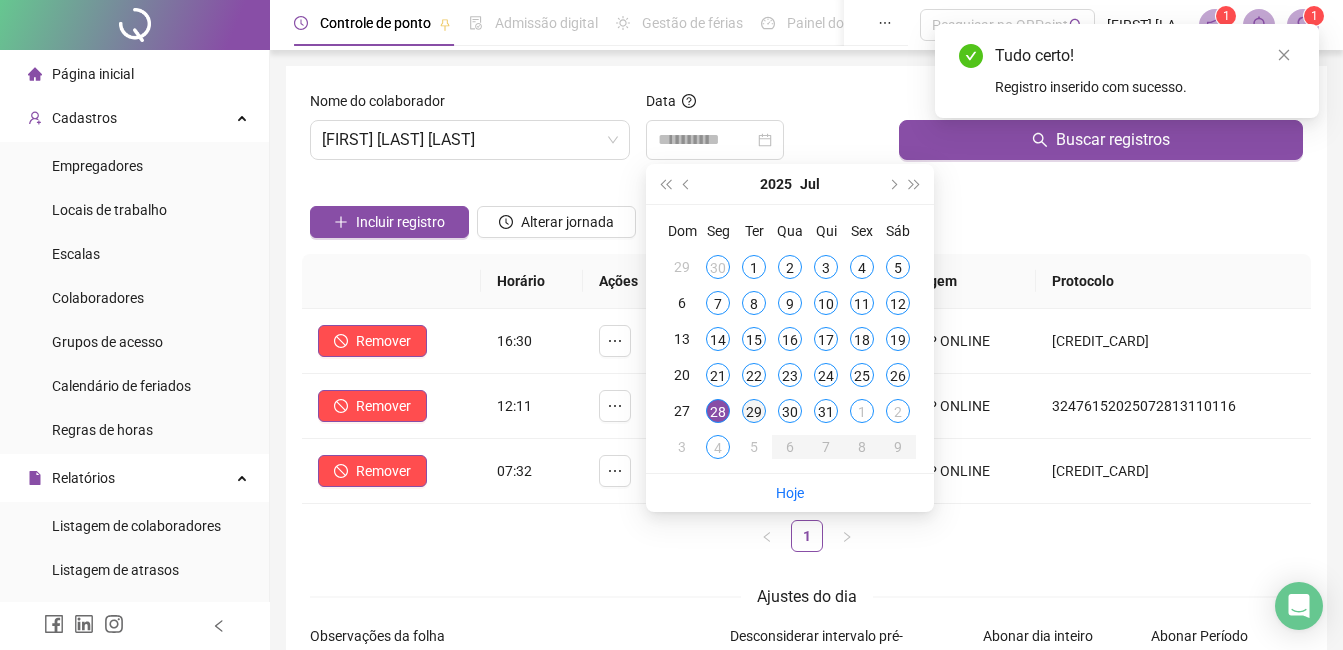 click on "29" at bounding box center (754, 411) 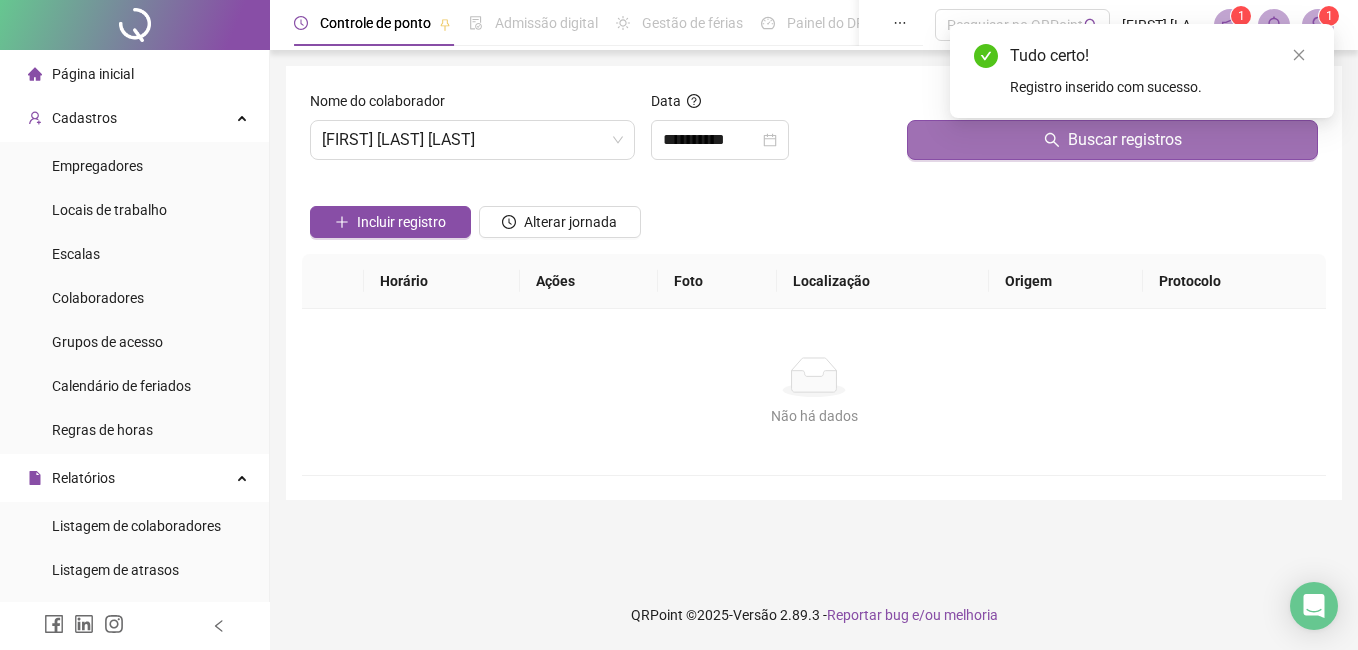 click on "Buscar registros" at bounding box center [1112, 140] 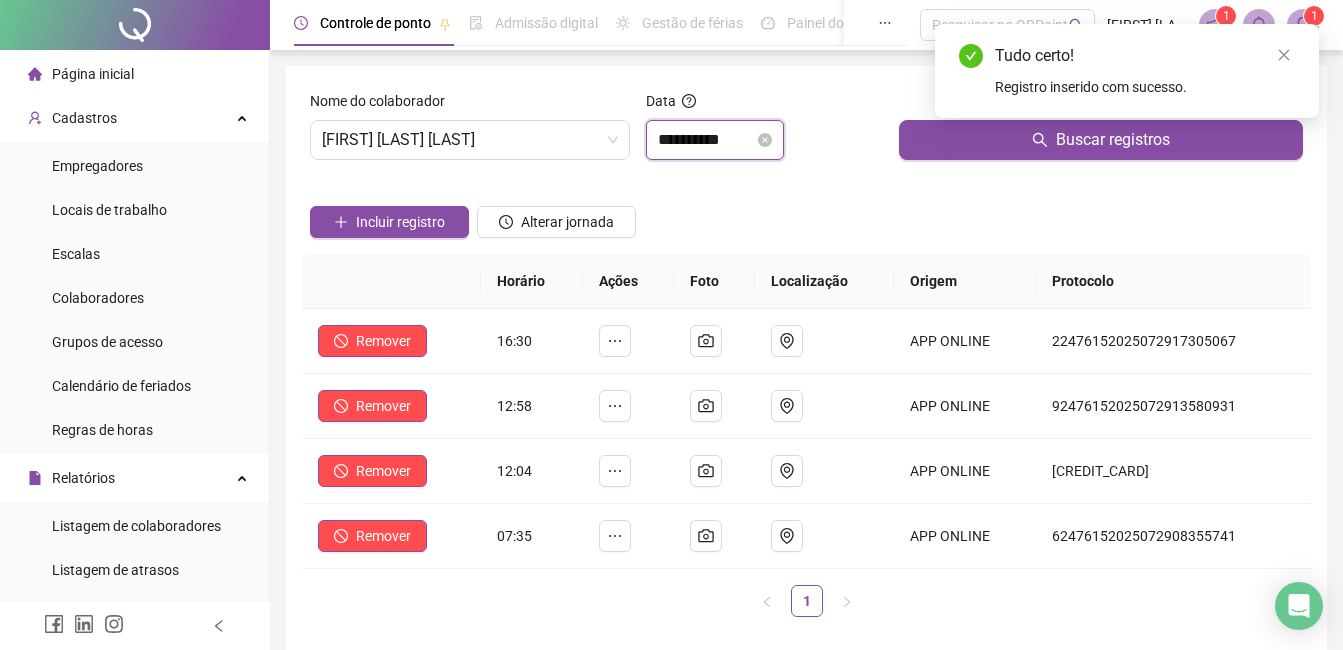 click on "**********" at bounding box center (706, 140) 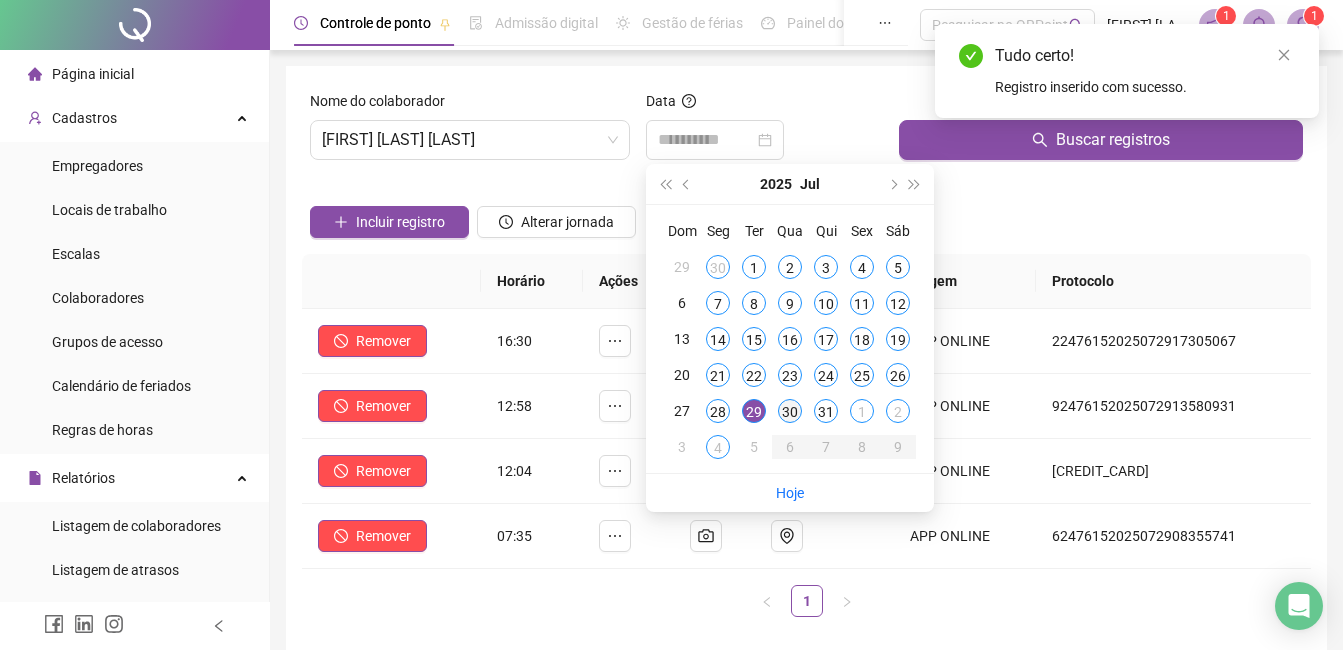 click on "30" at bounding box center [790, 411] 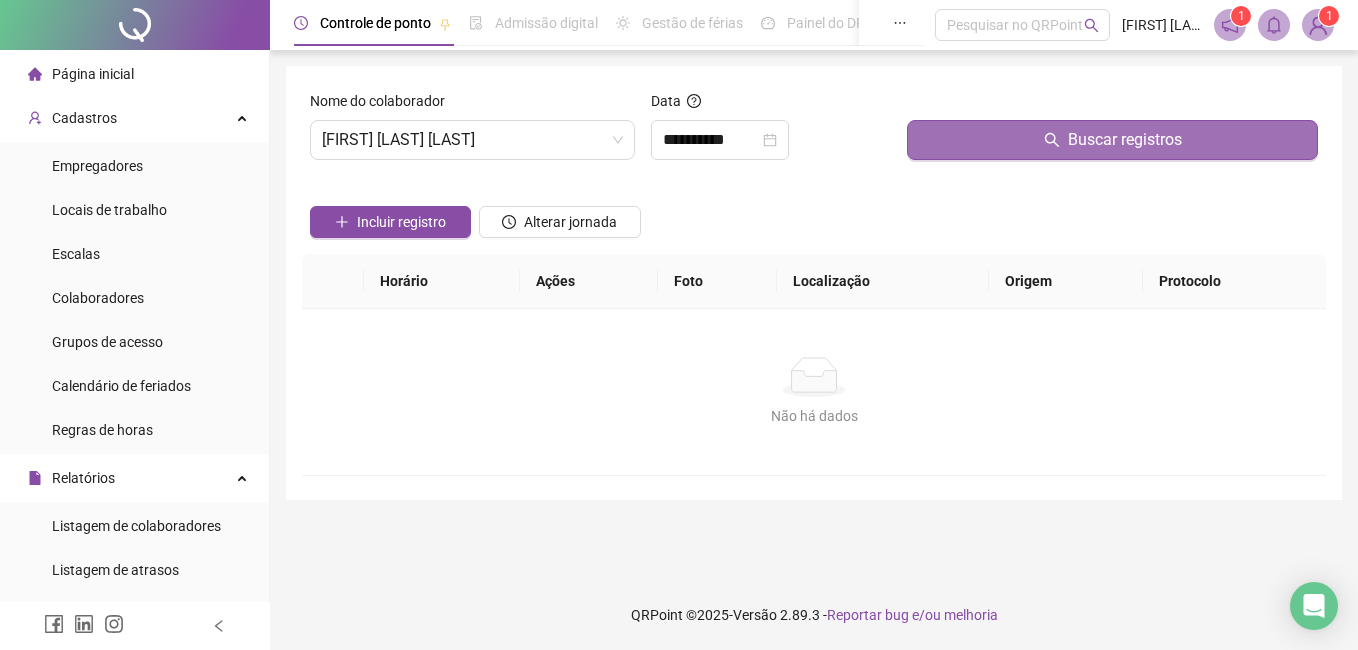 drag, startPoint x: 963, startPoint y: 140, endPoint x: 696, endPoint y: 144, distance: 267.02997 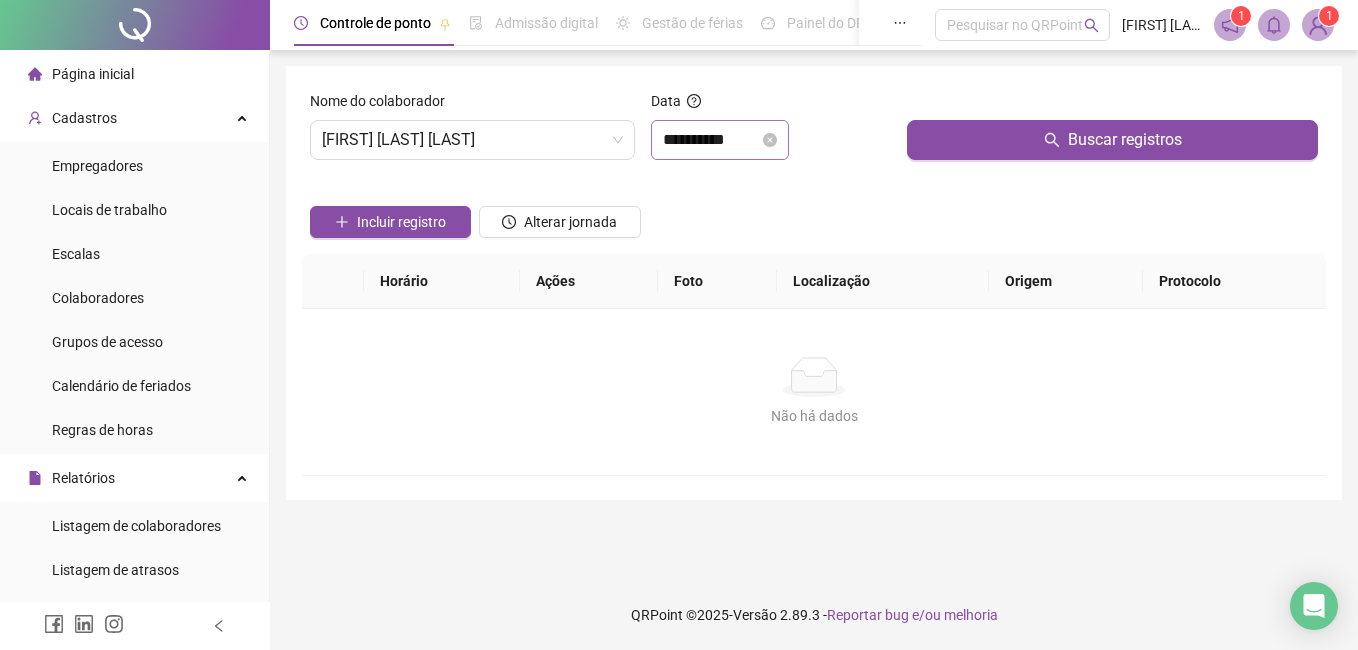 click on "Buscar registros" at bounding box center [1112, 140] 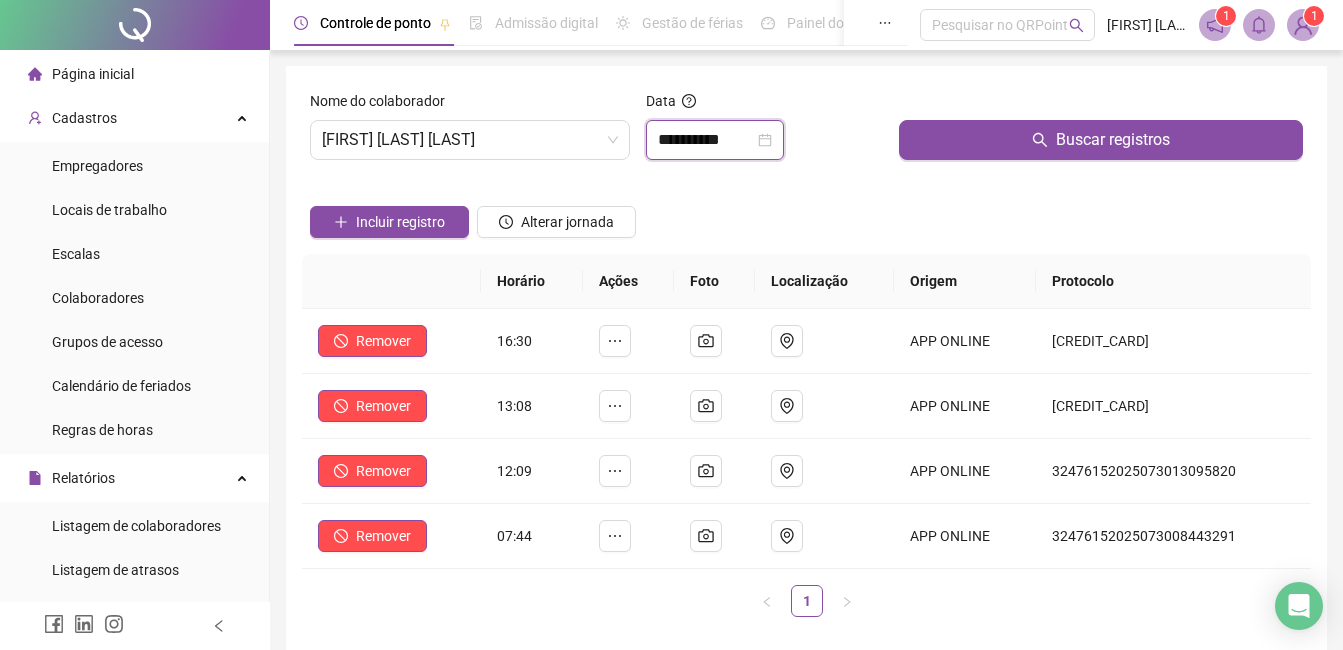 drag, startPoint x: 696, startPoint y: 144, endPoint x: 775, endPoint y: 222, distance: 111.01801 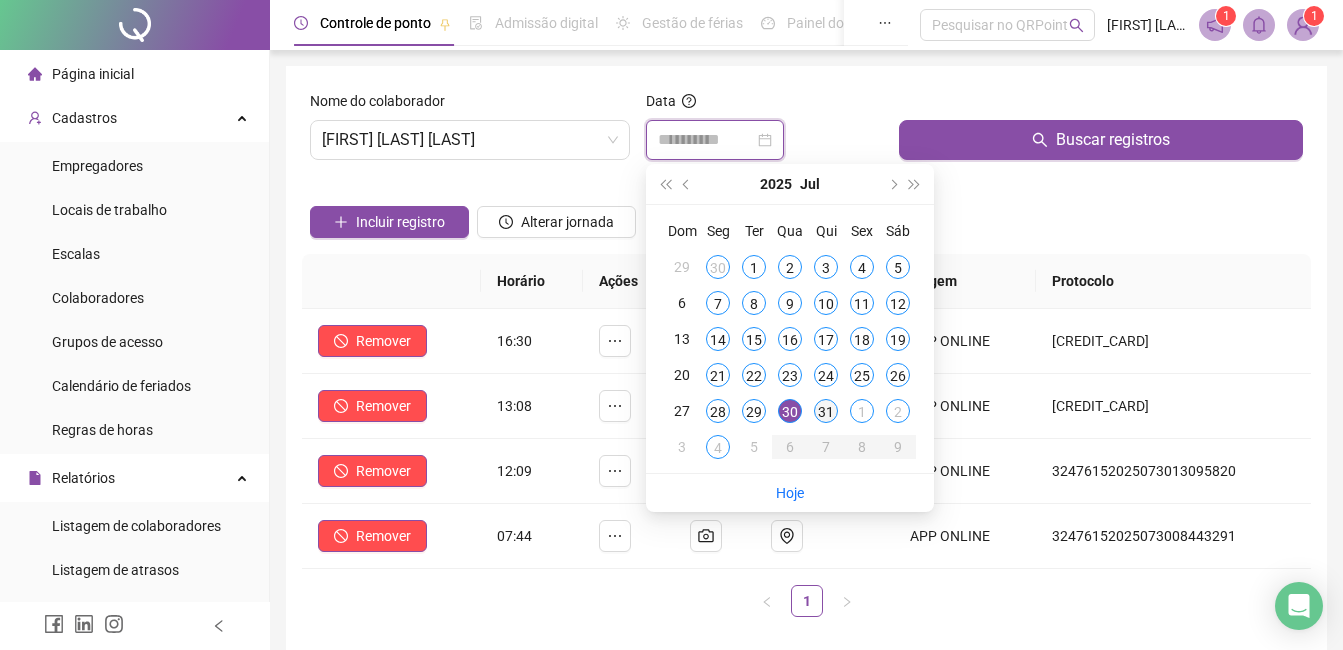 type on "**********" 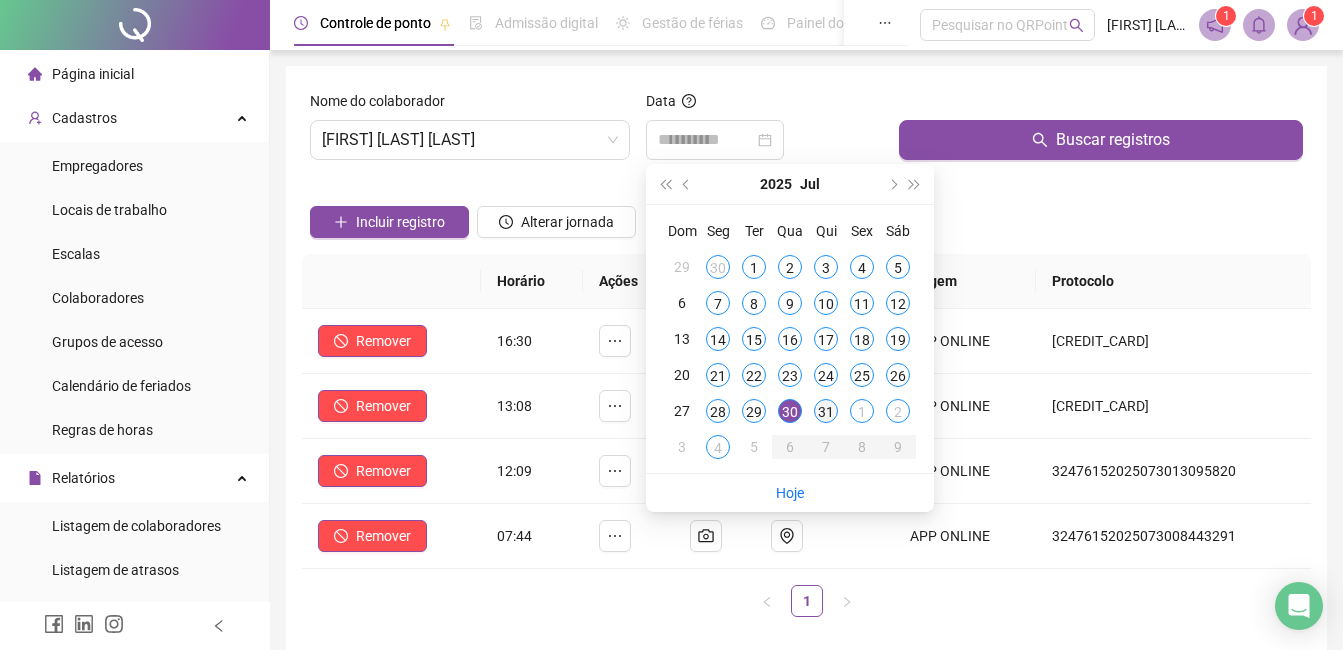 click on "31" at bounding box center (826, 411) 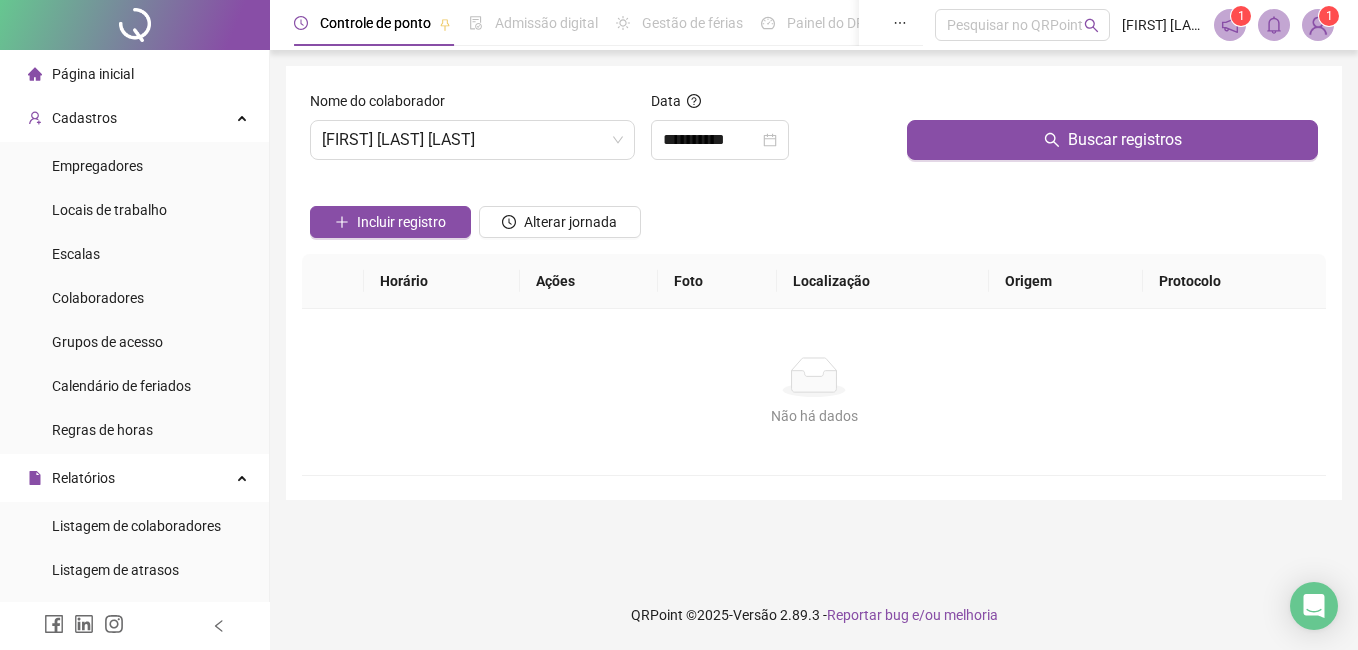 click at bounding box center [1112, 105] 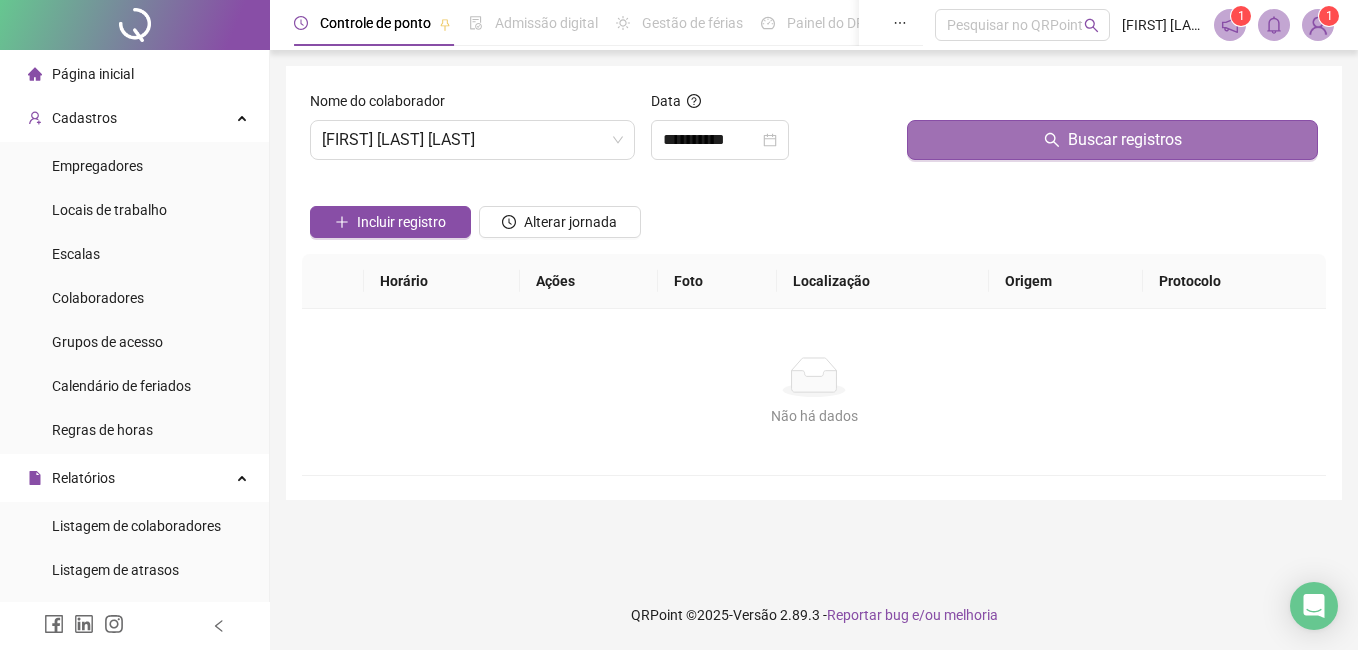 click on "Buscar registros" at bounding box center (1112, 140) 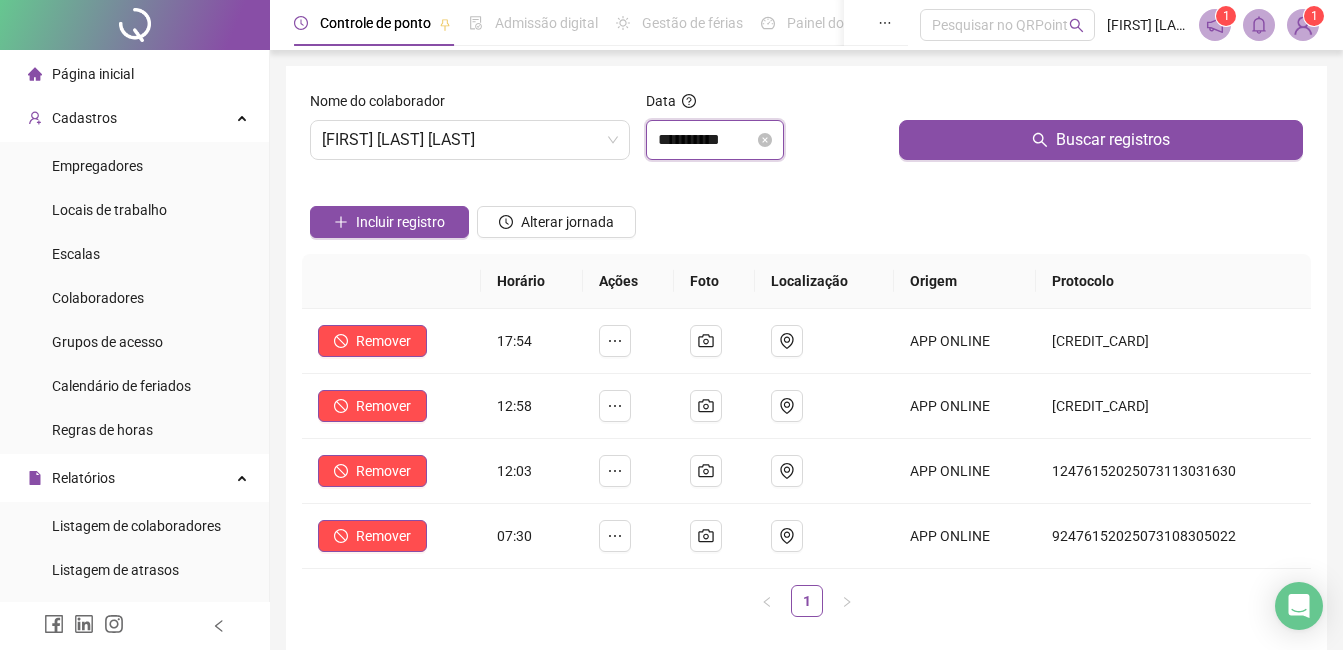 click on "**********" at bounding box center [706, 140] 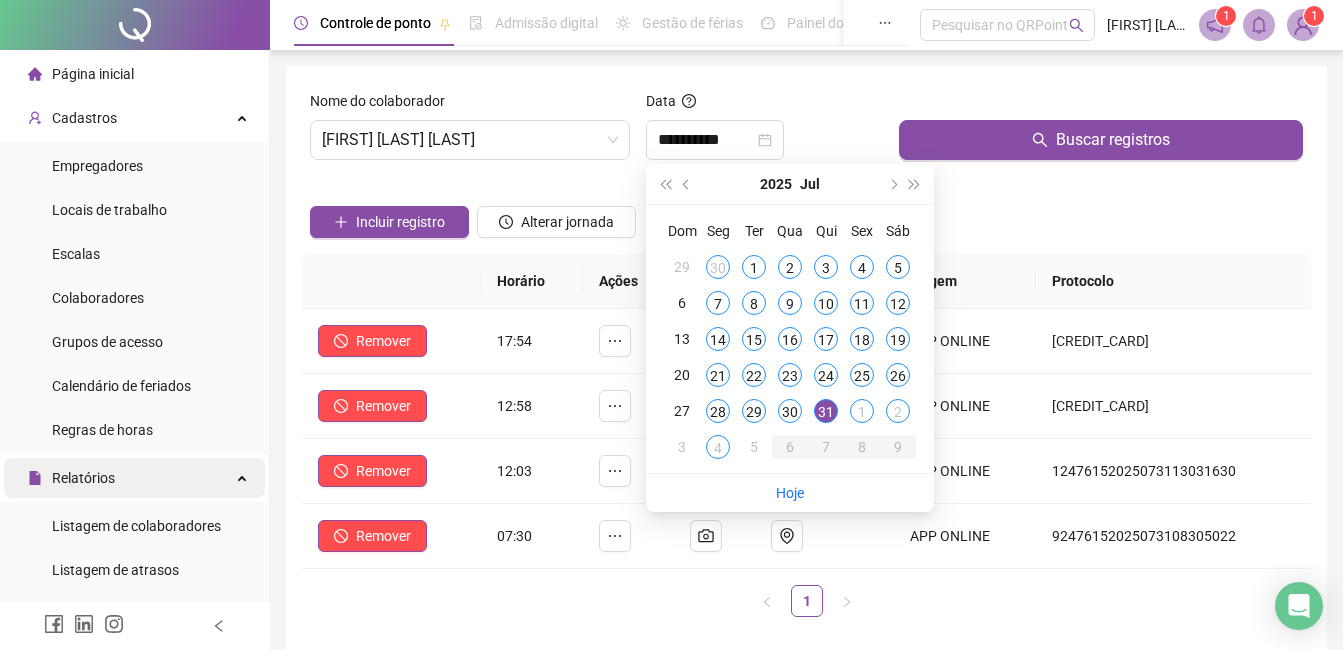 click on "Relatórios" at bounding box center [134, 478] 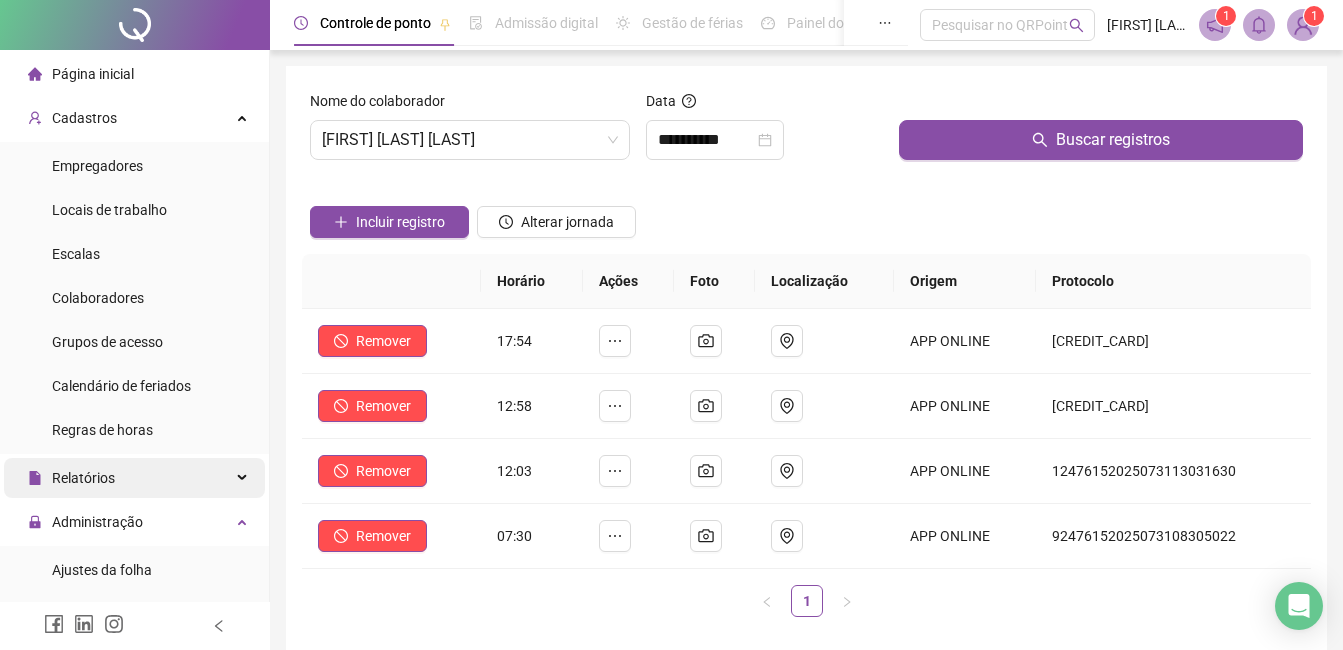 click on "Relatórios" at bounding box center (134, 478) 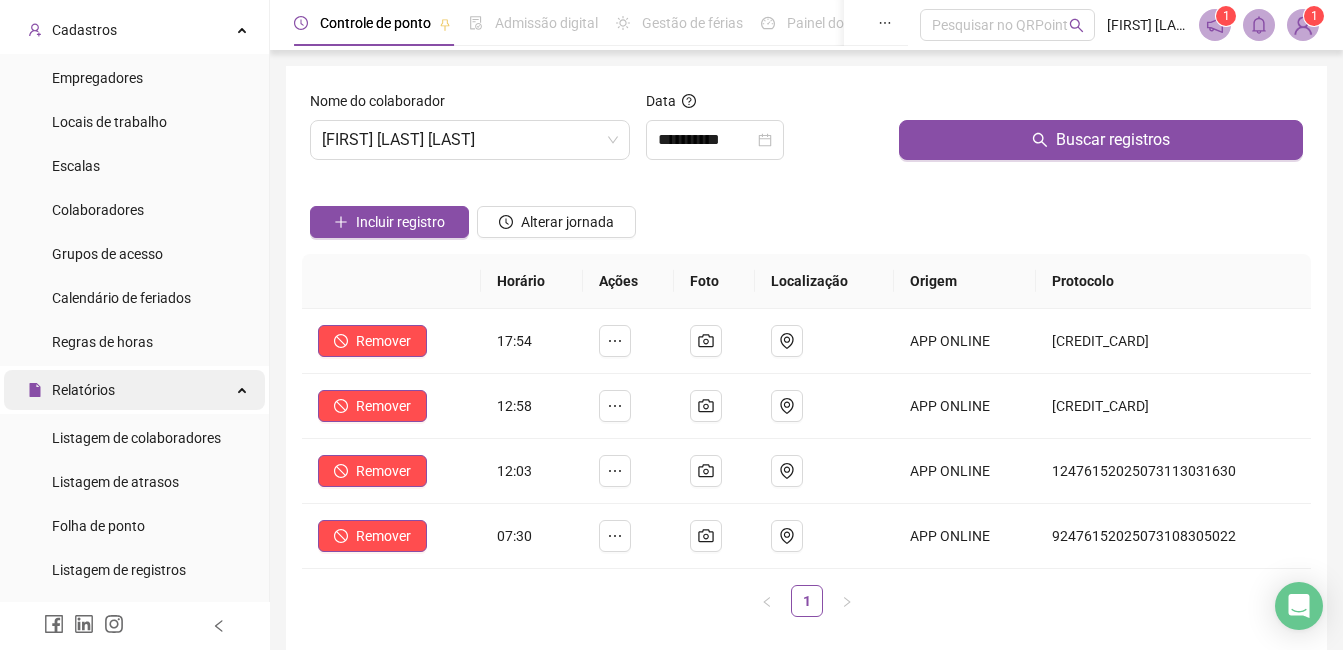 scroll, scrollTop: 200, scrollLeft: 0, axis: vertical 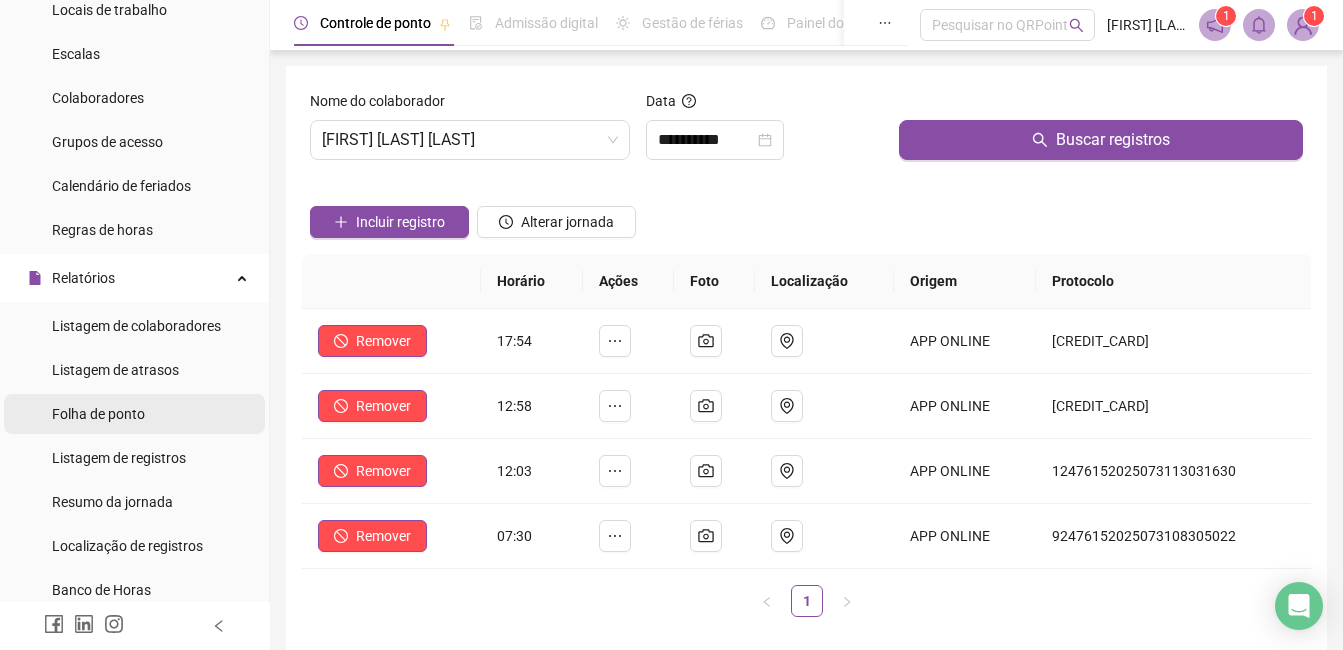 click on "Folha de ponto" at bounding box center [134, 414] 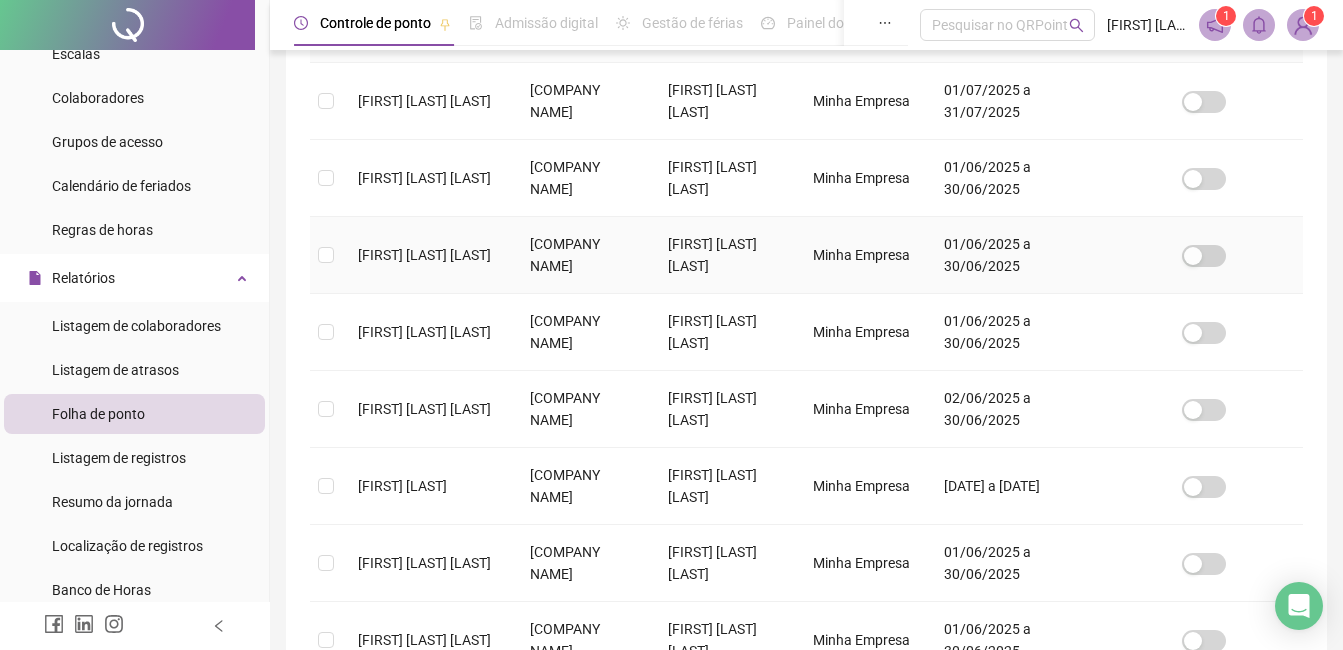 click on "[FIRST] [LAST] [LAST]" at bounding box center [428, 255] 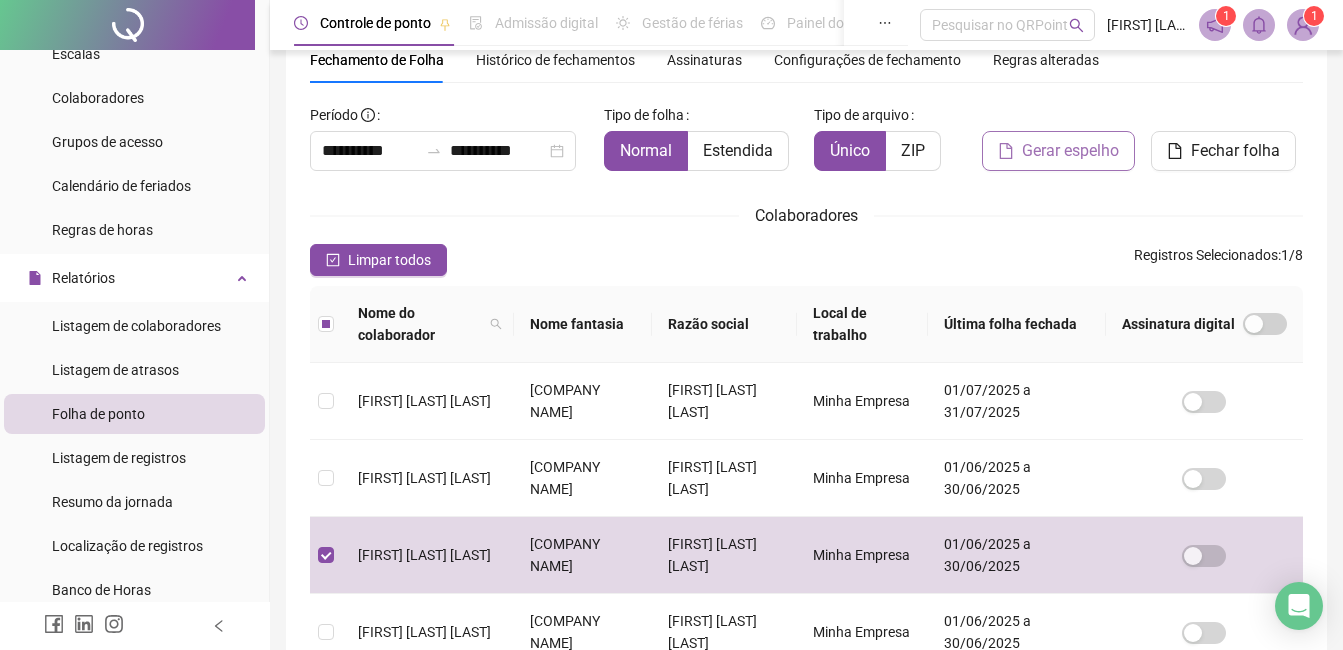 click on "Gerar espelho" at bounding box center [1070, 151] 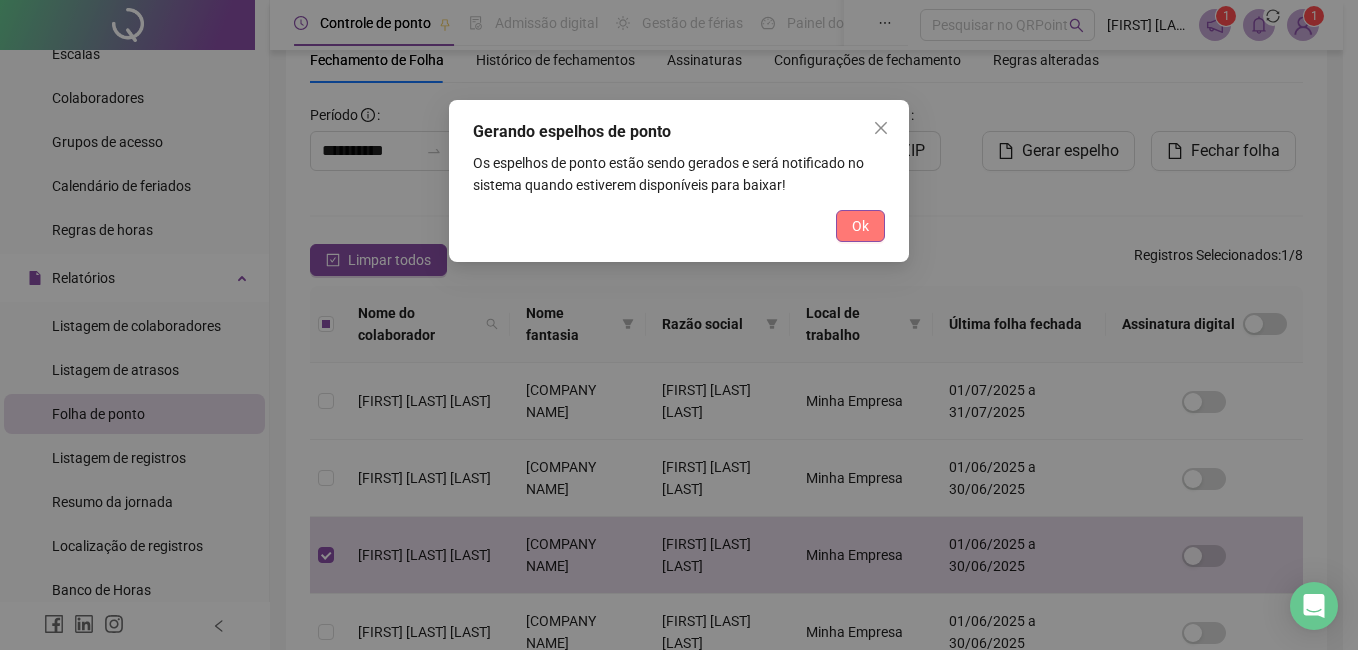 click on "Ok" at bounding box center [860, 226] 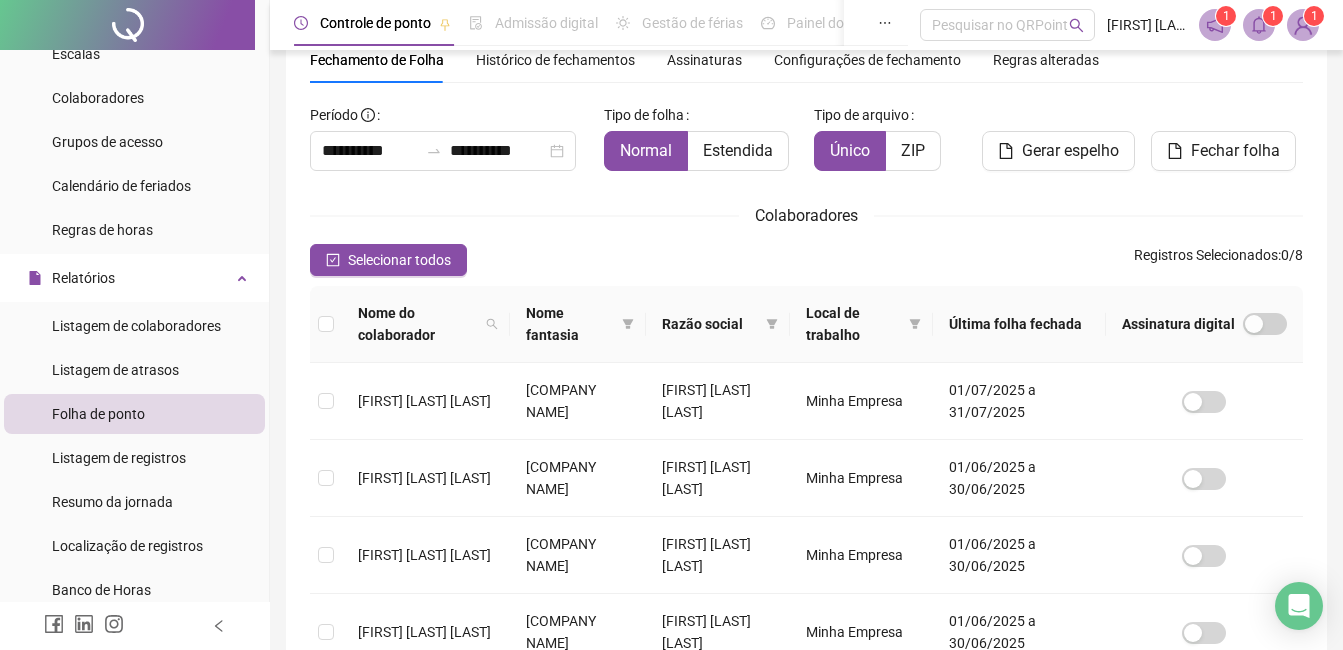 click 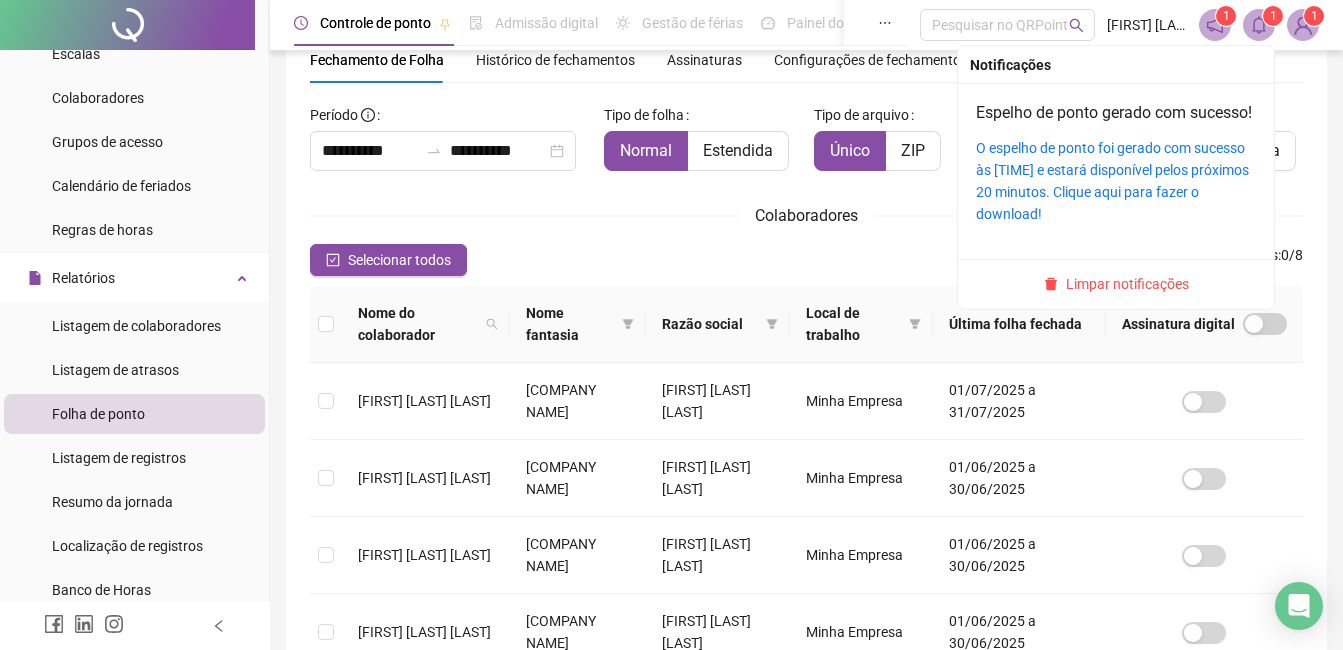 click on "O espelho de ponto foi gerado com sucesso às [TIME] e estará disponível pelos próximos 20 minutos.
Clique aqui para fazer o download!" at bounding box center (1116, 181) 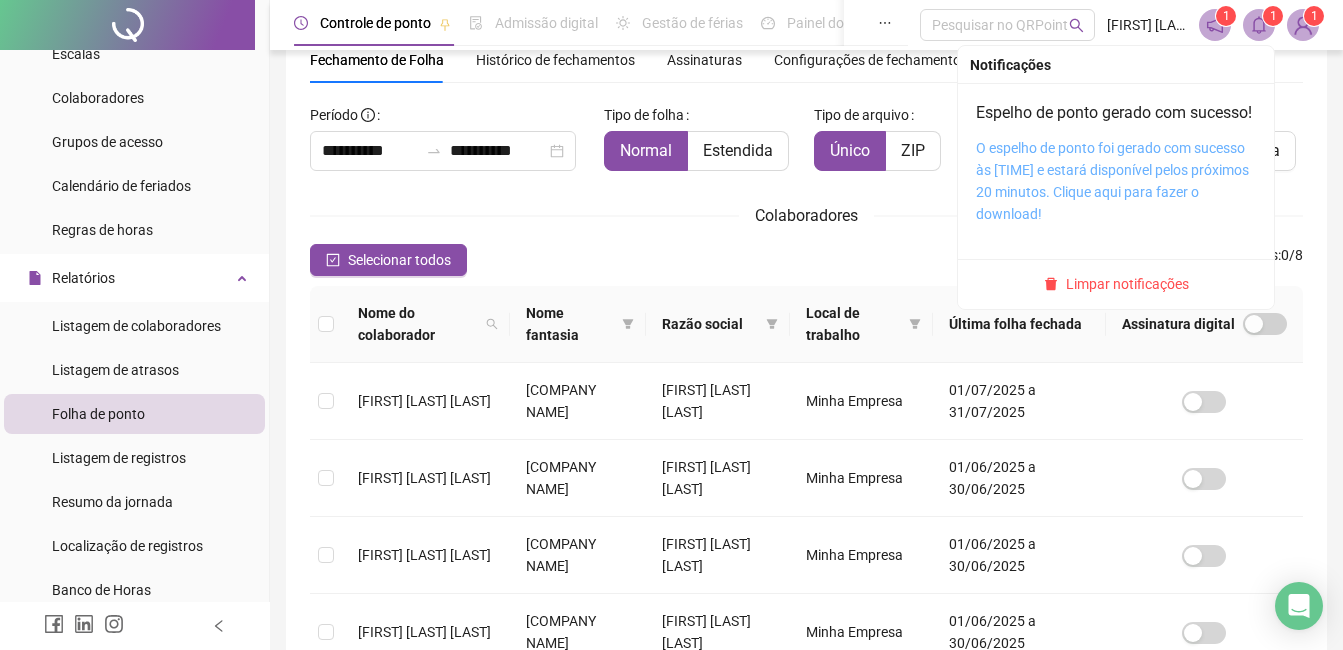 click on "O espelho de ponto foi gerado com sucesso às [TIME] e estará disponível pelos próximos 20 minutos.
Clique aqui para fazer o download!" at bounding box center (1112, 181) 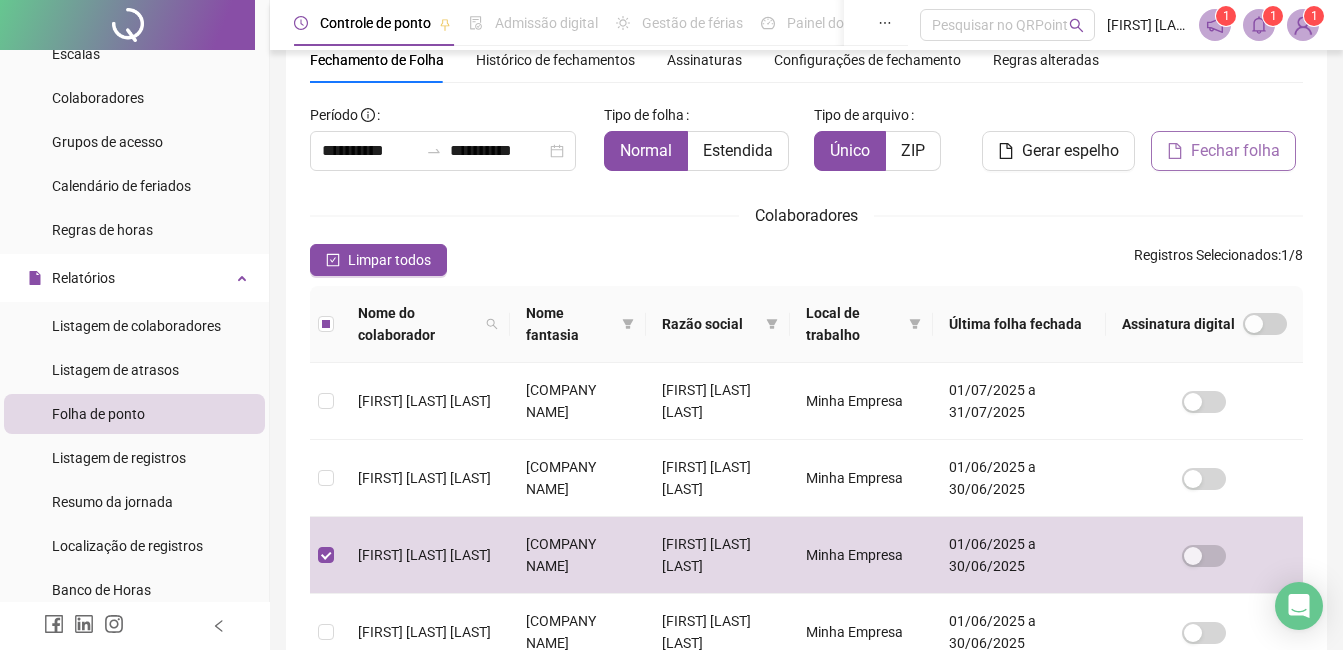 click on "Fechar folha" at bounding box center [1223, 151] 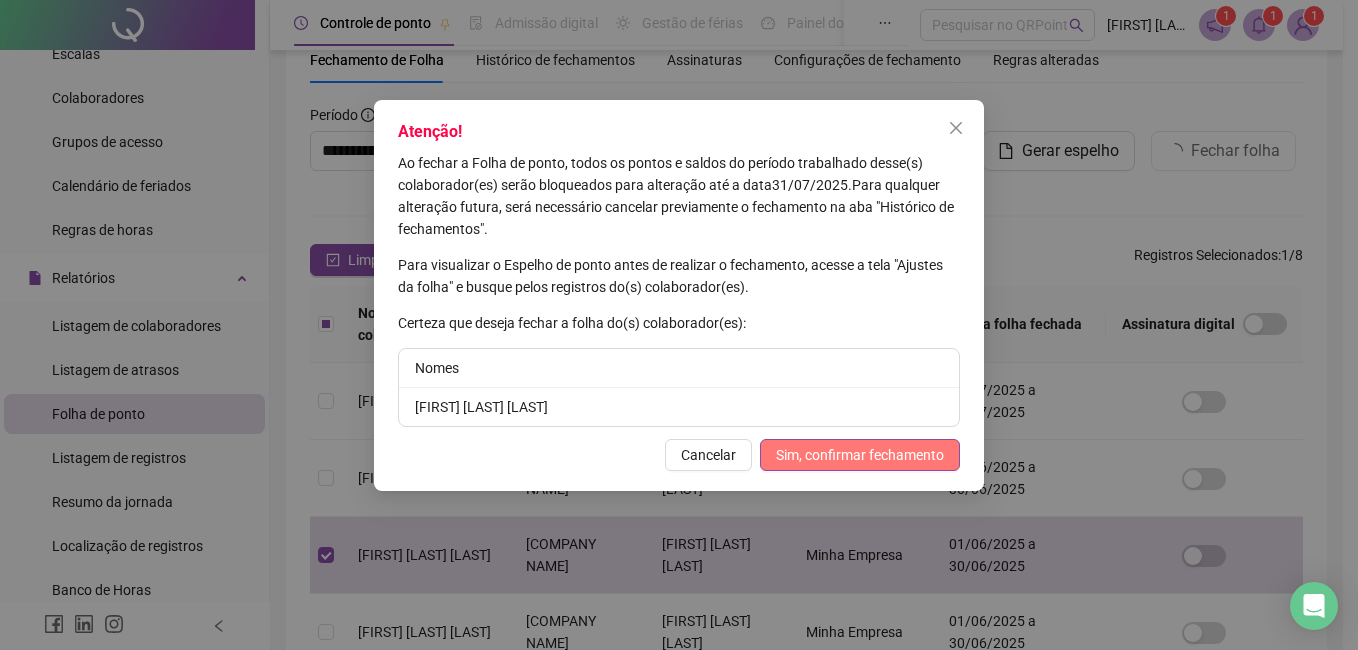 click on "Sim, confirmar fechamento" at bounding box center (860, 455) 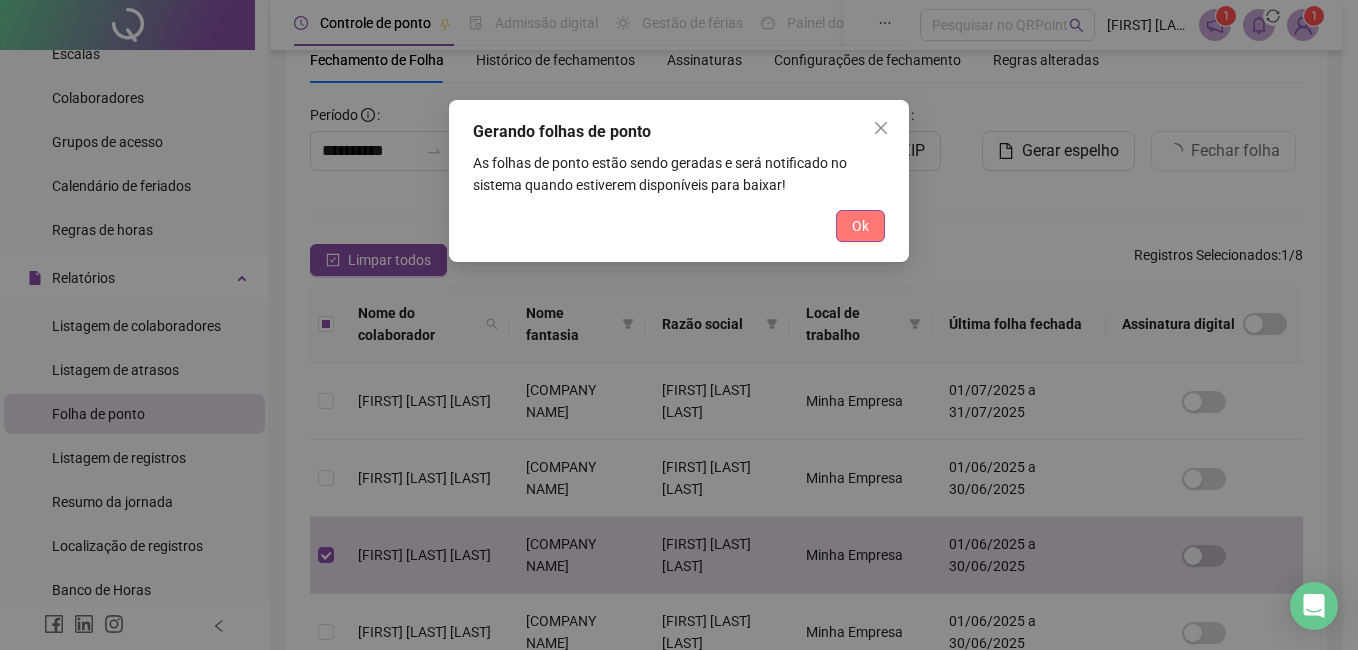 click on "Ok" at bounding box center (860, 226) 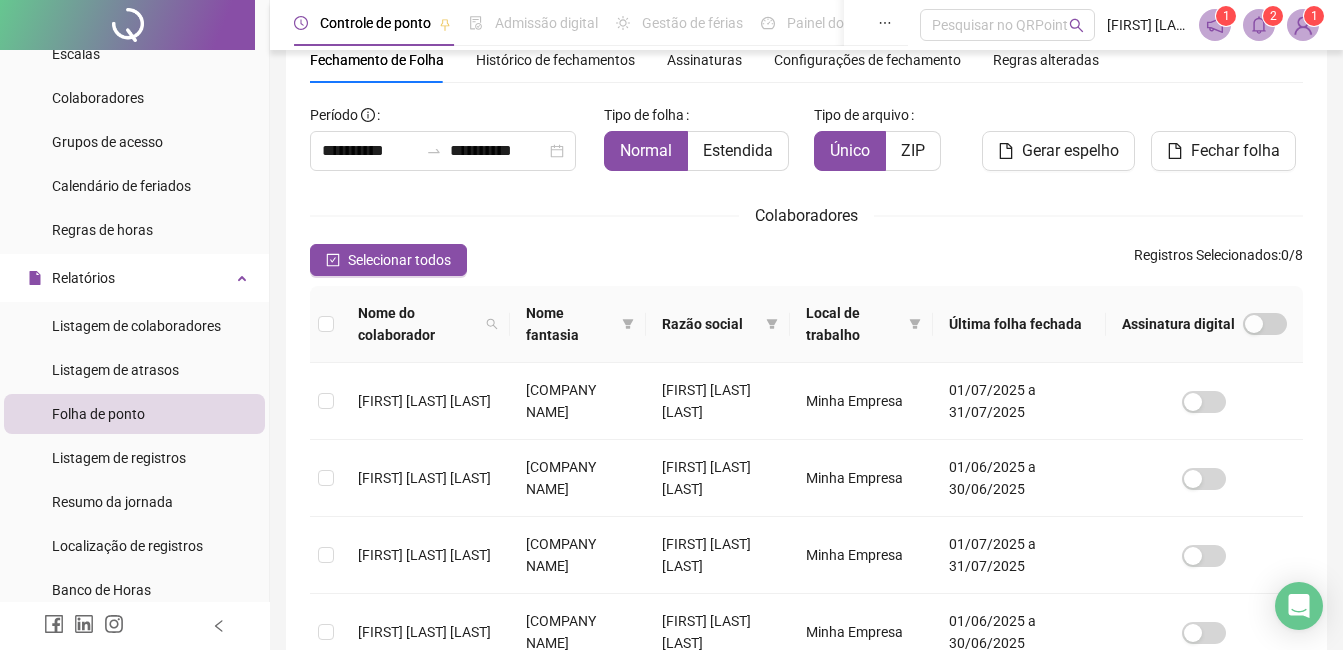 click 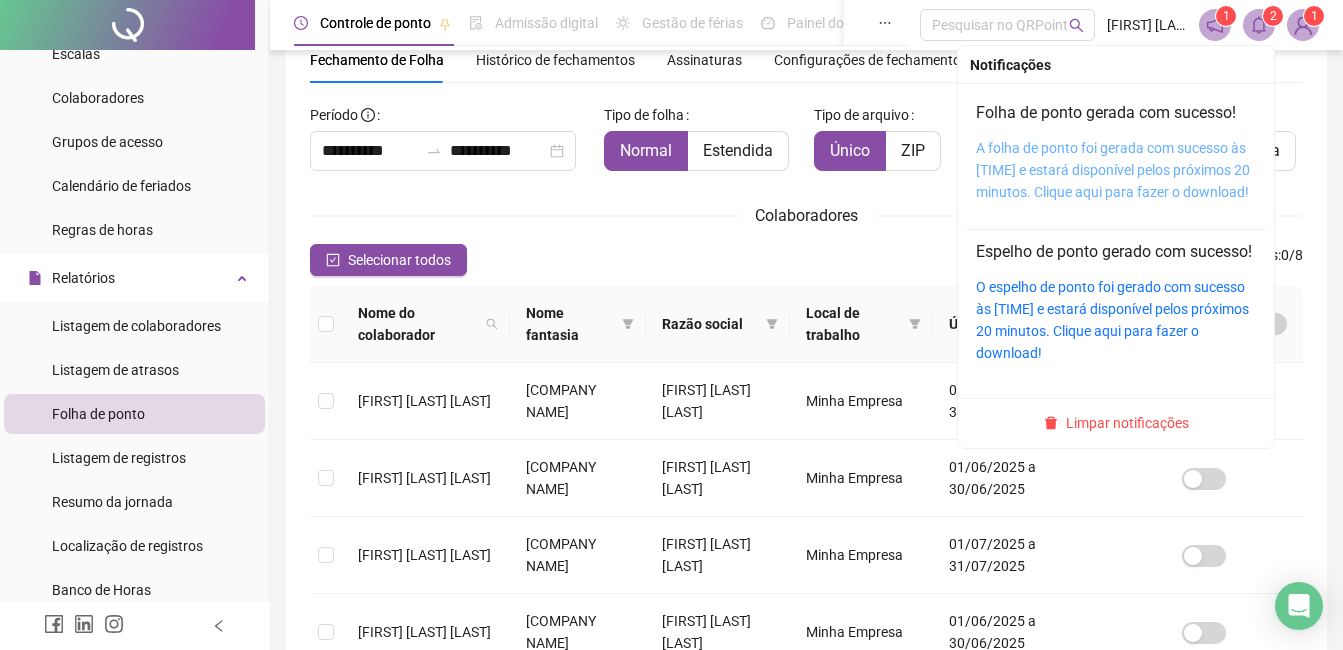 click on "A folha de ponto foi gerada com sucesso às [TIME] e estará disponível pelos próximos 20 minutos.
Clique aqui para fazer o download!" at bounding box center [1113, 170] 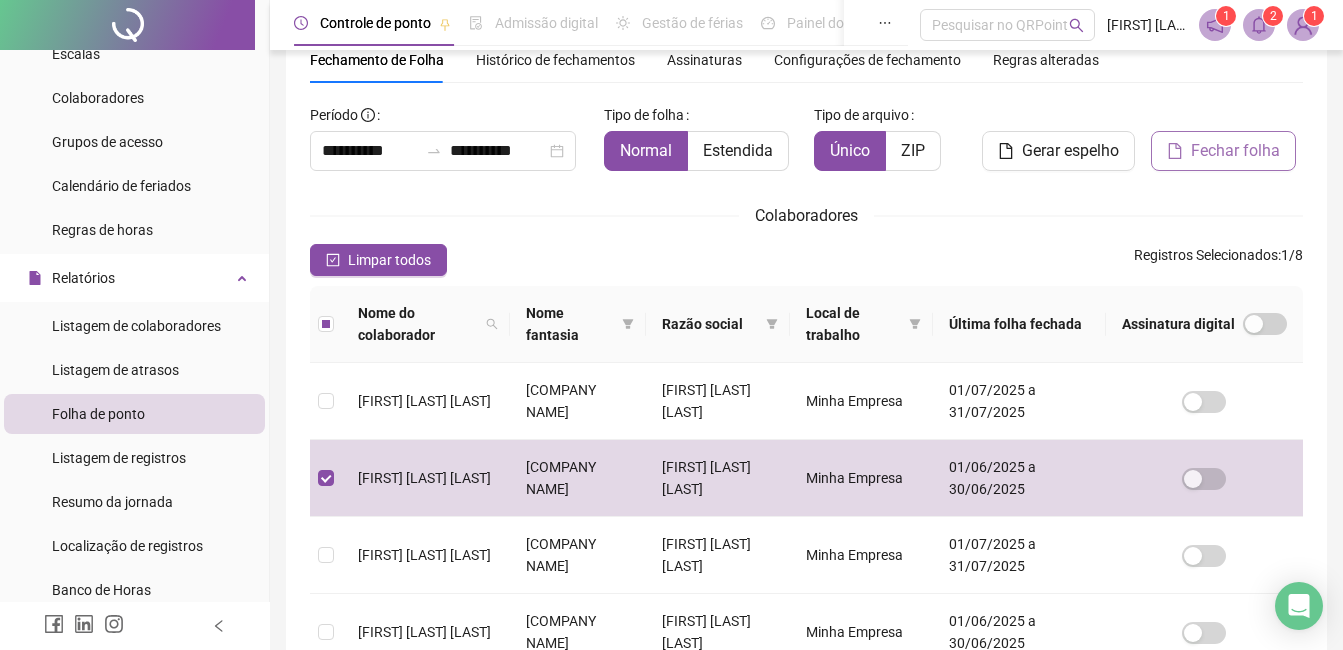 click 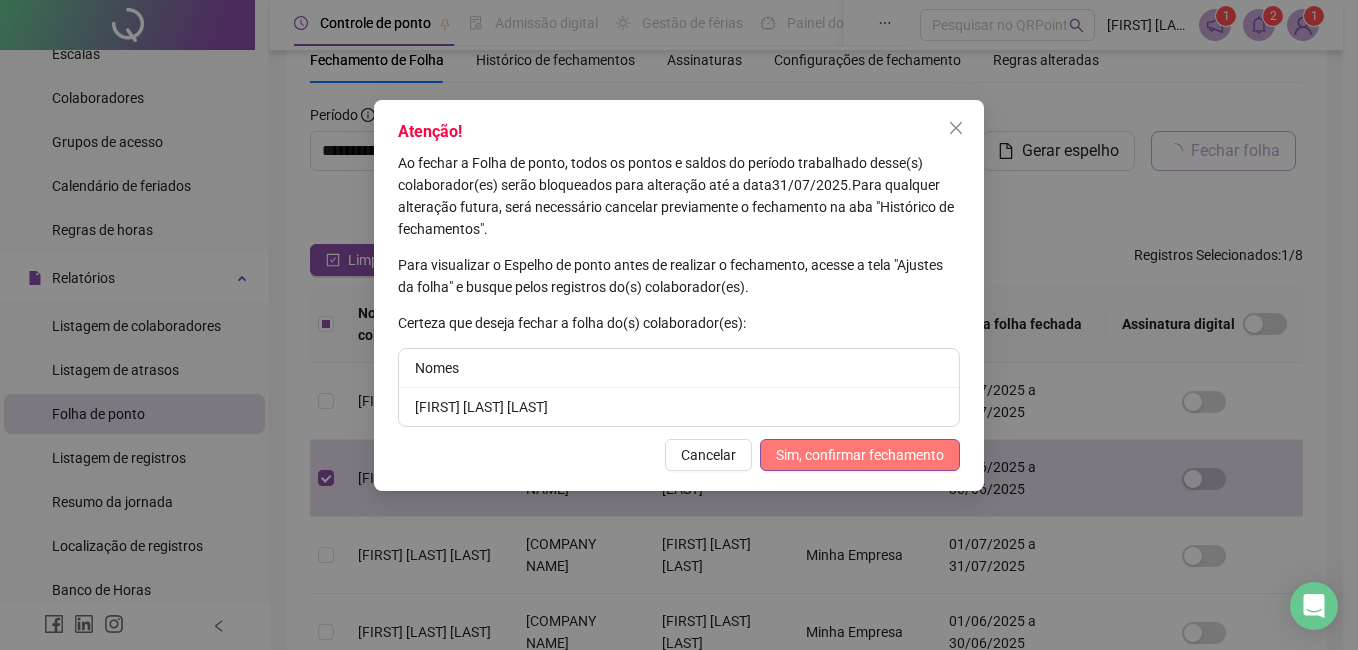 click on "Sim, confirmar fechamento" at bounding box center [860, 455] 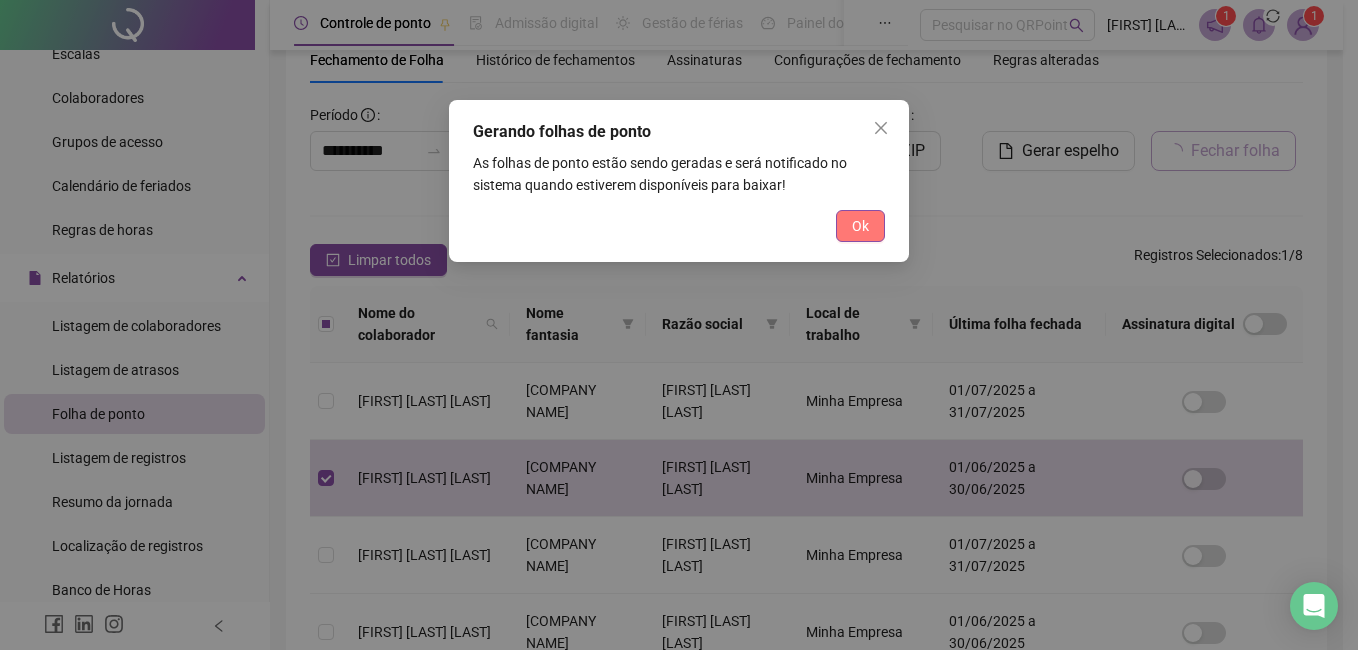 click on "Ok" at bounding box center [860, 226] 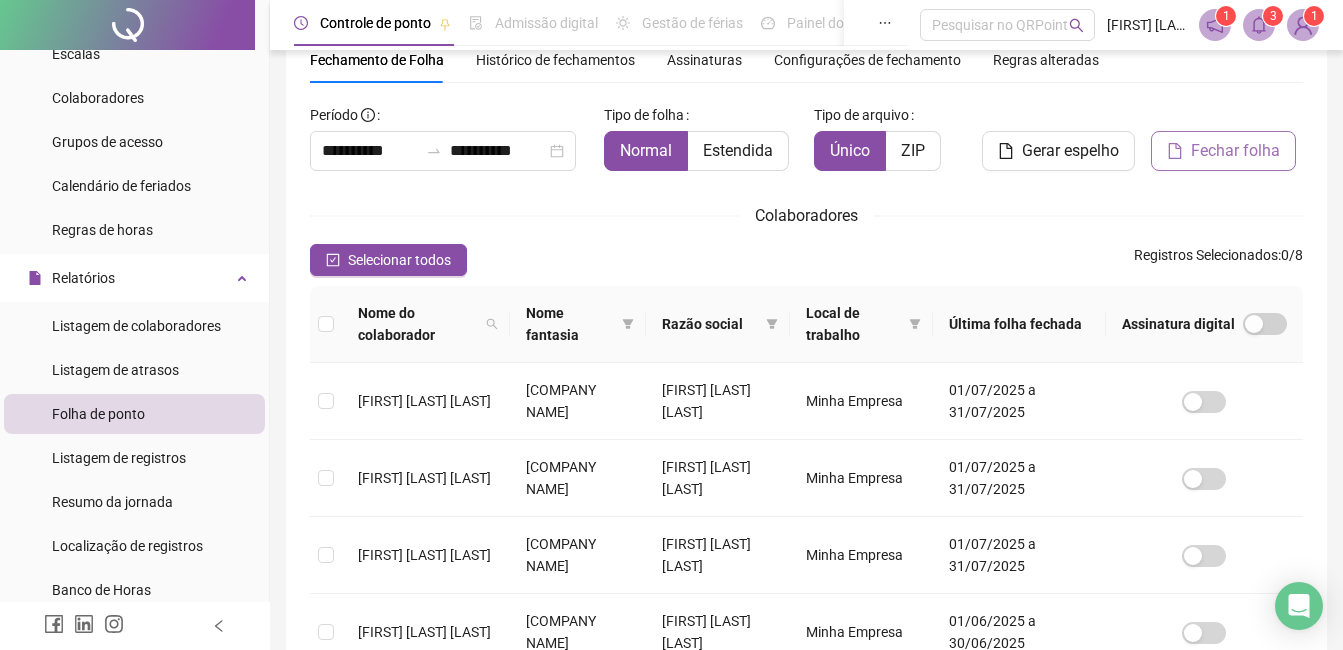 click on "3" at bounding box center [1273, 16] 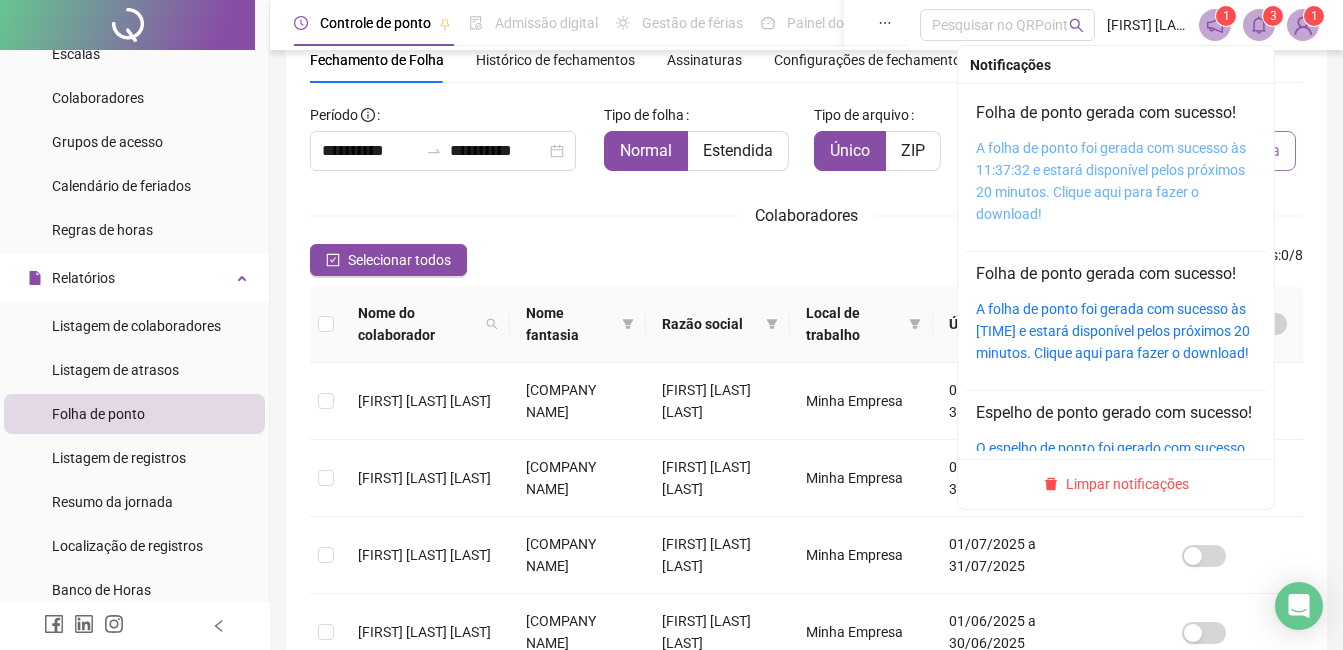 click on "A folha de ponto foi gerada com sucesso às 11:37:32 e estará disponível pelos próximos 20 minutos.
Clique aqui para fazer o download!" at bounding box center (1111, 181) 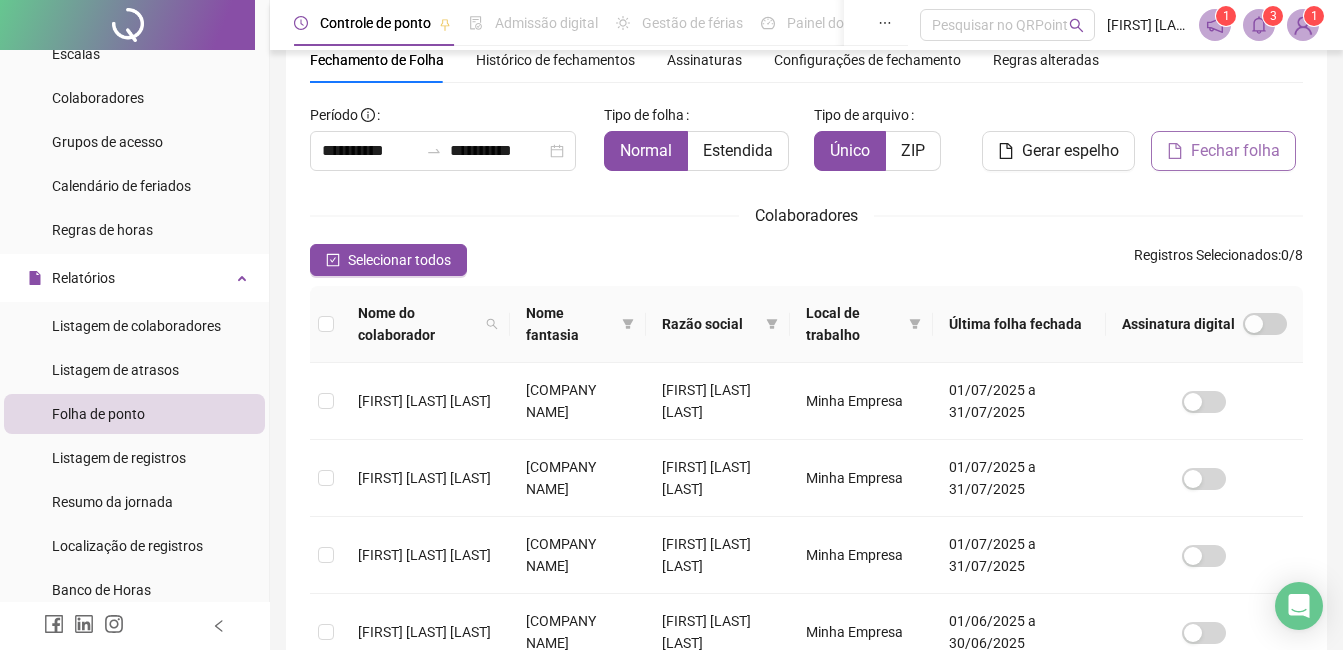click on "**********" at bounding box center [806, 540] 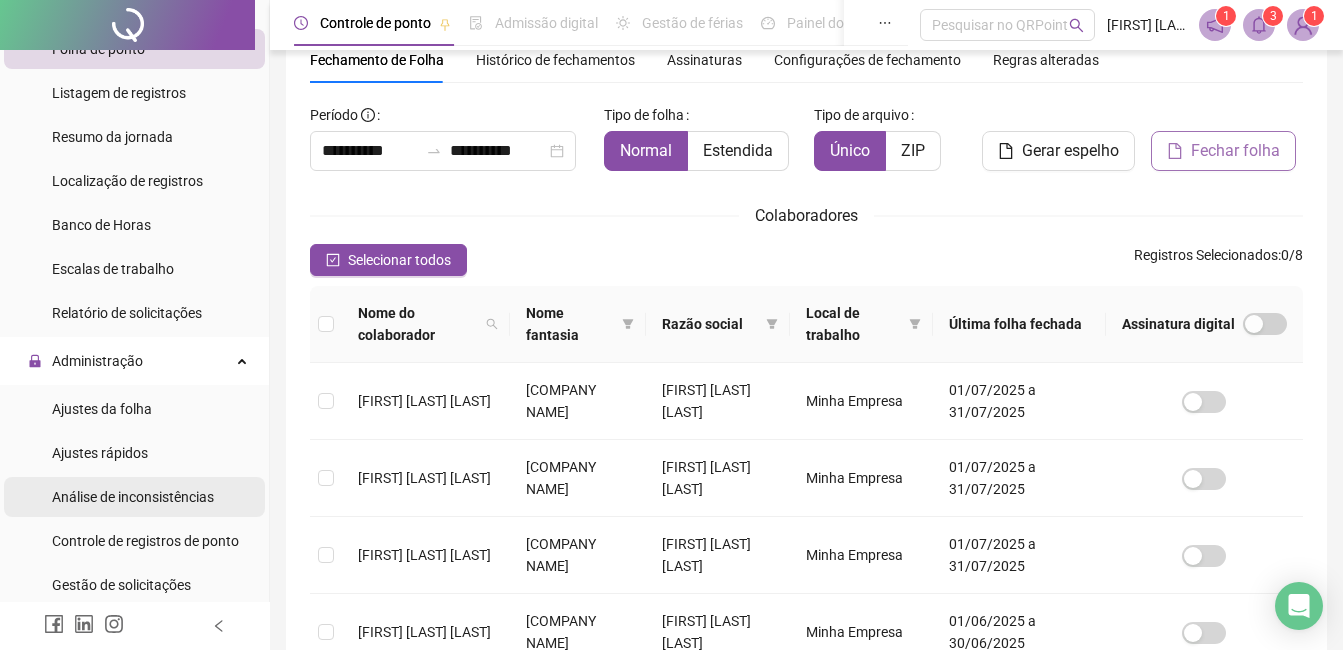 scroll, scrollTop: 600, scrollLeft: 0, axis: vertical 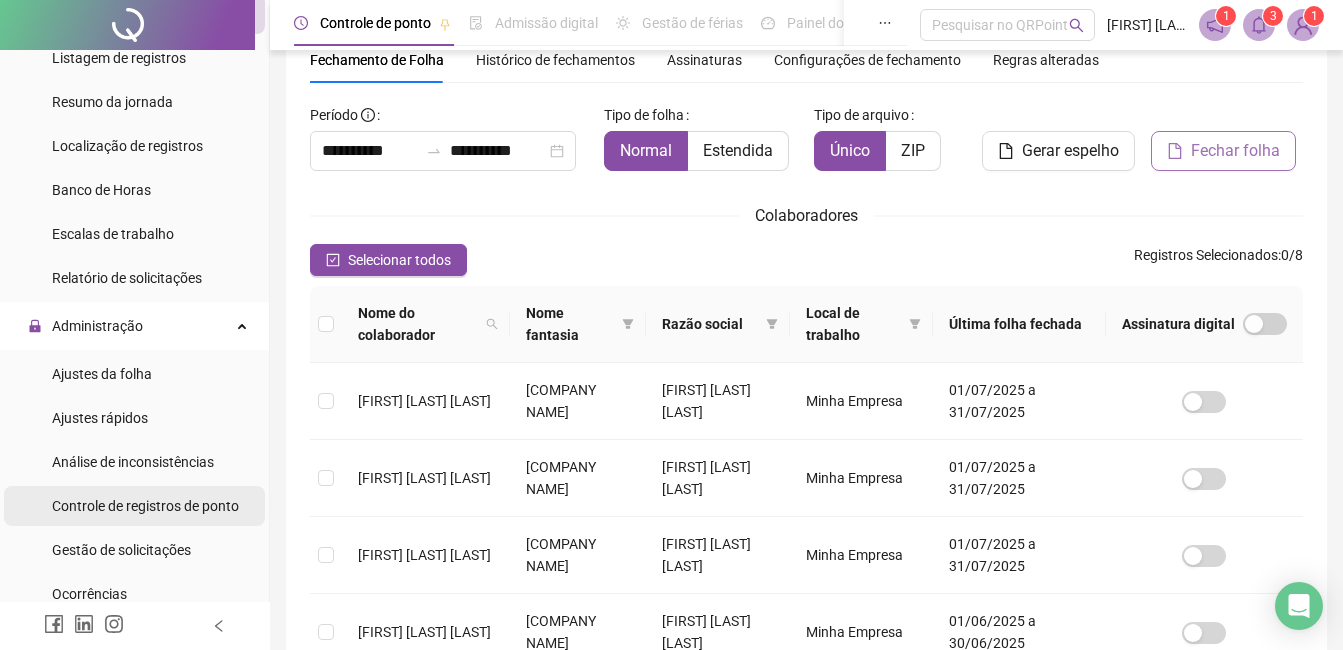 click on "Controle de registros de ponto" at bounding box center [145, 506] 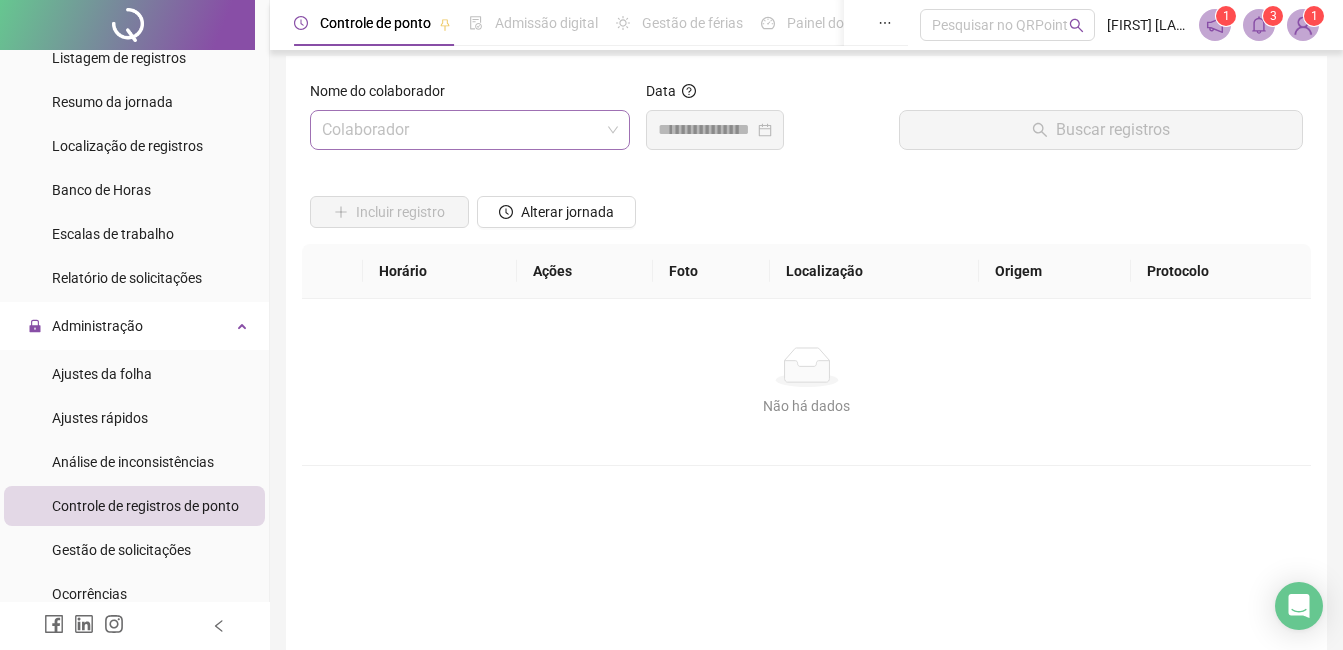 scroll, scrollTop: 0, scrollLeft: 0, axis: both 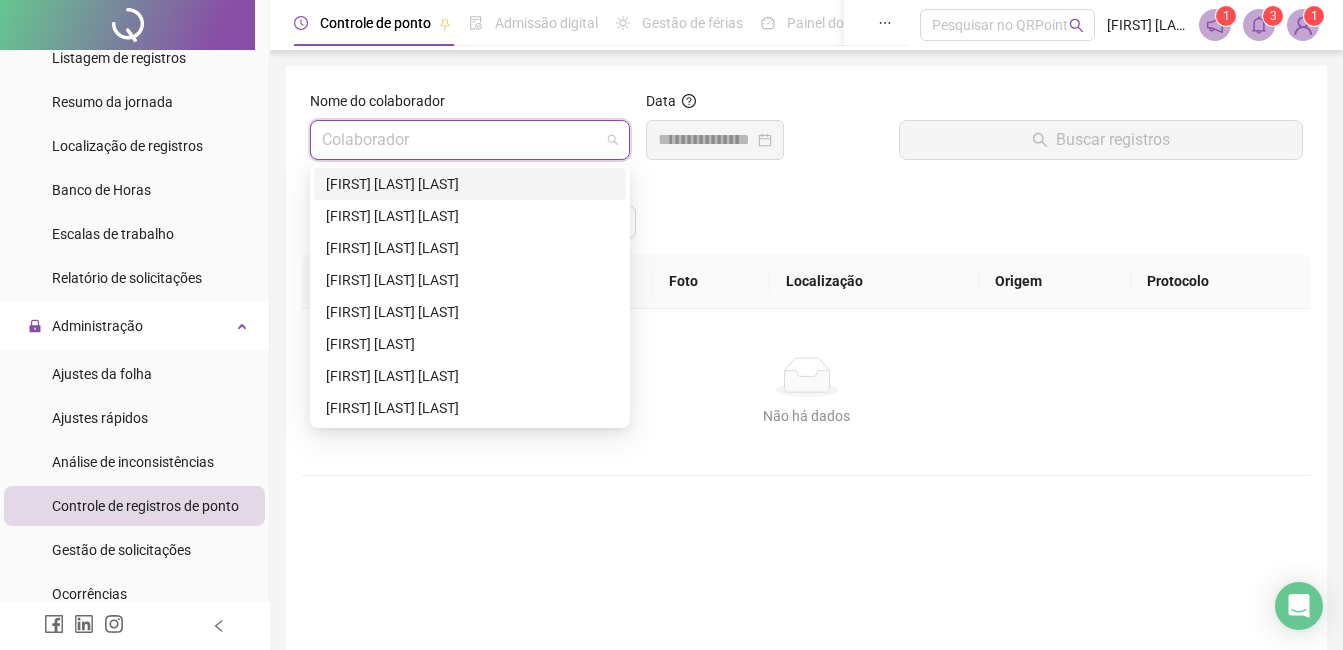 click at bounding box center (461, 140) 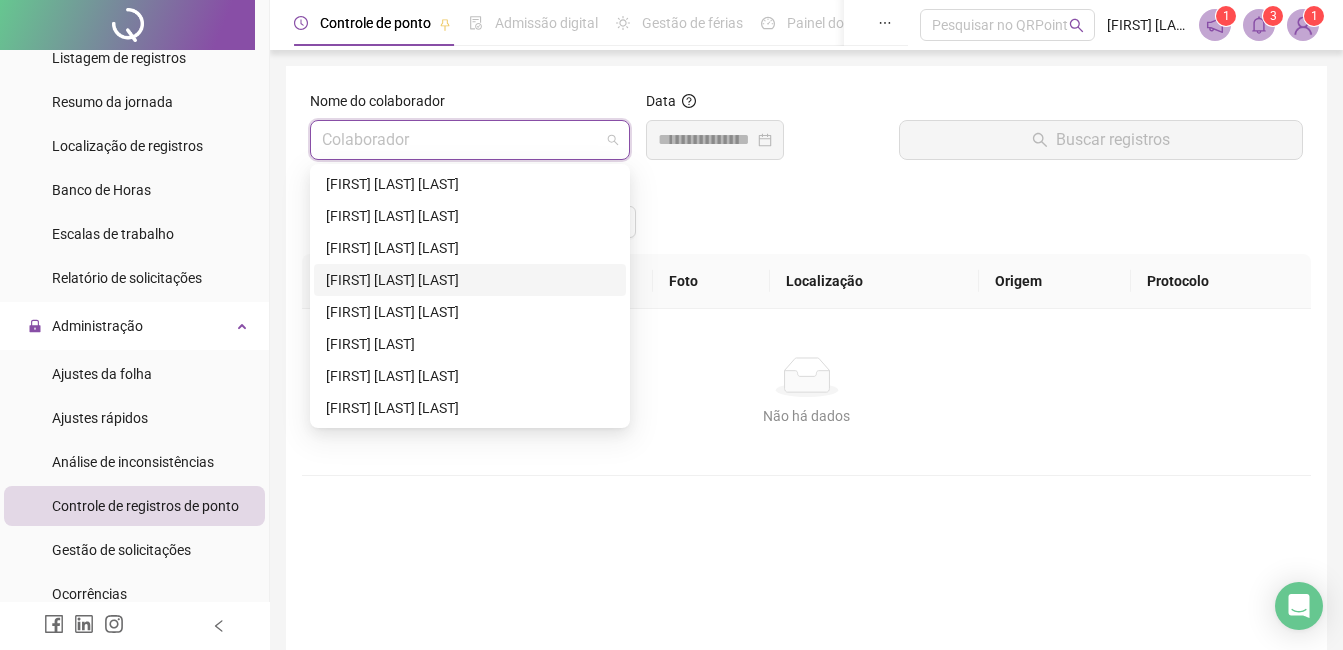 click on "[FIRST] [LAST] [LAST]" at bounding box center [470, 280] 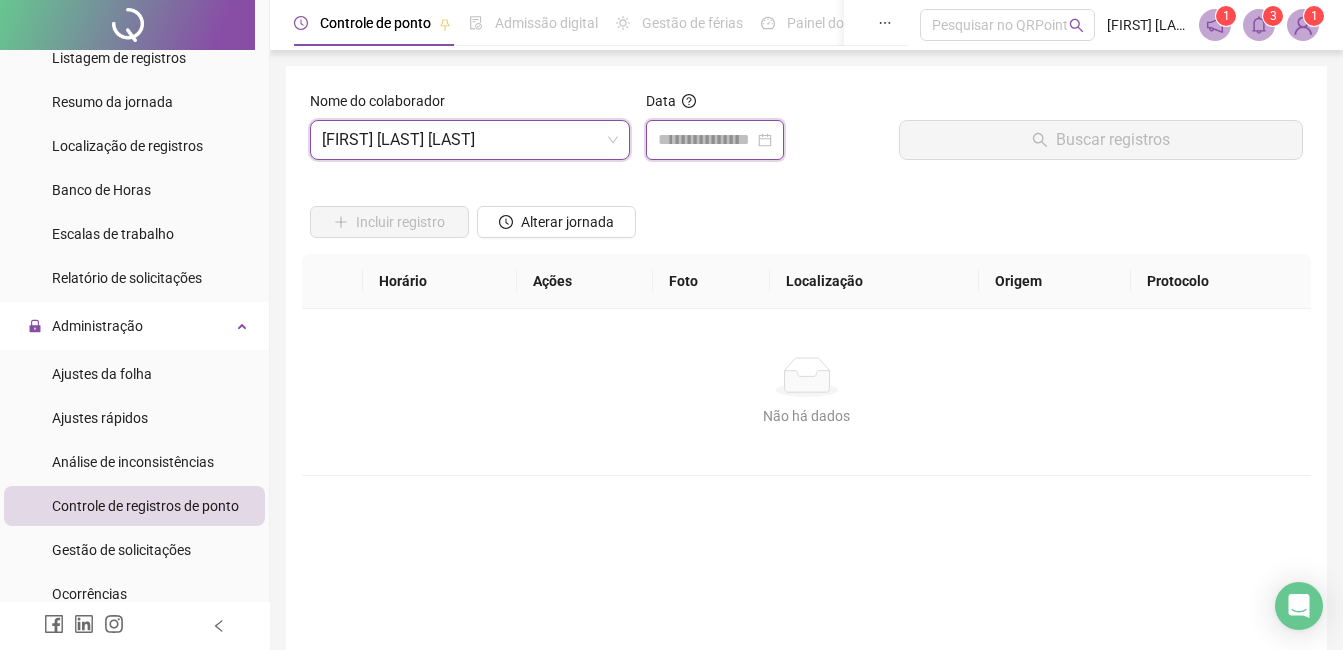 click at bounding box center (706, 140) 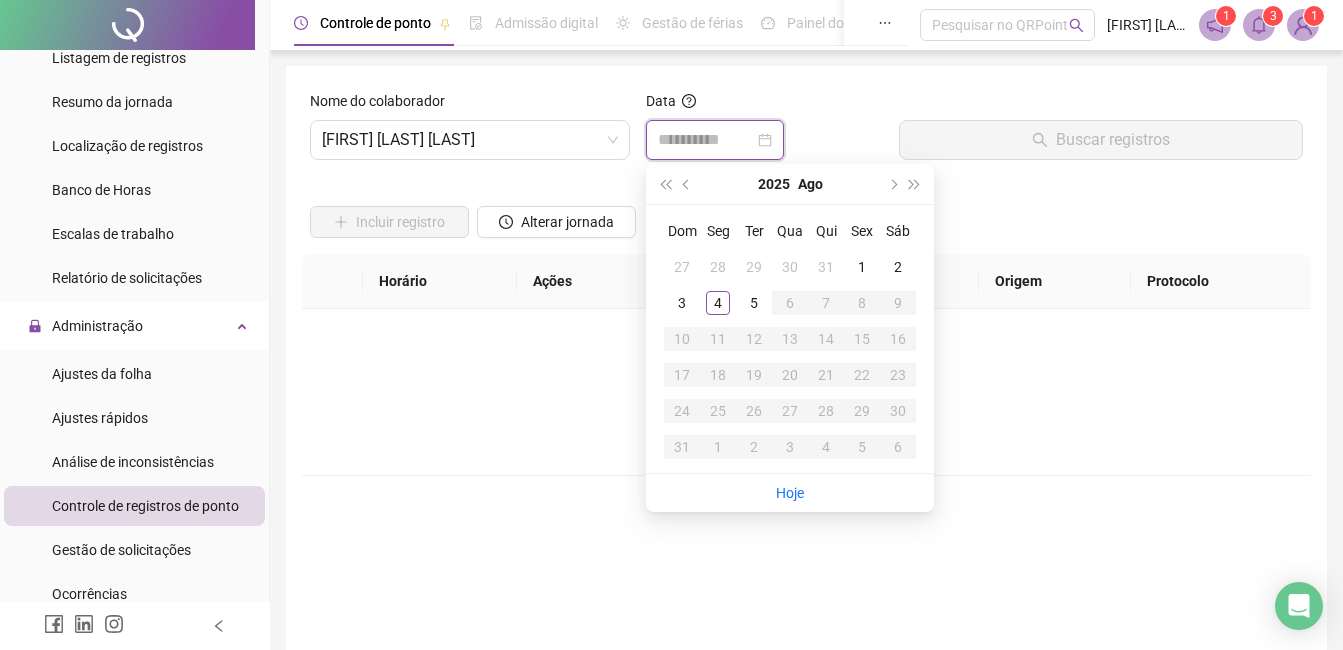 type on "**********" 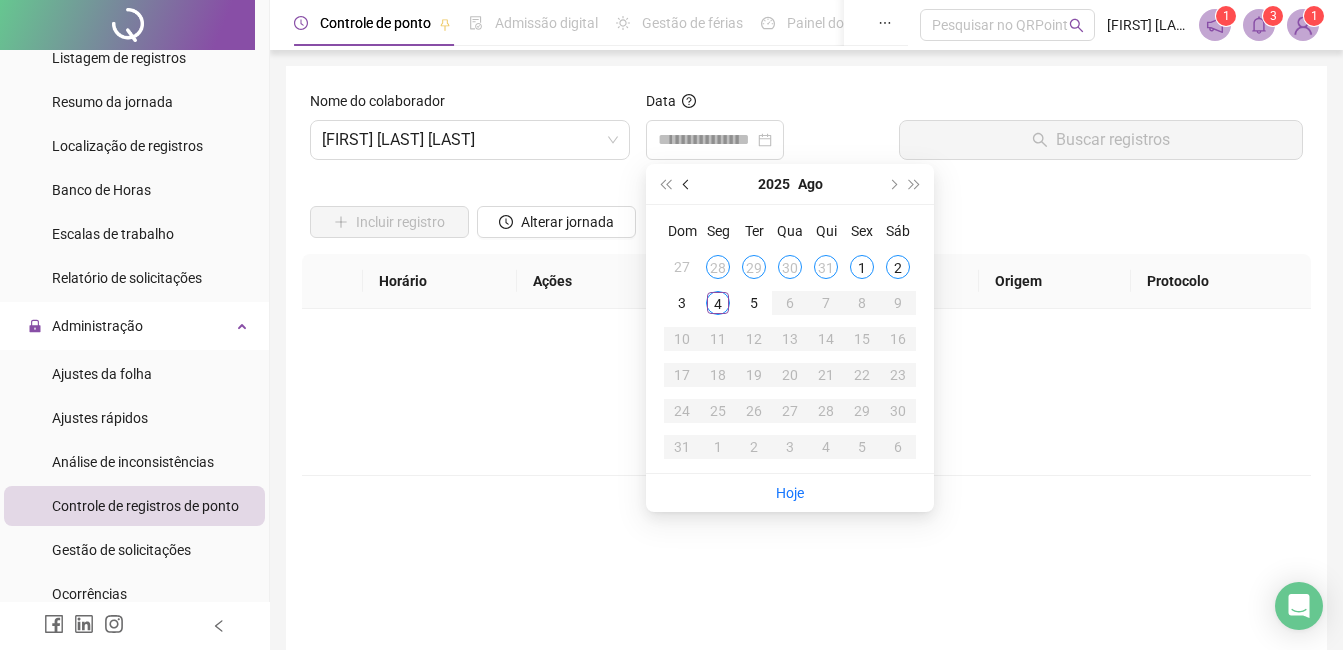 click at bounding box center (687, 184) 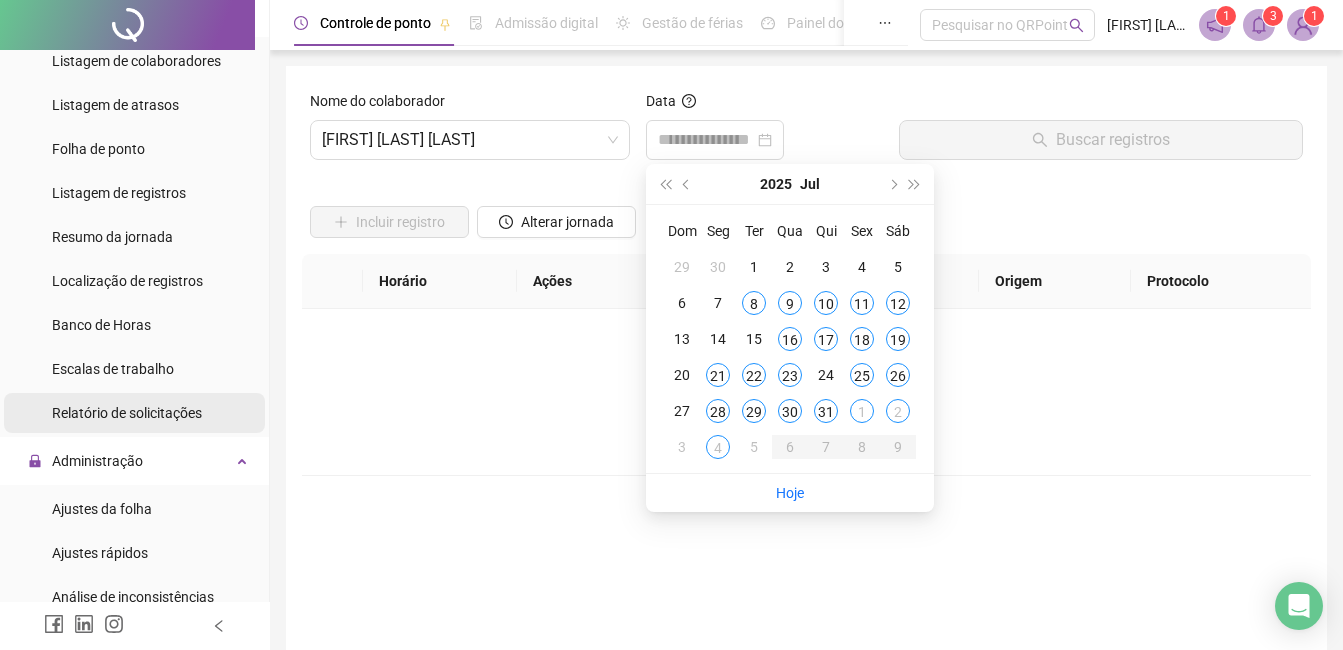 scroll, scrollTop: 500, scrollLeft: 0, axis: vertical 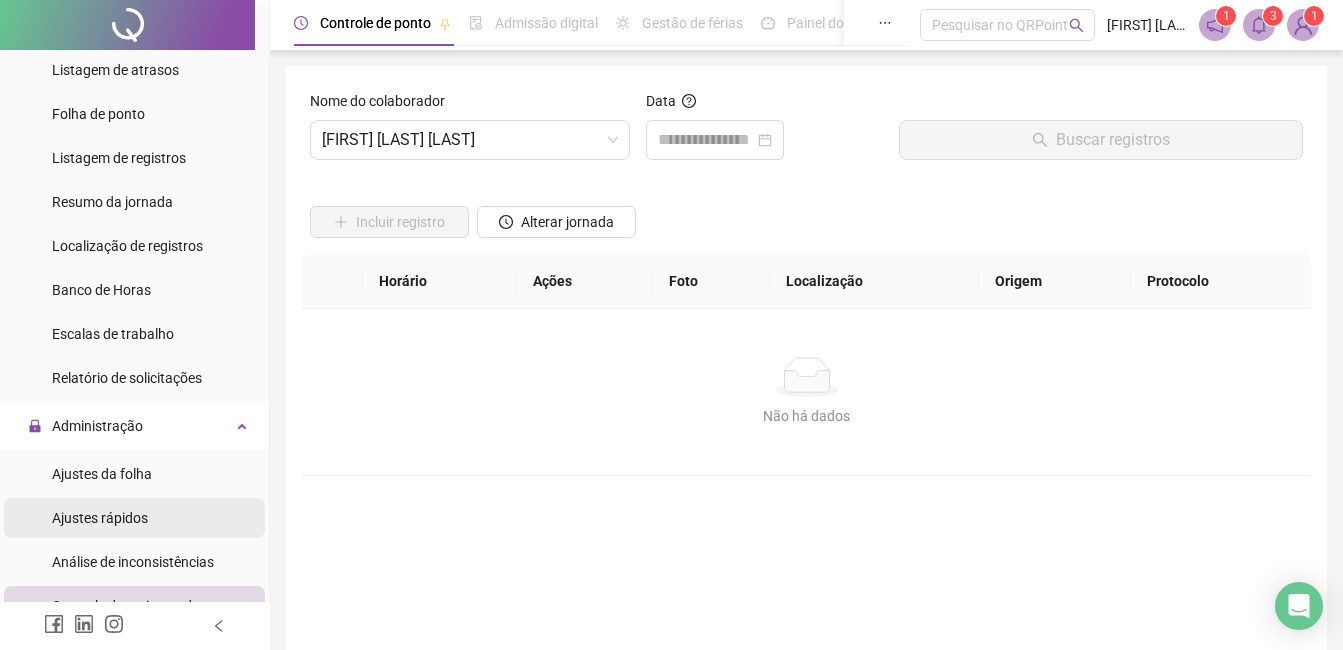 click on "Ajustes rápidos" at bounding box center [100, 518] 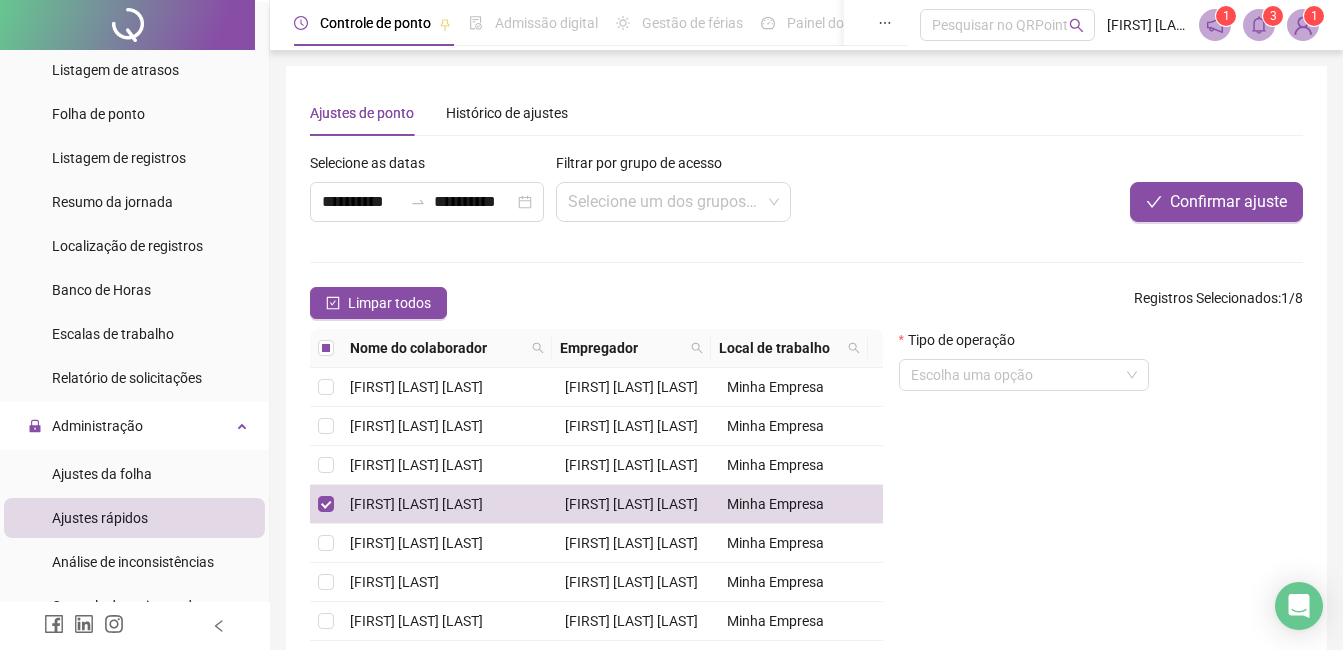 scroll, scrollTop: 184, scrollLeft: 0, axis: vertical 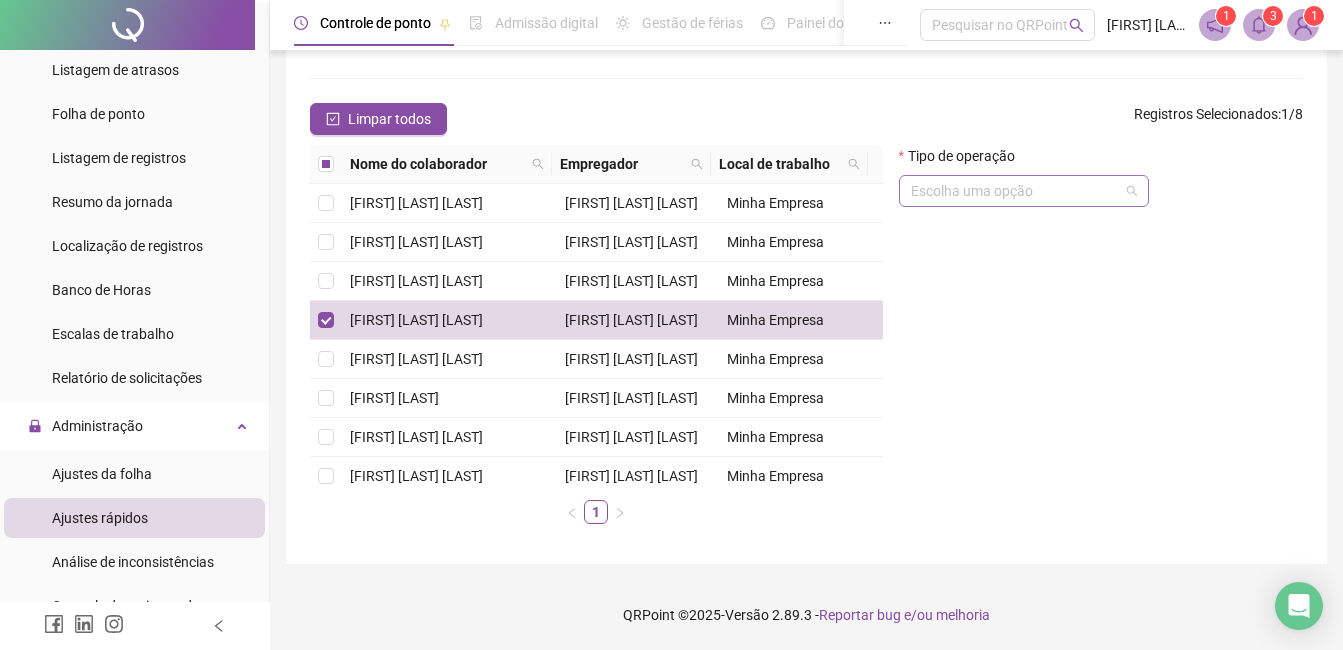 click at bounding box center [1015, 191] 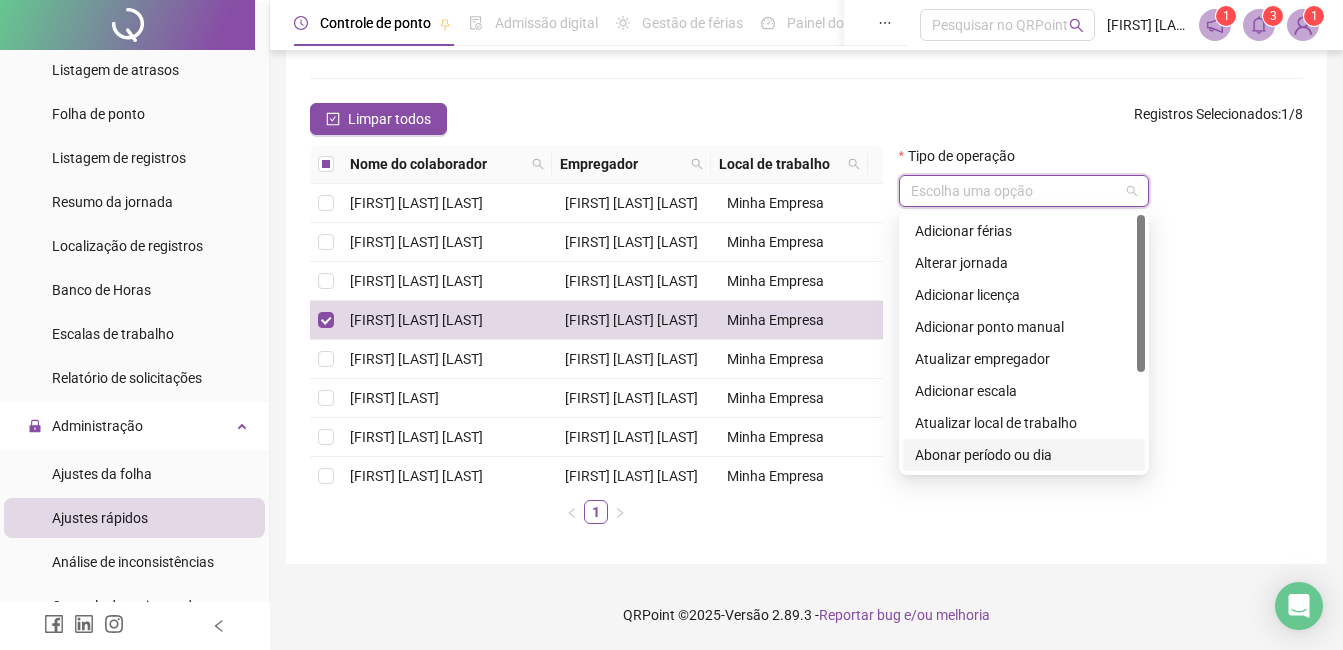 click on "Abonar período ou dia" at bounding box center [1024, 455] 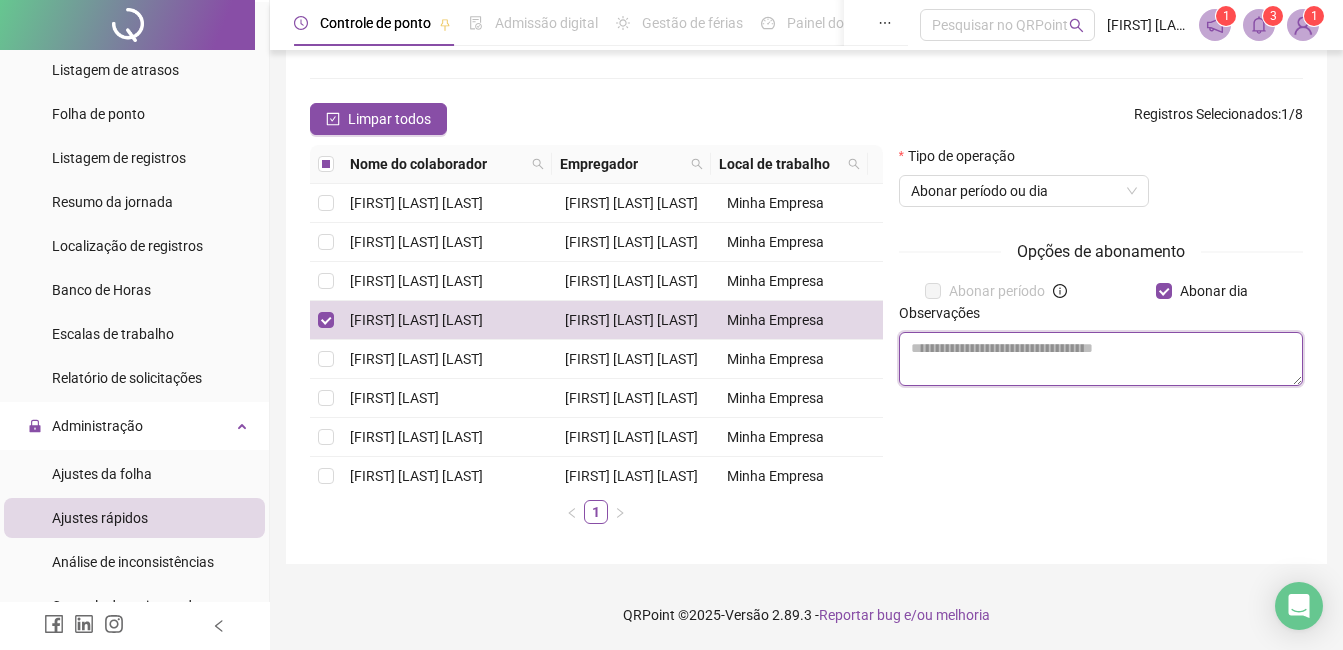 click at bounding box center [1101, 359] 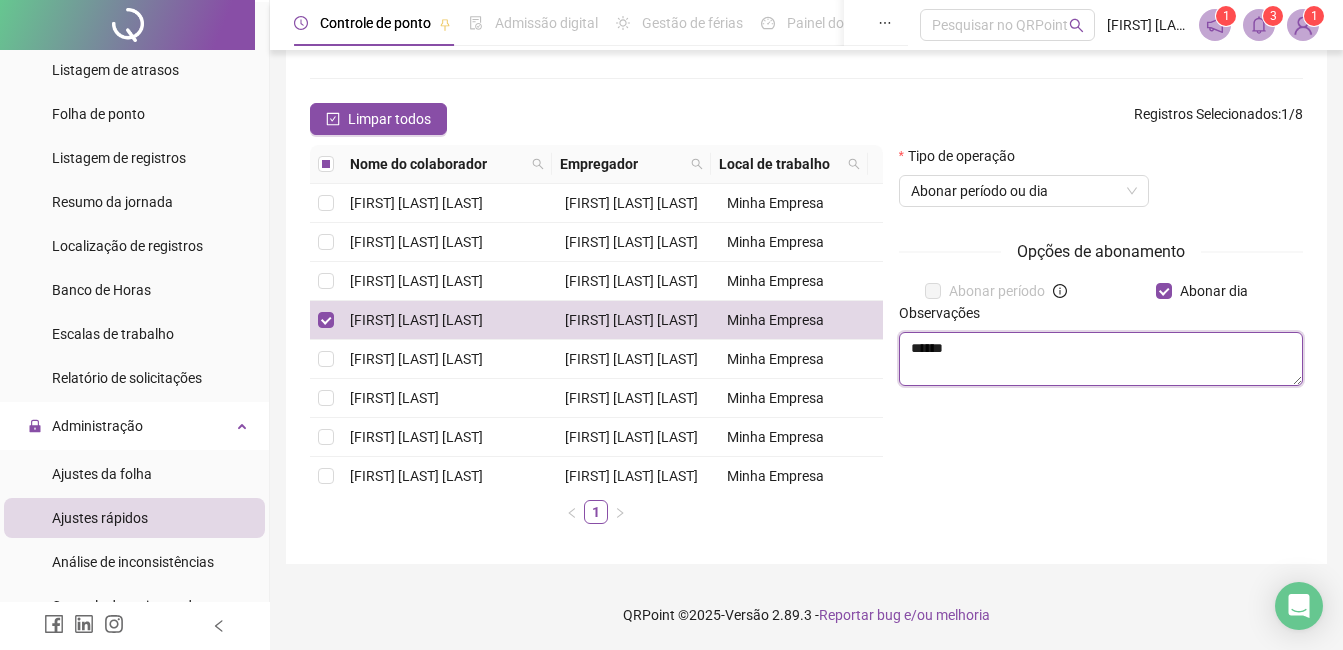scroll, scrollTop: 0, scrollLeft: 0, axis: both 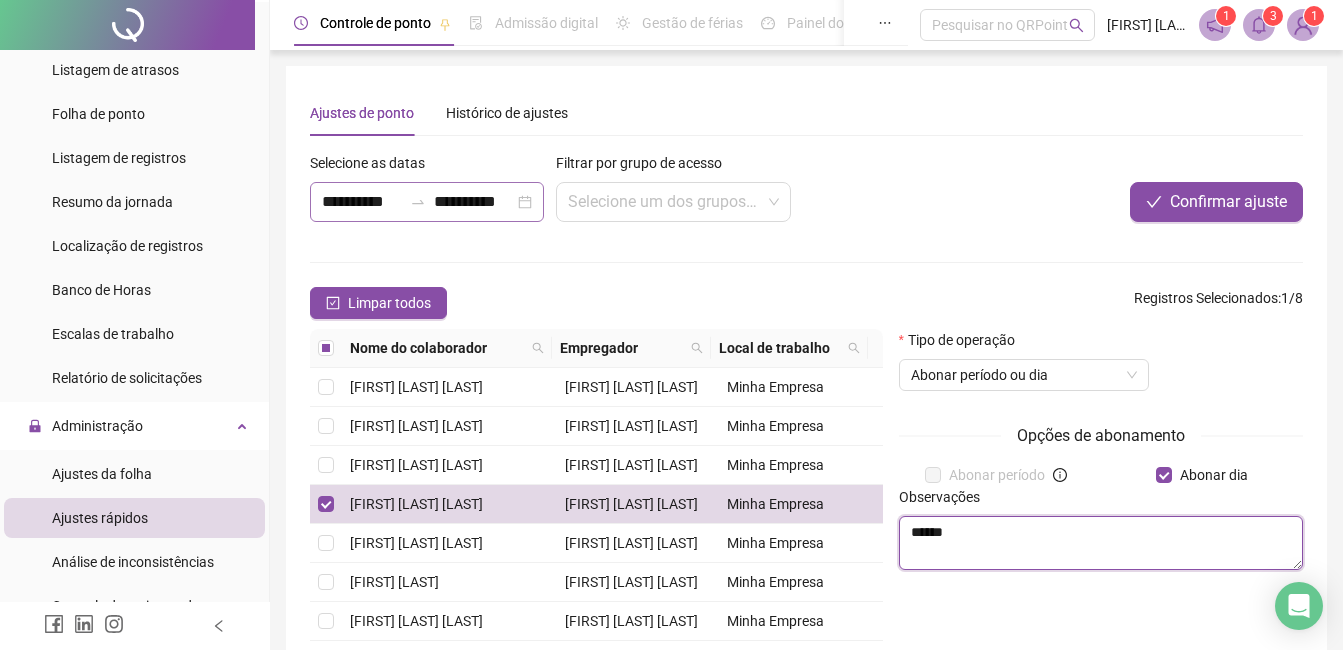 click 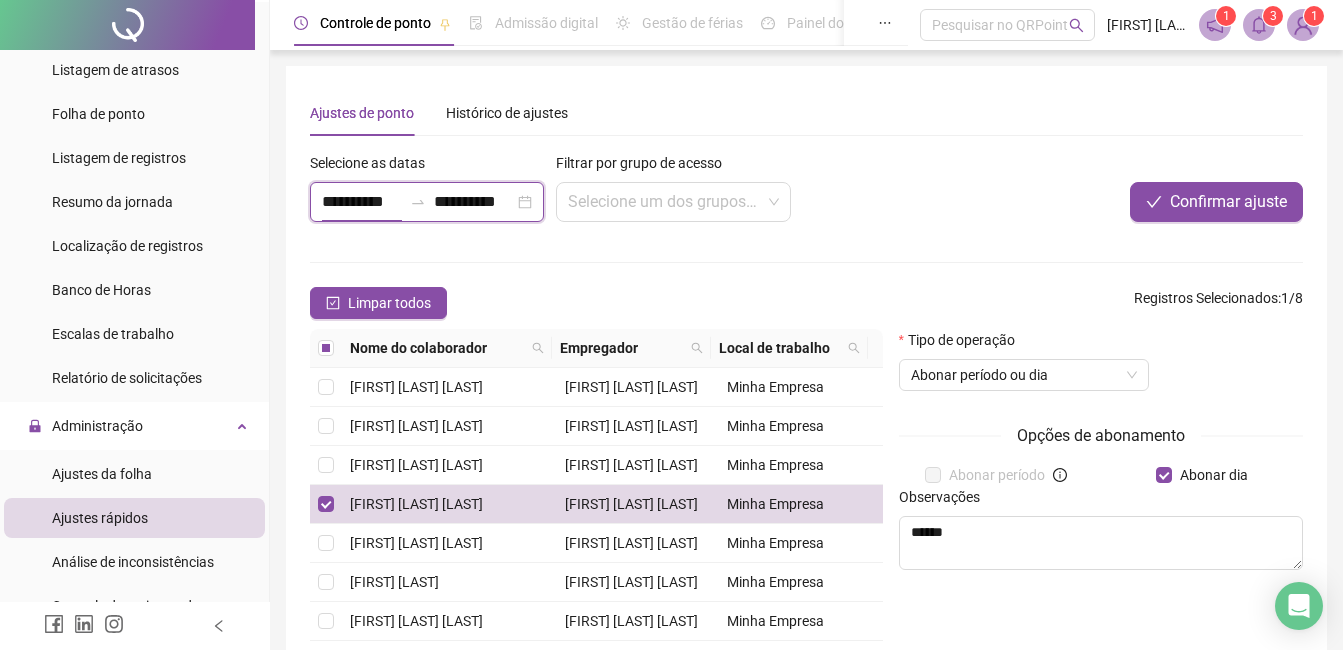 scroll, scrollTop: 0, scrollLeft: 1, axis: horizontal 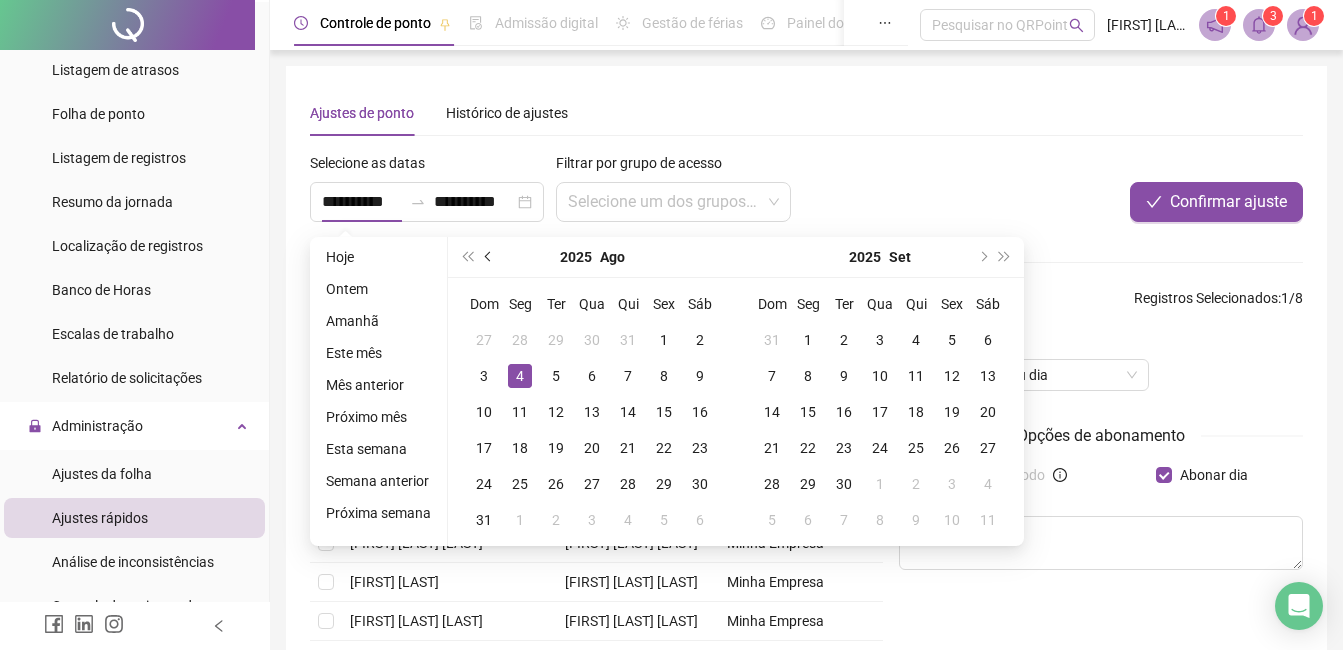 click at bounding box center [489, 257] 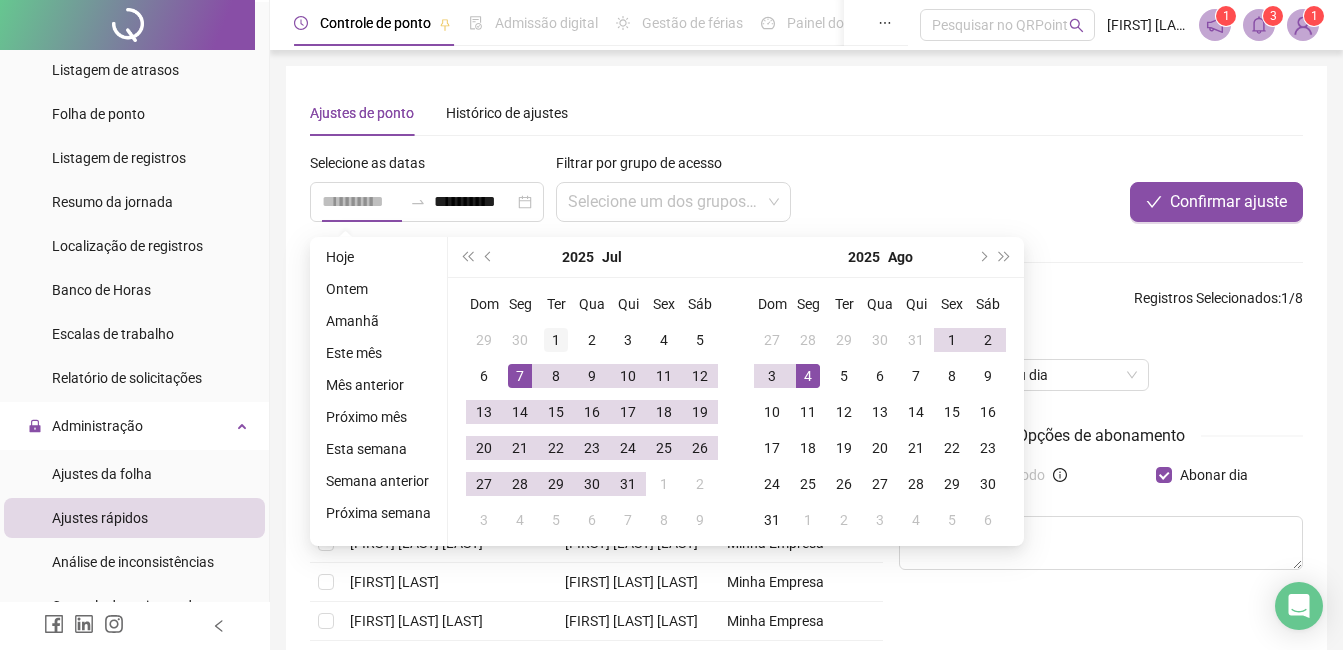 type on "**********" 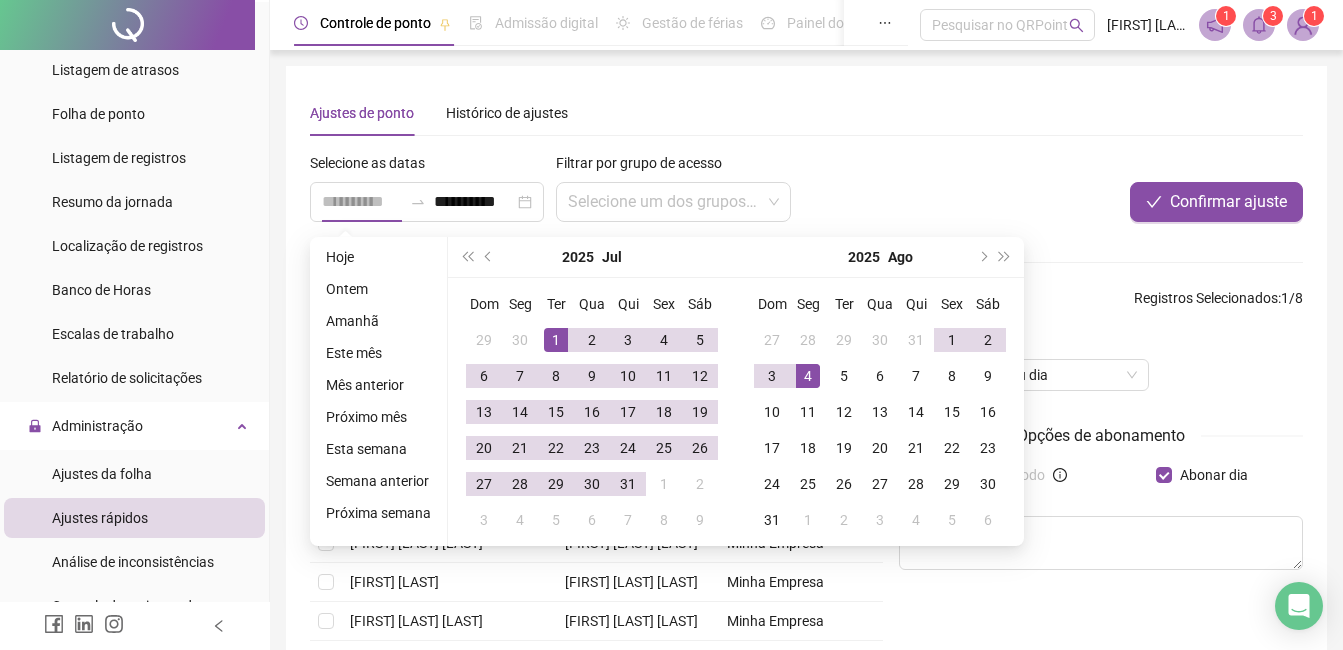 click on "1" at bounding box center [556, 340] 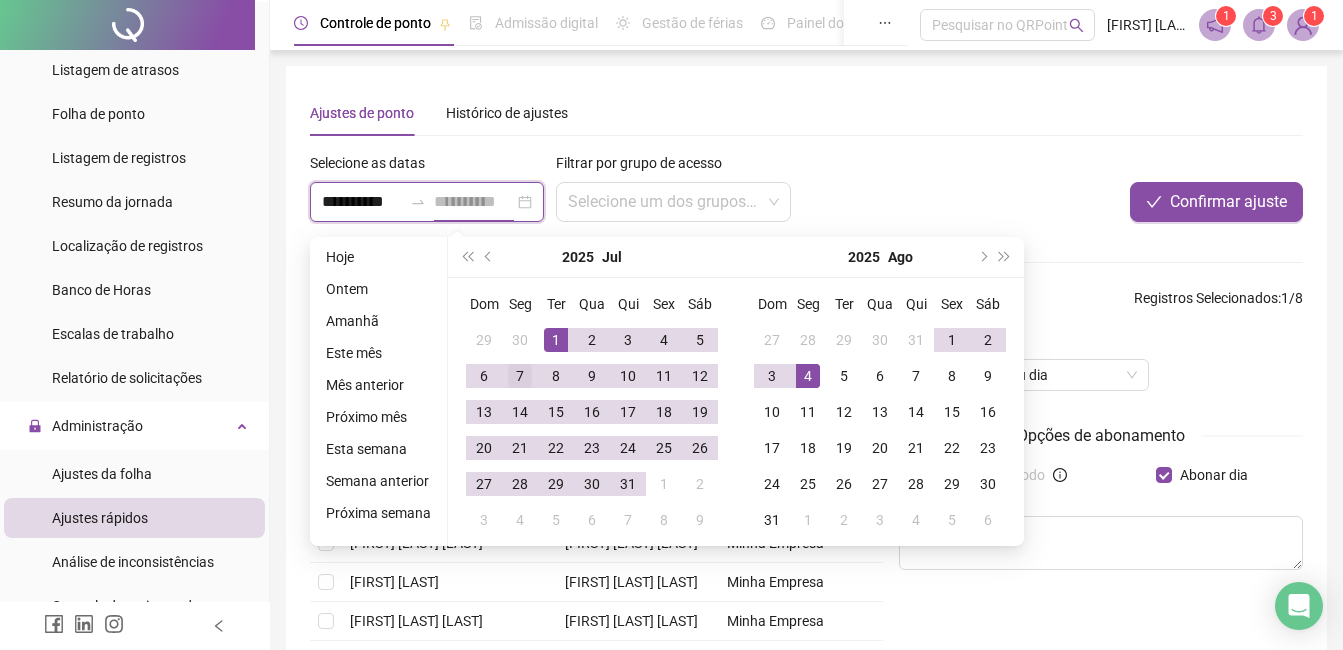 type on "**********" 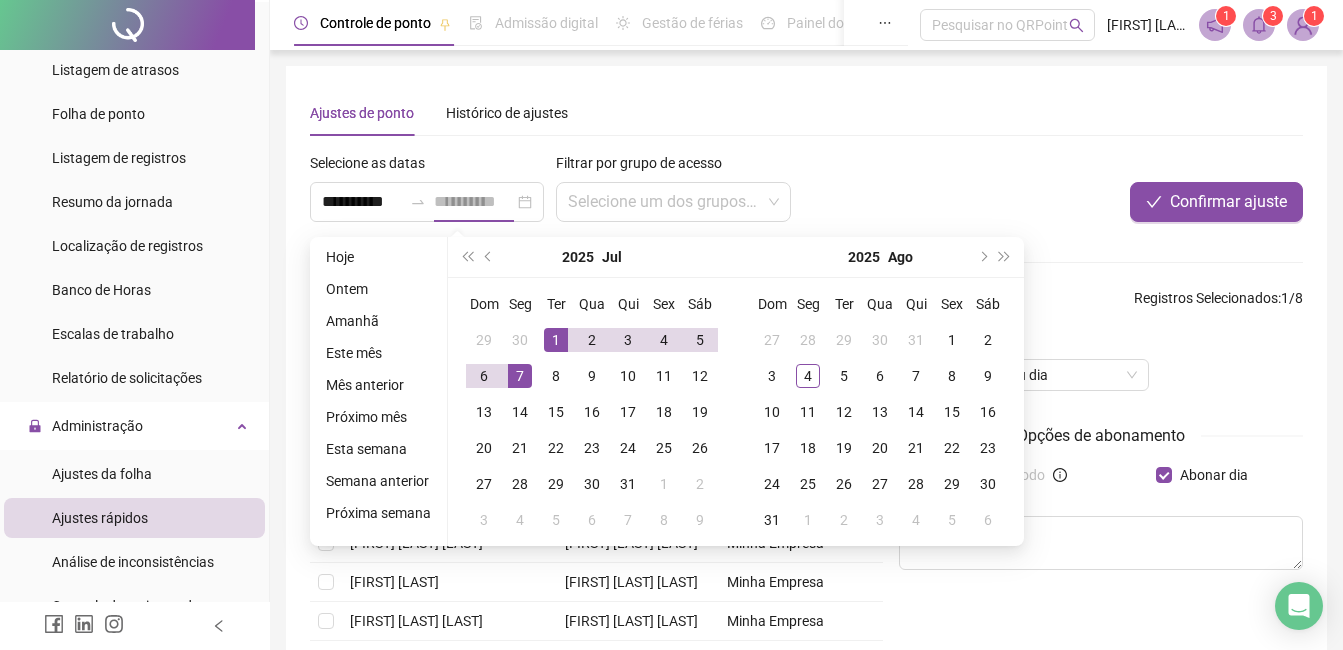 click on "7" at bounding box center (520, 376) 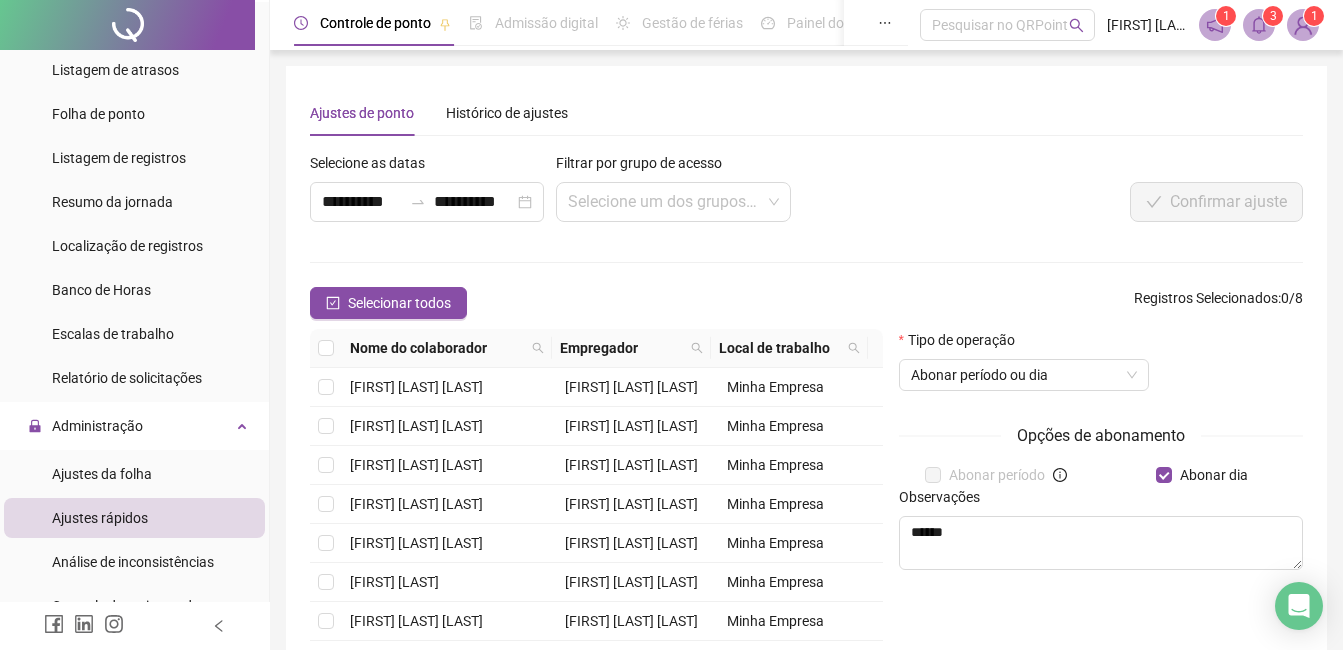 click on "**********" at bounding box center [599, 195] 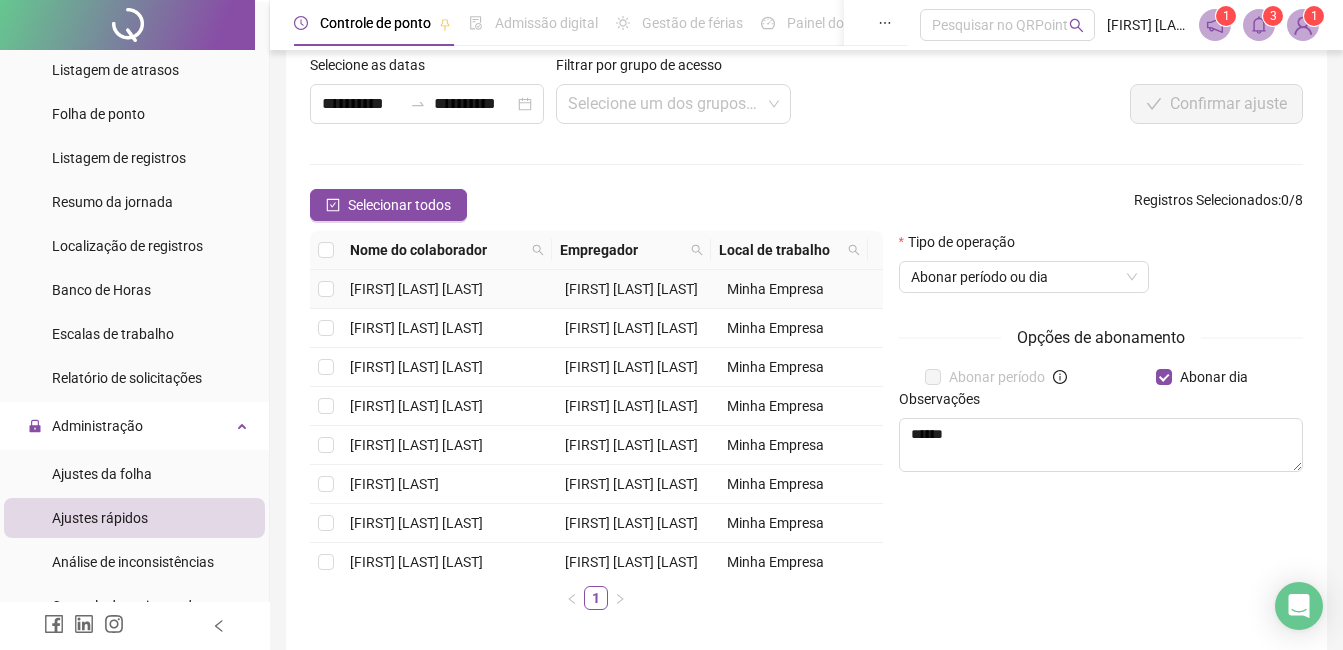scroll, scrollTop: 184, scrollLeft: 0, axis: vertical 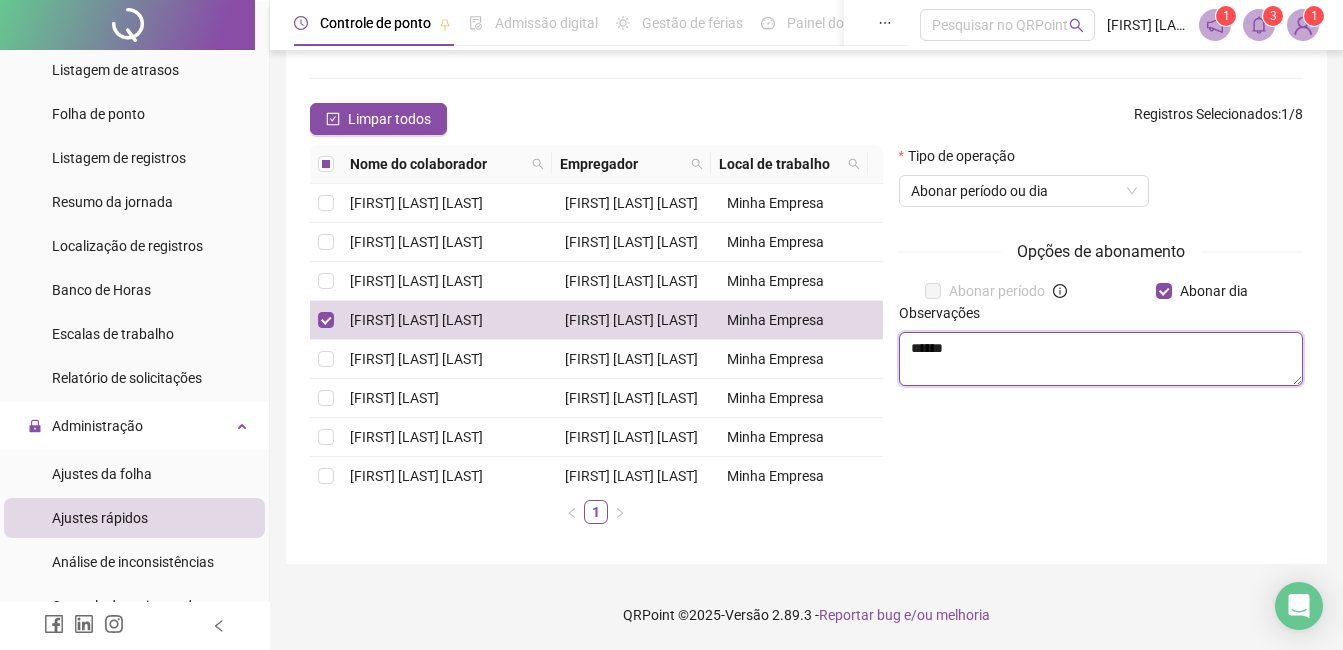 click on "******" at bounding box center (1101, 359) 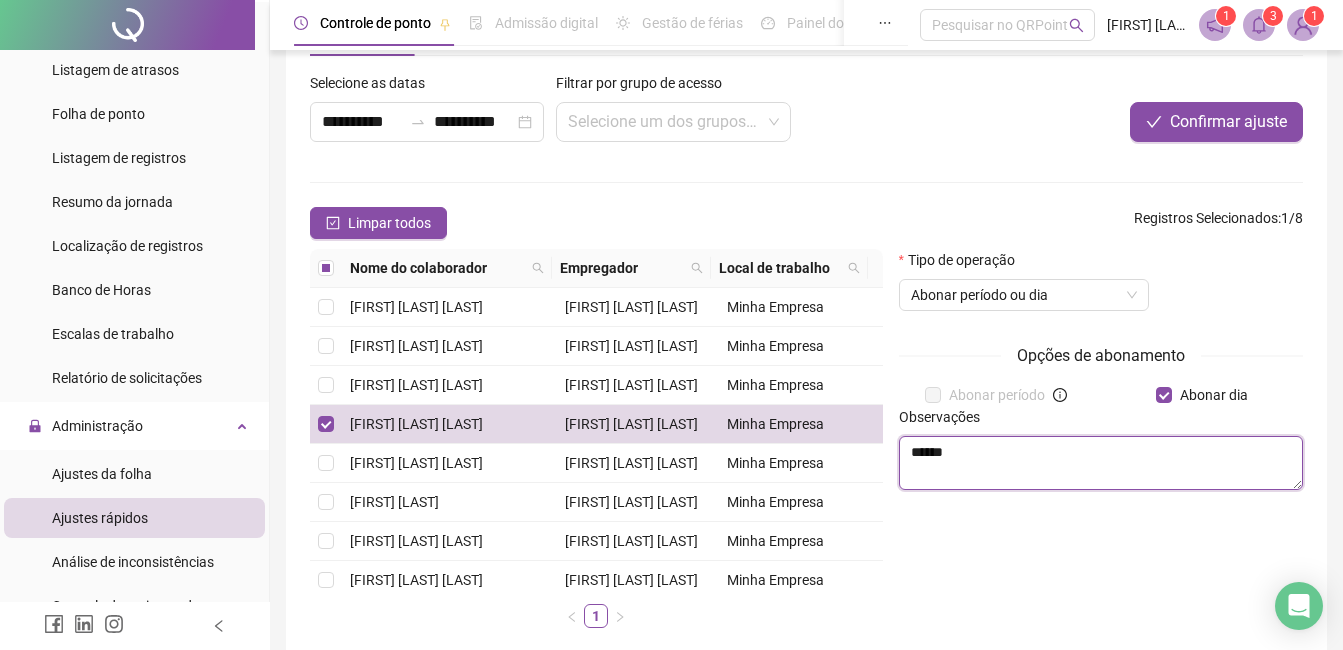 scroll, scrollTop: 0, scrollLeft: 0, axis: both 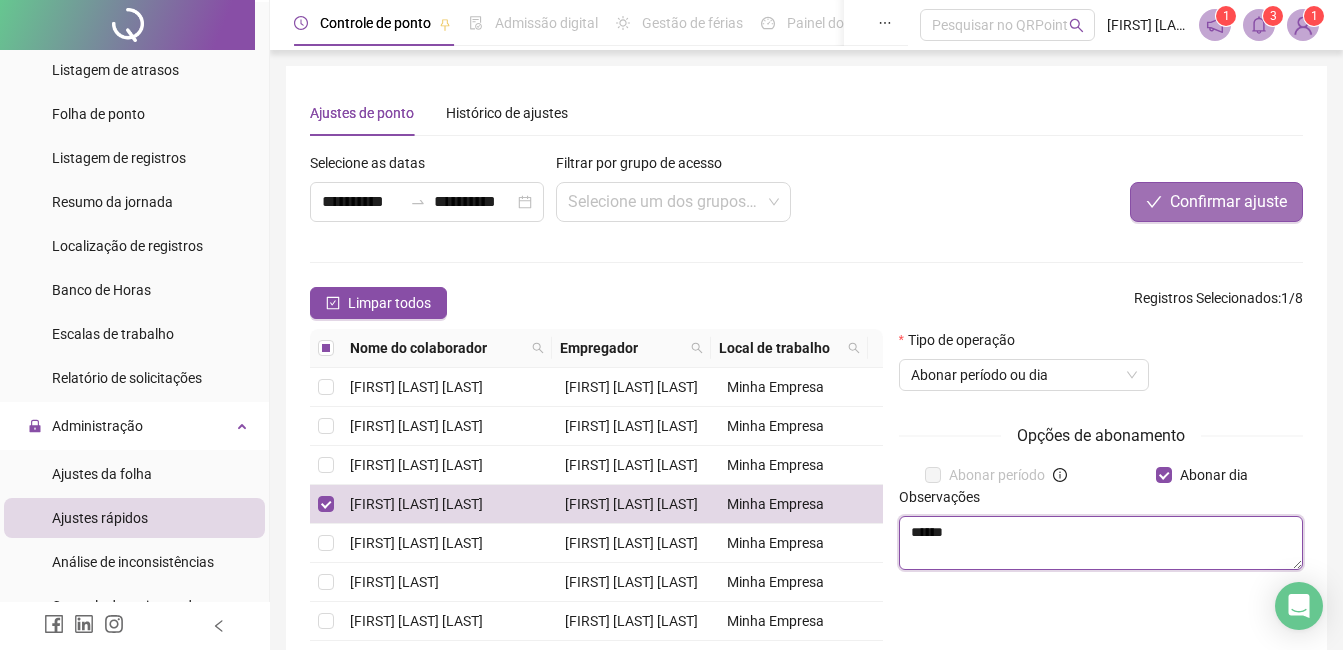 type on "******" 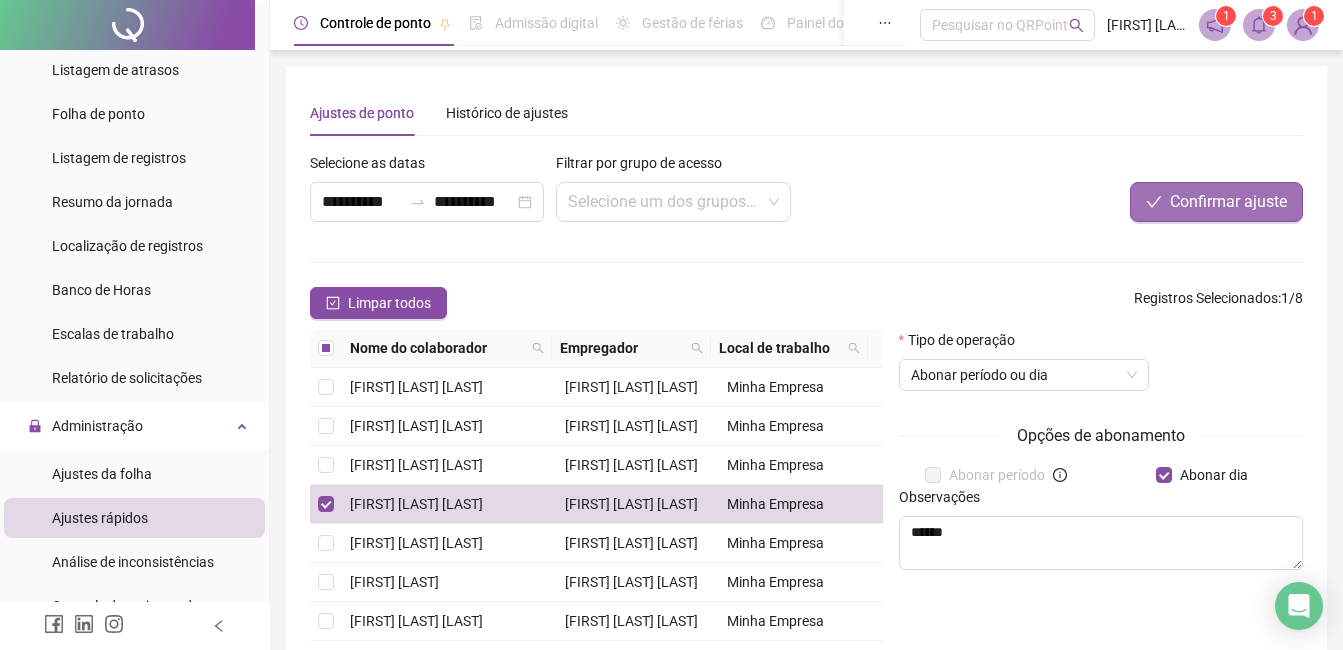 click on "Confirmar ajuste" at bounding box center [1228, 202] 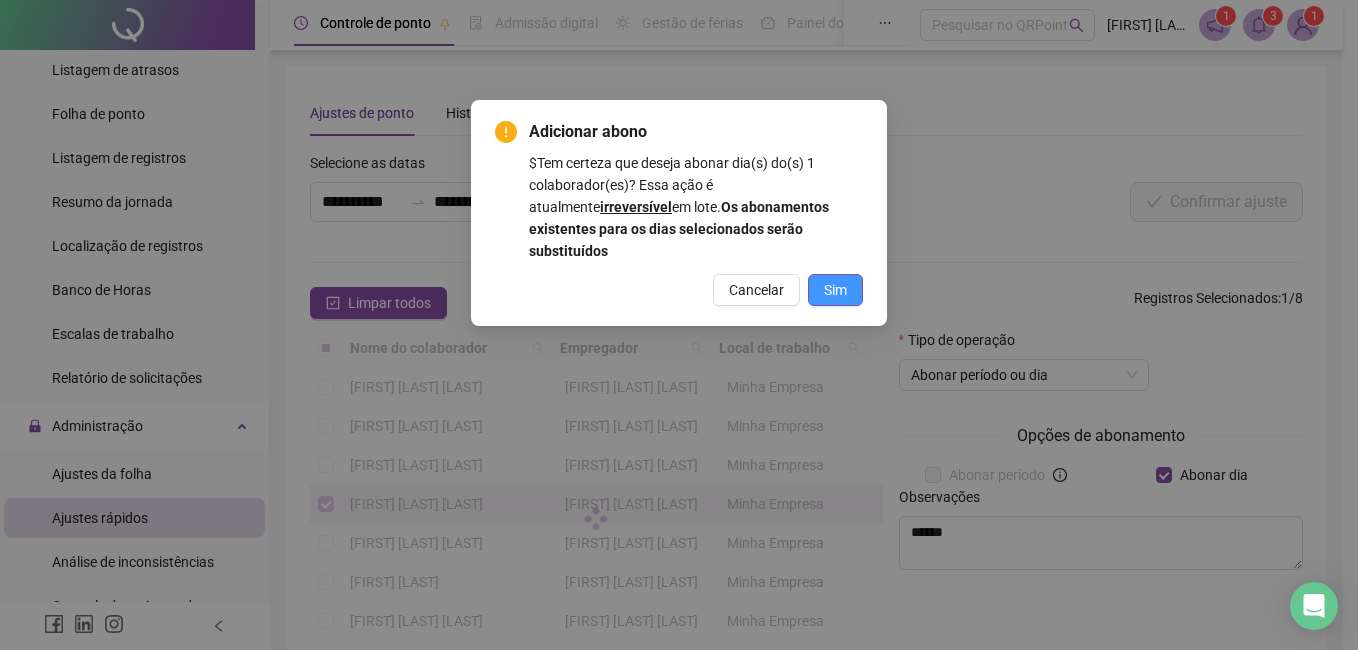 click on "Sim" at bounding box center [835, 290] 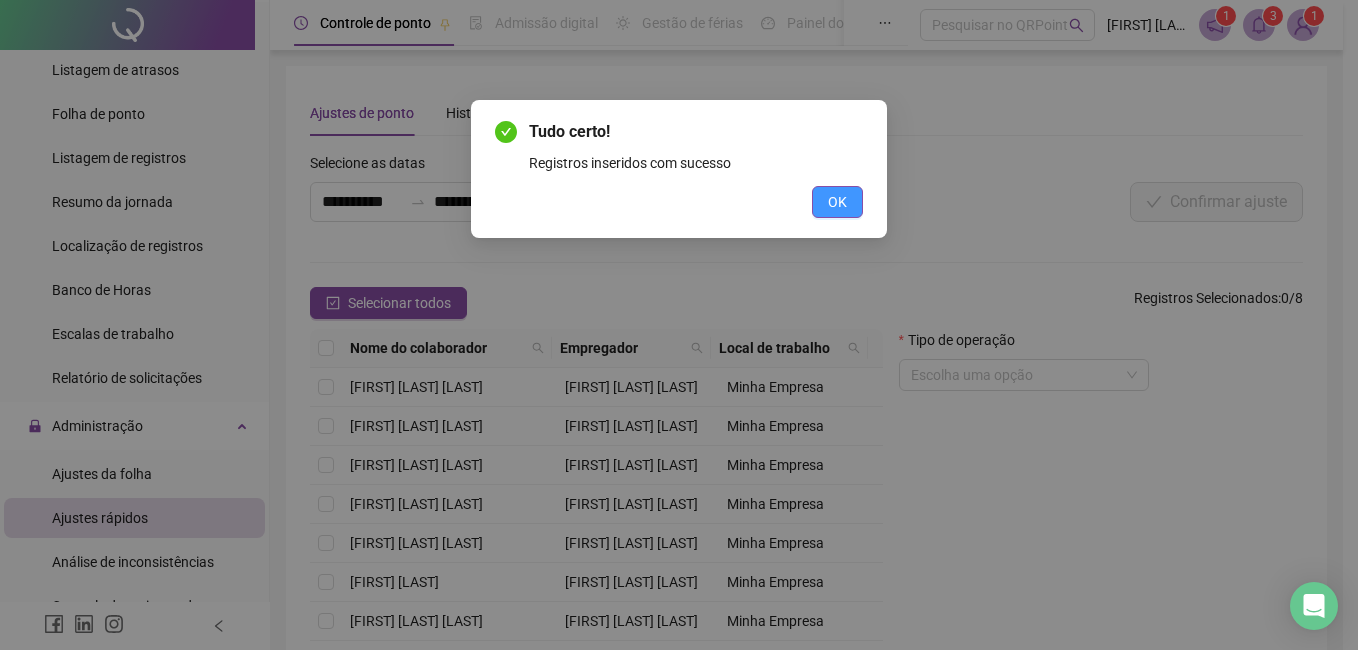 click on "OK" at bounding box center (837, 202) 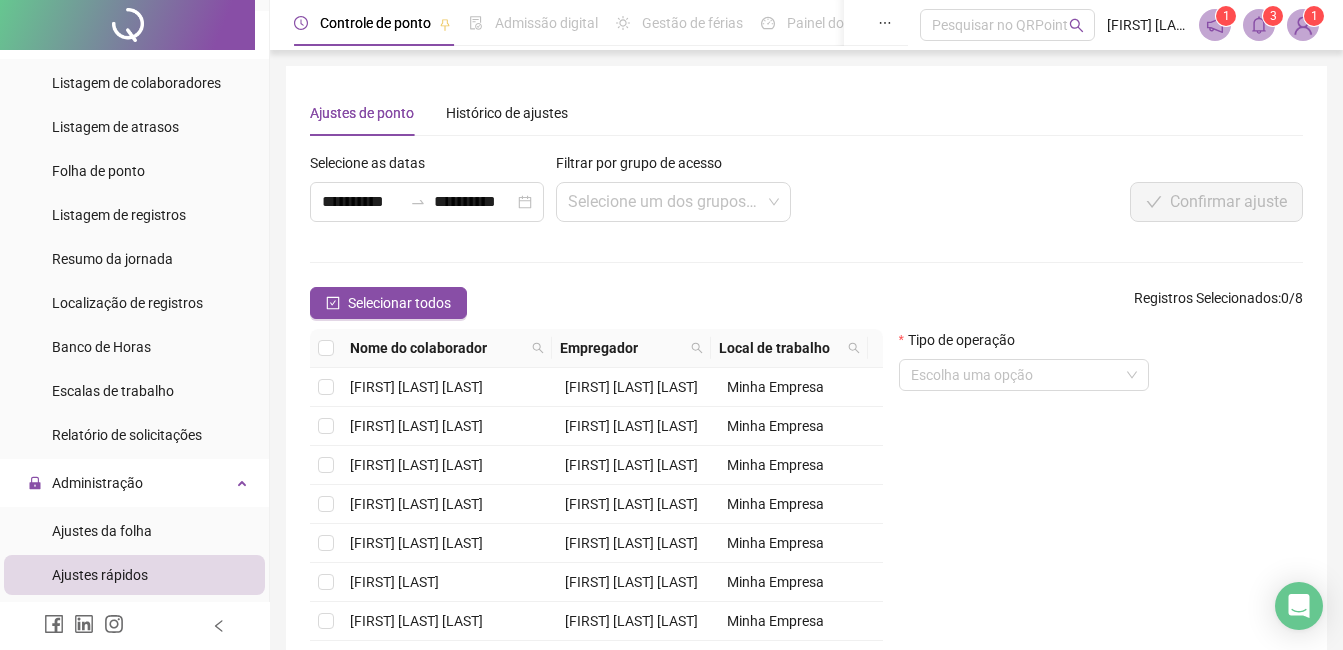 scroll, scrollTop: 600, scrollLeft: 0, axis: vertical 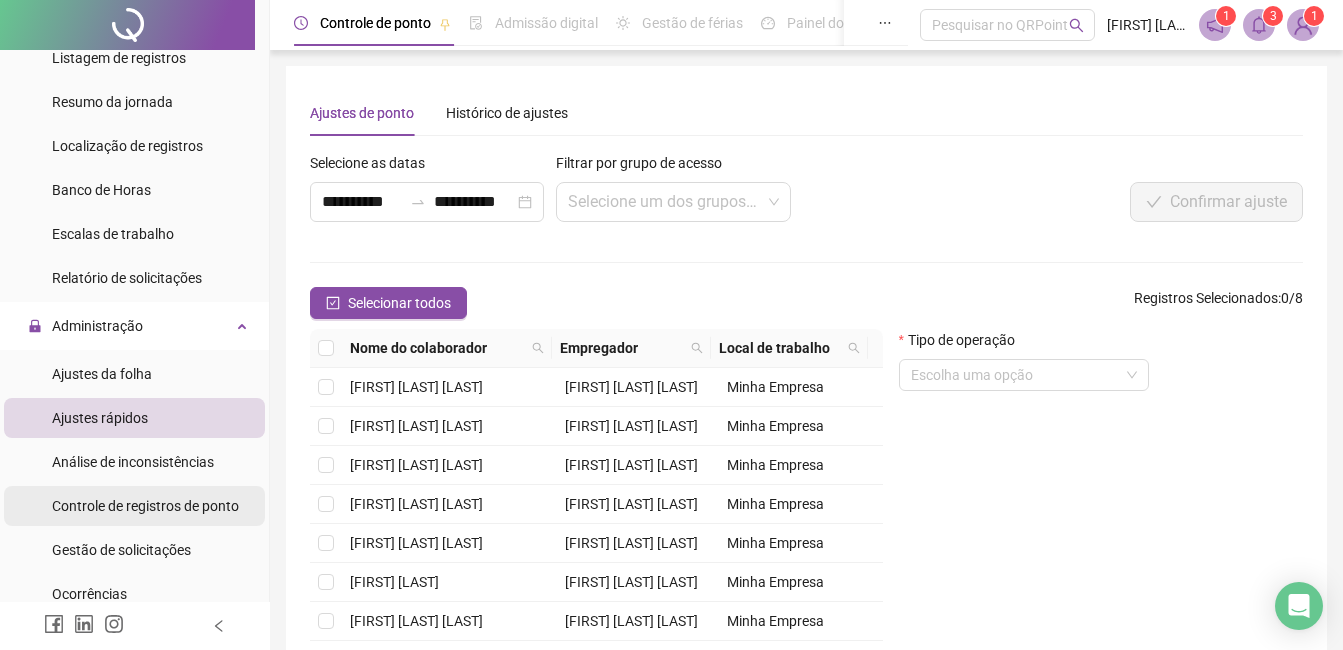 click on "Controle de registros de ponto" at bounding box center [145, 506] 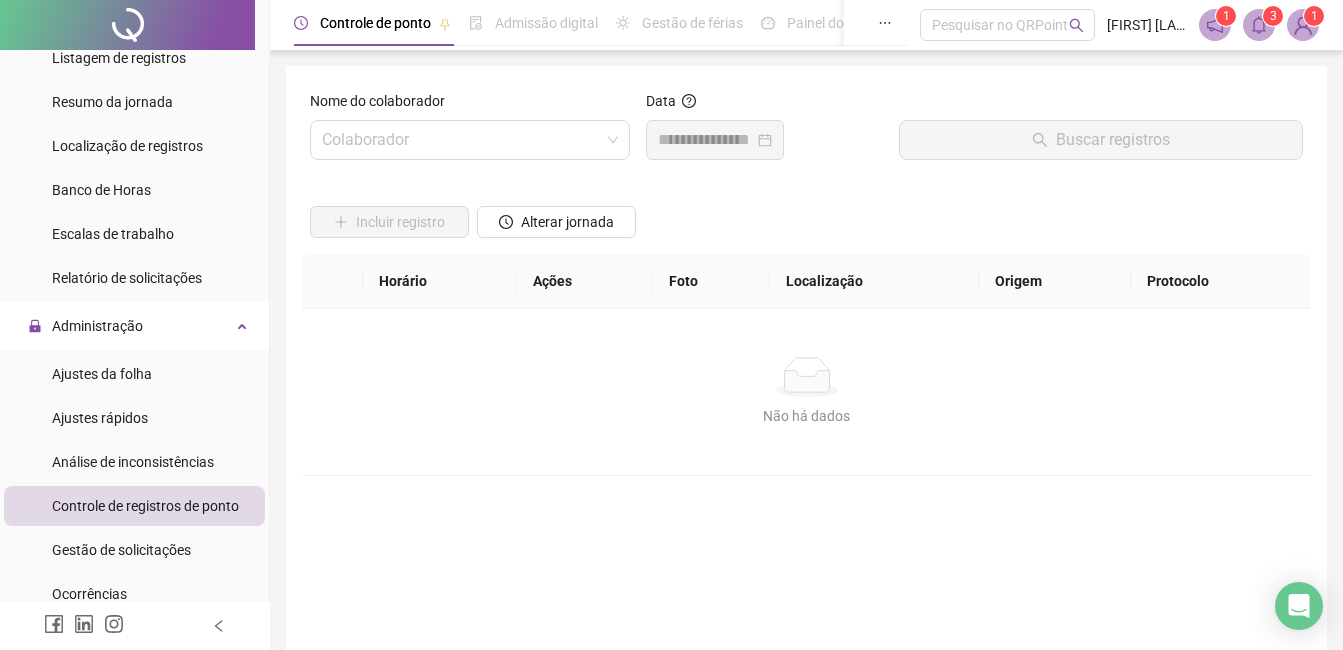 click on "Nome do colaborador" at bounding box center [470, 105] 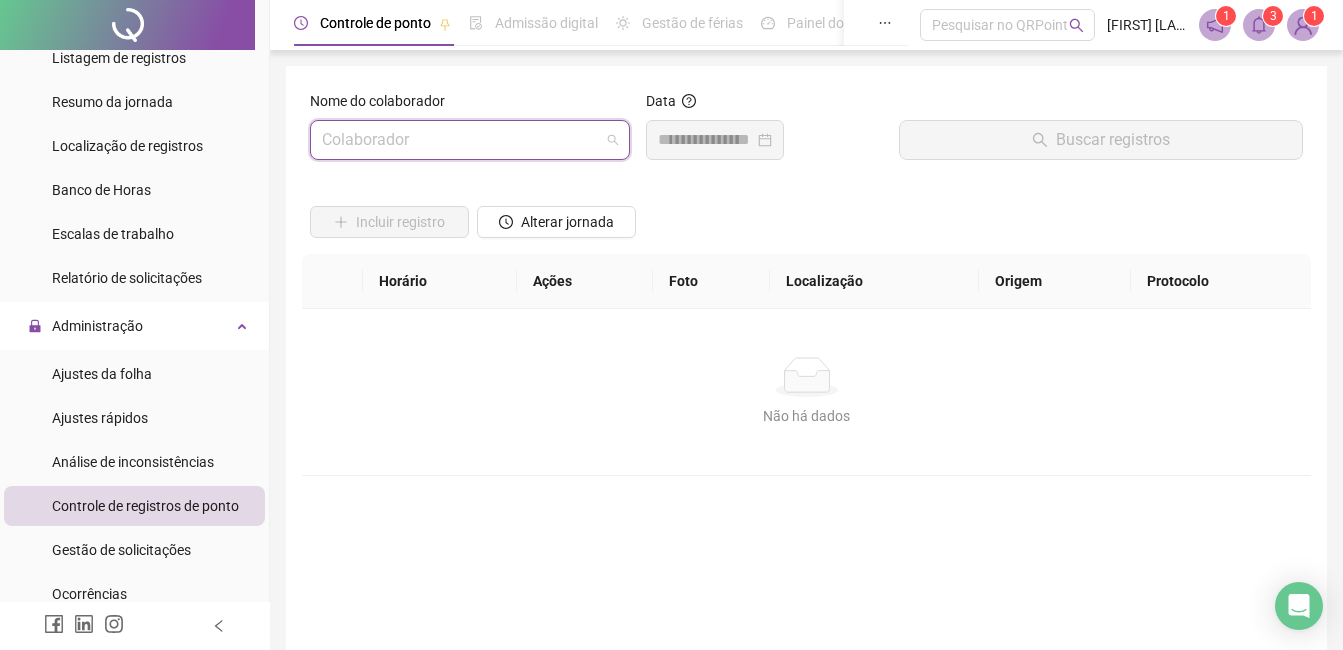 click at bounding box center [461, 140] 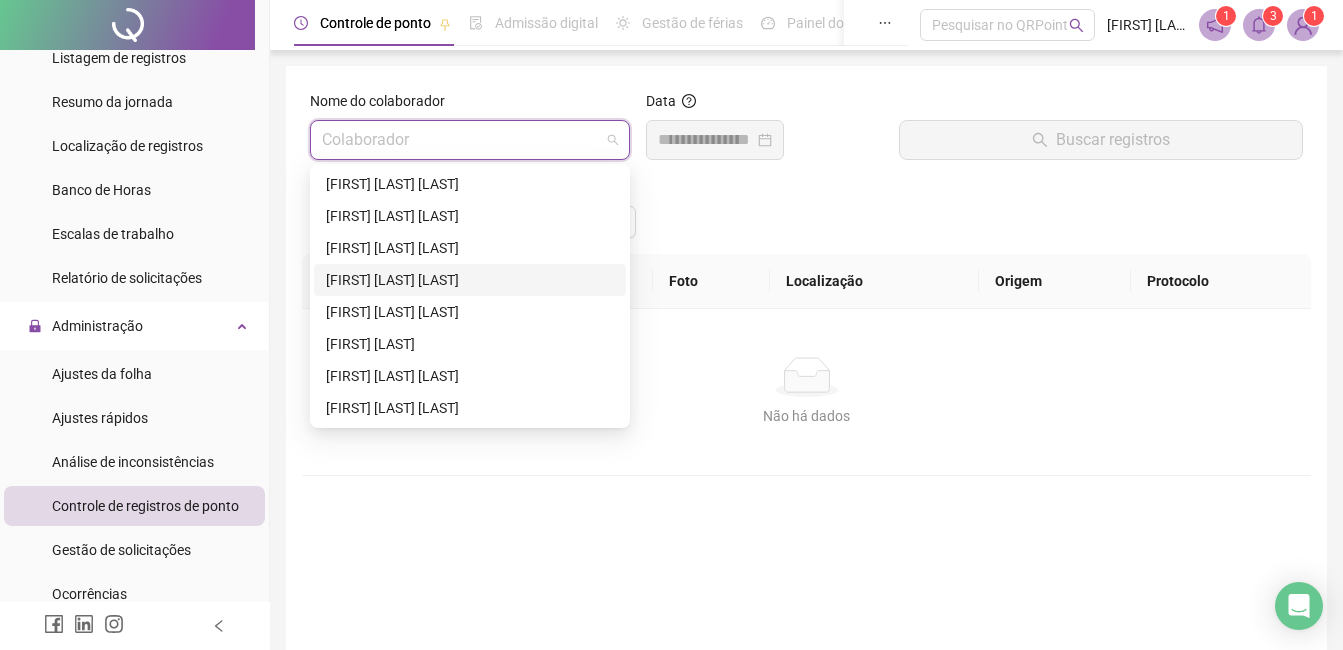 click on "[FIRST] [LAST] [LAST]" at bounding box center (470, 280) 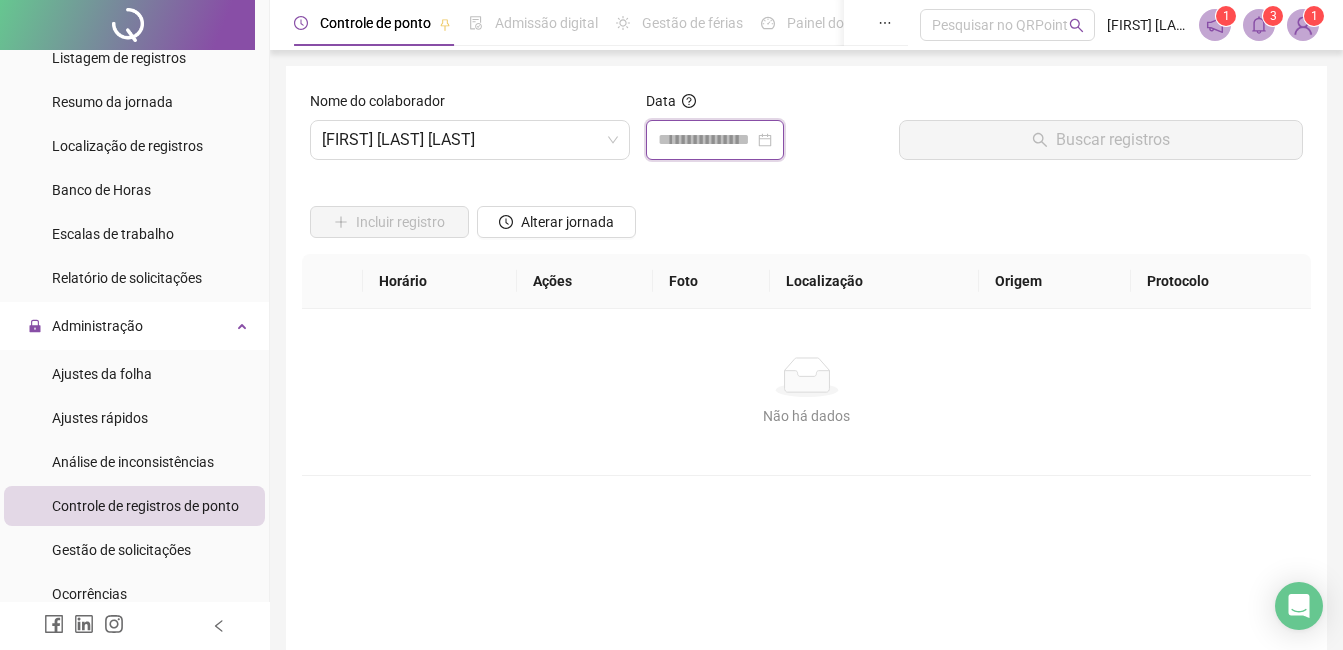 click at bounding box center (706, 140) 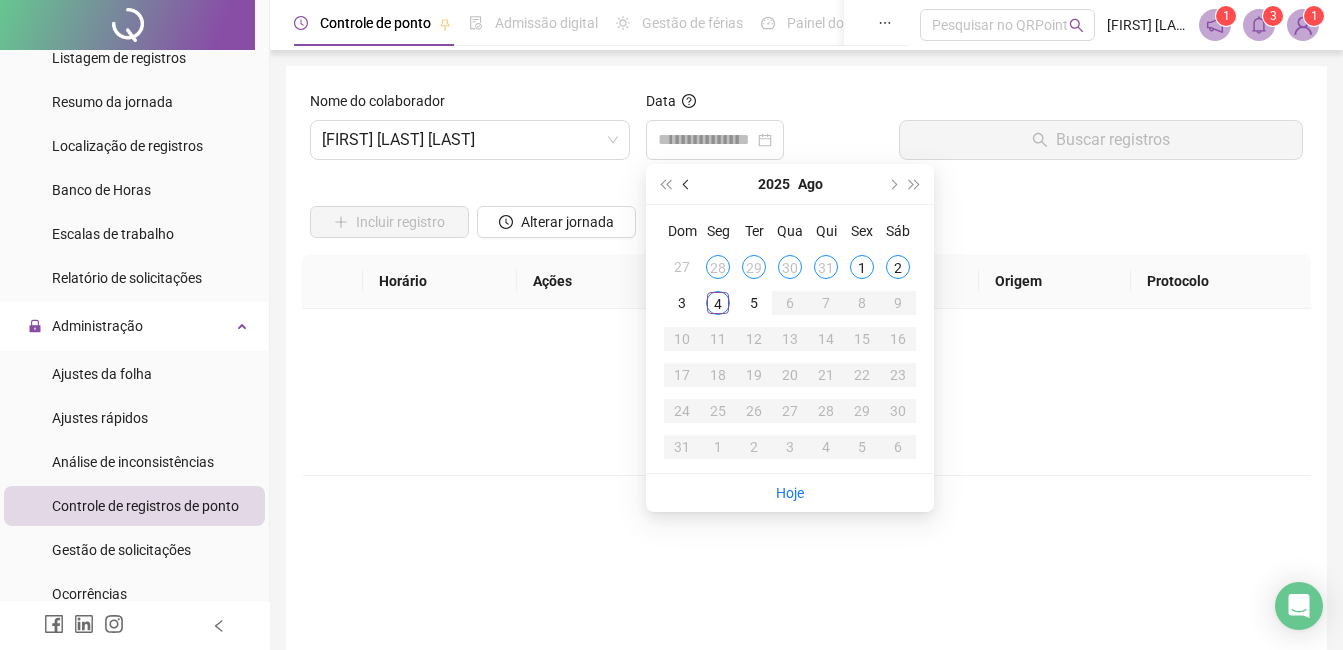 click at bounding box center (687, 184) 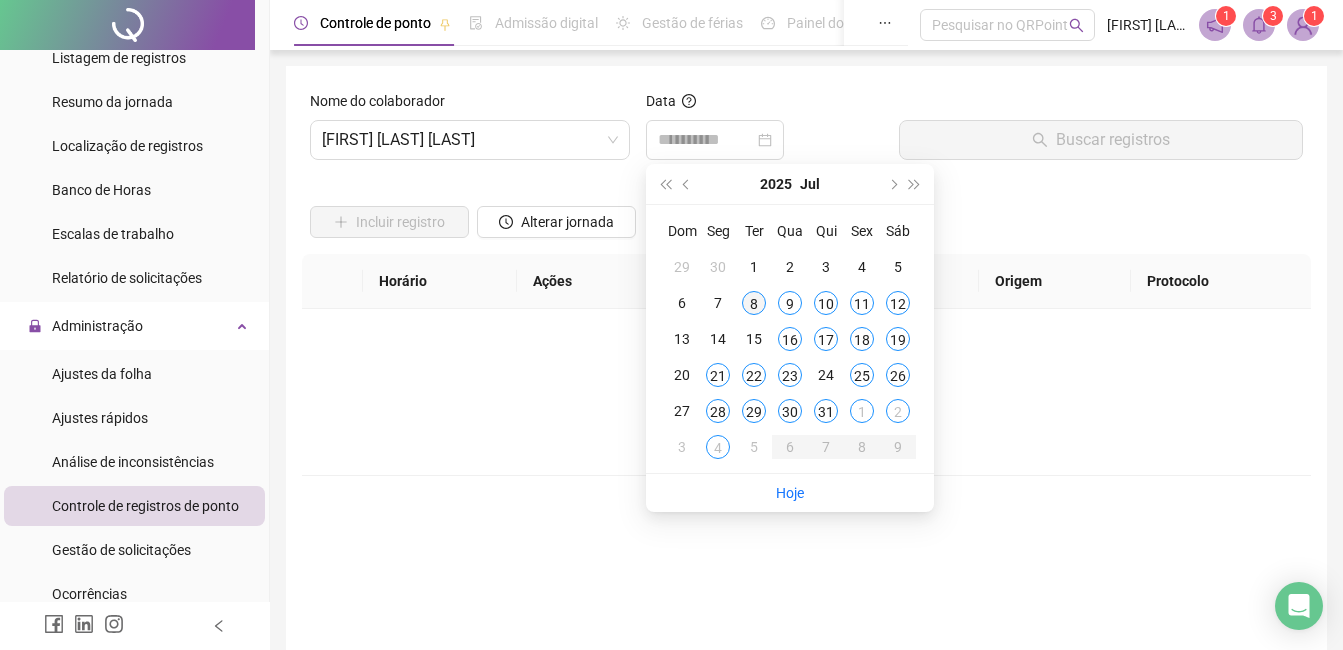 click on "8" at bounding box center (754, 303) 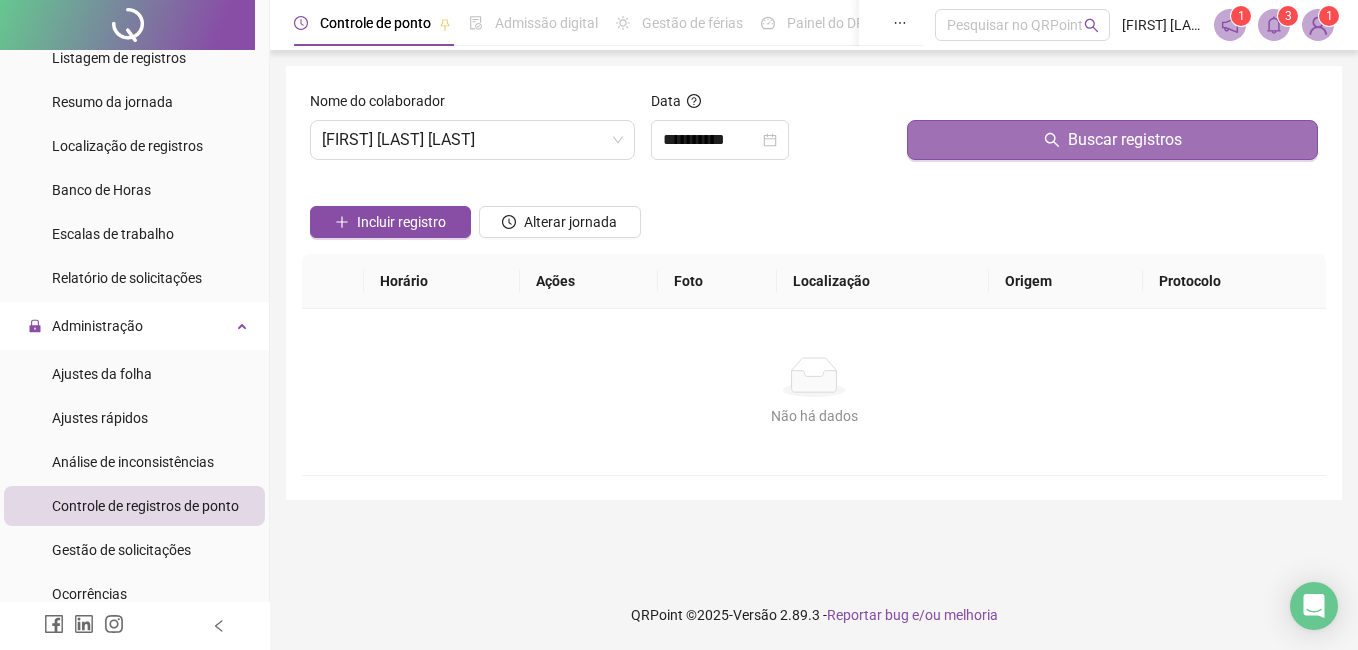 click on "Buscar registros" at bounding box center [1112, 140] 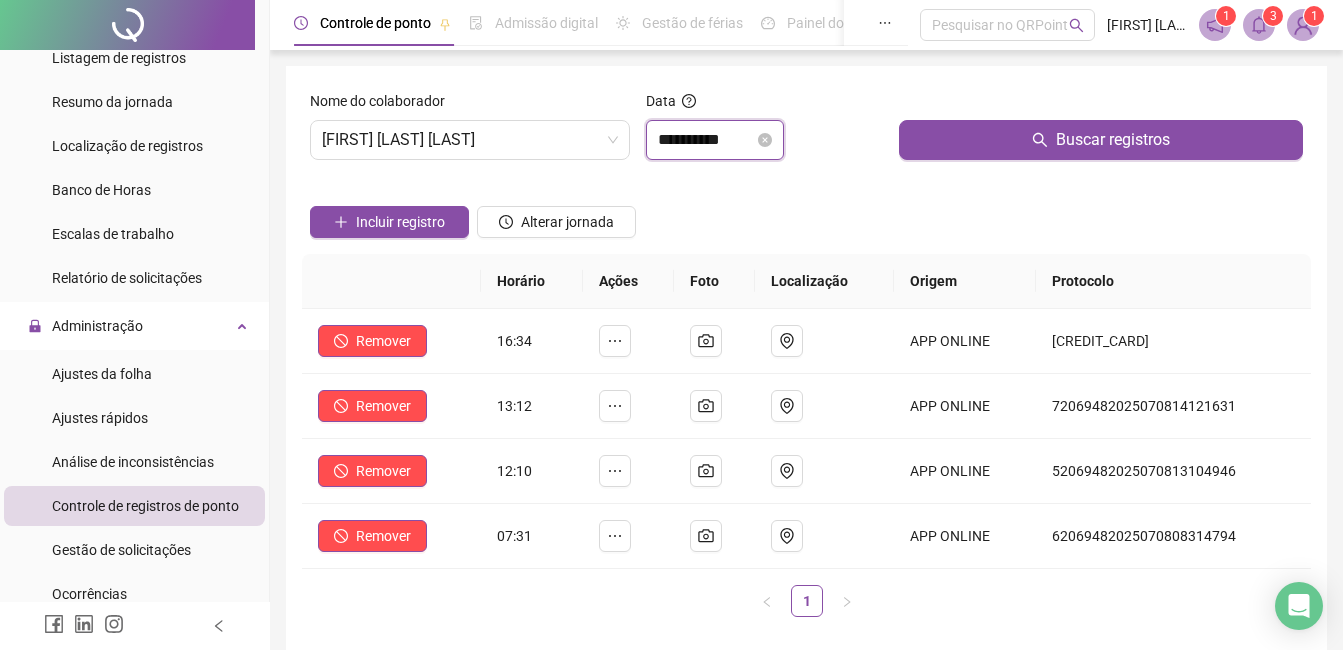 click on "**********" at bounding box center (706, 140) 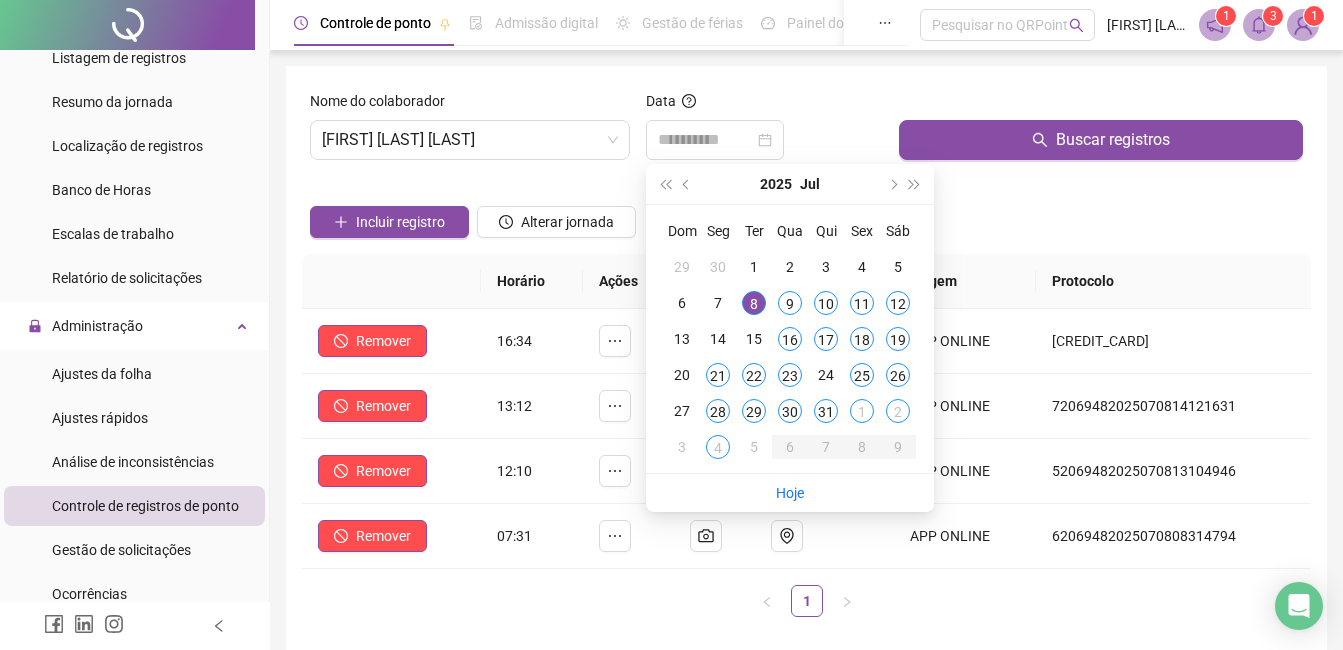 click on "9" at bounding box center (790, 303) 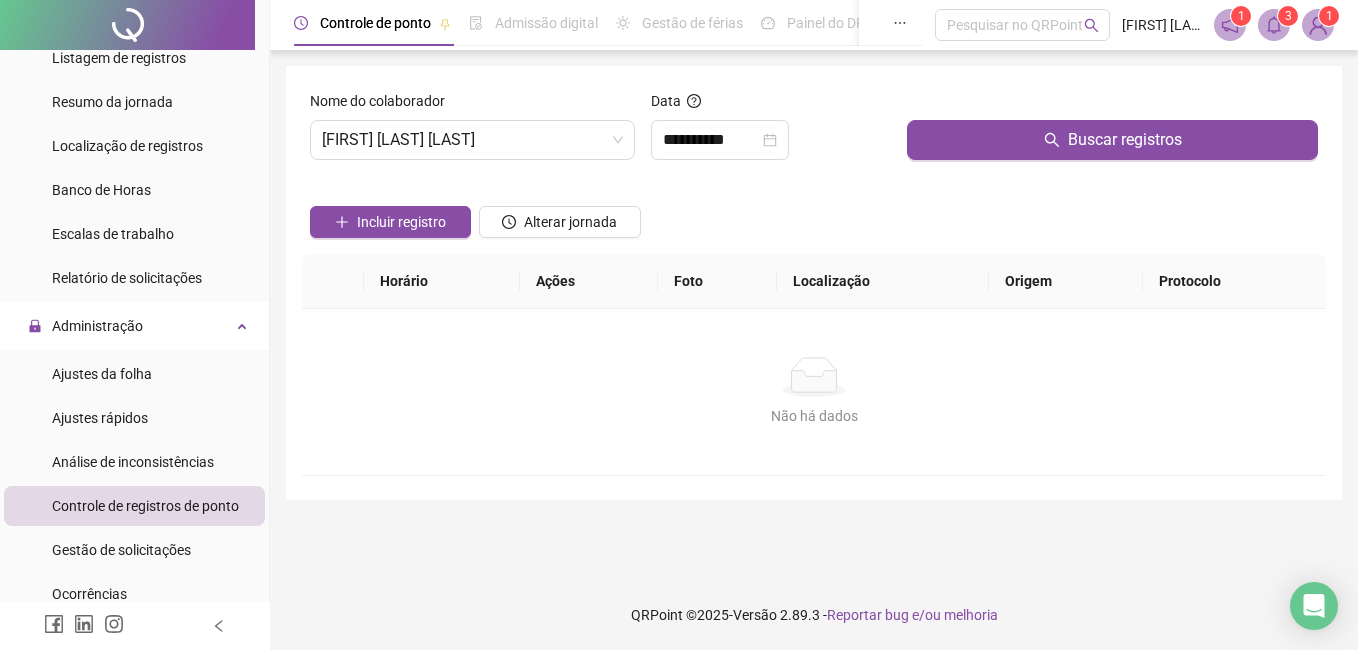 click at bounding box center (1112, 105) 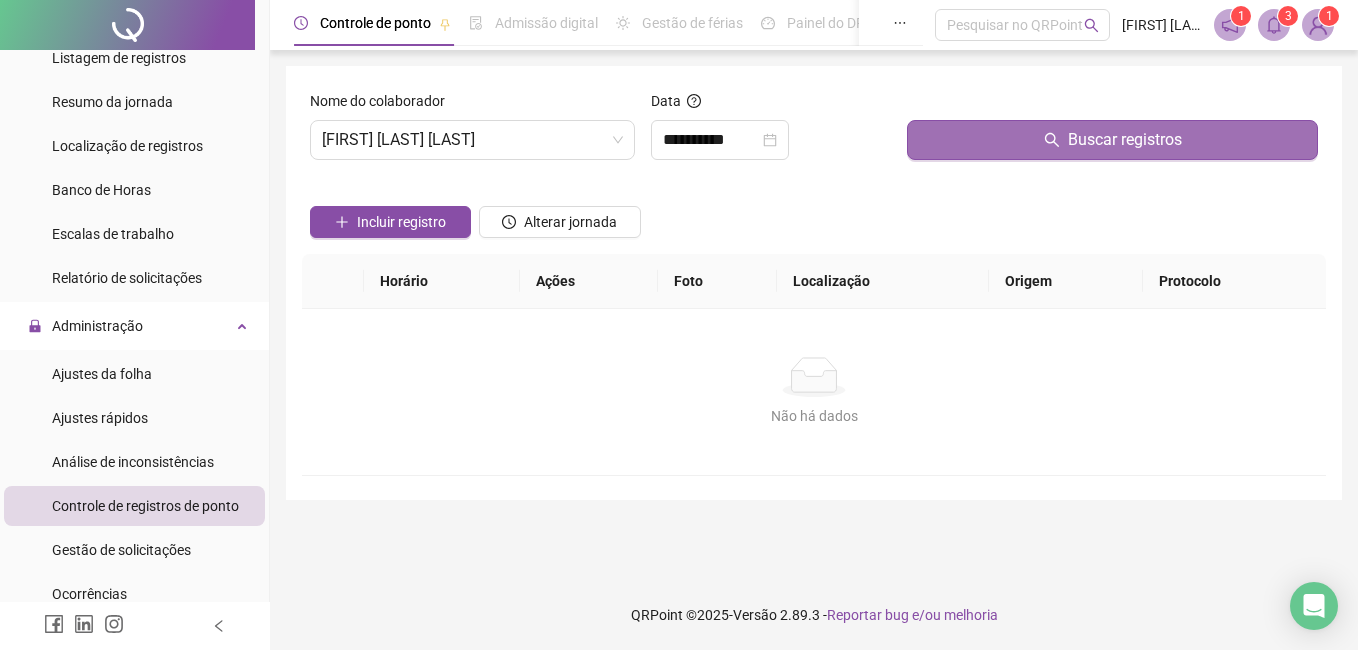 click on "Buscar registros" at bounding box center [1112, 140] 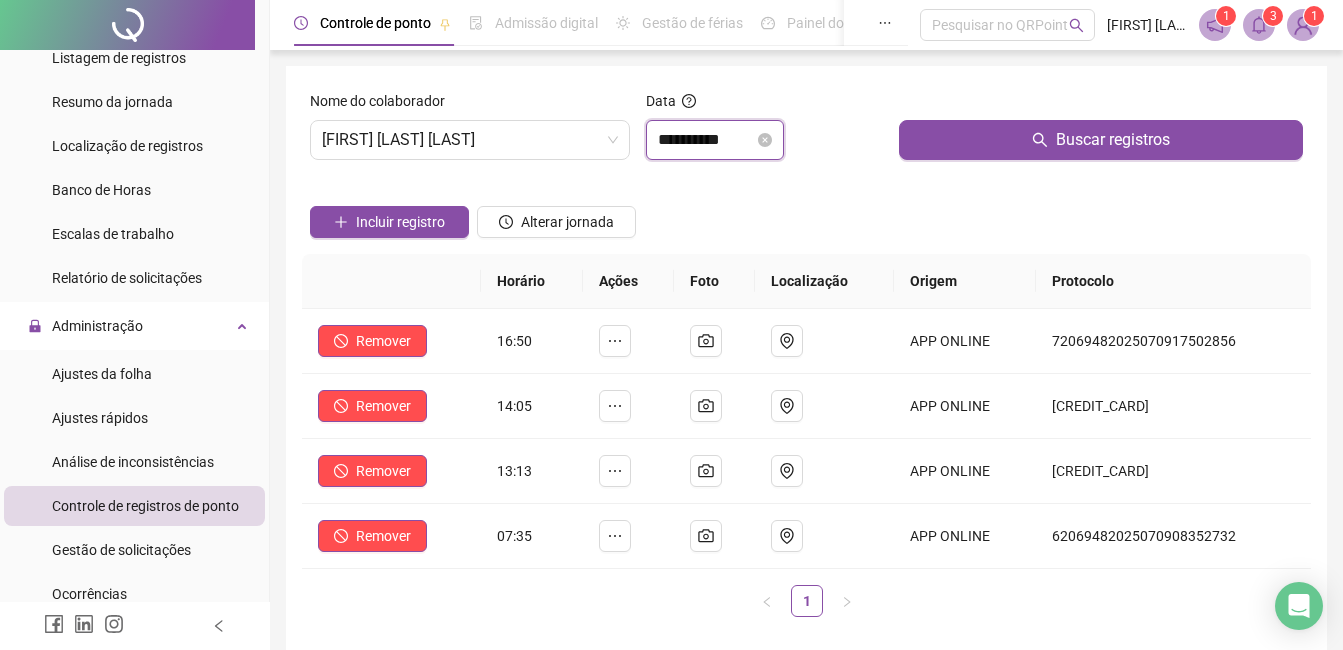click on "**********" at bounding box center [706, 140] 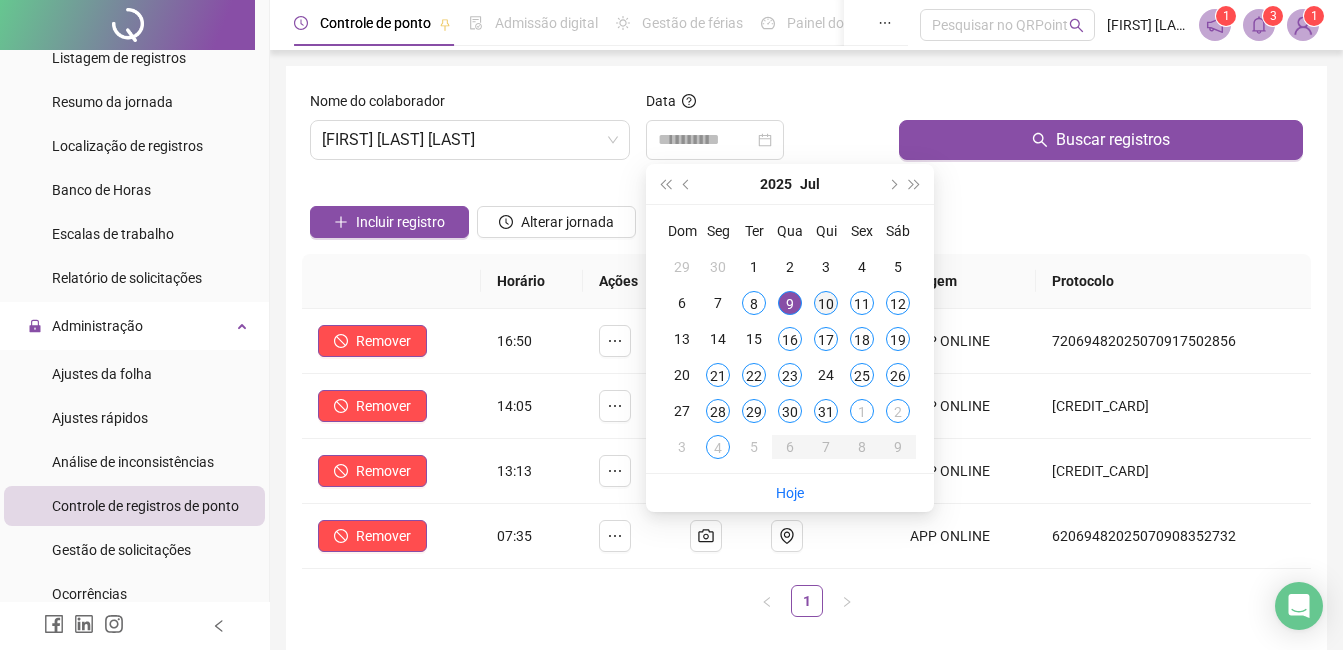 click on "10" at bounding box center [826, 303] 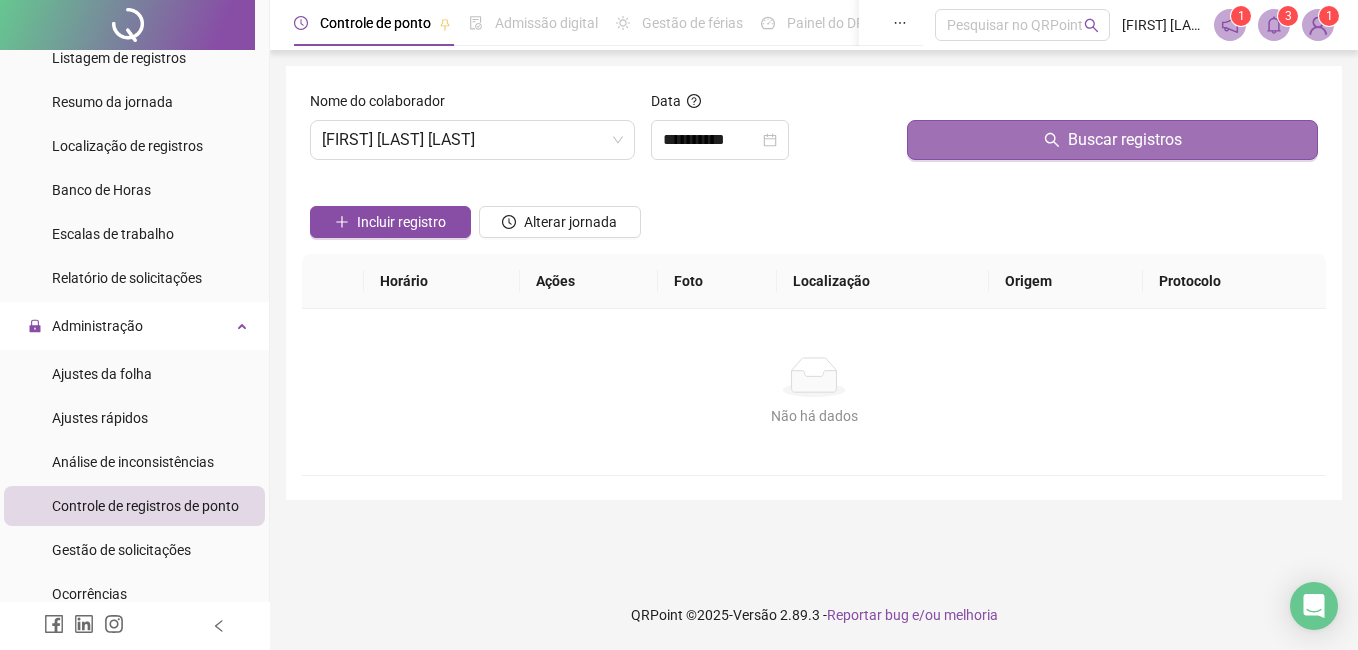 click on "Buscar registros" at bounding box center (1112, 140) 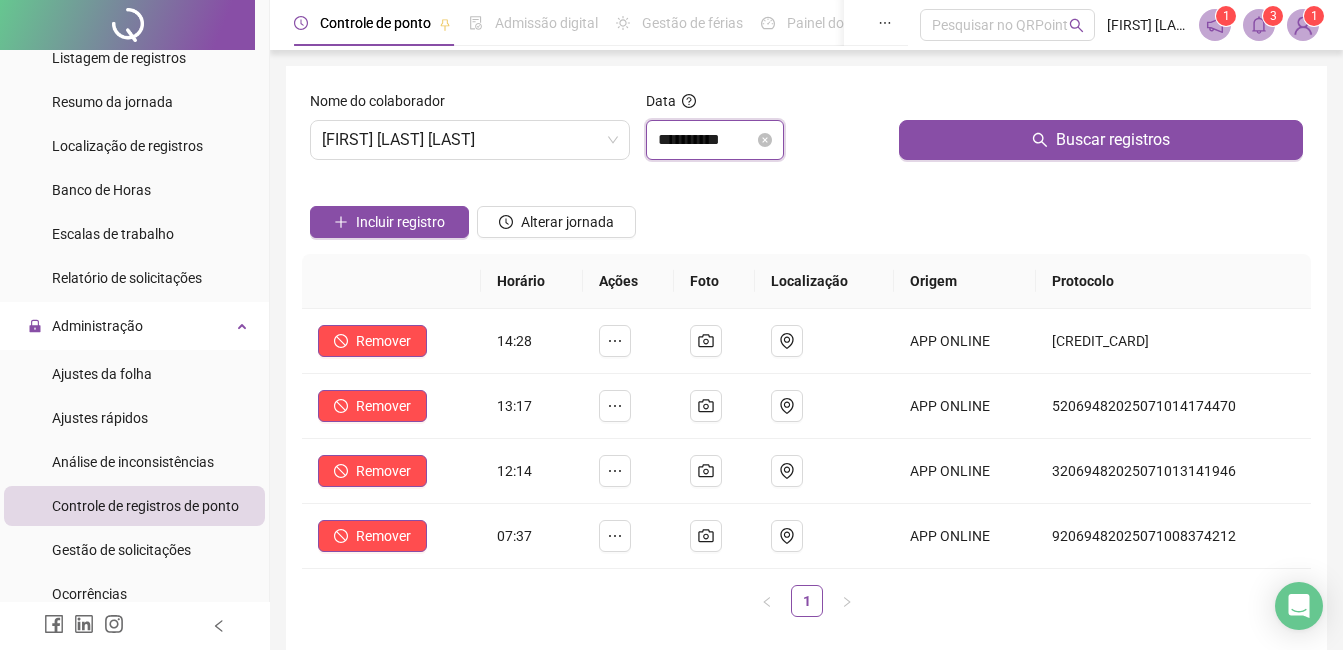 click on "**********" at bounding box center [706, 140] 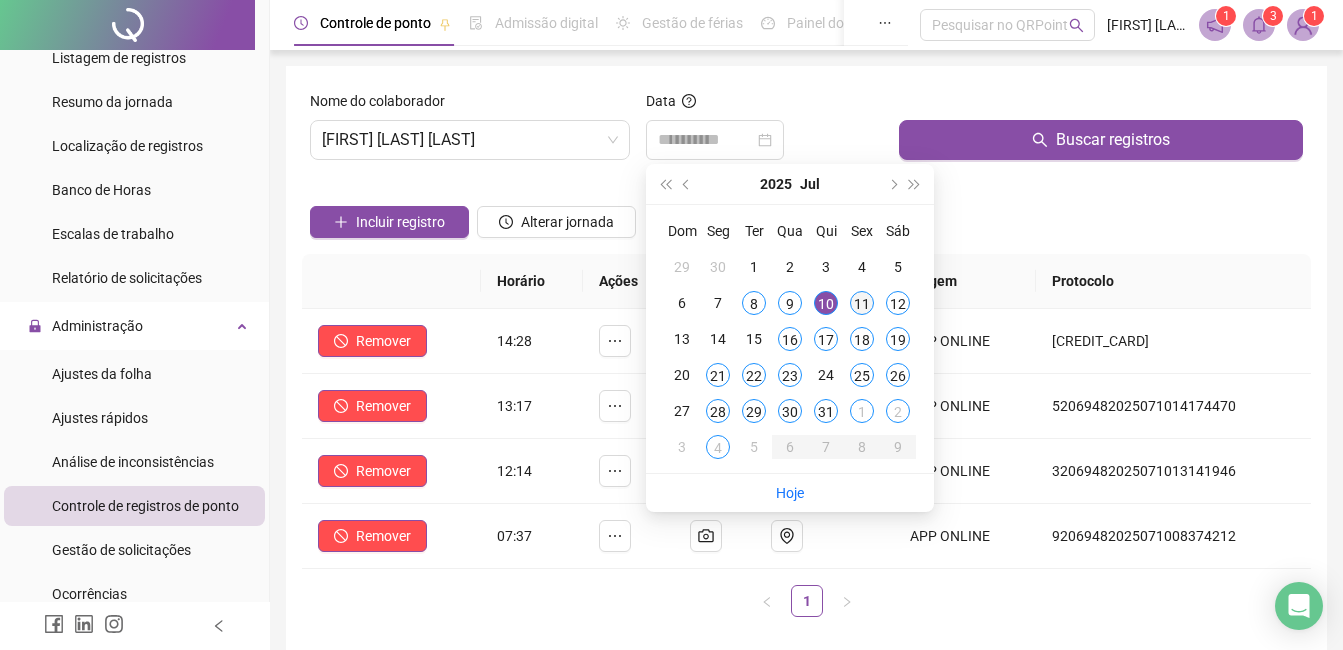 click on "11" at bounding box center [862, 303] 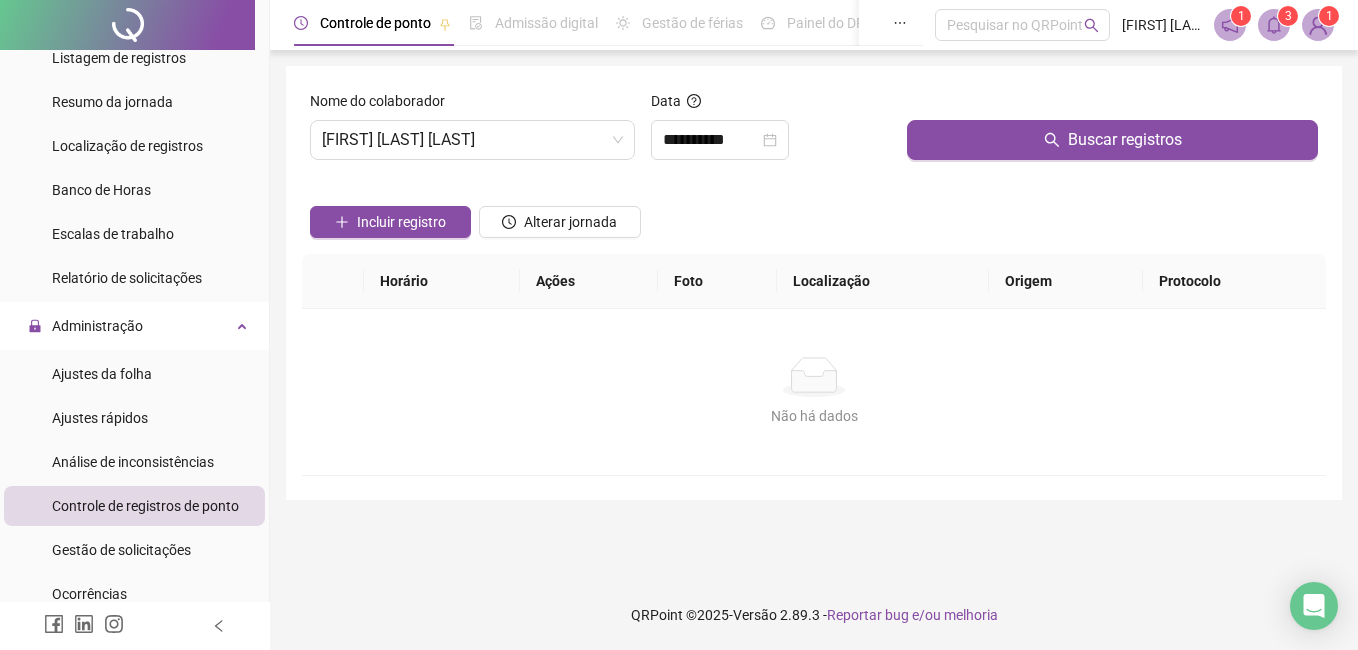 click on "Buscar registros" at bounding box center [1112, 133] 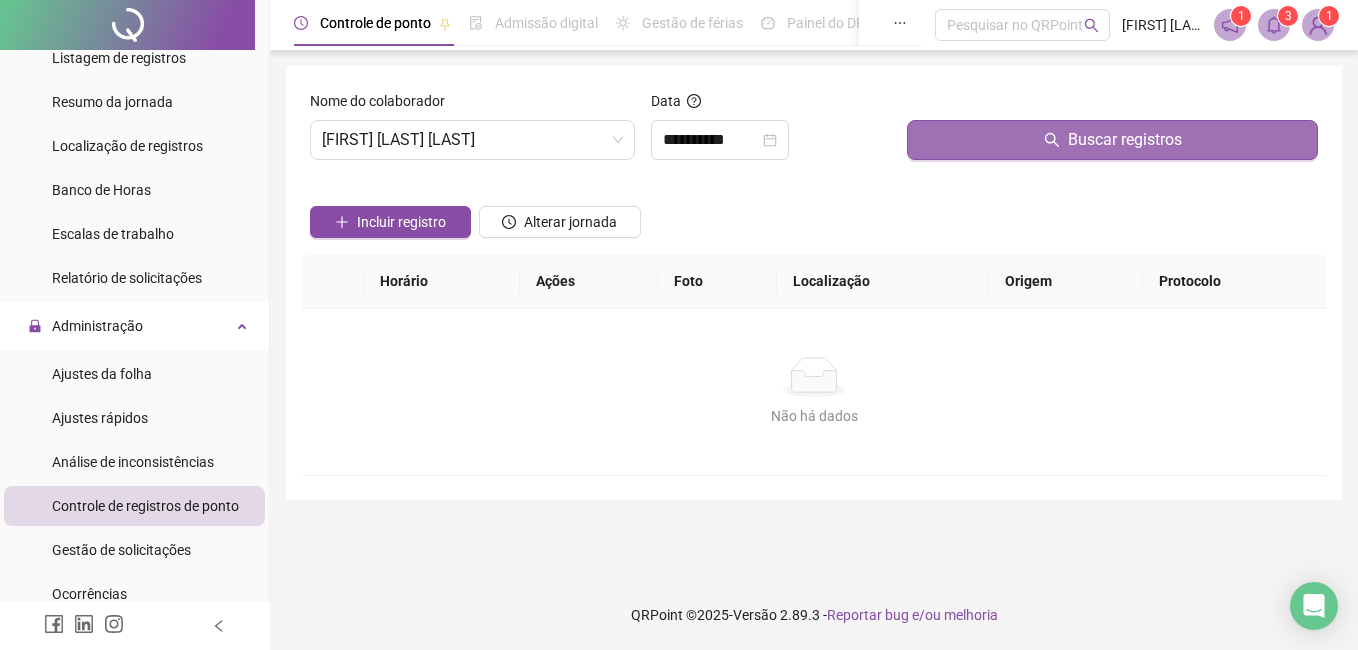 click on "Buscar registros" at bounding box center (1112, 140) 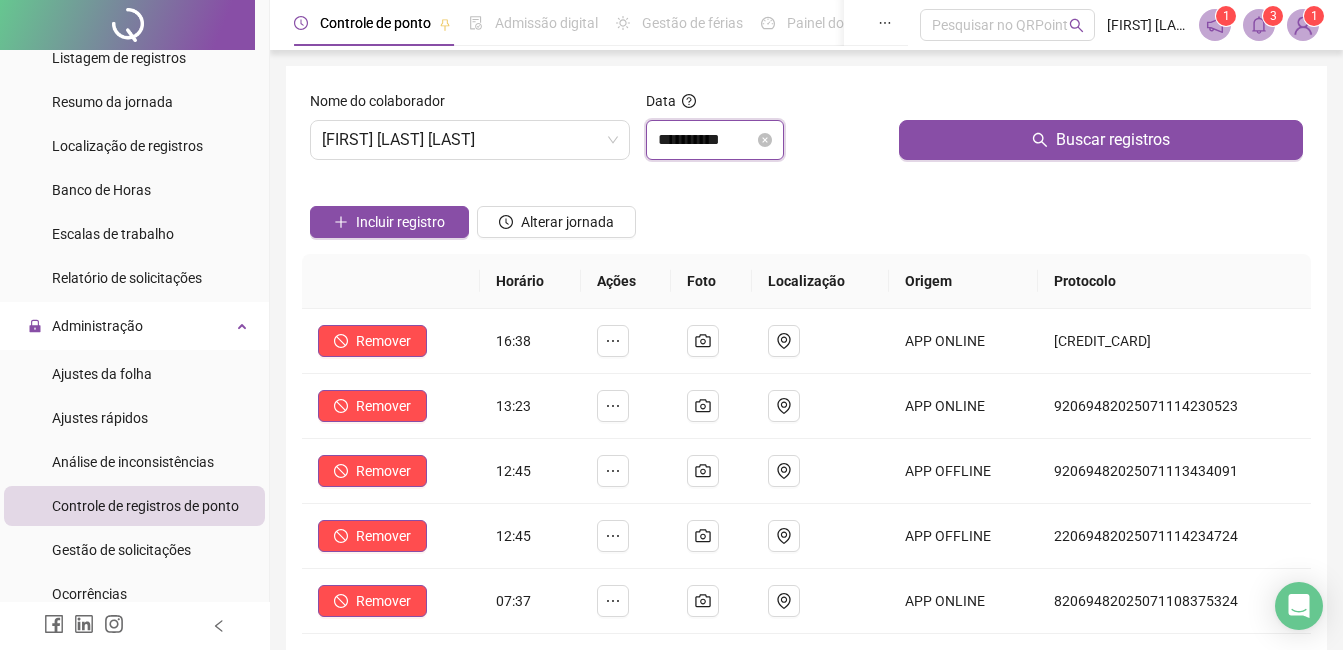 click on "**********" at bounding box center (706, 140) 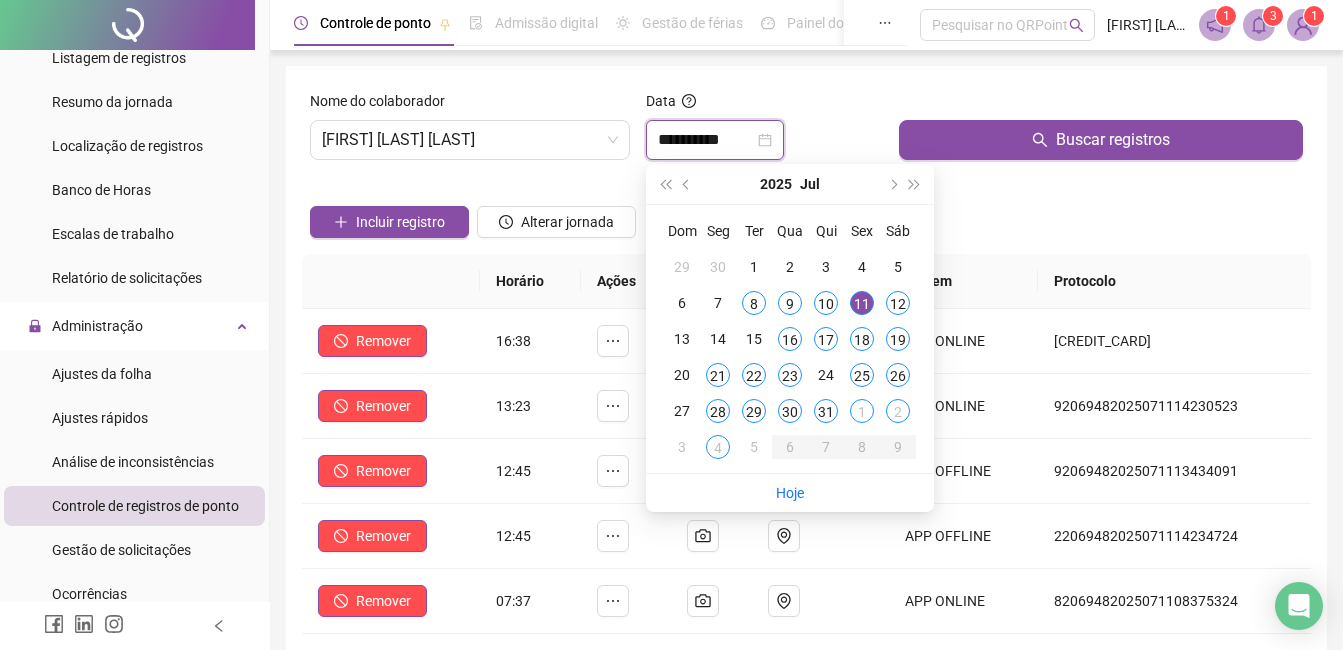 type on "**********" 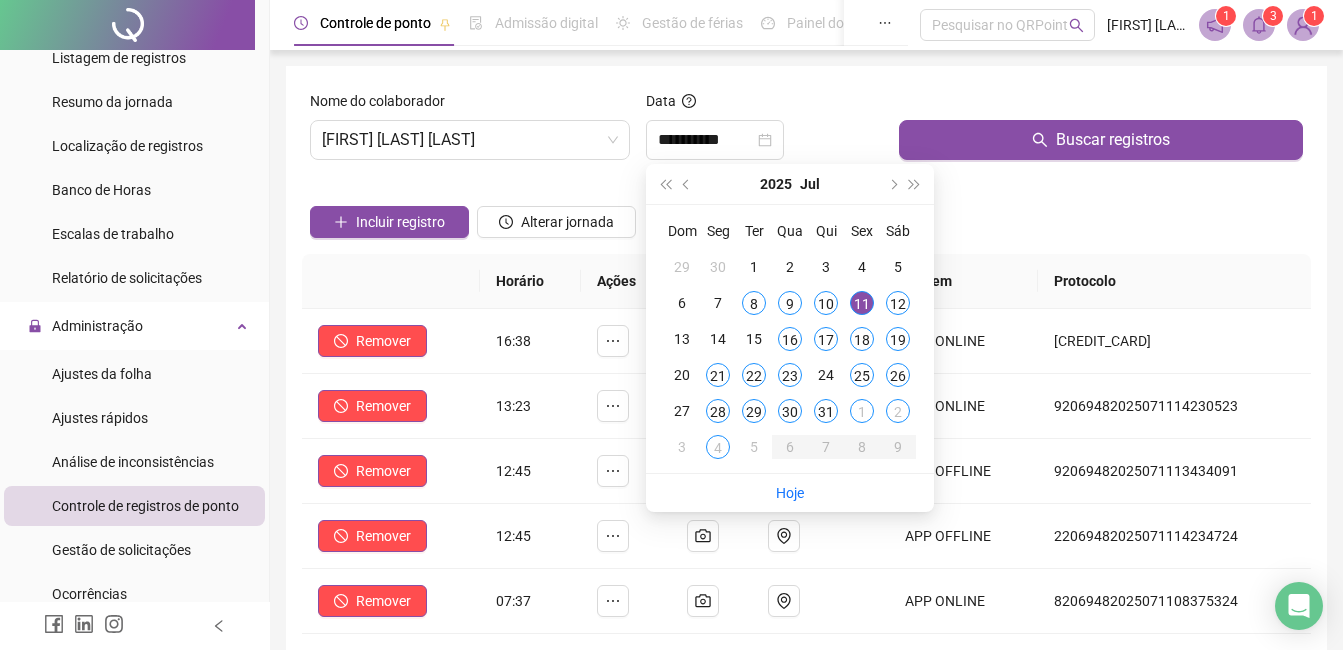click on "Horário" at bounding box center [530, 281] 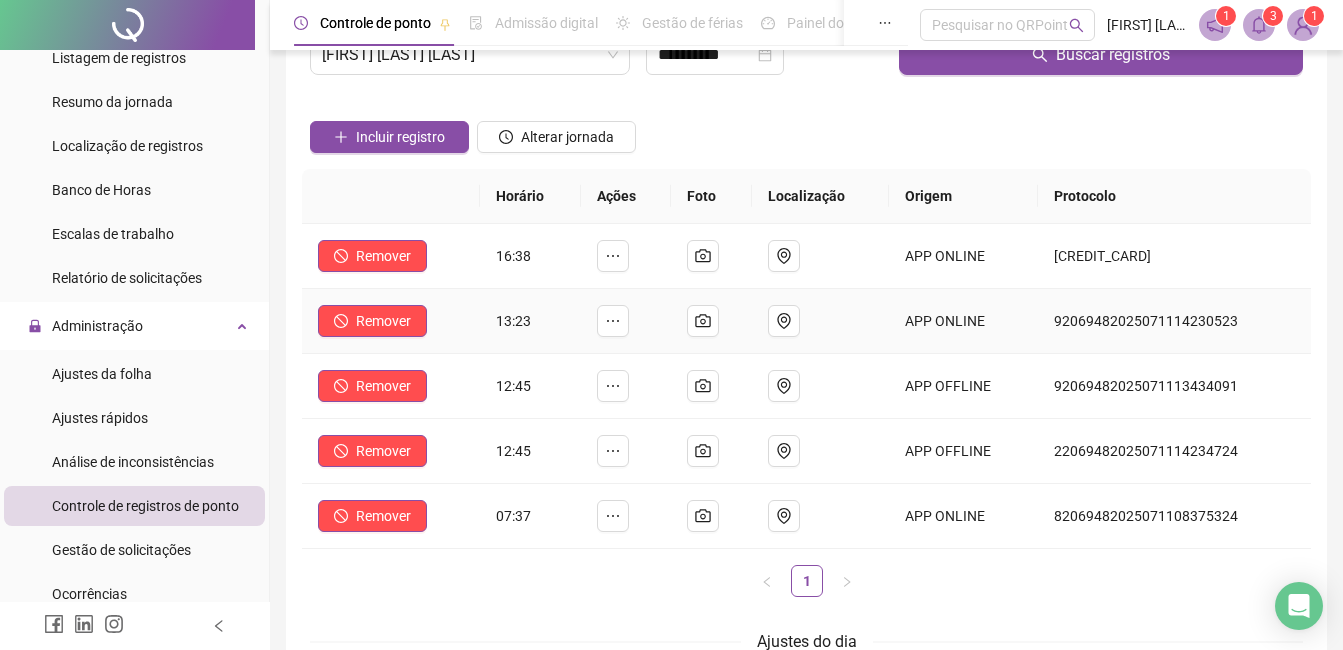 scroll, scrollTop: 200, scrollLeft: 0, axis: vertical 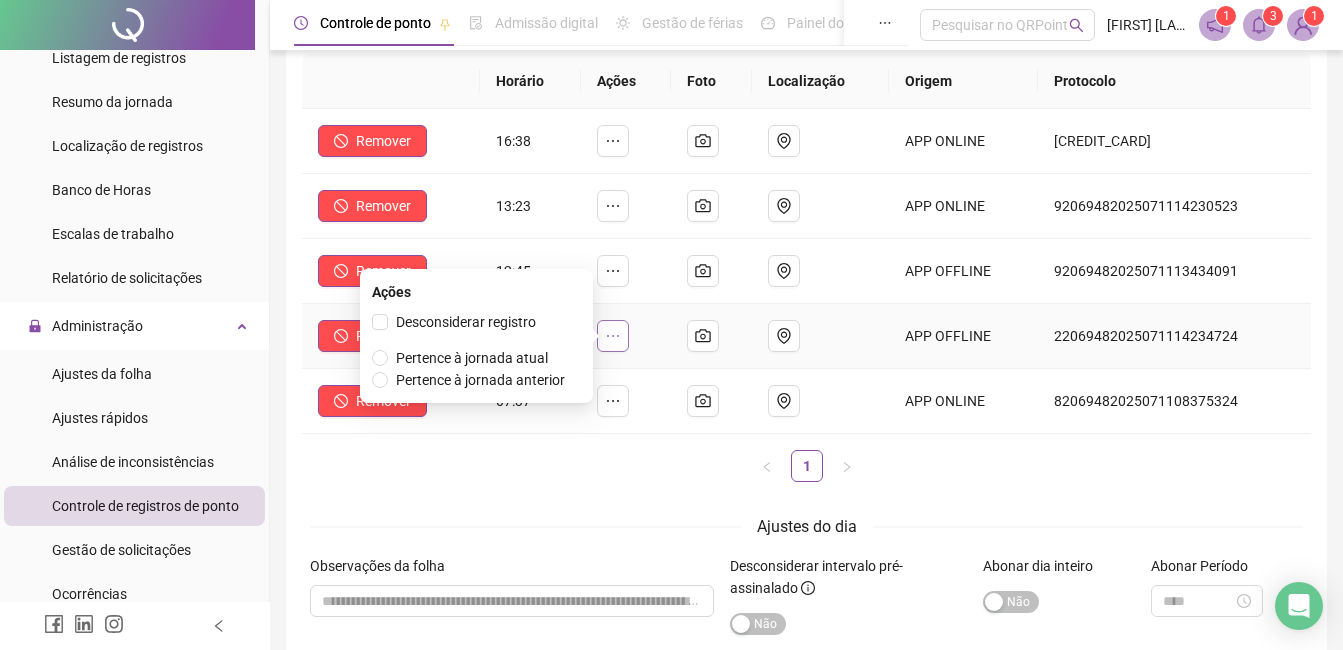 click 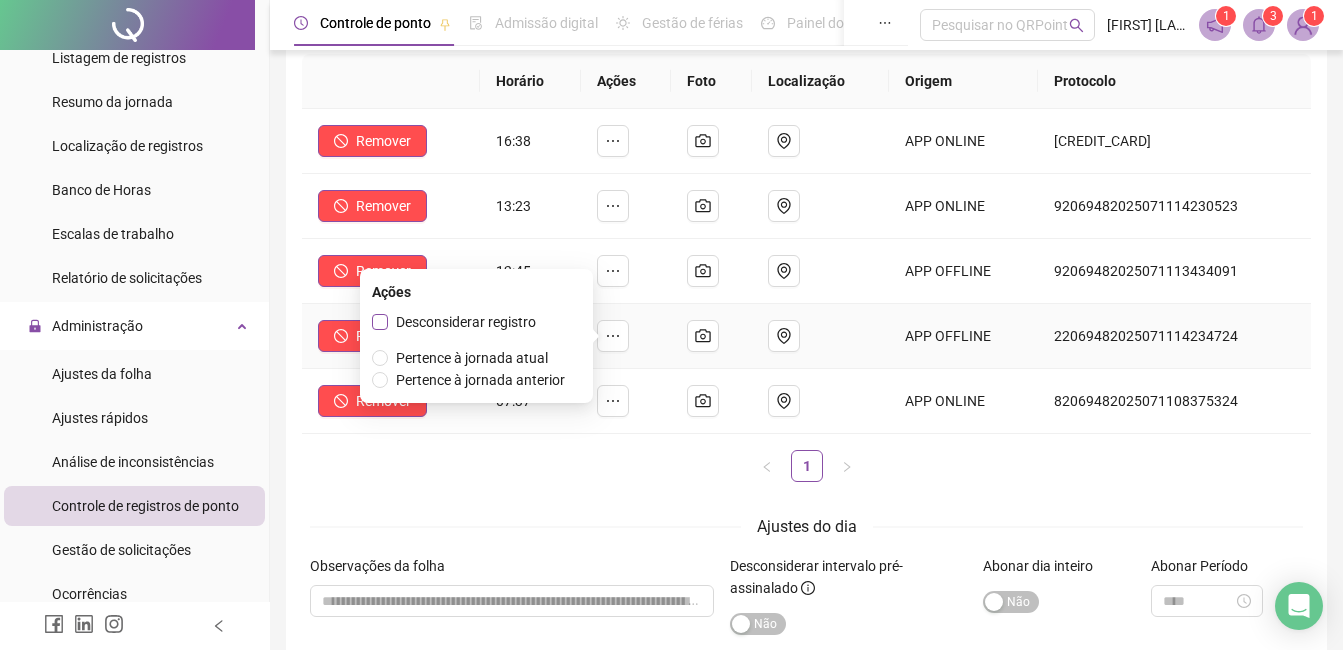 click on "Desconsiderar registro" at bounding box center (466, 322) 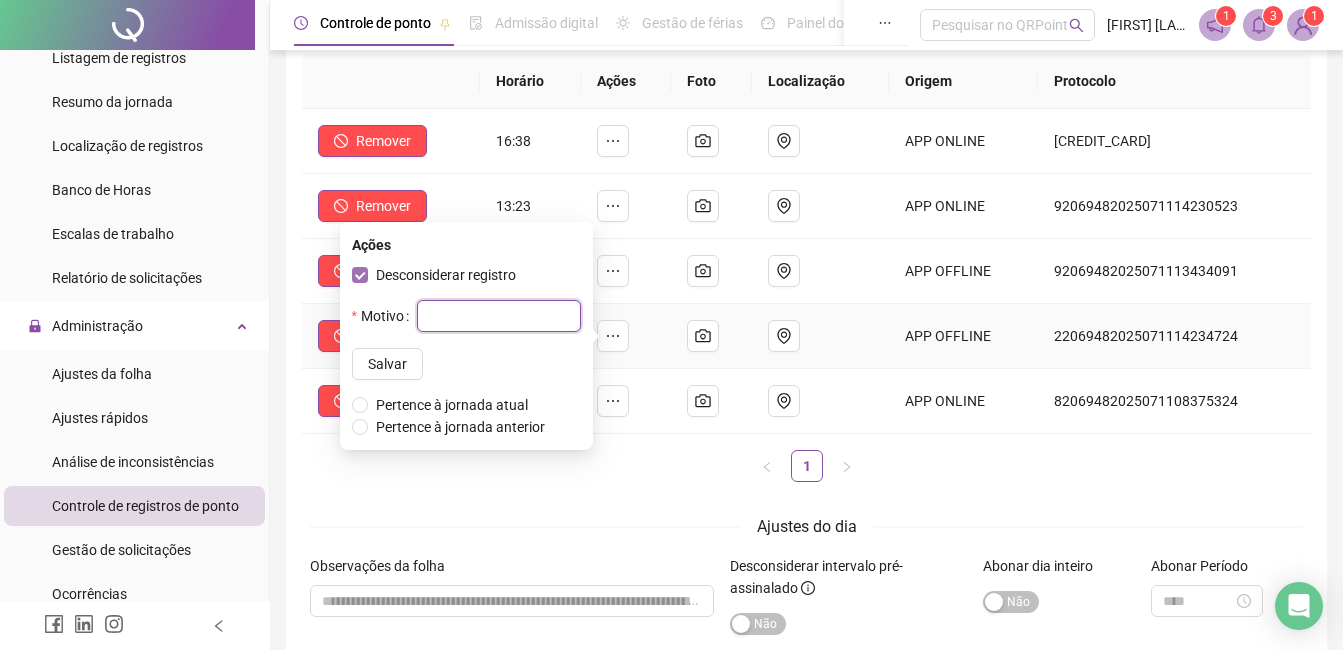 click at bounding box center (499, 316) 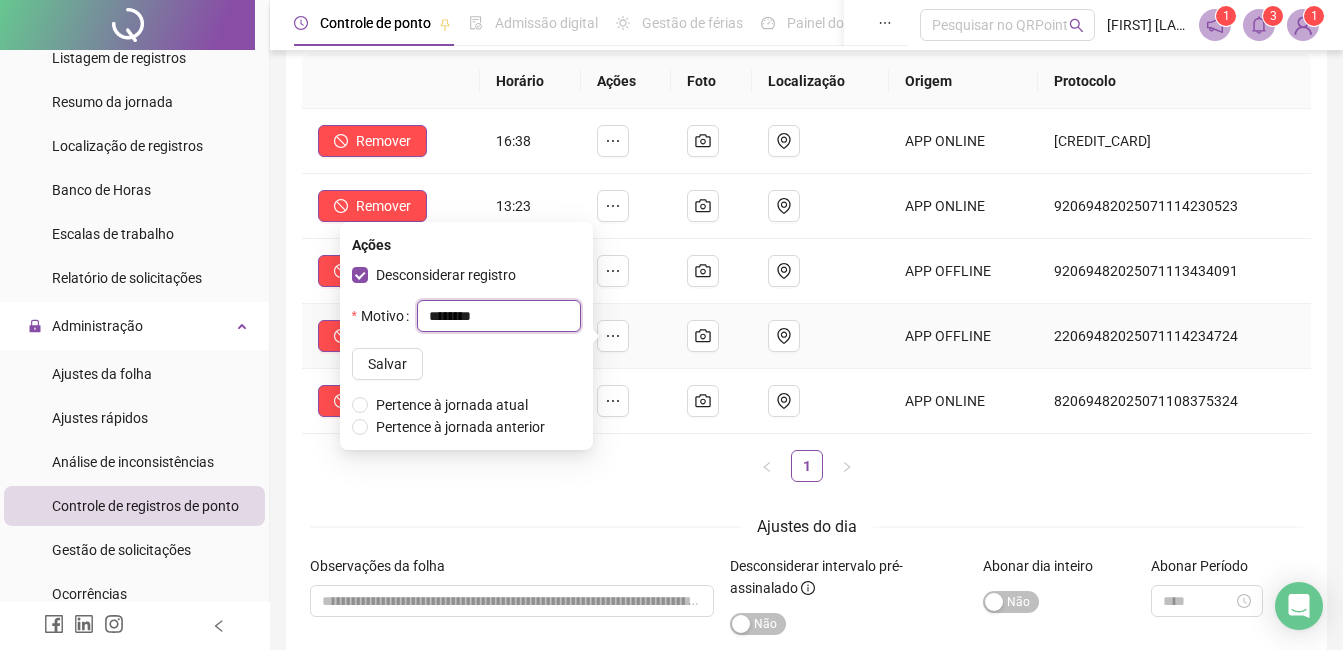 click on "********" at bounding box center [499, 316] 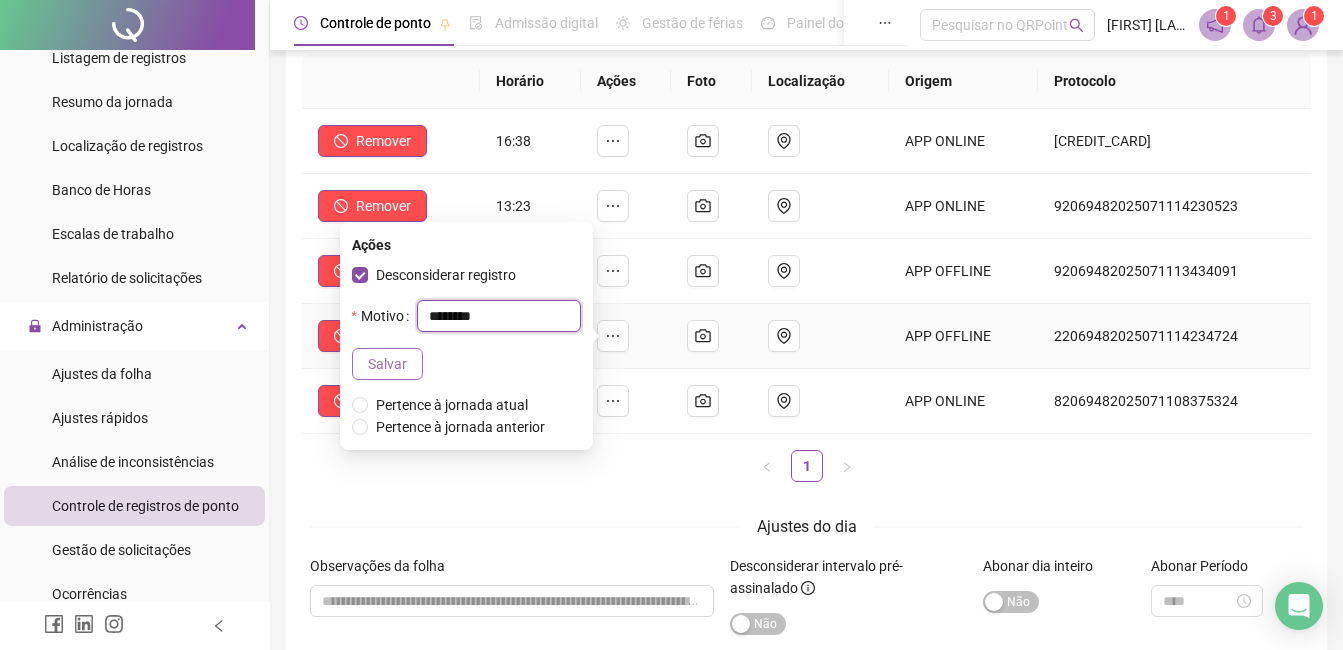 type on "********" 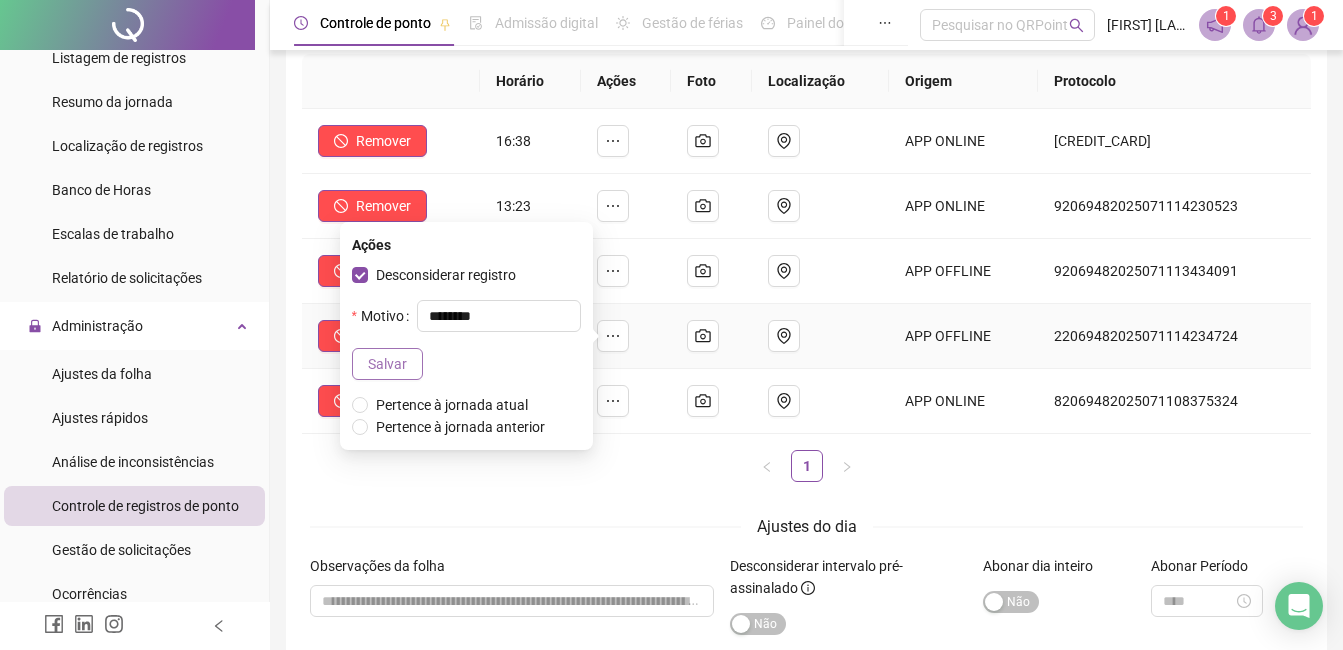 click on "Salvar" at bounding box center (387, 364) 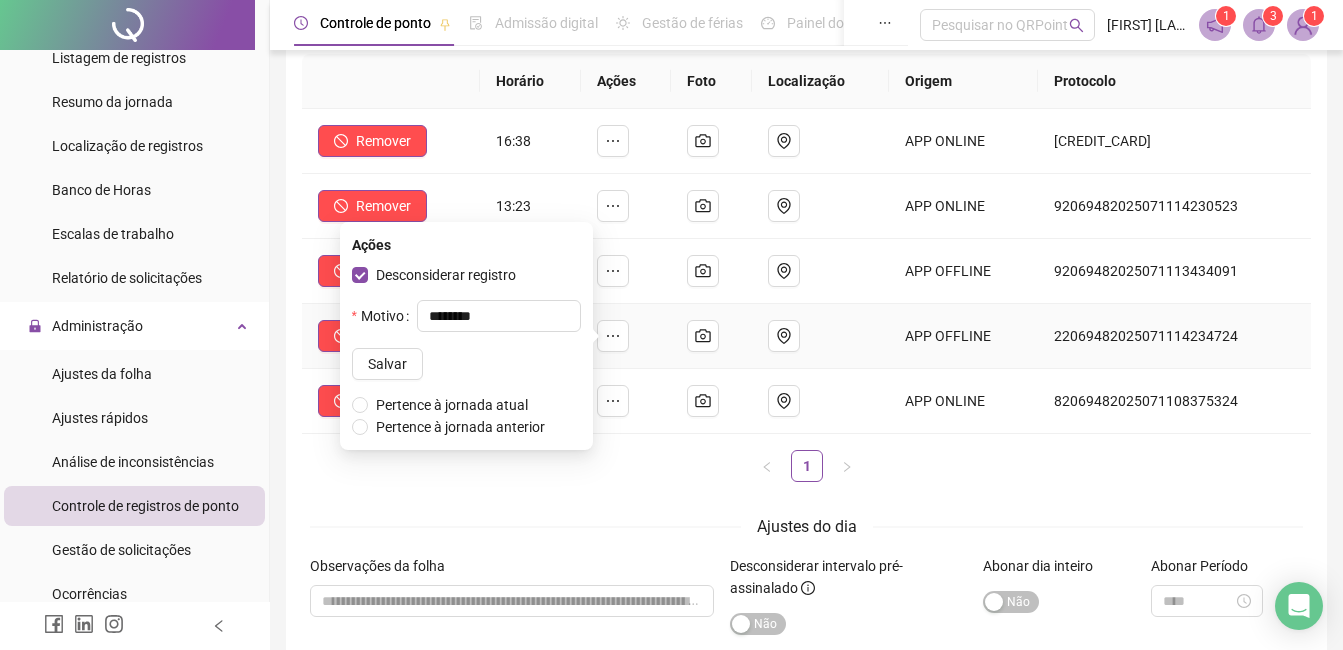 type 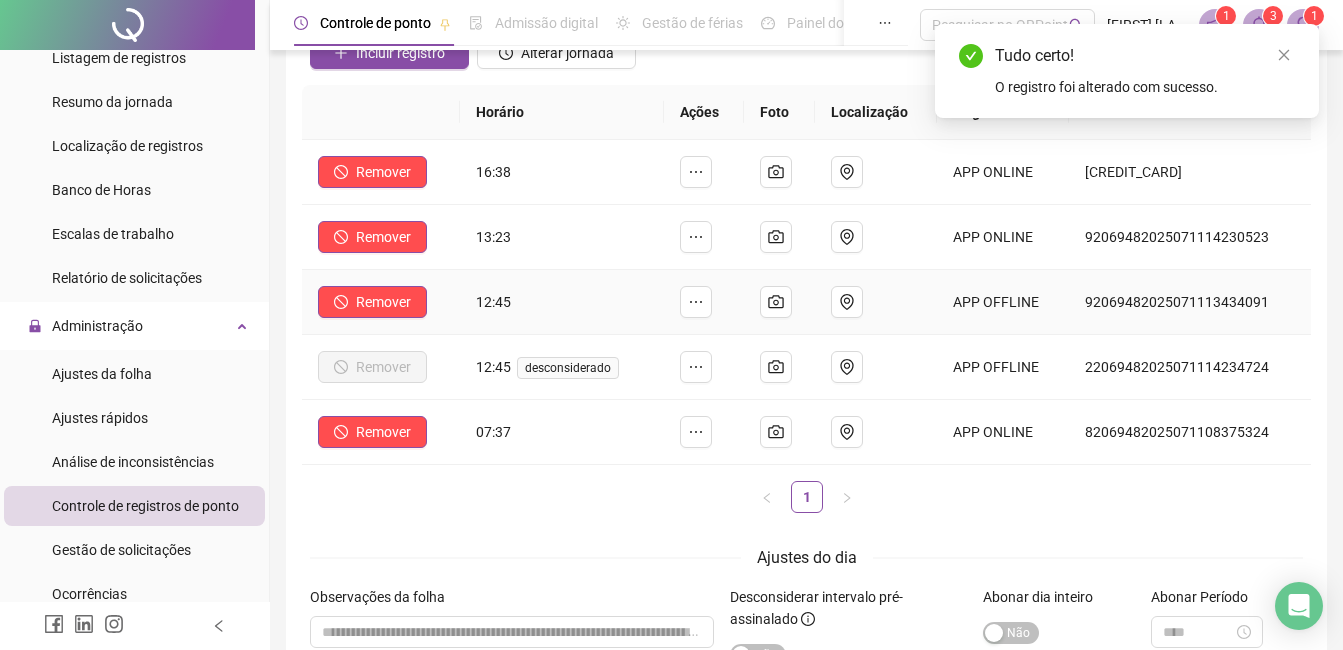 scroll, scrollTop: 0, scrollLeft: 0, axis: both 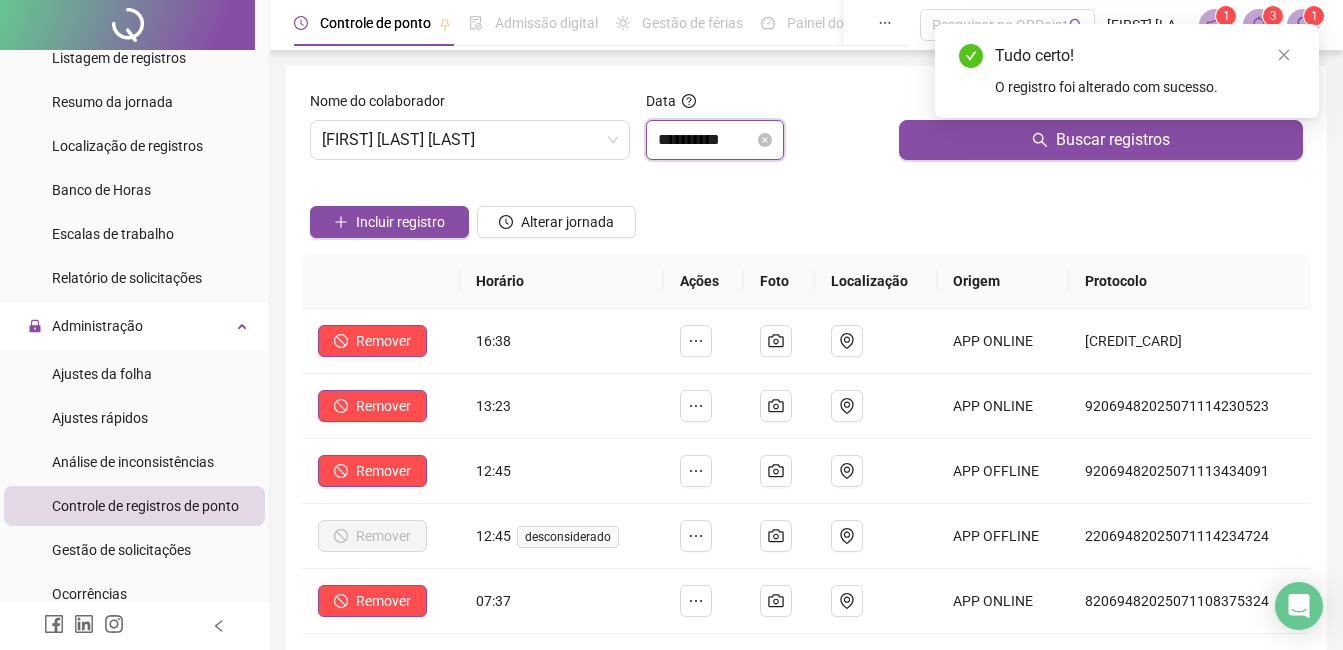 click on "**********" at bounding box center [706, 140] 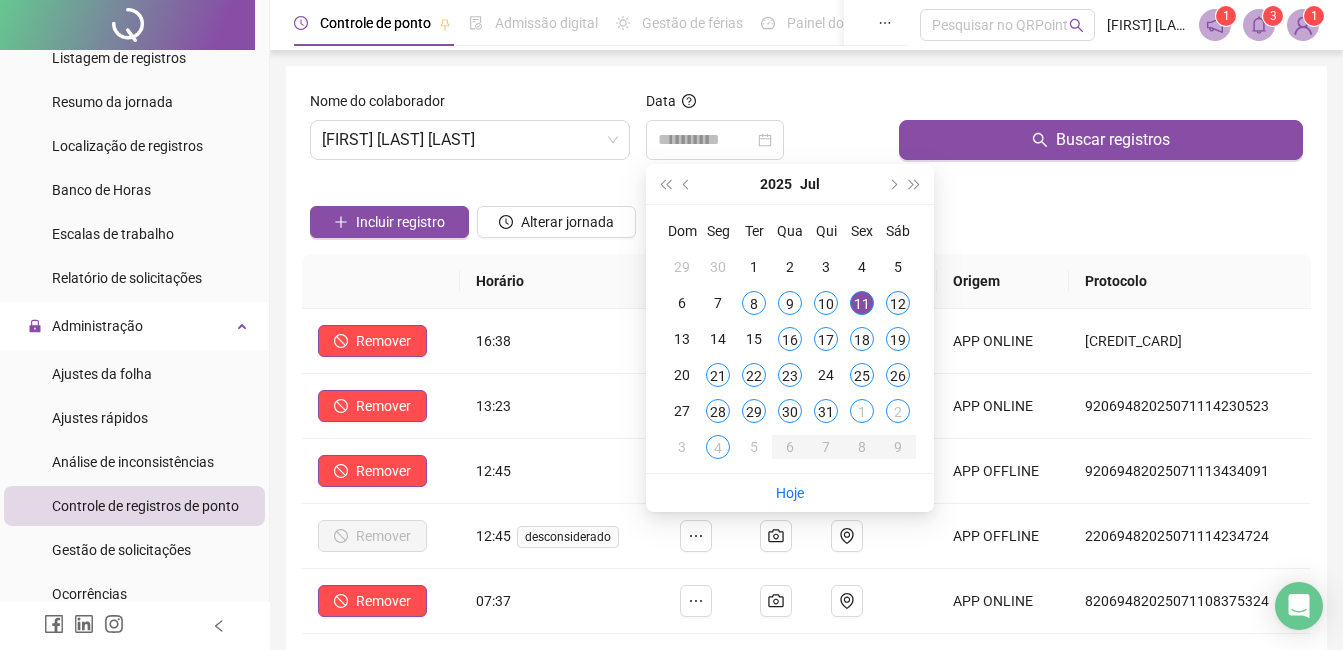 click on "12" at bounding box center [898, 303] 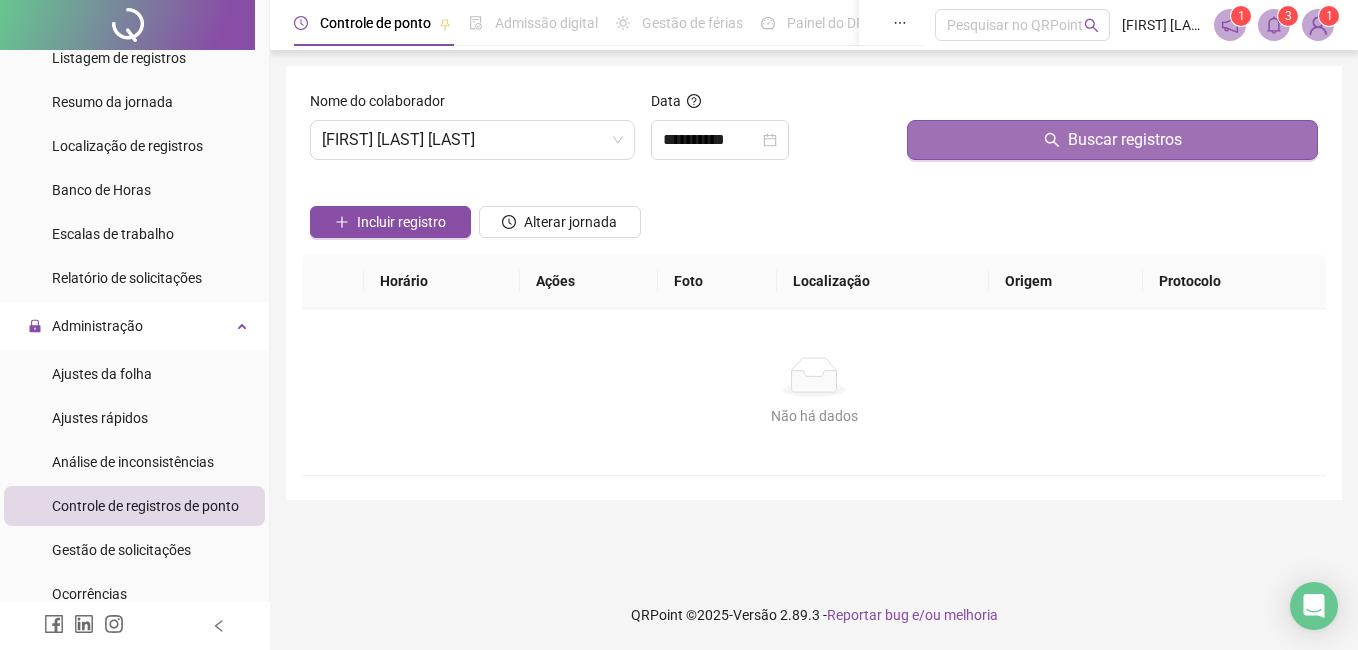 click on "Buscar registros" at bounding box center [1112, 140] 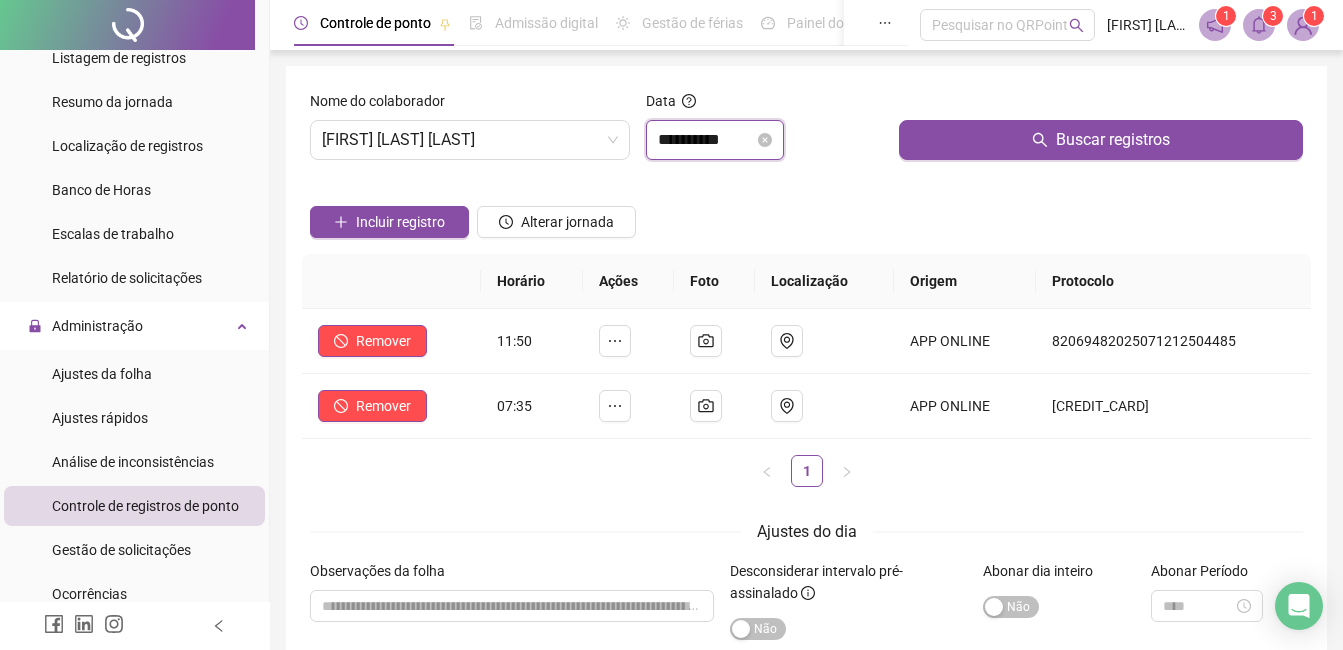 click on "**********" at bounding box center (706, 140) 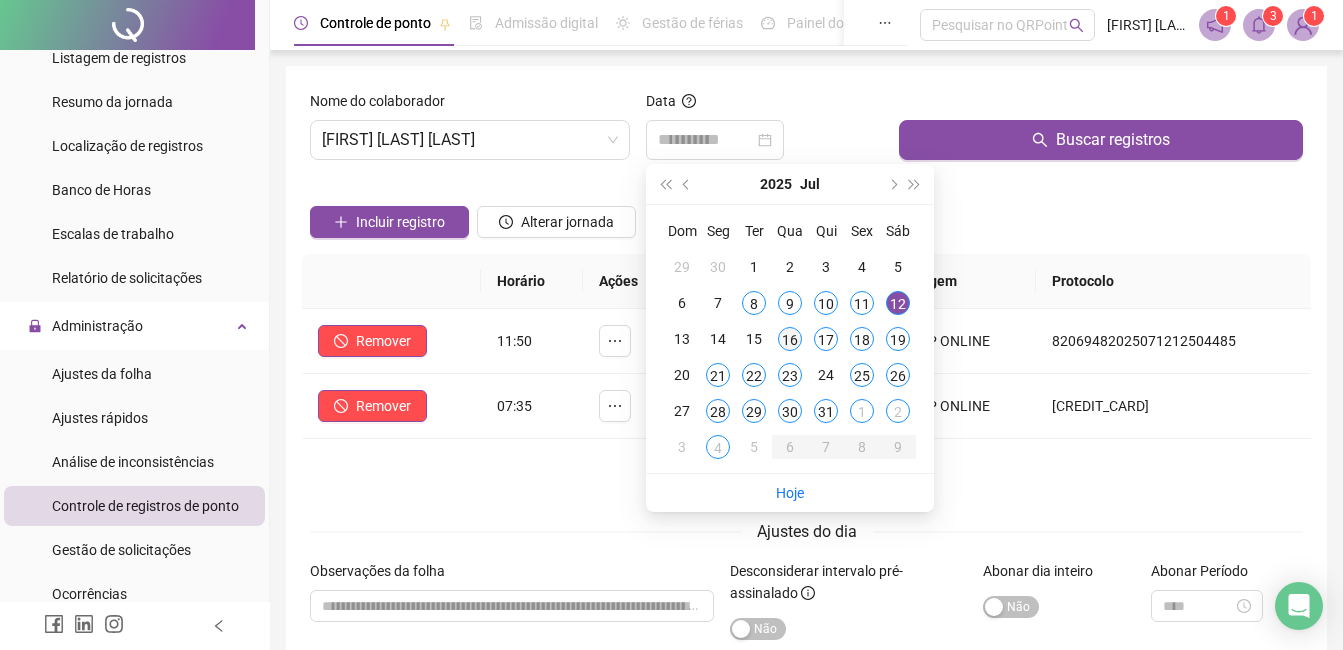 click on "16" at bounding box center [790, 339] 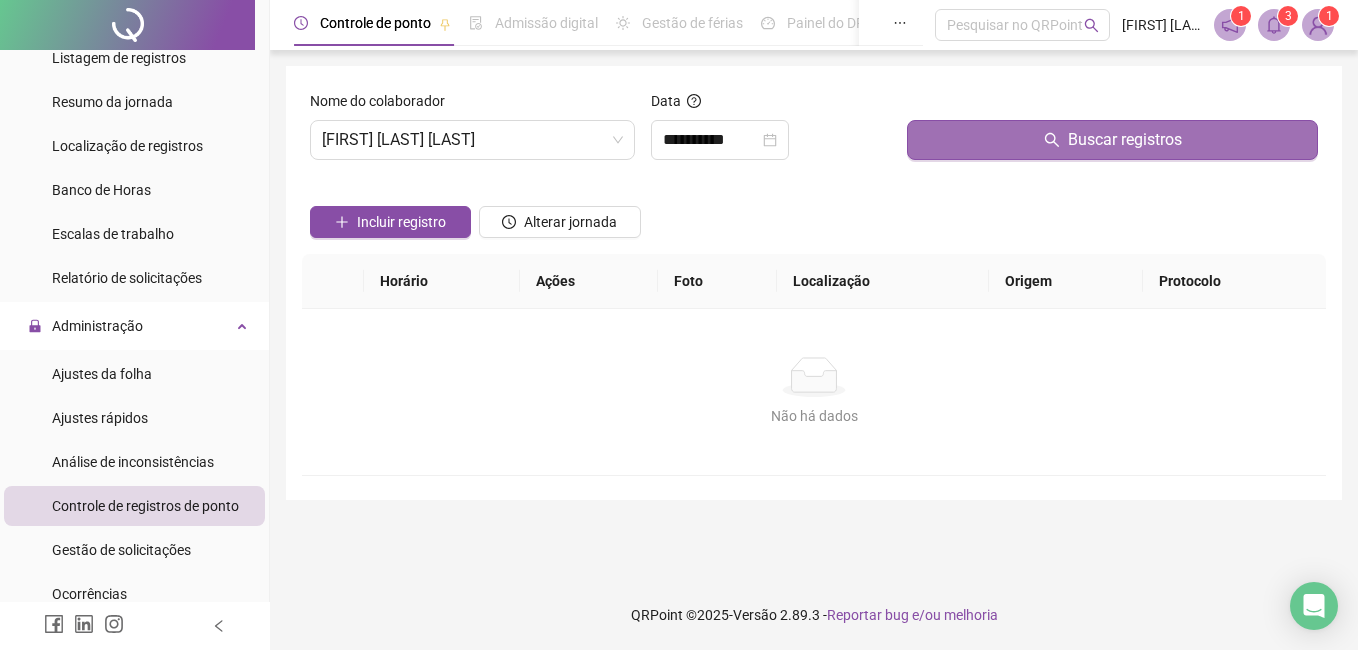 click on "Buscar registros" at bounding box center [1112, 140] 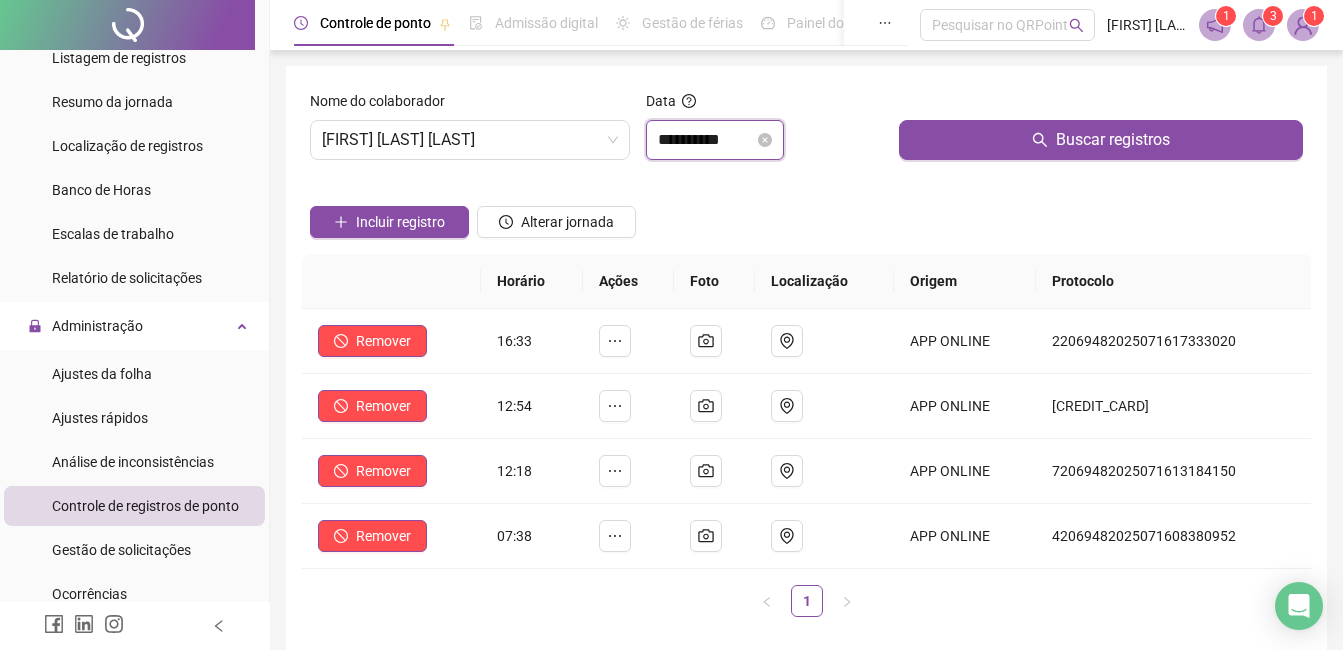 click on "**********" at bounding box center (706, 140) 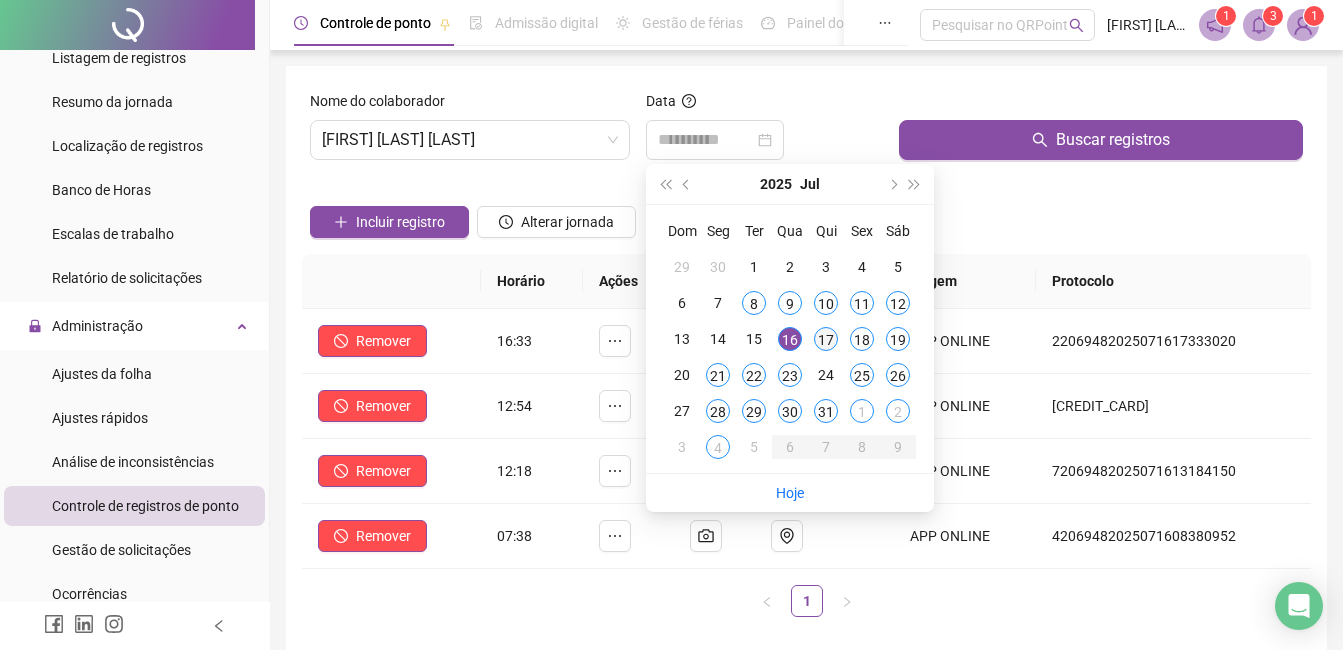 click on "17" at bounding box center (826, 339) 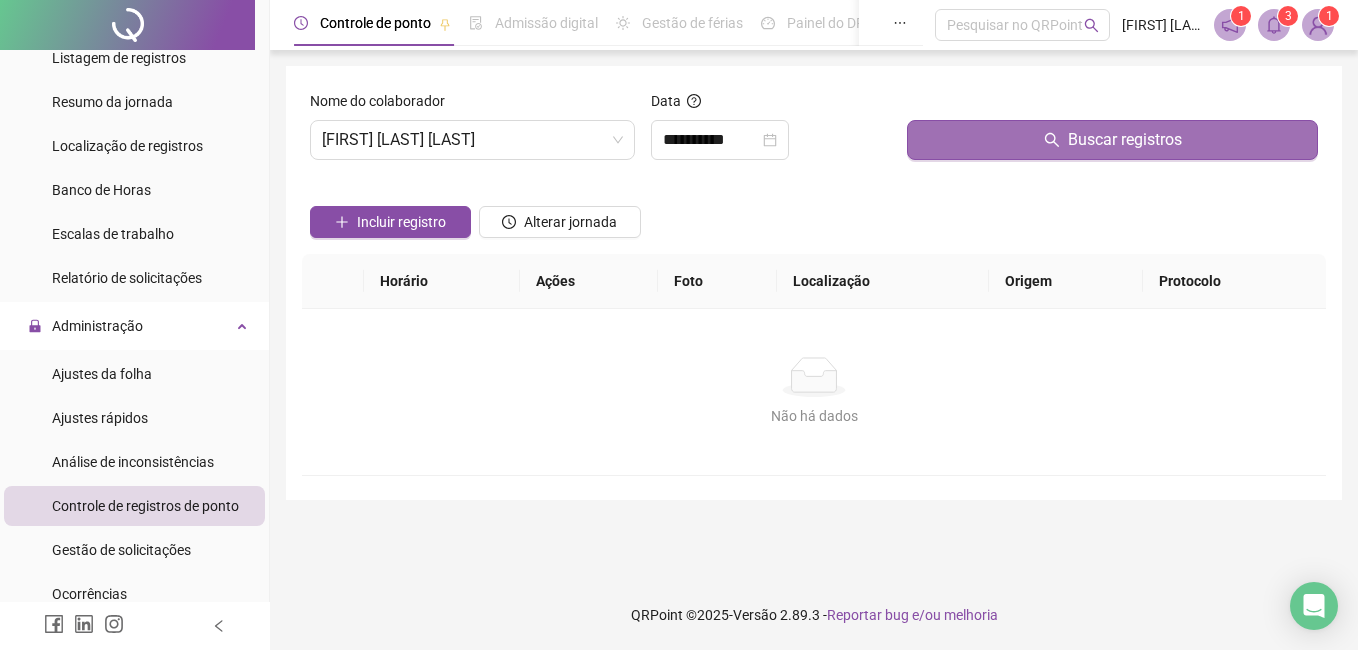 click on "Buscar registros" at bounding box center (1112, 140) 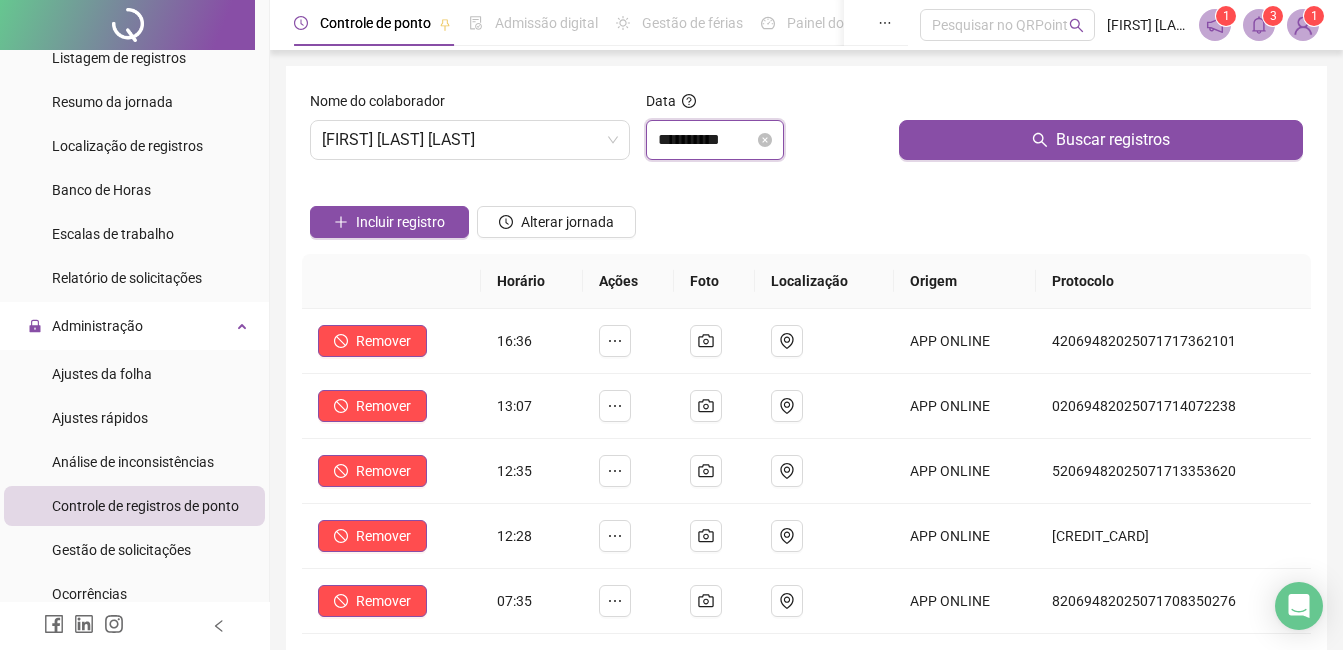 click on "**********" at bounding box center (706, 140) 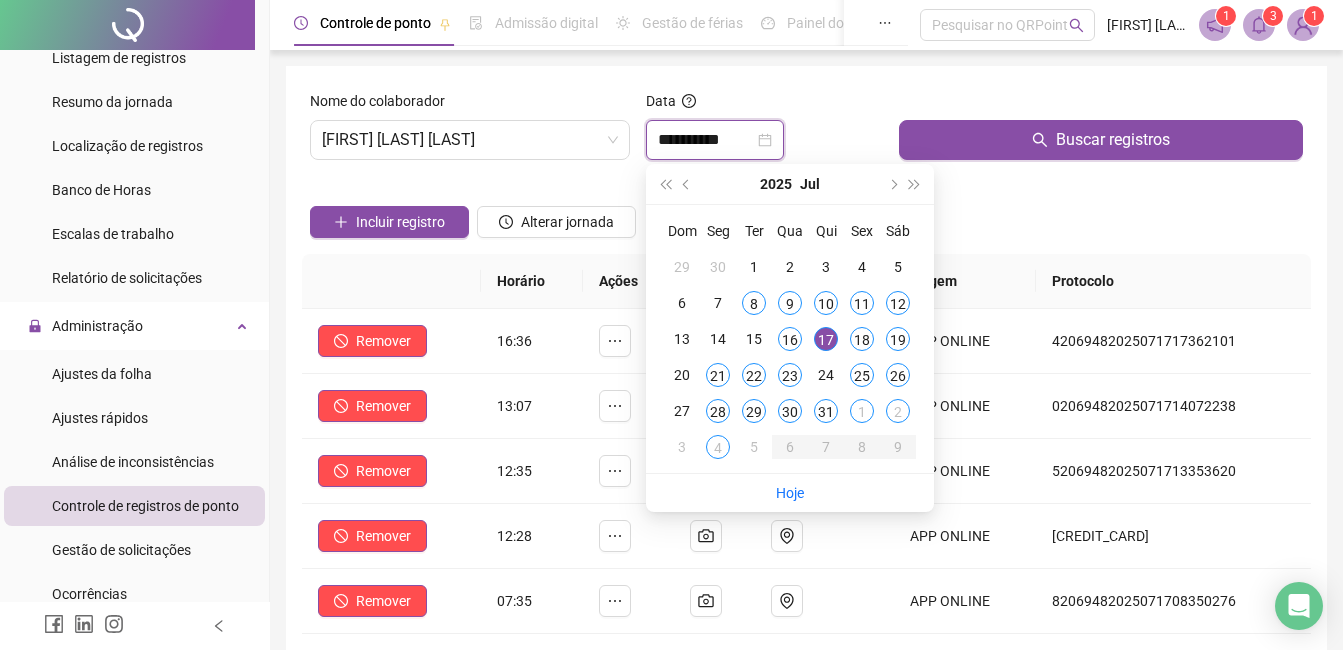 type on "**********" 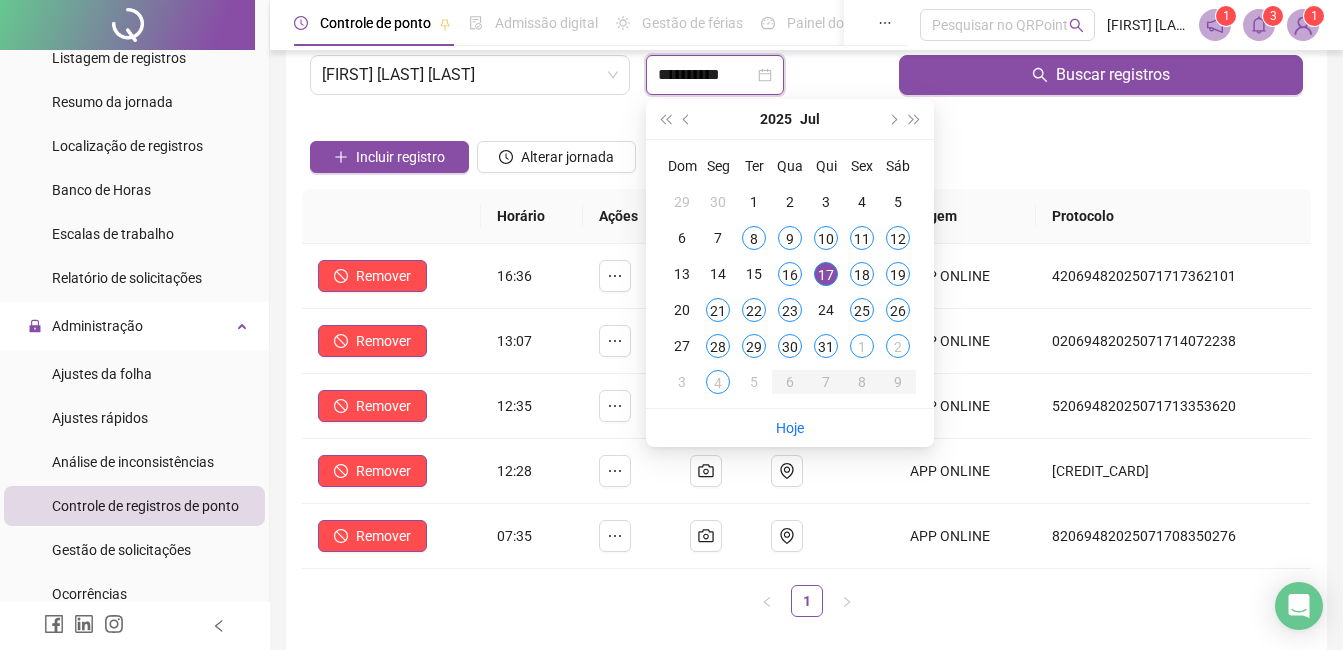 scroll, scrollTop: 100, scrollLeft: 0, axis: vertical 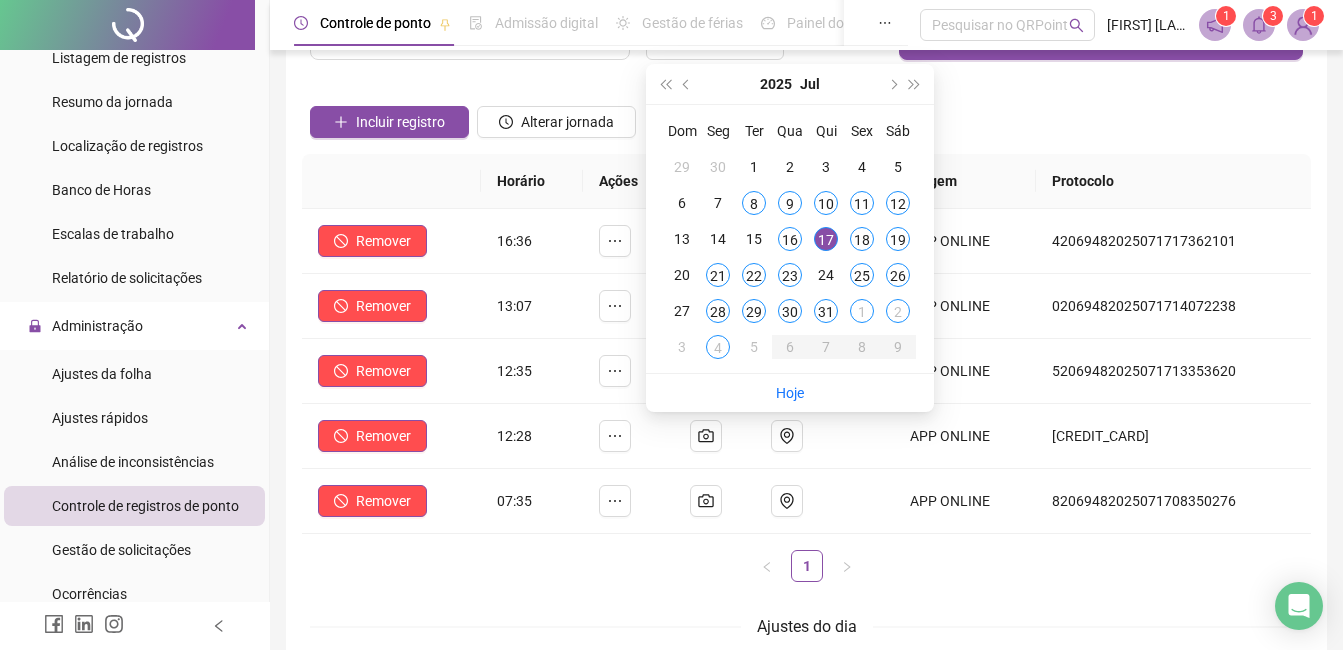 click on "1" at bounding box center [806, 566] 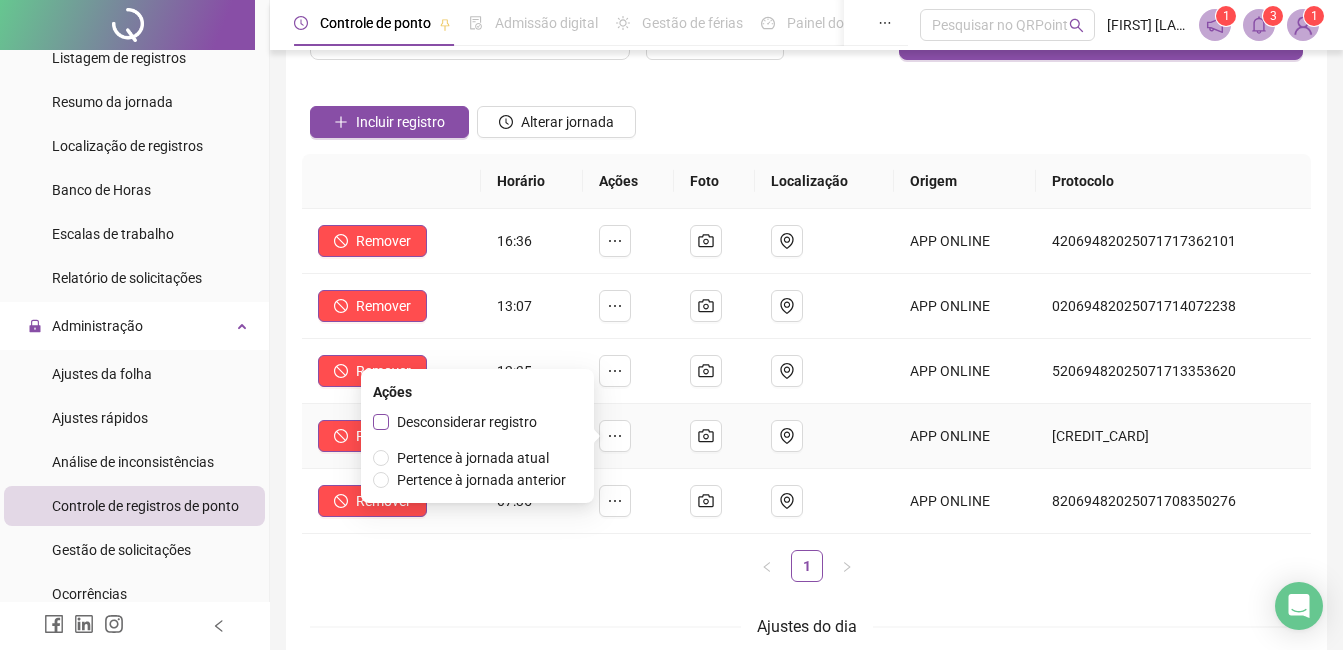 click on "Desconsiderar registro" at bounding box center (467, 422) 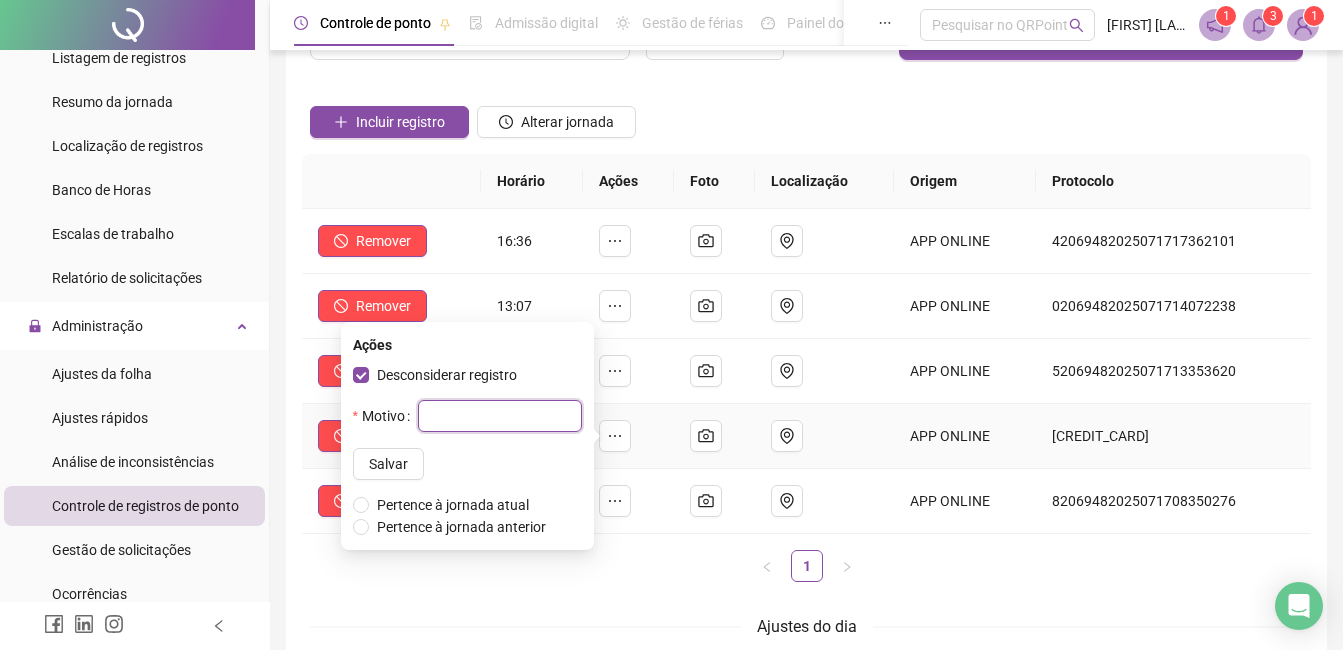 click at bounding box center [500, 416] 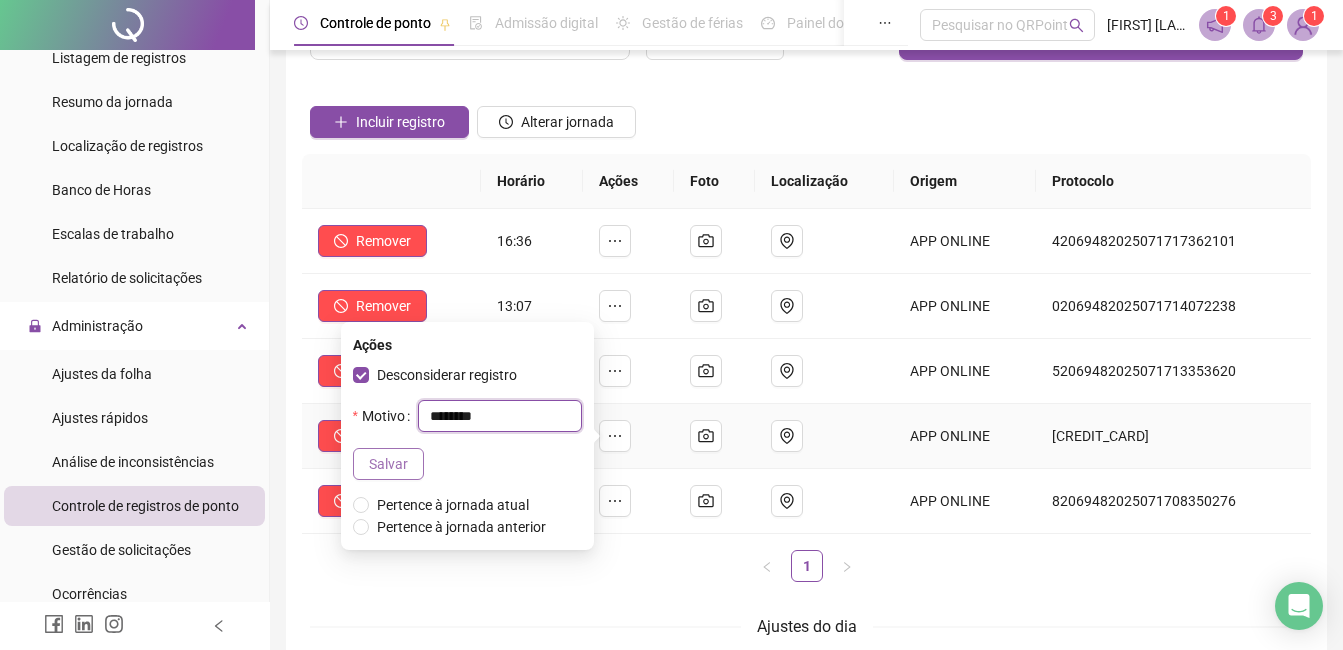 type on "********" 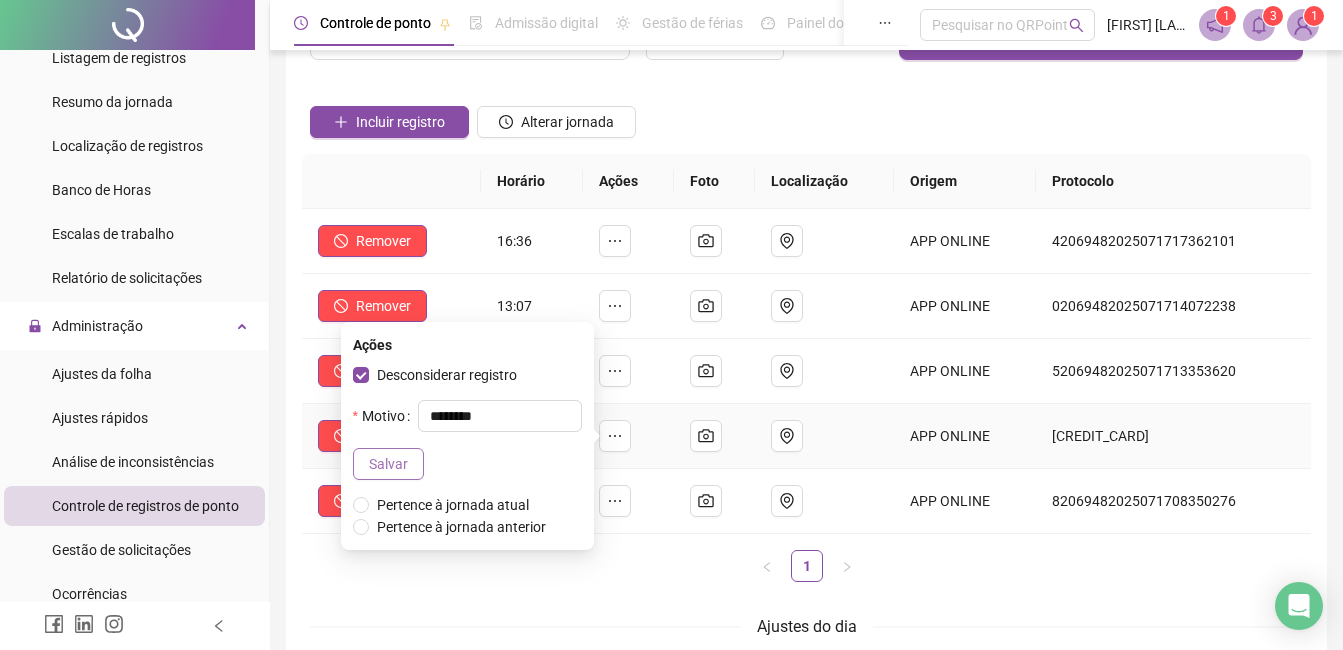 click on "Salvar" at bounding box center [388, 464] 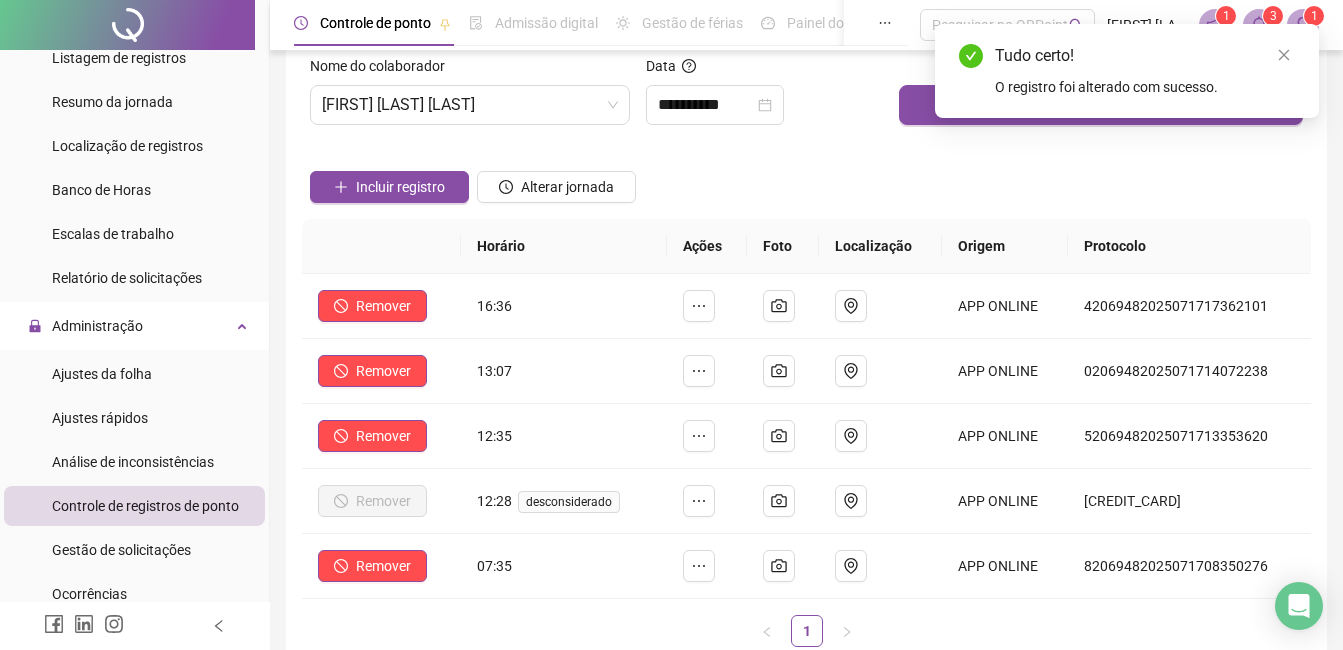scroll, scrollTop: 0, scrollLeft: 0, axis: both 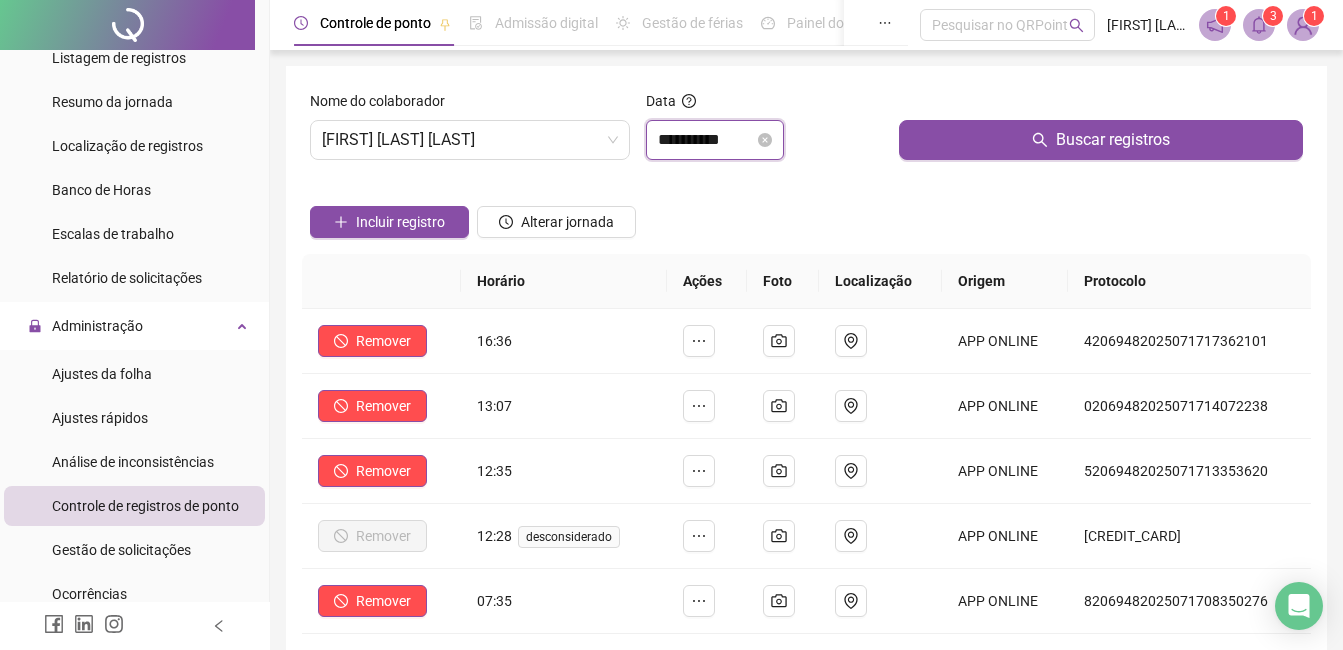 click on "**********" at bounding box center (706, 140) 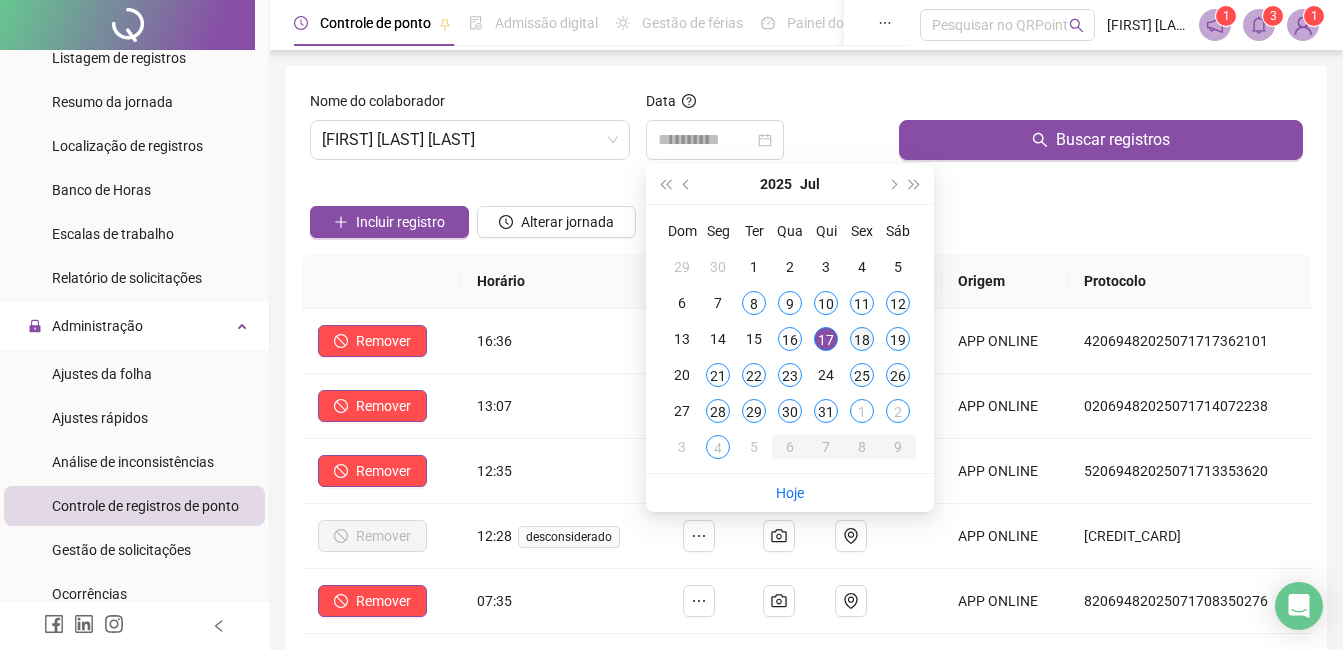 click on "18" at bounding box center [862, 339] 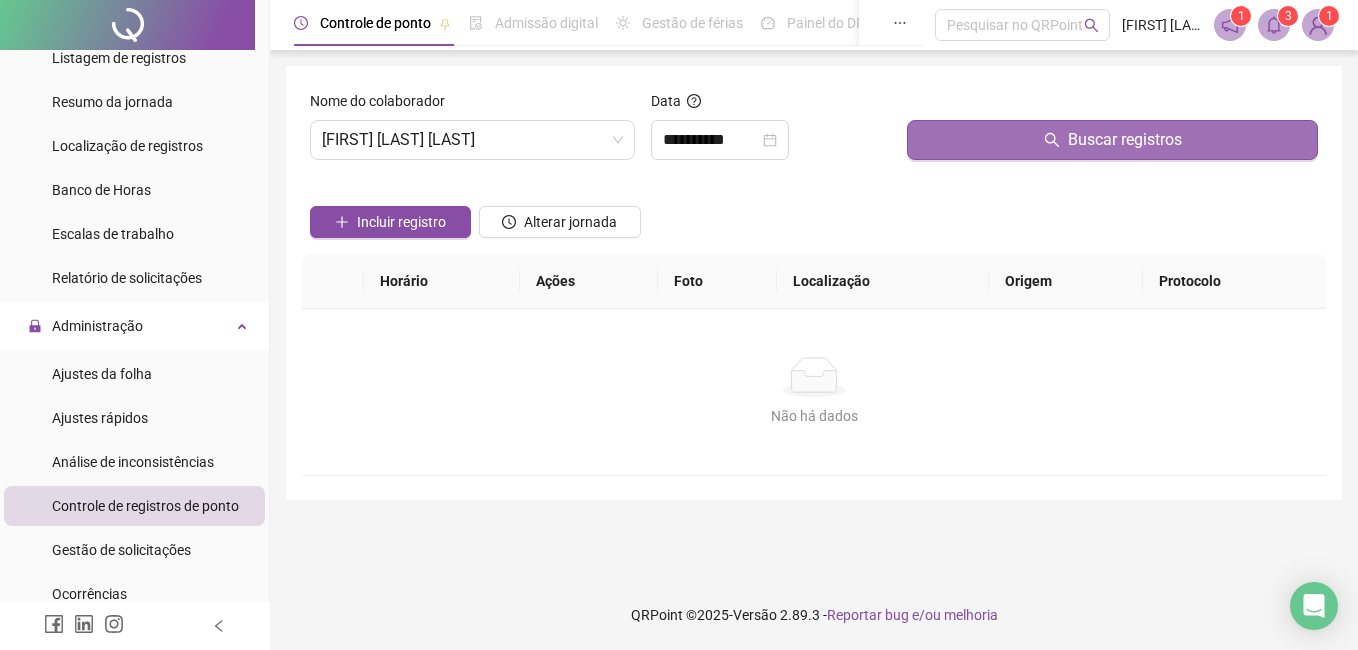 click on "Buscar registros" at bounding box center (1112, 140) 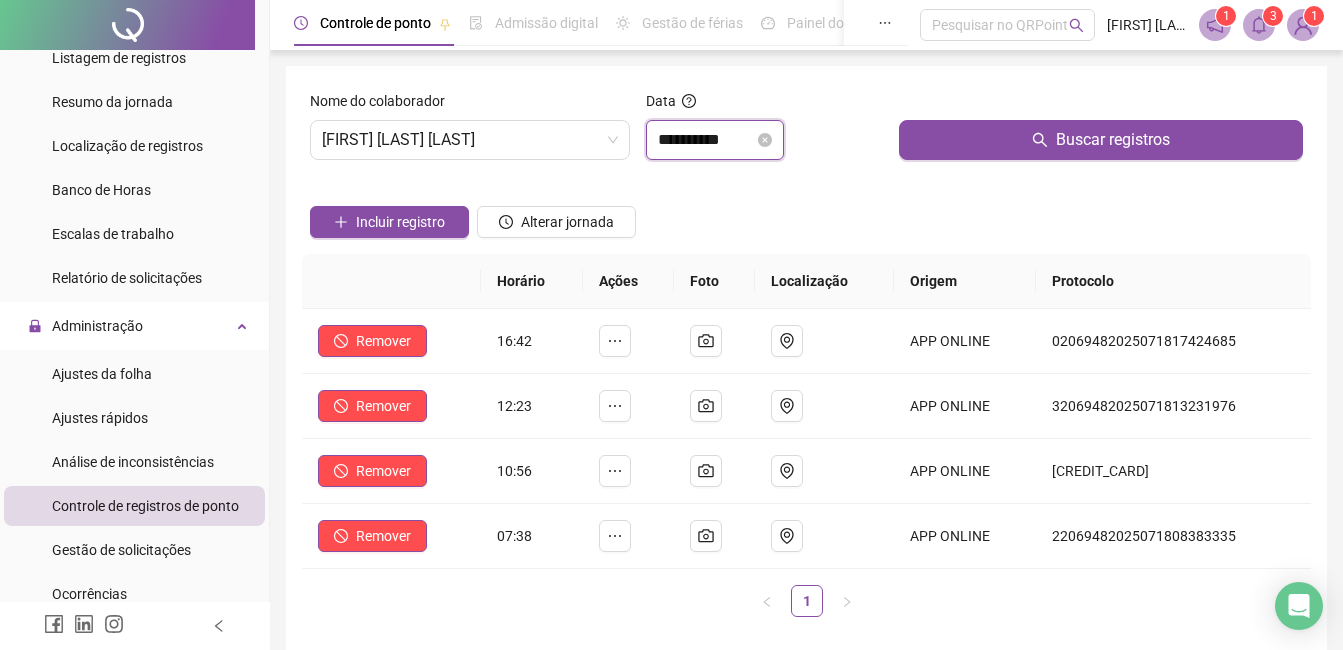 click on "**********" at bounding box center (706, 140) 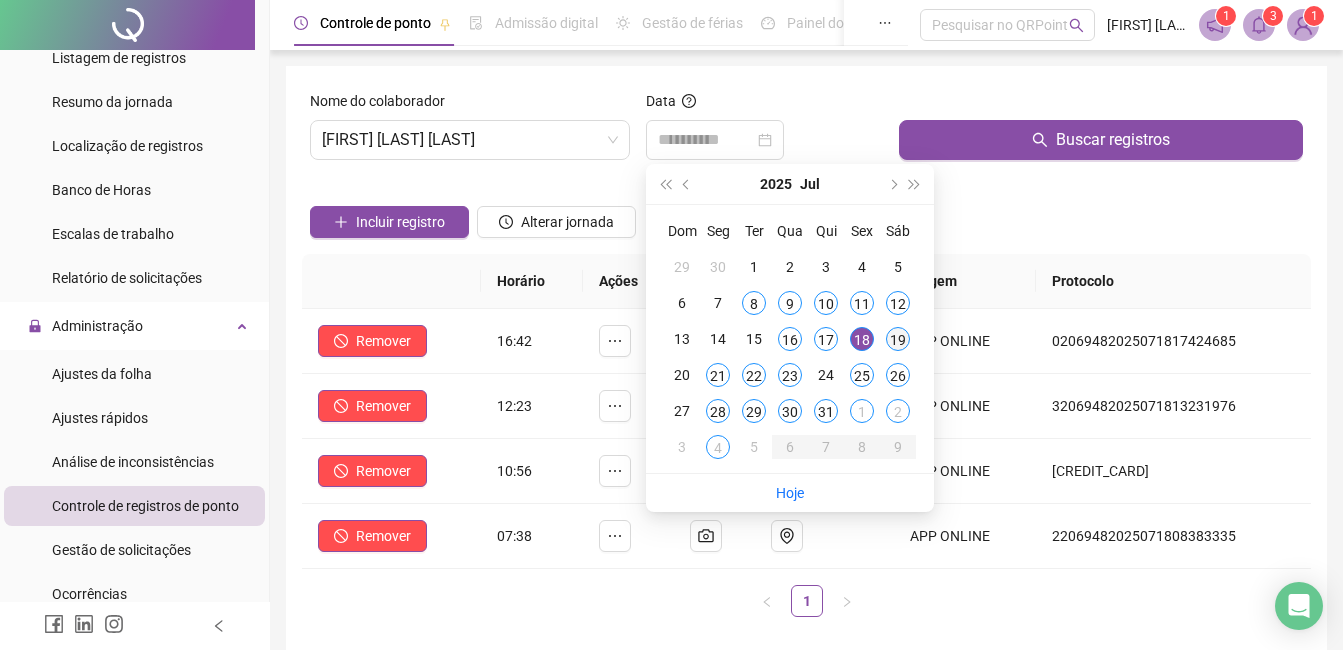click on "19" at bounding box center [898, 339] 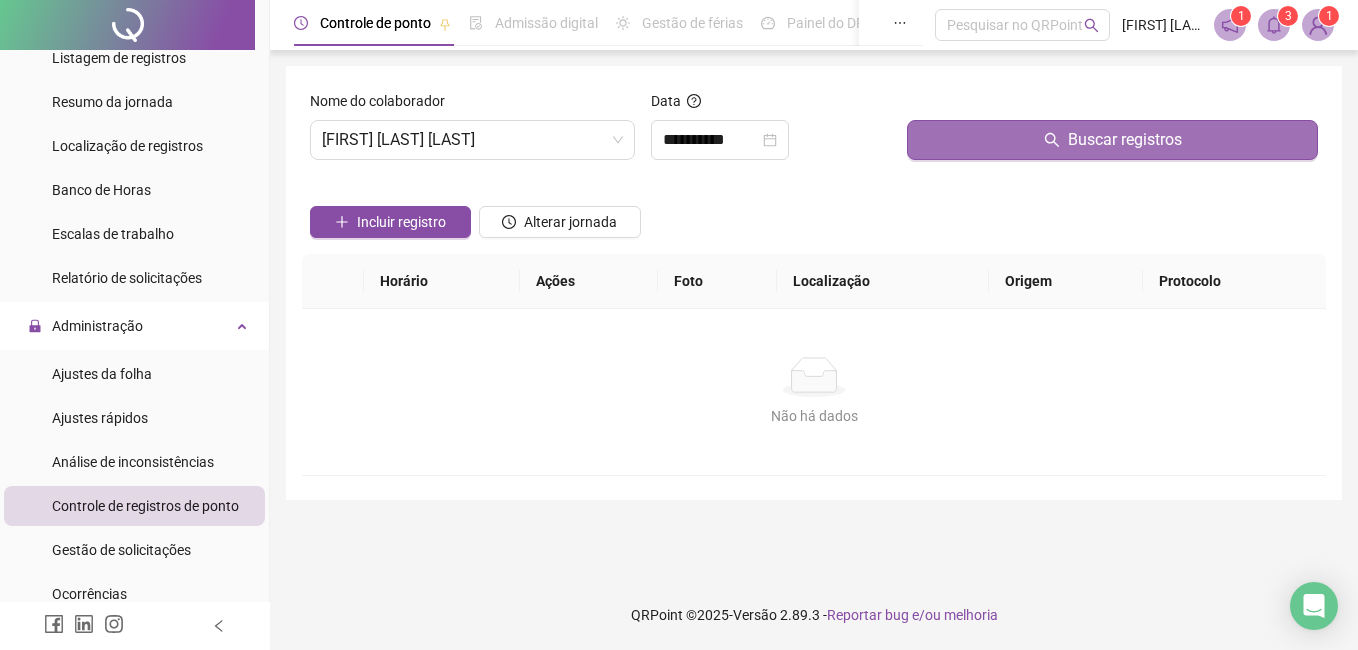 click on "Buscar registros" at bounding box center (1112, 140) 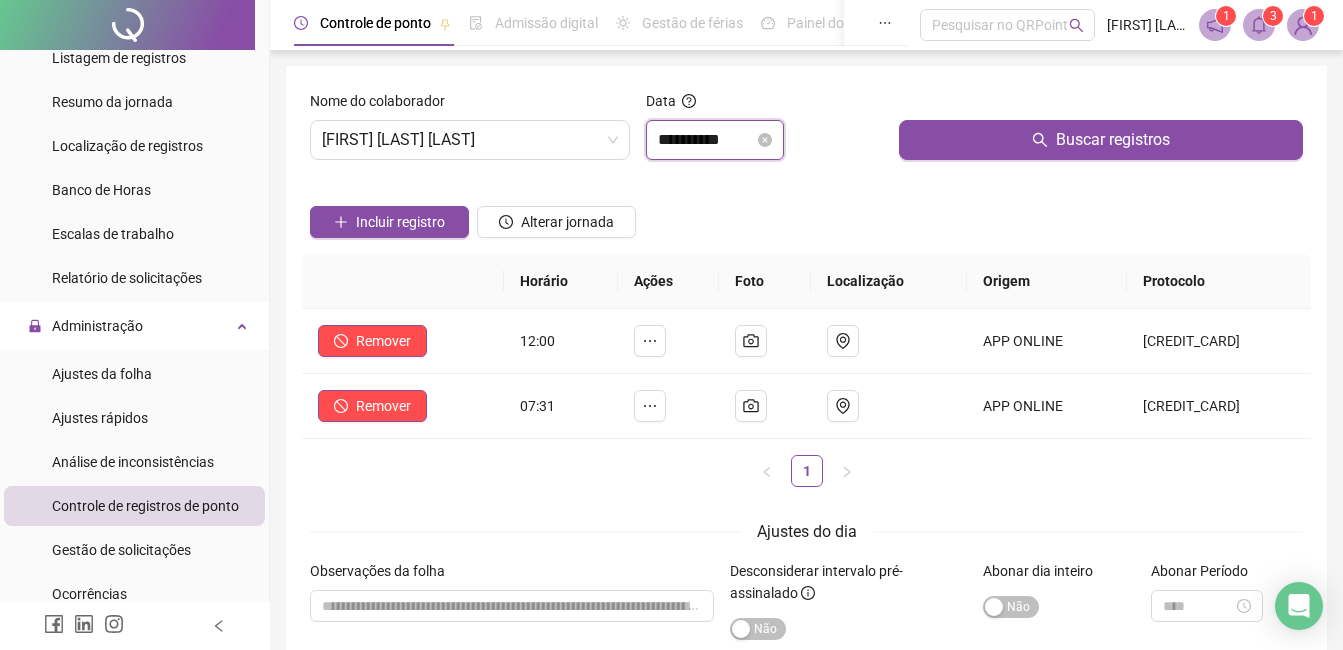 click on "**********" at bounding box center (706, 140) 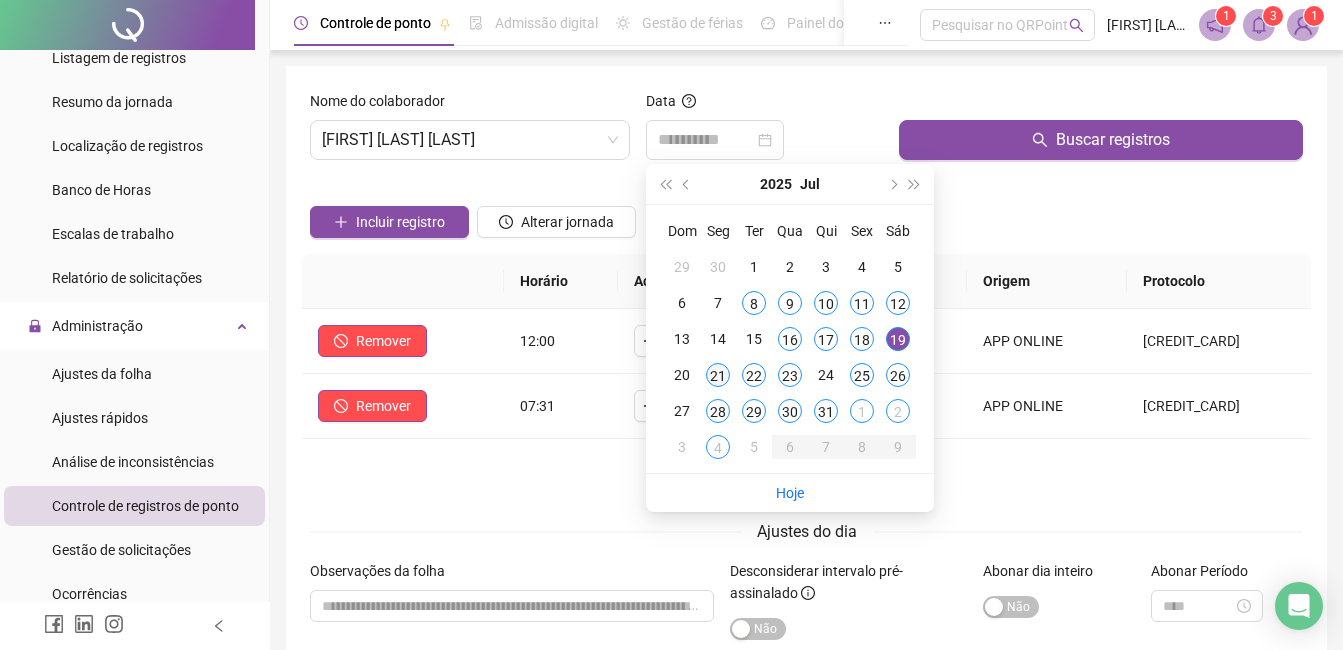 click on "21" at bounding box center [718, 375] 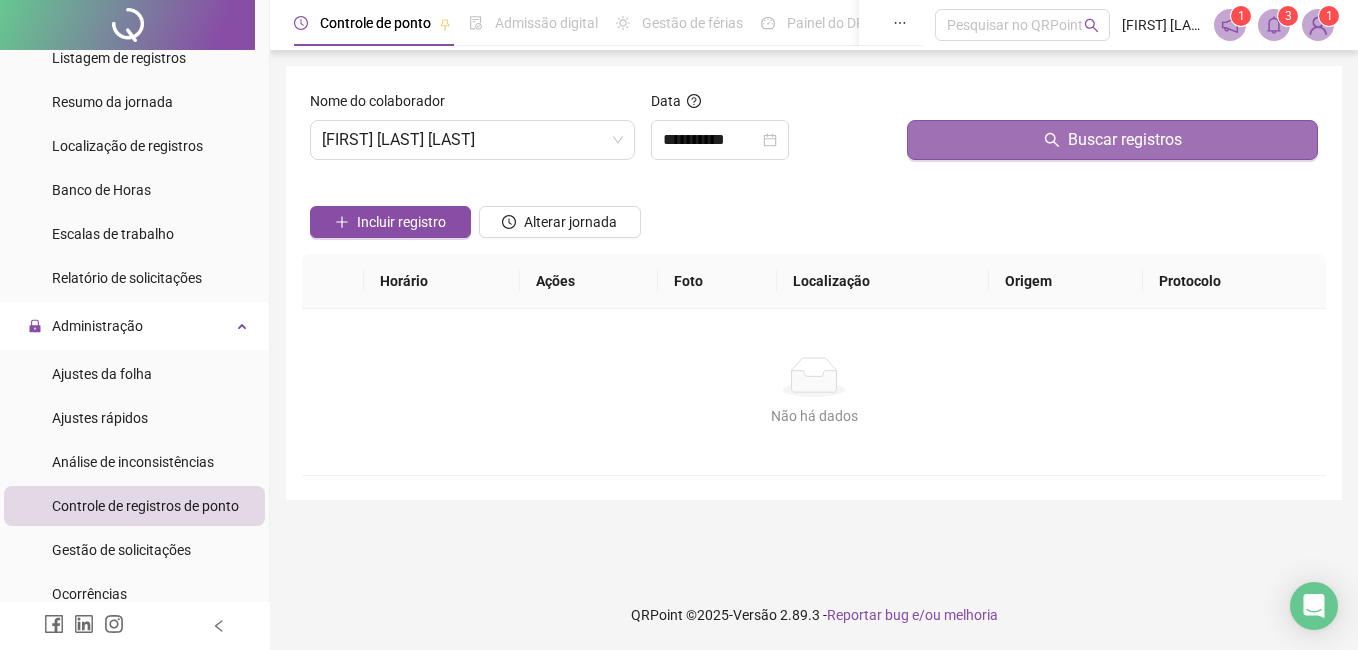 click on "Buscar registros" at bounding box center [1112, 140] 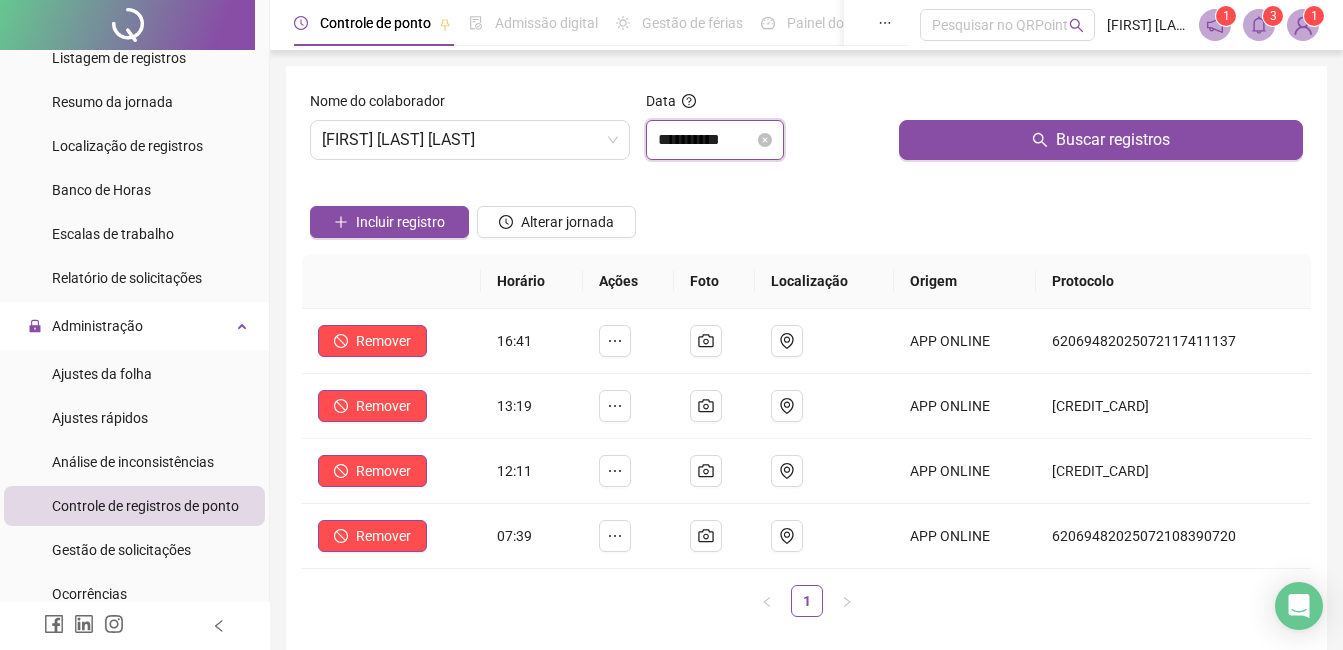 click on "**********" at bounding box center [706, 140] 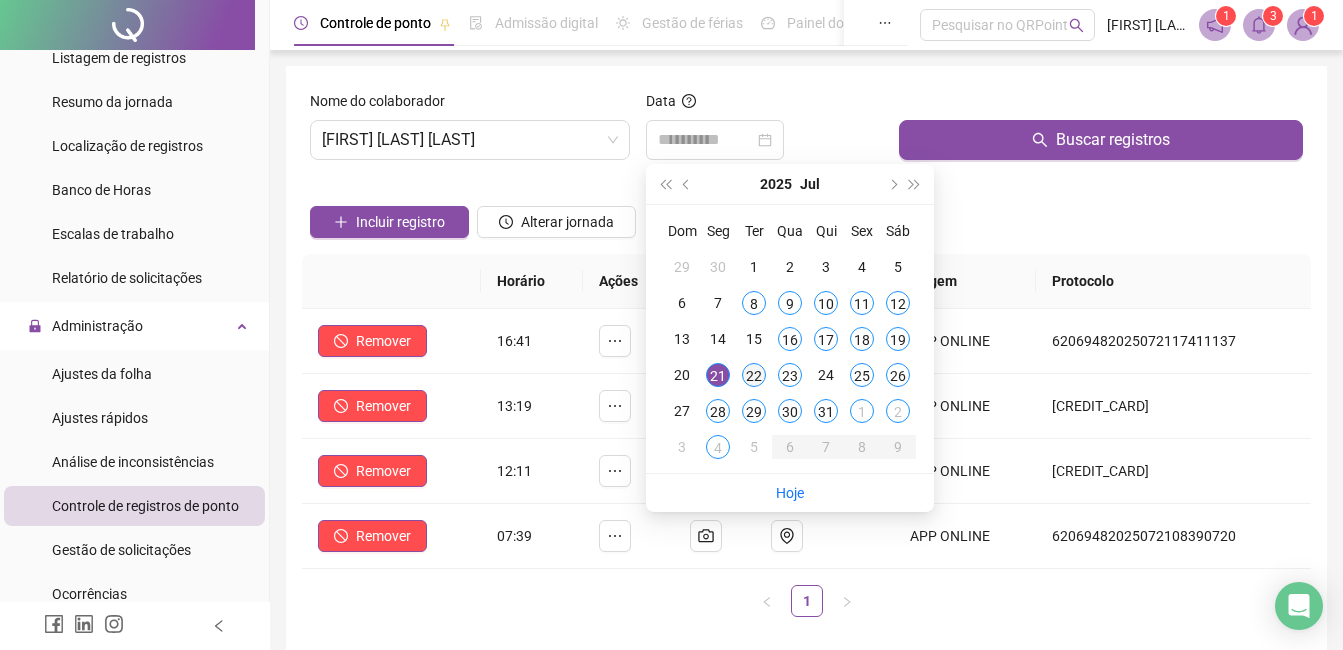 click on "22" at bounding box center (754, 375) 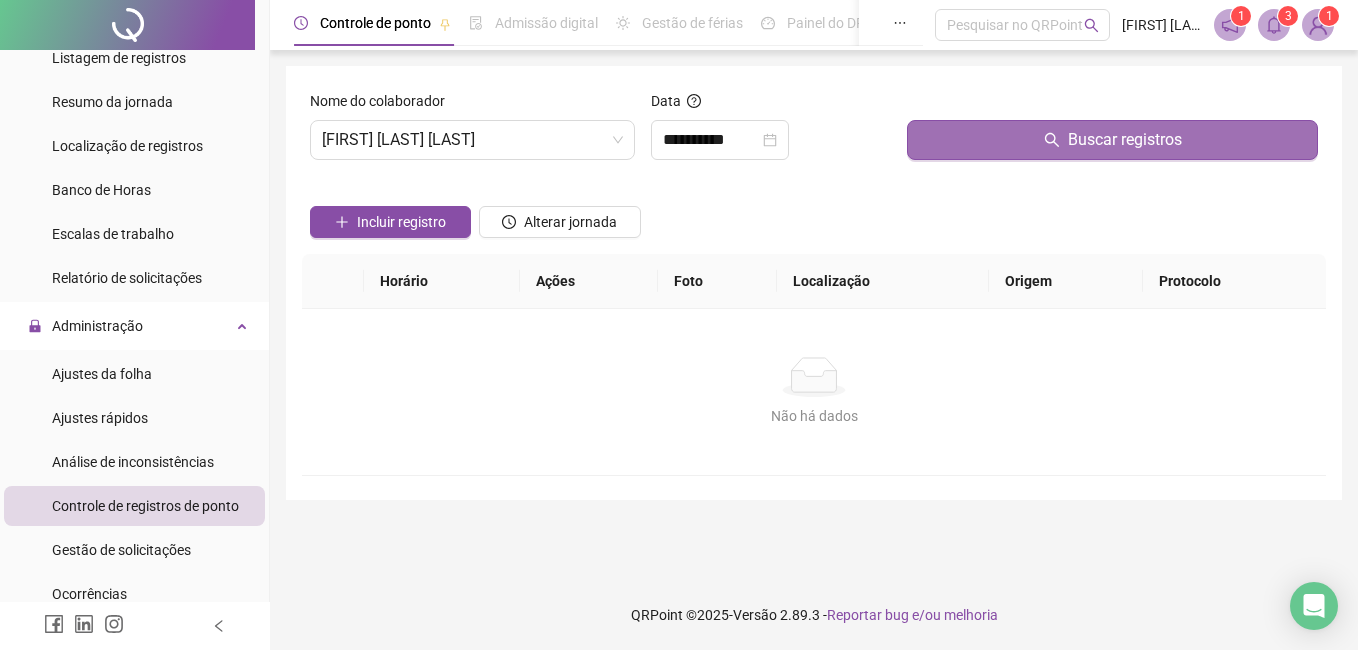 click on "Buscar registros" at bounding box center [1112, 140] 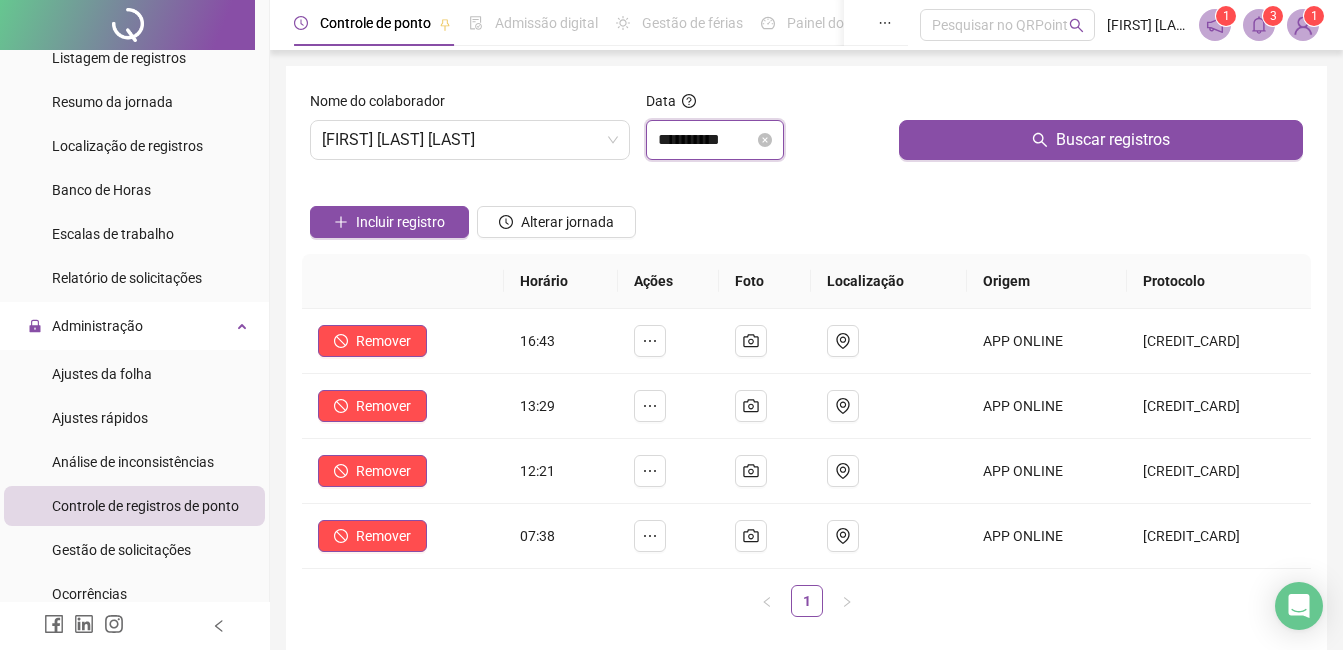 click on "**********" at bounding box center [706, 140] 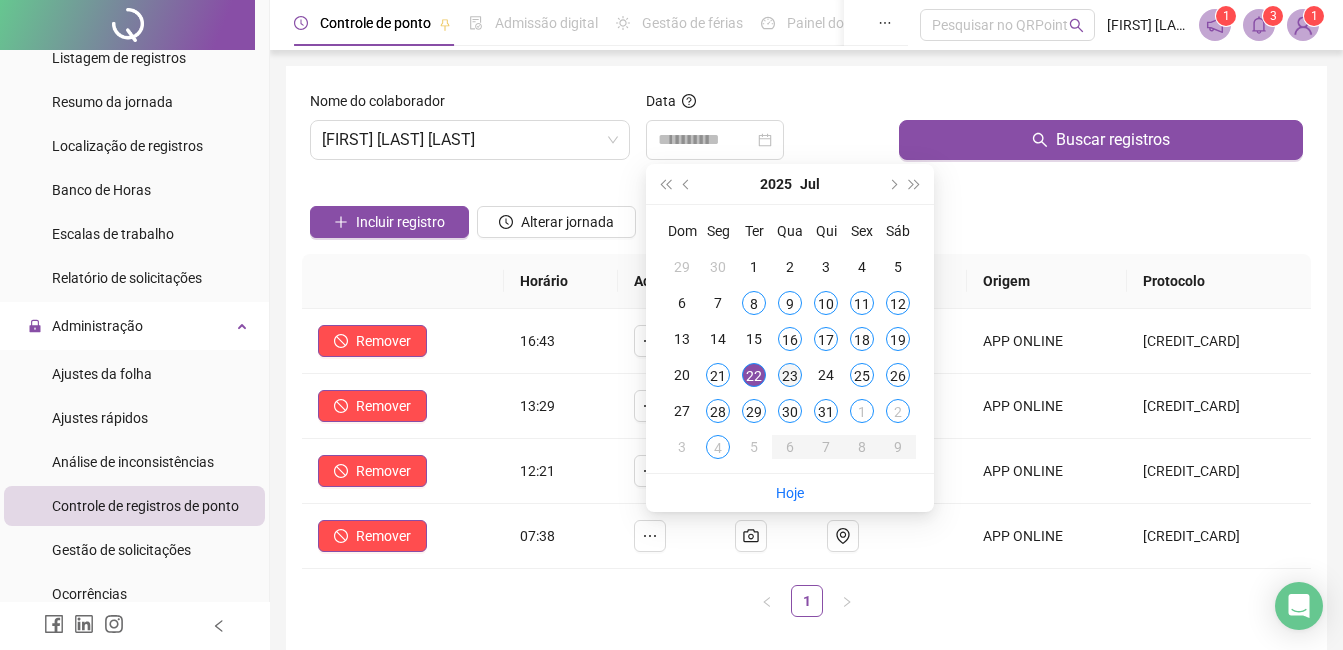 click on "23" at bounding box center [790, 375] 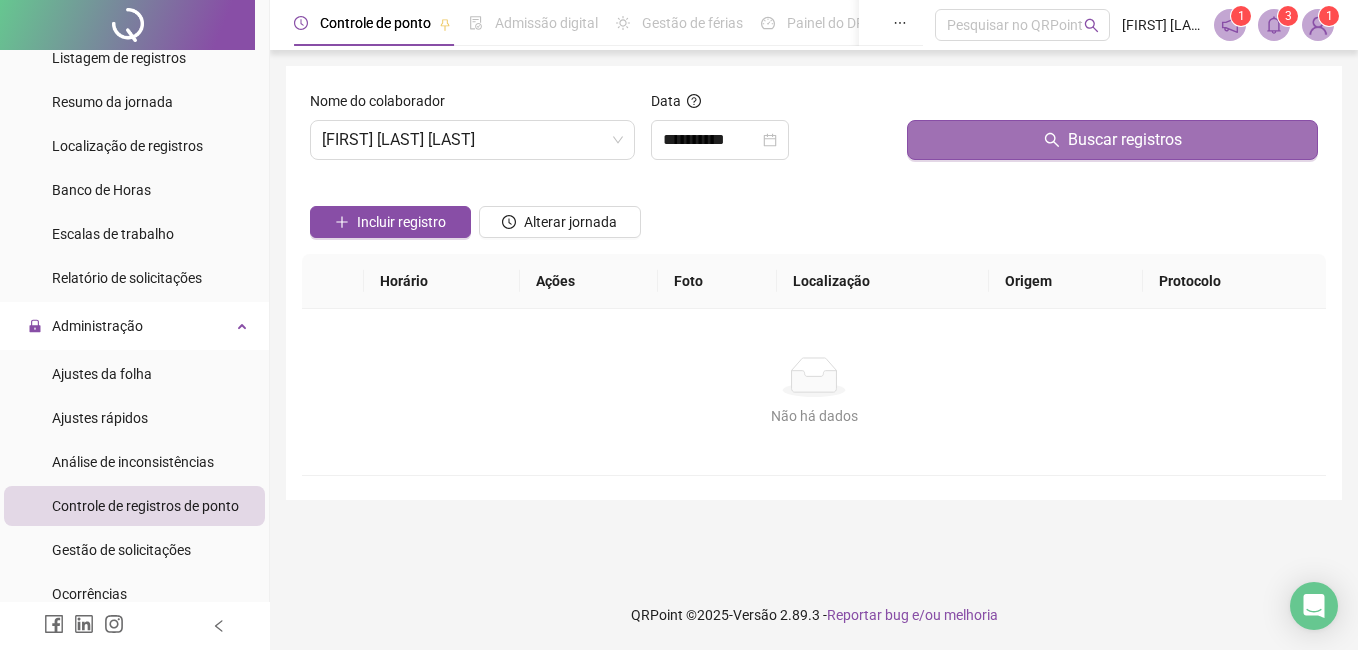 click on "Buscar registros" at bounding box center (1112, 140) 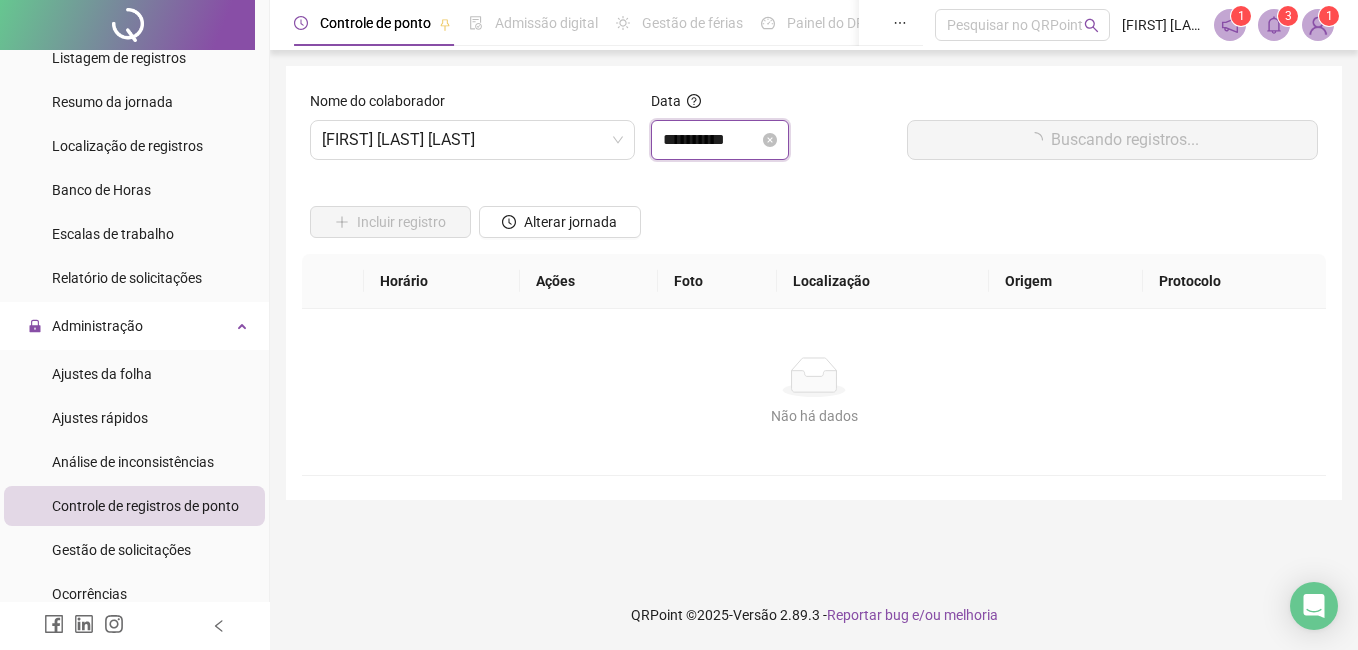 click on "**********" at bounding box center (711, 140) 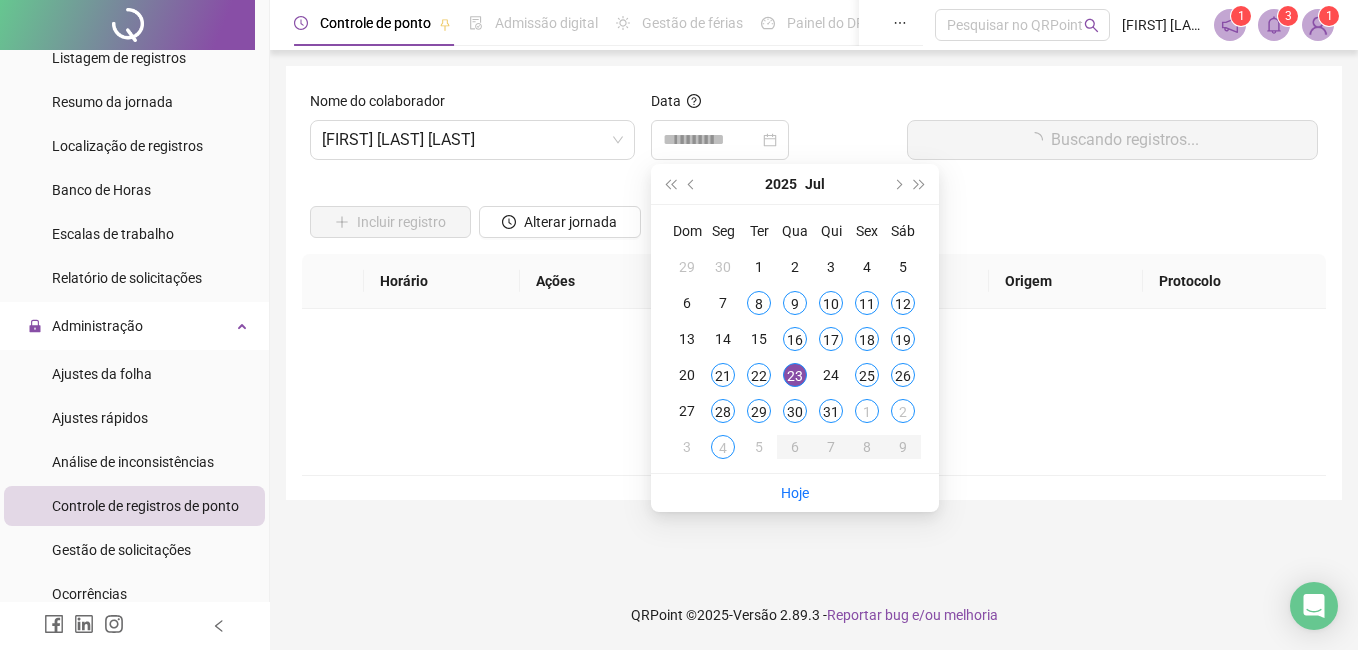 drag, startPoint x: 871, startPoint y: 374, endPoint x: 871, endPoint y: 363, distance: 11 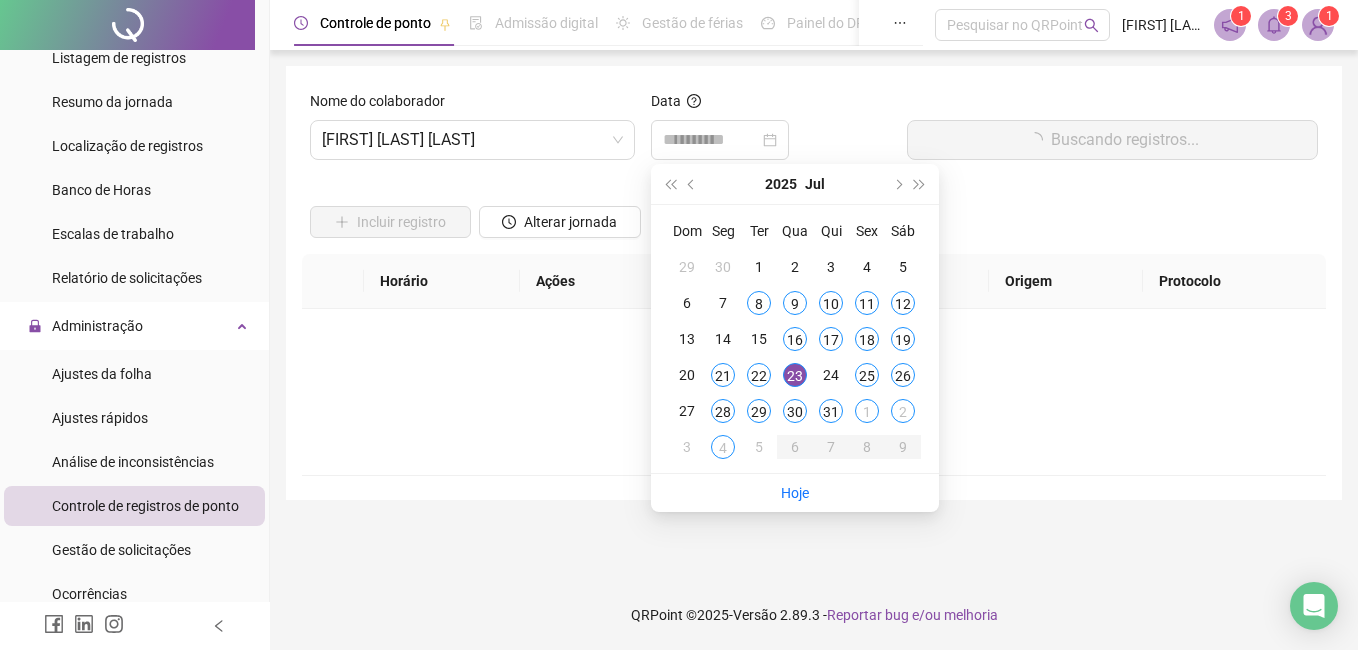 click on "25" at bounding box center (867, 375) 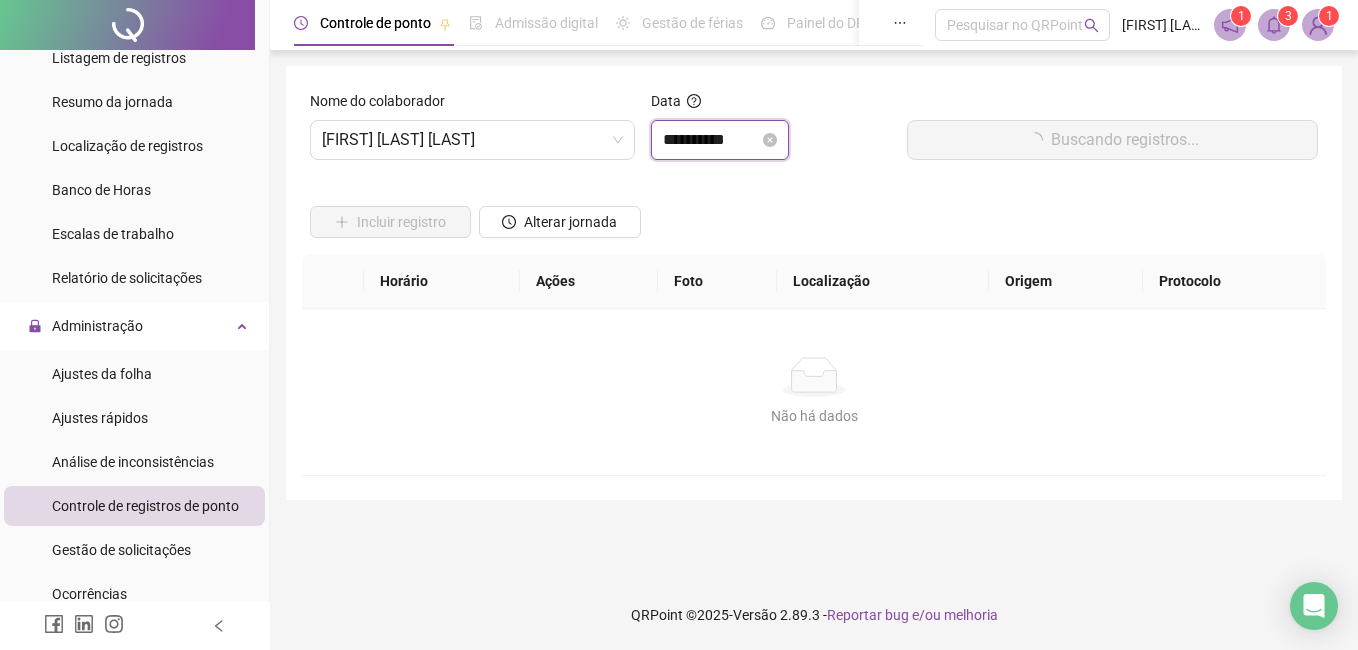 drag, startPoint x: 871, startPoint y: 363, endPoint x: 722, endPoint y: 149, distance: 260.76233 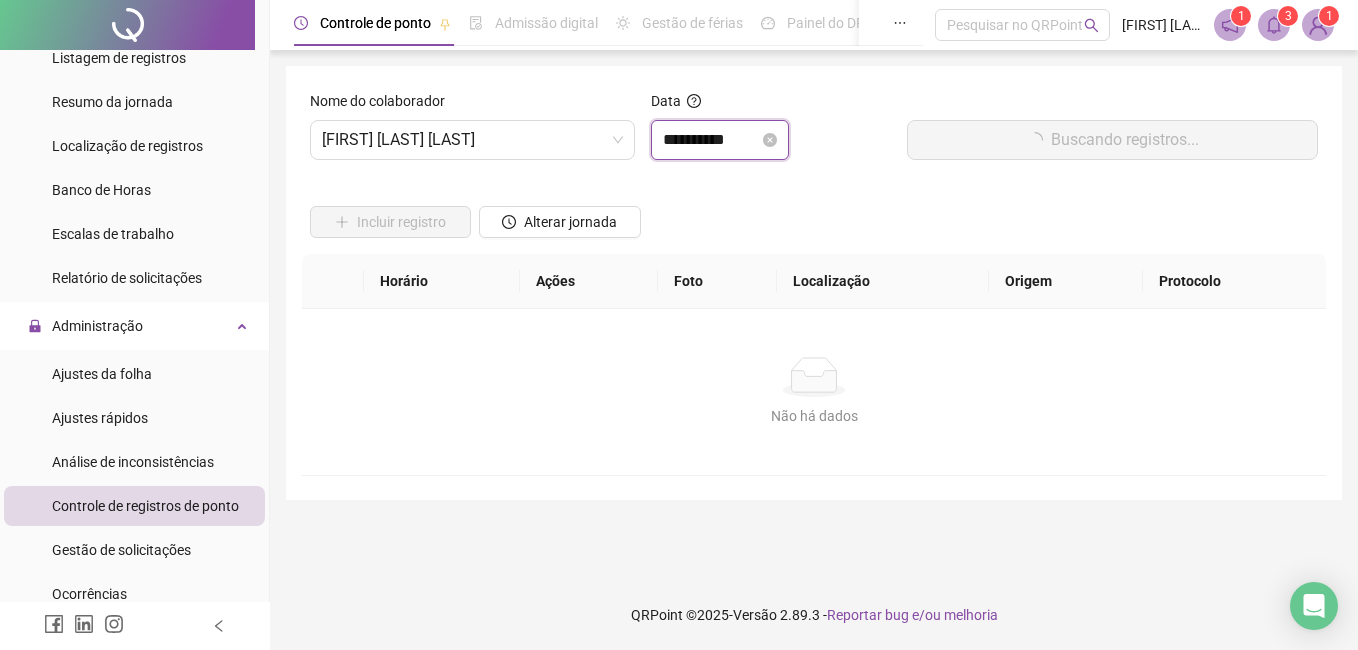 click on "**********" at bounding box center (711, 140) 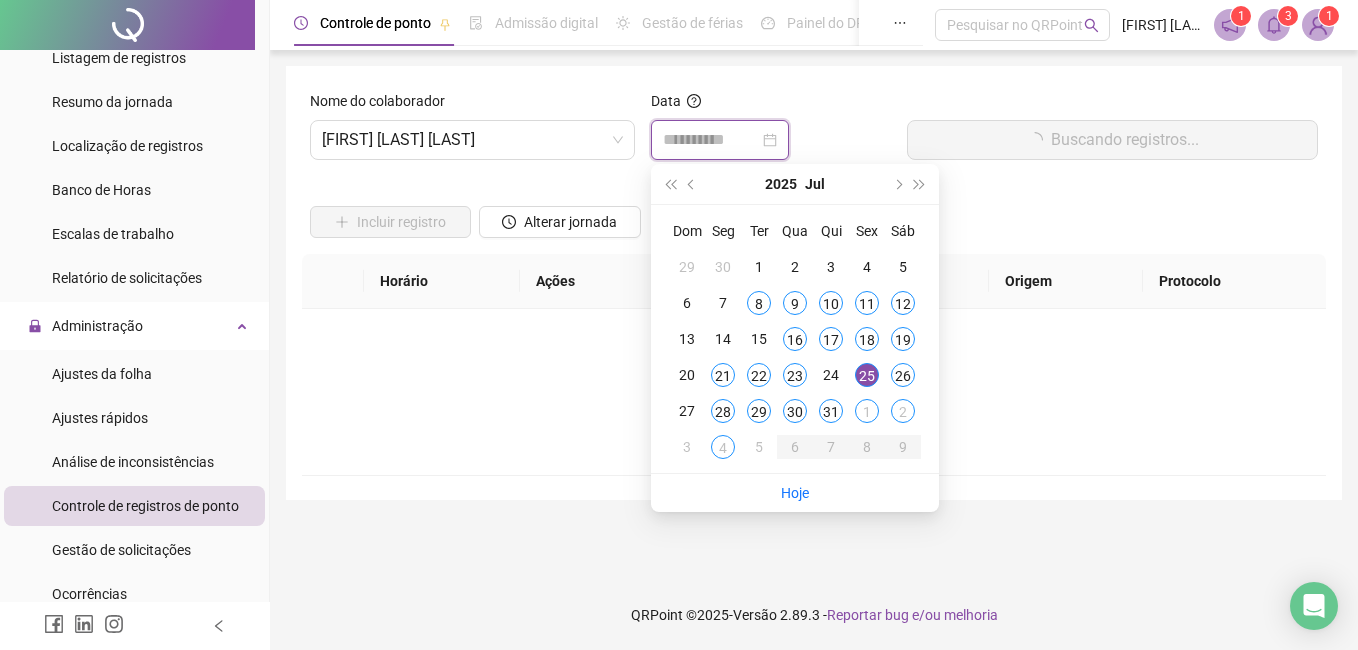 type on "**********" 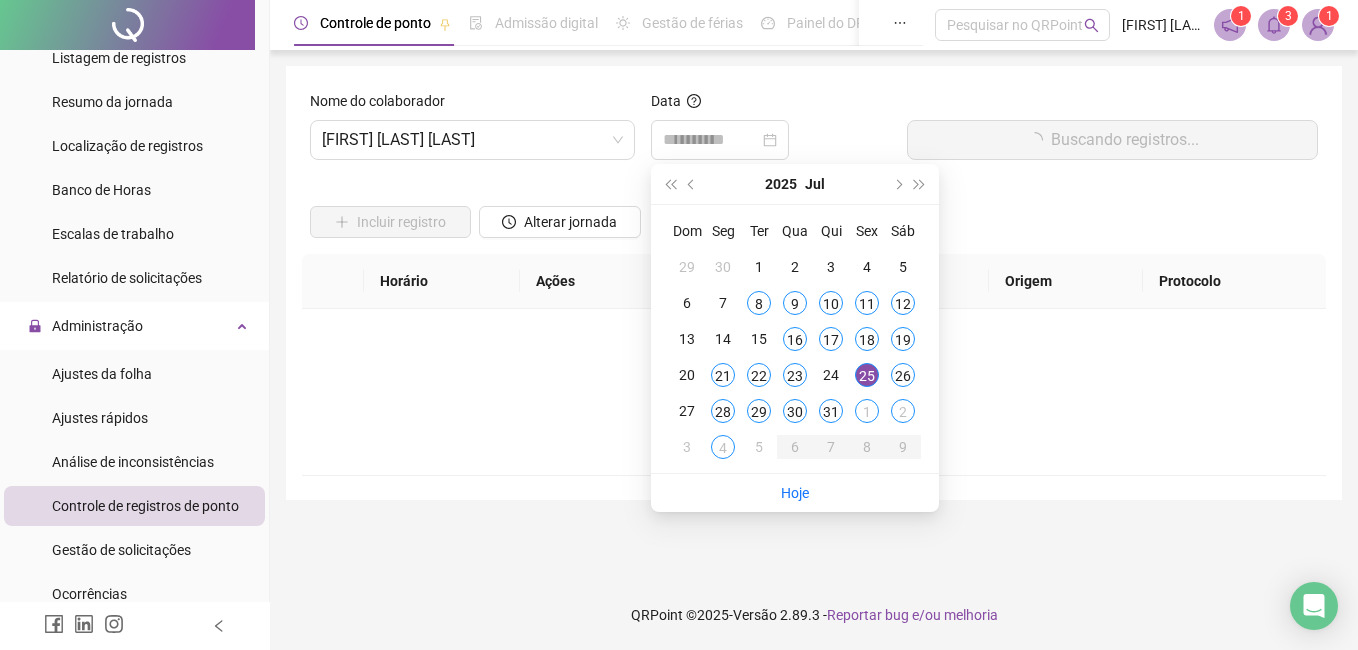 click on "25" at bounding box center (867, 375) 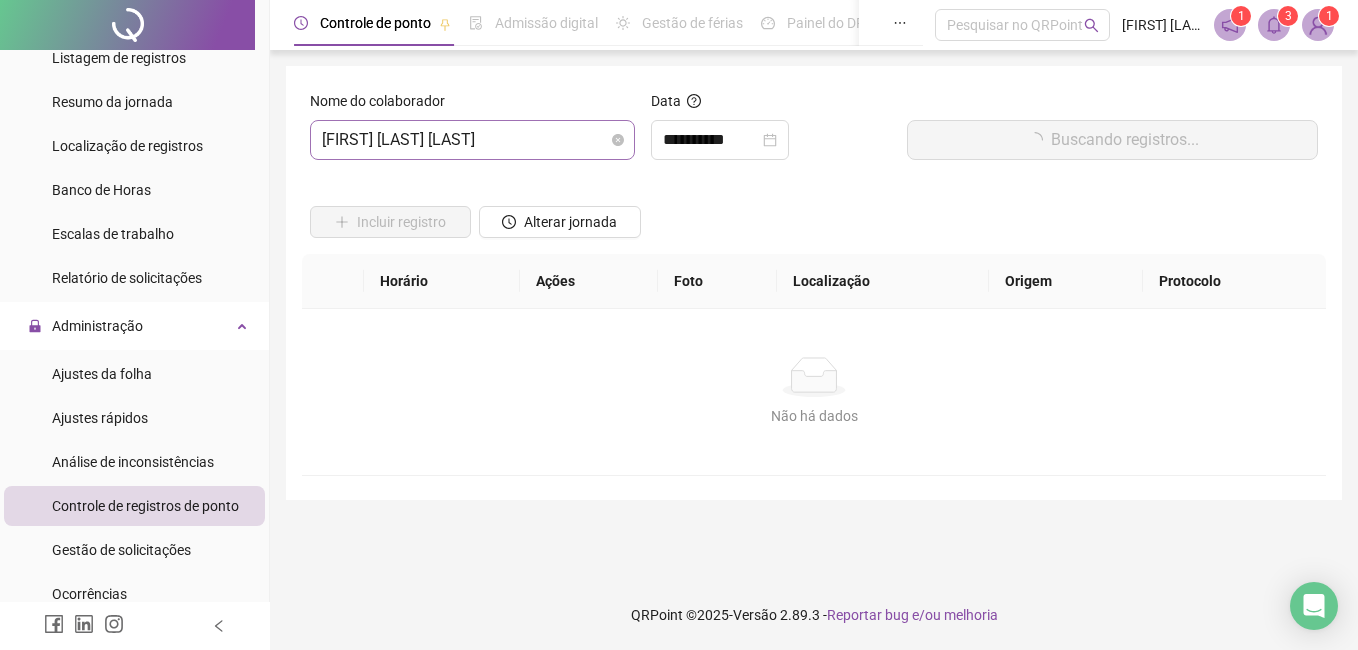 click on "[FIRST] [LAST] [LAST]" at bounding box center [472, 140] 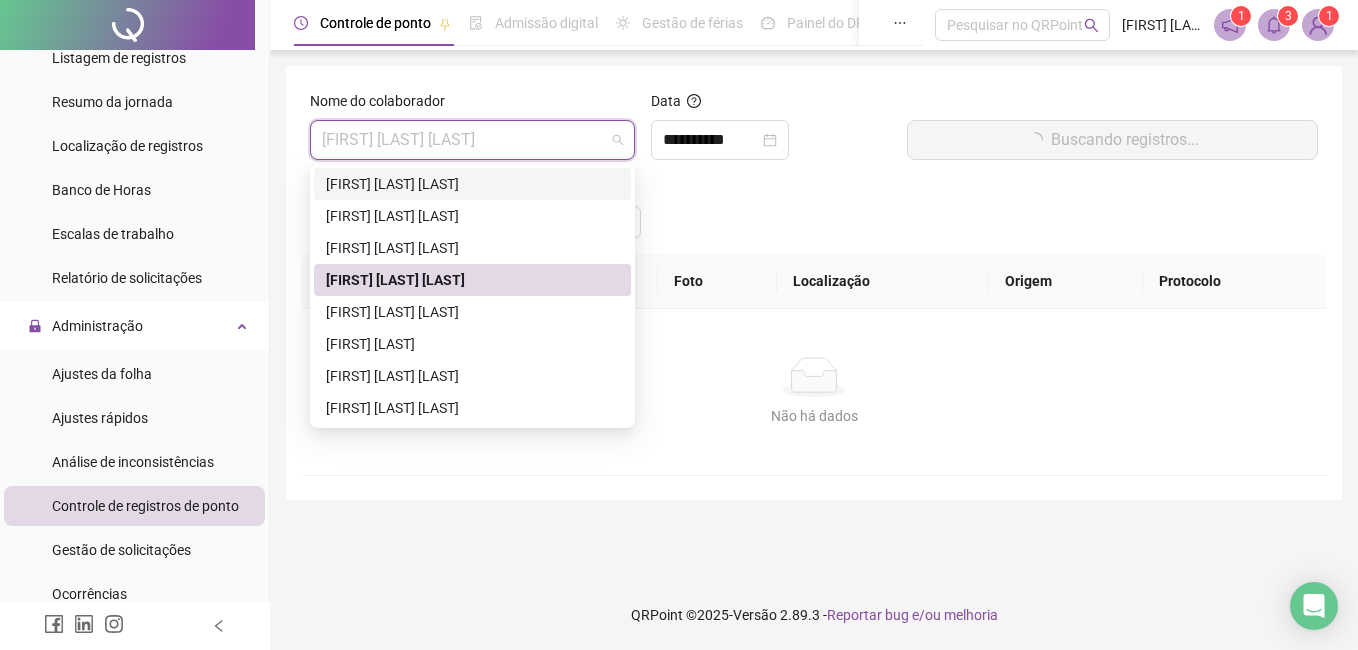 click on "[FIRST] [LAST] [LAST]" at bounding box center [472, 184] 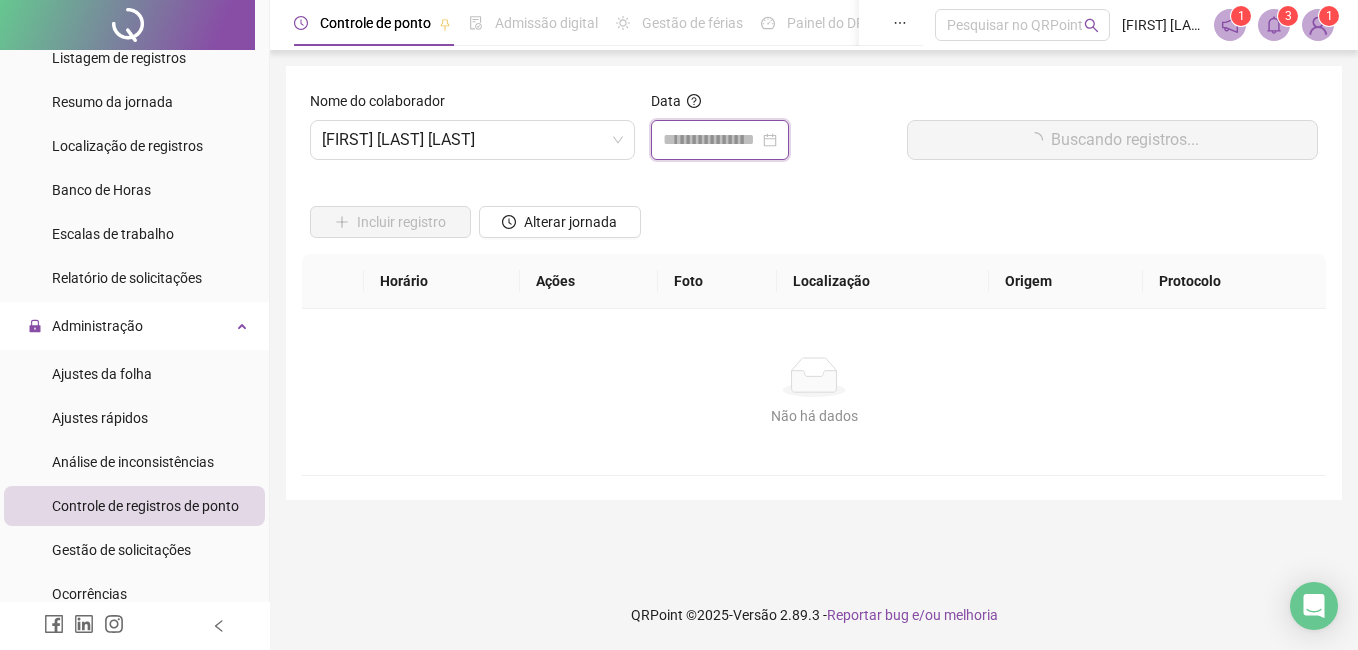 click at bounding box center [711, 140] 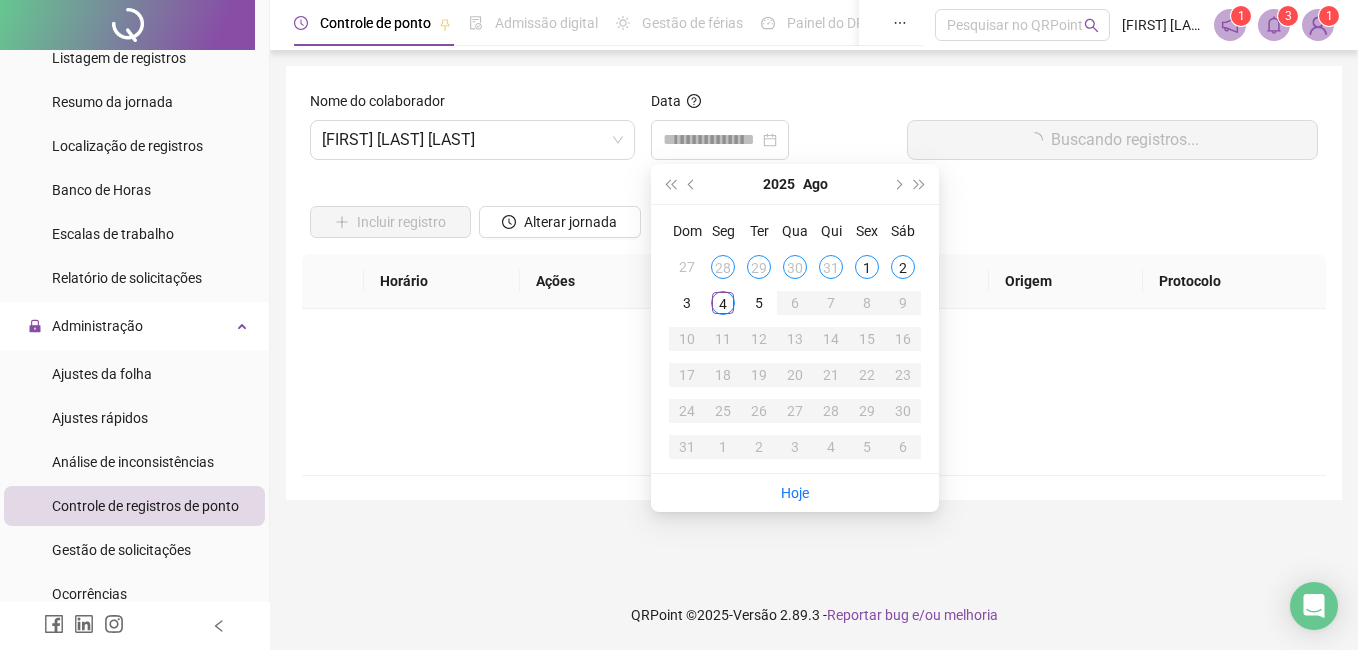 click on "[DATE] [MONTH]" at bounding box center [795, 184] 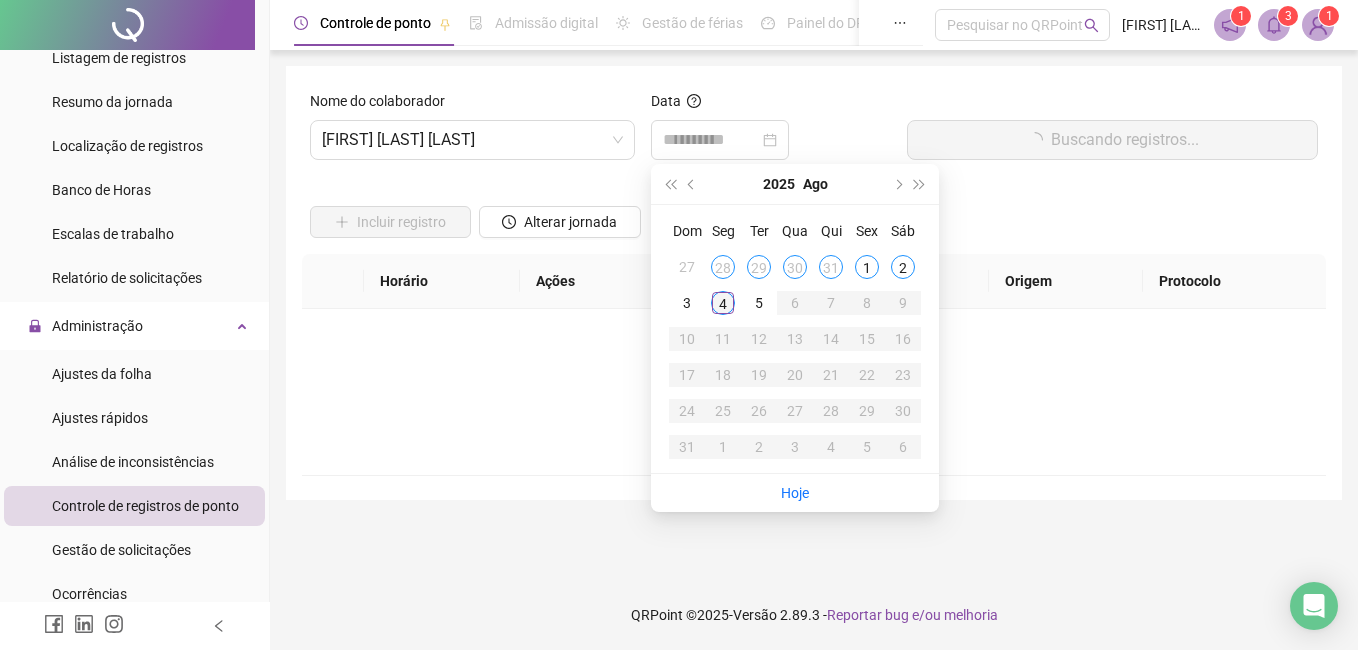type on "**********" 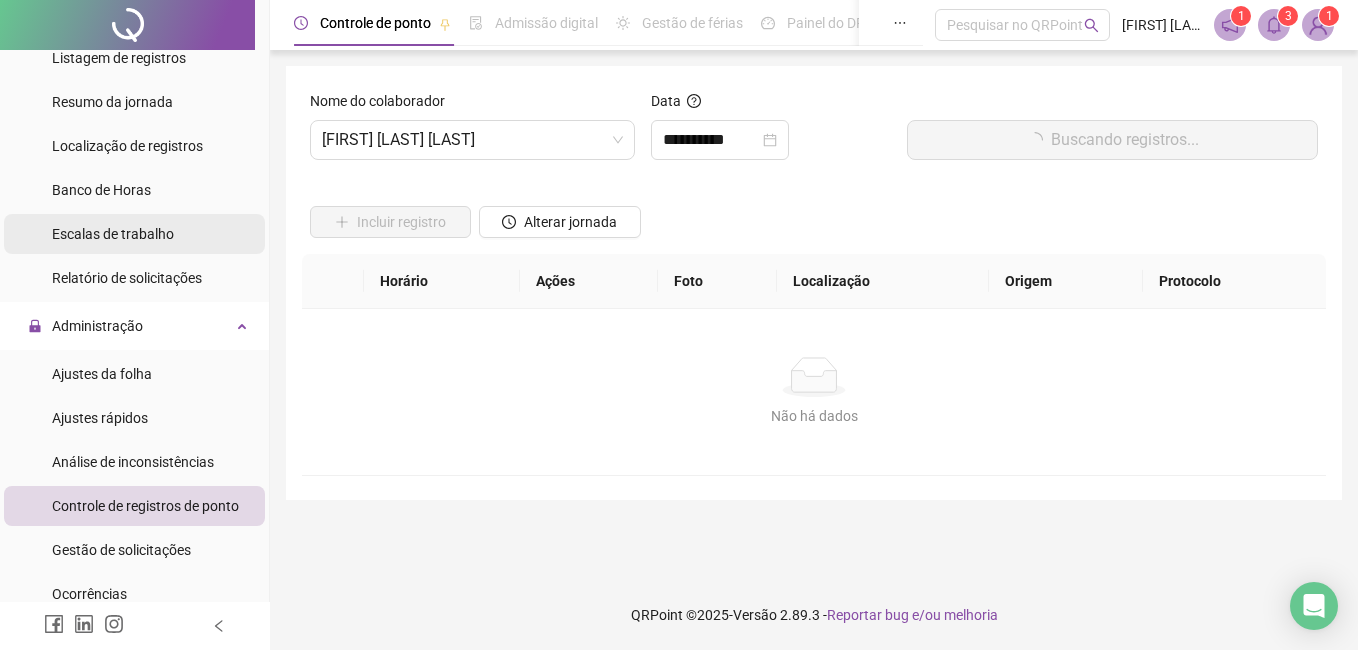 click on "Escalas de trabalho" at bounding box center (134, 234) 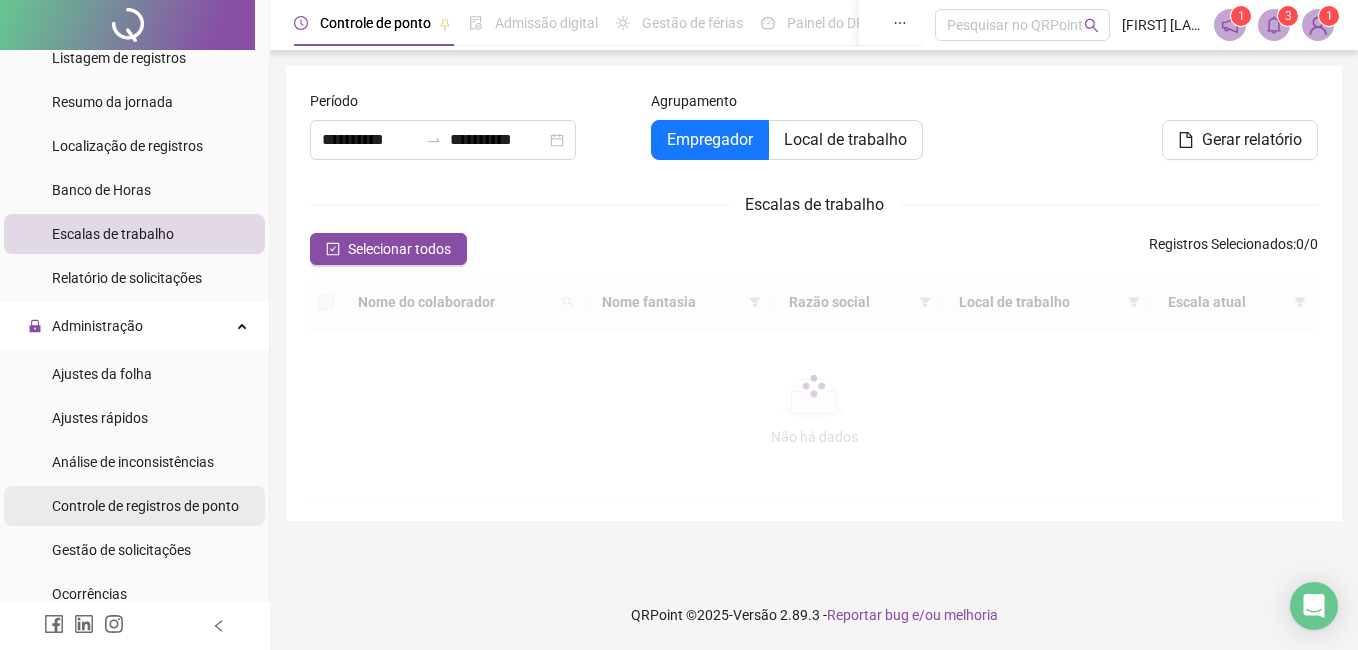 click on "Controle de registros de ponto" at bounding box center (145, 506) 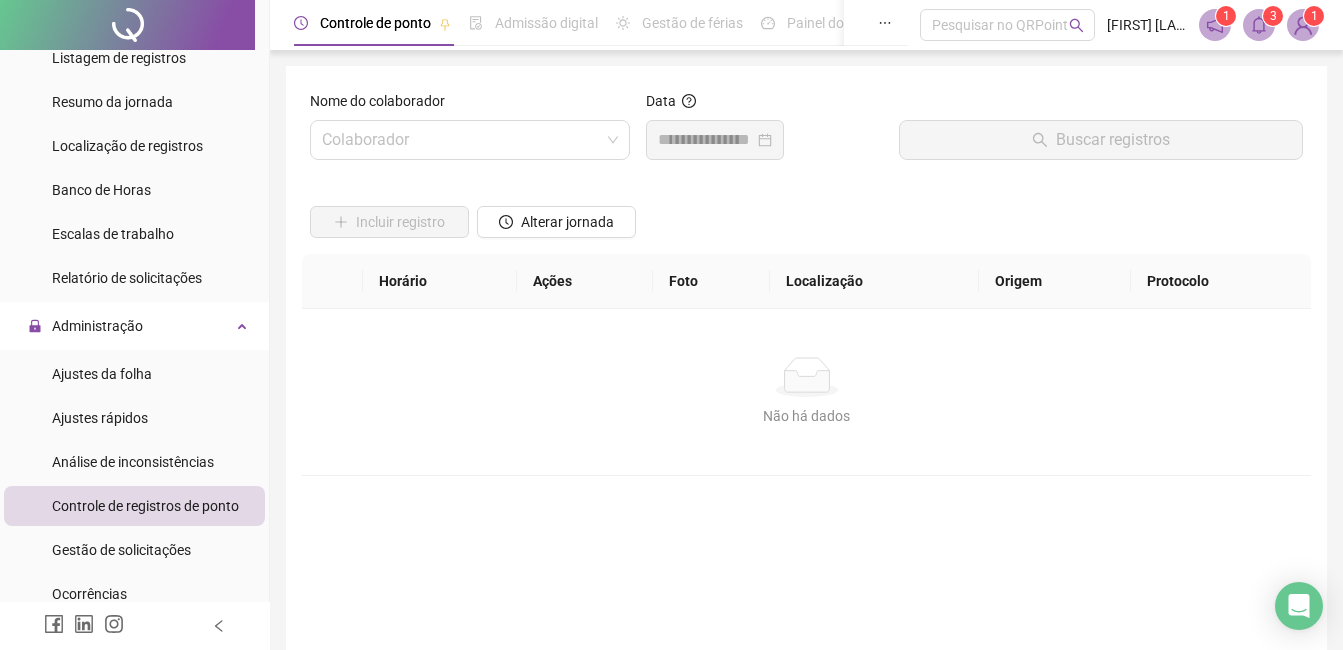drag, startPoint x: 452, startPoint y: 144, endPoint x: 451, endPoint y: 221, distance: 77.00649 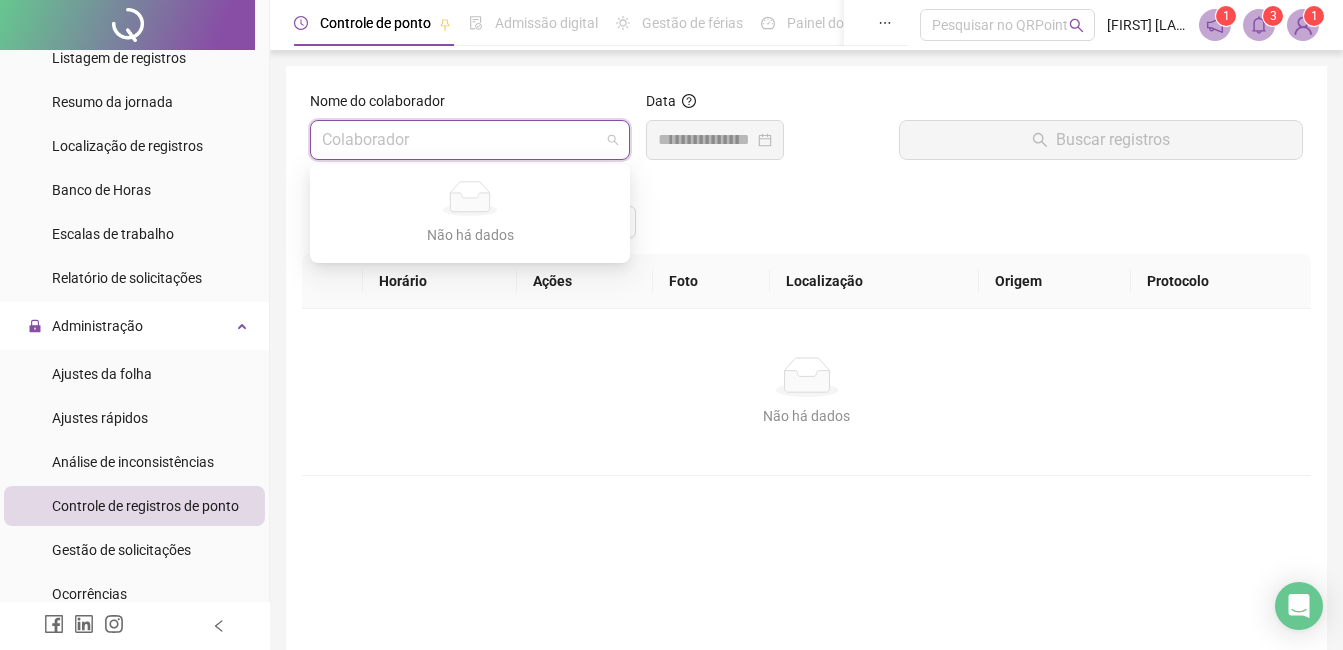 click at bounding box center [461, 140] 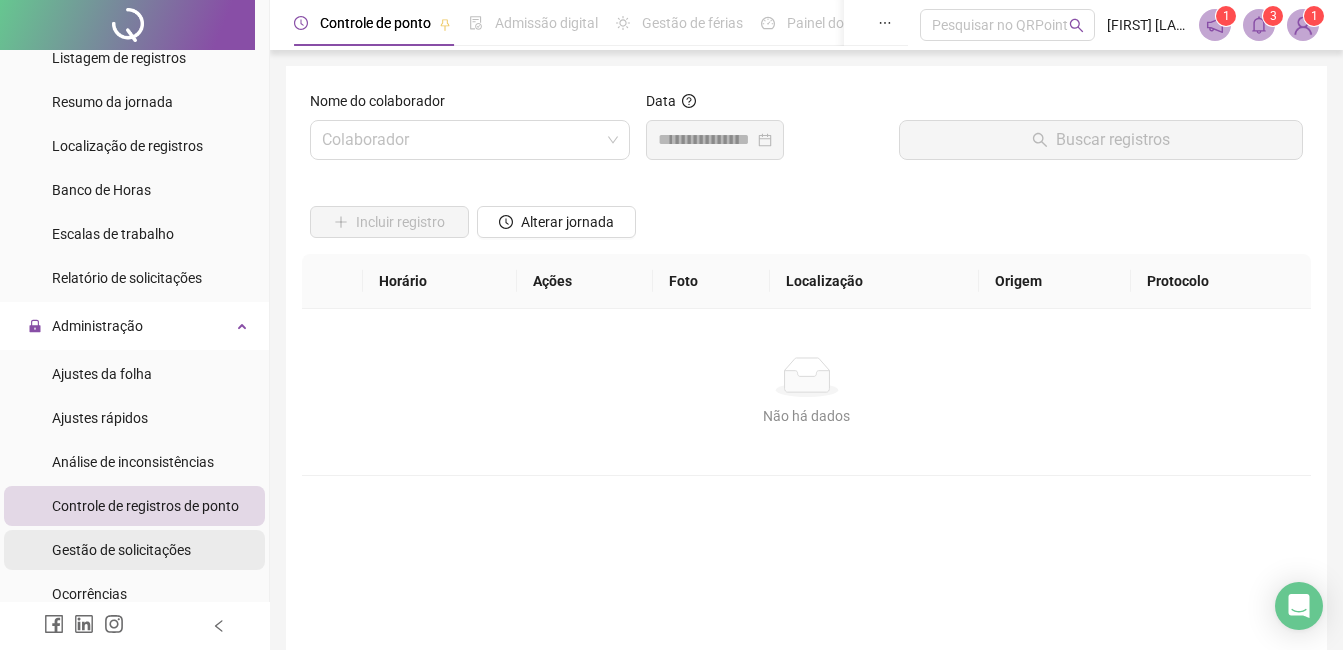 click on "Gestão de solicitações" at bounding box center [121, 550] 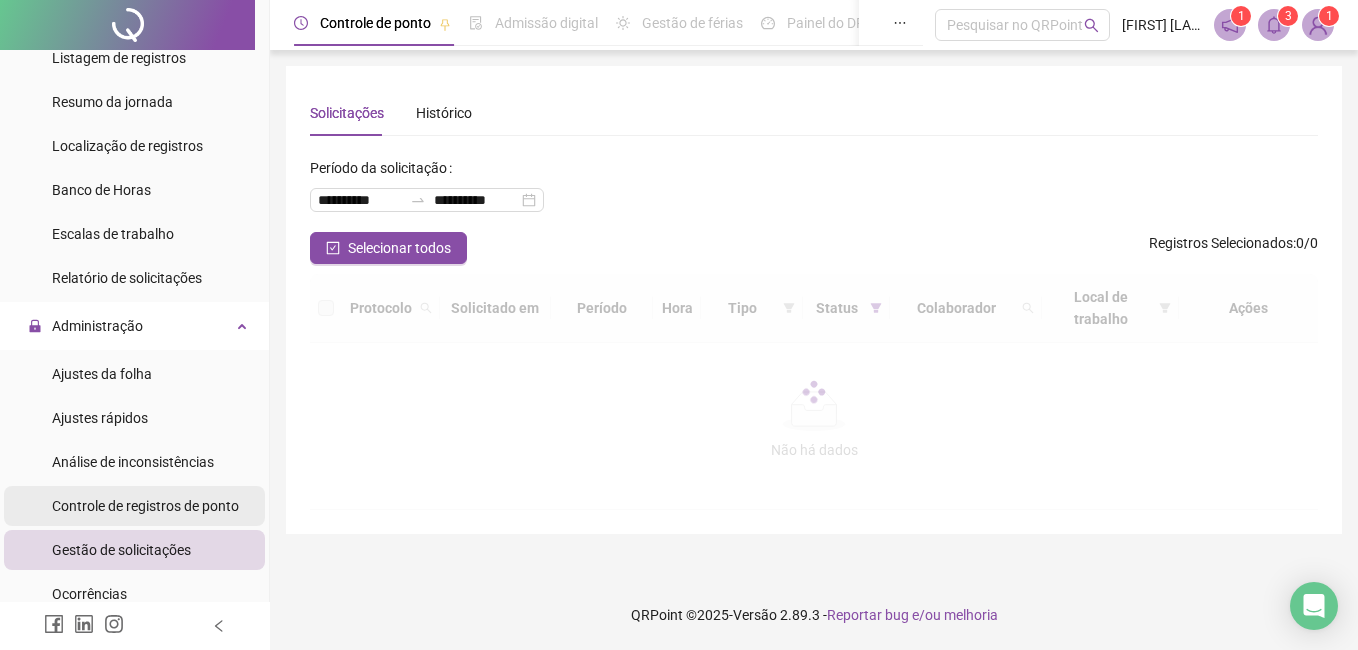 click on "Controle de registros de ponto" at bounding box center (145, 506) 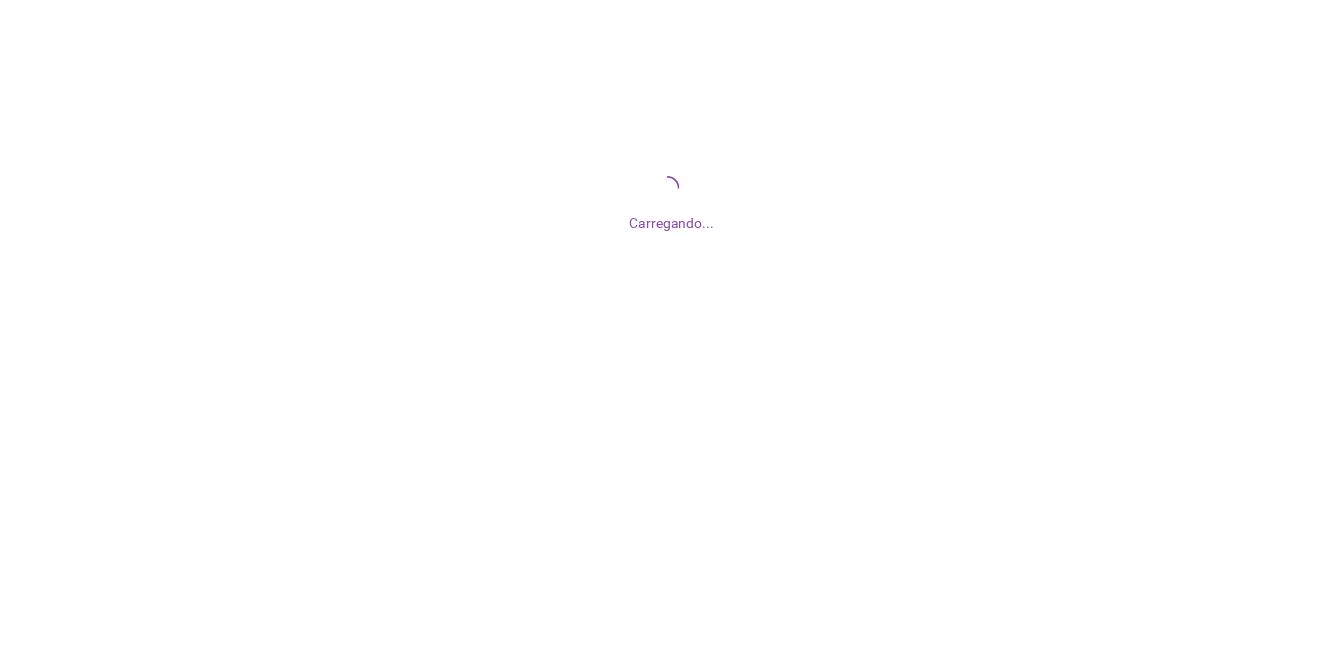 scroll, scrollTop: 0, scrollLeft: 0, axis: both 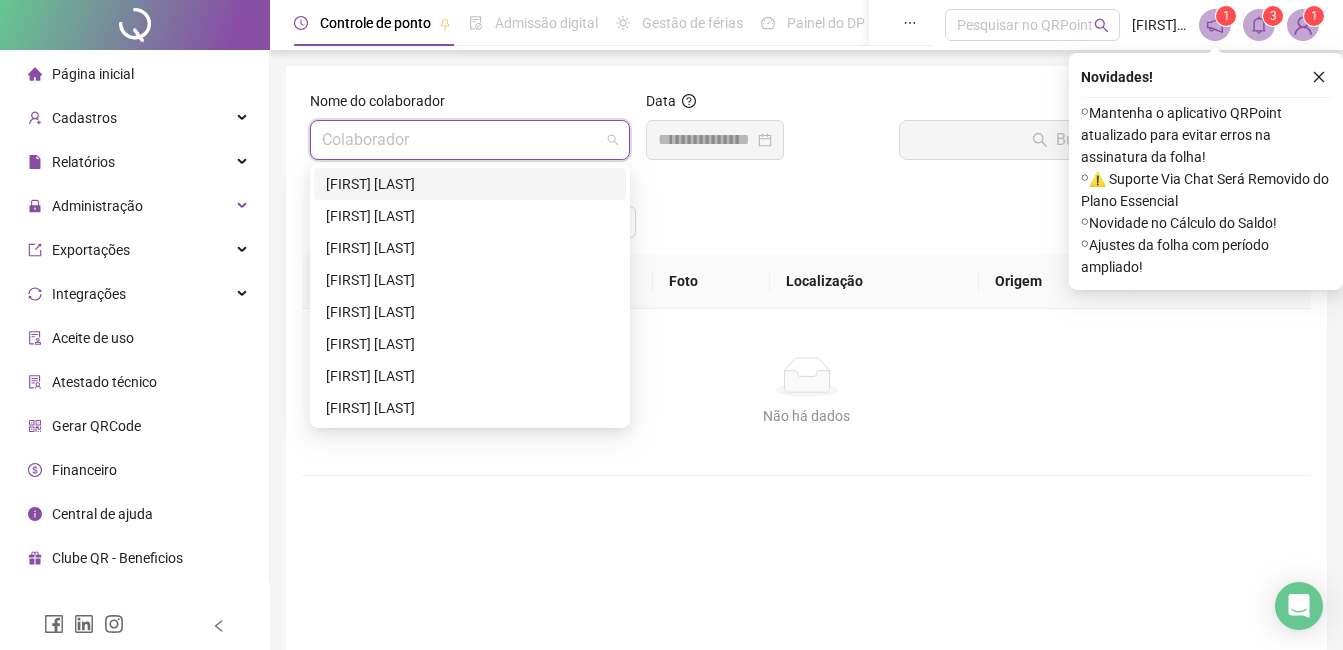 click at bounding box center [461, 140] 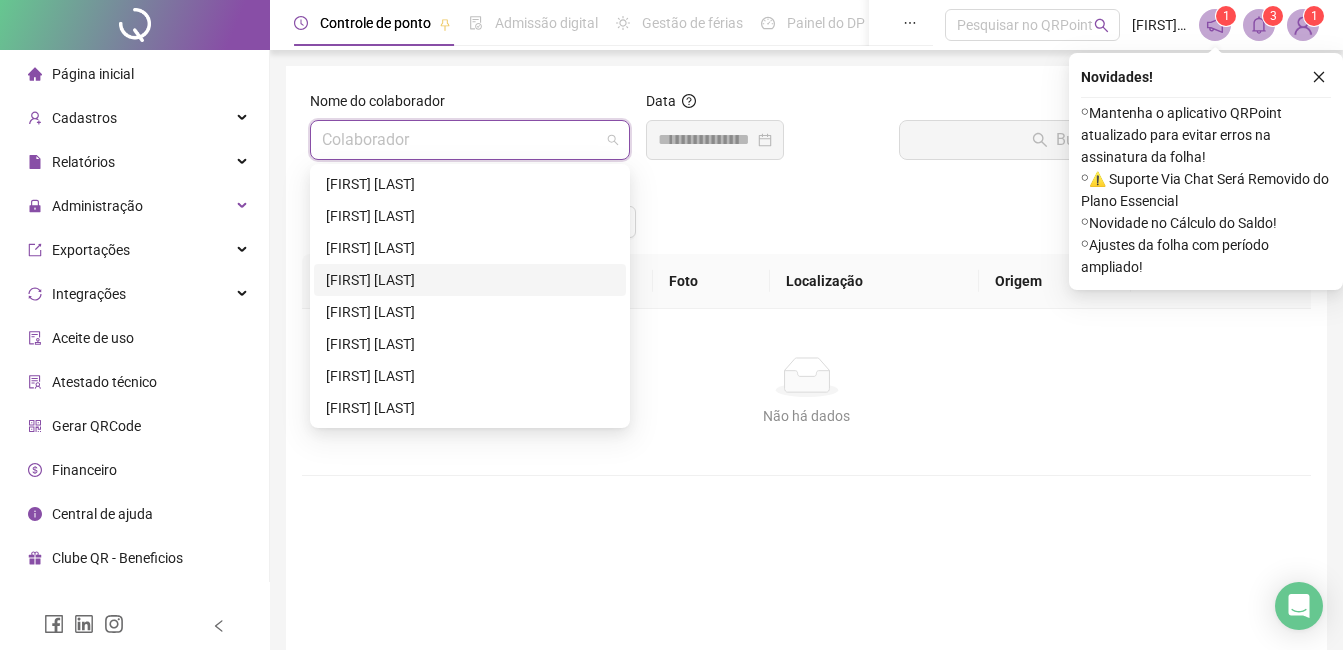 drag, startPoint x: 464, startPoint y: 244, endPoint x: 460, endPoint y: 283, distance: 39.20459 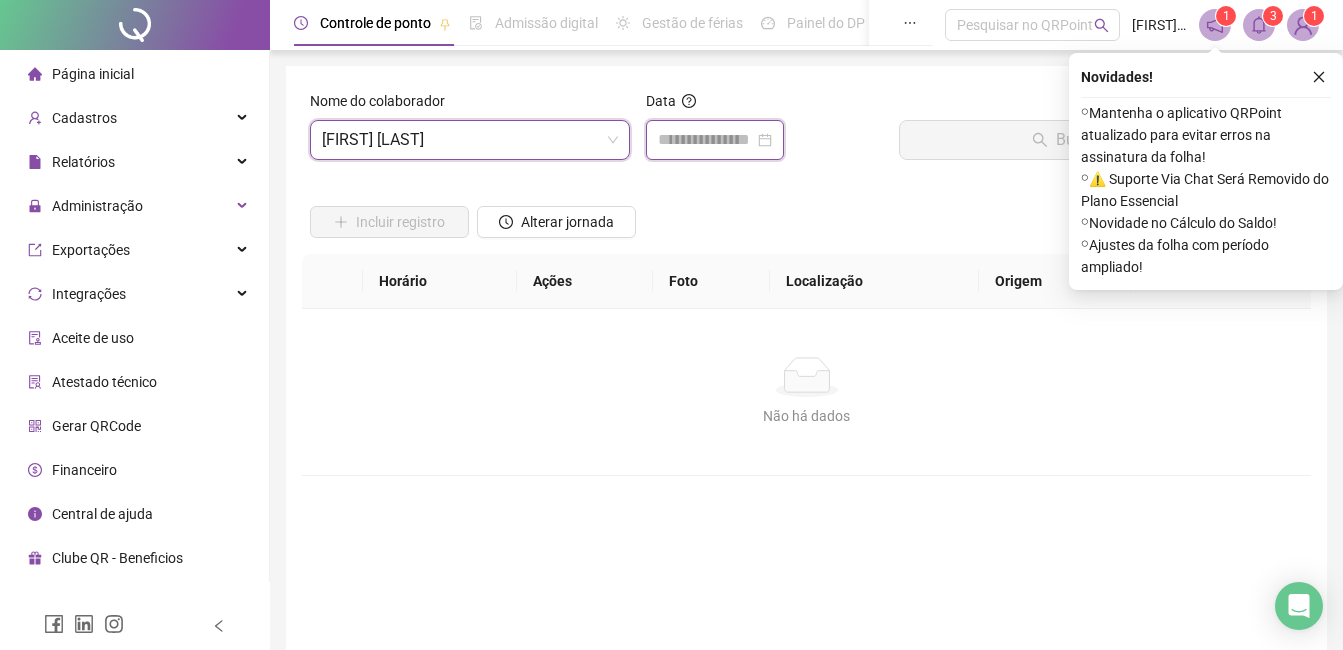 click at bounding box center [706, 140] 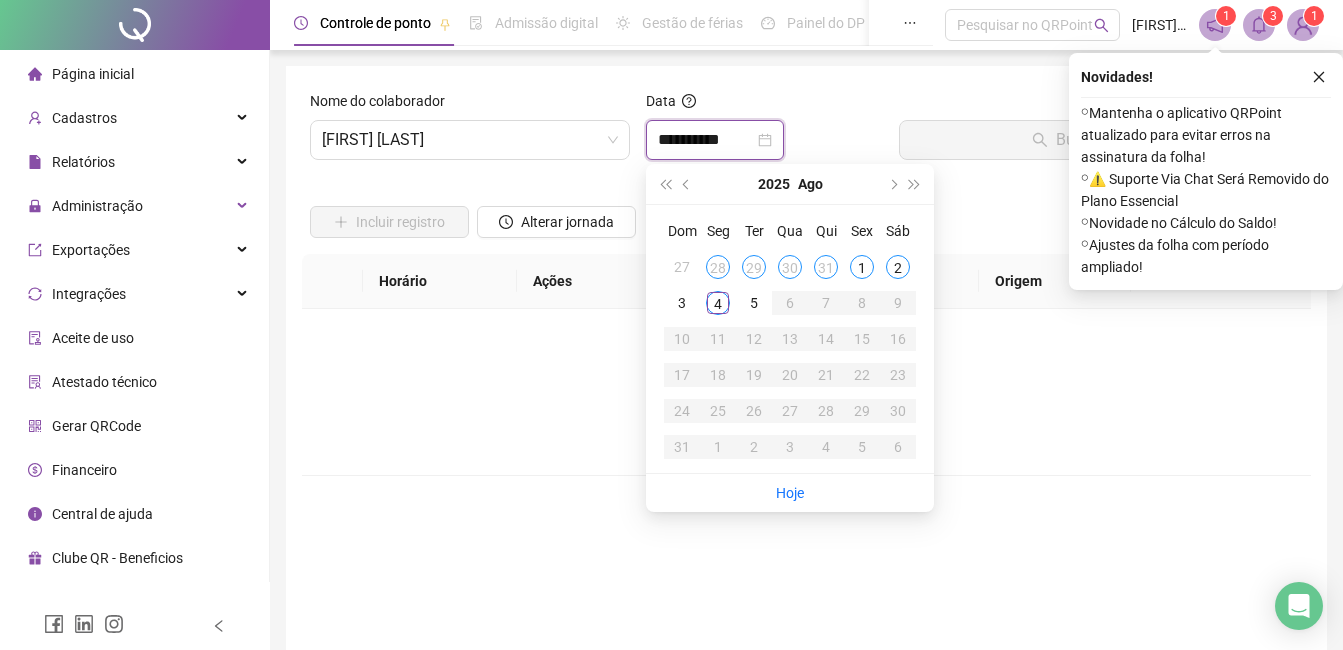 type on "**********" 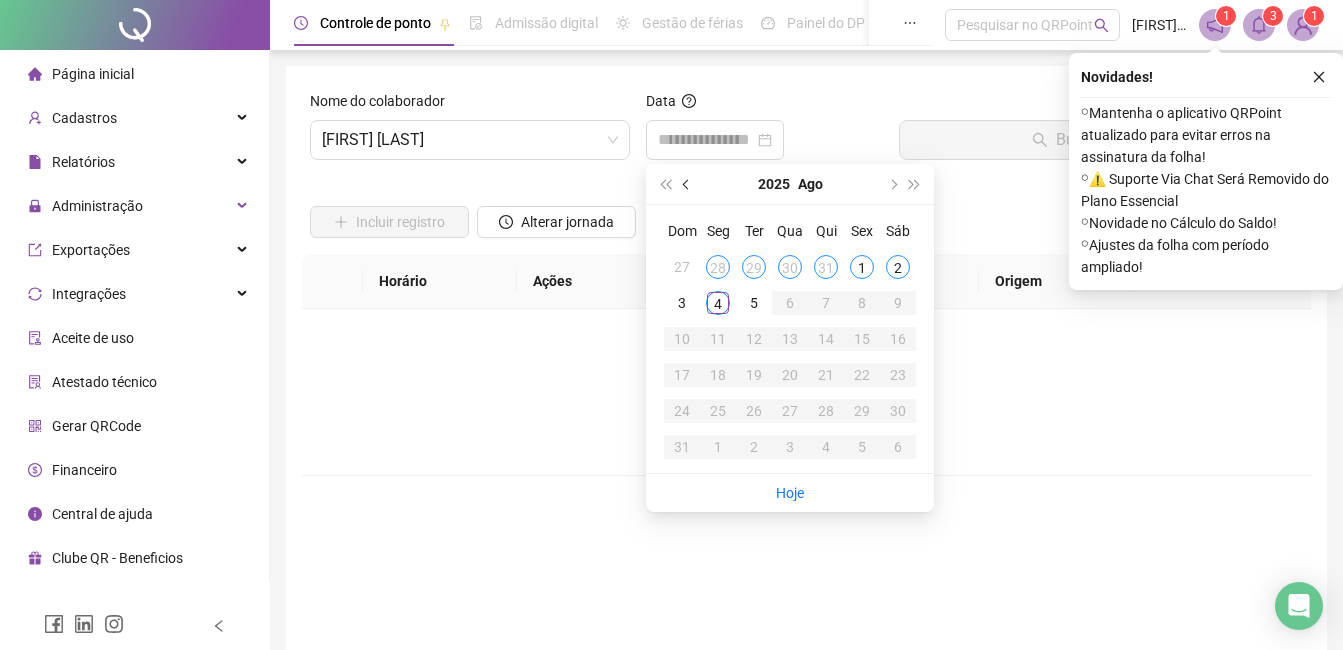 click at bounding box center (687, 184) 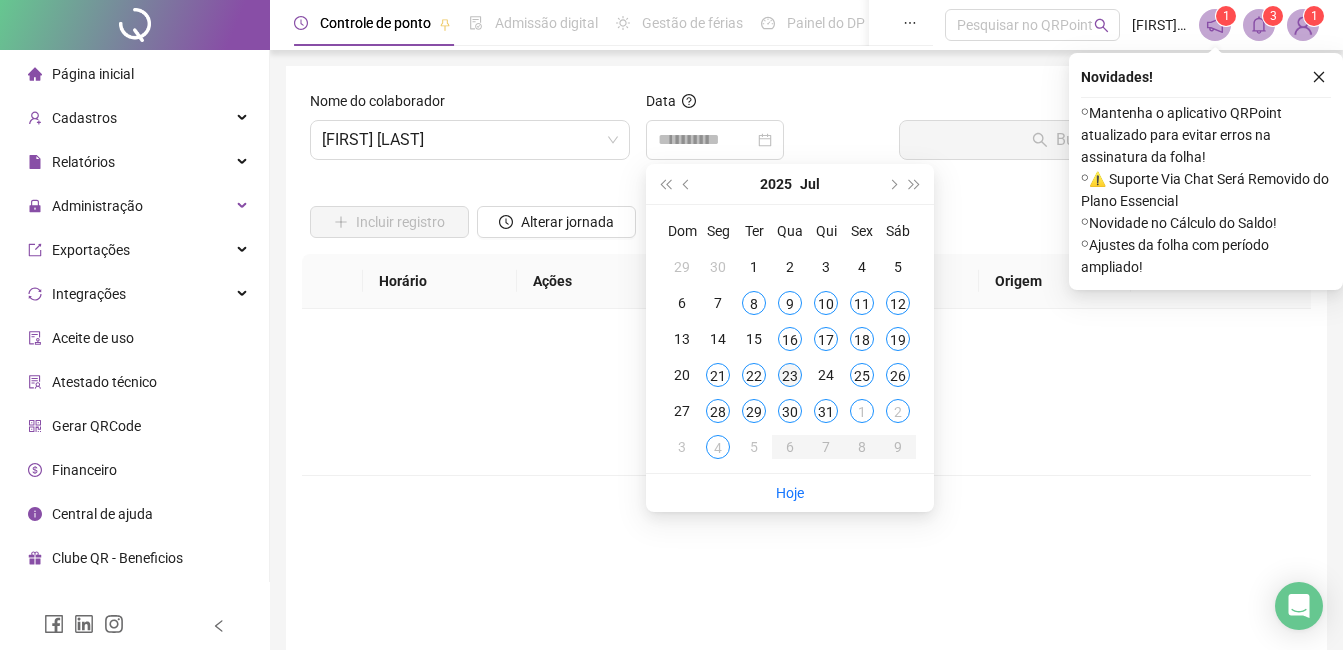 type on "**********" 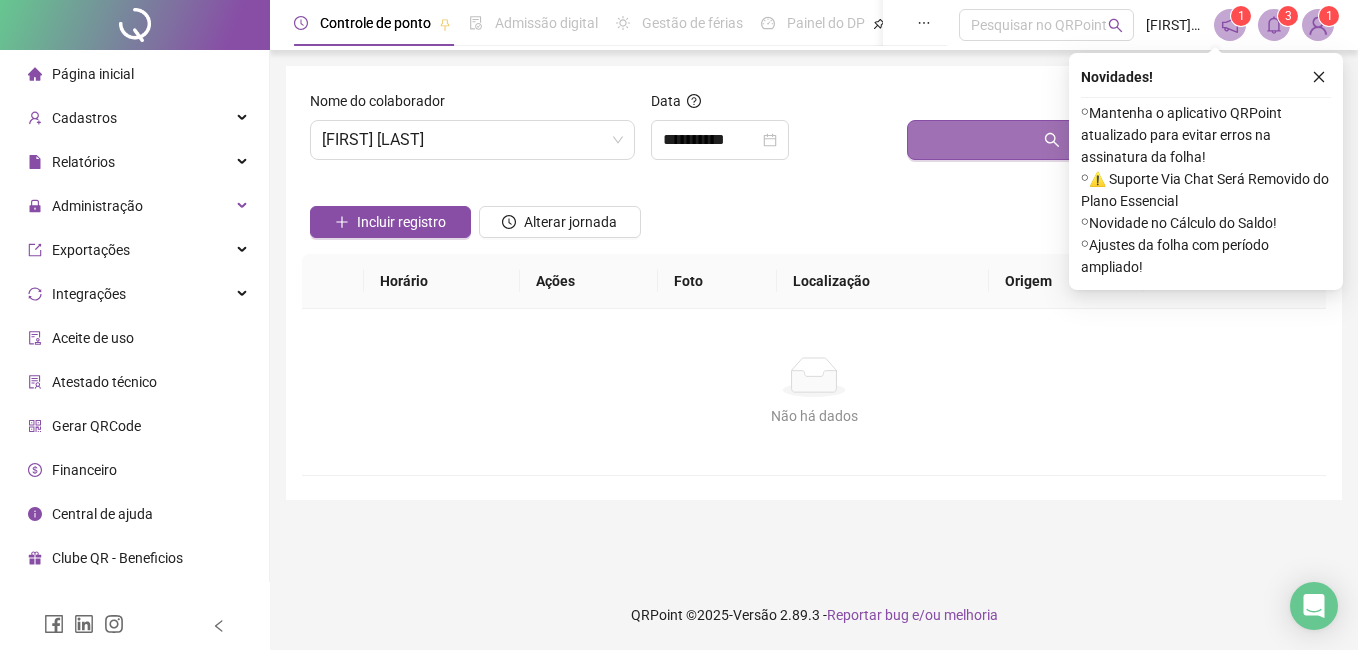 click on "Buscar registros" at bounding box center (1112, 140) 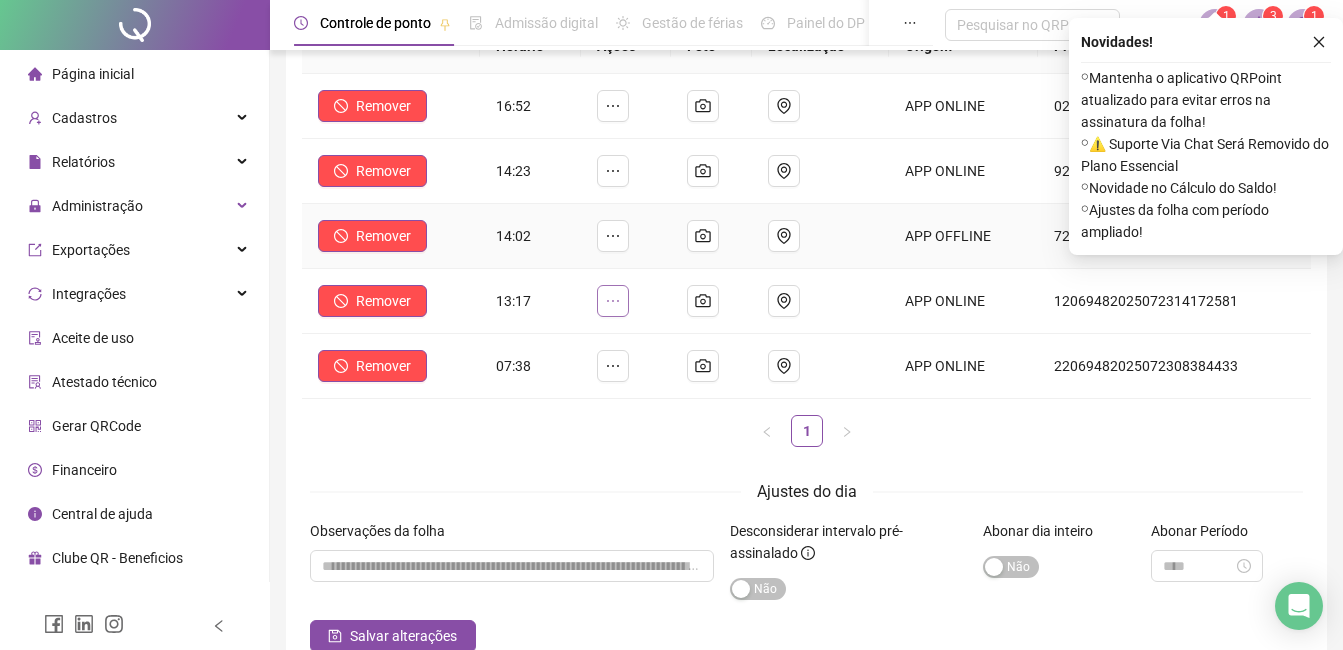 scroll, scrollTop: 200, scrollLeft: 0, axis: vertical 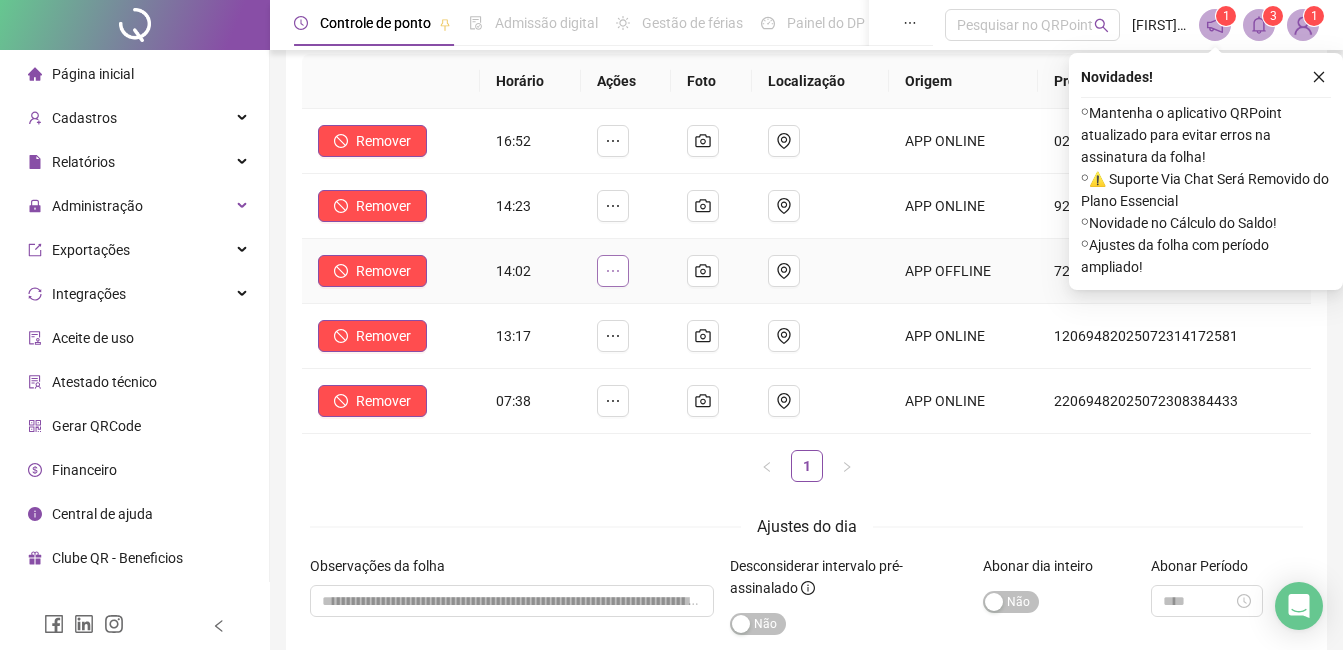 click at bounding box center (613, 271) 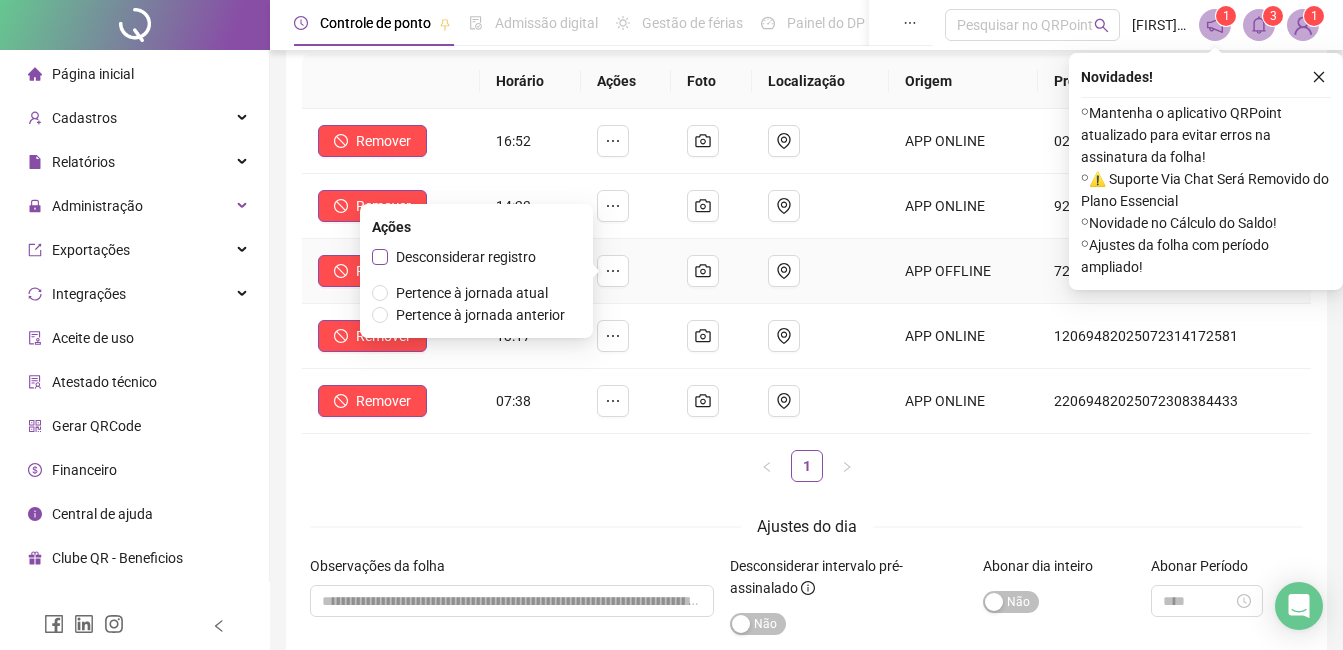 click on "Desconsiderar registro" at bounding box center [466, 257] 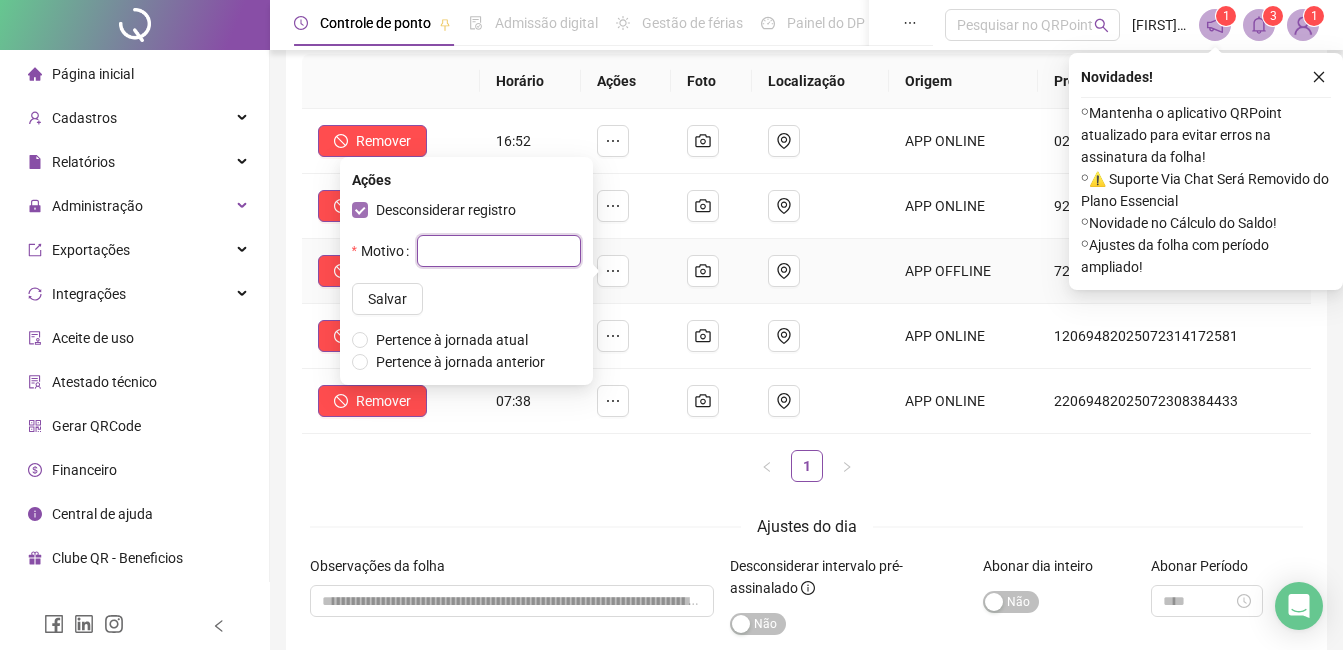 click at bounding box center (499, 251) 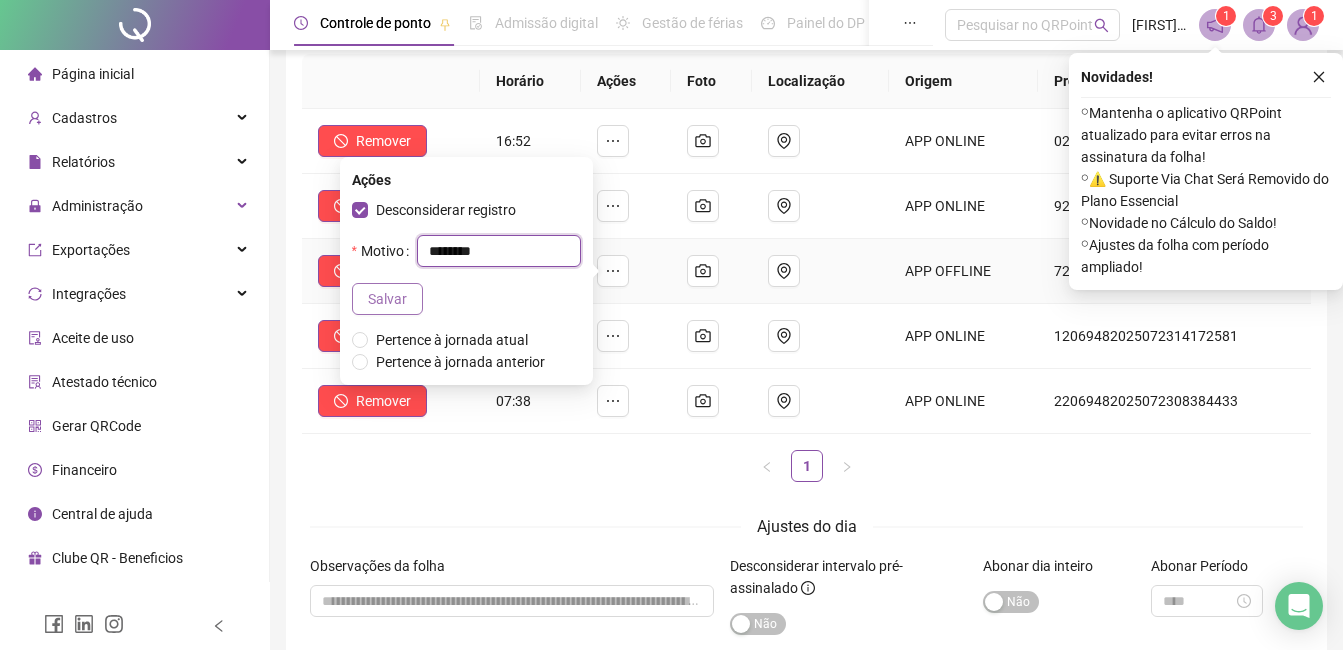type on "********" 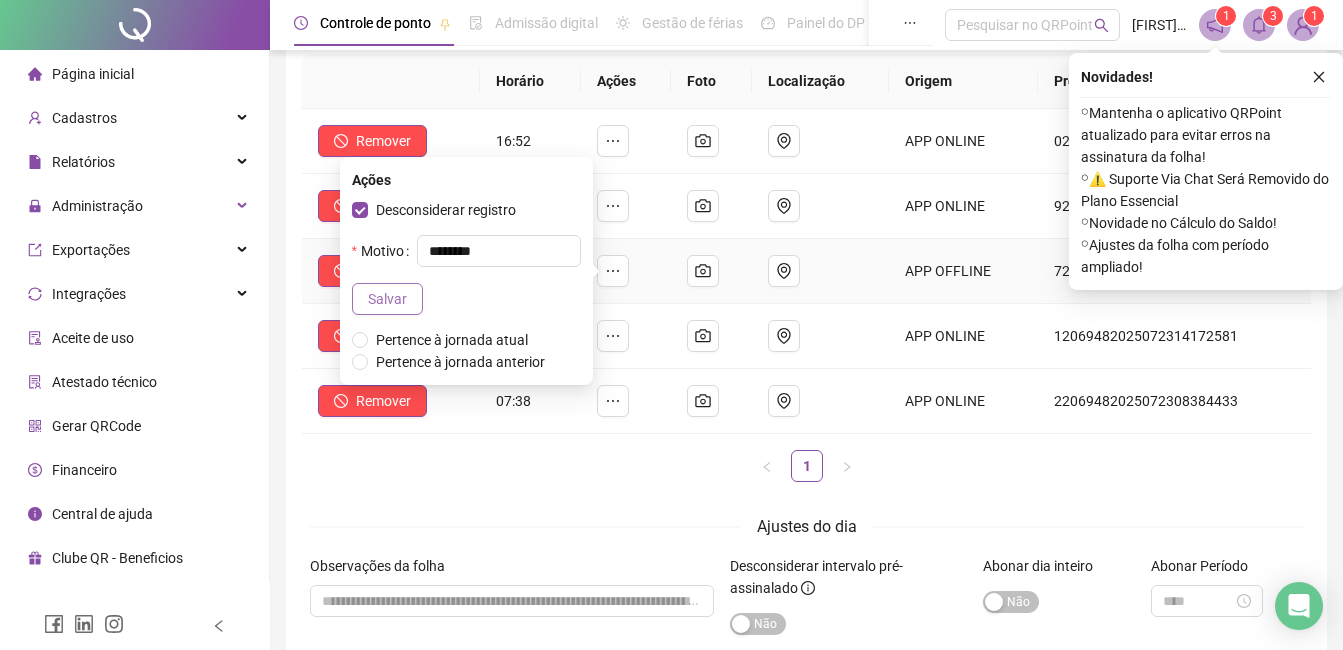 click on "Salvar" at bounding box center (387, 299) 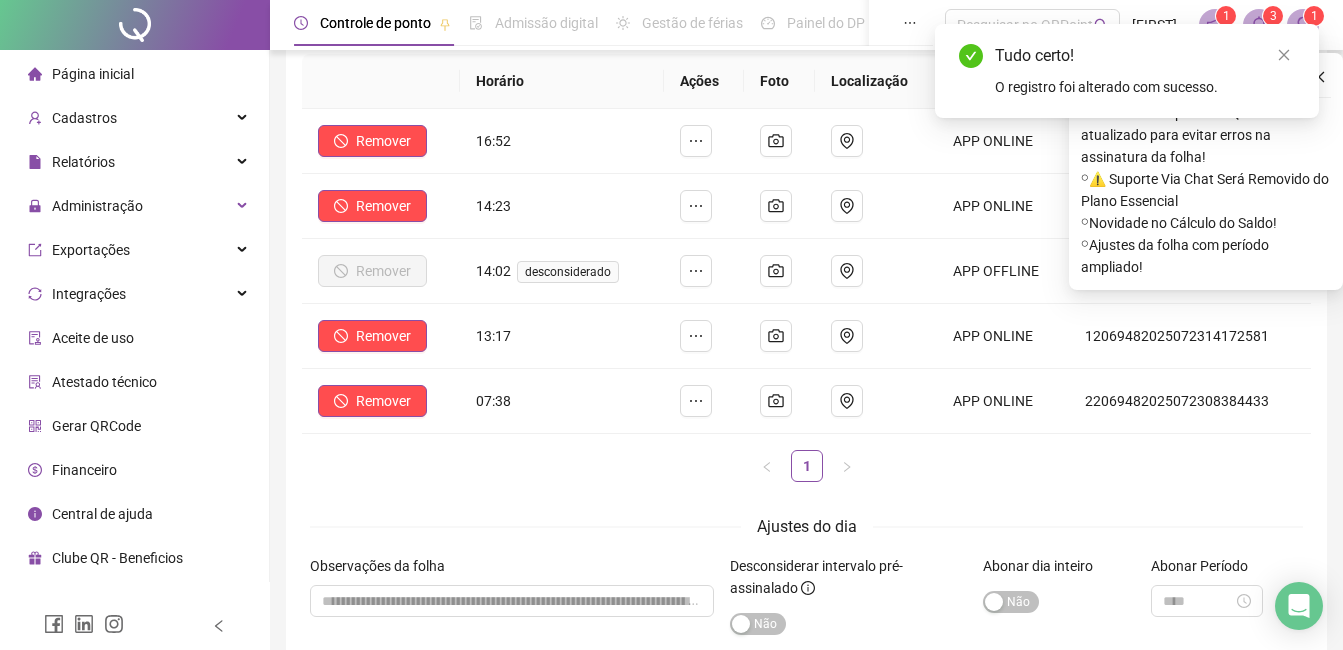 click on "**********" at bounding box center (806, 288) 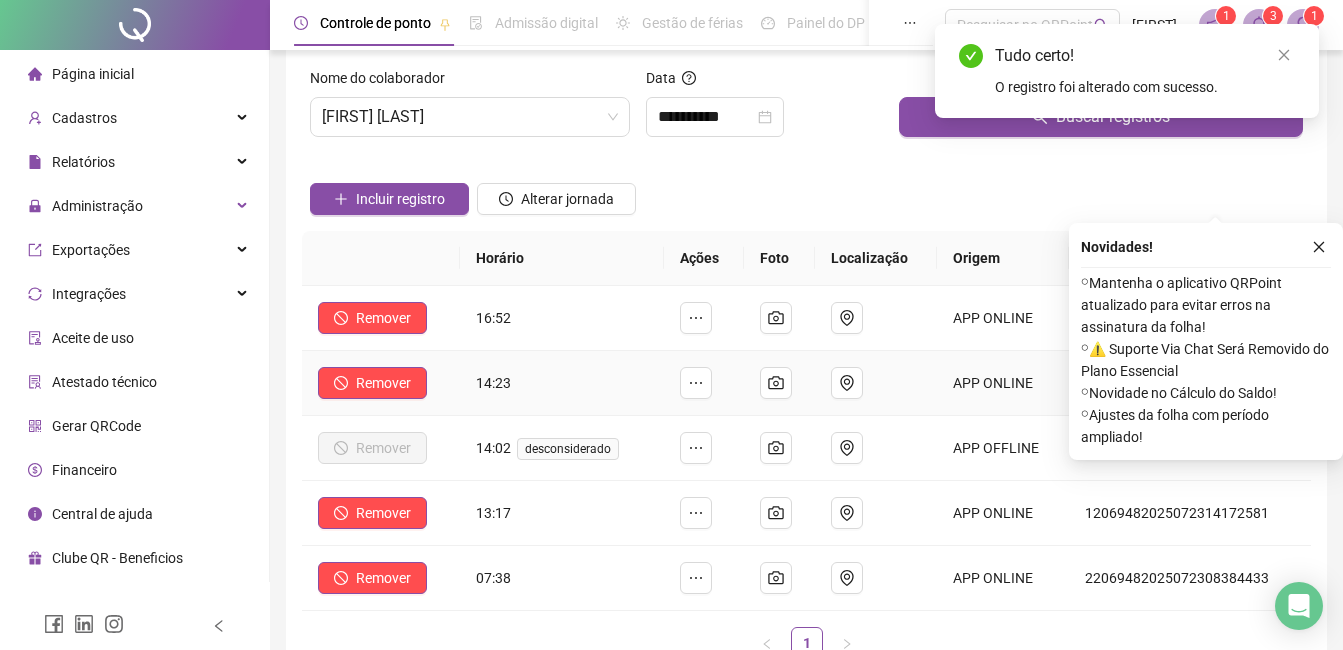 scroll, scrollTop: 0, scrollLeft: 0, axis: both 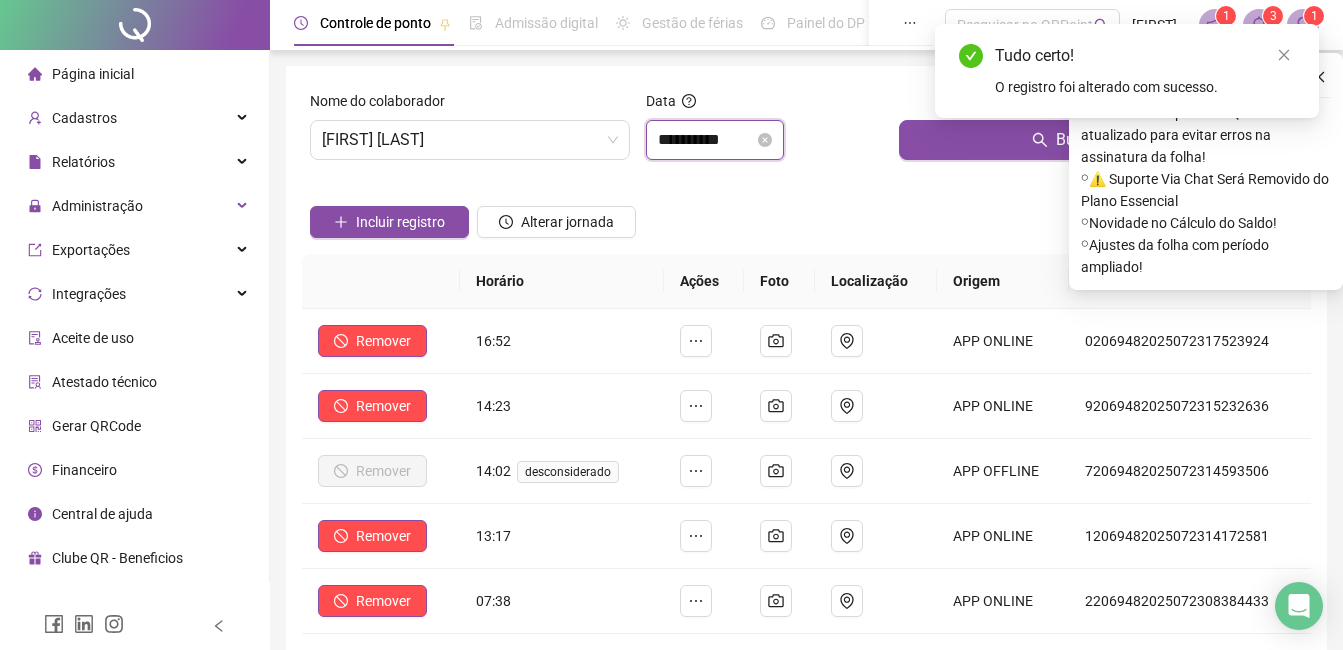 click on "**********" at bounding box center (706, 140) 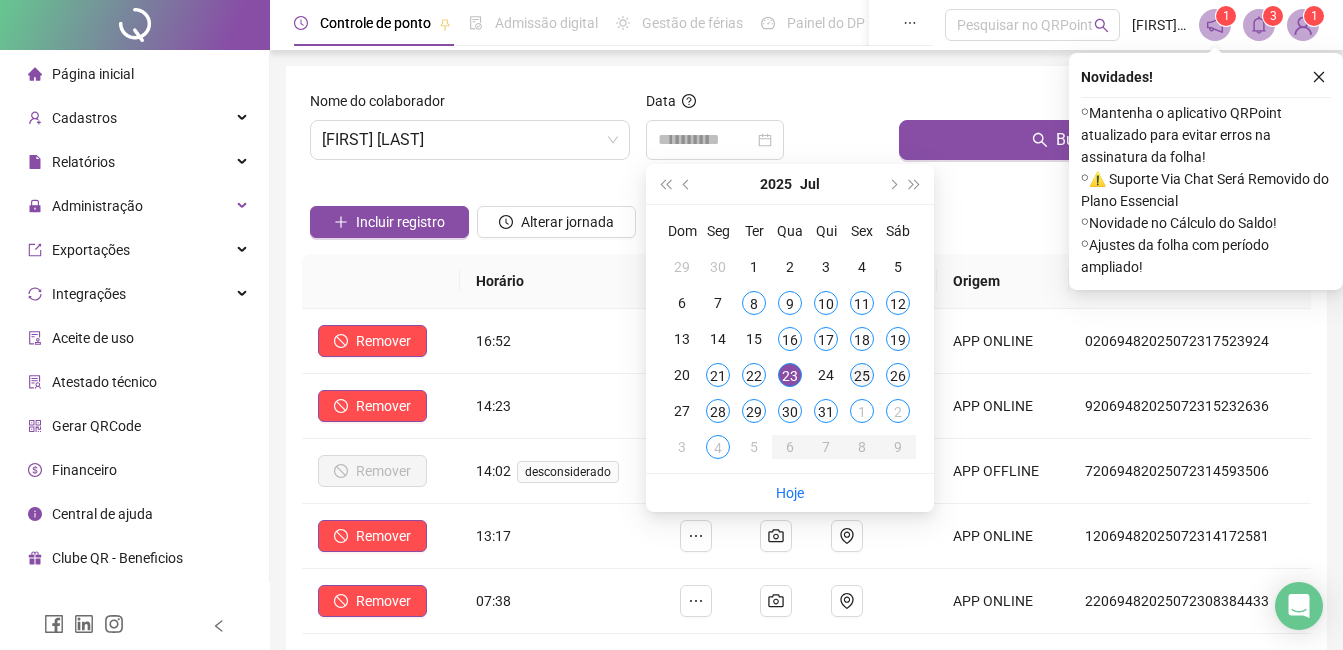 click on "25" at bounding box center [862, 375] 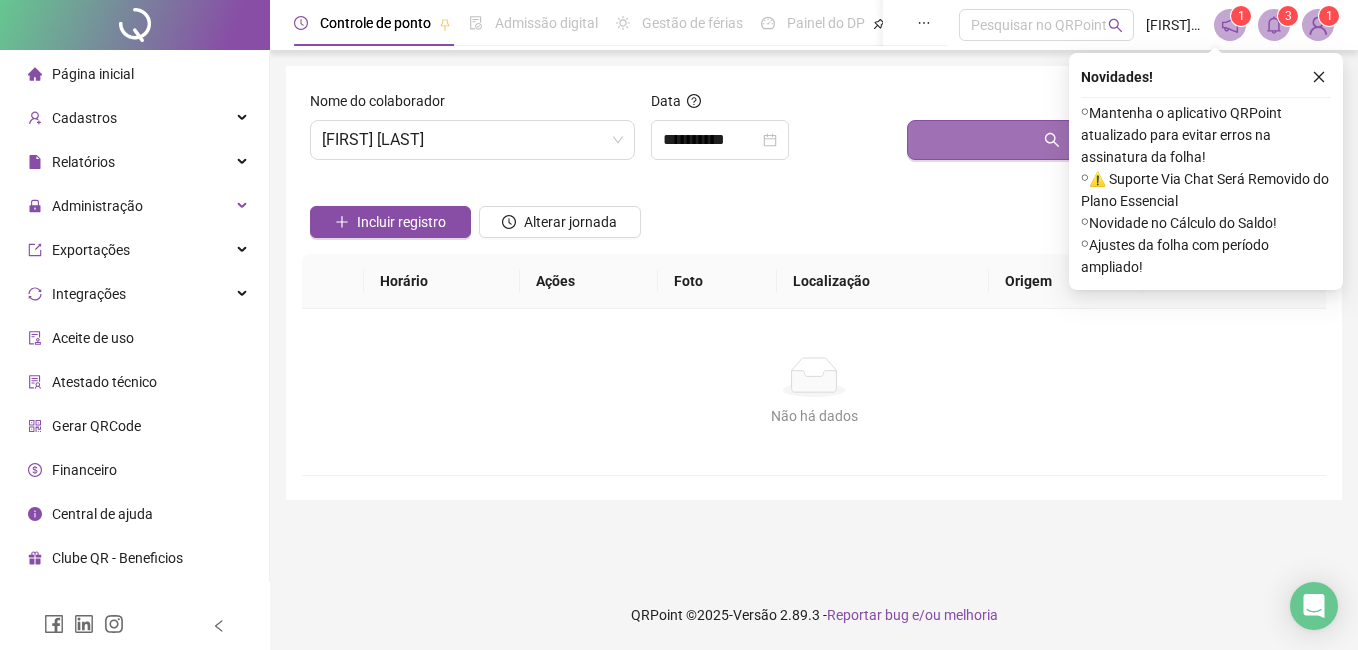 drag, startPoint x: 943, startPoint y: 110, endPoint x: 949, endPoint y: 133, distance: 23.769728 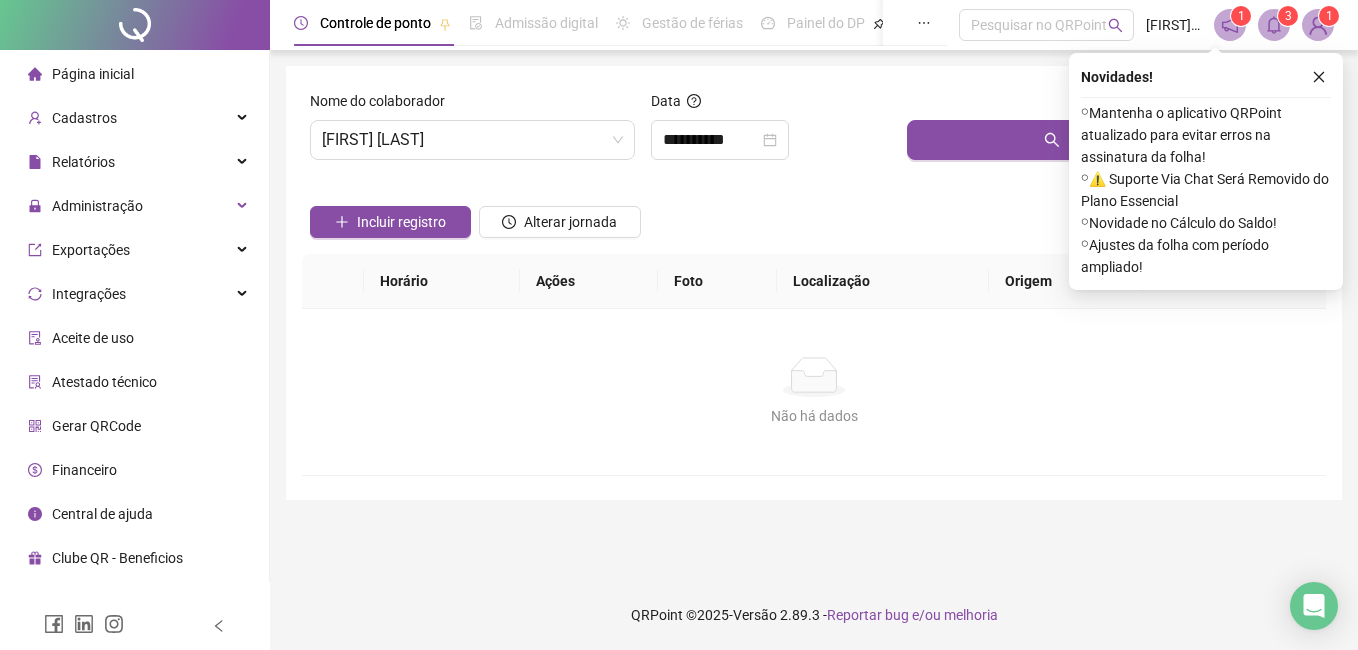 click on "Buscar registros" at bounding box center (1112, 140) 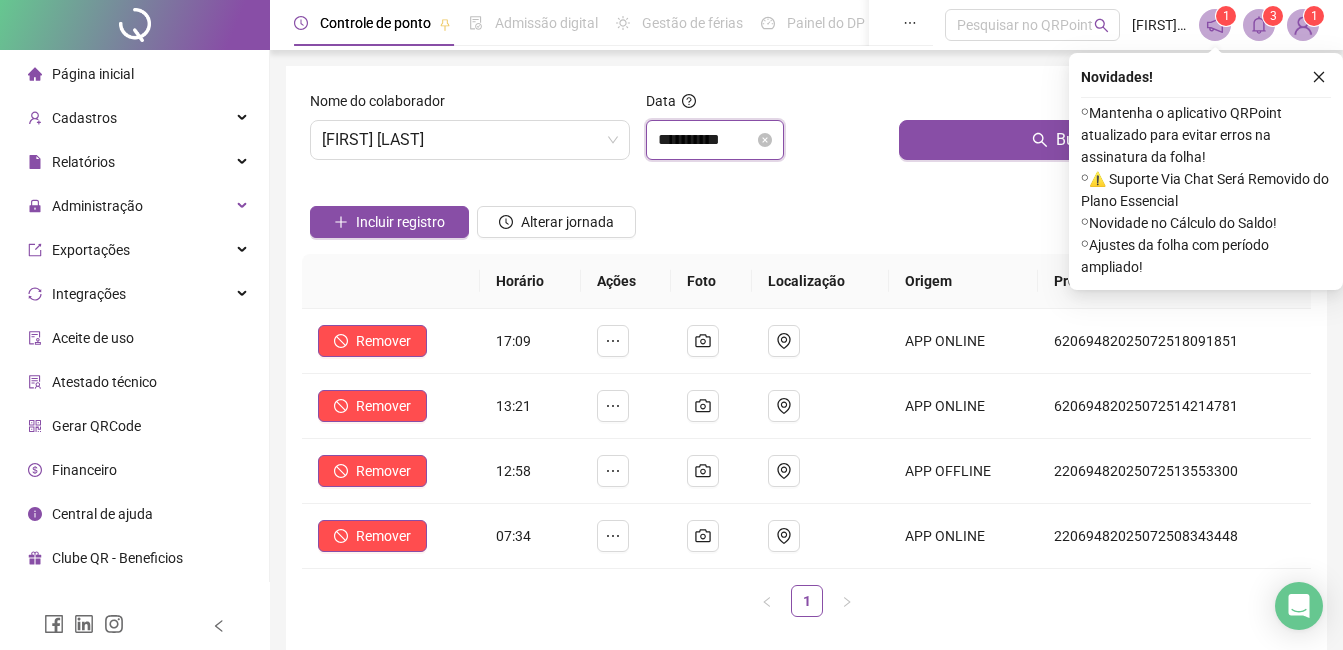 click on "**********" at bounding box center (706, 140) 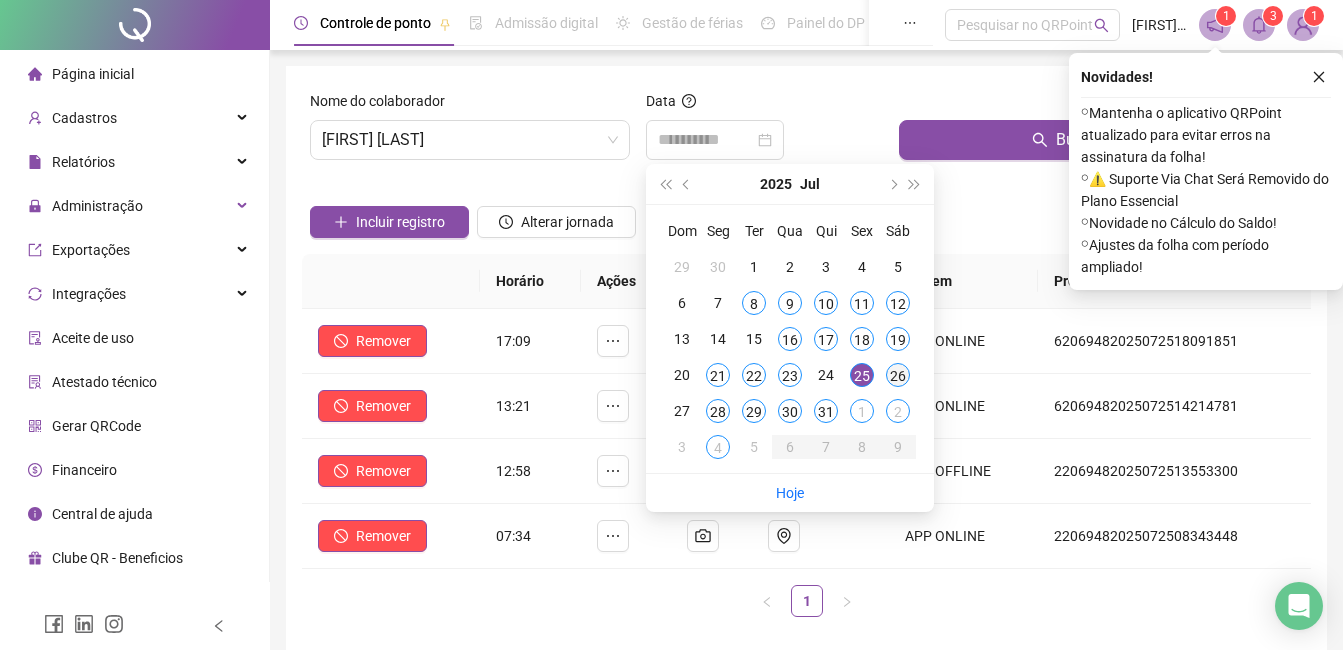 click on "26" at bounding box center (898, 375) 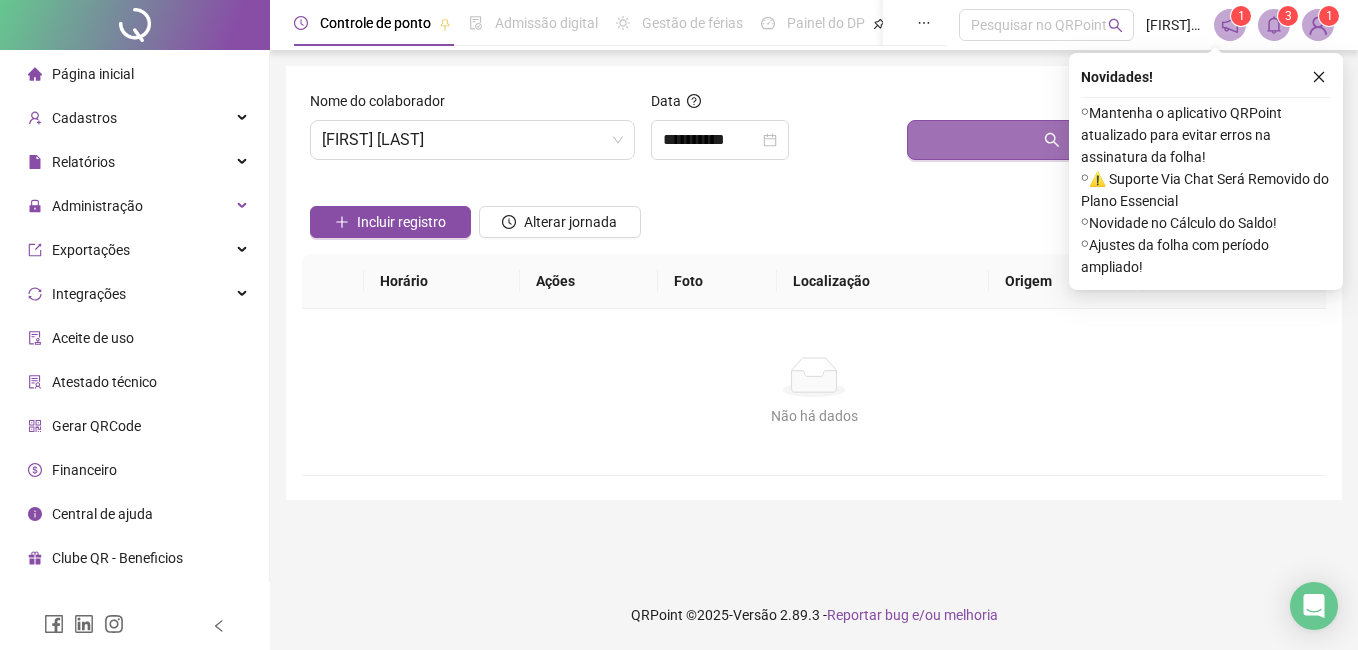 click on "Buscar registros" at bounding box center (1112, 140) 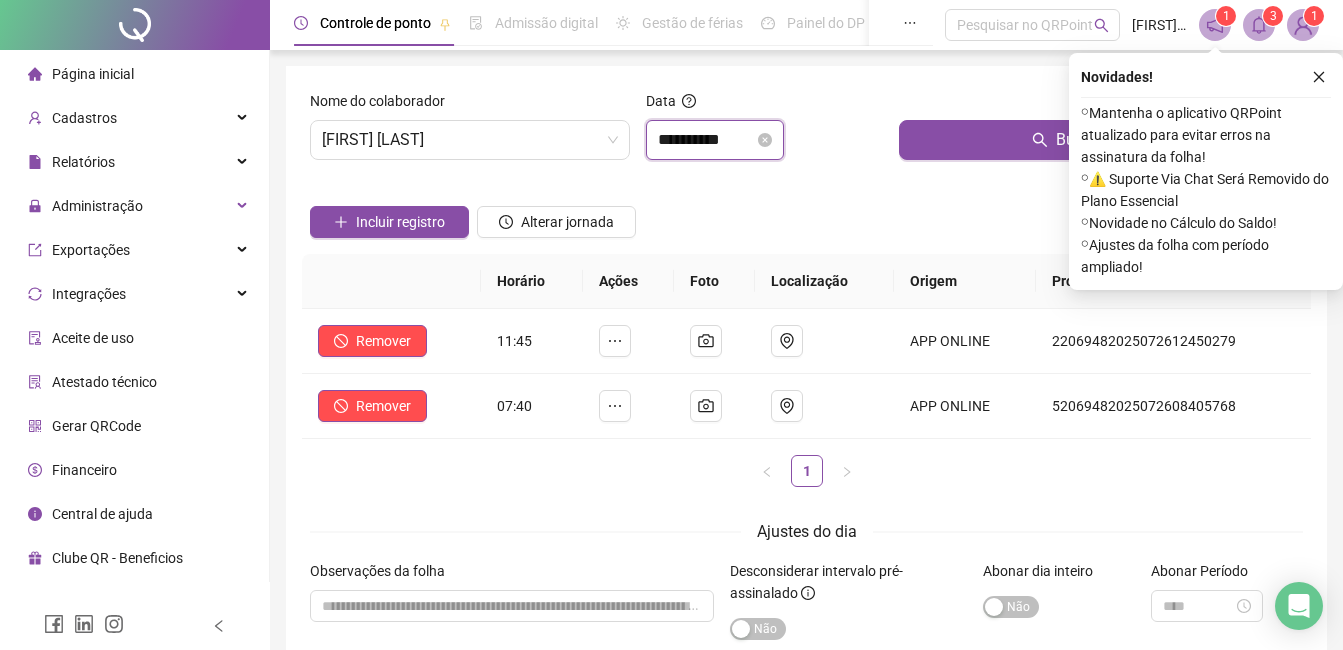 click on "**********" at bounding box center (706, 140) 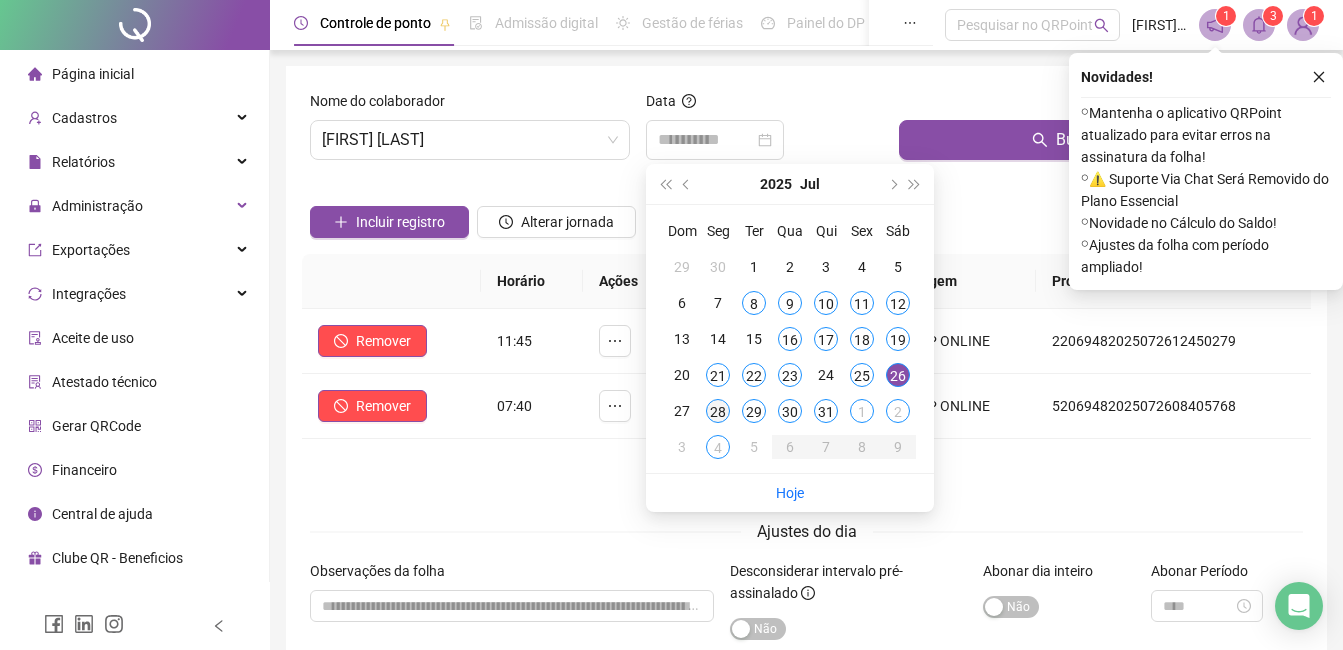 click on "28" at bounding box center (718, 411) 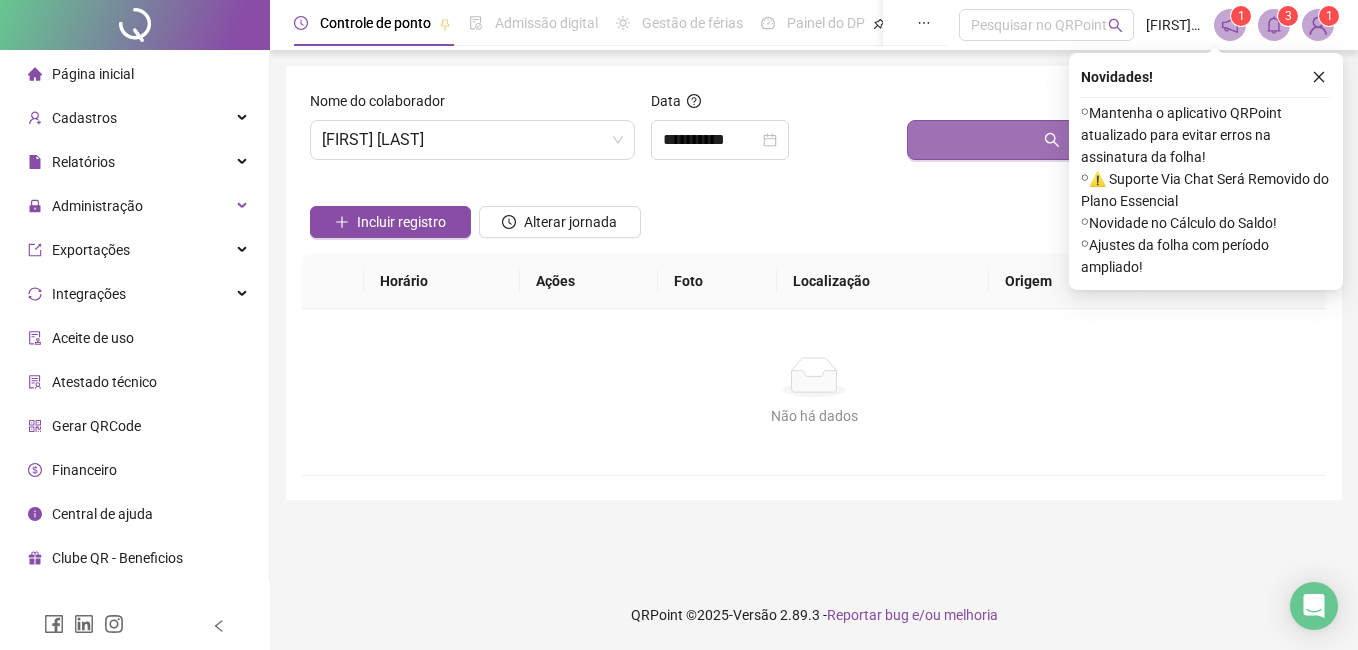 click on "Buscar registros" at bounding box center (1112, 140) 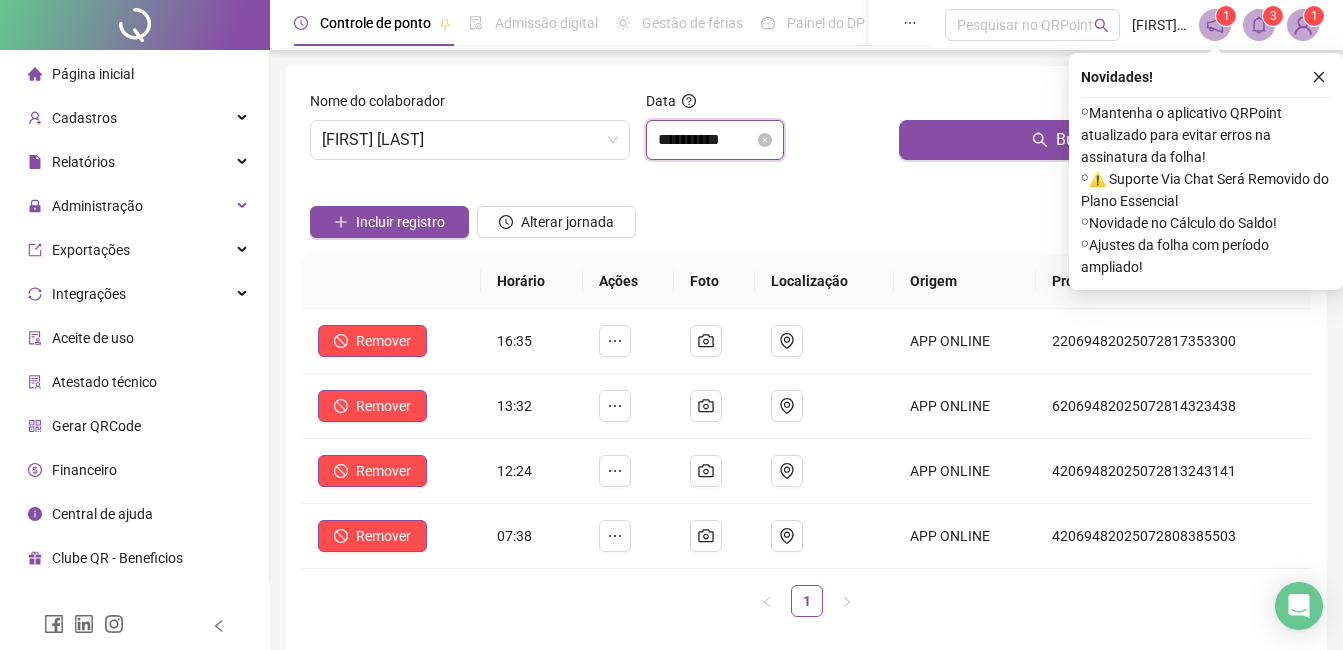 click on "**********" at bounding box center (706, 140) 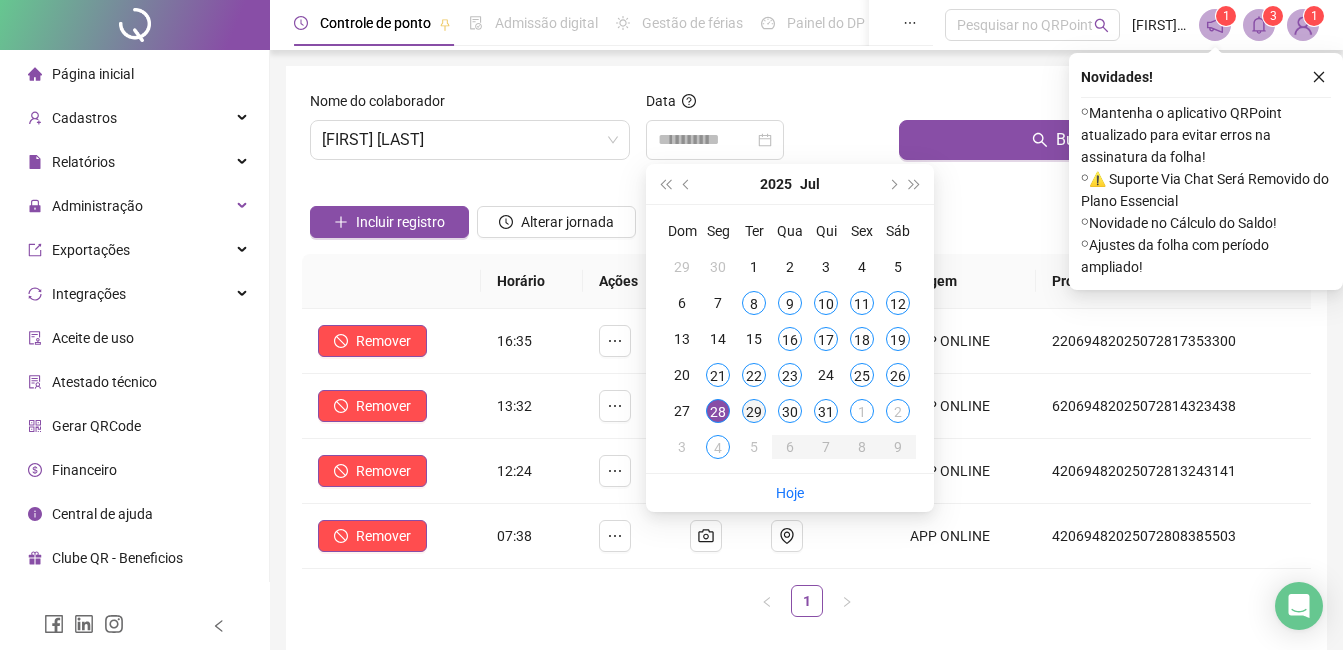 click on "29" at bounding box center [754, 411] 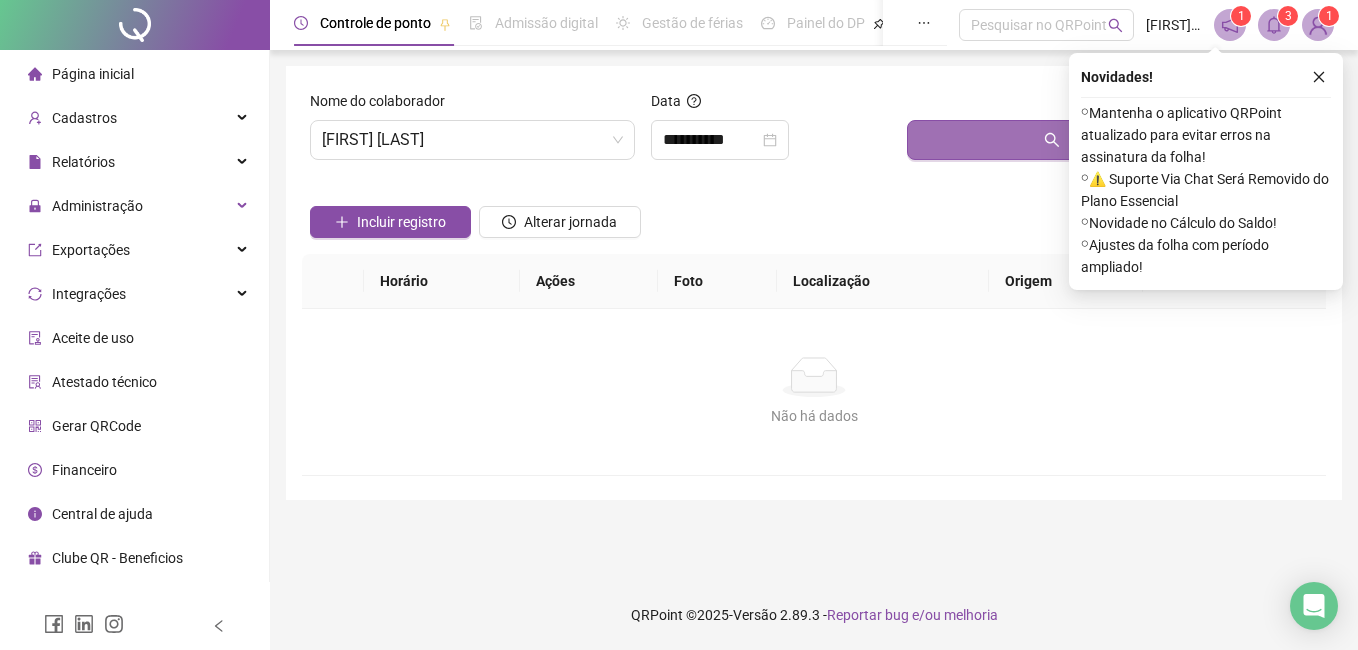 click on "Buscar registros" at bounding box center (1112, 140) 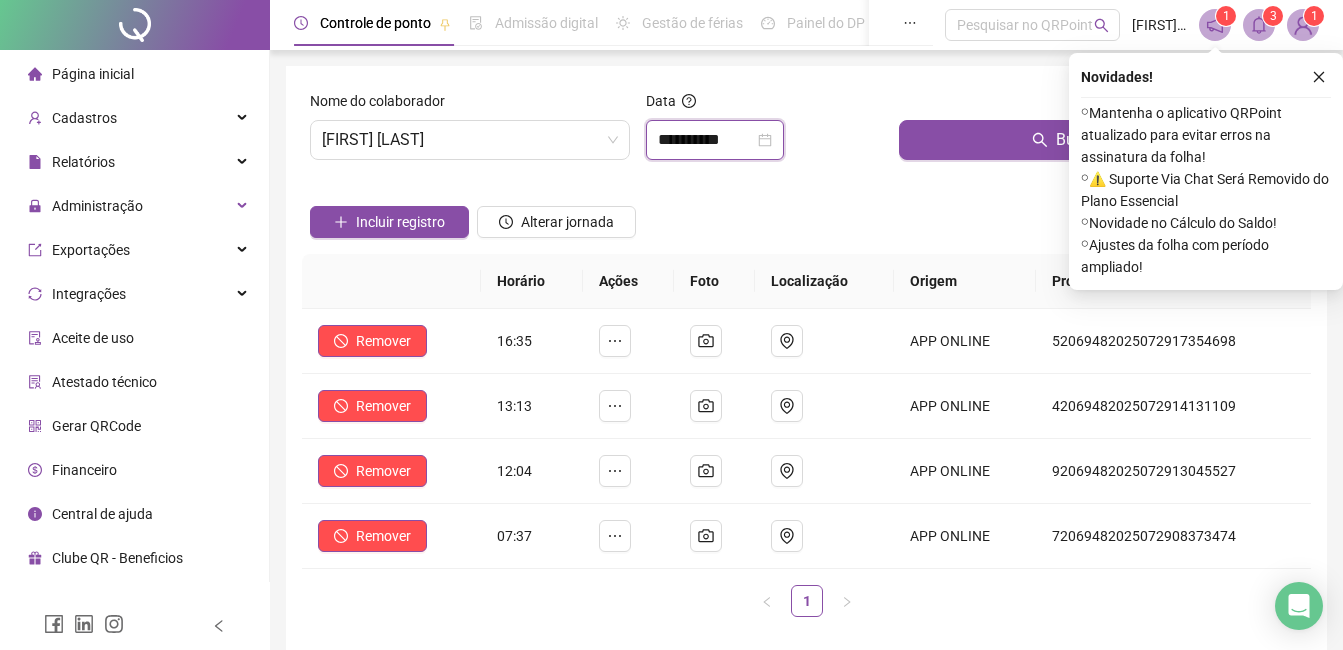 click on "**********" at bounding box center [706, 140] 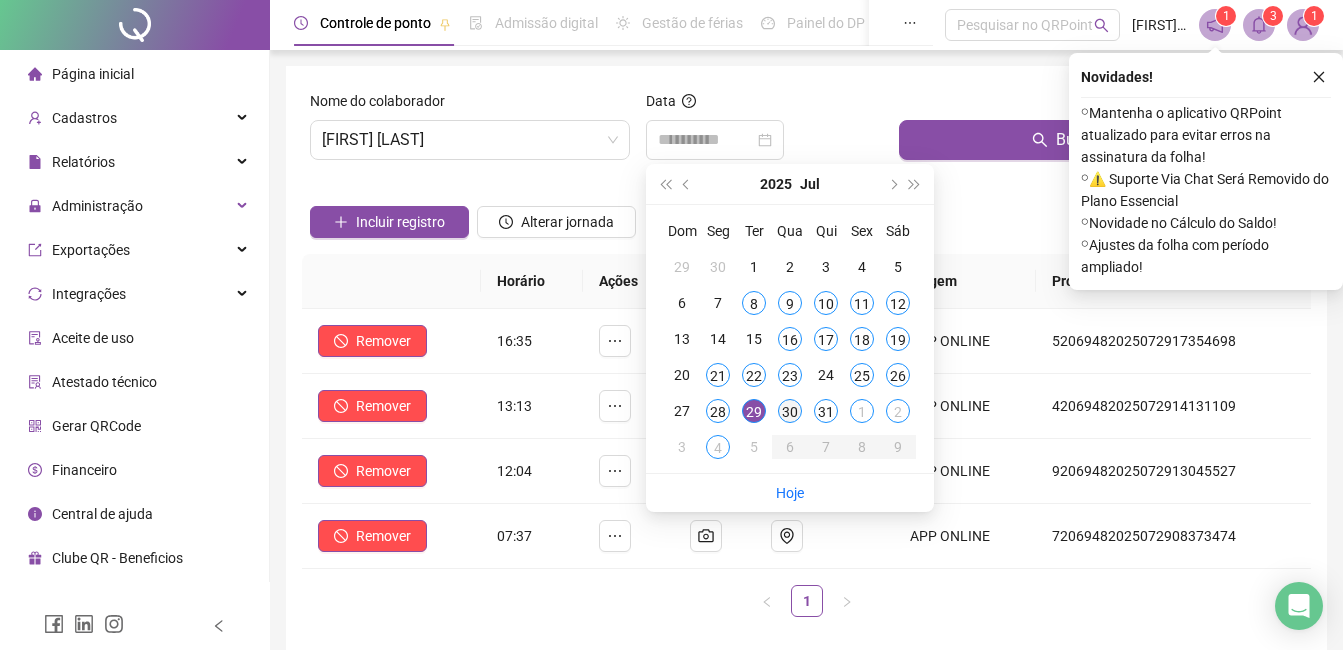 click on "30" at bounding box center [790, 411] 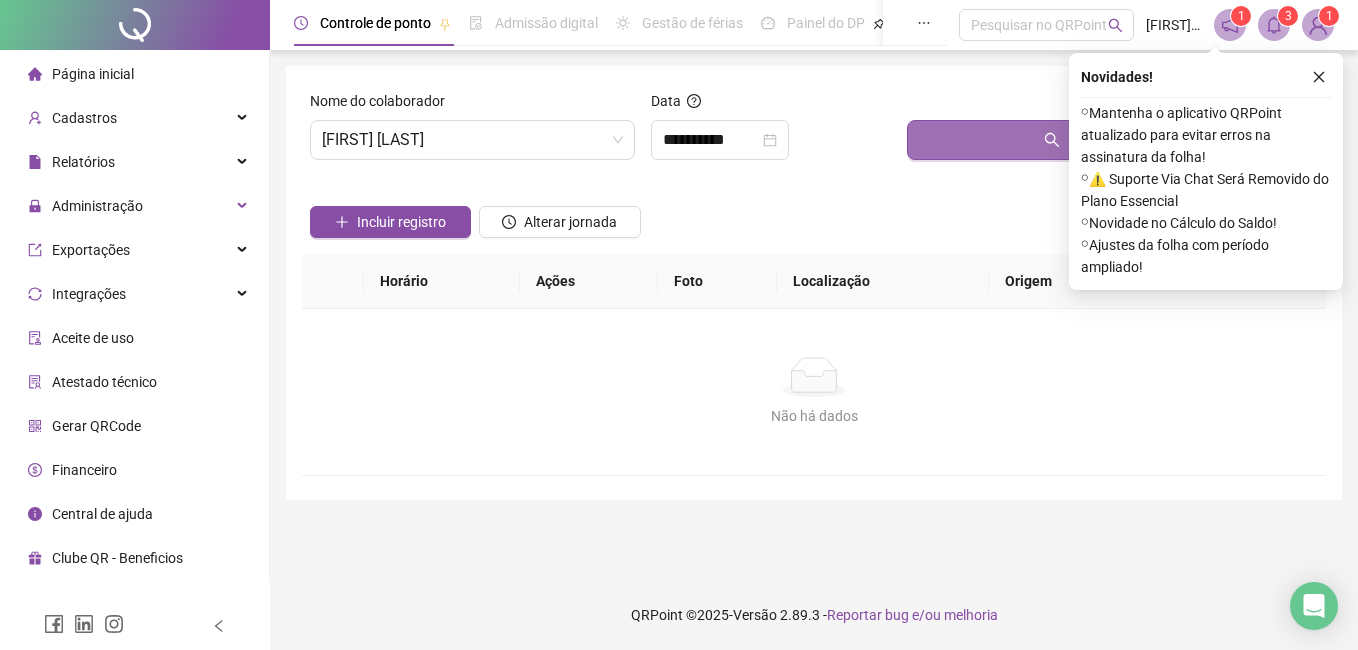 click on "Buscar registros" at bounding box center [1112, 140] 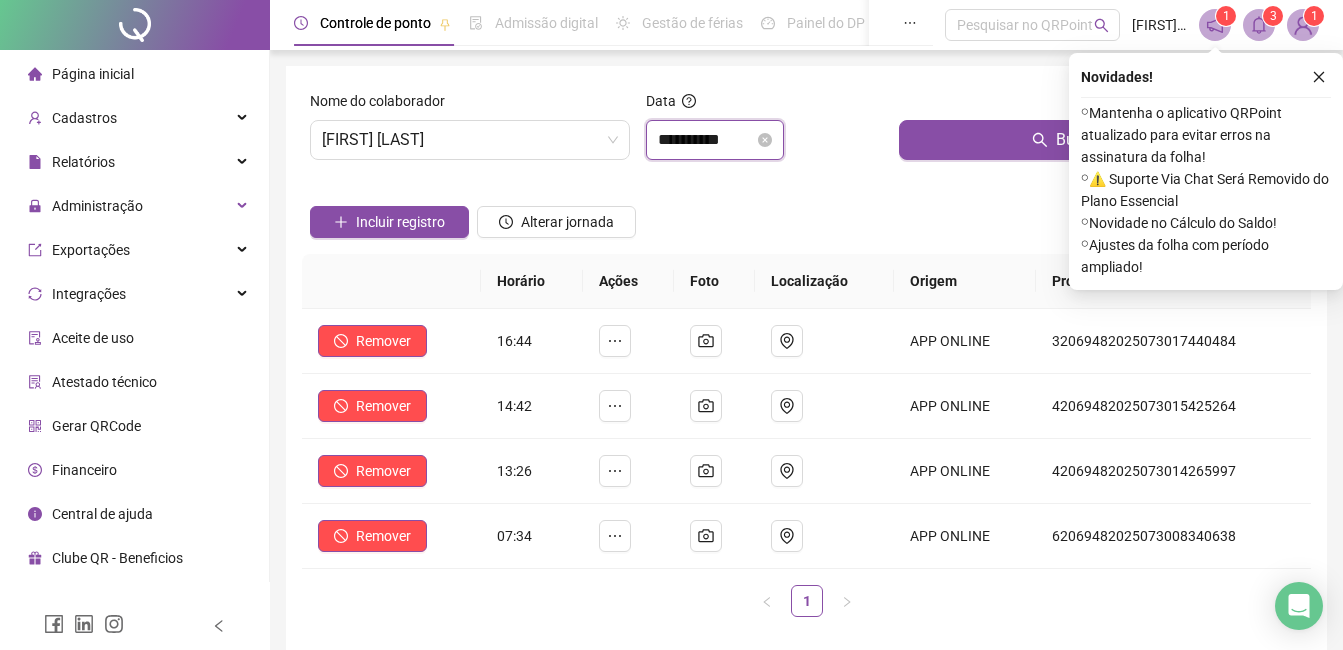 click on "**********" at bounding box center (706, 140) 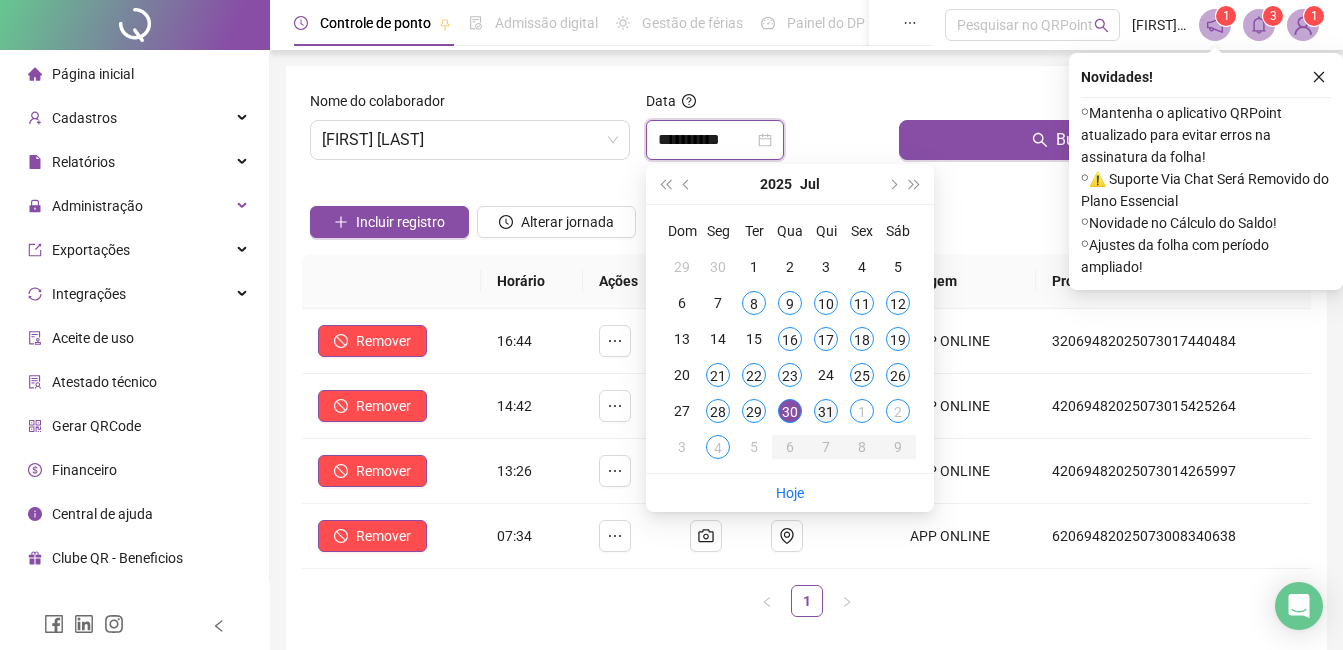 type on "**********" 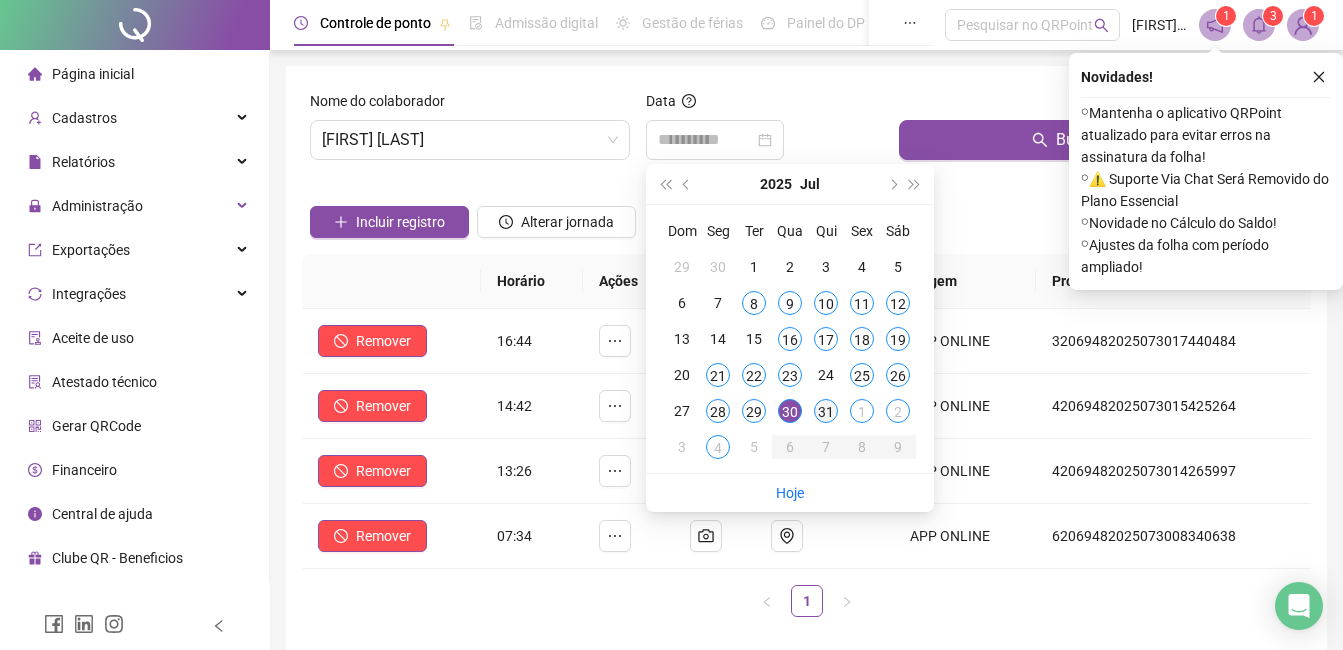 click on "31" at bounding box center (826, 411) 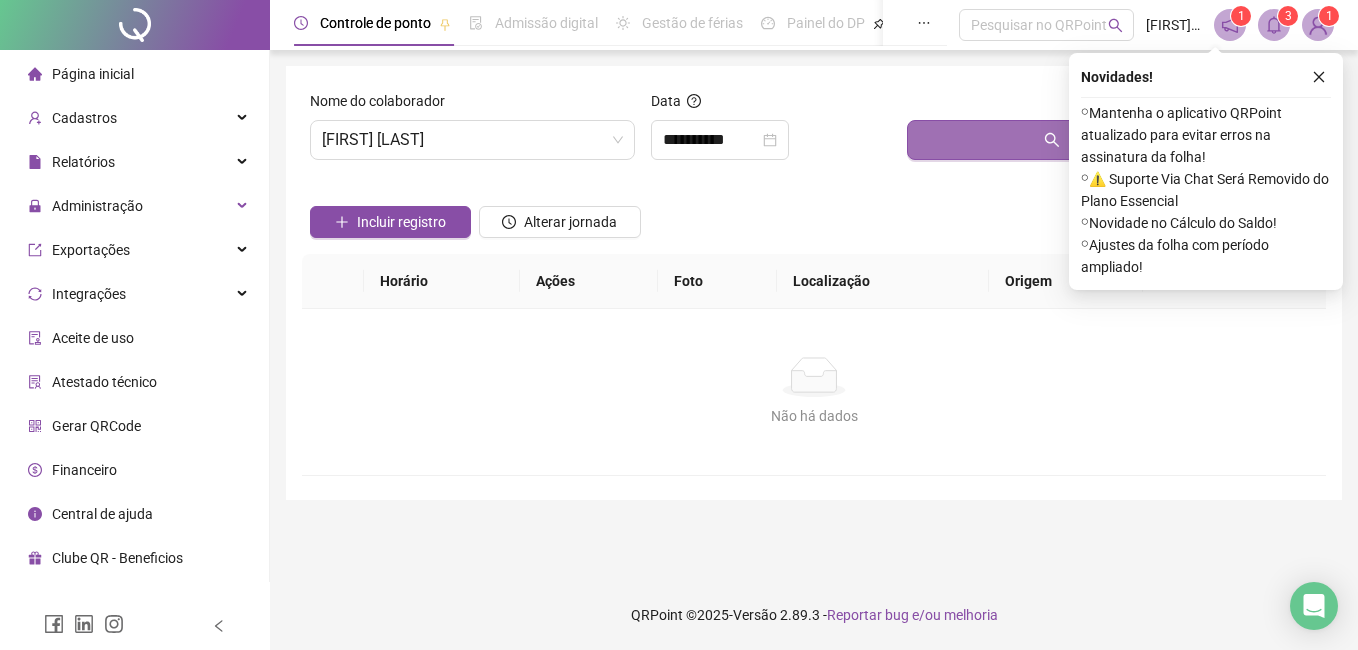 click on "Buscar registros" at bounding box center [1112, 140] 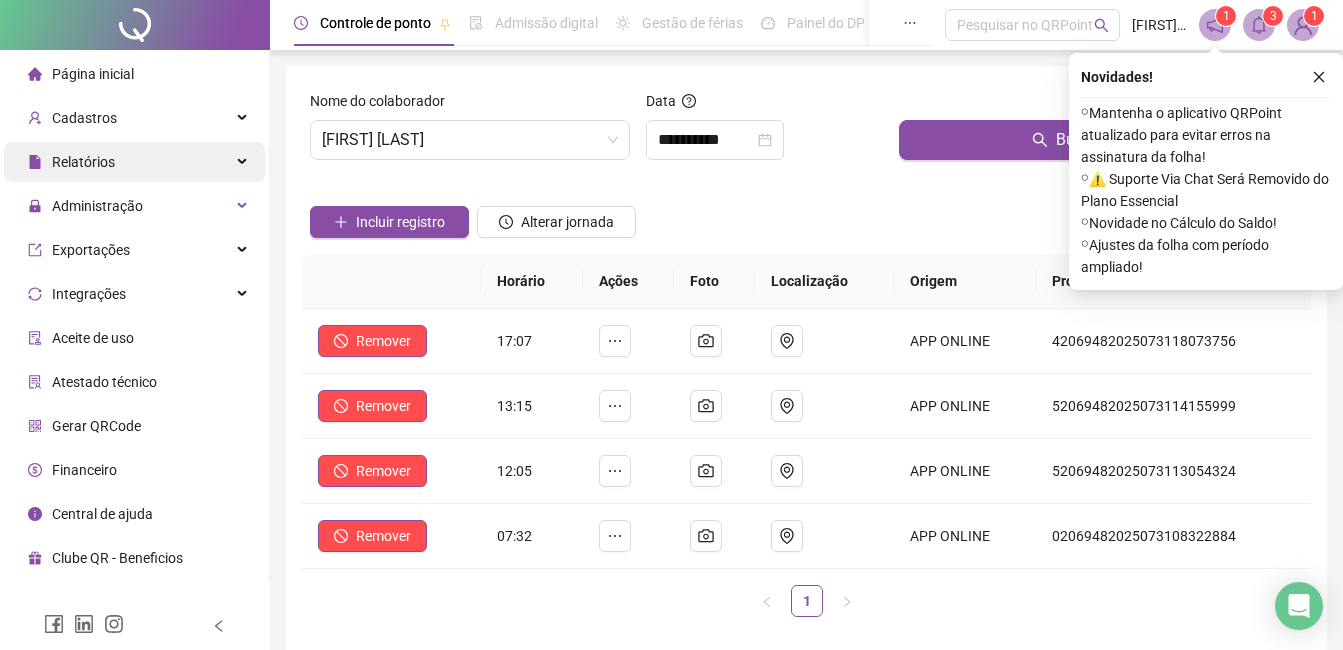 click on "Relatórios" at bounding box center (71, 162) 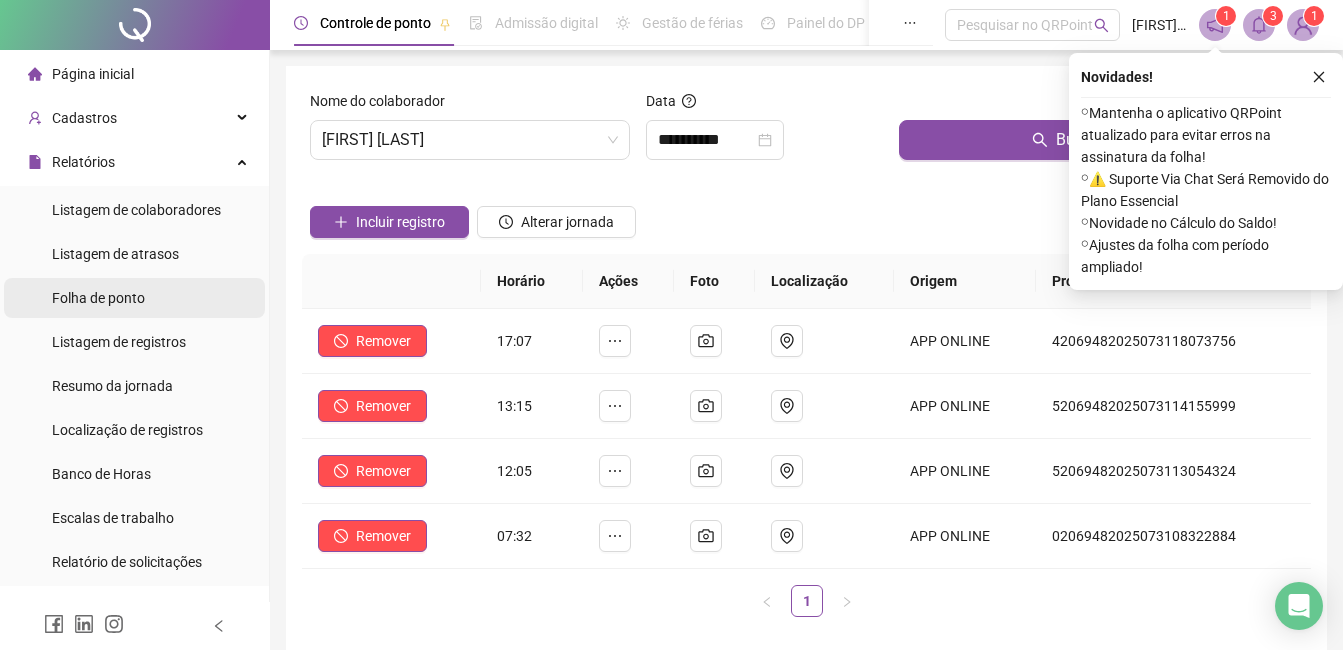 click on "Folha de ponto" at bounding box center [134, 298] 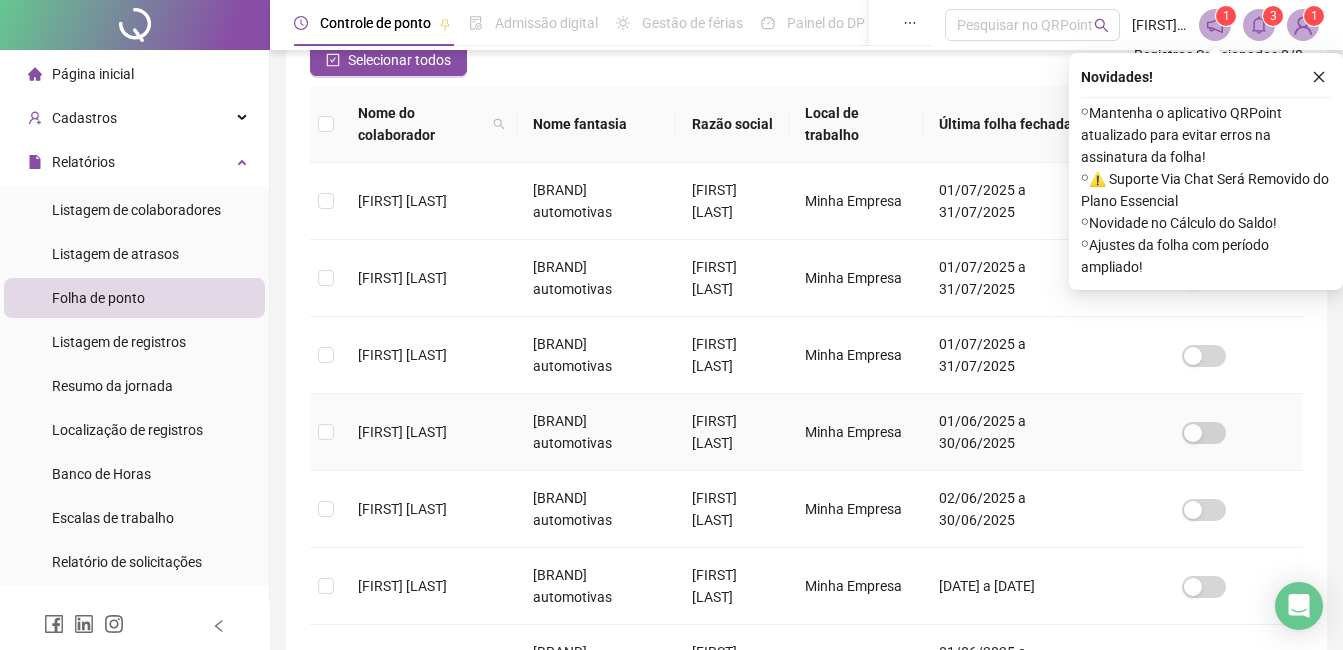 click on "[FIRST] [LAST] [LAST]" at bounding box center [402, 432] 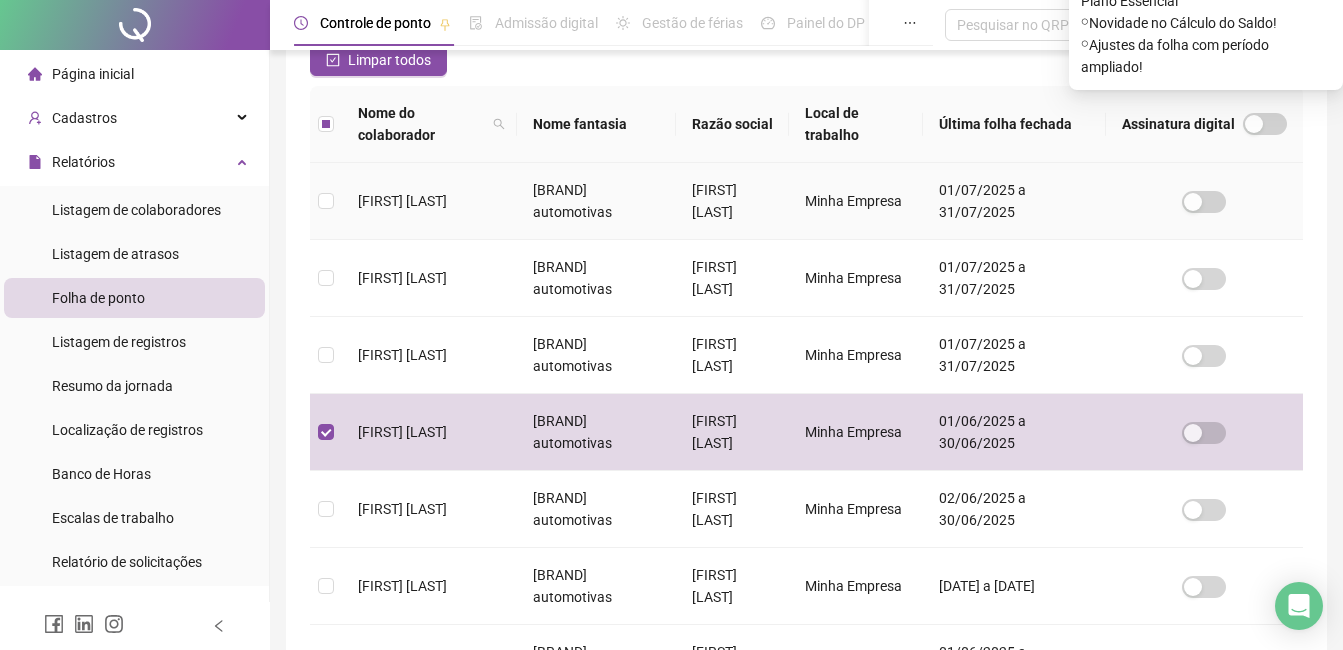 scroll, scrollTop: 85, scrollLeft: 0, axis: vertical 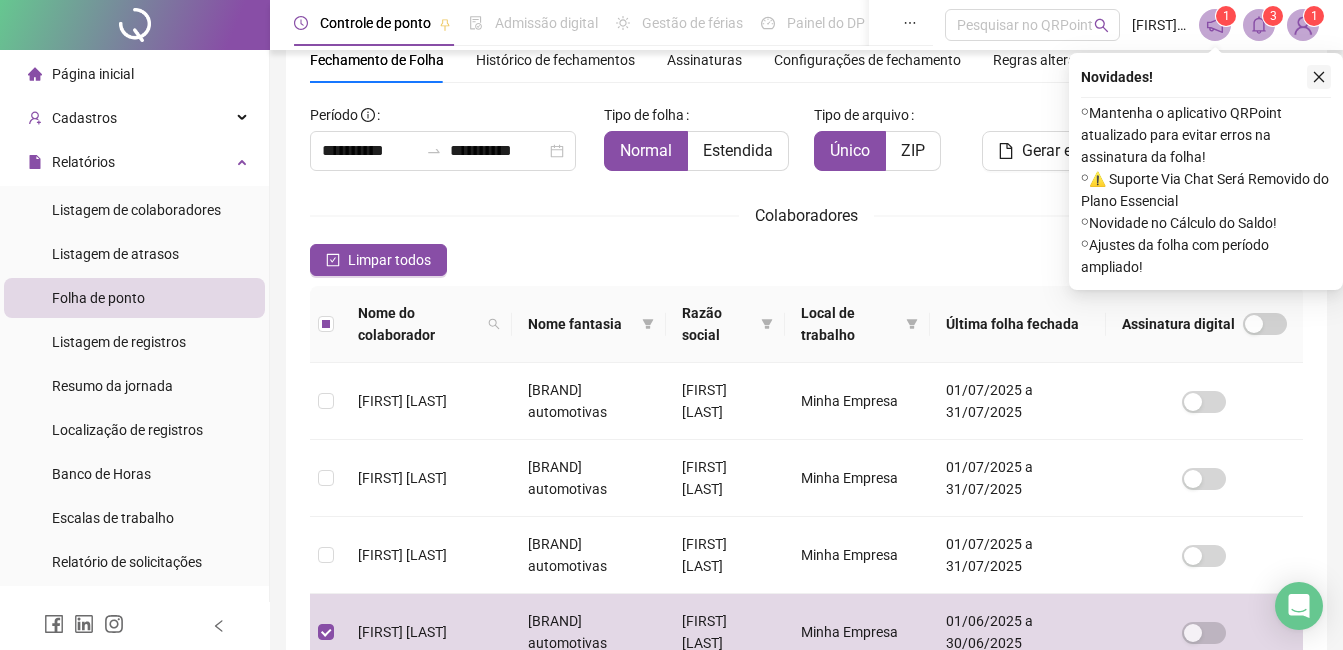 click 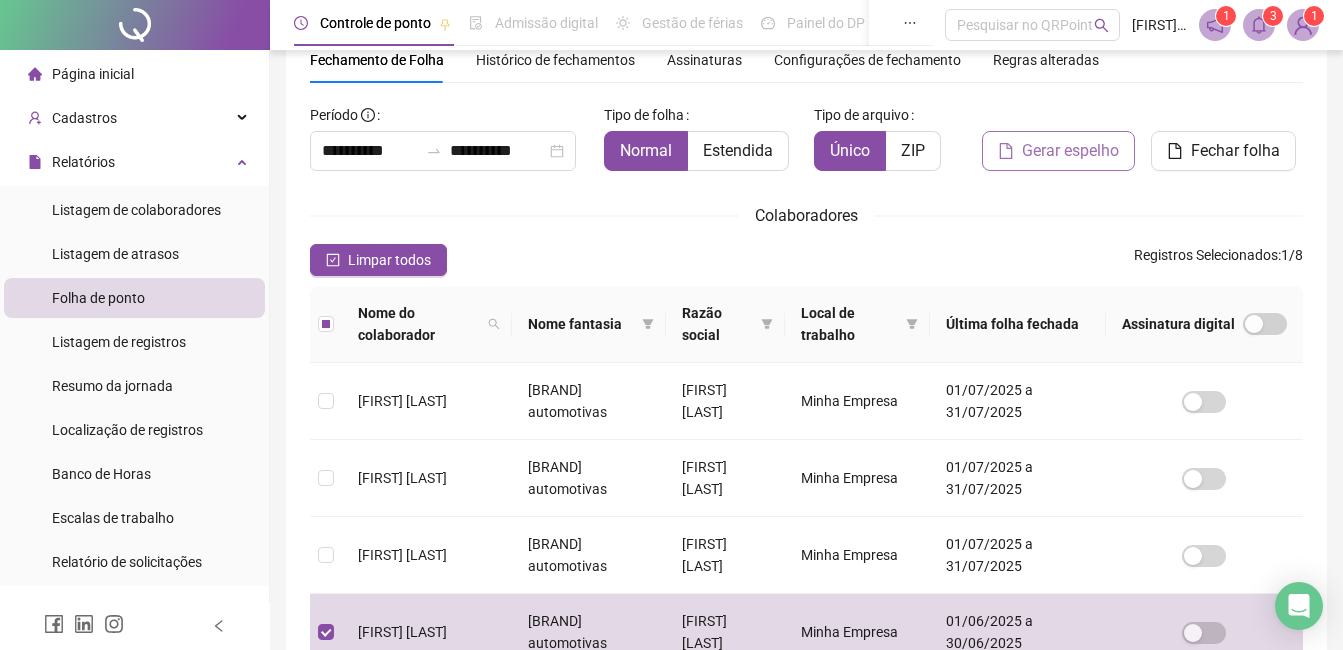 click on "Gerar espelho" at bounding box center (1070, 151) 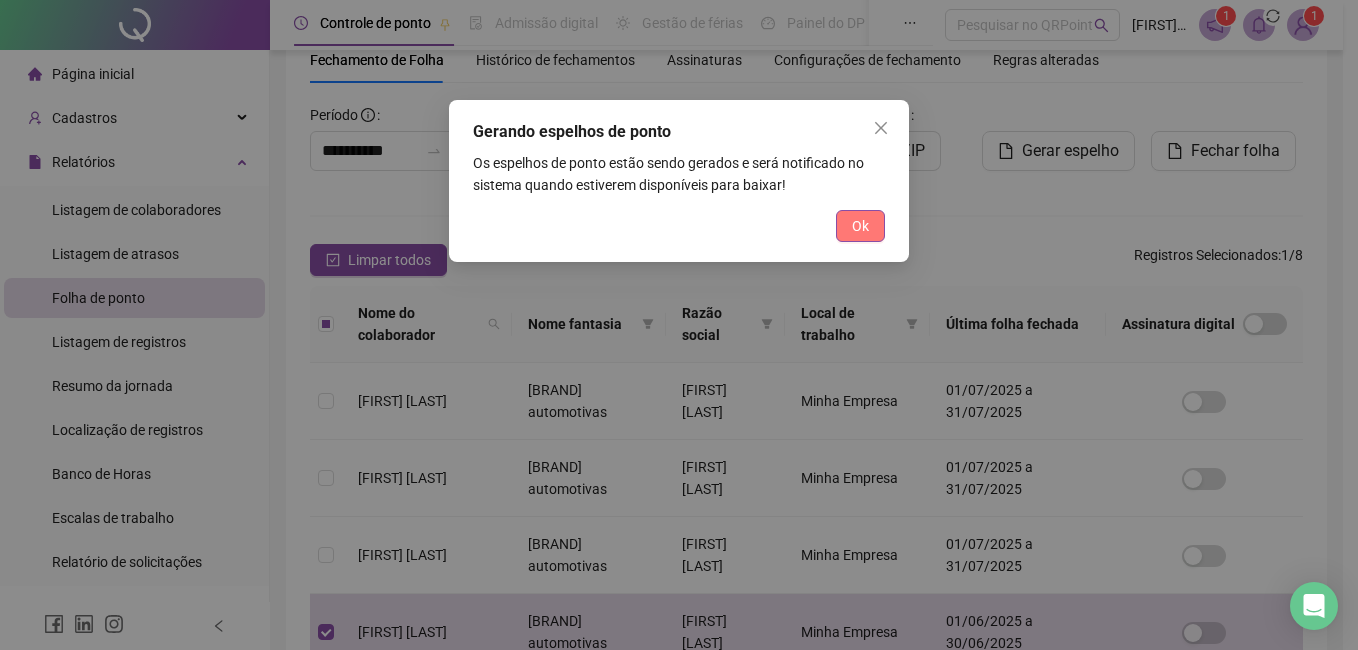 click on "Ok" at bounding box center (860, 226) 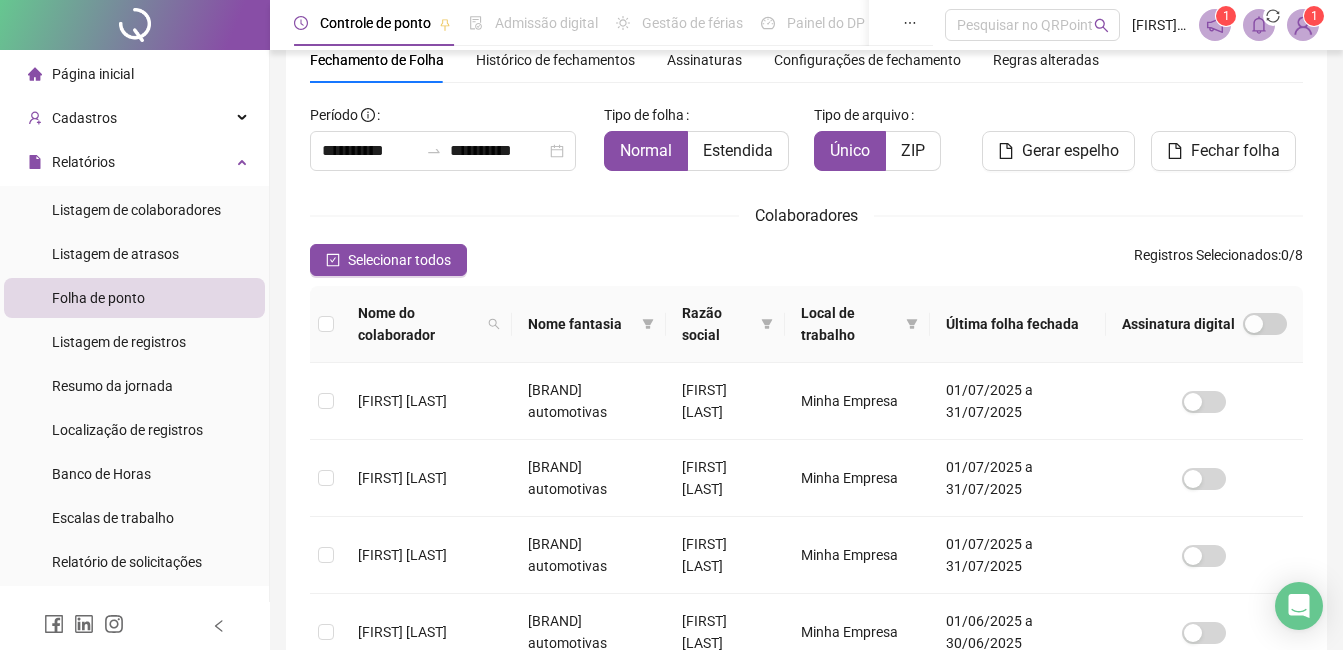 click on "**********" at bounding box center (806, 524) 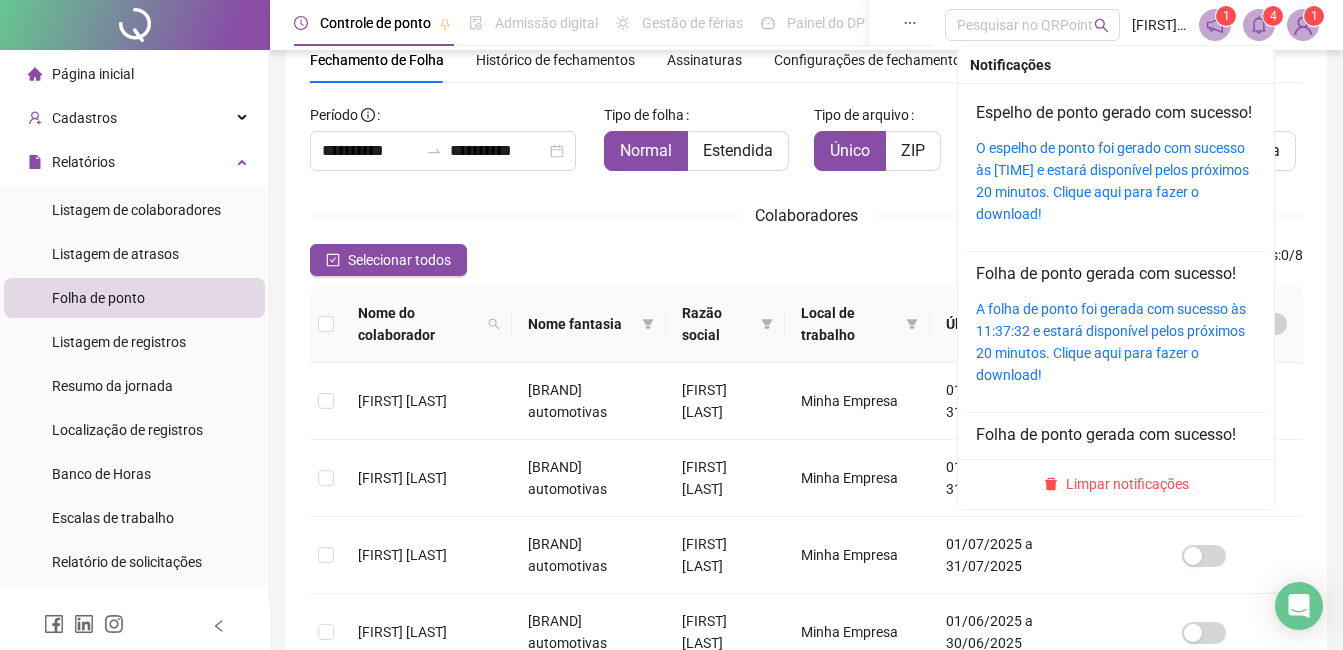 click 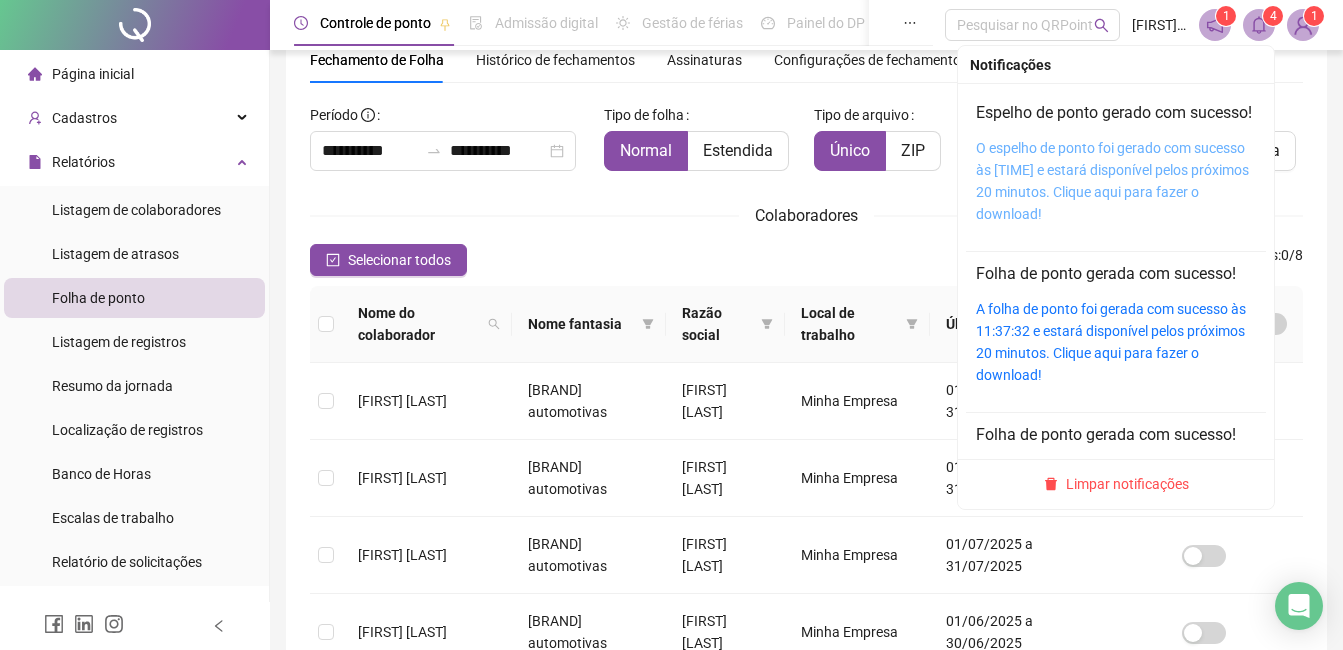 click on "O espelho de ponto foi gerado com sucesso às 11:41:44 e estará disponível pelos próximos 20 minutos.
Clique aqui para fazer o download!" at bounding box center [1112, 181] 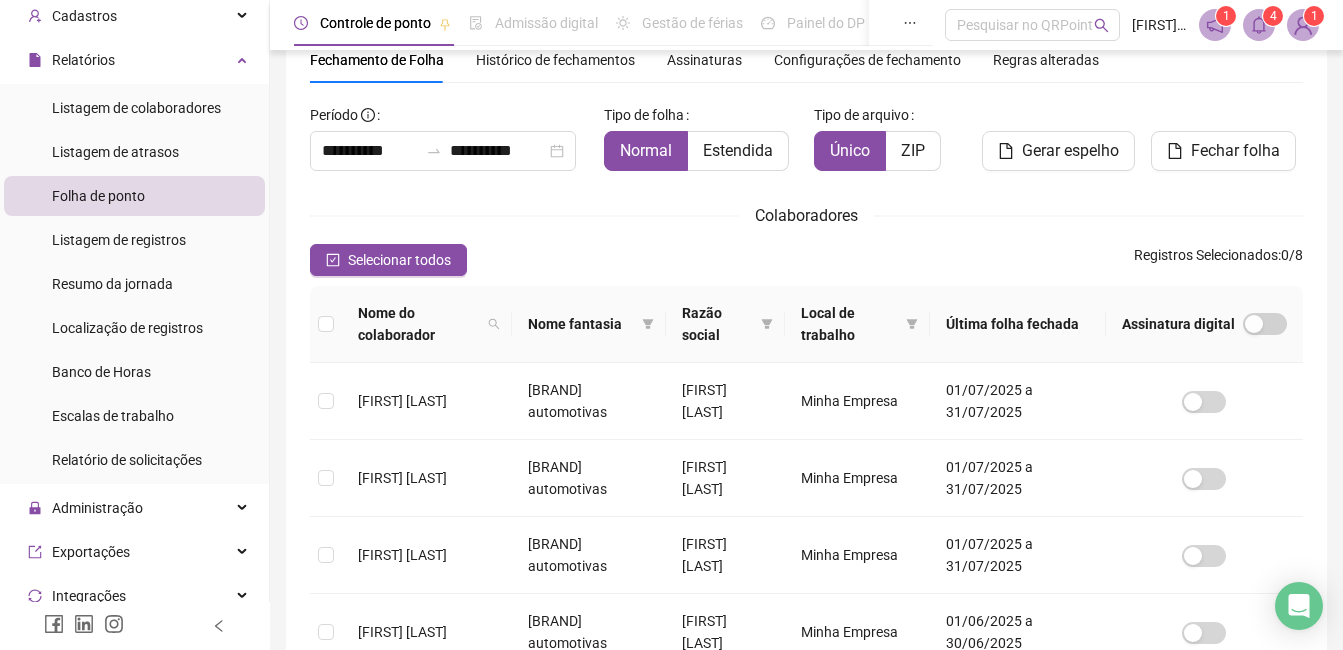 scroll, scrollTop: 200, scrollLeft: 0, axis: vertical 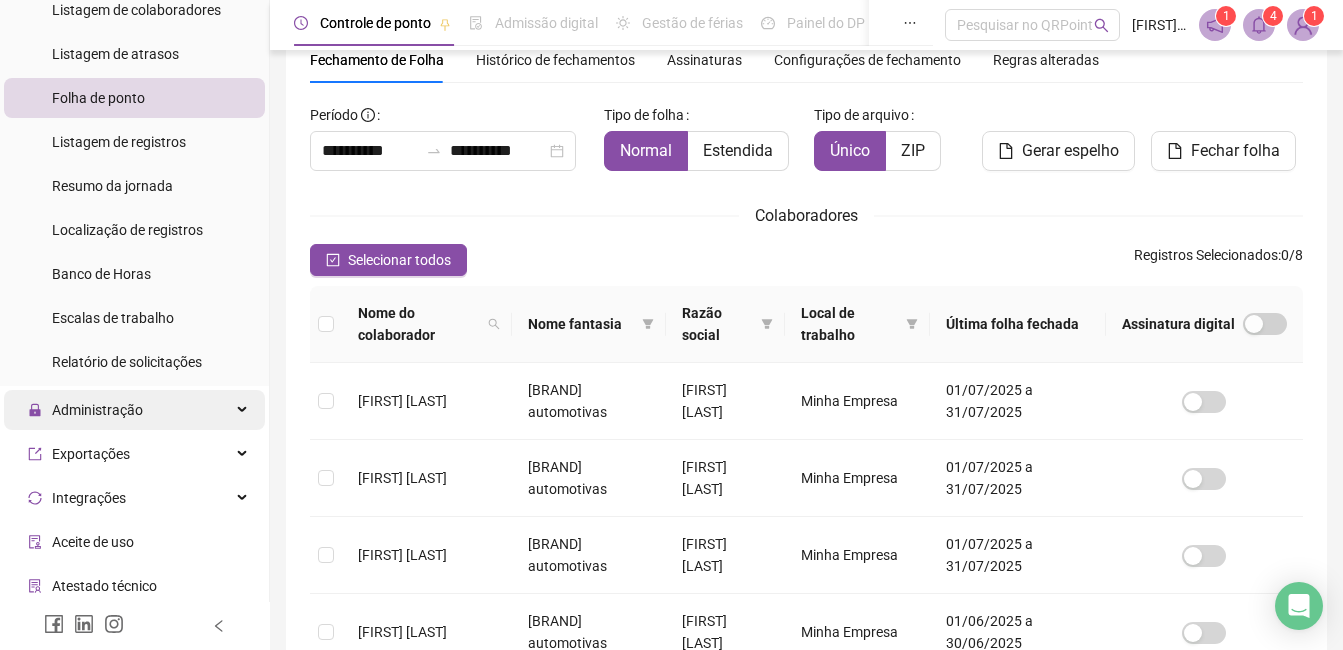 click on "Administração" at bounding box center [134, 410] 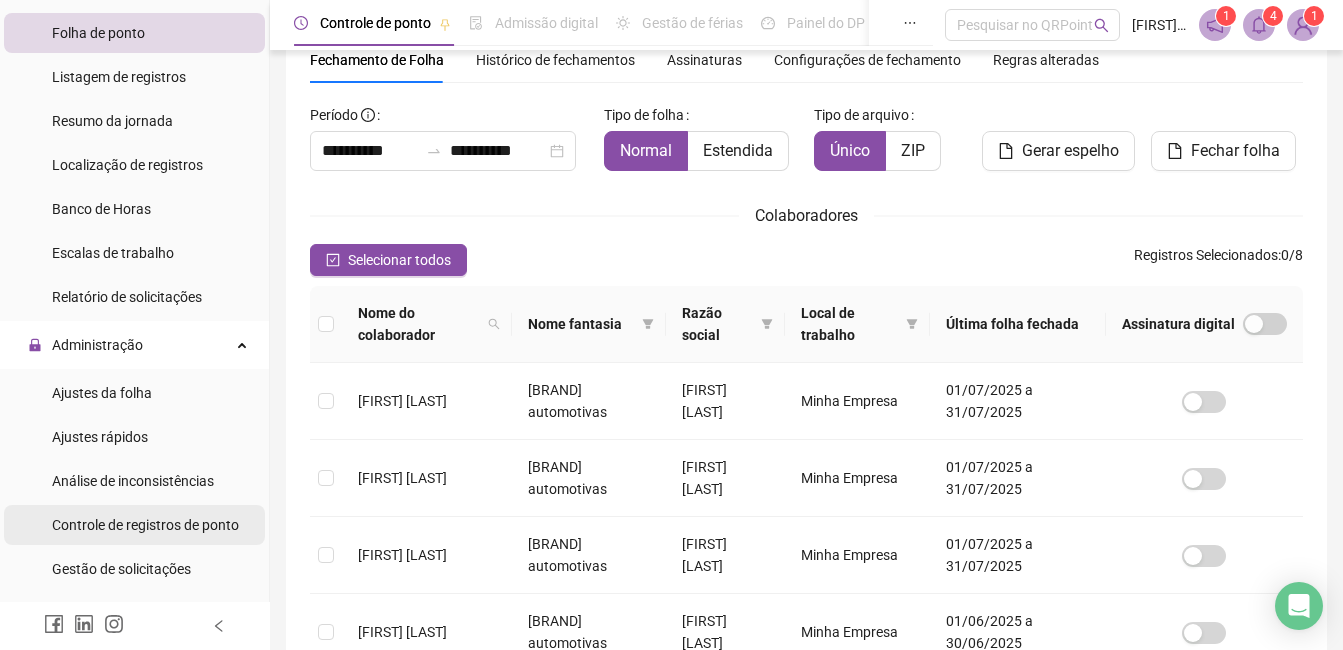scroll, scrollTop: 300, scrollLeft: 0, axis: vertical 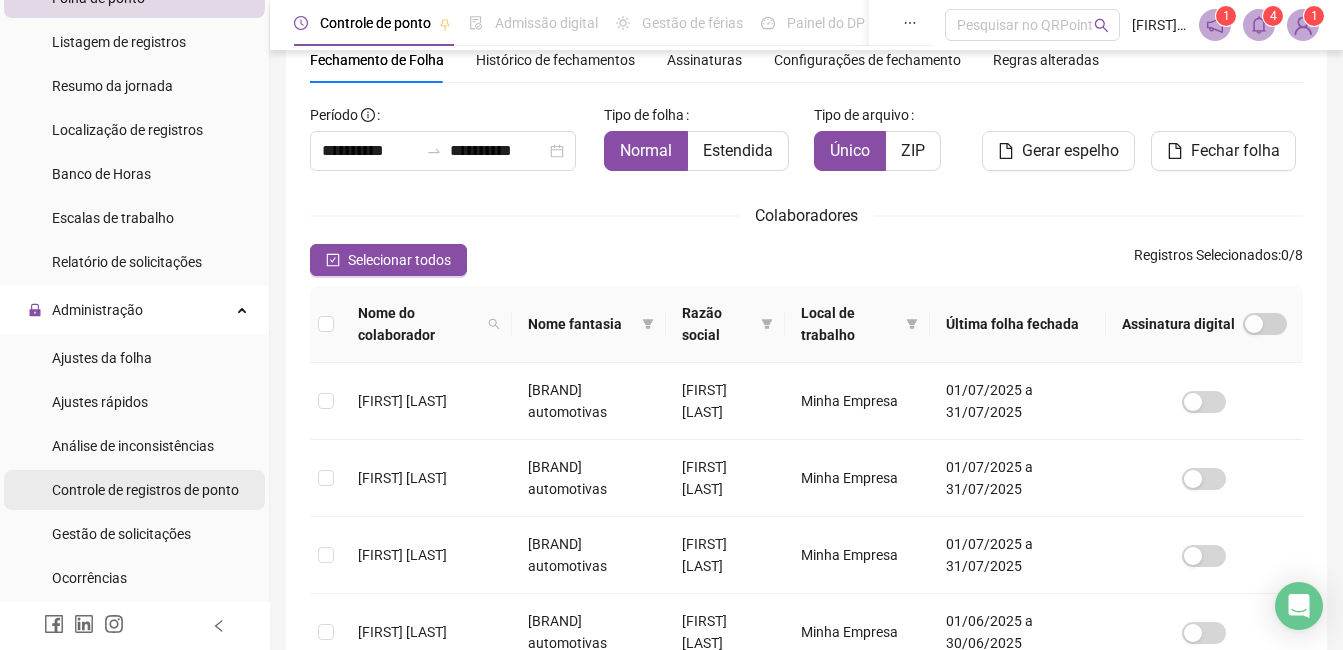 click on "Controle de registros de ponto" at bounding box center (145, 490) 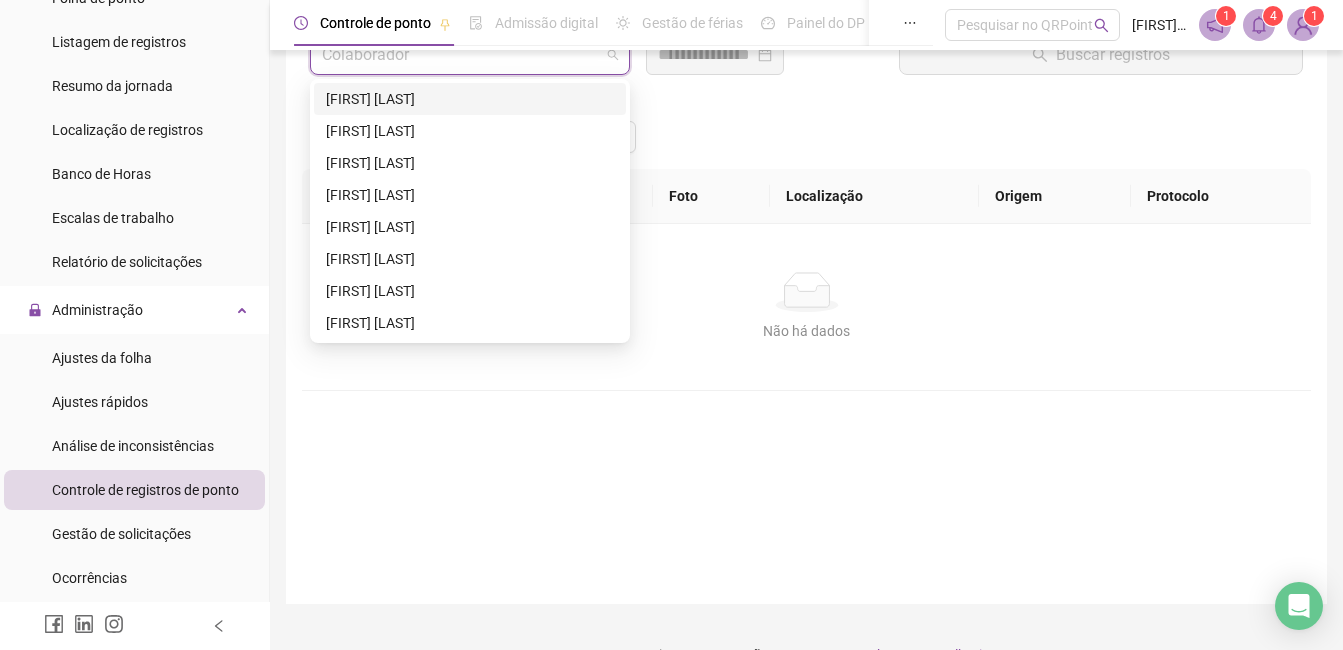 click at bounding box center [461, 55] 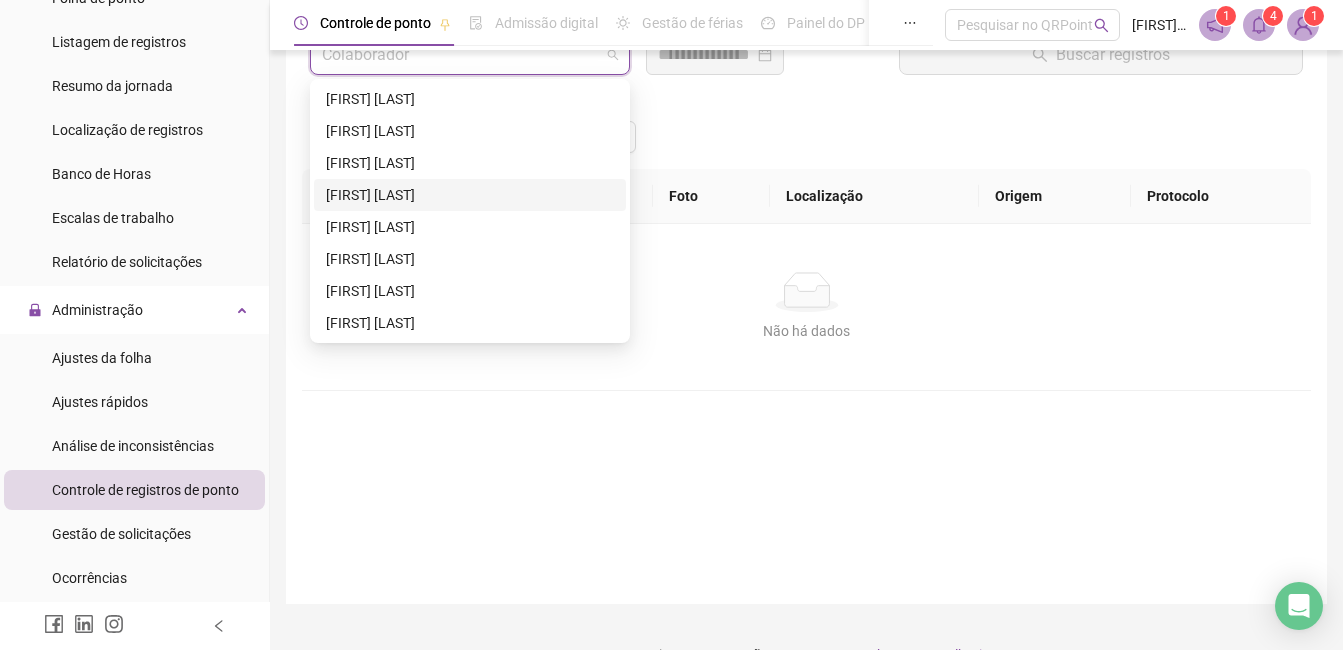 click on "[FIRST] [LAST] [LAST]" at bounding box center [470, 195] 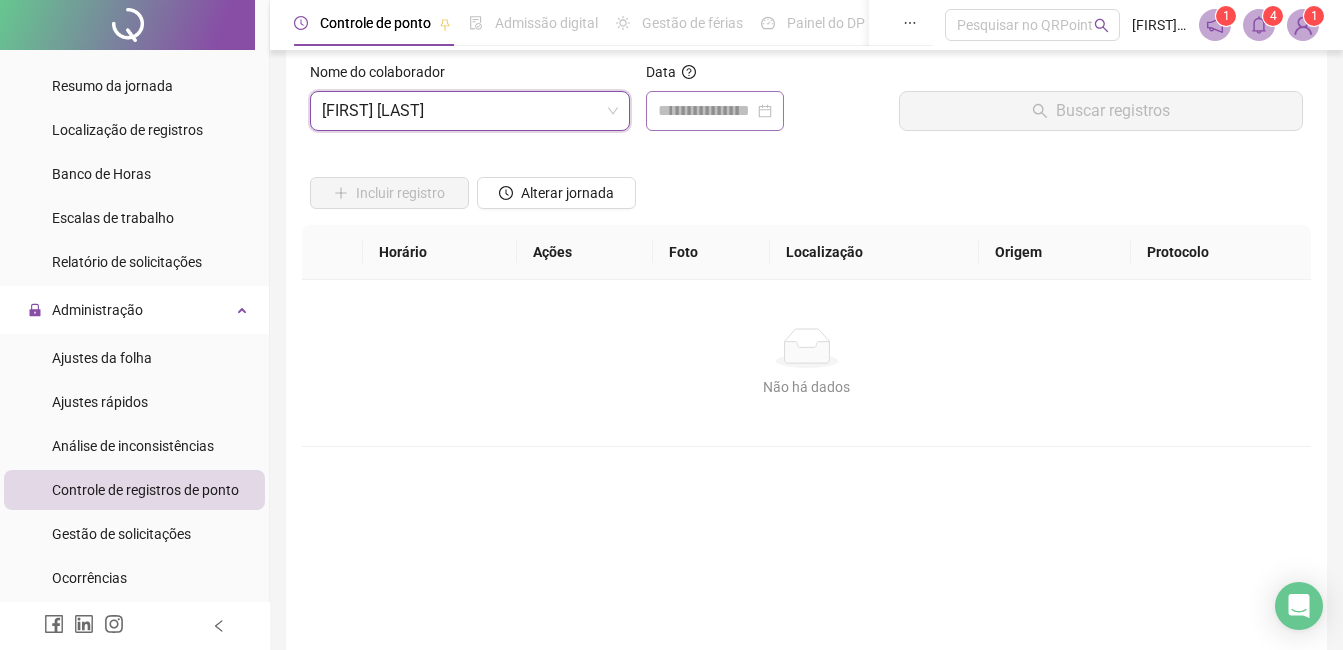 scroll, scrollTop: 0, scrollLeft: 0, axis: both 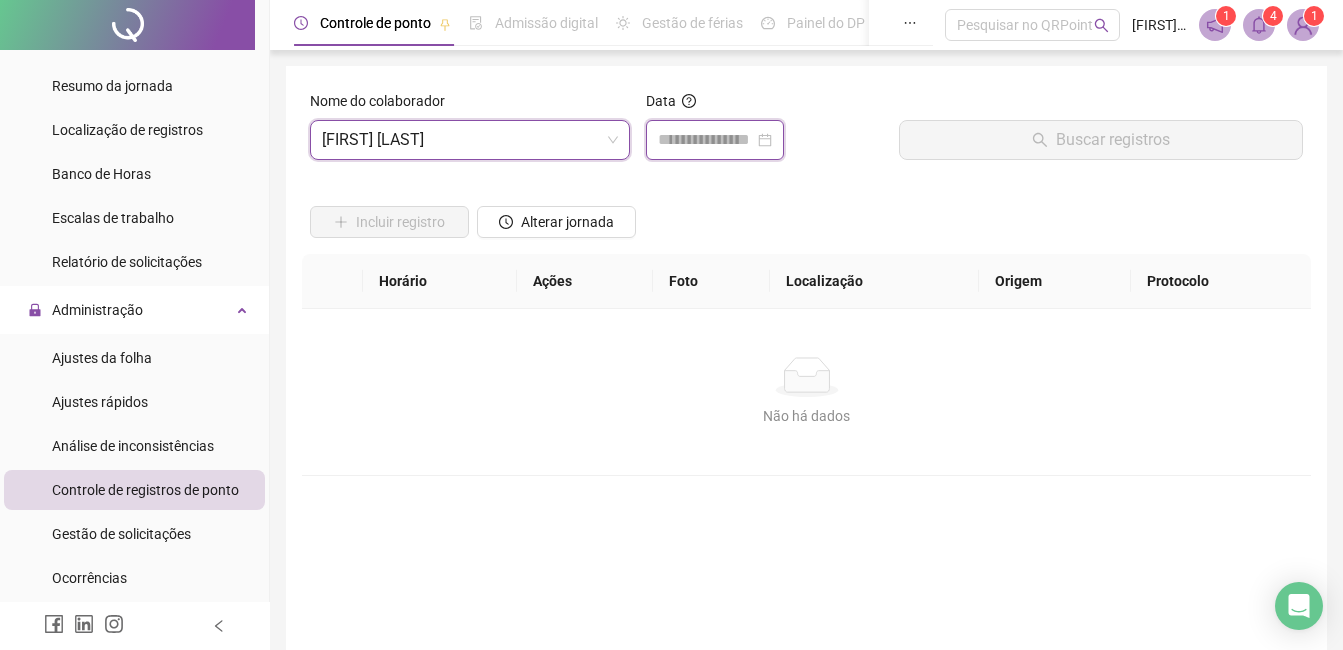 click at bounding box center (706, 140) 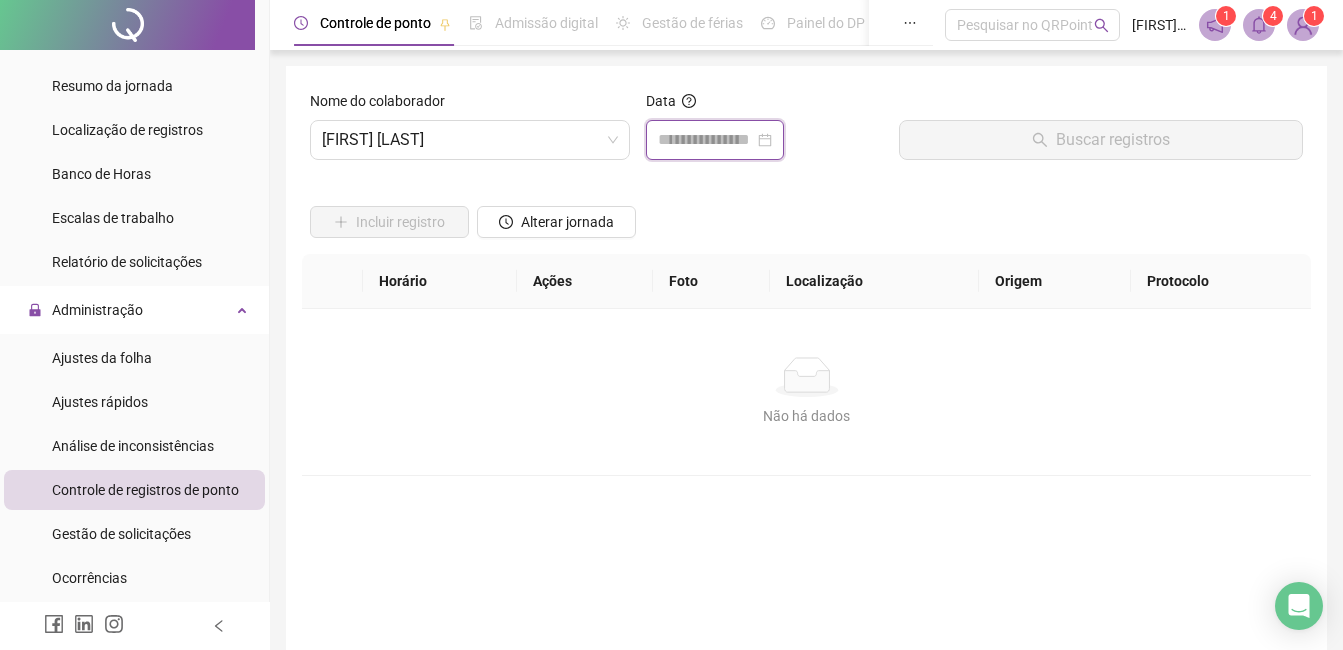 type on "**********" 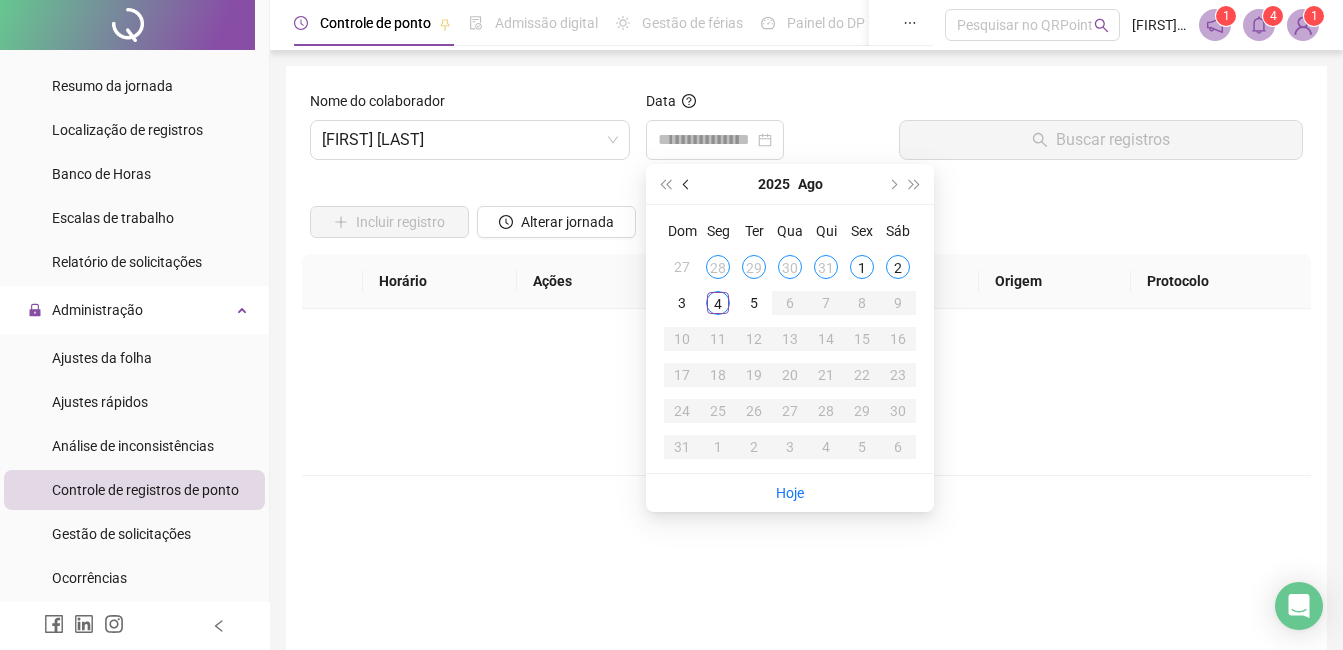 click at bounding box center [688, 184] 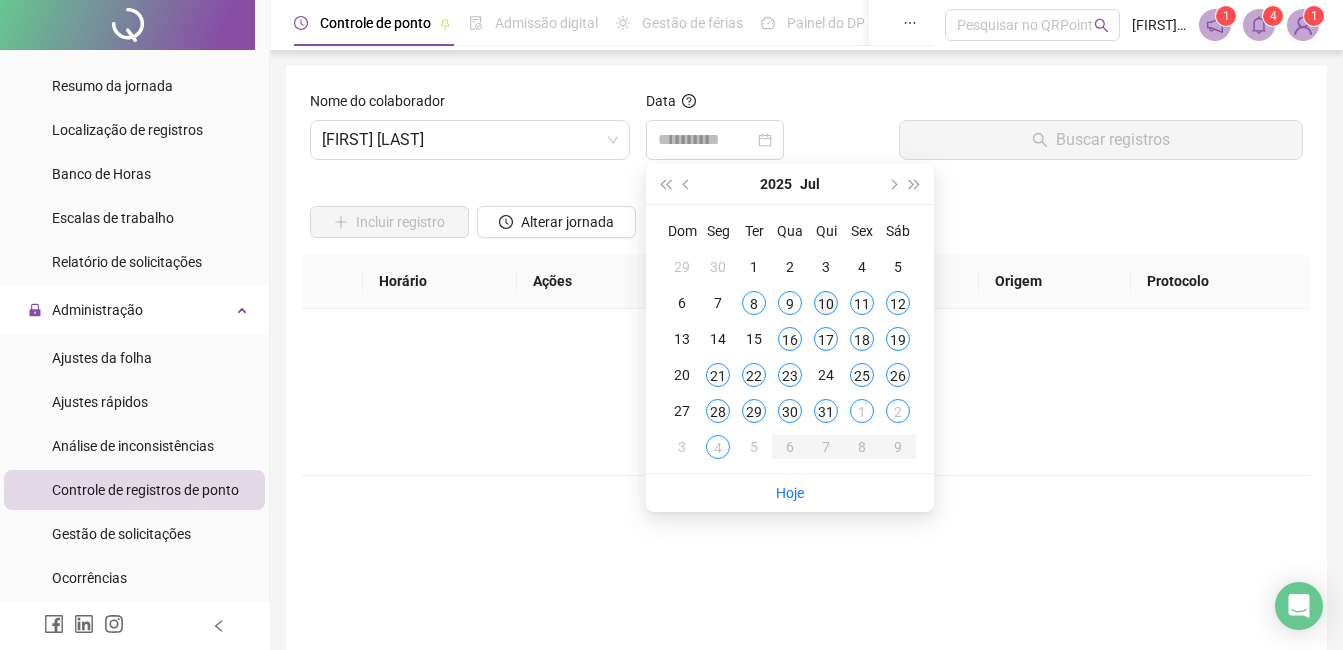 type on "**********" 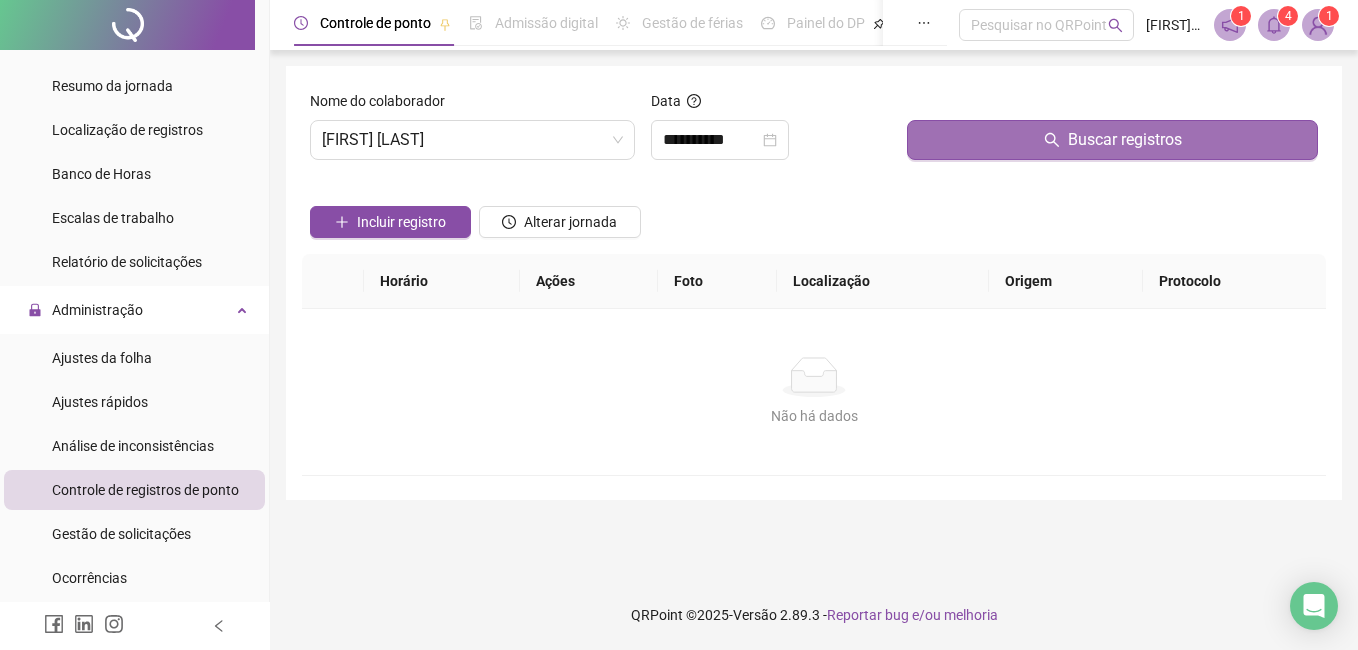 click on "Buscar registros" at bounding box center [1112, 140] 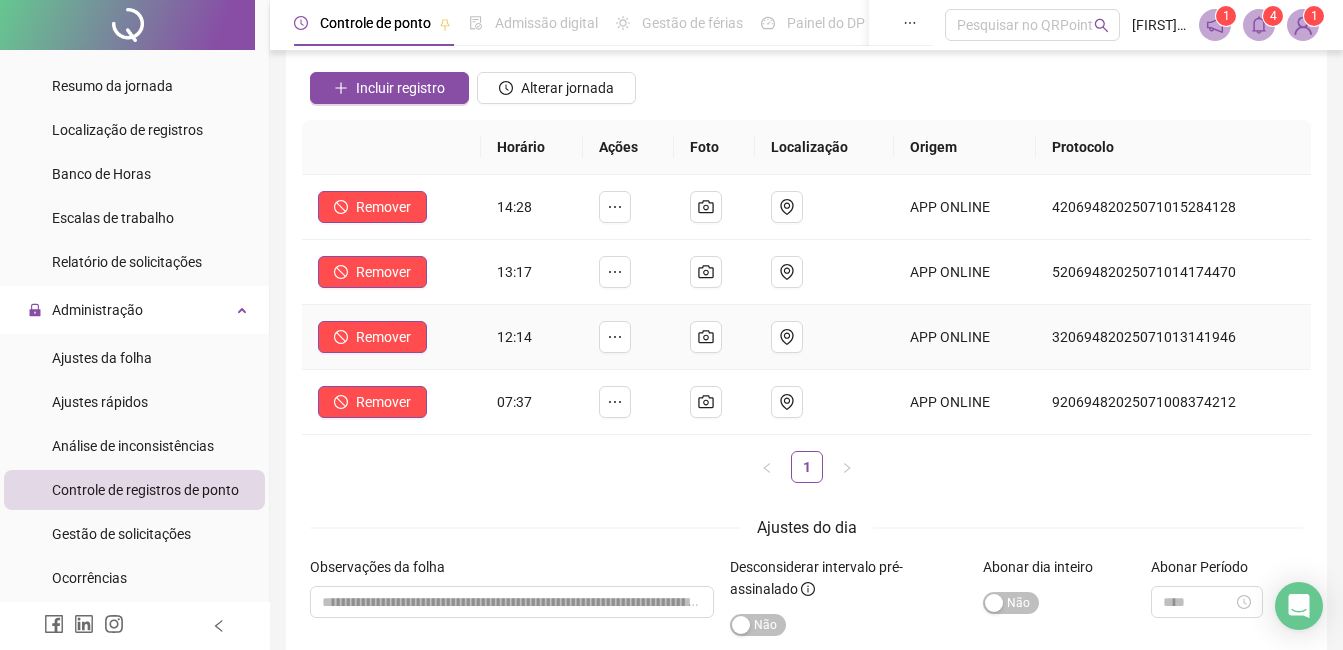 scroll, scrollTop: 0, scrollLeft: 0, axis: both 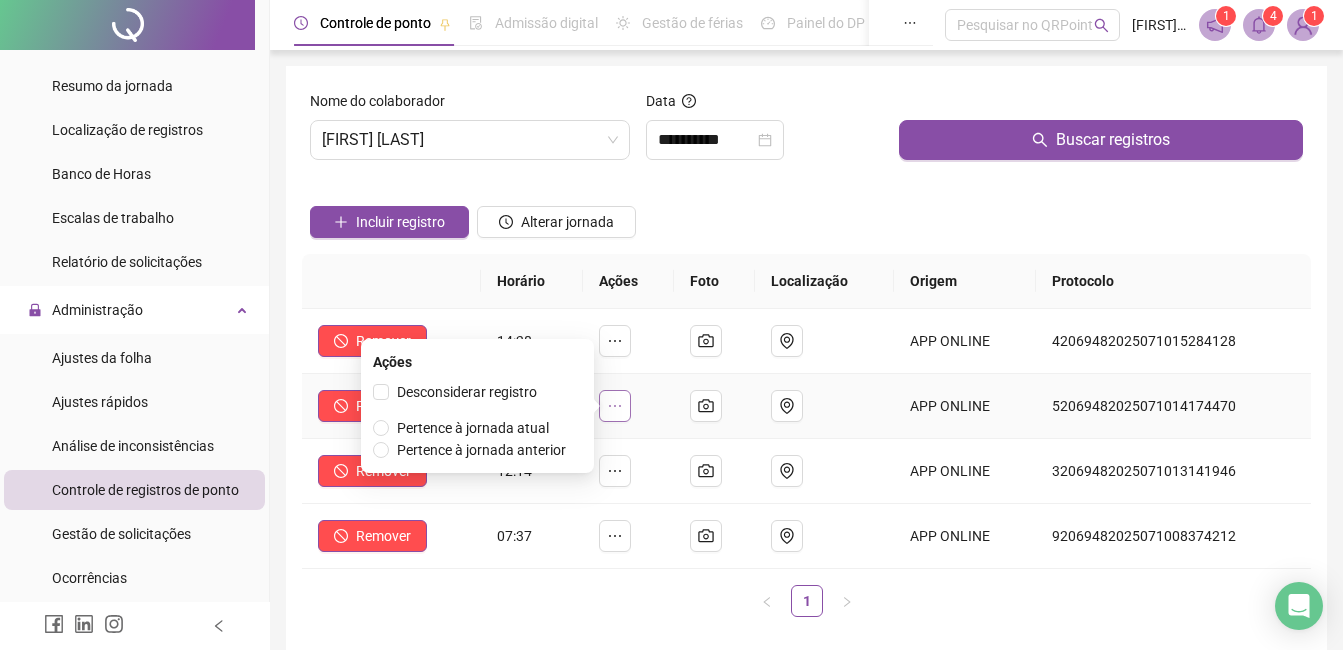 click 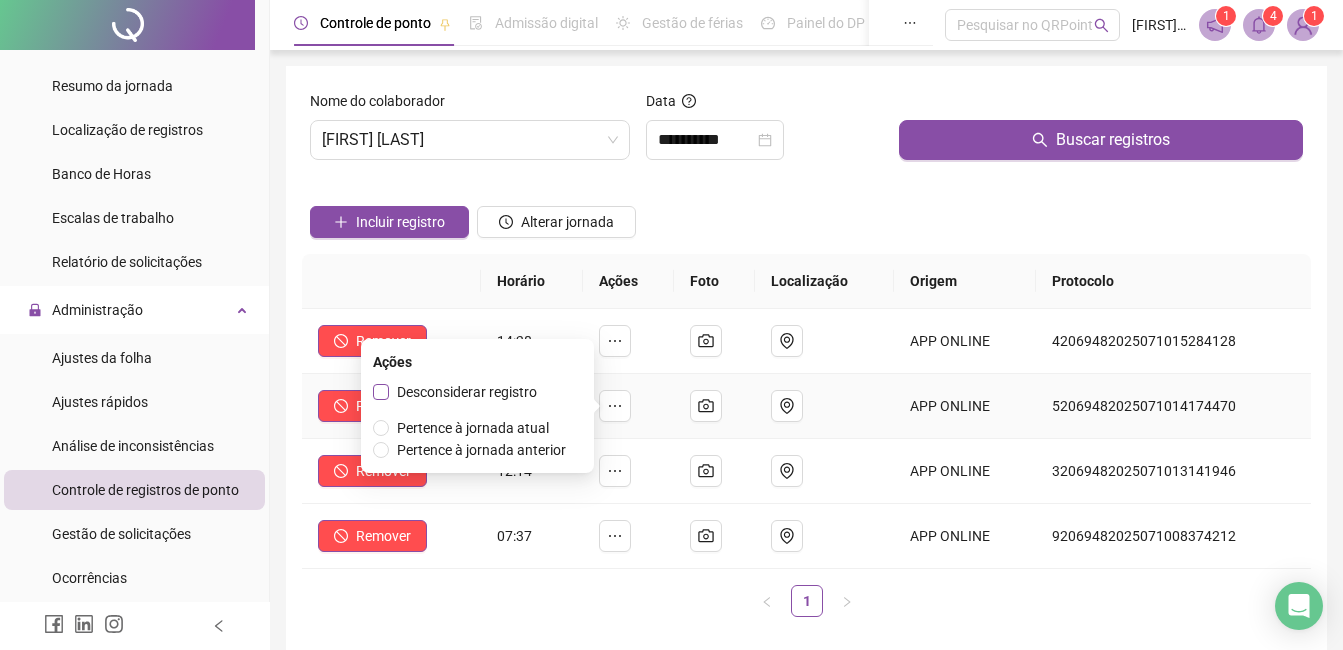 click on "Desconsiderar registro" at bounding box center (467, 392) 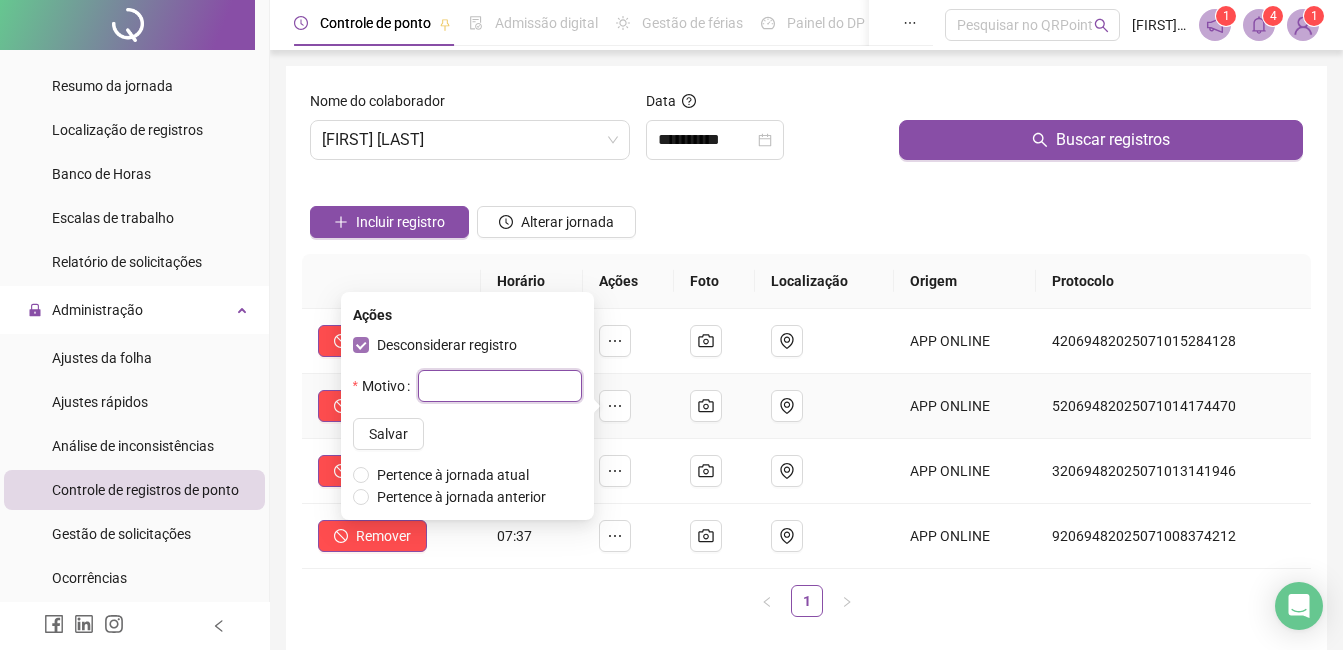 click at bounding box center [500, 386] 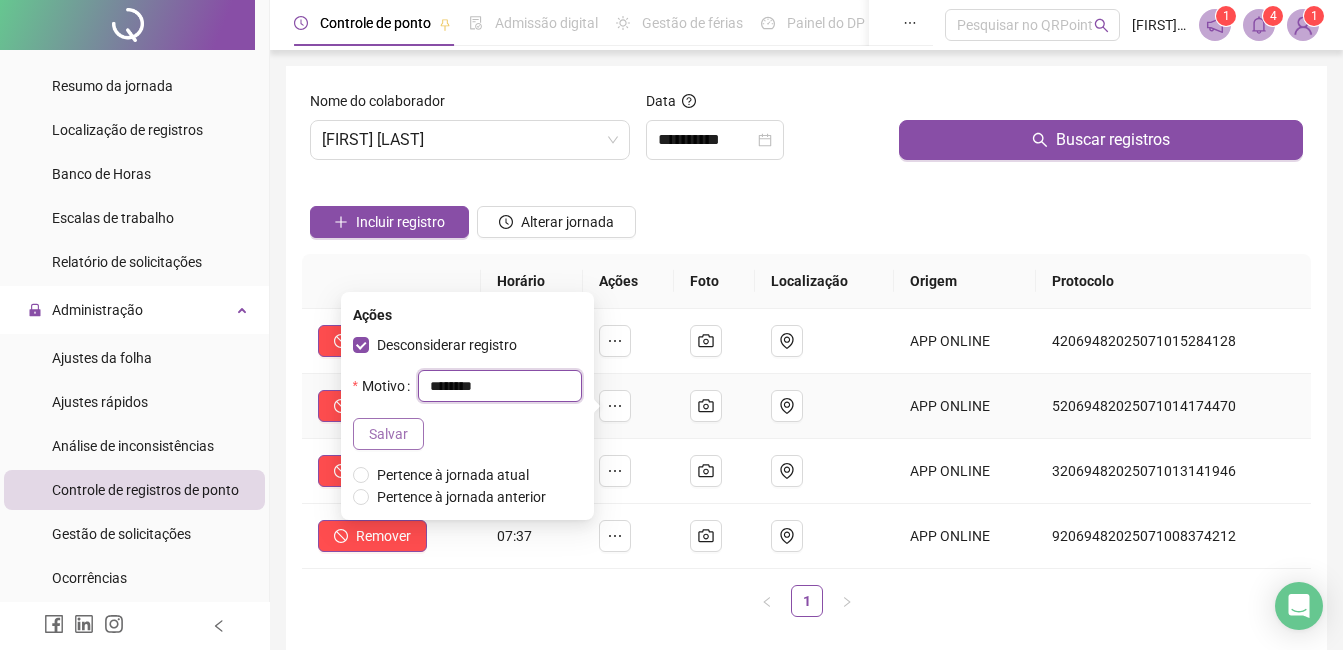 type on "********" 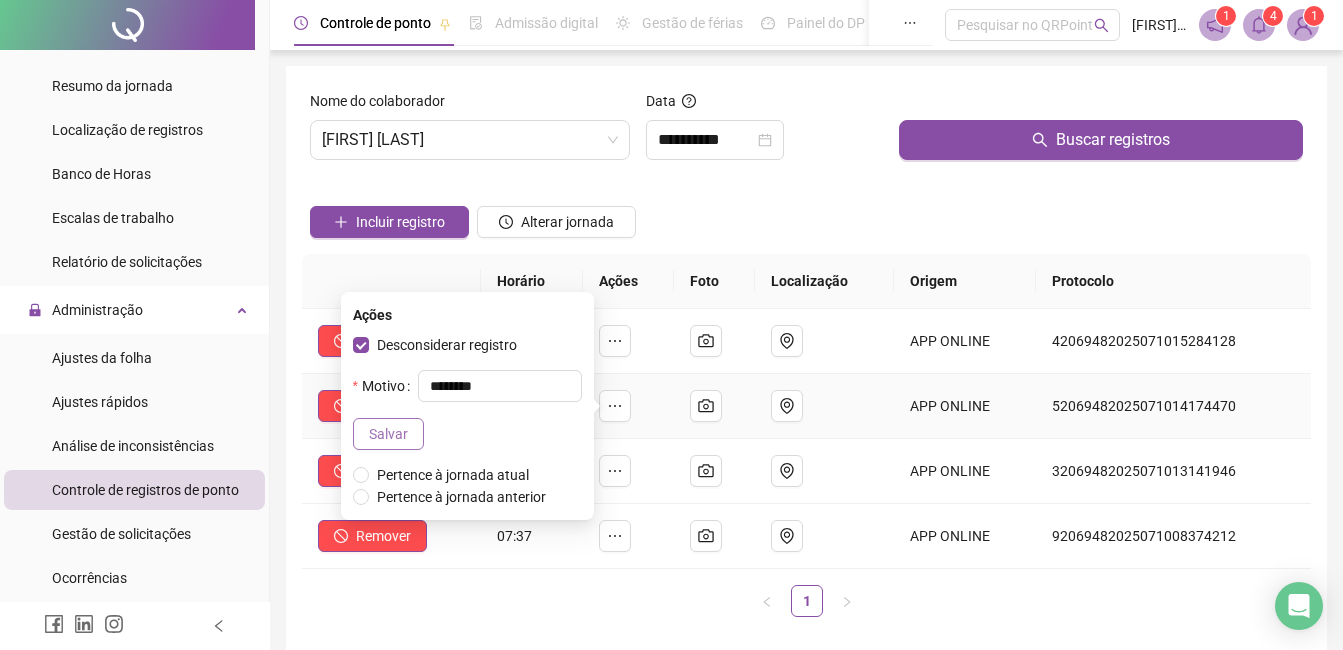 click on "Salvar" at bounding box center (388, 434) 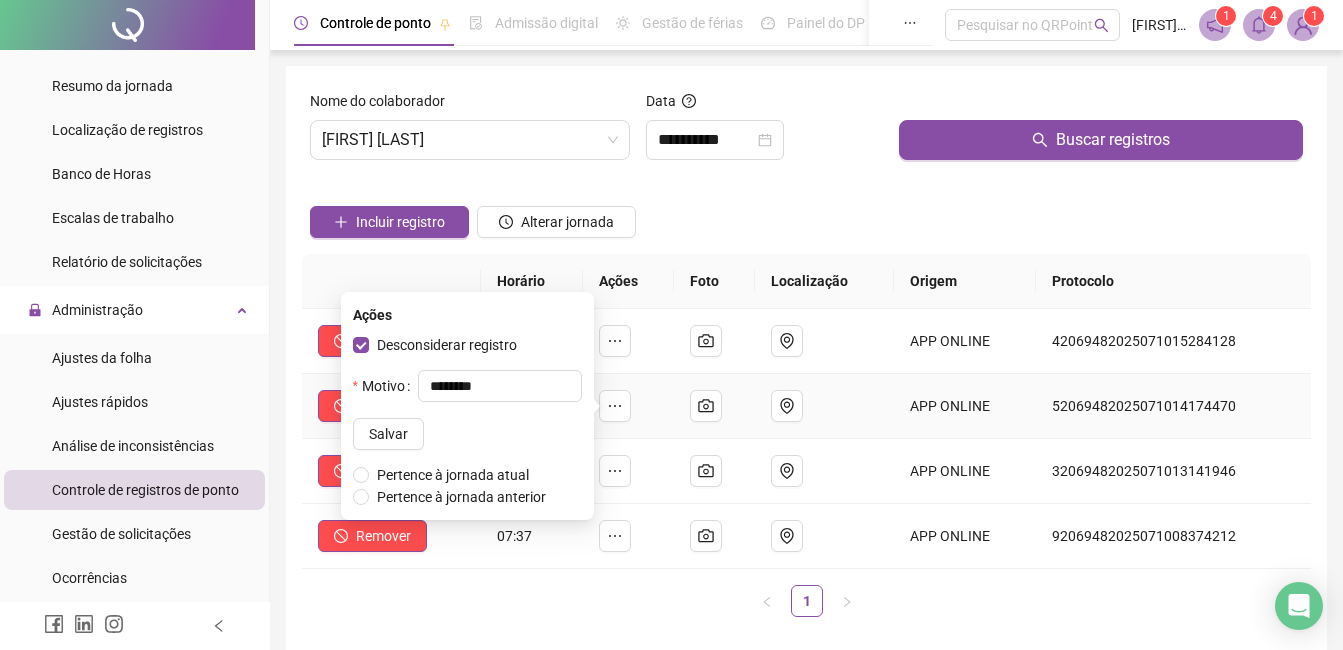 type 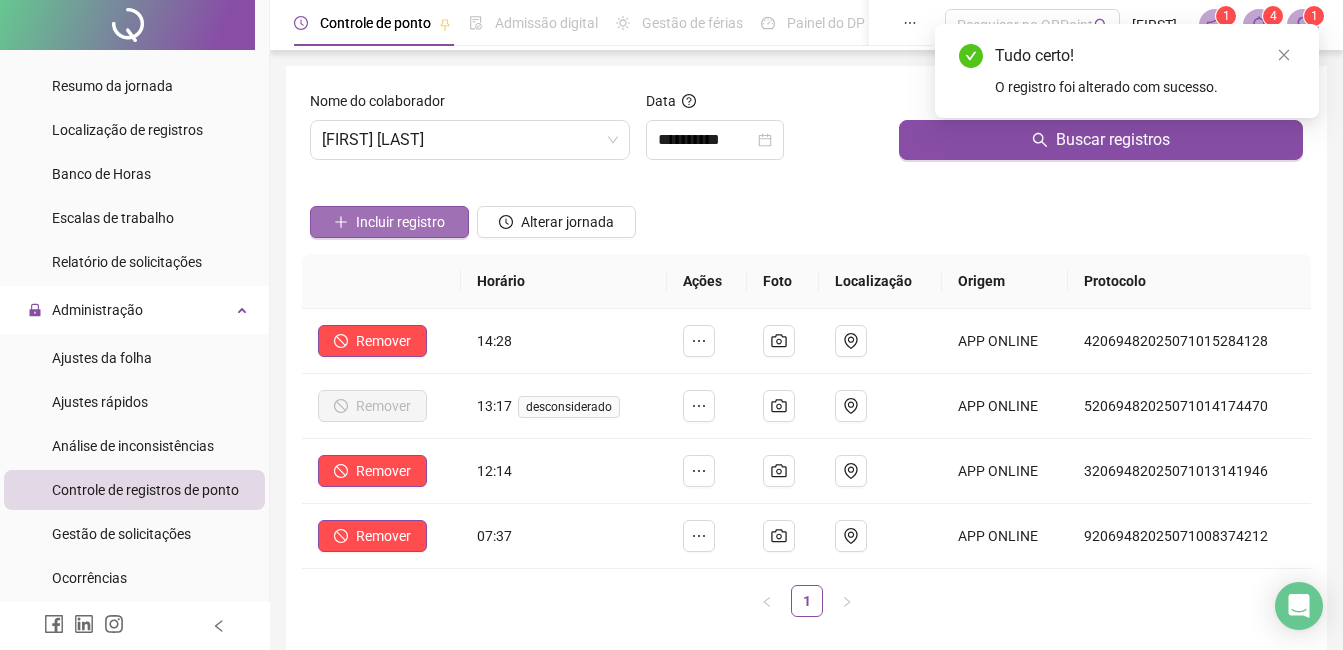 click on "Incluir registro" at bounding box center [400, 222] 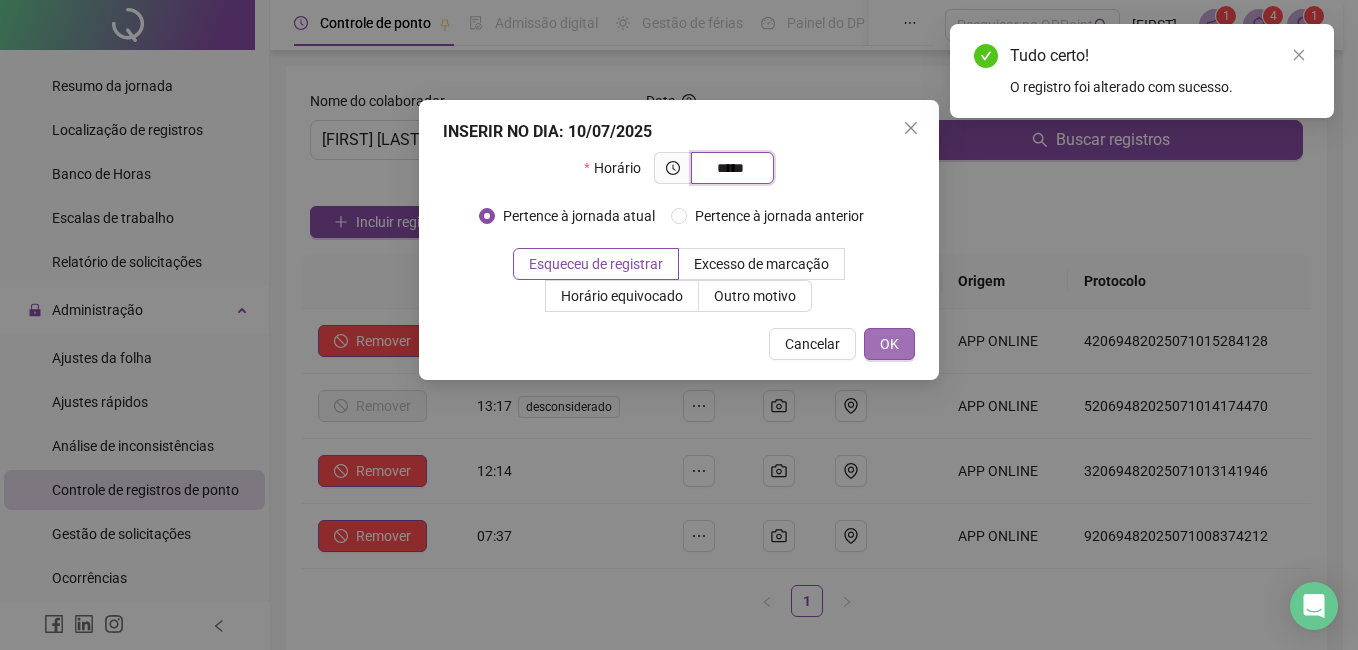 type on "*****" 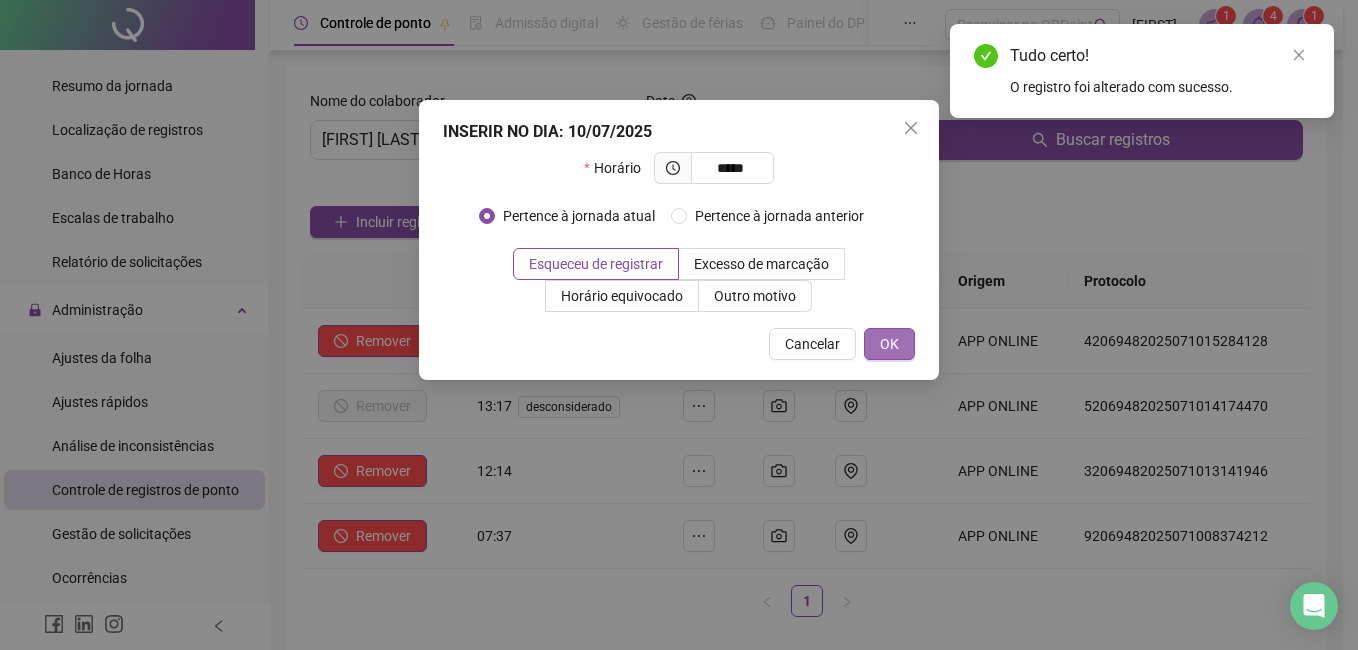 click on "OK" at bounding box center [889, 344] 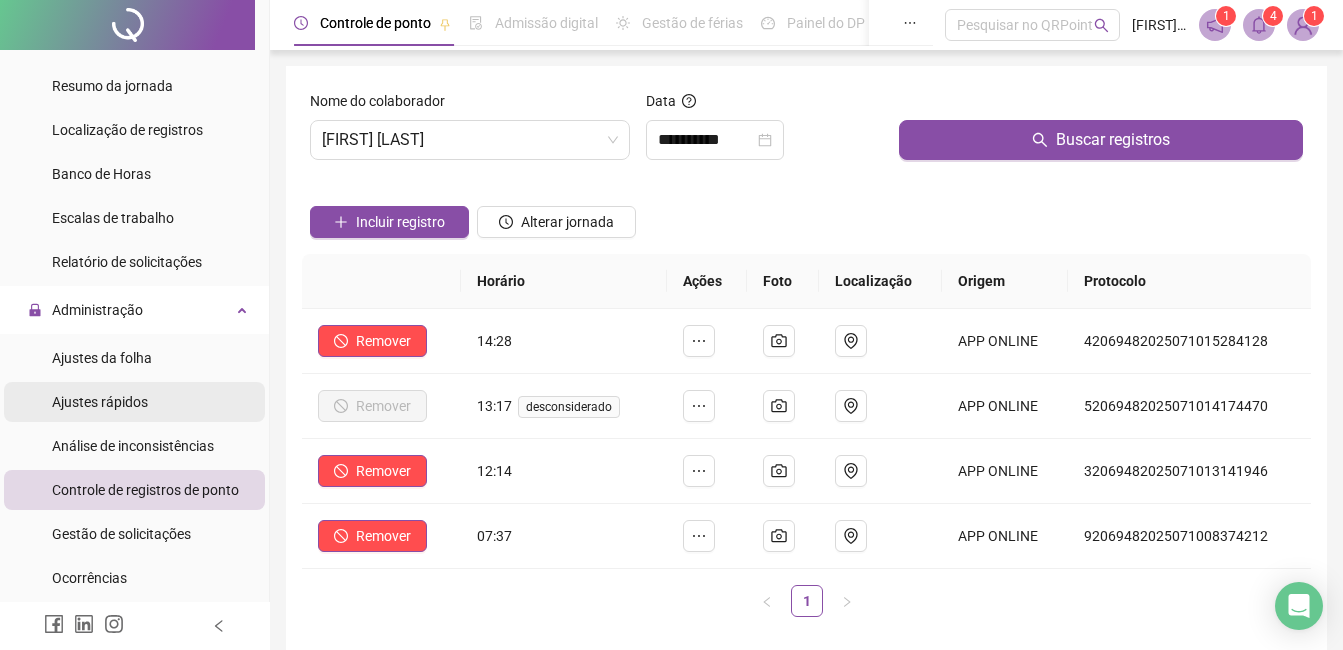 click on "Ajustes rápidos" at bounding box center [100, 402] 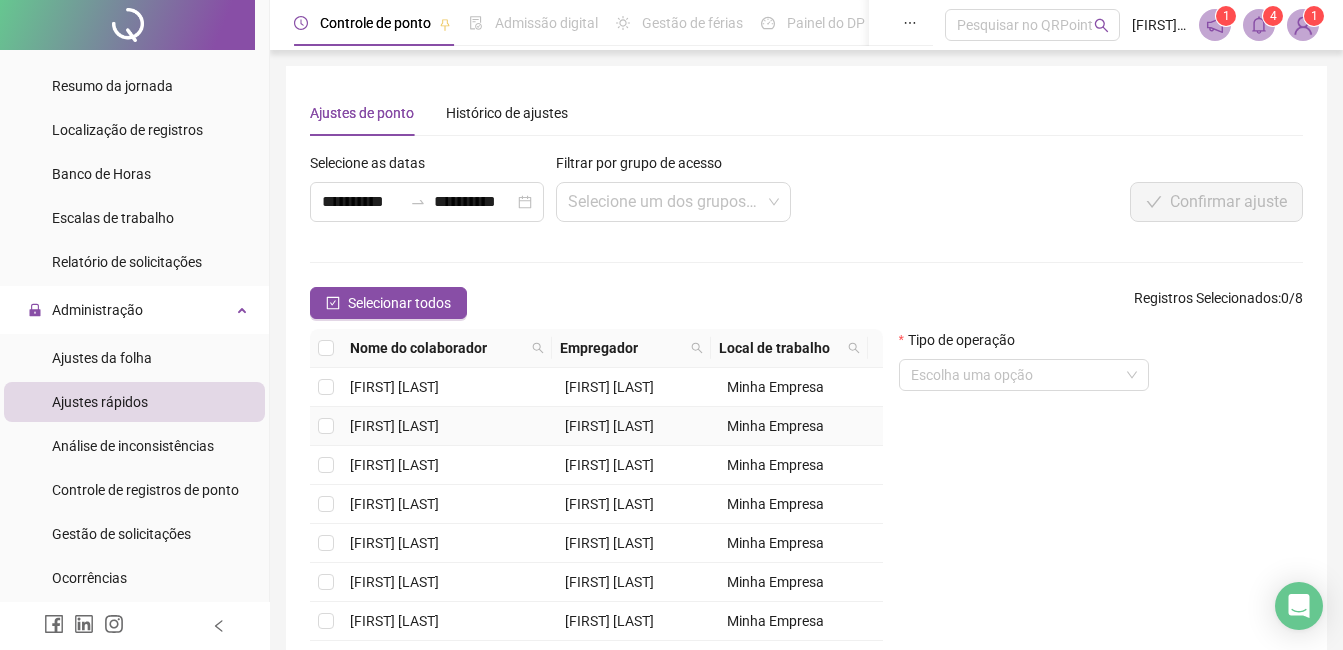 scroll, scrollTop: 100, scrollLeft: 0, axis: vertical 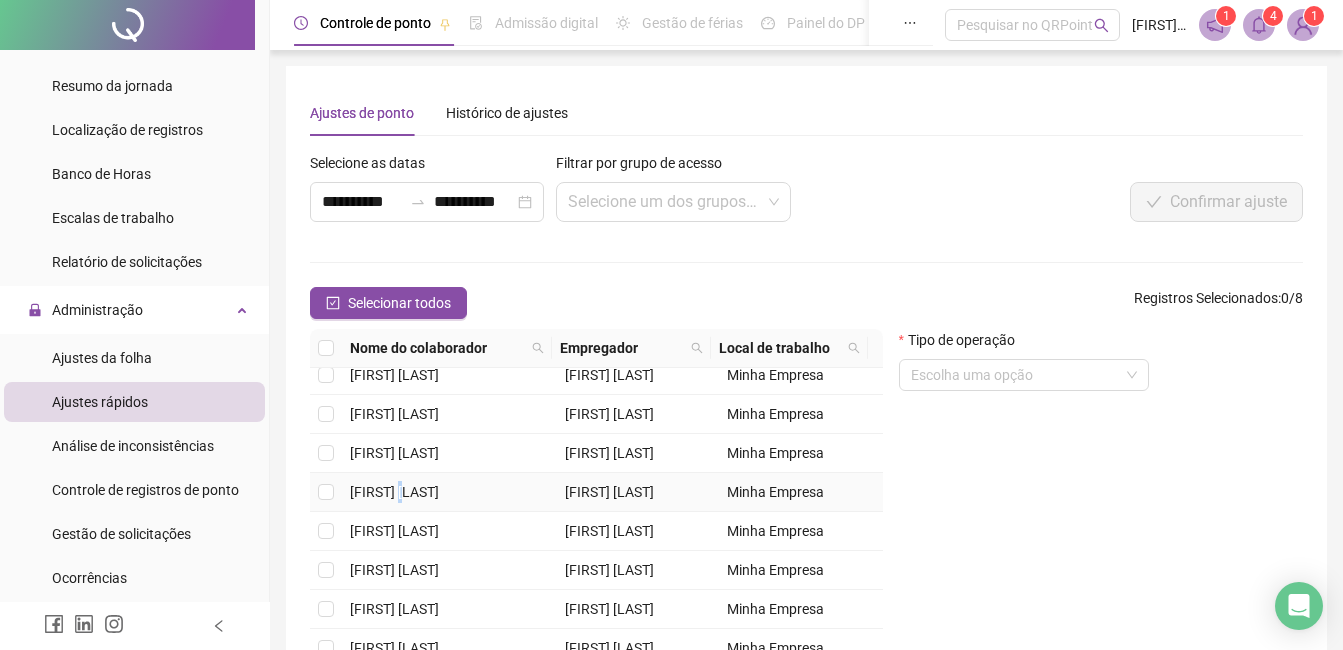 click on "[FIRST] [LAST] [LAST]" at bounding box center (449, 492) 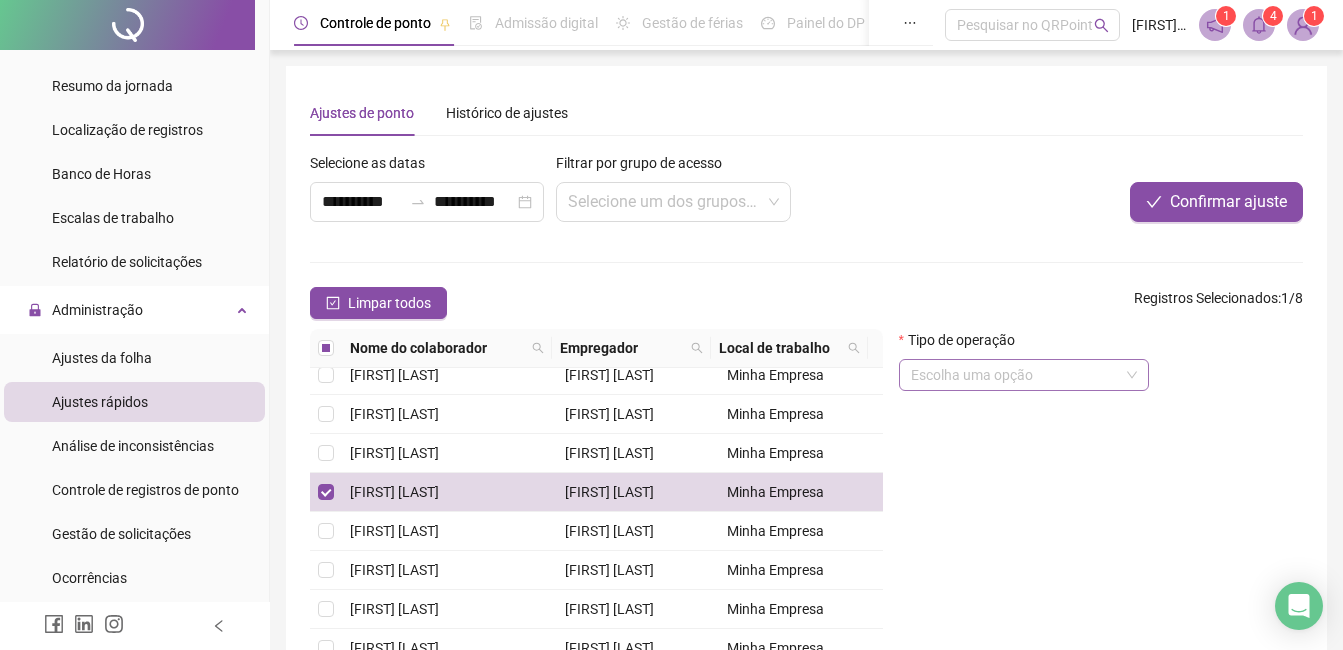 click at bounding box center (1015, 375) 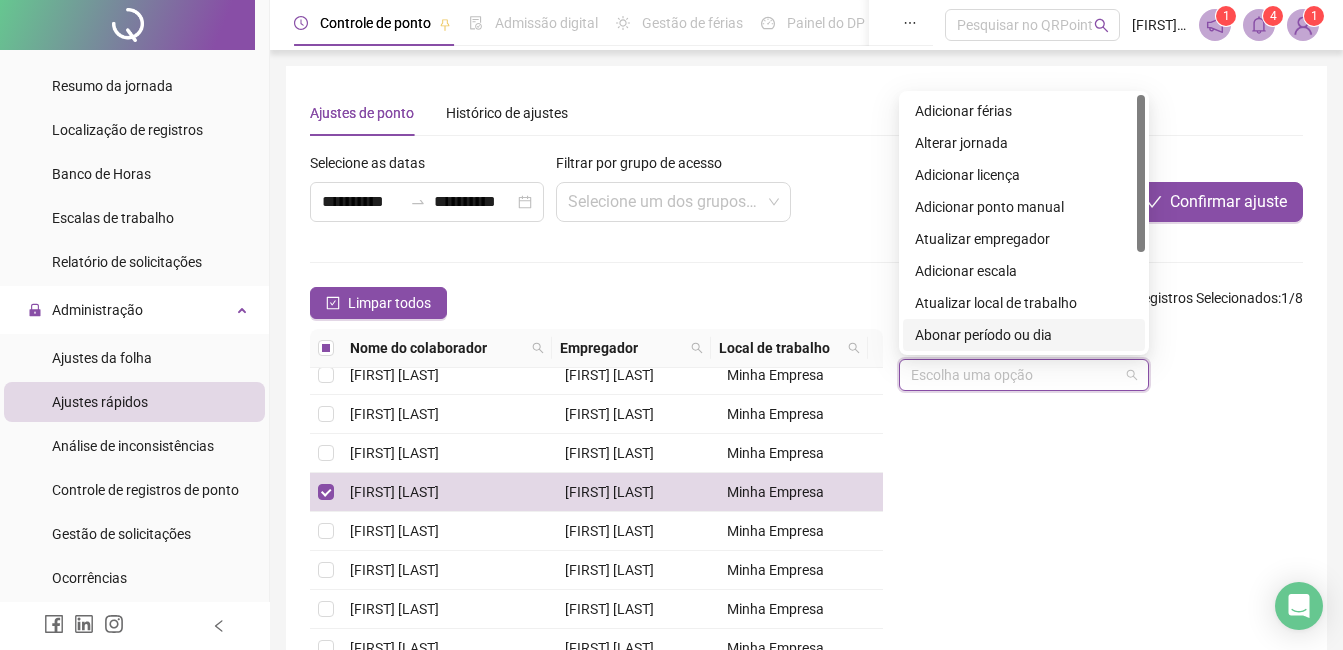 click on "Abonar período ou dia" at bounding box center [1024, 335] 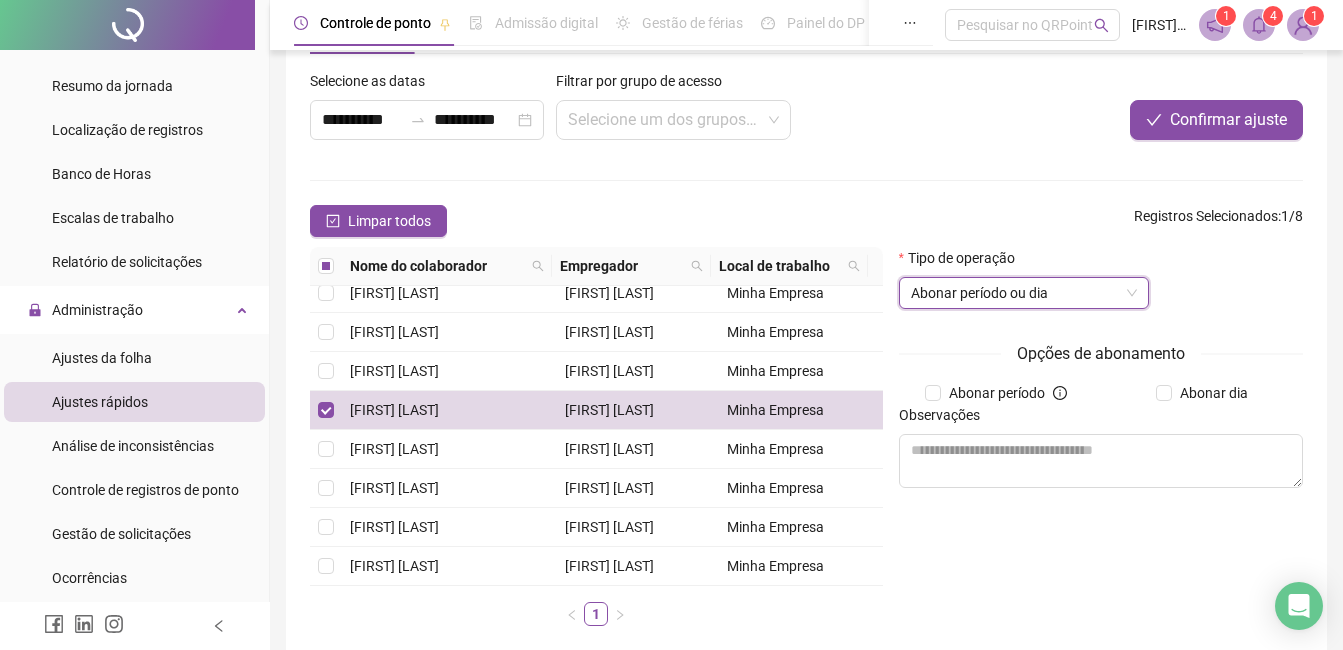 scroll, scrollTop: 184, scrollLeft: 0, axis: vertical 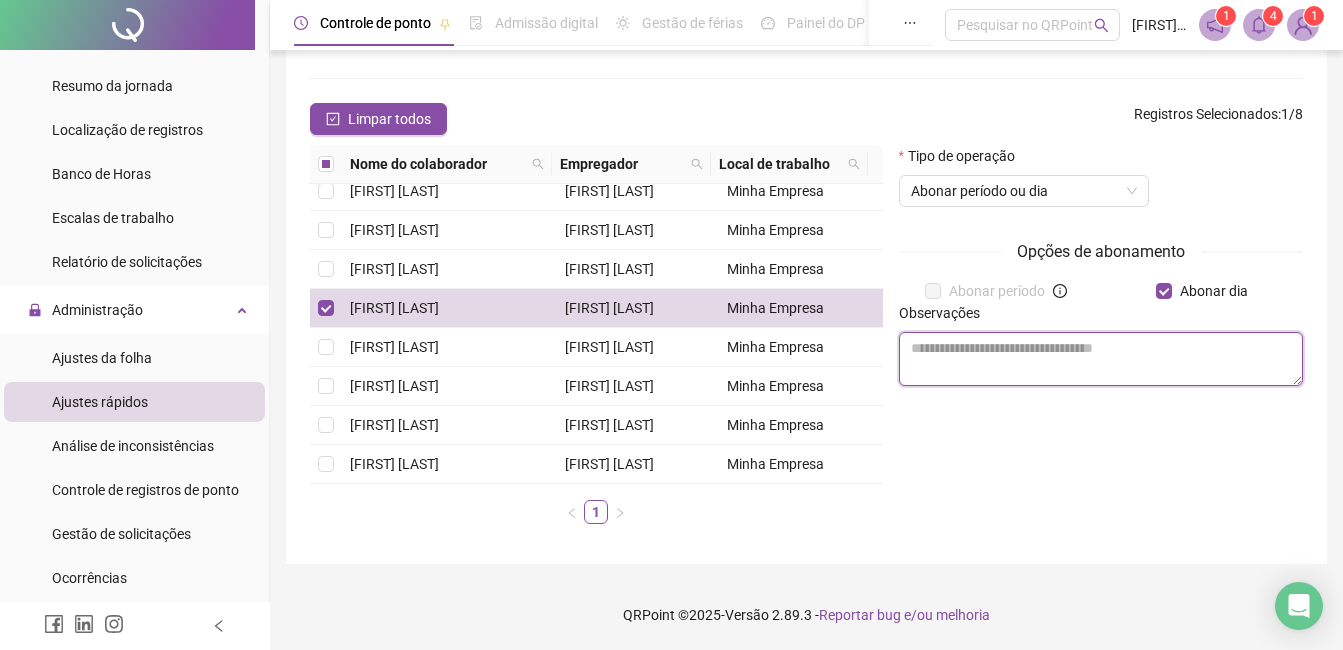 click at bounding box center (1101, 359) 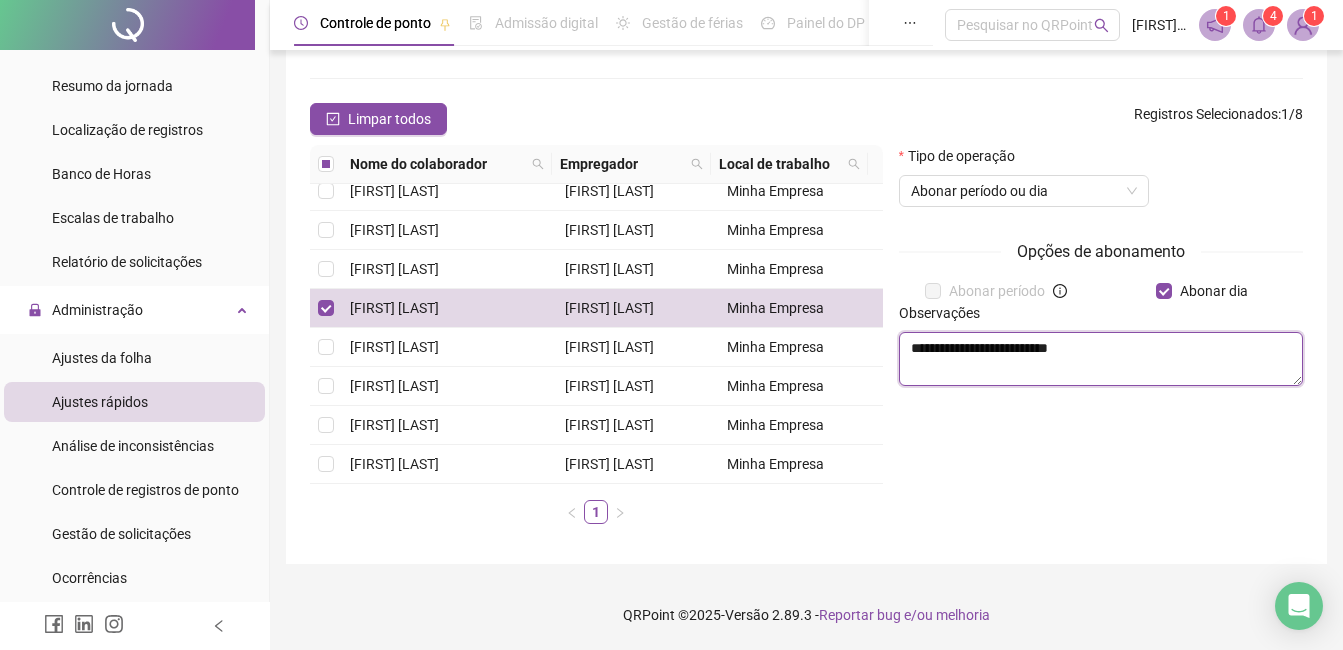 click on "**********" at bounding box center [1101, 359] 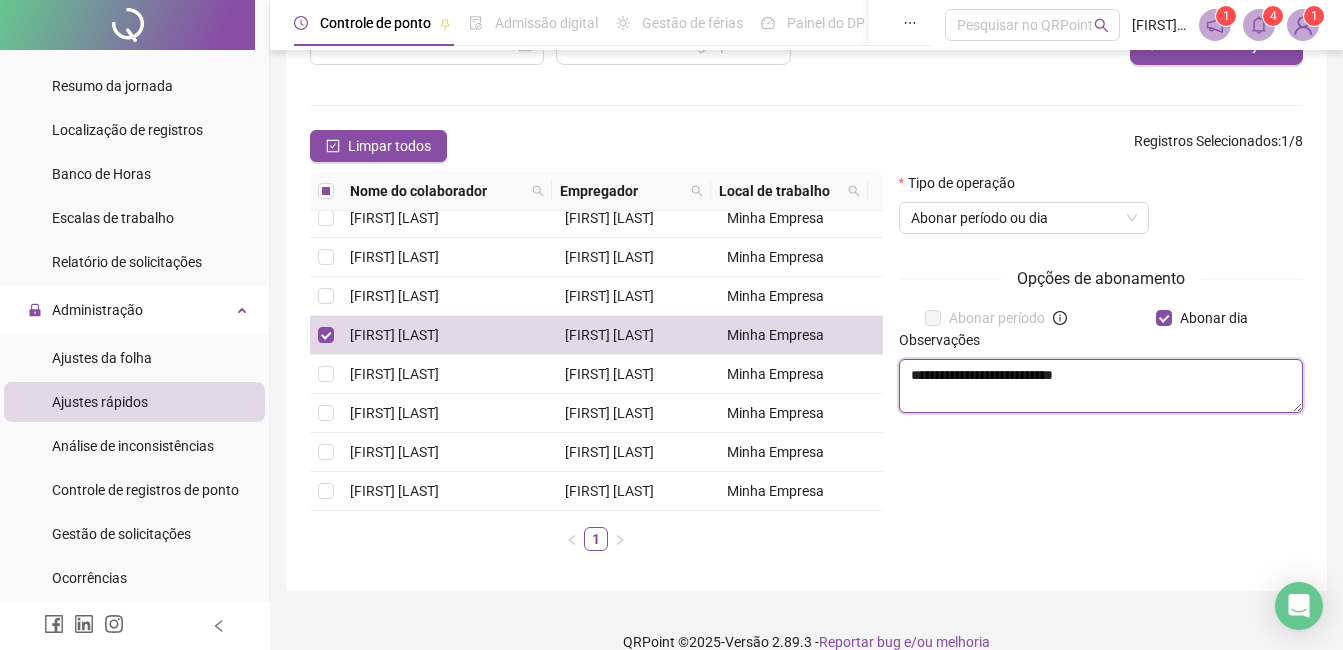 scroll, scrollTop: 0, scrollLeft: 0, axis: both 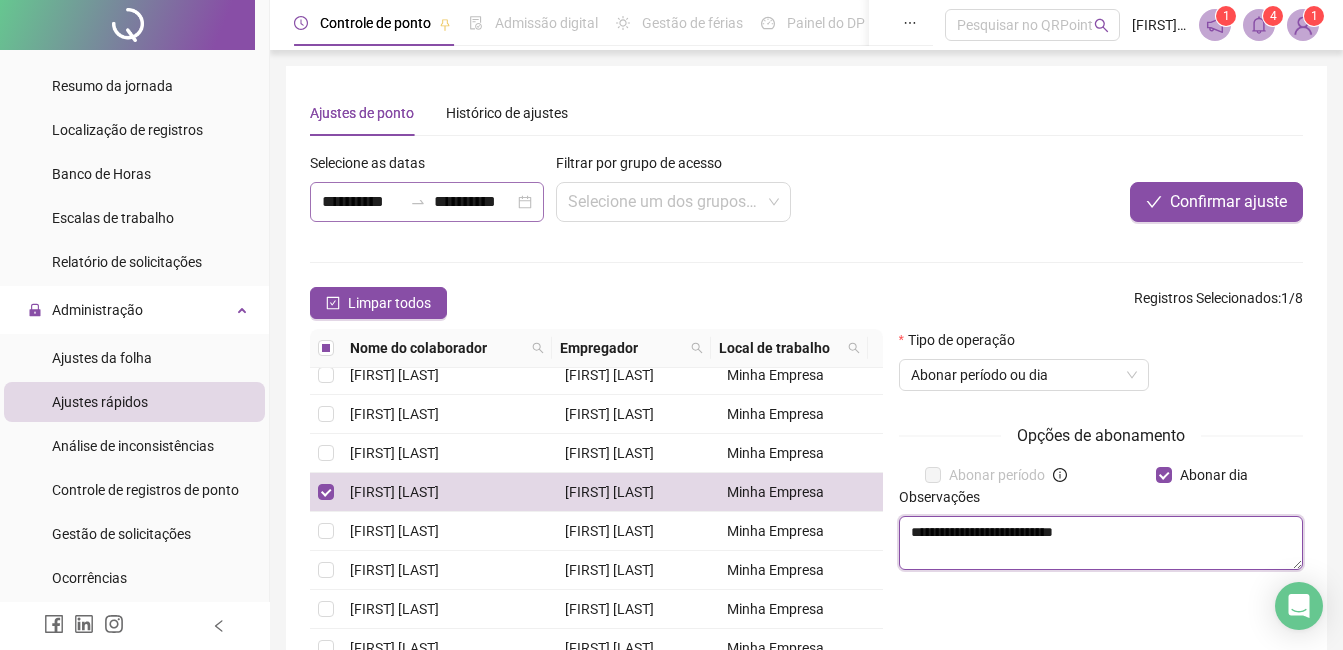 click 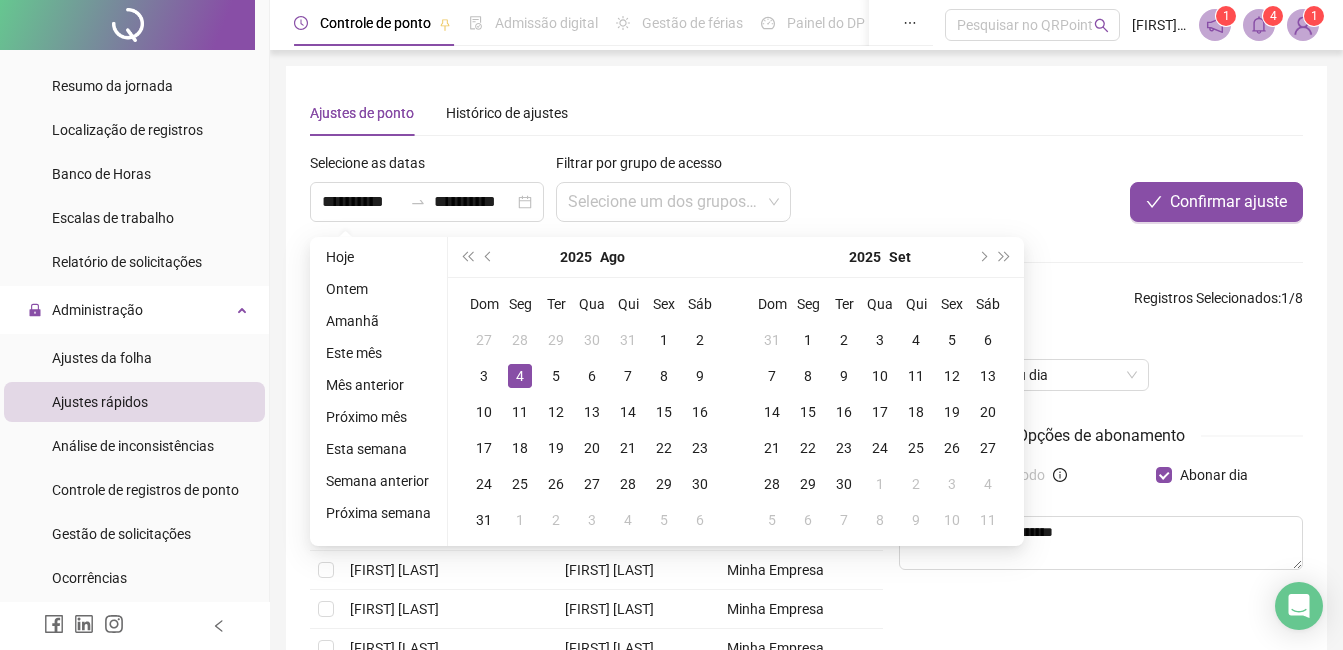 scroll, scrollTop: 0, scrollLeft: 0, axis: both 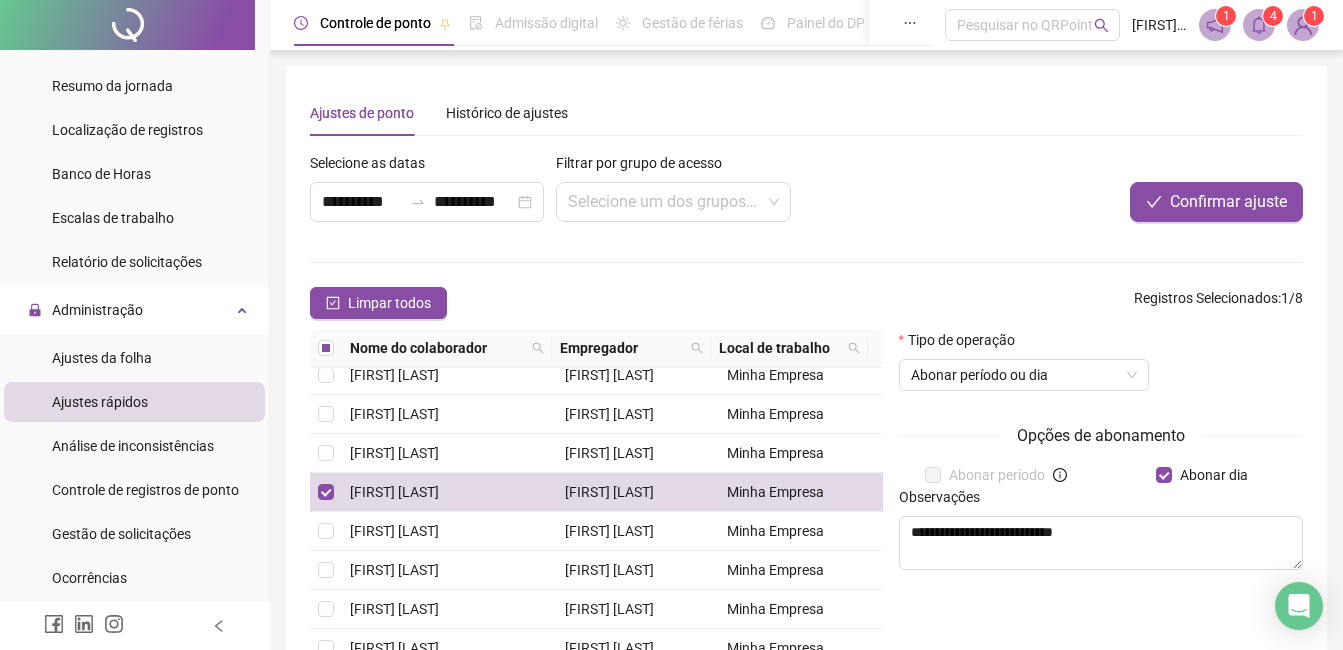 click on "Selecione as
datas" at bounding box center (427, 167) 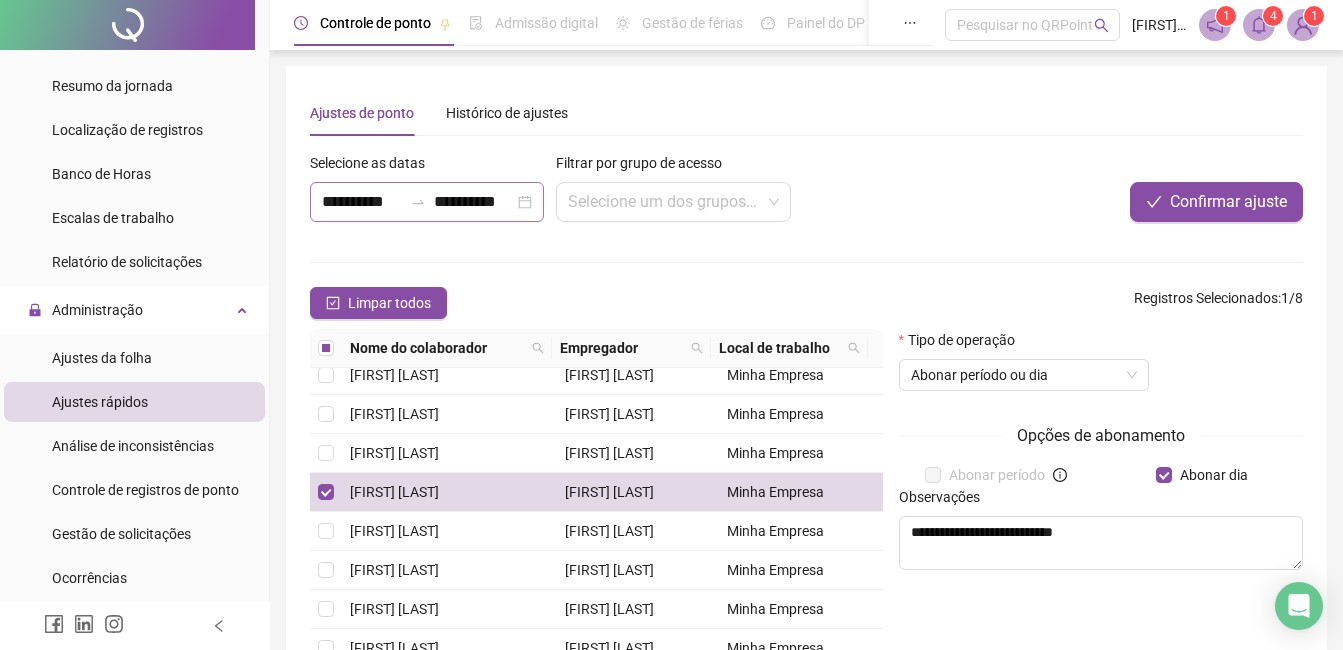 click on "**********" at bounding box center (427, 202) 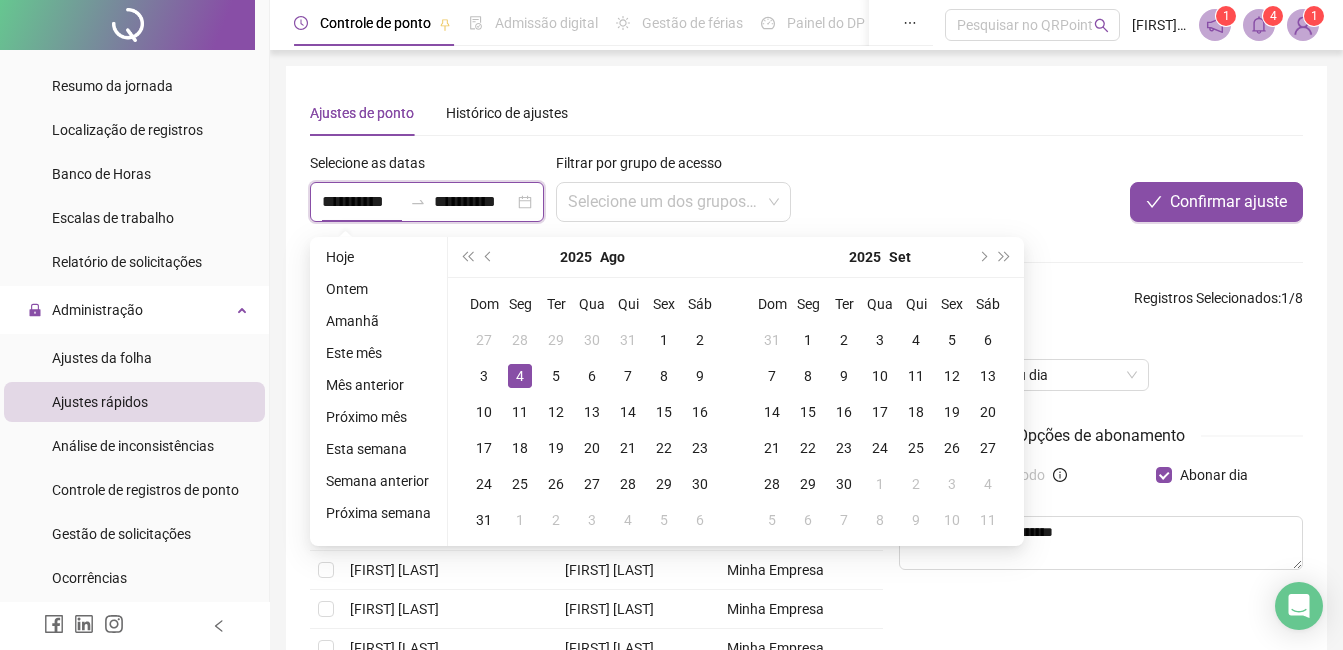 scroll, scrollTop: 0, scrollLeft: 1, axis: horizontal 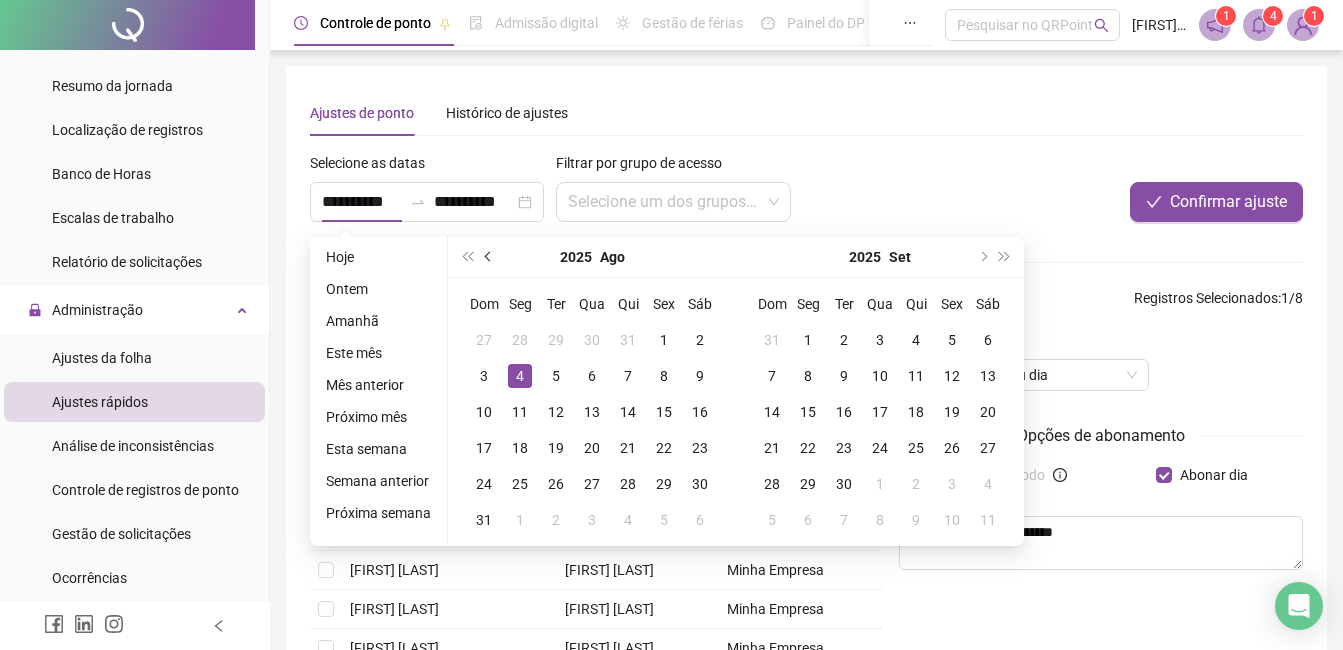 click at bounding box center [490, 257] 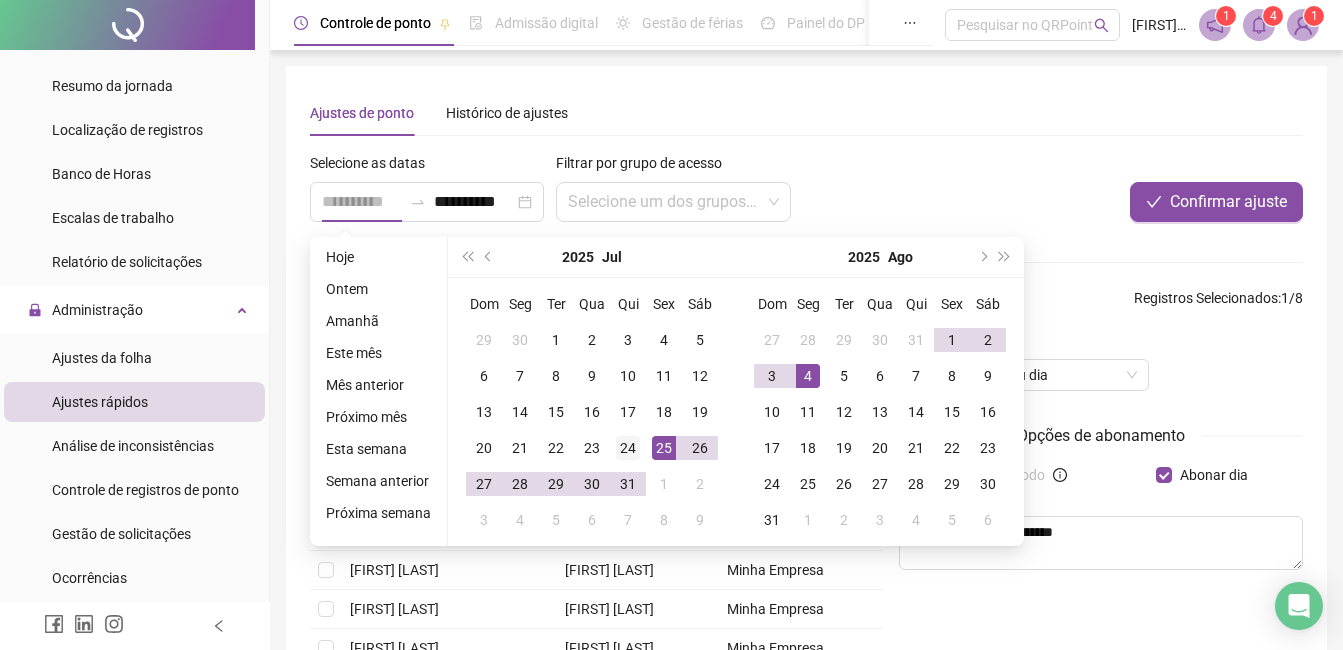 type on "**********" 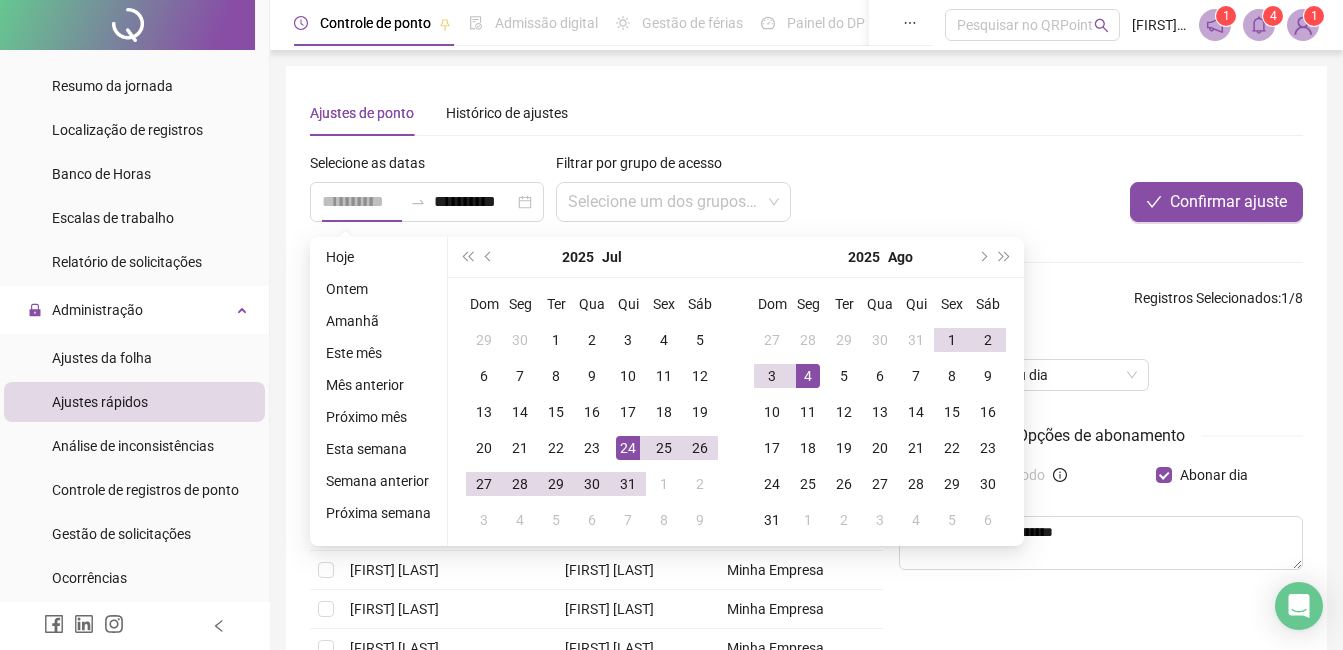 click on "24" at bounding box center (628, 448) 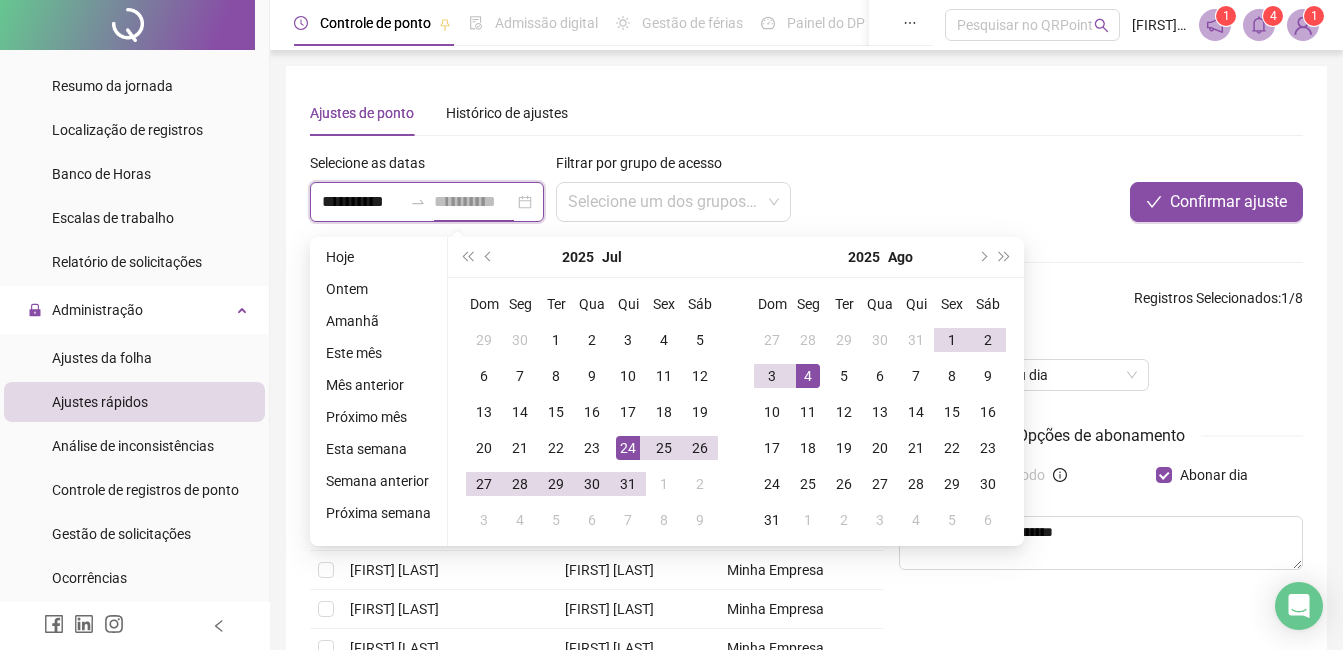 scroll, scrollTop: 0, scrollLeft: 1, axis: horizontal 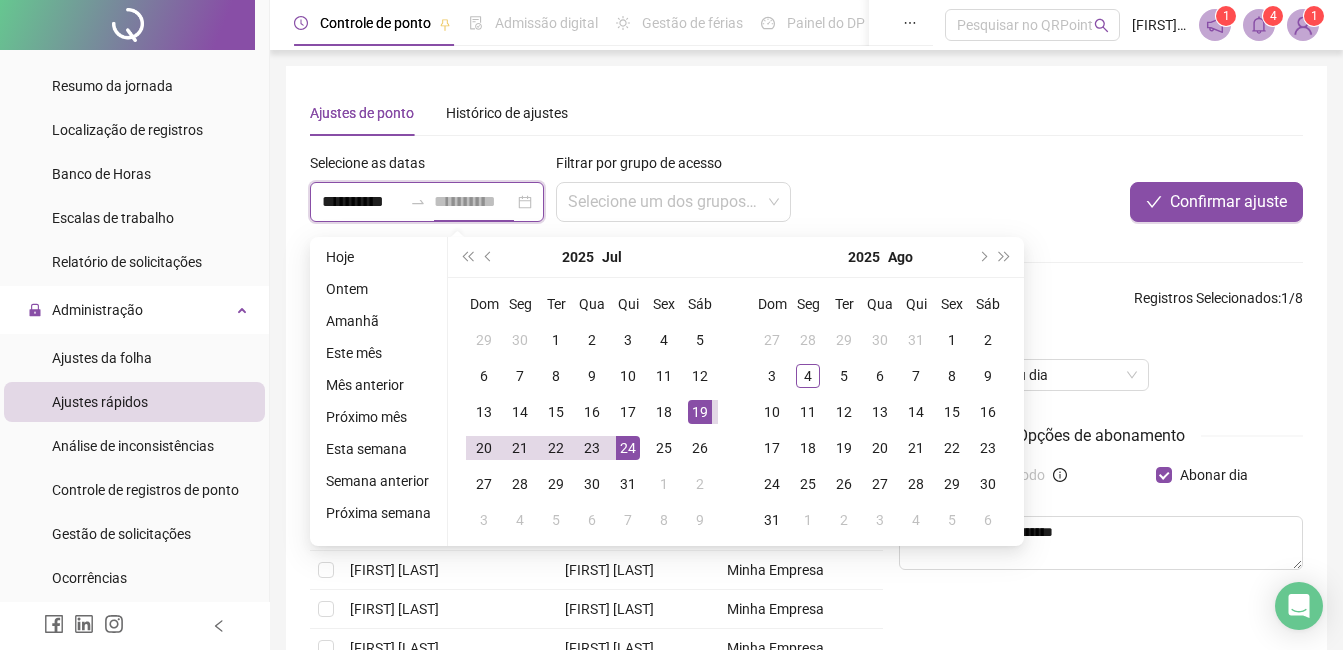 type on "**********" 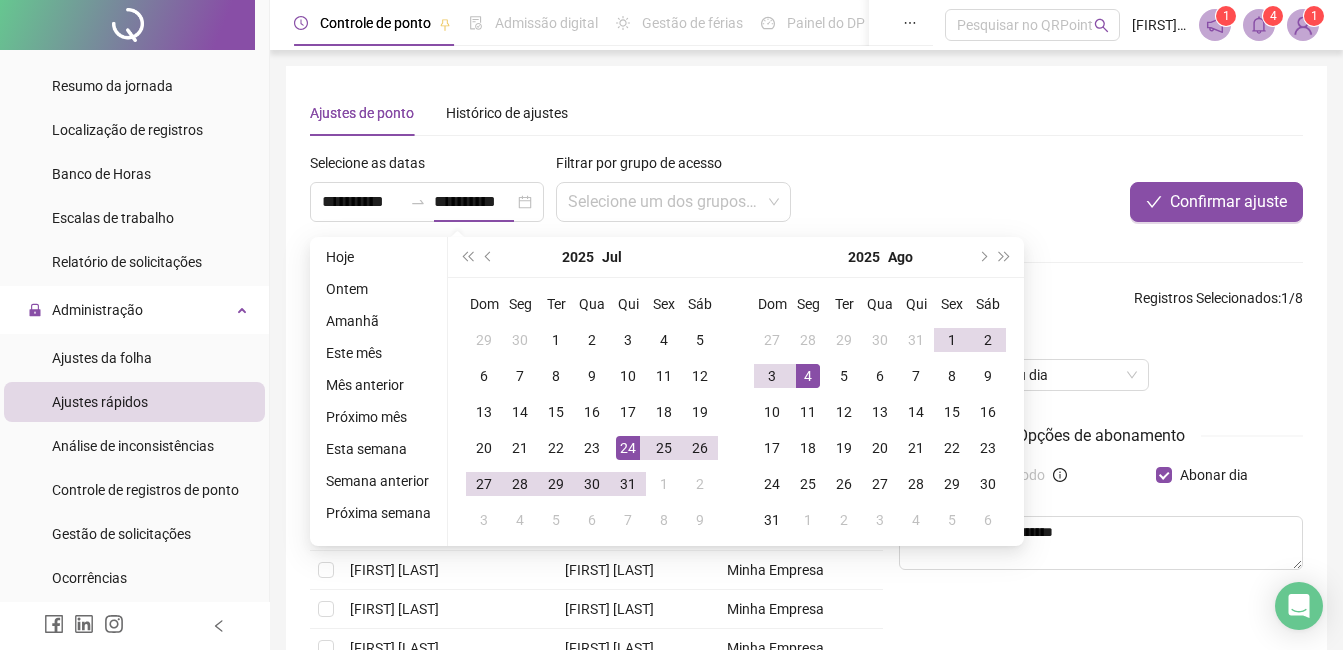 click on "Confirmar ajuste" at bounding box center [1096, 202] 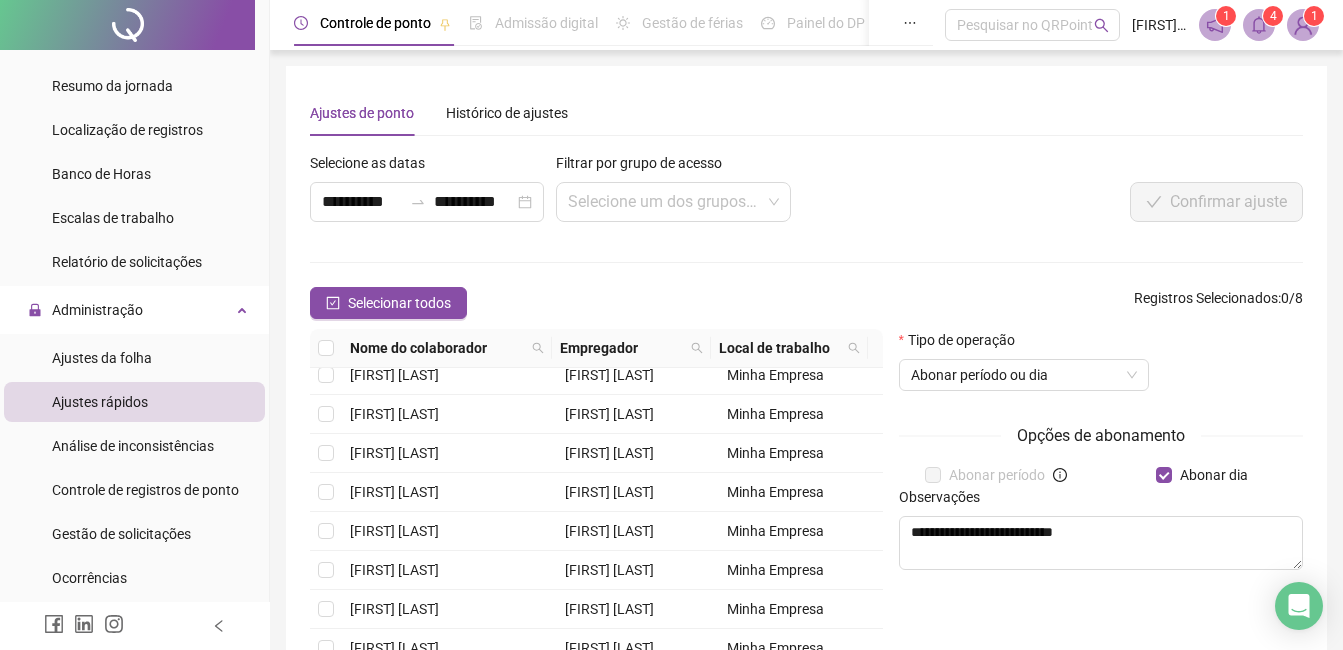 scroll, scrollTop: 0, scrollLeft: 0, axis: both 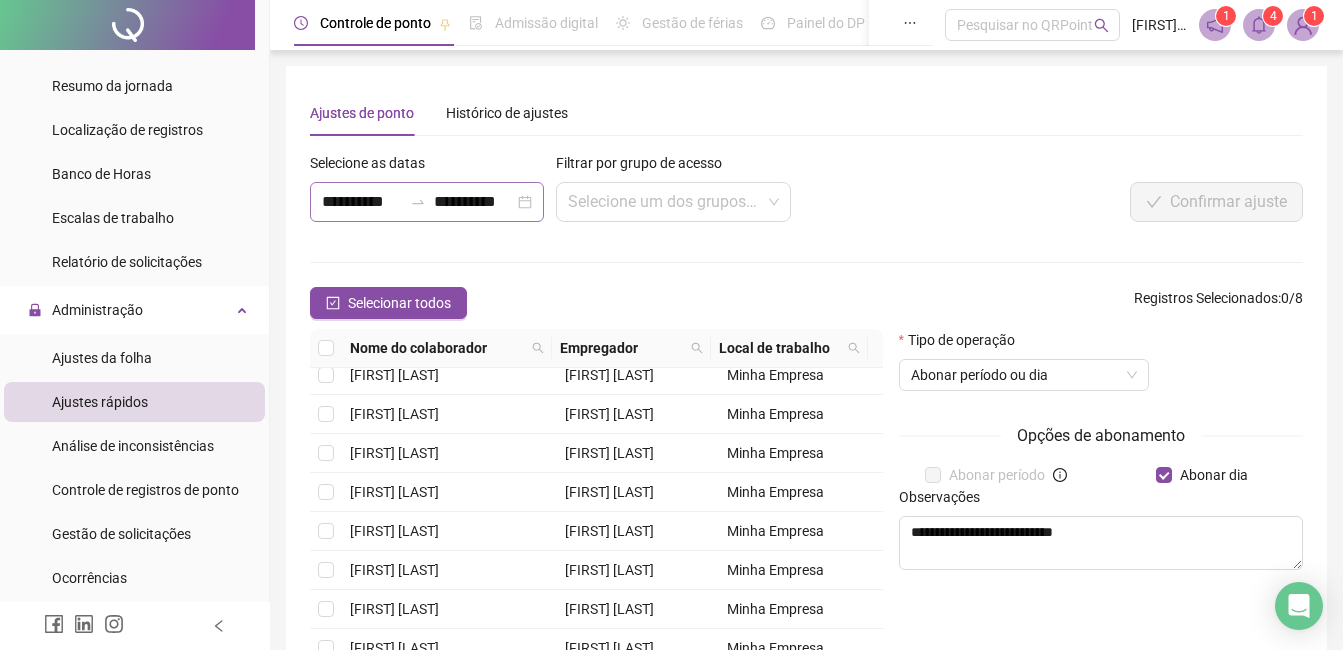 click 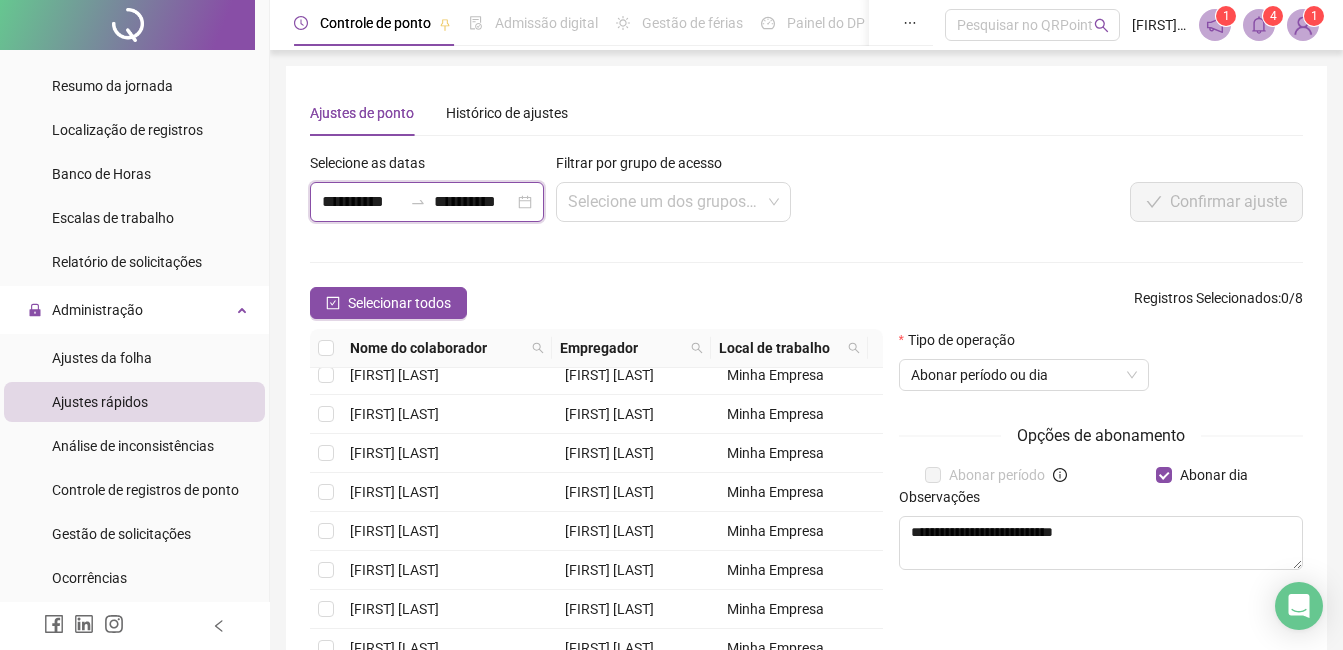 scroll, scrollTop: 0, scrollLeft: 1, axis: horizontal 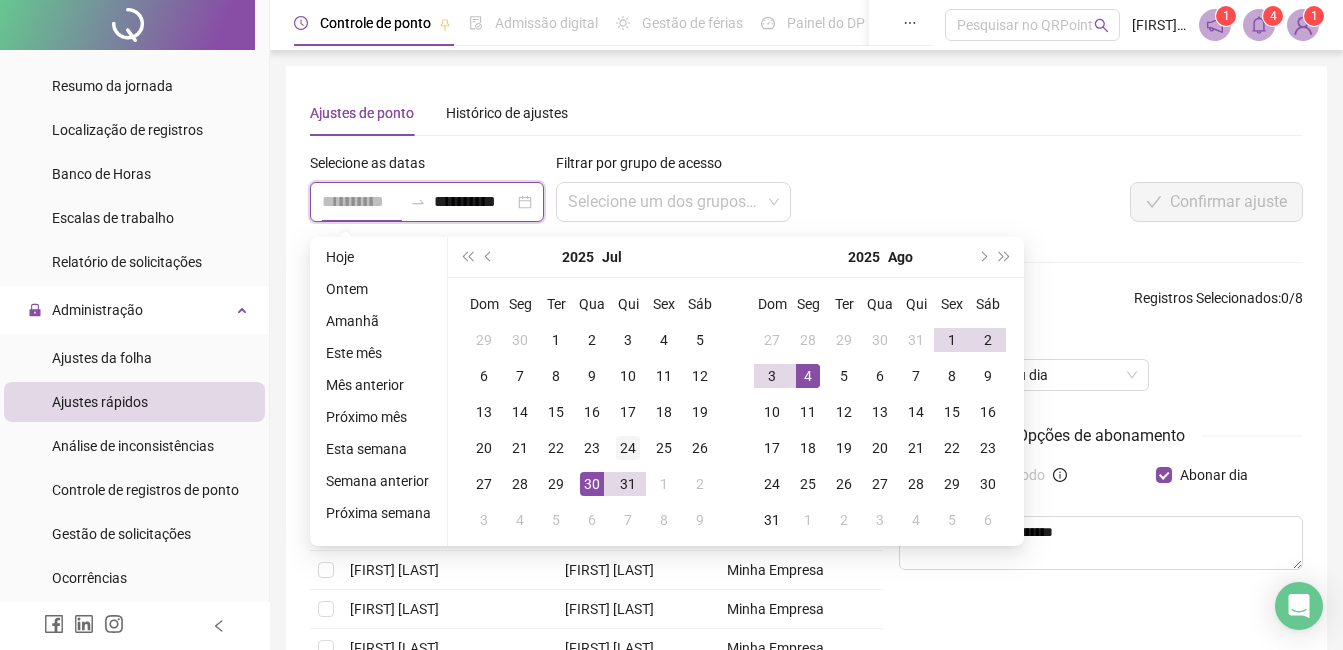type on "**********" 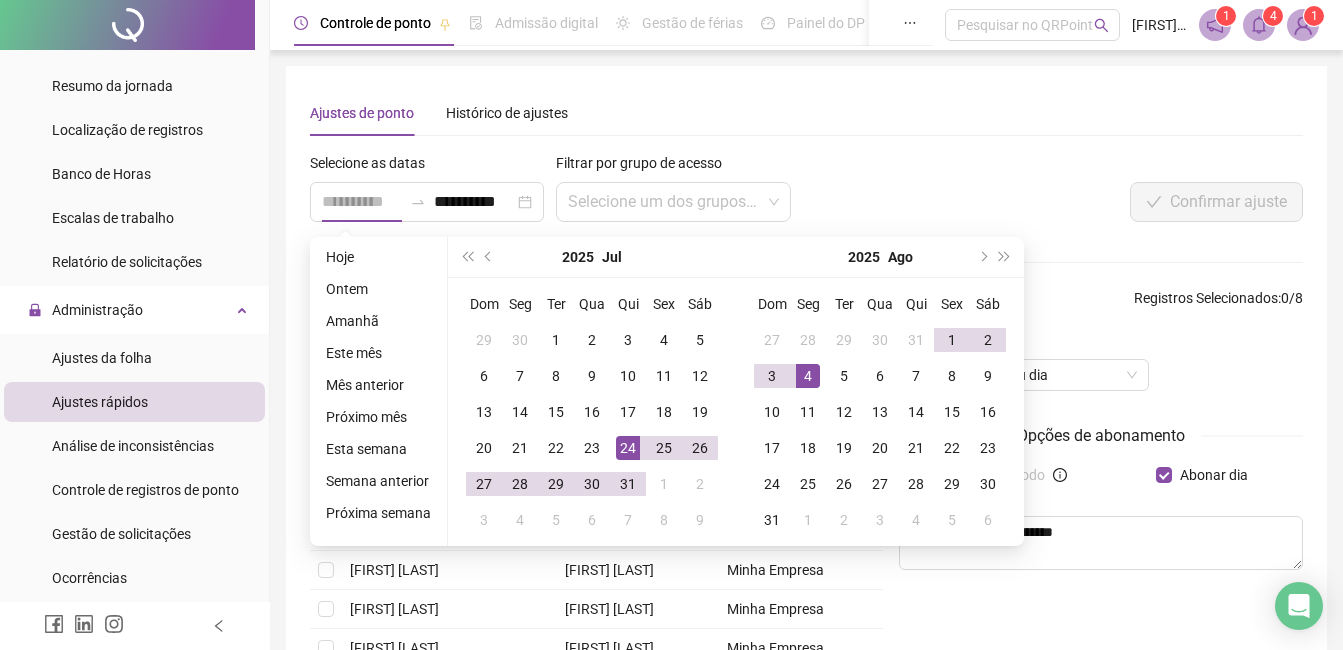 scroll, scrollTop: 0, scrollLeft: 0, axis: both 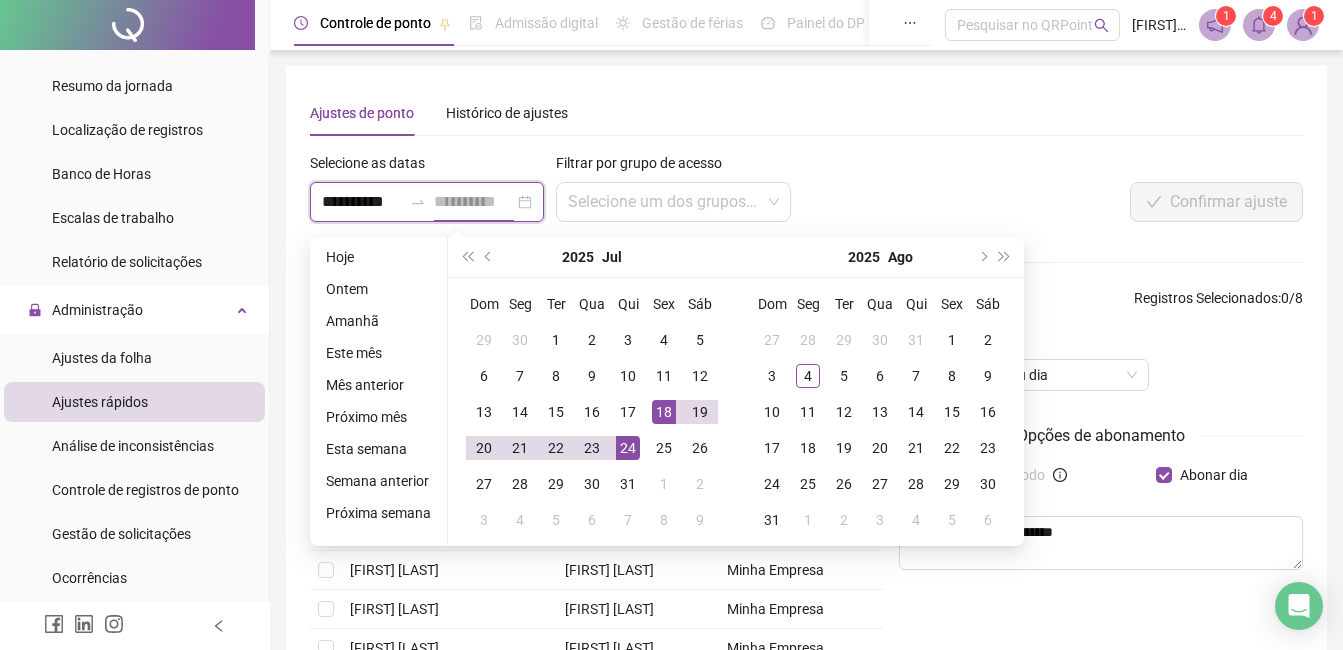 type on "**********" 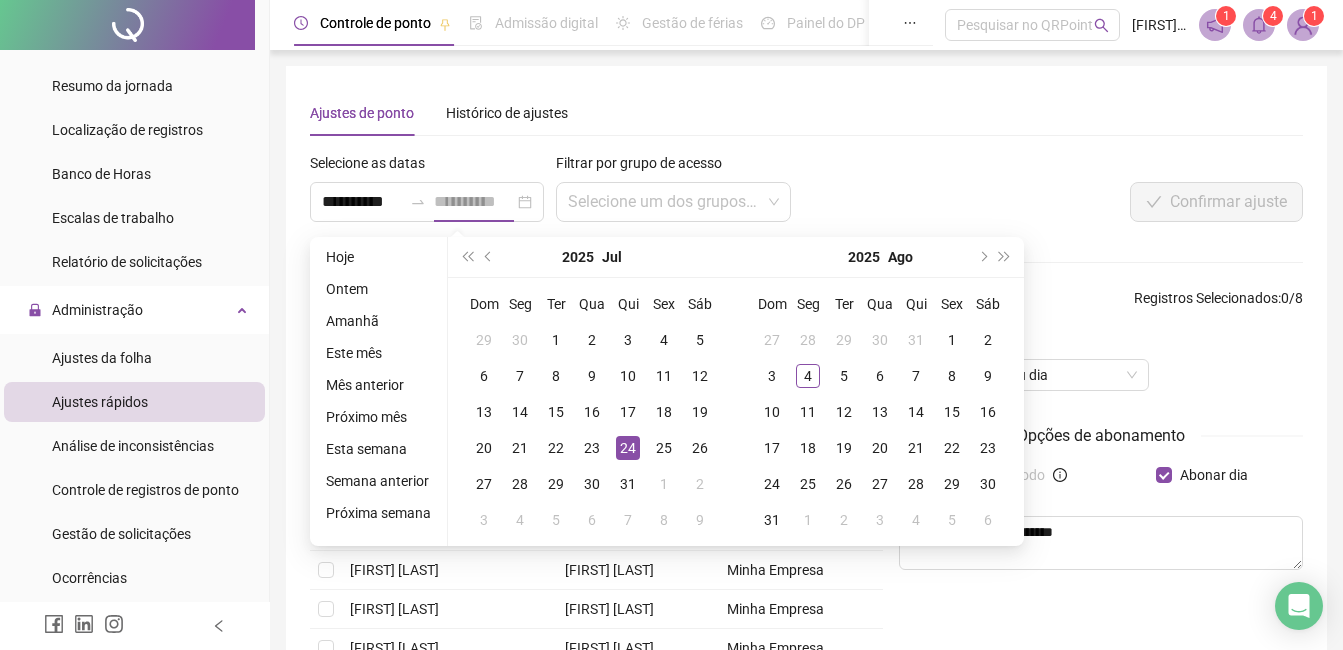 click on "24" at bounding box center (628, 448) 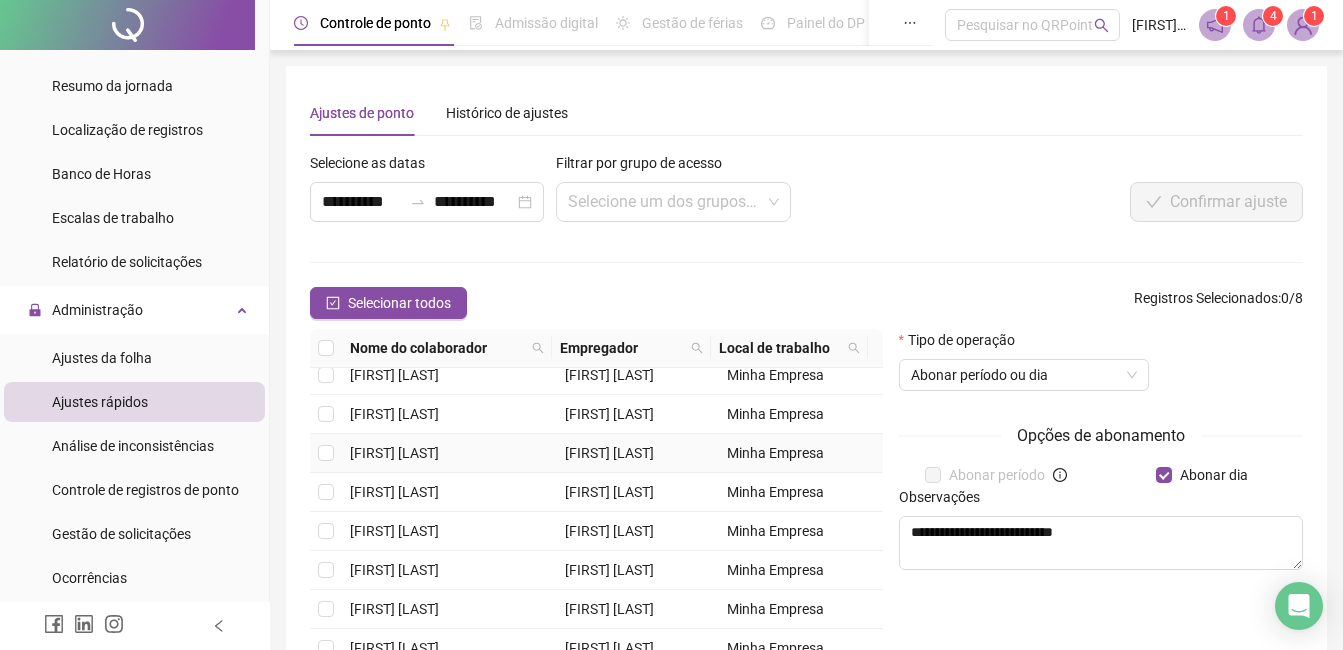 scroll, scrollTop: 188, scrollLeft: 0, axis: vertical 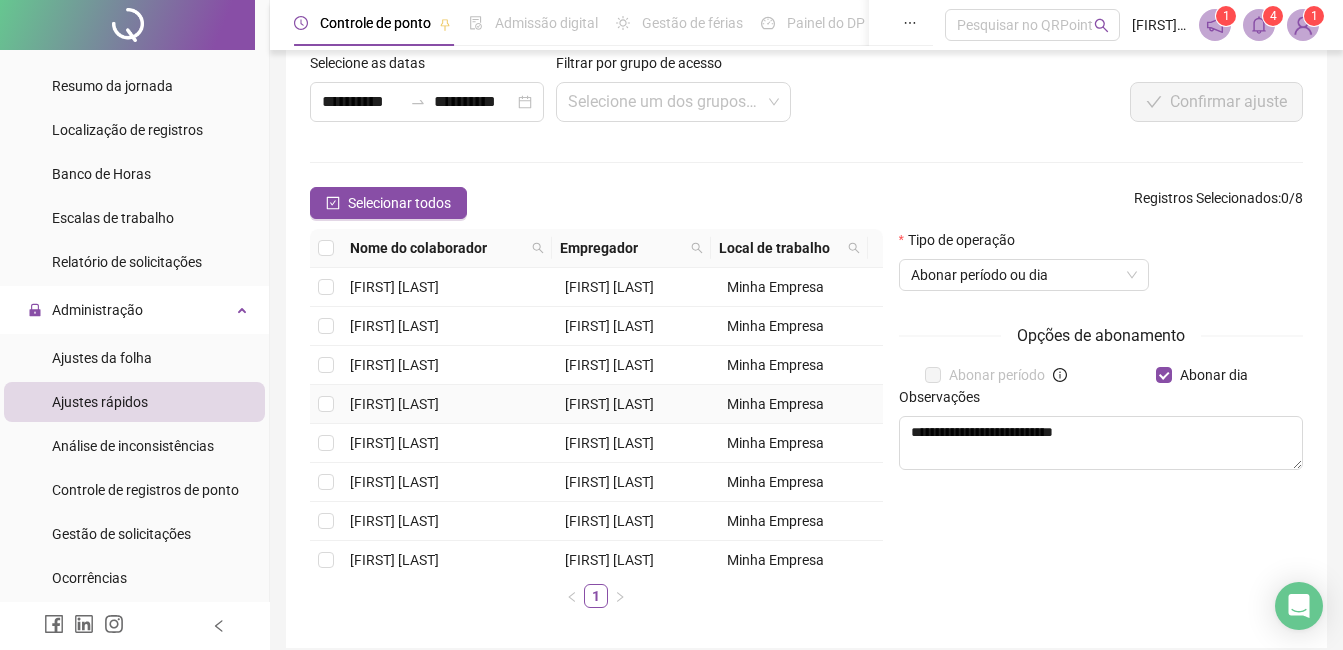 click on "[FIRST] [LAST] [LAST]" at bounding box center [394, 404] 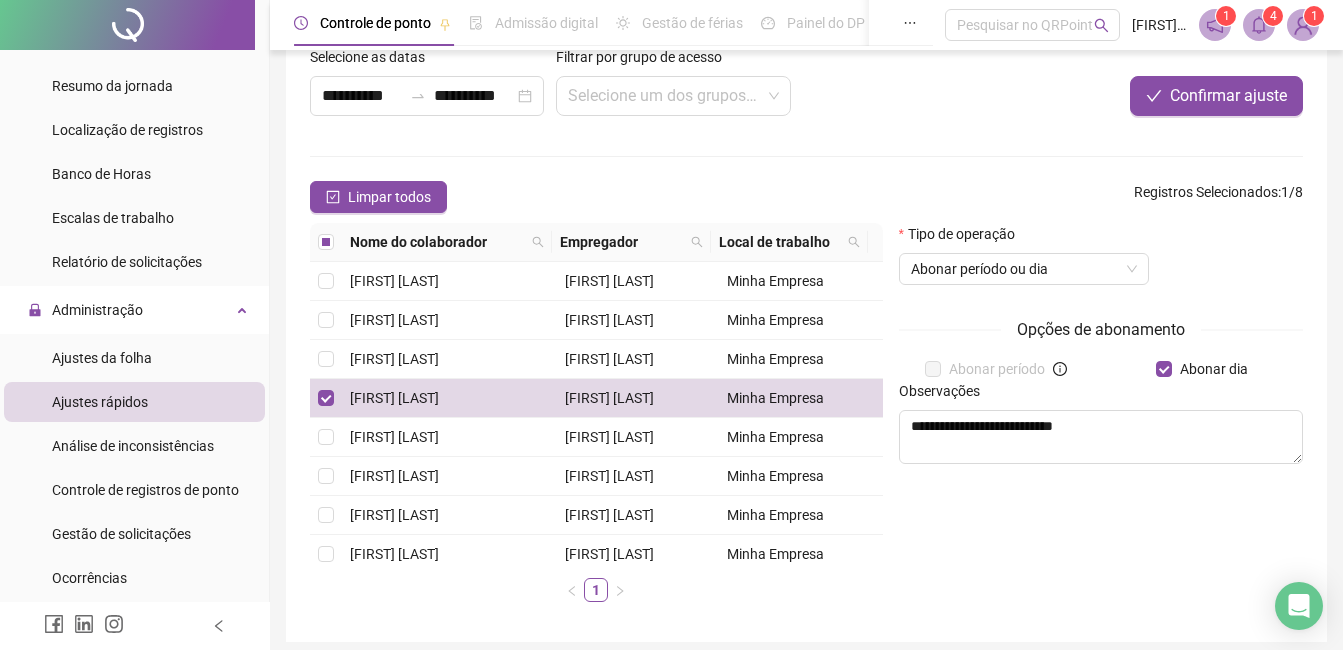 scroll, scrollTop: 0, scrollLeft: 0, axis: both 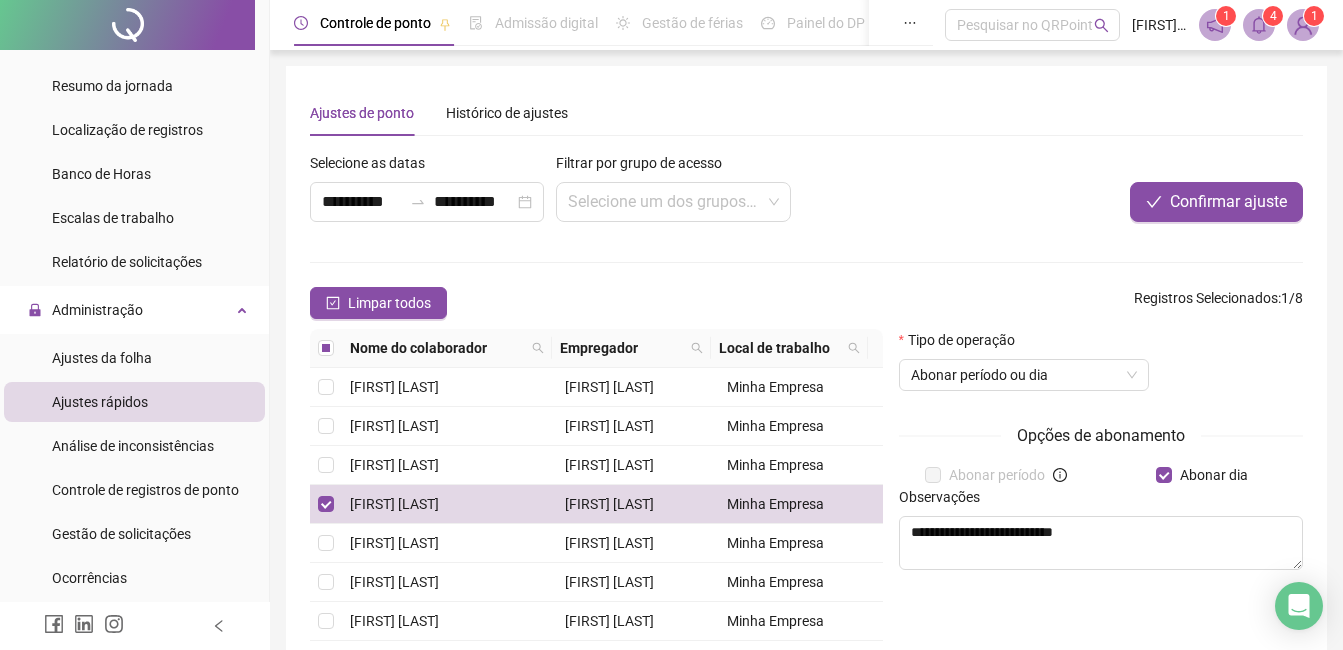 click at bounding box center (1096, 167) 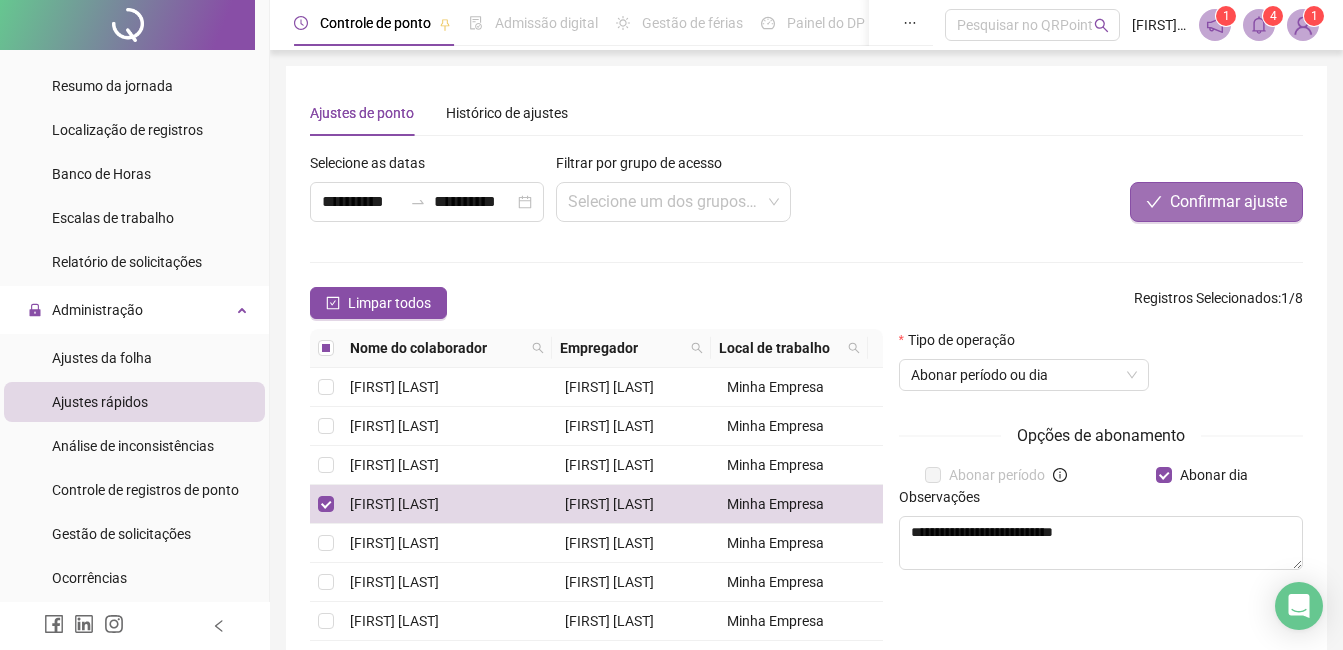 click on "Confirmar ajuste" at bounding box center [1228, 202] 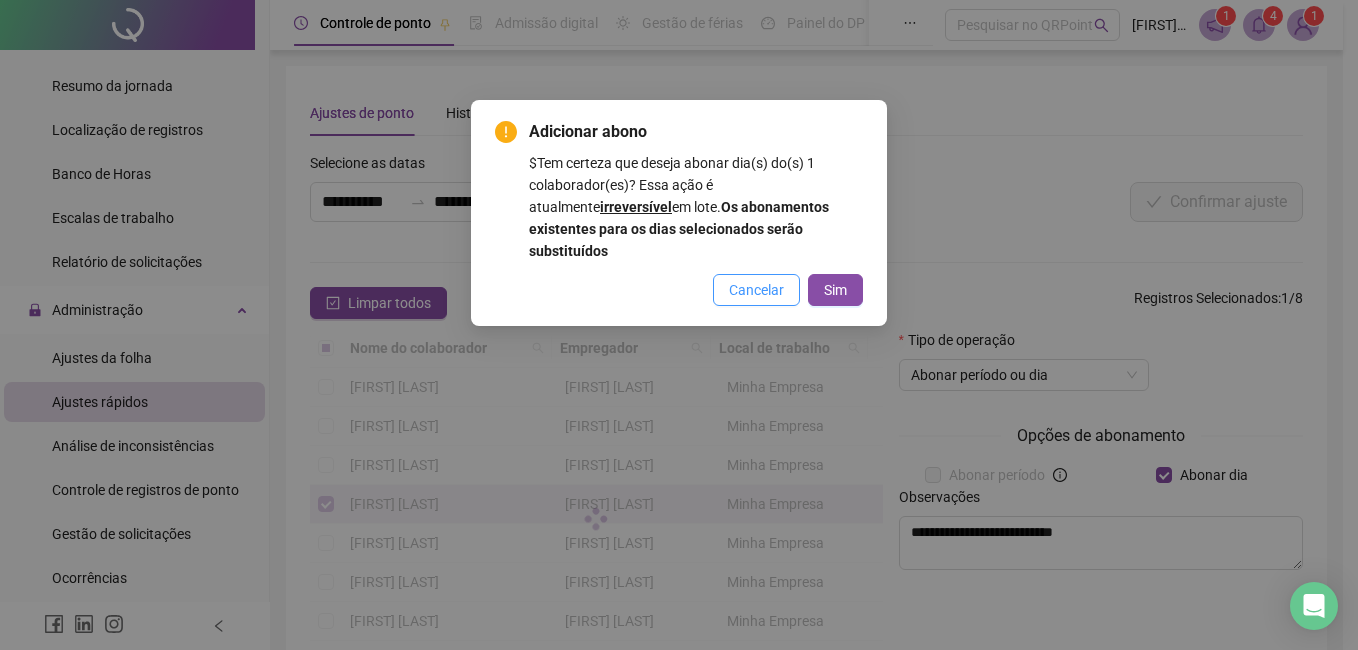 click on "Cancelar" at bounding box center (756, 290) 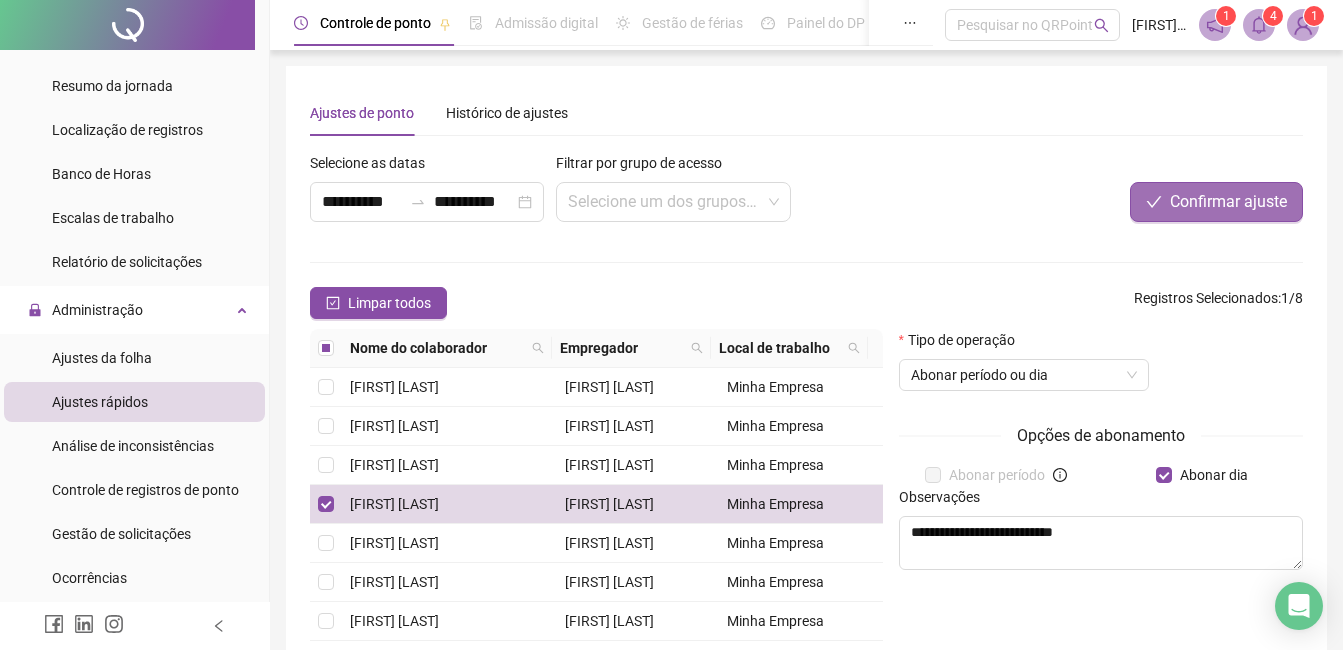 click on "Confirmar ajuste" at bounding box center [1216, 202] 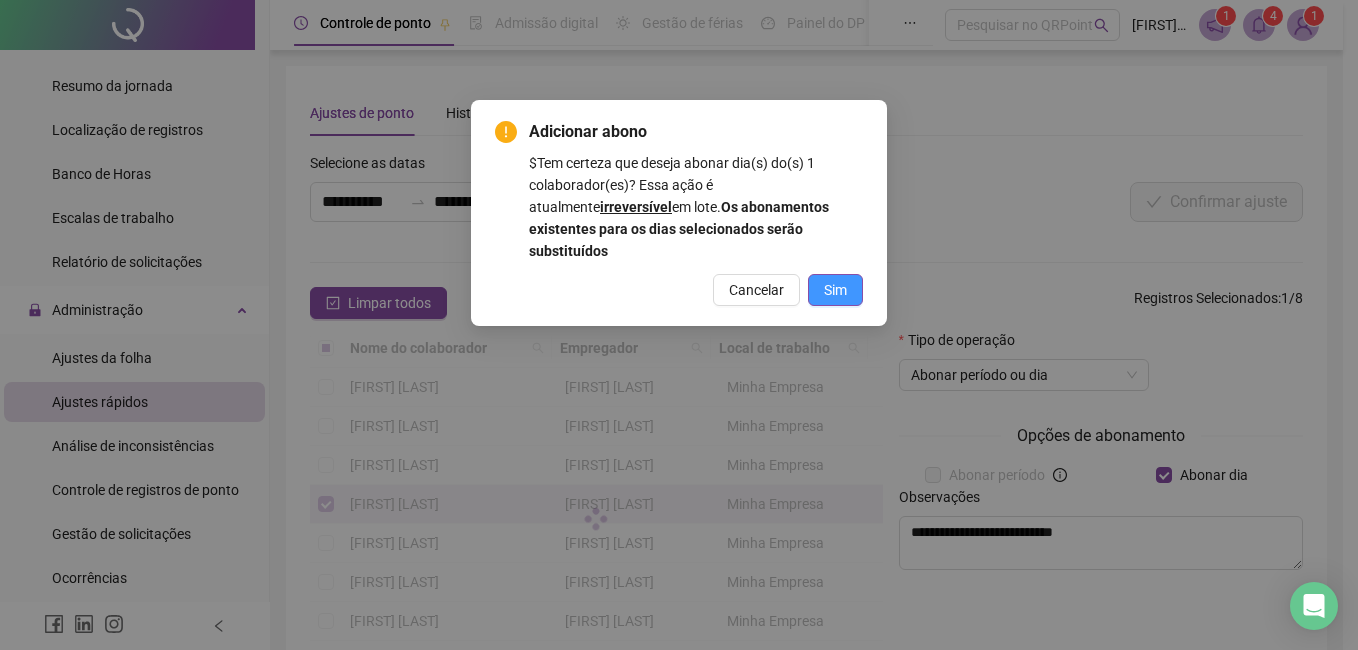 click on "Sim" at bounding box center (835, 290) 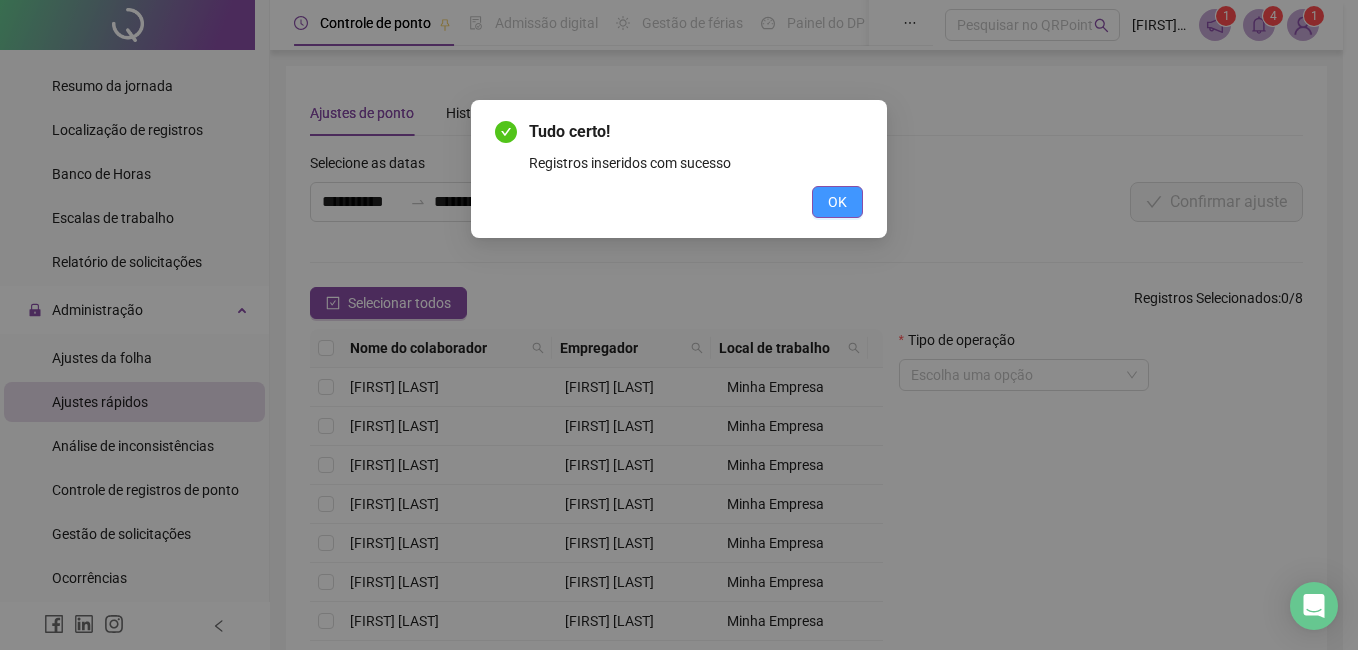 click on "OK" at bounding box center [837, 202] 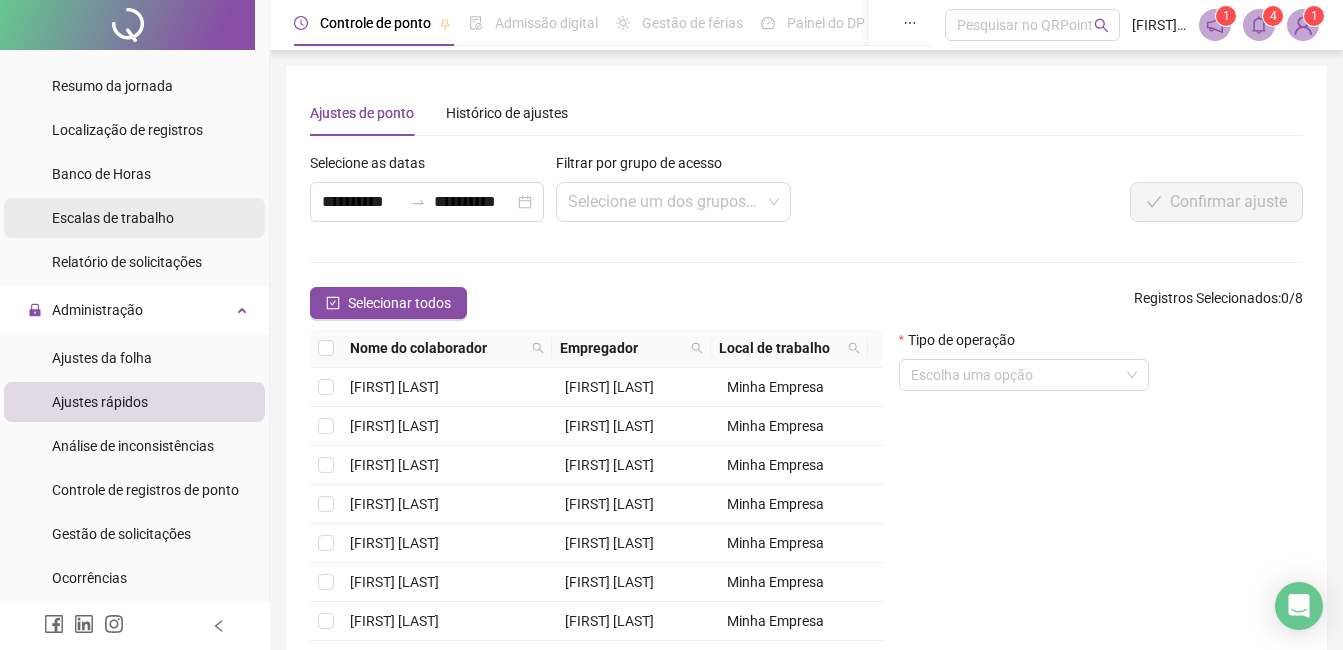 scroll, scrollTop: 0, scrollLeft: 0, axis: both 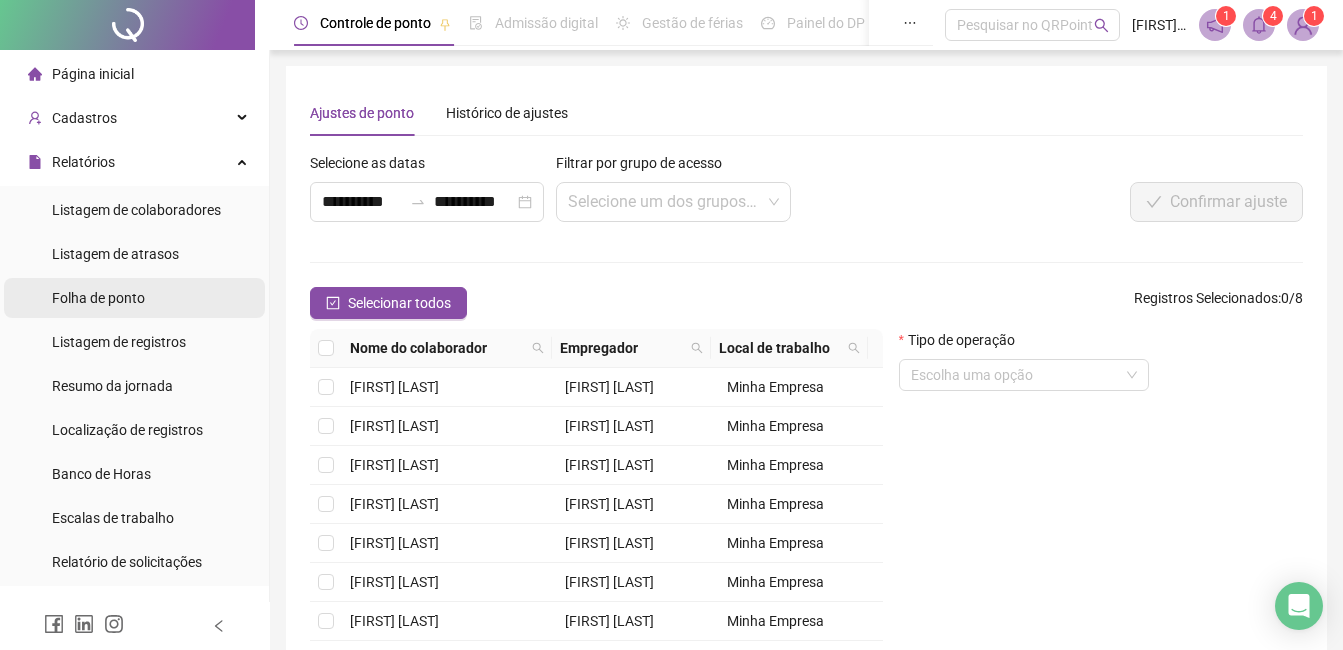 click on "Folha de ponto" at bounding box center (98, 298) 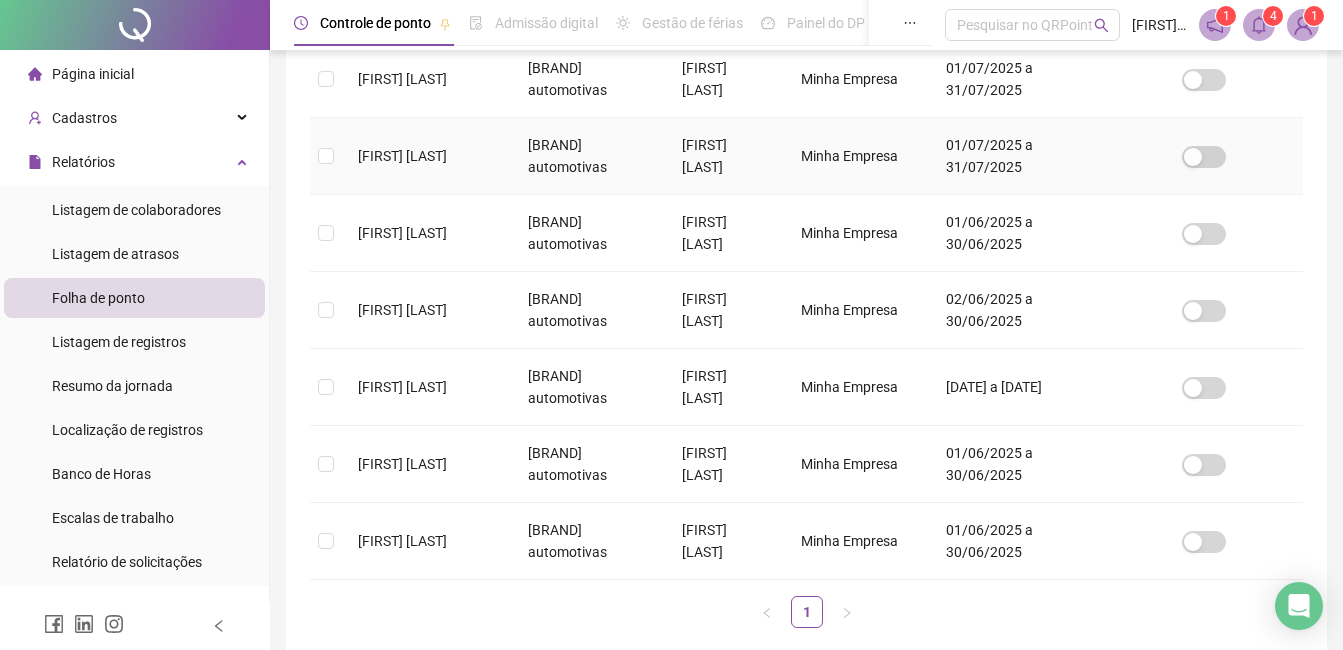 scroll, scrollTop: 485, scrollLeft: 0, axis: vertical 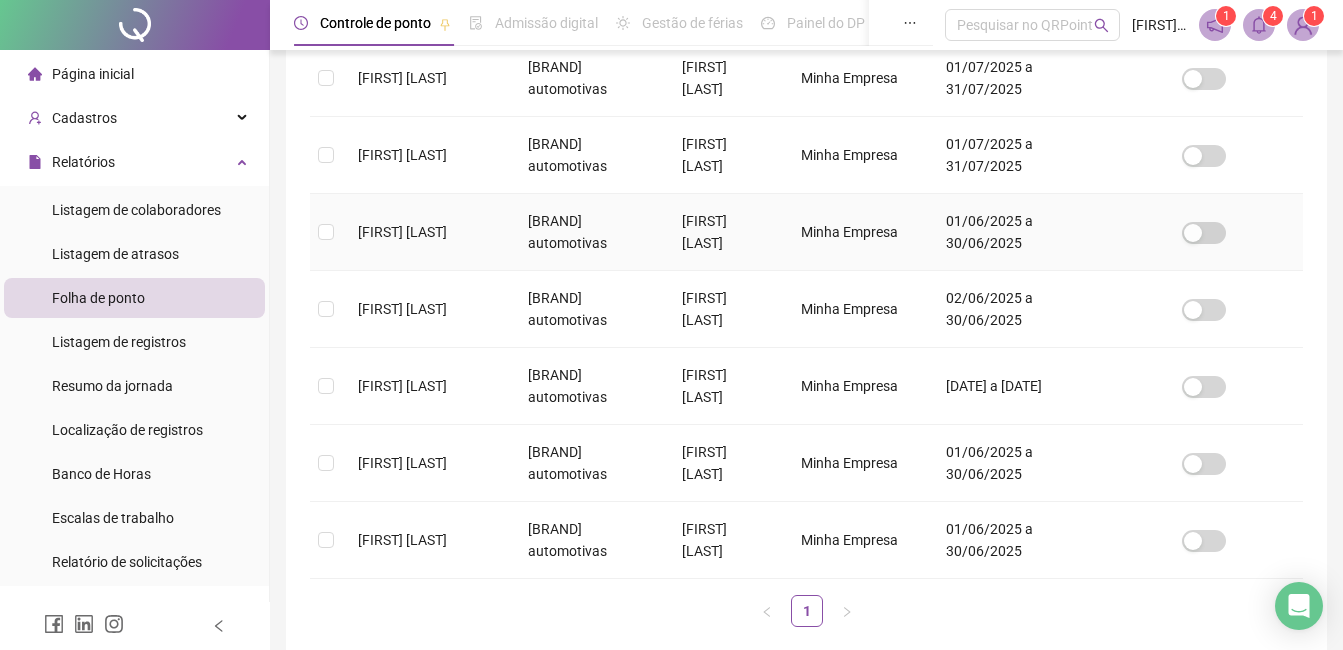 click on "[FIRST] [LAST] [LAST]" at bounding box center (427, 232) 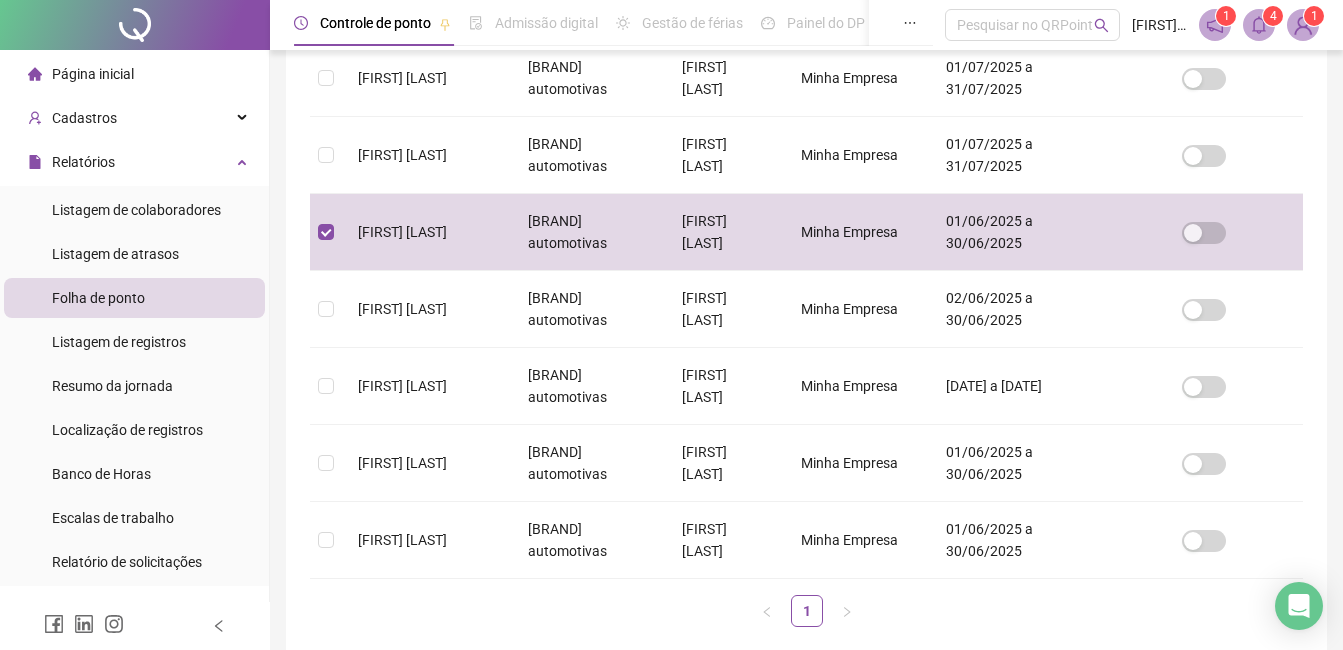 scroll, scrollTop: 85, scrollLeft: 0, axis: vertical 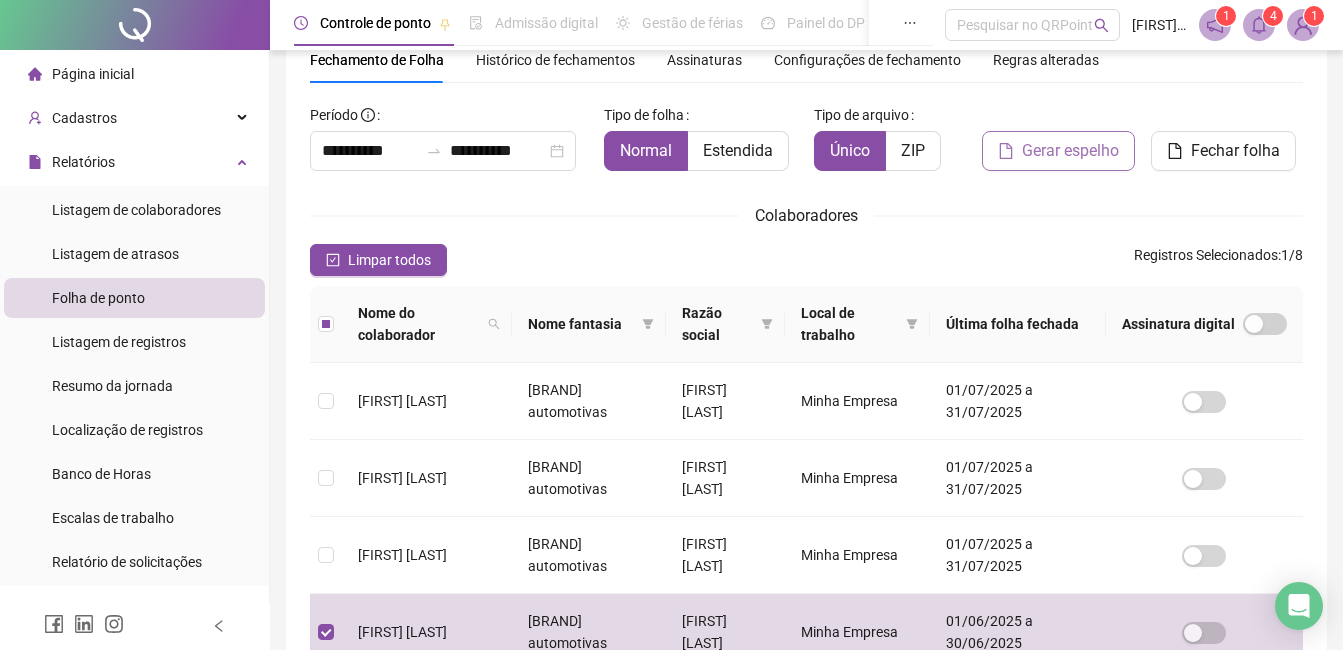 click on "Gerar espelho" at bounding box center [1070, 151] 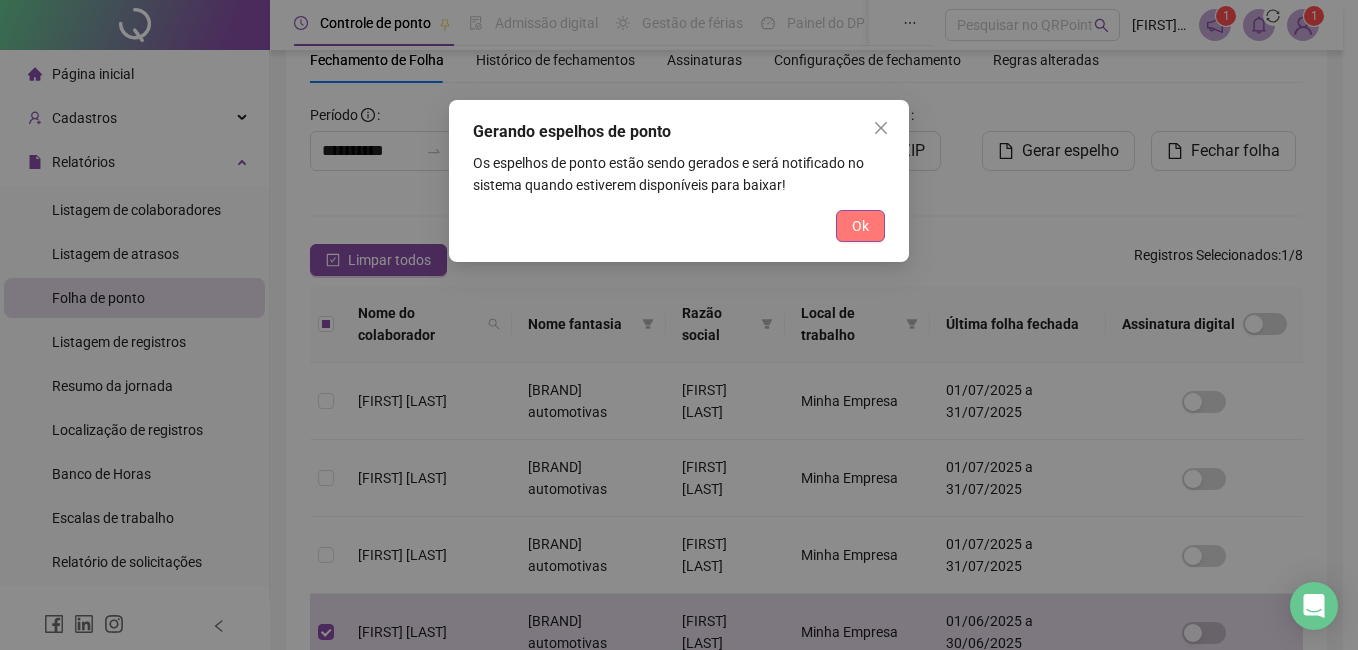 click on "Ok" at bounding box center [860, 226] 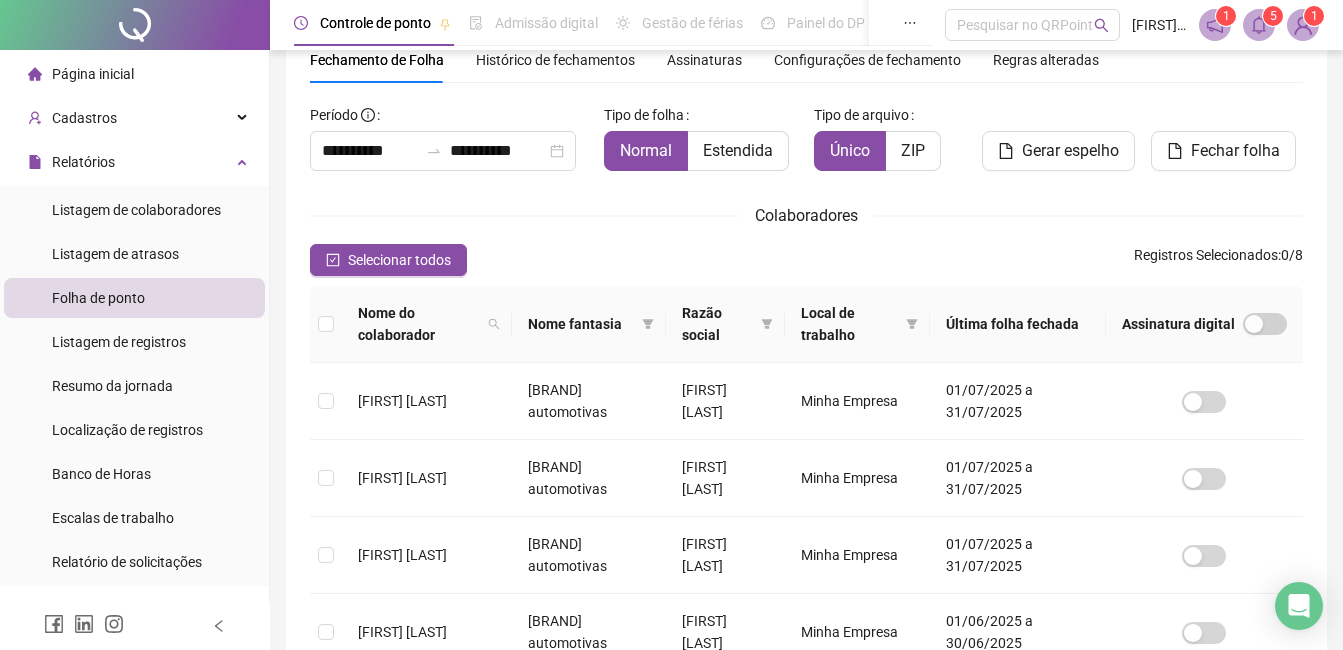 click on "1 5 1" at bounding box center [1259, 25] 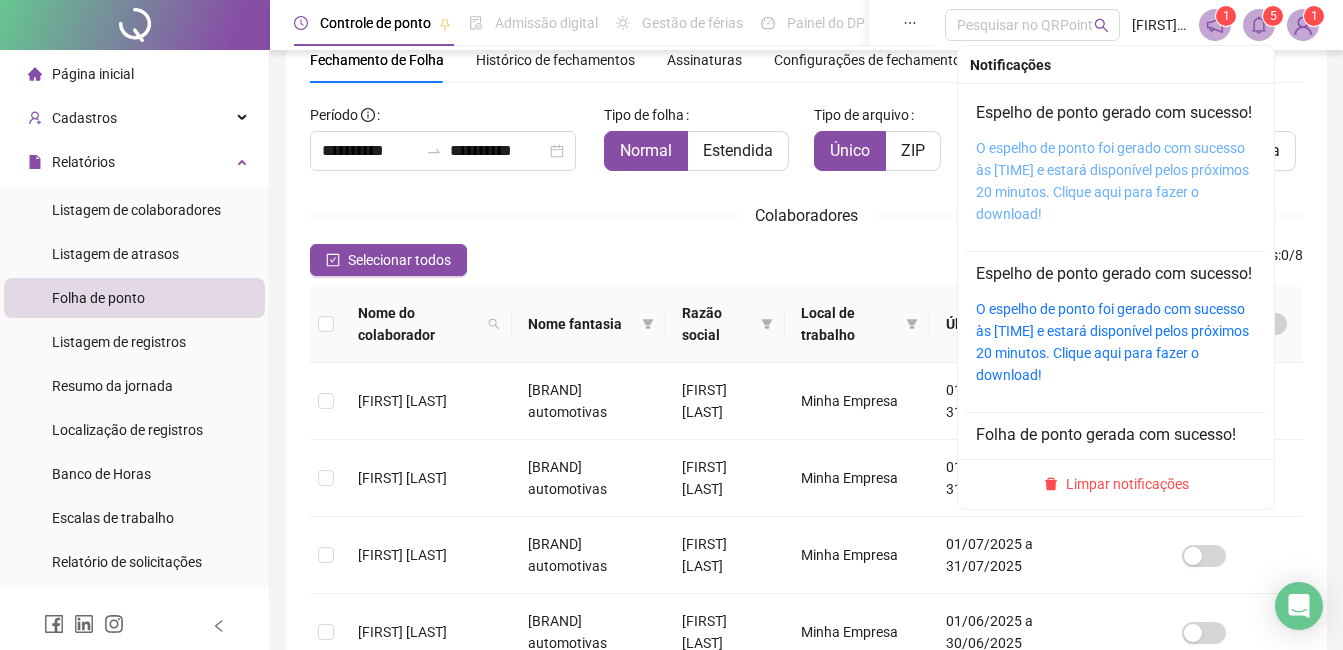 click on "Espelho de ponto gerado com sucesso! O espelho de ponto foi gerado com sucesso às 11:43:49 e estará disponível pelos próximos 20 minutos.
Clique aqui para fazer o download!" at bounding box center (1116, 163) 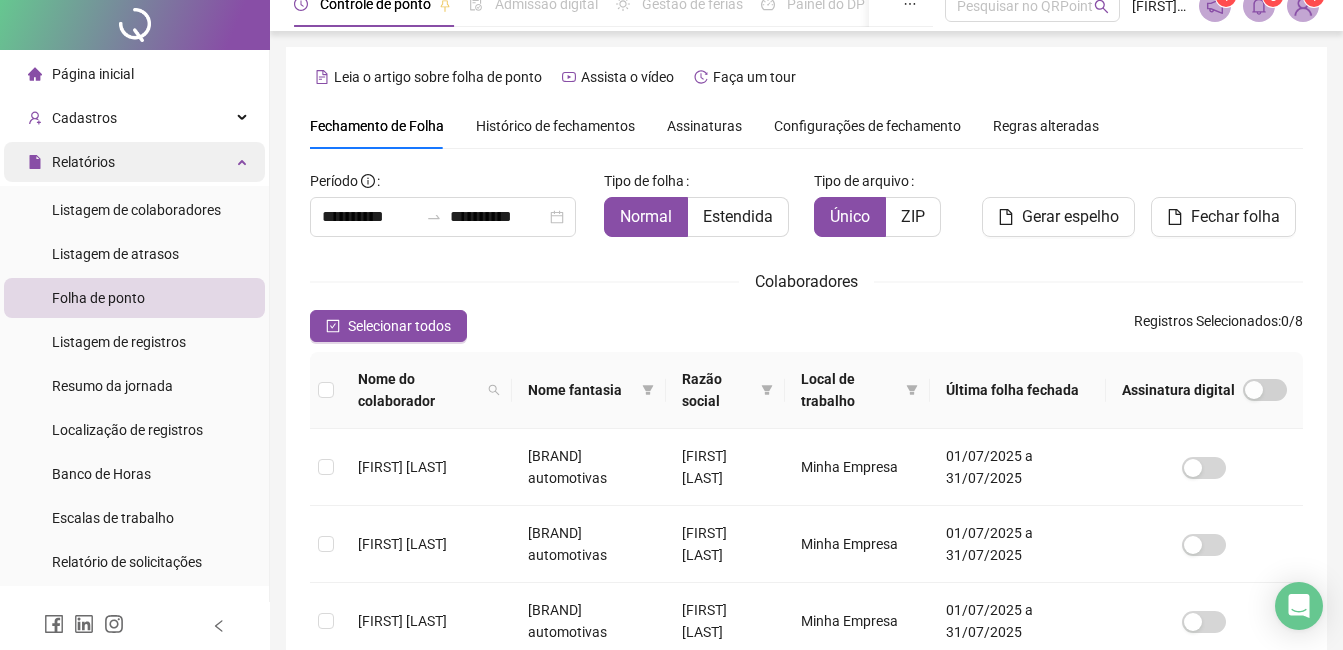 scroll, scrollTop: 0, scrollLeft: 0, axis: both 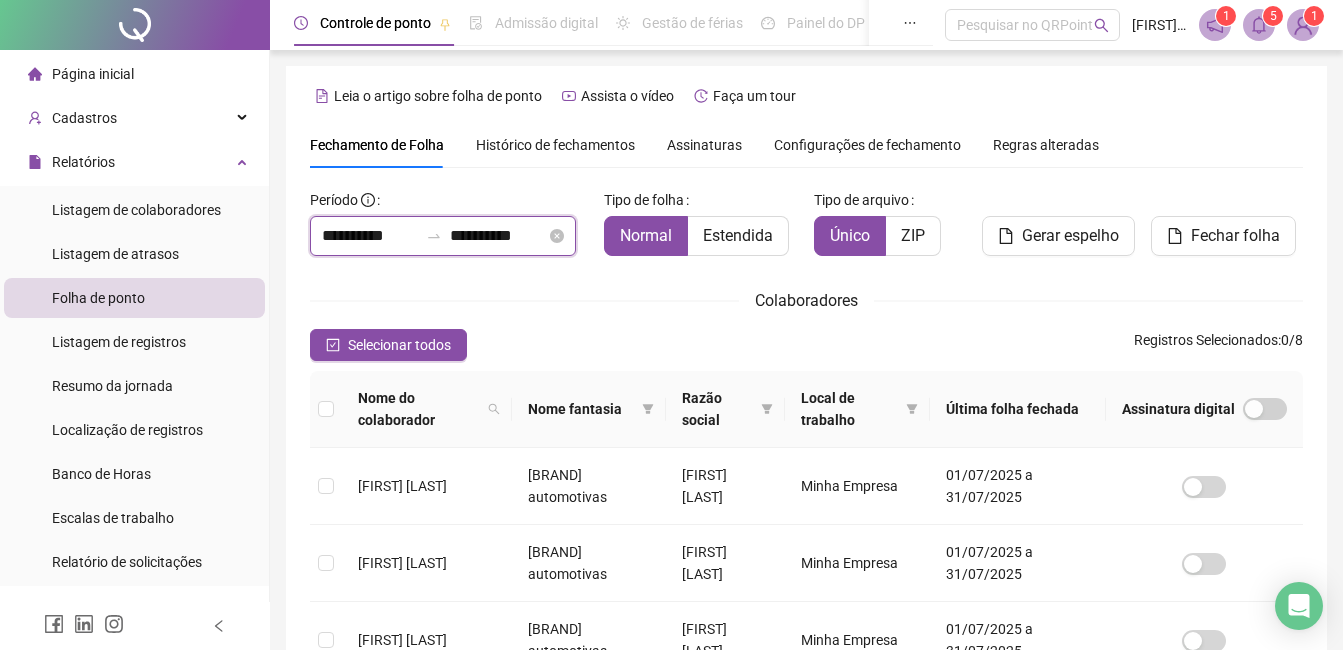 click on "**********" at bounding box center (370, 236) 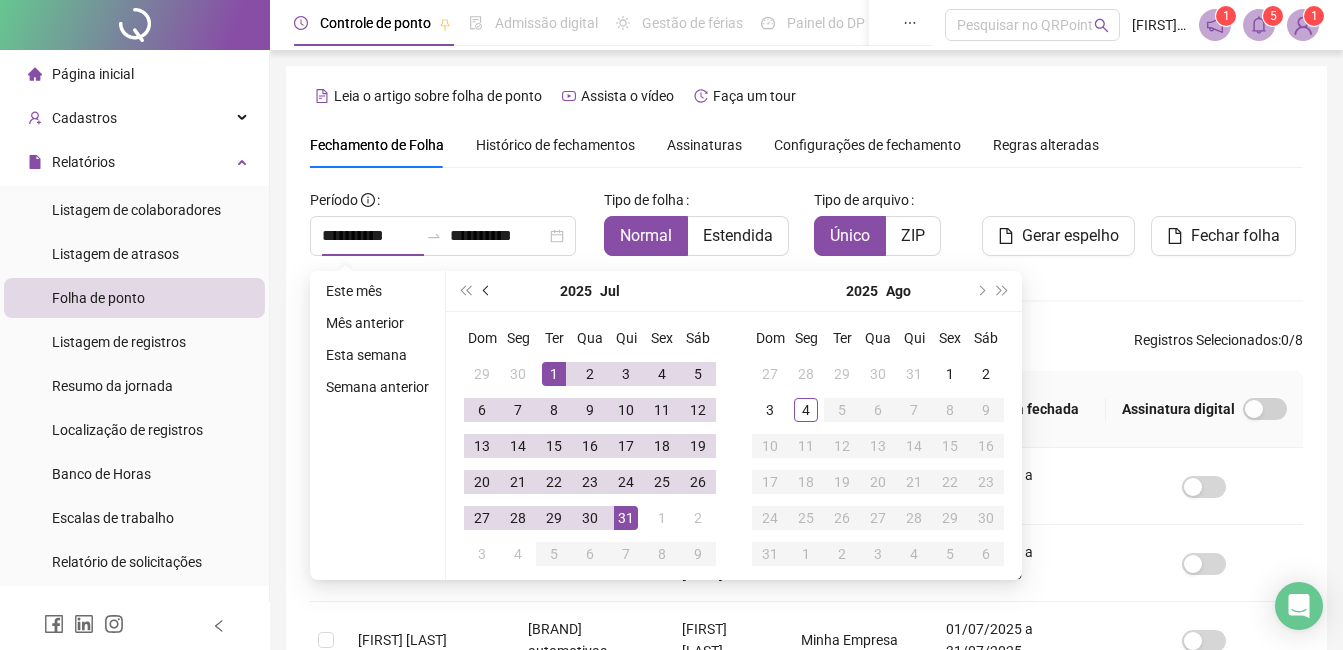 click at bounding box center (487, 291) 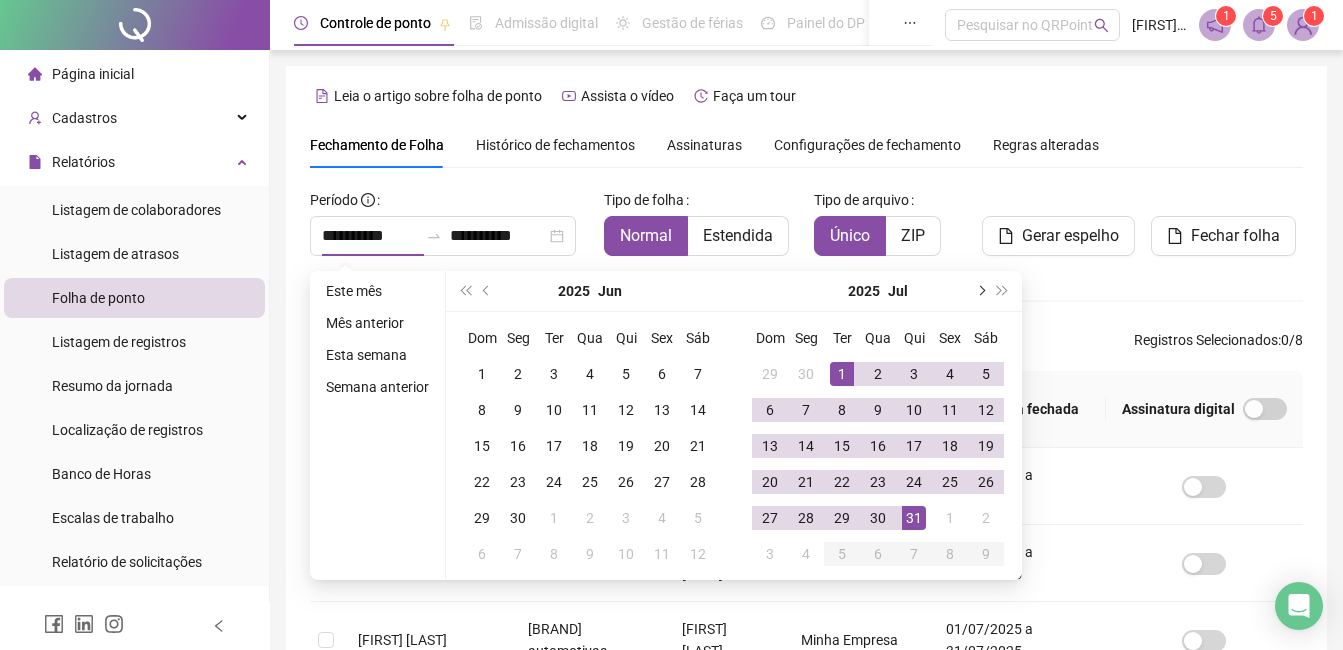 click at bounding box center [980, 291] 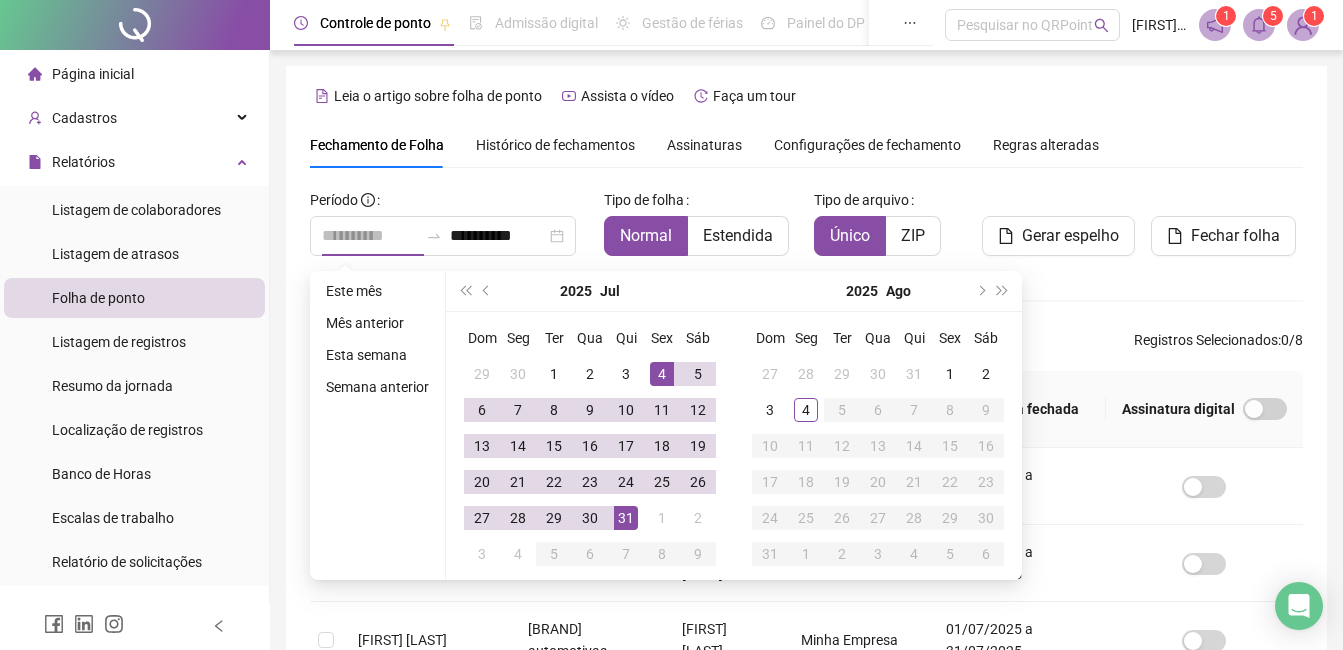 type on "**********" 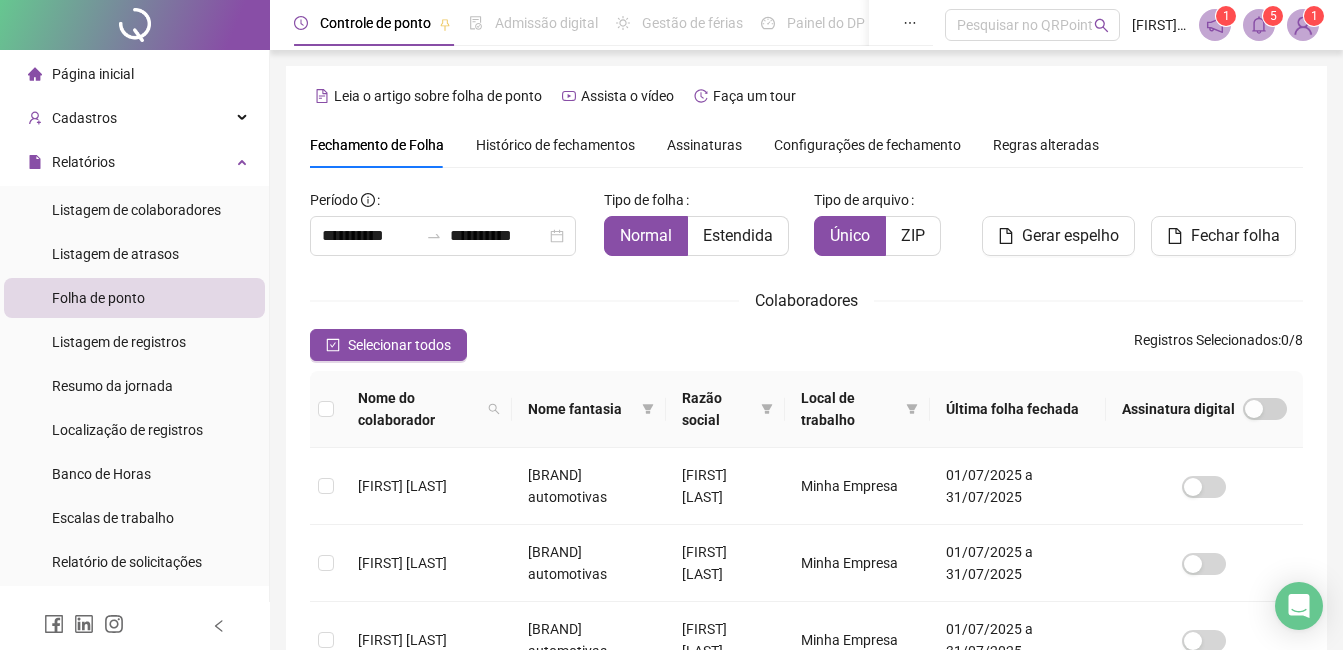 click on "**********" at bounding box center [449, 220] 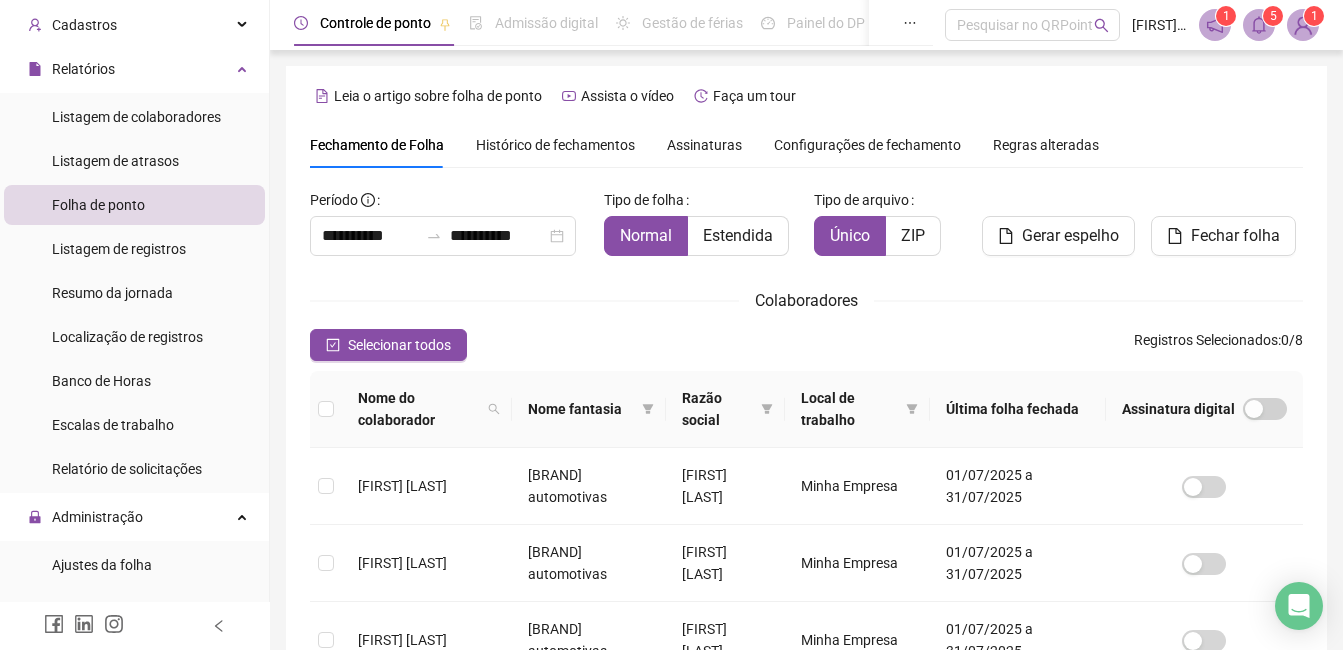 scroll, scrollTop: 200, scrollLeft: 0, axis: vertical 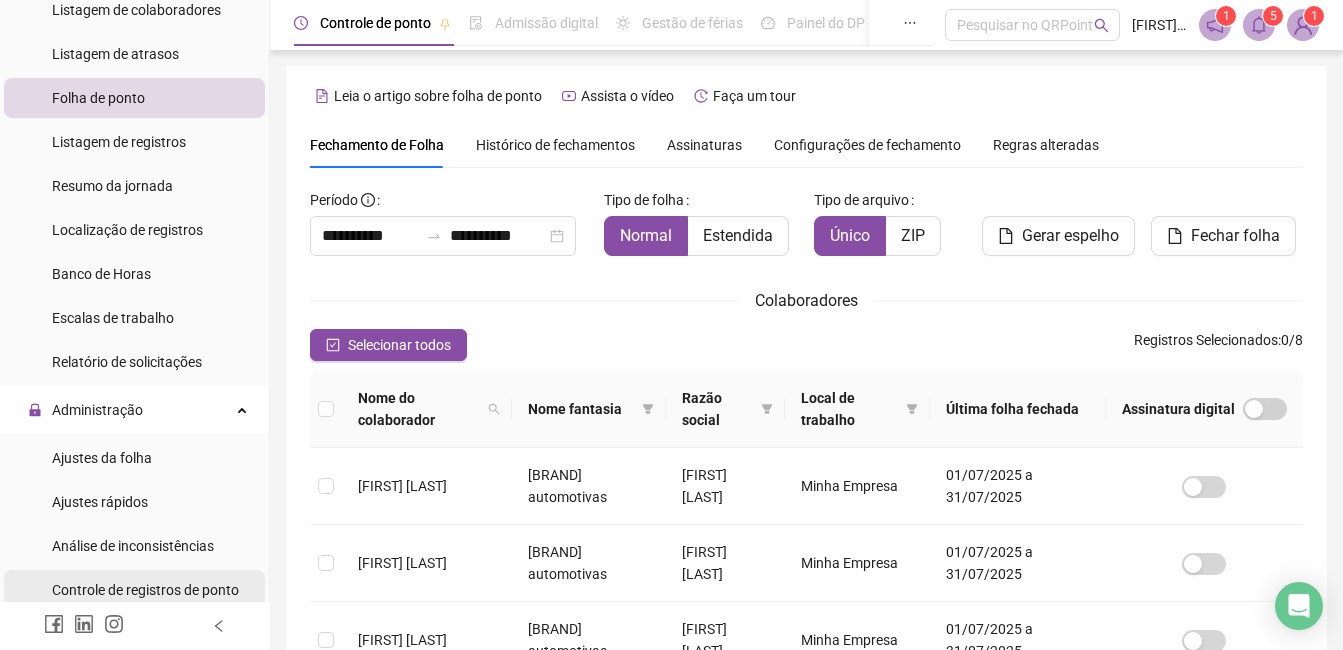 click on "Controle de registros de ponto" at bounding box center (145, 590) 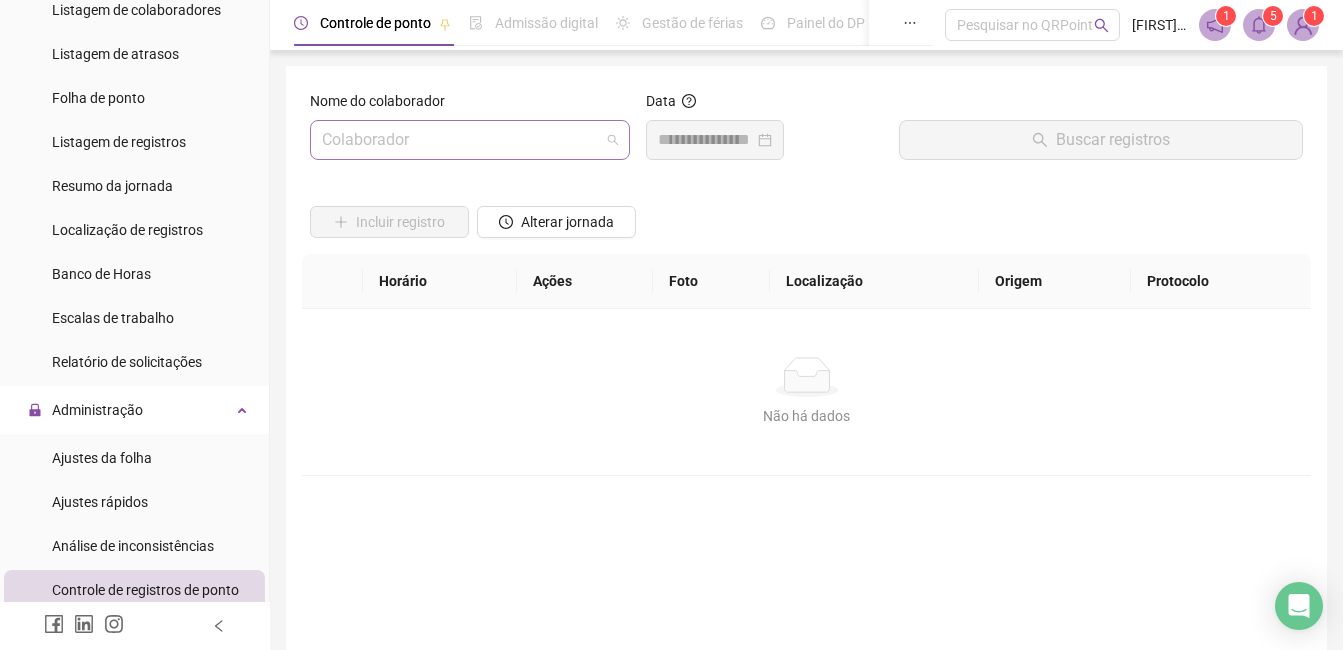 click at bounding box center (461, 140) 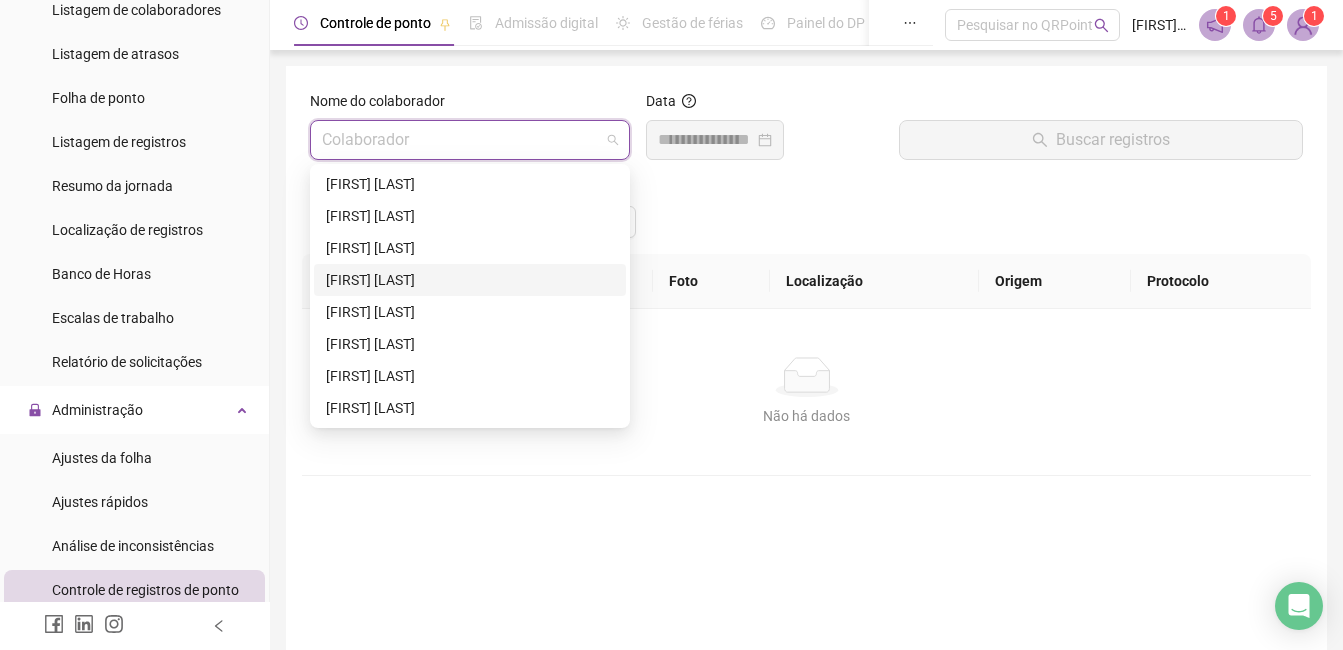 click on "[FIRST] [LAST] [LAST]" at bounding box center [470, 280] 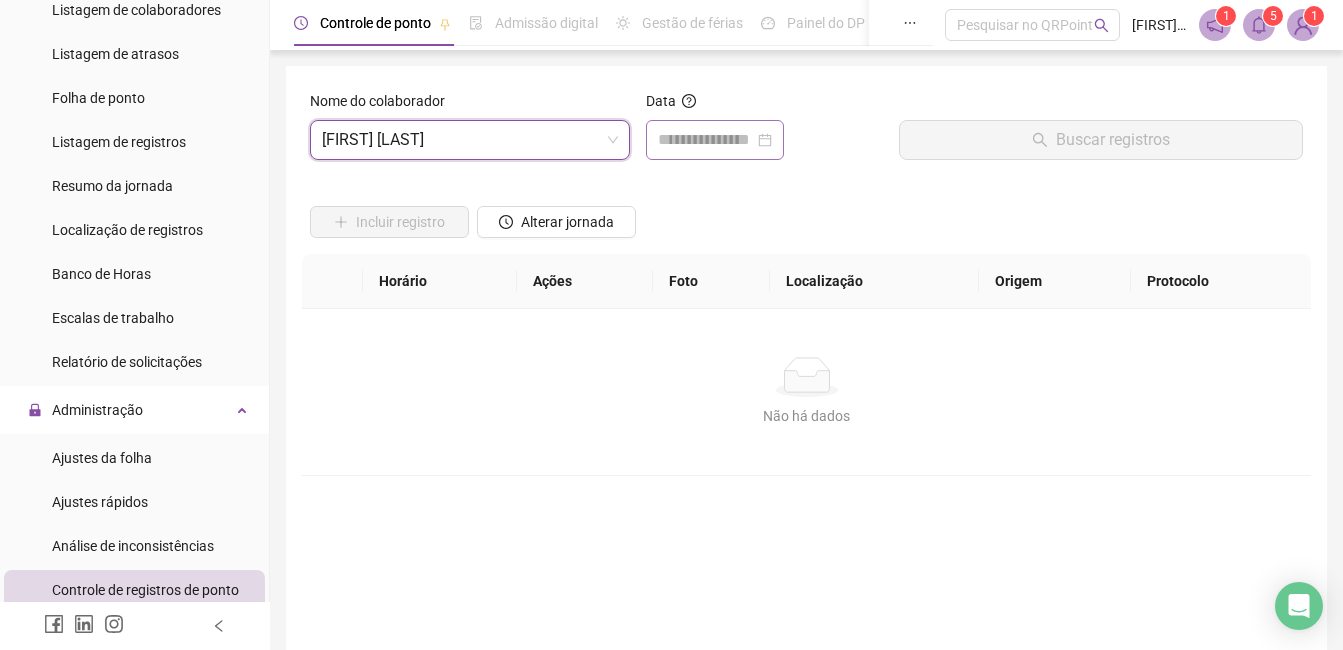 click at bounding box center (715, 140) 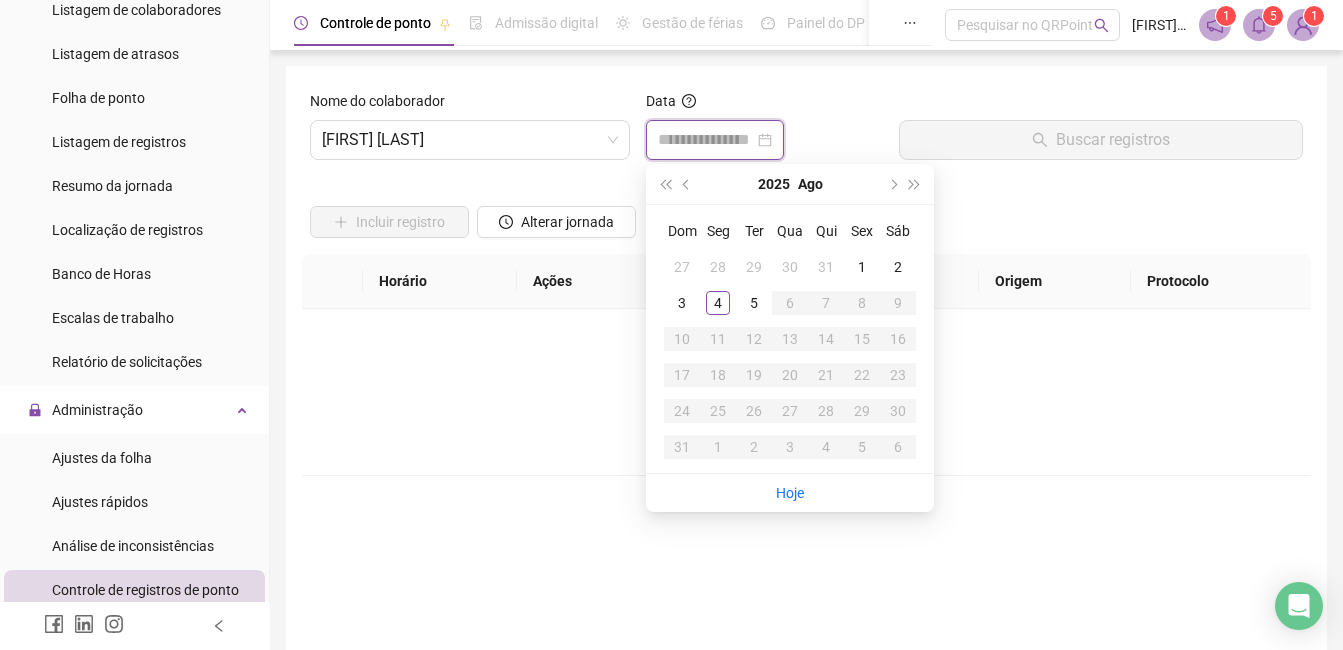 click at bounding box center (706, 140) 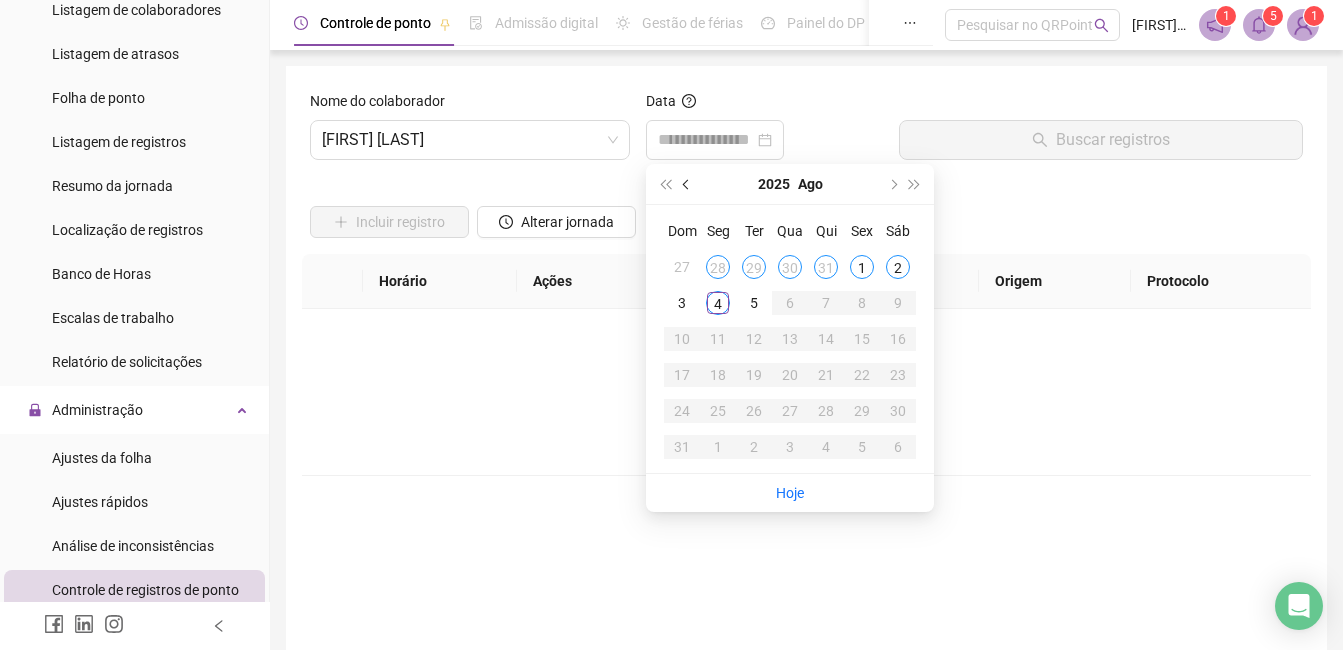 click at bounding box center (687, 184) 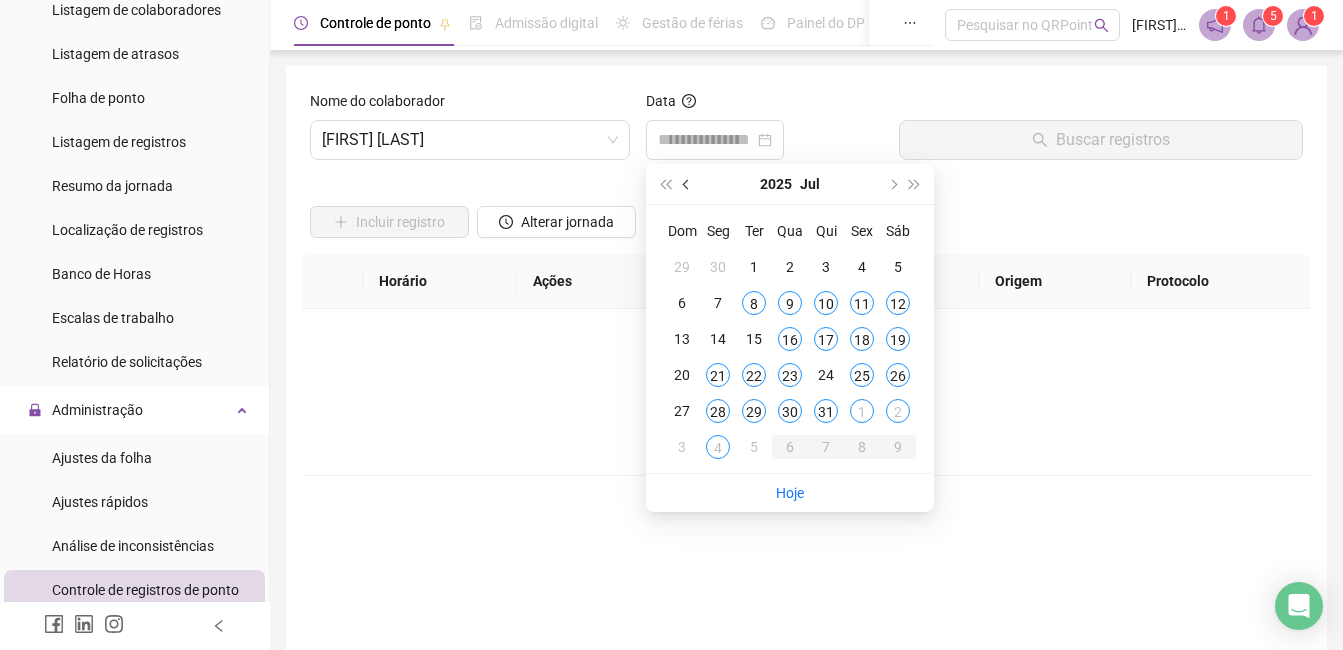 click at bounding box center (687, 184) 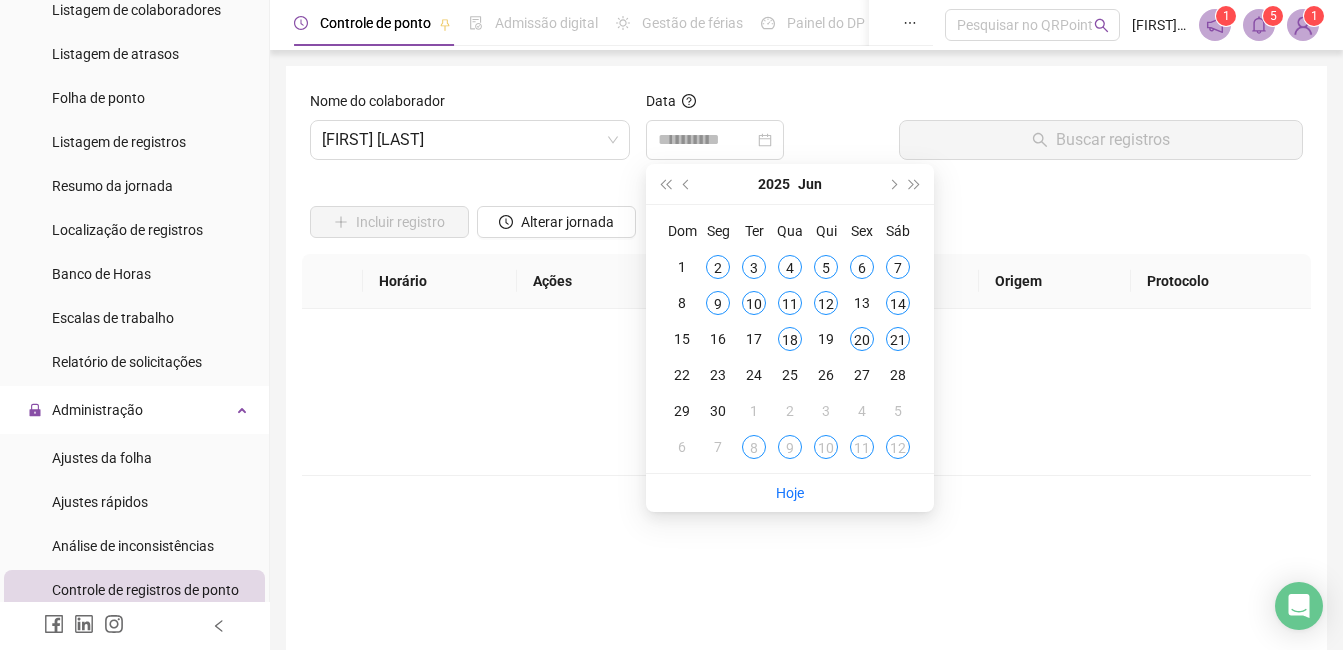 type on "**********" 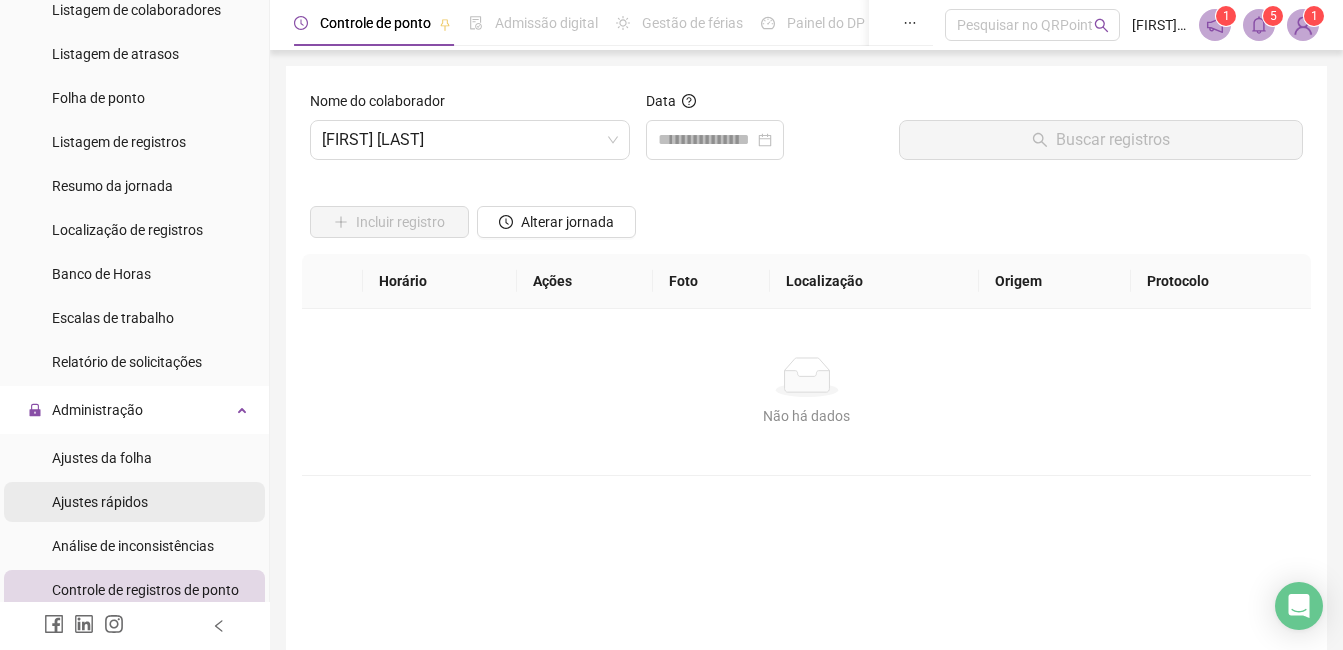 click on "Ajustes rápidos" at bounding box center [134, 502] 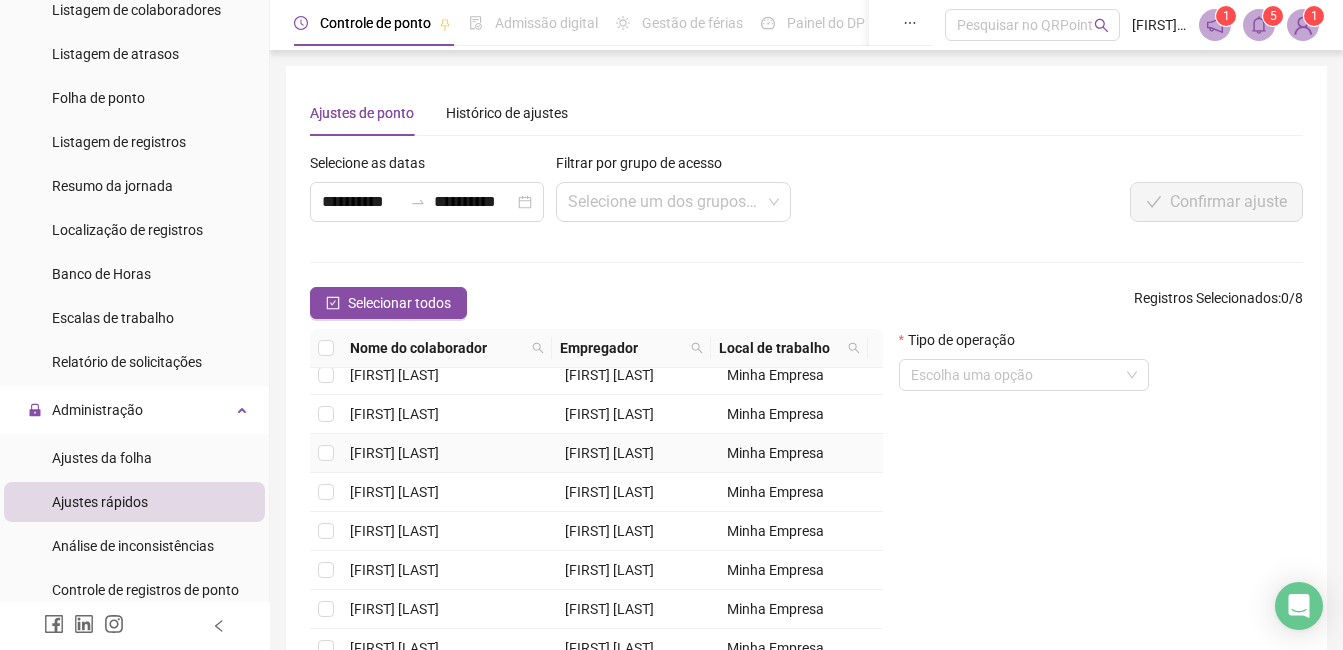 scroll, scrollTop: 188, scrollLeft: 0, axis: vertical 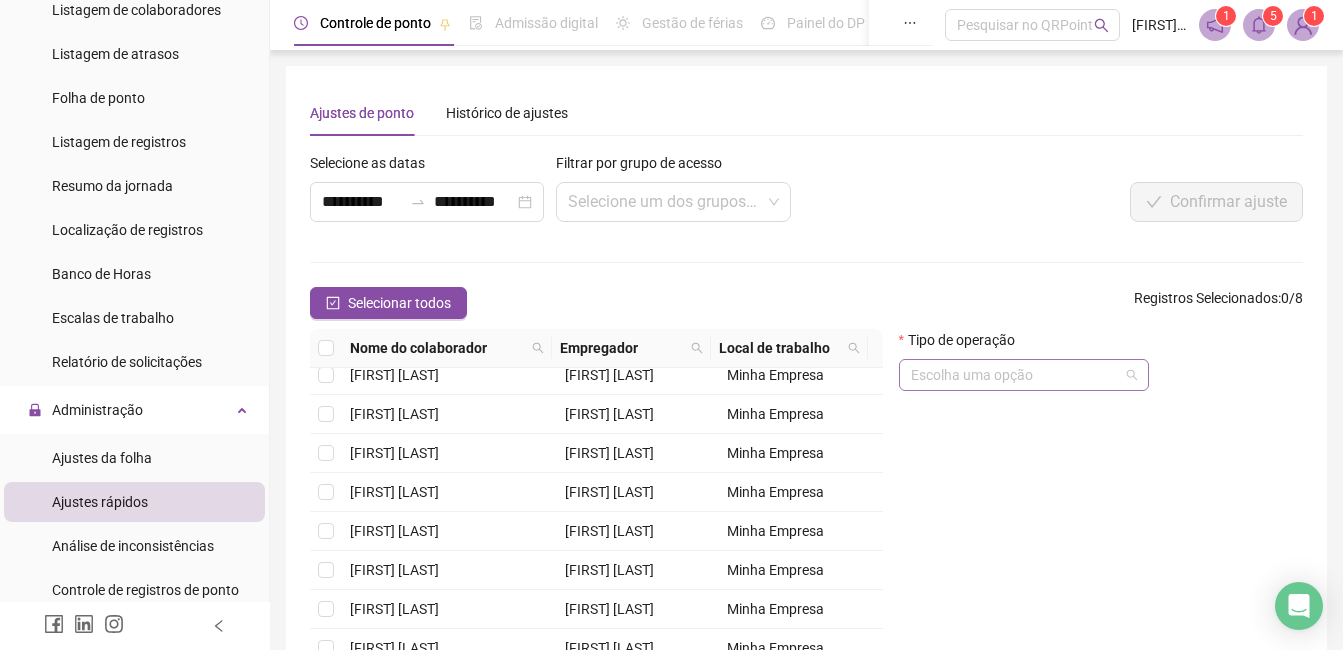 click at bounding box center (1015, 375) 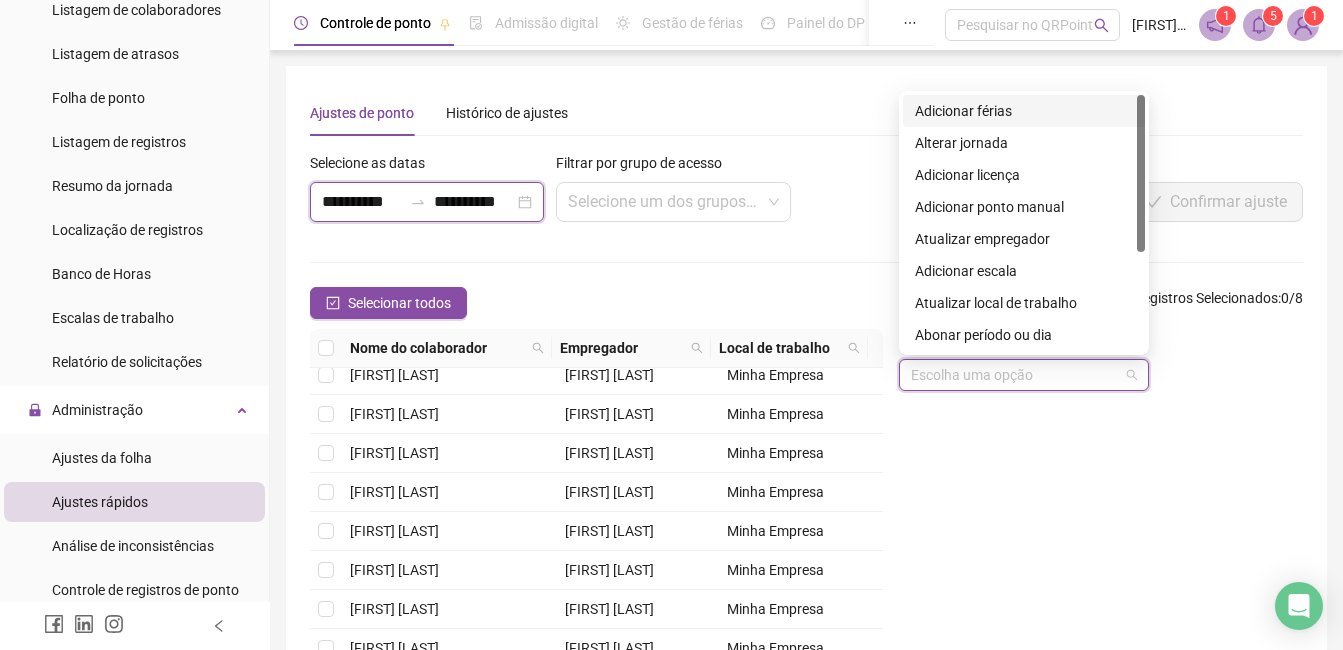 click on "**********" at bounding box center [362, 202] 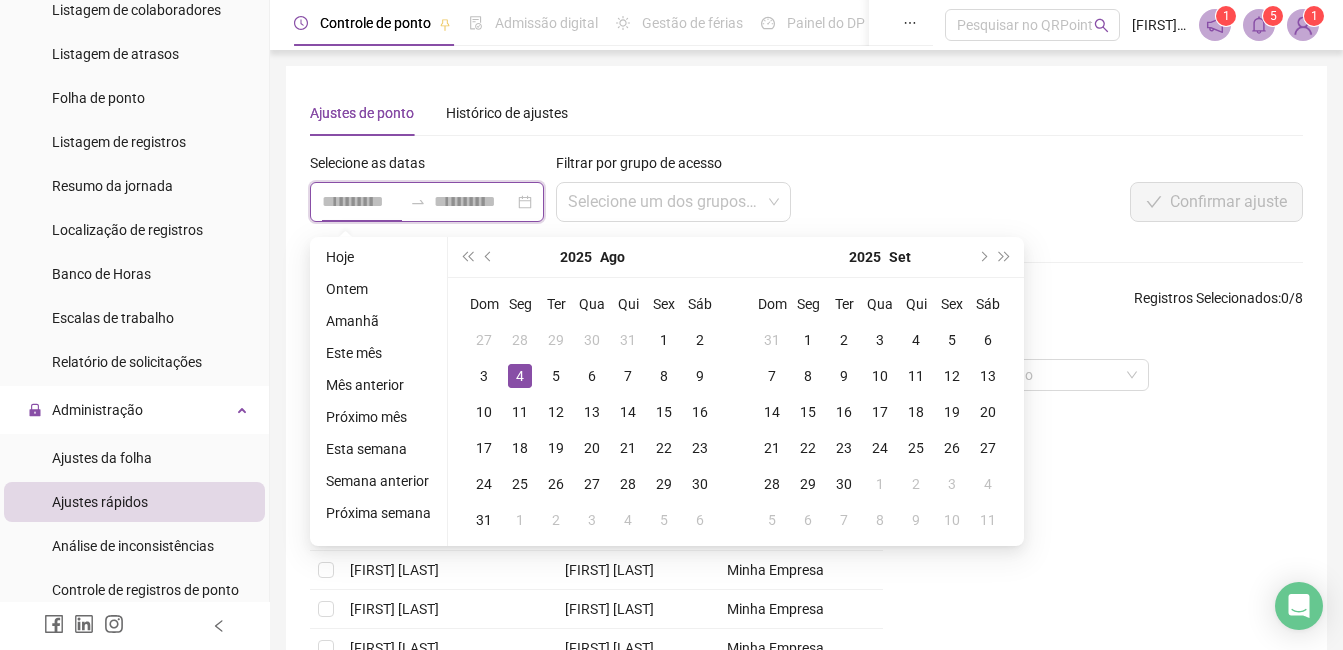 type on "**********" 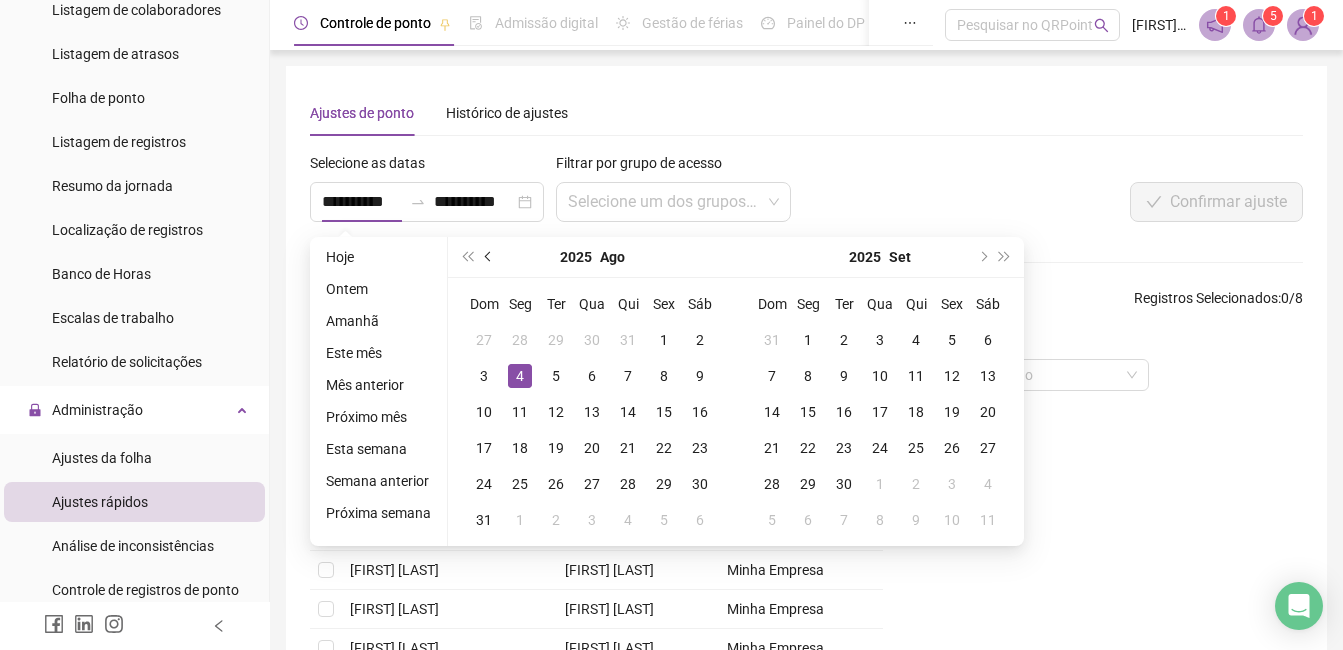 click at bounding box center (490, 257) 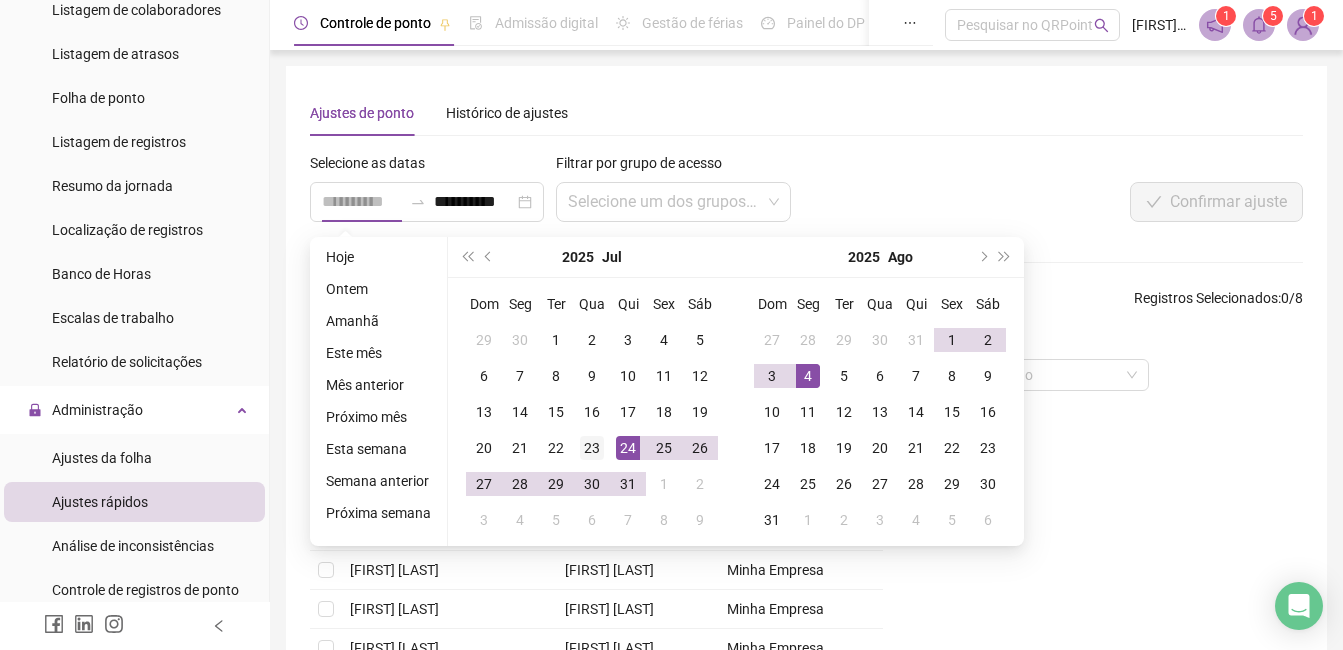 type on "**********" 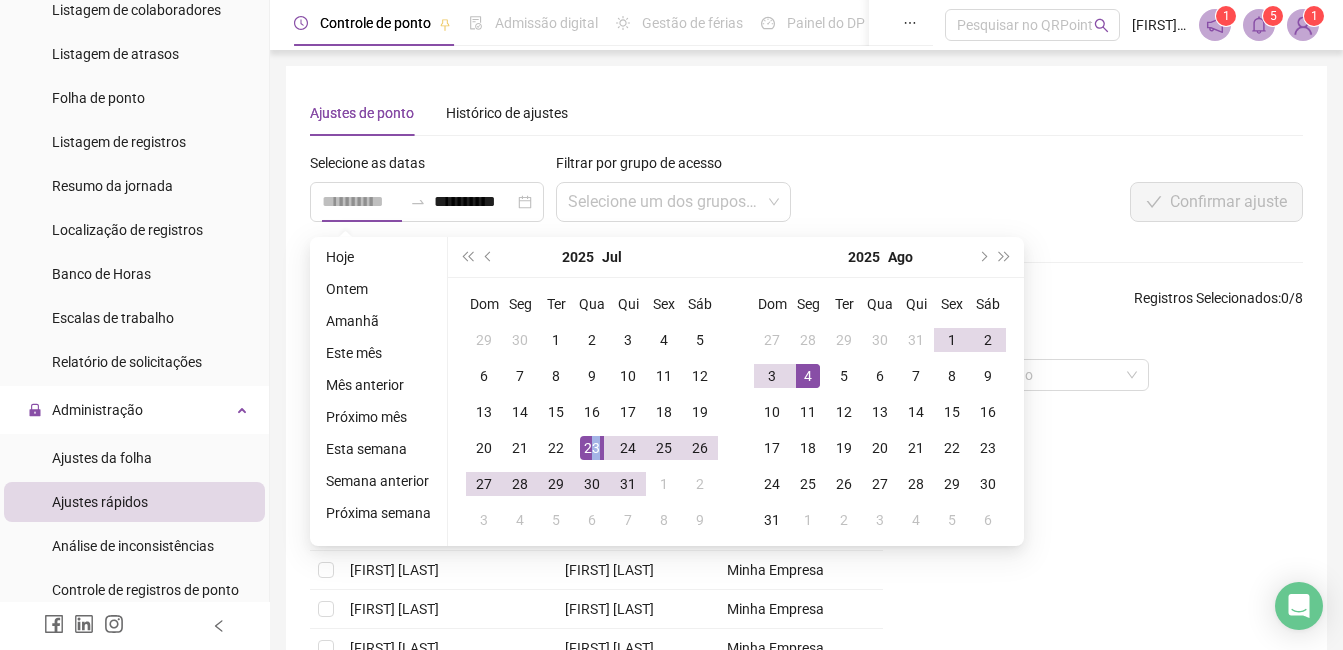 click on "23" at bounding box center (592, 448) 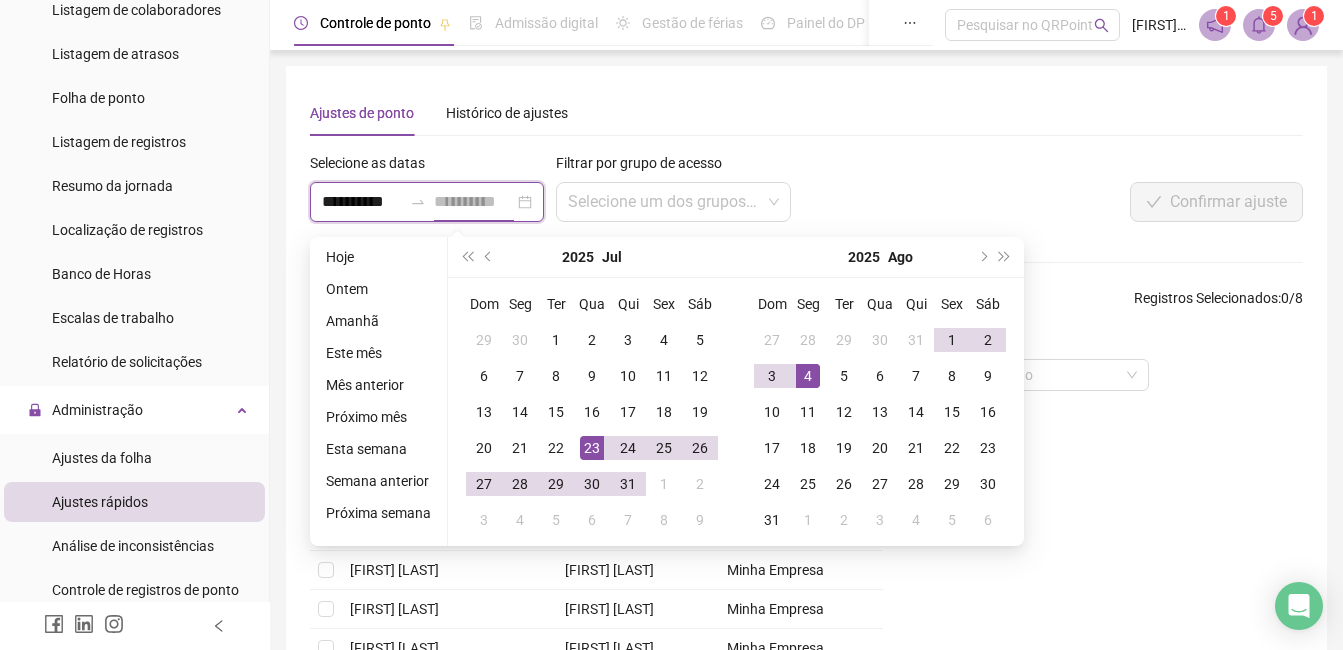 scroll, scrollTop: 0, scrollLeft: 1, axis: horizontal 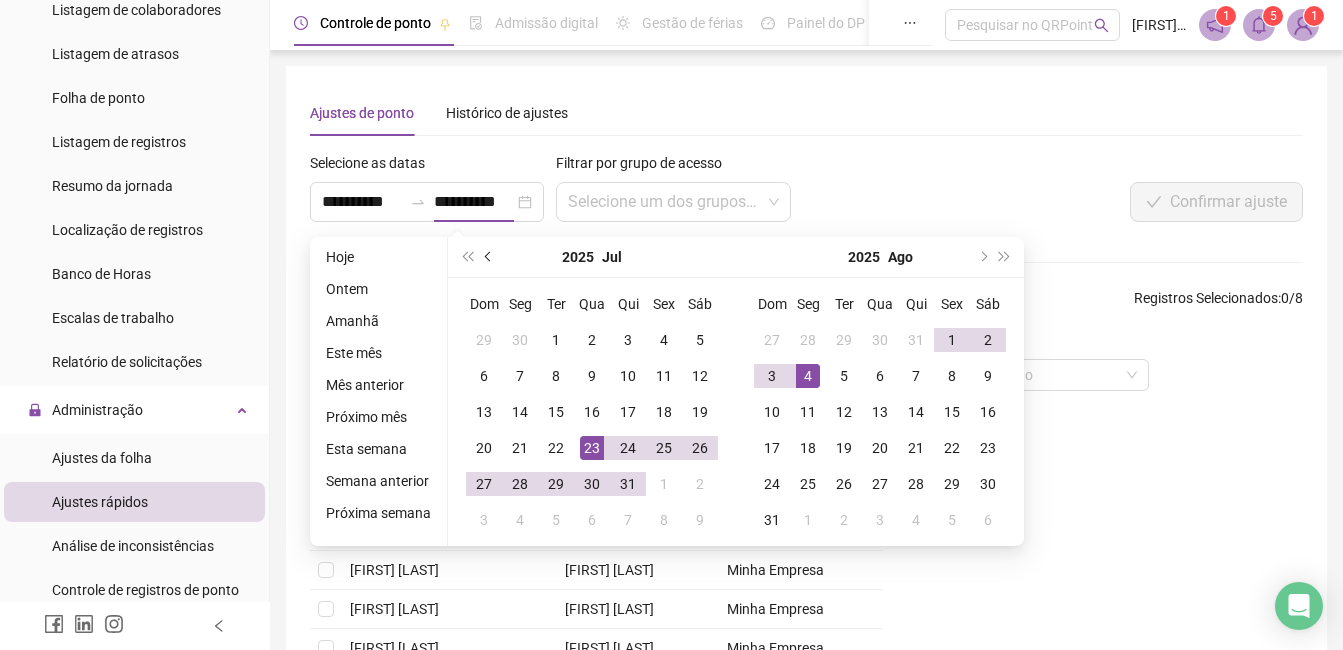 click at bounding box center [490, 257] 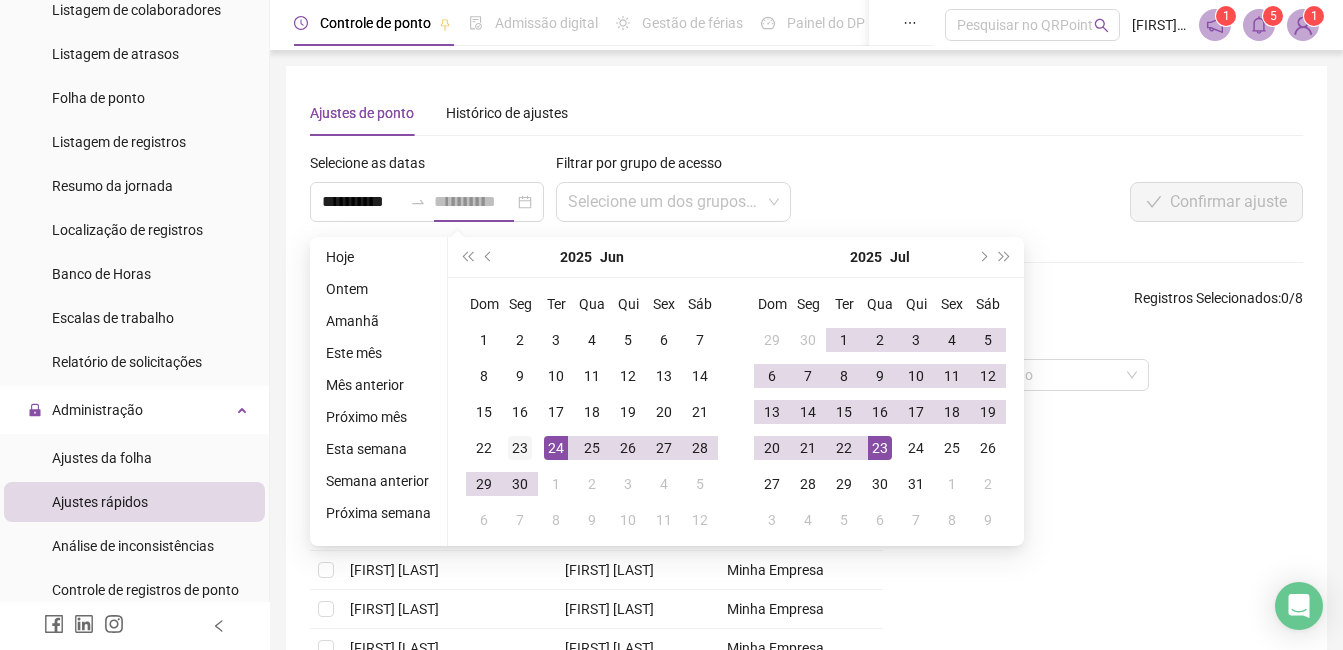 type on "**********" 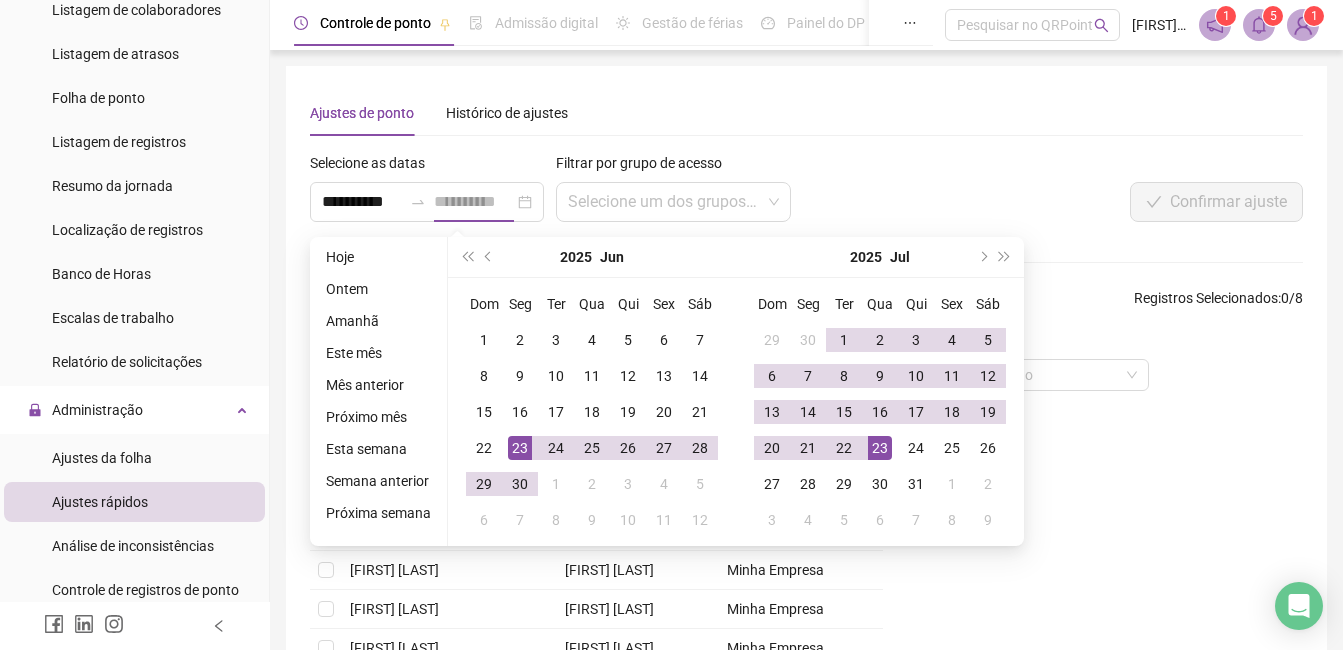 click on "23" at bounding box center [520, 448] 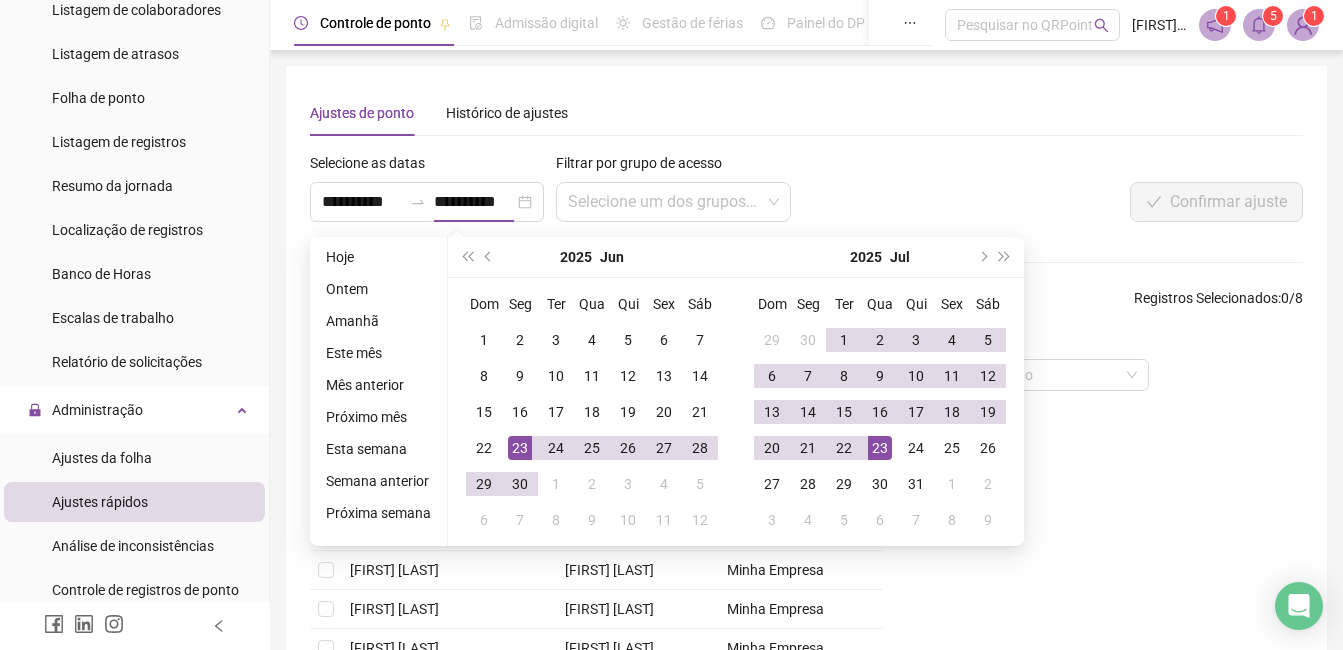 type on "**********" 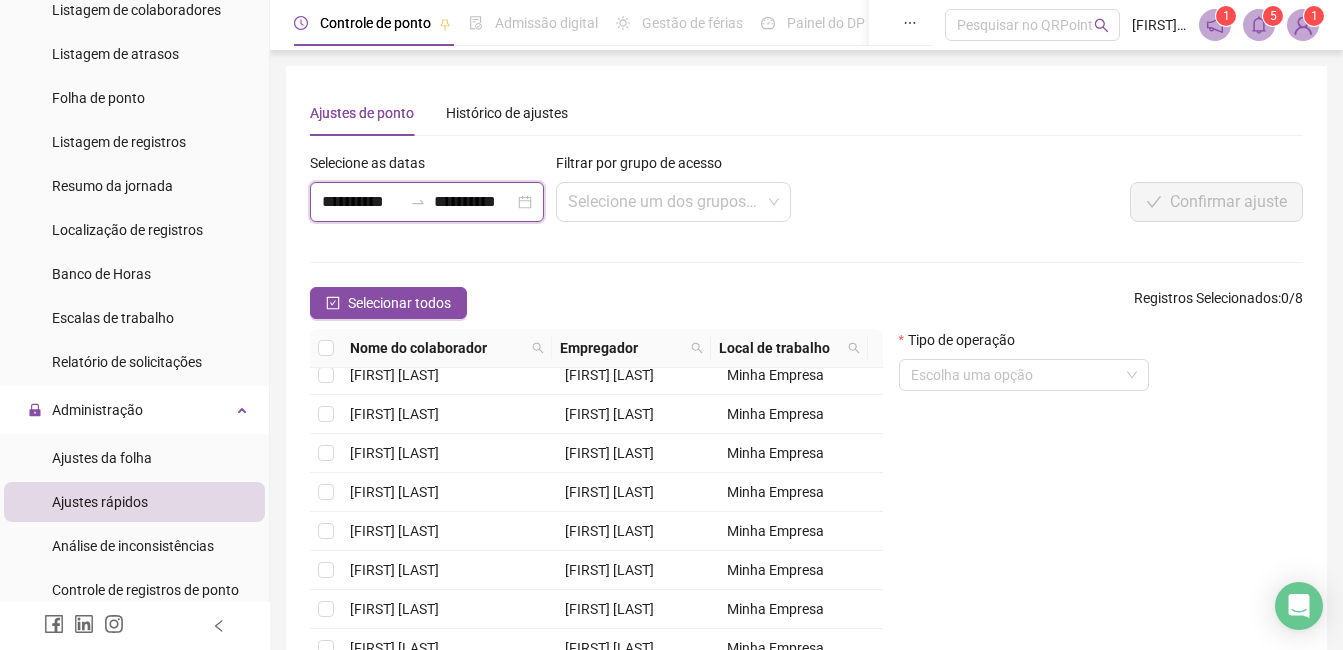 click on "**********" at bounding box center [474, 202] 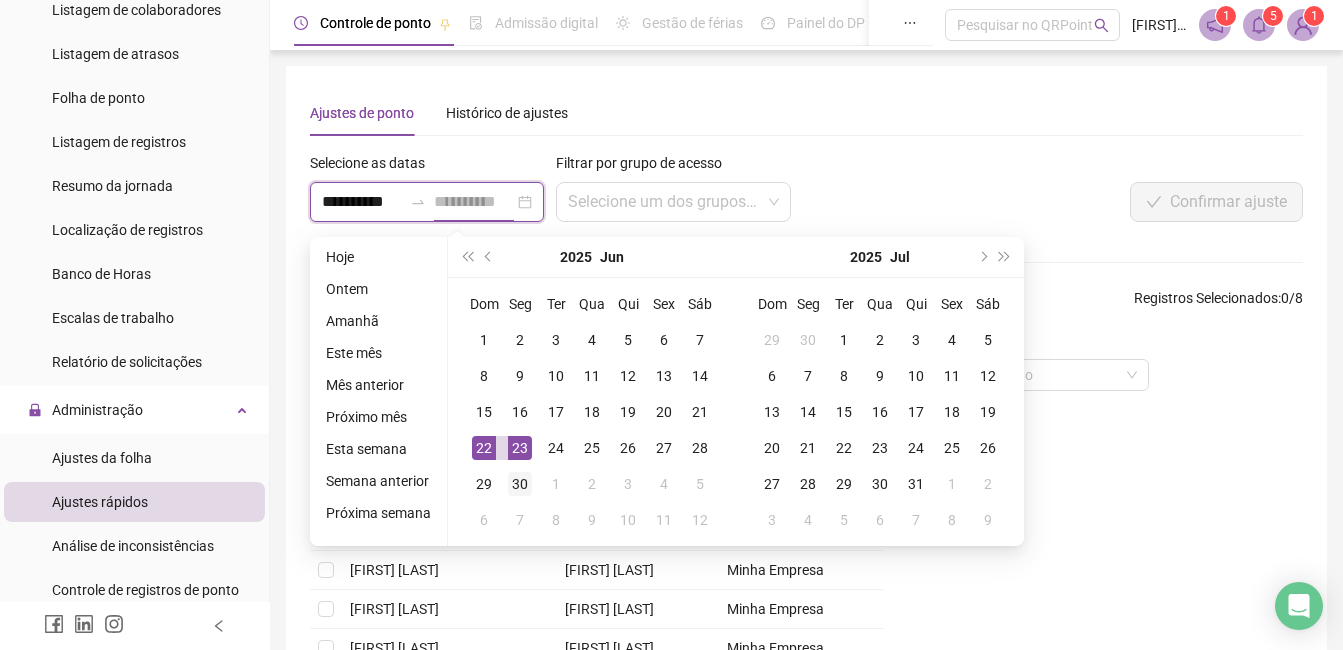 type on "**********" 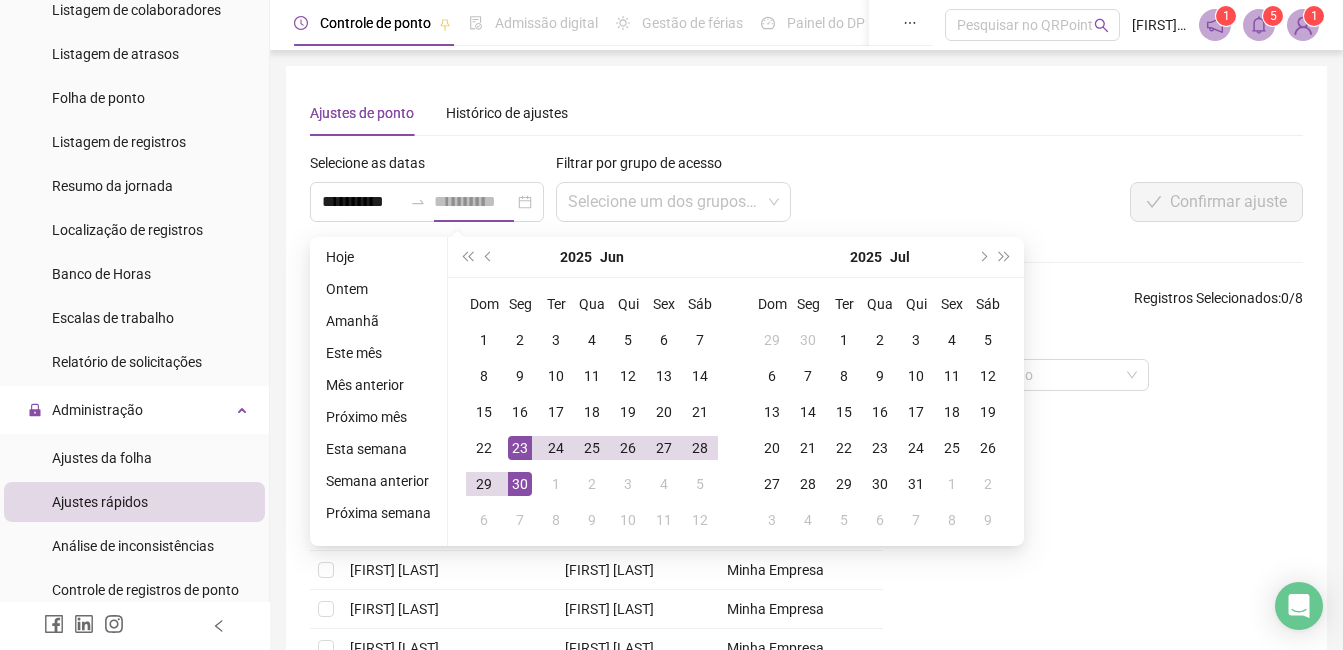 click on "30" at bounding box center [520, 484] 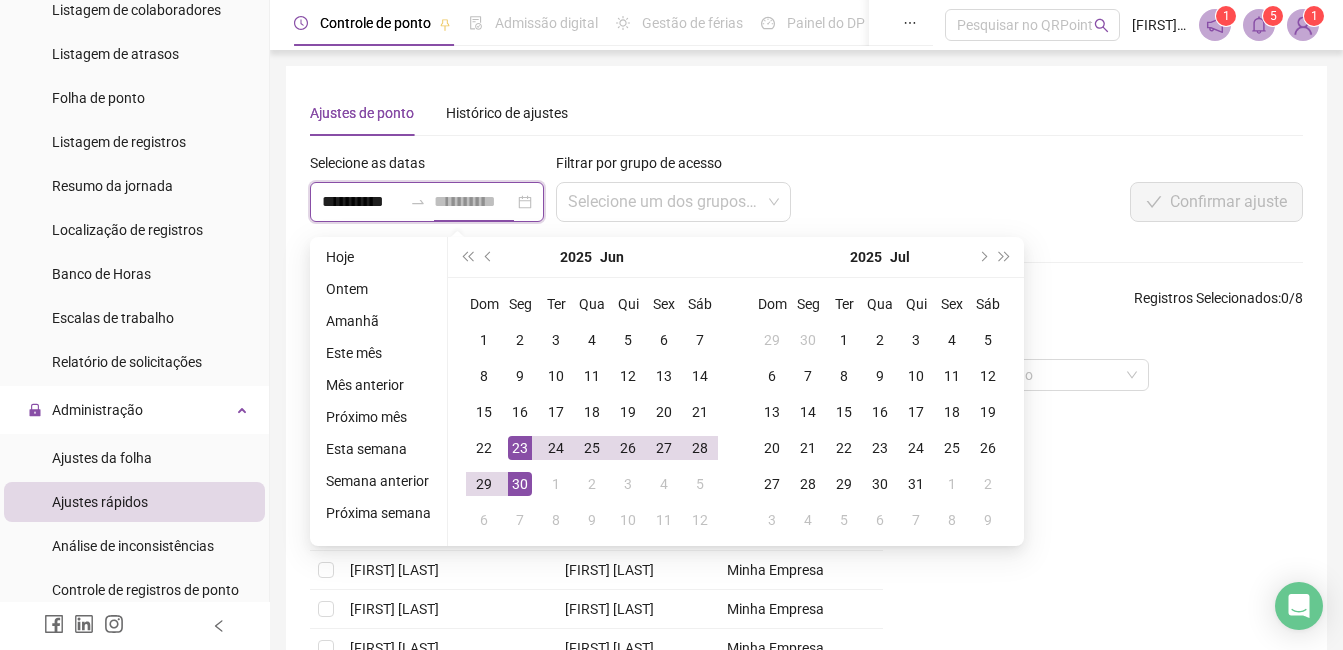 scroll, scrollTop: 0, scrollLeft: 1, axis: horizontal 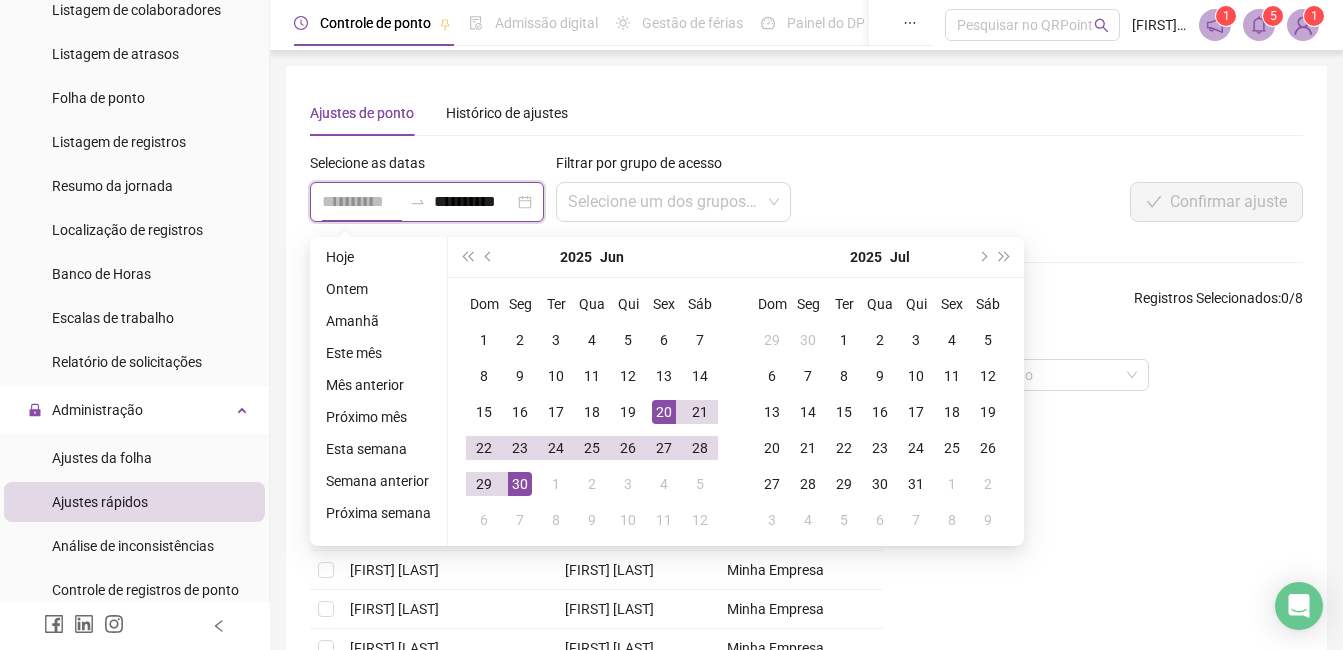 type on "**********" 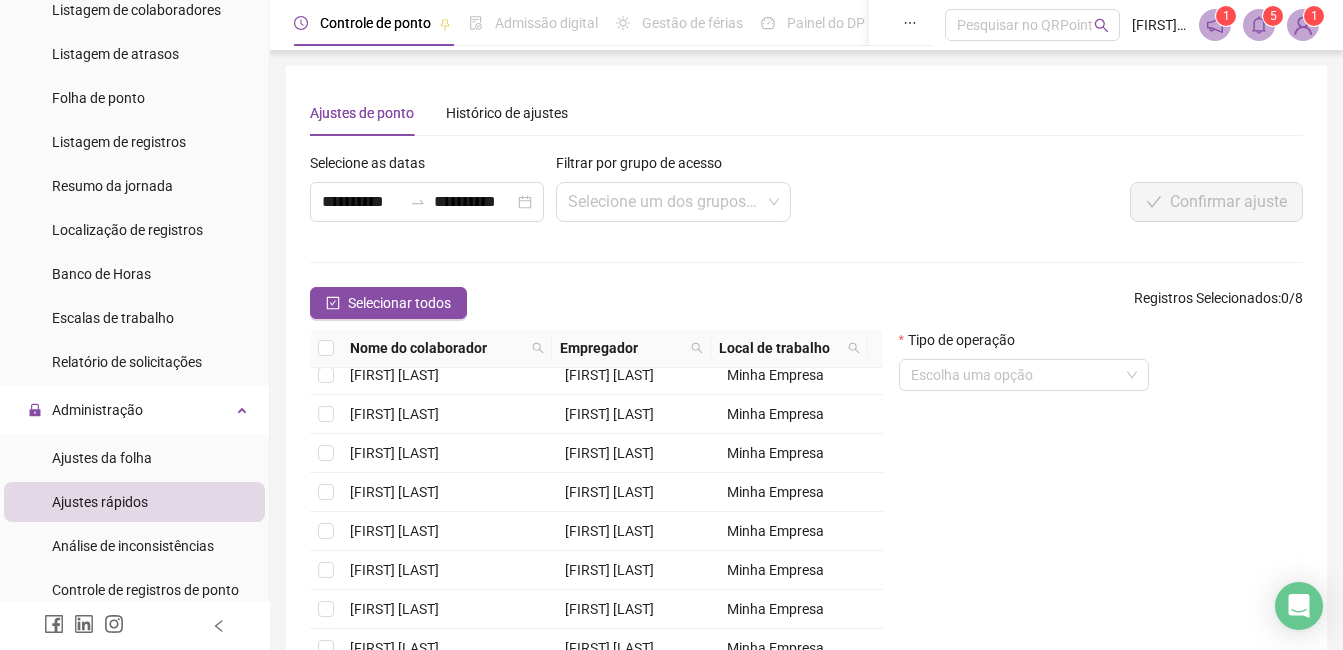scroll, scrollTop: 0, scrollLeft: 0, axis: both 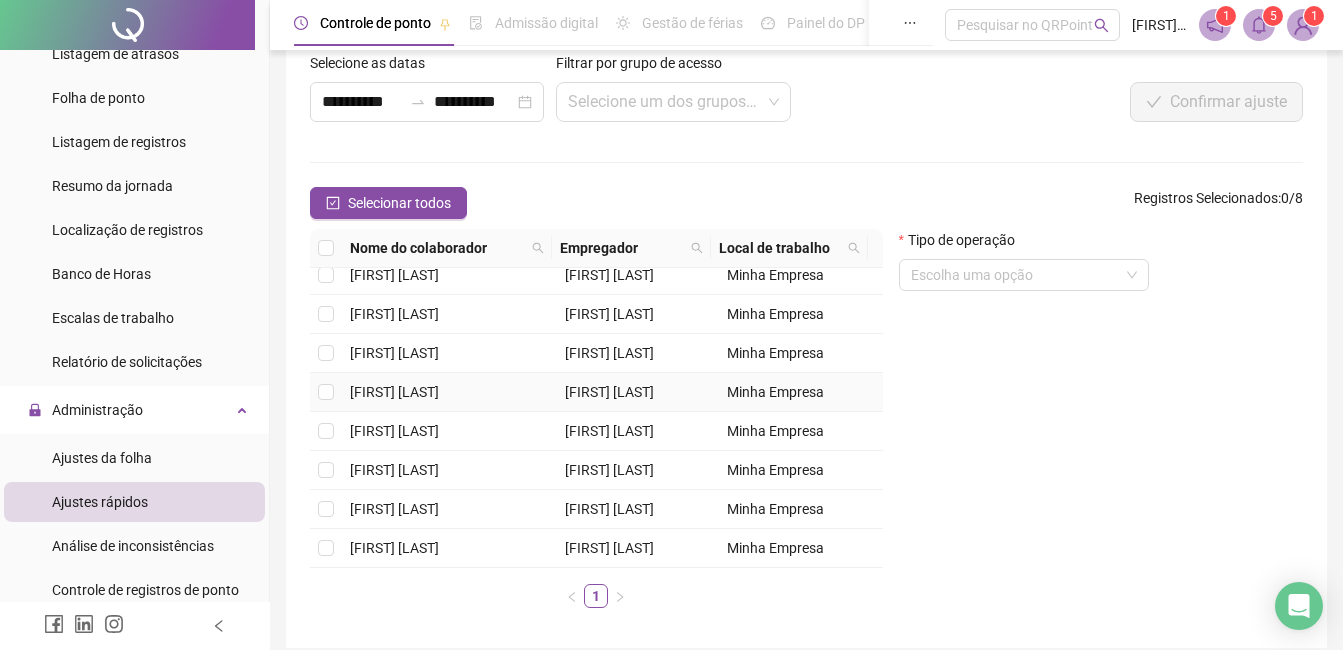 click on "[FIRST] [LAST] [LAST]" at bounding box center [394, 392] 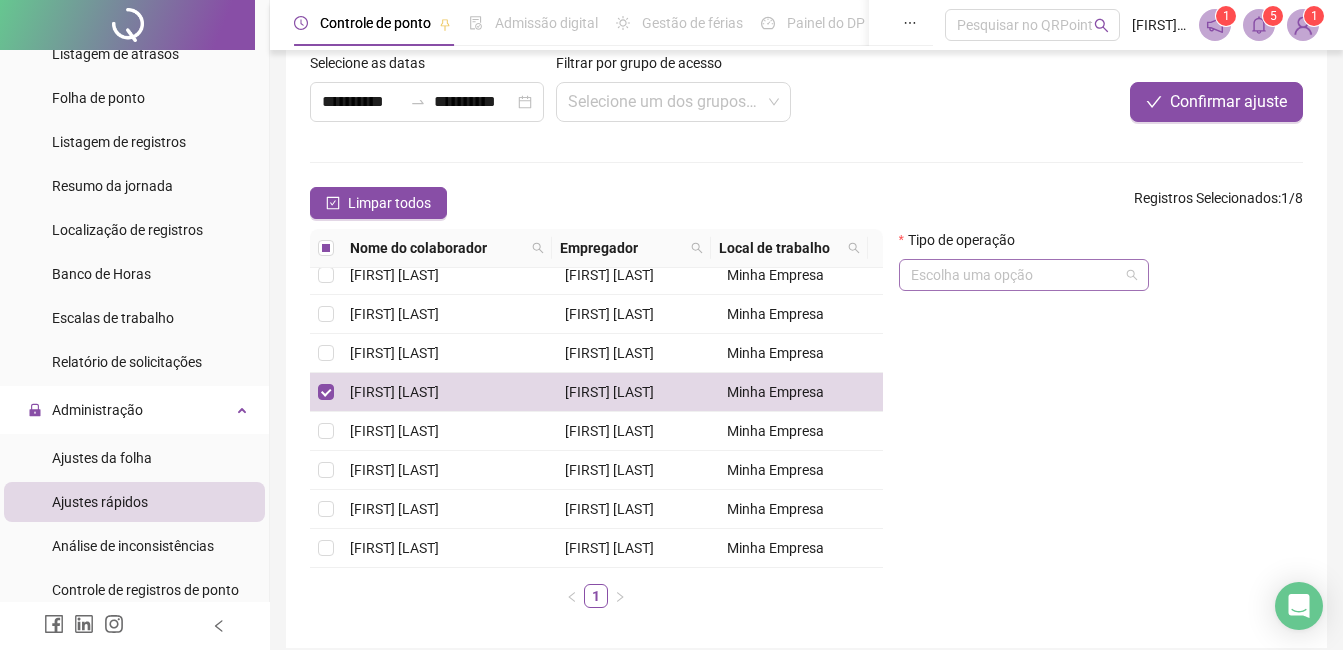 click at bounding box center (1015, 275) 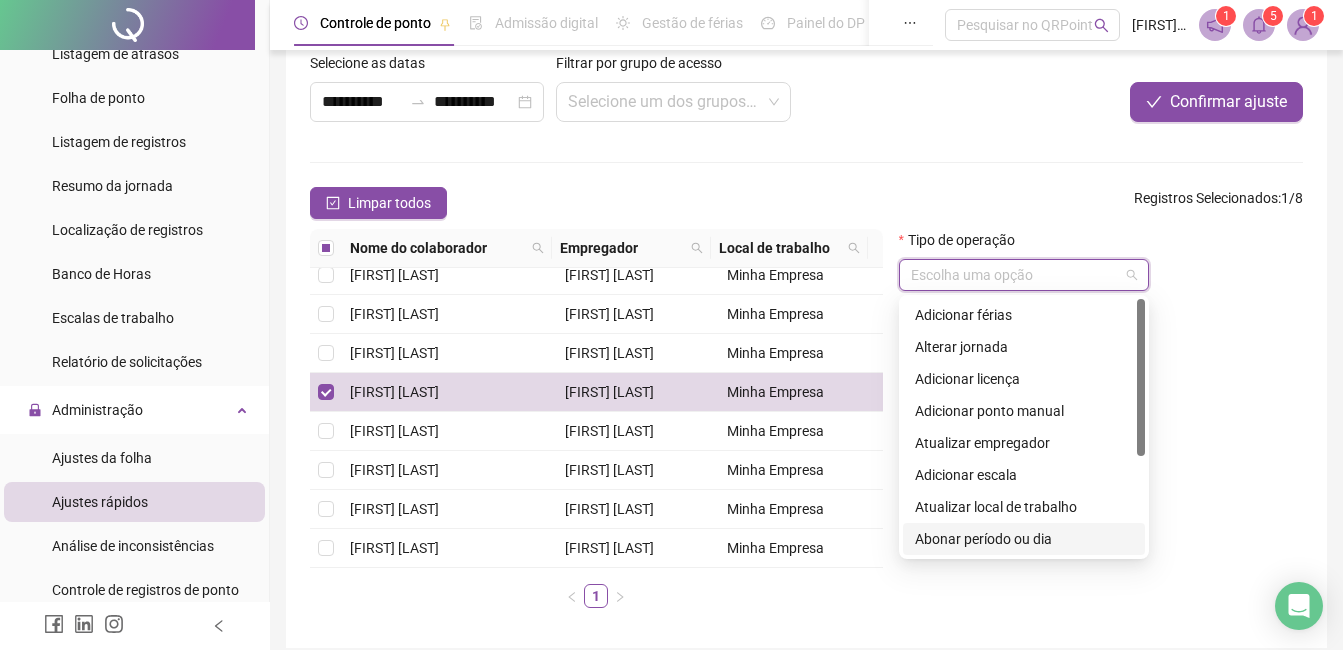 click on "Abonar período ou dia" at bounding box center [1024, 539] 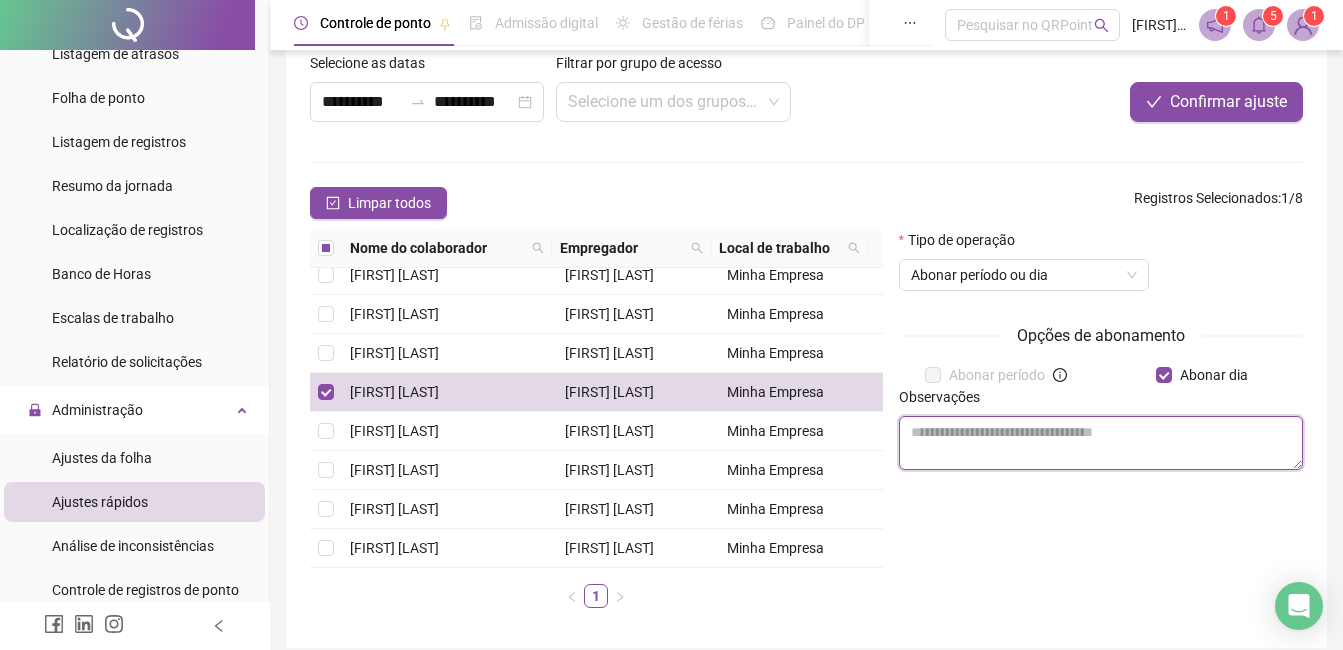 click at bounding box center (1101, 443) 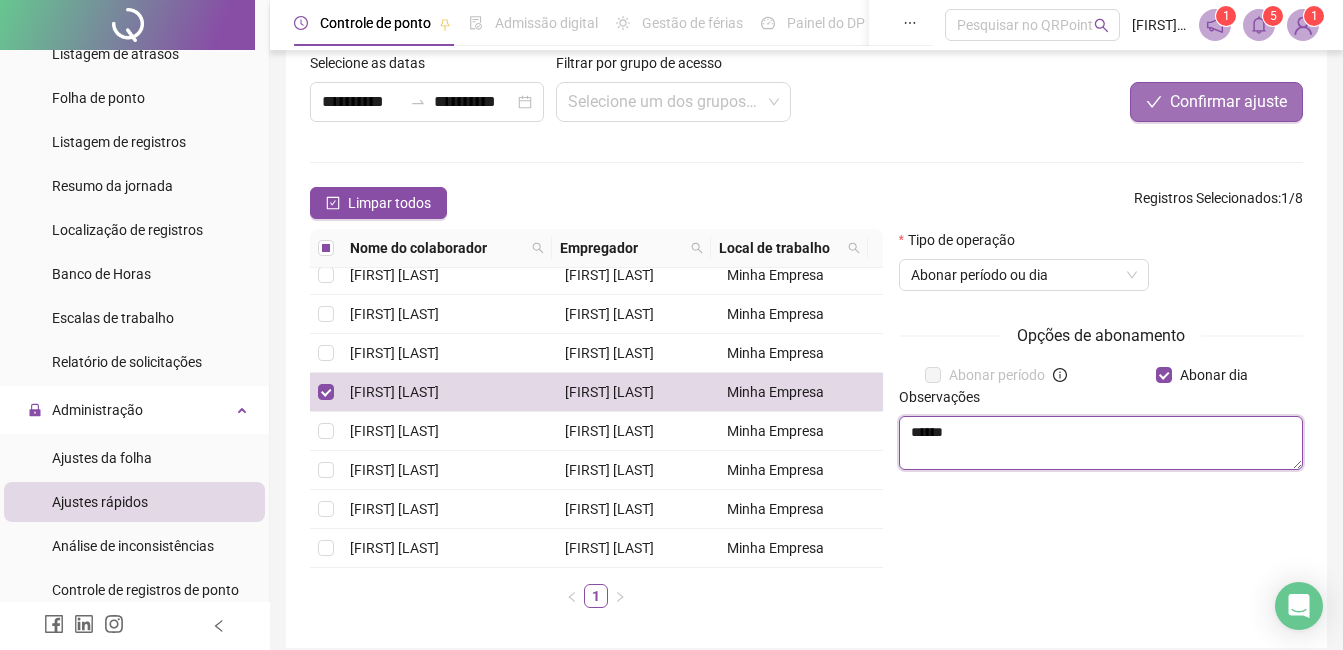type on "******" 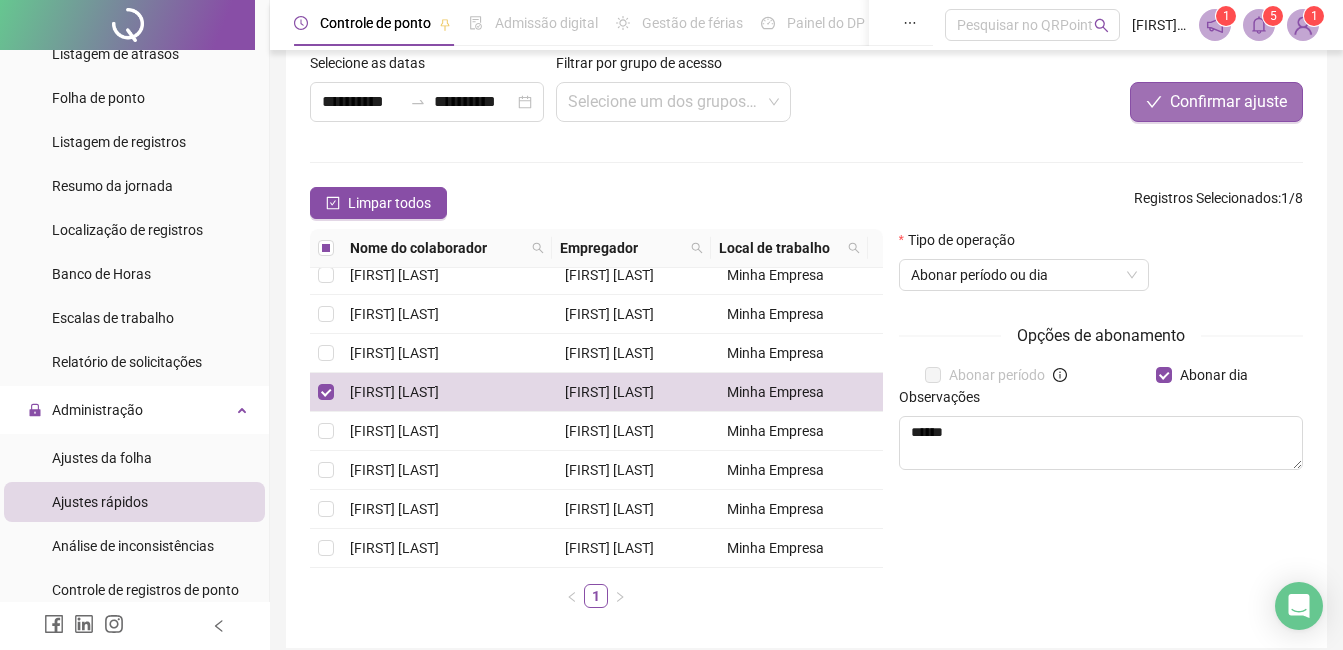 click on "Confirmar ajuste" at bounding box center (1216, 102) 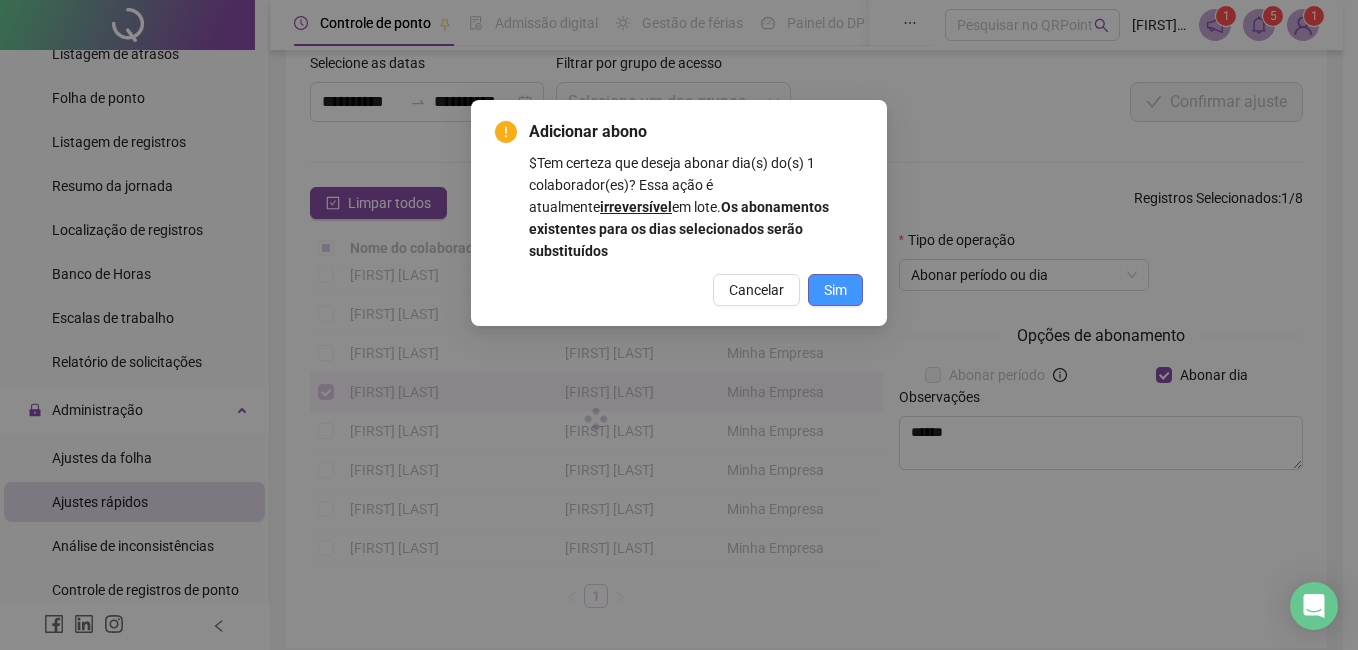click on "Sim" at bounding box center [835, 290] 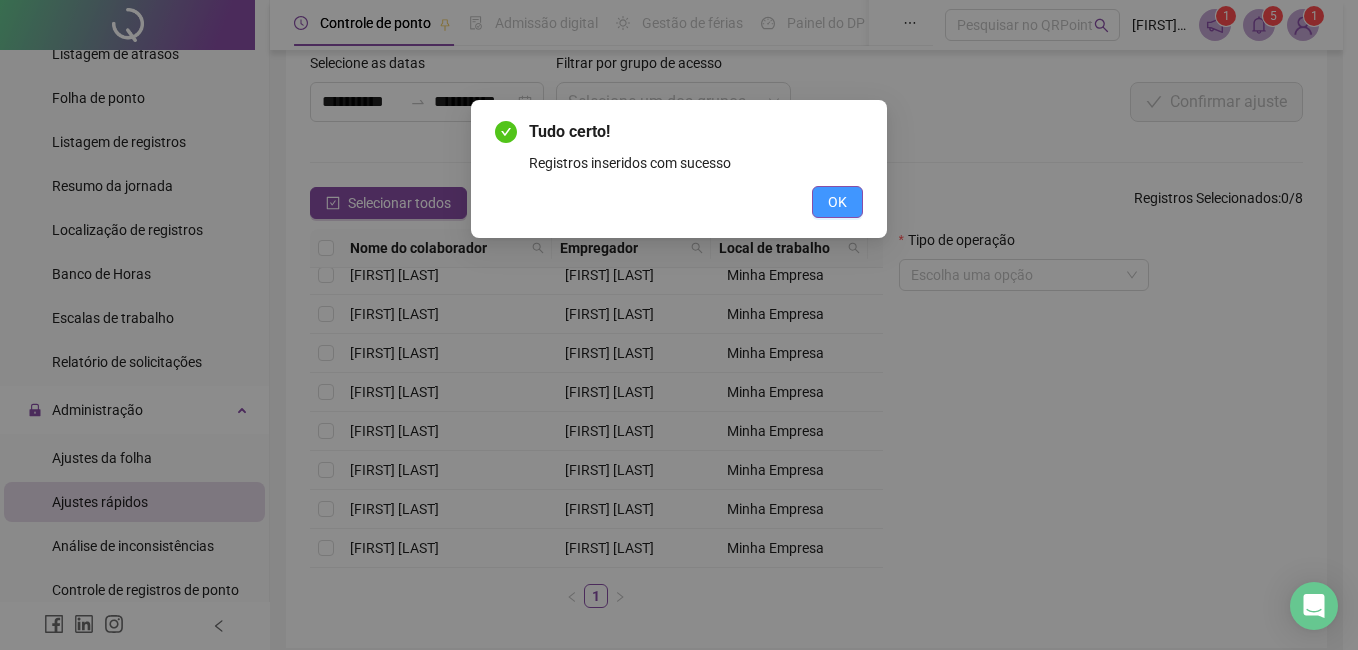 click on "OK" at bounding box center [837, 202] 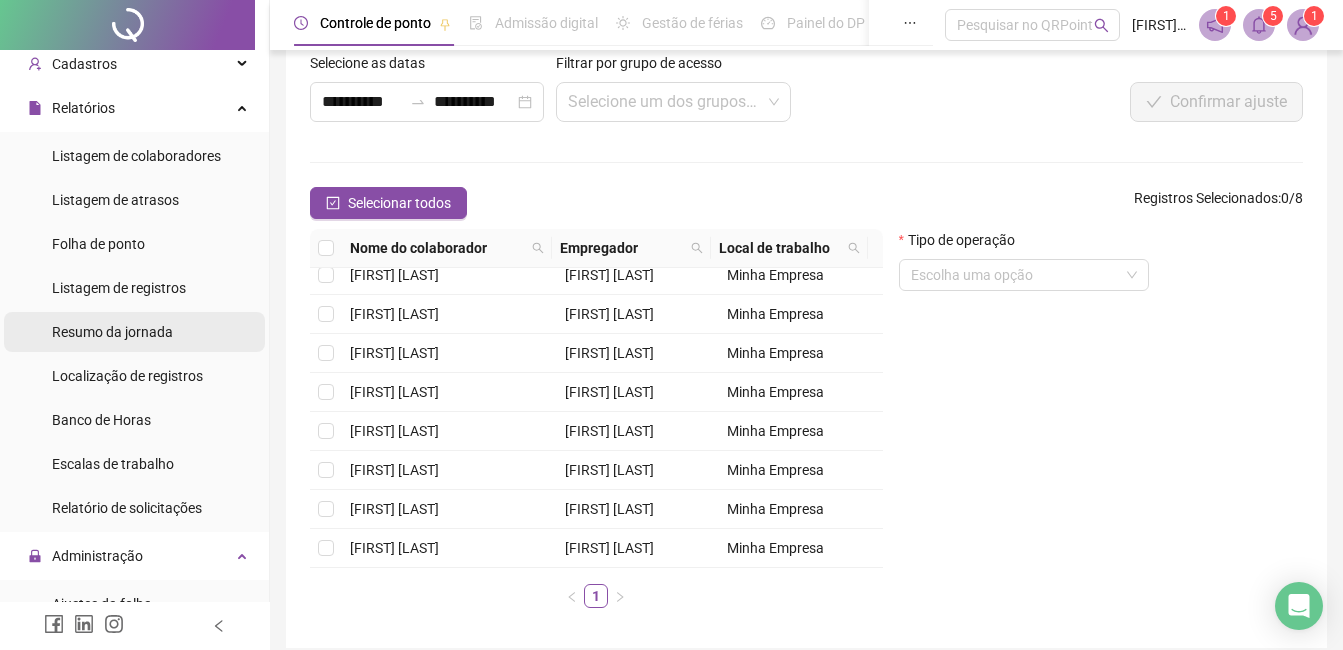 scroll, scrollTop: 0, scrollLeft: 0, axis: both 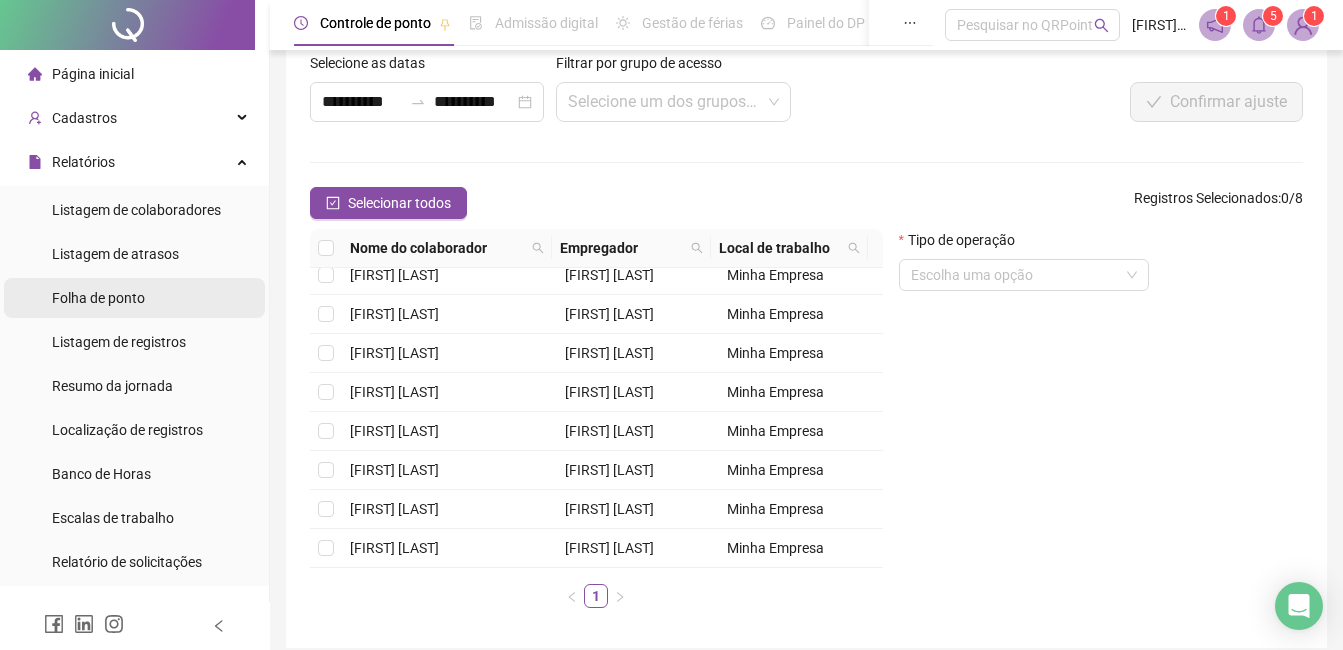click on "Folha de ponto" at bounding box center [134, 298] 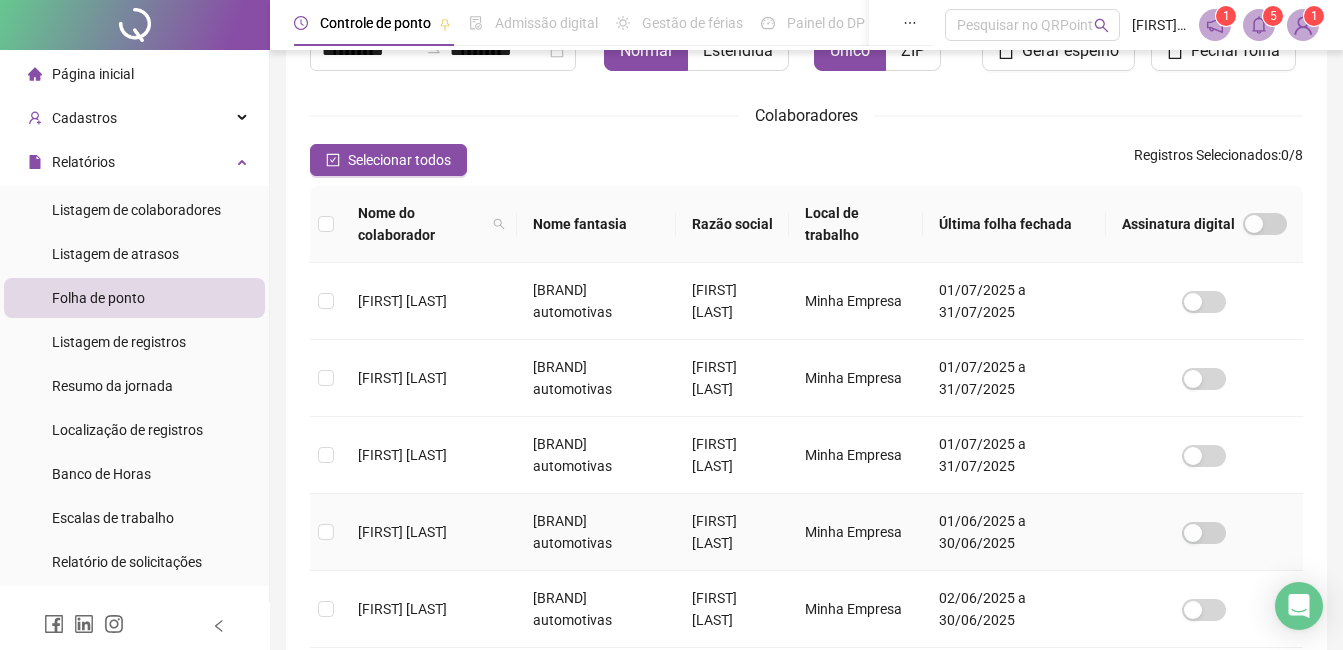 click on "AGNALDO ALMEIDA DOS SANTOS Léo capas automotivas LEONARDO DUTRA DE CARVALHO Minha Empresa 01/07/2025 a 31/07/2025 ALESSANDRA SILVA DE SOUSA Léo capas automotivas LEONARDO DUTRA DE CARVALHO Minha Empresa 01/07/2025 a 31/07/2025 ALINE BARRIOS DE MORAES Léo capas automotivas LEONARDO DUTRA DE CARVALHO Minha Empresa 01/07/2025 a 31/07/2025 CARMEN ROSANIA DA SILVA Léo capas automotivas LEONARDO DUTRA DE CARVALHO Minha Empresa 01/06/2025 a 30/06/2025 JESSICA GONÇALVES DE PAULA Léo capas automotivas LEONARDO DUTRA DE CARVALHO Minha Empresa 02/06/2025 a 30/06/2025 MARCELO MARTINS Léo capas automotivas LEONARDO DUTRA DE CARVALHO Minha Empresa 01/01/2025 a 31/01/2025 MARIA DO CARMO DAVID Léo capas automotivas LEONARDO DUTRA DE CARVALHO Minha Empresa 01/06/2025 a 30/06/2025 TOMYOSHI NOLASCO KAVANO Léo capas automotivas LEONARDO DUTRA DE CARVALHO Minha Empresa 01/06/2025 a 30/06/2025" at bounding box center (806, 571) 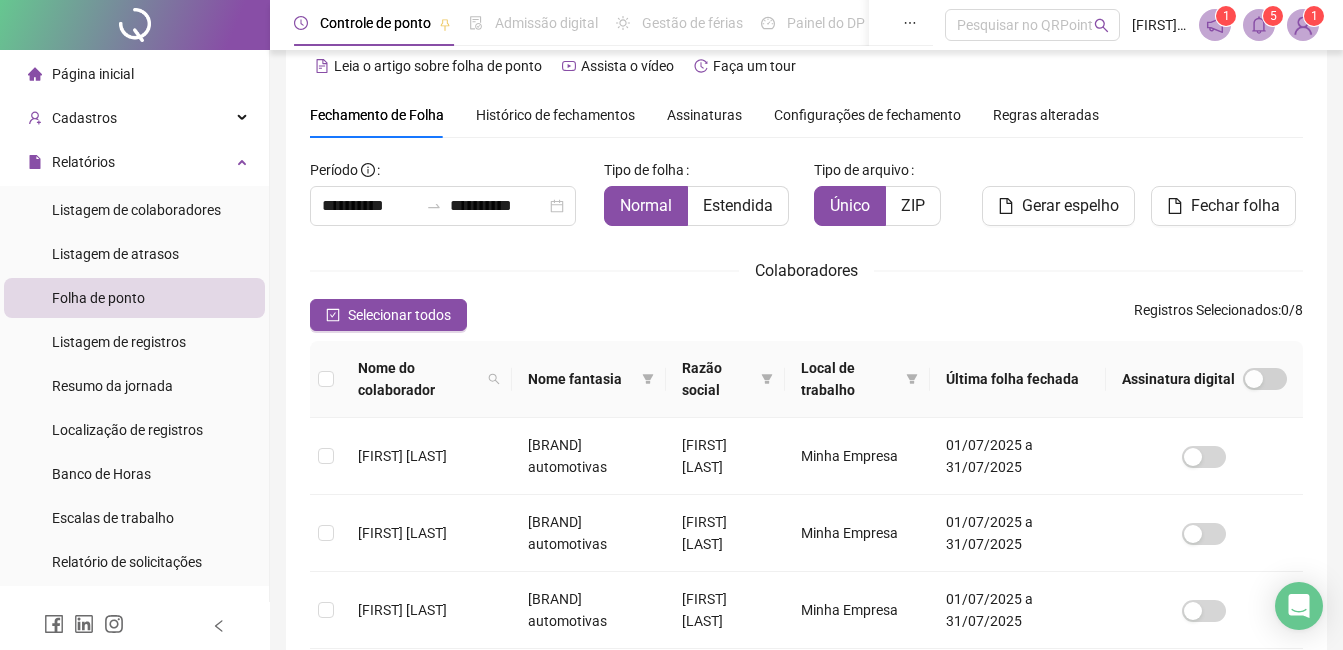 scroll, scrollTop: 0, scrollLeft: 0, axis: both 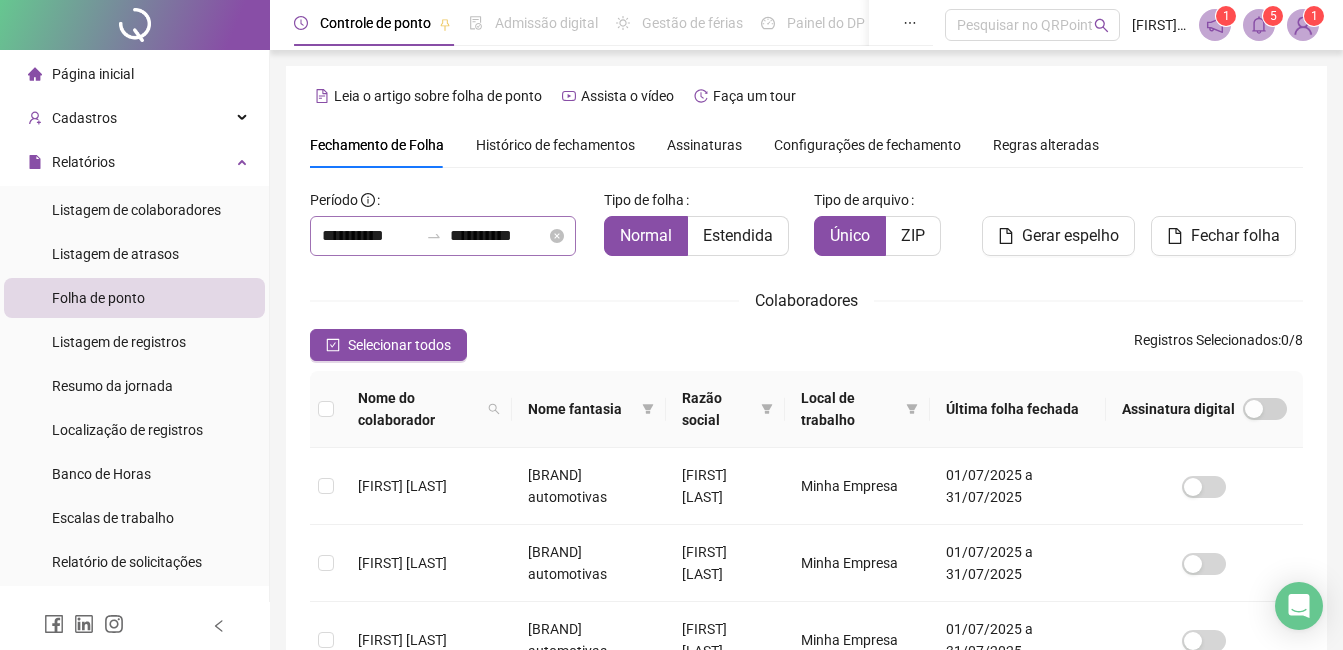 drag, startPoint x: 370, startPoint y: 250, endPoint x: 385, endPoint y: 226, distance: 28.301943 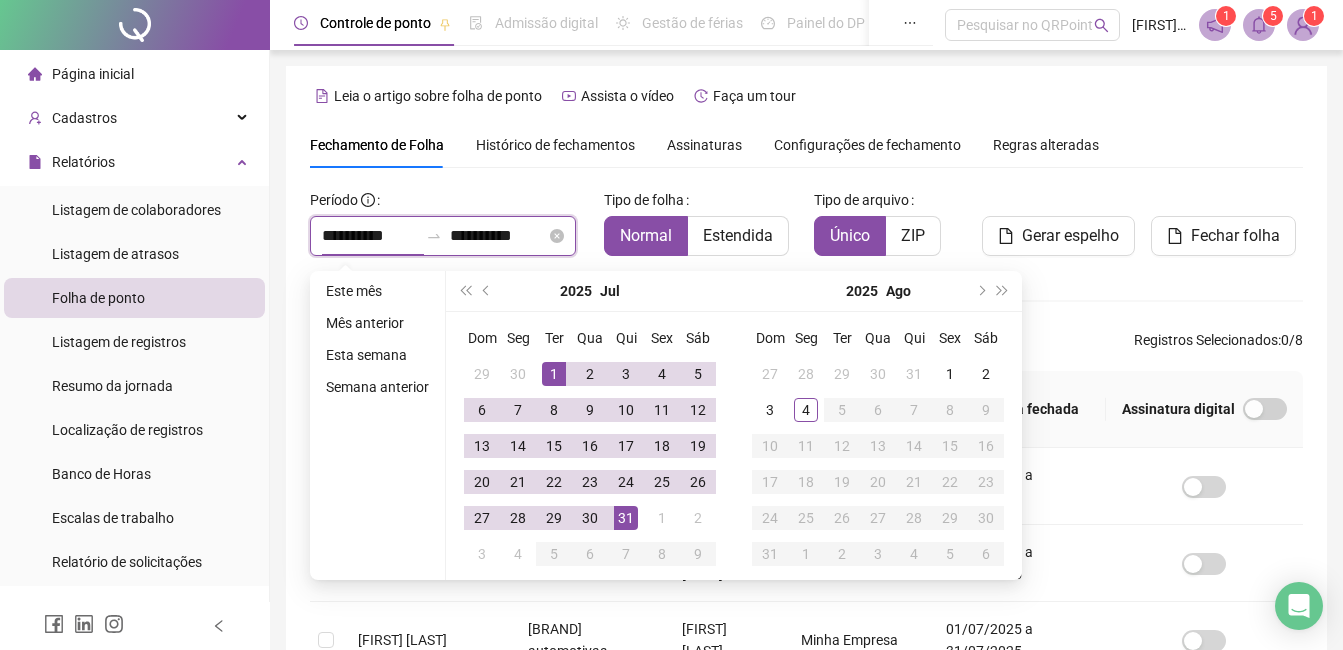 click on "**********" at bounding box center [370, 236] 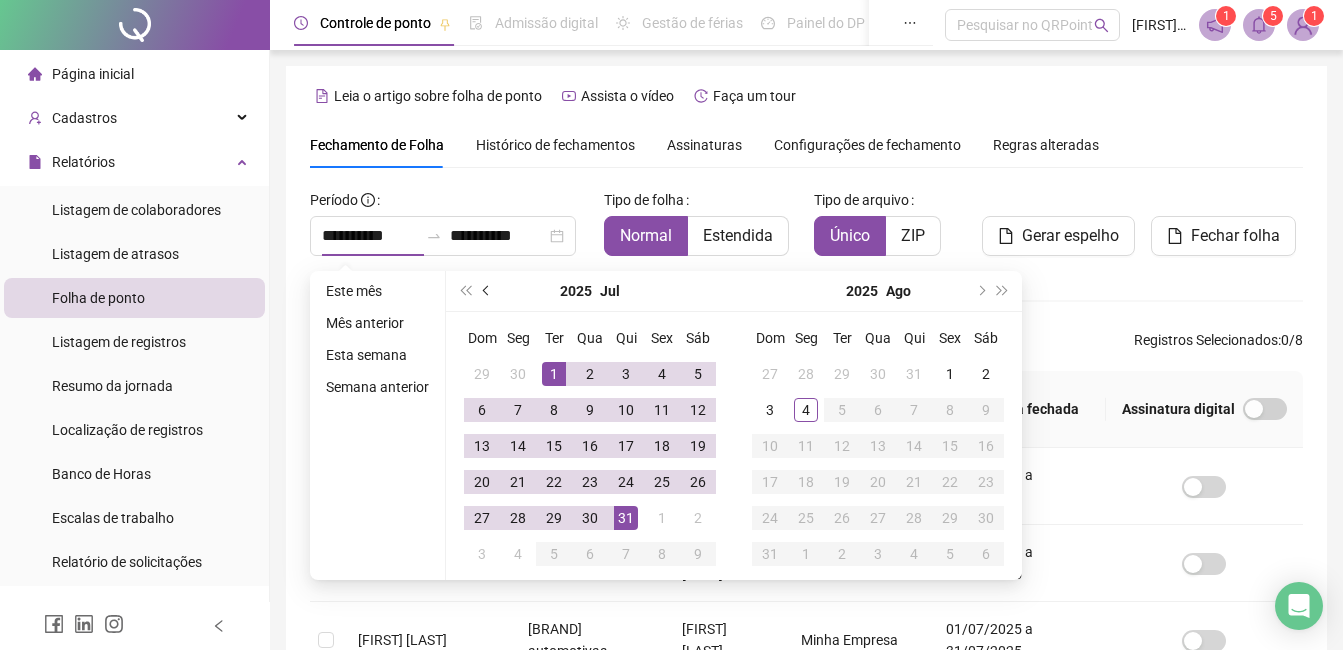 click at bounding box center [488, 291] 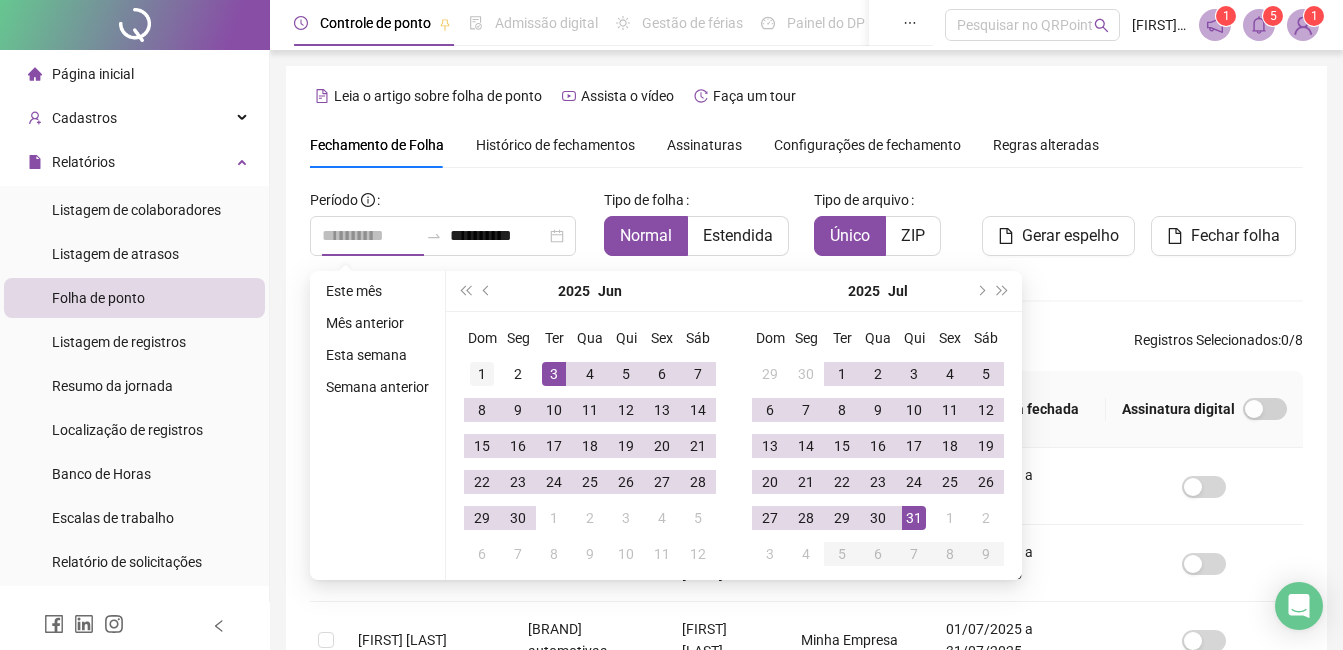 type on "**********" 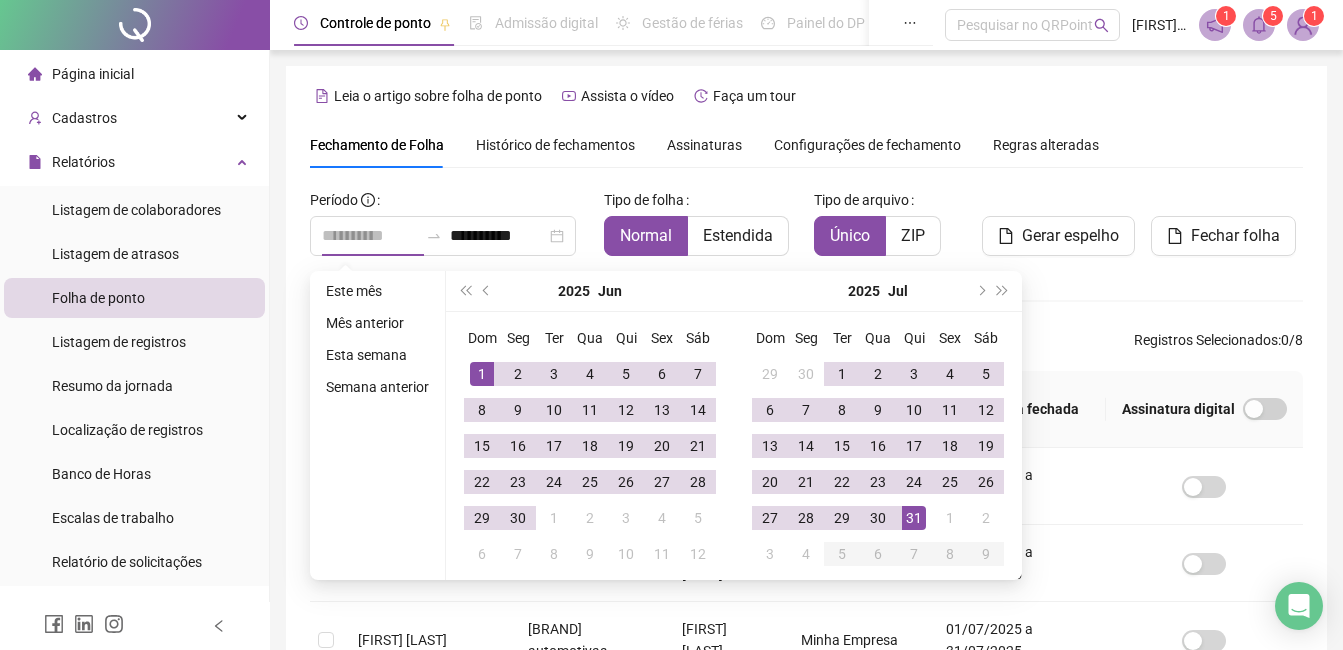 click on "1" at bounding box center (482, 374) 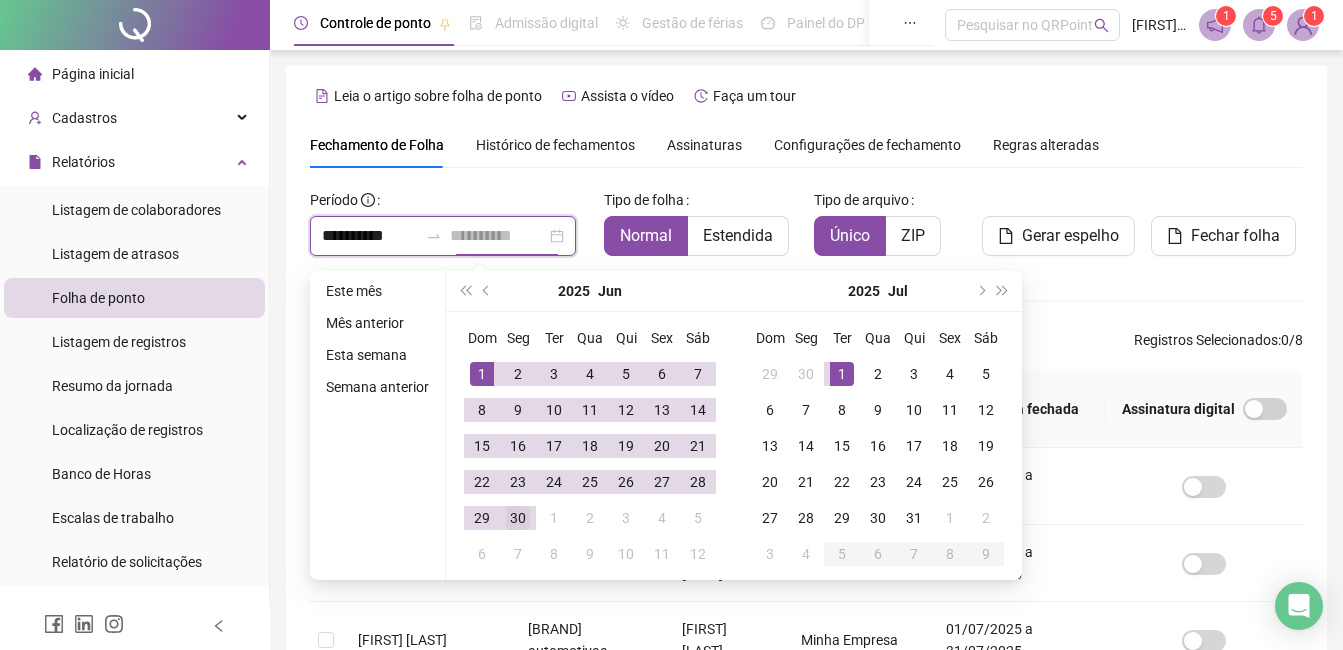 type on "**********" 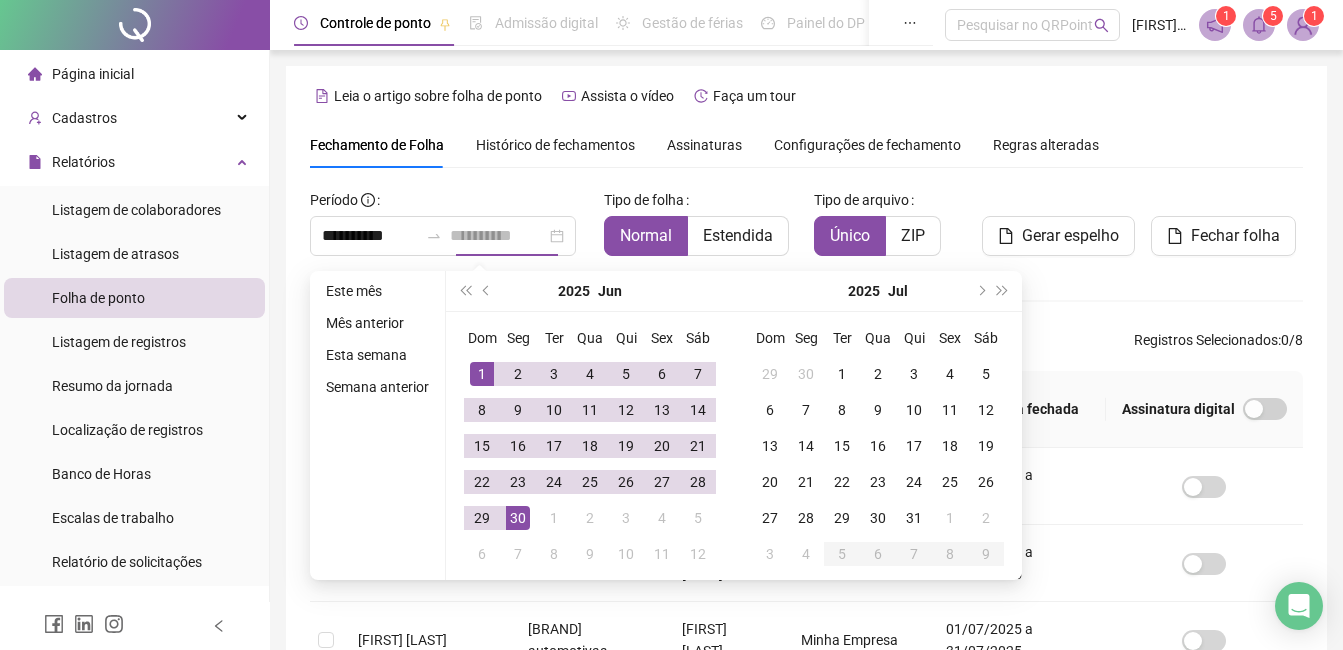 click on "30" at bounding box center [518, 518] 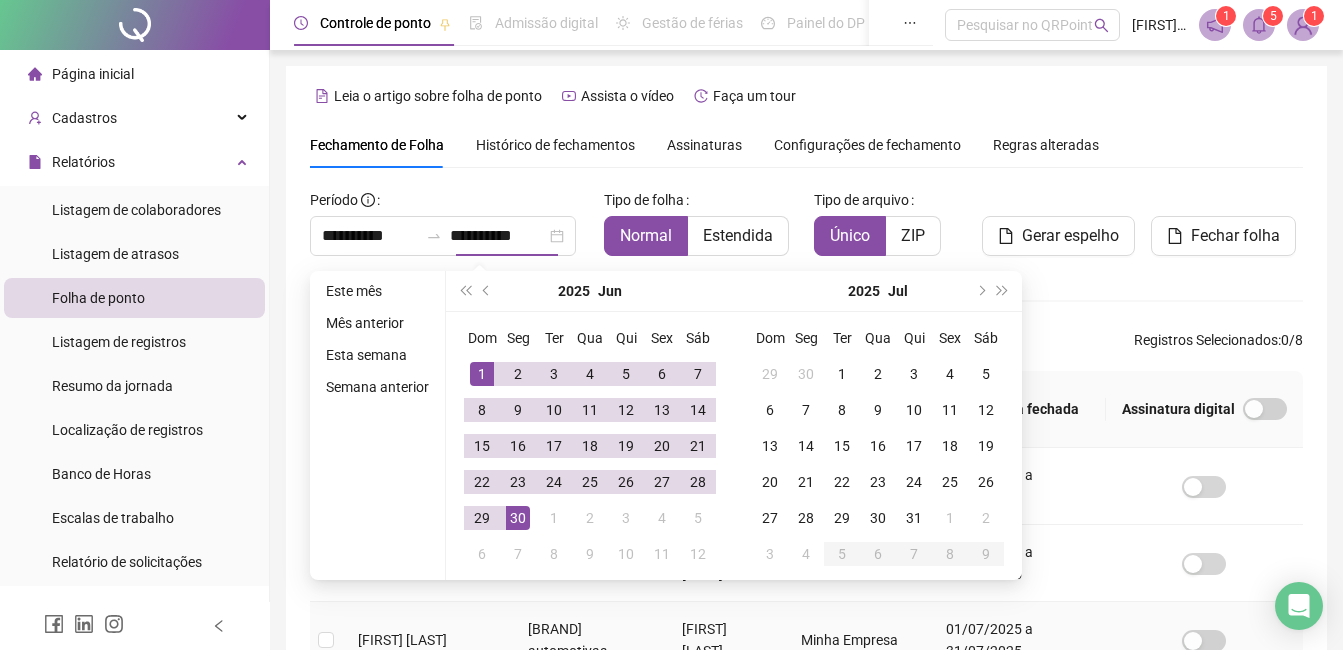 scroll, scrollTop: 85, scrollLeft: 0, axis: vertical 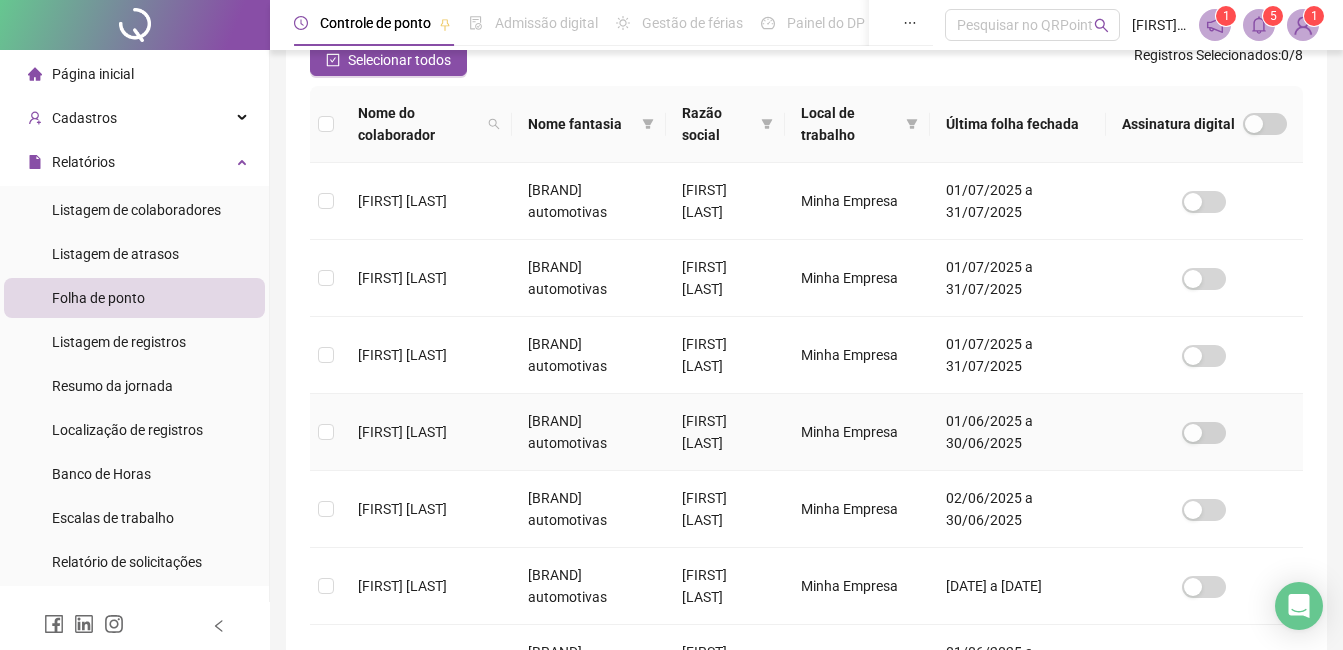 click on "[FIRST] [LAST] [LAST]" at bounding box center [402, 432] 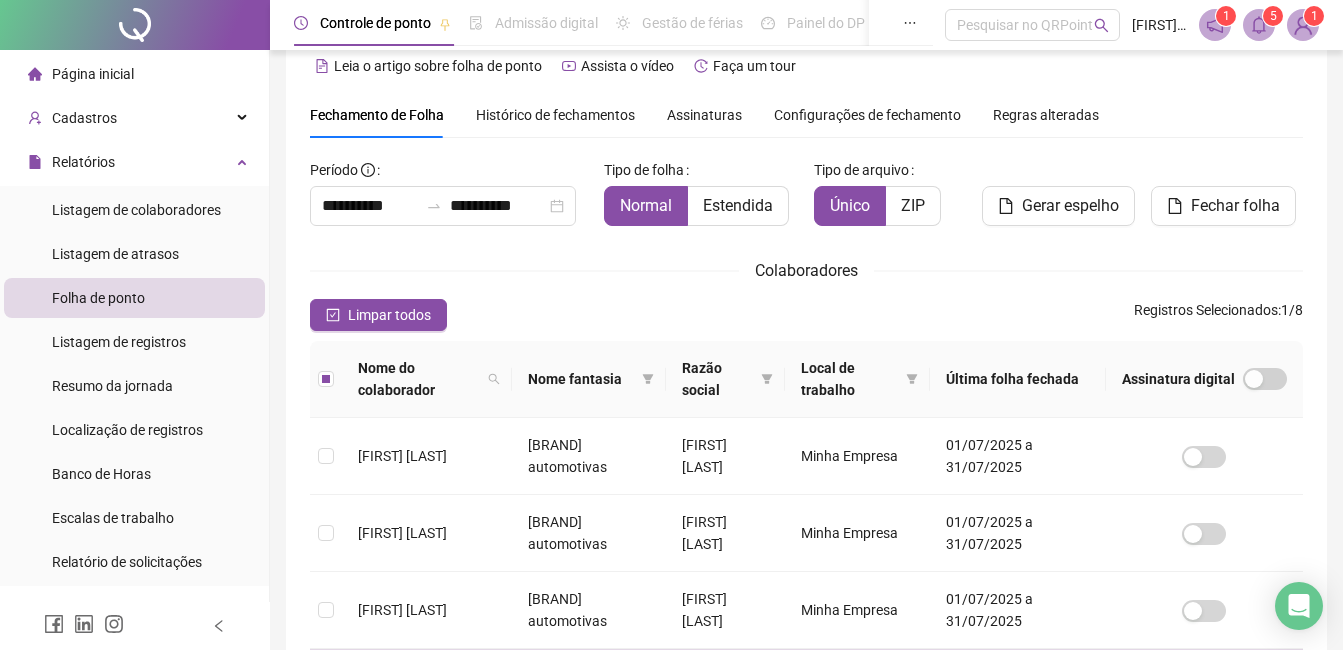 scroll, scrollTop: 0, scrollLeft: 0, axis: both 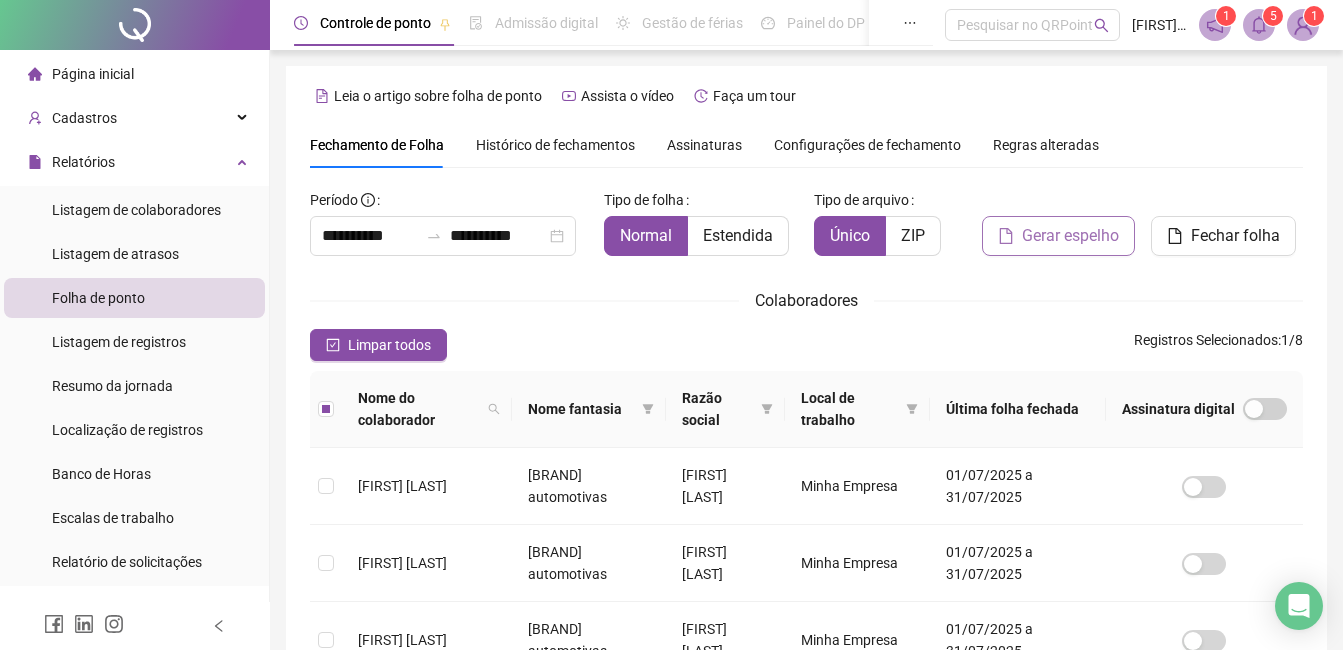 click on "Gerar espelho" at bounding box center [1070, 236] 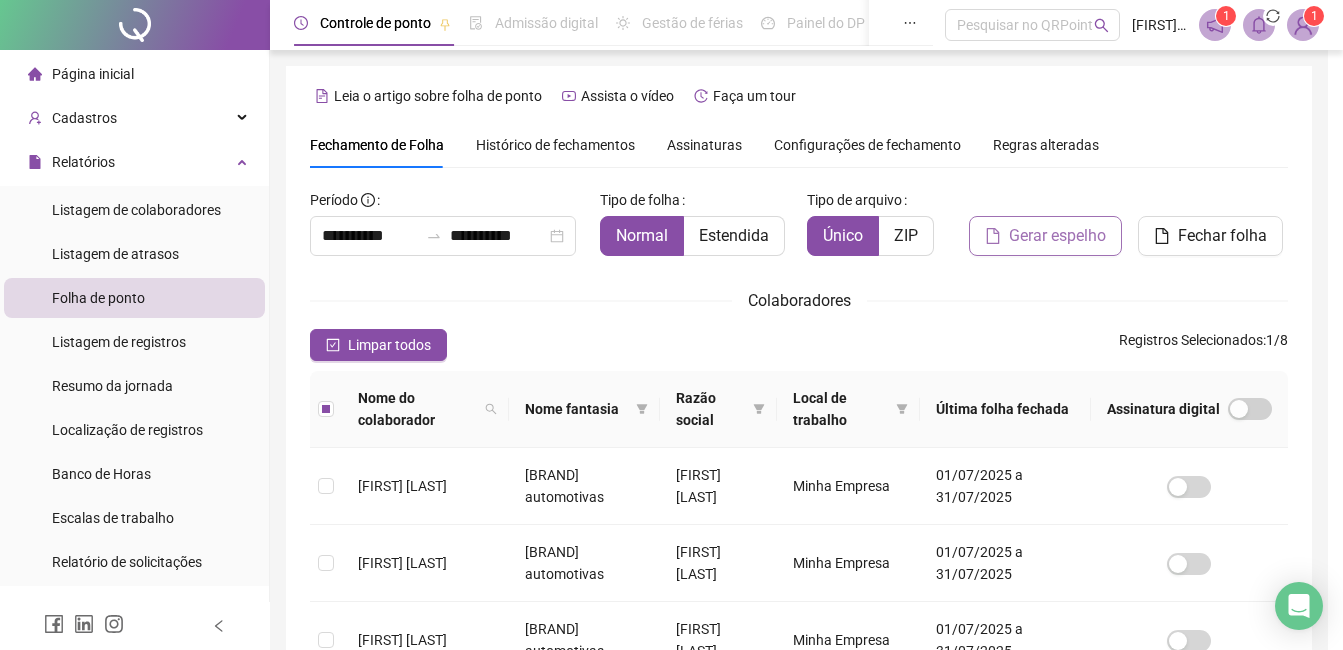 scroll, scrollTop: 85, scrollLeft: 0, axis: vertical 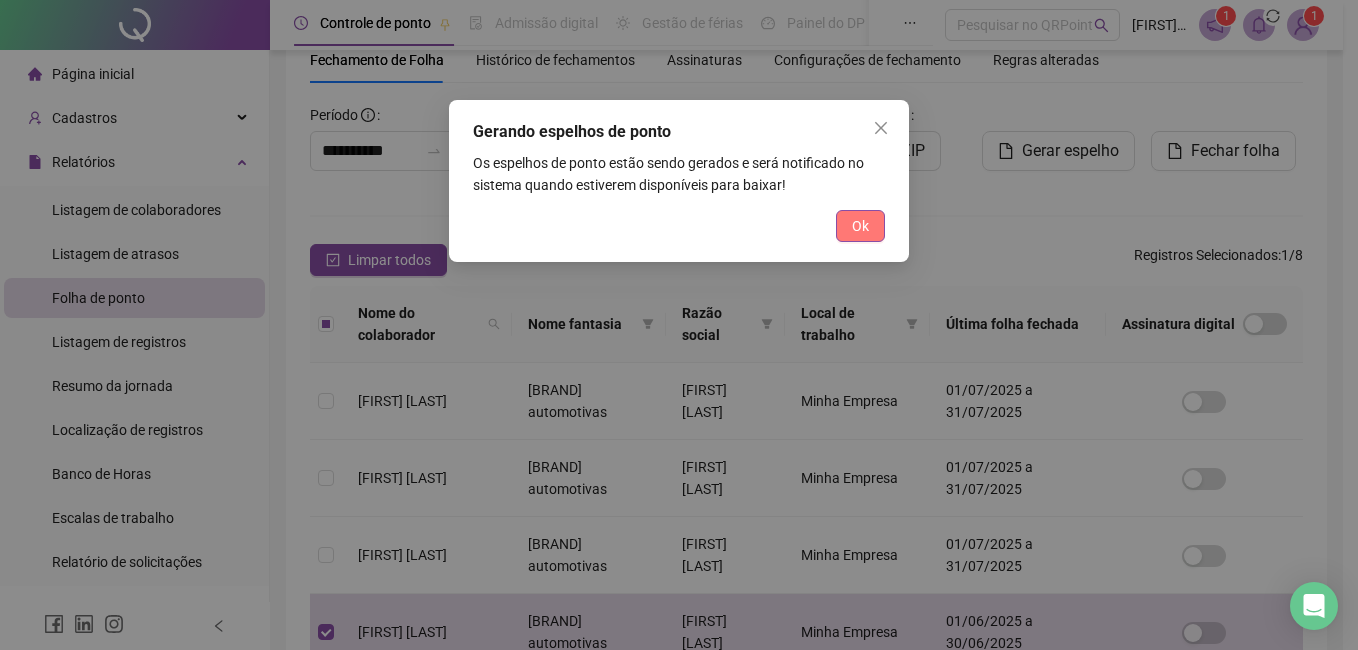 click on "Ok" at bounding box center (860, 226) 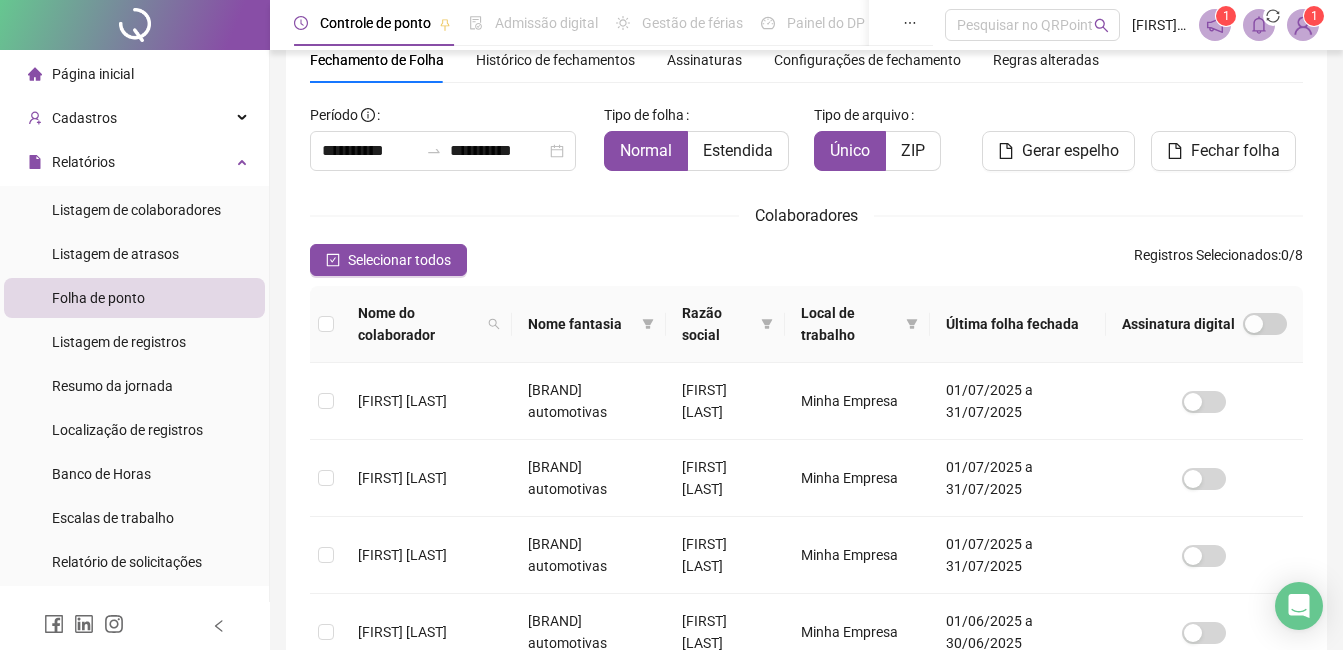 click on "**********" at bounding box center (806, 524) 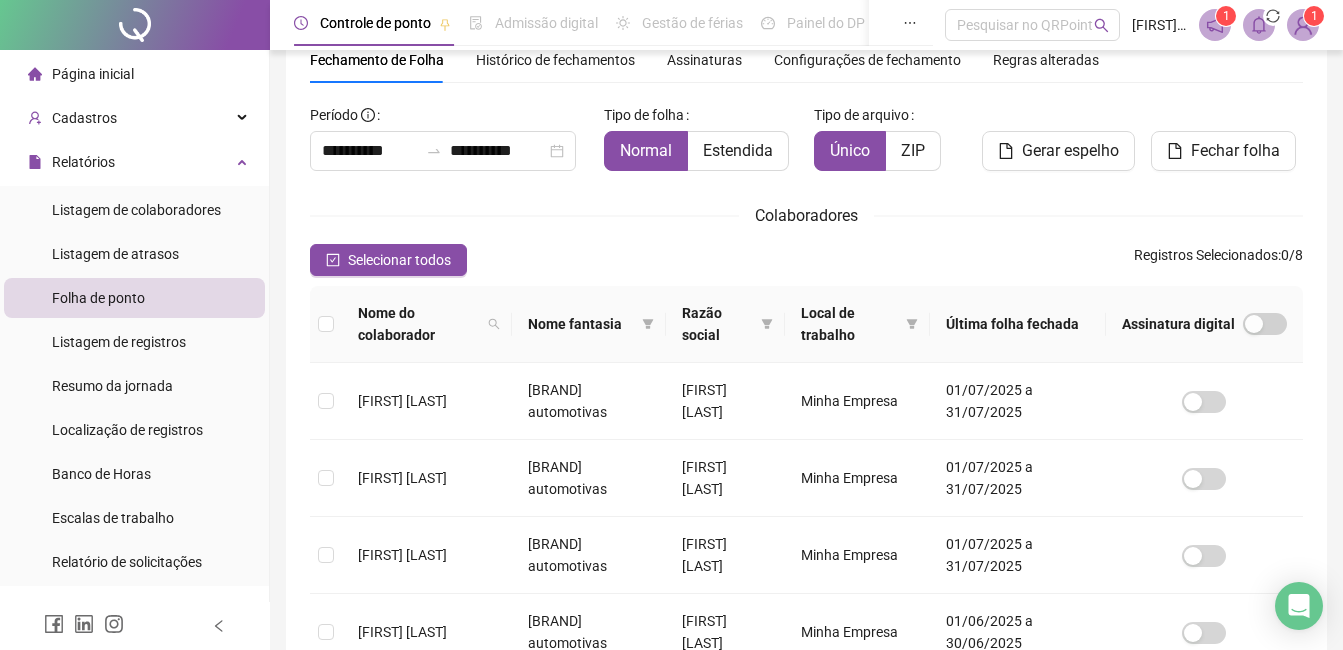 click at bounding box center [1303, 25] 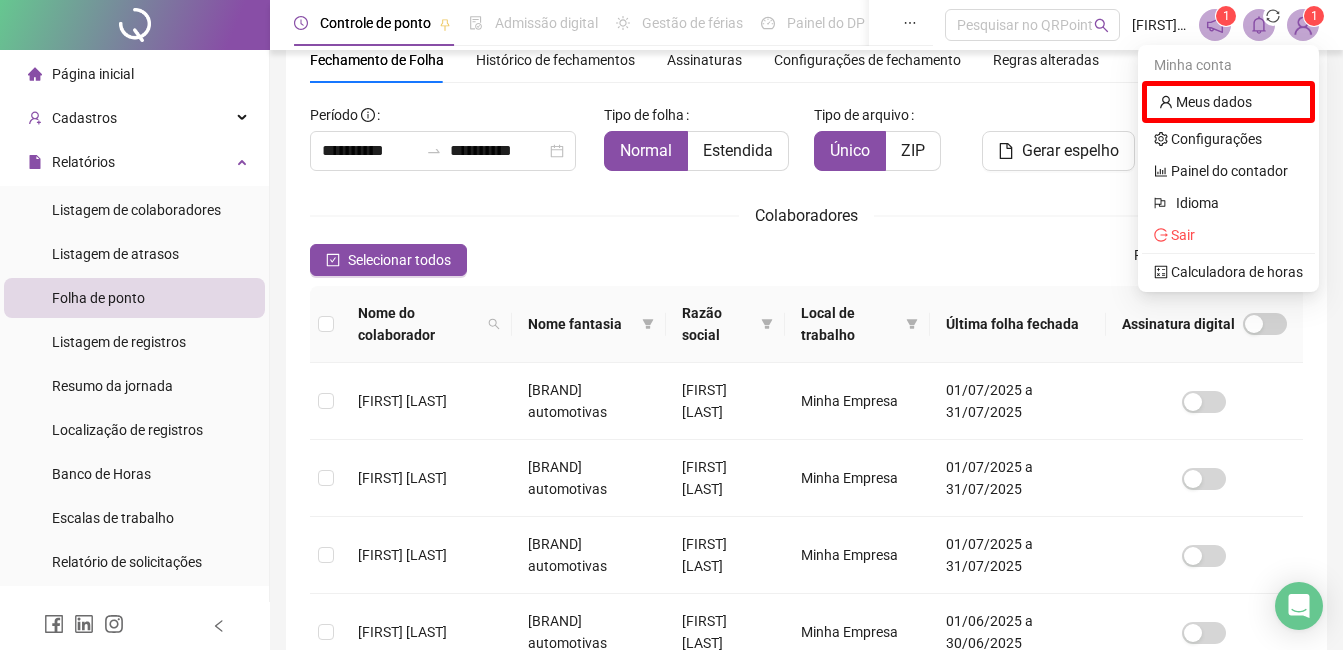 click at bounding box center [1273, 16] 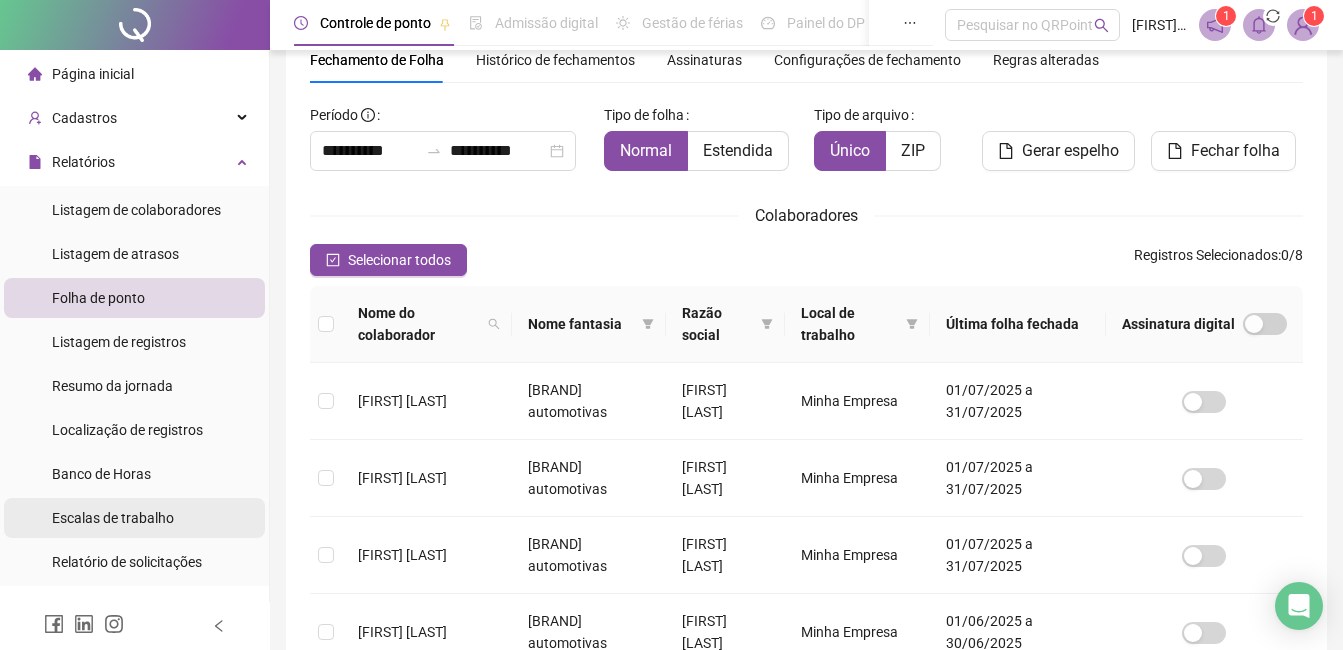 scroll, scrollTop: 200, scrollLeft: 0, axis: vertical 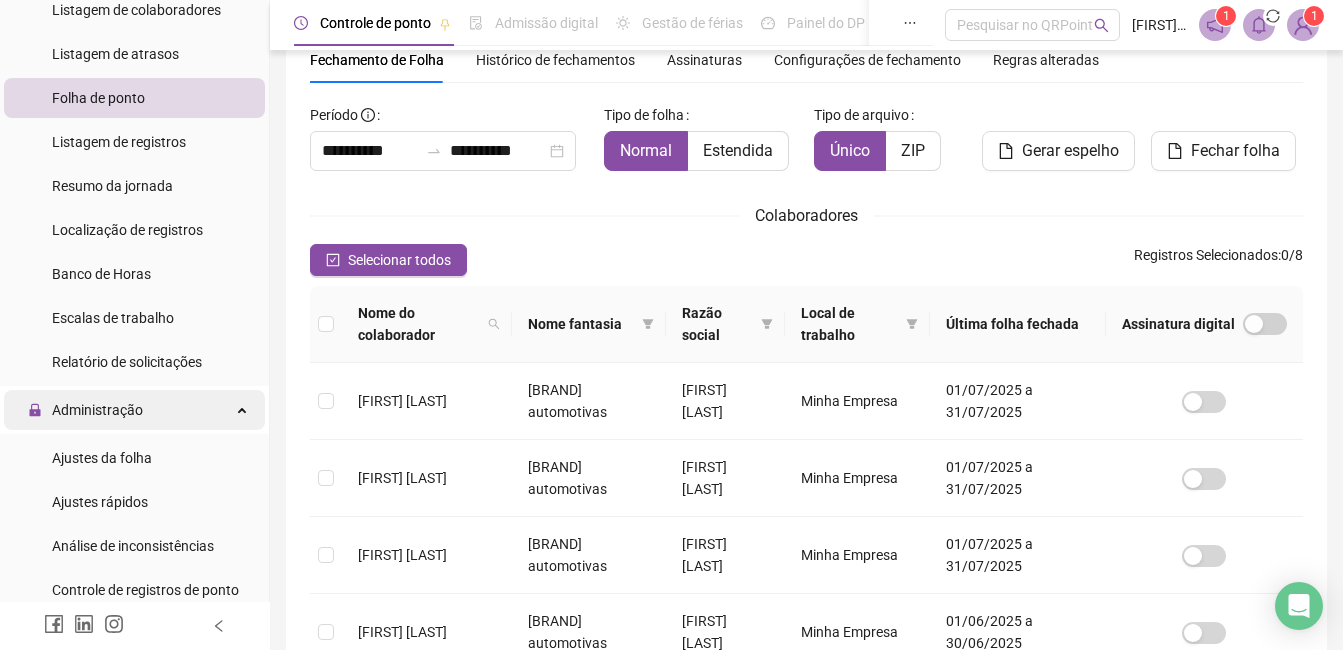 click on "Administração" at bounding box center [134, 410] 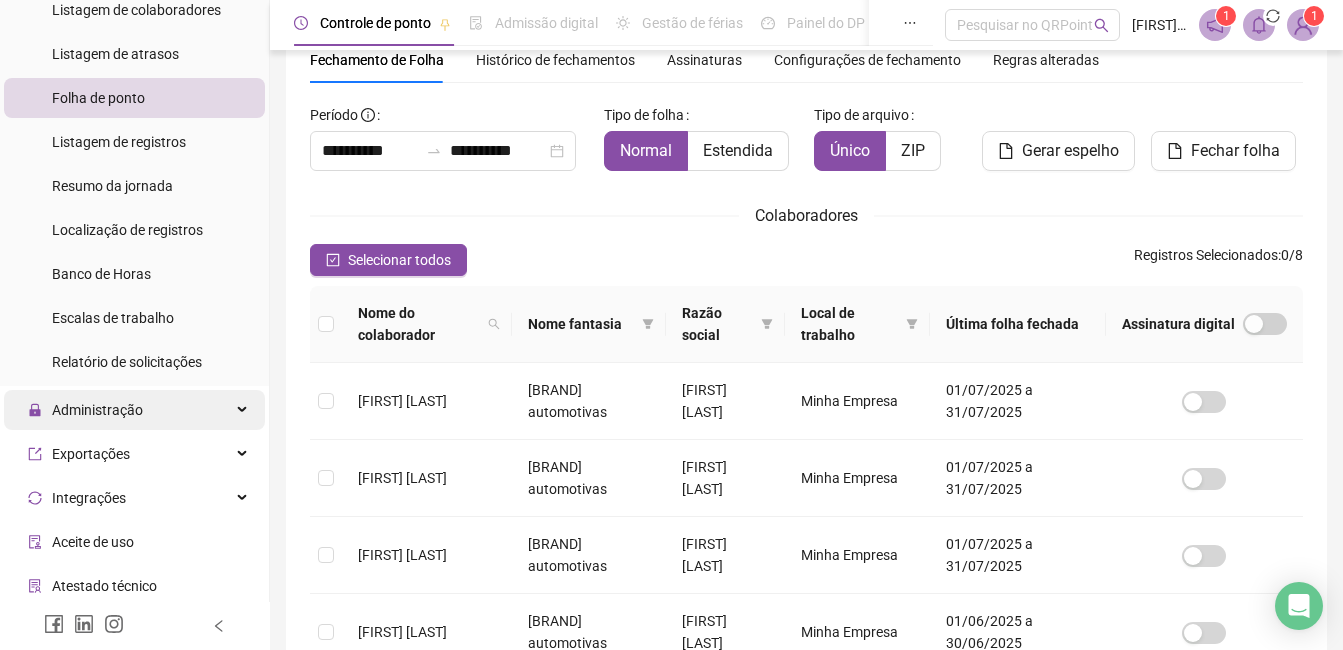 click on "Administração" at bounding box center (134, 410) 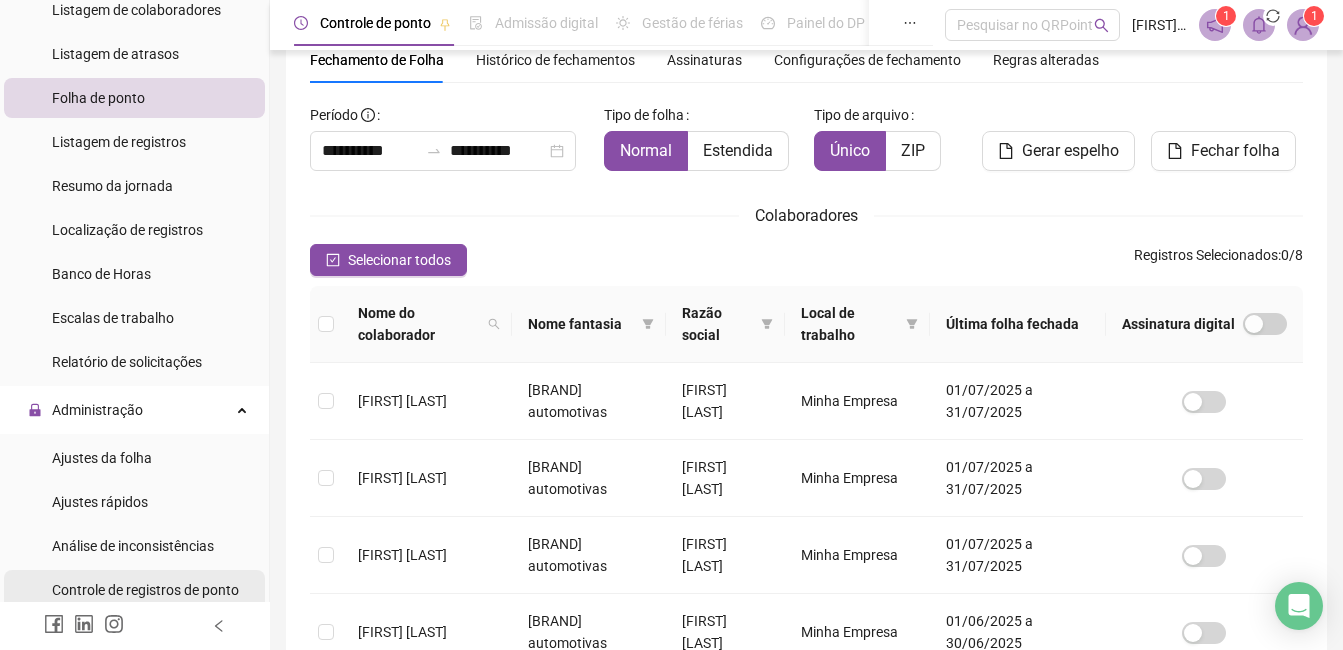 click on "Controle de registros de ponto" at bounding box center [145, 590] 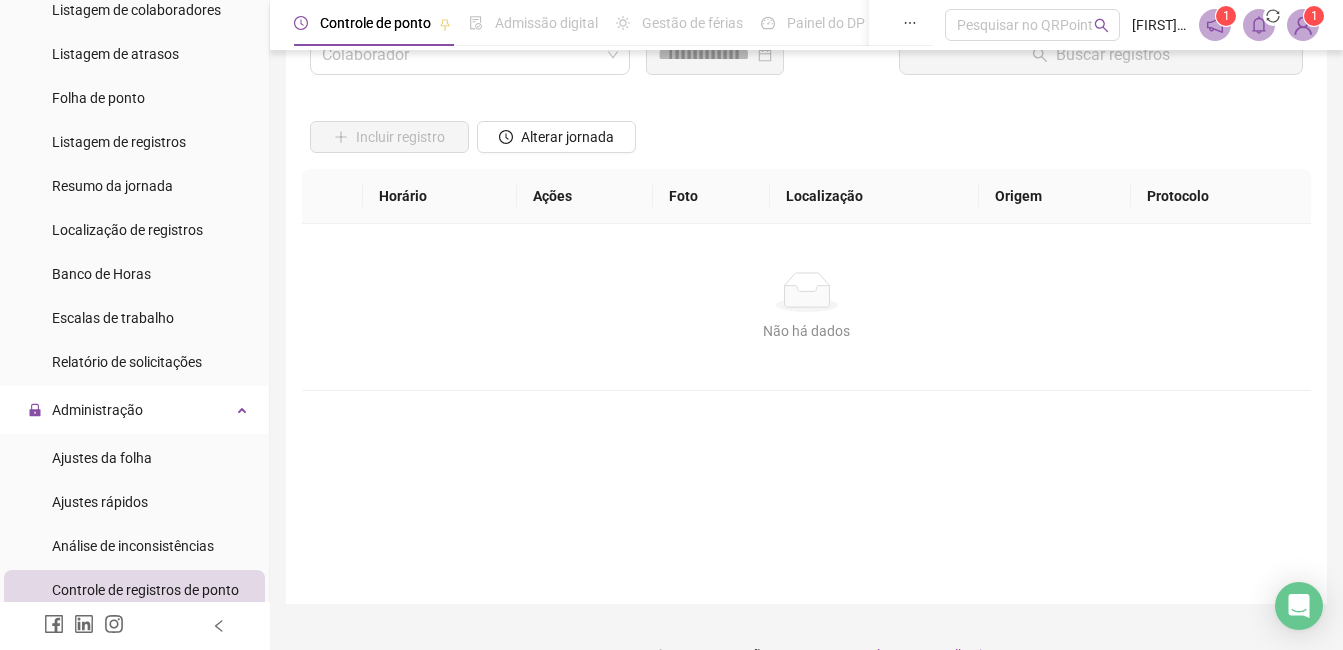 click on "Controle de ponto Admissão digital Gestão de férias Painel do DP Folha de pagamento" at bounding box center (613, 25) 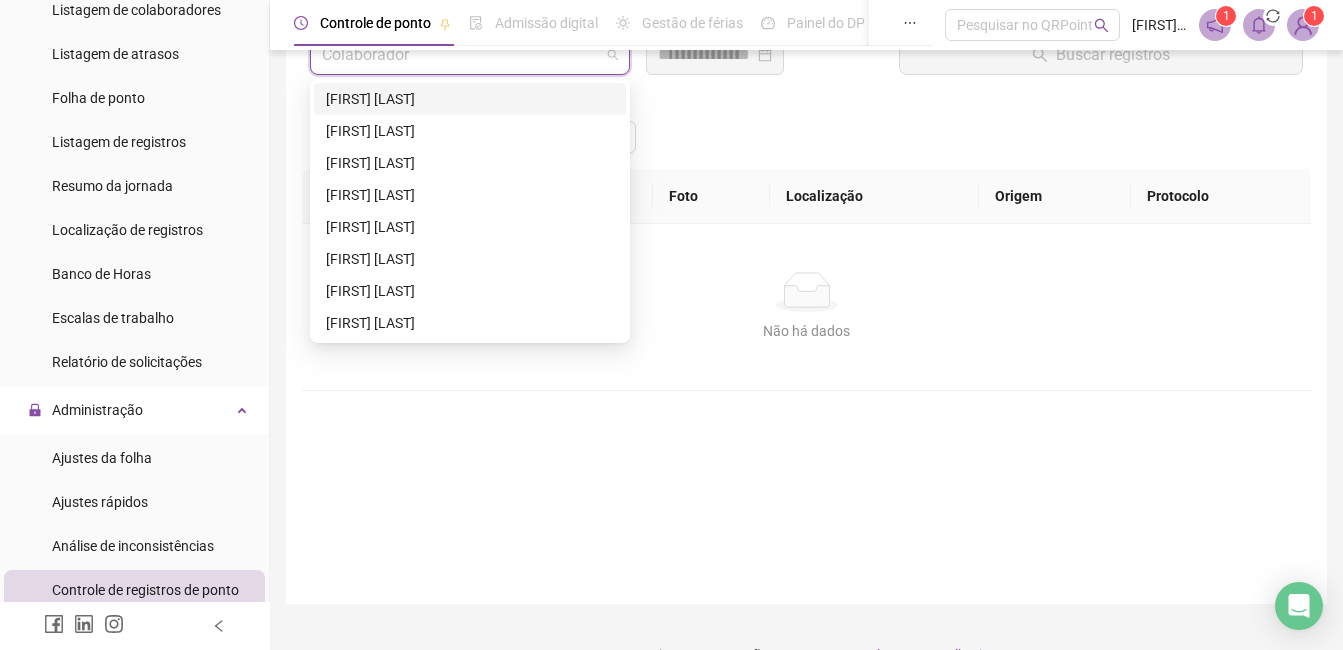 click at bounding box center (461, 55) 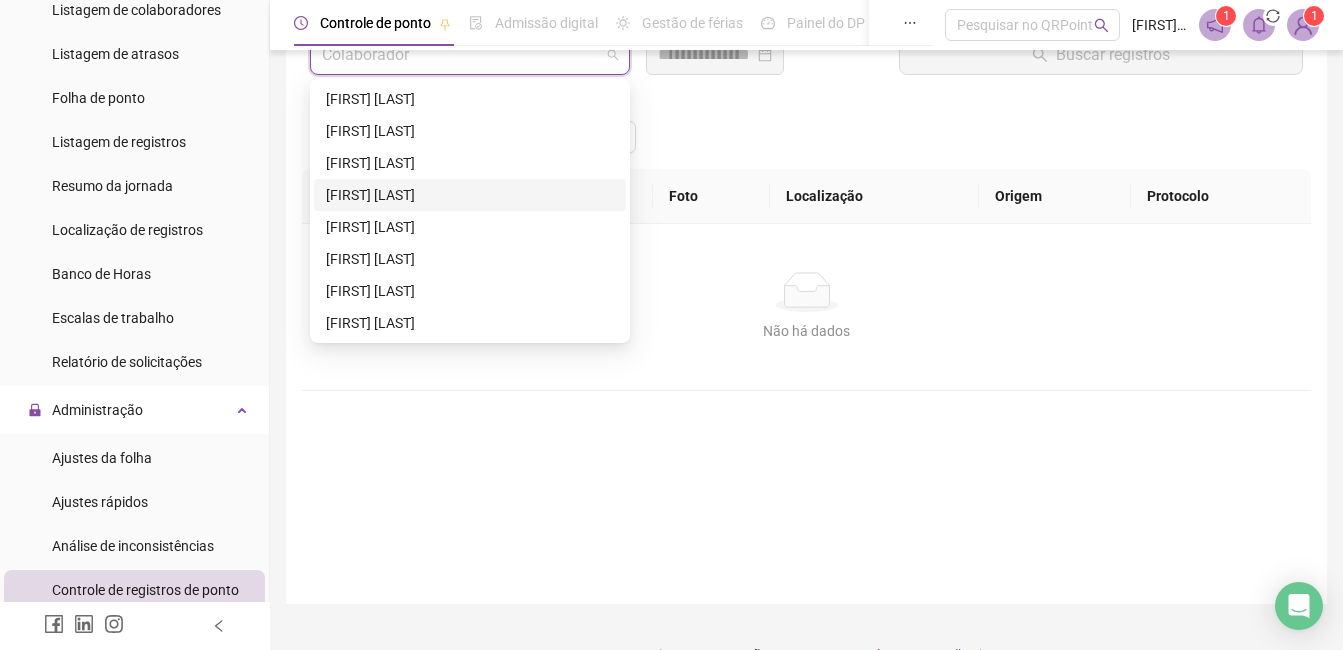click on "[FIRST] [LAST] [LAST]" at bounding box center [470, 195] 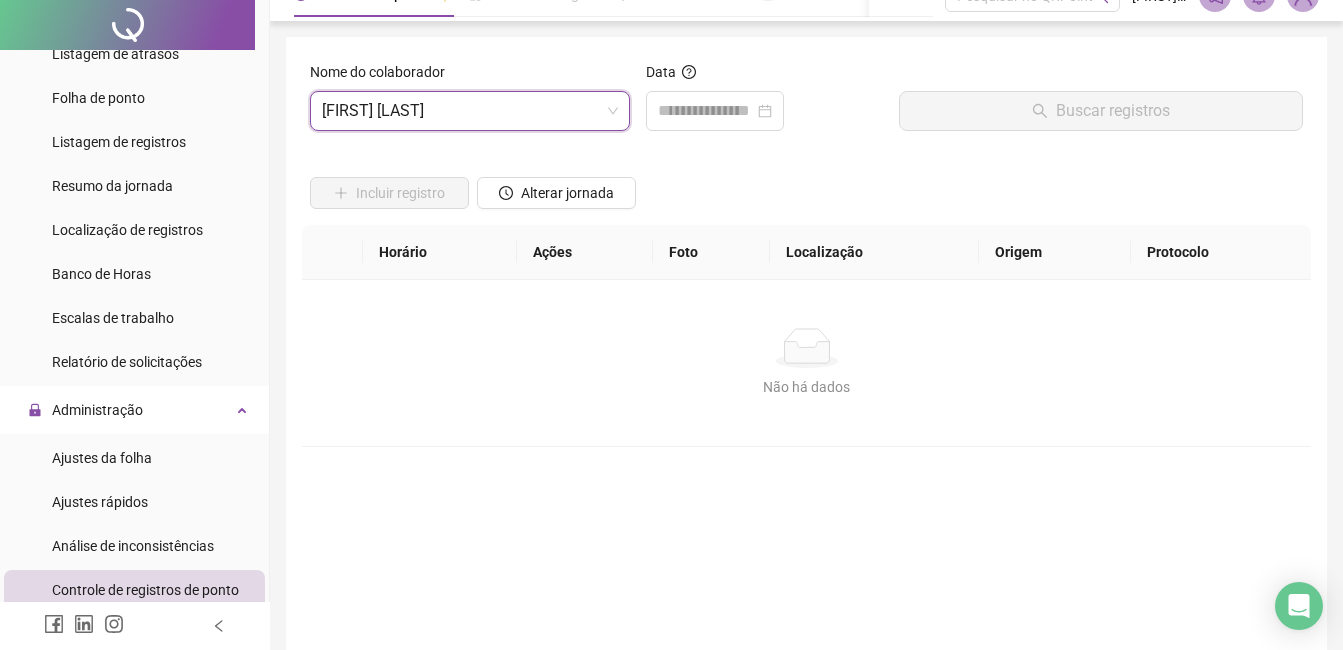 scroll, scrollTop: 0, scrollLeft: 0, axis: both 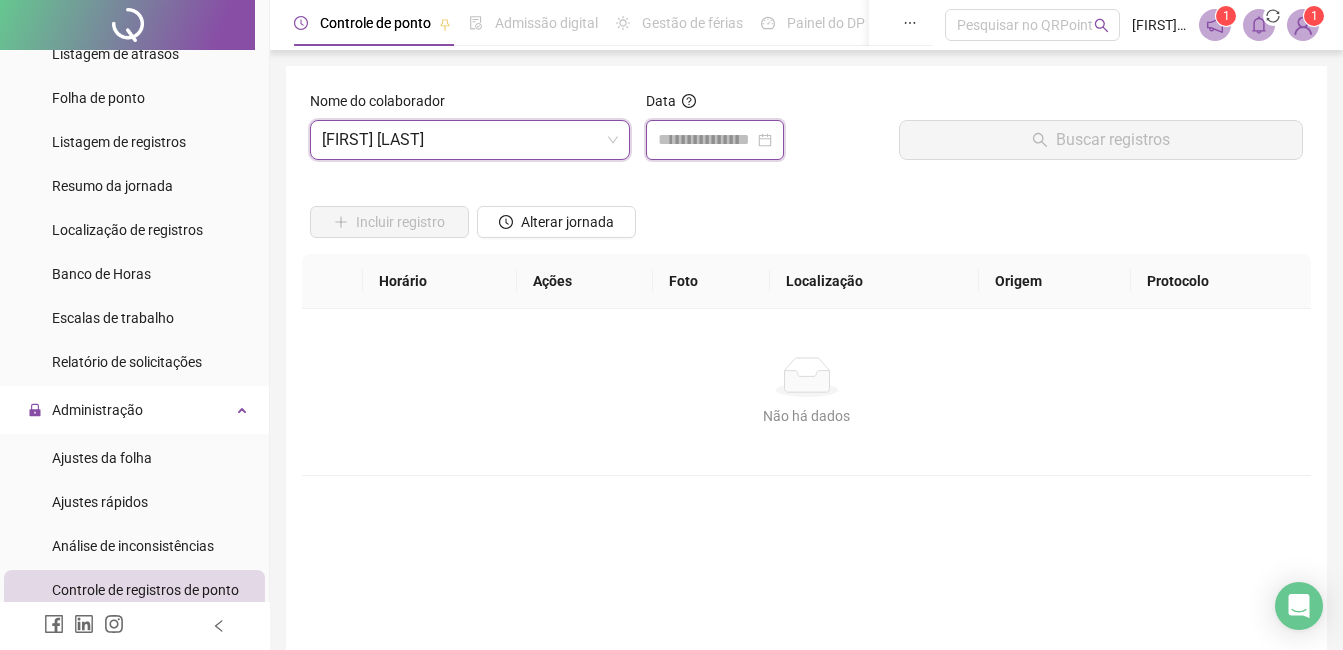 click at bounding box center (706, 140) 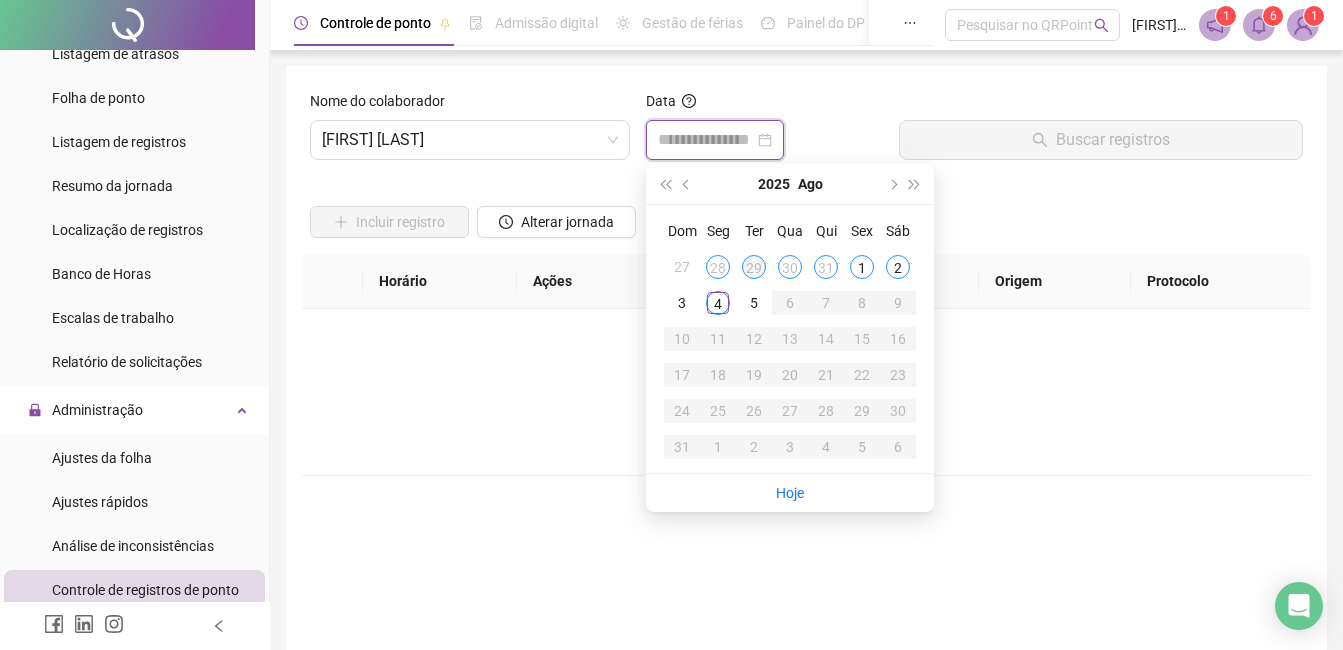type on "**********" 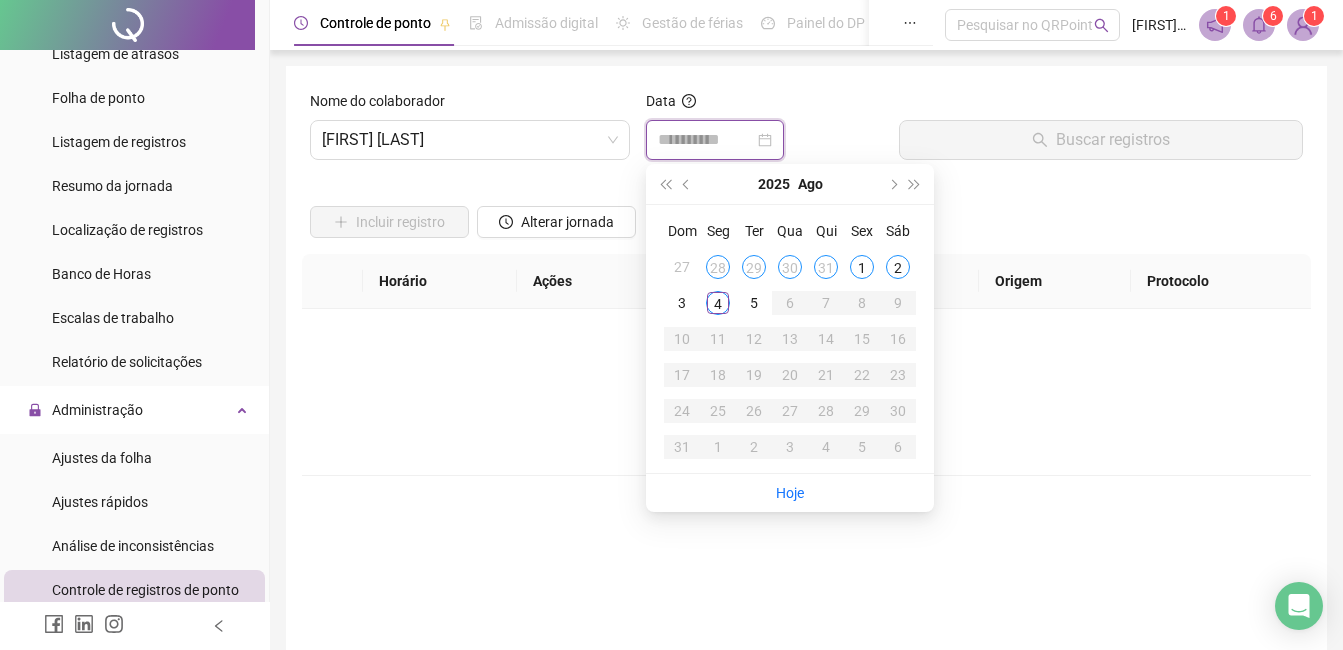 type 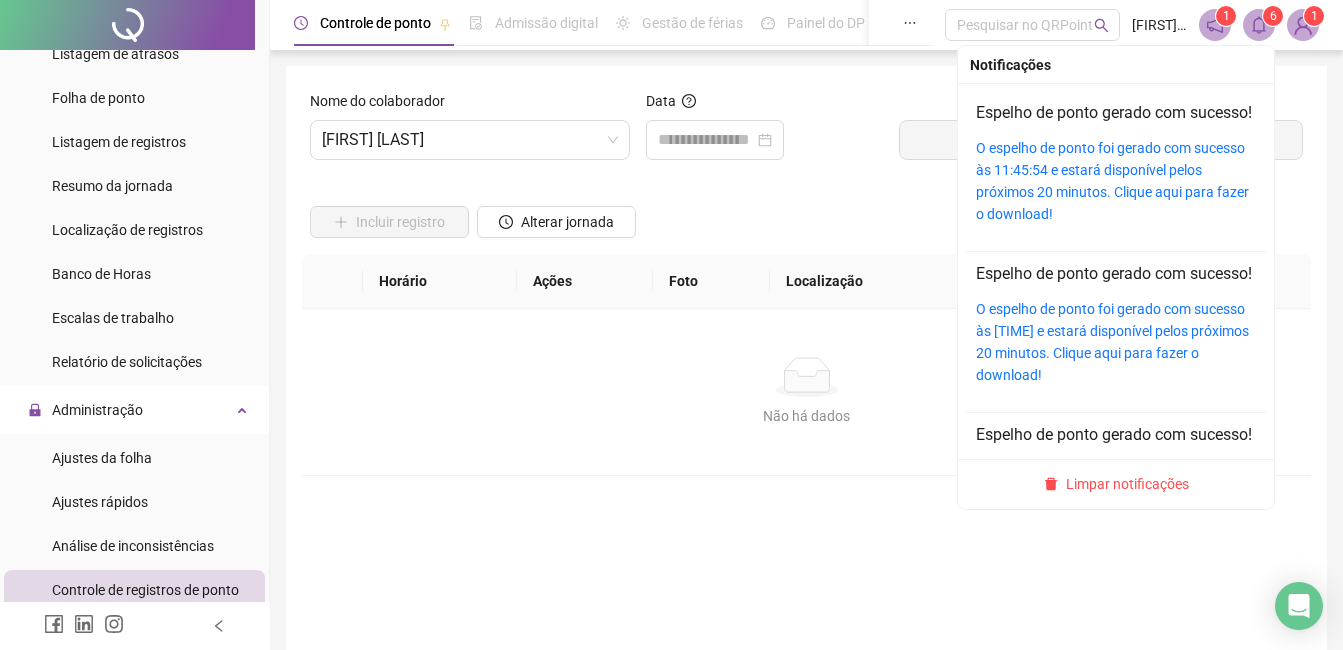 click 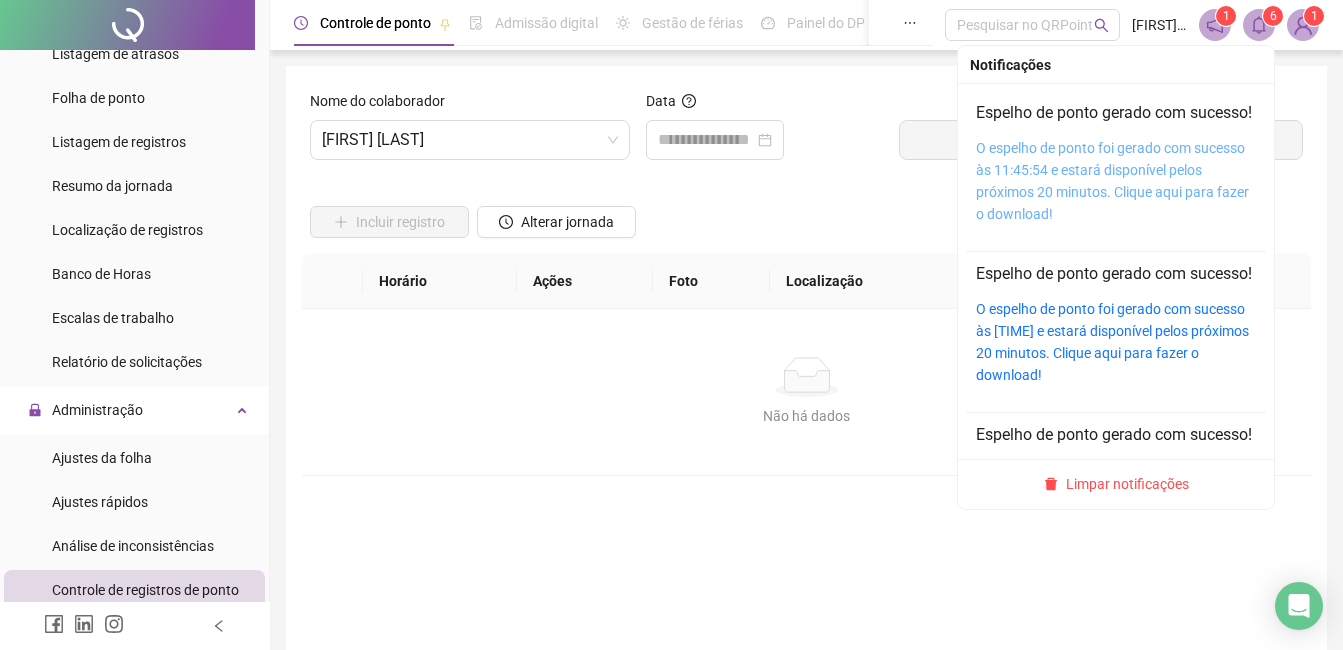 click on "O espelho de ponto foi gerado com sucesso às 11:45:54 e estará disponível pelos próximos 20 minutos.
Clique aqui para fazer o download!" at bounding box center [1112, 181] 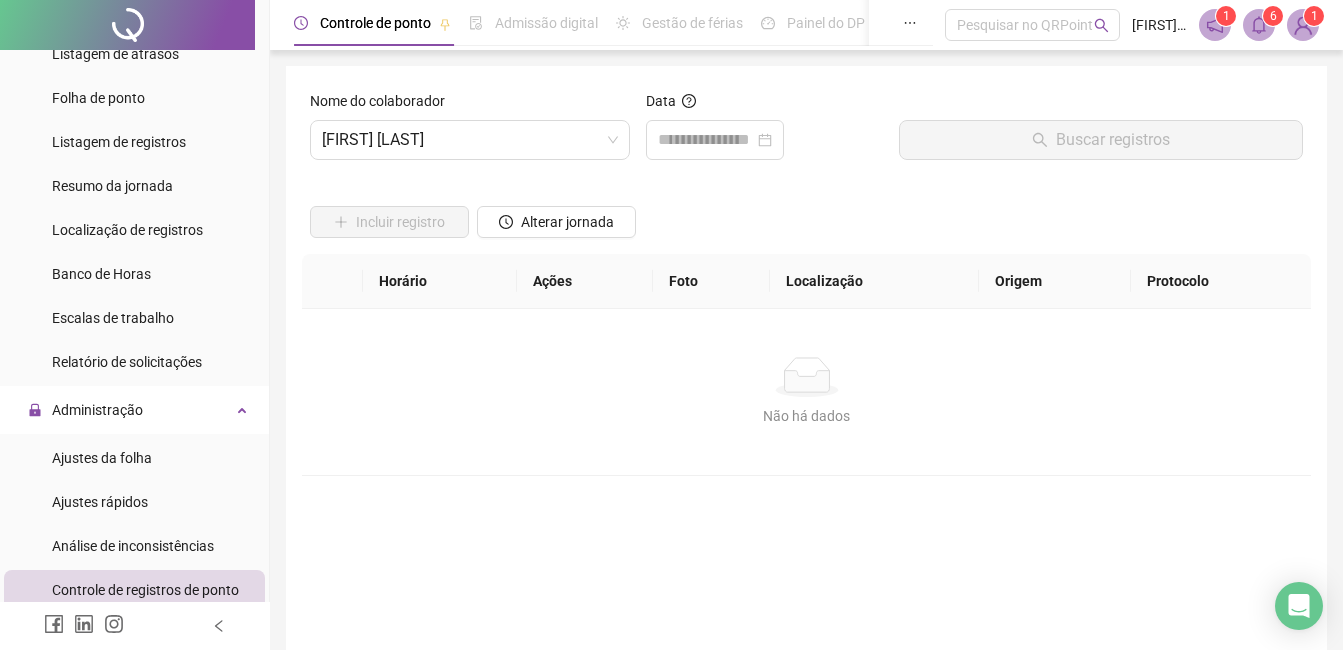 drag, startPoint x: 579, startPoint y: 80, endPoint x: 119, endPoint y: 263, distance: 495.06464 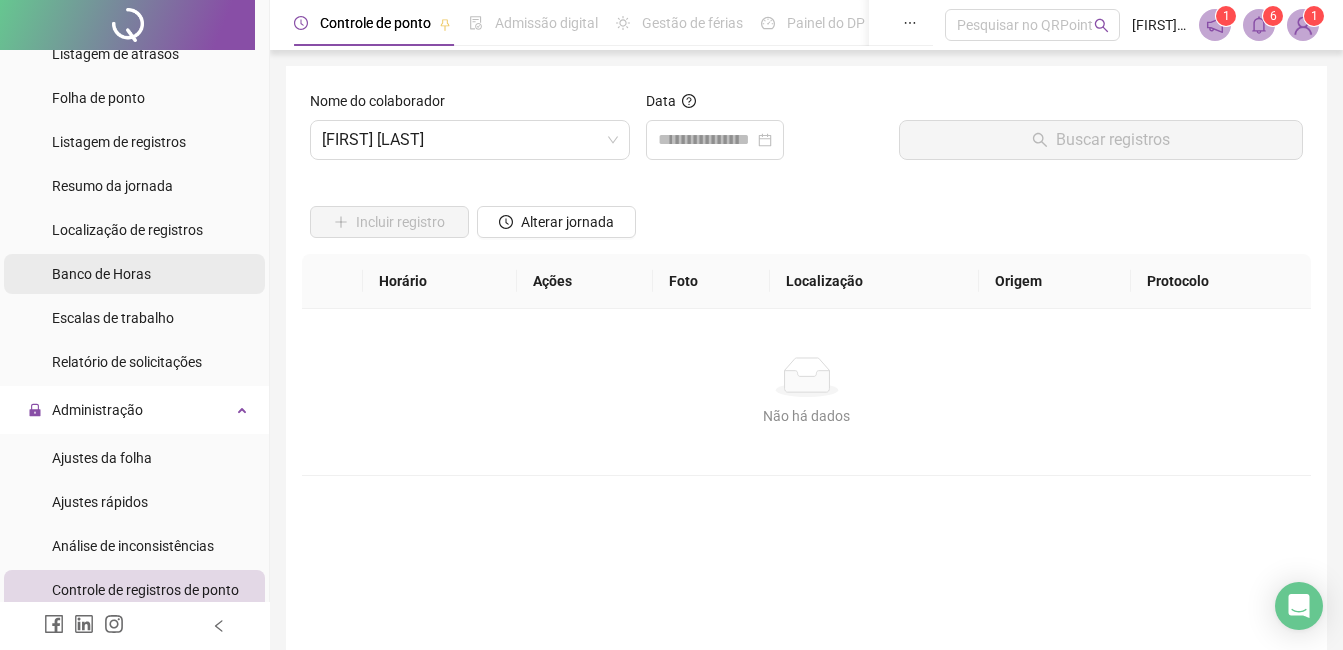 click on "Nome do colaborador CARMEN ROSANIA DA SILVA Data      Buscar registros   Incluir registro   Alterar jornada Horário Ações Foto Localização Origem Protocolo               Não há dados Não há dados Ajustes do dia Observações da folha Desconsiderar intervalo pré-assinalado   Sim Não Abonar dia inteiro Sim Não Abonar Período Salvar alterações" at bounding box center (806, 377) 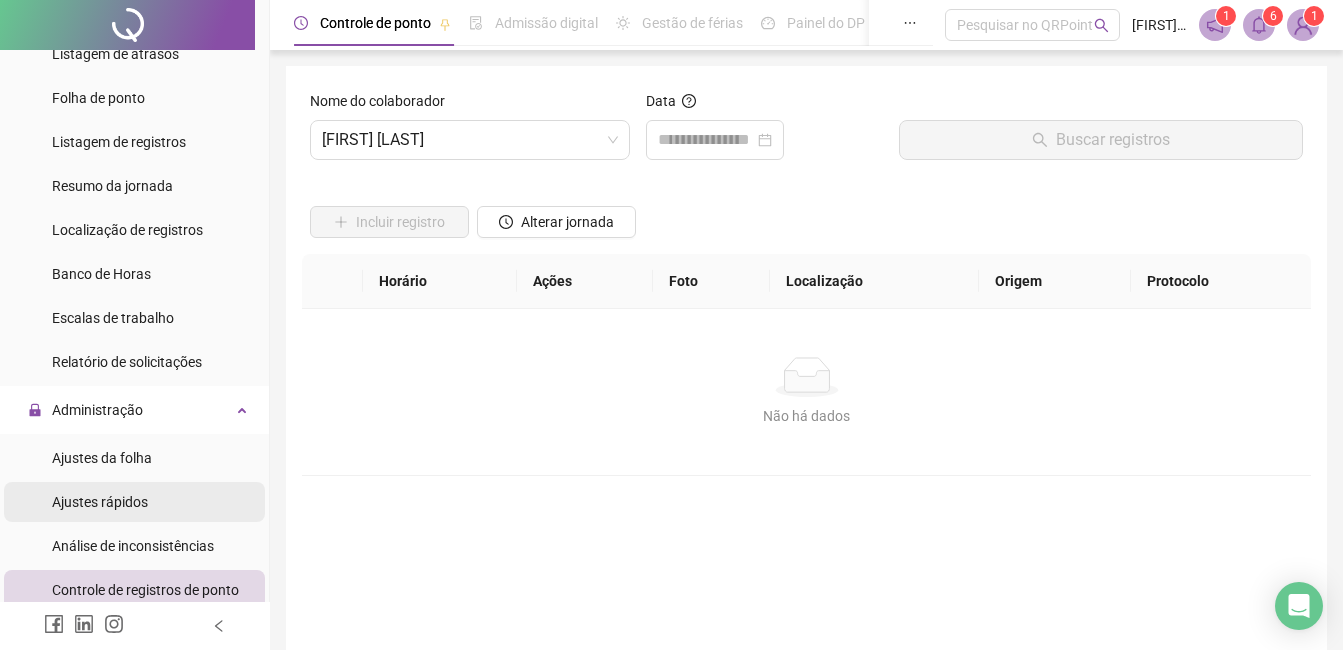 click on "Ajustes rápidos" at bounding box center [134, 502] 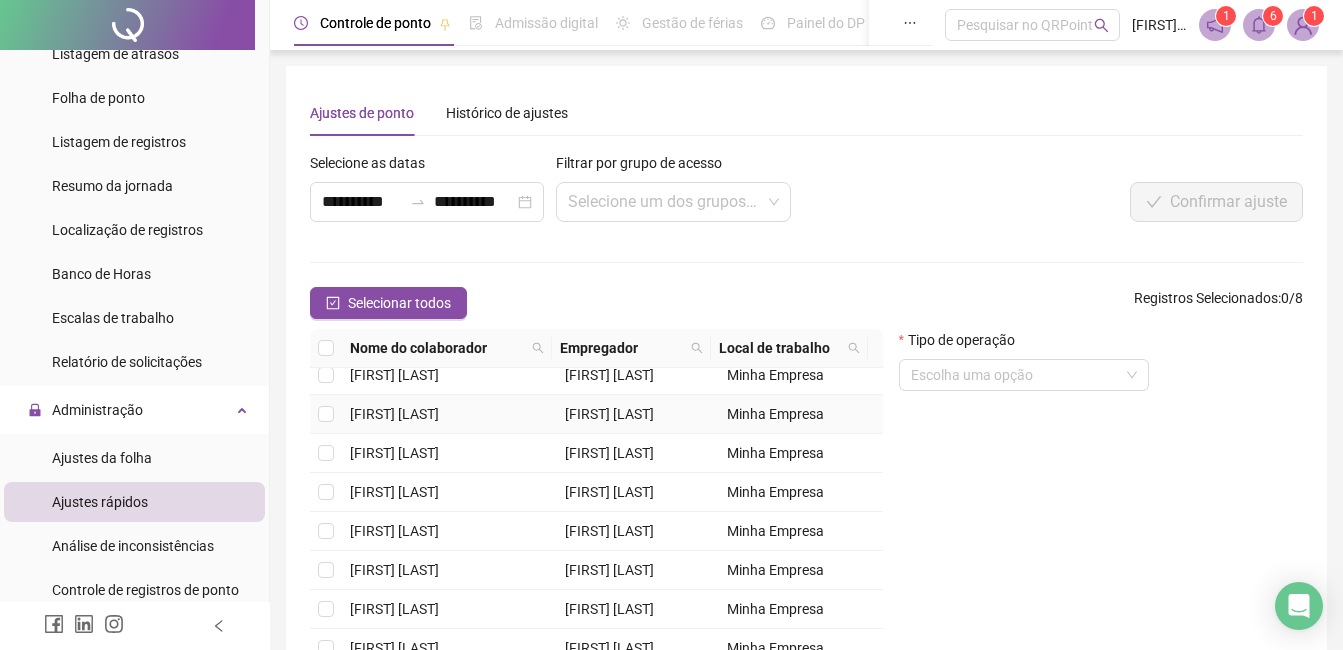 scroll, scrollTop: 100, scrollLeft: 0, axis: vertical 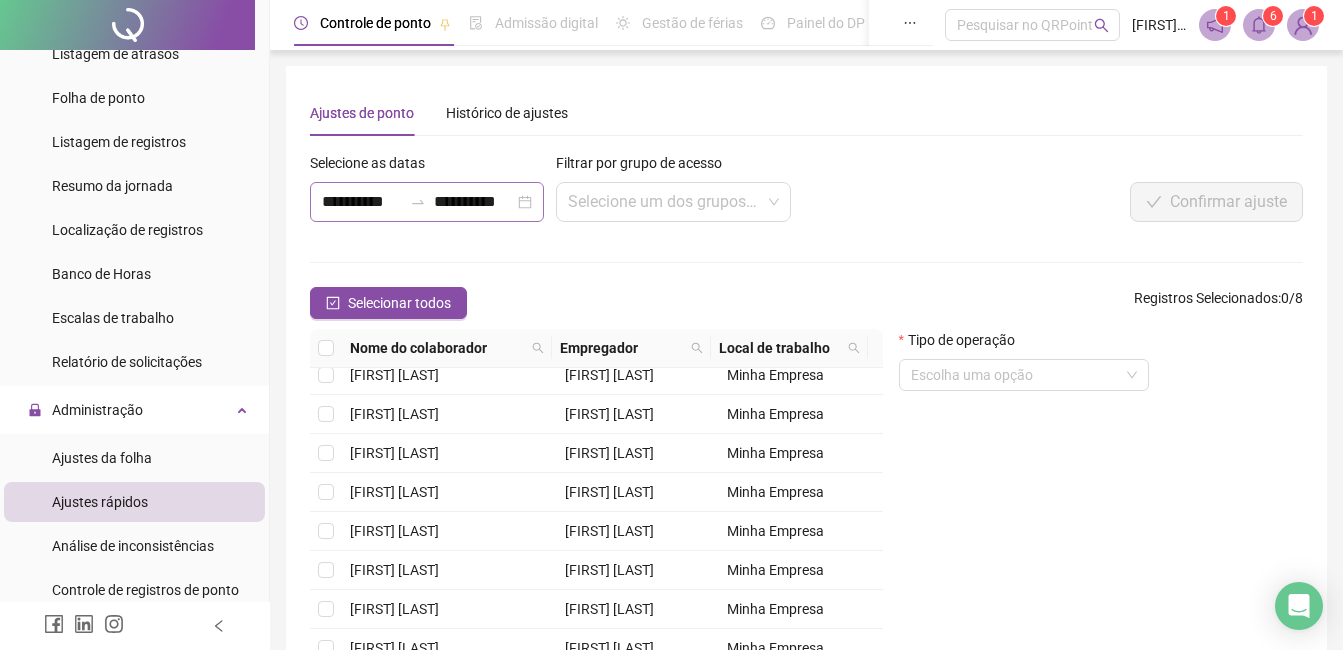 click 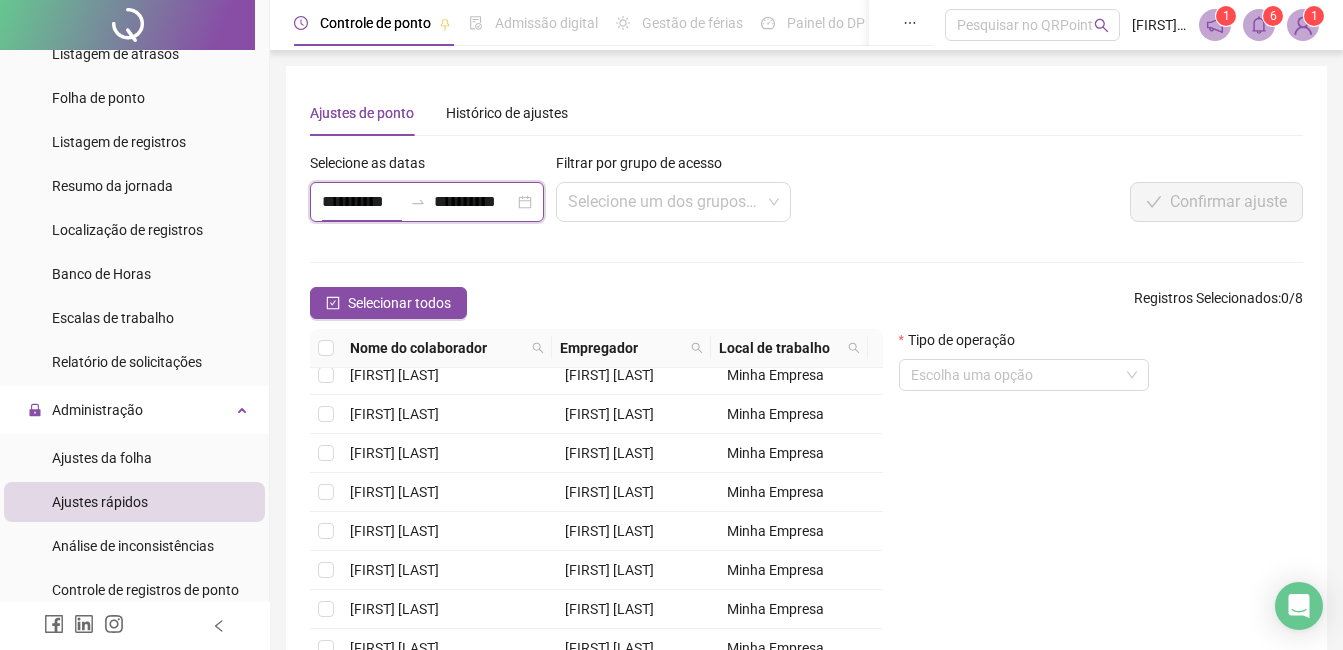 scroll, scrollTop: 0, scrollLeft: 1, axis: horizontal 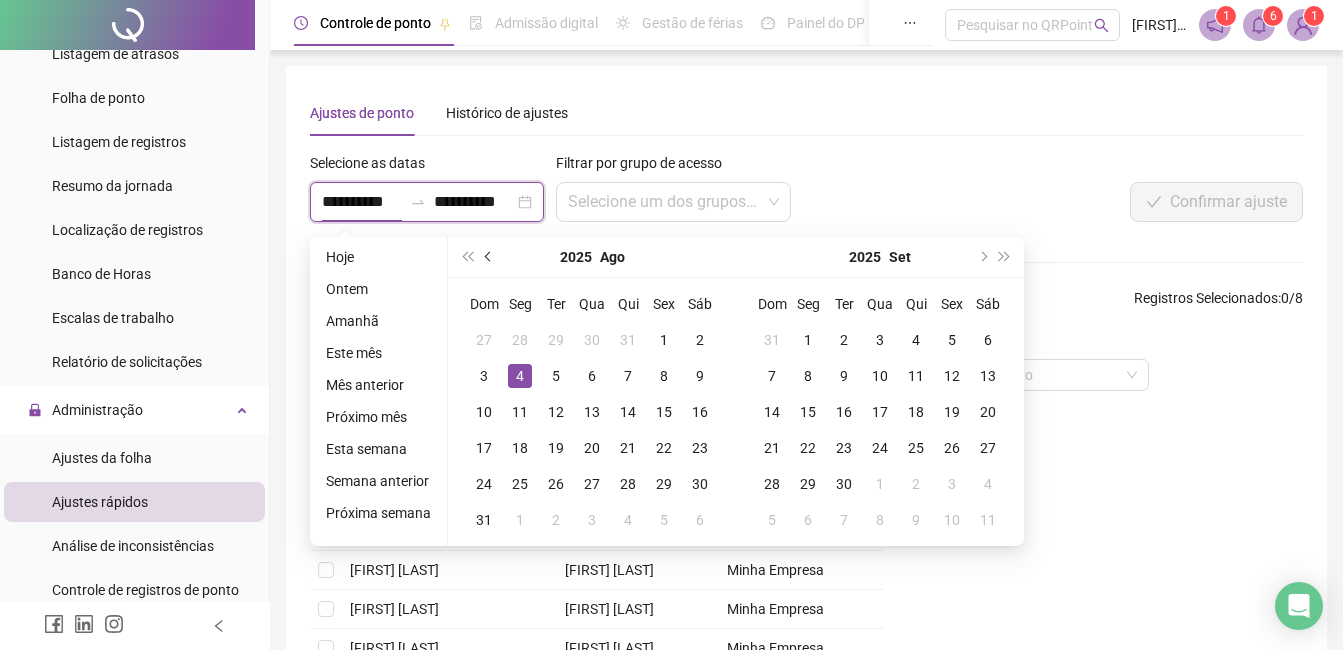 type on "**********" 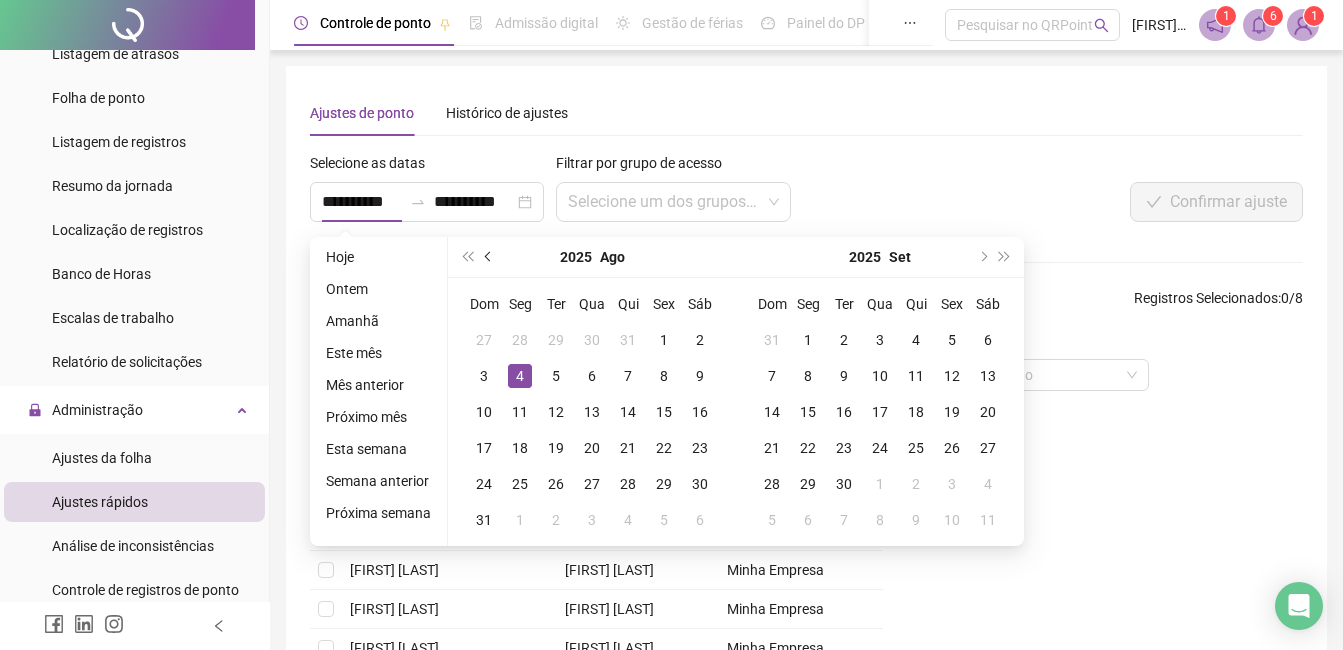 click at bounding box center (489, 257) 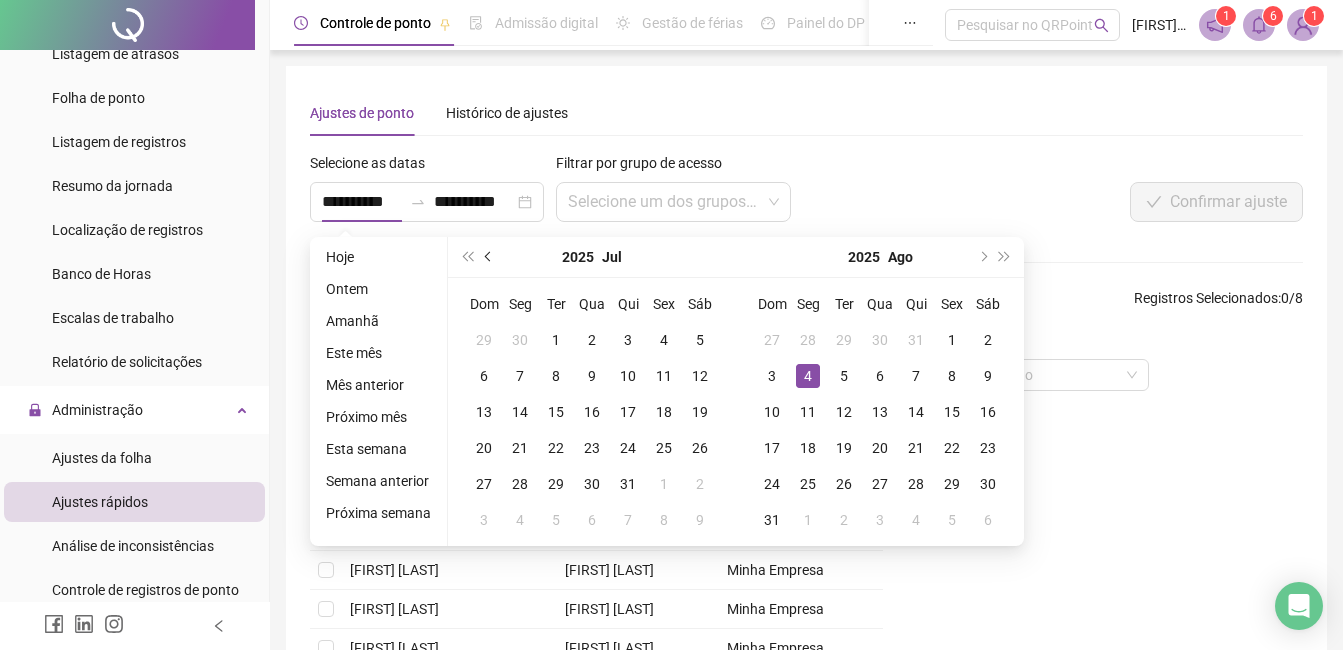 click at bounding box center (489, 257) 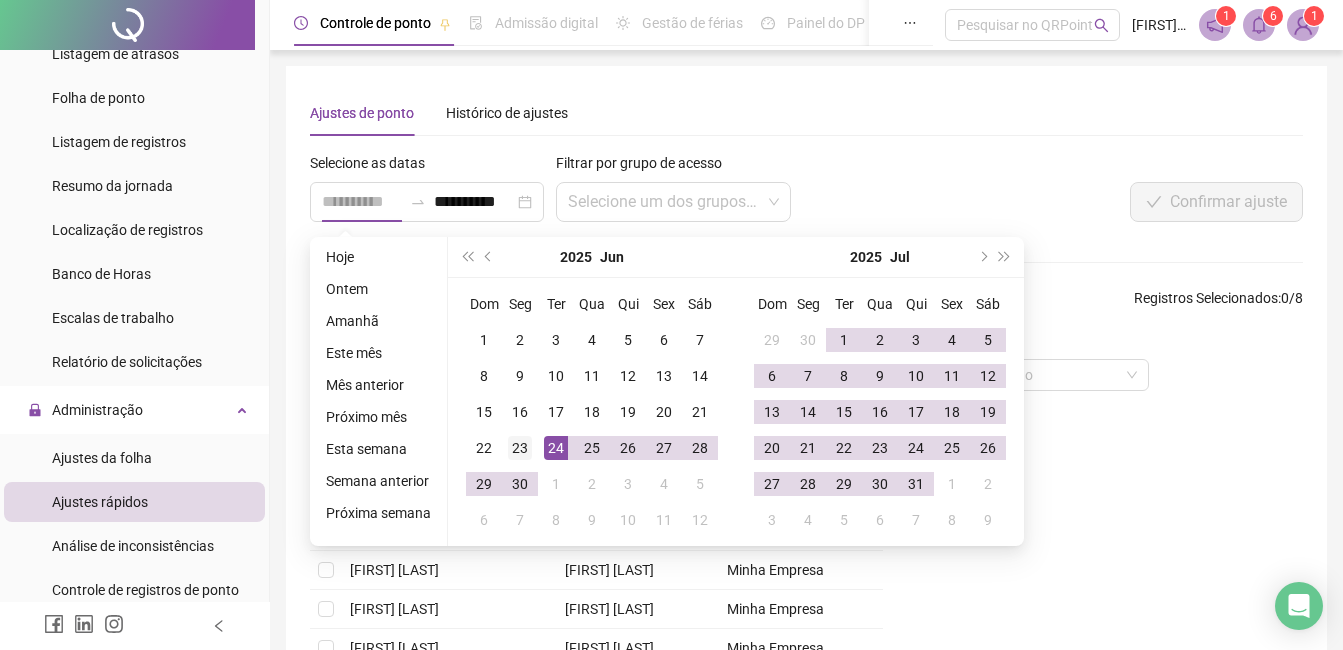 type on "**********" 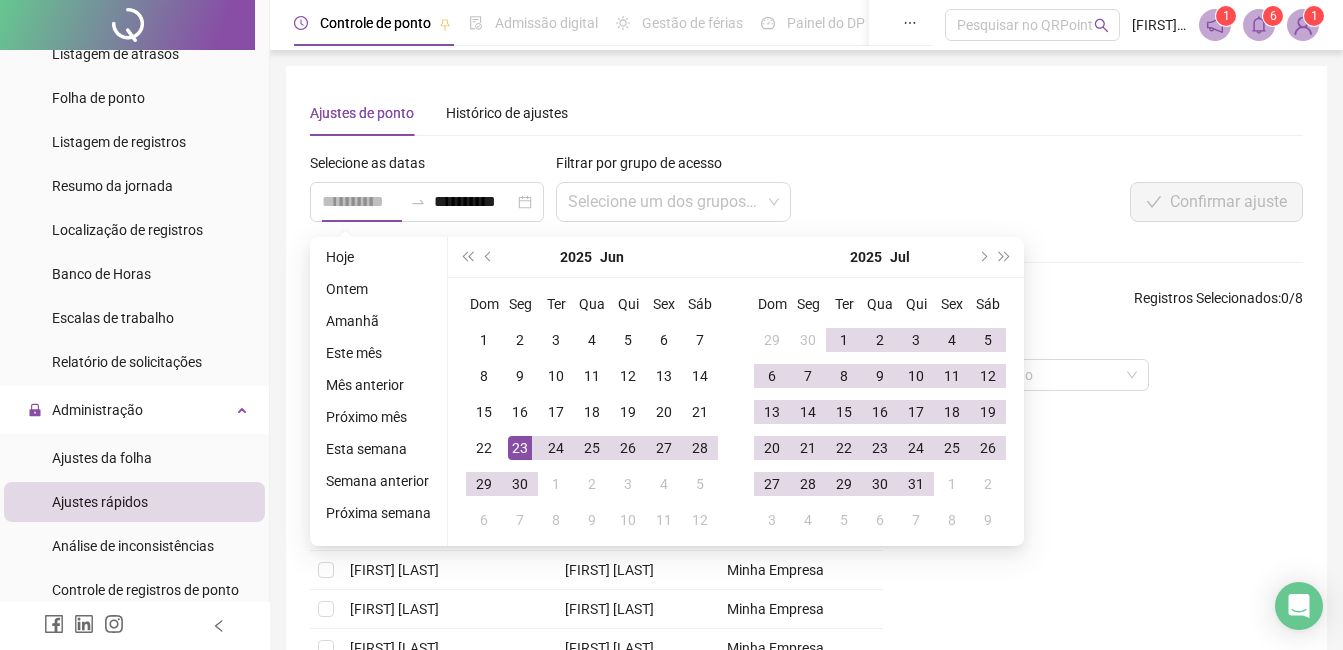 click on "23" at bounding box center [520, 448] 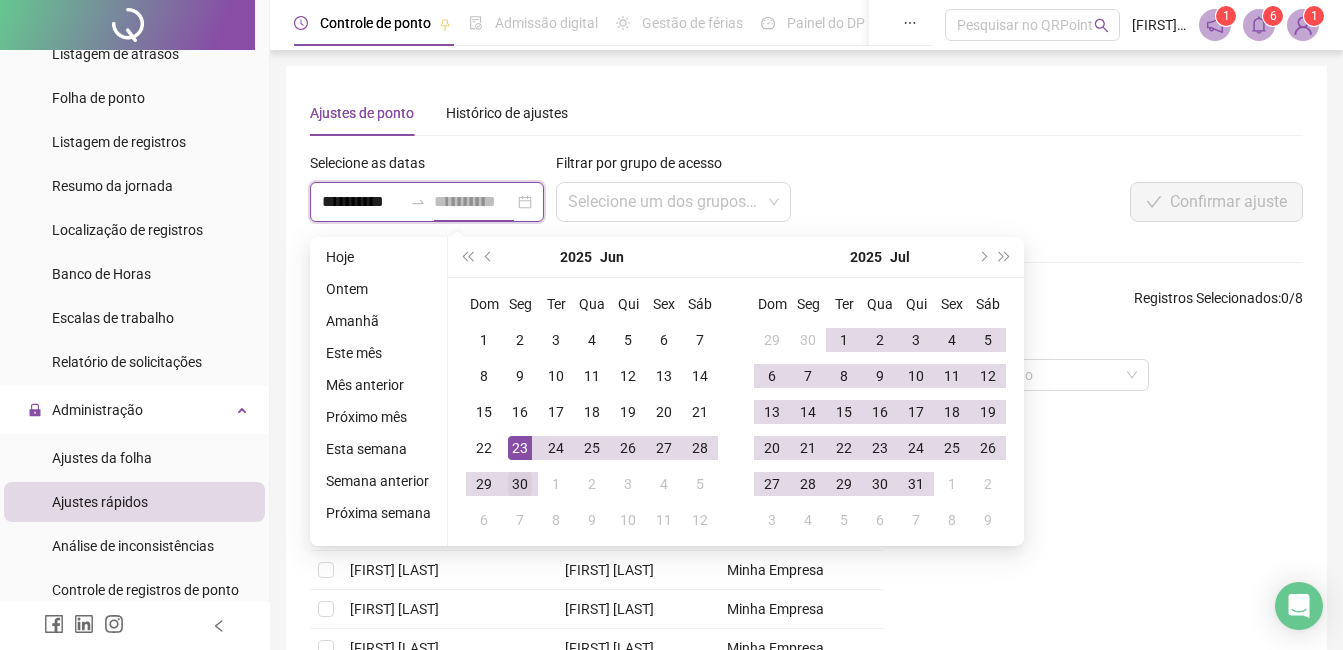 type on "**********" 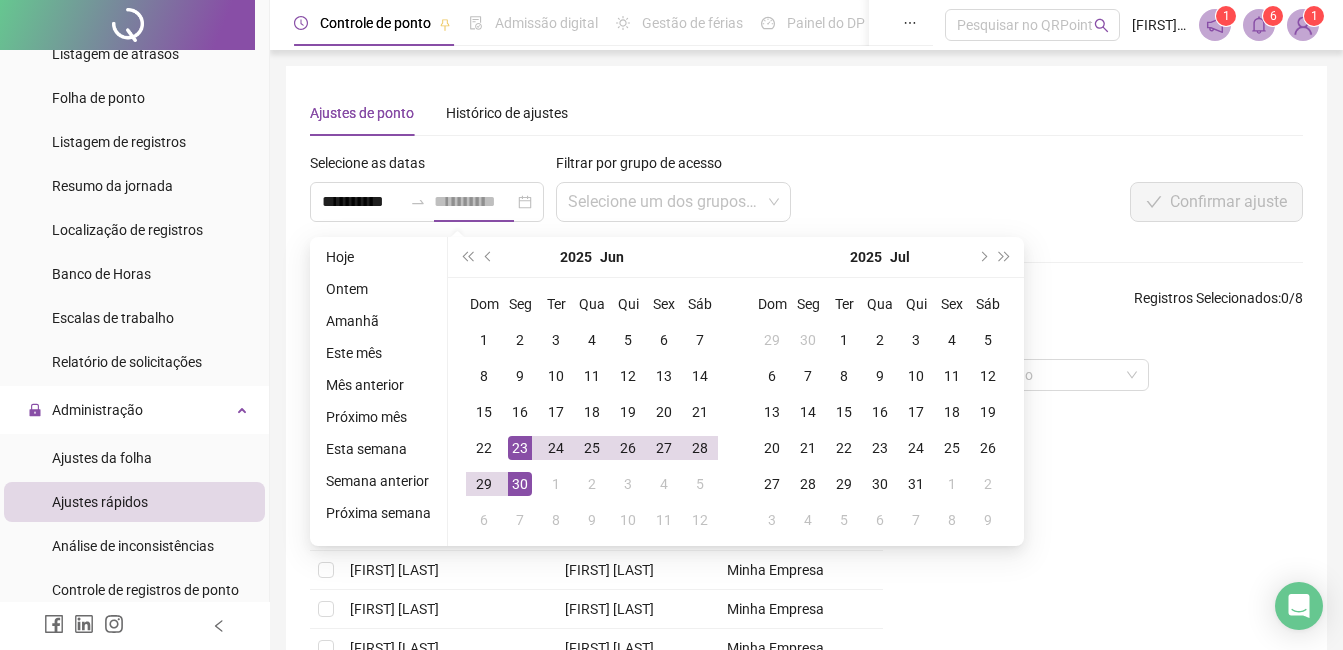 click on "30" at bounding box center (520, 484) 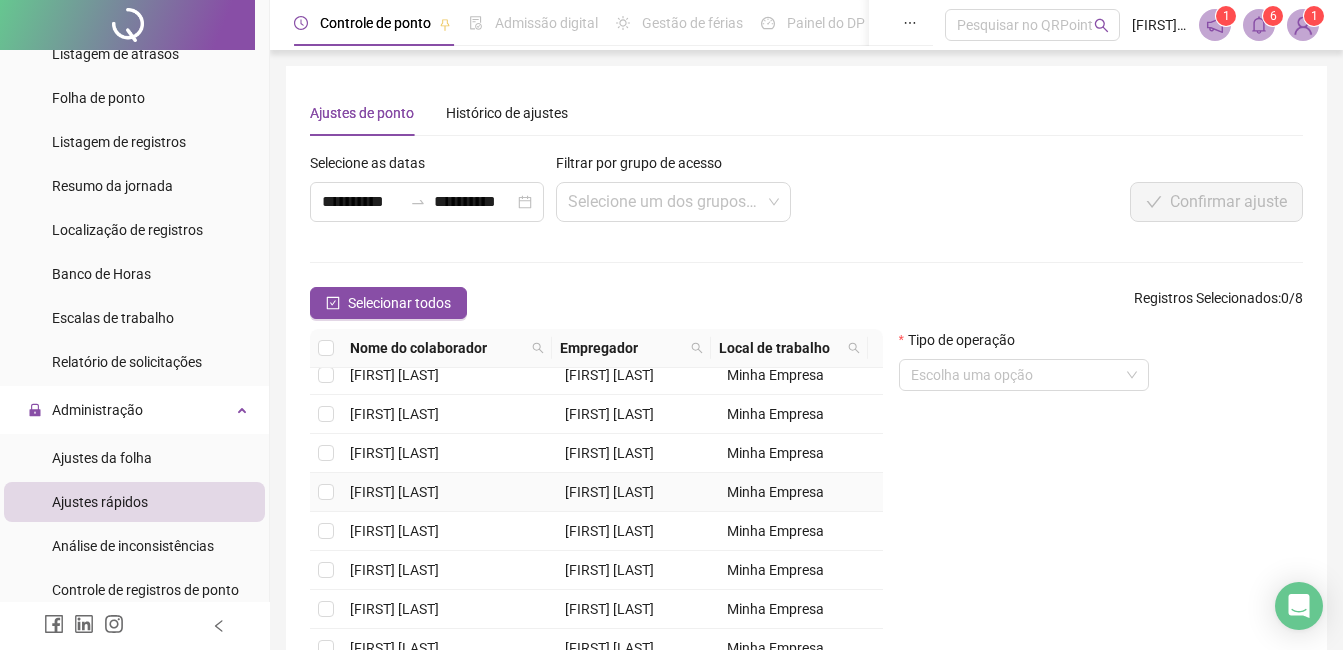 click on "[FIRST] [LAST] [LAST]" at bounding box center (394, 492) 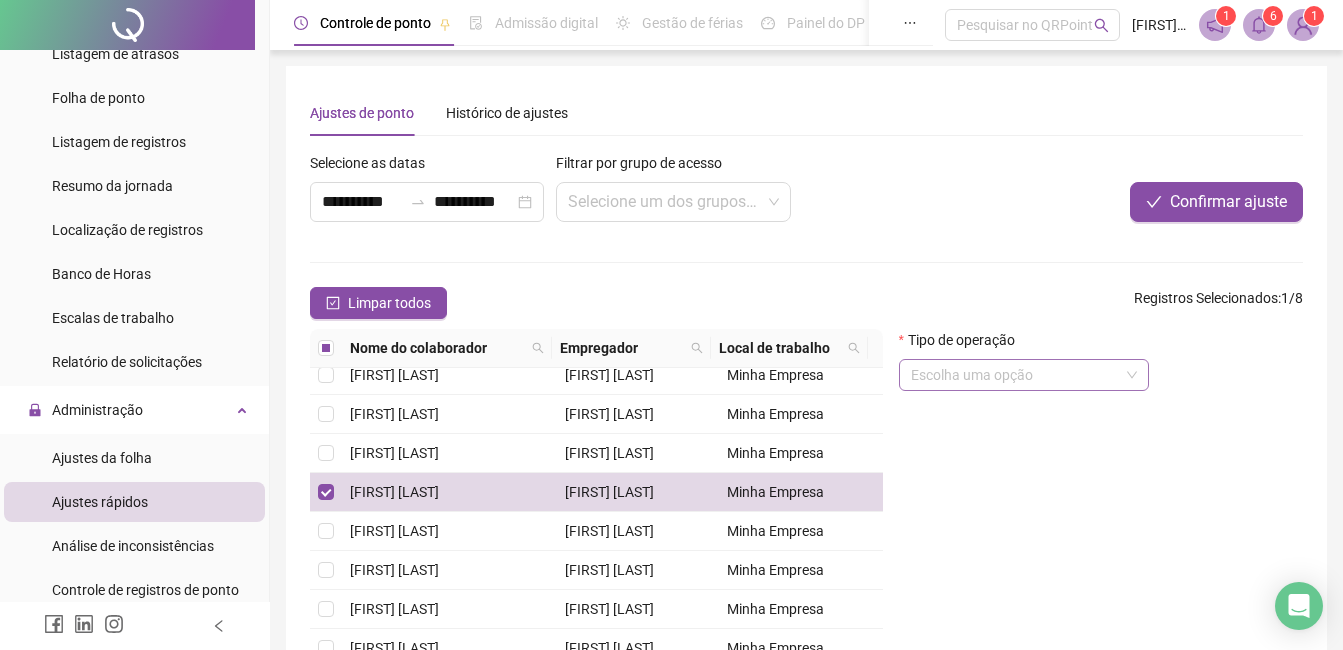 click at bounding box center (1015, 375) 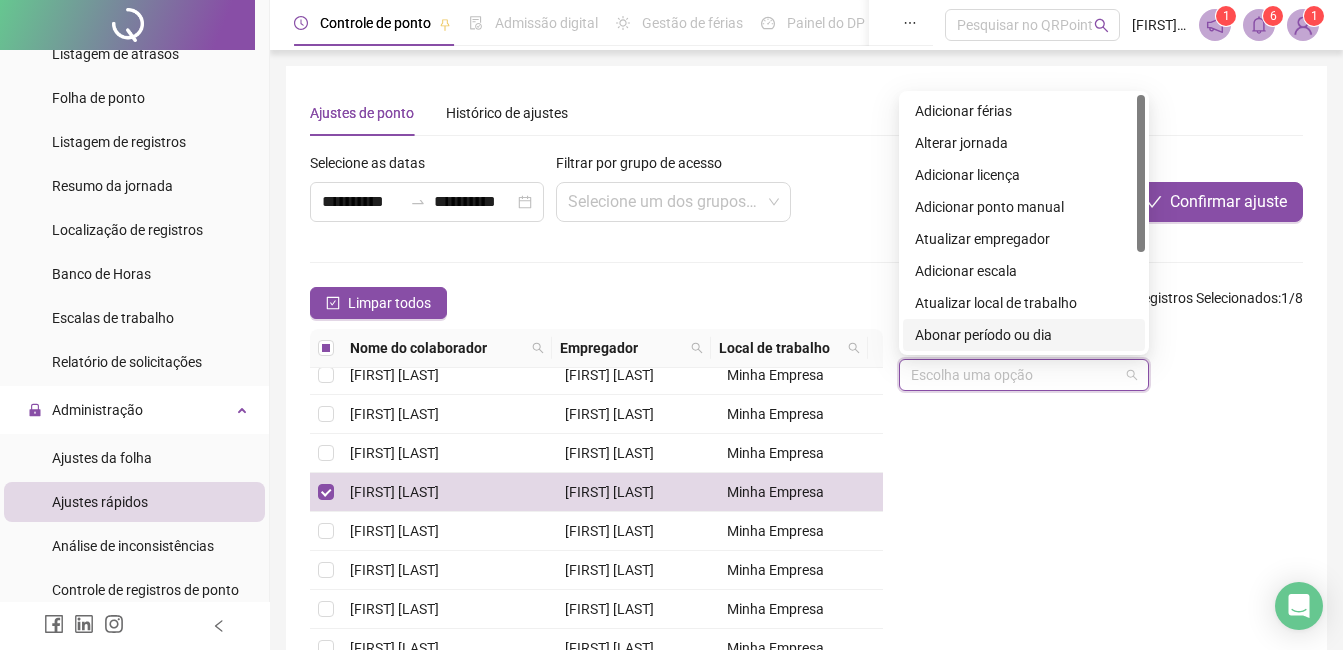 click on "Abonar período ou dia" at bounding box center (1024, 335) 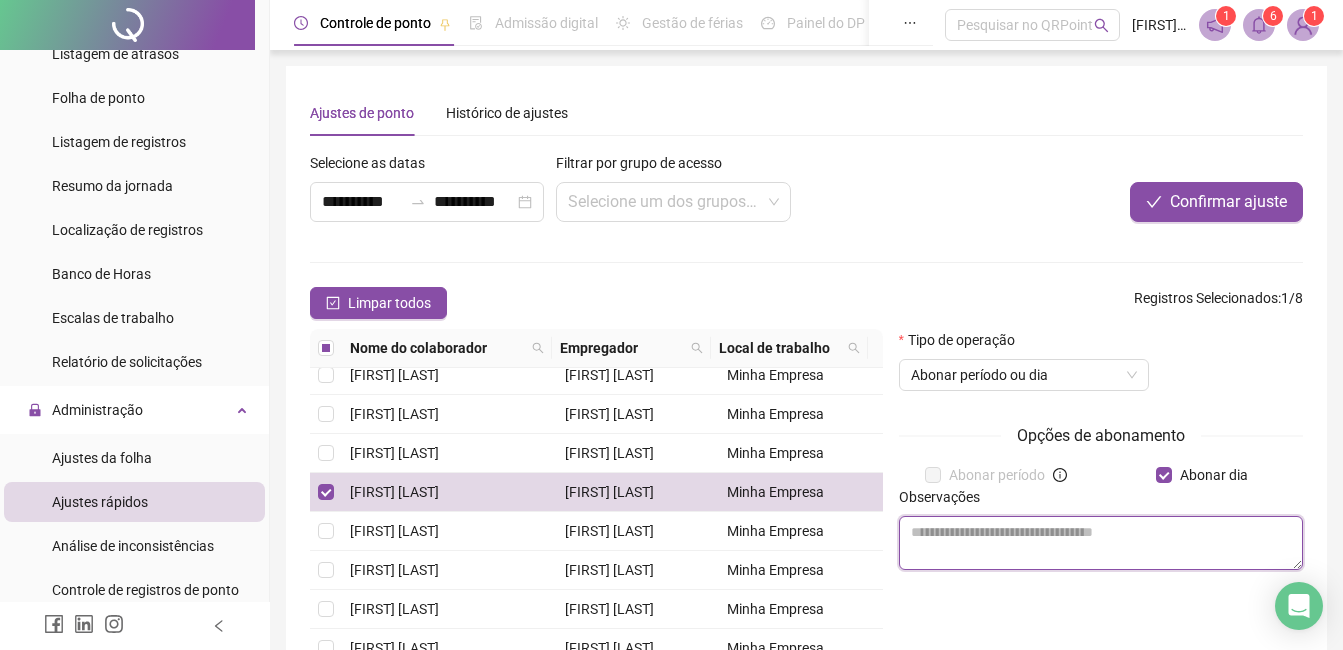 click at bounding box center [1101, 543] 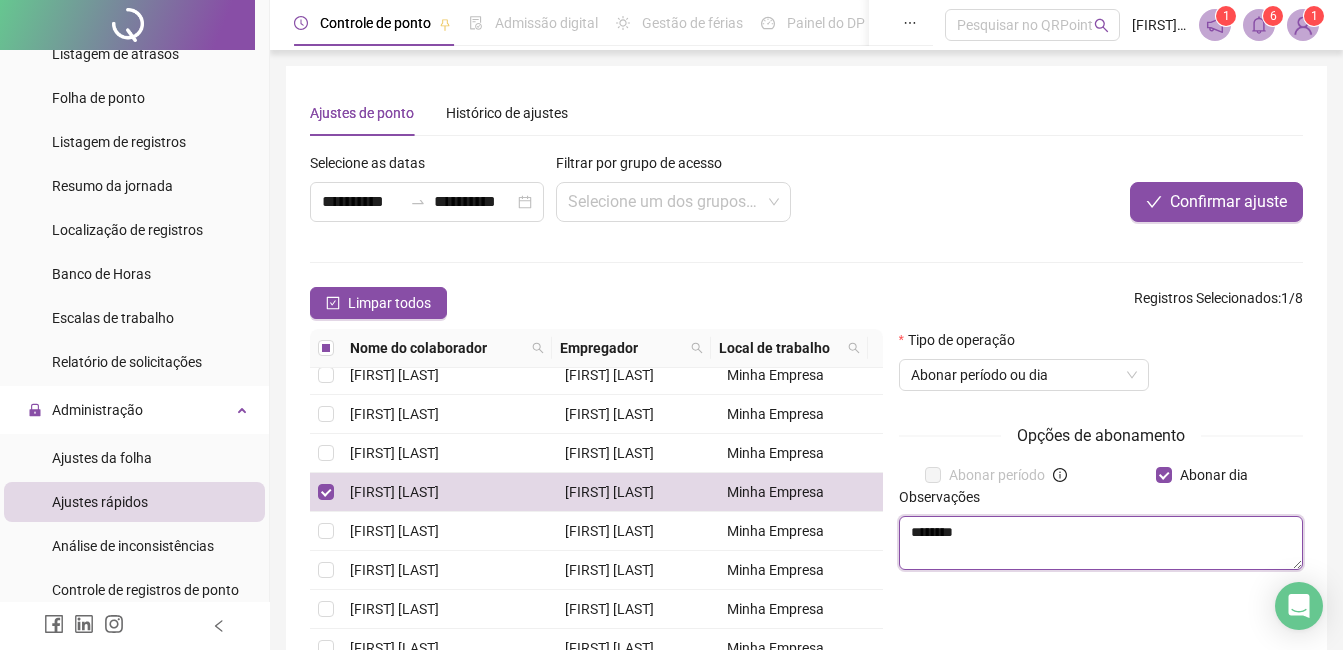 type on "*" 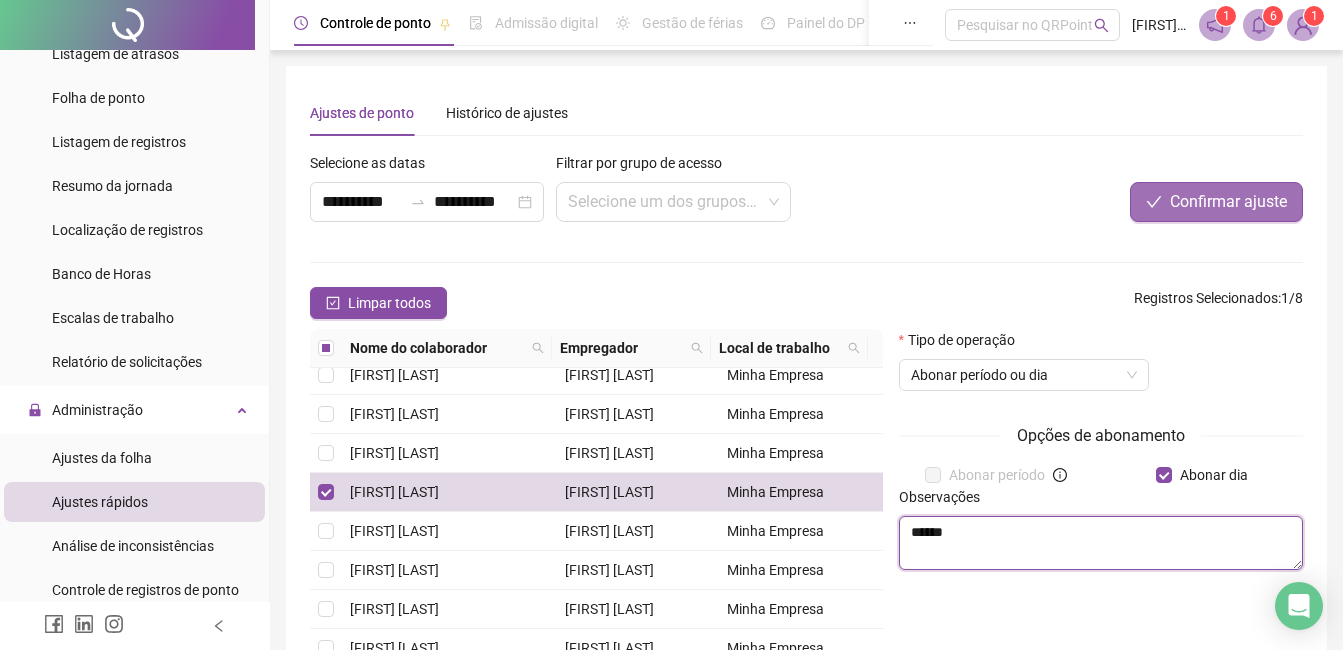 type on "******" 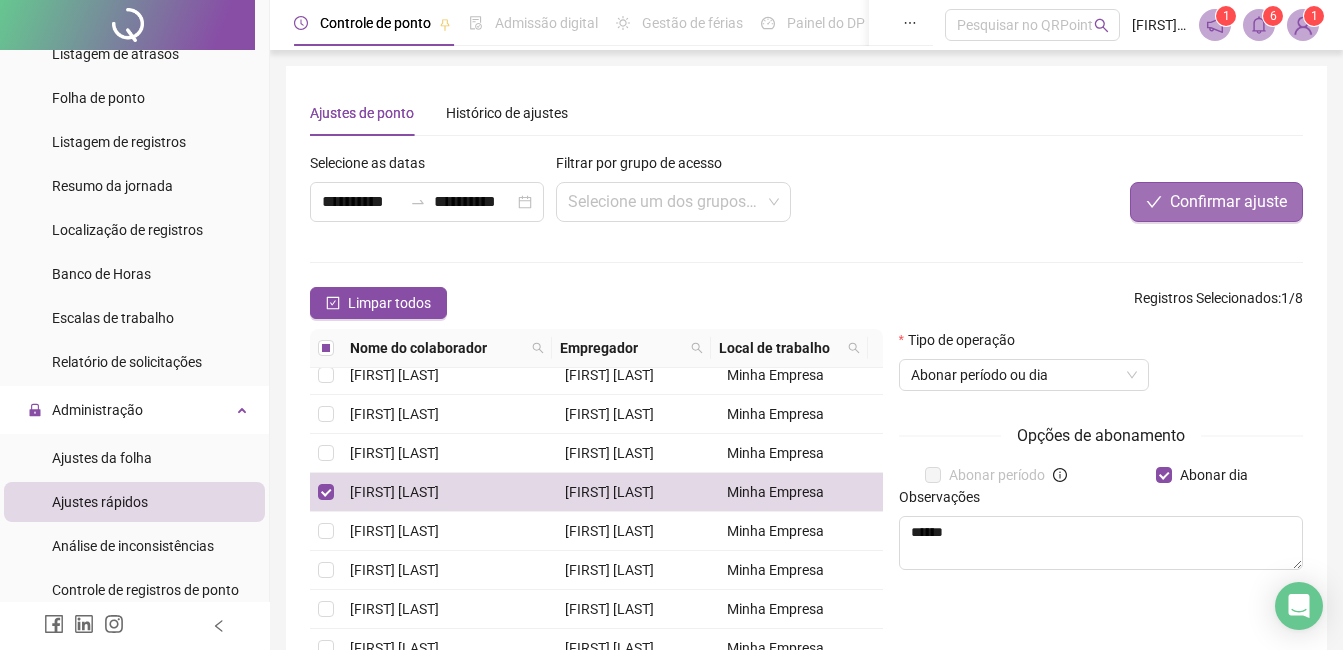 click on "Confirmar ajuste" at bounding box center (1228, 202) 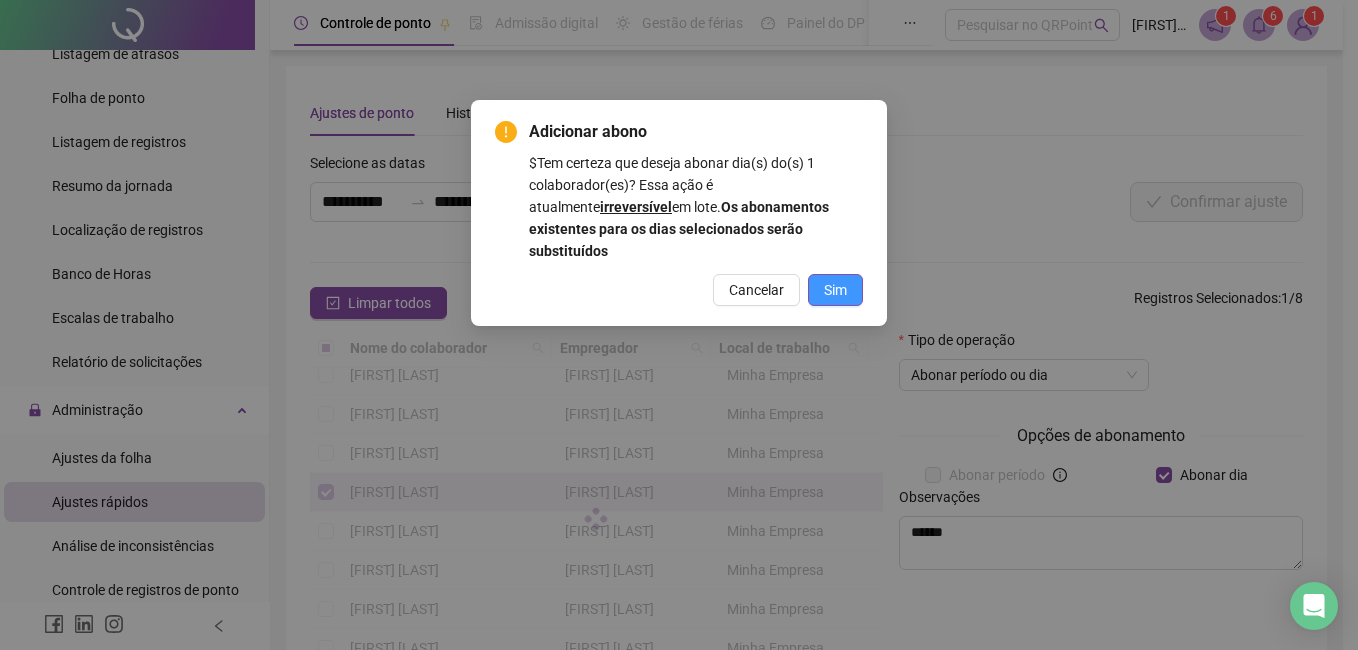 click on "Sim" at bounding box center [835, 290] 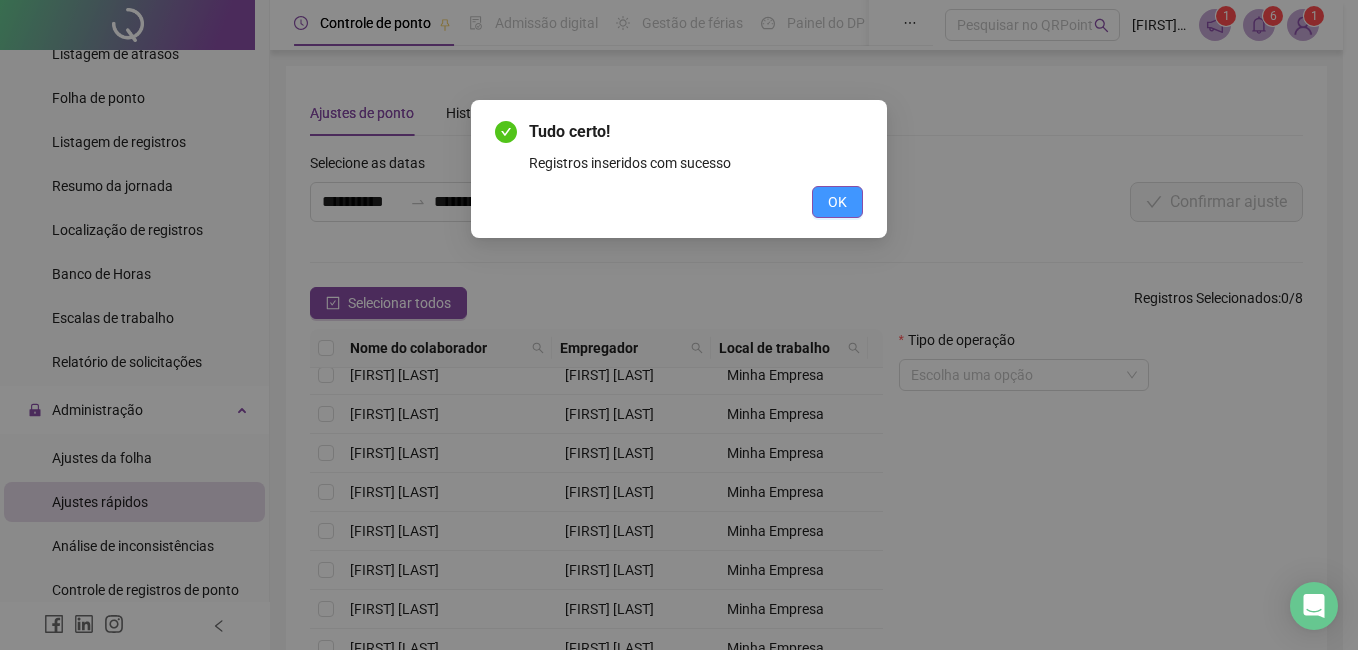 click on "OK" at bounding box center (837, 202) 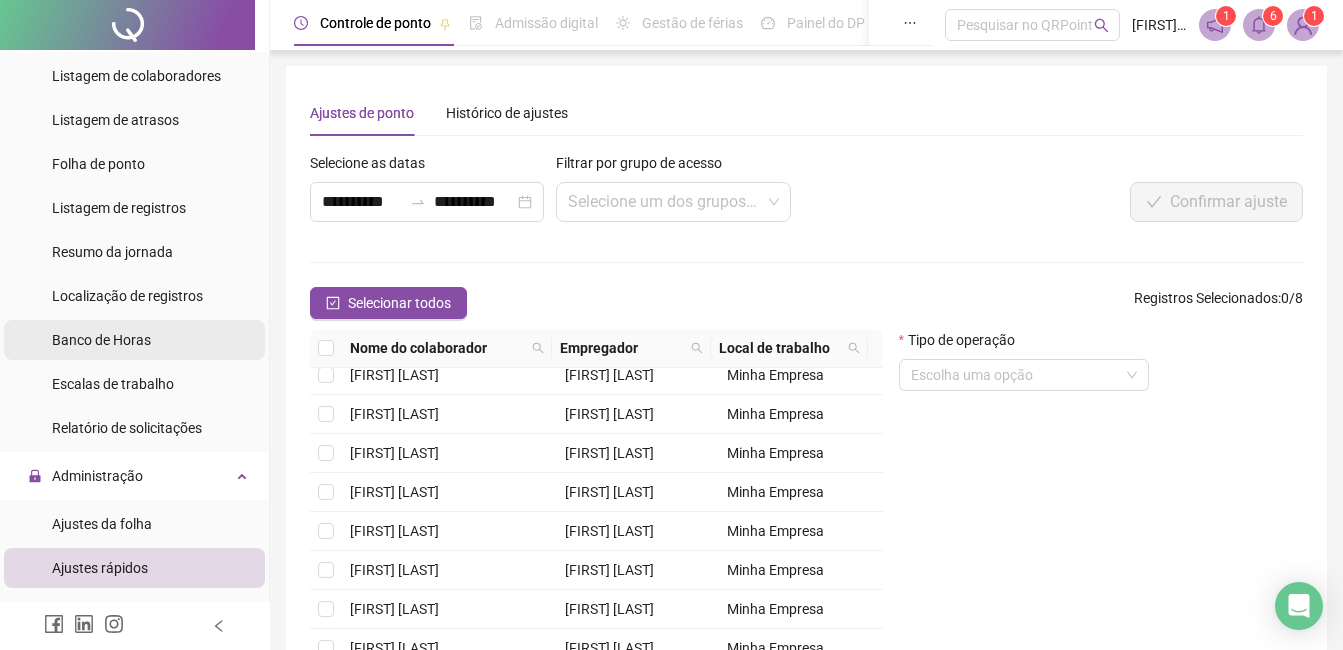 scroll, scrollTop: 100, scrollLeft: 0, axis: vertical 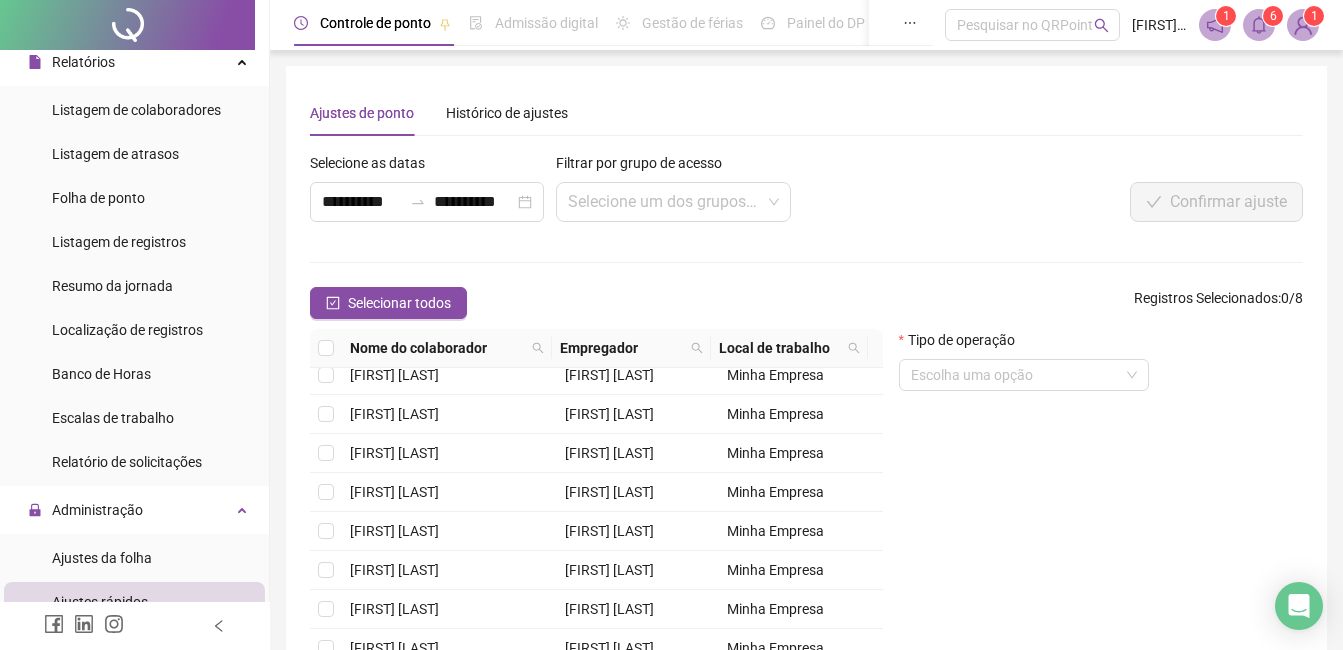 click on "Listagem de colaboradores Listagem de atrasos Folha de ponto Listagem de registros Resumo da jornada Localização de registros Banco de Horas Escalas de trabalho Relatório de solicitações" at bounding box center (134, 286) 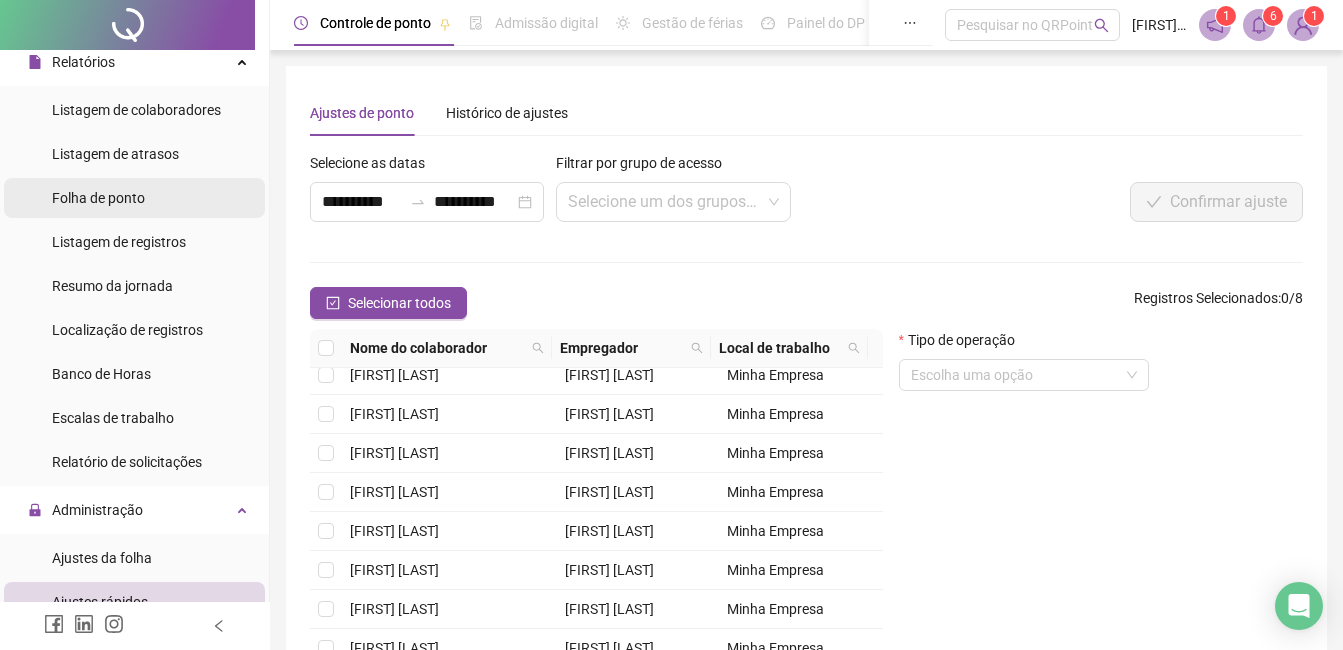 click on "Folha de ponto" at bounding box center [98, 198] 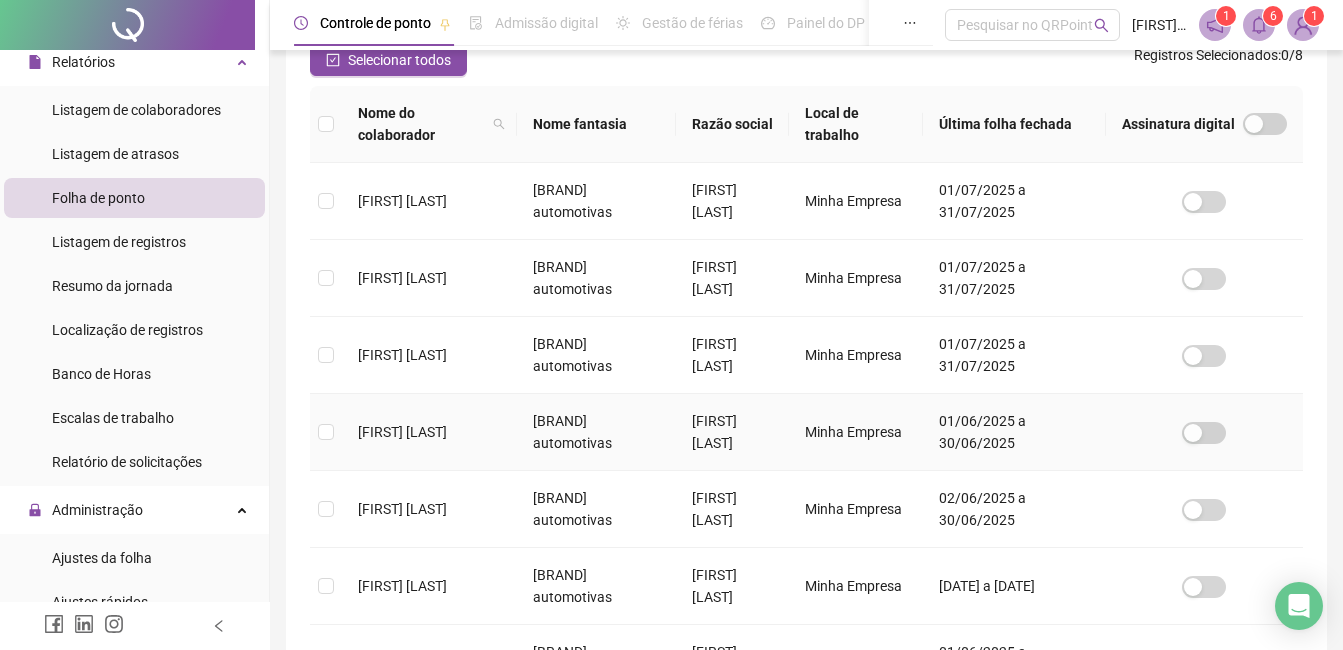 click on "AGNALDO ALMEIDA DOS SANTOS Léo capas automotivas LEONARDO DUTRA DE CARVALHO Minha Empresa 01/07/2025 a 31/07/2025 ALESSANDRA SILVA DE SOUSA Léo capas automotivas LEONARDO DUTRA DE CARVALHO Minha Empresa 01/07/2025 a 31/07/2025 ALINE BARRIOS DE MORAES Léo capas automotivas LEONARDO DUTRA DE CARVALHO Minha Empresa 01/07/2025 a 31/07/2025 CARMEN ROSANIA DA SILVA Léo capas automotivas LEONARDO DUTRA DE CARVALHO Minha Empresa 01/06/2025 a 30/06/2025 JESSICA GONÇALVES DE PAULA Léo capas automotivas LEONARDO DUTRA DE CARVALHO Minha Empresa 02/06/2025 a 30/06/2025 MARCELO MARTINS Léo capas automotivas LEONARDO DUTRA DE CARVALHO Minha Empresa 01/01/2025 a 31/01/2025 MARIA DO CARMO DAVID Léo capas automotivas LEONARDO DUTRA DE CARVALHO Minha Empresa 01/06/2025 a 30/06/2025 TOMYOSHI NOLASCO KAVANO Léo capas automotivas LEONARDO DUTRA DE CARVALHO Minha Empresa 01/06/2025 a 30/06/2025" at bounding box center [806, 471] 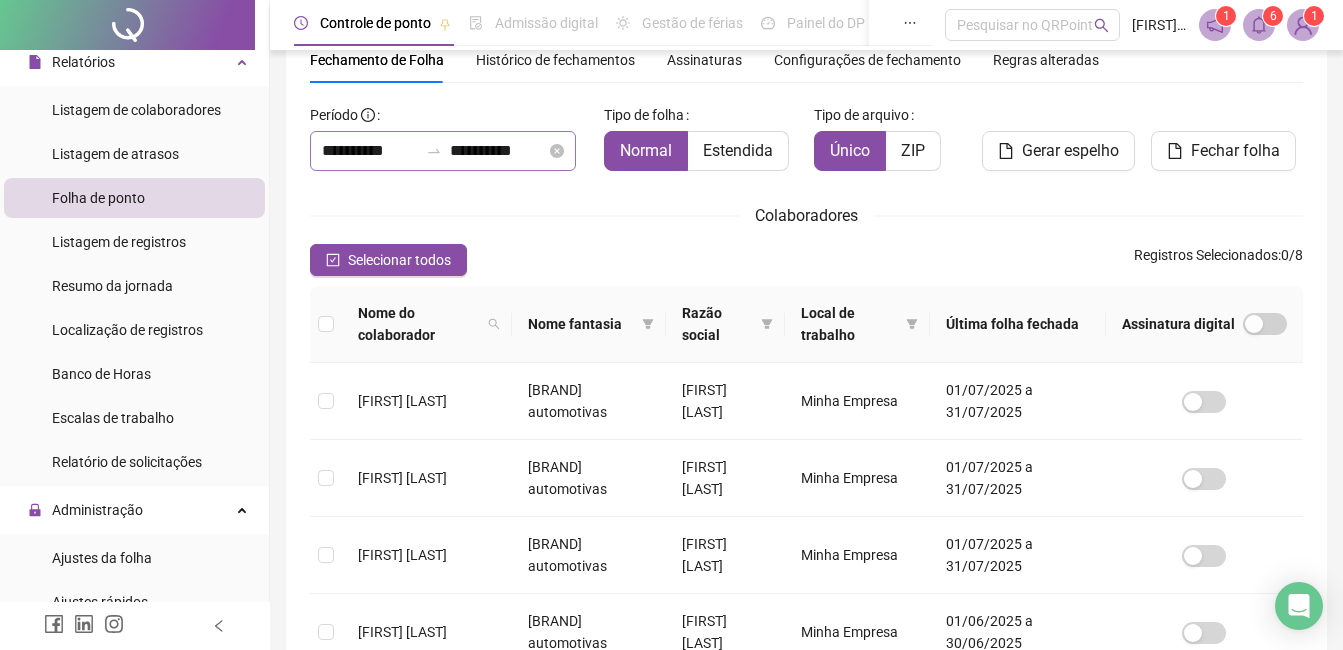 click 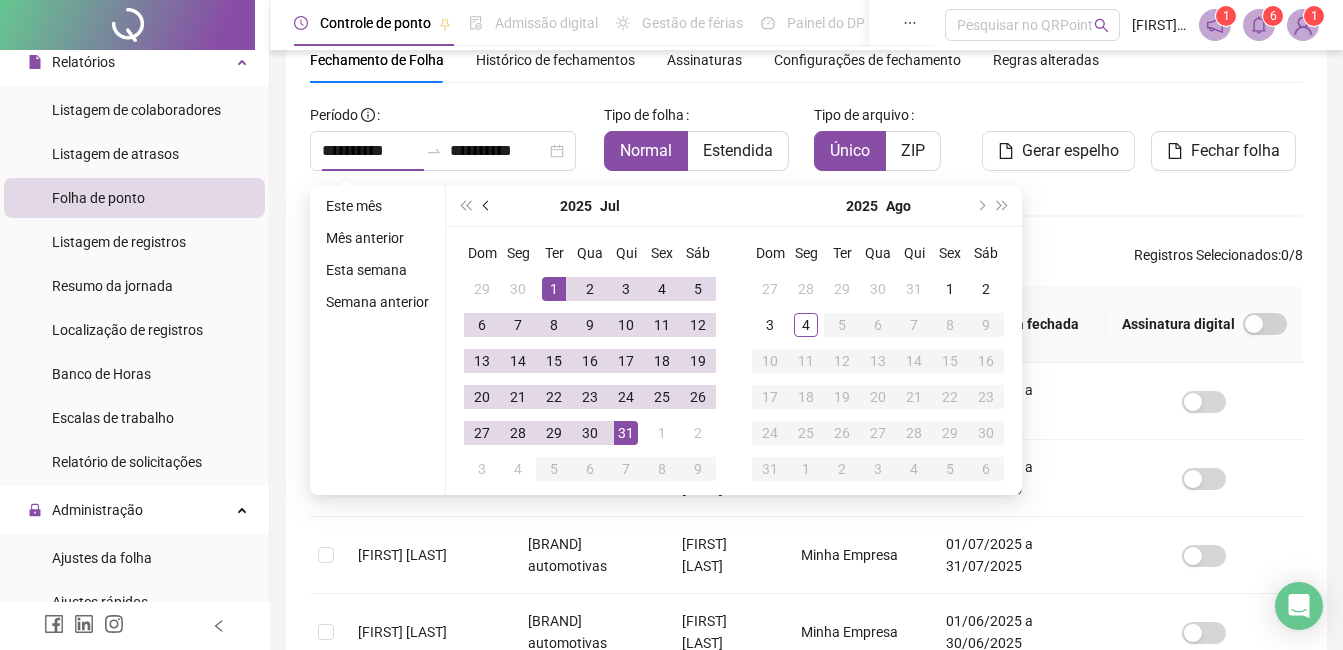 click at bounding box center (488, 206) 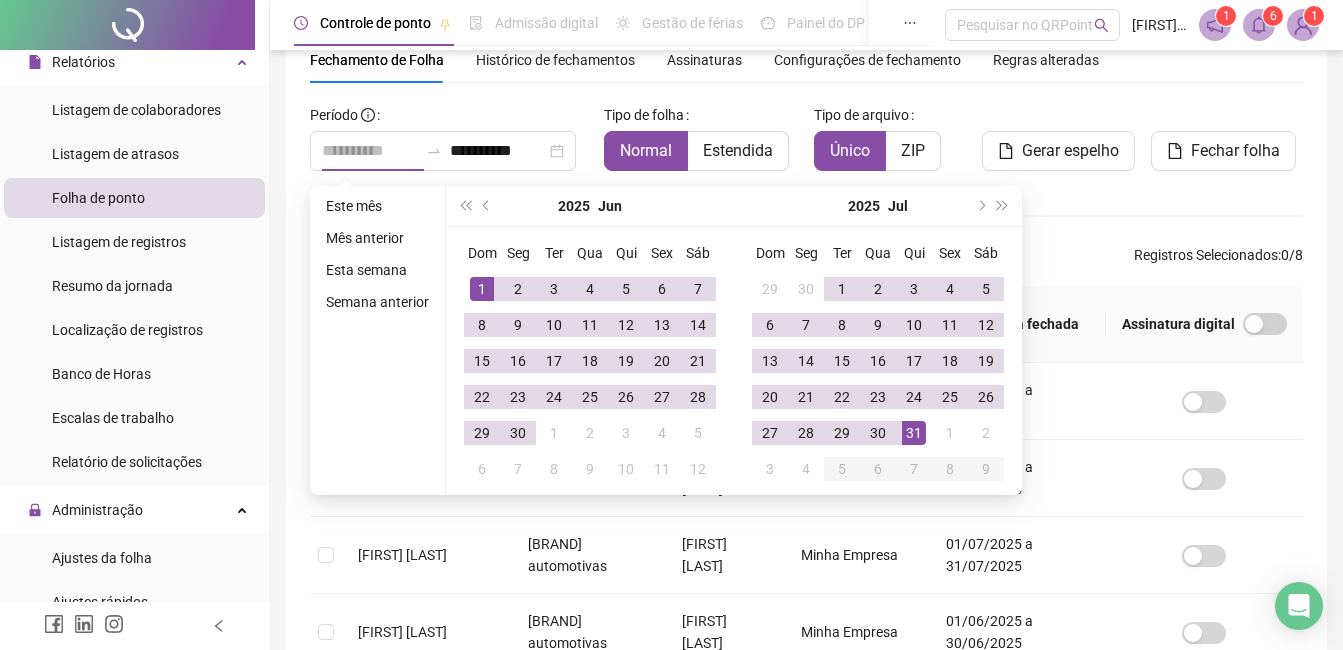 type on "**********" 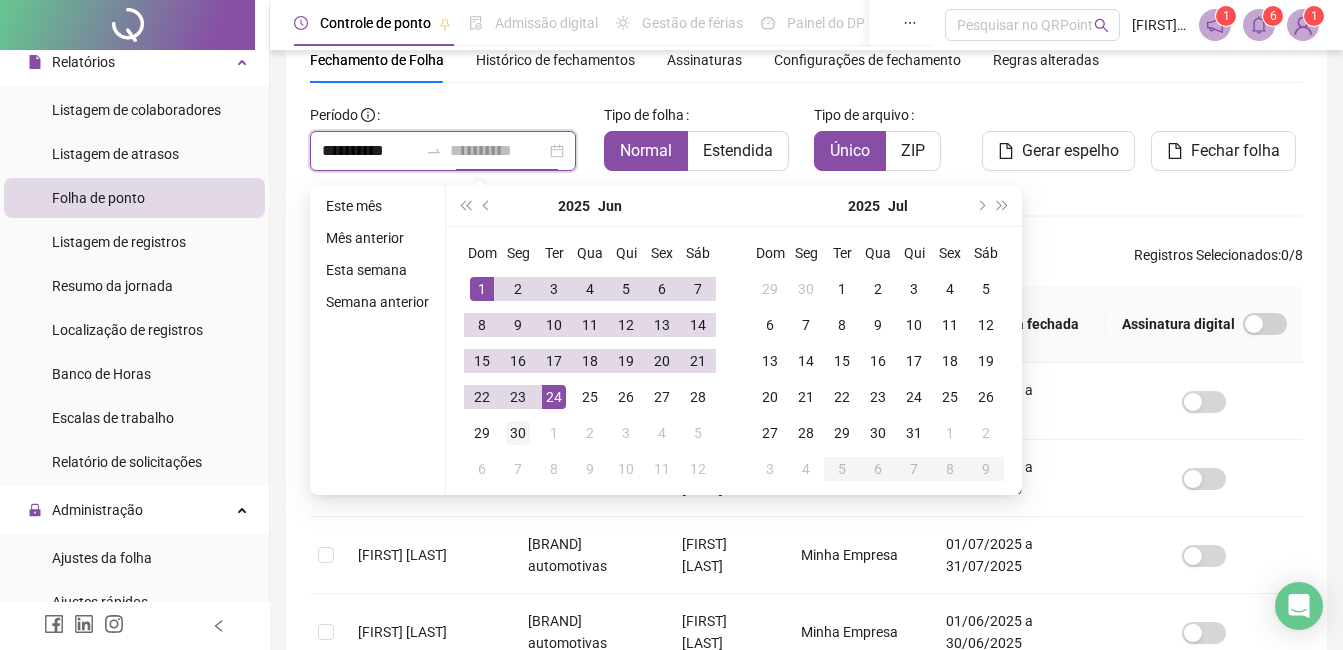 type on "**********" 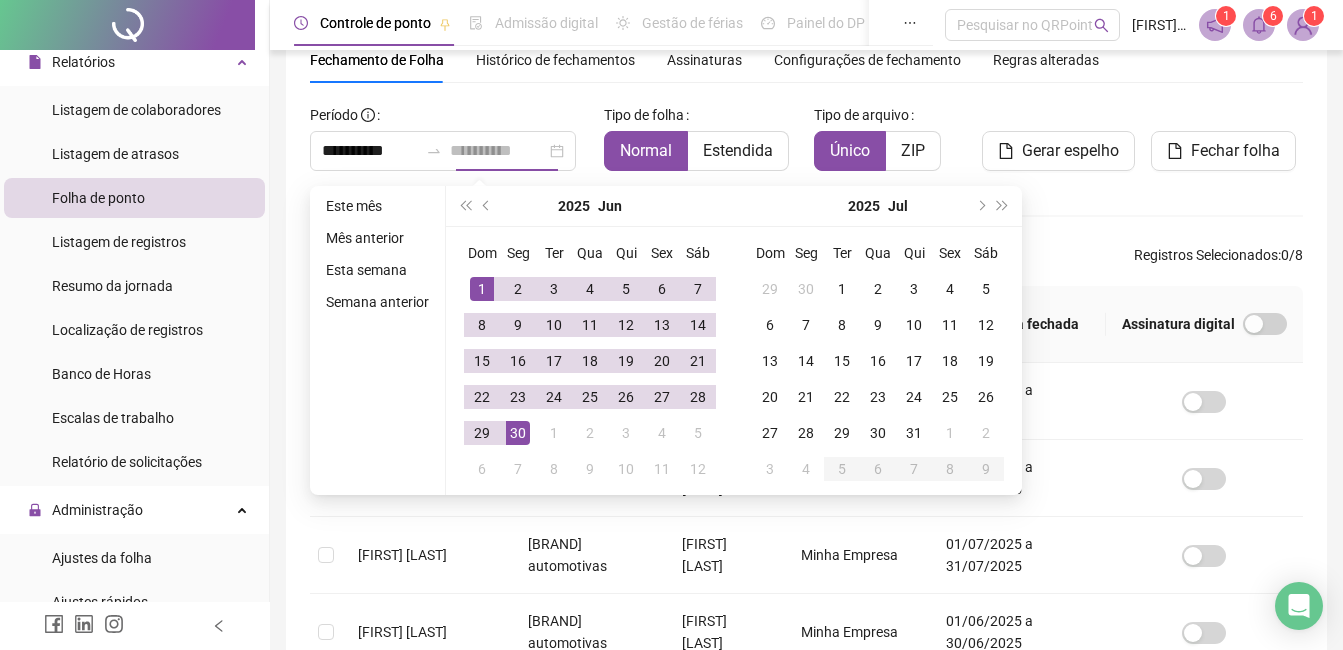 click on "30" at bounding box center (518, 433) 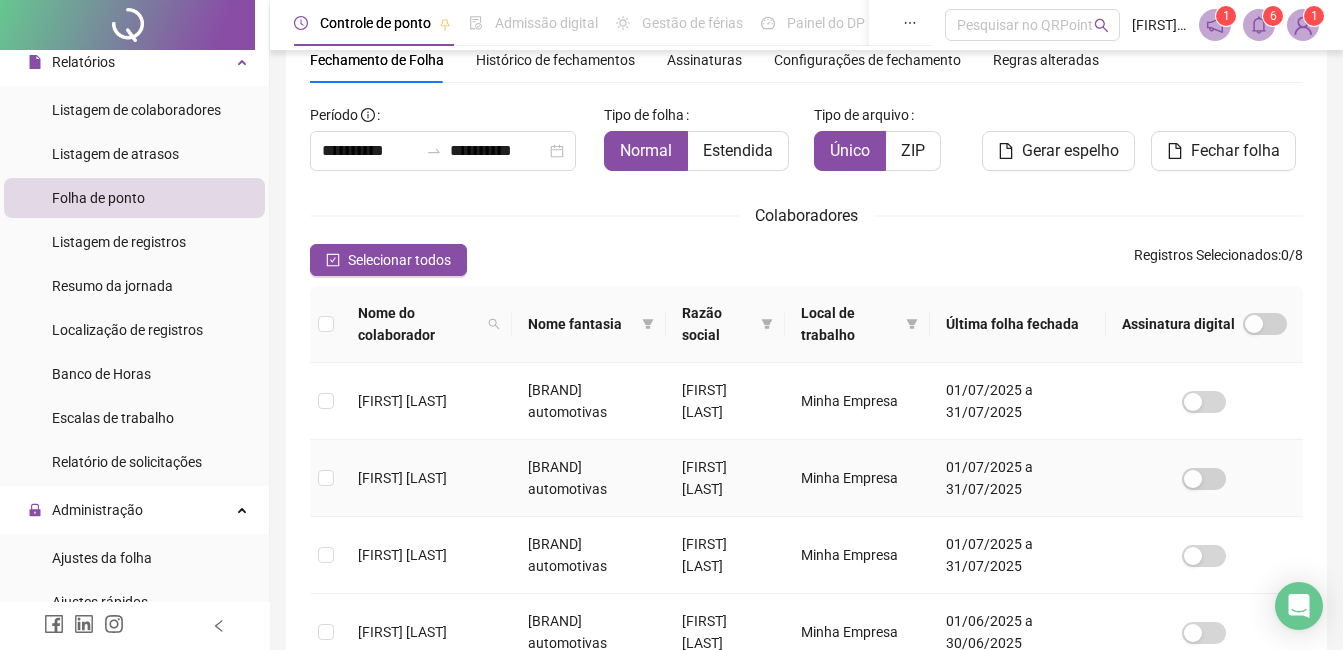 scroll, scrollTop: 185, scrollLeft: 0, axis: vertical 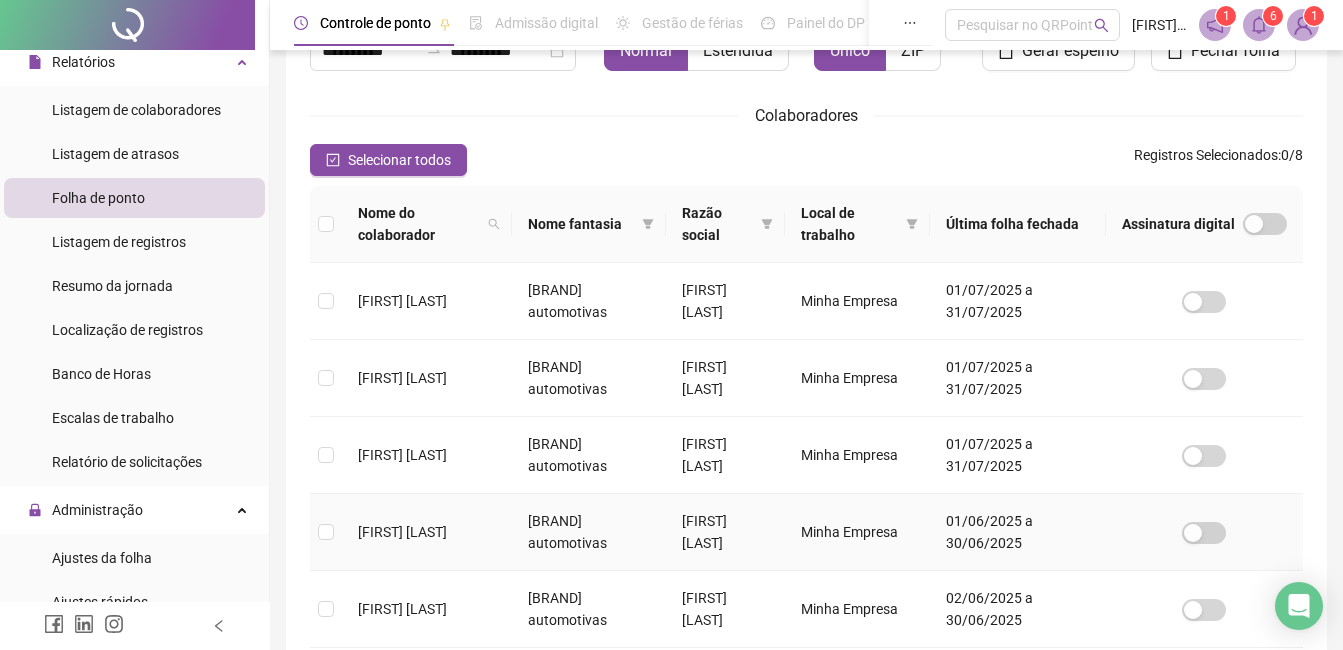 click on "[FIRST] [LAST] [LAST]" at bounding box center (427, 532) 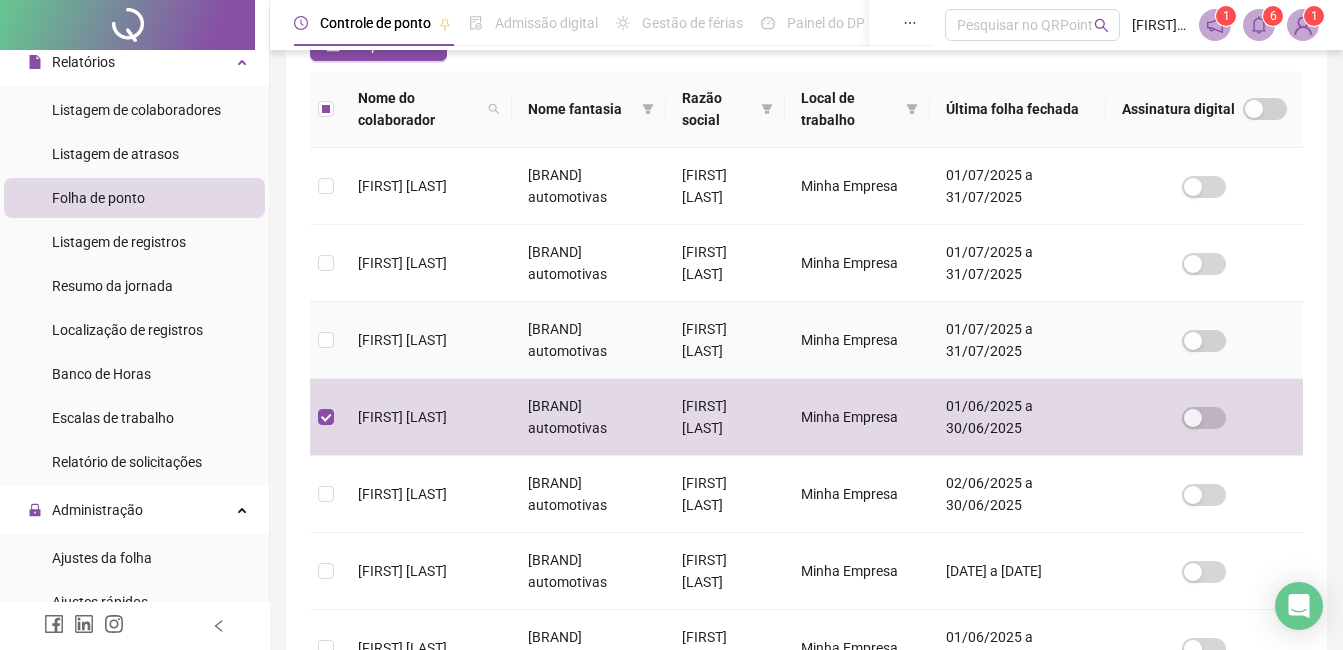 scroll, scrollTop: 0, scrollLeft: 0, axis: both 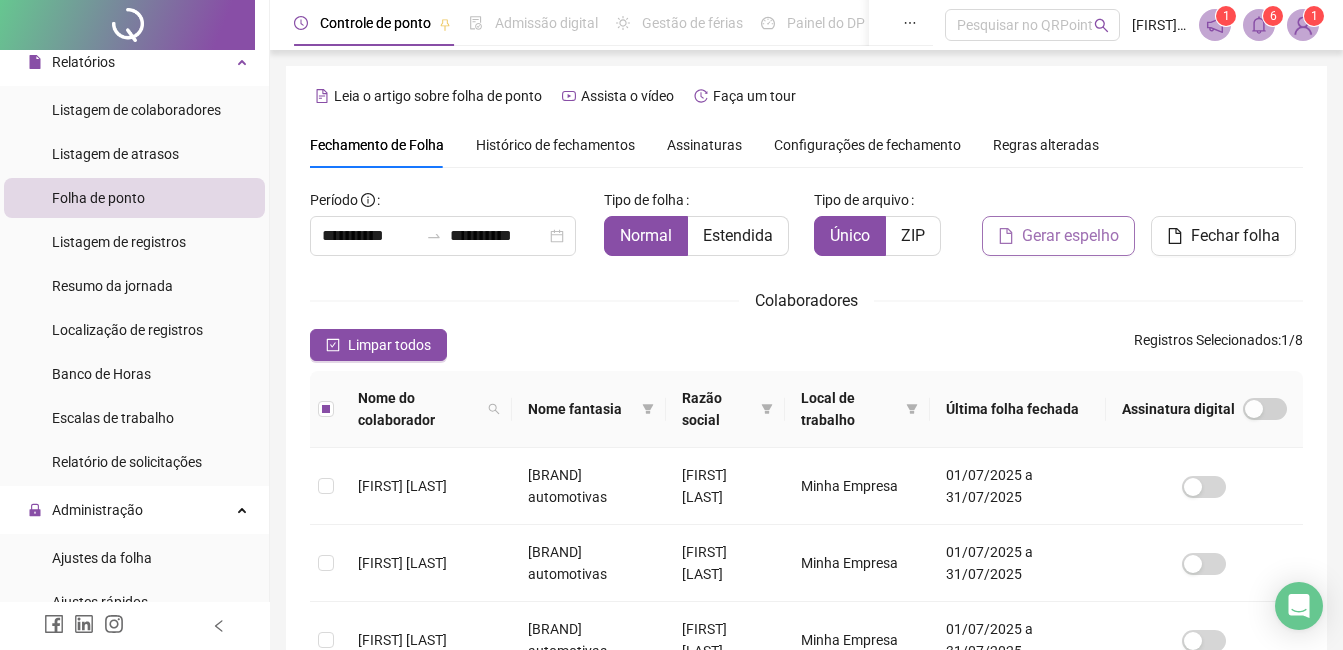 click on "Gerar espelho" at bounding box center (1070, 236) 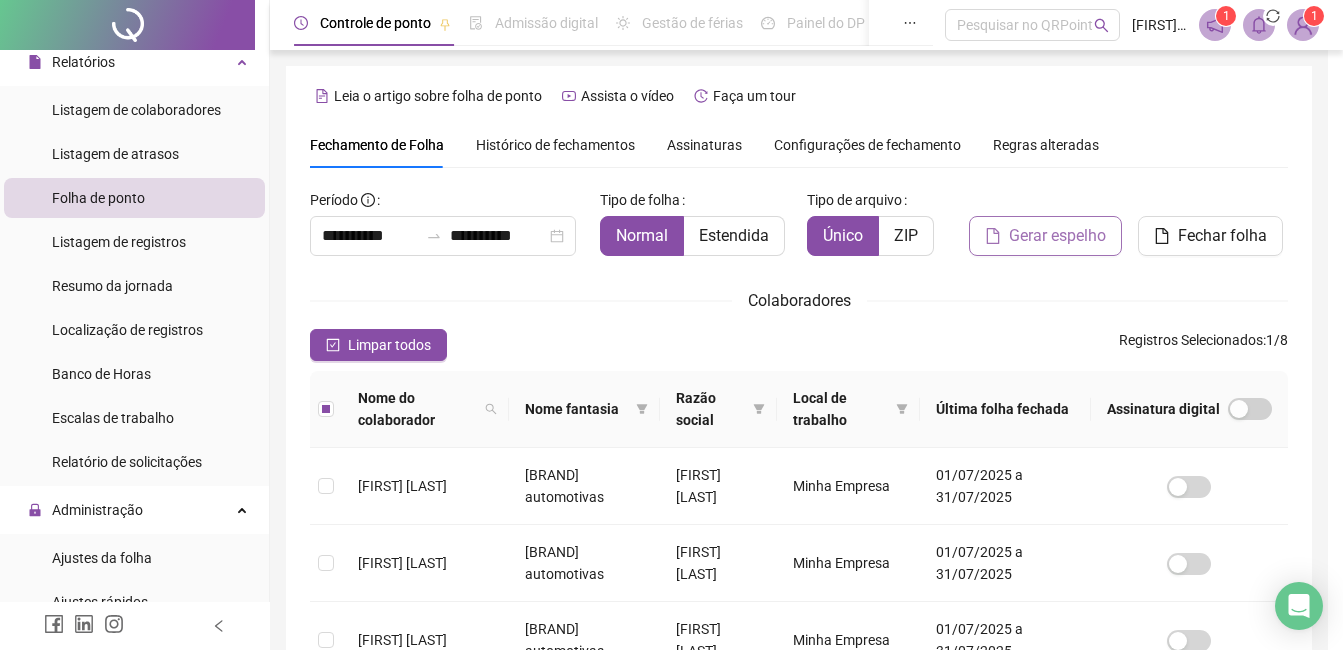 scroll, scrollTop: 85, scrollLeft: 0, axis: vertical 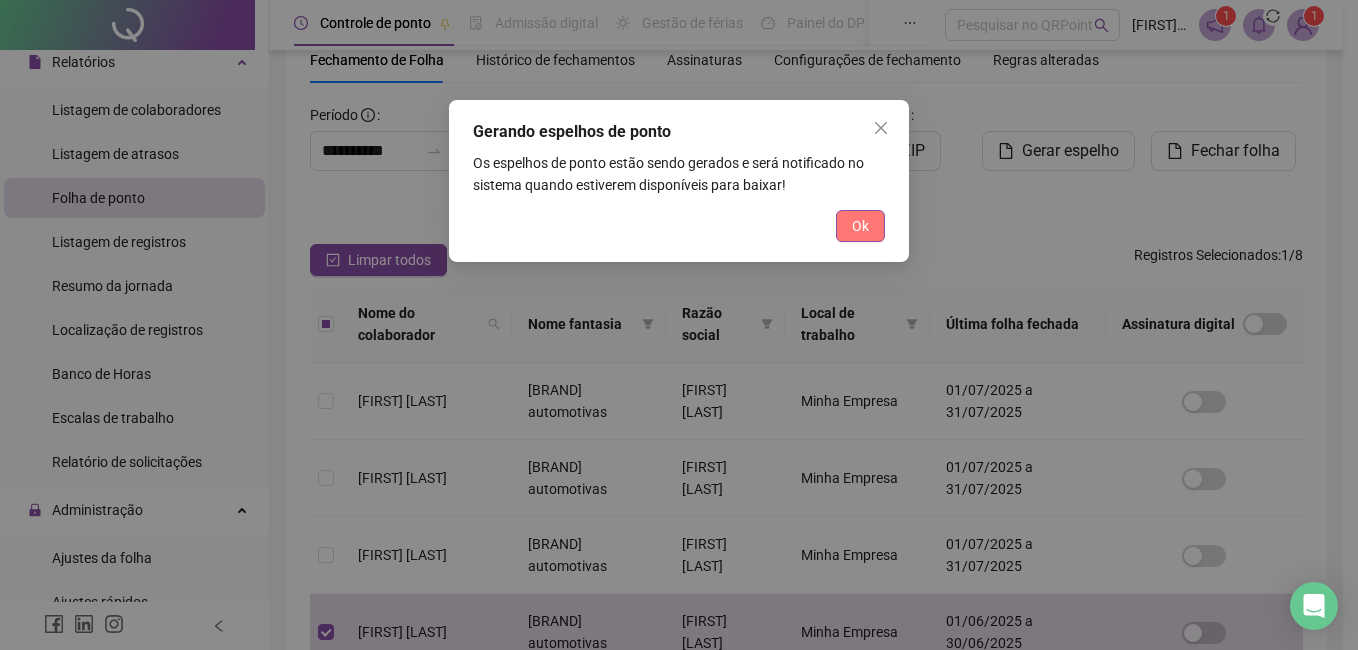 click on "Ok" at bounding box center [860, 226] 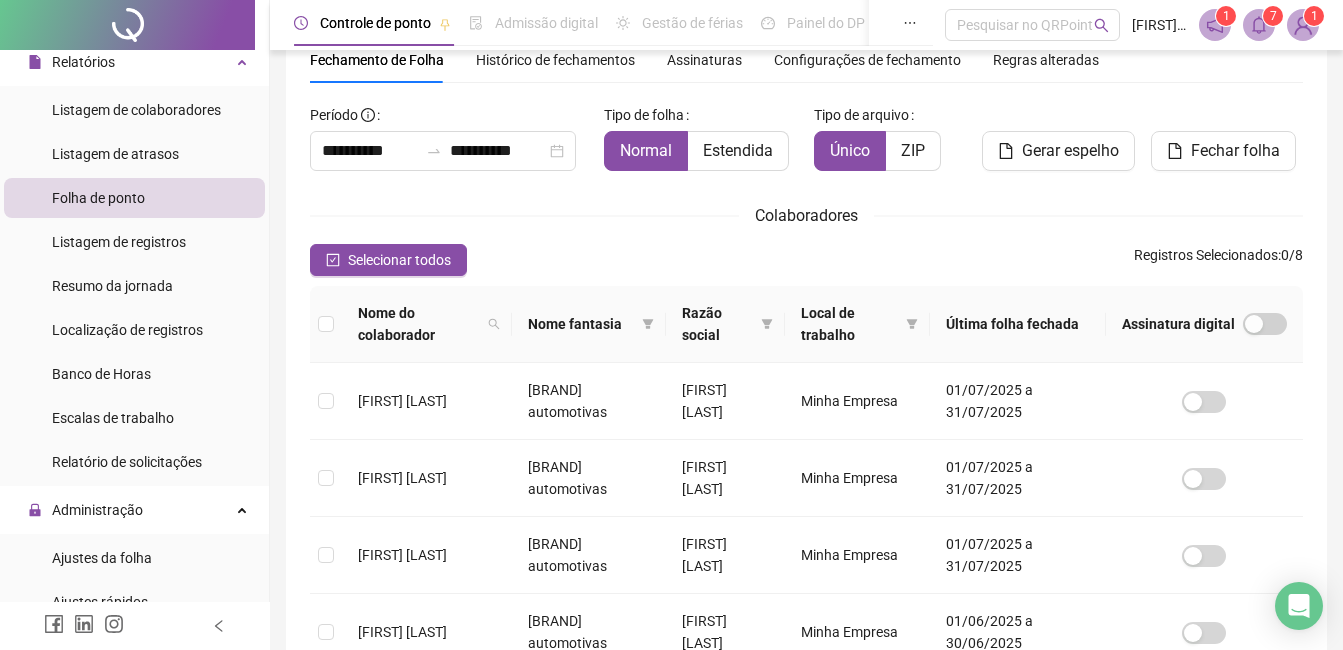 click 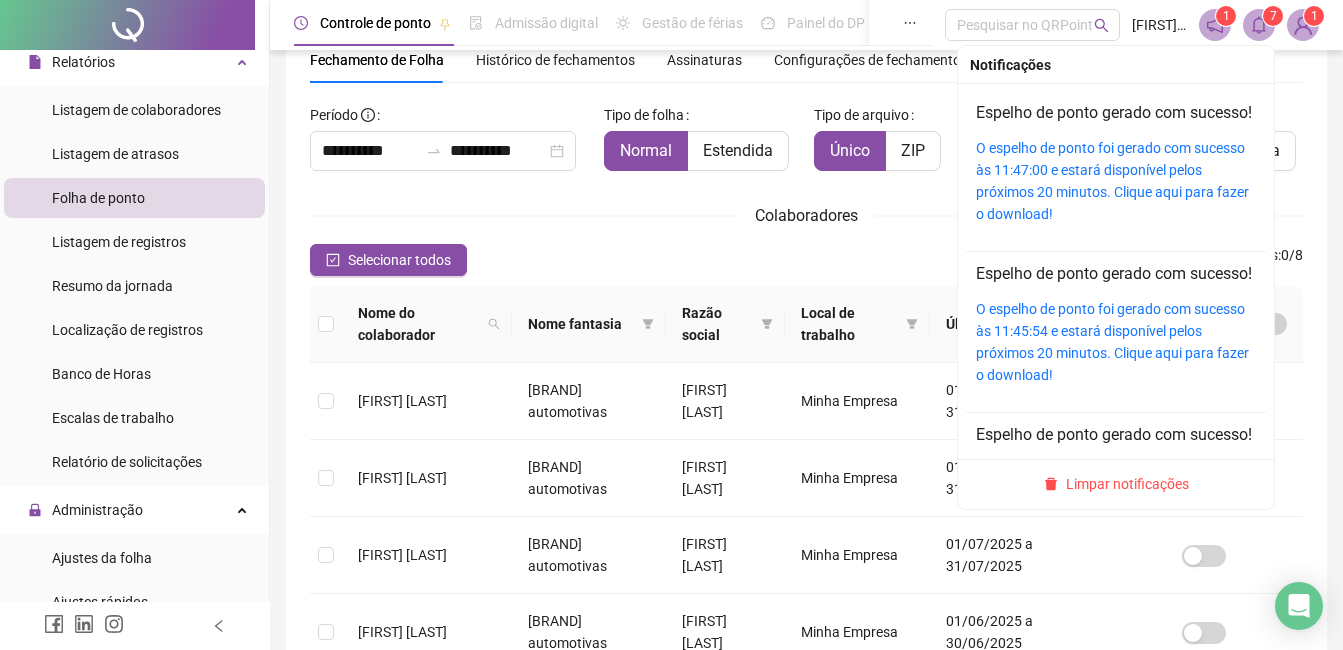 click on "O espelho de ponto foi gerado com sucesso às 11:47:00 e estará disponível pelos próximos 20 minutos.
Clique aqui para fazer o download!" at bounding box center [1116, 181] 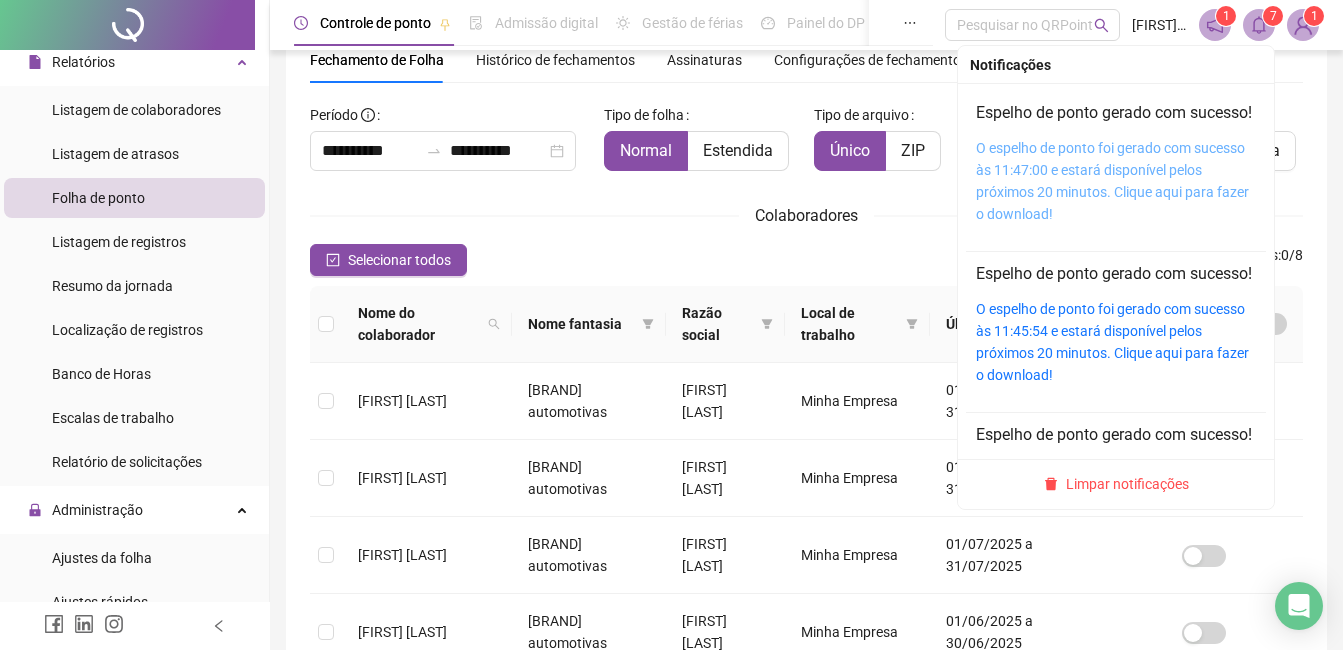 click on "O espelho de ponto foi gerado com sucesso às 11:47:00 e estará disponível pelos próximos 20 minutos.
Clique aqui para fazer o download!" at bounding box center (1112, 181) 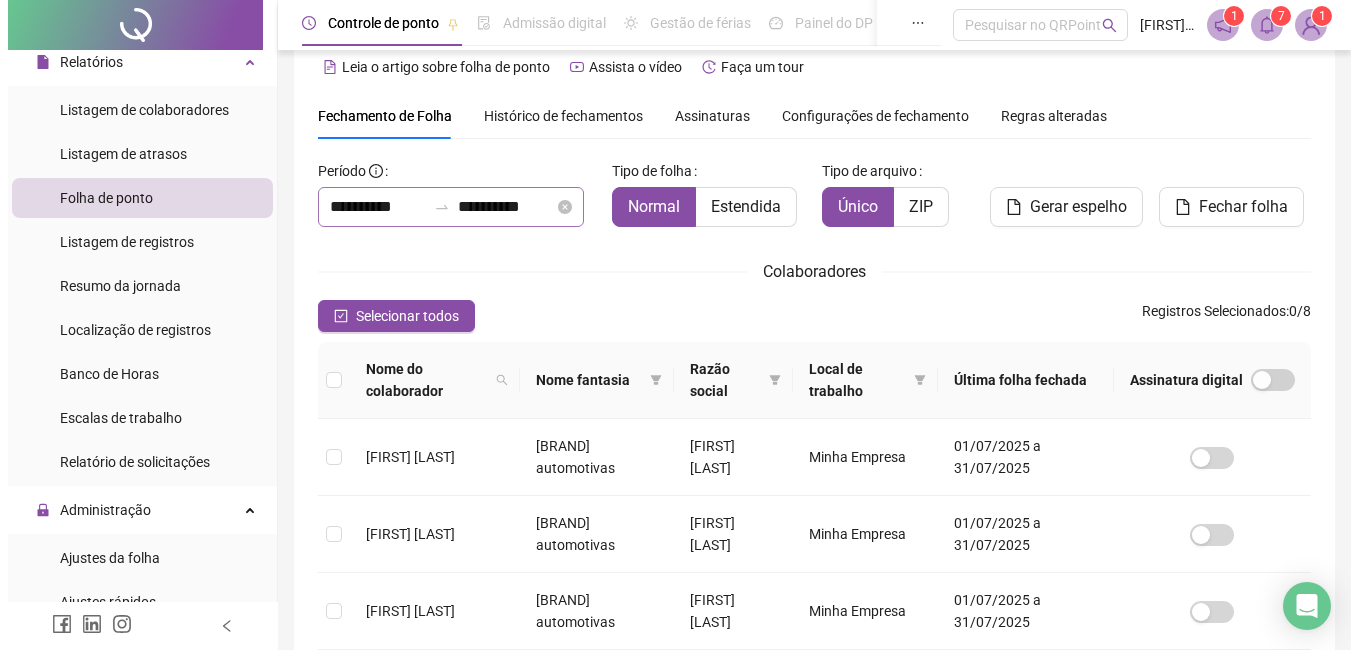scroll, scrollTop: 0, scrollLeft: 0, axis: both 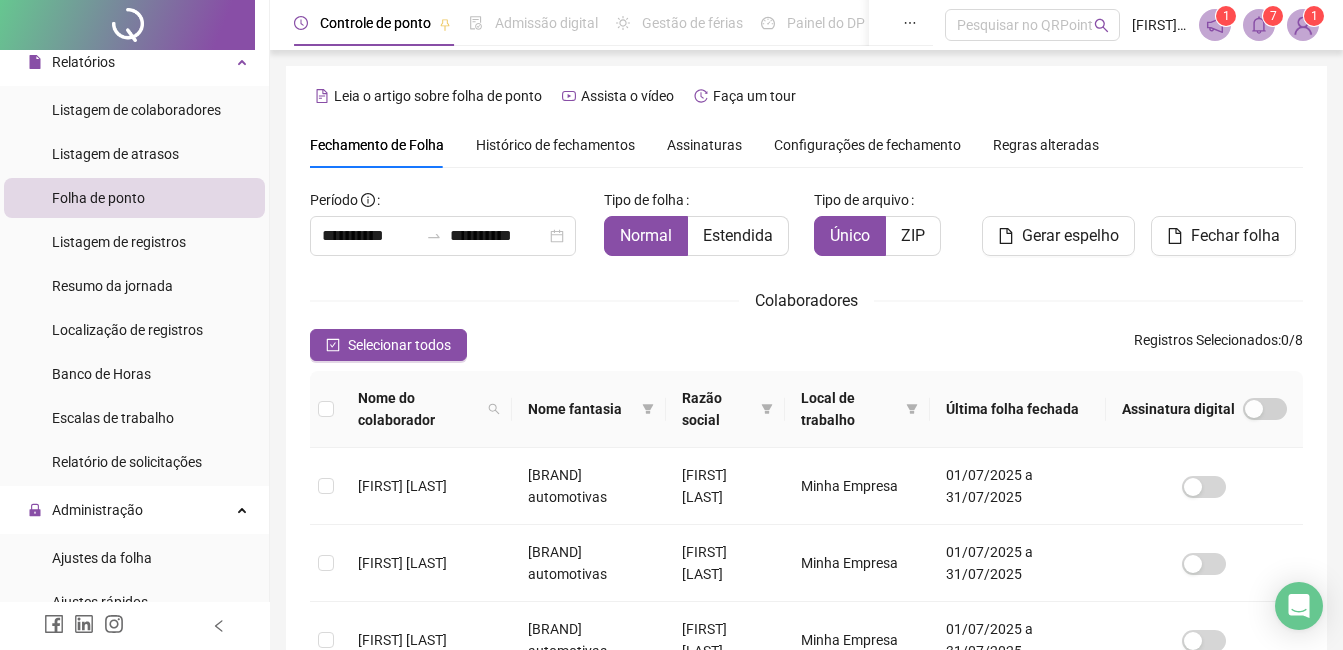 click on "Histórico de fechamentos" at bounding box center (555, 145) 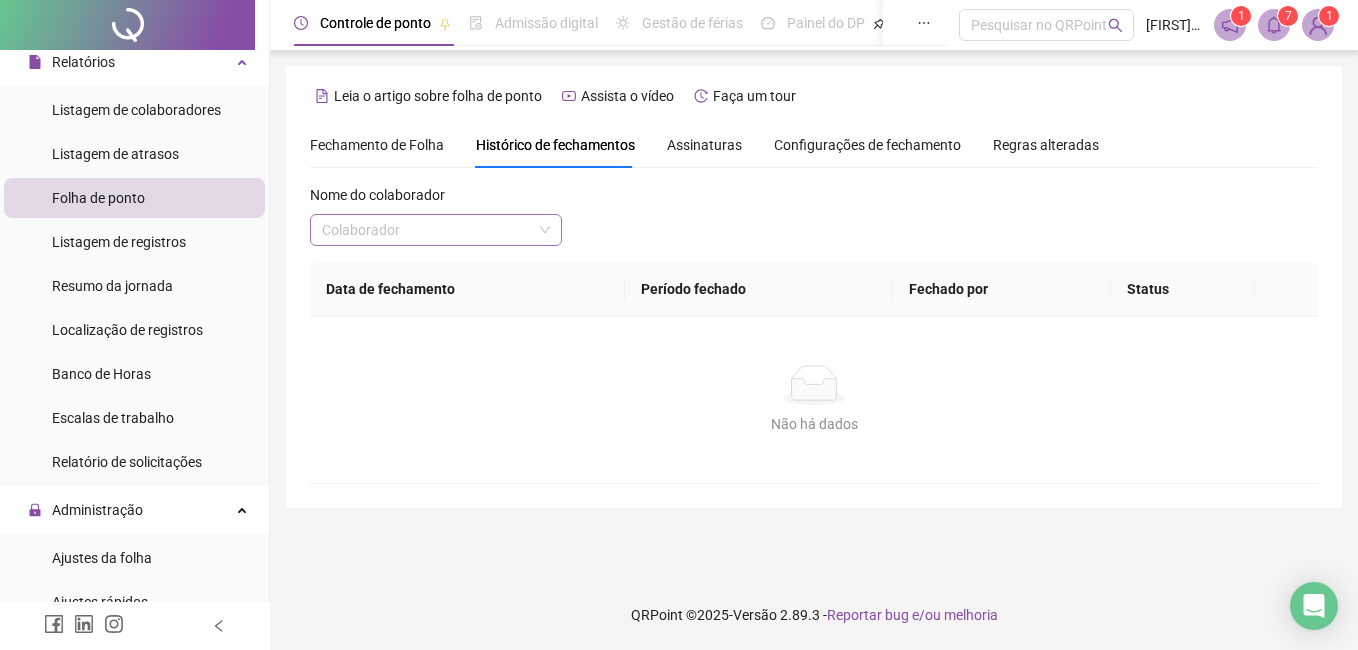 drag, startPoint x: 519, startPoint y: 249, endPoint x: 519, endPoint y: 238, distance: 11 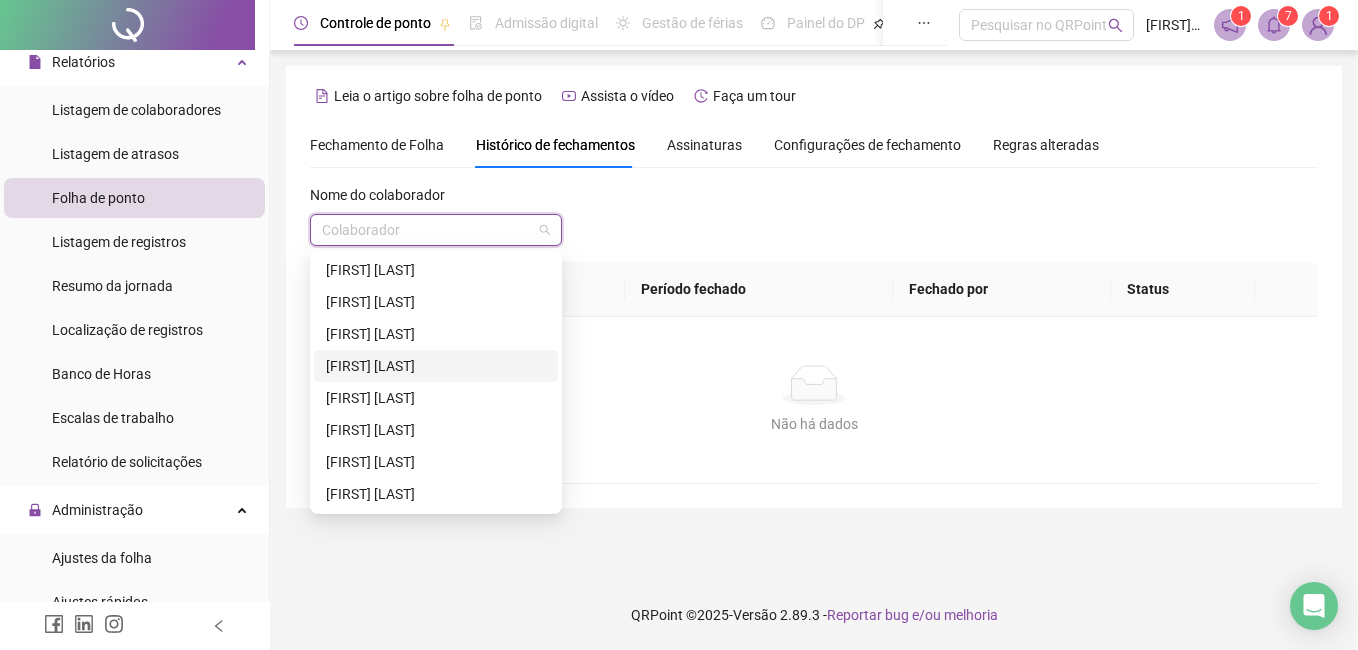 click on "[FIRST] [LAST] [LAST]" at bounding box center [436, 366] 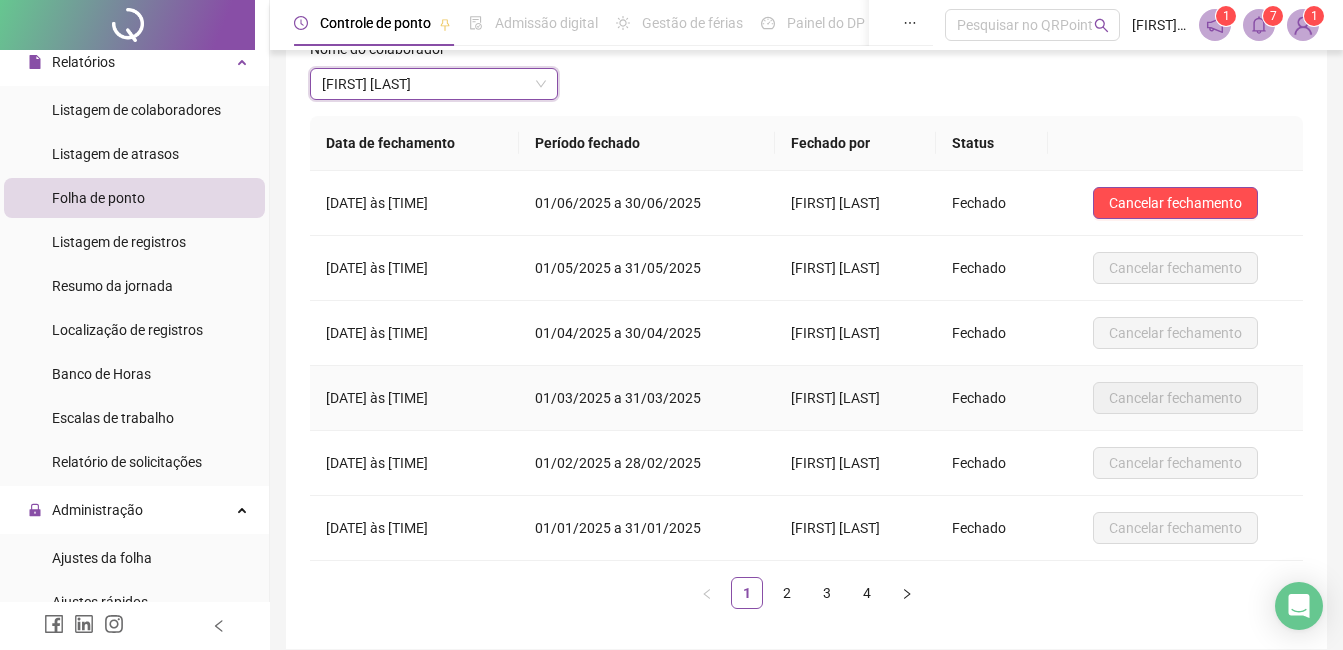 scroll, scrollTop: 31, scrollLeft: 0, axis: vertical 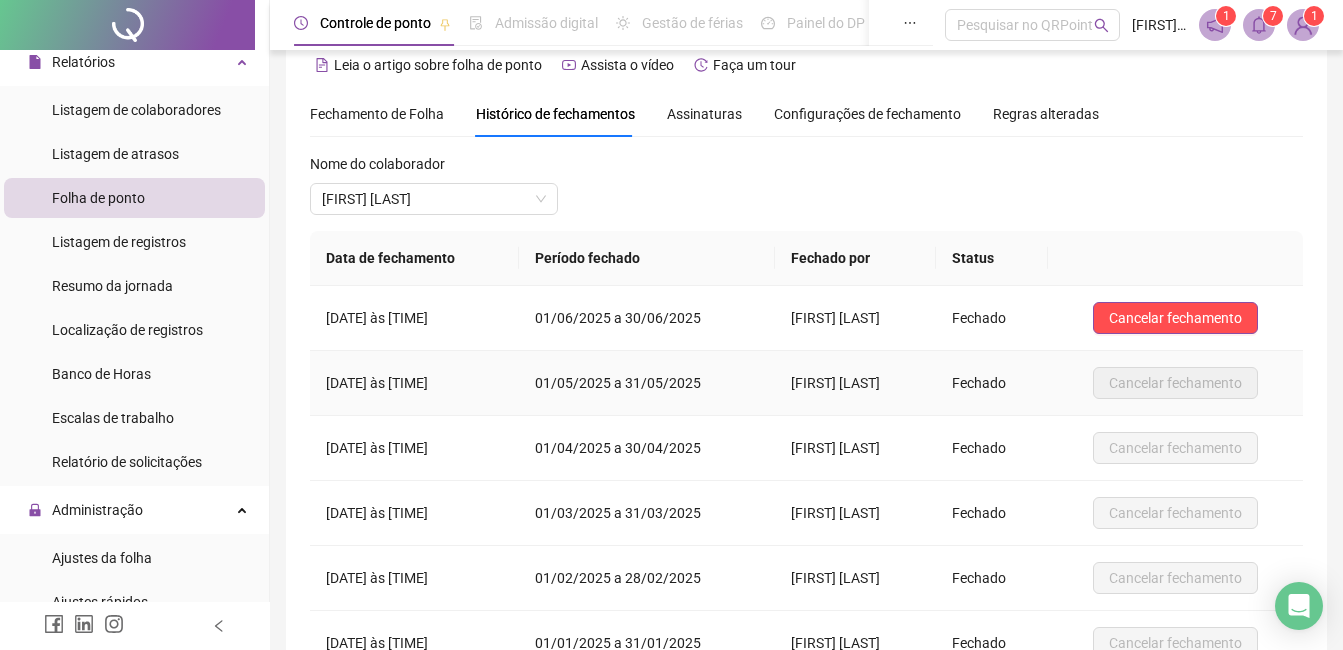 click on "01/05/2025
a 31/05/2025" at bounding box center [647, 383] 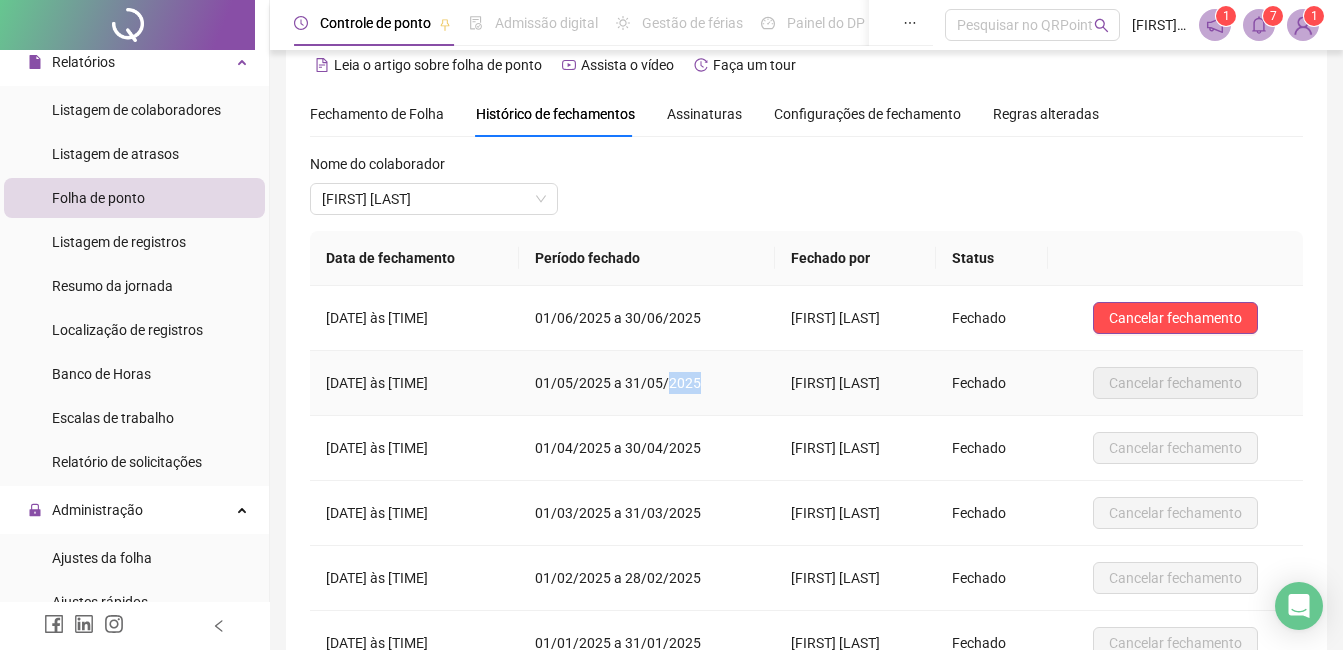click on "01/05/2025
a 31/05/2025" at bounding box center [647, 383] 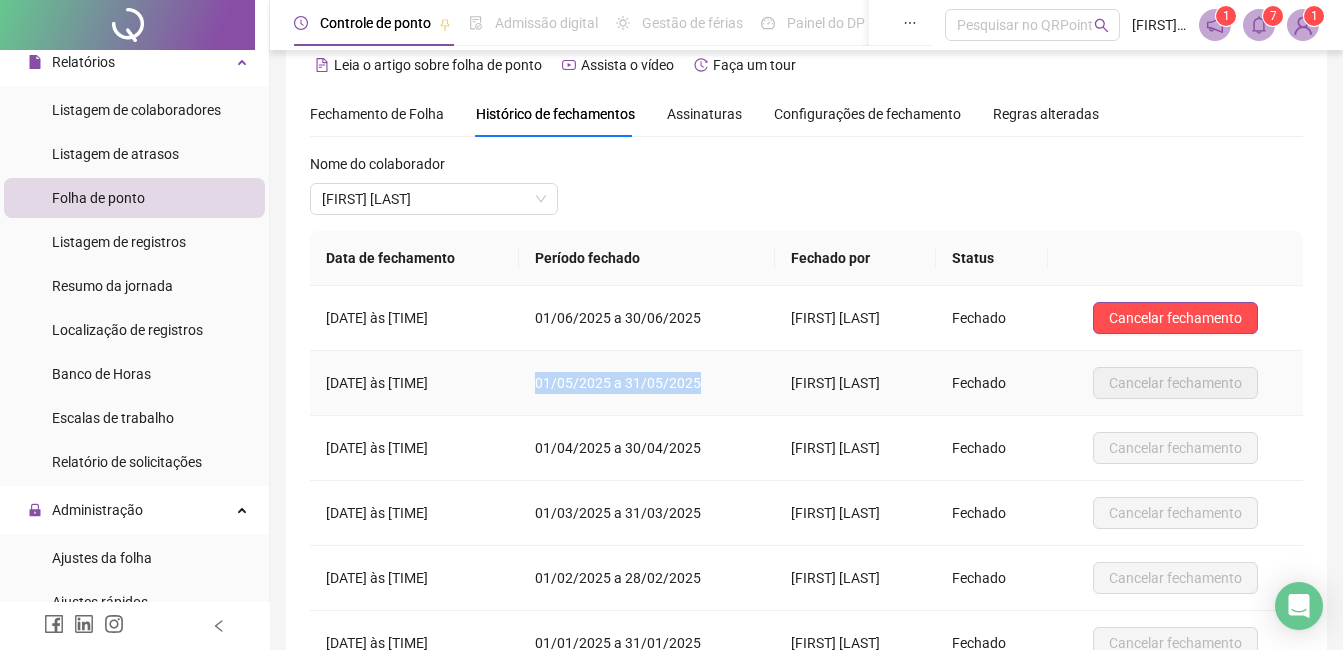 click on "01/05/2025
a 31/05/2025" at bounding box center (647, 383) 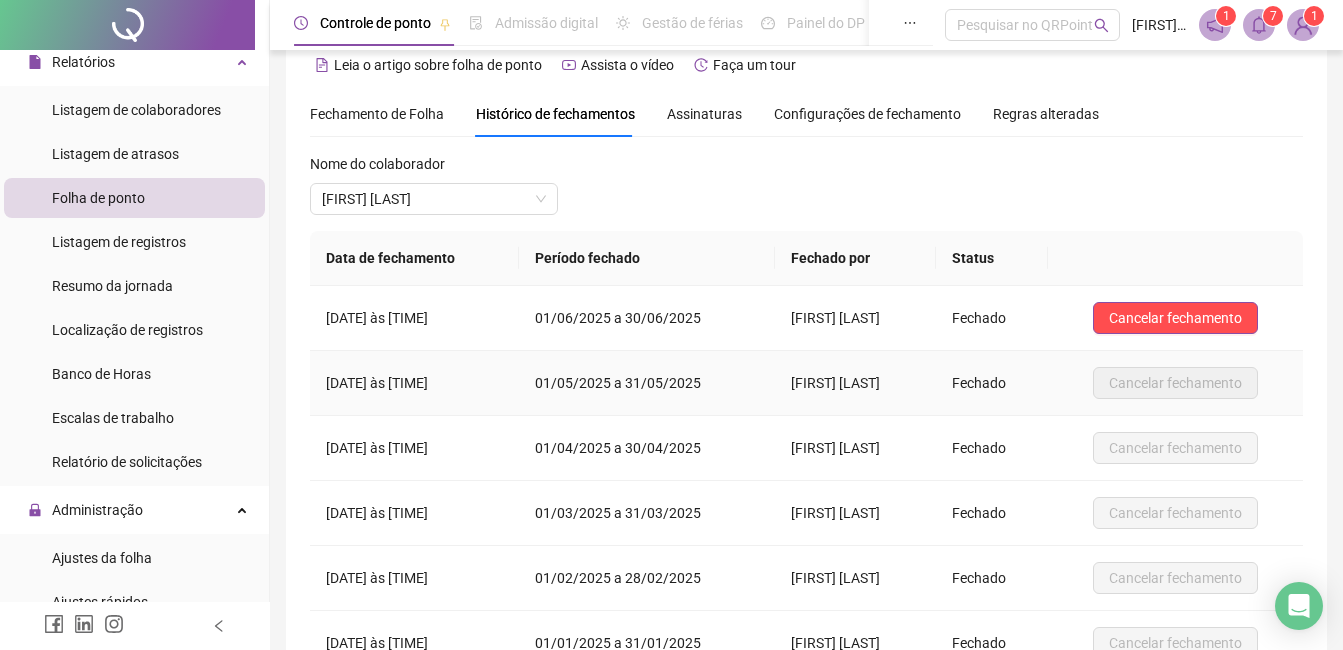 click on "03/06/2025 às 12:10:46" at bounding box center [414, 383] 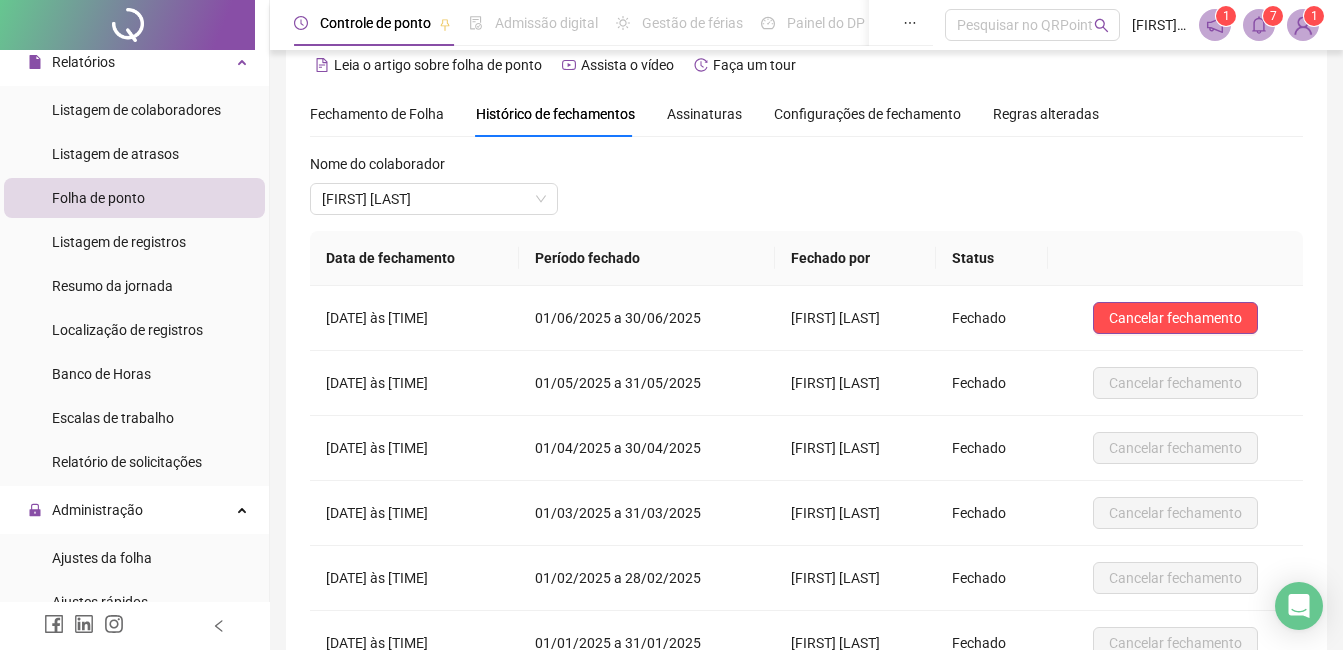 scroll, scrollTop: 0, scrollLeft: 0, axis: both 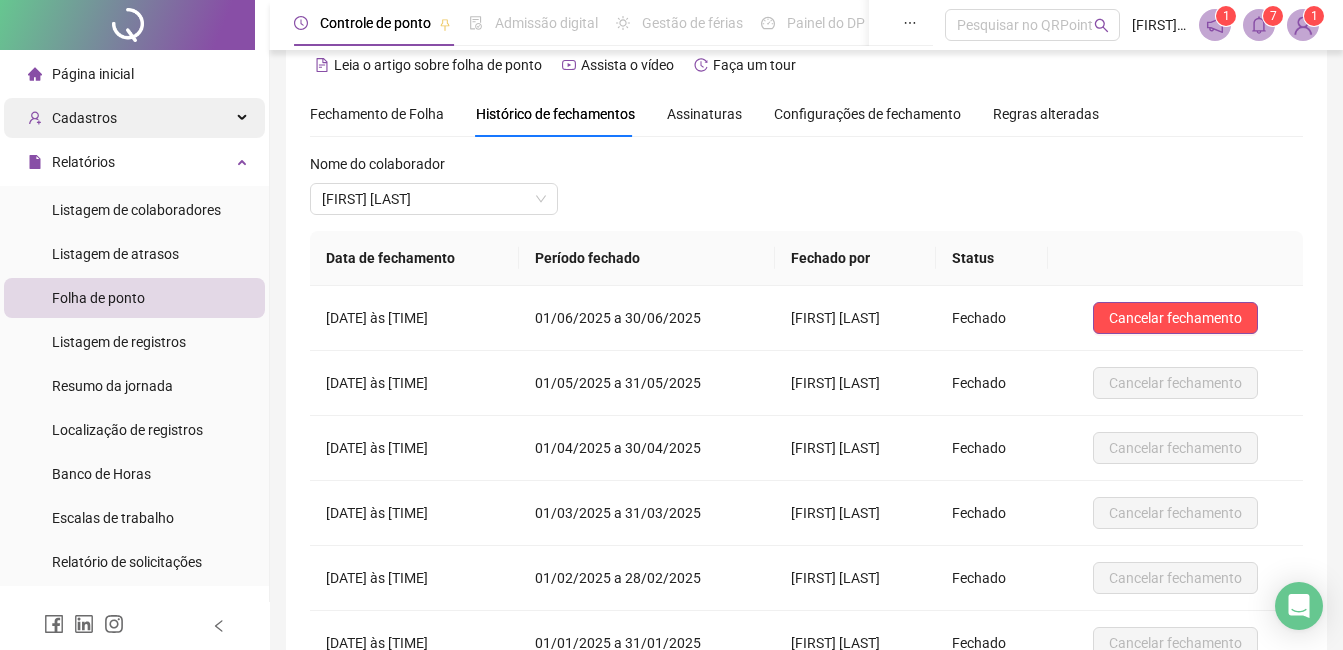 click on "Cadastros" at bounding box center [134, 118] 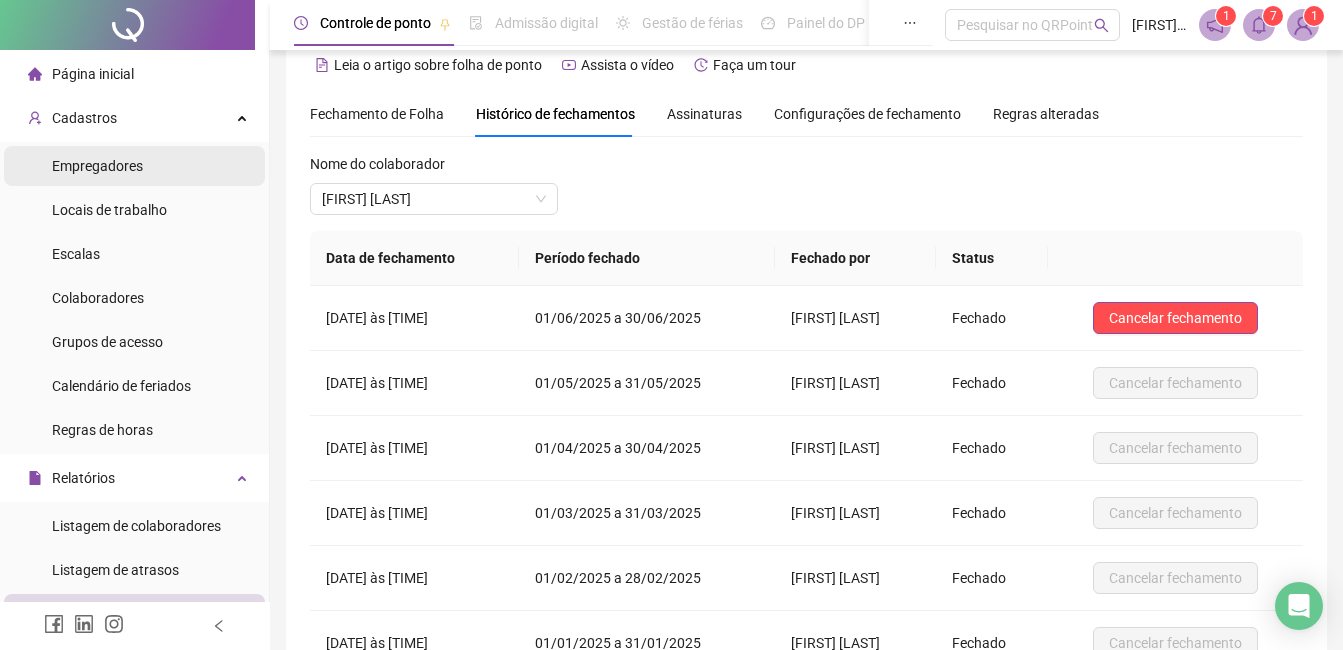 click on "Empregadores" at bounding box center (134, 166) 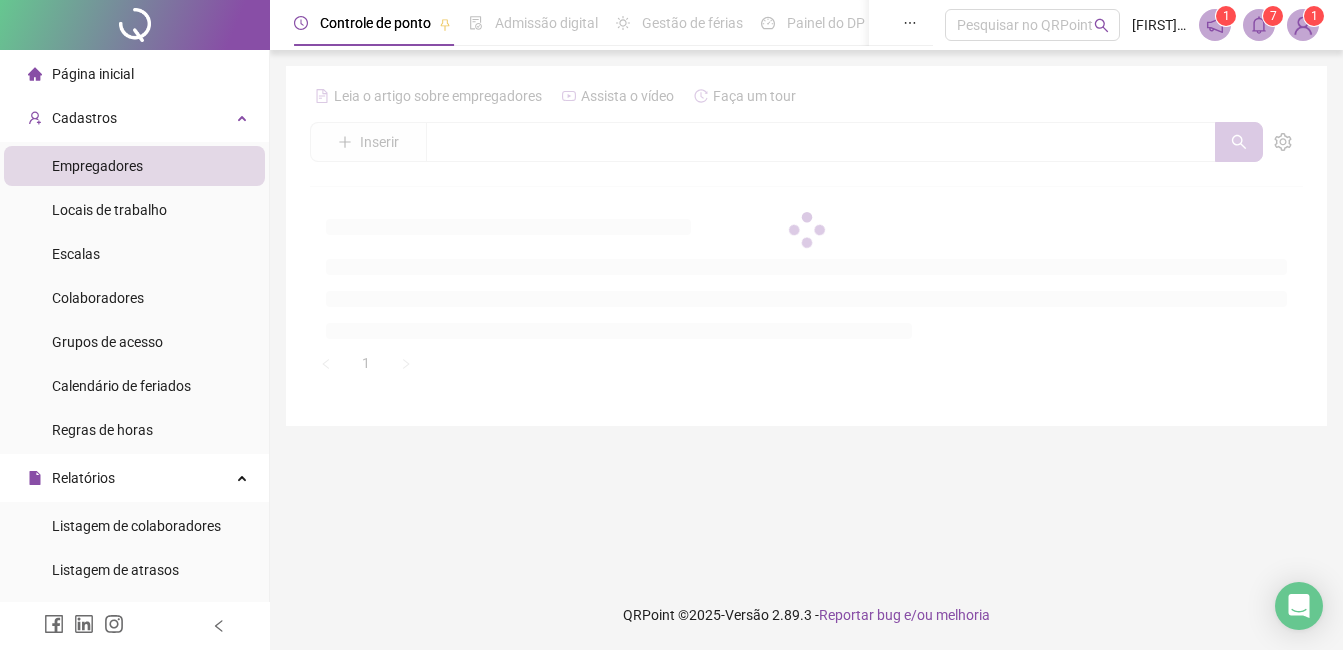 scroll, scrollTop: 0, scrollLeft: 0, axis: both 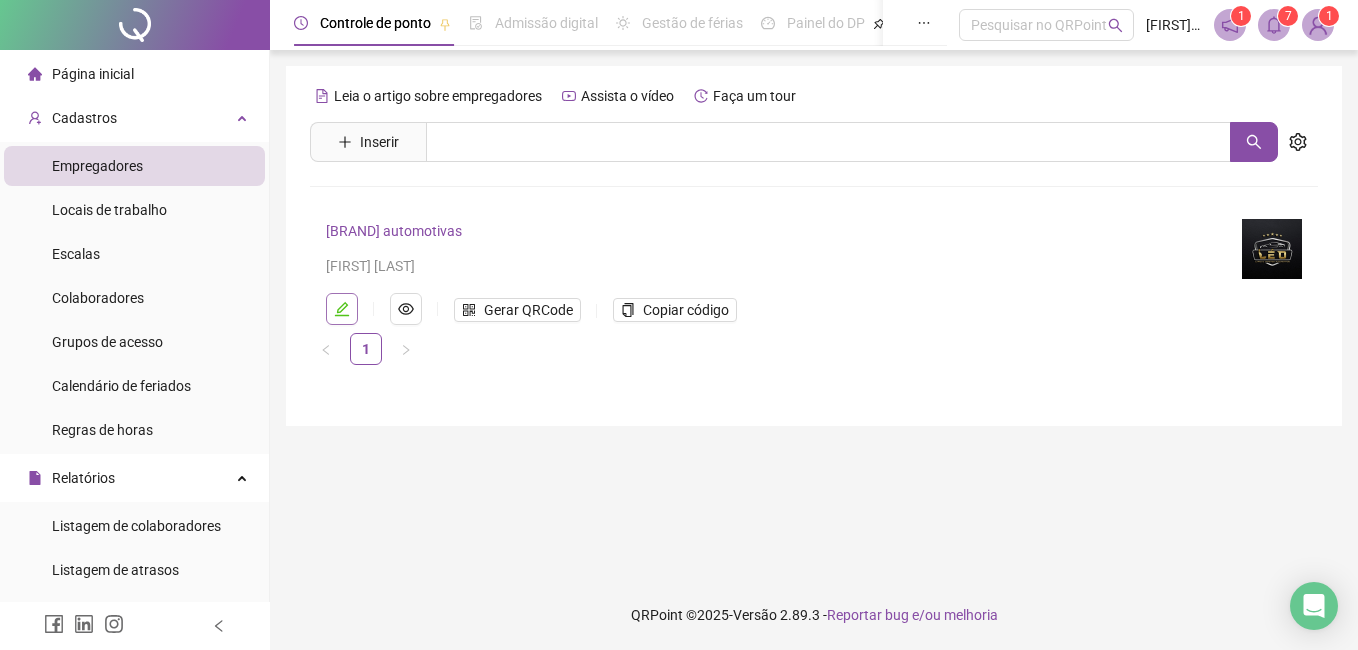 click 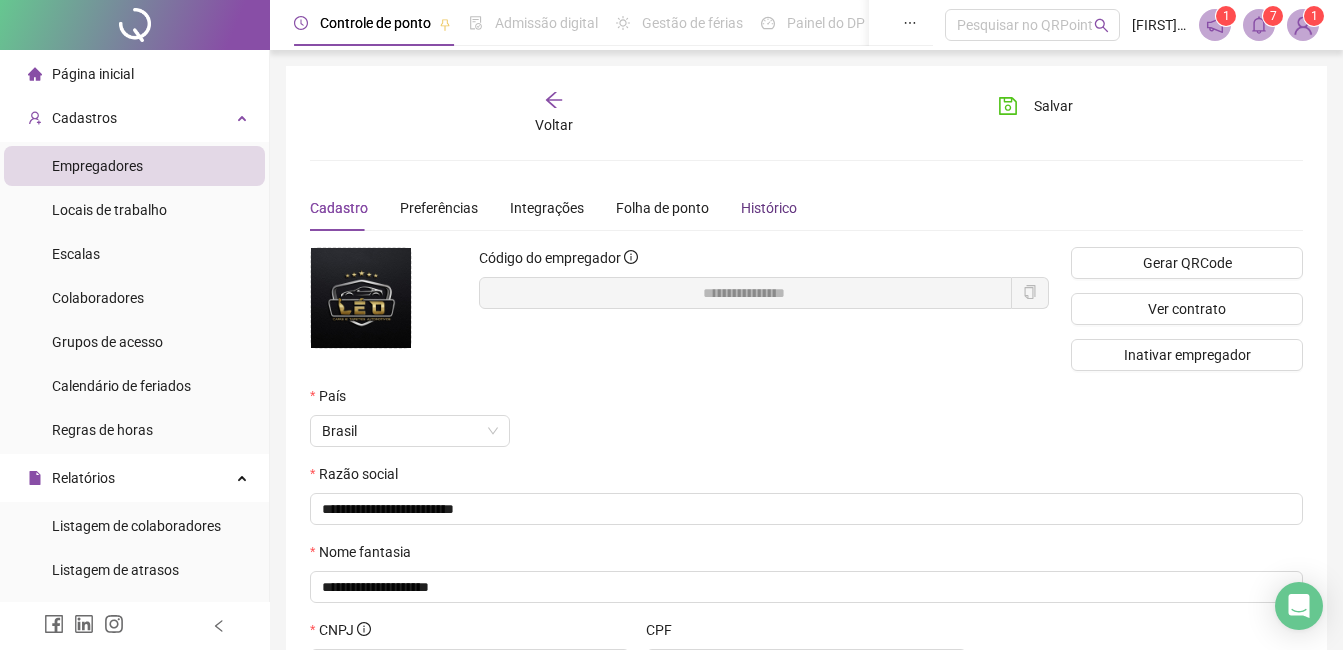 click on "Histórico" at bounding box center (769, 208) 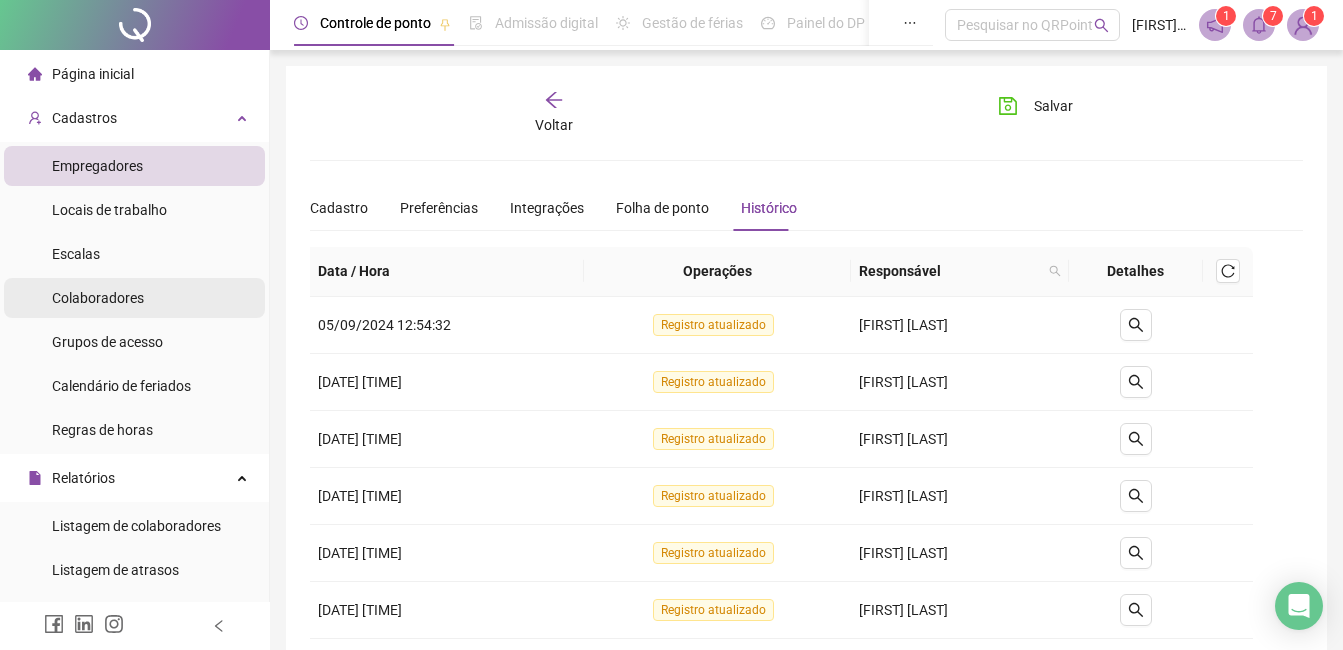 click on "Colaboradores" at bounding box center (98, 298) 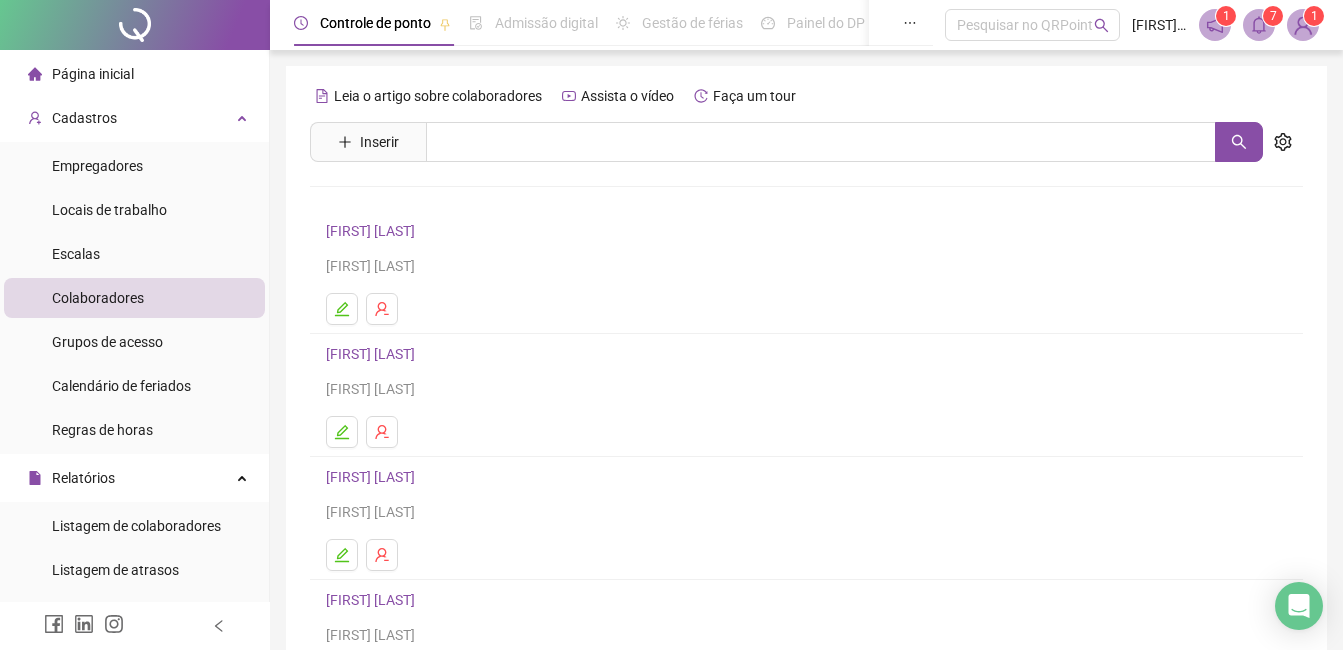 scroll, scrollTop: 200, scrollLeft: 0, axis: vertical 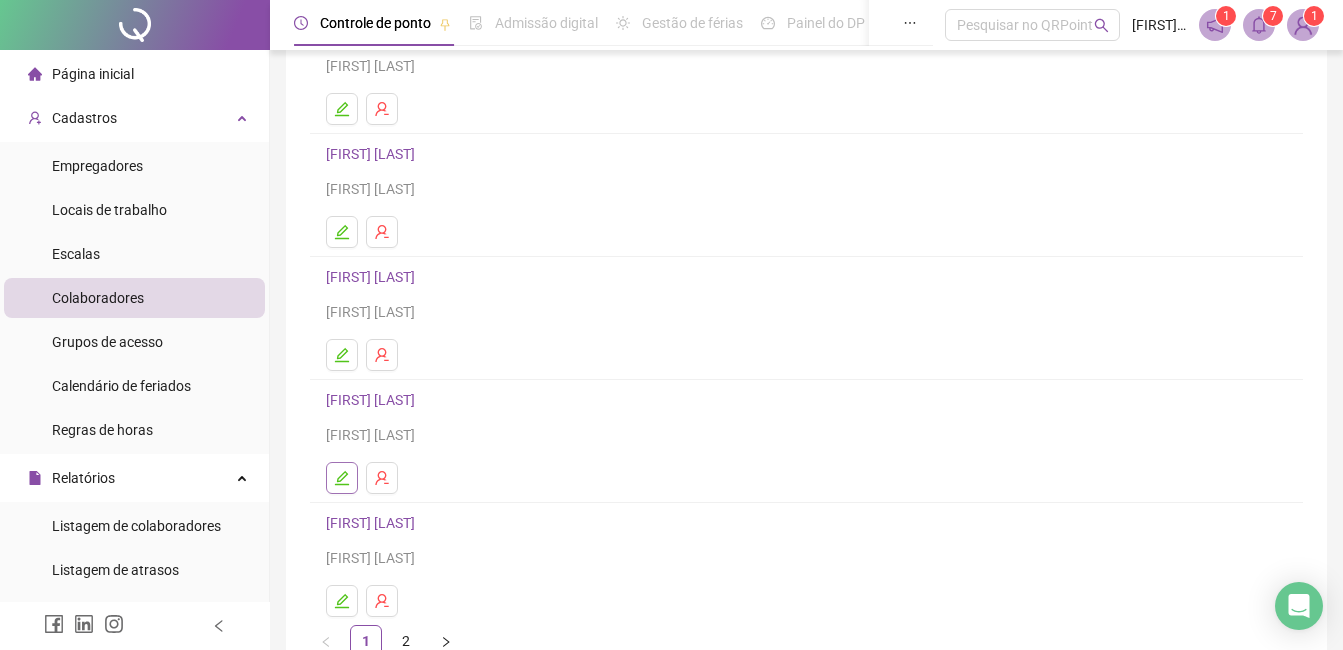 click 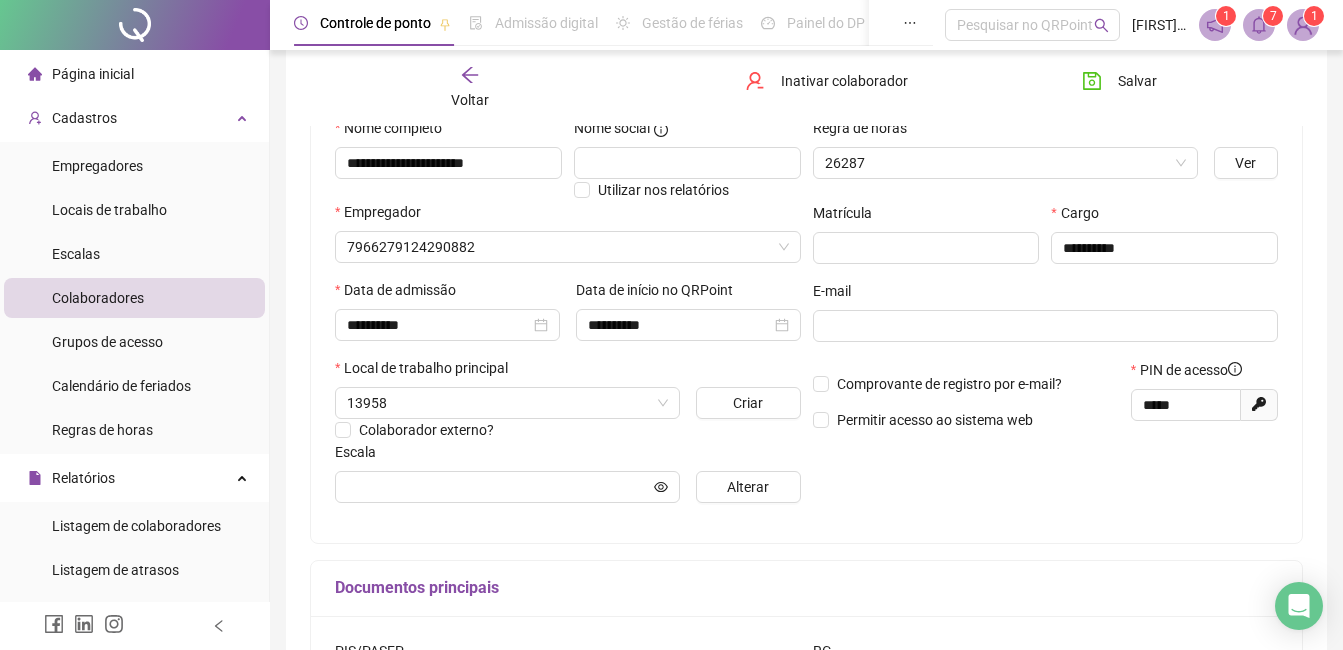 type on "**********" 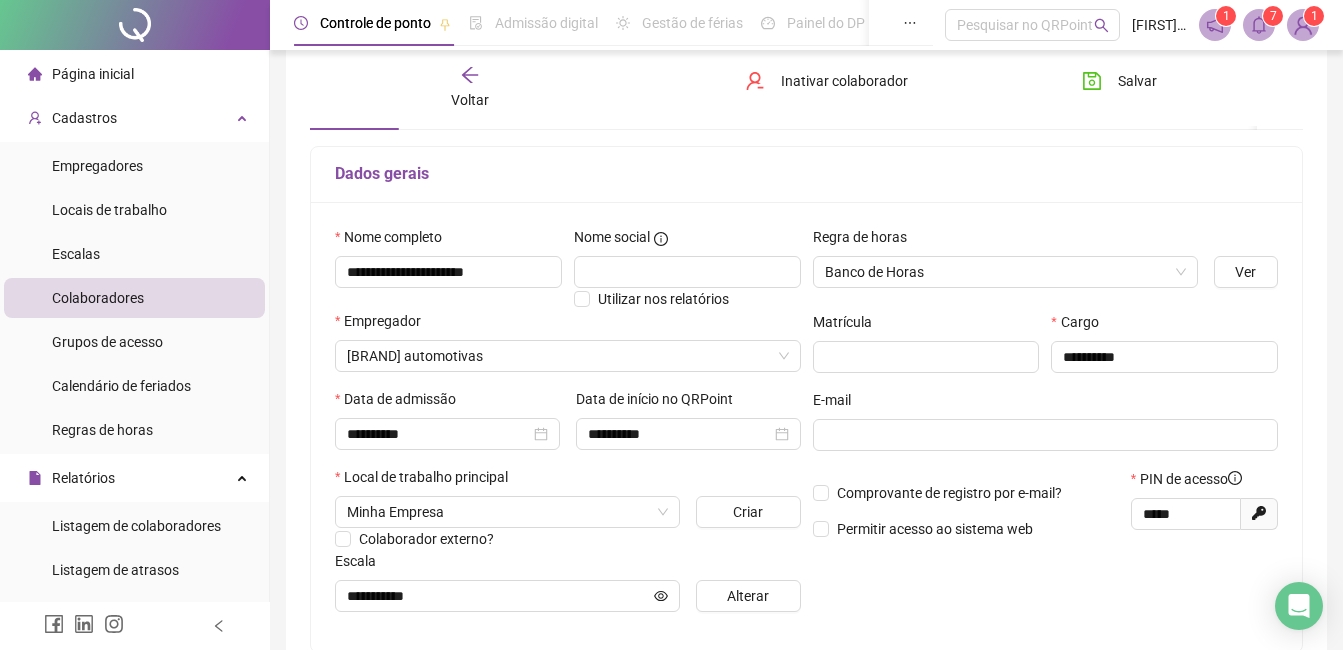 scroll, scrollTop: 10, scrollLeft: 0, axis: vertical 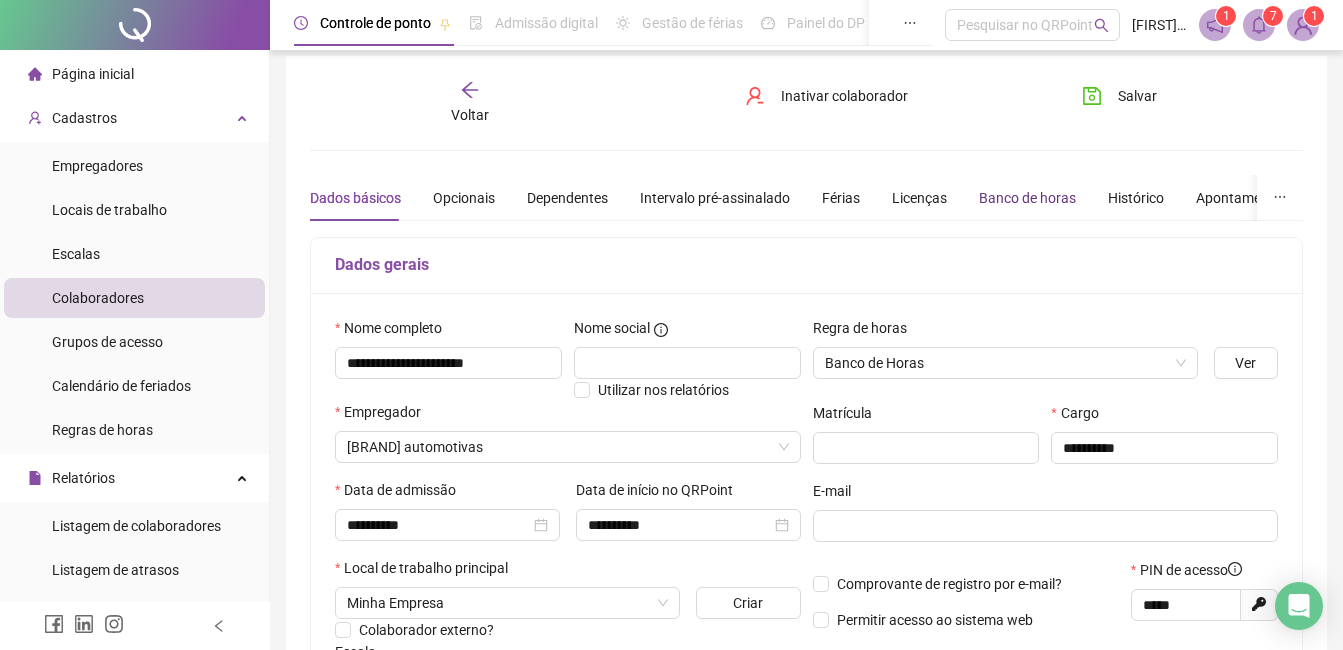 click on "Banco de horas" at bounding box center [1027, 198] 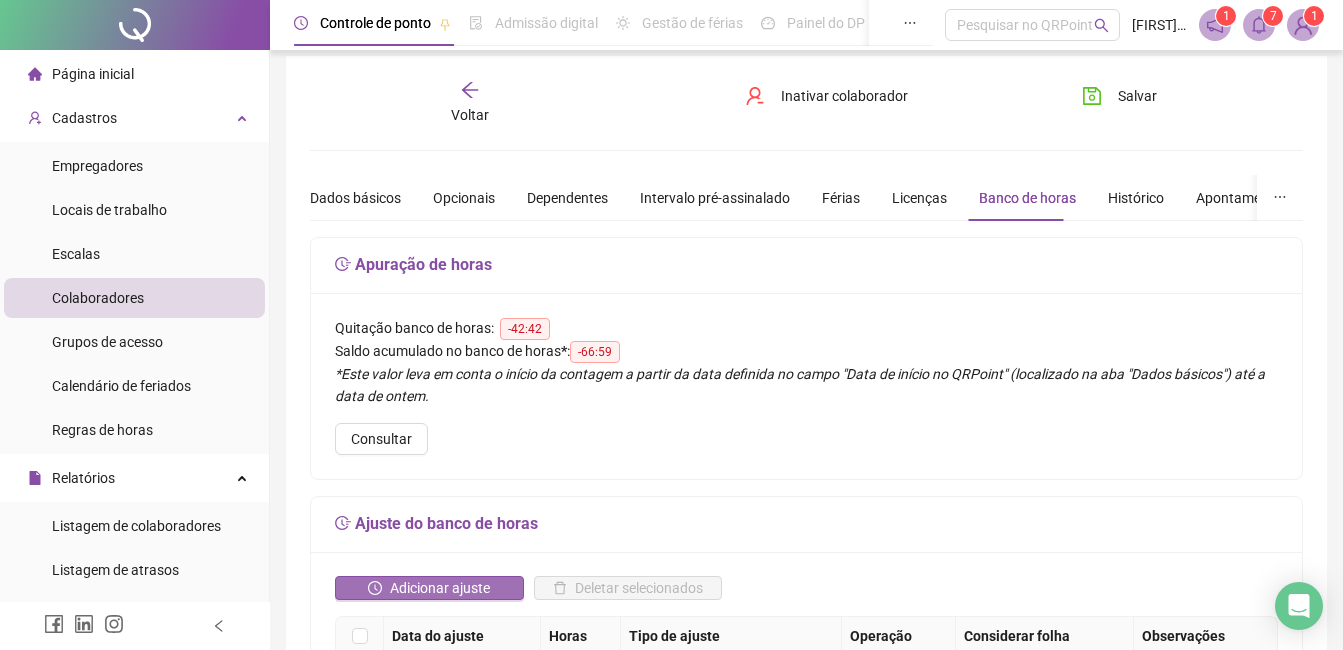click on "Adicionar ajuste" at bounding box center [440, 588] 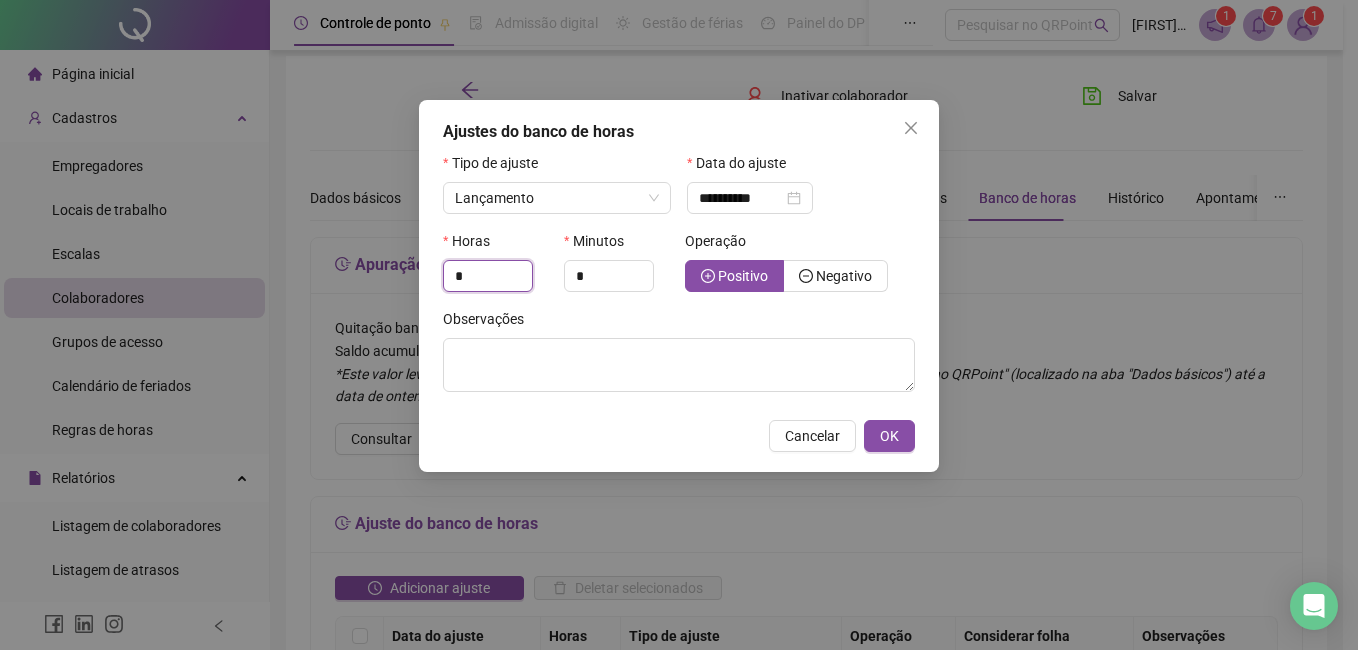 drag, startPoint x: 475, startPoint y: 280, endPoint x: 308, endPoint y: 284, distance: 167.0479 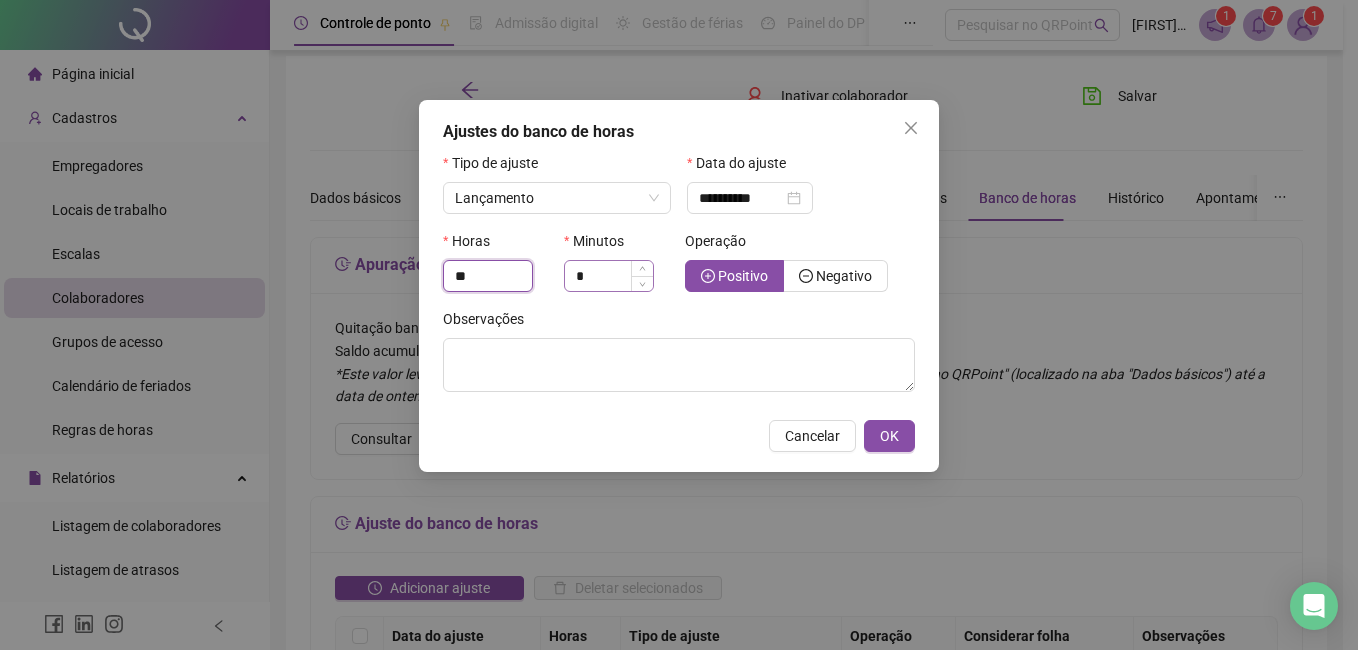 type on "**" 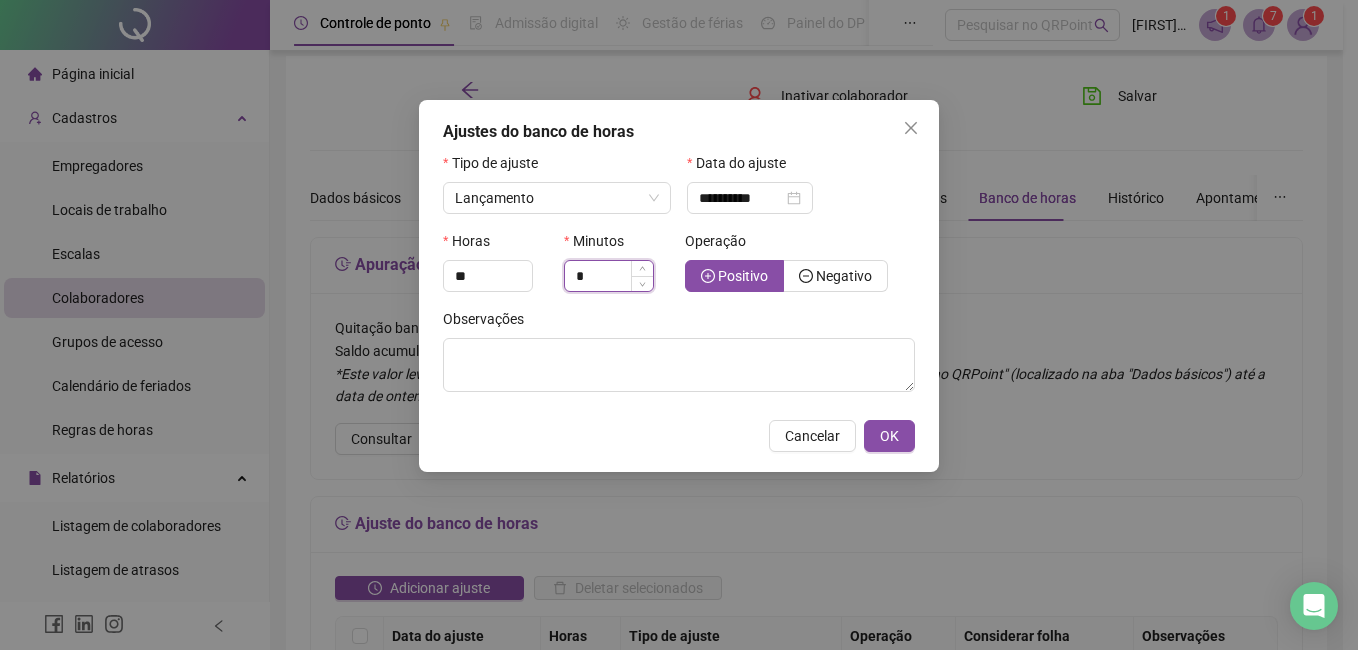 click on "*" at bounding box center [609, 276] 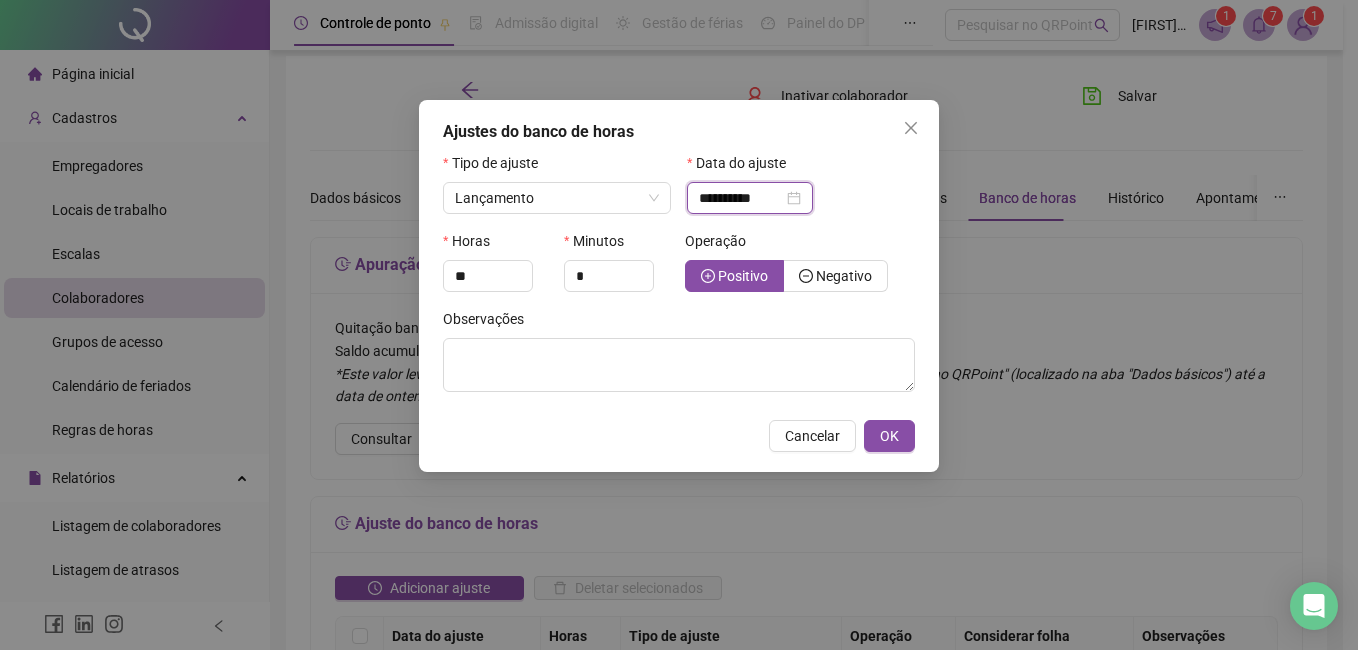 click on "**********" at bounding box center (741, 198) 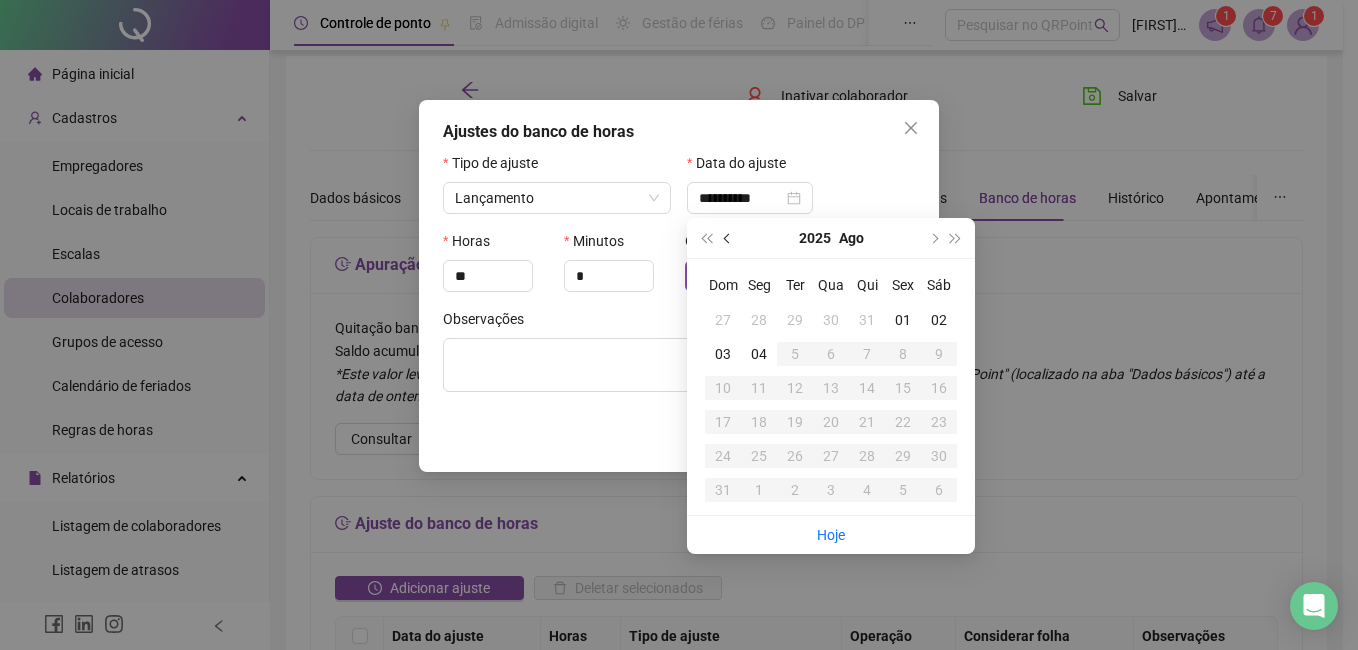 click at bounding box center (728, 238) 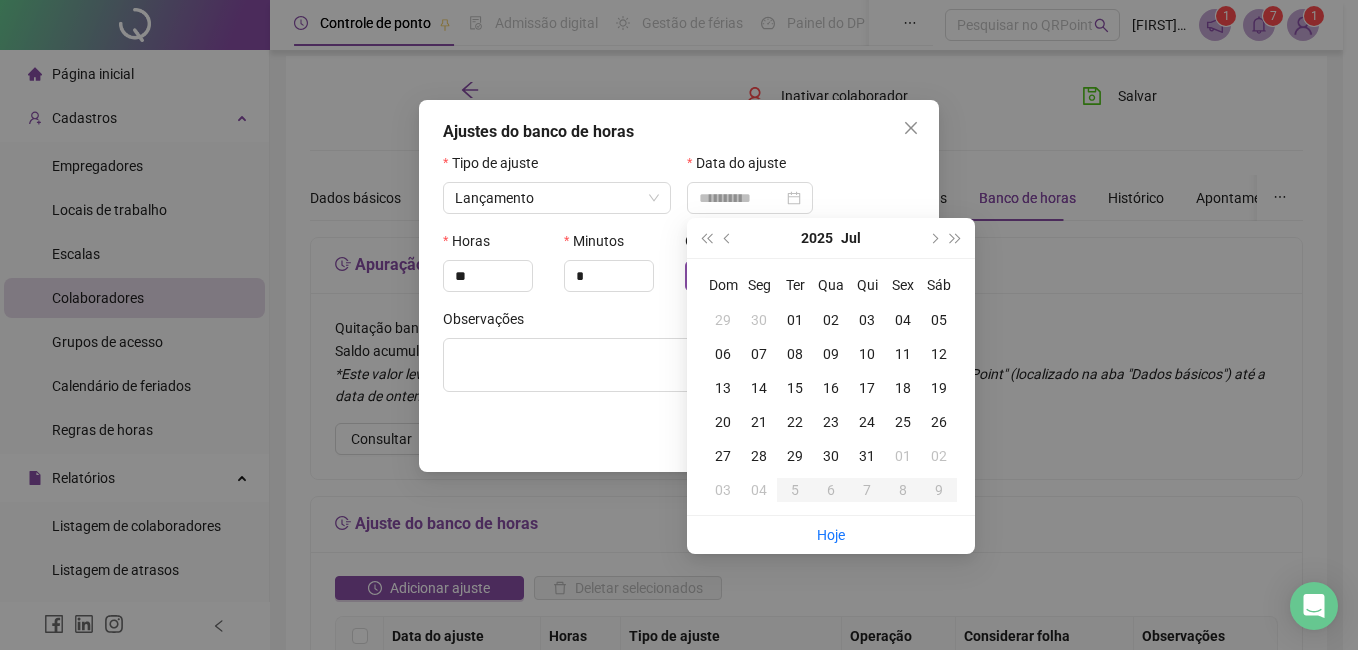 type on "**********" 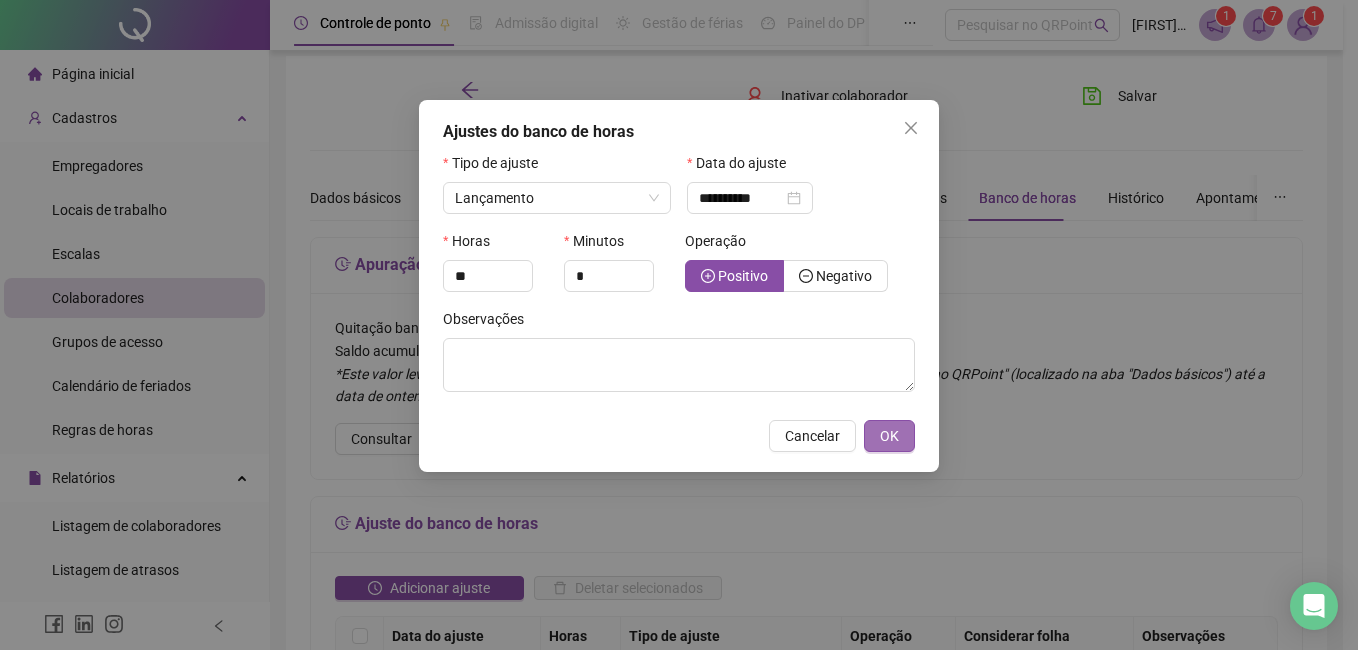 click on "OK" at bounding box center (889, 436) 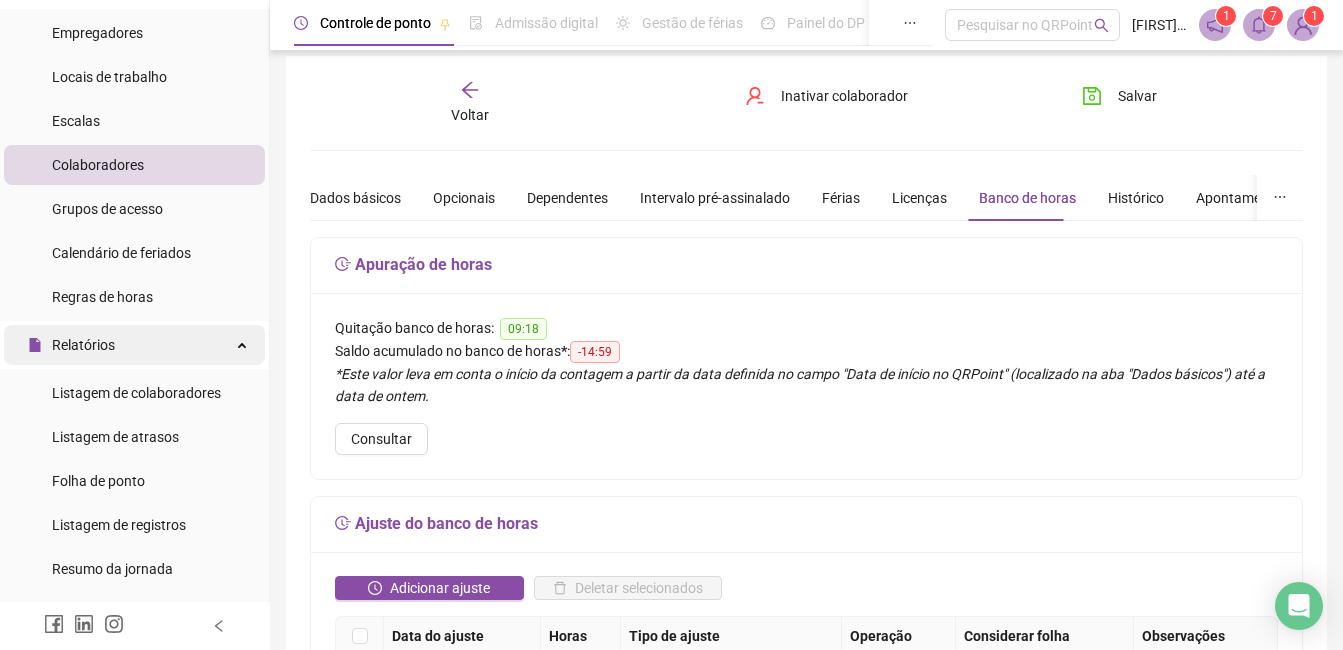 scroll, scrollTop: 200, scrollLeft: 0, axis: vertical 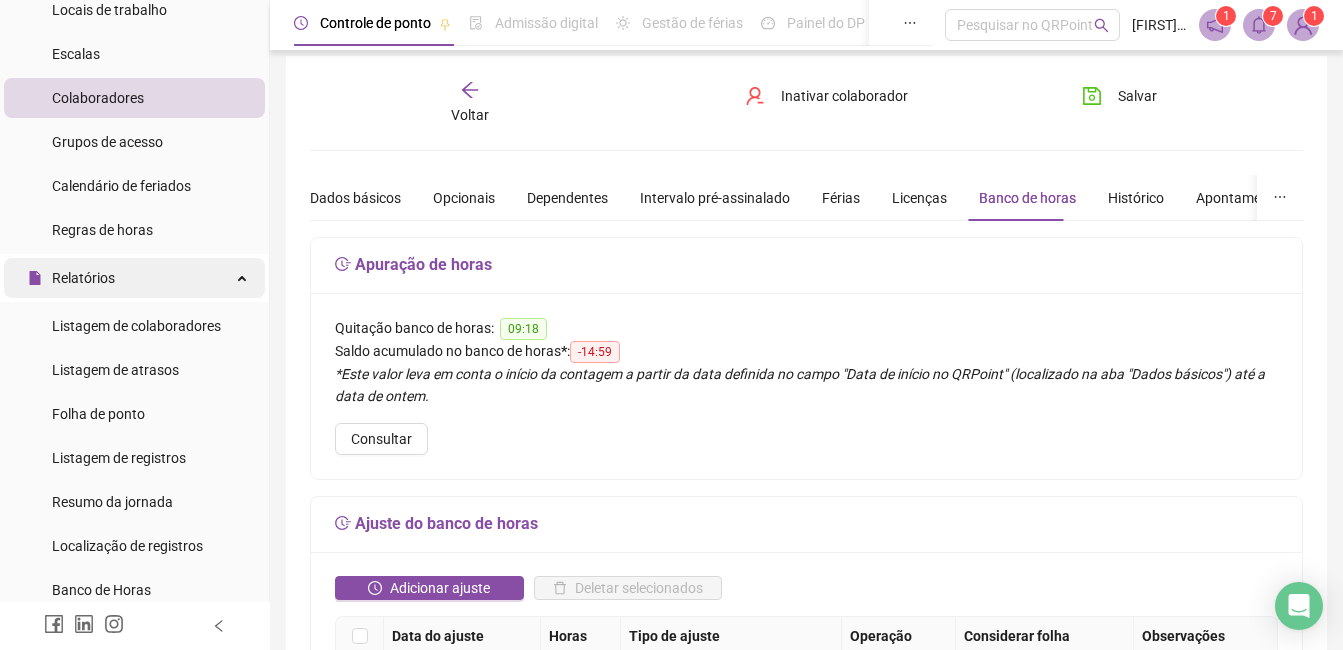 click on "Relatórios" at bounding box center (134, 278) 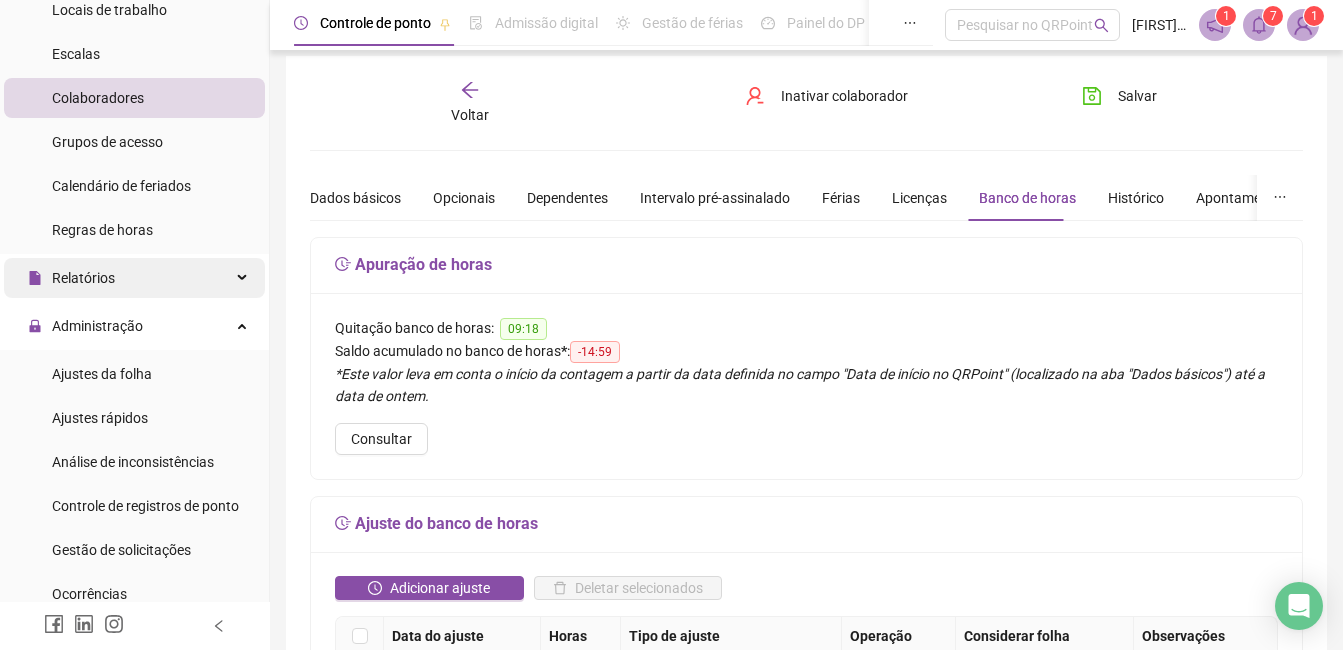click on "Relatórios" at bounding box center (134, 278) 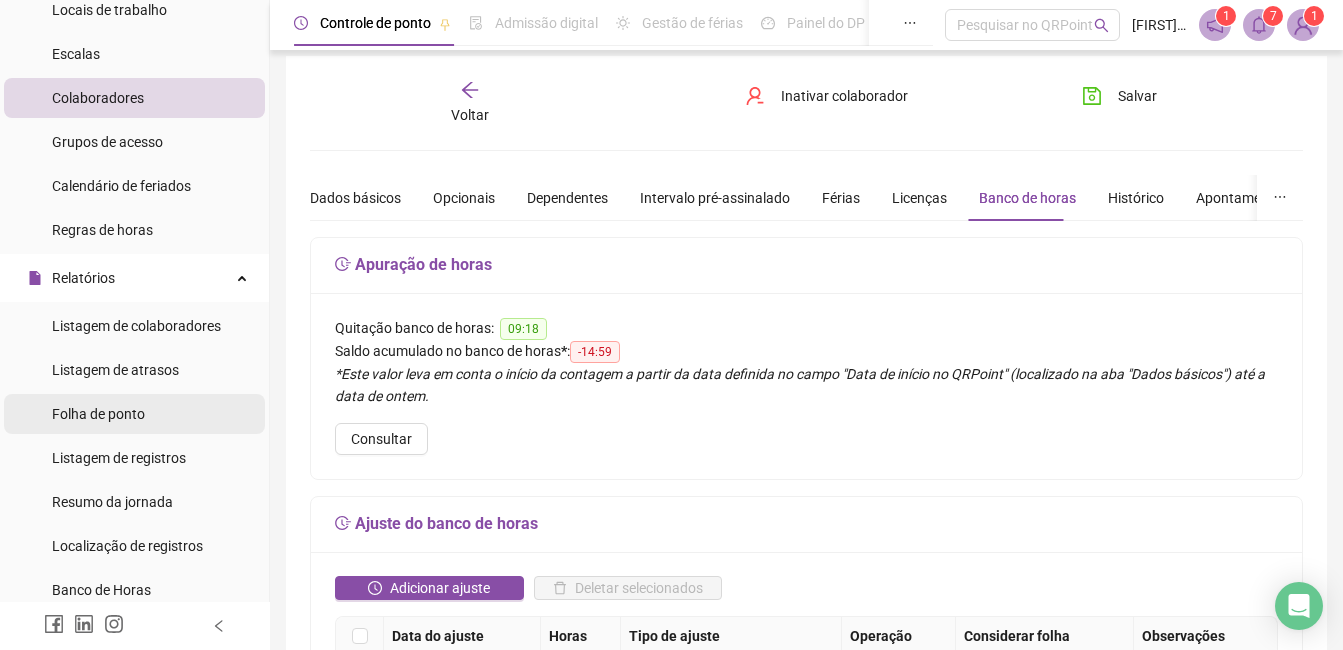 click on "Folha de ponto" at bounding box center (134, 414) 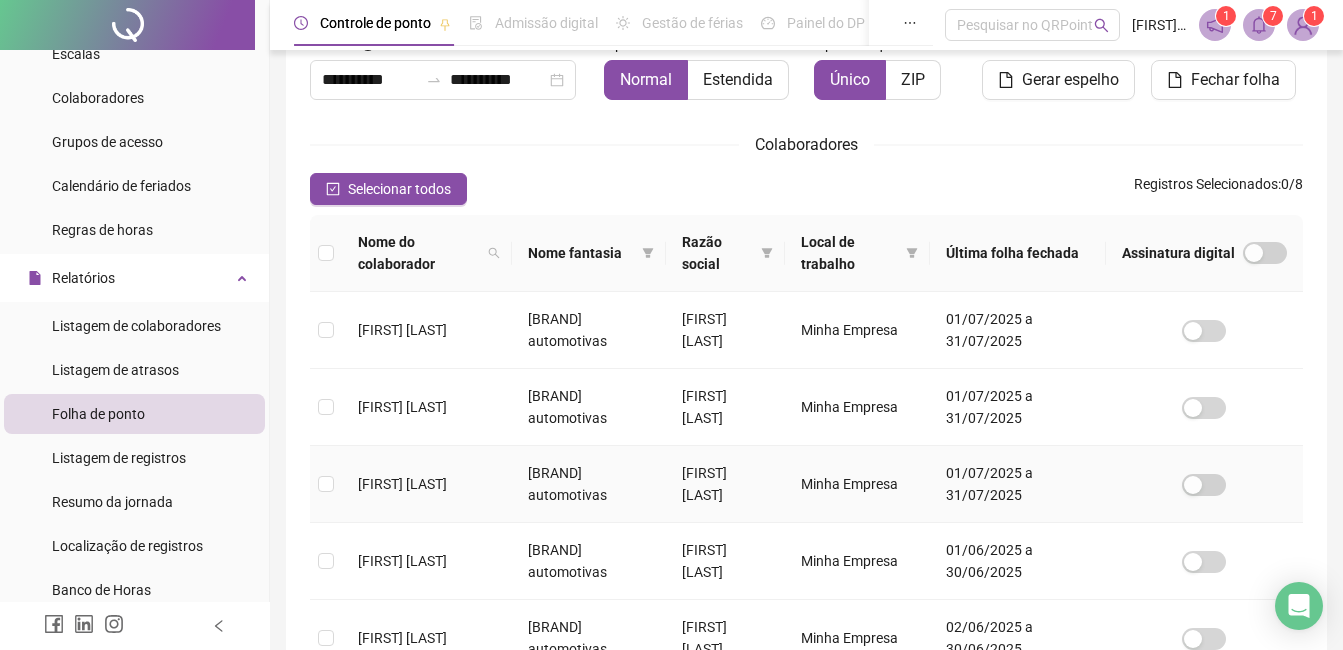 scroll, scrollTop: 285, scrollLeft: 0, axis: vertical 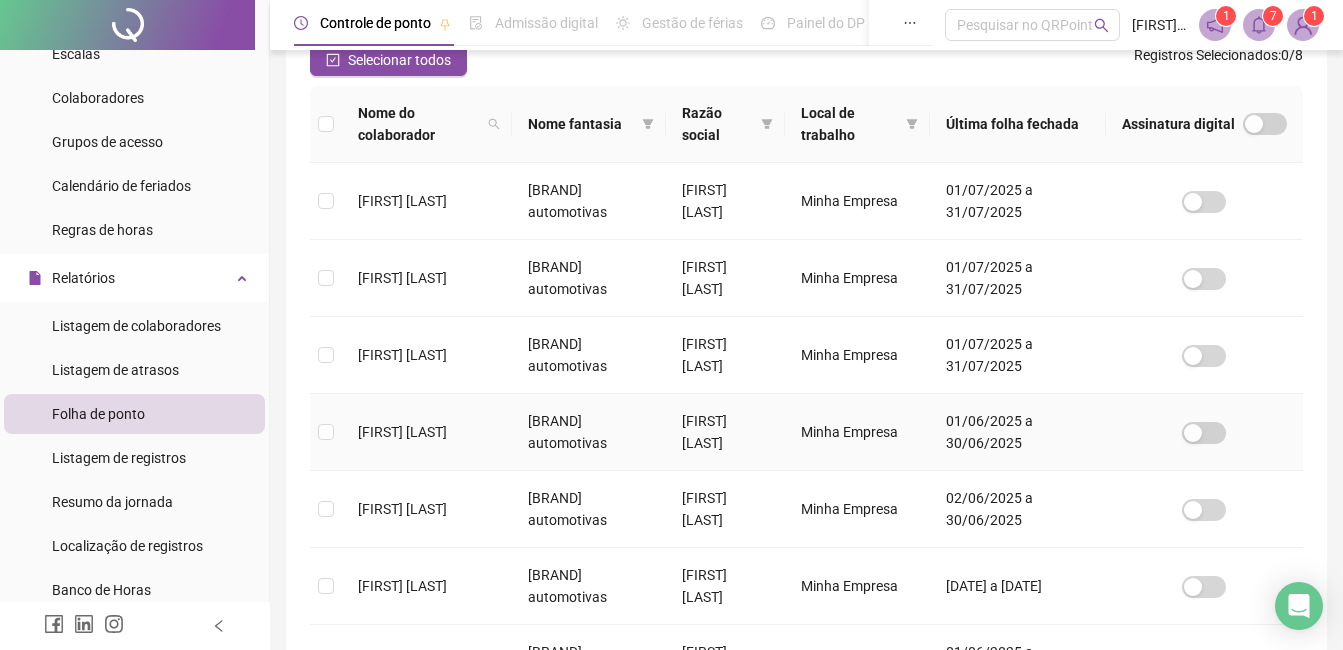 click on "[FIRST] [LAST] [LAST]" at bounding box center [427, 432] 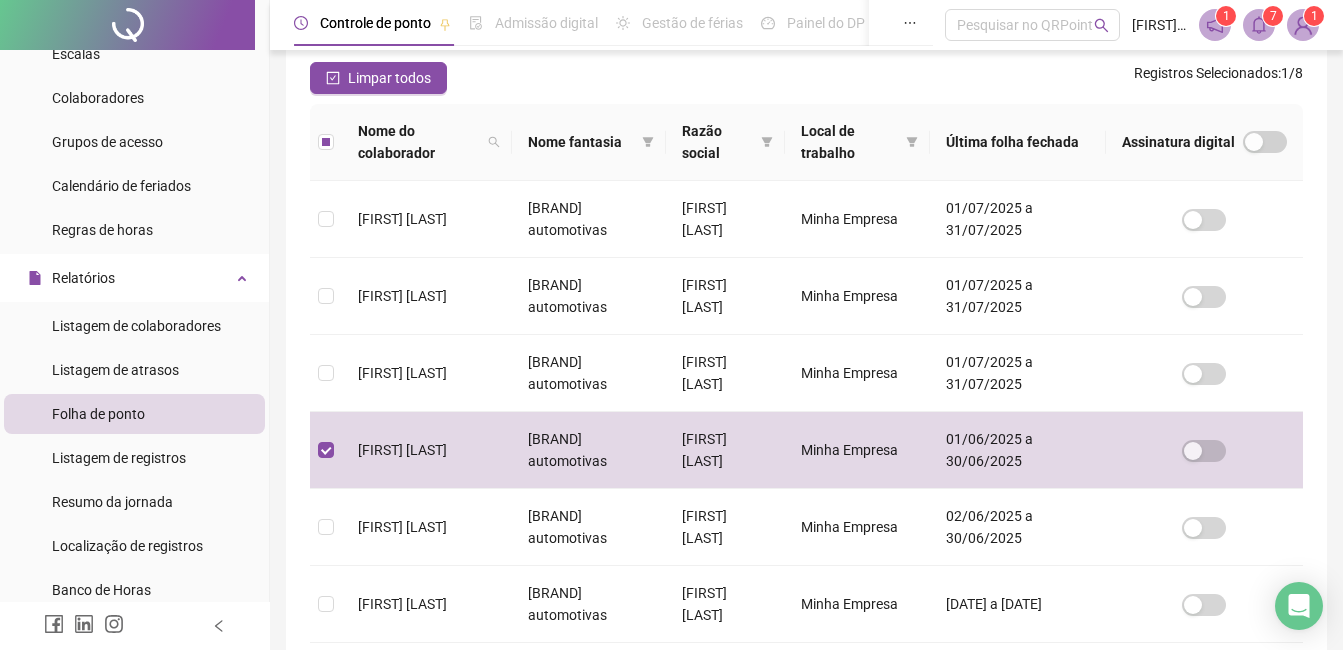 scroll, scrollTop: 0, scrollLeft: 0, axis: both 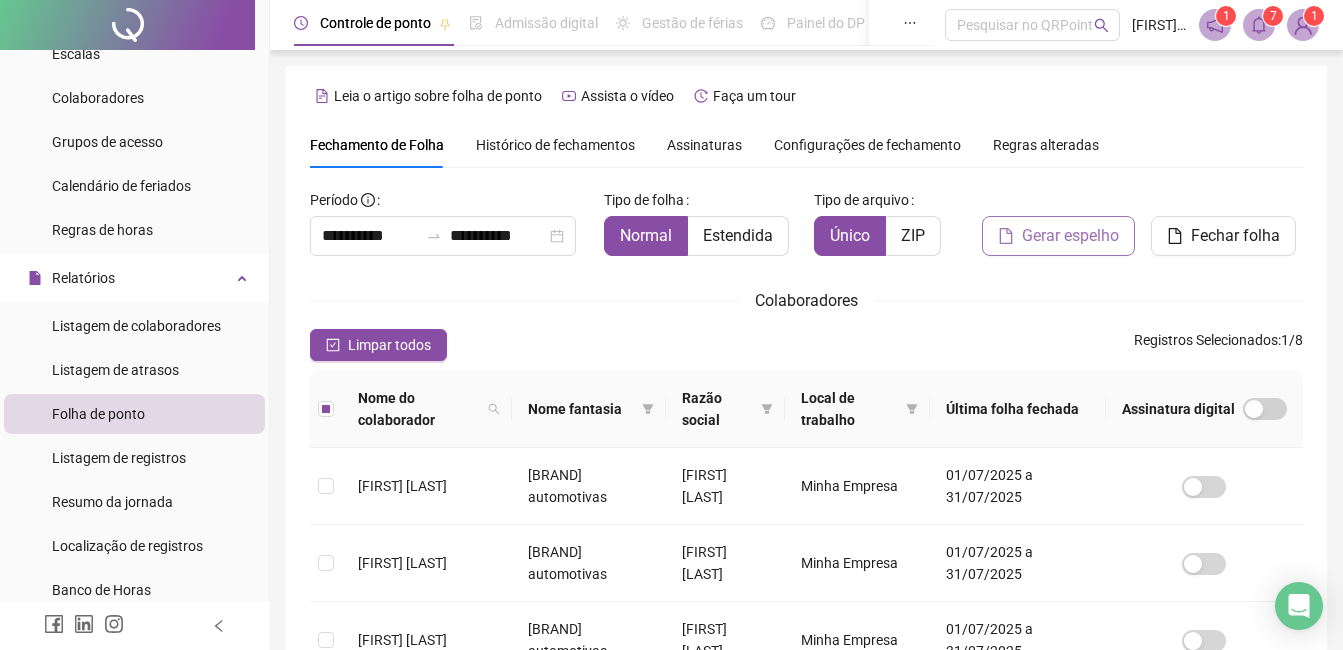 click on "Gerar espelho" at bounding box center [1058, 236] 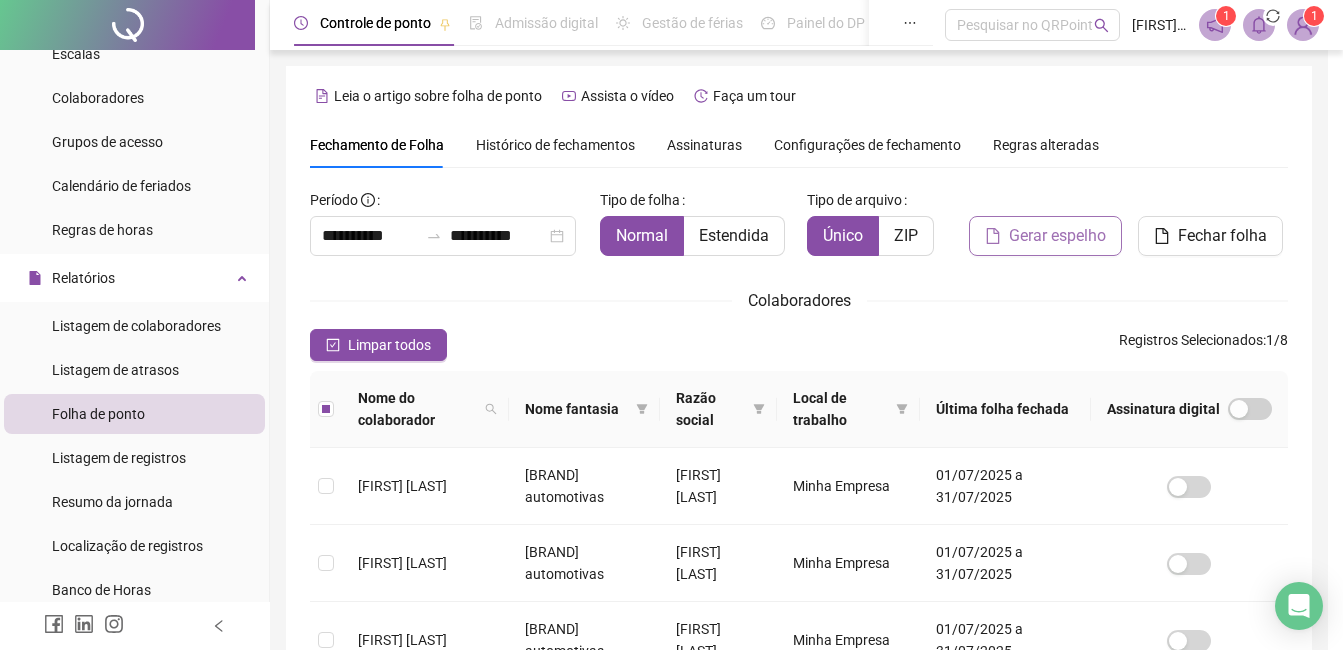 scroll, scrollTop: 85, scrollLeft: 0, axis: vertical 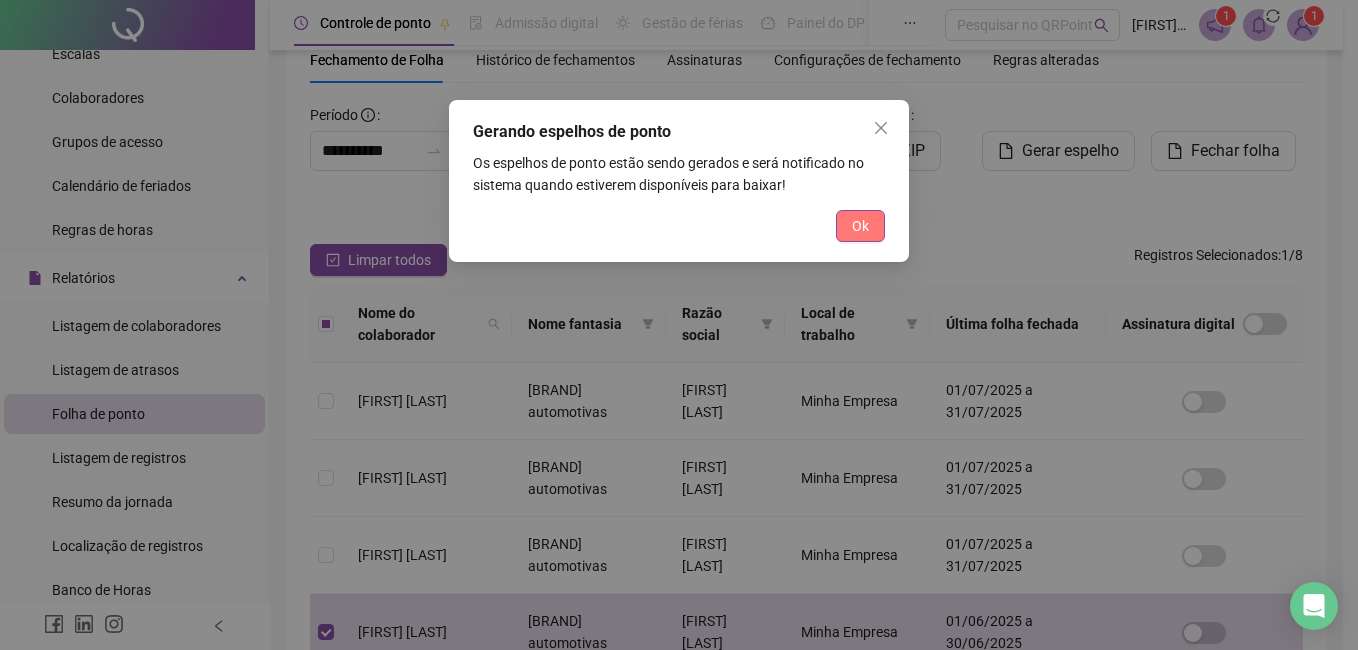click on "Ok" at bounding box center (860, 226) 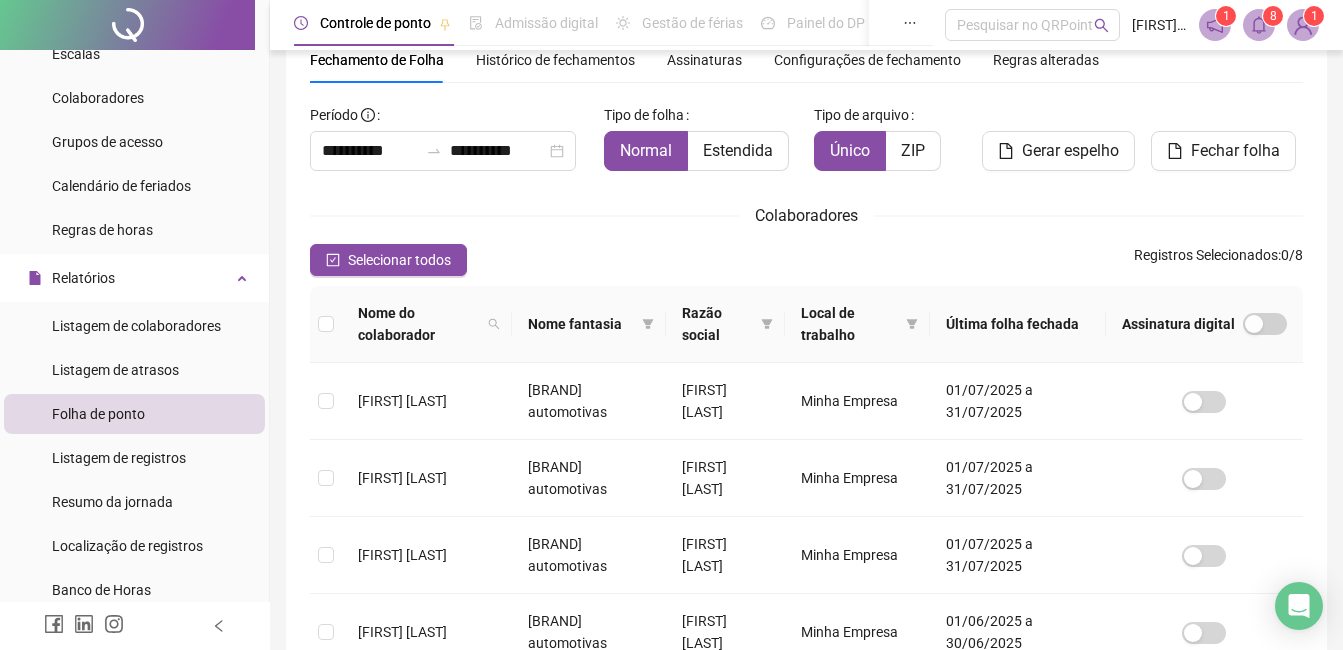 click 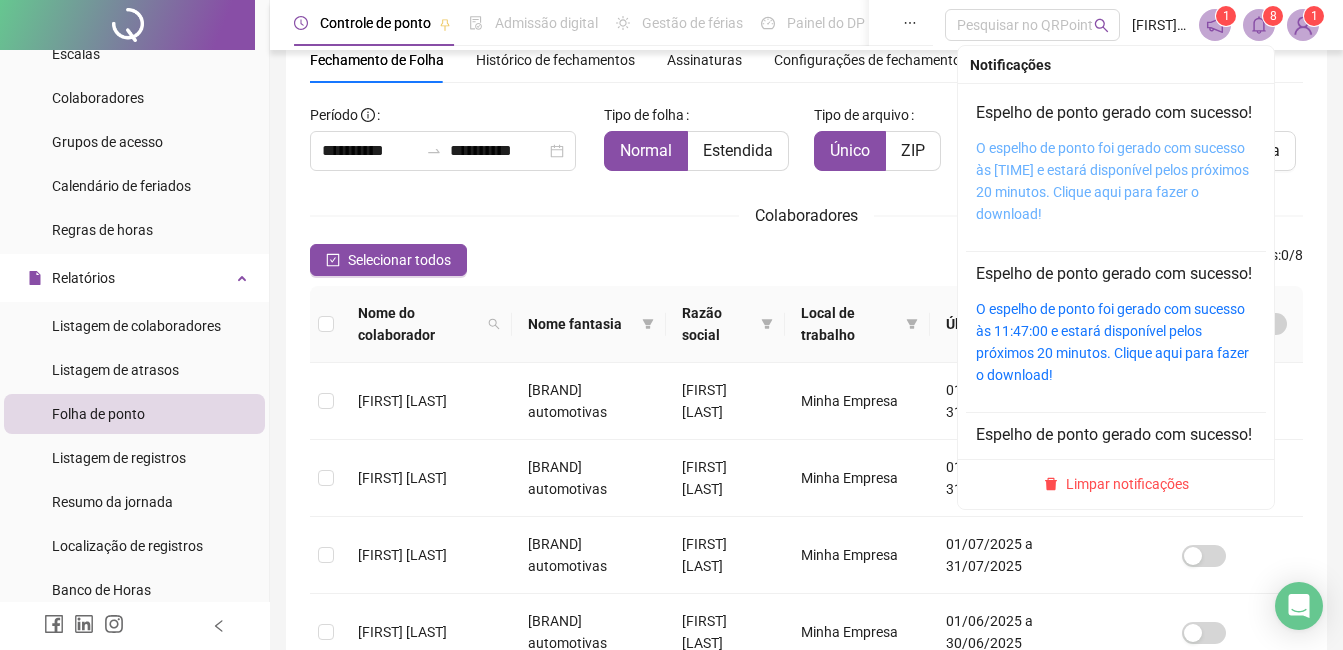 click on "O espelho de ponto foi gerado com sucesso às 11:48:42 e estará disponível pelos próximos 20 minutos.
Clique aqui para fazer o download!" at bounding box center (1112, 181) 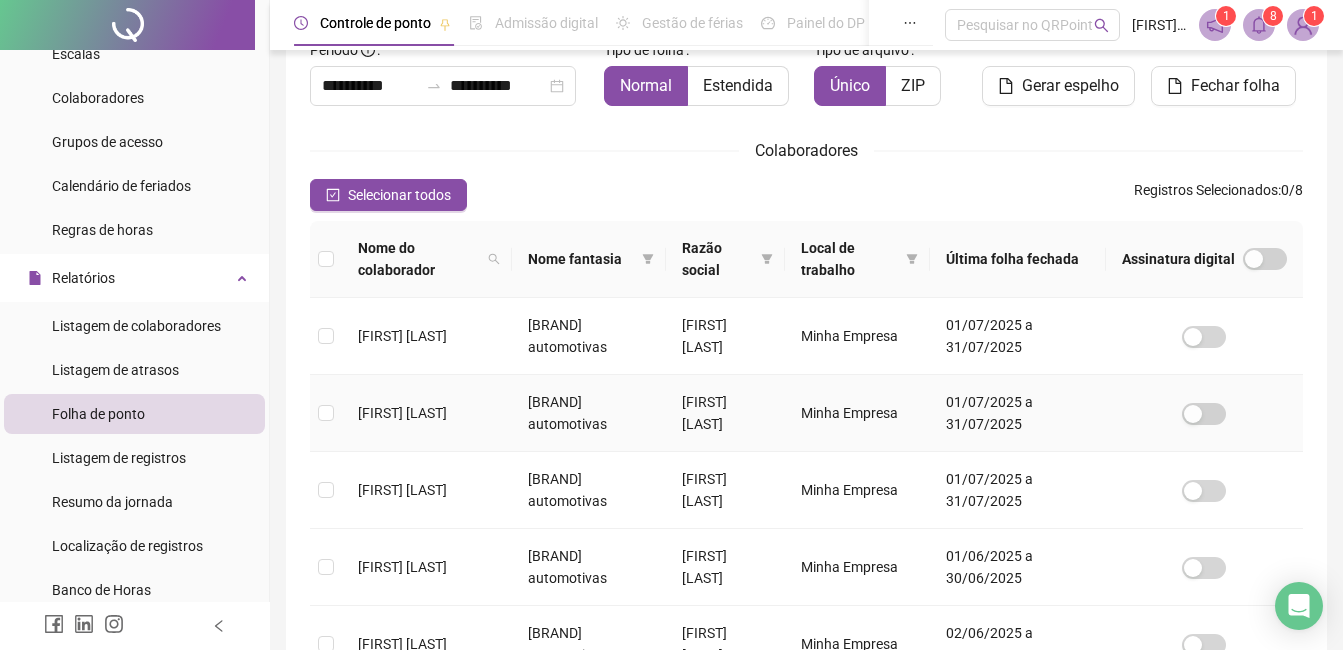 scroll, scrollTop: 185, scrollLeft: 0, axis: vertical 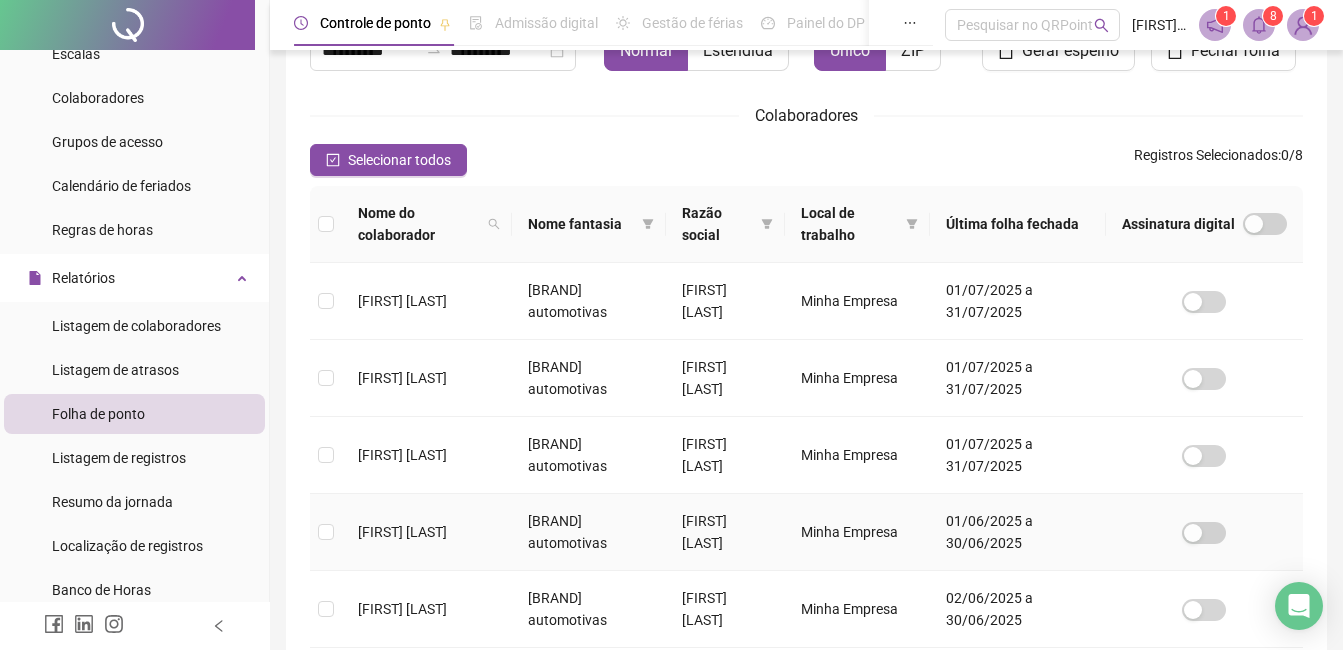 click at bounding box center (326, 532) 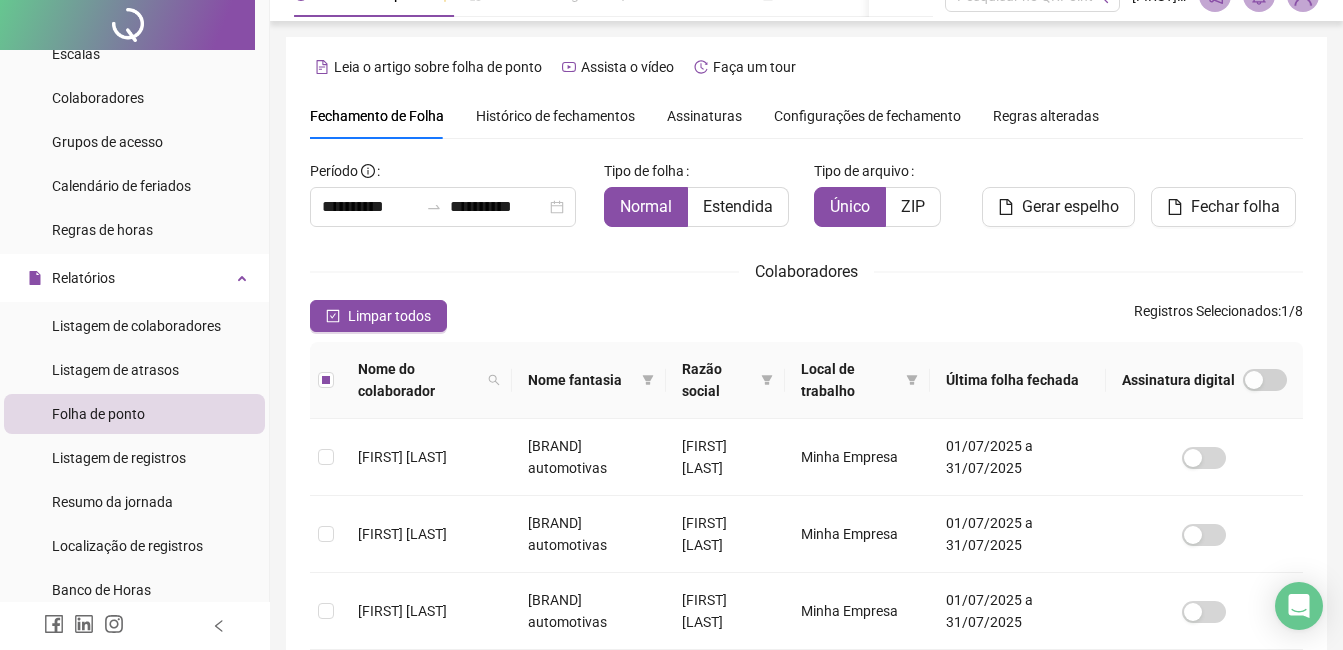 scroll, scrollTop: 0, scrollLeft: 0, axis: both 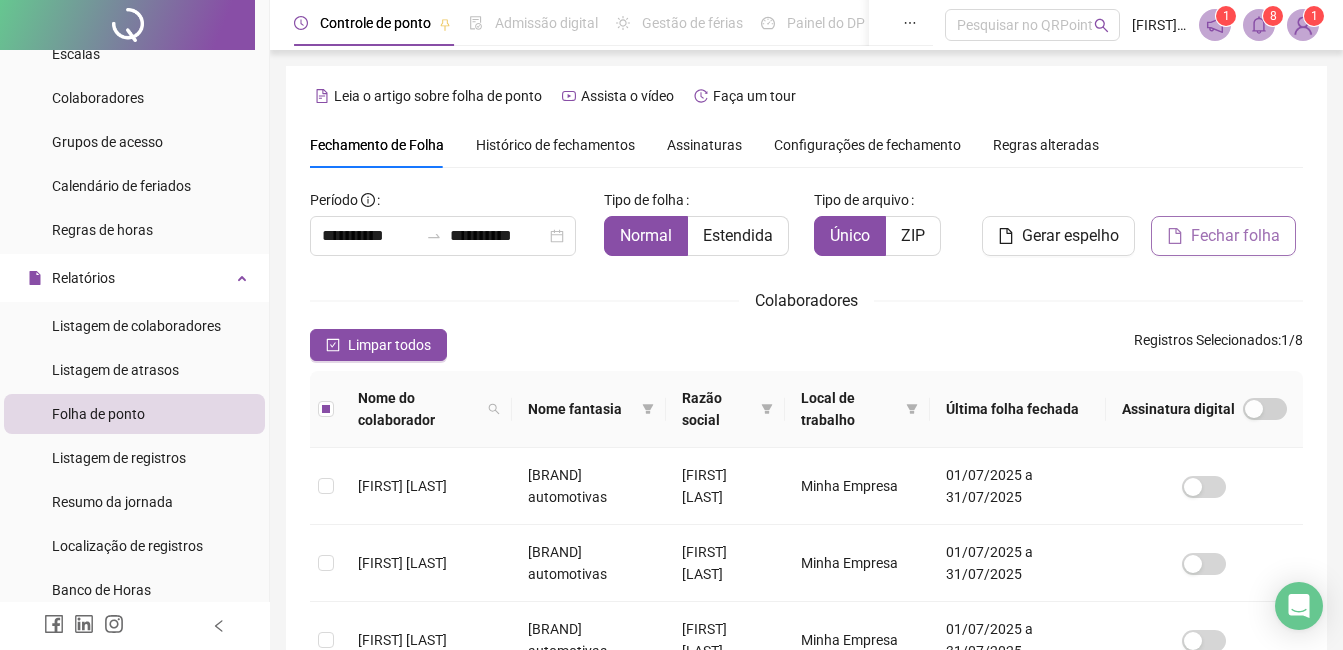 click on "Fechar folha" at bounding box center [1235, 236] 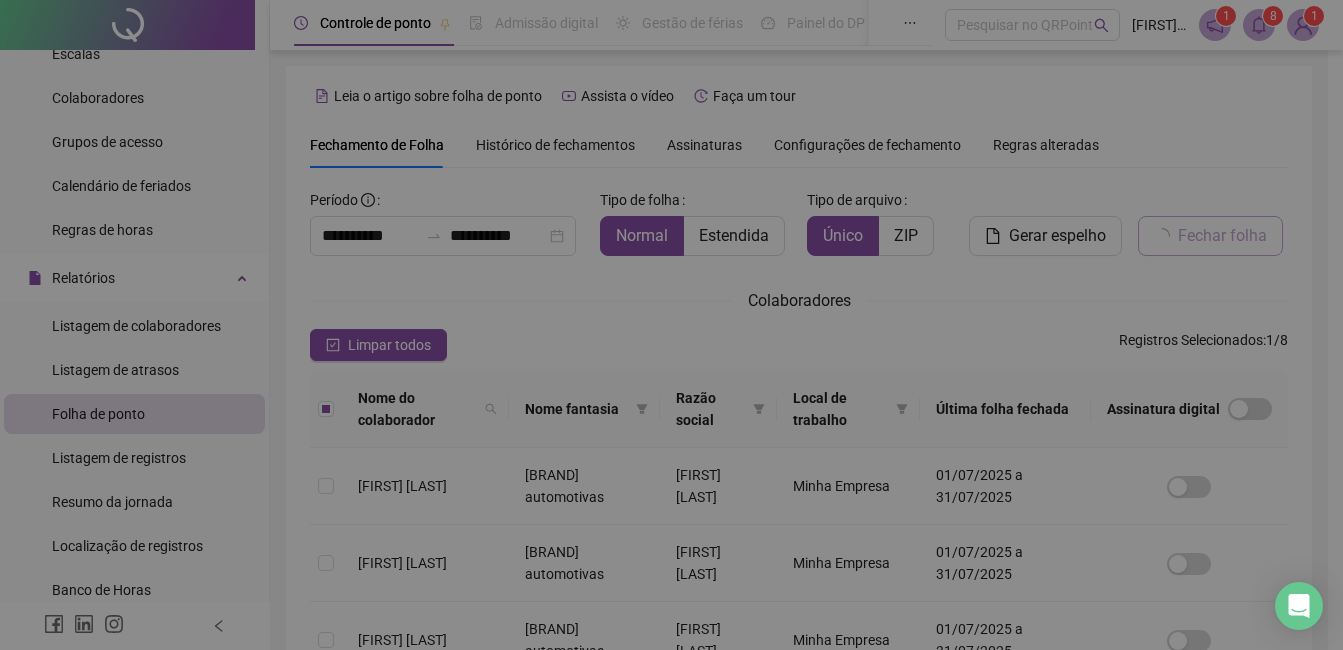 scroll, scrollTop: 85, scrollLeft: 0, axis: vertical 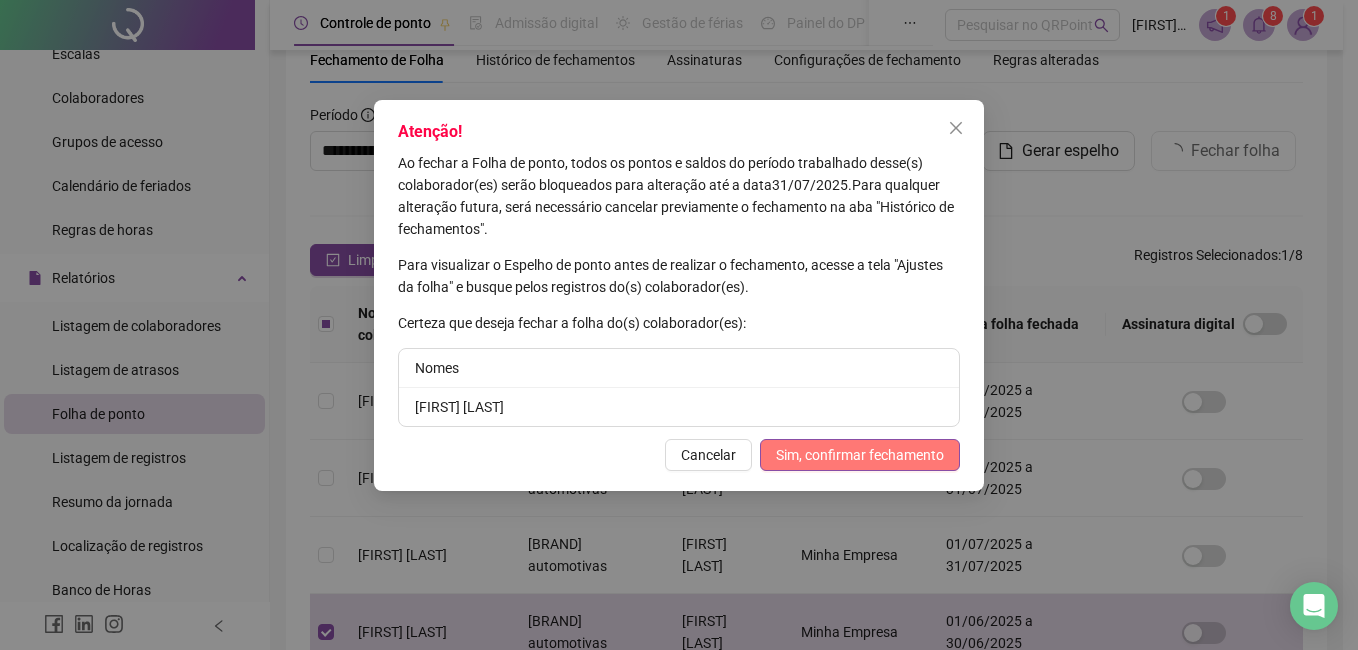 click on "Sim, confirmar fechamento" at bounding box center (860, 455) 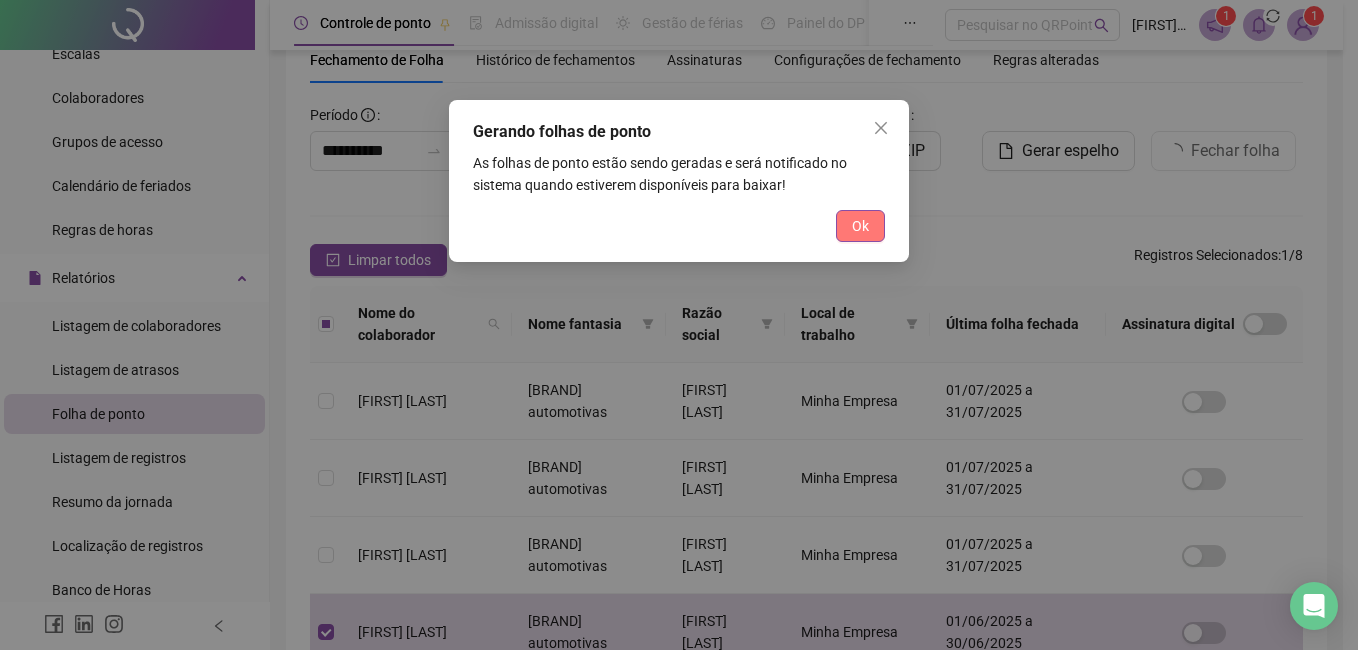 click on "Ok" at bounding box center (860, 226) 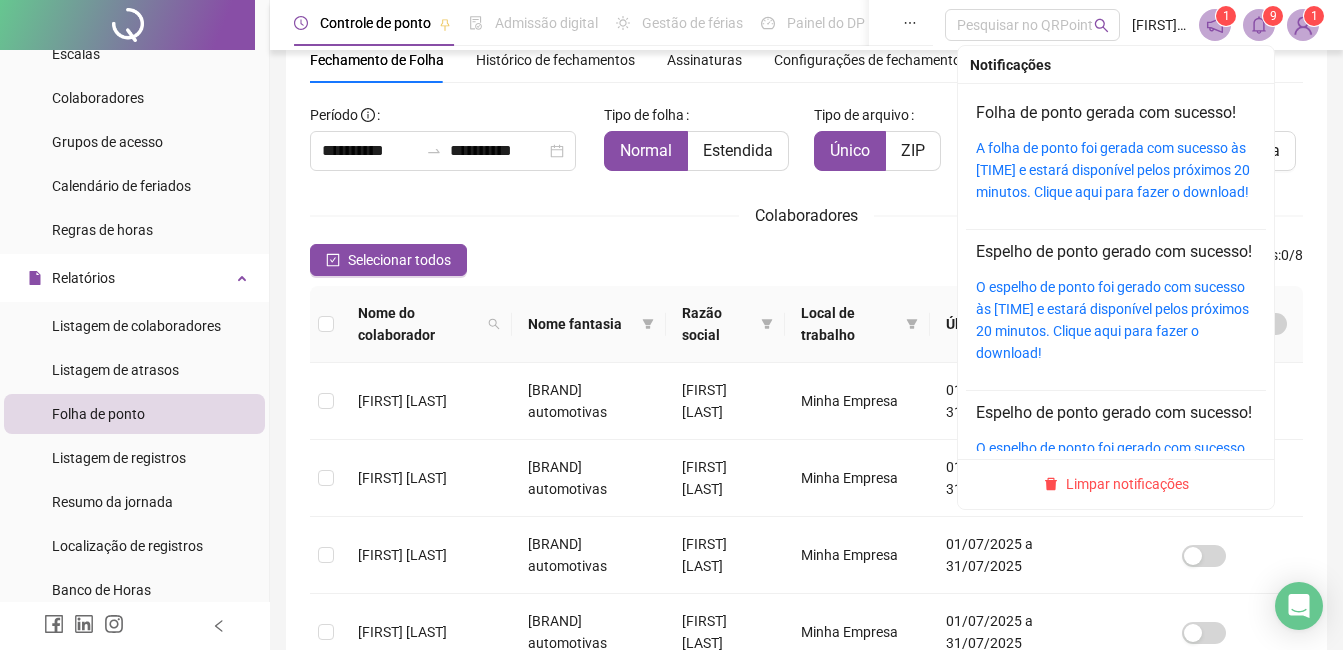 click 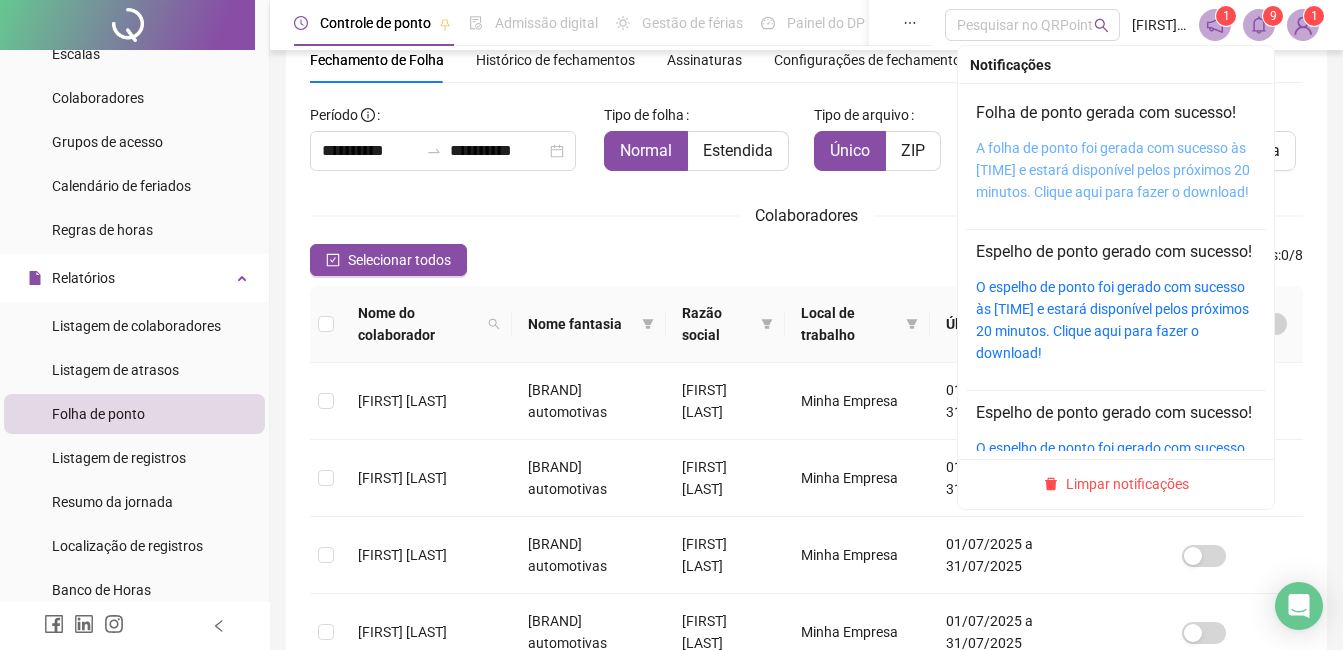 click on "A folha de ponto foi gerada com sucesso às 11:49:40 e estará disponível pelos próximos 20 minutos.
Clique aqui para fazer o download!" at bounding box center (1113, 170) 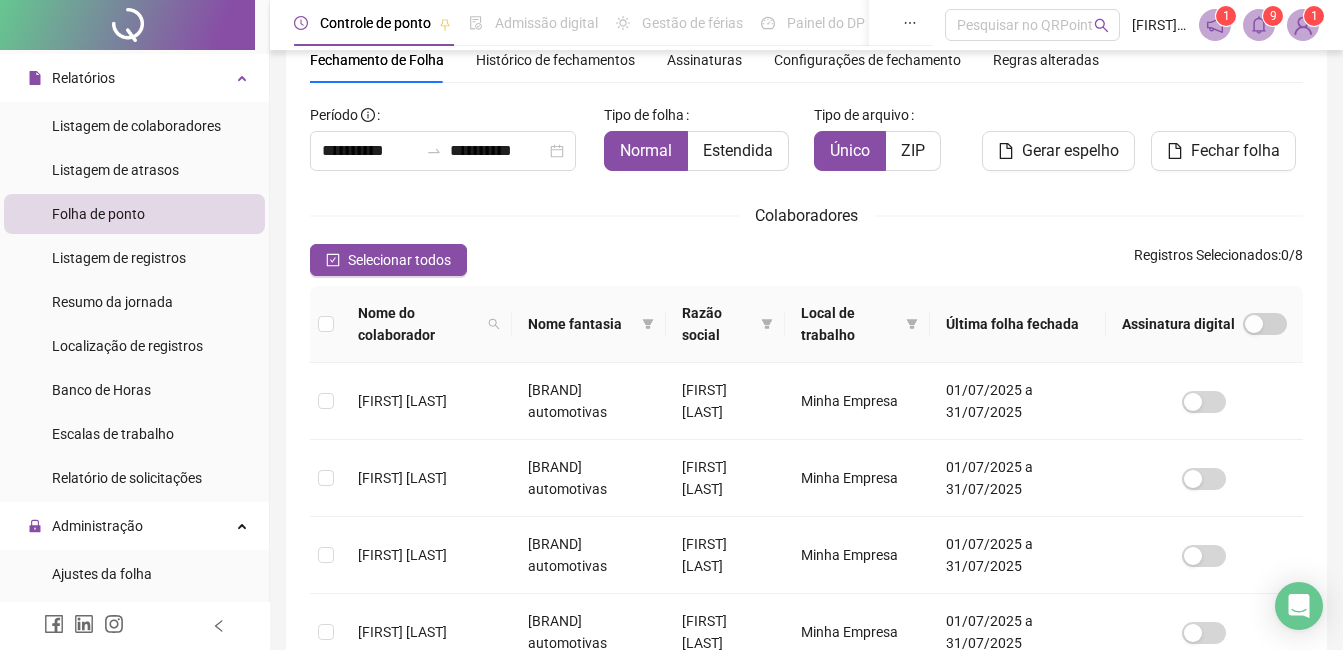 scroll, scrollTop: 600, scrollLeft: 0, axis: vertical 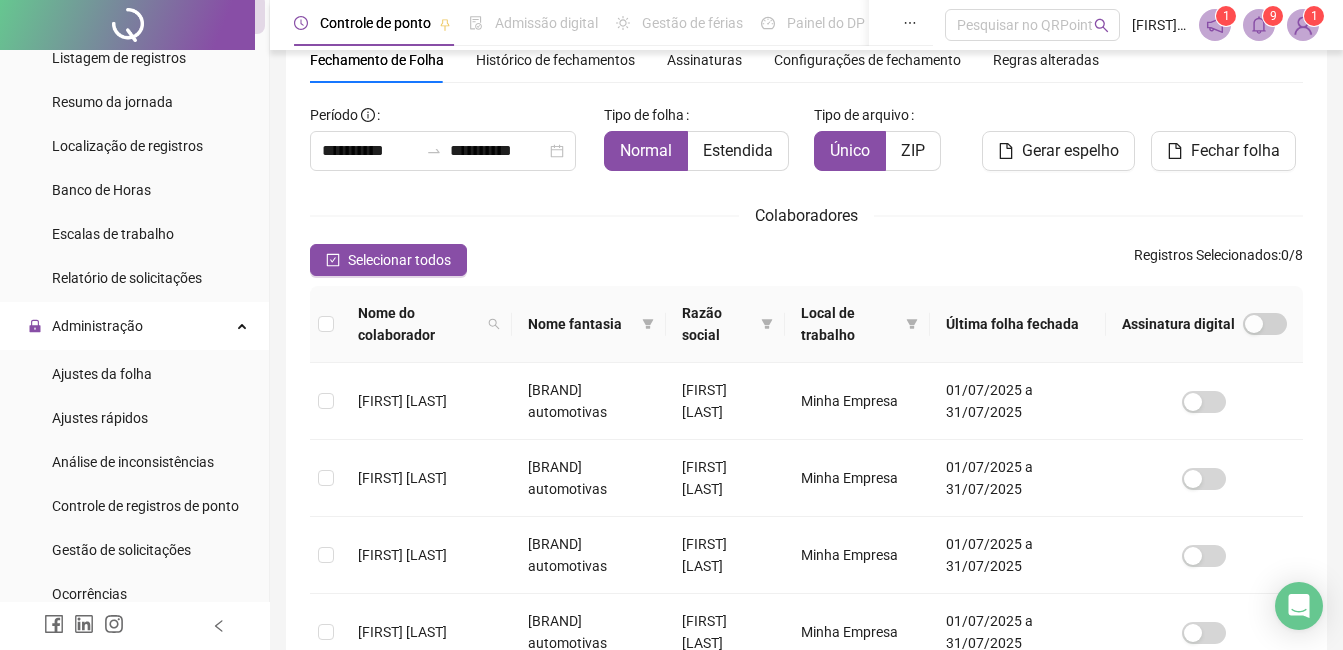 drag, startPoint x: 199, startPoint y: 489, endPoint x: 209, endPoint y: 484, distance: 11.18034 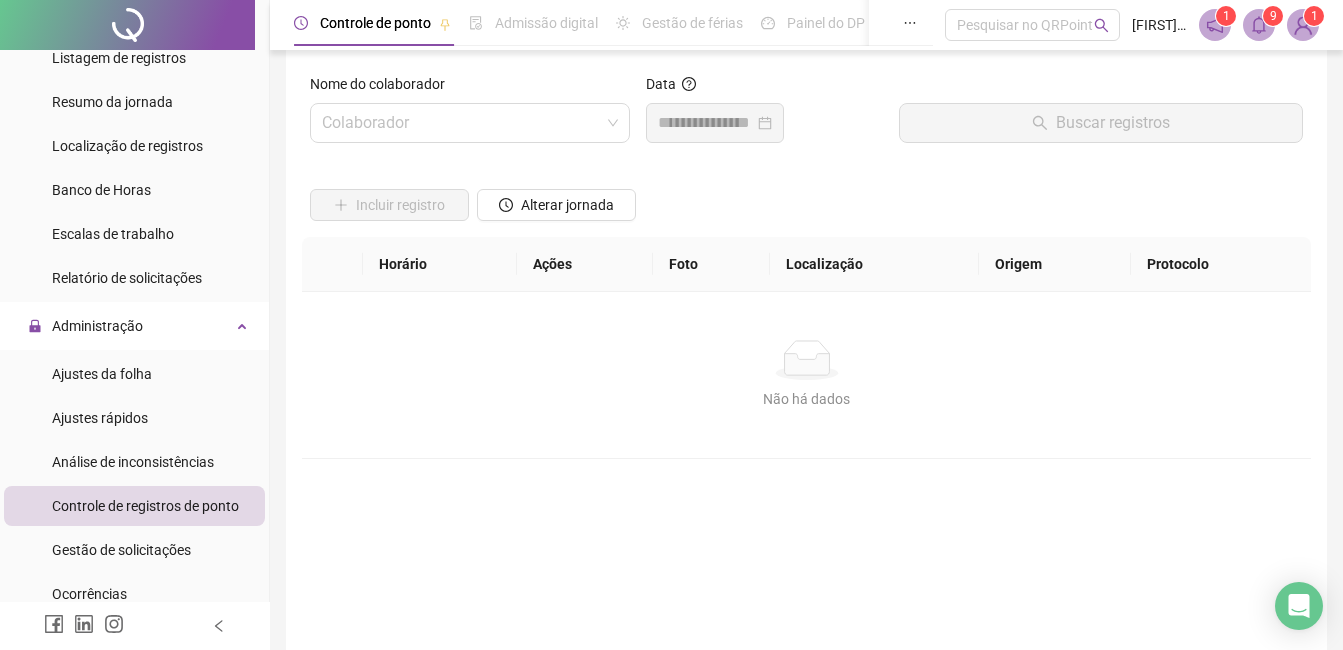 scroll, scrollTop: 0, scrollLeft: 0, axis: both 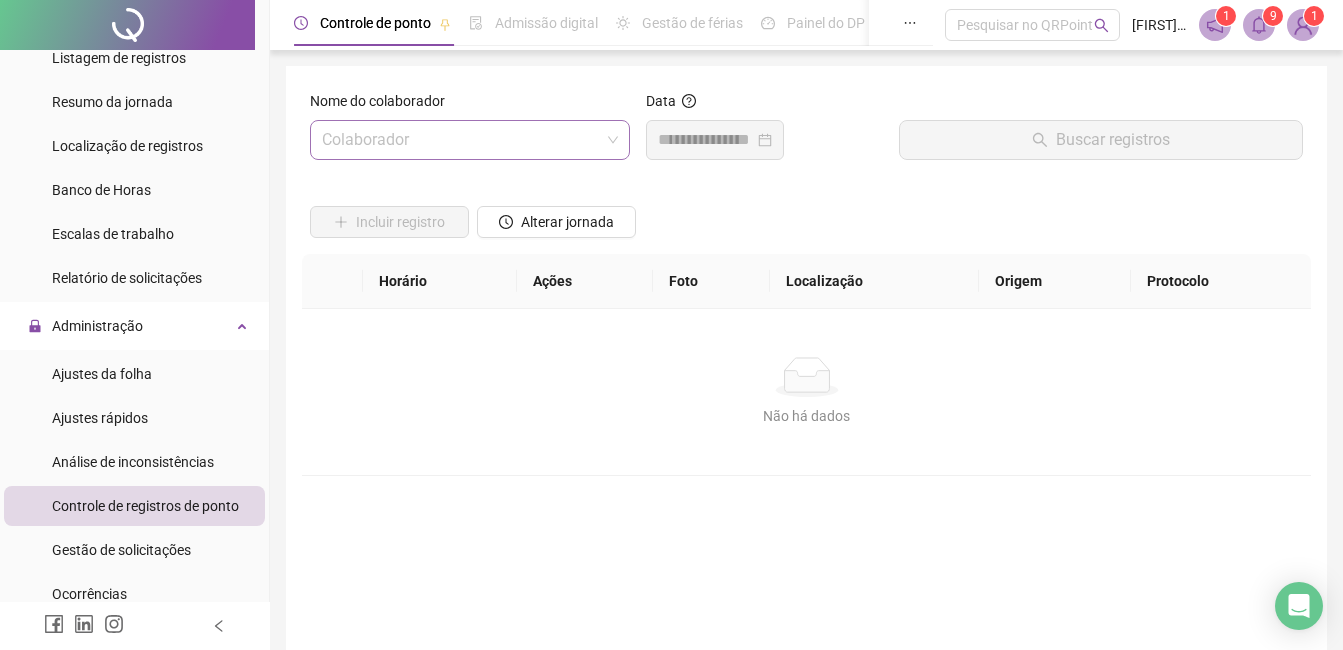 click at bounding box center (461, 140) 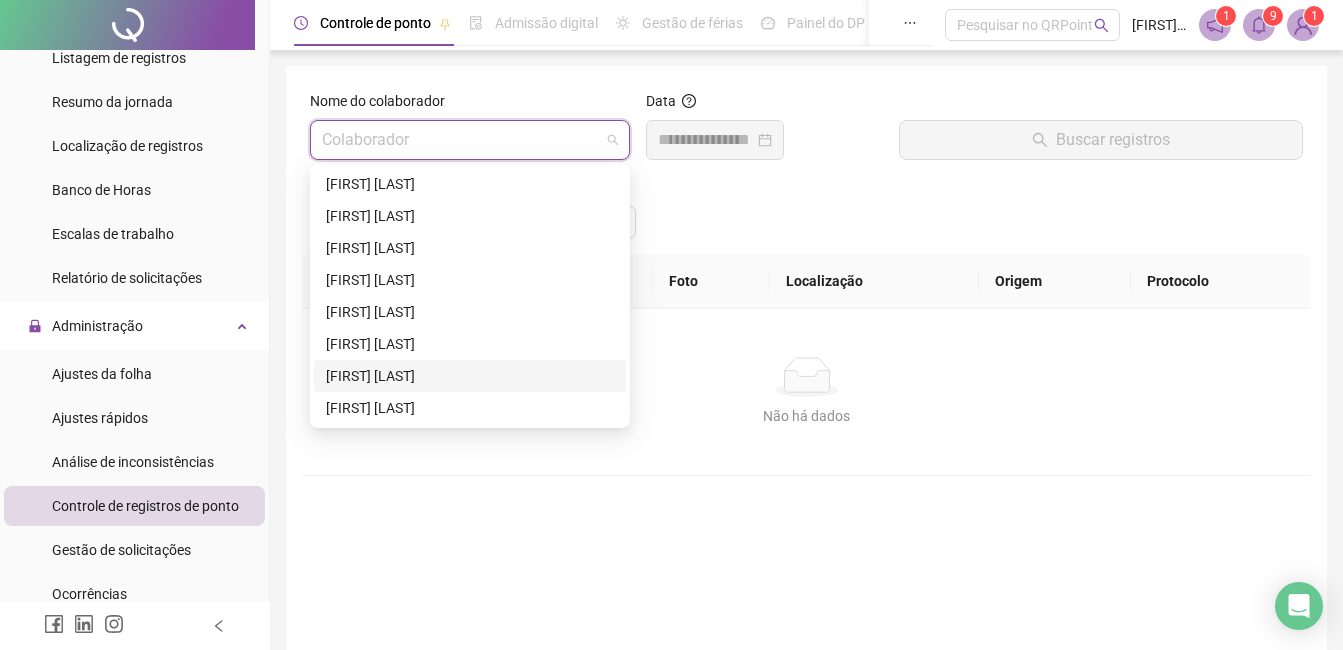 click on "[FIRST] [LAST] [LAST]" at bounding box center (470, 376) 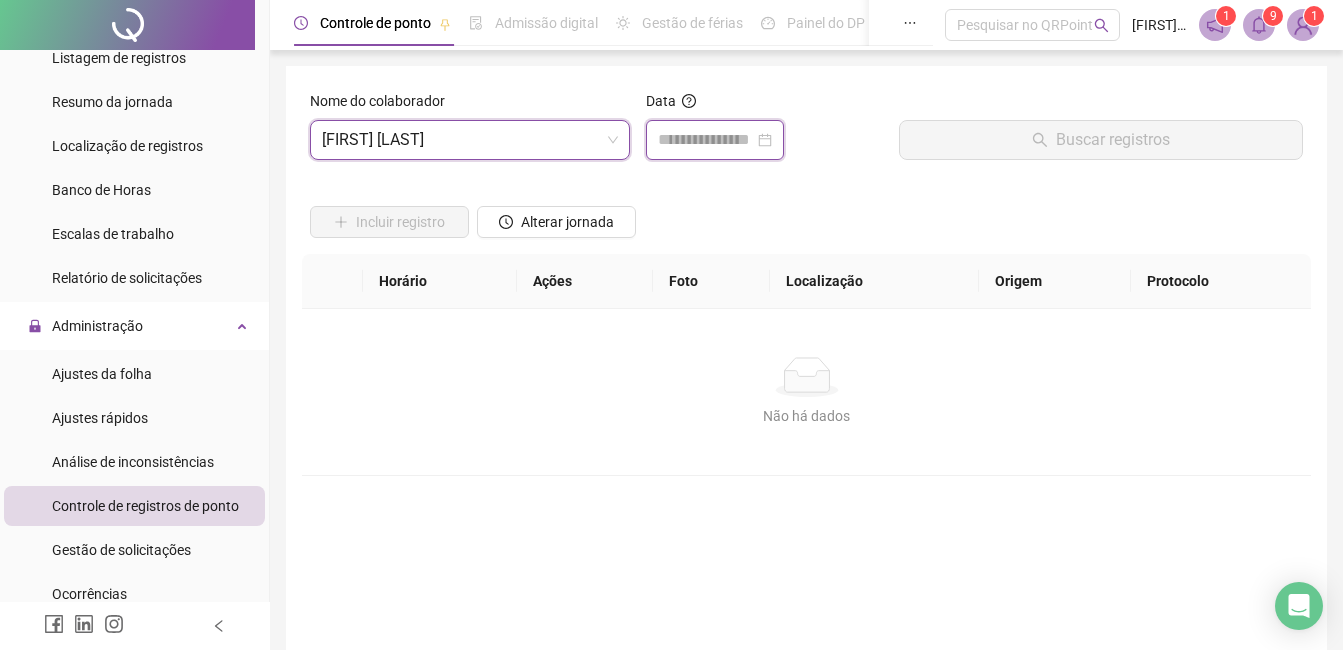 click at bounding box center (706, 140) 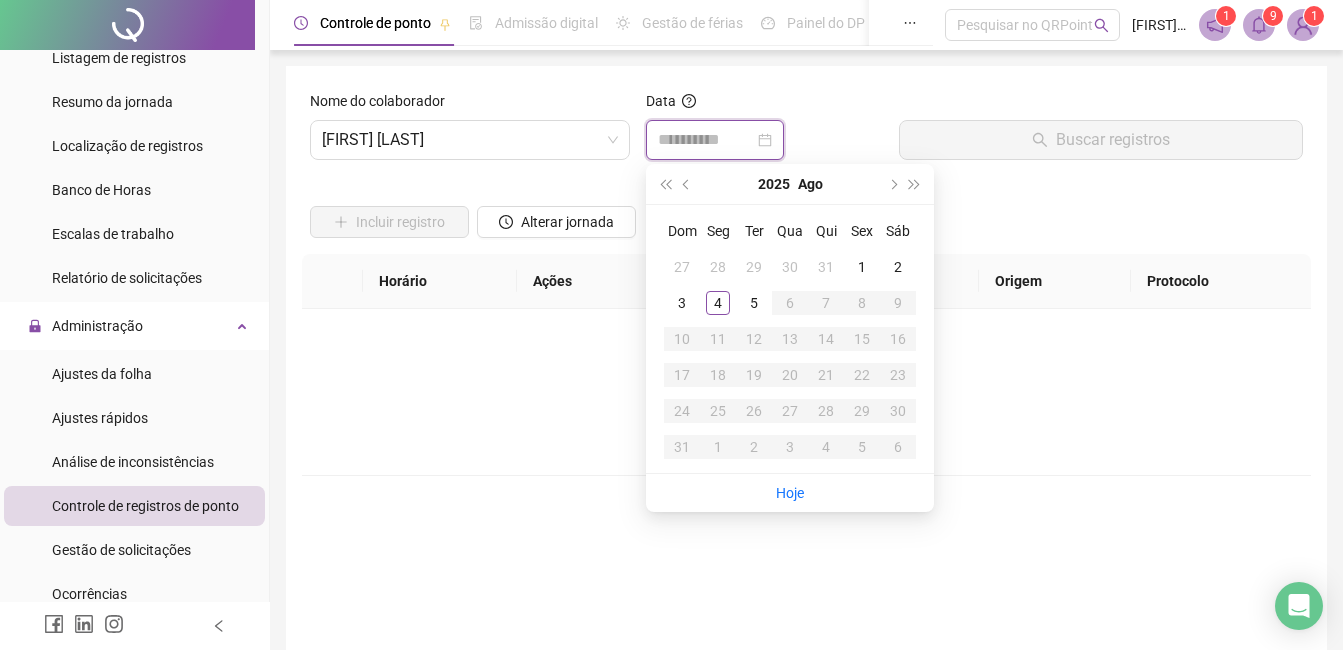 type on "**********" 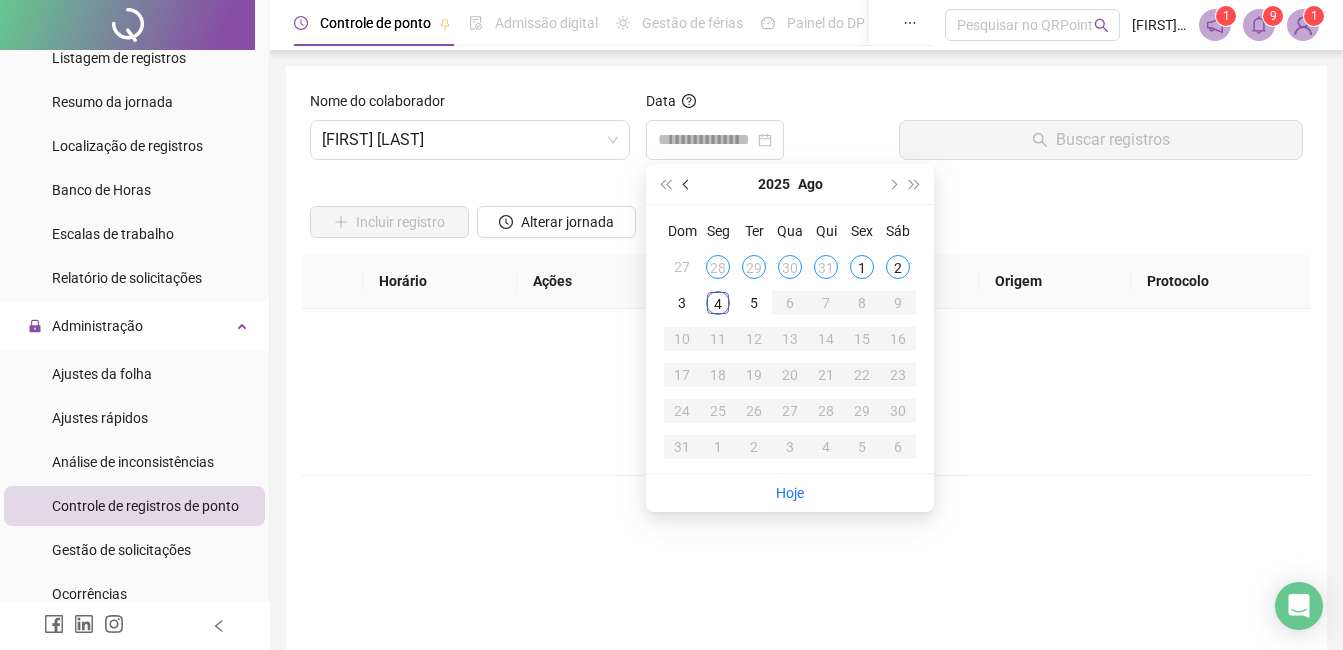 click at bounding box center [687, 184] 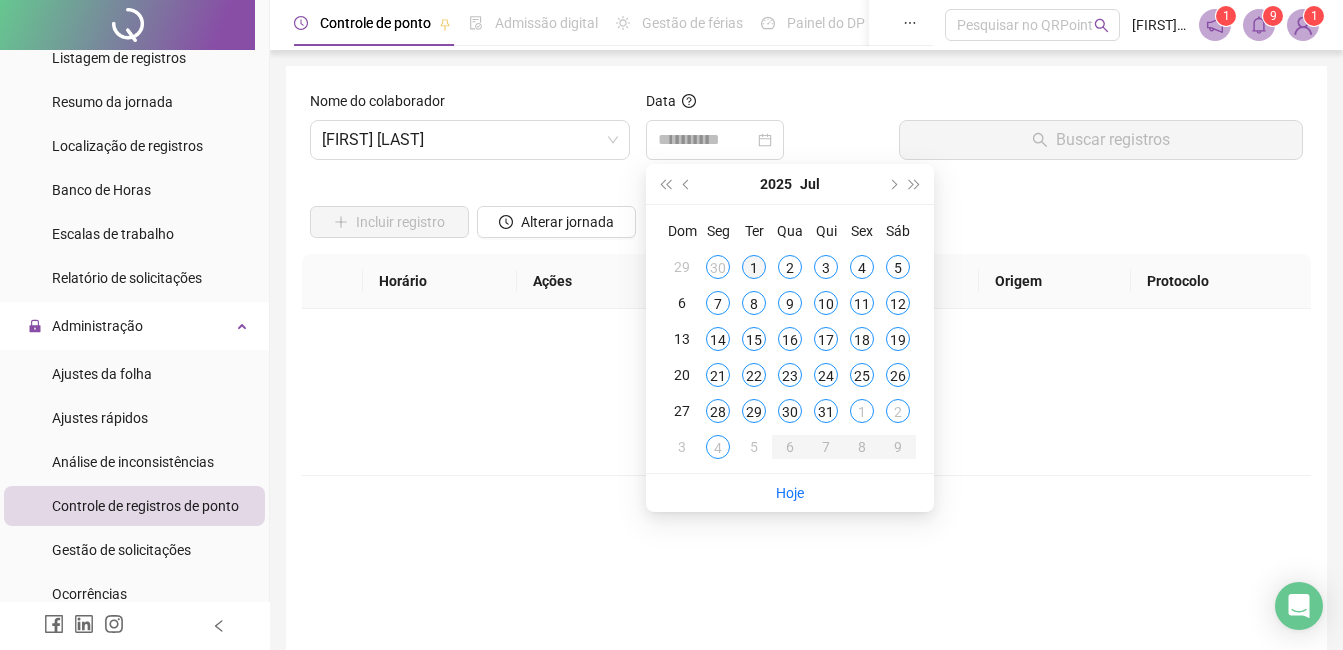 click on "1" at bounding box center [754, 267] 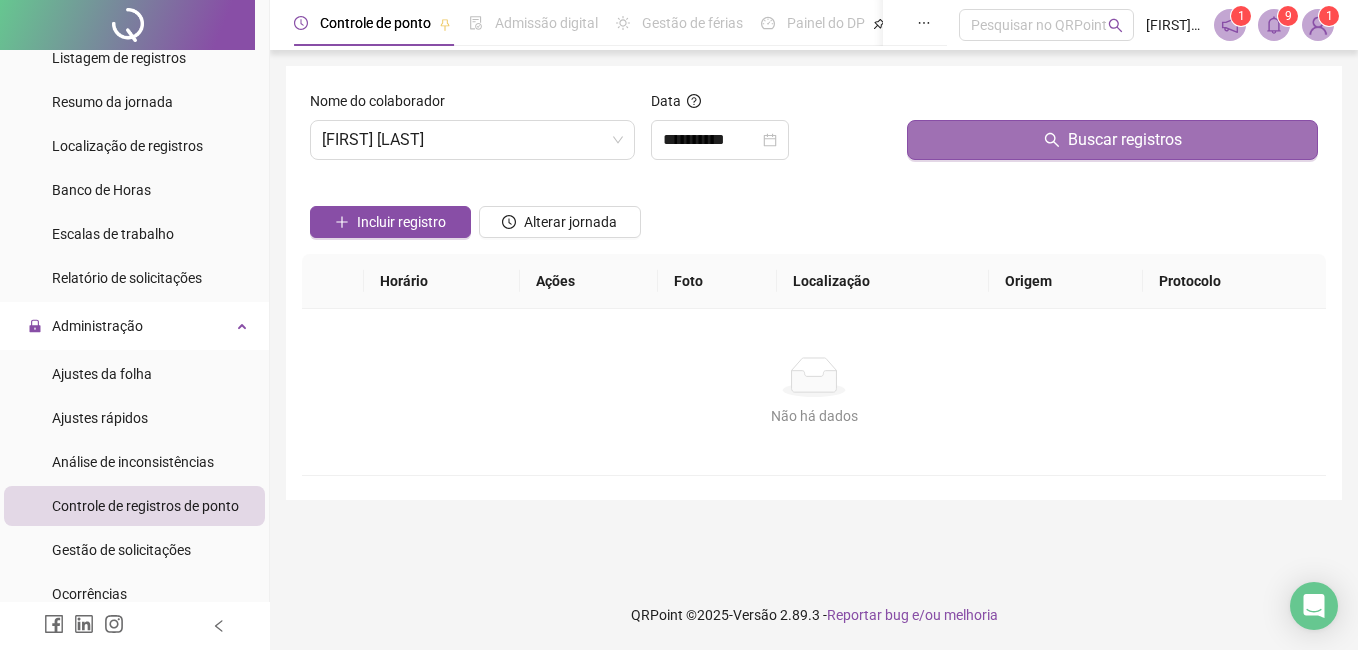 click 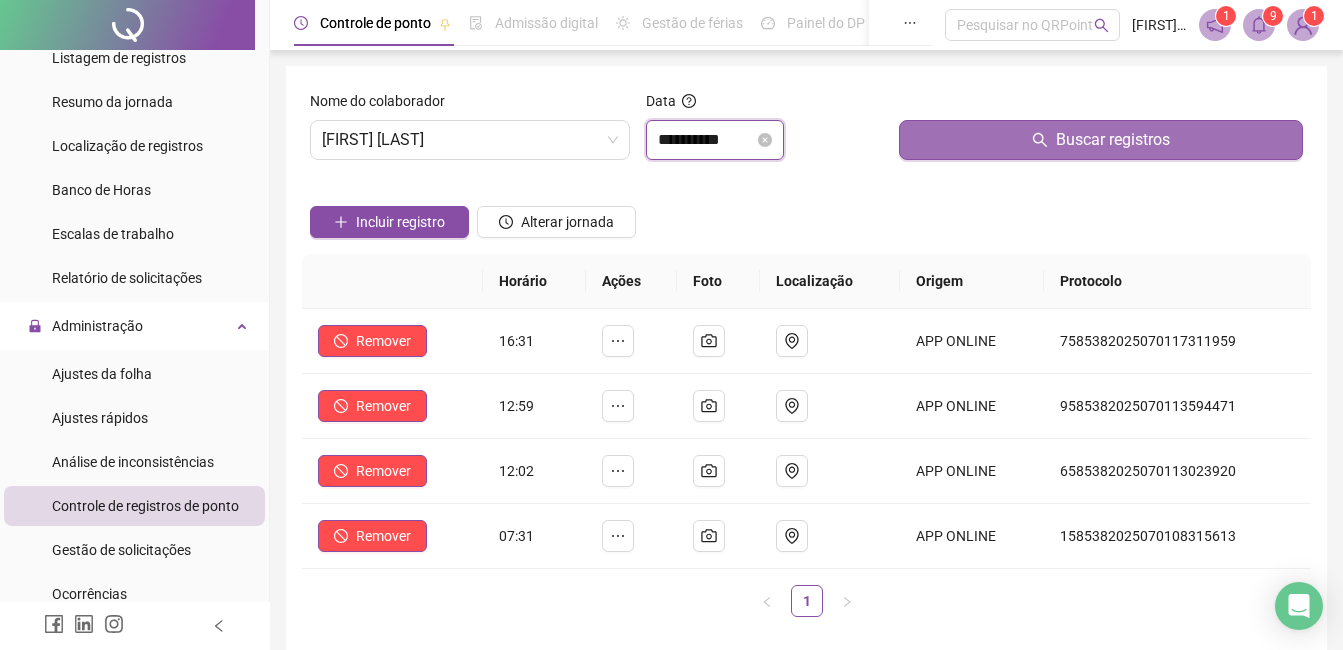 click on "**********" at bounding box center (706, 140) 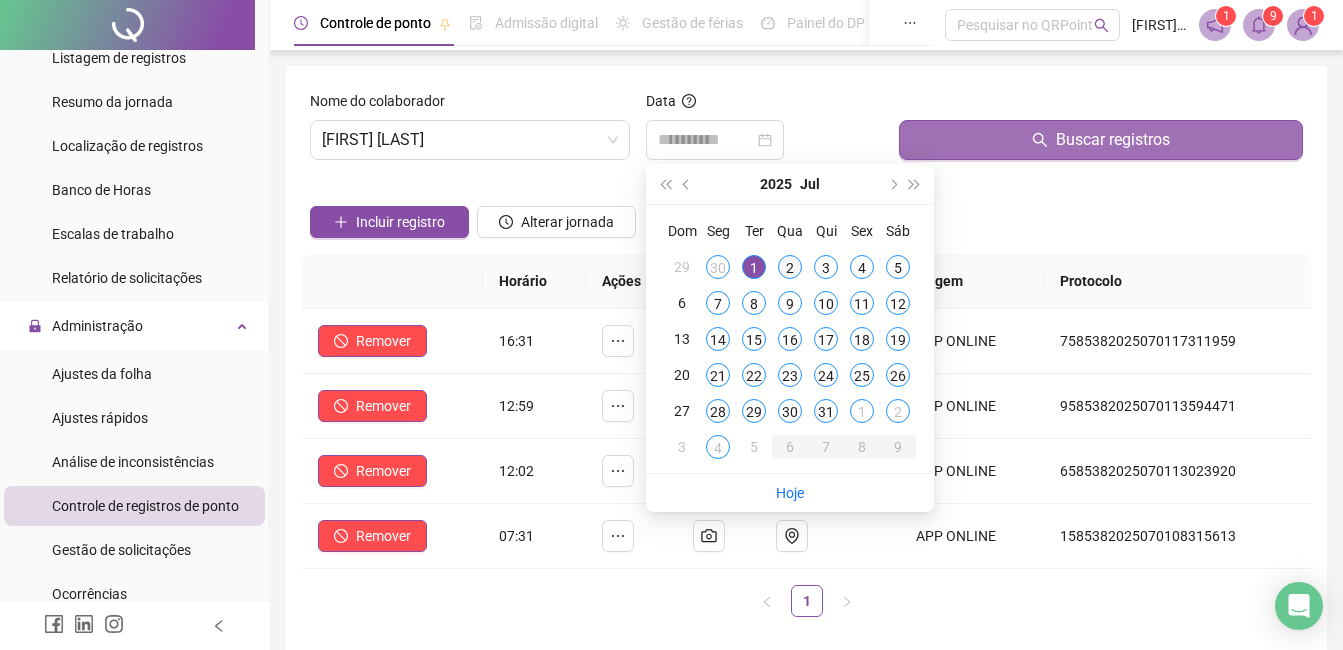 click on "2" at bounding box center [790, 267] 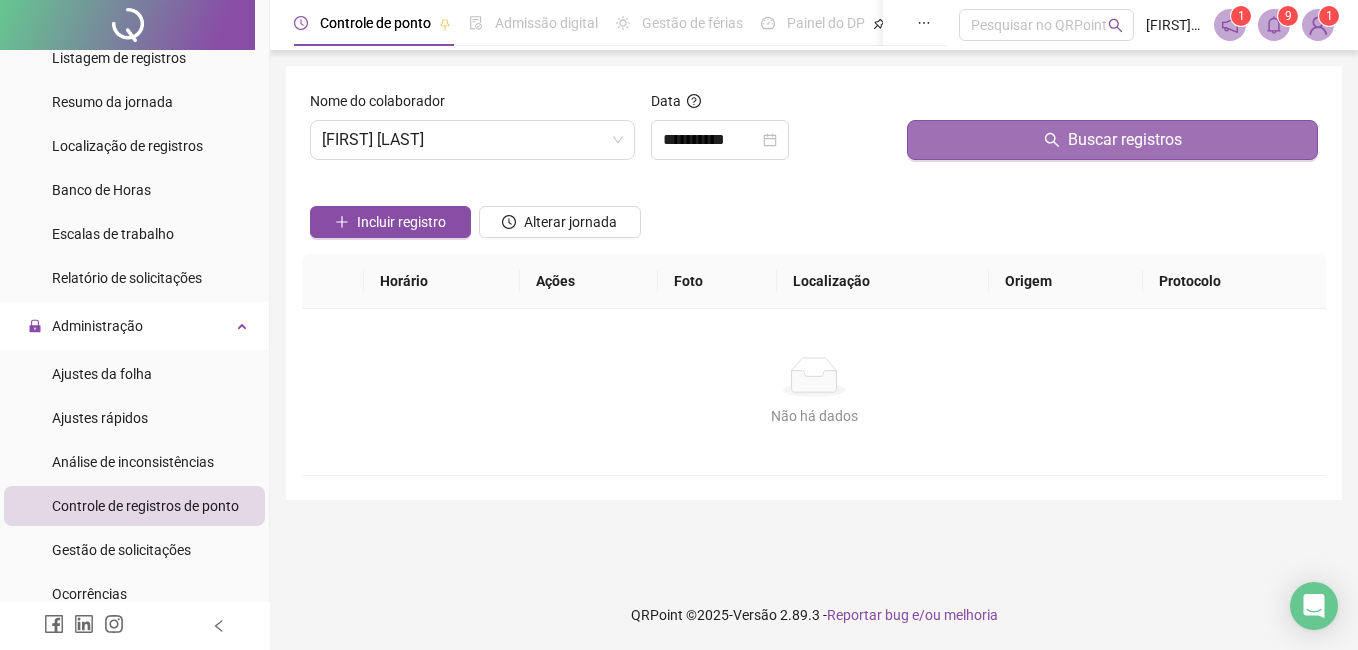 click on "Buscar registros" at bounding box center (1112, 140) 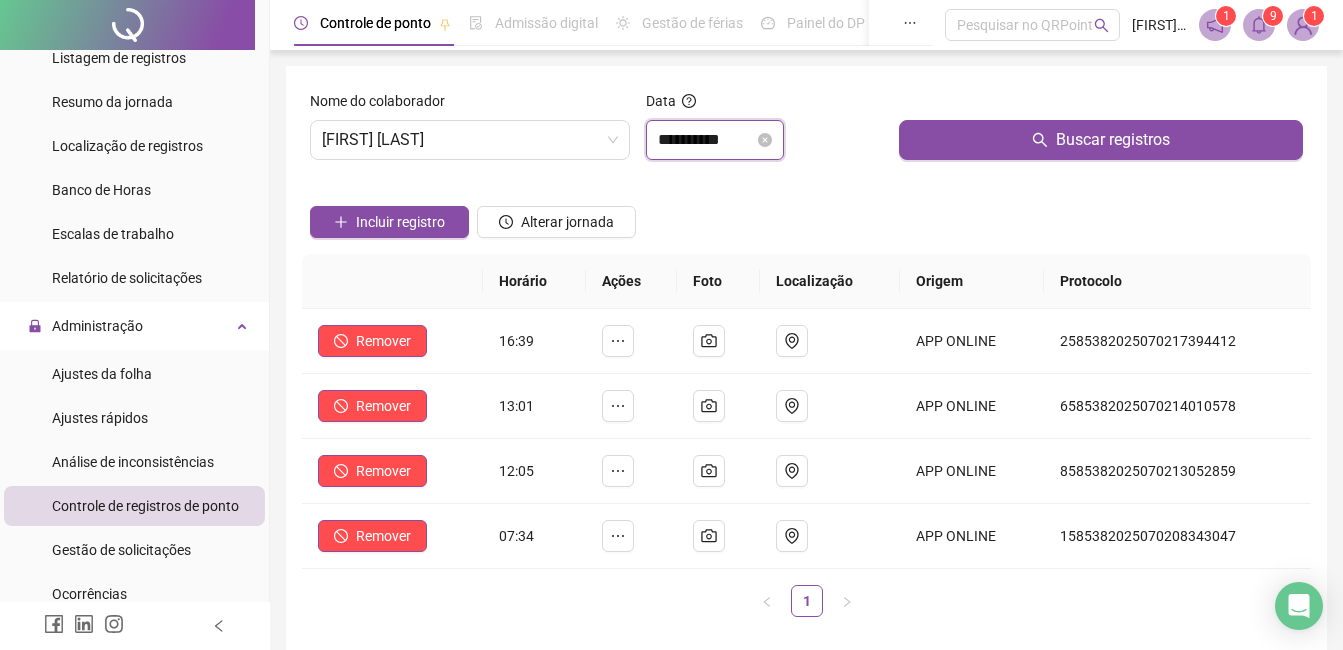 click on "**********" at bounding box center [706, 140] 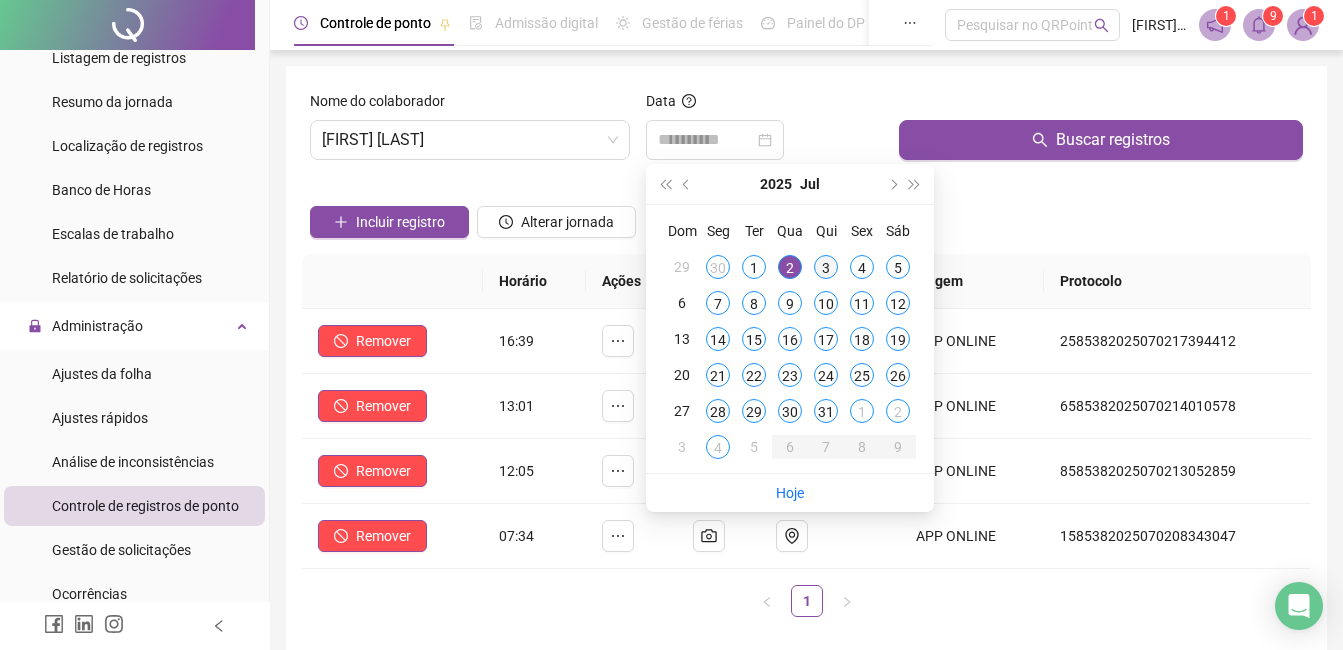 click on "3" at bounding box center (826, 267) 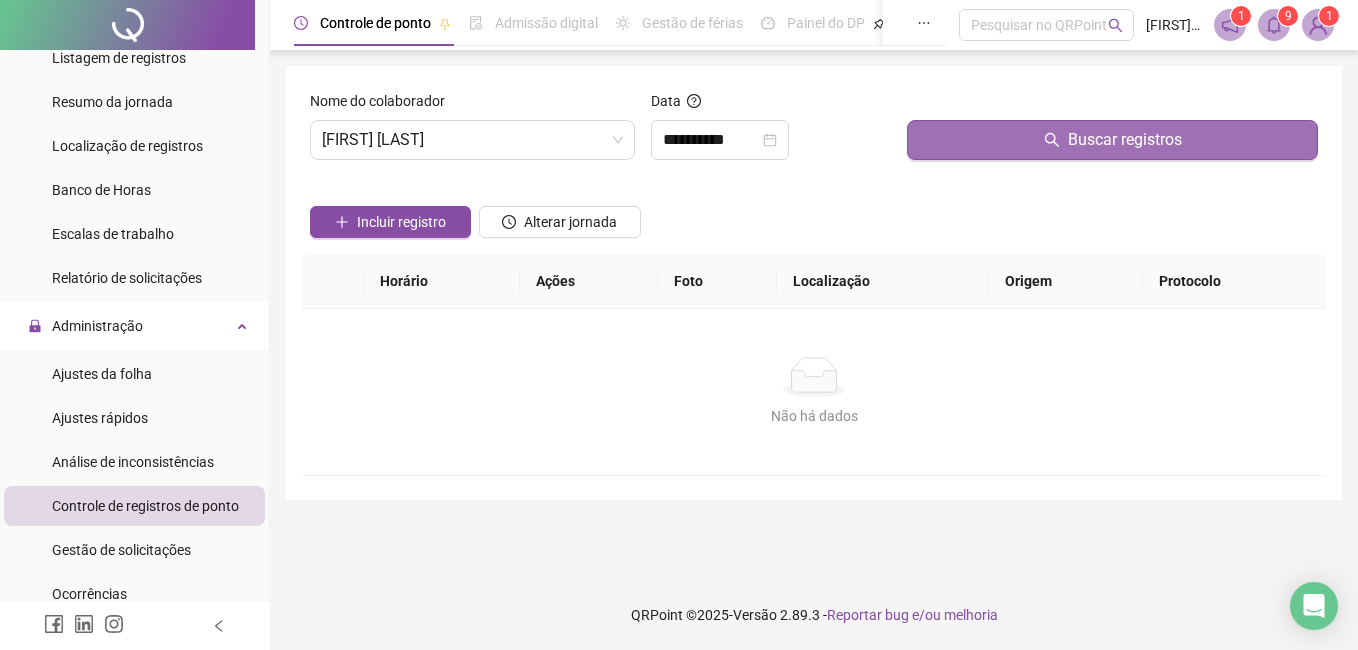 click on "Buscar registros" at bounding box center (1112, 140) 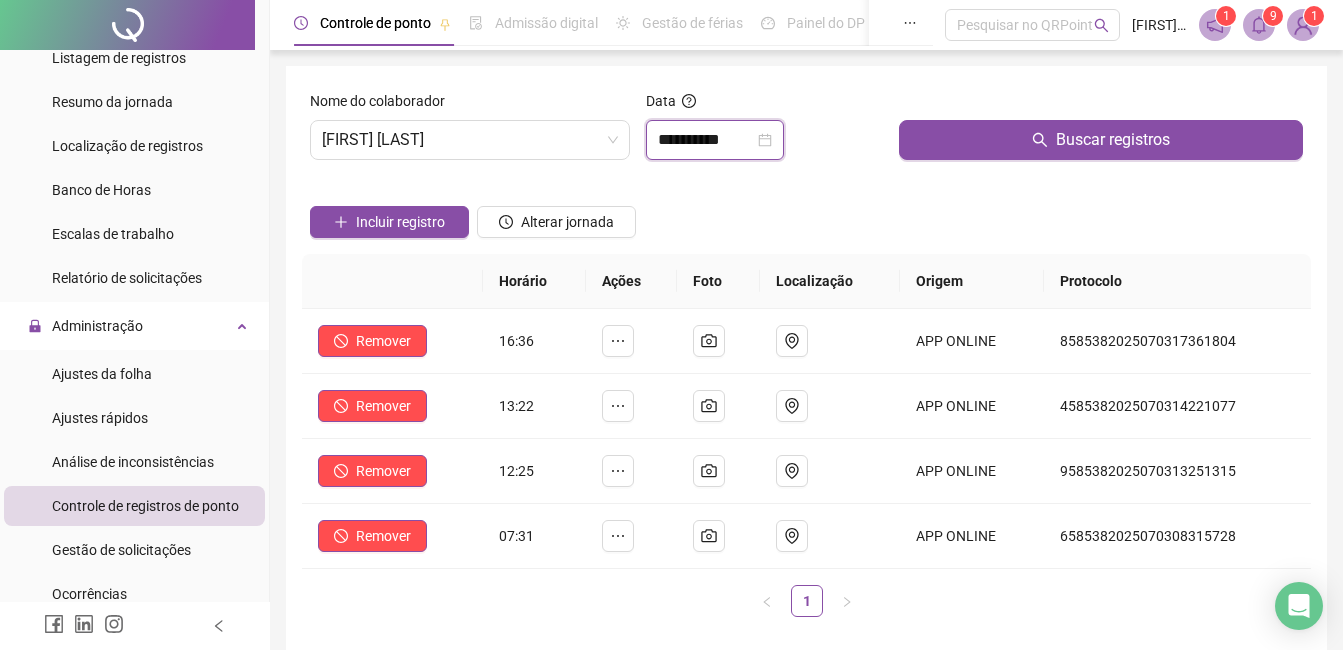 drag, startPoint x: 706, startPoint y: 142, endPoint x: 764, endPoint y: 182, distance: 70.45566 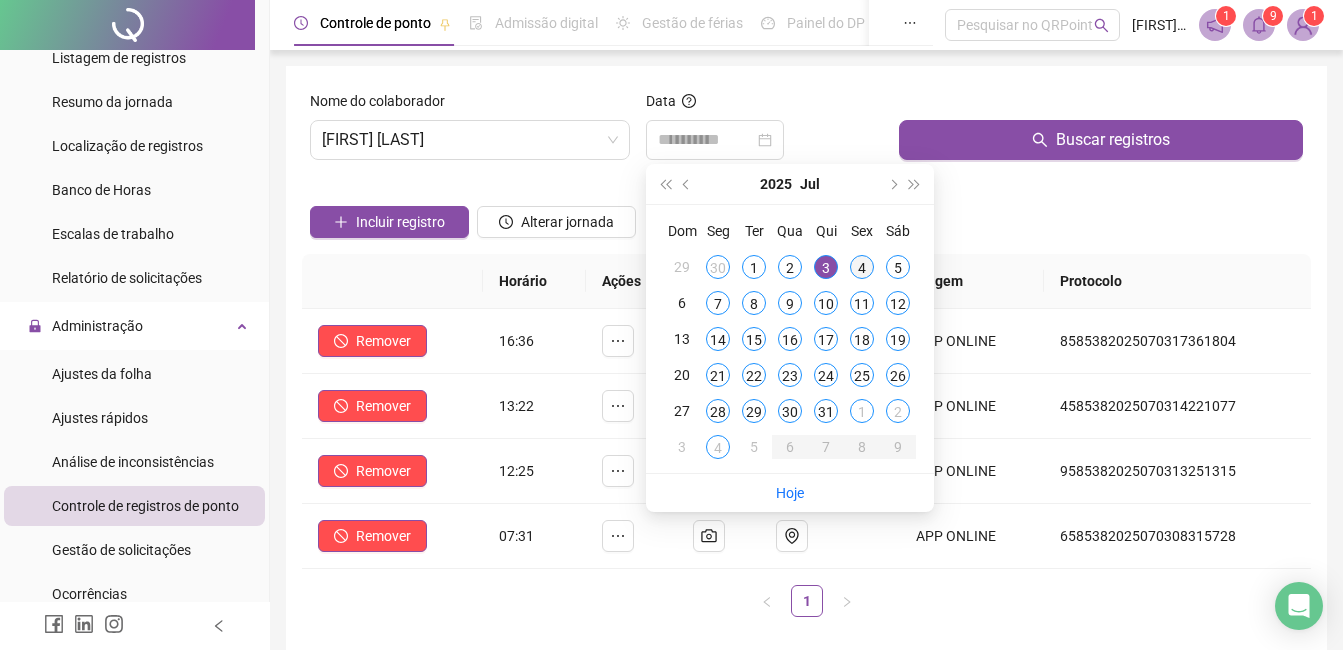 click on "4" at bounding box center (862, 267) 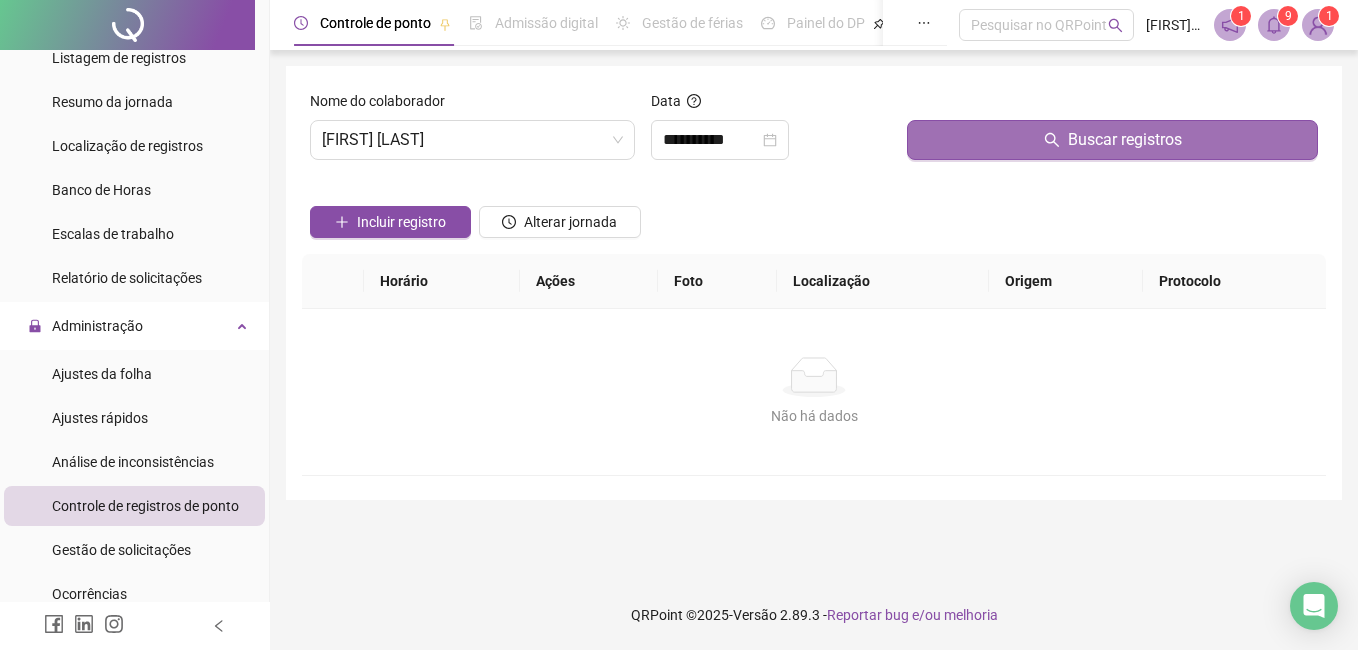 click on "Buscar registros" at bounding box center (1112, 140) 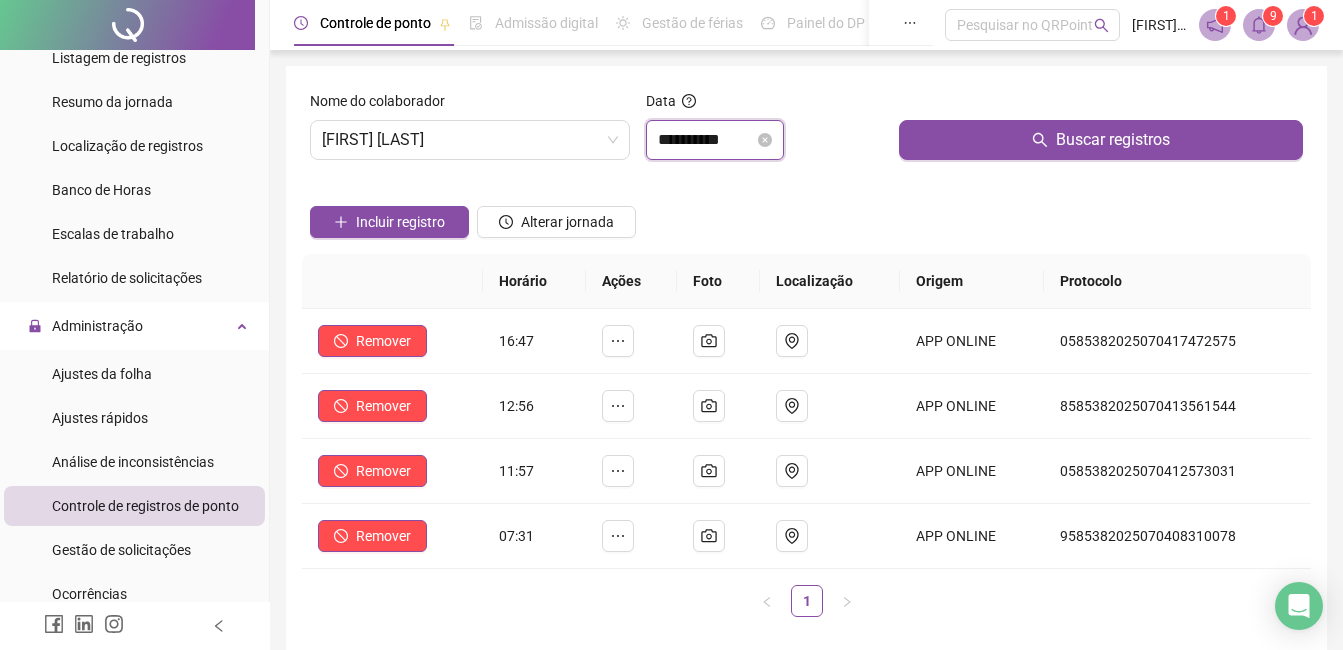 click on "**********" at bounding box center [706, 140] 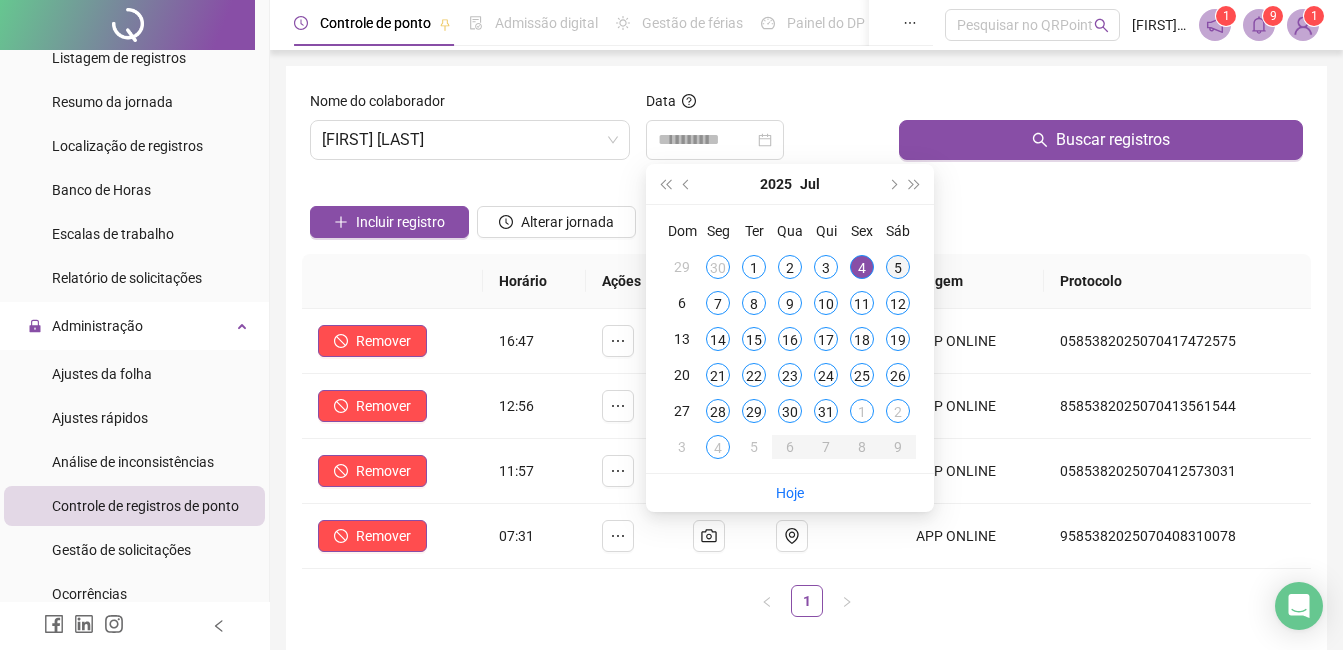 click on "5" at bounding box center (898, 267) 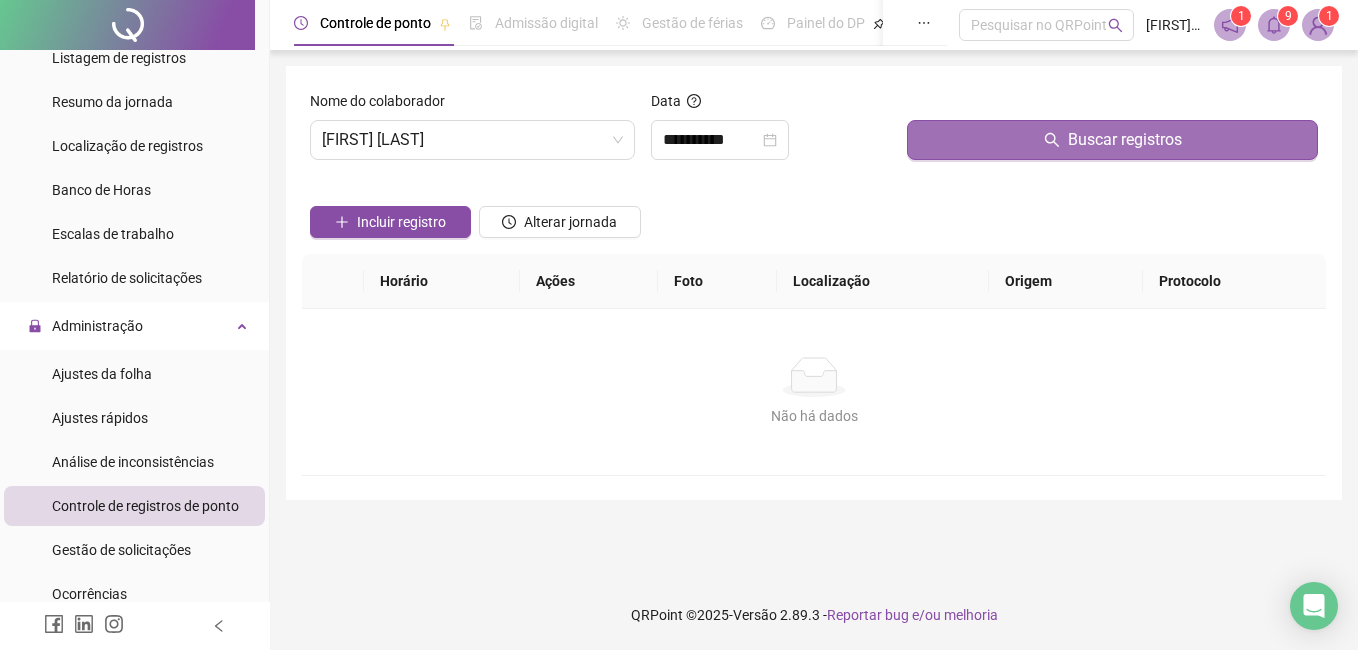 click on "Buscar registros" at bounding box center (1112, 140) 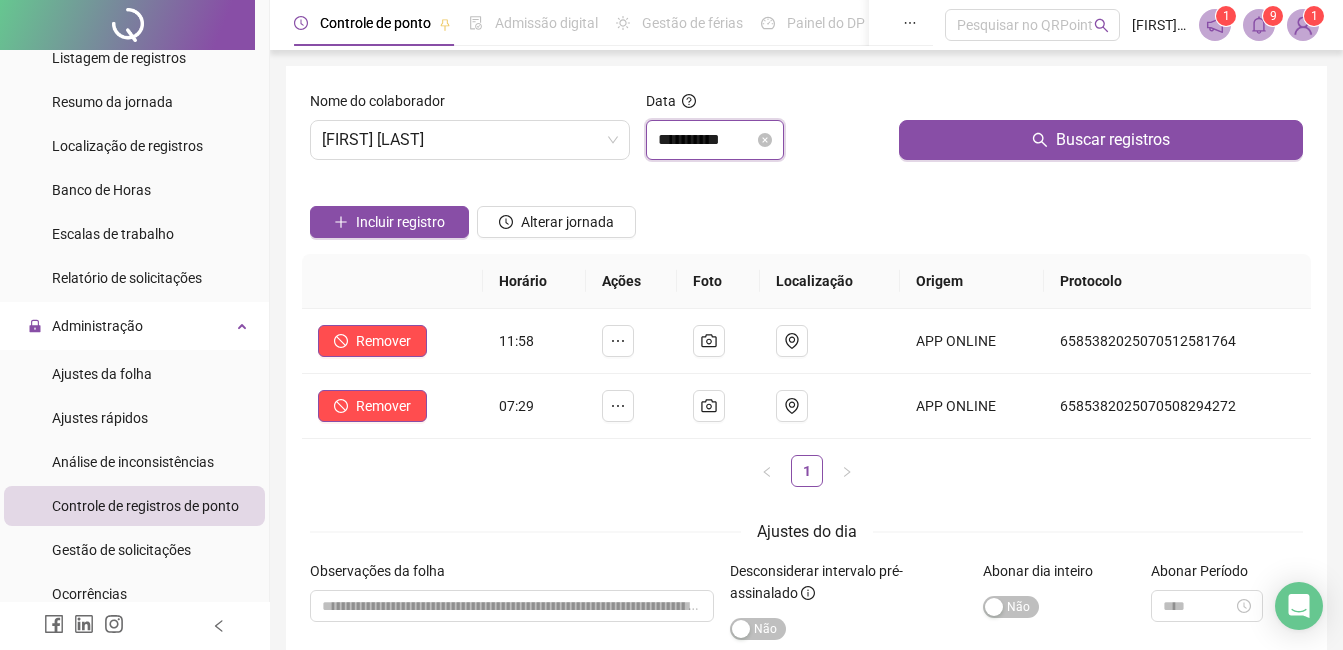 click on "**********" at bounding box center [706, 140] 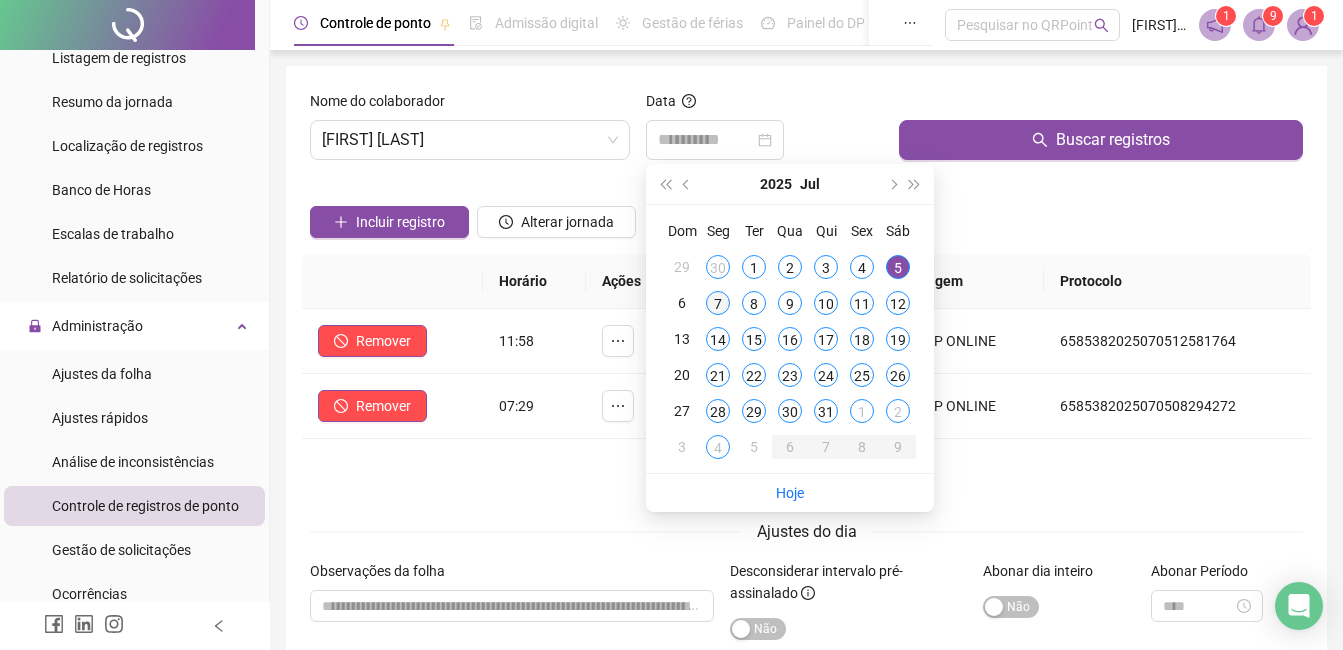 click on "7" at bounding box center [718, 303] 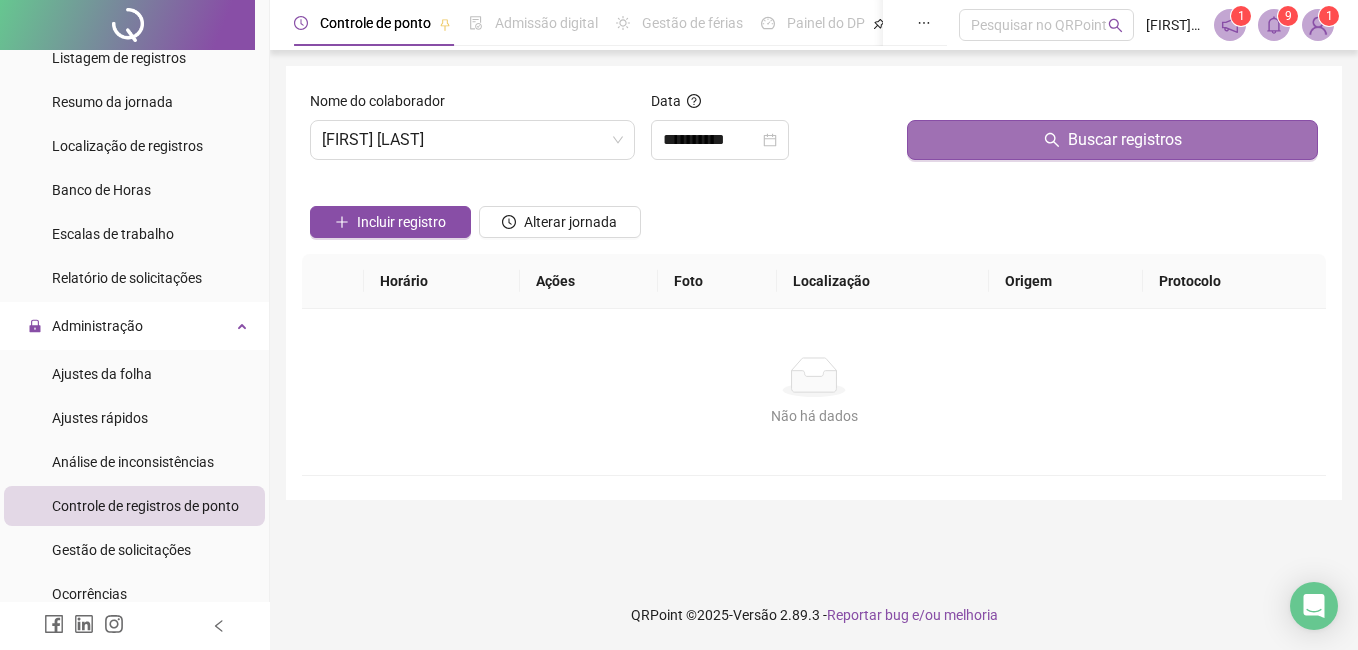 click on "Buscar registros" at bounding box center [1112, 140] 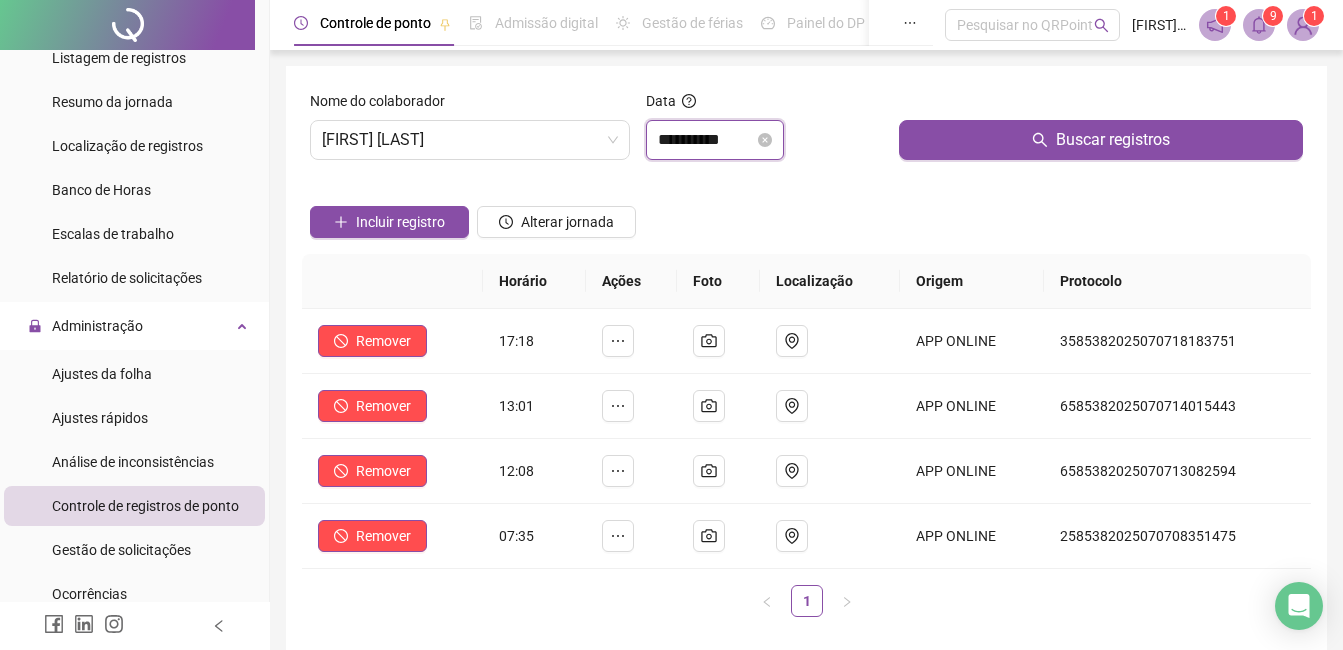 click on "**********" at bounding box center (706, 140) 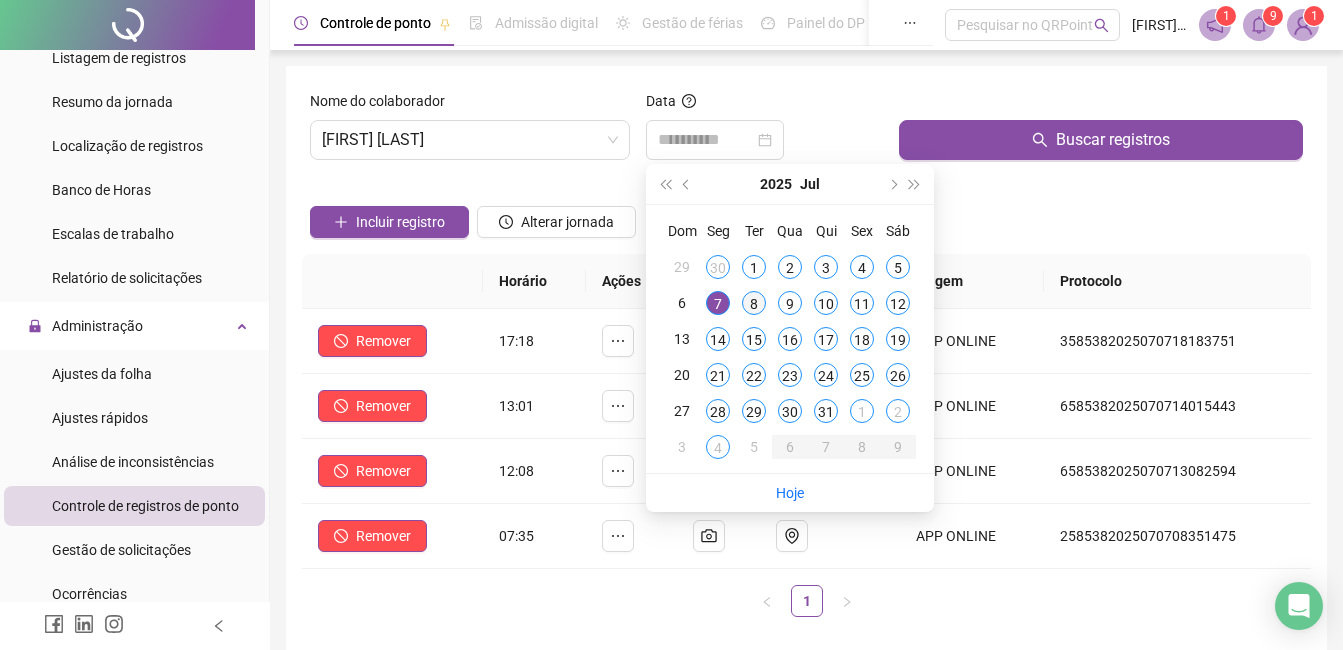 click on "8" at bounding box center [754, 303] 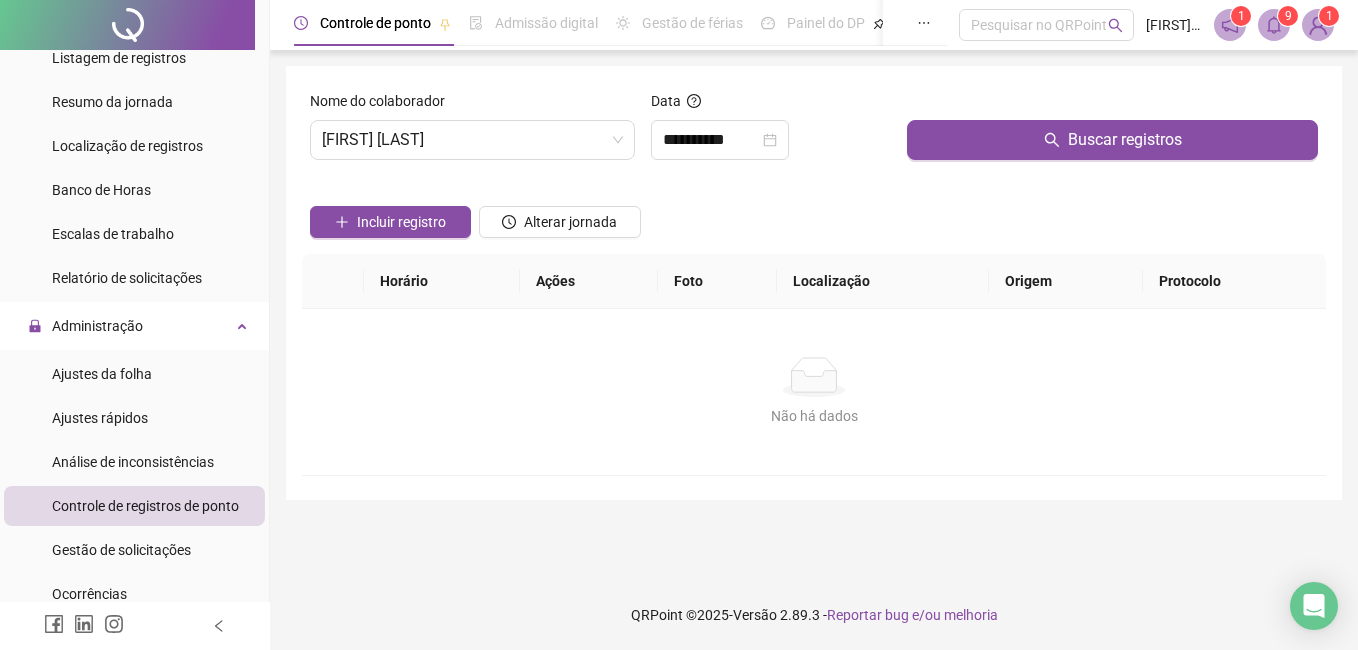 click on "Buscar registros" at bounding box center [1112, 133] 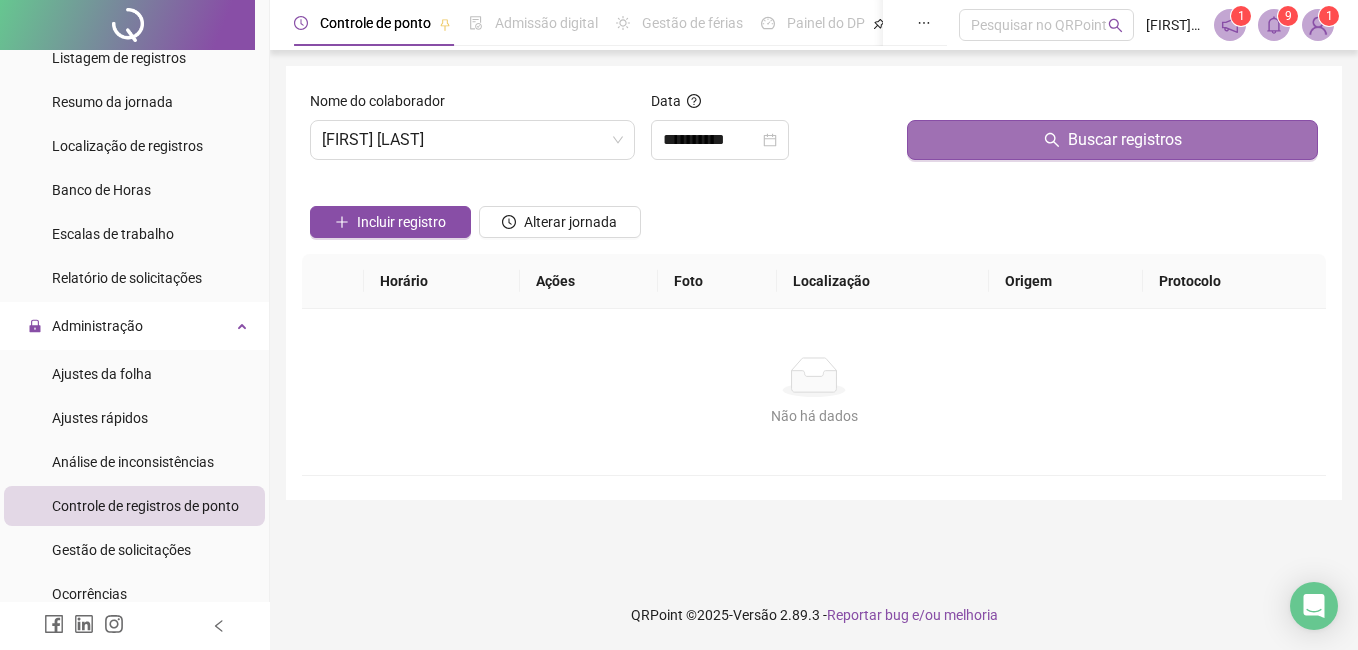 click on "Buscar registros" at bounding box center [1112, 140] 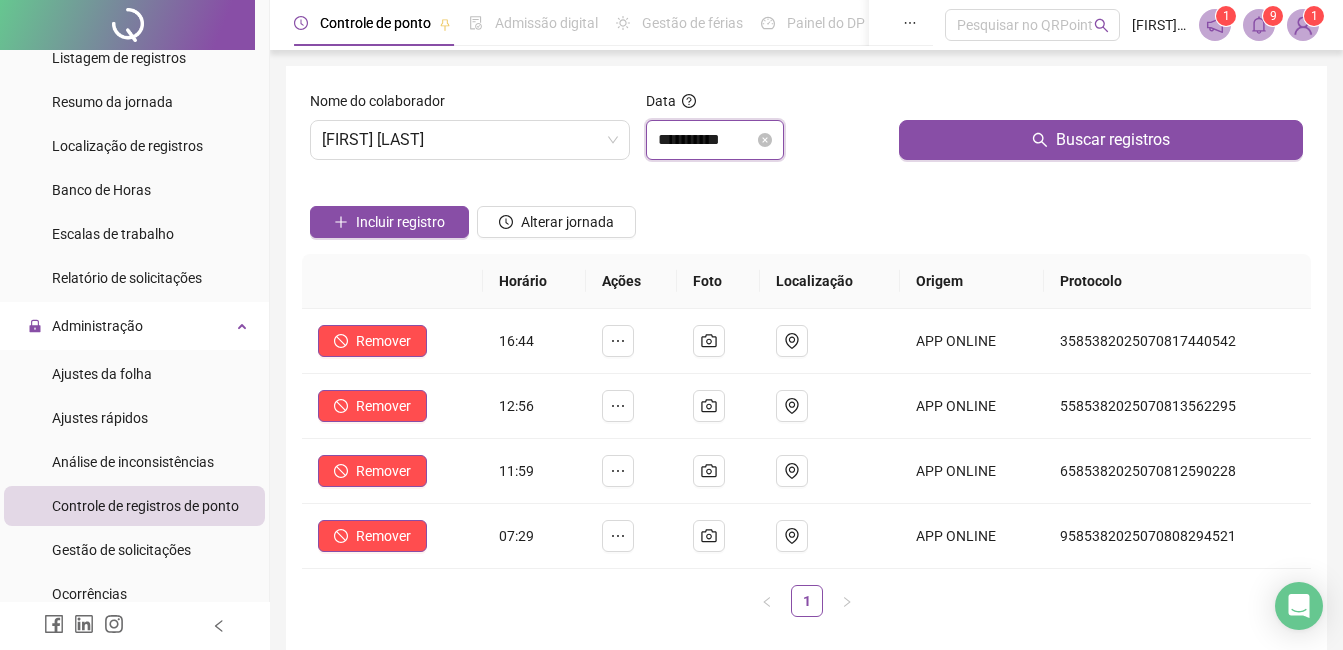 click on "**********" at bounding box center [706, 140] 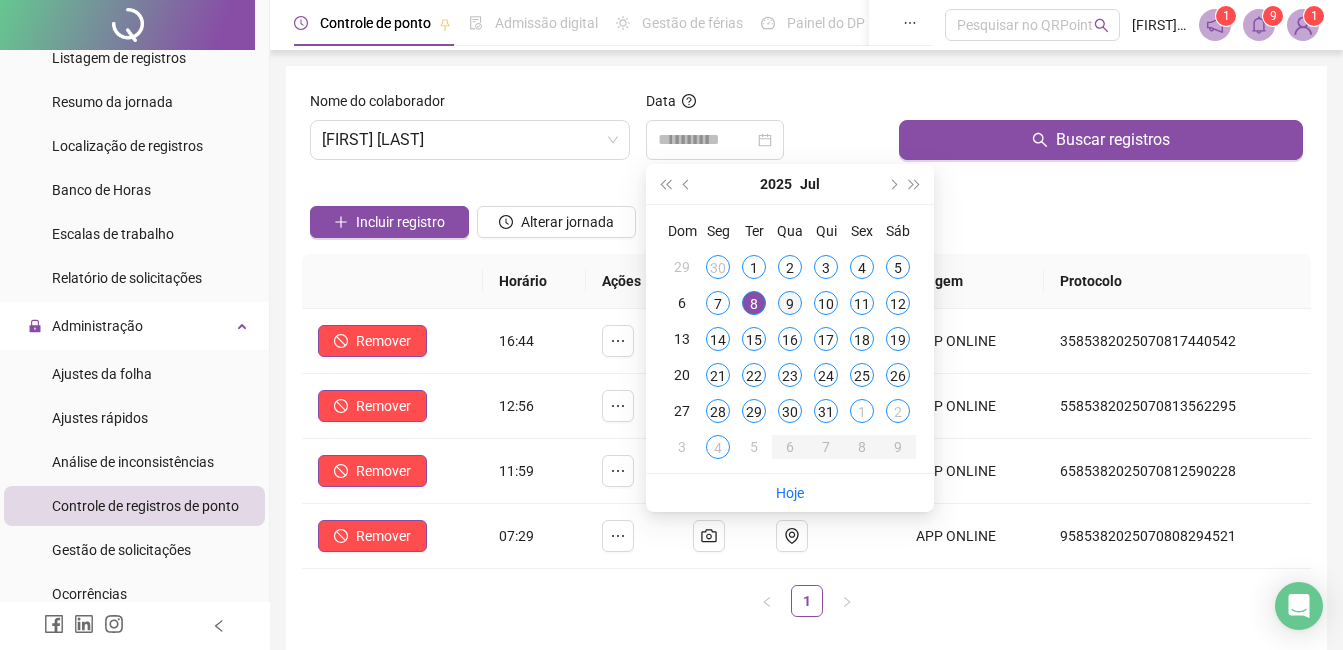 click on "9" at bounding box center (790, 303) 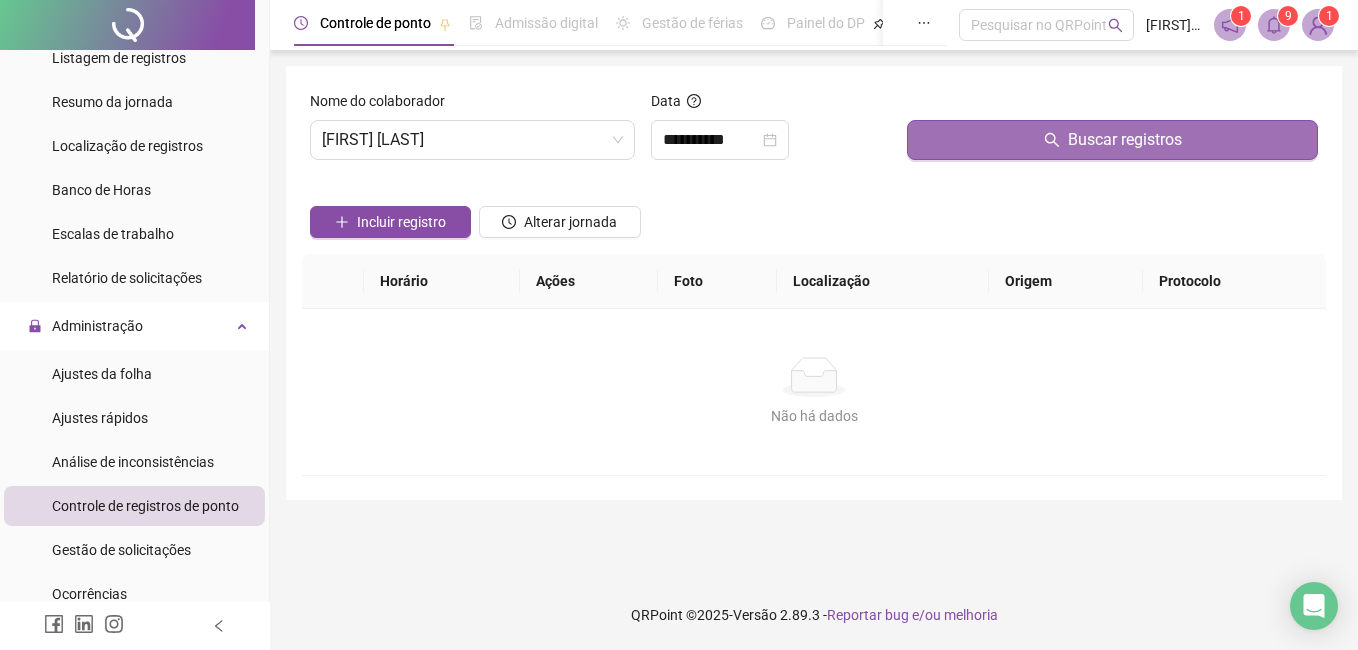 click on "Buscar registros" at bounding box center [1112, 140] 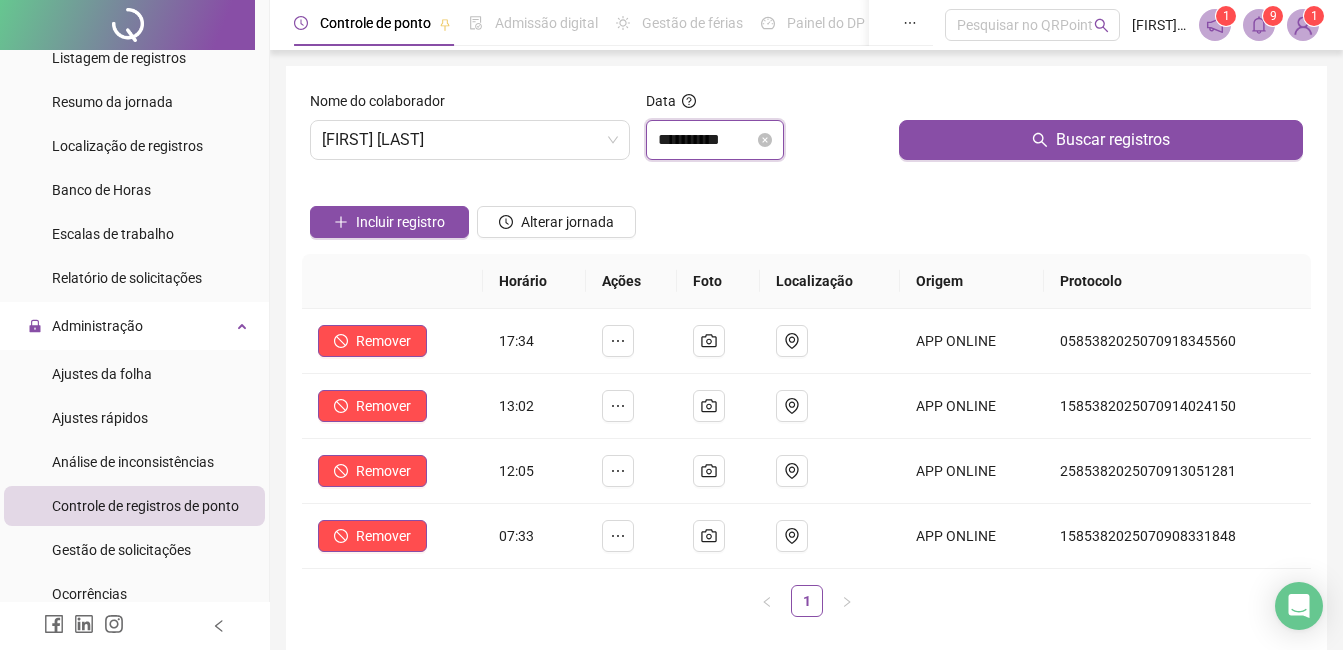 click on "**********" at bounding box center (706, 140) 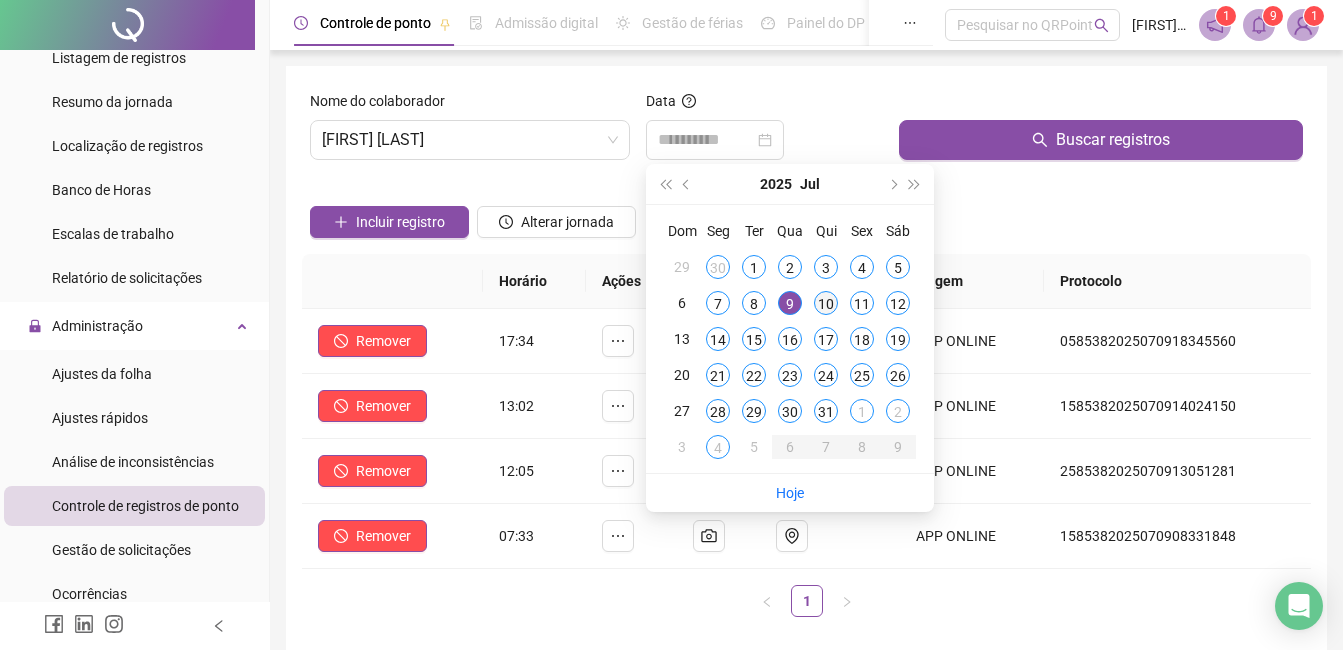 click on "10" at bounding box center [826, 303] 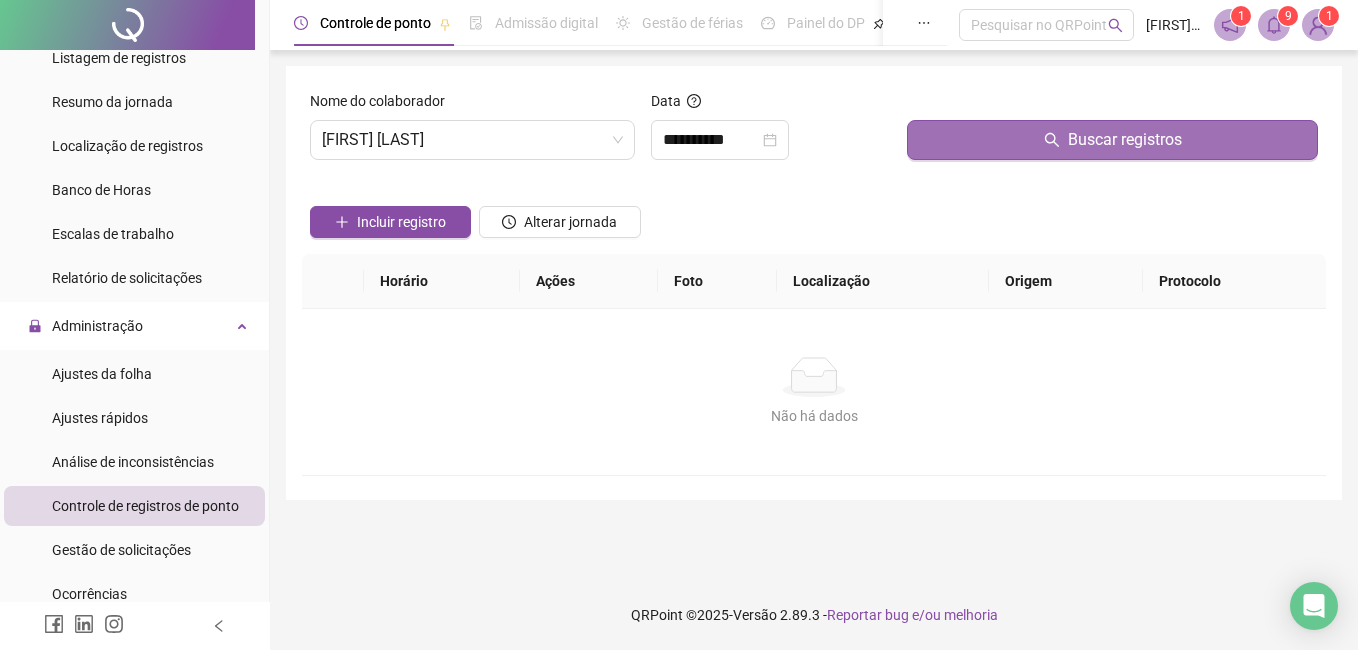 click on "Buscar registros" at bounding box center (1112, 140) 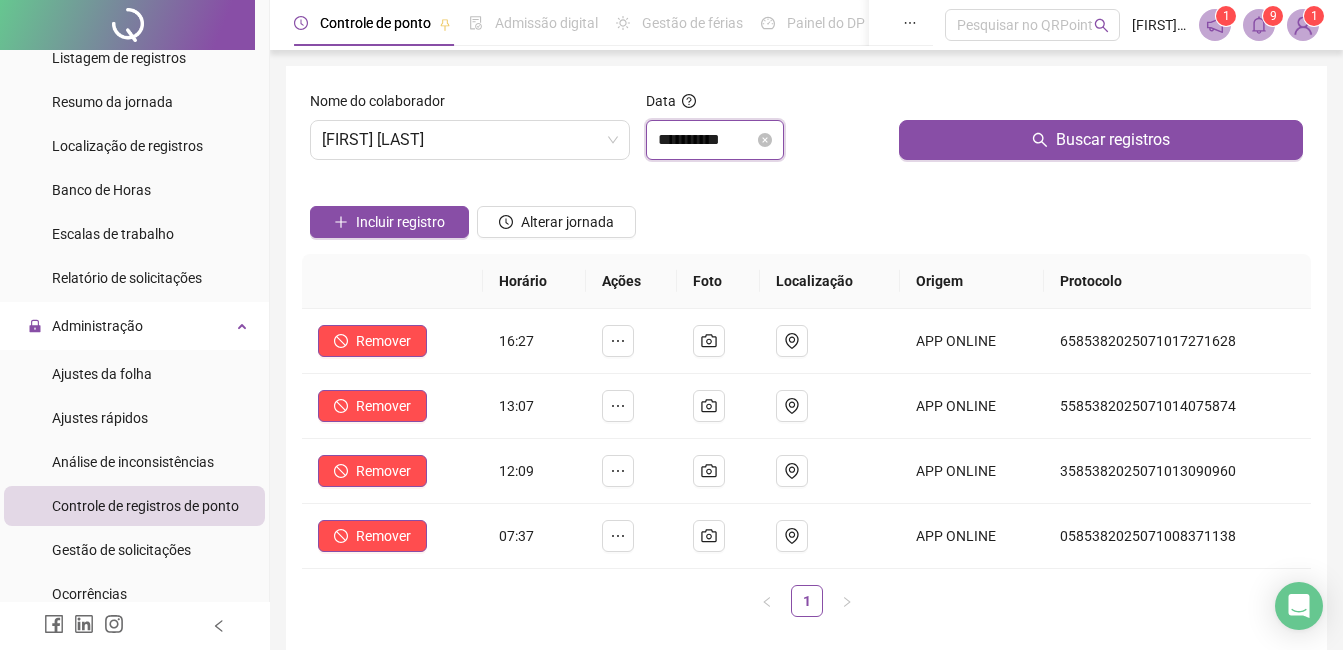 click on "**********" at bounding box center (706, 140) 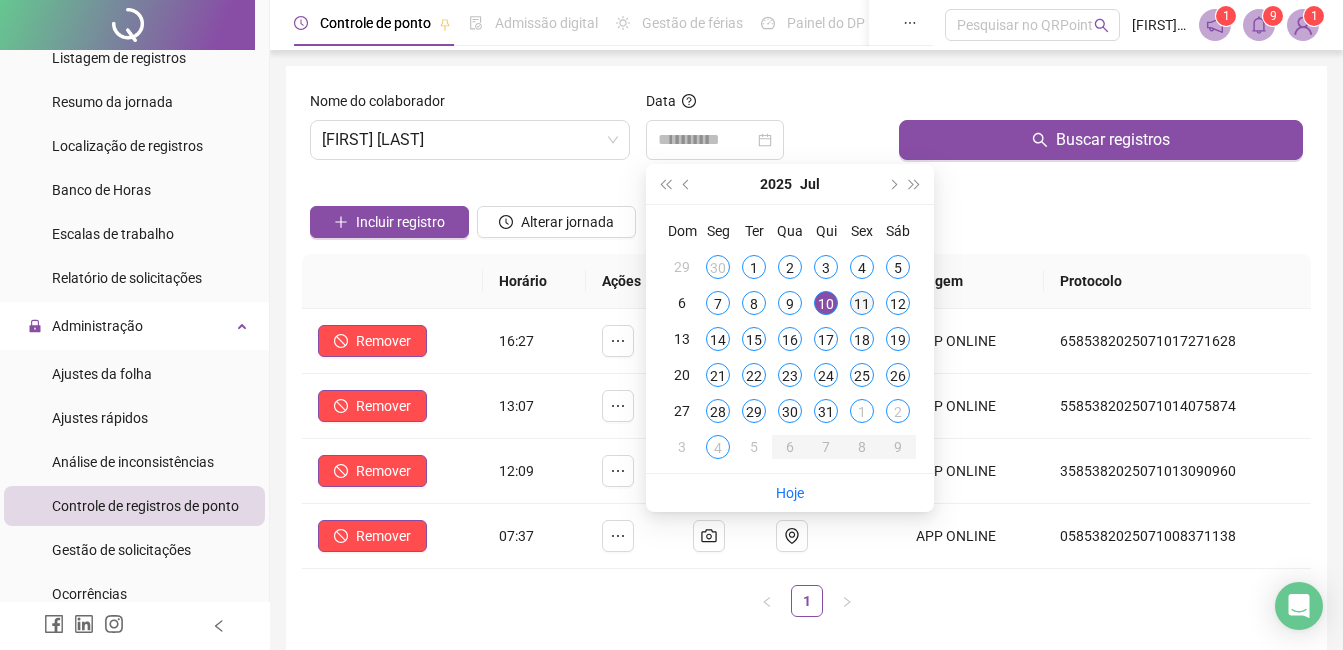 click on "11" at bounding box center (862, 303) 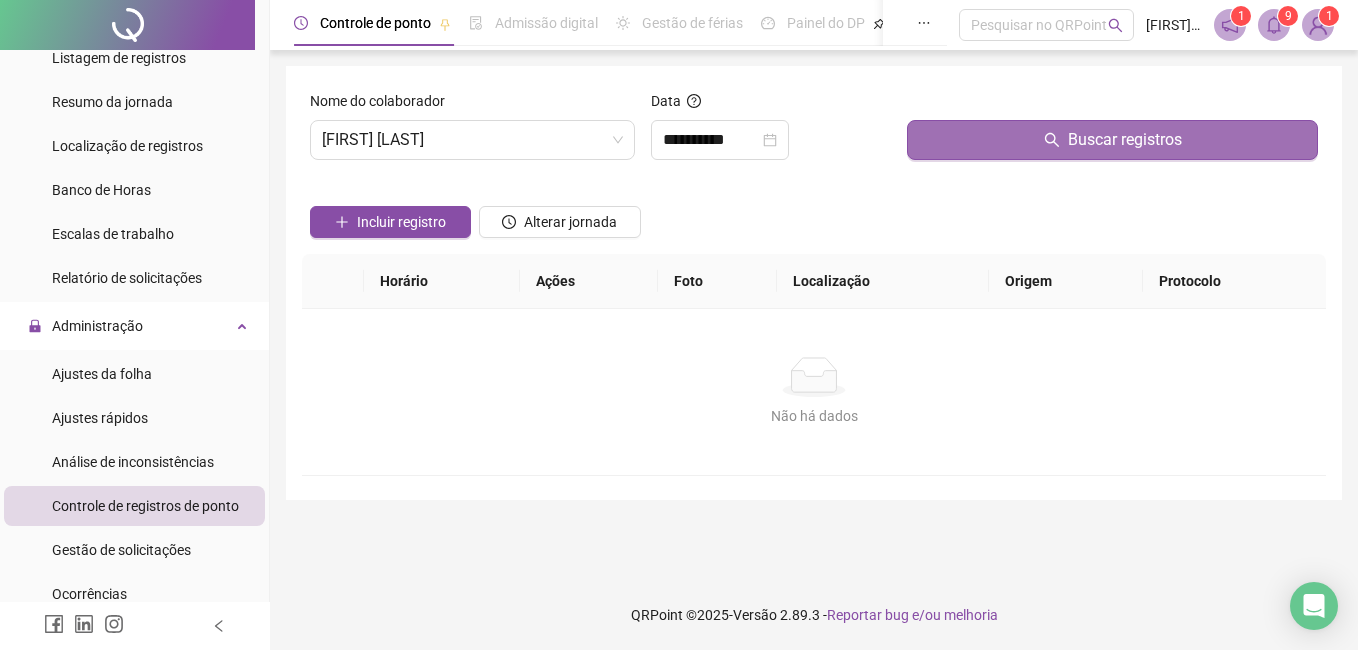 click on "Buscar registros" at bounding box center [1112, 140] 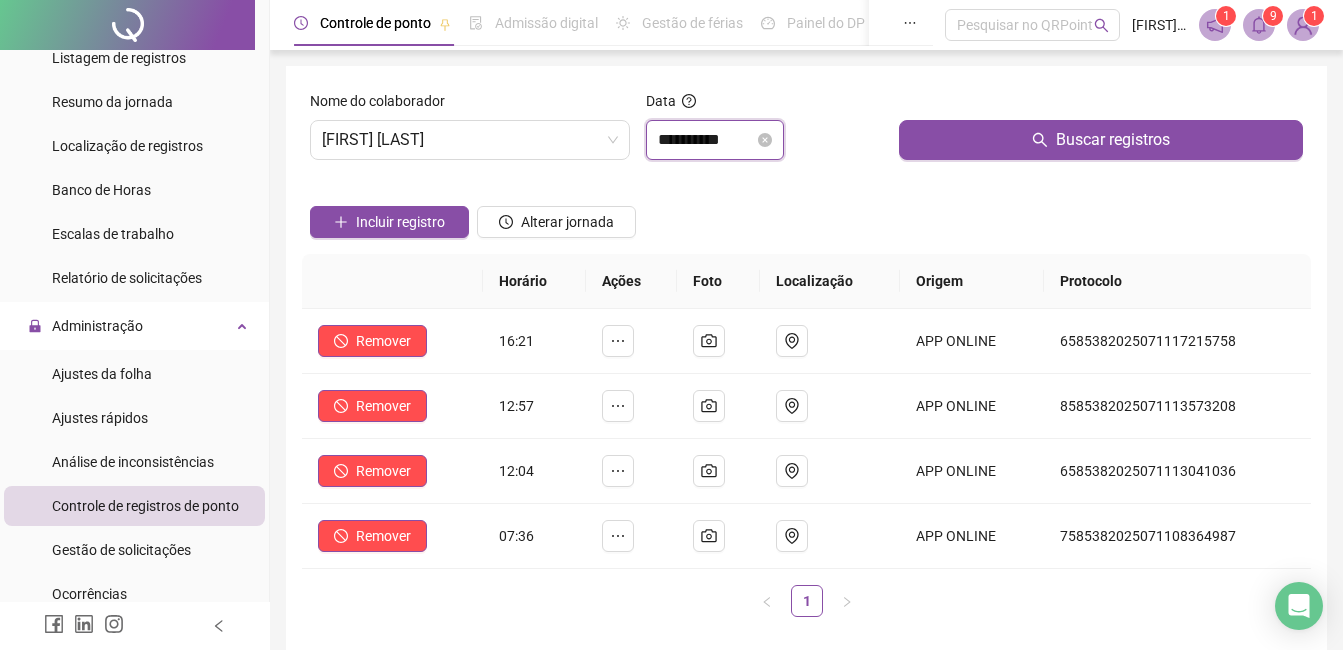 click on "**********" at bounding box center (706, 140) 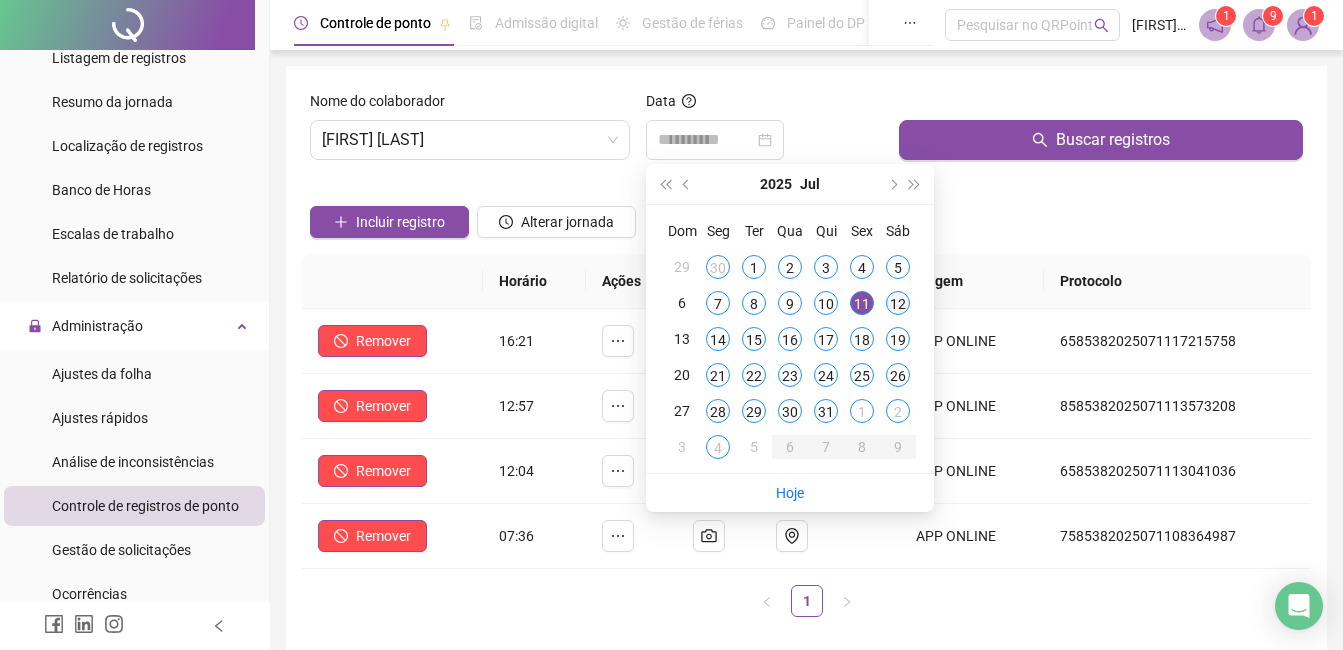 click on "12" at bounding box center [898, 303] 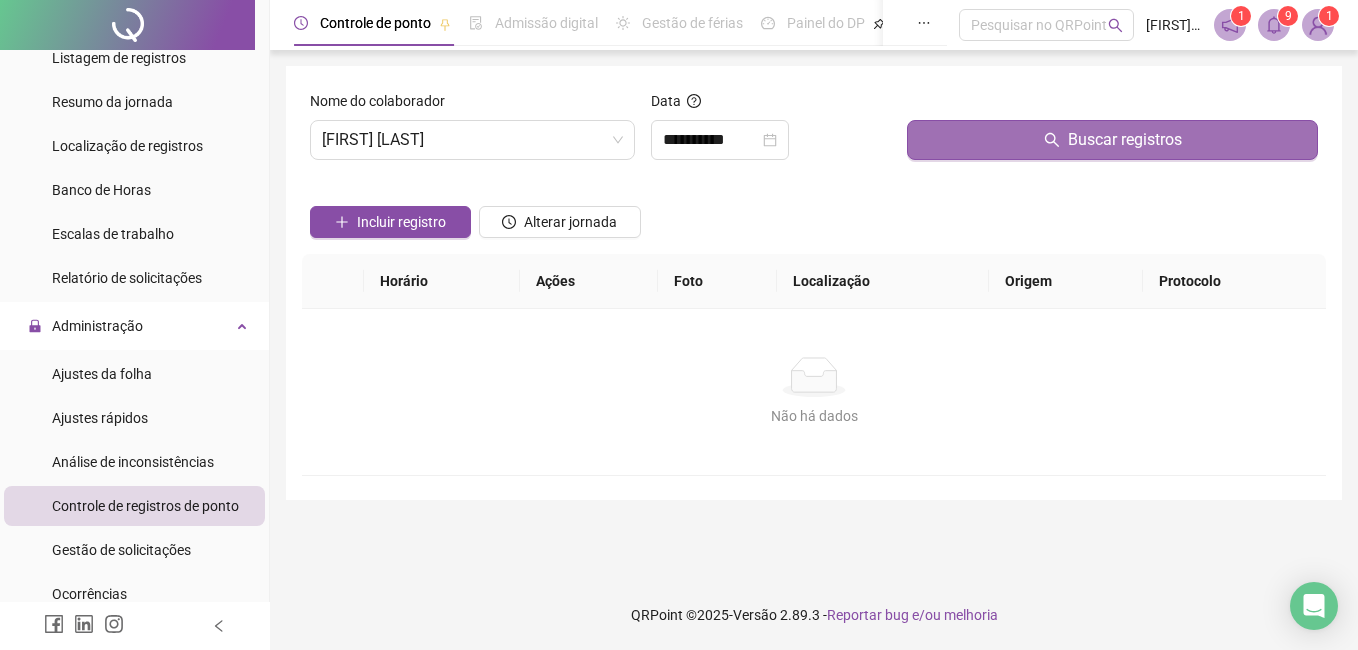 click on "Buscar registros" at bounding box center (1112, 140) 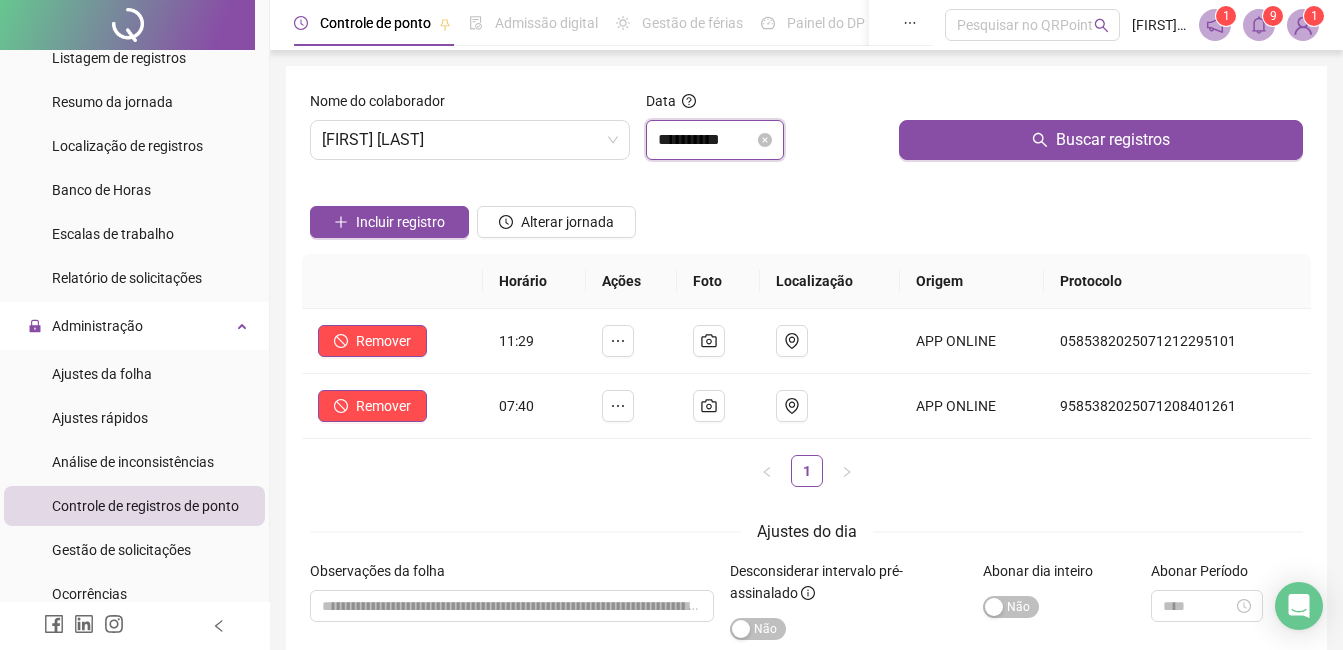 click on "**********" at bounding box center [706, 140] 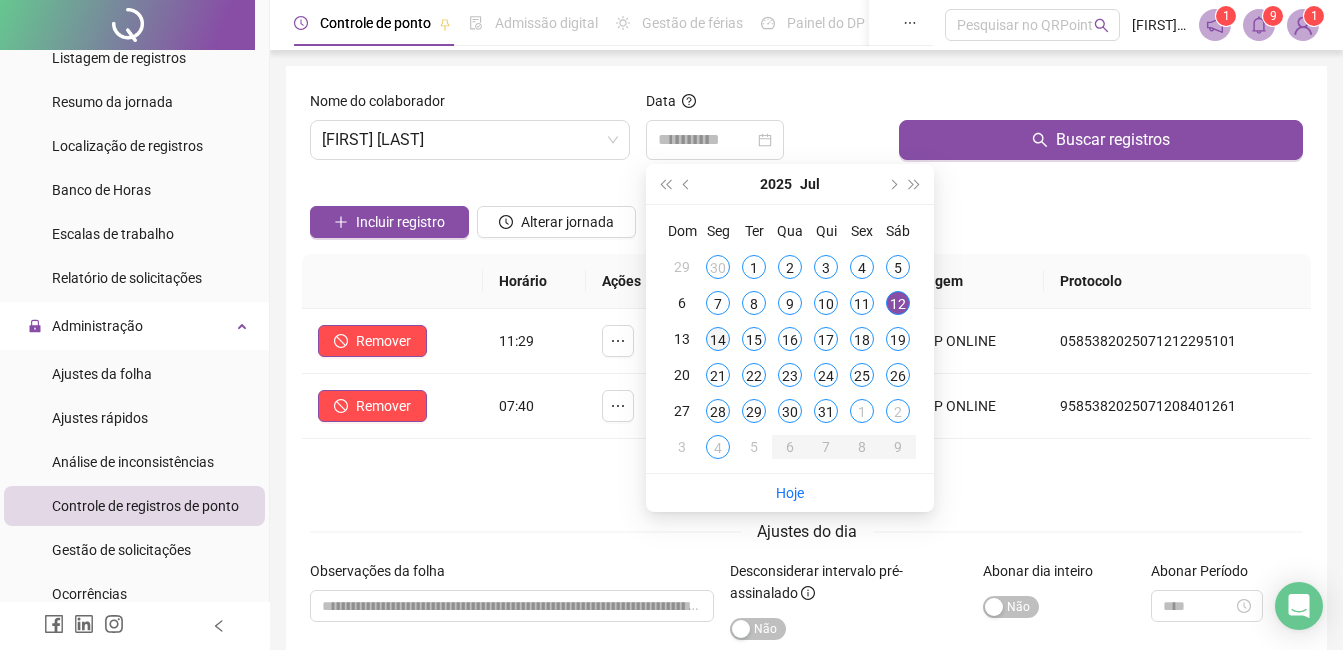 click on "14" at bounding box center (718, 339) 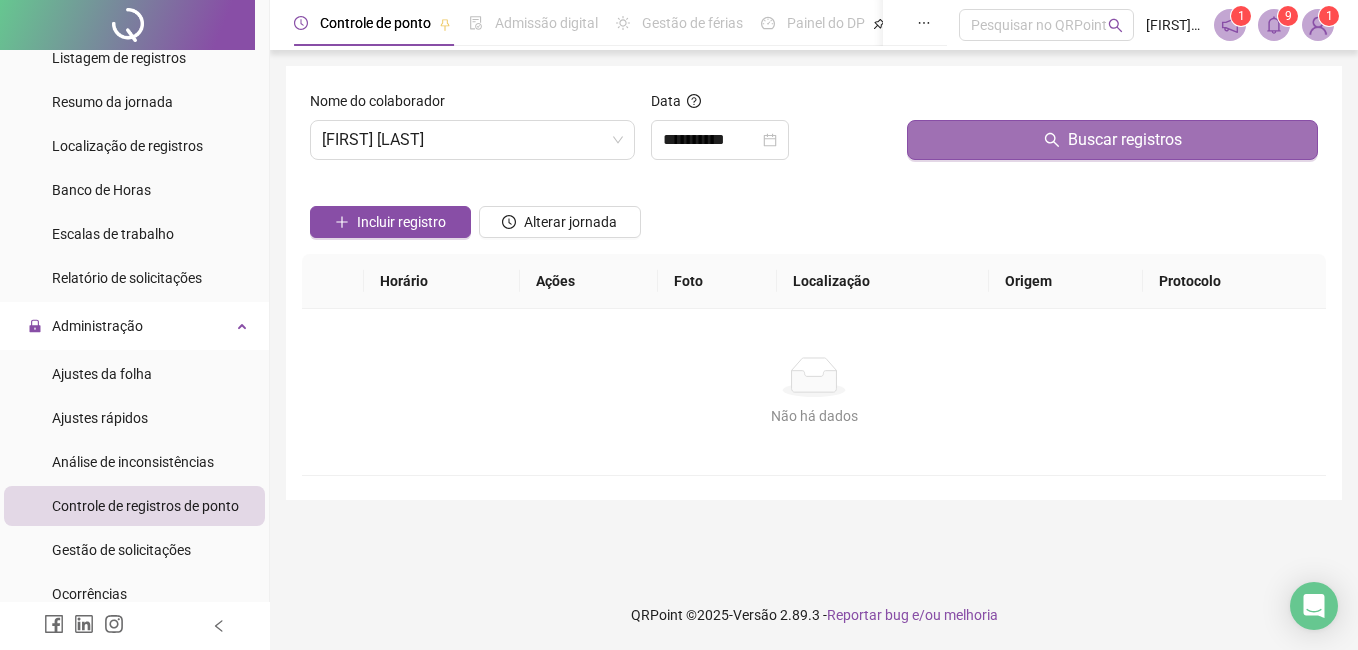 click on "Buscar registros" at bounding box center [1112, 140] 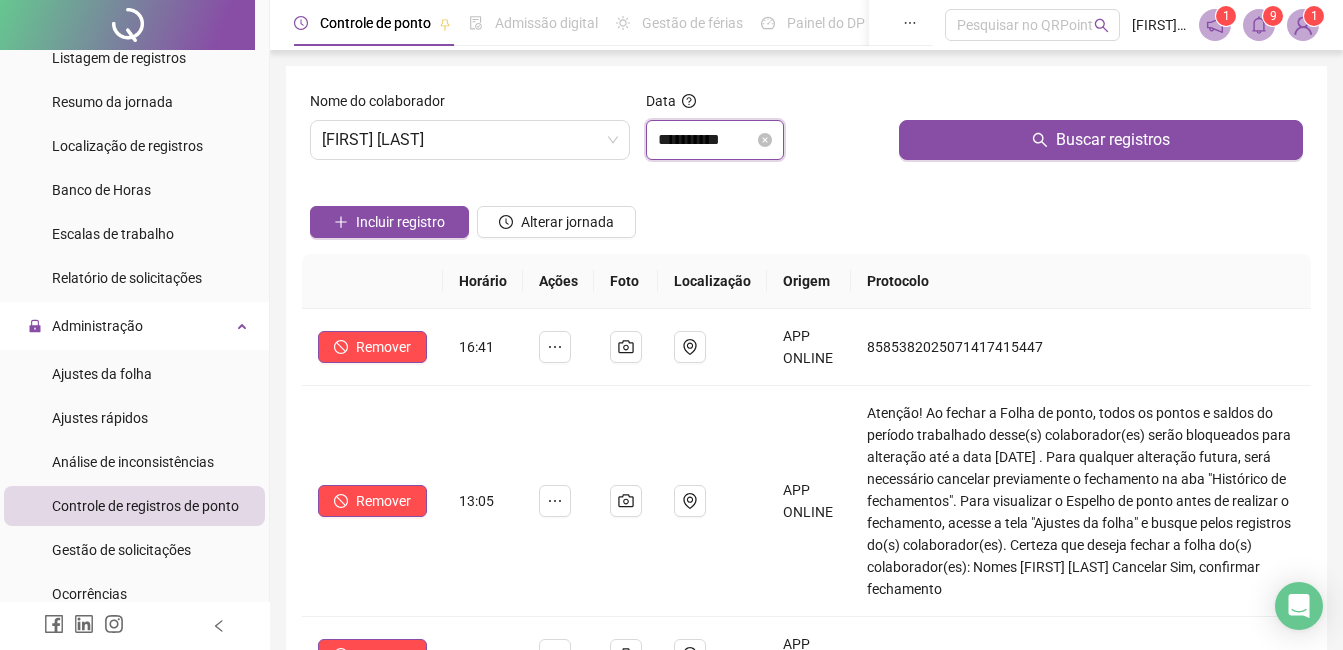 click on "**********" at bounding box center [706, 140] 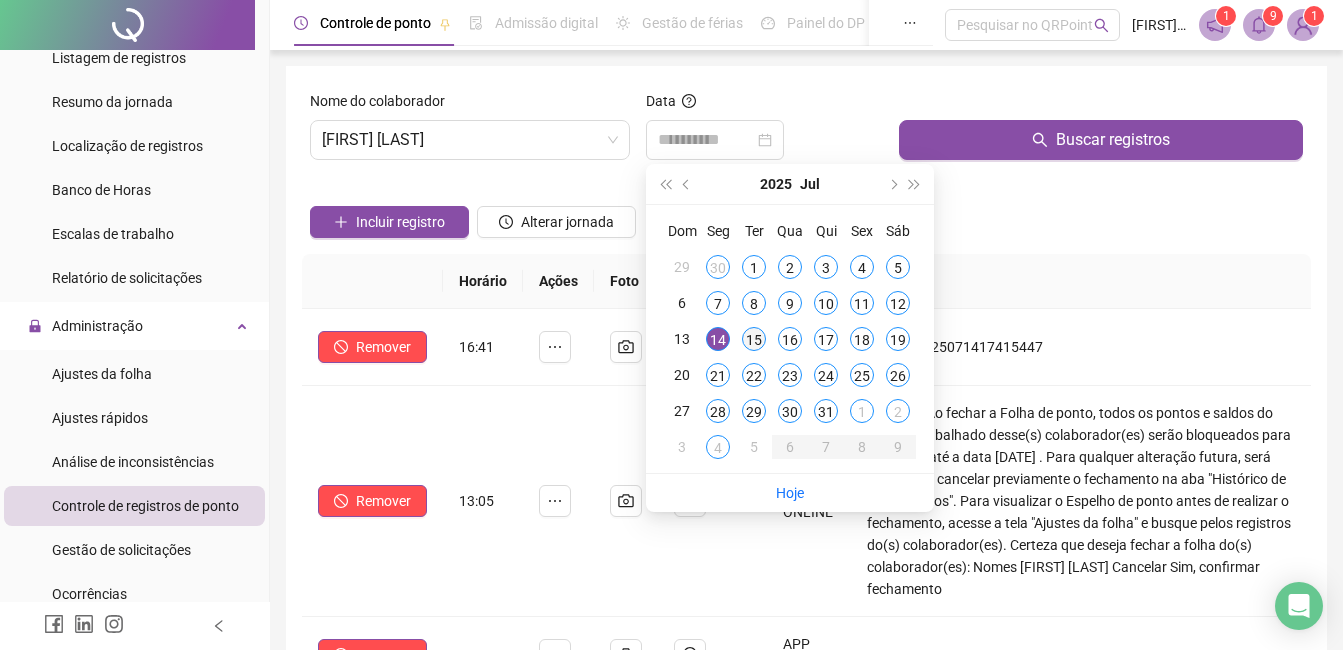 click on "15" at bounding box center [754, 339] 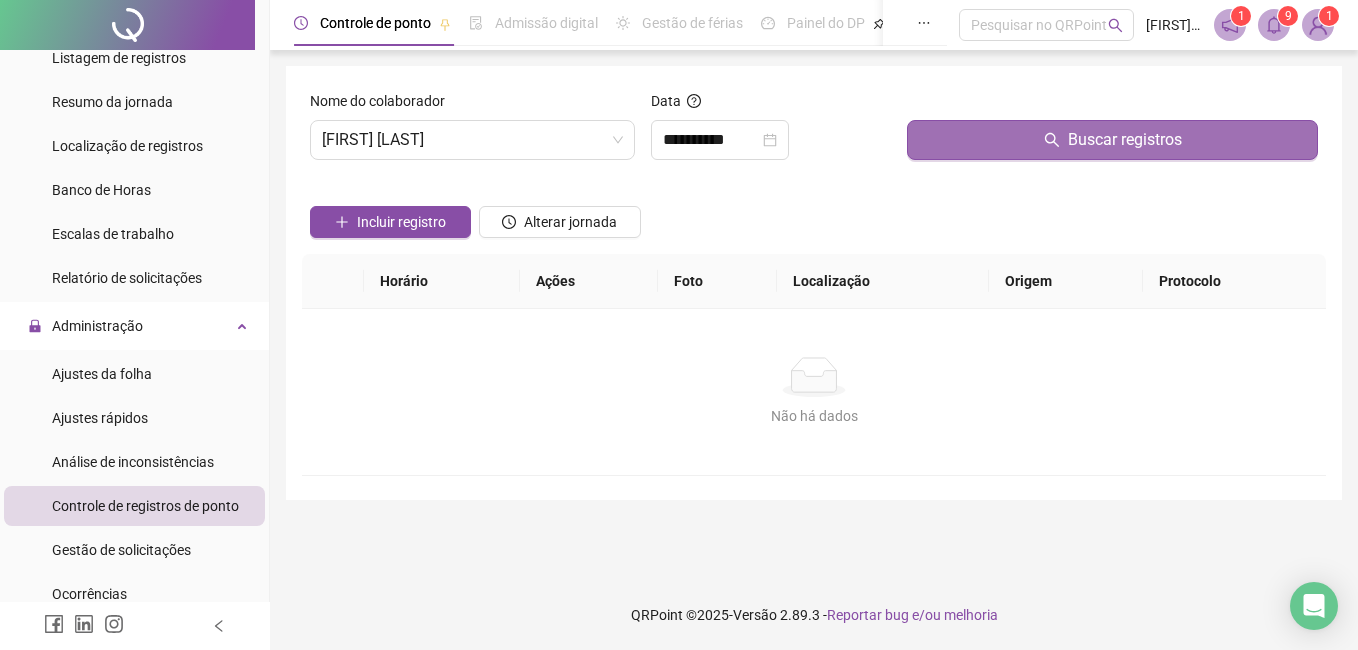 click on "Buscar registros" at bounding box center [1112, 140] 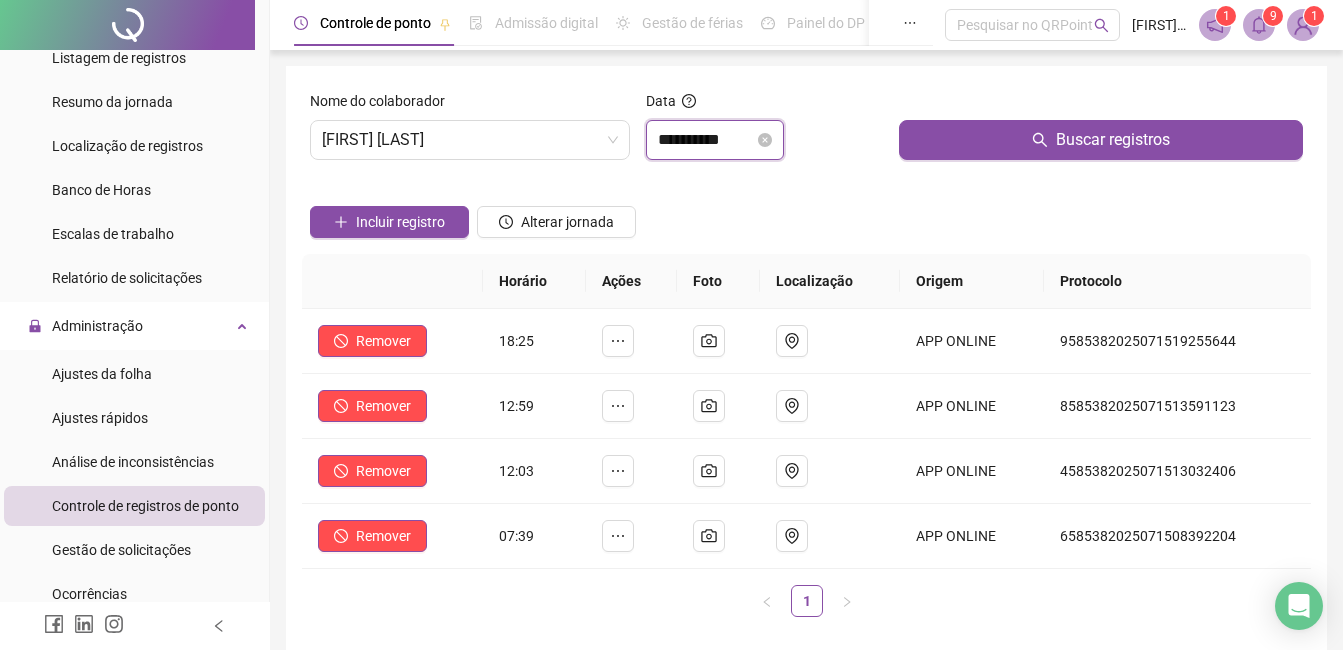 click on "**********" at bounding box center (706, 140) 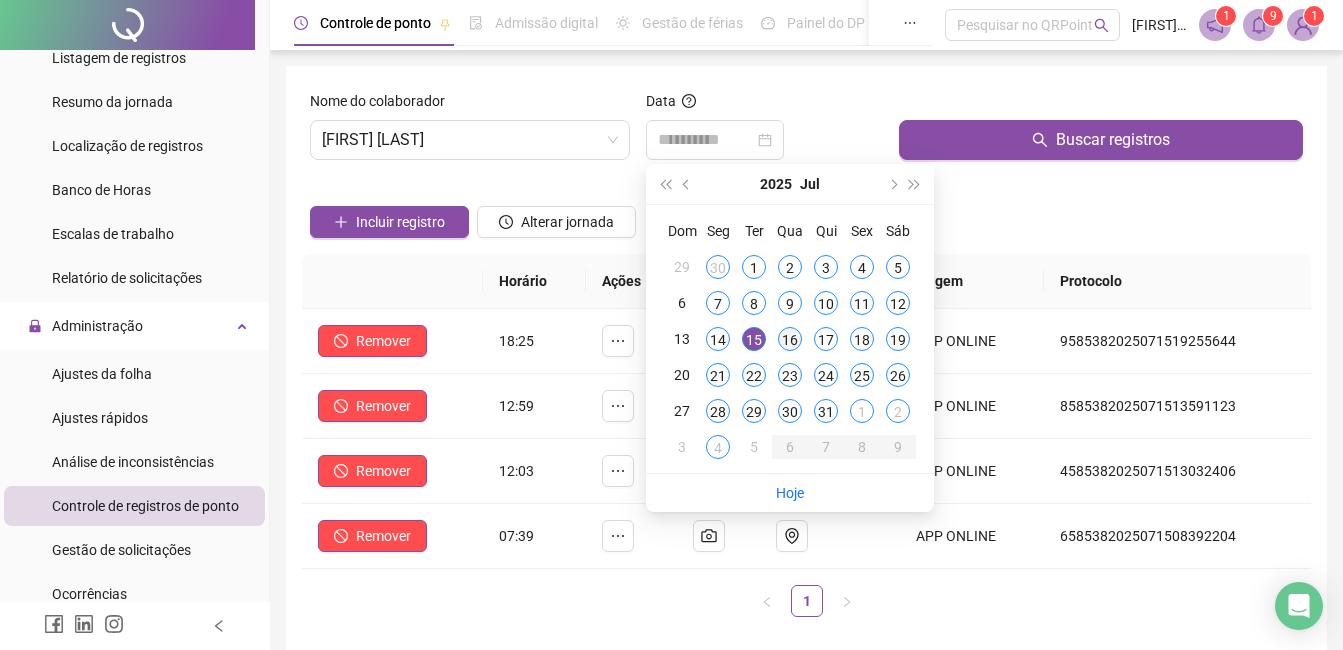click on "16" at bounding box center (790, 339) 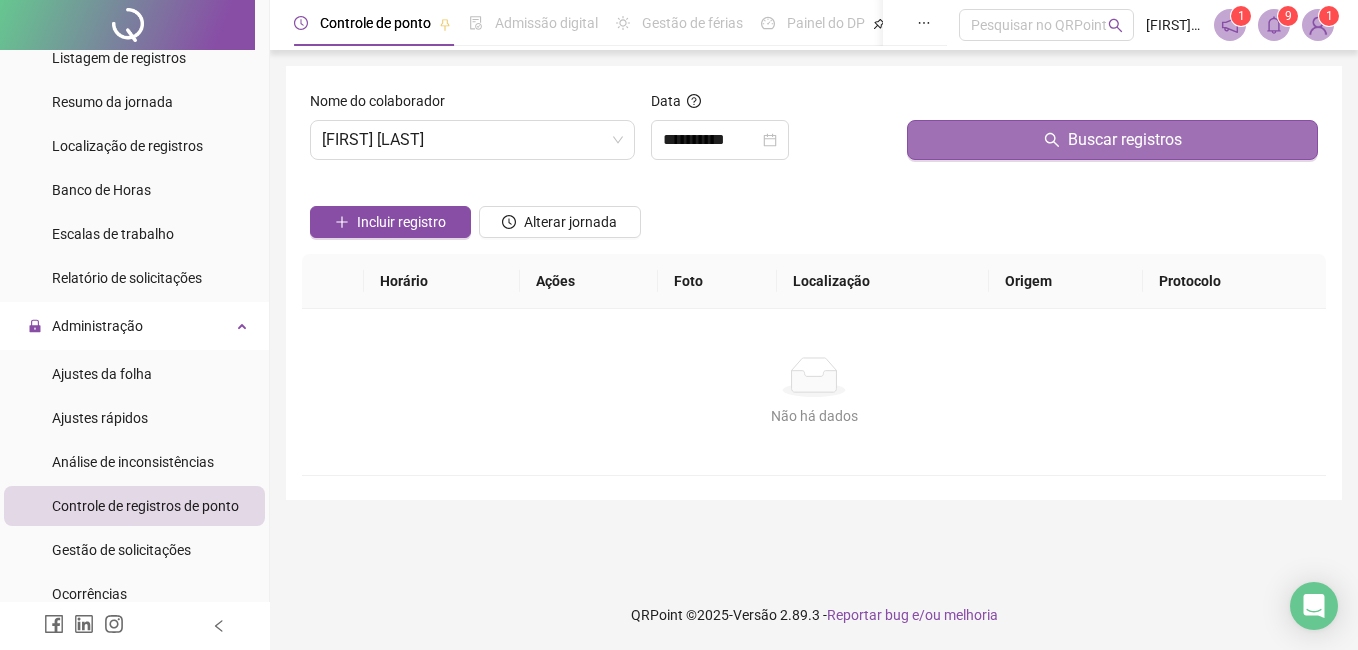 click on "Buscar registros" at bounding box center (1112, 140) 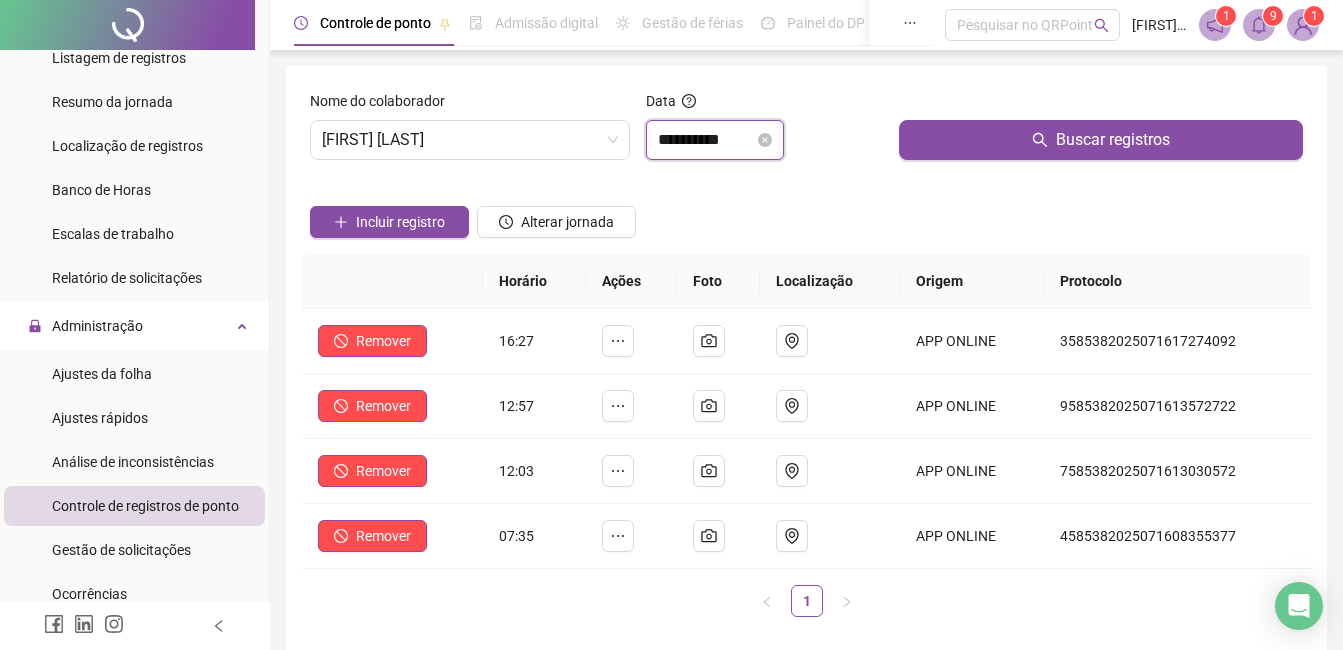 click on "**********" at bounding box center [706, 140] 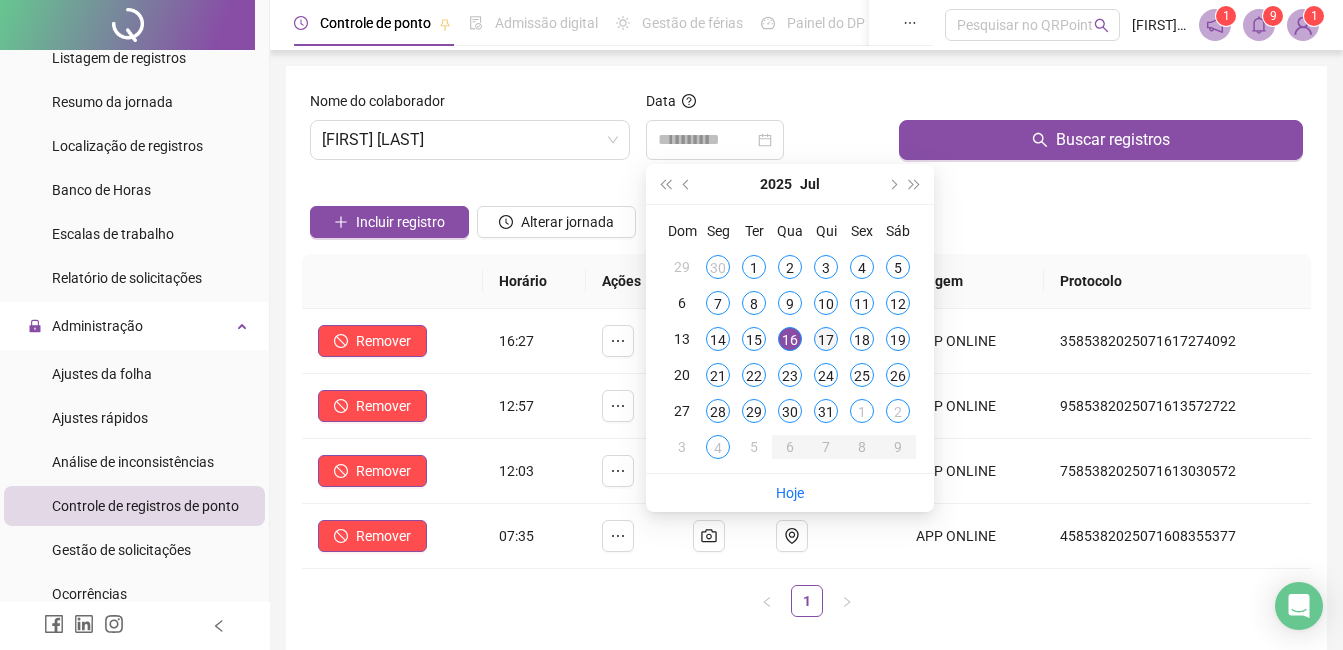 click on "17" at bounding box center [826, 339] 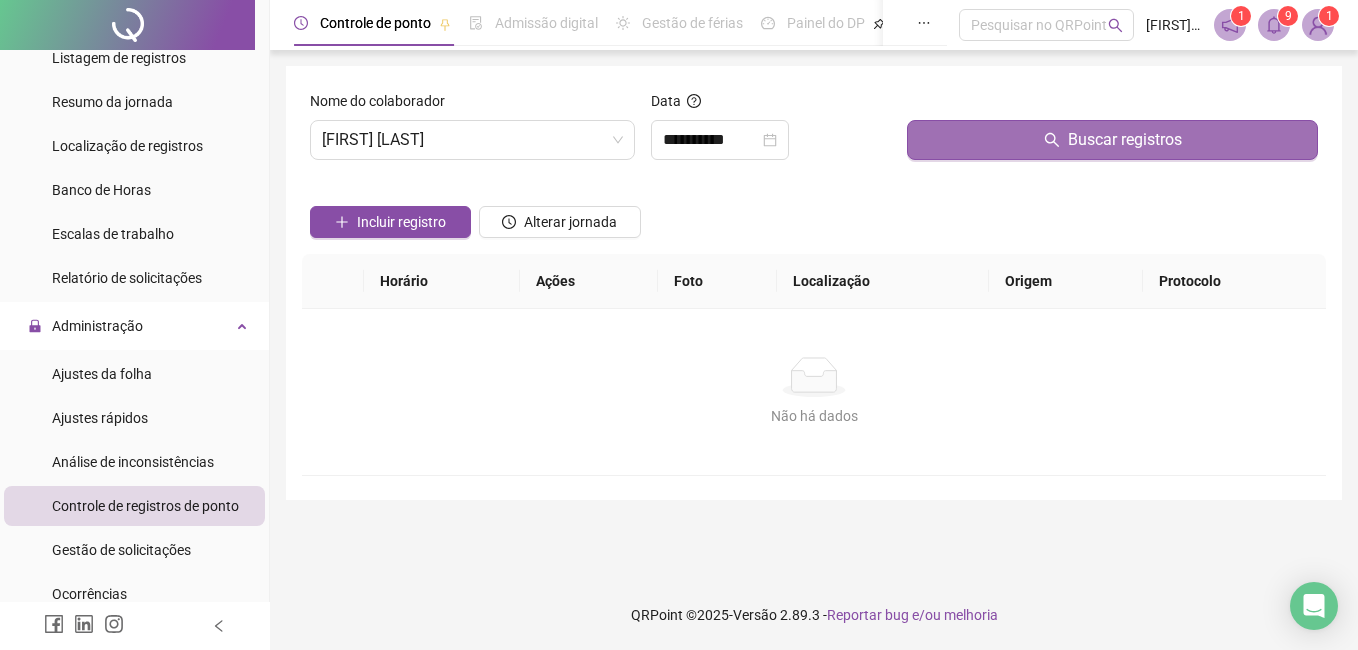 click on "Buscar registros" at bounding box center [1112, 140] 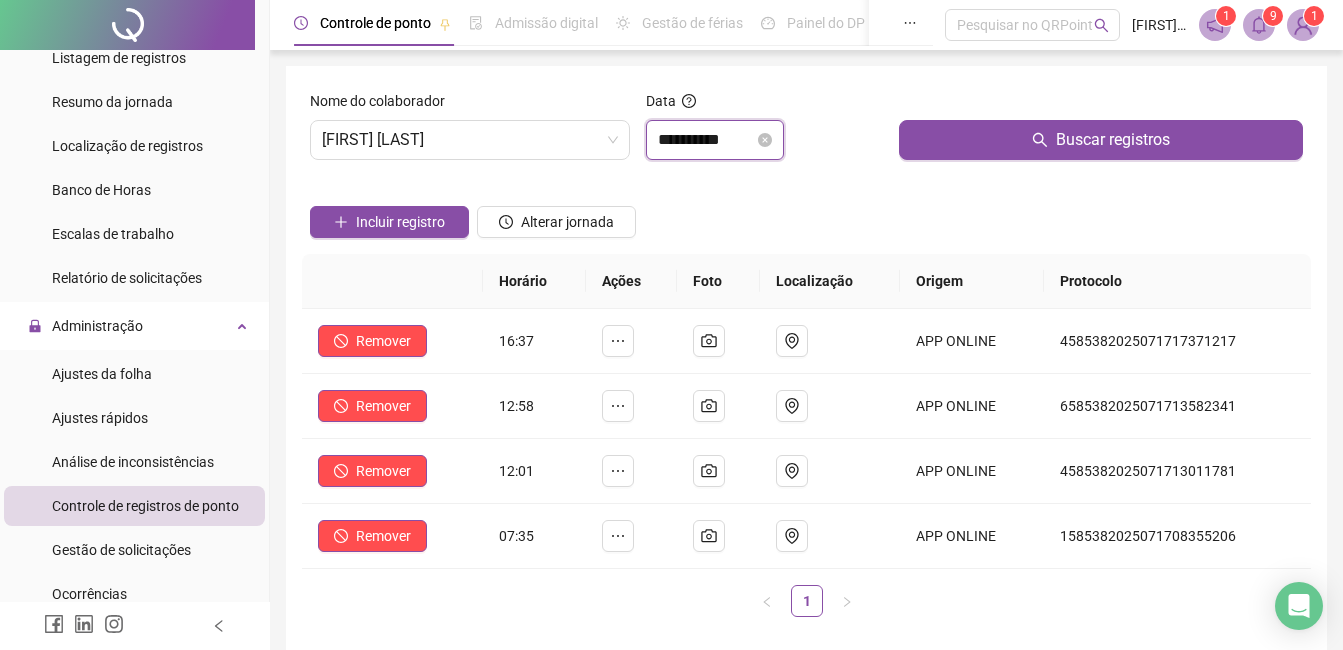 click on "**********" at bounding box center (706, 140) 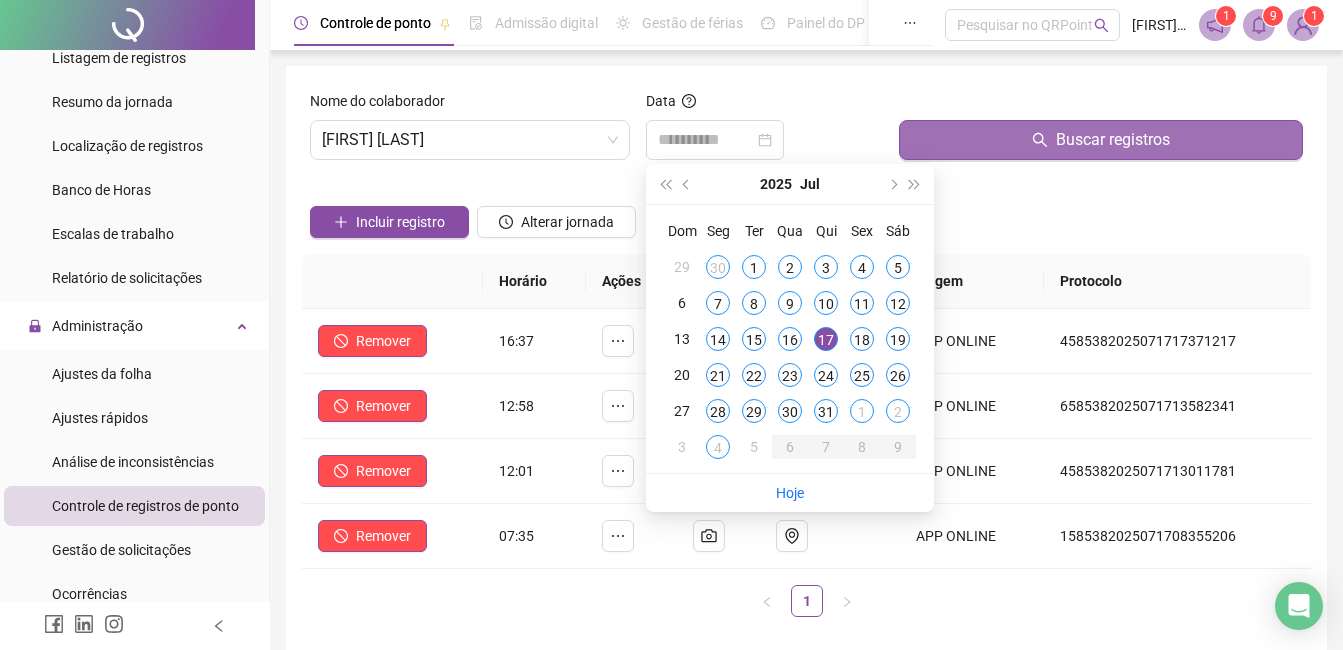 drag, startPoint x: 866, startPoint y: 343, endPoint x: 980, endPoint y: 156, distance: 219.00912 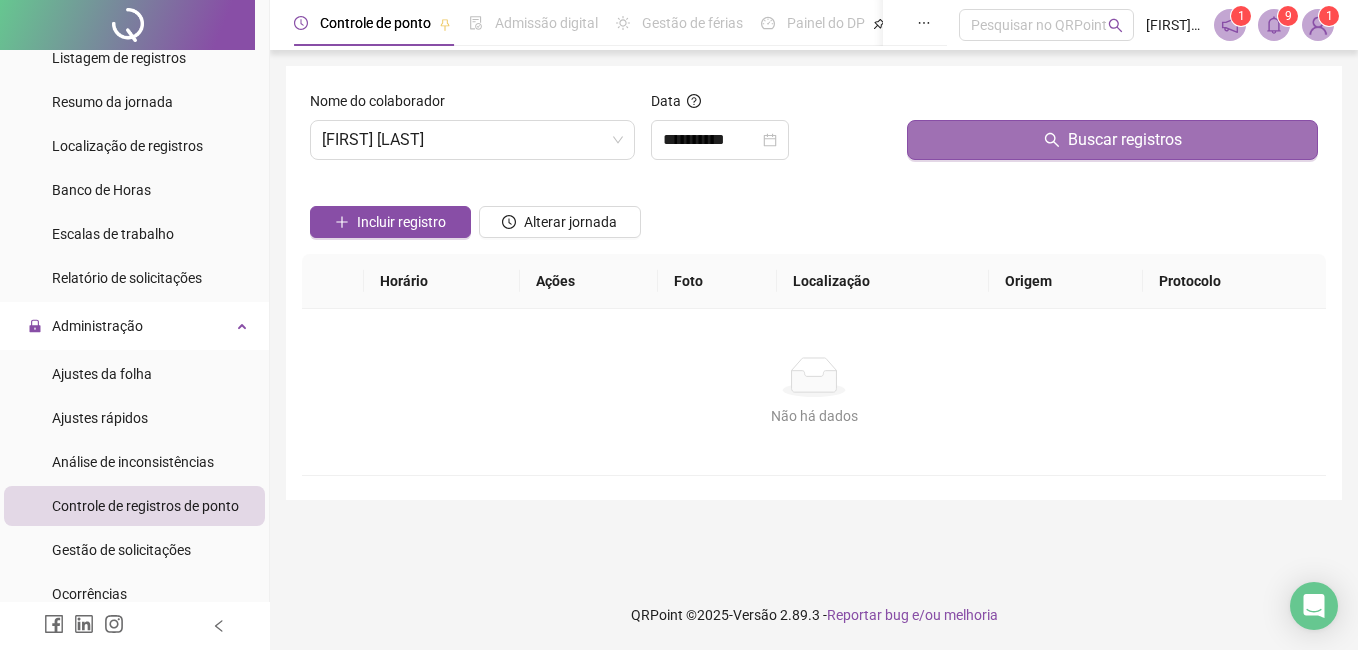 click on "Buscar registros" at bounding box center [1112, 140] 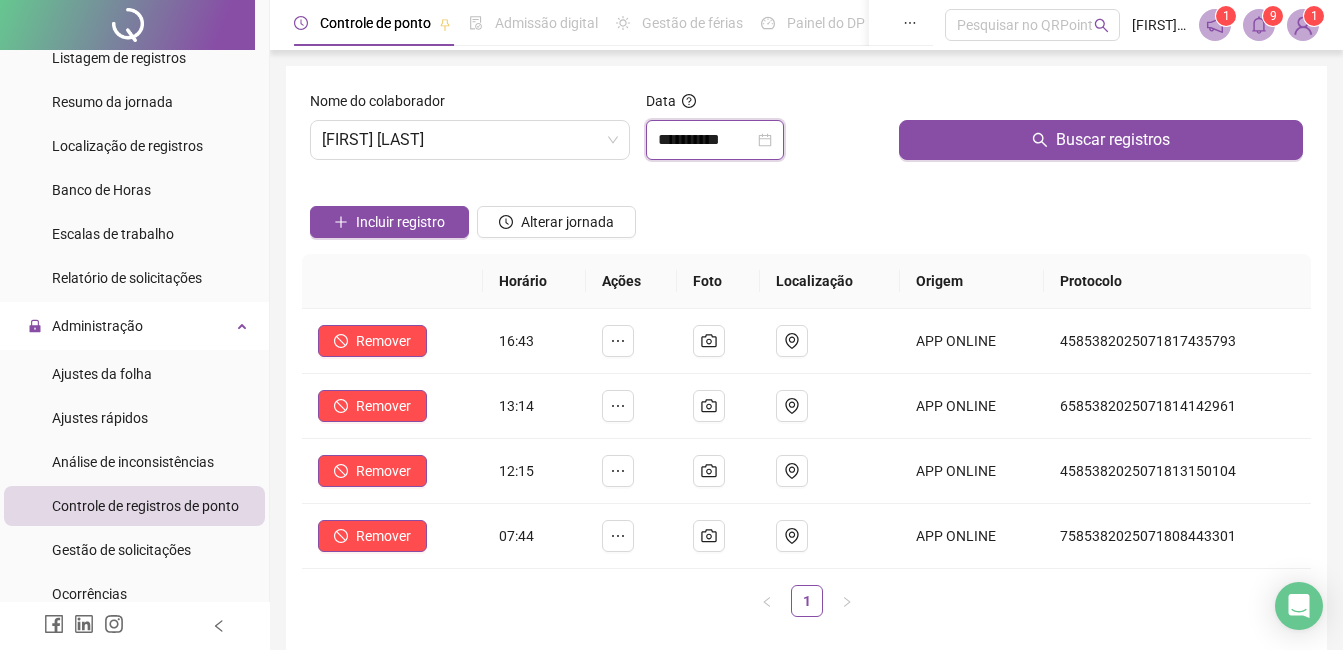 click on "**********" at bounding box center (706, 140) 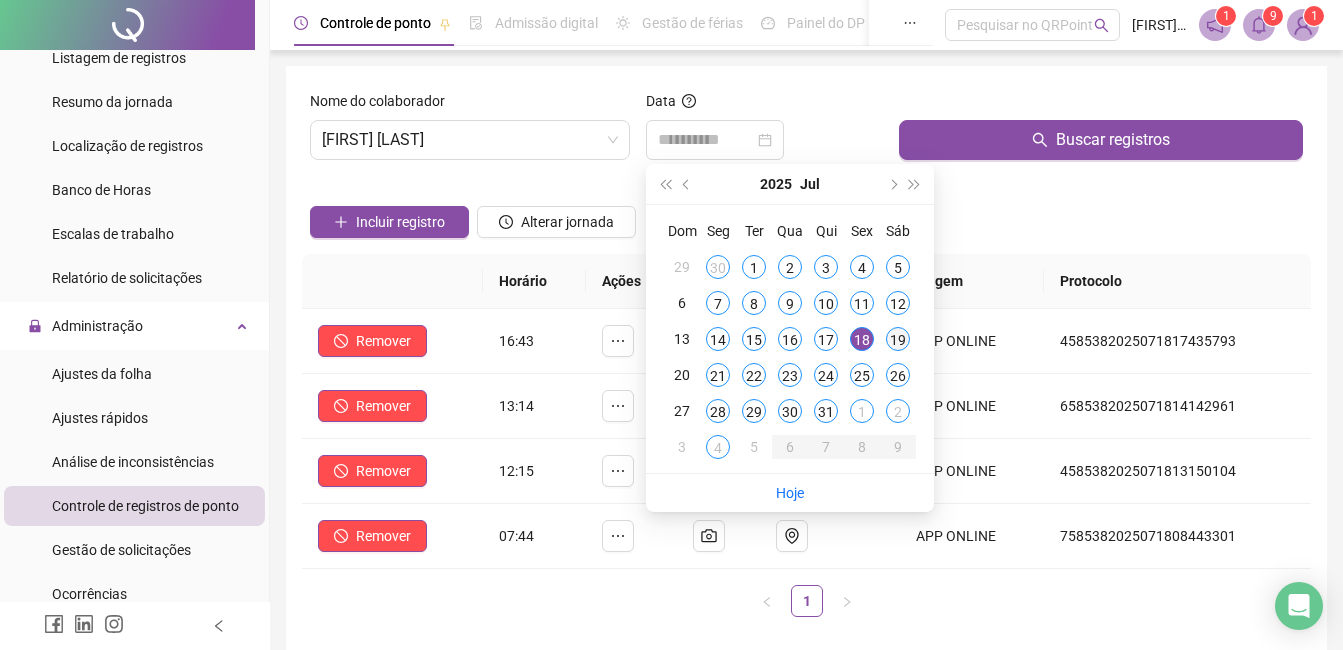 click on "19" at bounding box center [898, 339] 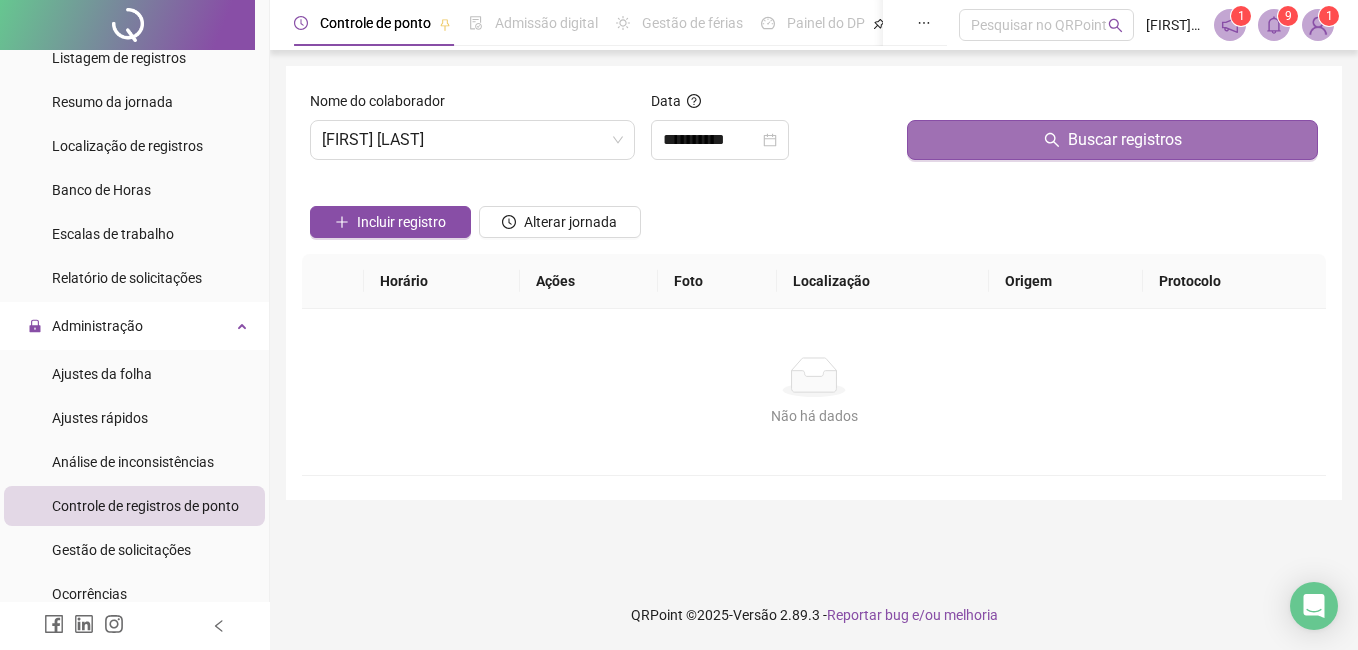 click on "Buscar registros" at bounding box center [1112, 140] 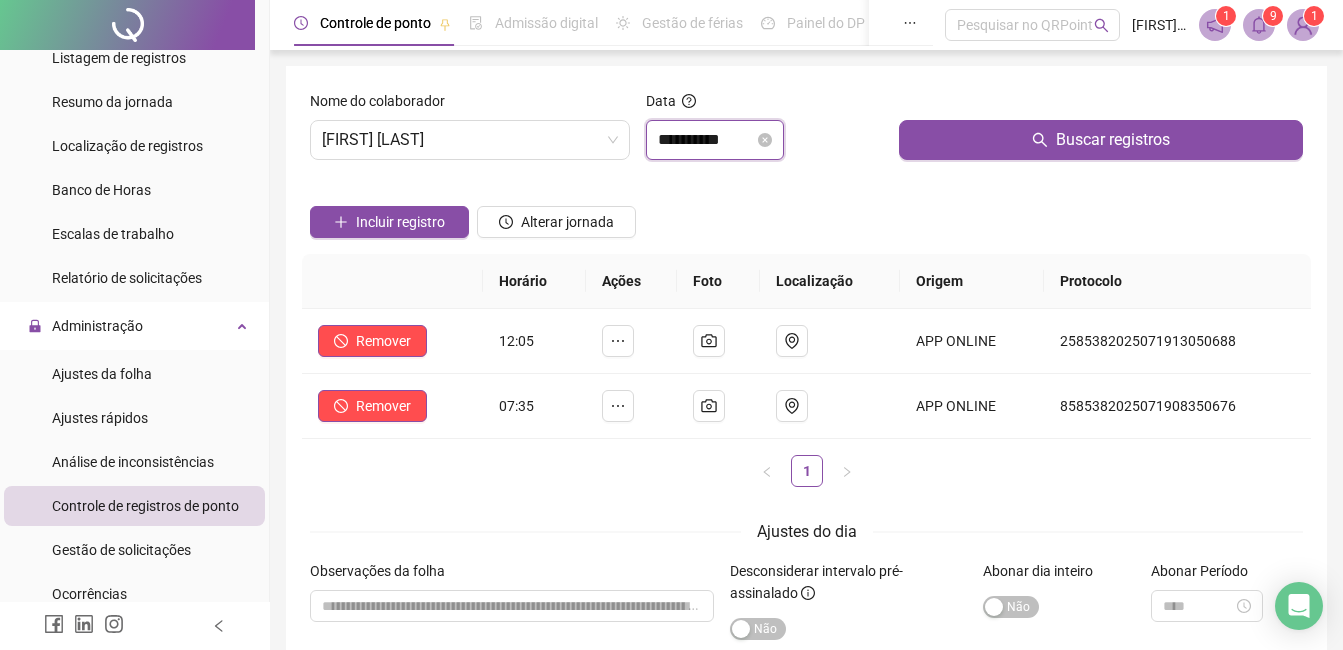 click on "**********" at bounding box center (706, 140) 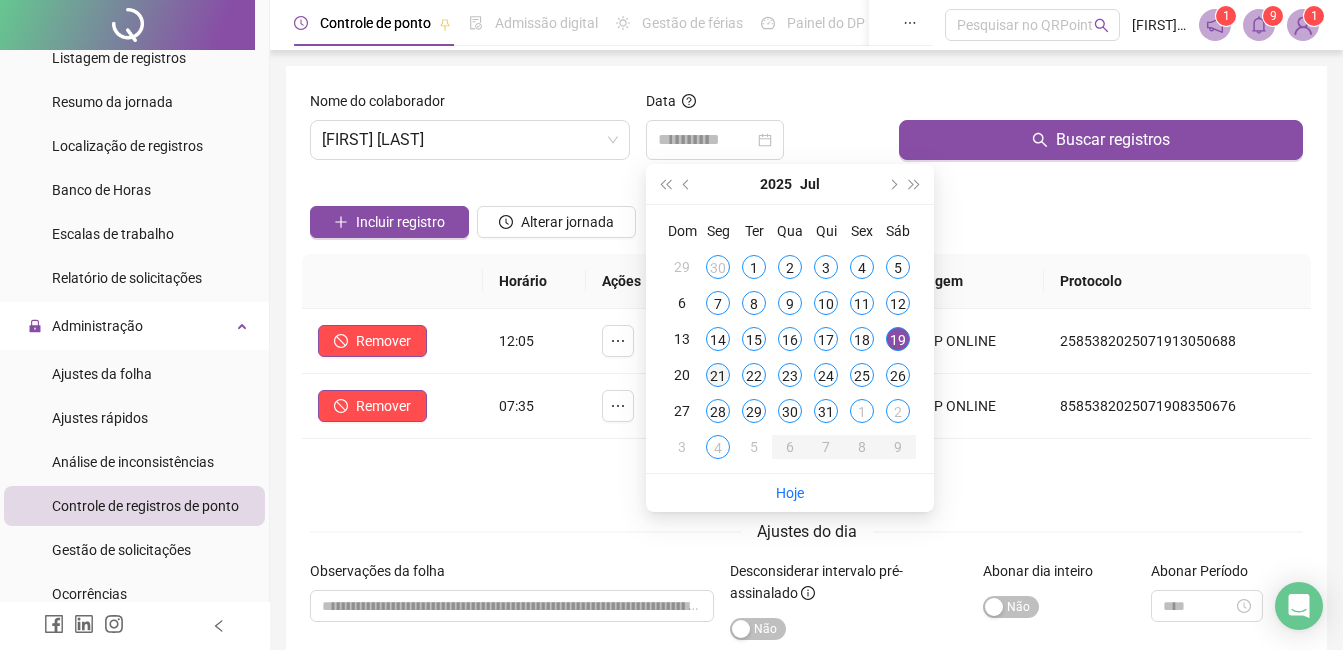 click on "21" at bounding box center [718, 375] 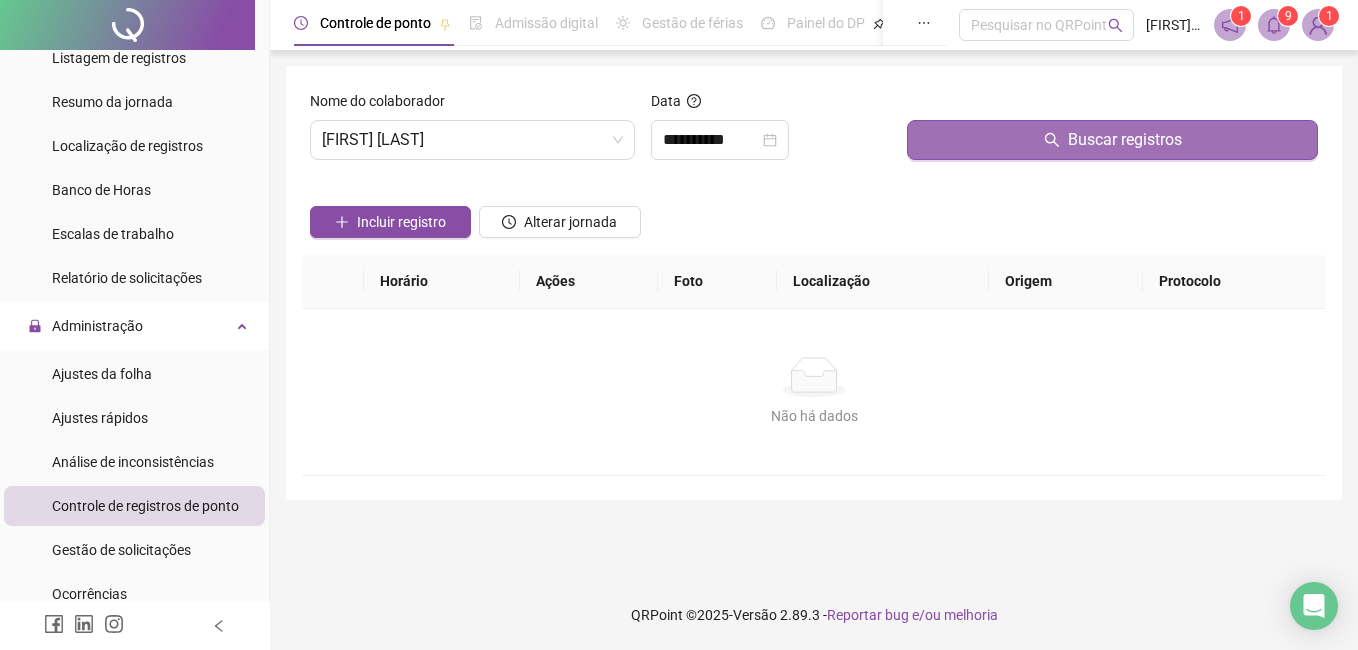 click on "Buscar registros" at bounding box center (1112, 140) 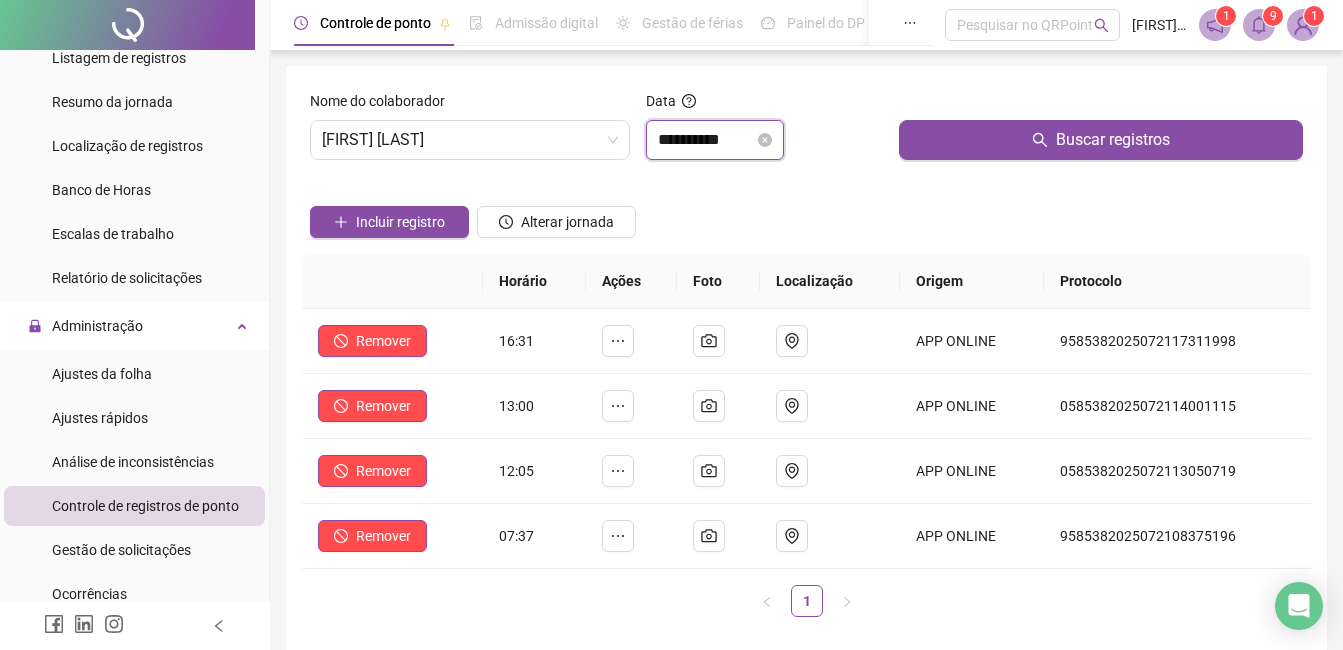 click on "**********" at bounding box center (706, 140) 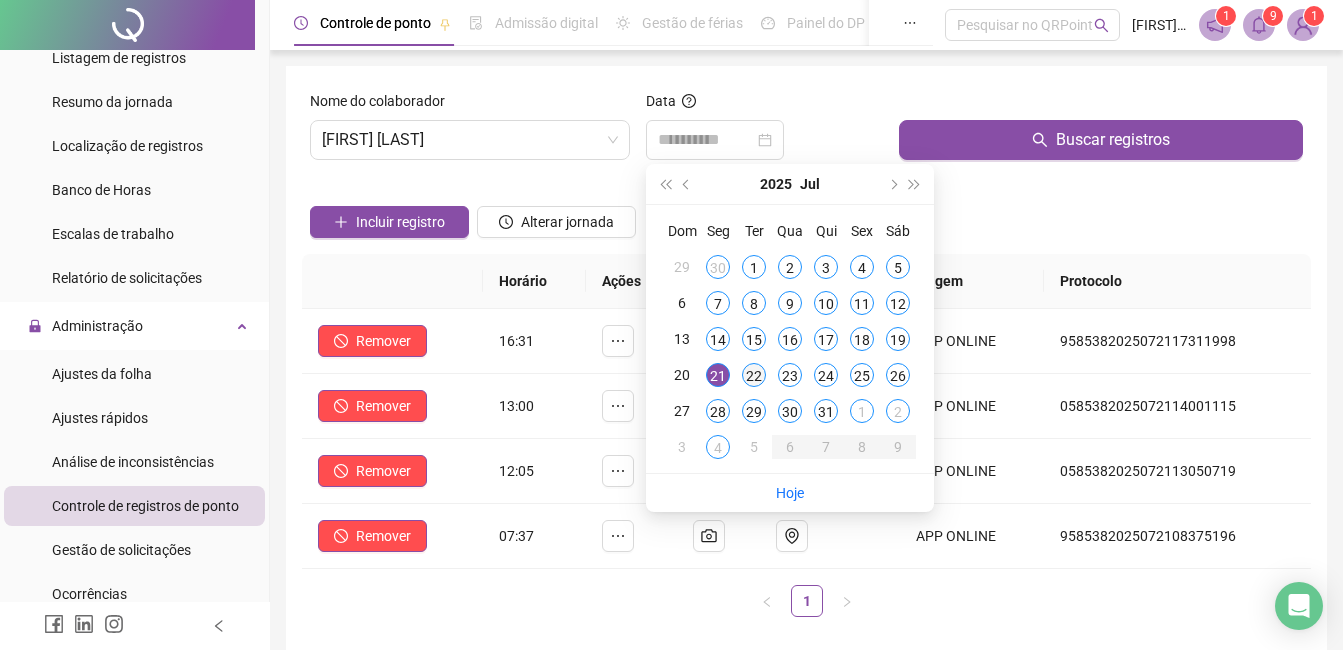 click on "22" at bounding box center (754, 375) 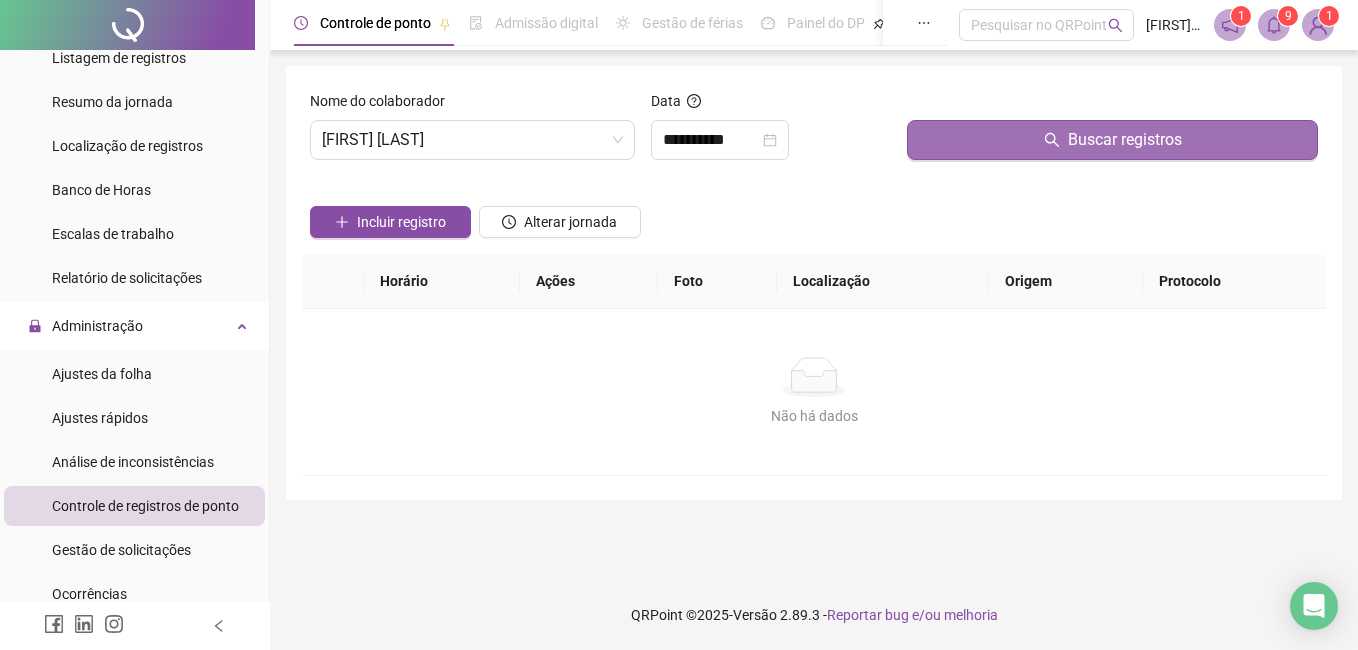 click on "Buscar registros" at bounding box center (1112, 140) 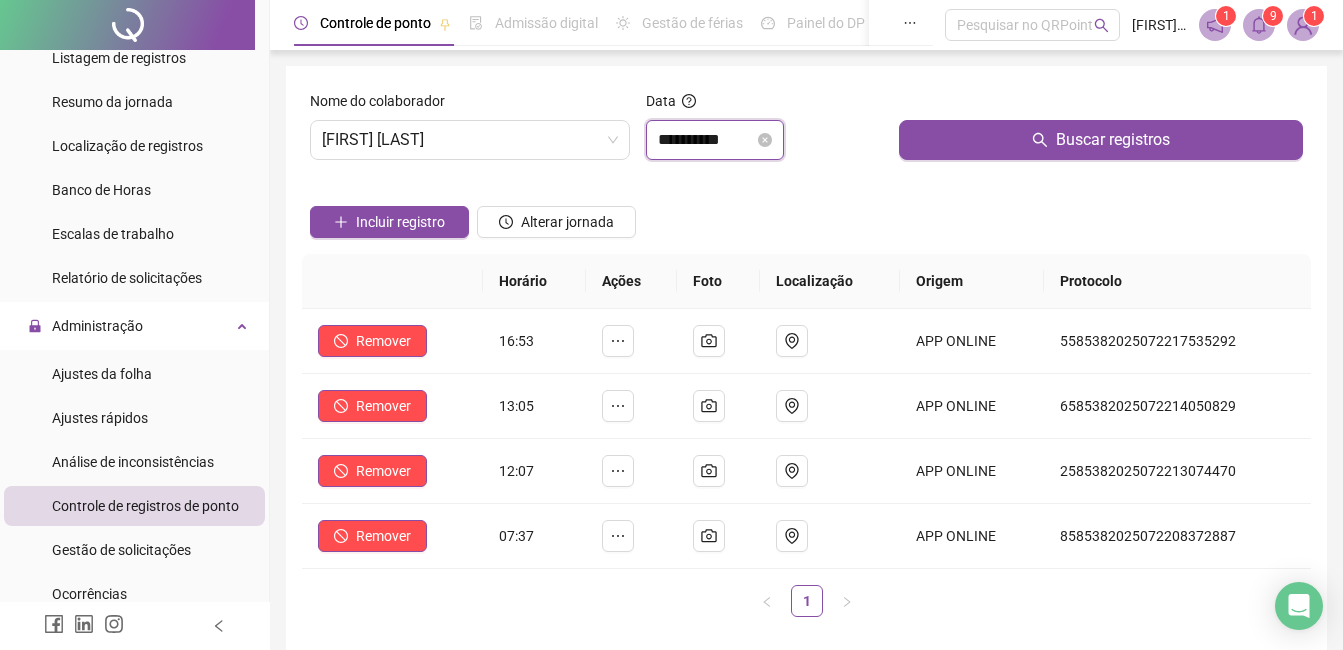 click on "**********" at bounding box center [706, 140] 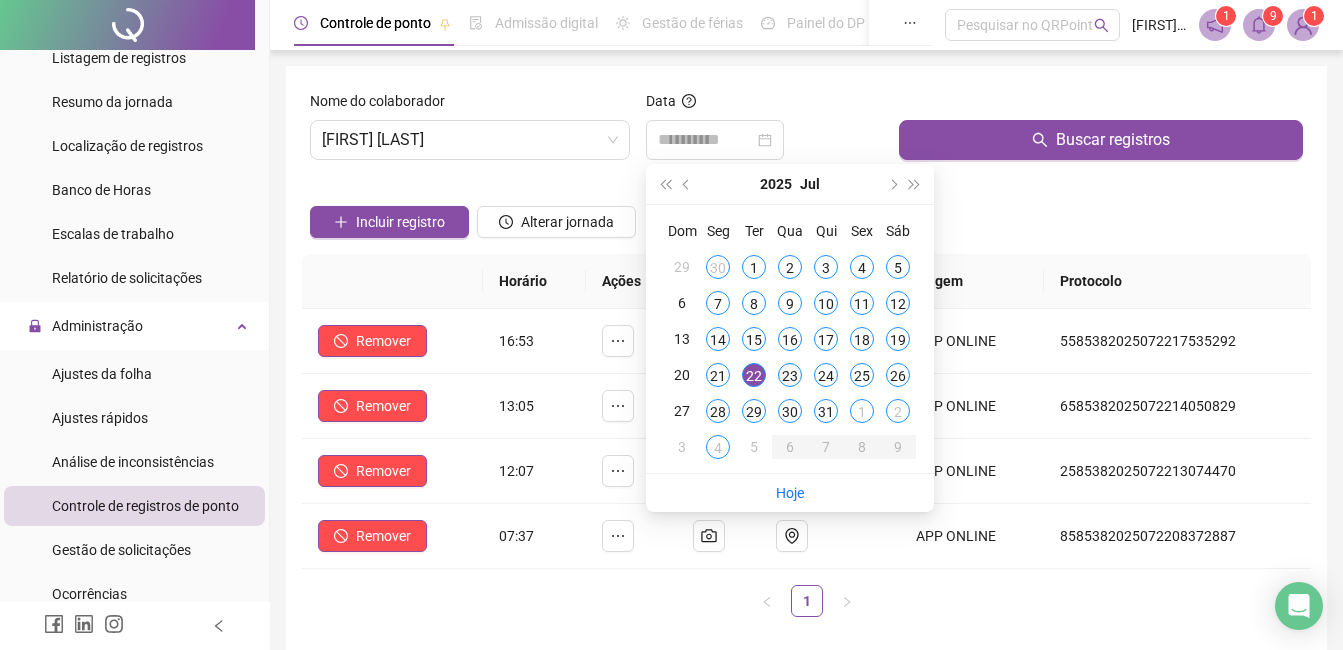 click on "23" at bounding box center [790, 375] 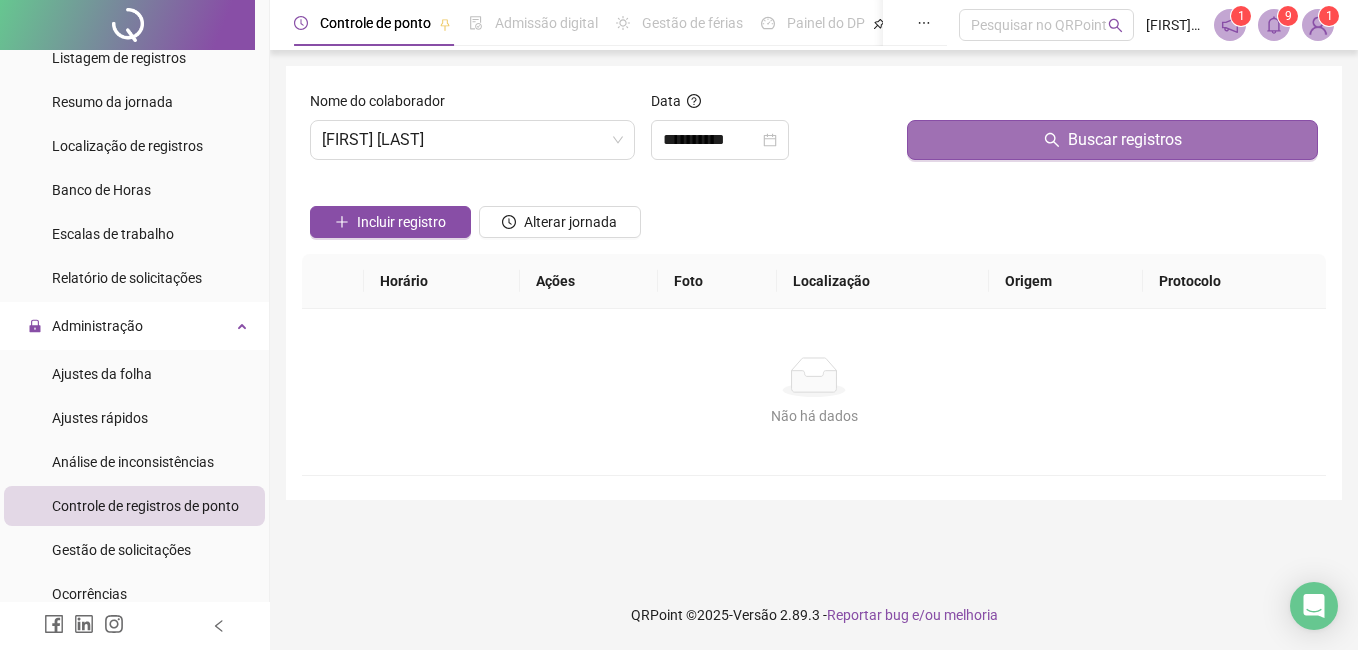click on "Buscar registros" at bounding box center (1112, 140) 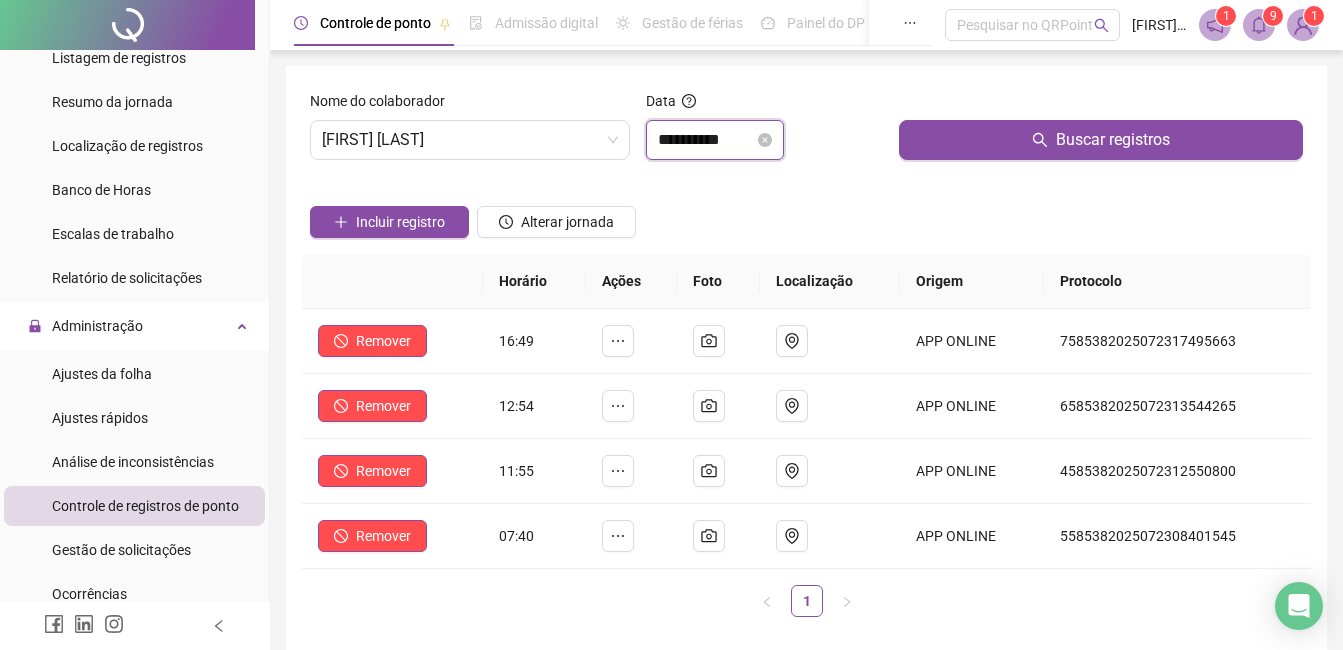 click on "**********" at bounding box center [706, 140] 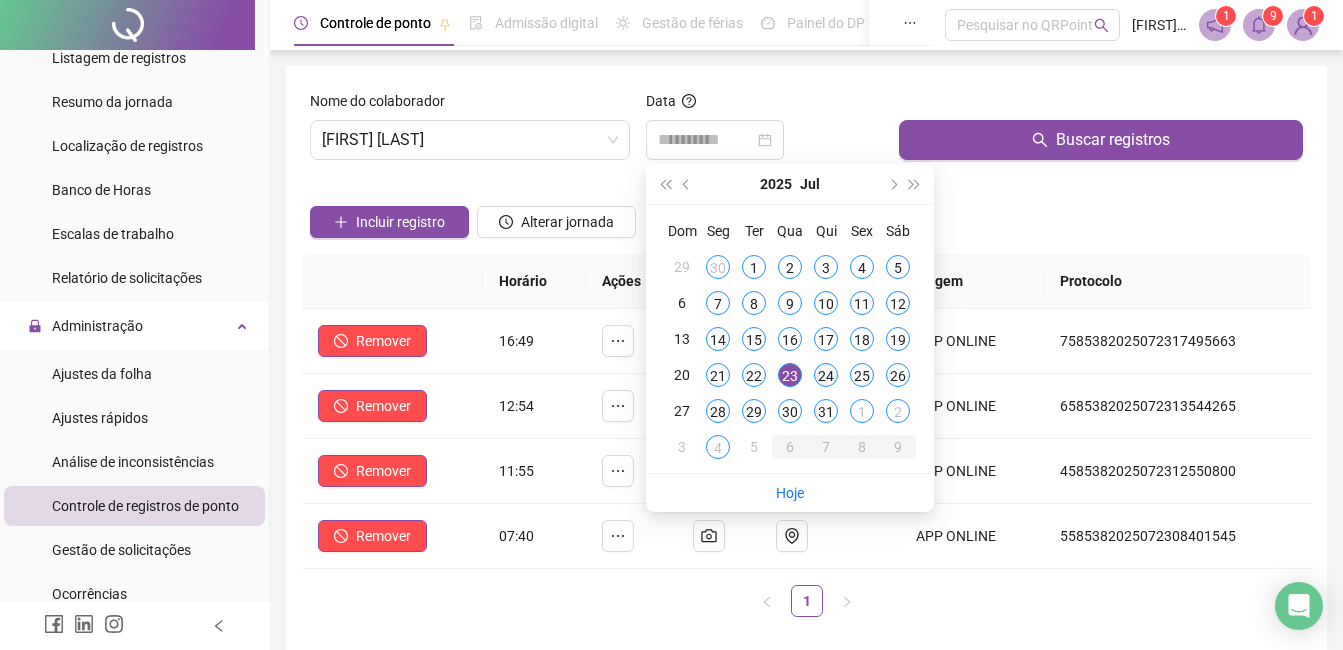 click on "24" at bounding box center (826, 375) 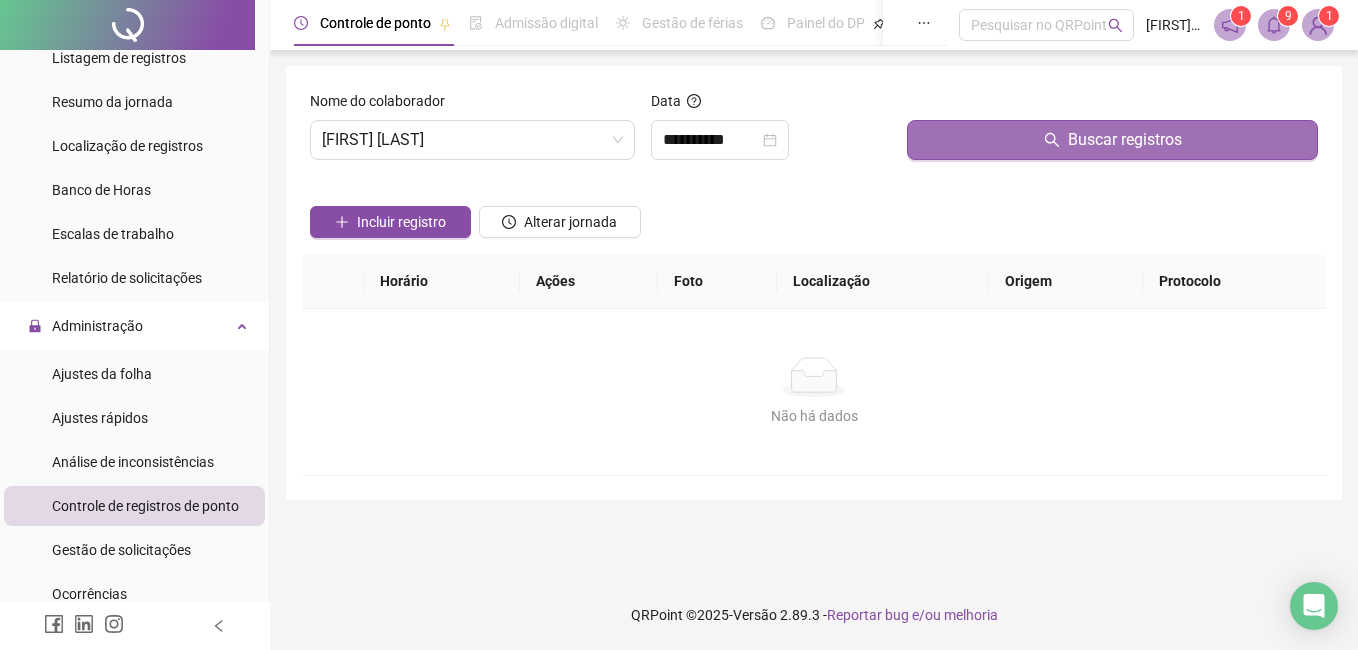 drag, startPoint x: 1025, startPoint y: 163, endPoint x: 1035, endPoint y: 141, distance: 24.166092 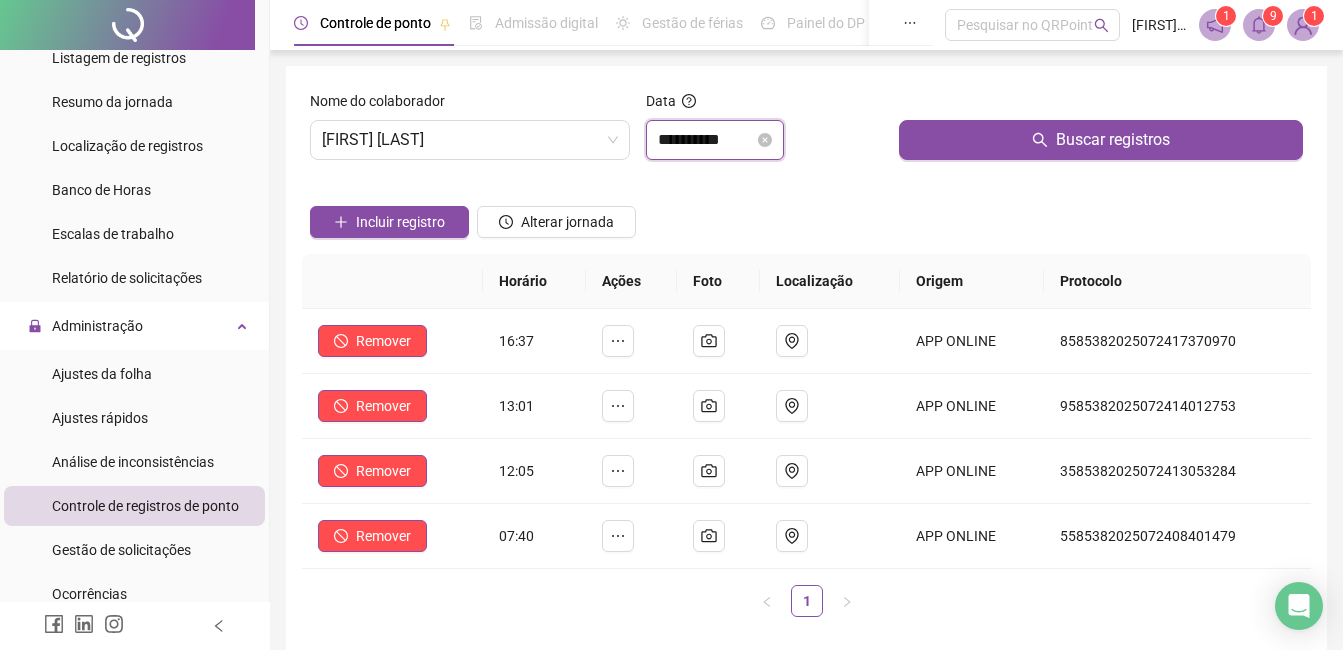 click on "**********" at bounding box center [706, 140] 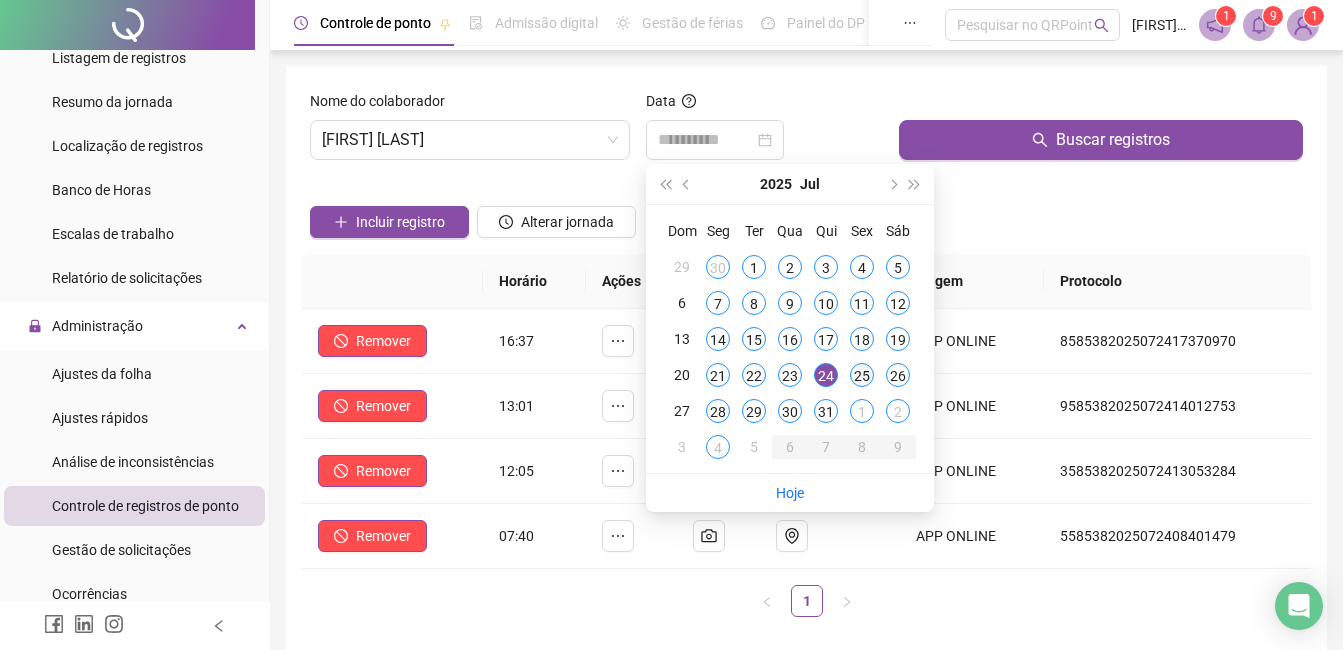 click on "25" at bounding box center (862, 375) 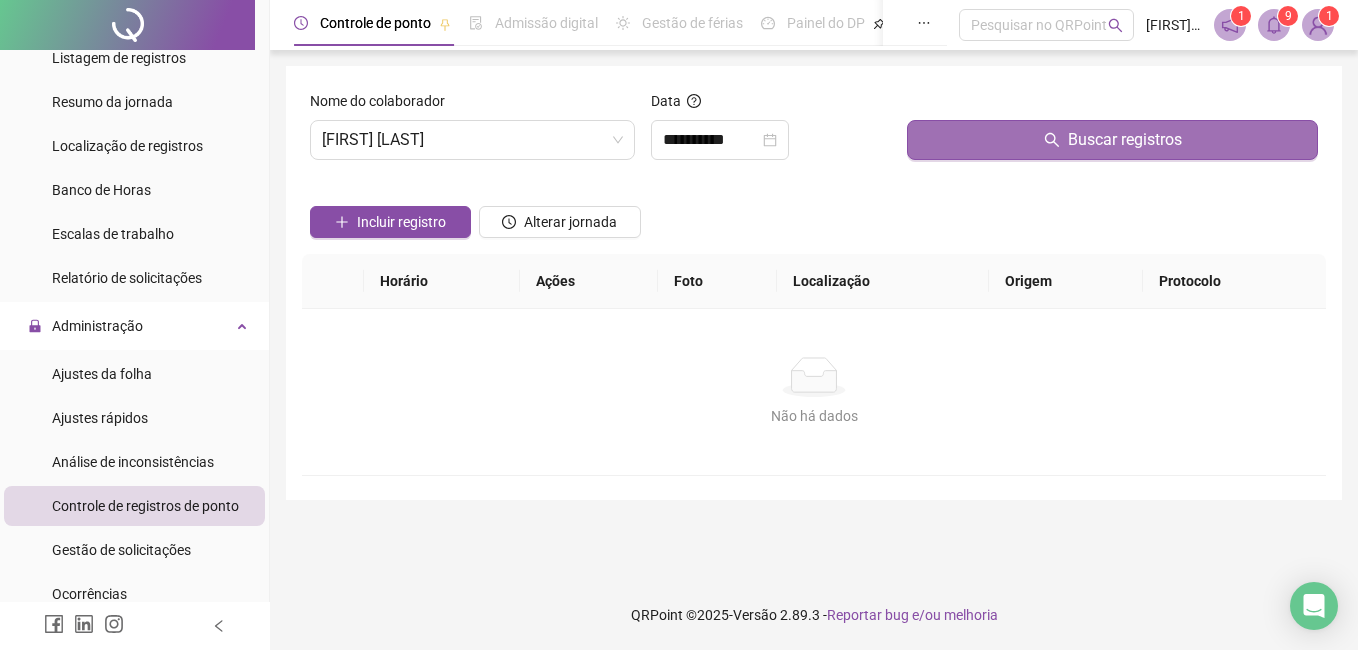 click on "Buscar registros" at bounding box center [1112, 140] 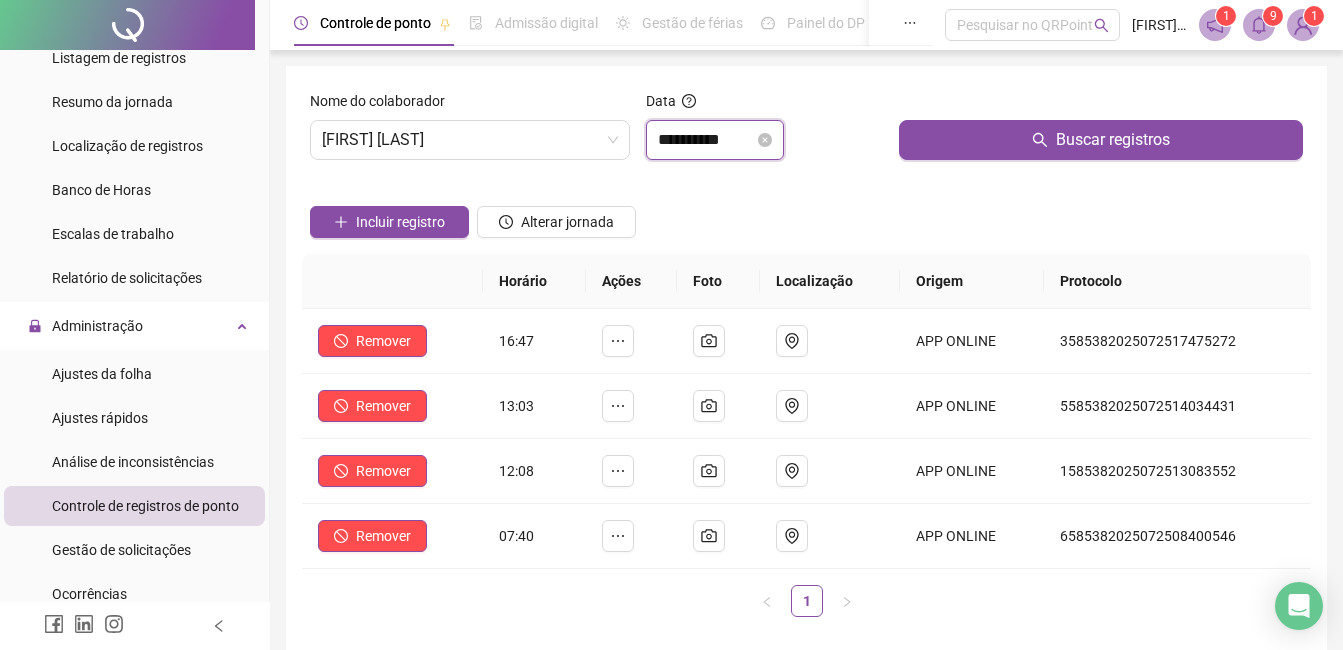 click on "**********" at bounding box center [706, 140] 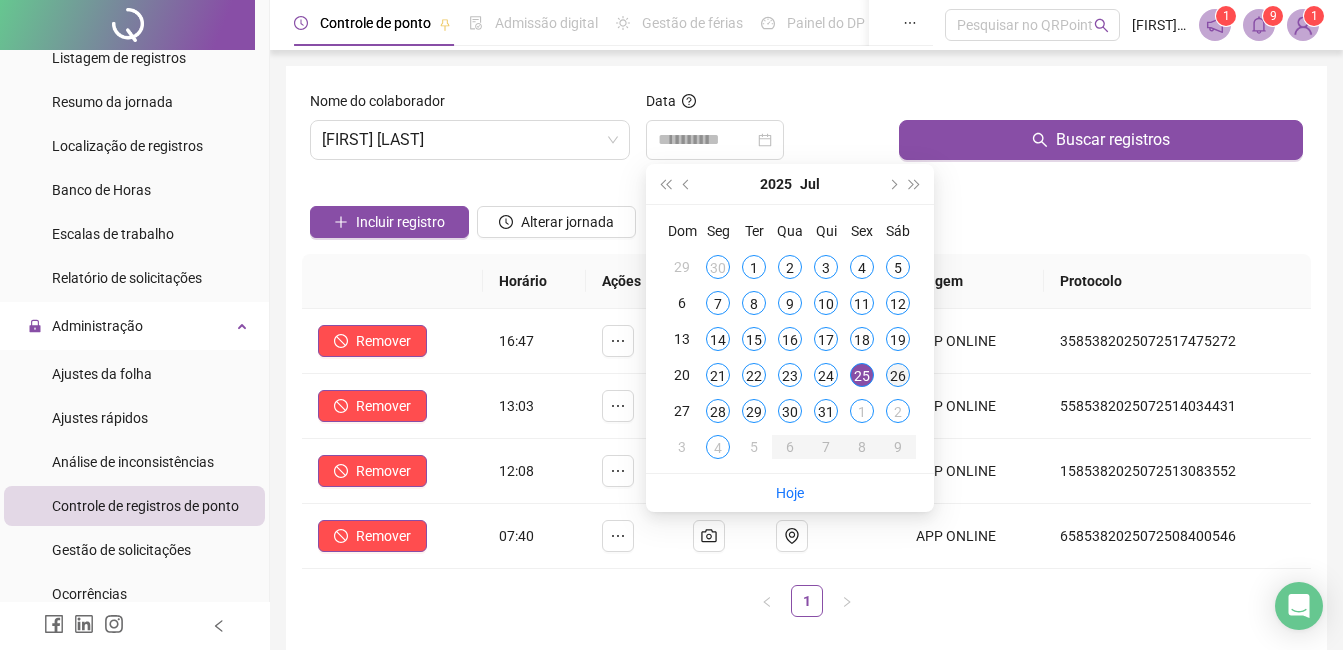 click on "26" at bounding box center (898, 375) 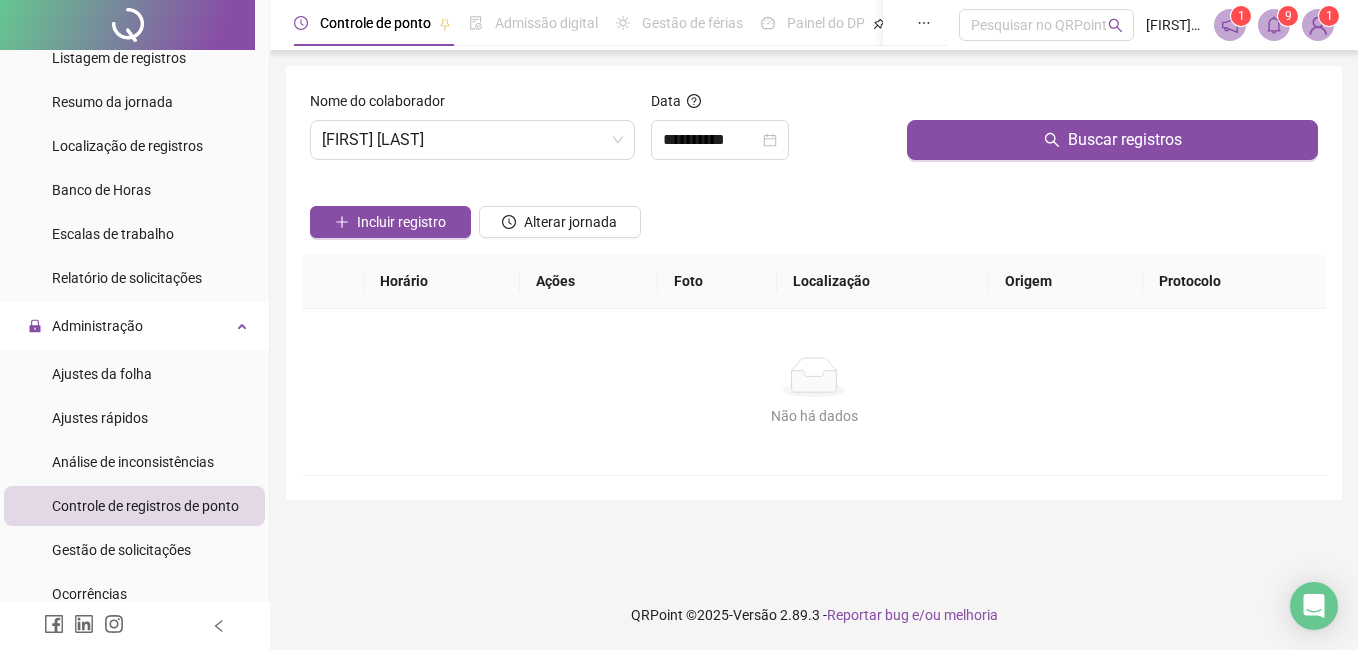 click at bounding box center [1112, 105] 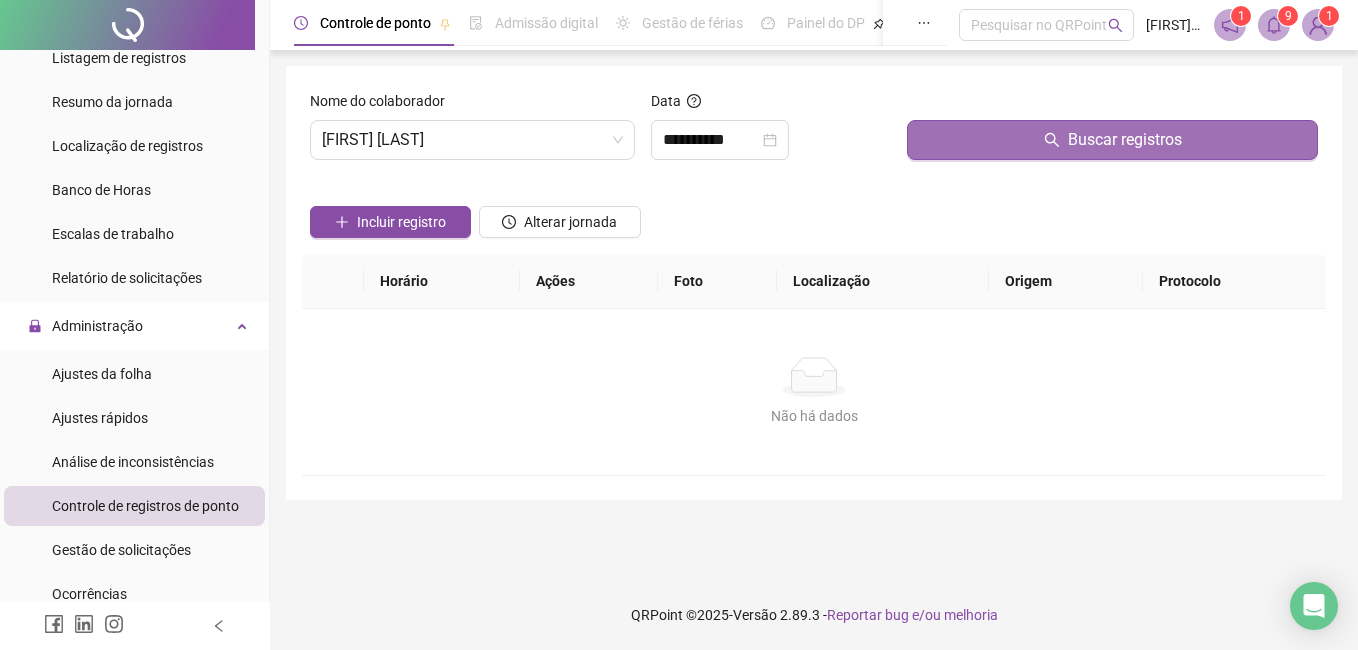 click on "Buscar registros" at bounding box center [1112, 140] 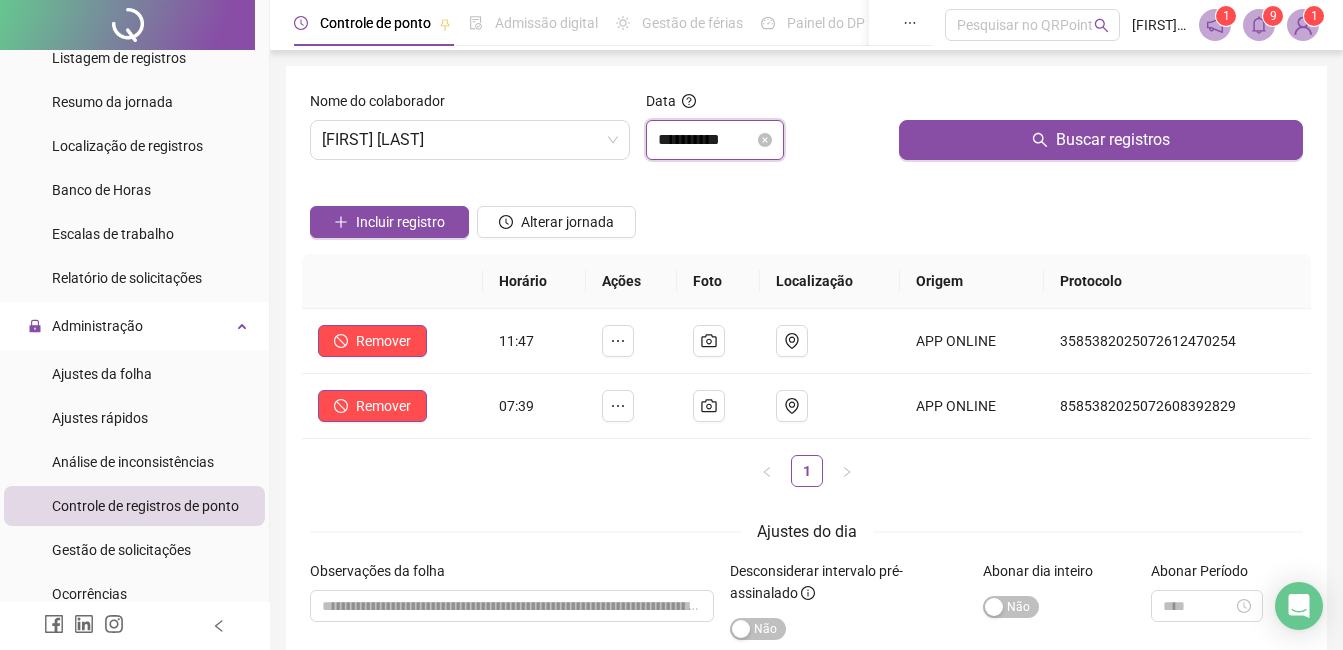 click on "**********" at bounding box center [706, 140] 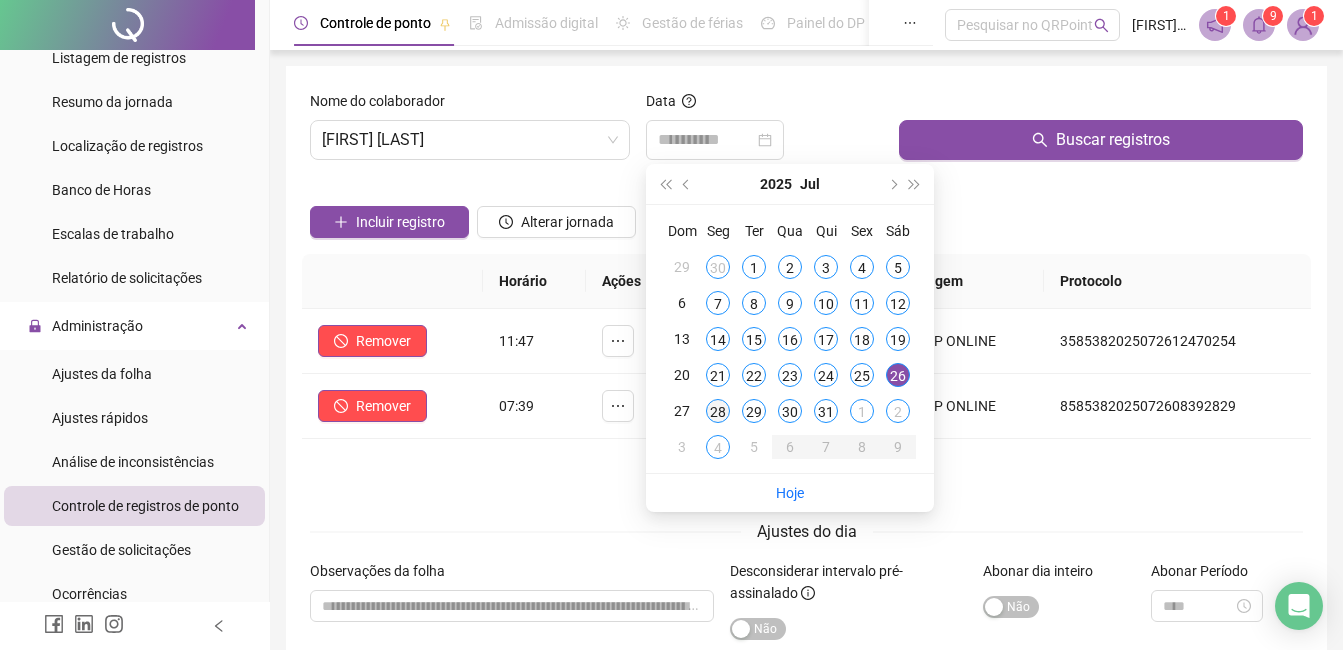 click on "28" at bounding box center (718, 411) 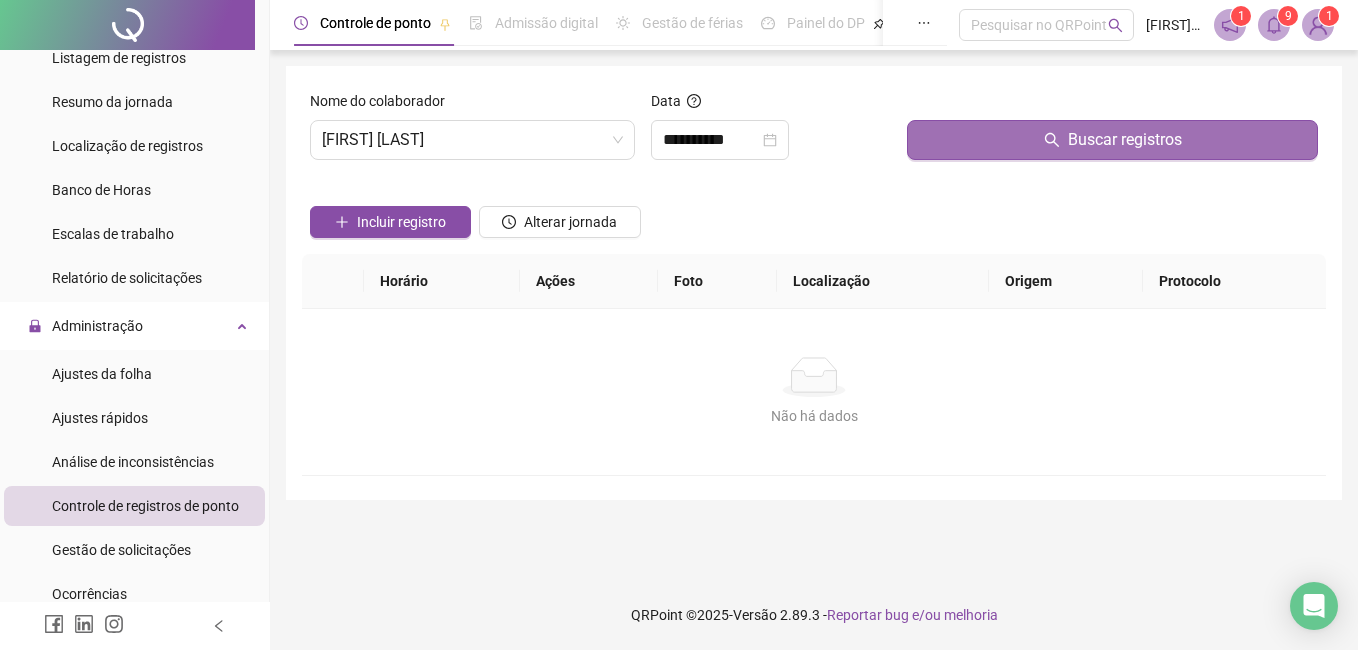 drag, startPoint x: 1030, startPoint y: 156, endPoint x: 1038, endPoint y: 141, distance: 17 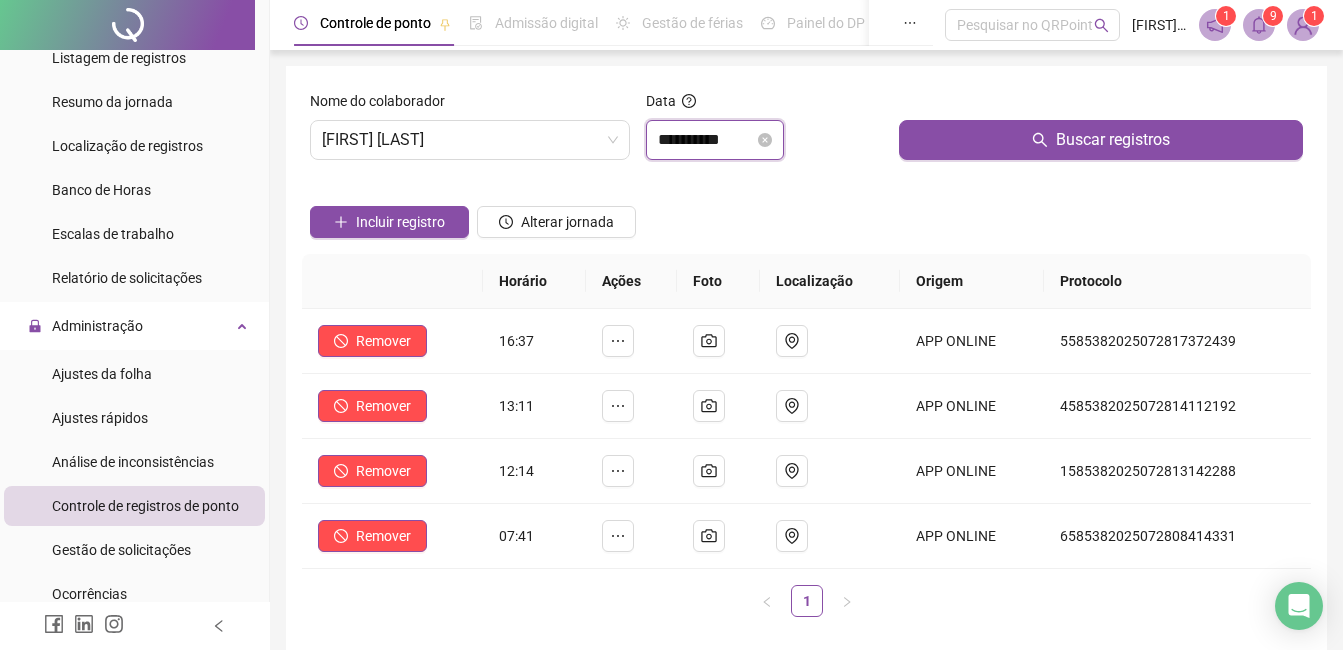 click on "**********" at bounding box center [706, 140] 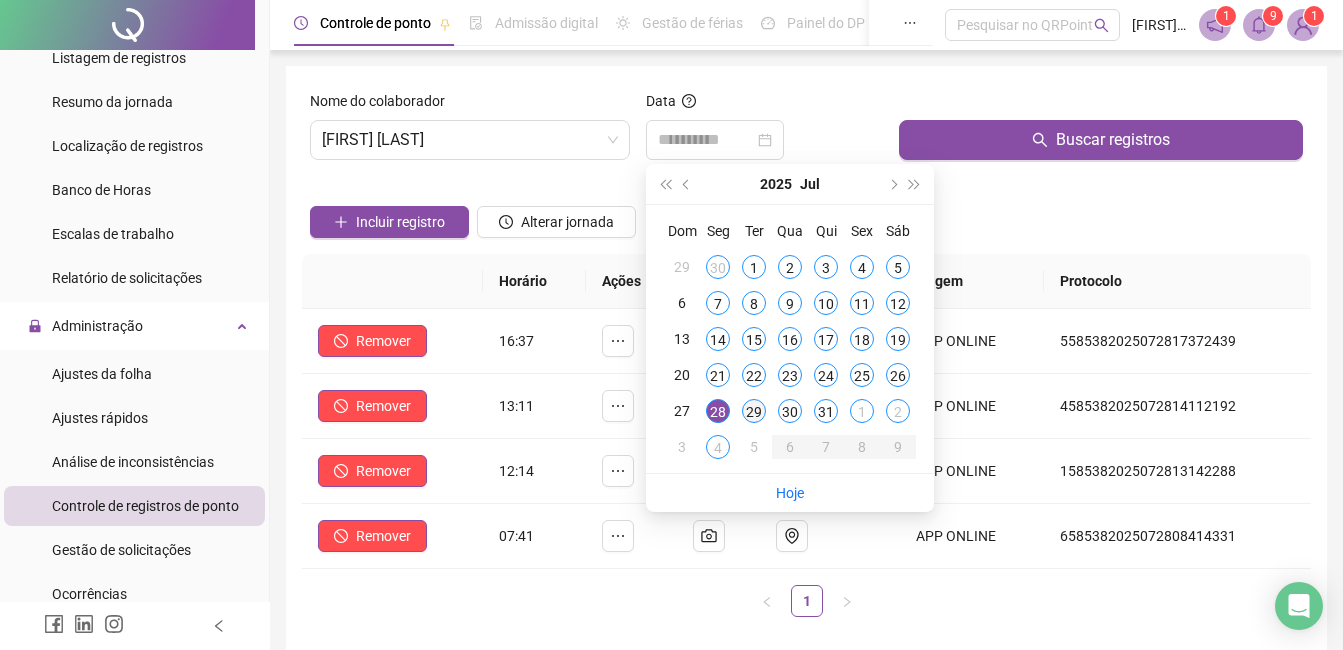 click on "29" at bounding box center [754, 411] 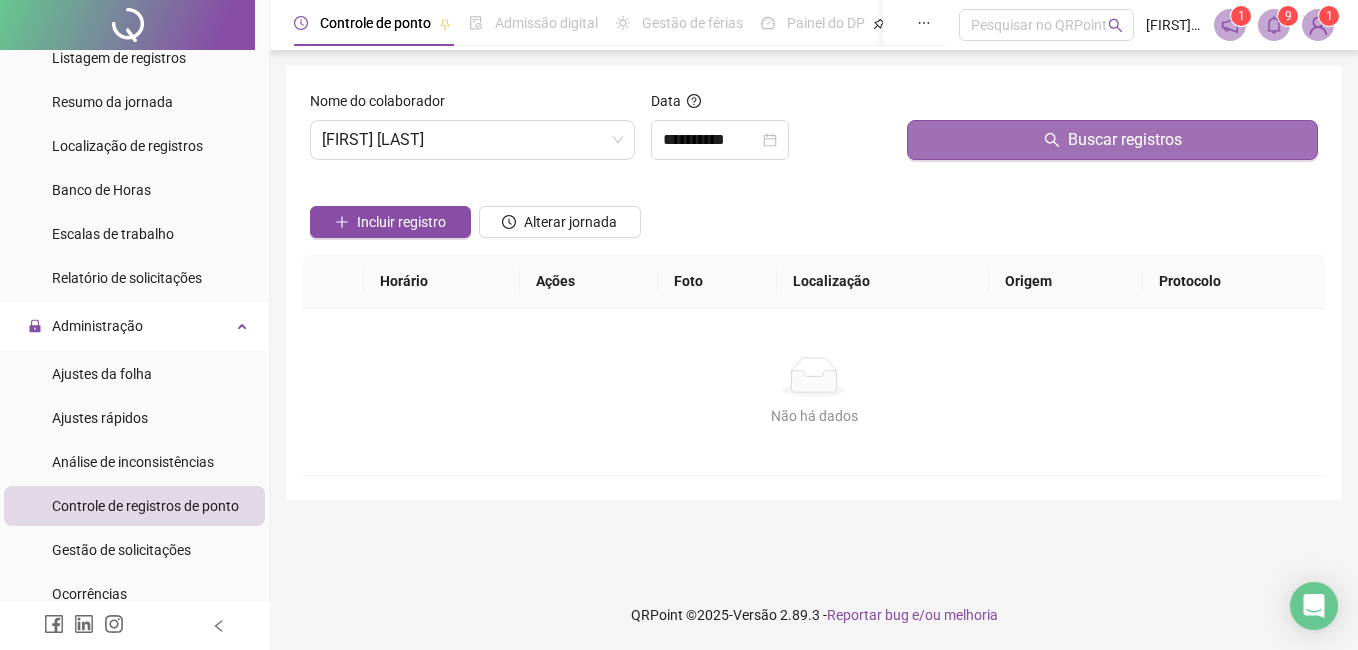 click on "Buscar registros" at bounding box center (1112, 140) 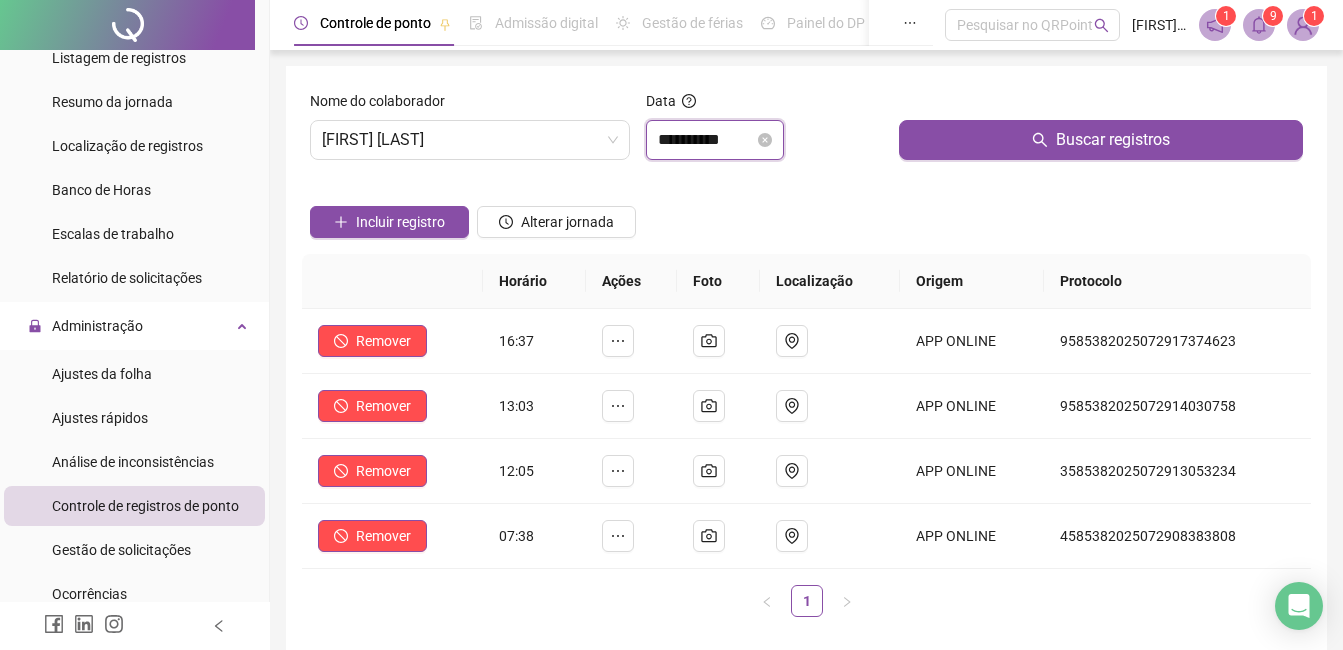click on "**********" at bounding box center [706, 140] 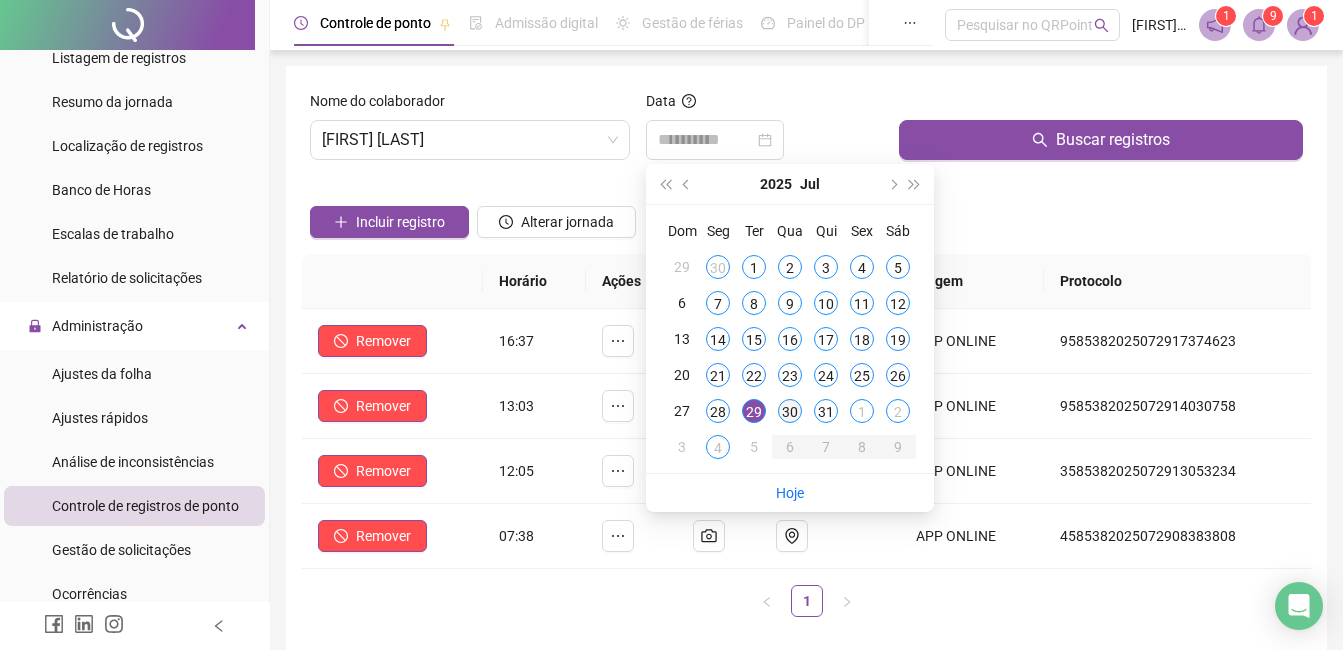 click on "30" at bounding box center (790, 411) 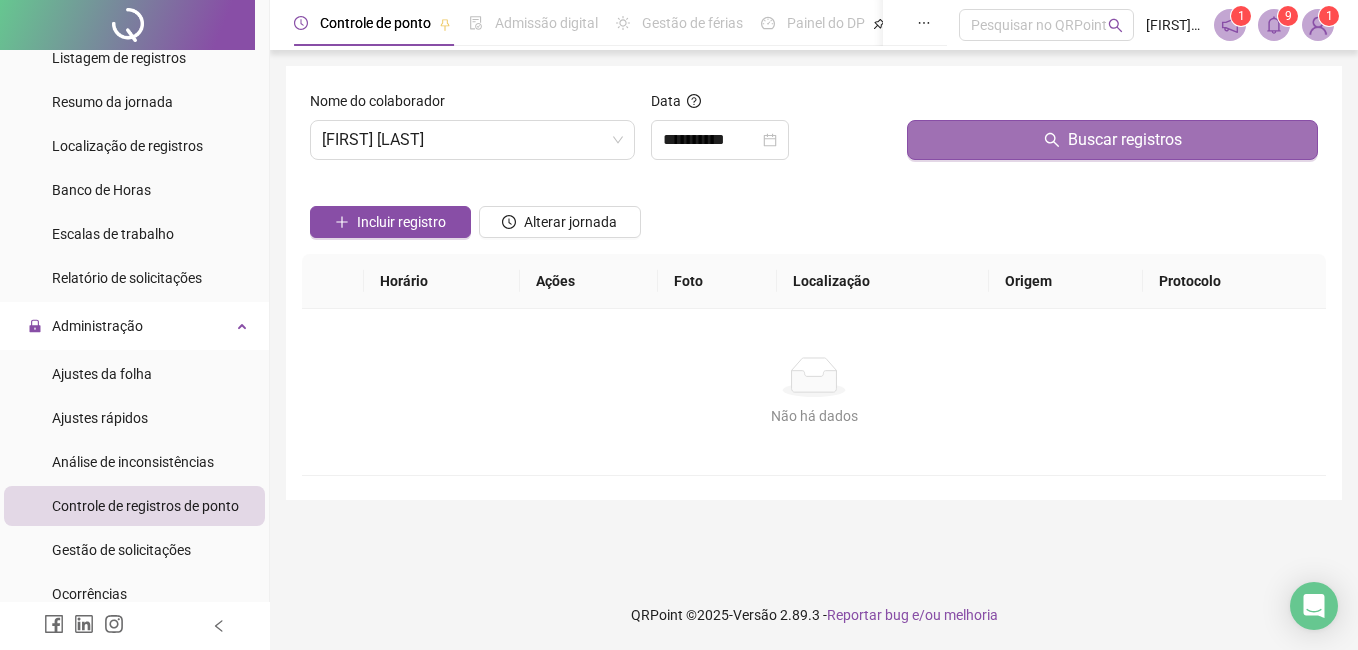 click on "Buscar registros" at bounding box center (1112, 140) 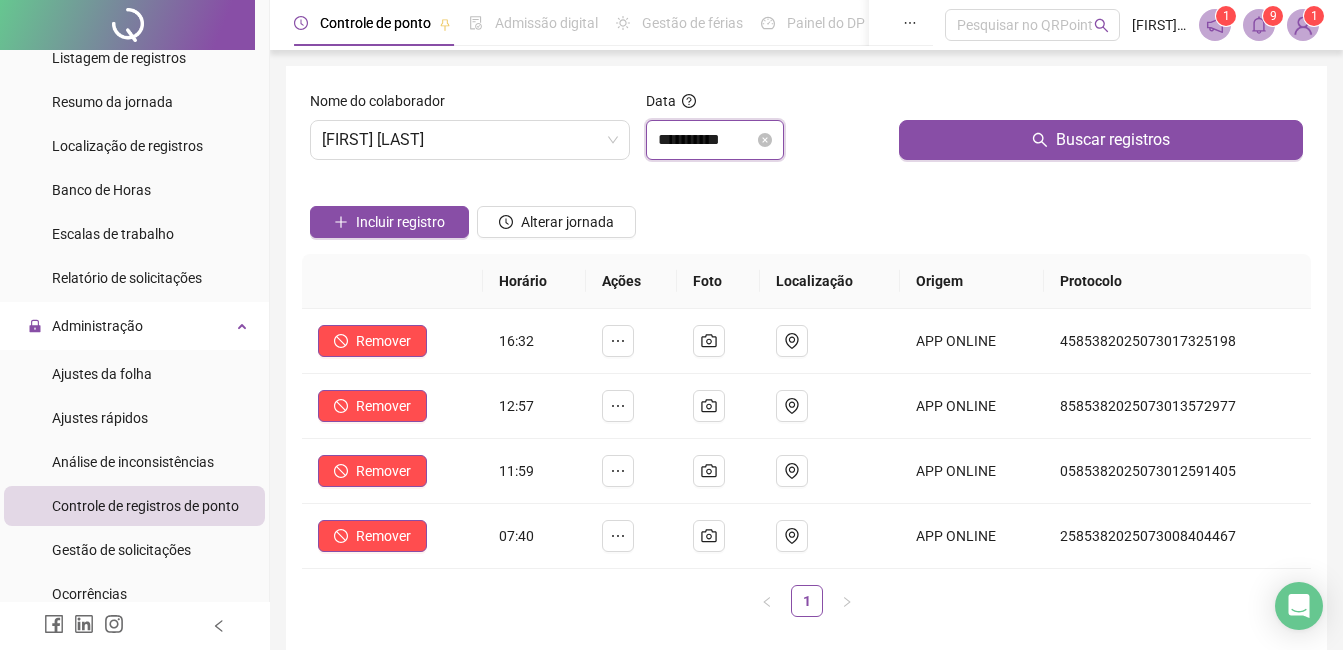 click on "**********" at bounding box center (706, 140) 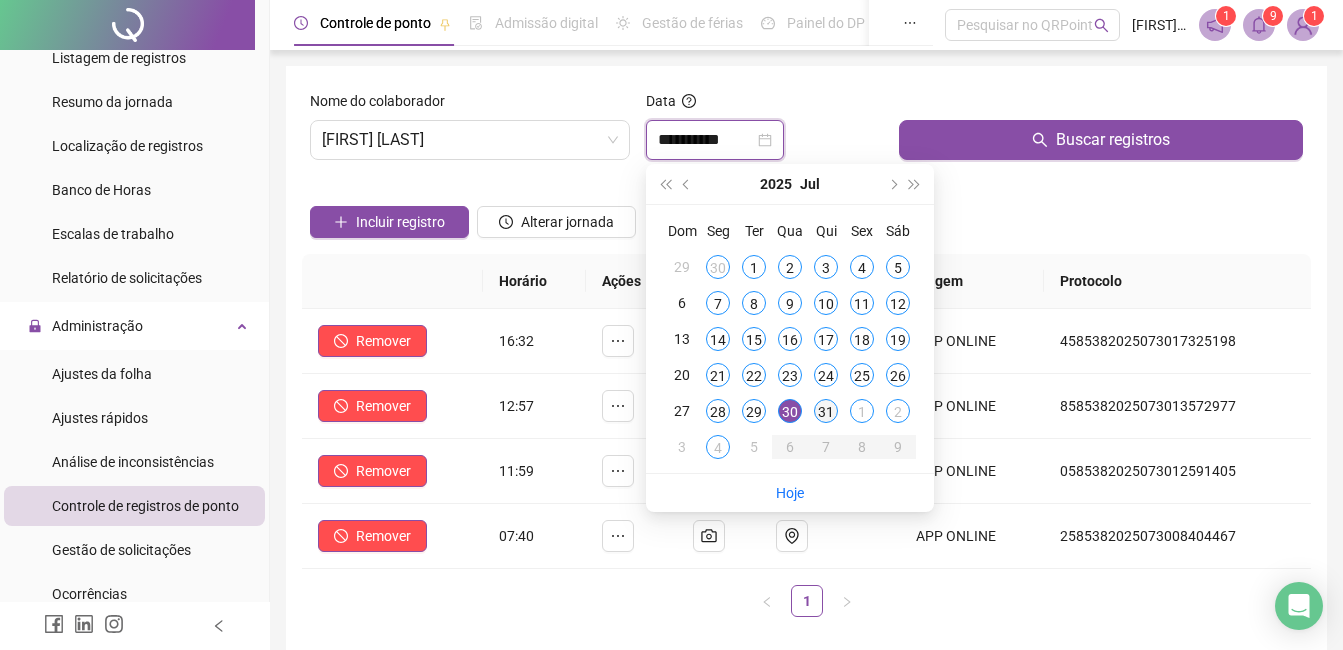 type on "**********" 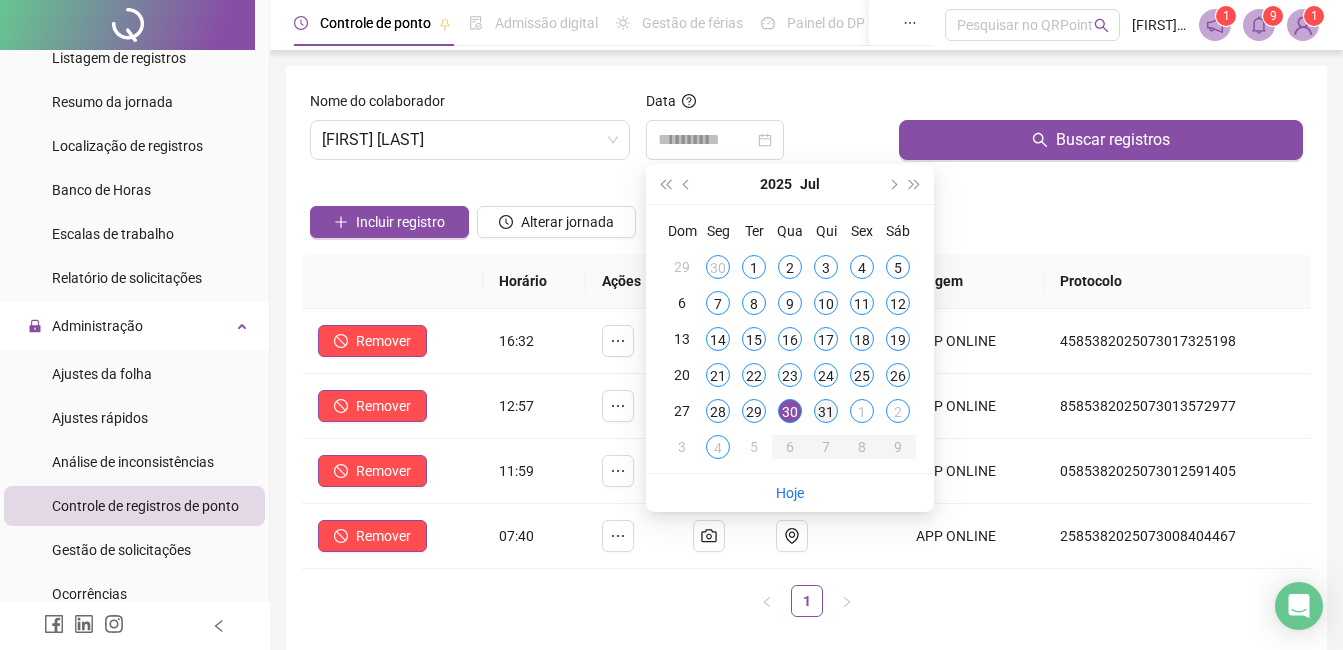click on "31" at bounding box center (826, 411) 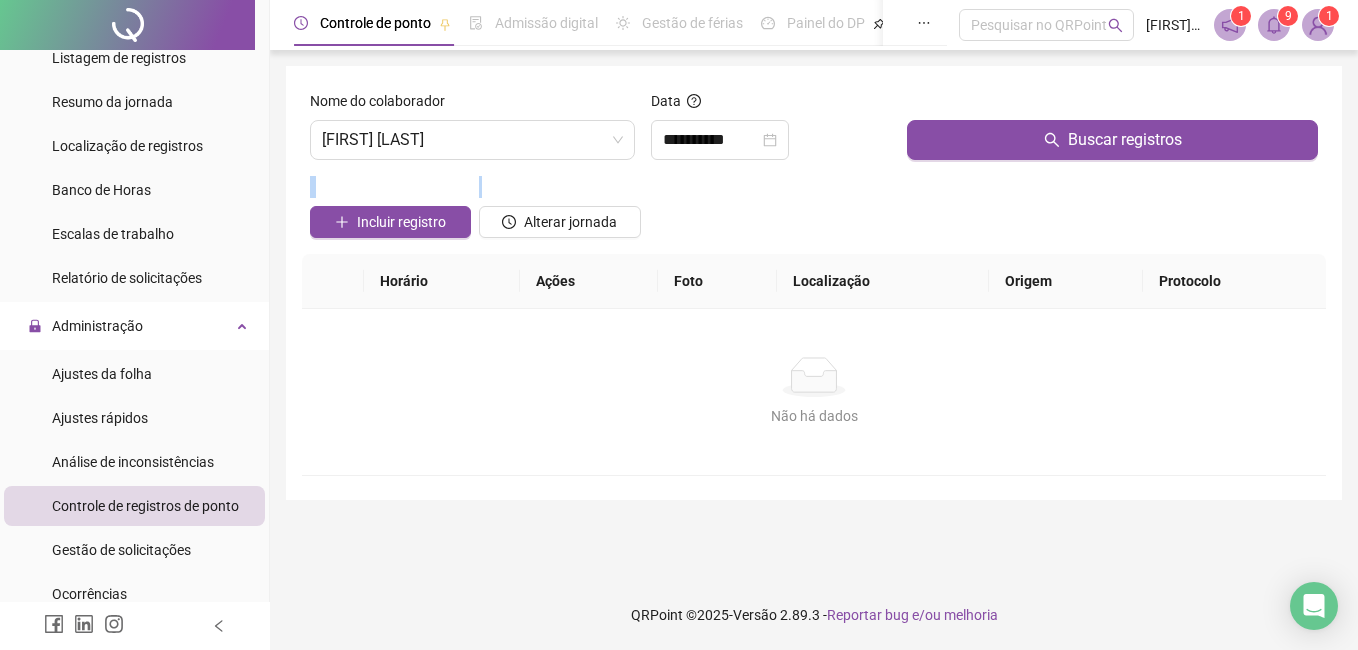 click on "**********" at bounding box center (814, 283) 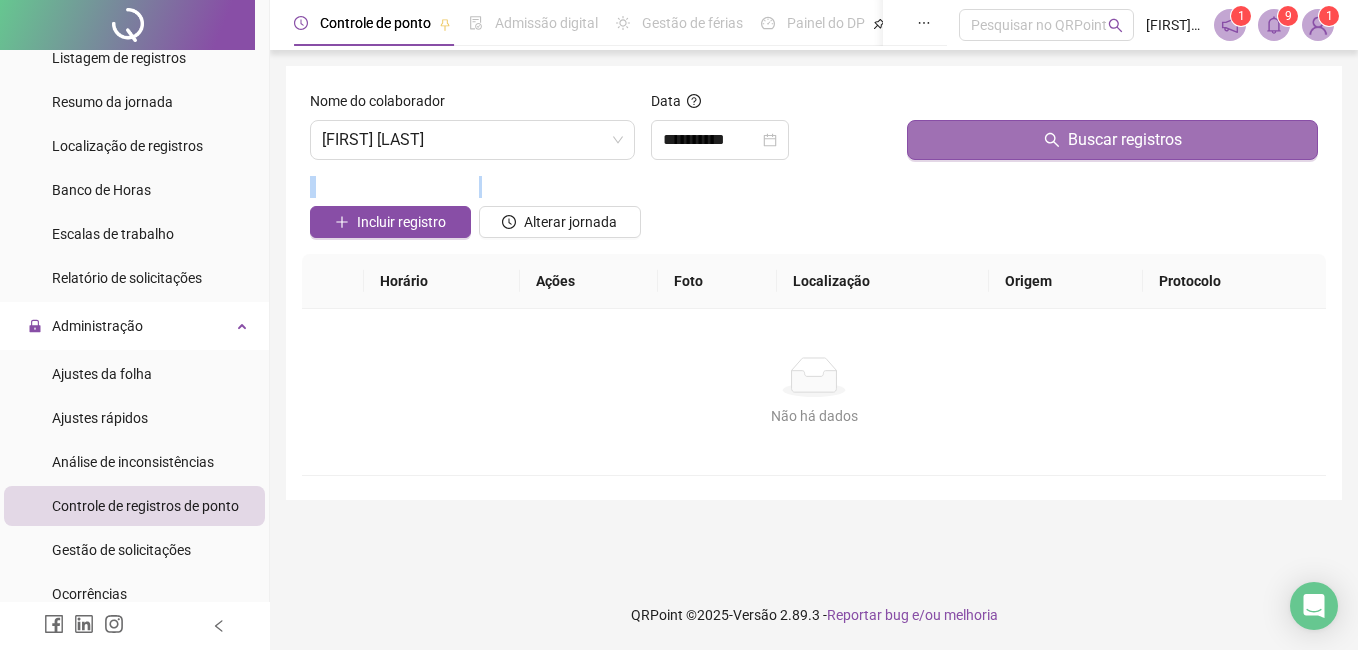 drag, startPoint x: 1020, startPoint y: 126, endPoint x: 995, endPoint y: 122, distance: 25.317978 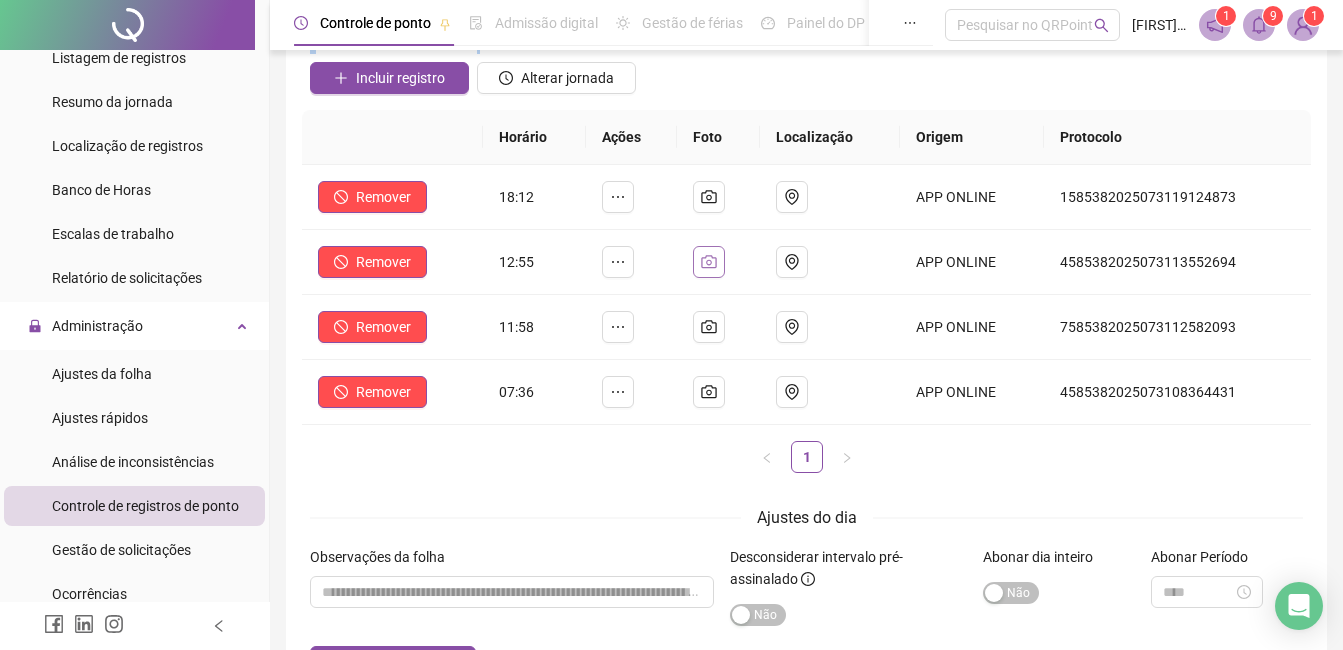 scroll, scrollTop: 0, scrollLeft: 0, axis: both 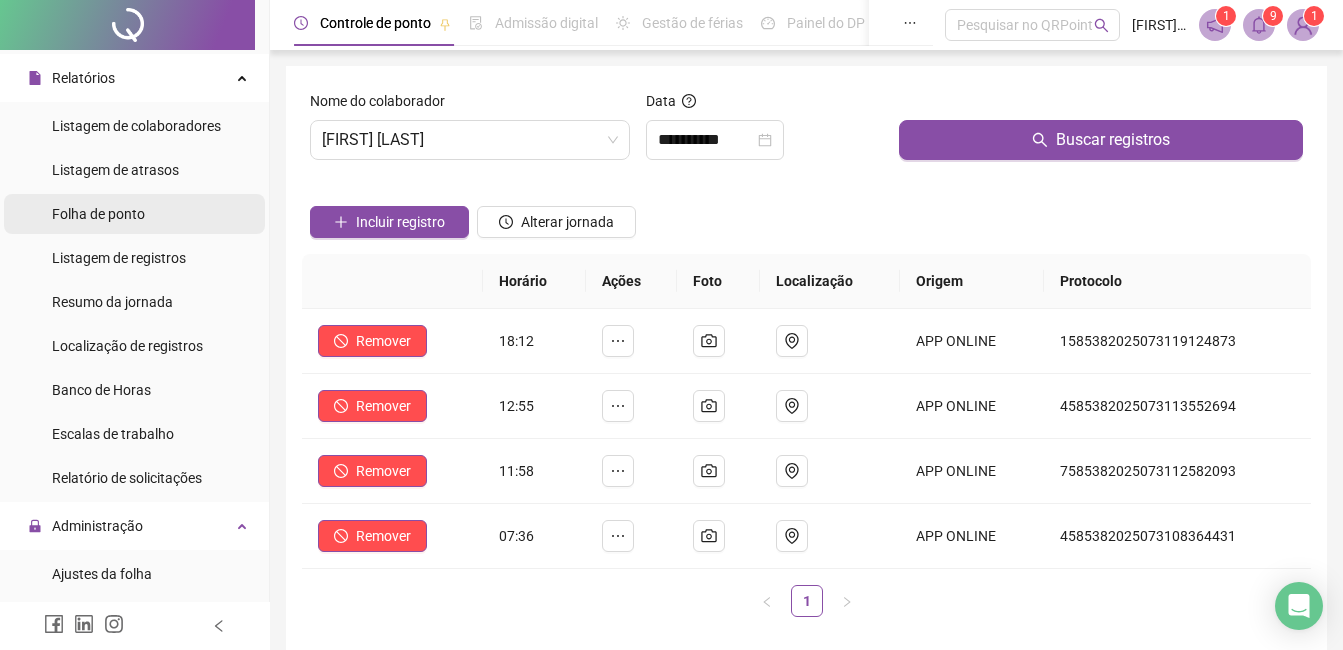 click on "Folha de ponto" at bounding box center [134, 214] 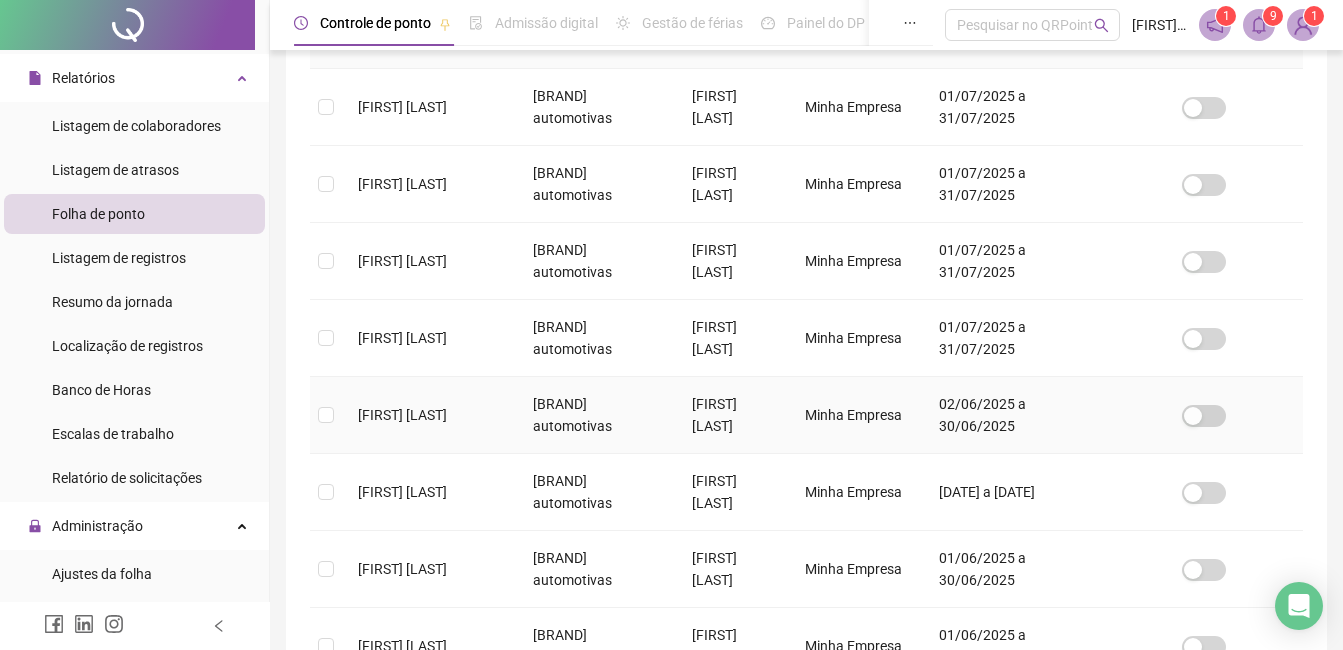 scroll, scrollTop: 385, scrollLeft: 0, axis: vertical 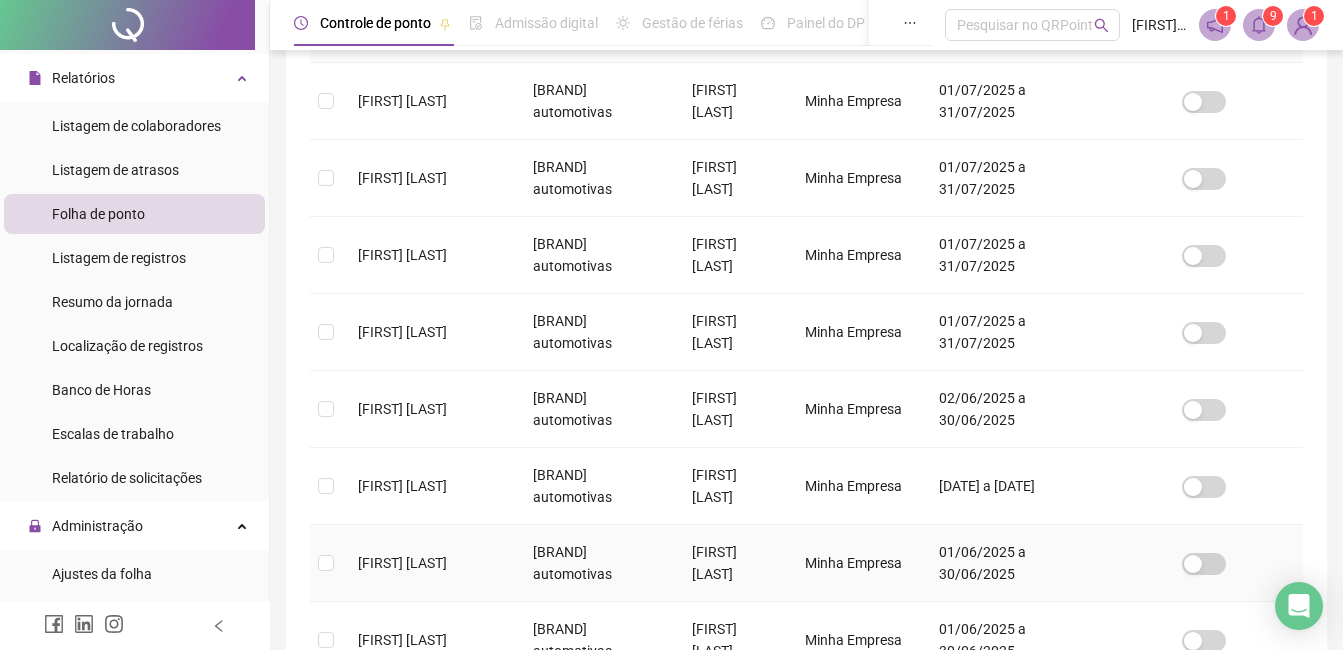 click on "AGNALDO ALMEIDA DOS SANTOS Léo capas automotivas LEONARDO DUTRA DE CARVALHO Minha Empresa 01/07/2025 a 31/07/2025 ALESSANDRA SILVA DE SOUSA Léo capas automotivas LEONARDO DUTRA DE CARVALHO Minha Empresa 01/07/2025 a 31/07/2025 ALINE BARRIOS DE MORAES Léo capas automotivas LEONARDO DUTRA DE CARVALHO Minha Empresa 01/07/2025 a 31/07/2025 CARMEN ROSANIA DA SILVA Léo capas automotivas LEONARDO DUTRA DE CARVALHO Minha Empresa 01/07/2025 a 31/07/2025 JESSICA GONÇALVES DE PAULA Léo capas automotivas LEONARDO DUTRA DE CARVALHO Minha Empresa 02/06/2025 a 30/06/2025 MARCELO MARTINS Léo capas automotivas LEONARDO DUTRA DE CARVALHO Minha Empresa 01/01/2025 a 31/01/2025 MARIA DO CARMO DAVID Léo capas automotivas LEONARDO DUTRA DE CARVALHO Minha Empresa 01/06/2025 a 30/06/2025 TOMYOSHI NOLASCO KAVANO Léo capas automotivas LEONARDO DUTRA DE CARVALHO Minha Empresa 01/06/2025 a 30/06/2025" at bounding box center [806, 371] 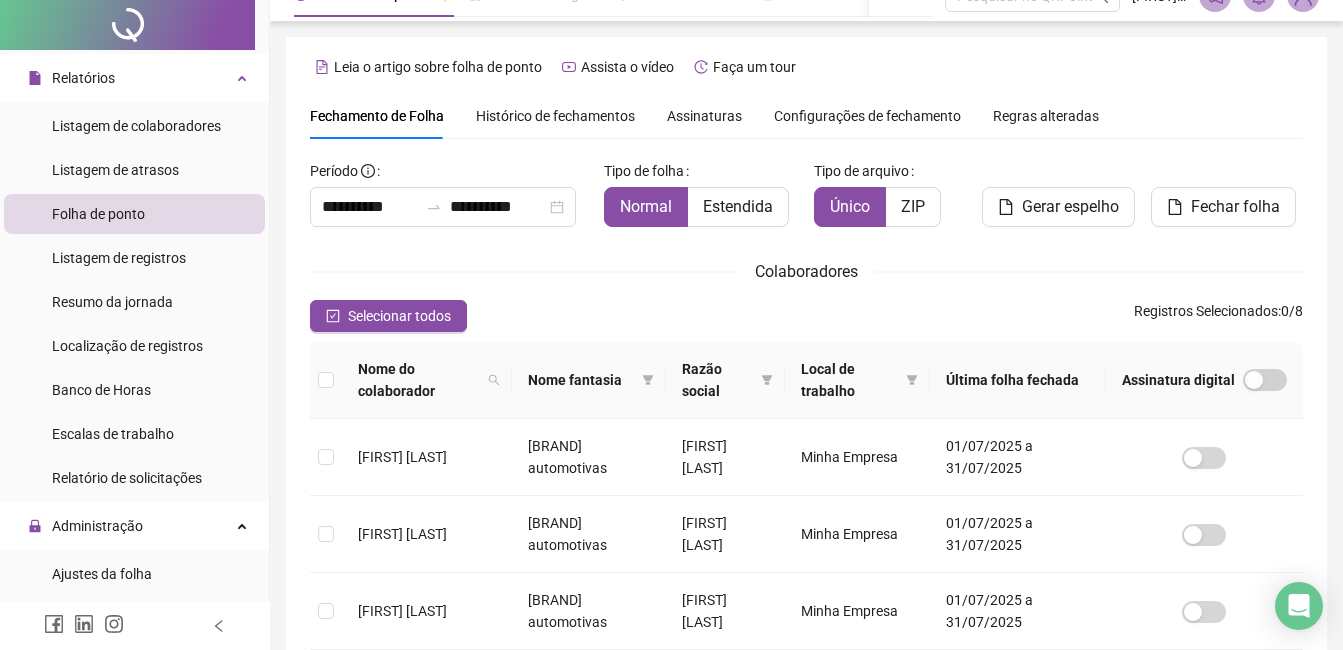 scroll, scrollTop: 0, scrollLeft: 0, axis: both 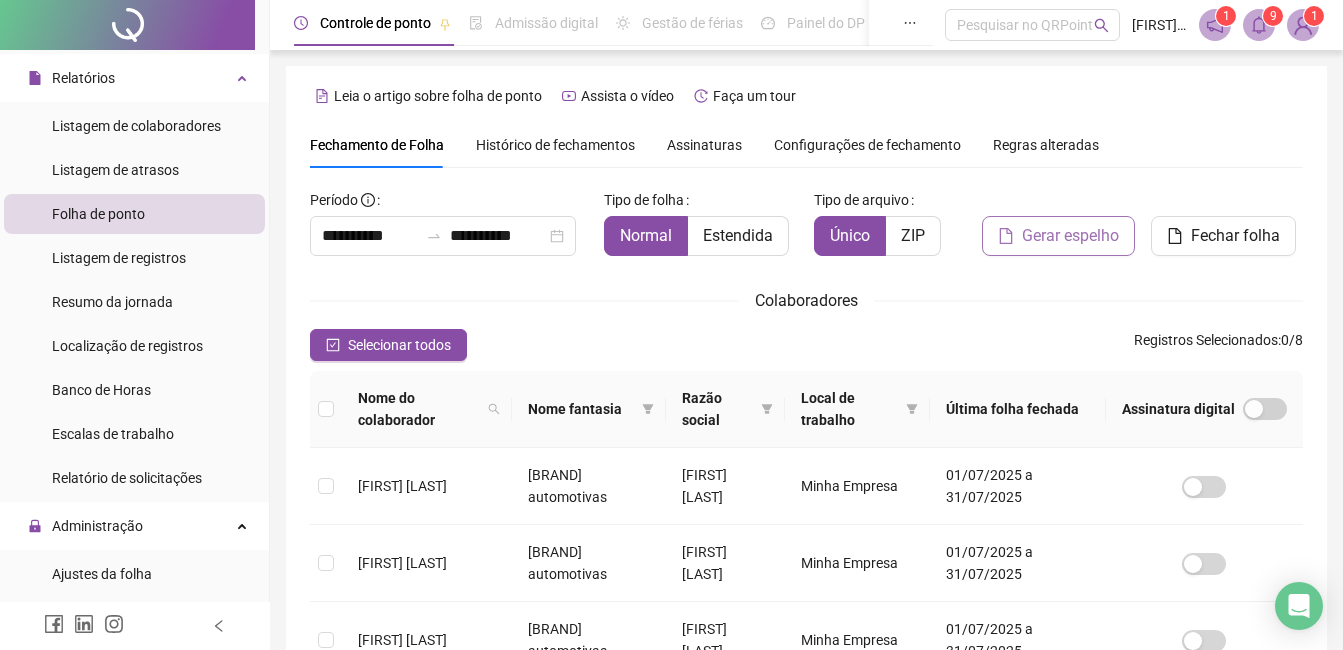 click on "Gerar espelho" at bounding box center (1070, 236) 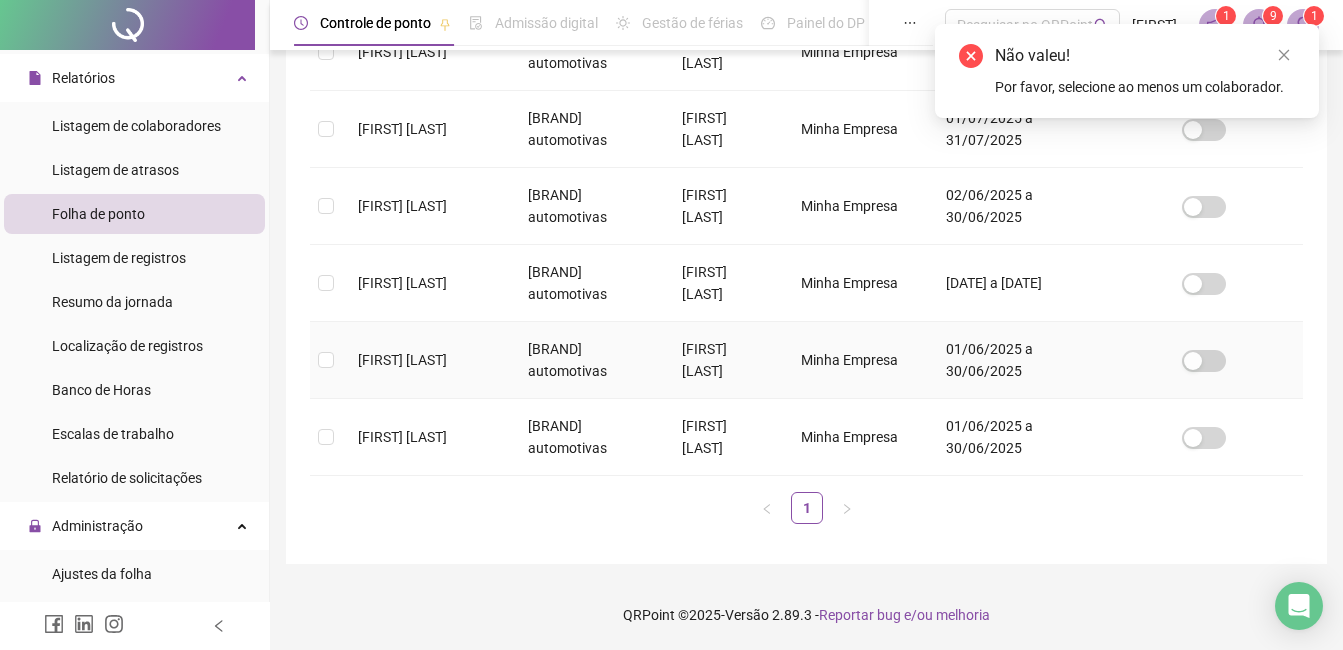 click on "[FIRST] [LAST] [LAST]" at bounding box center [402, 360] 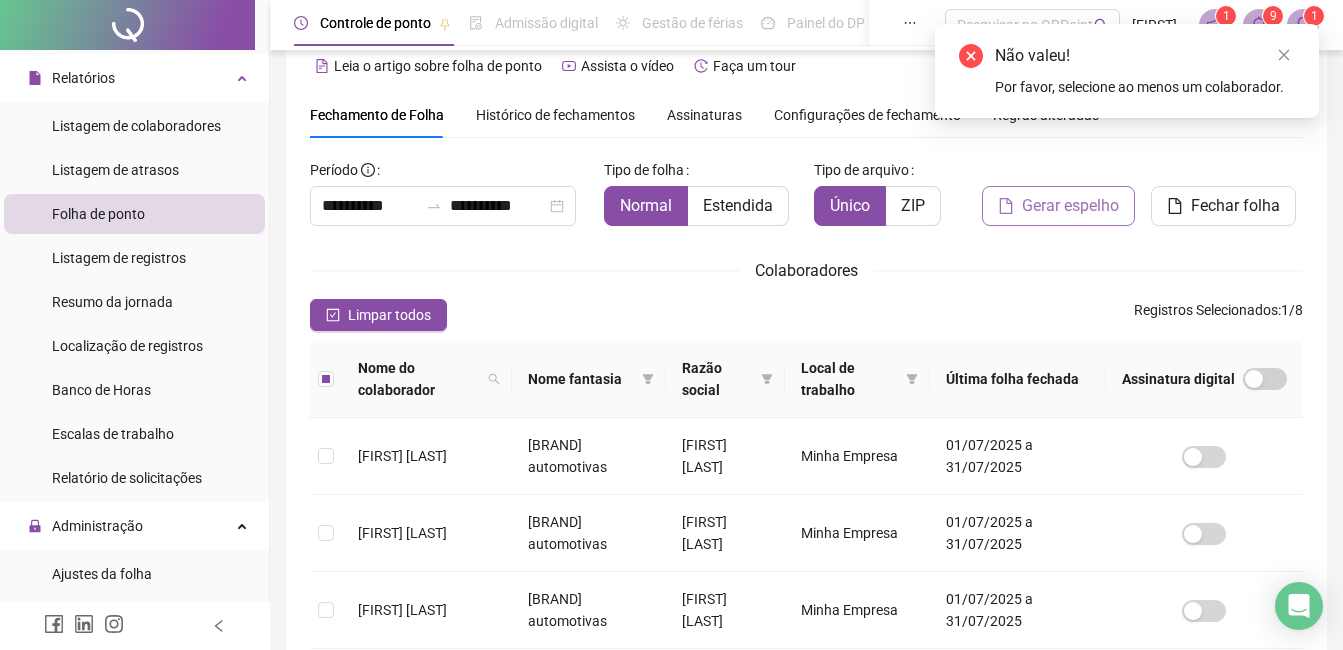 scroll, scrollTop: 0, scrollLeft: 0, axis: both 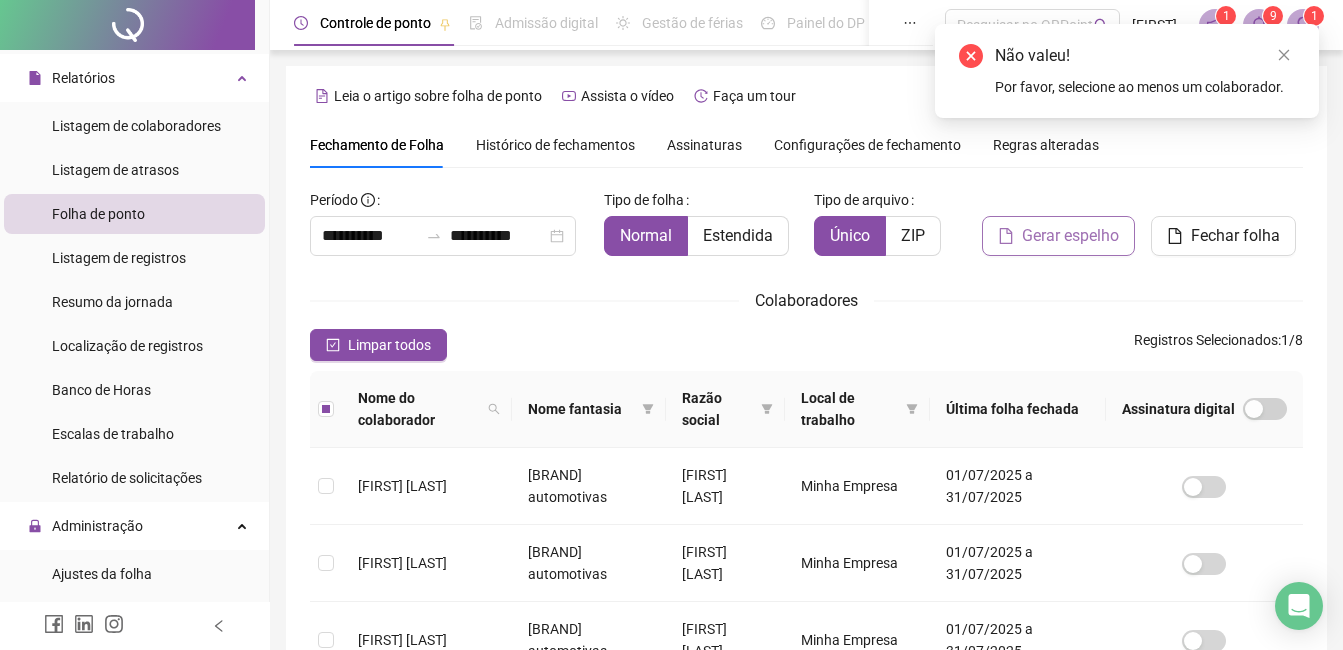 click on "Gerar espelho" at bounding box center [1070, 236] 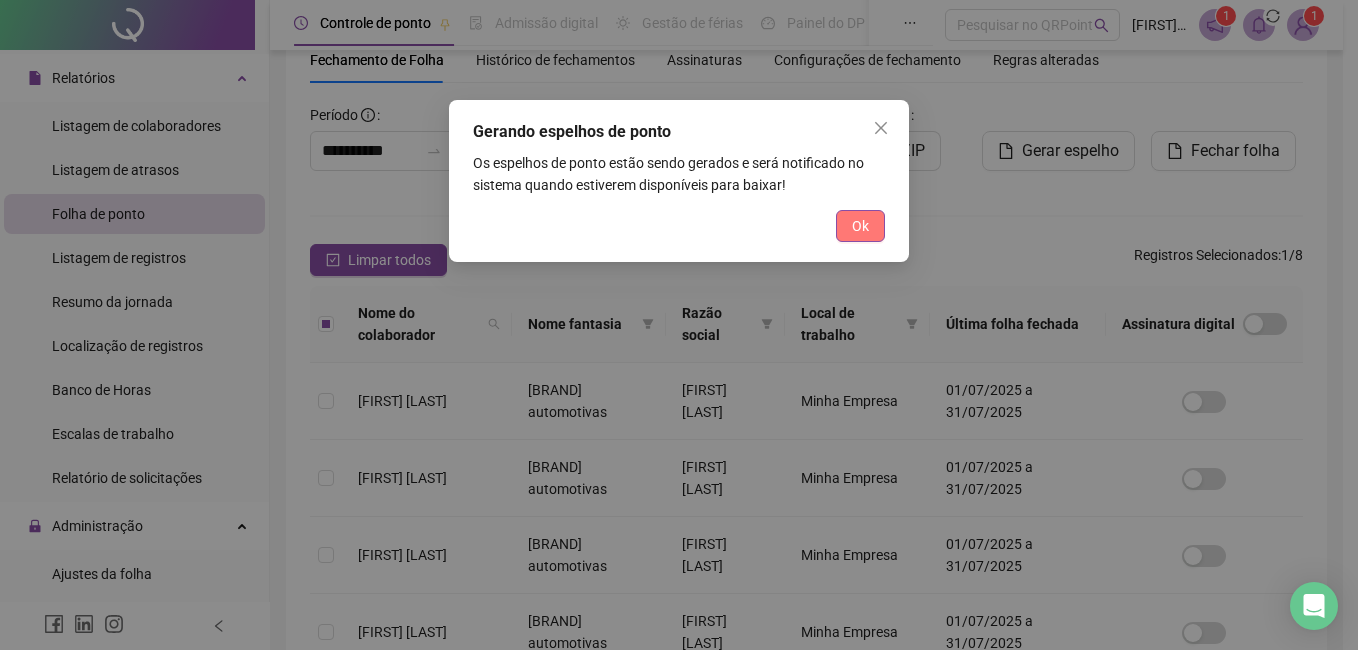click on "Ok" at bounding box center [860, 226] 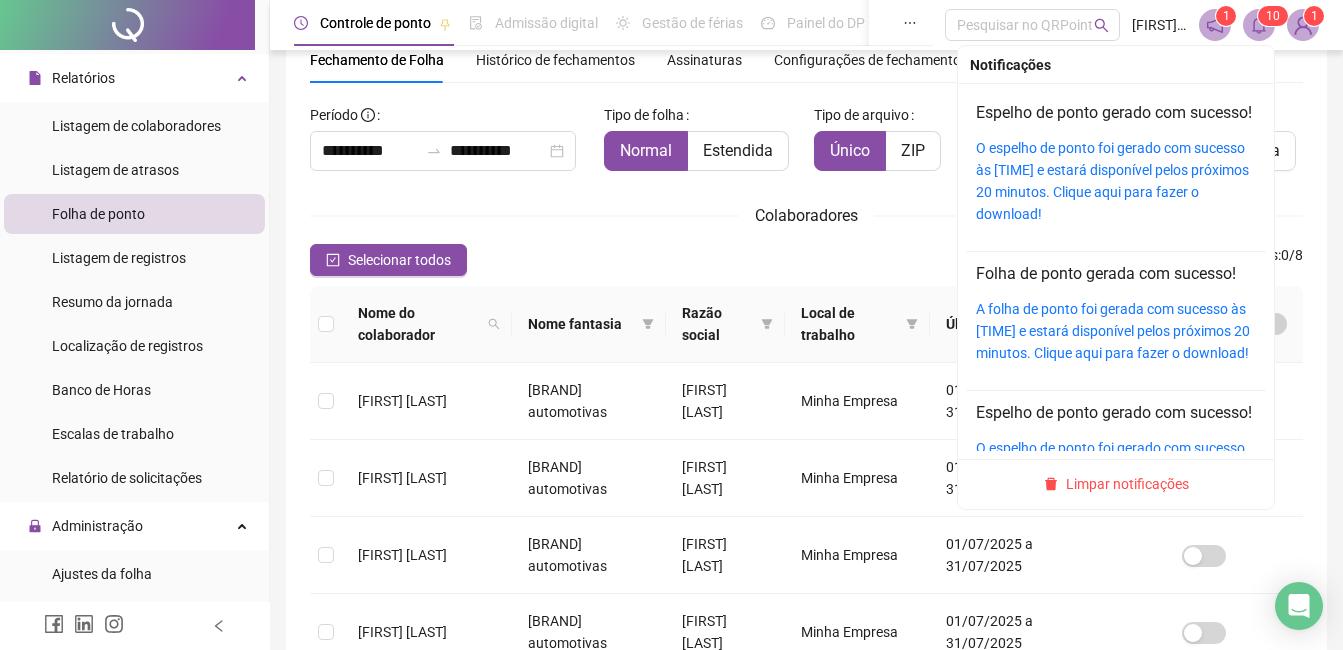click at bounding box center (1259, 25) 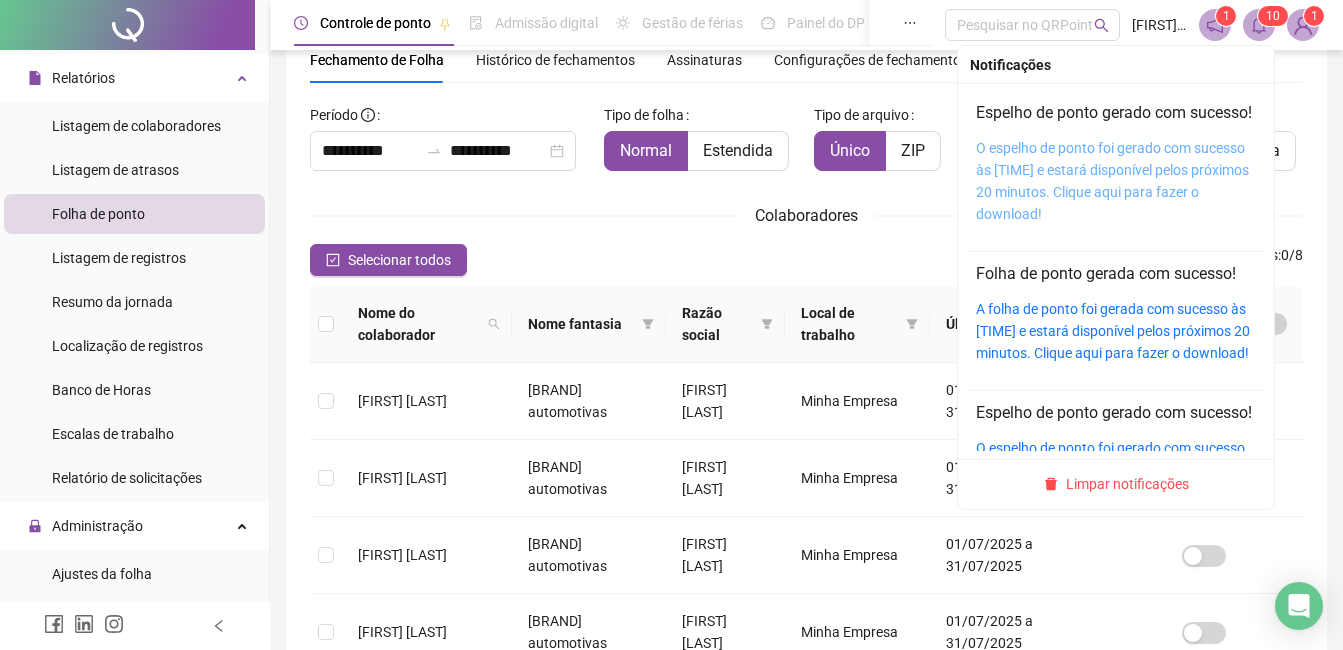 click on "O espelho de ponto foi gerado com sucesso às 11:51:31 e estará disponível pelos próximos 20 minutos.
Clique aqui para fazer o download!" at bounding box center (1112, 181) 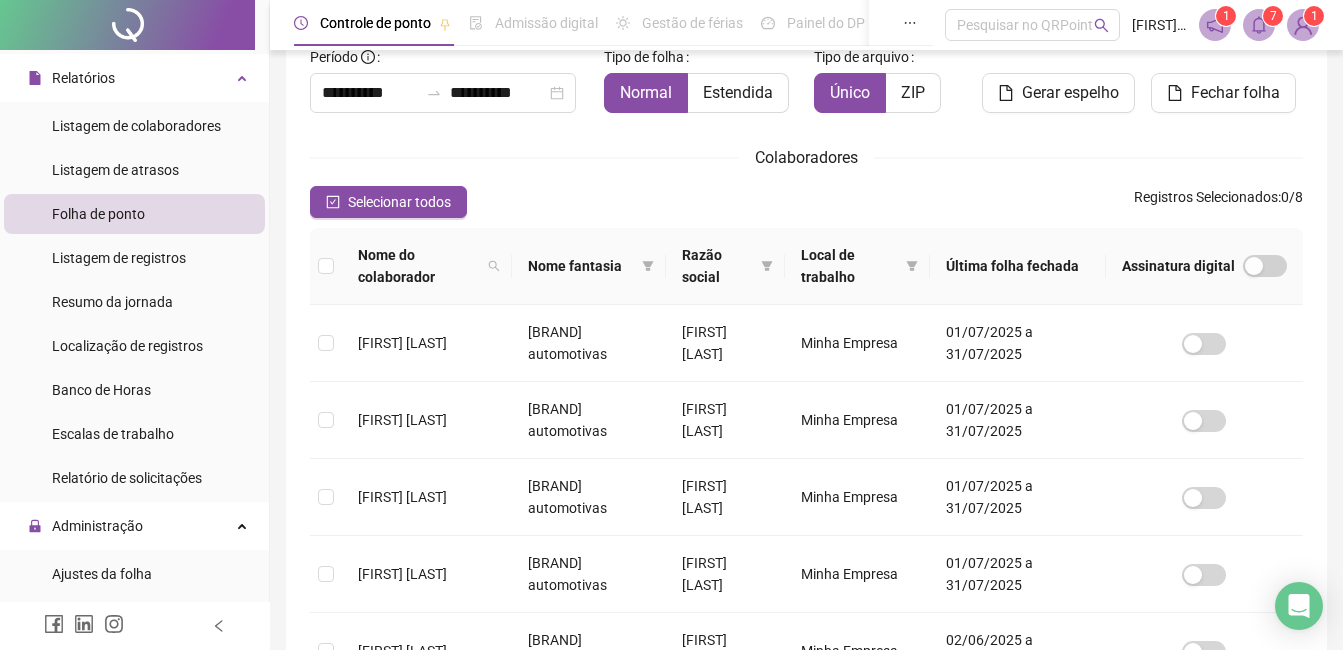 scroll, scrollTop: 0, scrollLeft: 0, axis: both 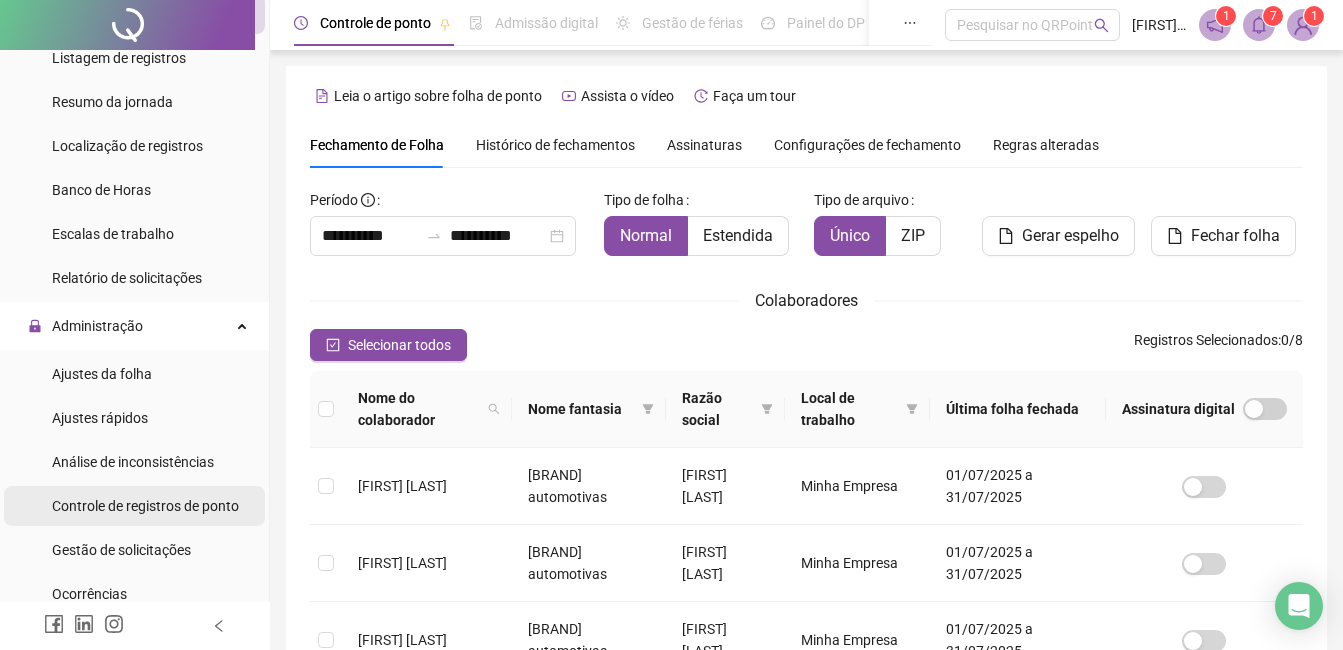 click on "Controle de registros de ponto" at bounding box center [145, 506] 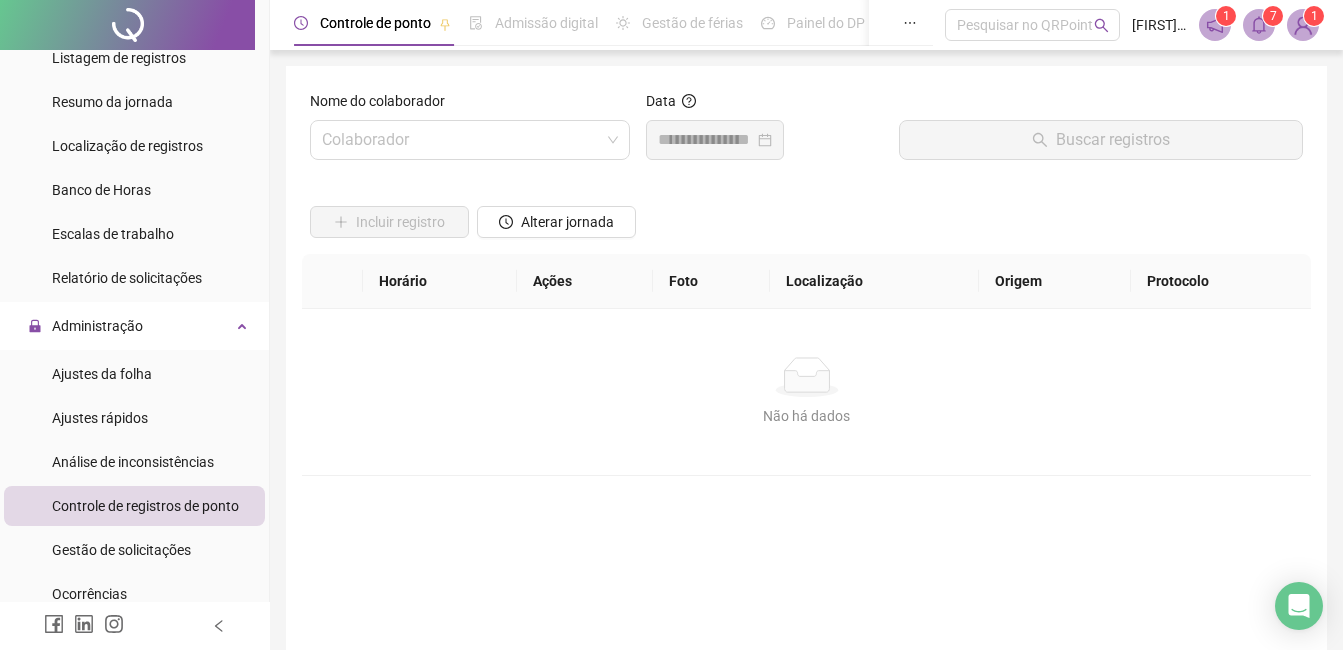 drag, startPoint x: 421, startPoint y: 547, endPoint x: 462, endPoint y: 507, distance: 57.280014 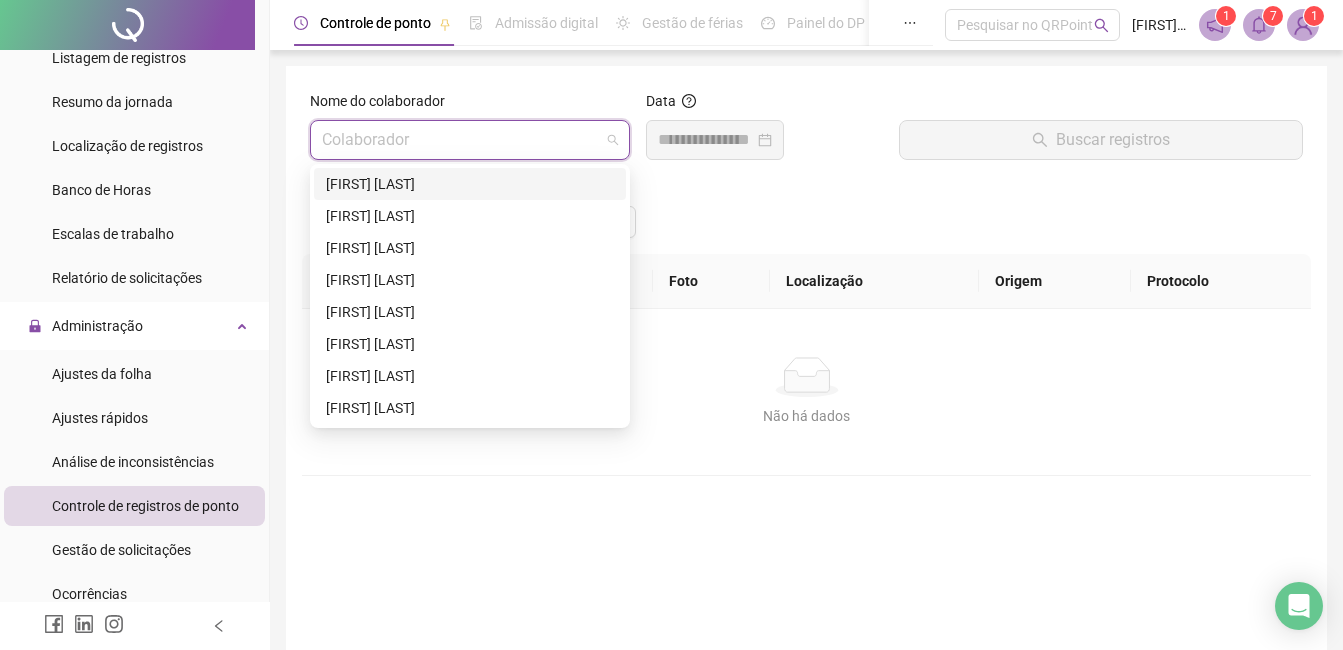 click at bounding box center (461, 140) 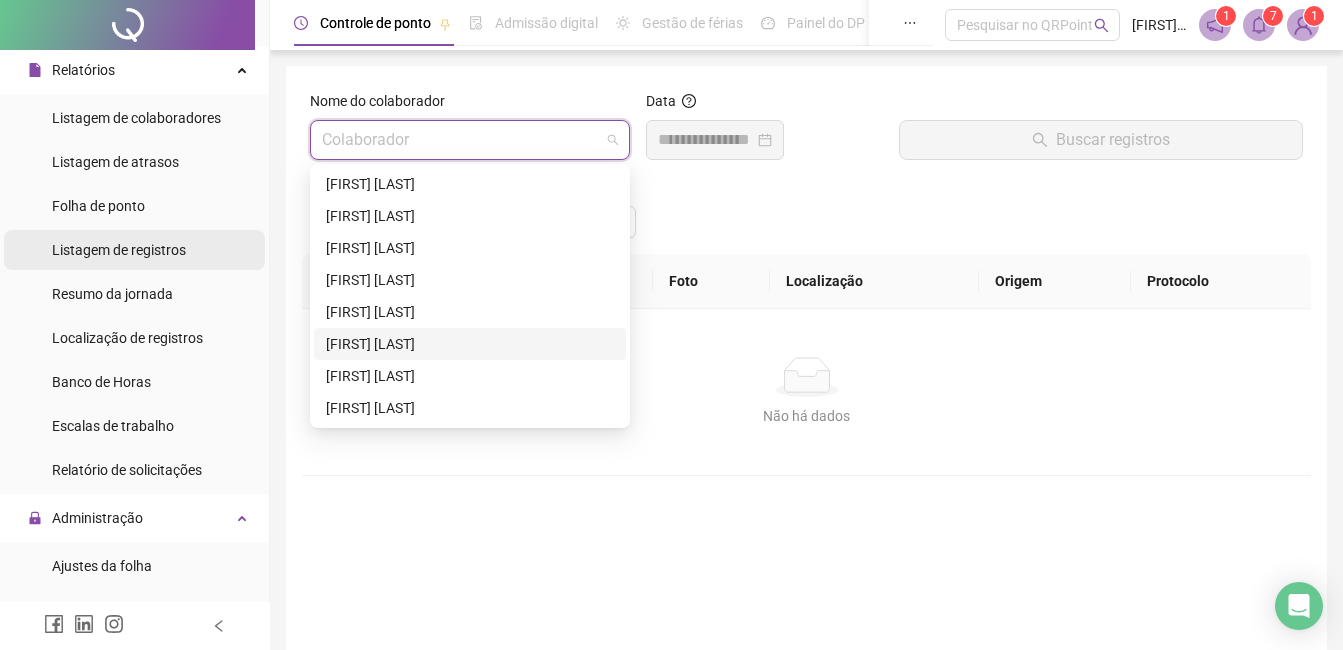 scroll, scrollTop: 400, scrollLeft: 0, axis: vertical 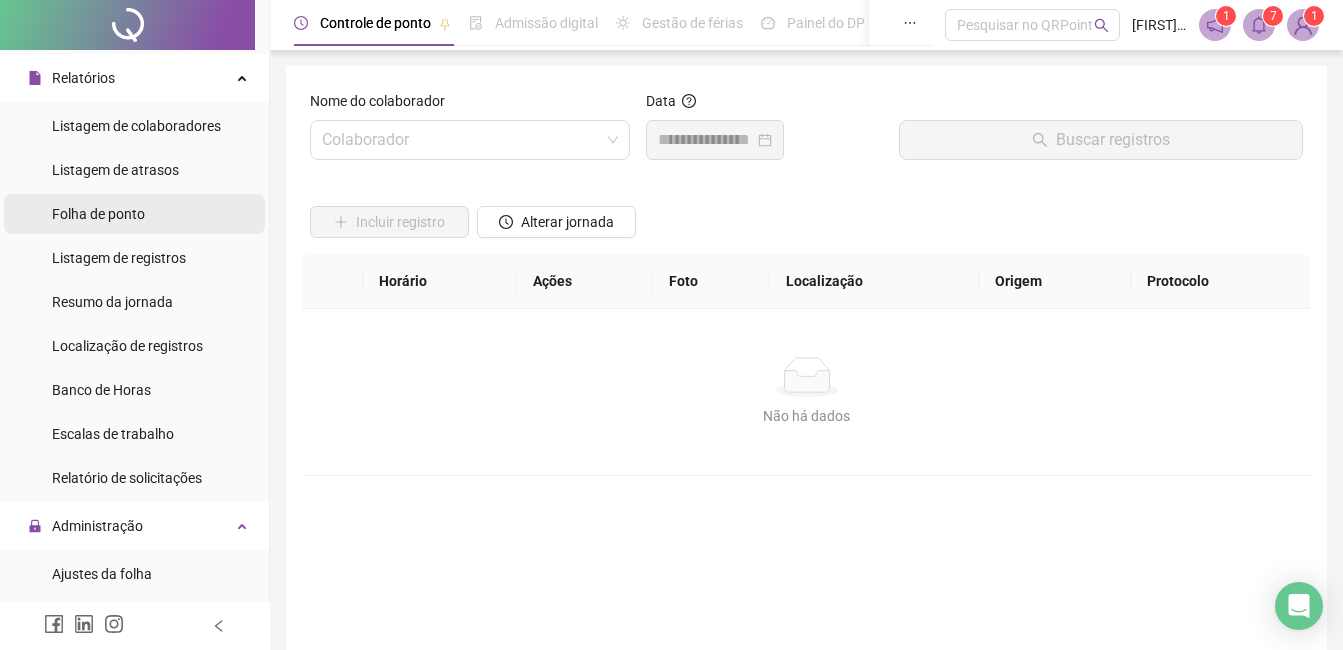 click on "Folha de ponto" at bounding box center [134, 214] 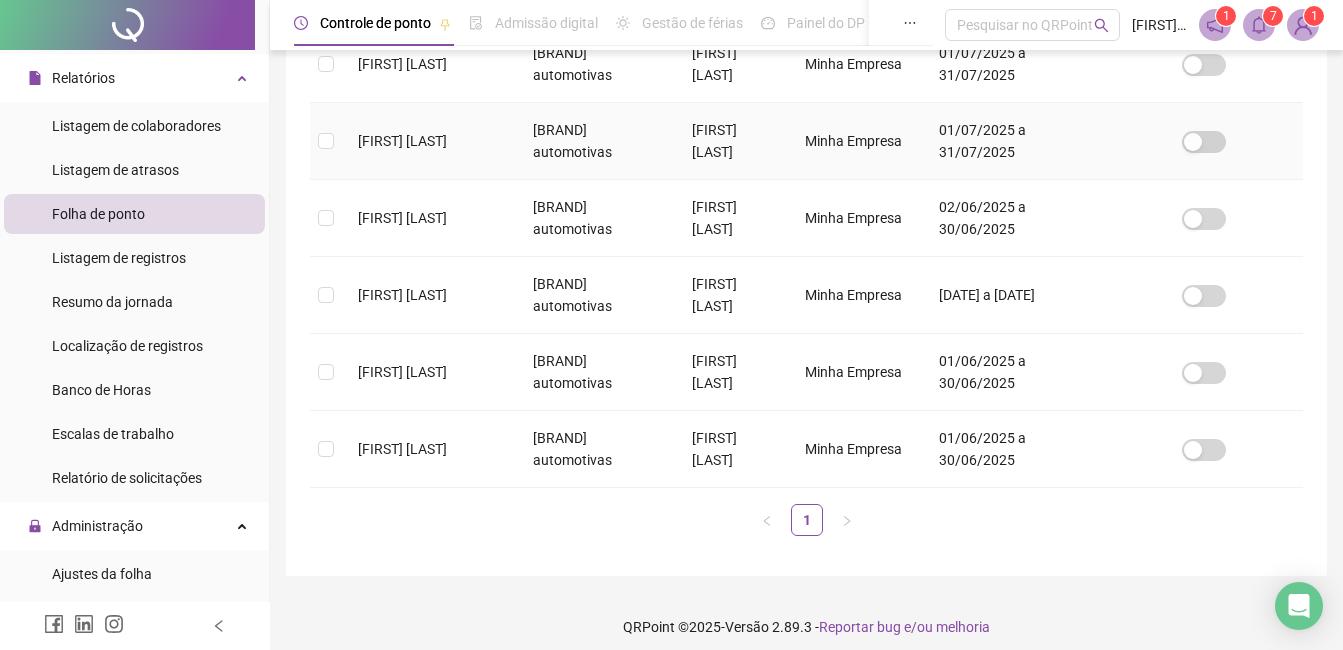 scroll, scrollTop: 585, scrollLeft: 0, axis: vertical 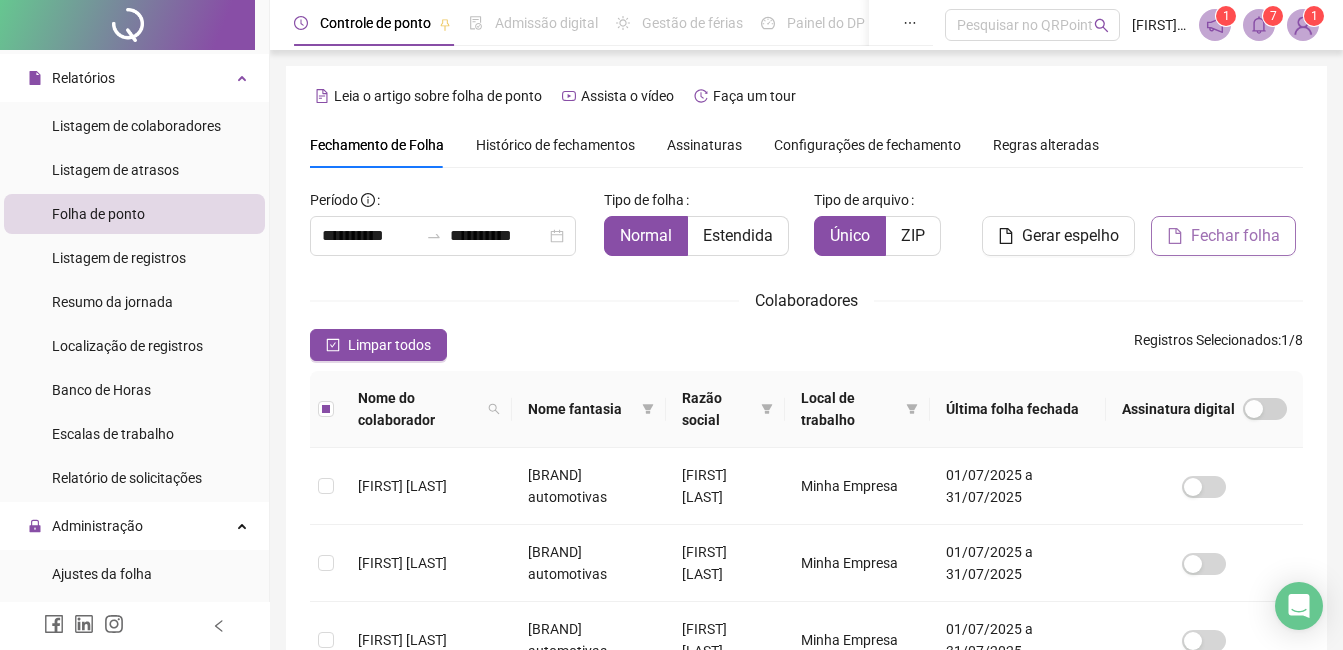 click on "Fechar folha" at bounding box center [1235, 236] 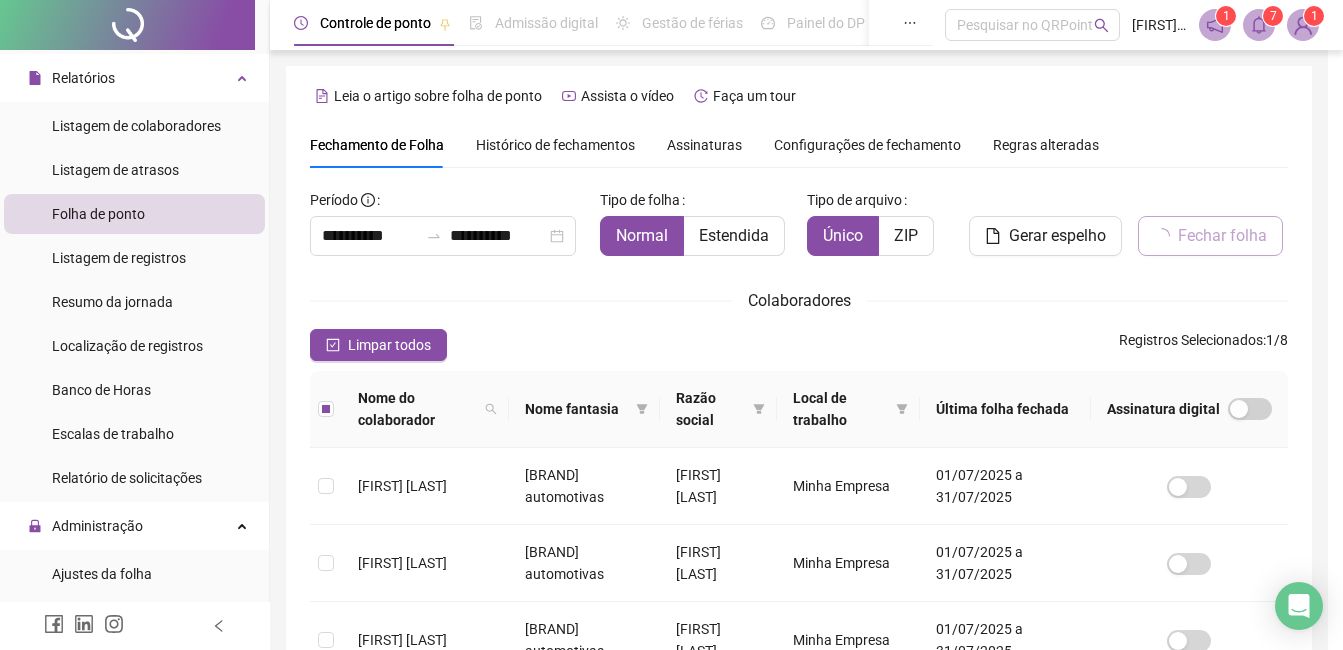 scroll, scrollTop: 85, scrollLeft: 0, axis: vertical 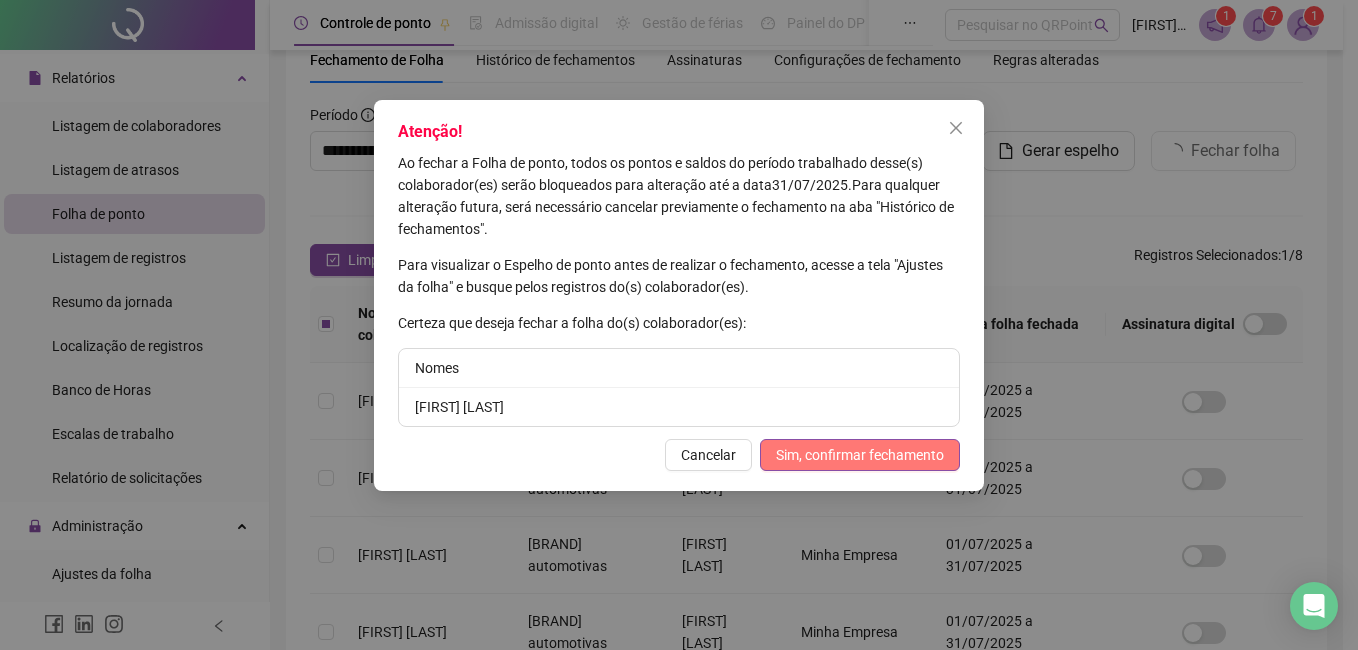 click on "Sim, confirmar fechamento" at bounding box center [860, 455] 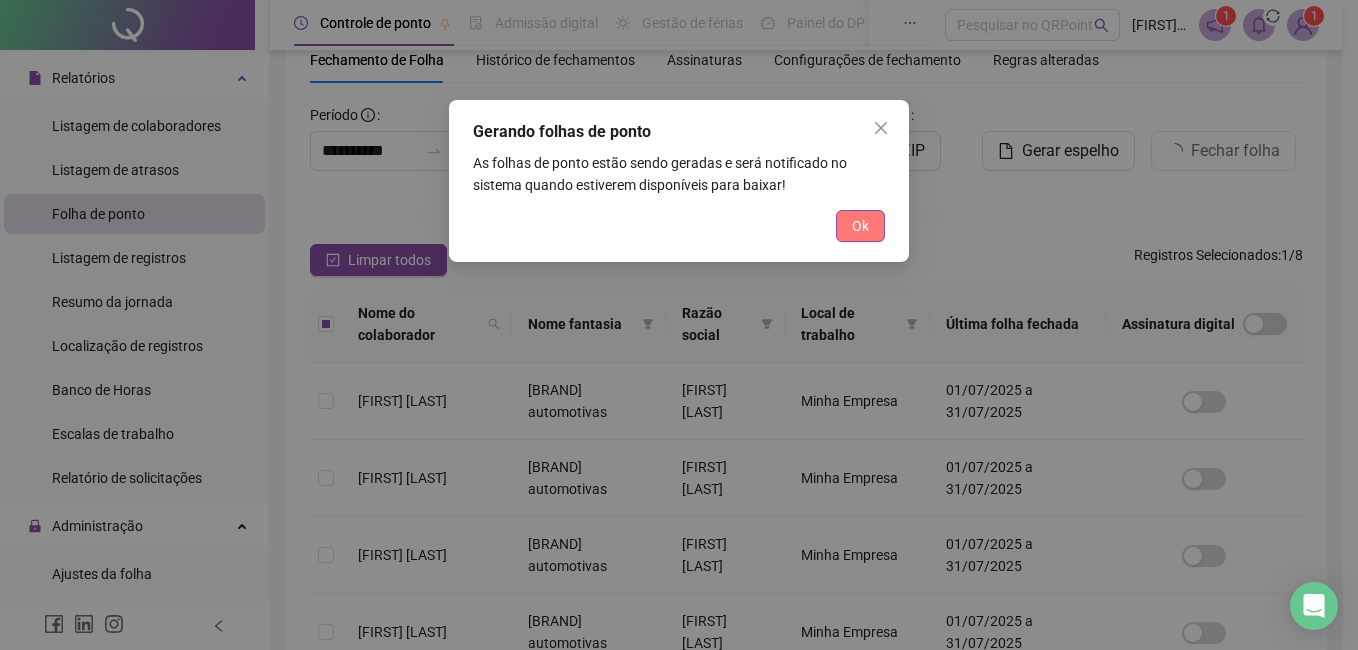 click on "Ok" at bounding box center (860, 226) 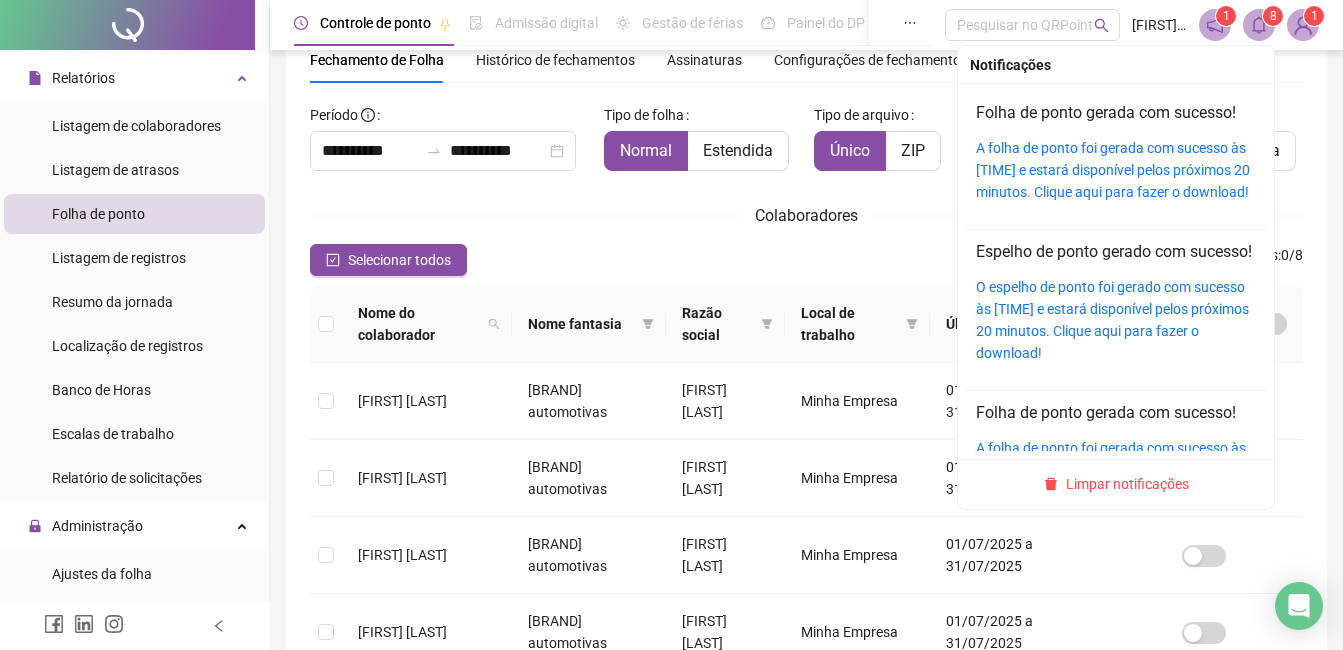click 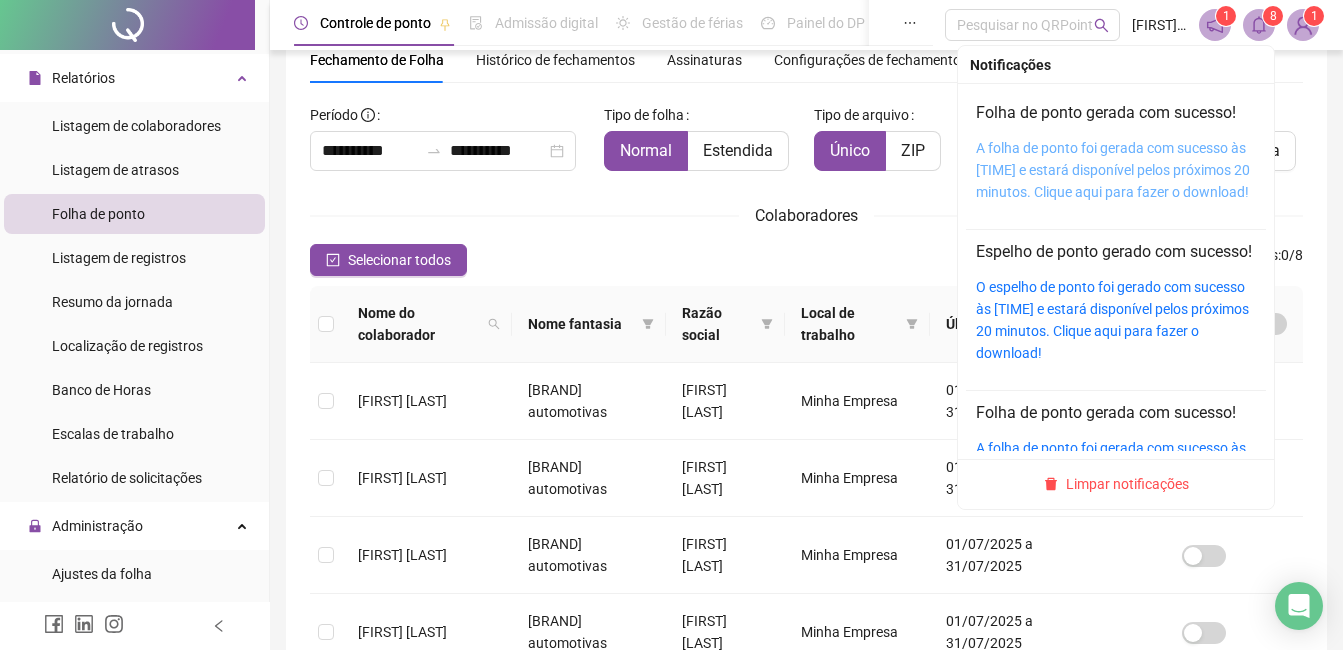 click on "A folha de ponto foi gerada com sucesso às 11:56:38 e estará disponível pelos próximos 20 minutos.
Clique aqui para fazer o download!" at bounding box center (1113, 170) 